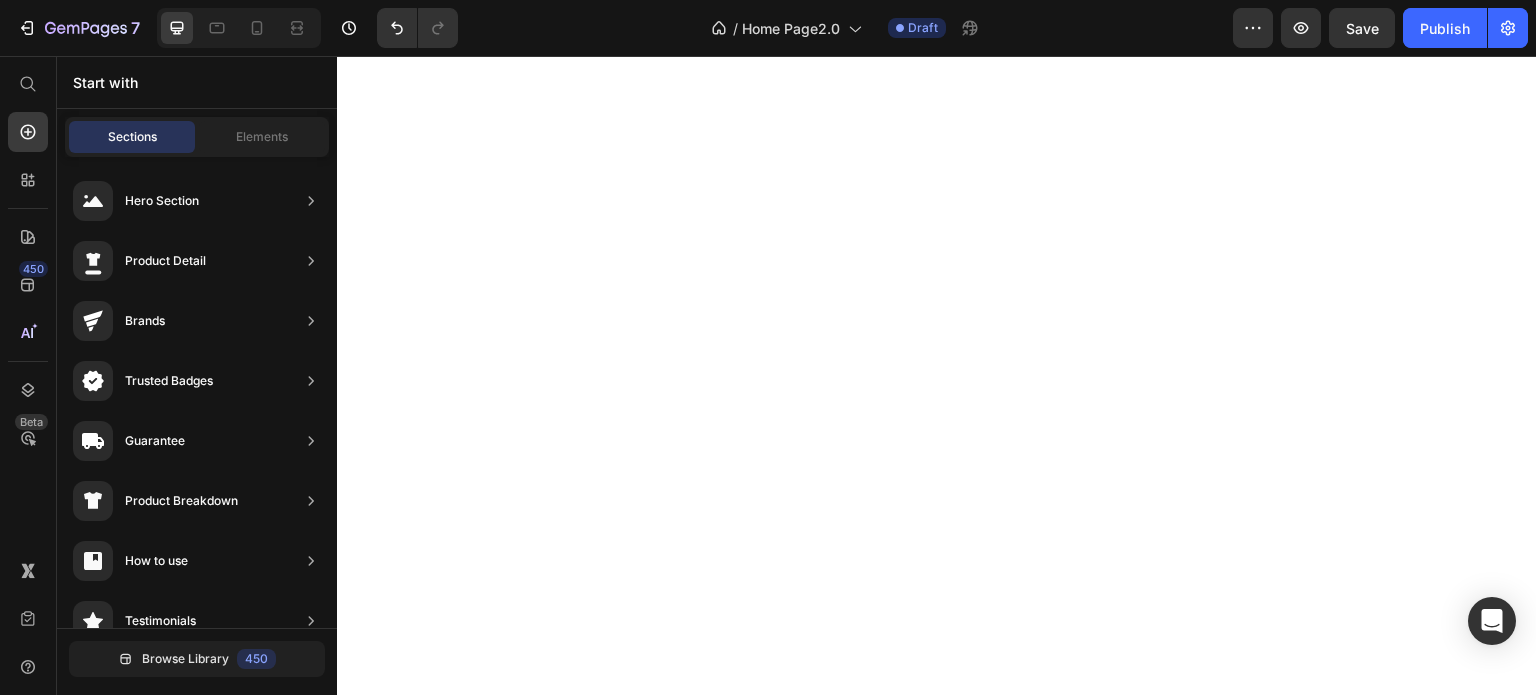 scroll, scrollTop: 0, scrollLeft: 0, axis: both 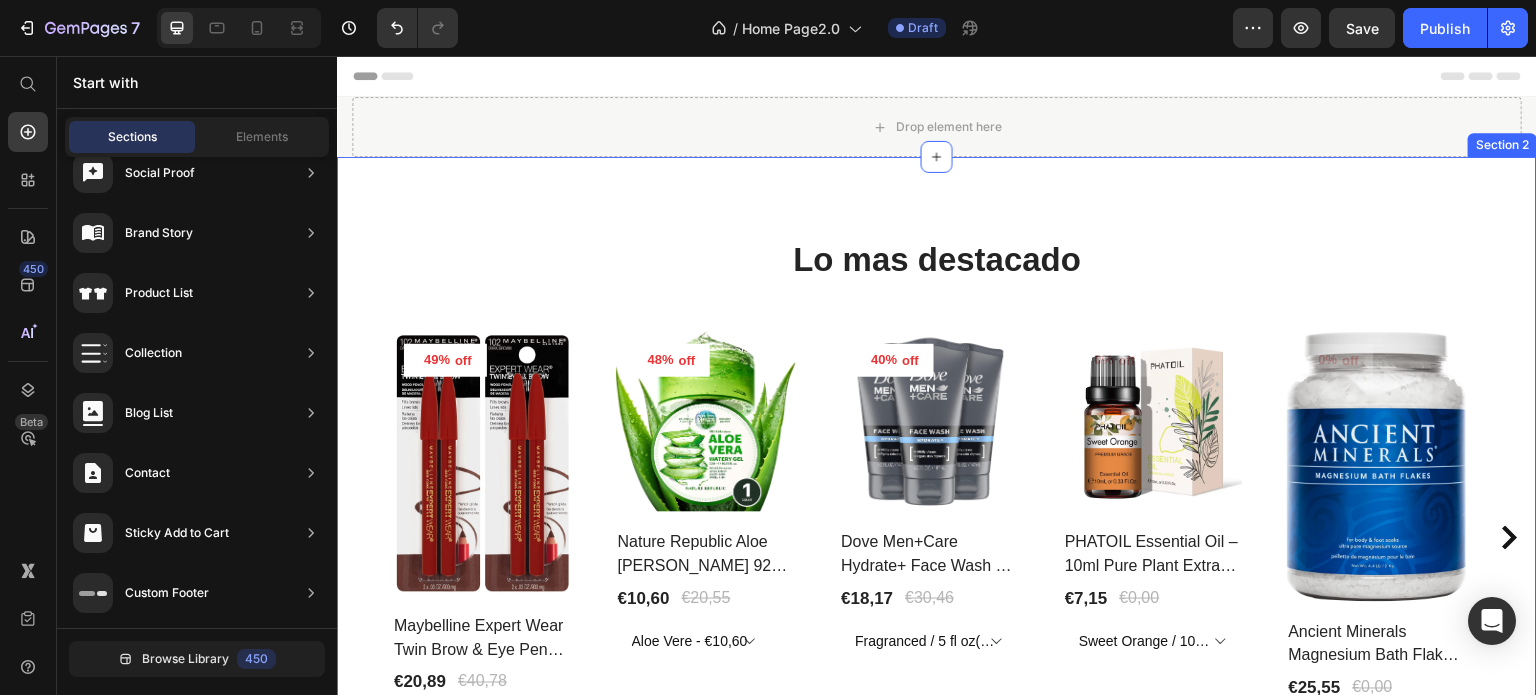 click on "Lo mas destacado Heading 49% off Product Tag Product Images Row Maybelline Expert Wear Twin Brow & Eye Pencil – Longwear, Blendable & Waterproof Product Title €20,89 Product Price €40,78 Product Price Row Dark / 0.12 Ounce (Pack Of 1) - €20,89  Product Variants & Swatches Row 48% off Product Tag Product Images Row Nature Republic Aloe [PERSON_NAME] 92% Soothing Gel – Hydrating Multi-Use Korean Skincare Product Title €10,60 Product Price €20,55 Product Price Row Aloe Vere - €10,60  Product Variants & Swatches Row 40% off Product Tag Product Images Row Dove Men+Care Hydrate+ Face Wash – Advanced Moisture Protection [MEDICAL_DATA] Product Title €18,17 Product Price €30,46 Product Price Row Fragranced / 5 fl oz(Pack Of 3) - €18,17  Product Variants & Swatches Row 0% off Product Tag Product Images Row PHATOIL Essential Oil – 10ml Pure Plant Extract for Aromatherapy & Diffusers Product Title €7,15 Product Price €0,00 Product Price Row Sweet Orange / 10Ml - €7,15  Ylang Ylang / 10Ml - €7,38" at bounding box center [937, 538] 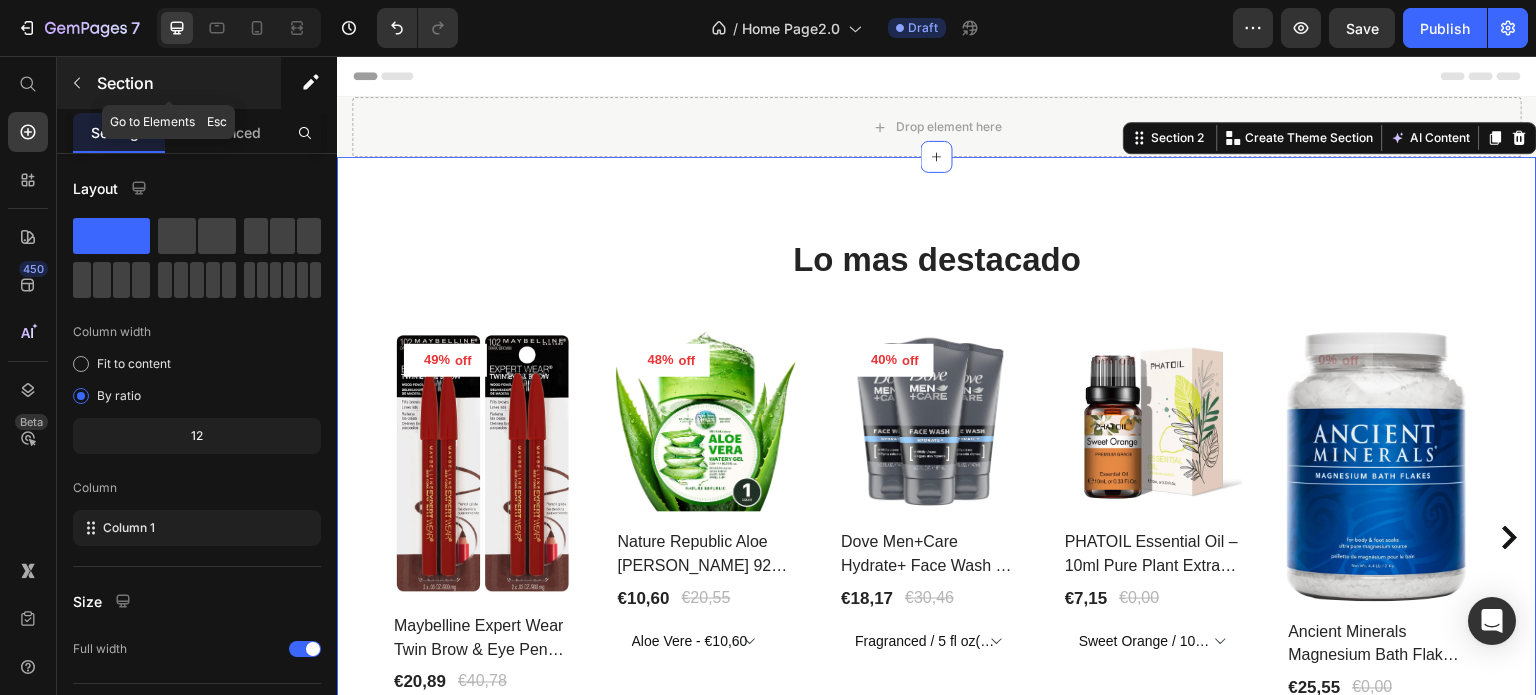 click 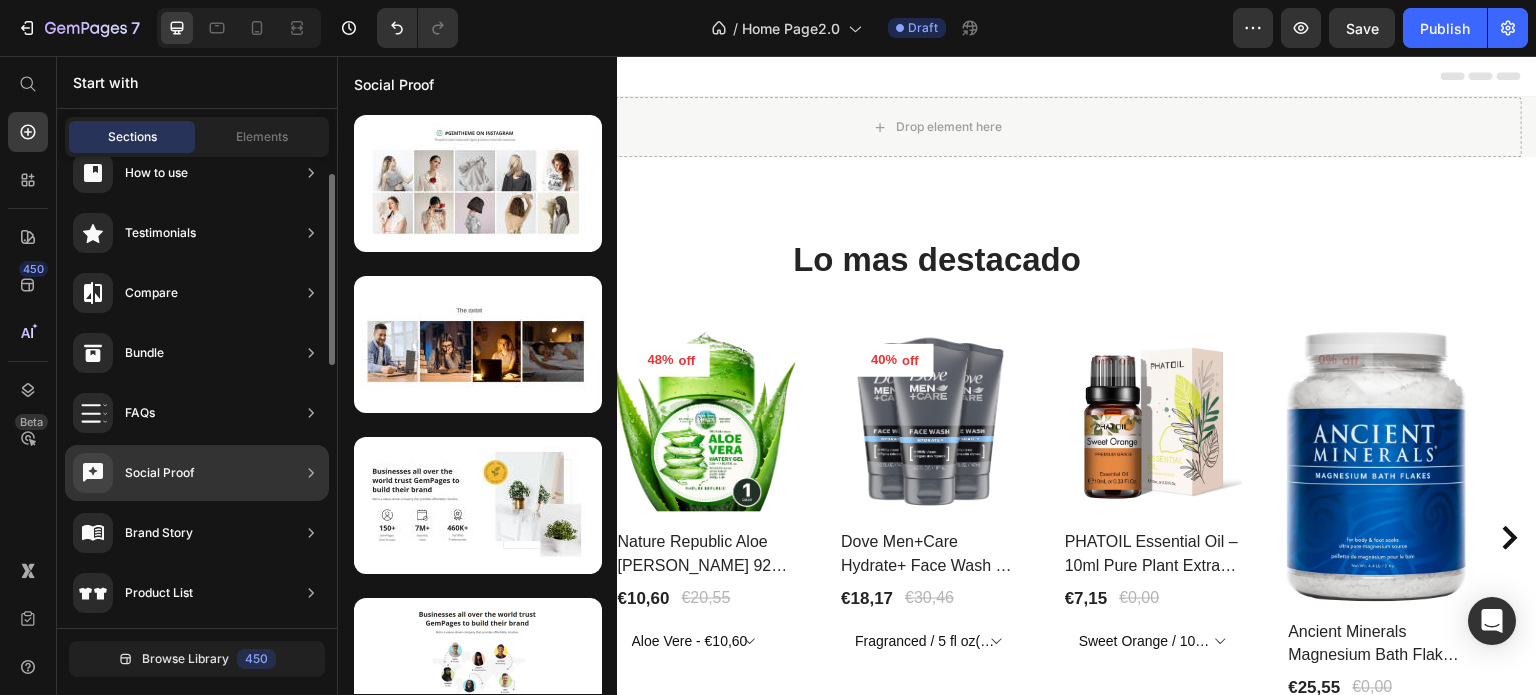 scroll, scrollTop: 288, scrollLeft: 0, axis: vertical 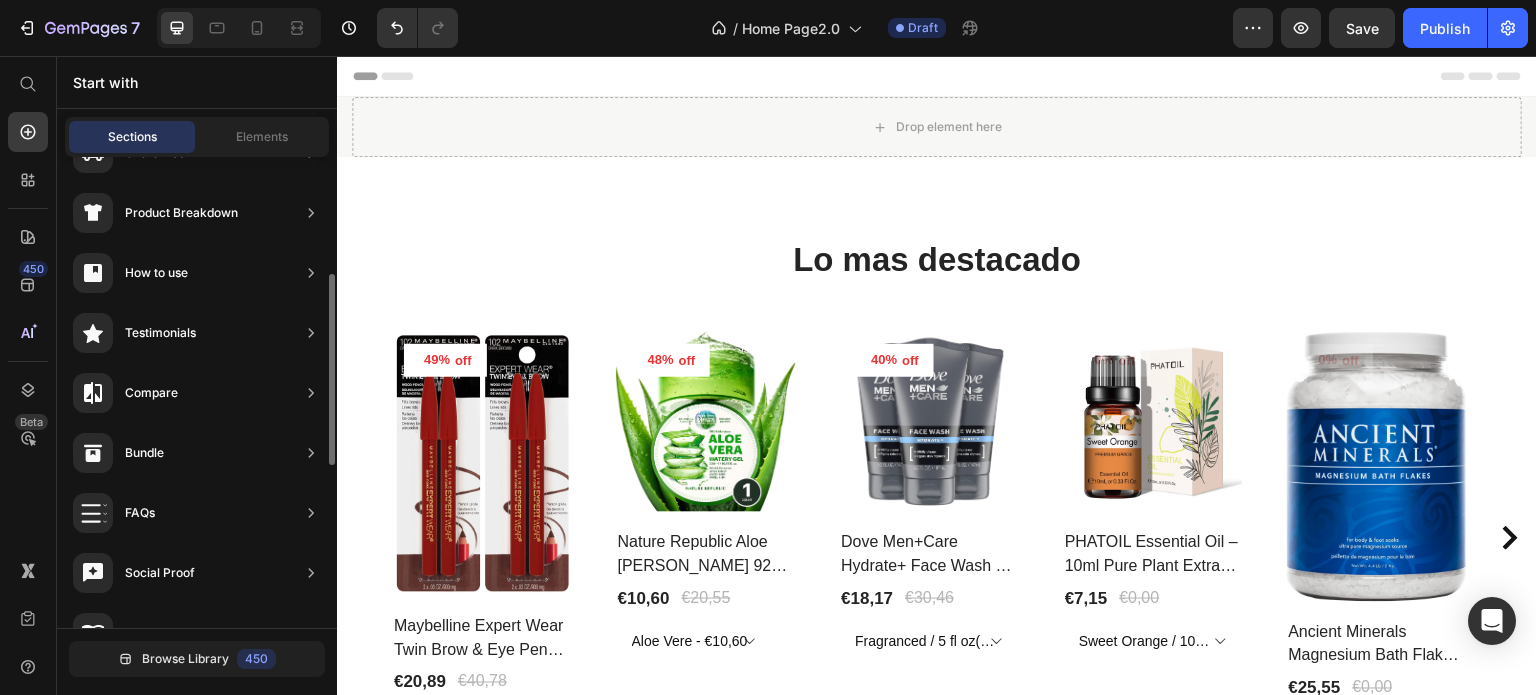 click on "Sections" 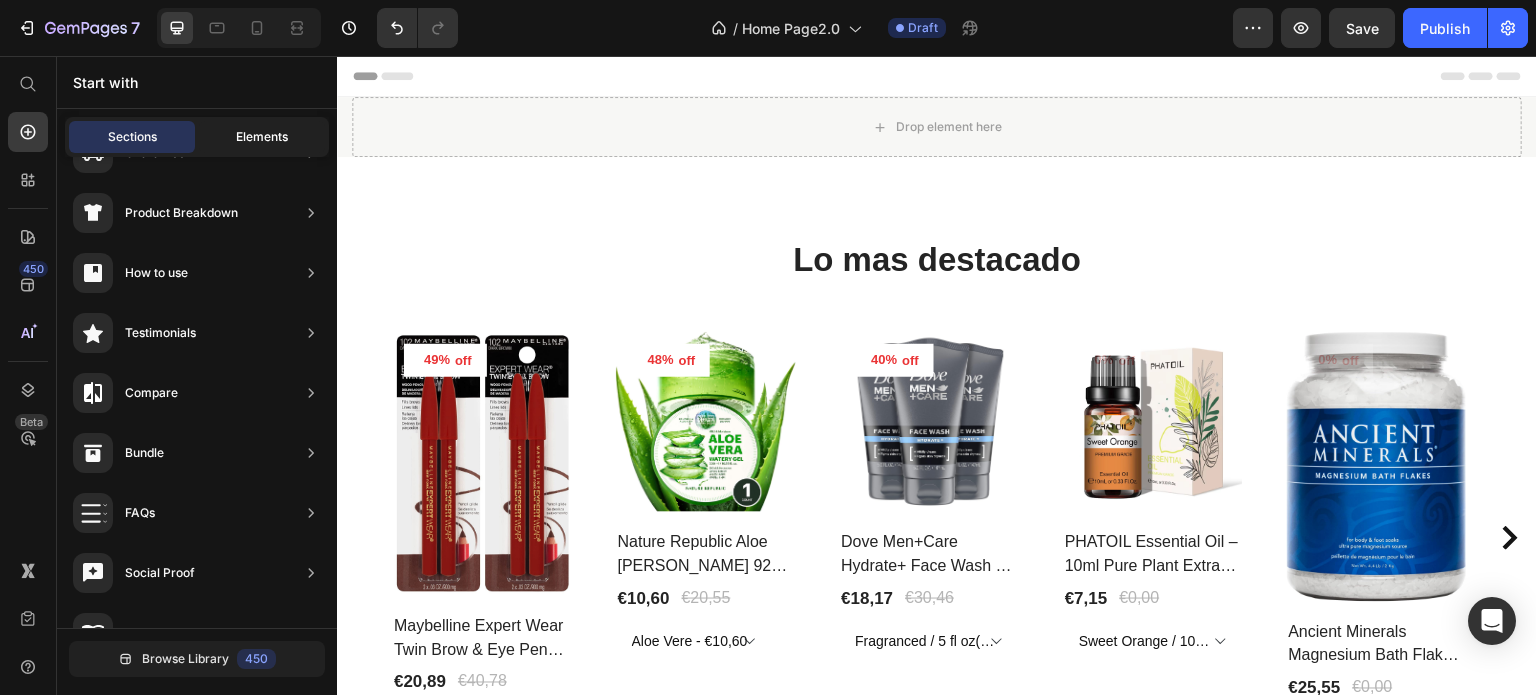 click on "Elements" at bounding box center (262, 137) 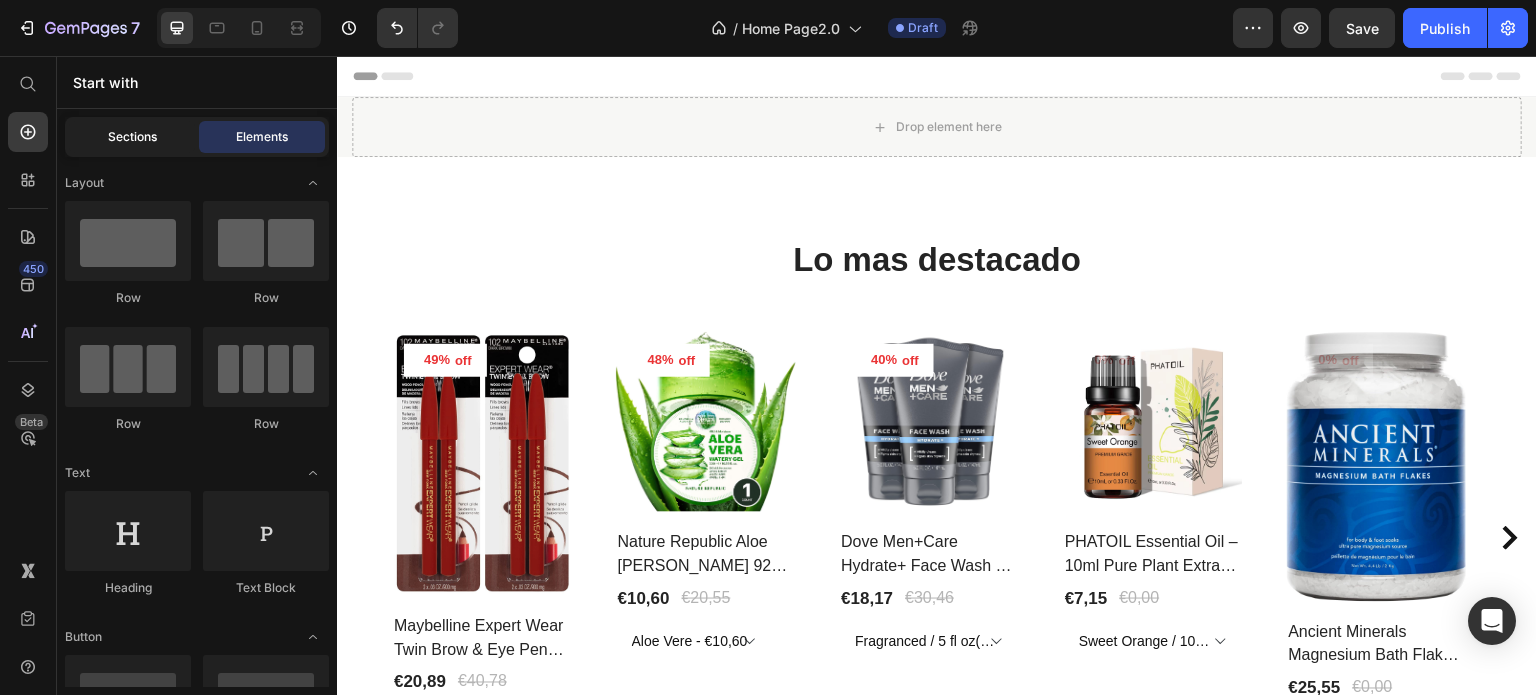 click on "Sections" at bounding box center (132, 137) 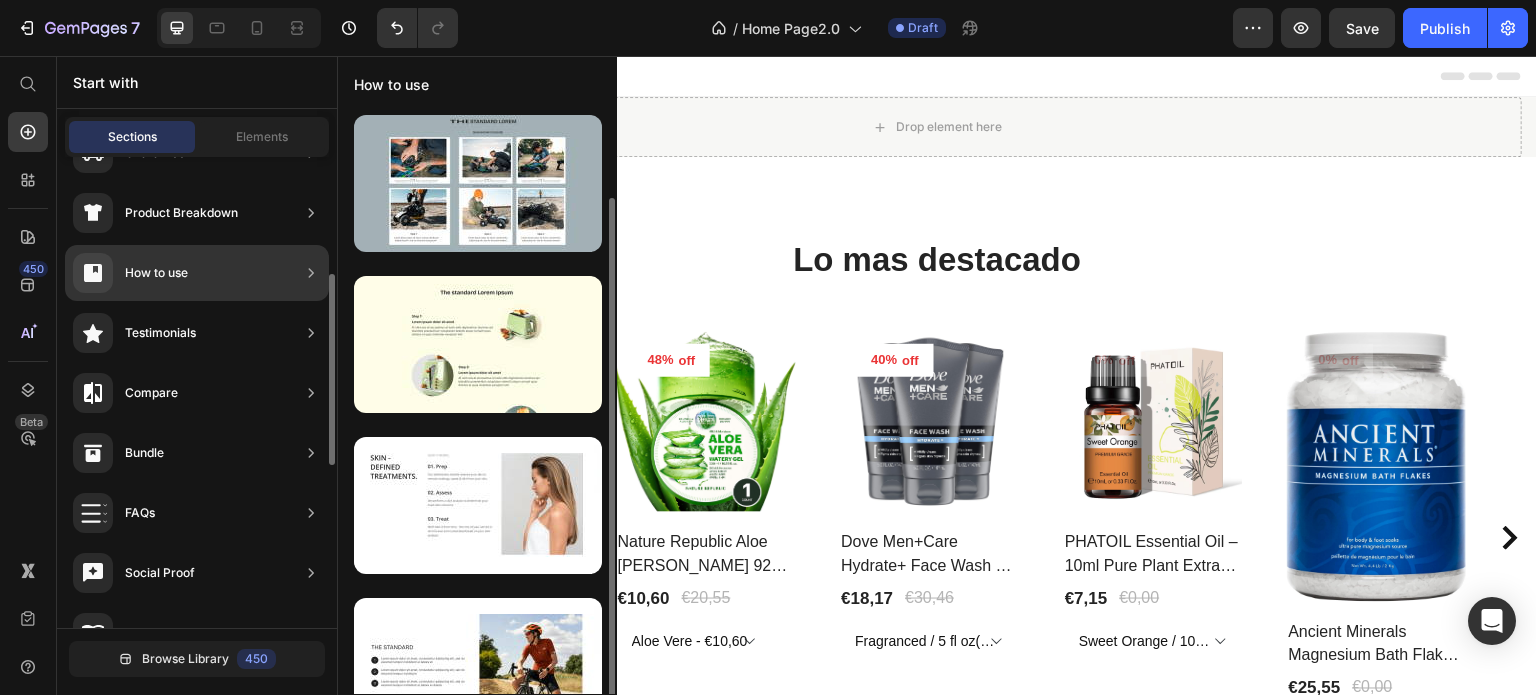 scroll, scrollTop: 46, scrollLeft: 0, axis: vertical 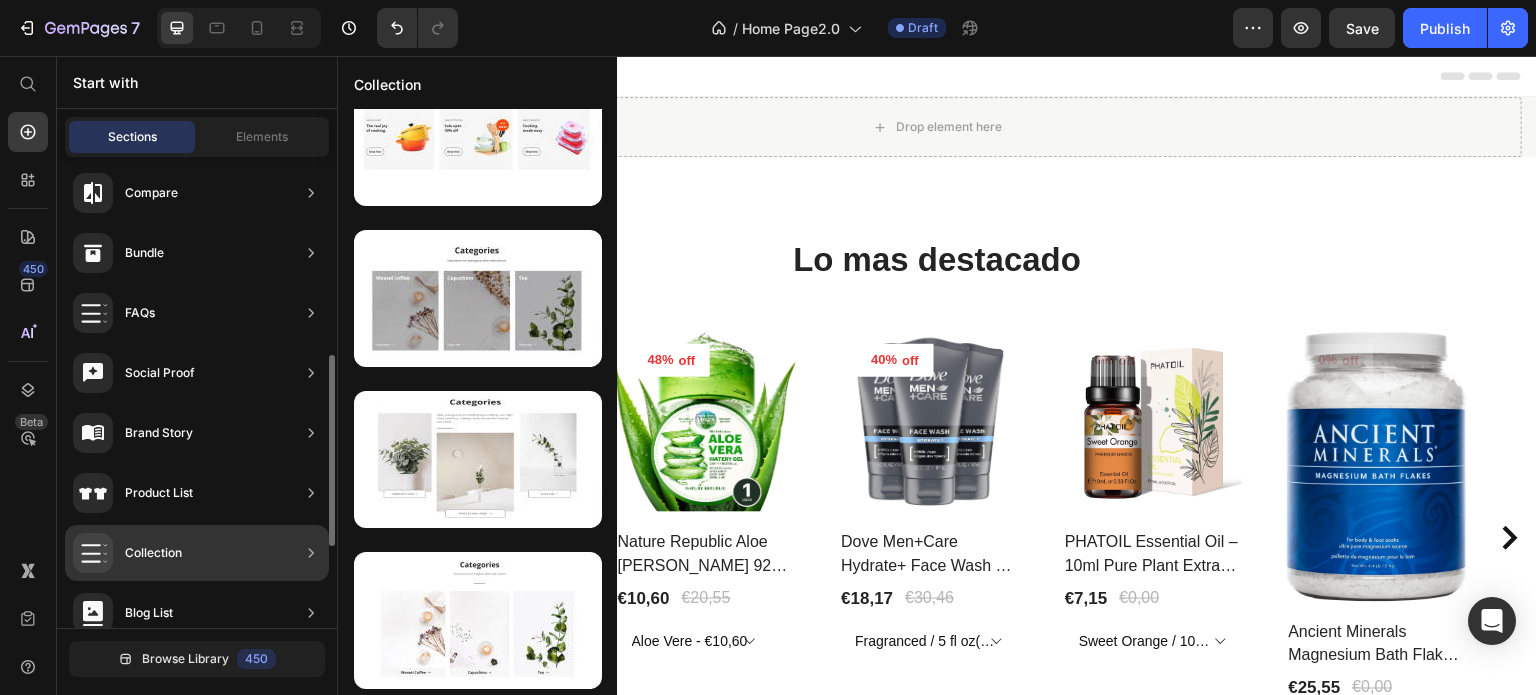 click on "Collection" 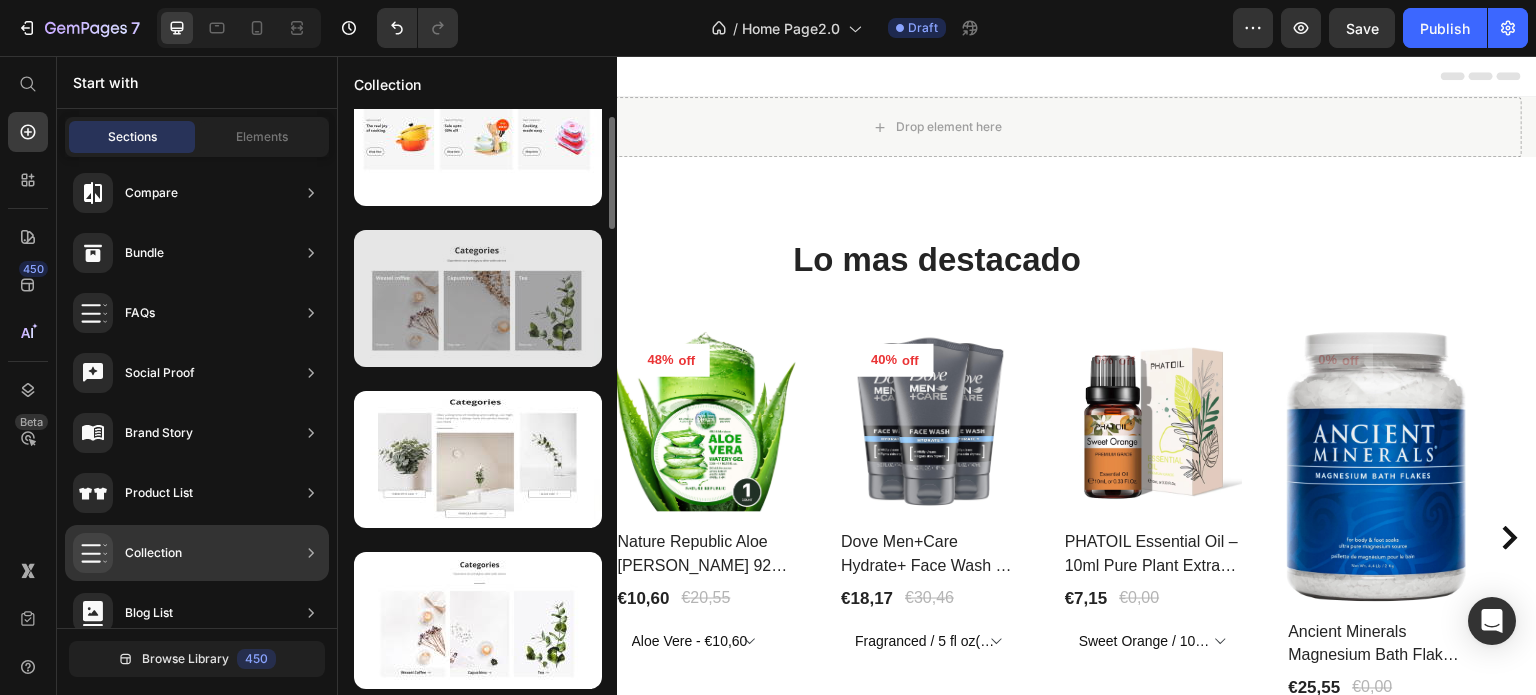 click at bounding box center [478, 298] 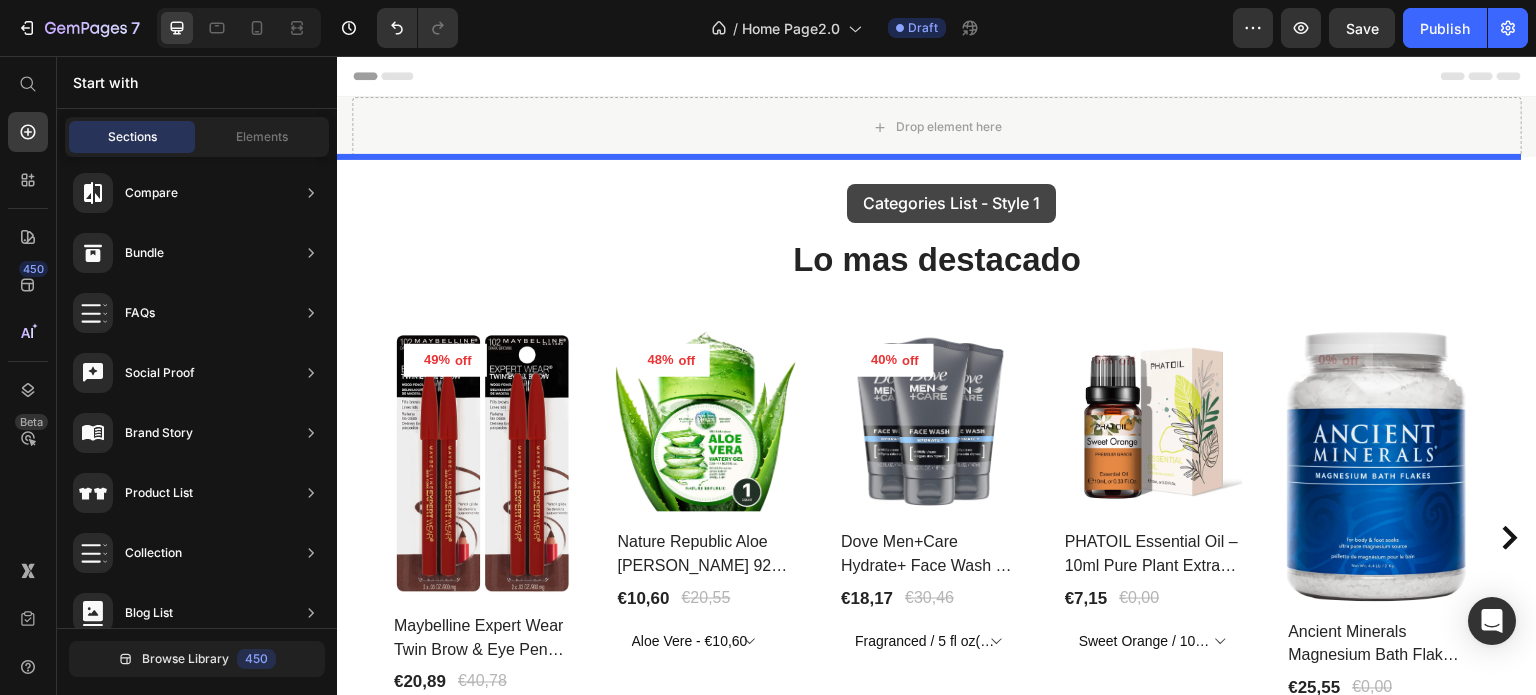 drag, startPoint x: 814, startPoint y: 378, endPoint x: 929, endPoint y: 181, distance: 228.10962 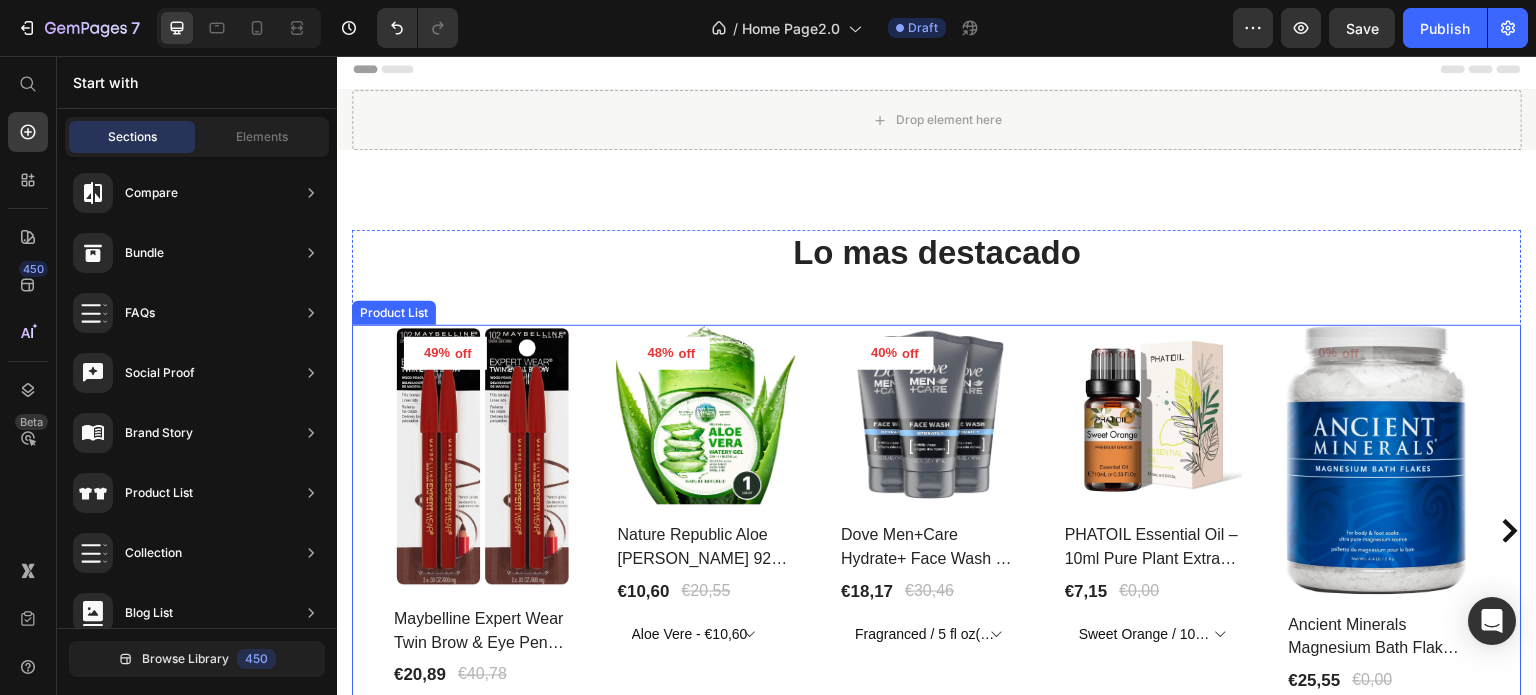 scroll, scrollTop: 0, scrollLeft: 0, axis: both 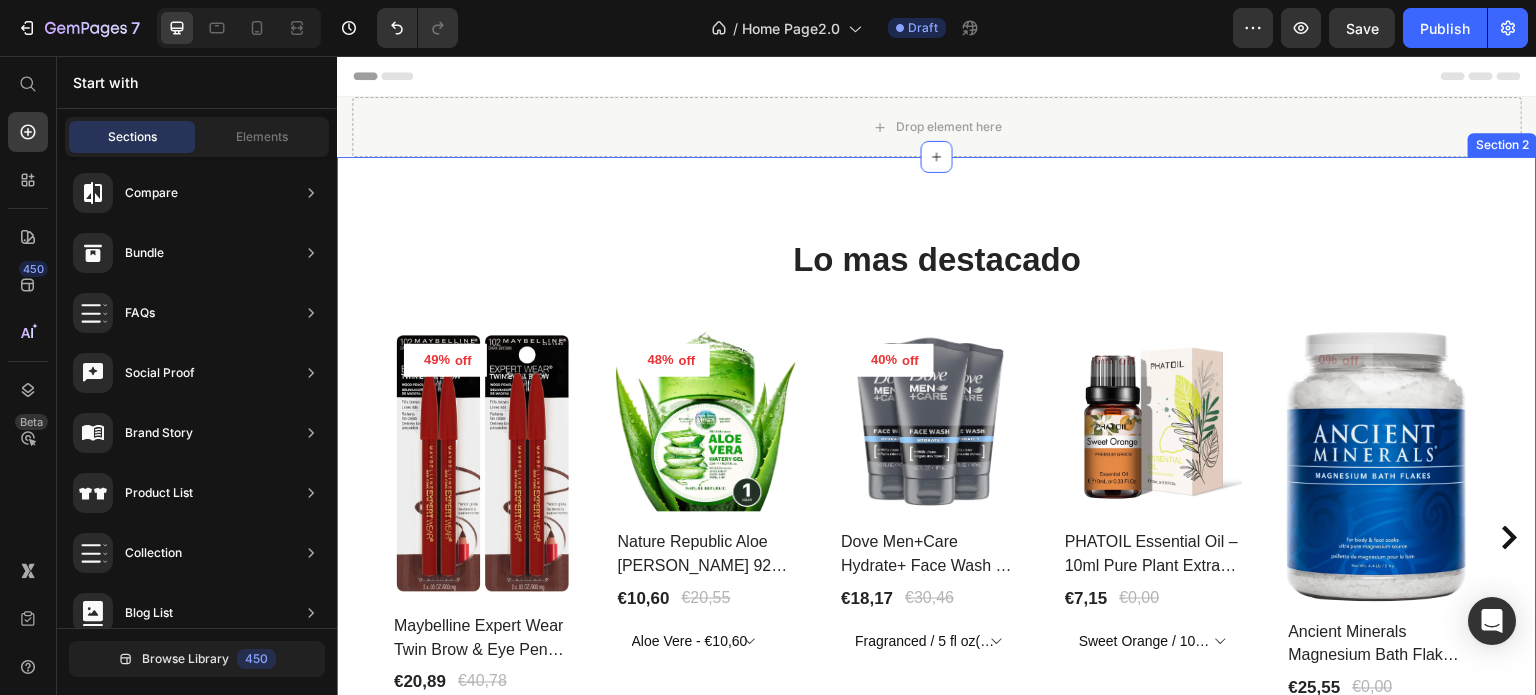 click on "Lo mas destacado Heading 49% off Product Tag Product Images Row Maybelline Expert Wear Twin Brow & Eye Pencil – Longwear, Blendable & Waterproof Product Title €20,89 Product Price €40,78 Product Price Row Dark / 0.12 Ounce (Pack Of 1) - €20,89  Product Variants & Swatches Row 48% off Product Tag Product Images Row Nature Republic Aloe [PERSON_NAME] 92% Soothing Gel – Hydrating Multi-Use Korean Skincare Product Title €10,60 Product Price €20,55 Product Price Row Aloe Vere - €10,60  Product Variants & Swatches Row 40% off Product Tag Product Images Row Dove Men+Care Hydrate+ Face Wash – Advanced Moisture Protection [MEDICAL_DATA] Product Title €18,17 Product Price €30,46 Product Price Row Fragranced / 5 fl oz(Pack Of 3) - €18,17  Product Variants & Swatches Row 0% off Product Tag Product Images Row PHATOIL Essential Oil – 10ml Pure Plant Extract for Aromatherapy & Diffusers Product Title €7,15 Product Price €0,00 Product Price Row Sweet Orange / 10Ml - €7,15  Ylang Ylang / 10Ml - €7,38" at bounding box center (937, 538) 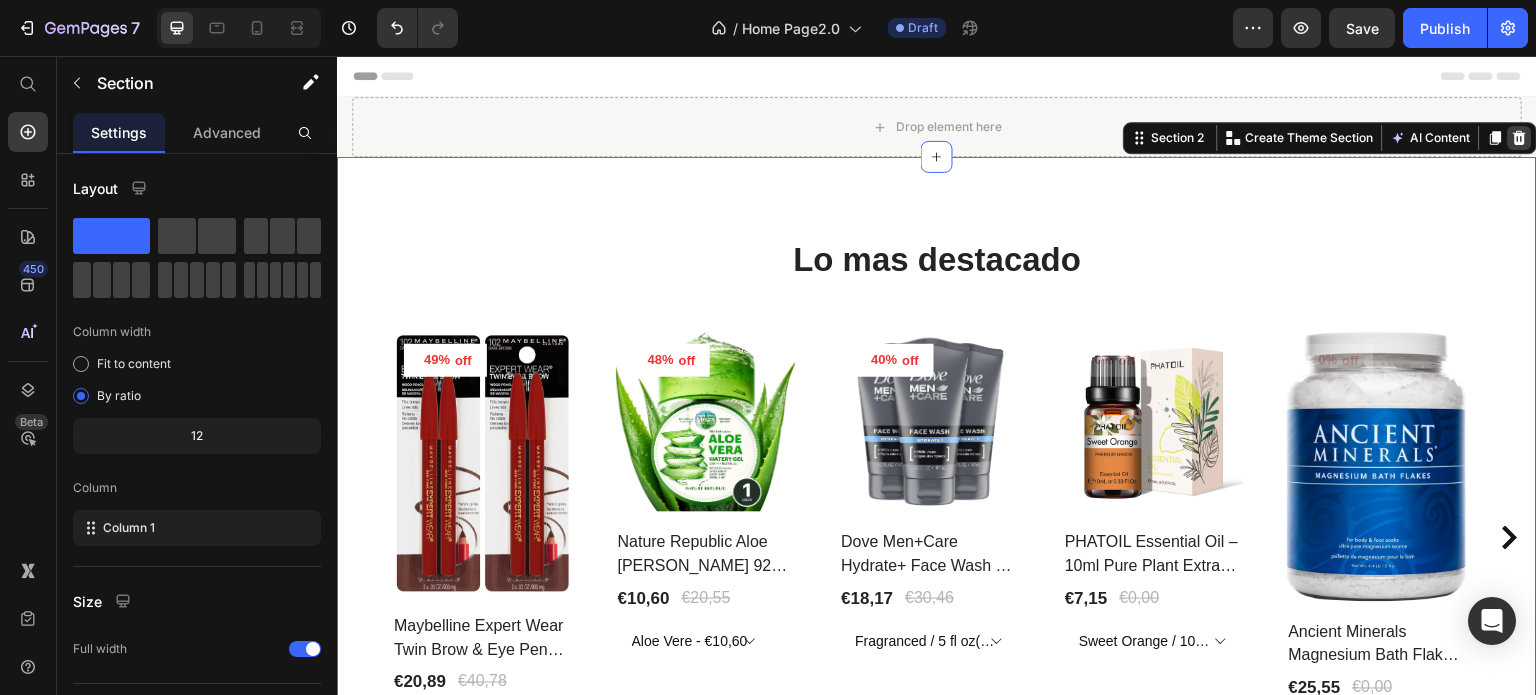 click 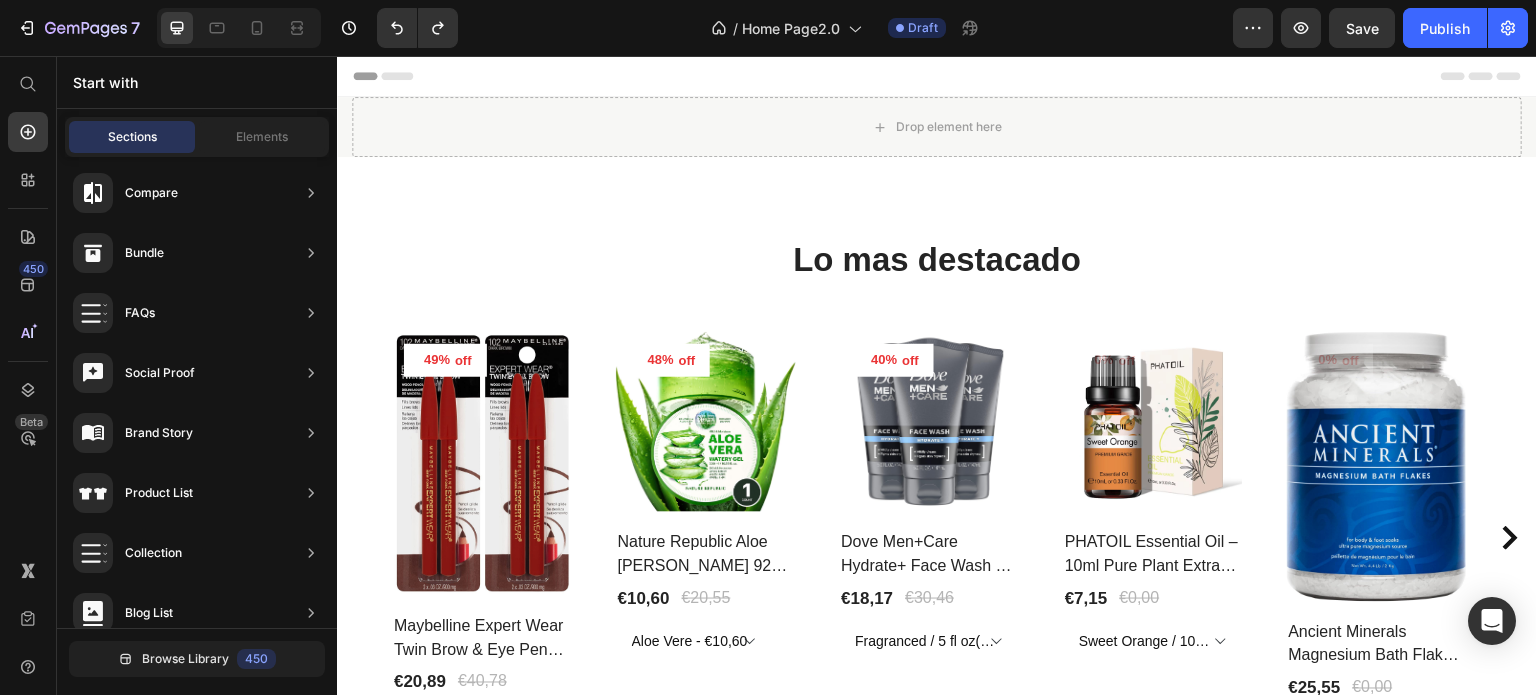 scroll, scrollTop: 349, scrollLeft: 0, axis: vertical 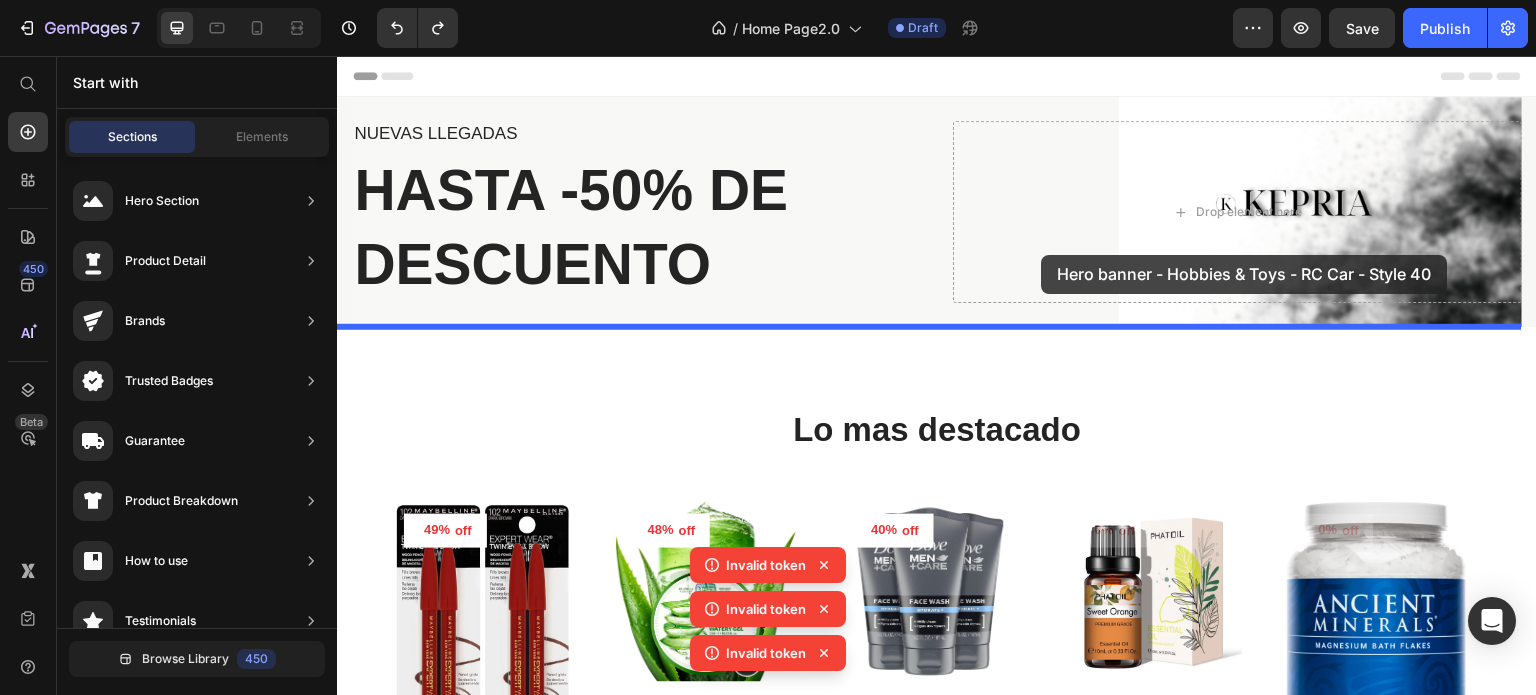 drag, startPoint x: 863, startPoint y: 245, endPoint x: 1042, endPoint y: 255, distance: 179.27911 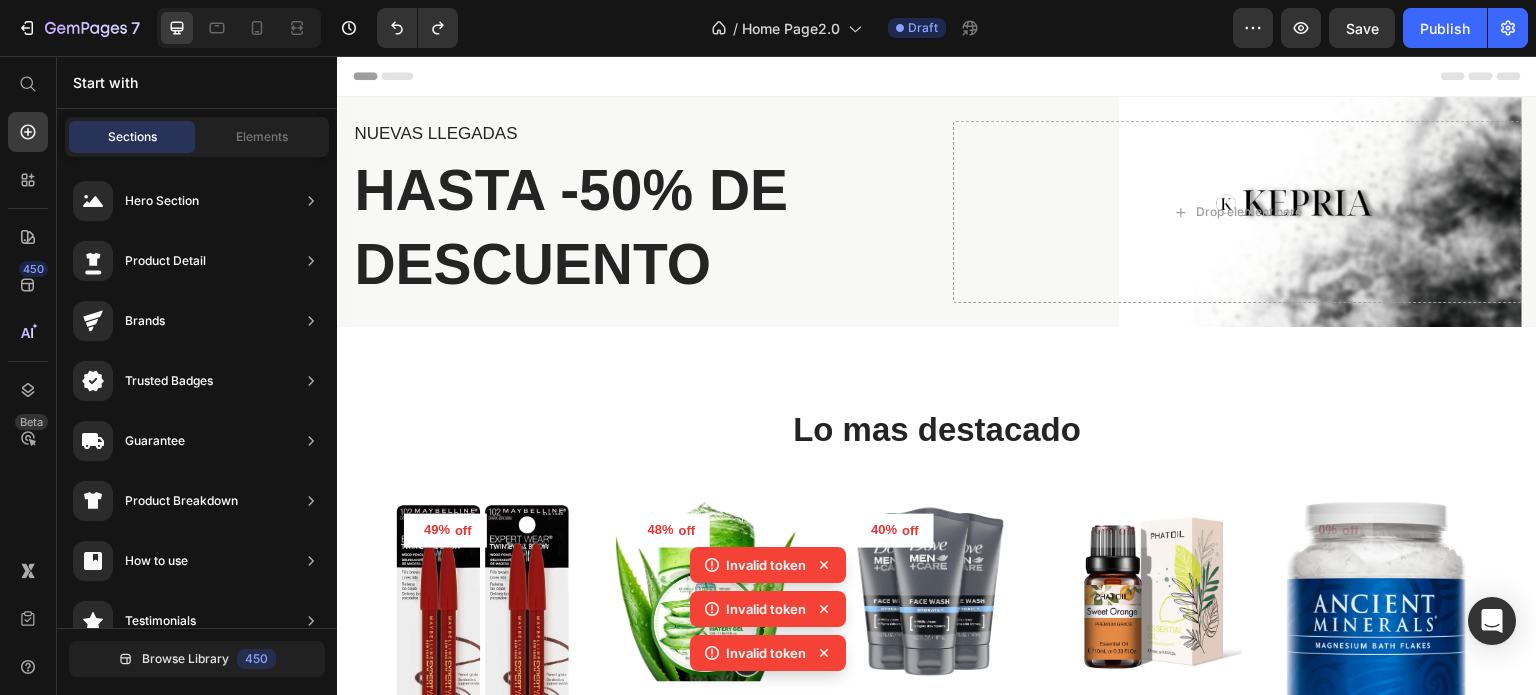 click 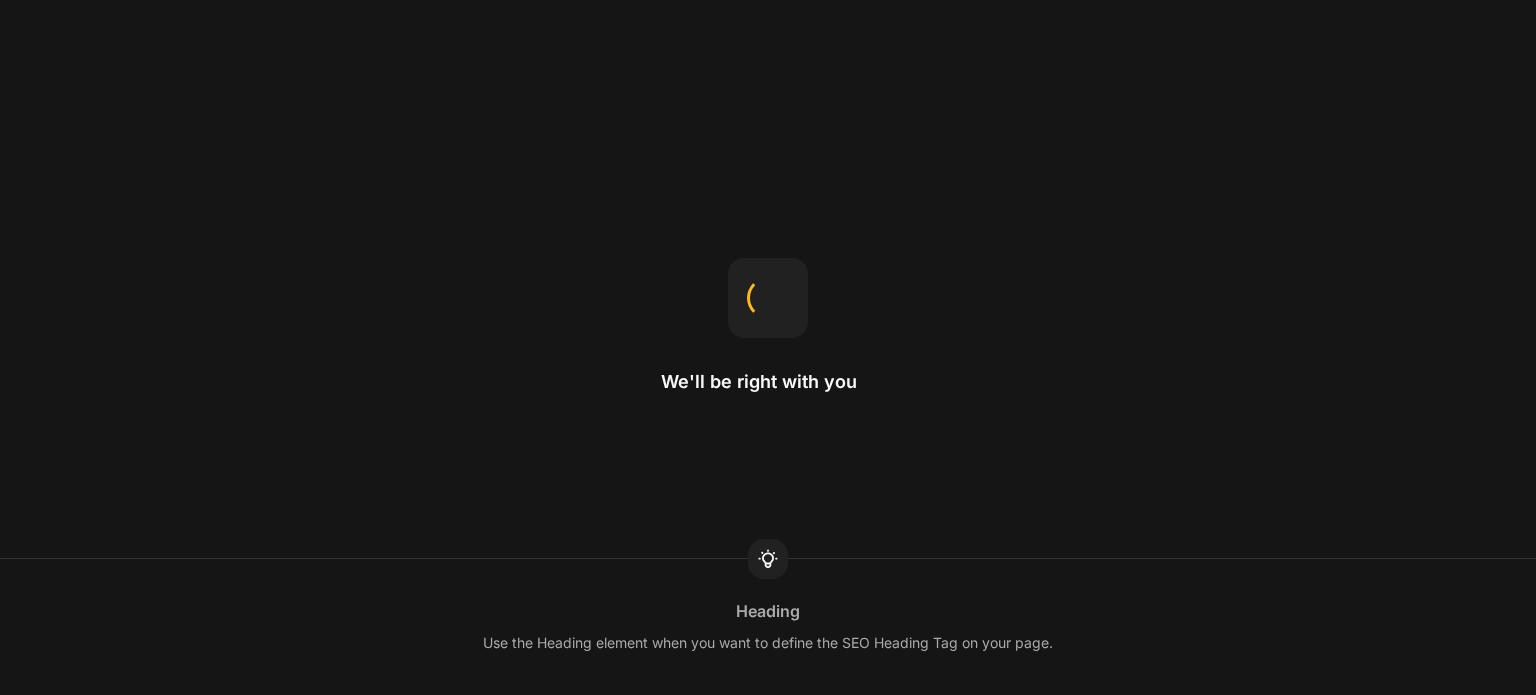 scroll, scrollTop: 0, scrollLeft: 0, axis: both 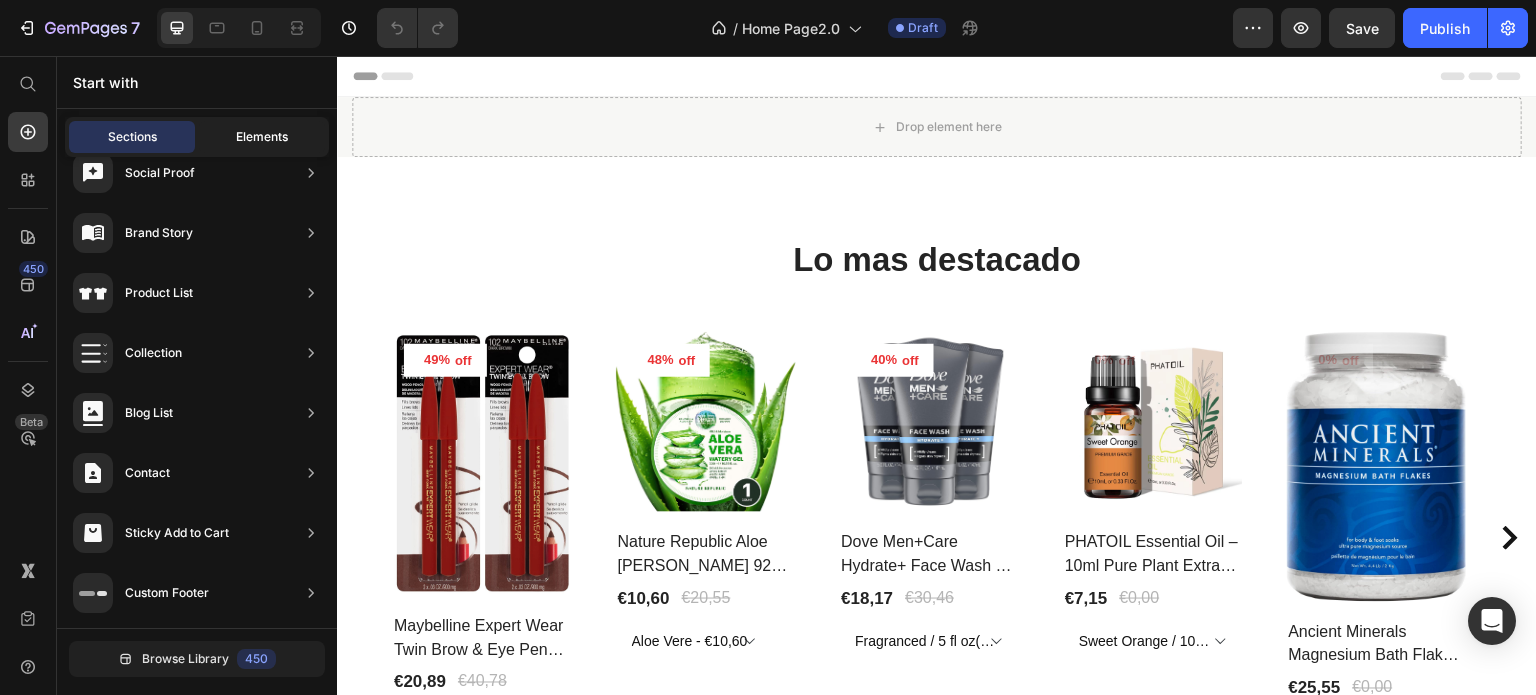 click on "Elements" 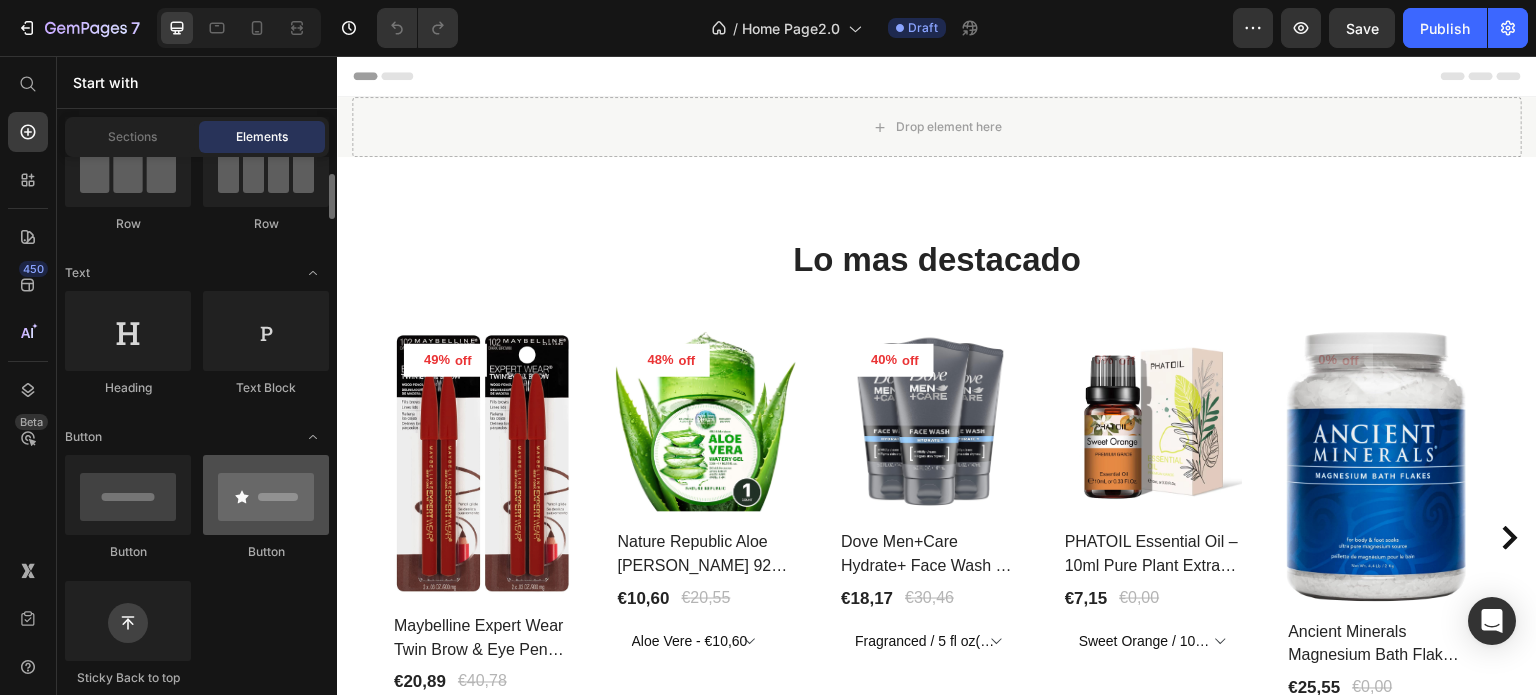 scroll, scrollTop: 400, scrollLeft: 0, axis: vertical 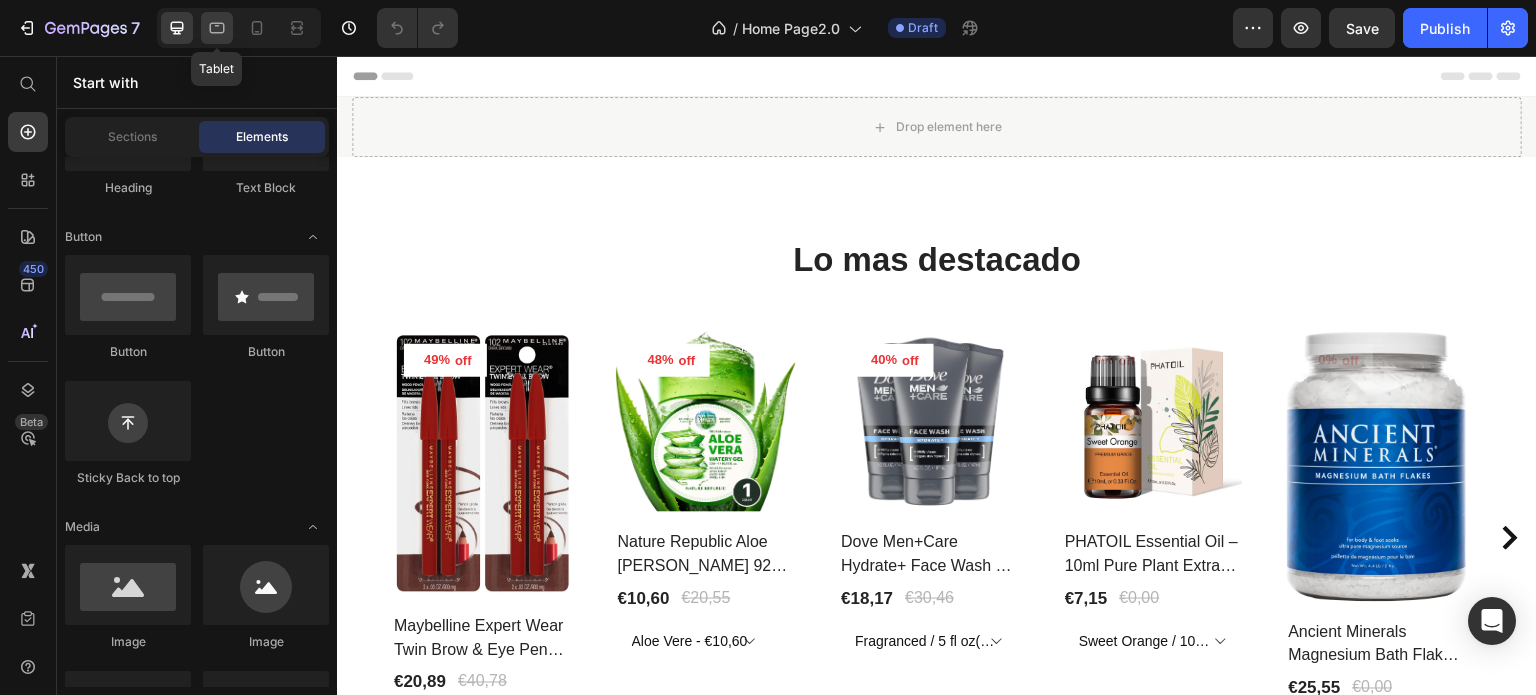 click 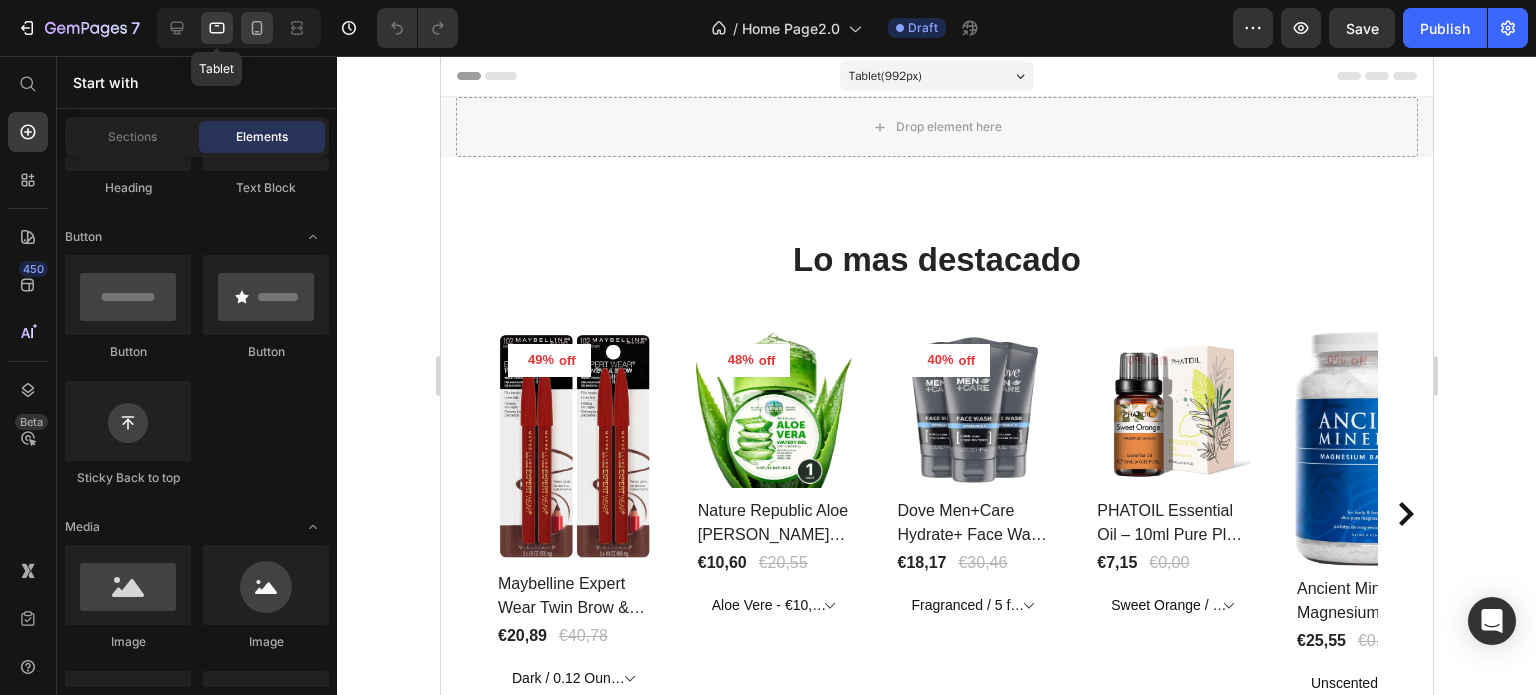 click 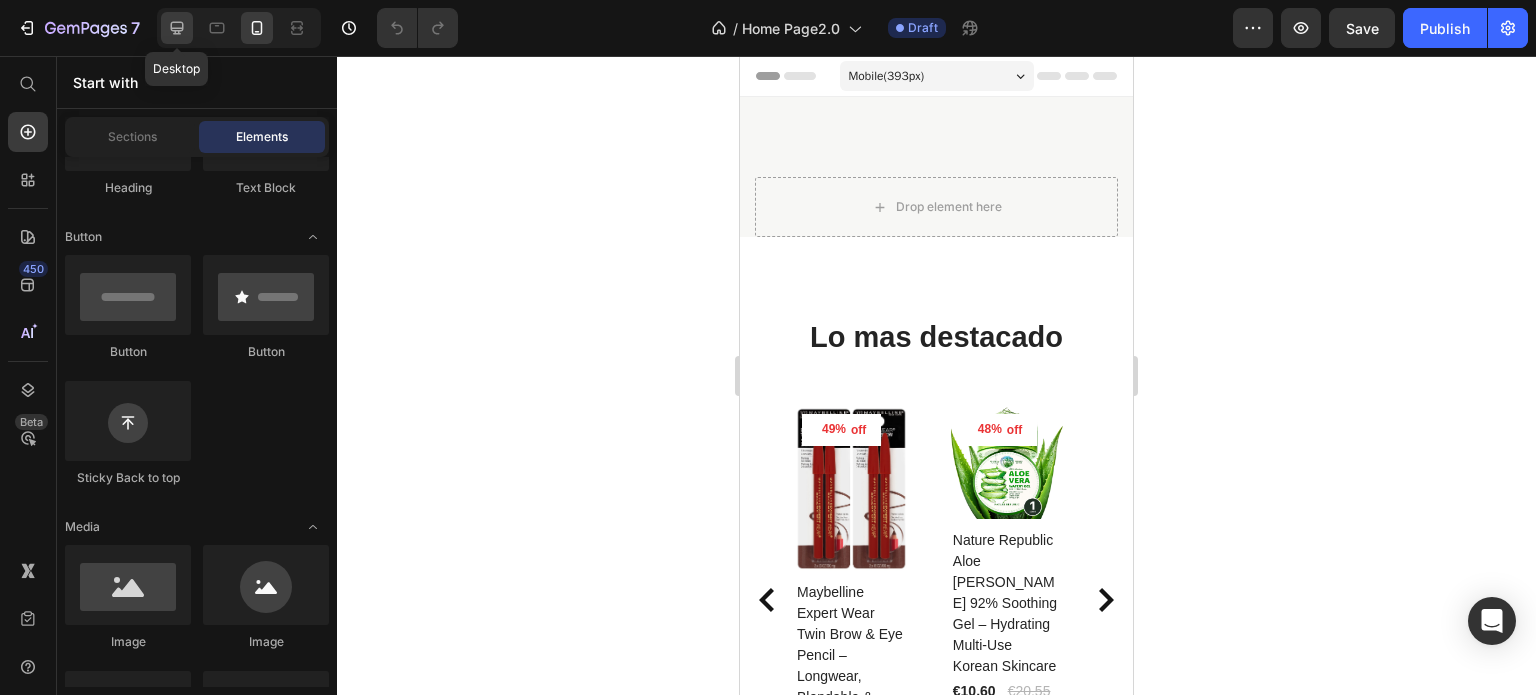 click 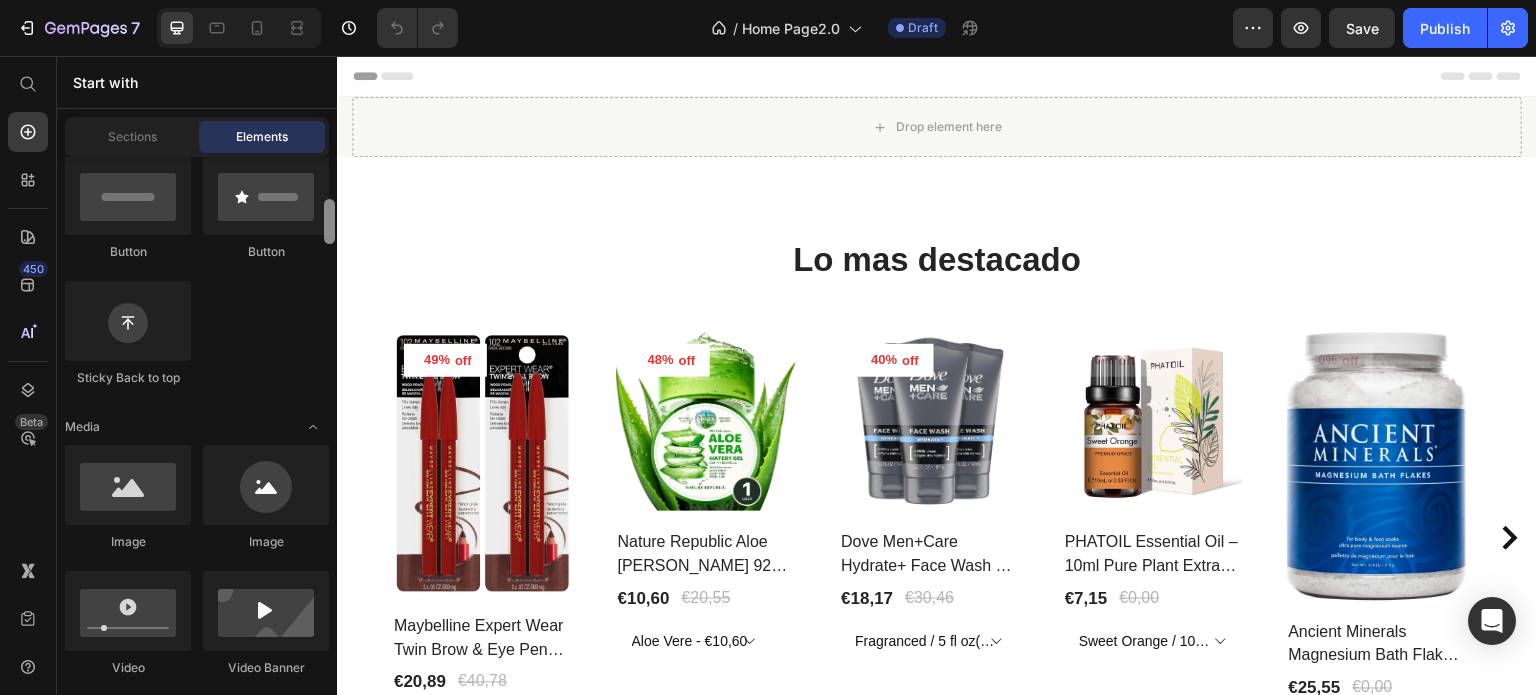 scroll, scrollTop: 600, scrollLeft: 0, axis: vertical 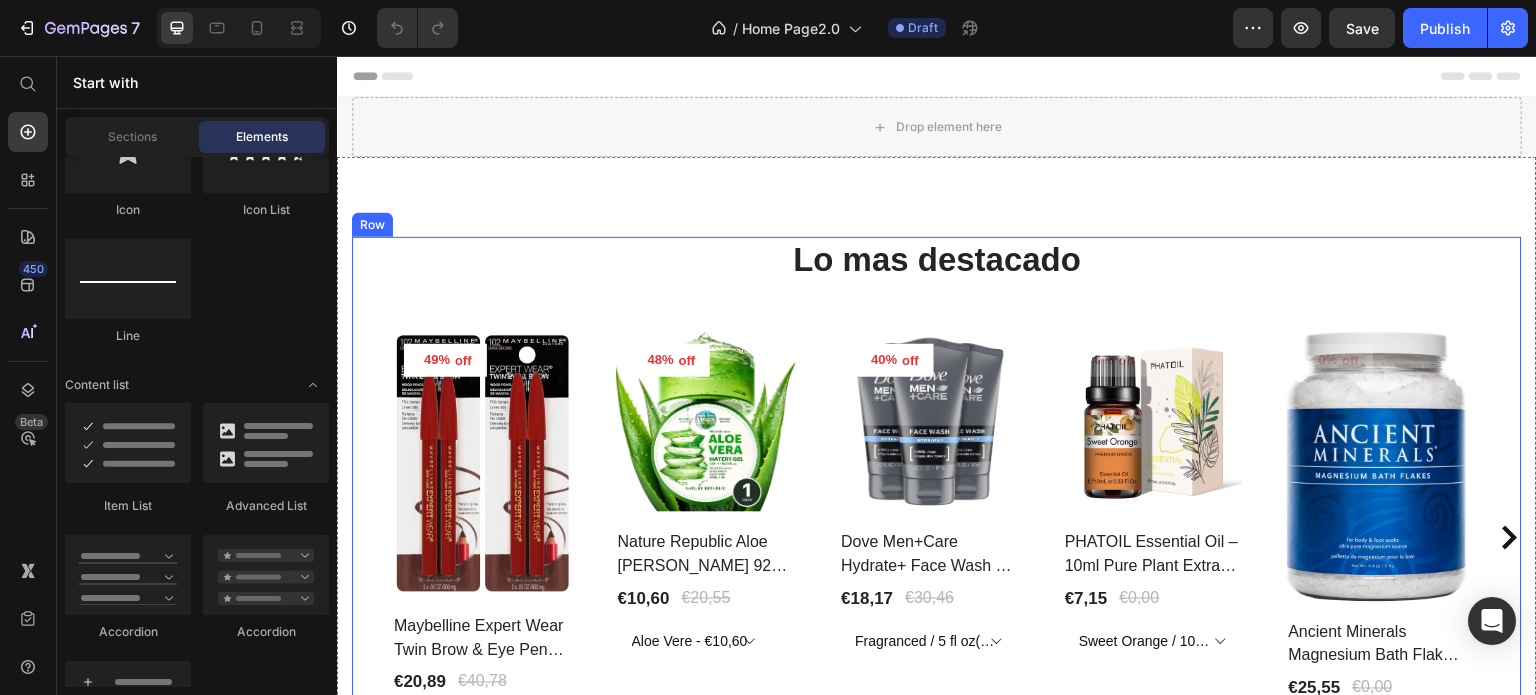 click on "Lo mas destacado Heading 49% off Product Tag Product Images Row Maybelline Expert Wear Twin Brow & Eye Pencil – Longwear, Blendable & Waterproof Product Title €20,89 Product Price €40,78 Product Price Row Dark / 0.12 Ounce (Pack Of 1) - €20,89  Product Variants & Swatches Row 48% off Product Tag Product Images Row Nature Republic Aloe [PERSON_NAME] 92% Soothing Gel – Hydrating Multi-Use Korean Skincare Product Title €10,60 Product Price €20,55 Product Price Row Aloe Vere - €10,60  Product Variants & Swatches Row 40% off Product Tag Product Images Row Dove Men+Care Hydrate+ Face Wash – Advanced Moisture Protection [MEDICAL_DATA] Product Title €18,17 Product Price €30,46 Product Price Row Fragranced / 5 fl oz(Pack Of 3) - €18,17  Product Variants & Swatches Row 0% off Product Tag Product Images Row PHATOIL Essential Oil – 10ml Pure Plant Extract for Aromatherapy & Diffusers Product Title €7,15 Product Price €0,00 Product Price Row Sweet Orange / 10Ml - €7,15  Ylang Ylang / 10Ml - €7,38" at bounding box center [937, 538] 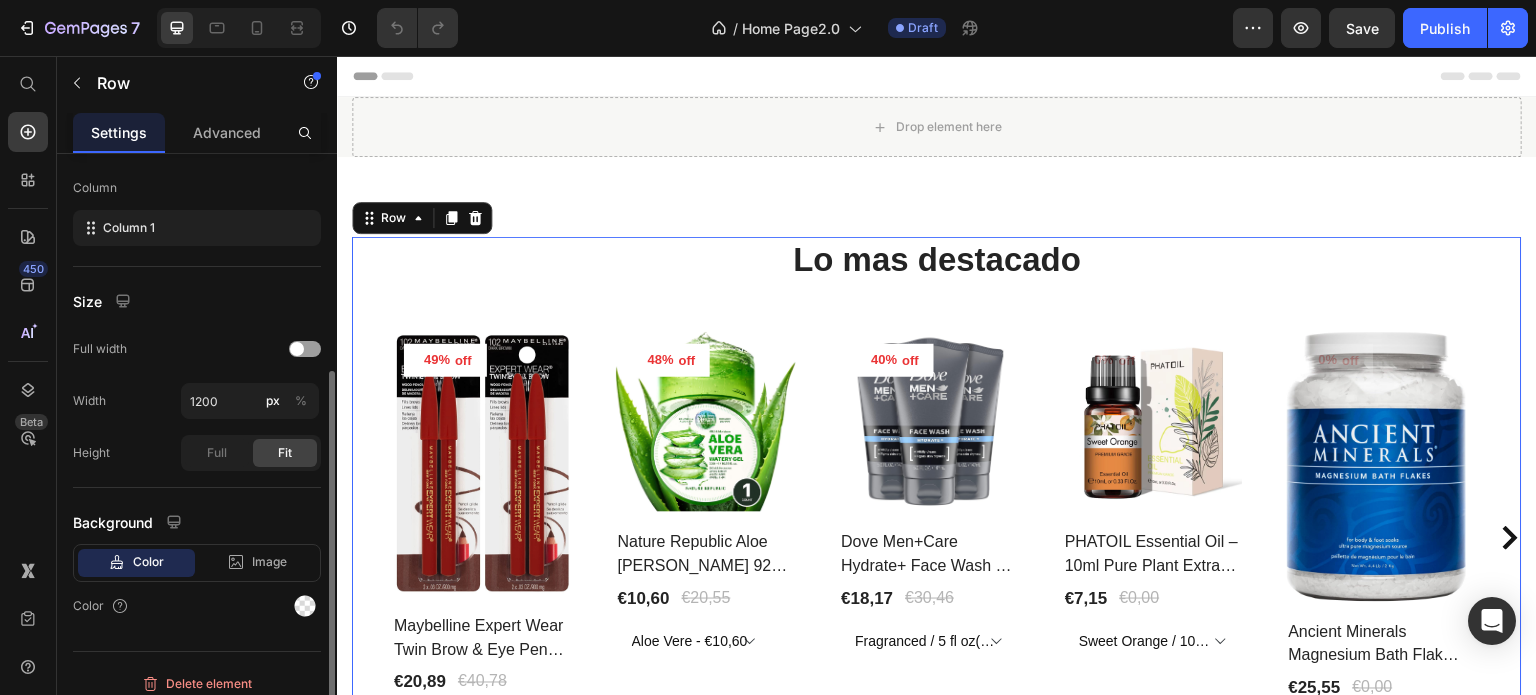 scroll, scrollTop: 312, scrollLeft: 0, axis: vertical 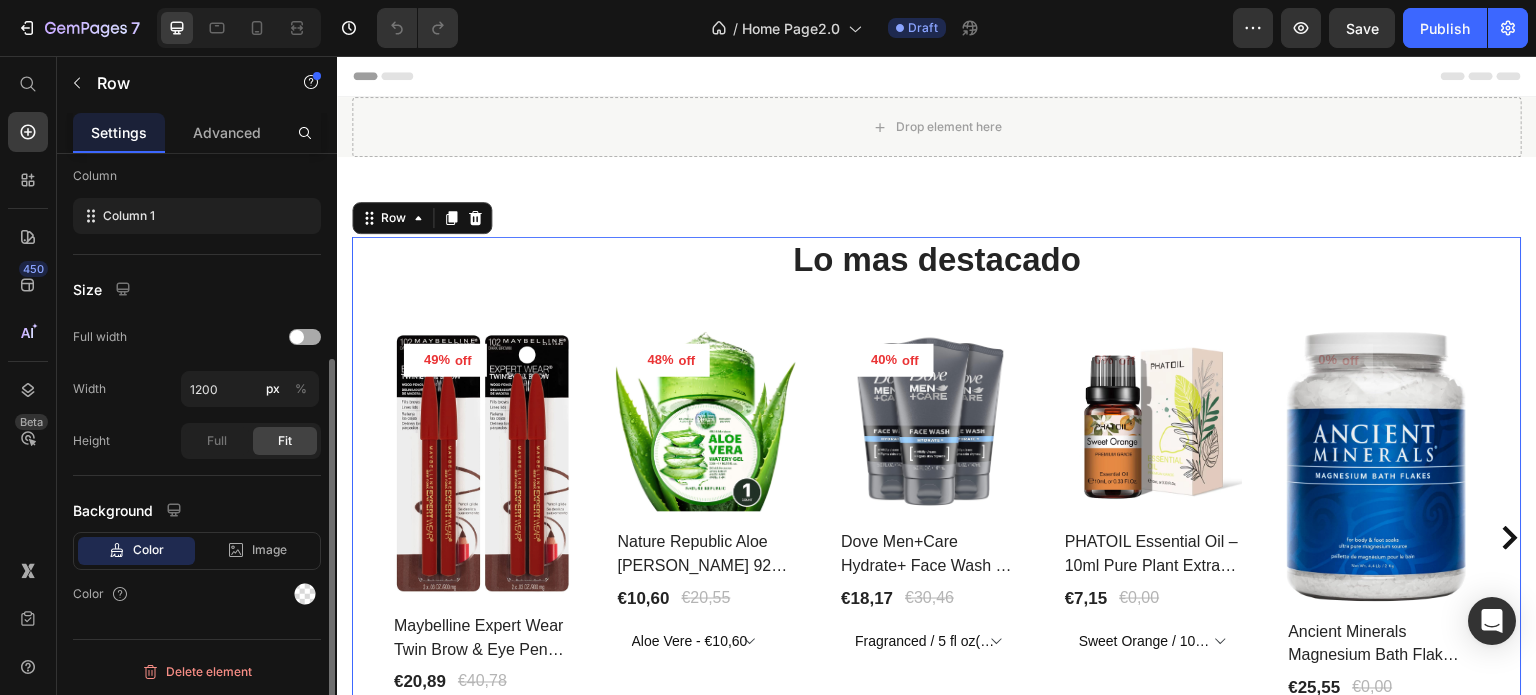 click on "Full width" 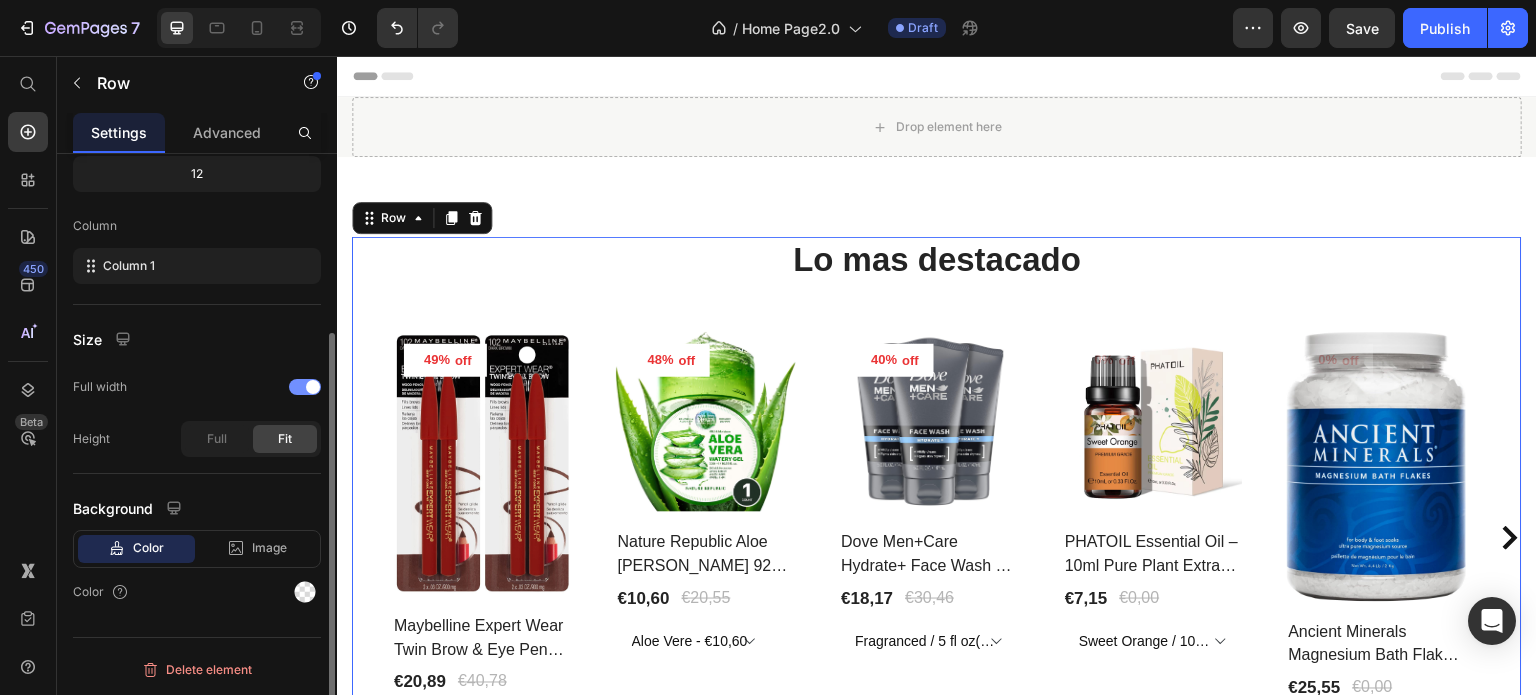 scroll, scrollTop: 260, scrollLeft: 0, axis: vertical 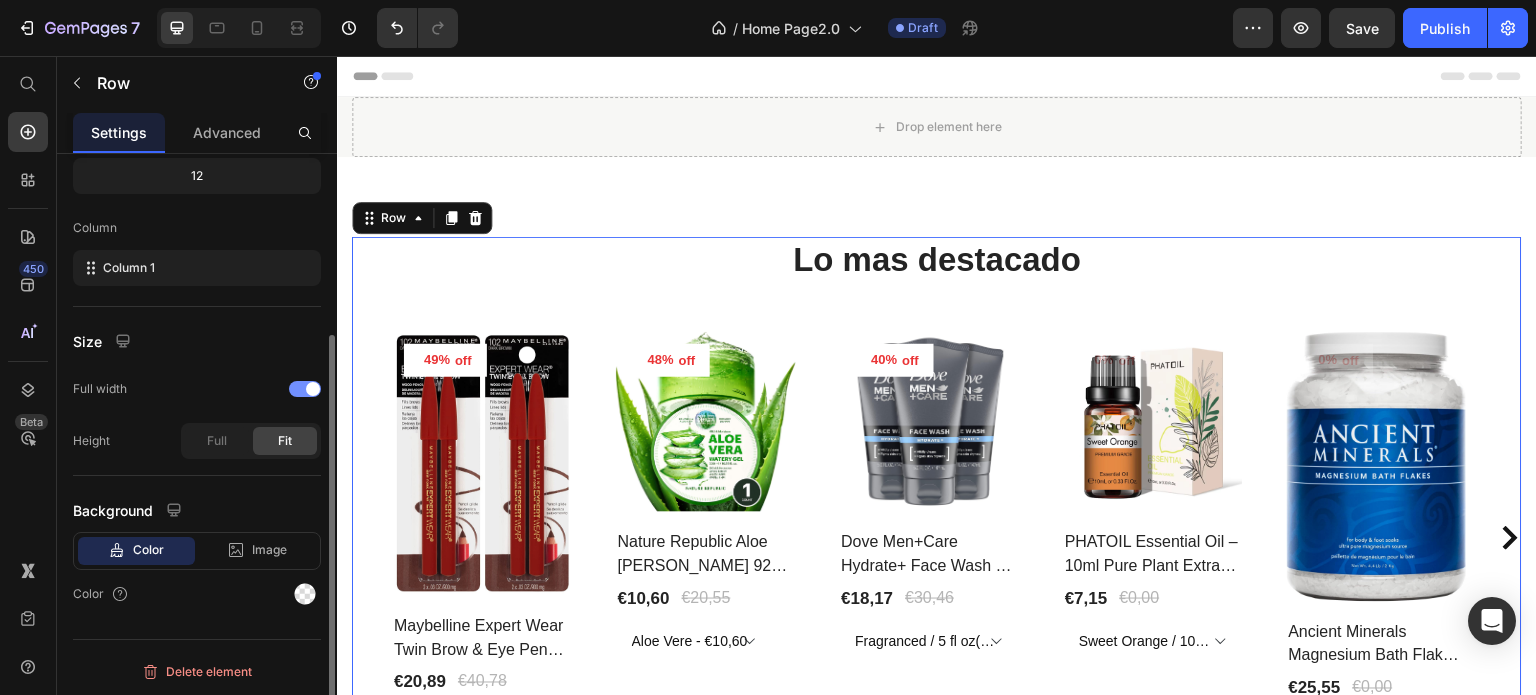 click on "Full width" 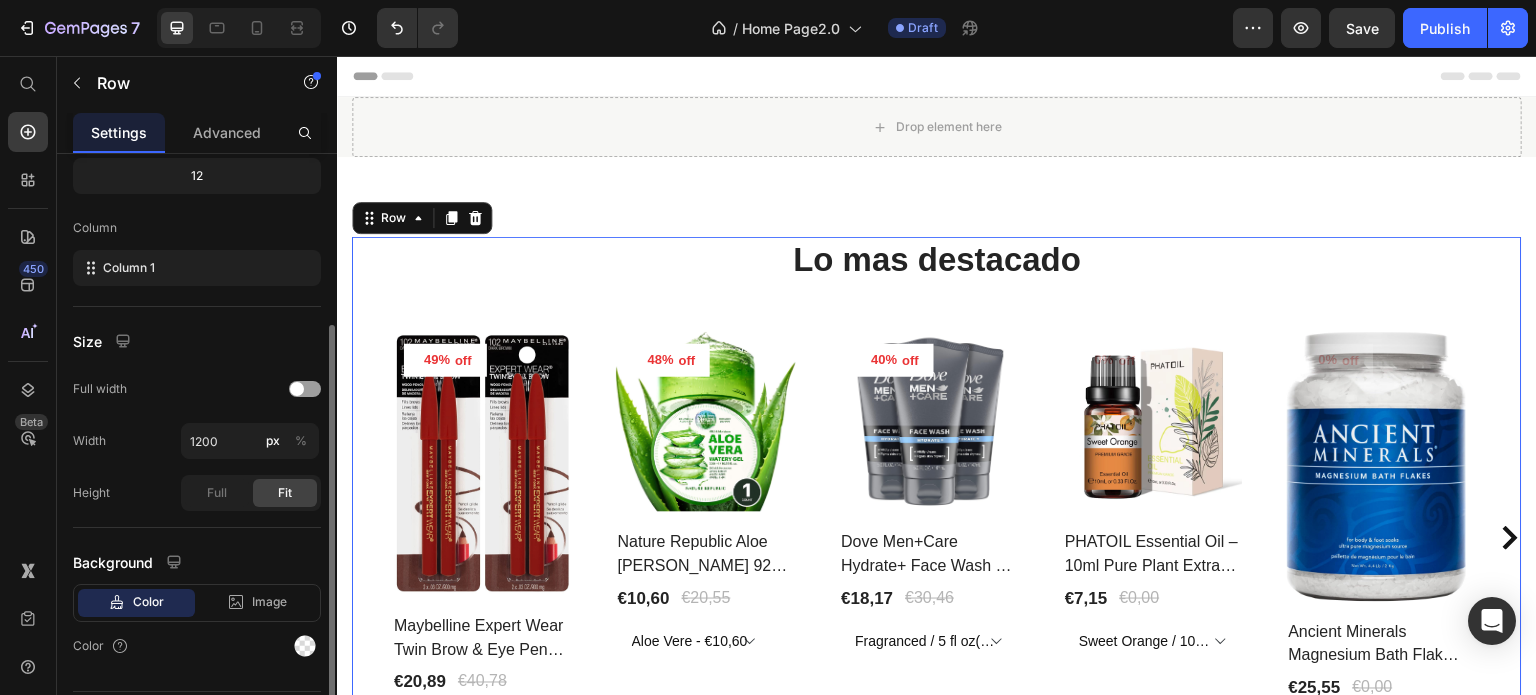 scroll, scrollTop: 312, scrollLeft: 0, axis: vertical 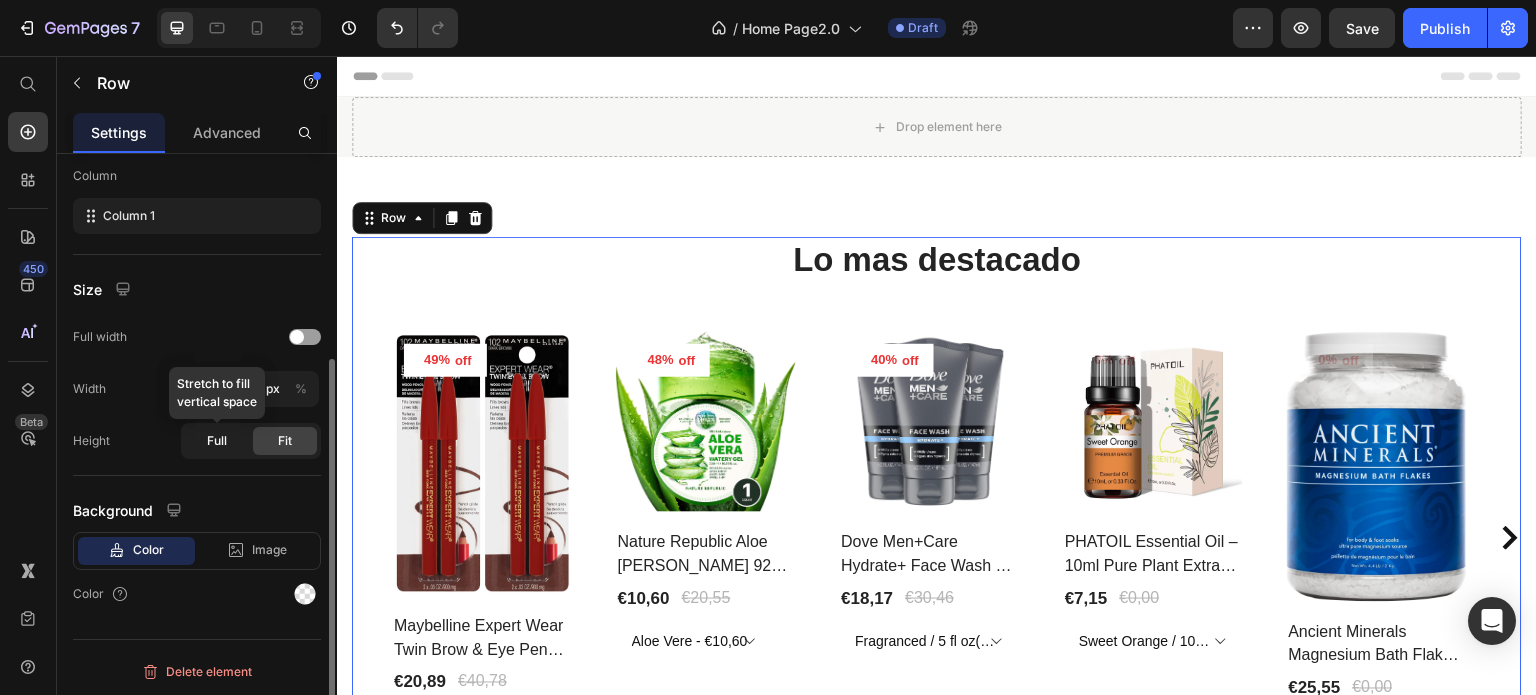 click on "Full" 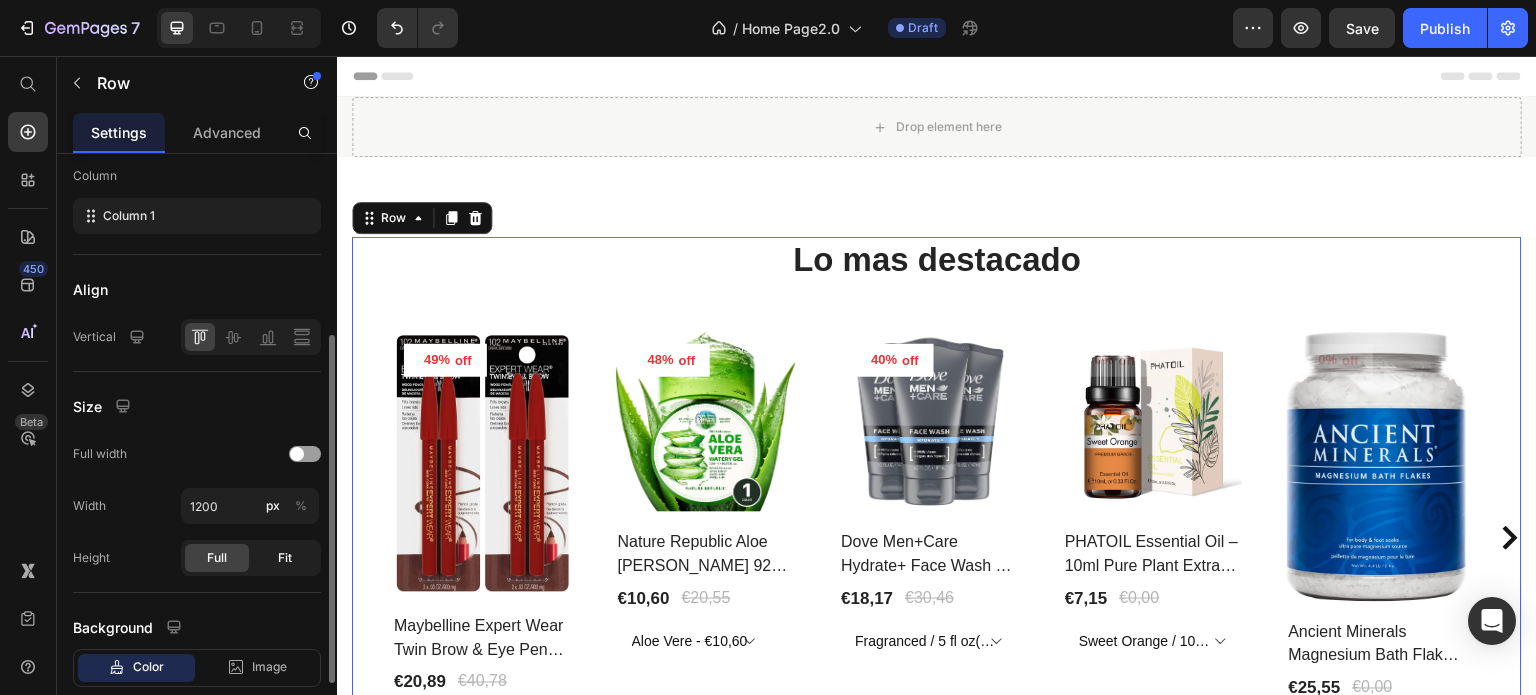 click on "Fit" 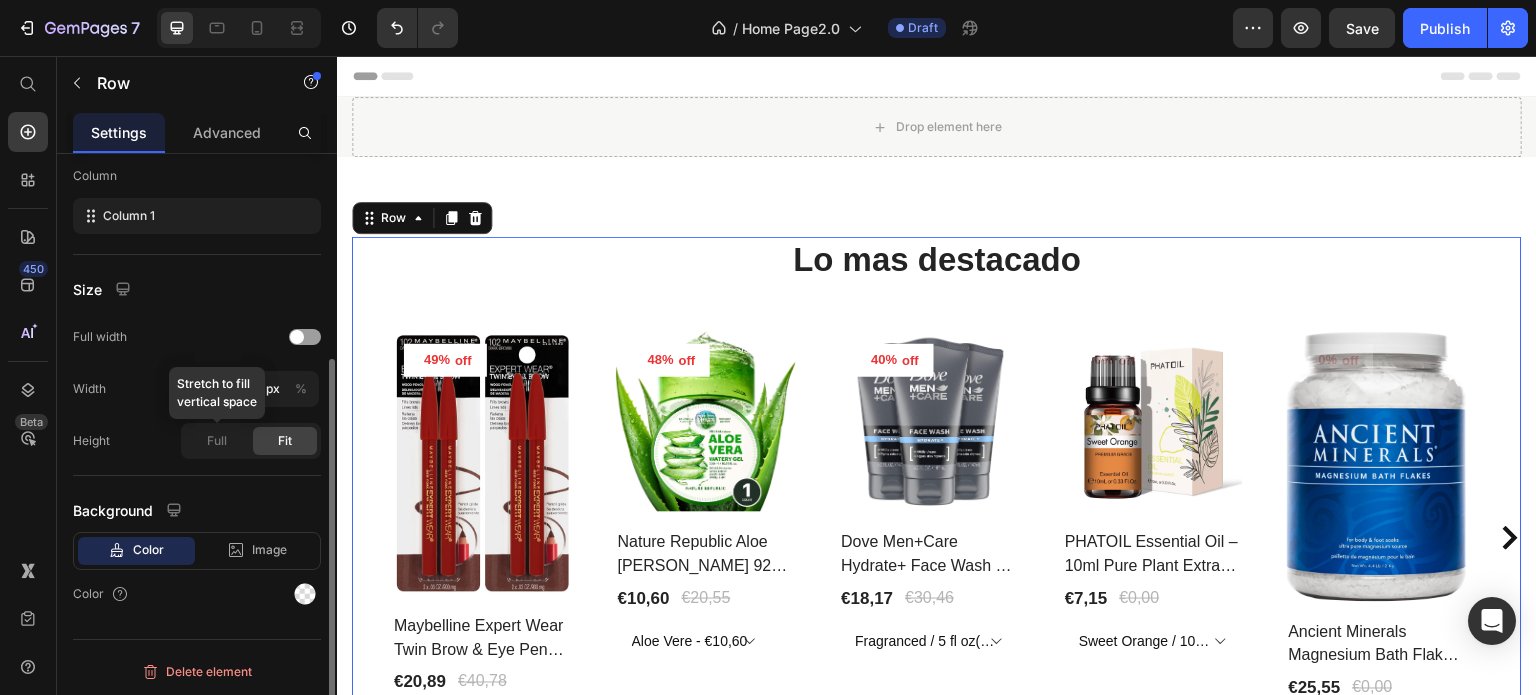 click on "Full" 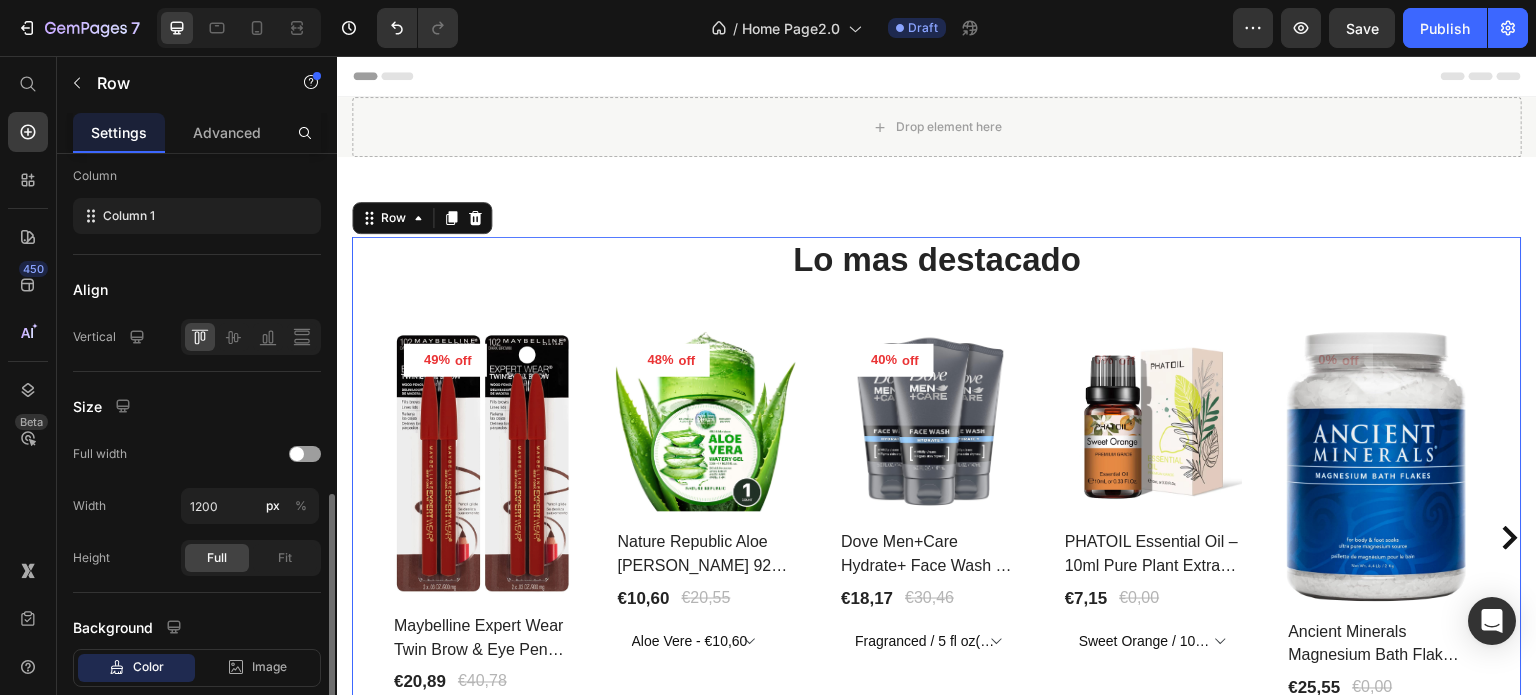 scroll, scrollTop: 428, scrollLeft: 0, axis: vertical 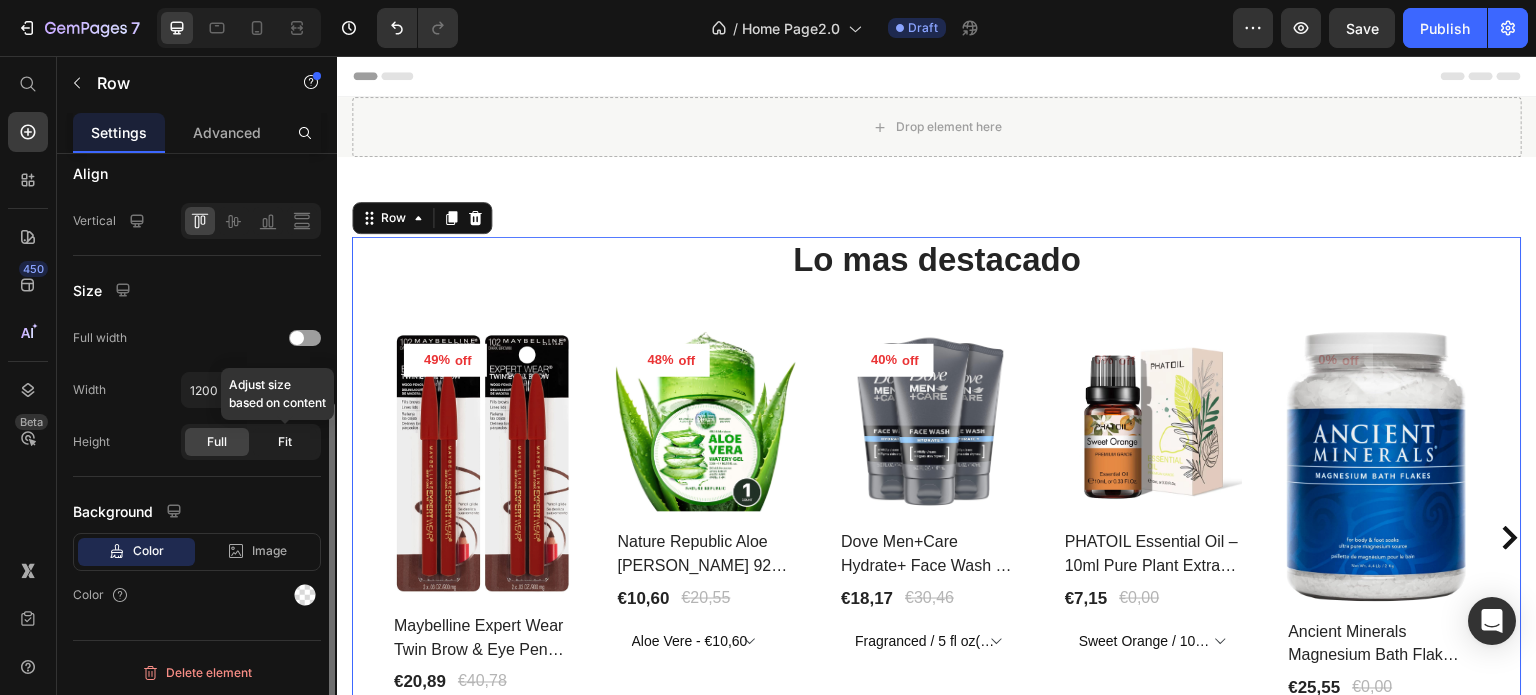 click on "Fit" 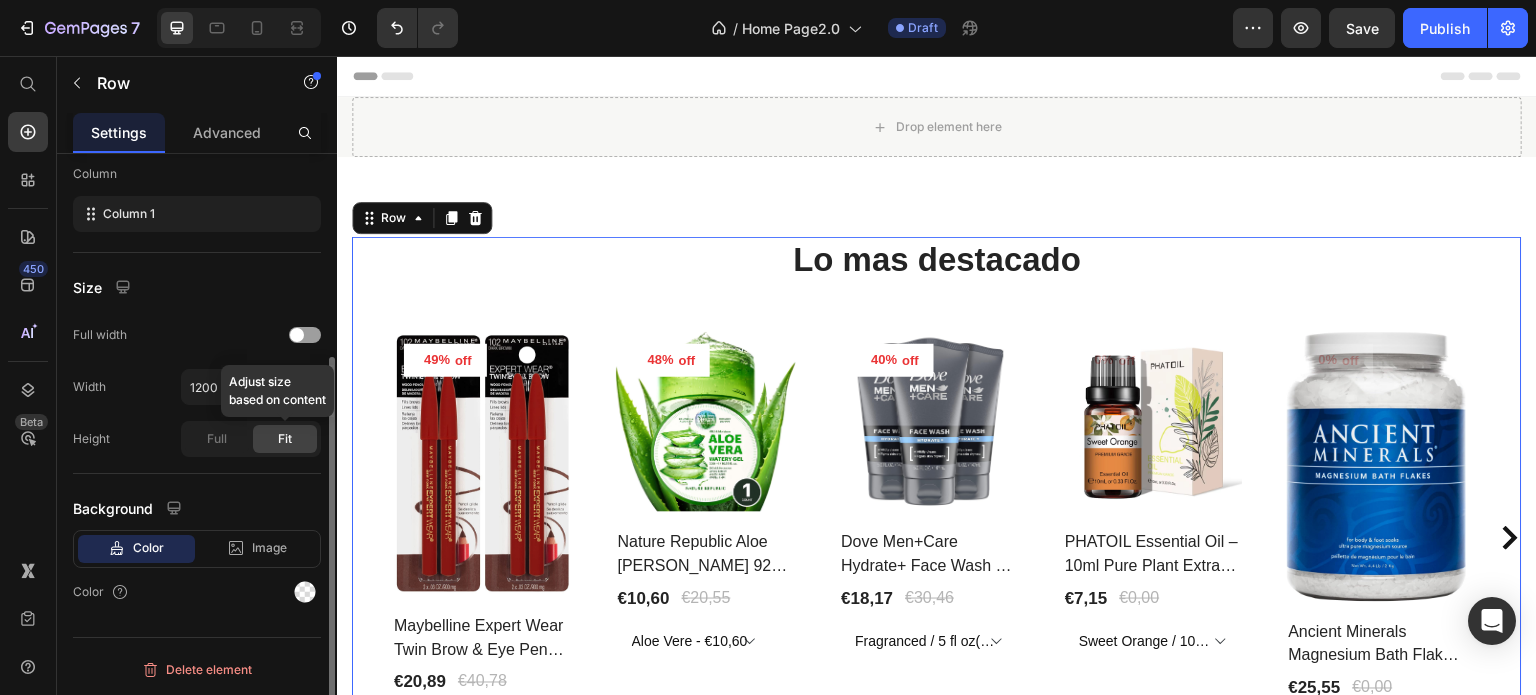 scroll, scrollTop: 312, scrollLeft: 0, axis: vertical 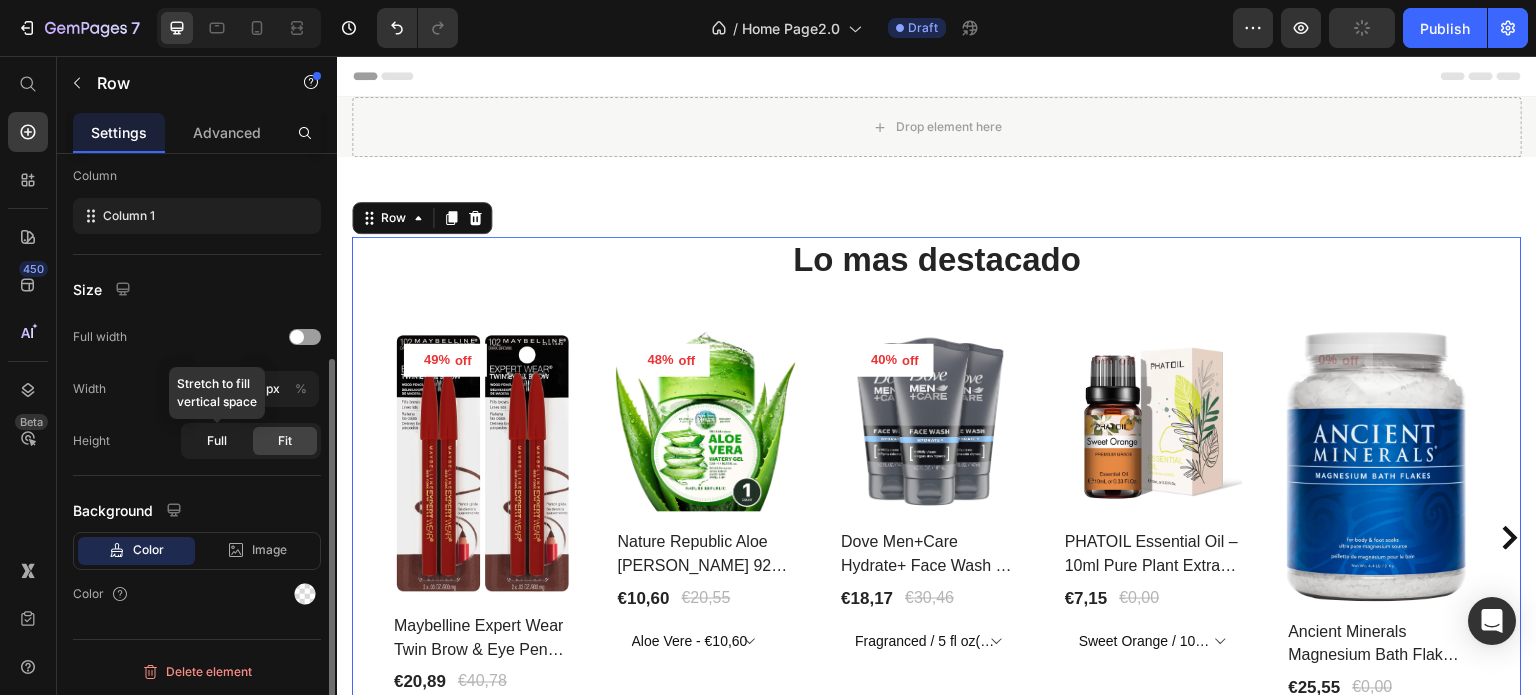 click on "Full" 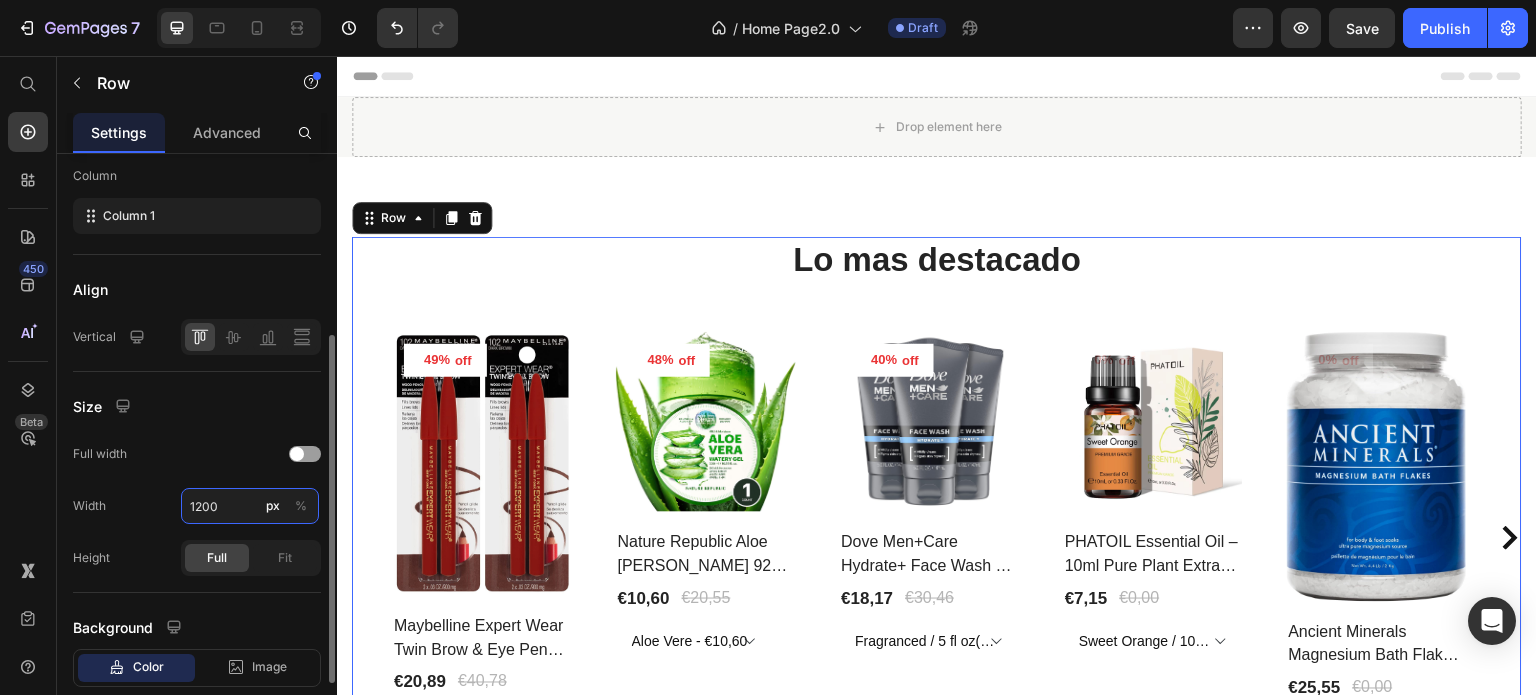 click on "1200" at bounding box center [250, 506] 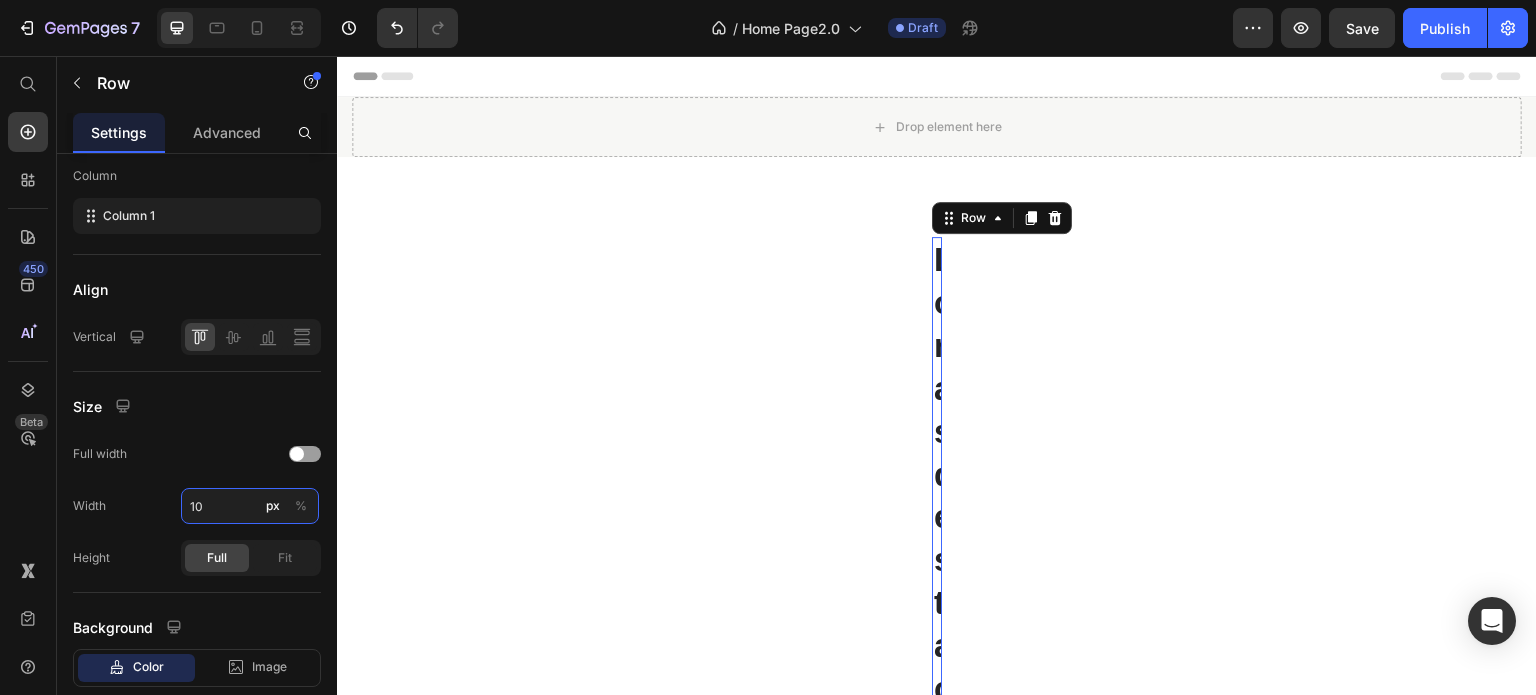 type on "1" 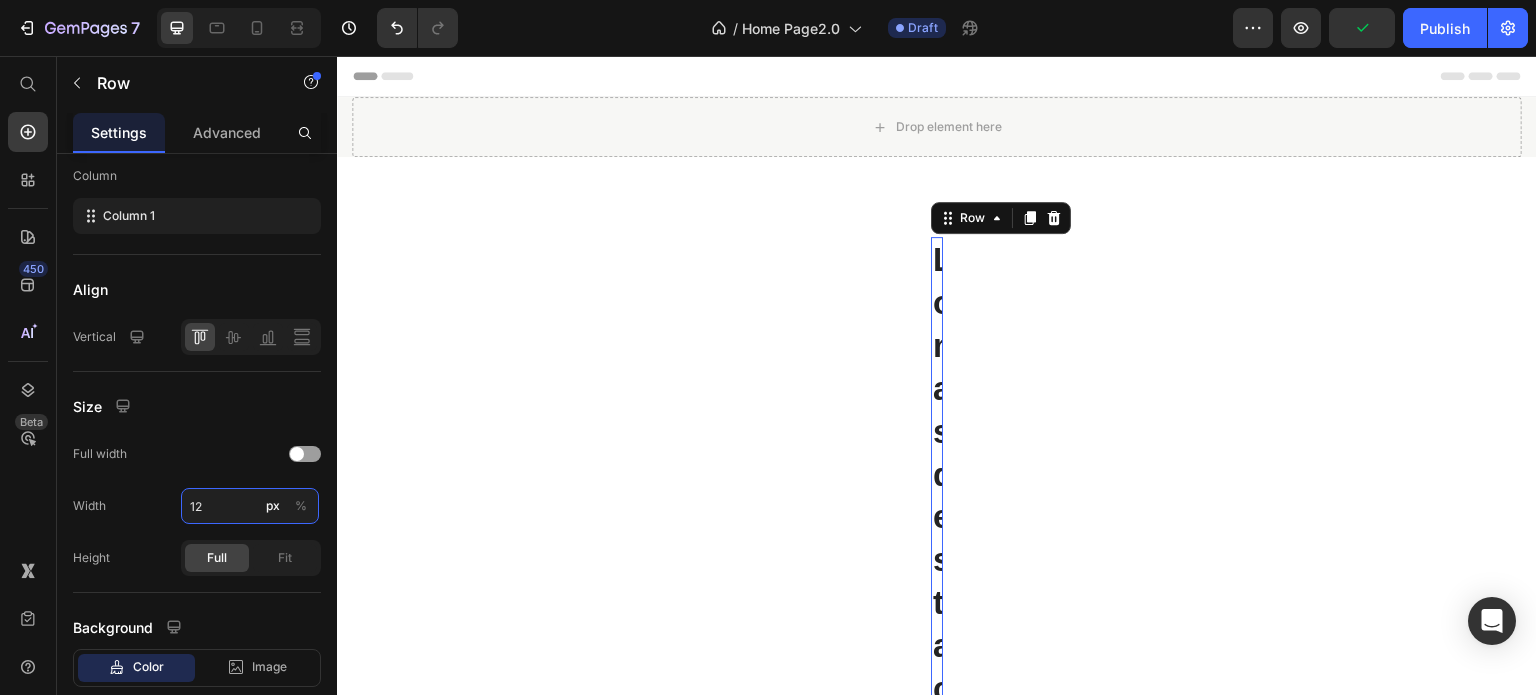 type on "1" 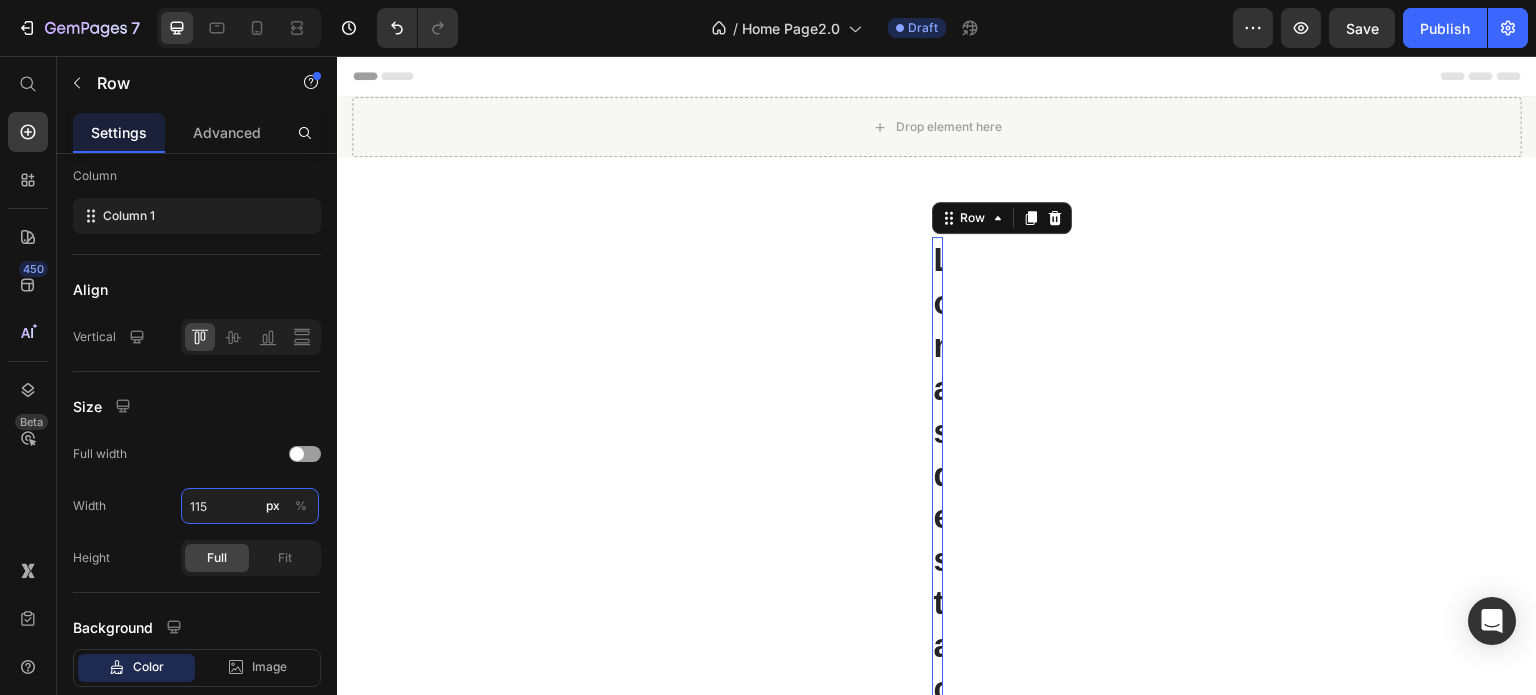 type on "1150" 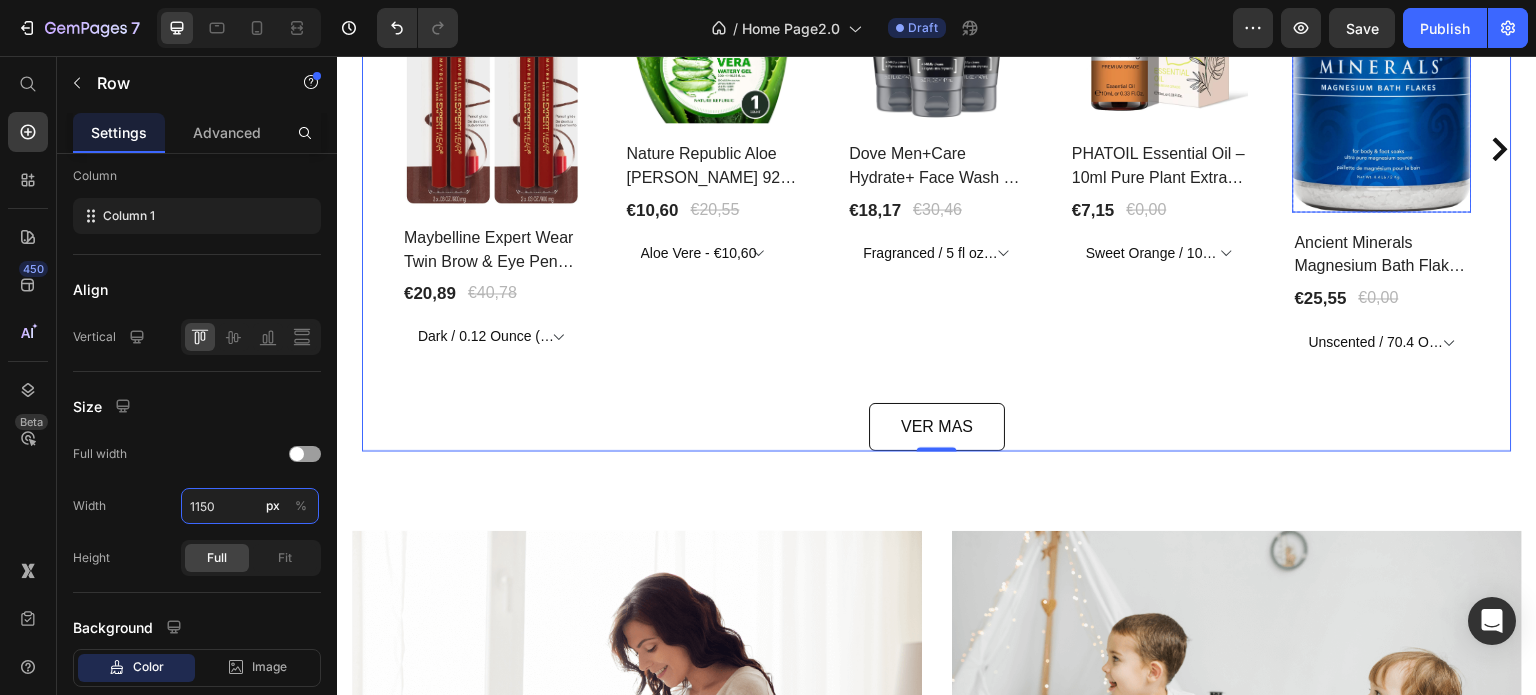 scroll, scrollTop: 500, scrollLeft: 0, axis: vertical 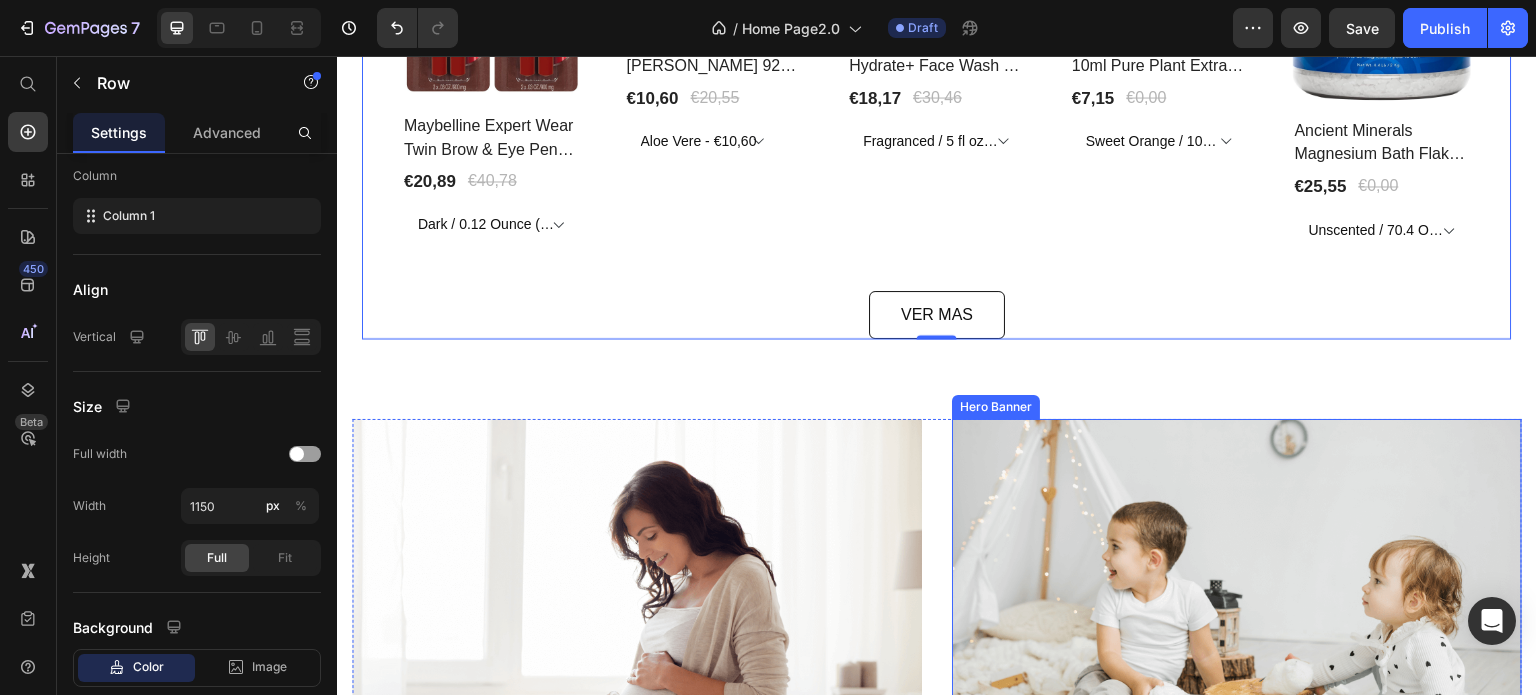click on "Lo mas destacado Heading 49% off Product Tag Product Images Row Maybelline Expert Wear Twin Brow & Eye Pencil – Longwear, Blendable & Waterproof Product Title €20,89 Product Price €40,78 Product Price Row Dark / 0.12 Ounce (Pack Of 1) - €20,89  Product Variants & Swatches Row 48% off Product Tag Product Images Row Nature Republic Aloe [PERSON_NAME] 92% Soothing Gel – Hydrating Multi-Use Korean Skincare Product Title €10,60 Product Price €20,55 Product Price Row Aloe Vere - €10,60  Product Variants & Swatches Row 40% off Product Tag Product Images Row Dove Men+Care Hydrate+ Face Wash – Advanced Moisture Protection [MEDICAL_DATA] Product Title €18,17 Product Price €30,46 Product Price Row Fragranced / 5 fl oz(Pack Of 3) - €18,17  Product Variants & Swatches Row 0% off Product Tag Product Images Row PHATOIL Essential Oil – 10ml Pure Plant Extract for Aromatherapy & Diffusers Product Title €7,15 Product Price €0,00 Product Price Row Sweet Orange / 10Ml - €7,15  Ylang Ylang / 10Ml - €7,38" at bounding box center [937, 38] 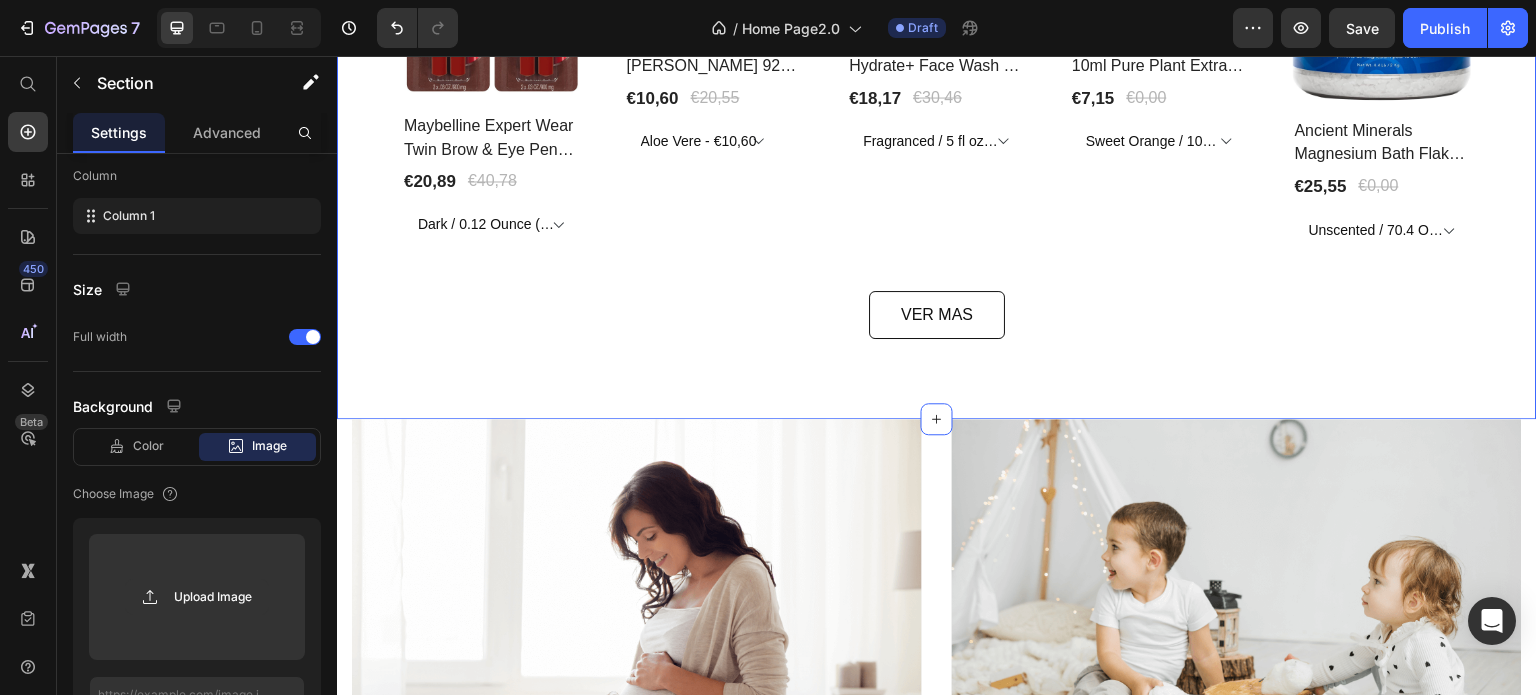 scroll, scrollTop: 0, scrollLeft: 0, axis: both 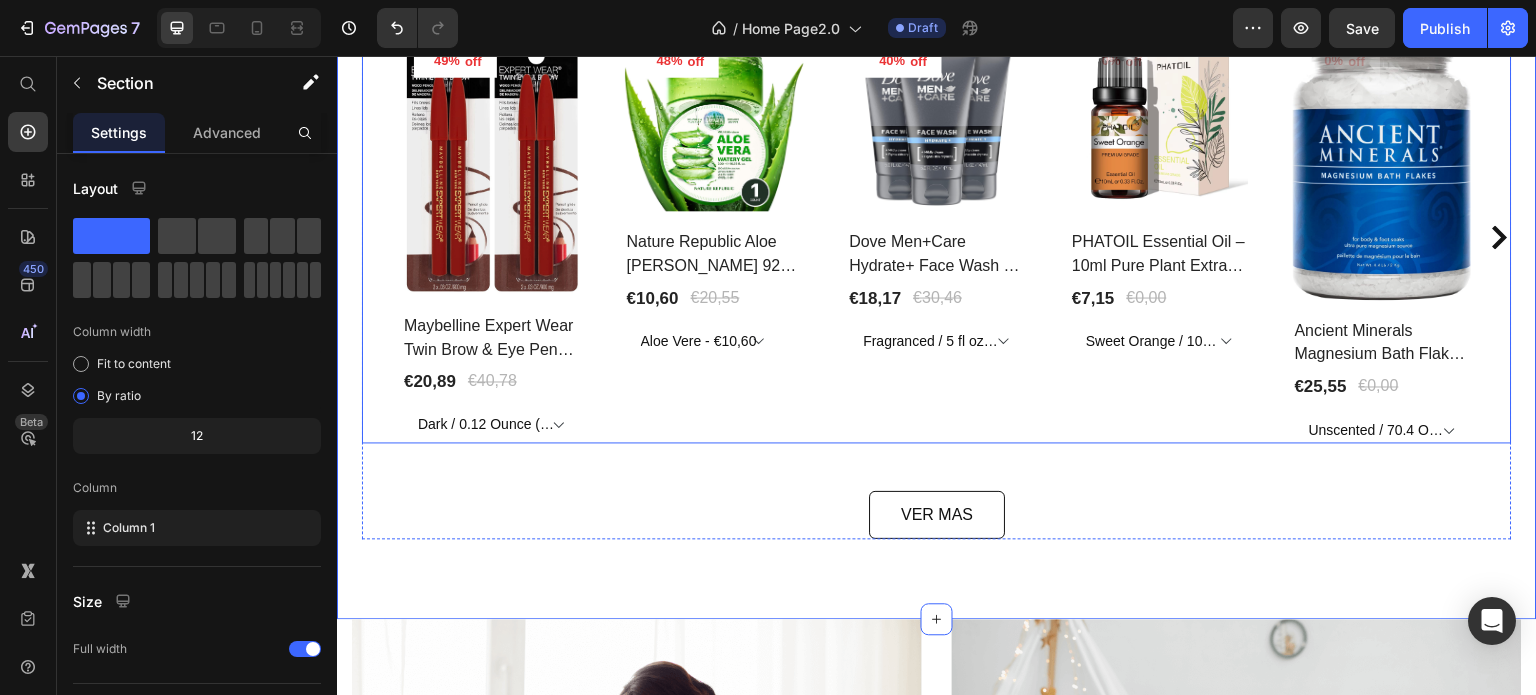 click on "49% off Product Tag Product Images Row Maybelline Expert Wear Twin Brow & Eye Pencil – Longwear, Blendable & Waterproof Product Title €20,89 Product Price €40,78 Product Price Row Dark / 0.12 Ounce (Pack Of 1) - €20,89  Product Variants & Swatches Row 48% off Product Tag Product Images Row Nature Republic Aloe Vera 92% Soothing Gel – Hydrating Multi-Use Korean Skincare Product Title €10,60 Product Price €20,55 Product Price Row Aloe Vere - €10,60  Product Variants & Swatches Row 40% off Product Tag Product Images Row Dove Men+Care Hydrate+ Face Wash – Advanced Moisture Protection for Dry Skin Product Title €18,17 Product Price €30,46 Product Price Row Fragranced / 5 fl oz(Pack Of 3) - €18,17  Product Variants & Swatches Row 0% off Product Tag Product Images Row PHATOIL Essential Oil – 10ml Pure Plant Extract for Aromatherapy & Diffusers Product Title €7,15 Product Price €0,00 Product Price Row Sweet Orange / 10Ml - €7,15  Ylang Ylang / 10Ml - €7,38  Lemon / 10Ml - €7,21  0%" at bounding box center (937, 237) 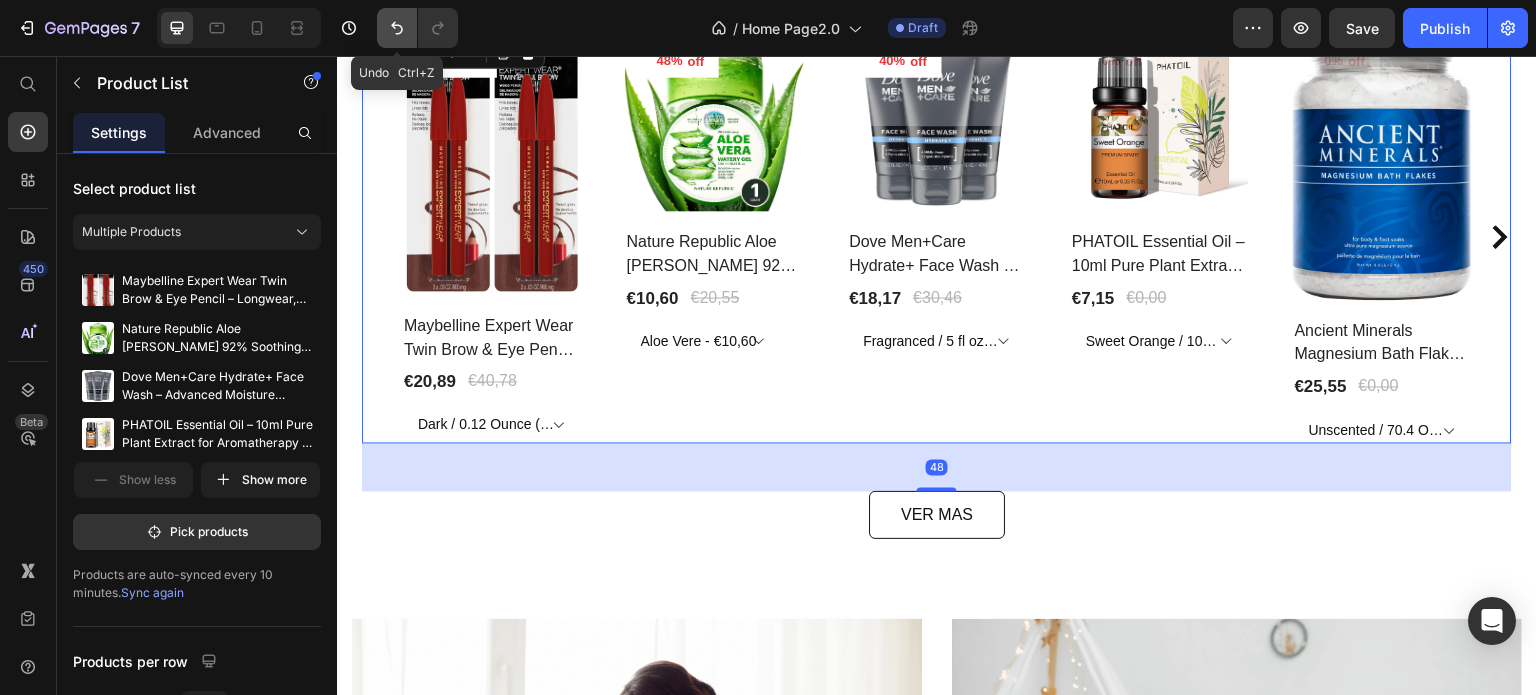 click 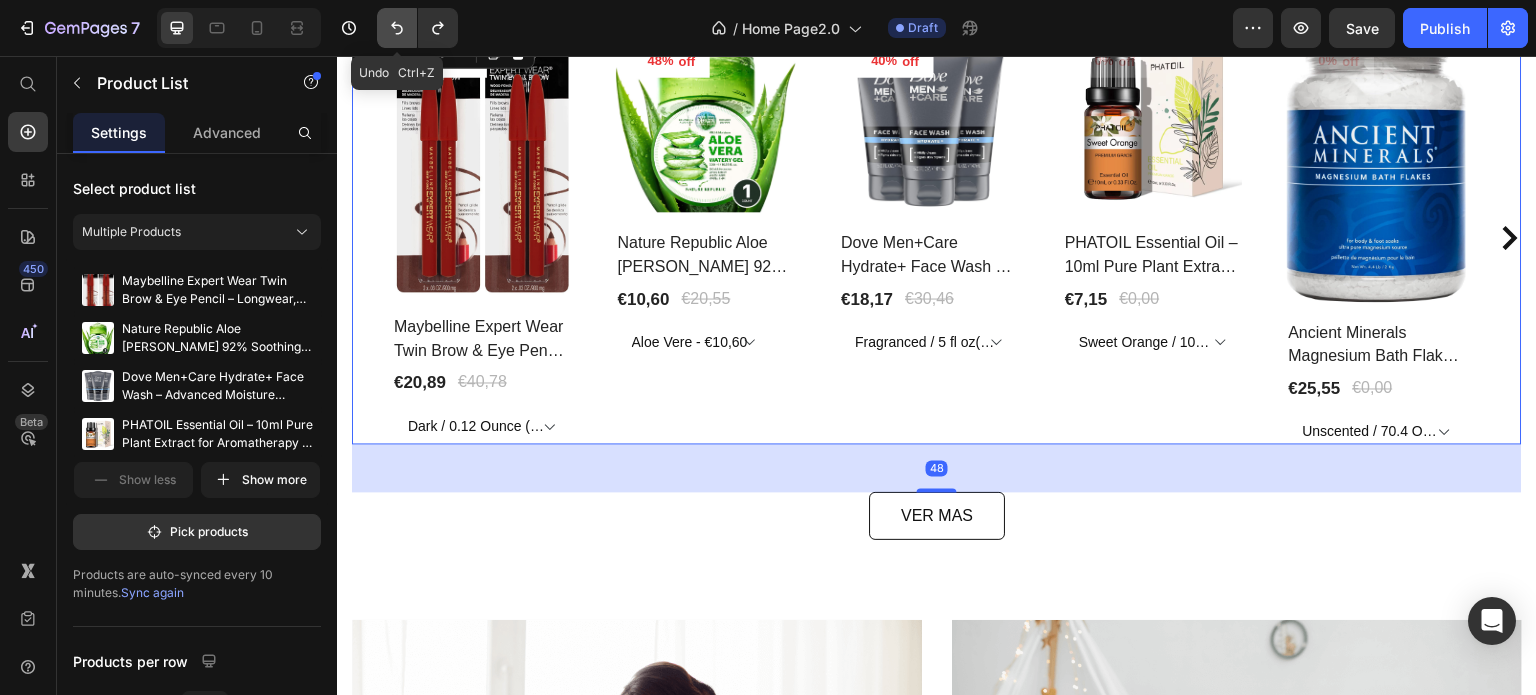 scroll, scrollTop: 300, scrollLeft: 0, axis: vertical 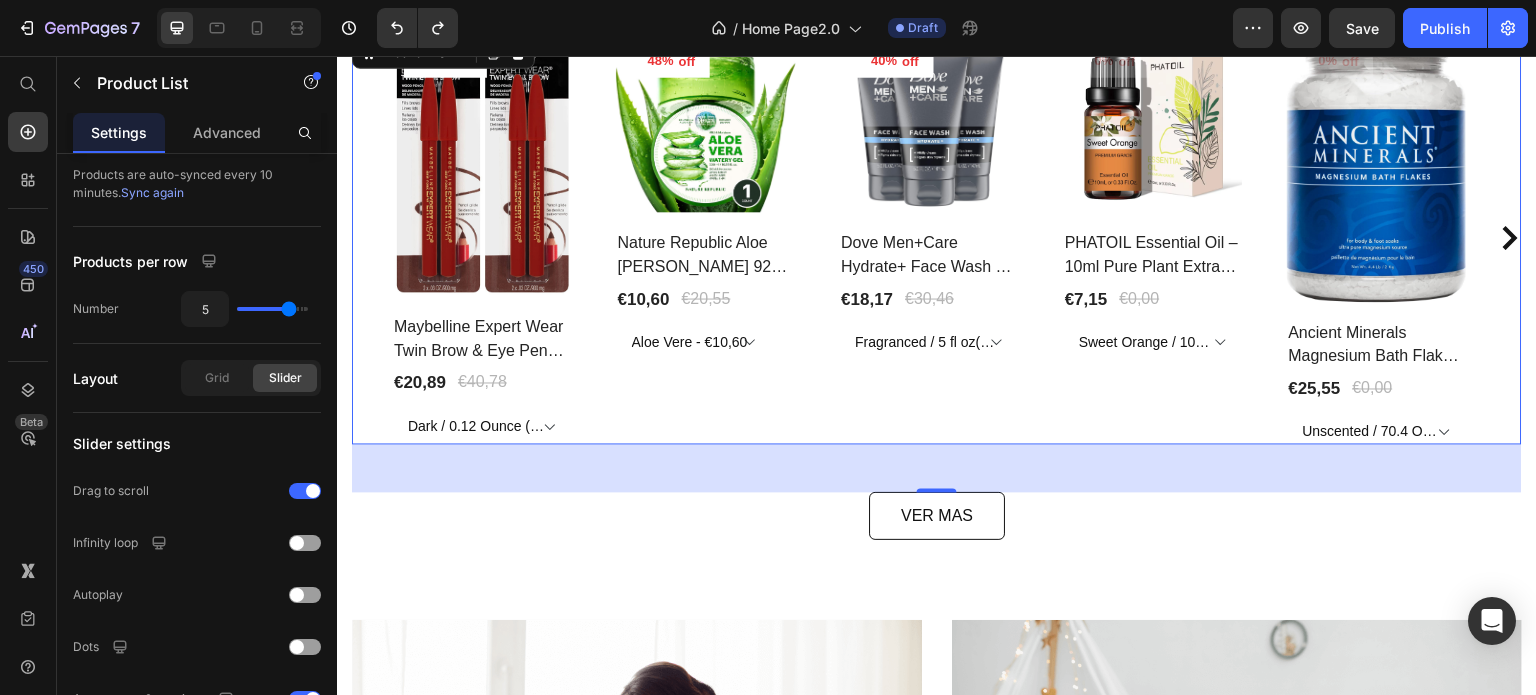 click on "49% off Product Tag Product Images Row Maybelline Expert Wear Twin Brow & Eye Pencil – Longwear, Blendable & Waterproof Product Title €20,89 Product Price €40,78 Product Price Row Dark / 0.12 Ounce (Pack Of 1) - €20,89  Product Variants & Swatches Row 48% off Product Tag Product Images Row Nature Republic Aloe Vera 92% Soothing Gel – Hydrating Multi-Use Korean Skincare Product Title €10,60 Product Price €20,55 Product Price Row Aloe Vere - €10,60  Product Variants & Swatches Row 40% off Product Tag Product Images Row Dove Men+Care Hydrate+ Face Wash – Advanced Moisture Protection for Dry Skin Product Title €18,17 Product Price €30,46 Product Price Row Fragranced / 5 fl oz(Pack Of 3) - €18,17  Product Variants & Swatches Row 0% off Product Tag Product Images Row PHATOIL Essential Oil – 10ml Pure Plant Extract for Aromatherapy & Diffusers Product Title €7,15 Product Price €0,00 Product Price Row Sweet Orange / 10Ml - €7,15  Ylang Ylang / 10Ml - €7,38  Lemon / 10Ml - €7,21  0%" at bounding box center [937, 238] 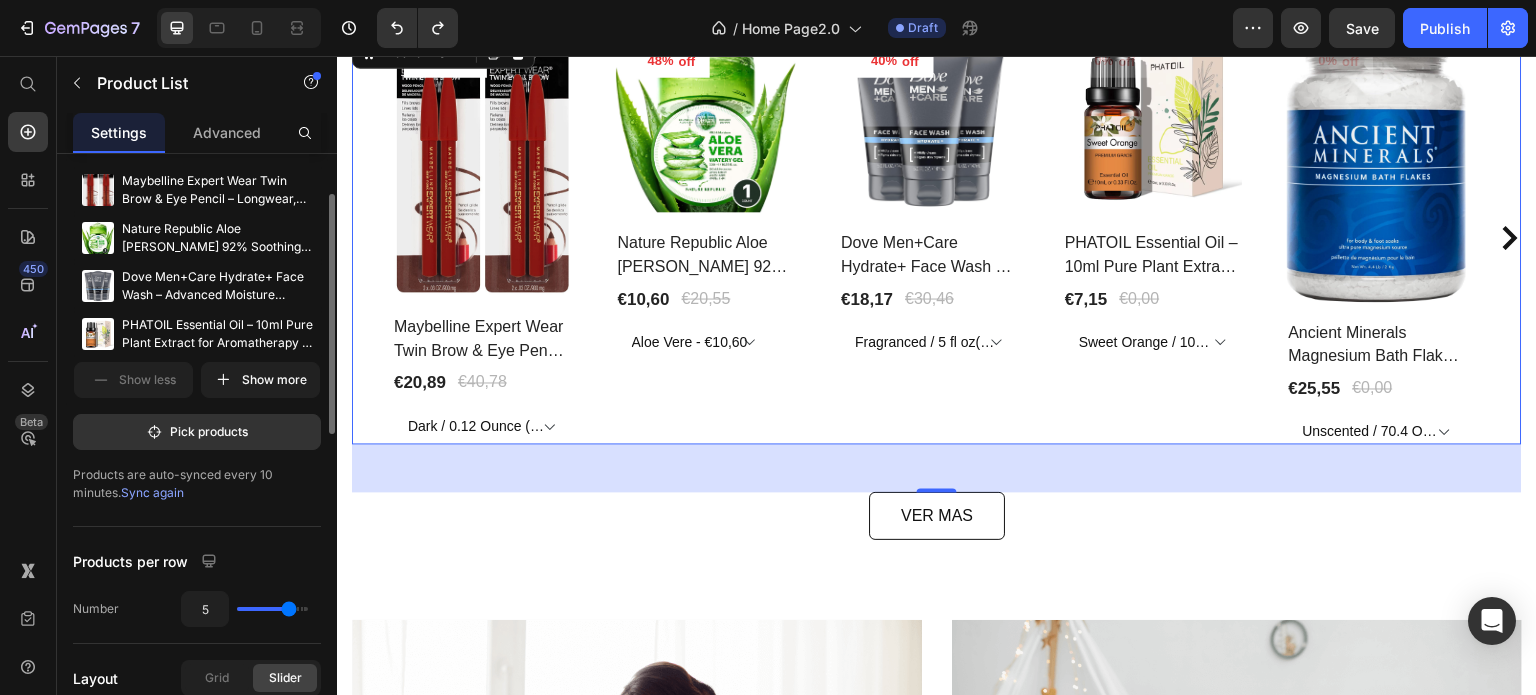 scroll, scrollTop: 700, scrollLeft: 0, axis: vertical 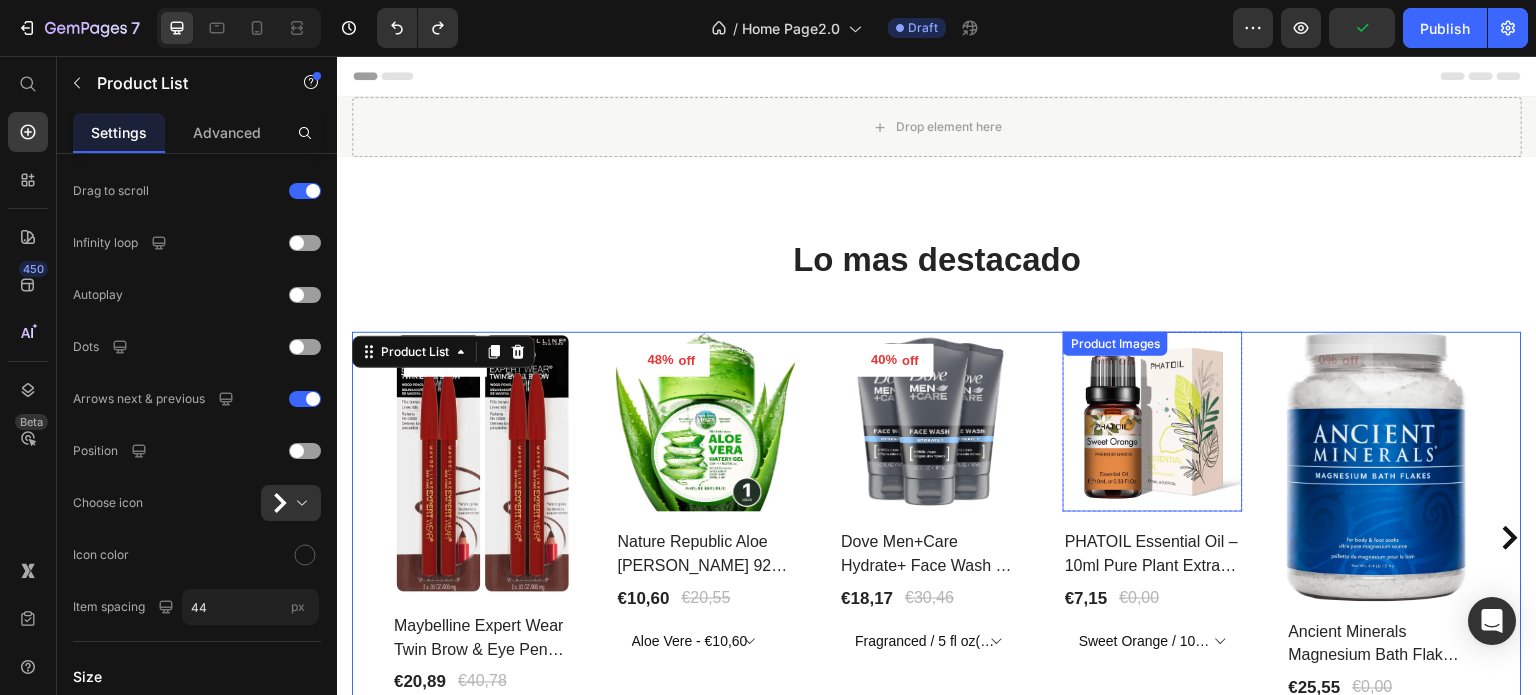 click at bounding box center (930, 422) 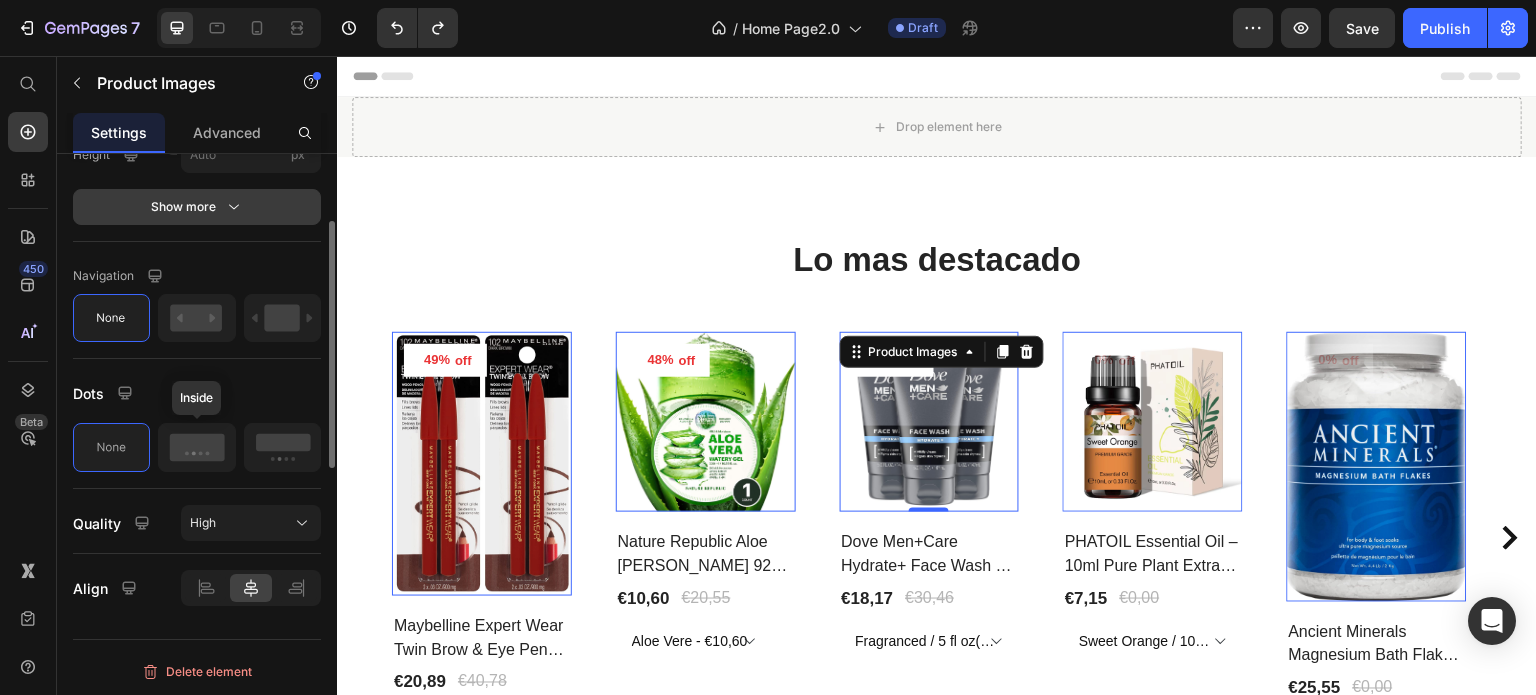 scroll, scrollTop: 544, scrollLeft: 0, axis: vertical 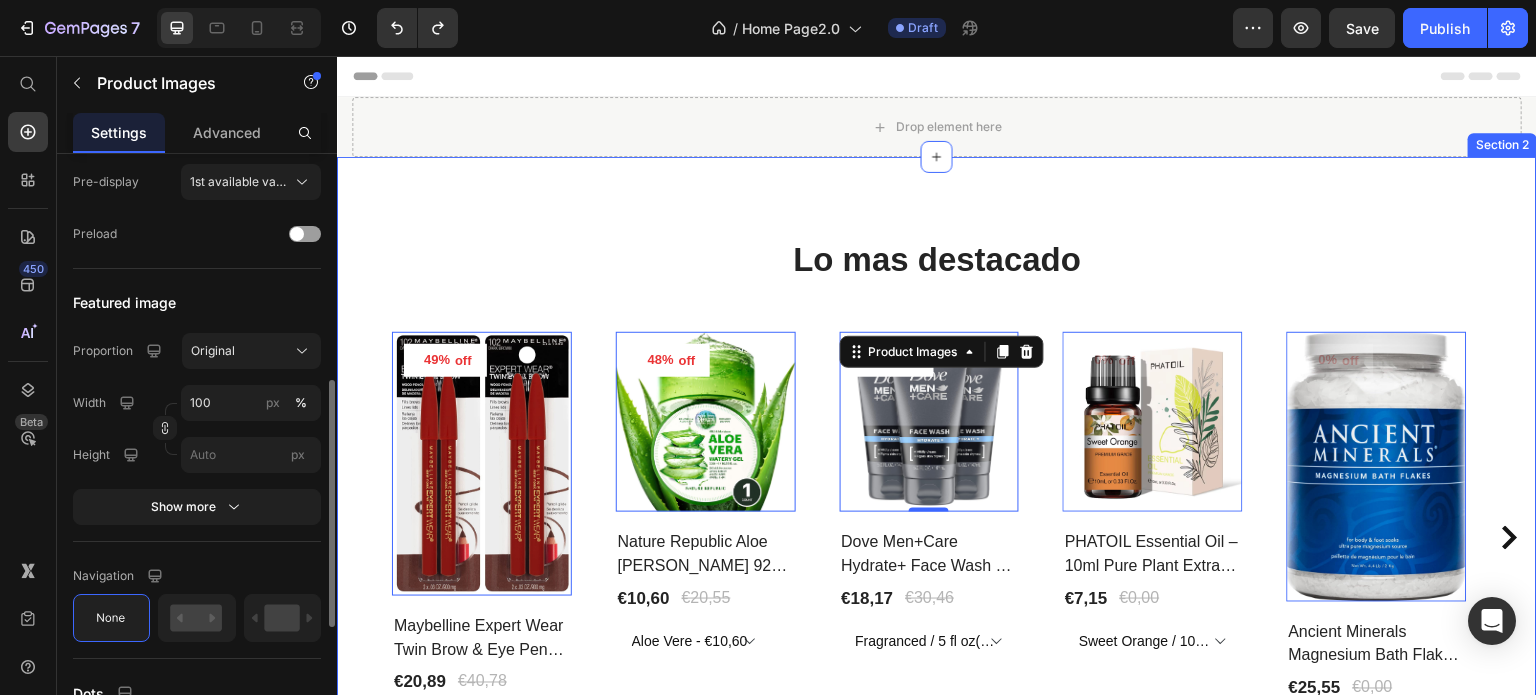 click on "Lo mas destacado Heading 49% off Product Tag Product Images   0 Row Maybelline Expert Wear Twin Brow & Eye Pencil – Longwear, Blendable & Waterproof Product Title €20,89 Product Price €40,78 Product Price Row Dark / 0.12 Ounce (Pack Of 1) - €20,89  Product Variants & Swatches Row 48% off Product Tag Product Images   0 Row Nature Republic Aloe Vera 92% Soothing Gel – Hydrating Multi-Use Korean Skincare Product Title €10,60 Product Price €20,55 Product Price Row Aloe Vere - €10,60  Product Variants & Swatches Row 40% off Product Tag Product Images   0 Row Dove Men+Care Hydrate+ Face Wash – Advanced Moisture Protection for Dry Skin Product Title €18,17 Product Price €30,46 Product Price Row Fragranced / 5 fl oz(Pack Of 3) - €18,17  Product Variants & Swatches Row 0% off Product Tag Product Images   0 Row PHATOIL Essential Oil – 10ml Pure Plant Extract for Aromatherapy & Diffusers Product Title €7,15 Product Price €0,00 Product Price Row Sweet Orange / 10Ml - €7,15  Row 0% off   0" at bounding box center [937, 538] 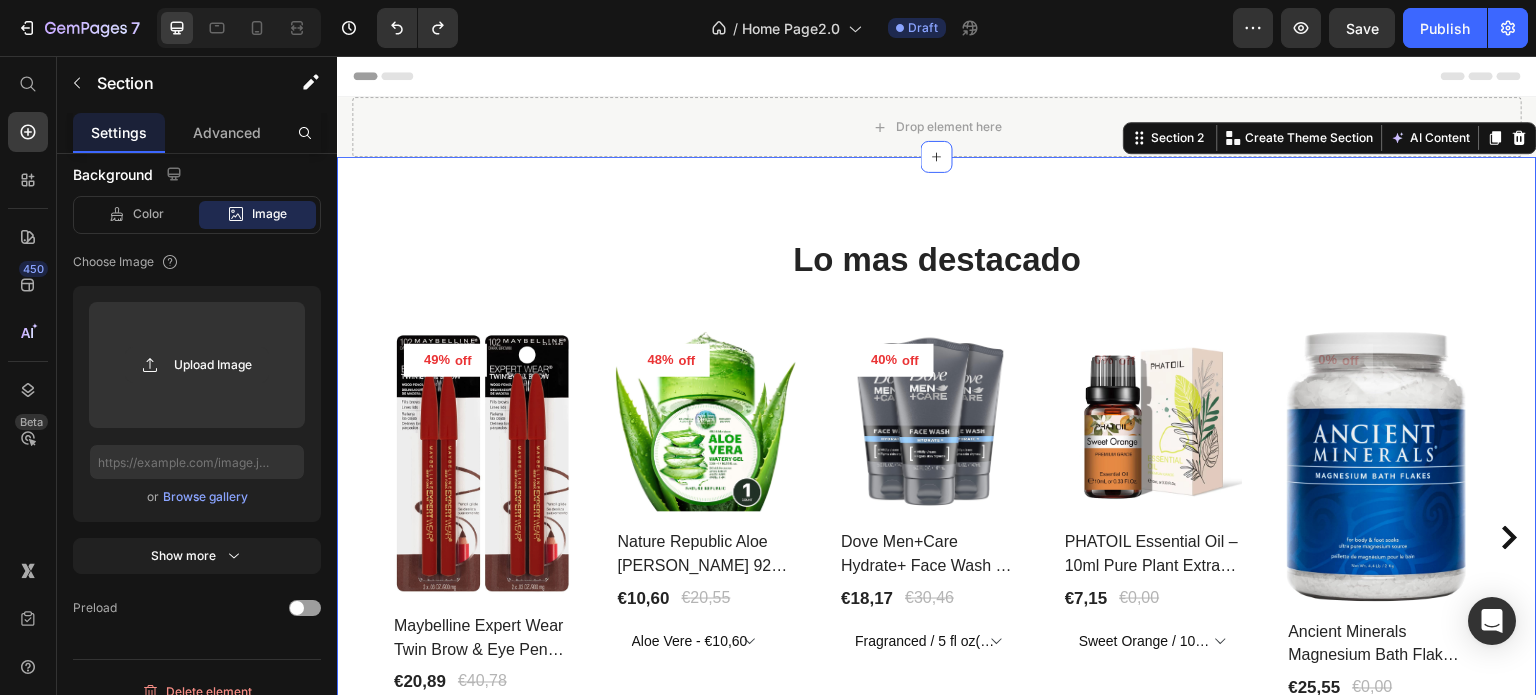 scroll, scrollTop: 0, scrollLeft: 0, axis: both 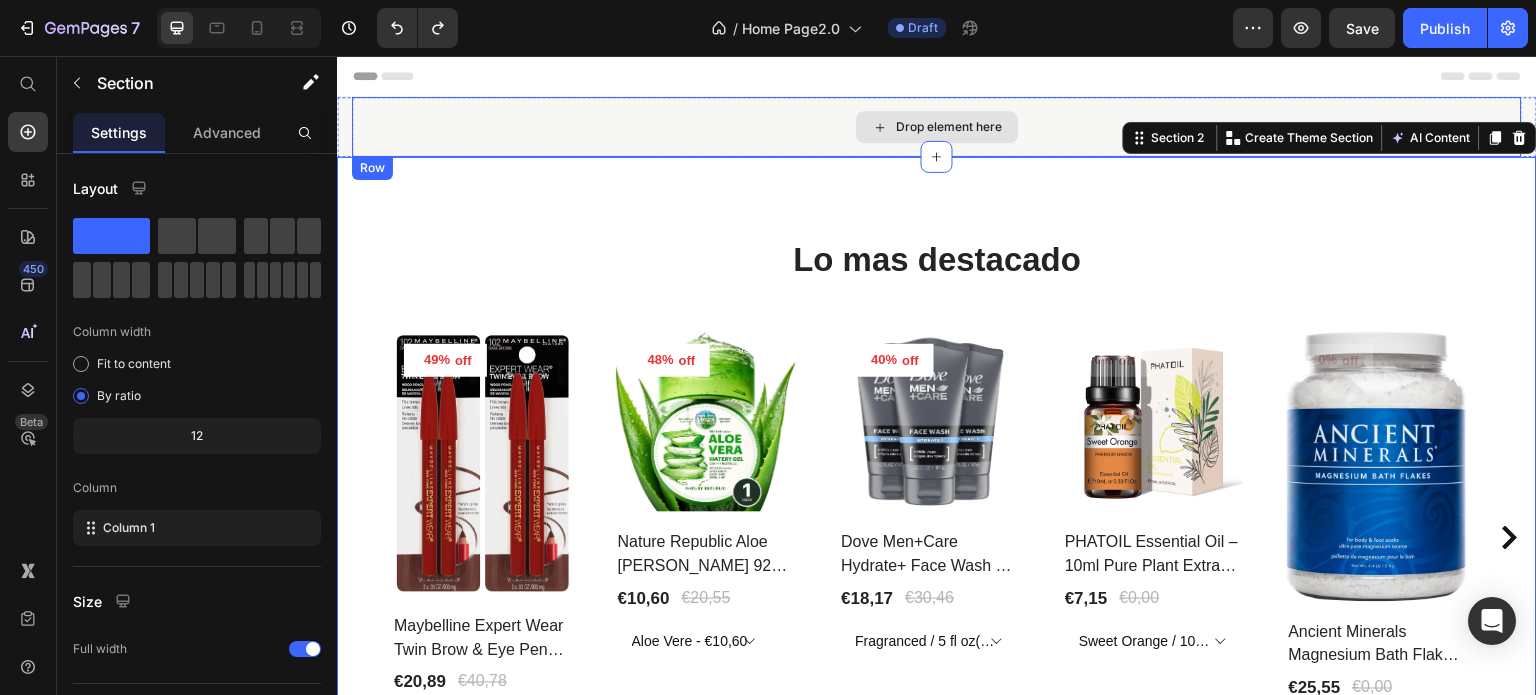 click on "Drop element here" at bounding box center (937, 127) 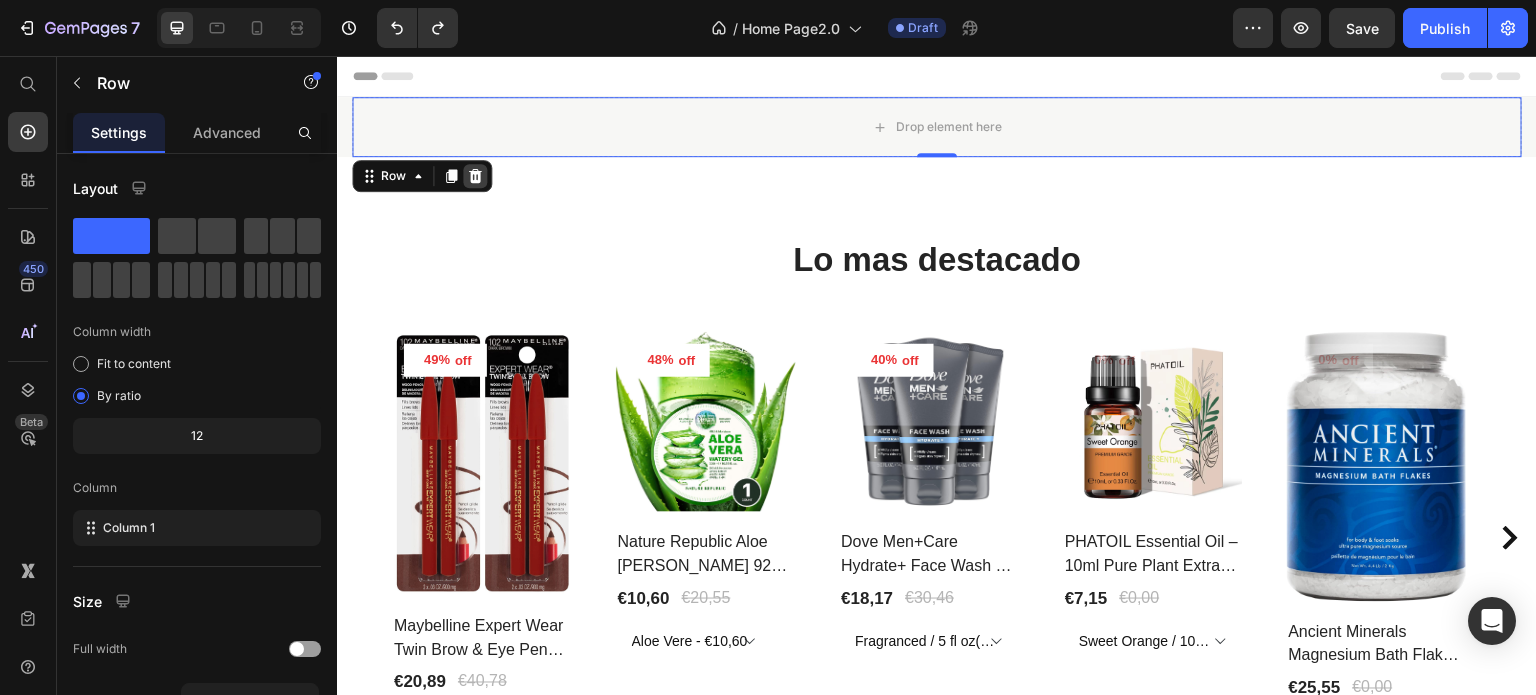 click 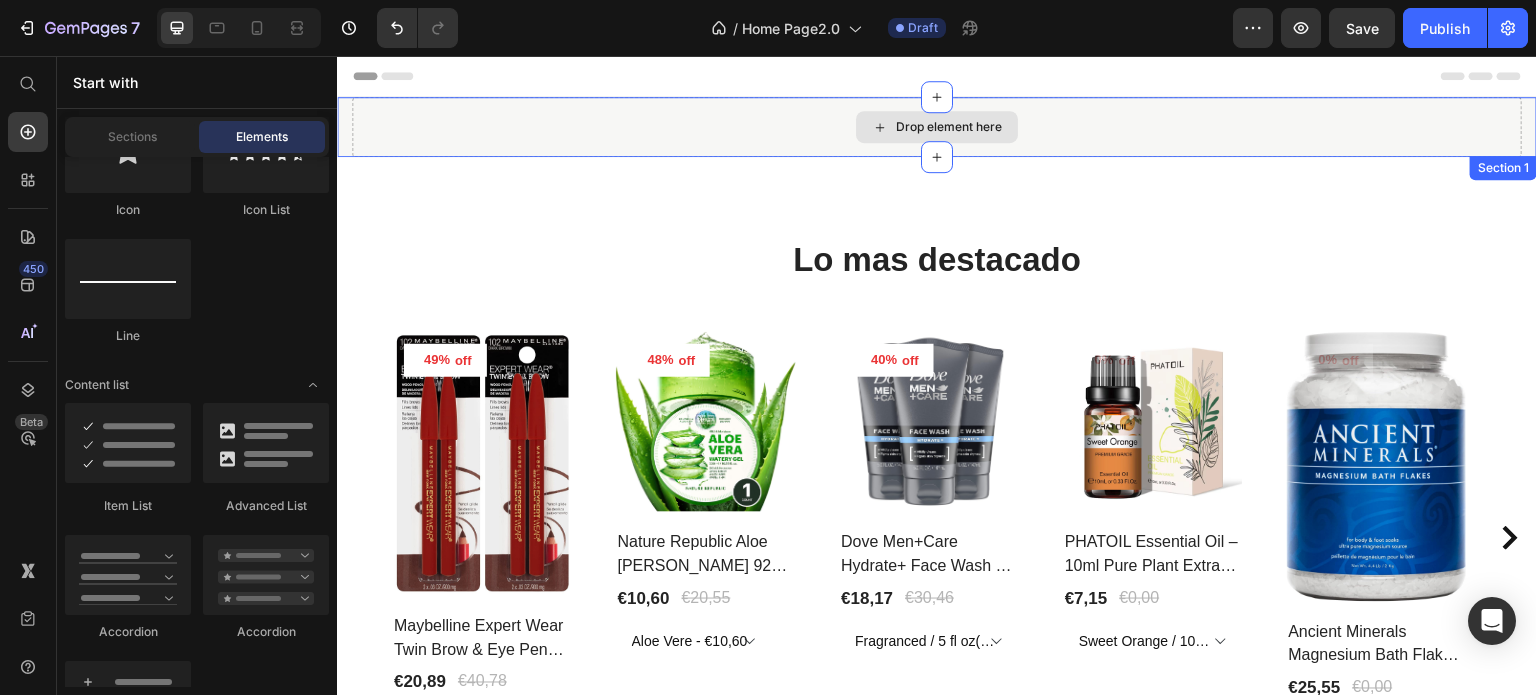 click on "Drop element here" at bounding box center (937, 127) 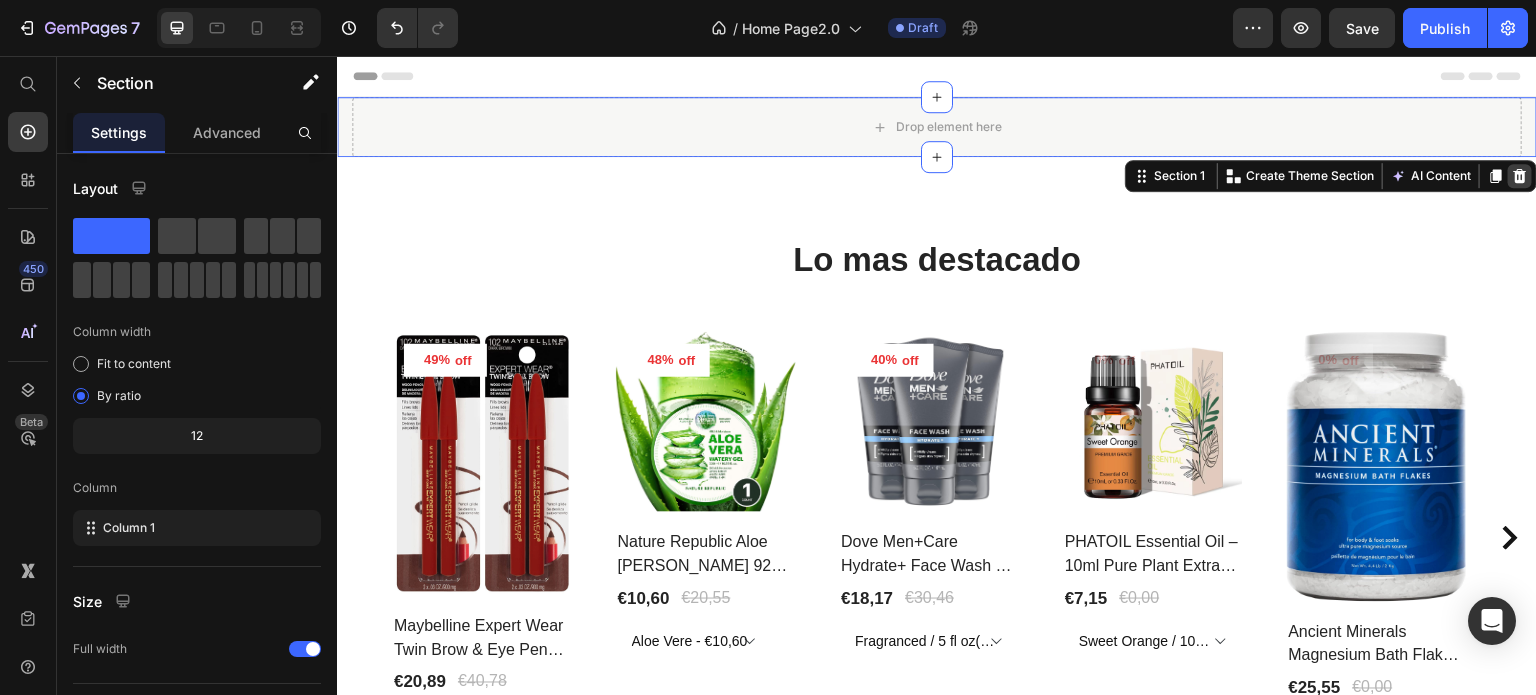 click 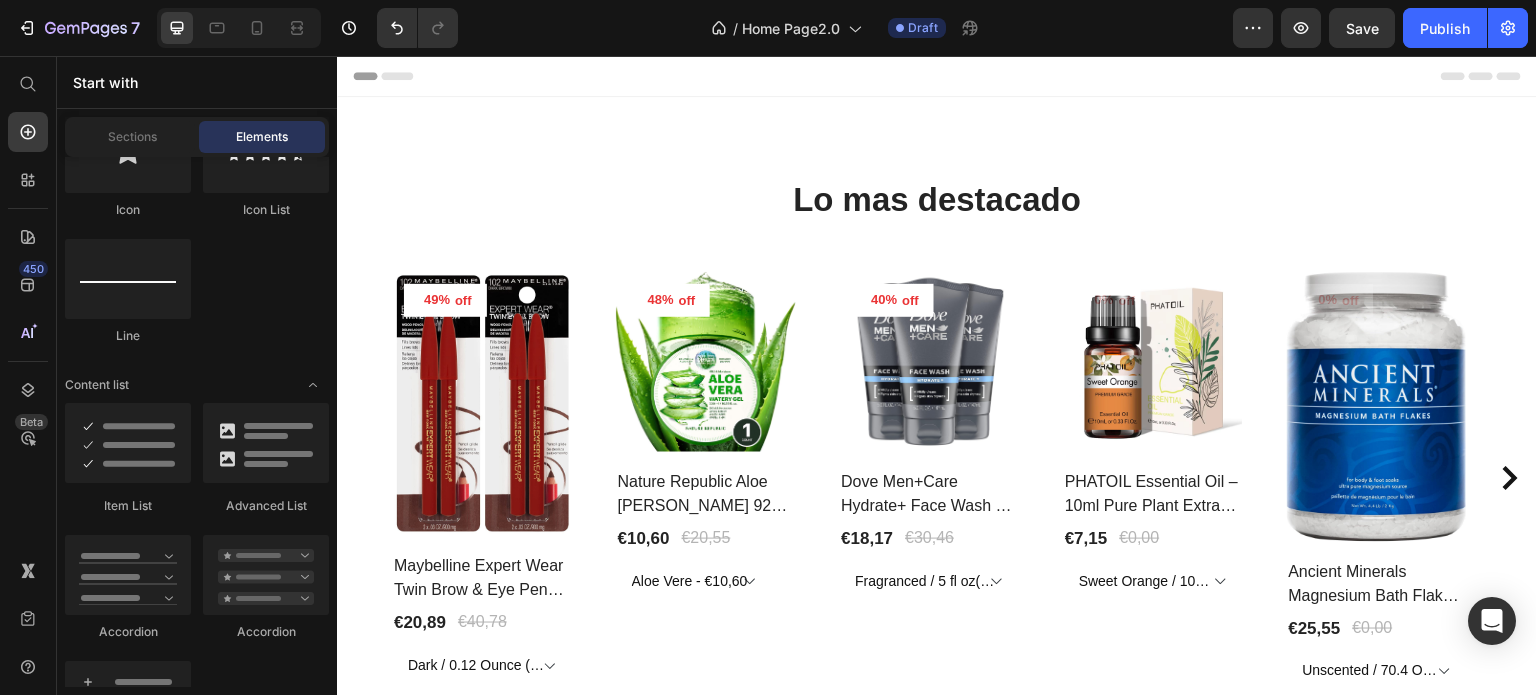 click on "Header" at bounding box center (394, 76) 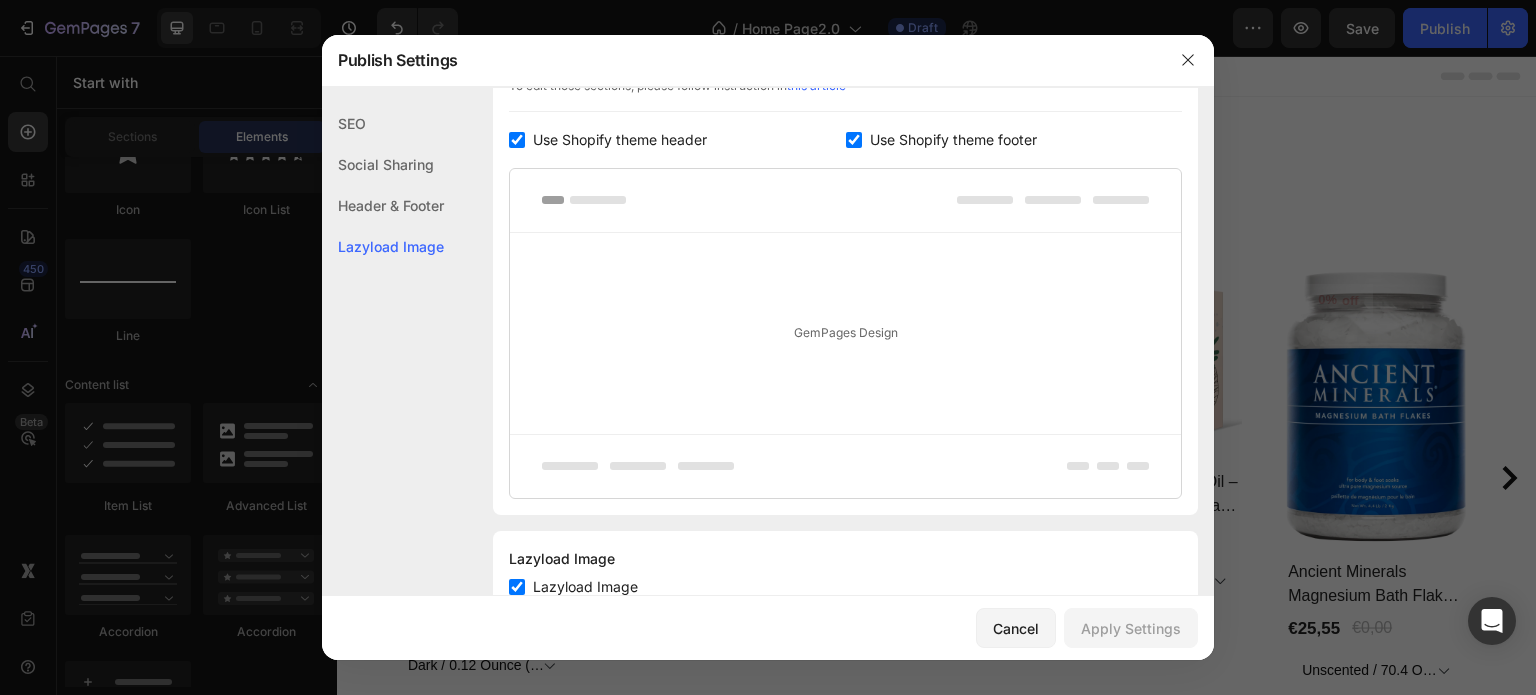 scroll, scrollTop: 309, scrollLeft: 0, axis: vertical 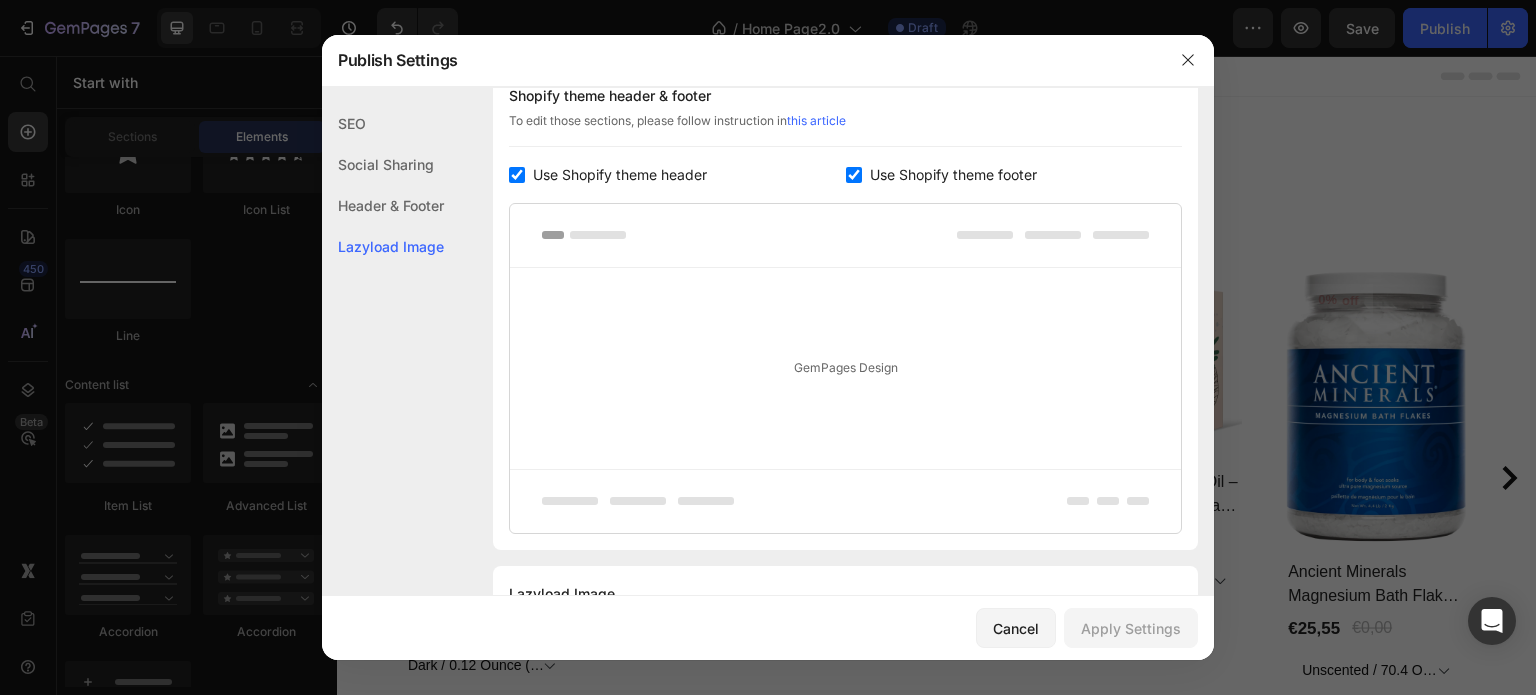 click on "Header & Footer" 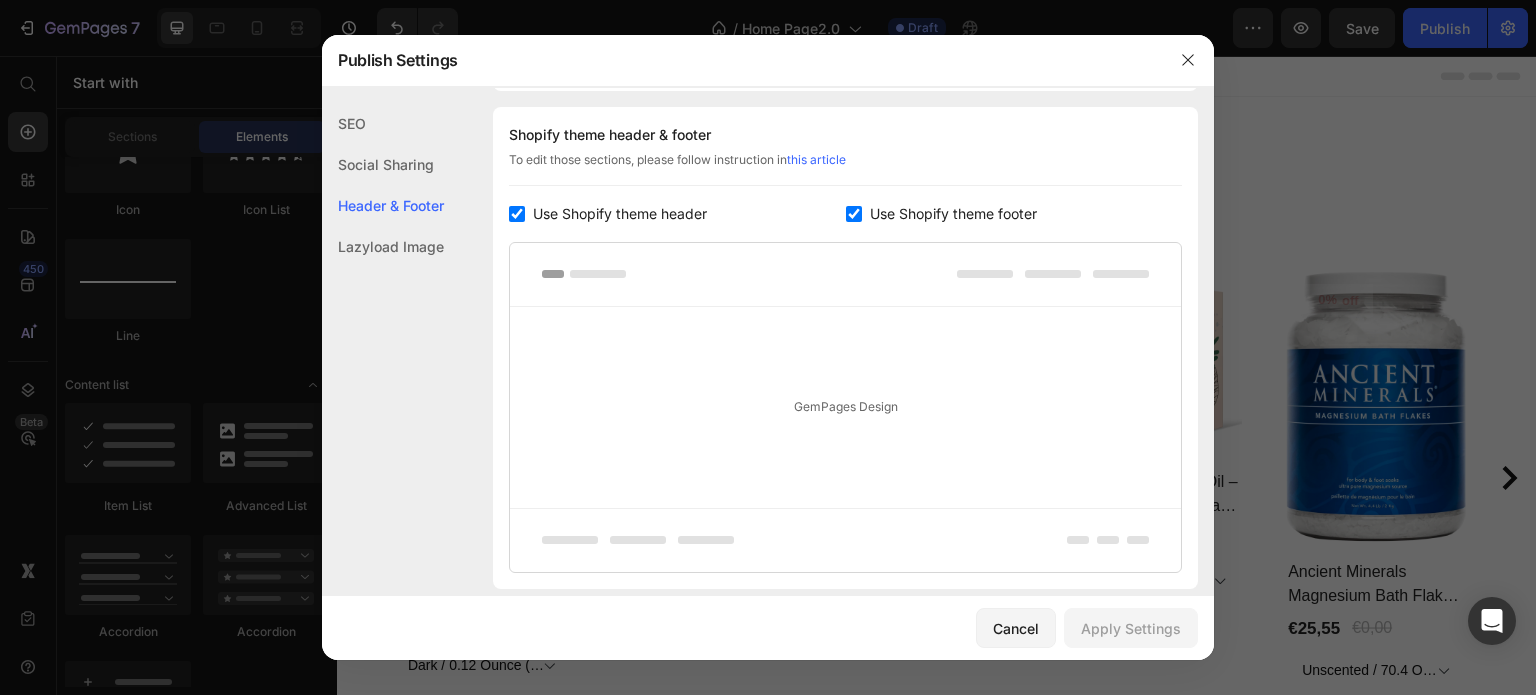 click on "Use Shopify theme header" at bounding box center (620, 214) 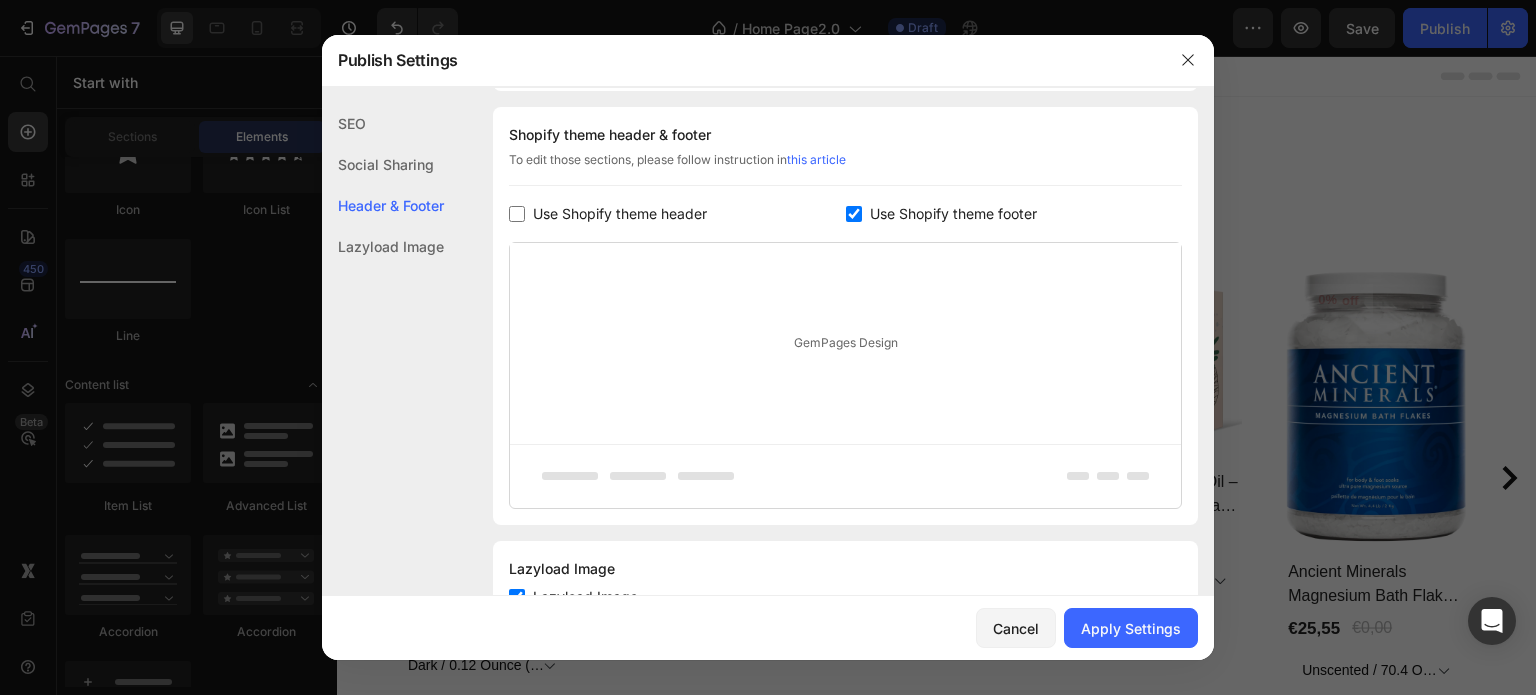 click on "Use Shopify theme header" at bounding box center (620, 214) 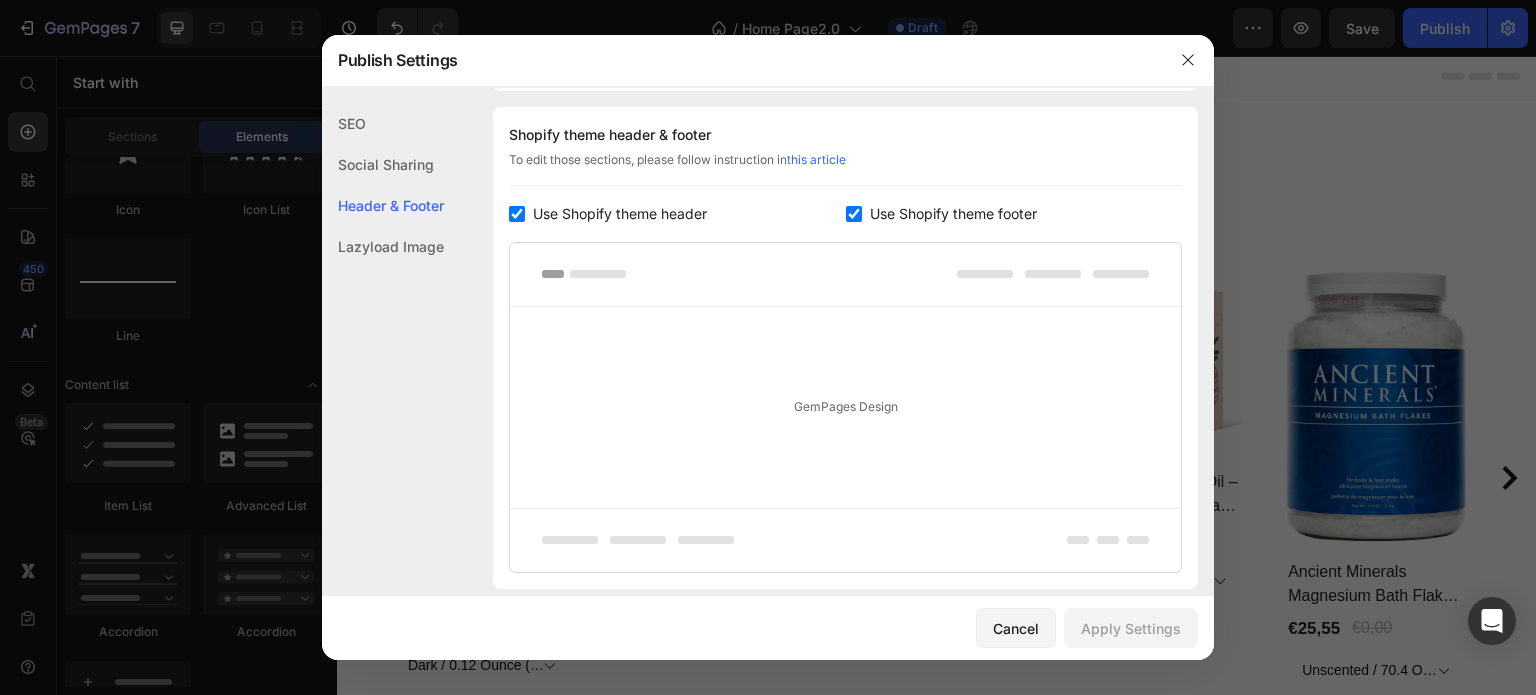 click on "Use Shopify theme header" at bounding box center (620, 214) 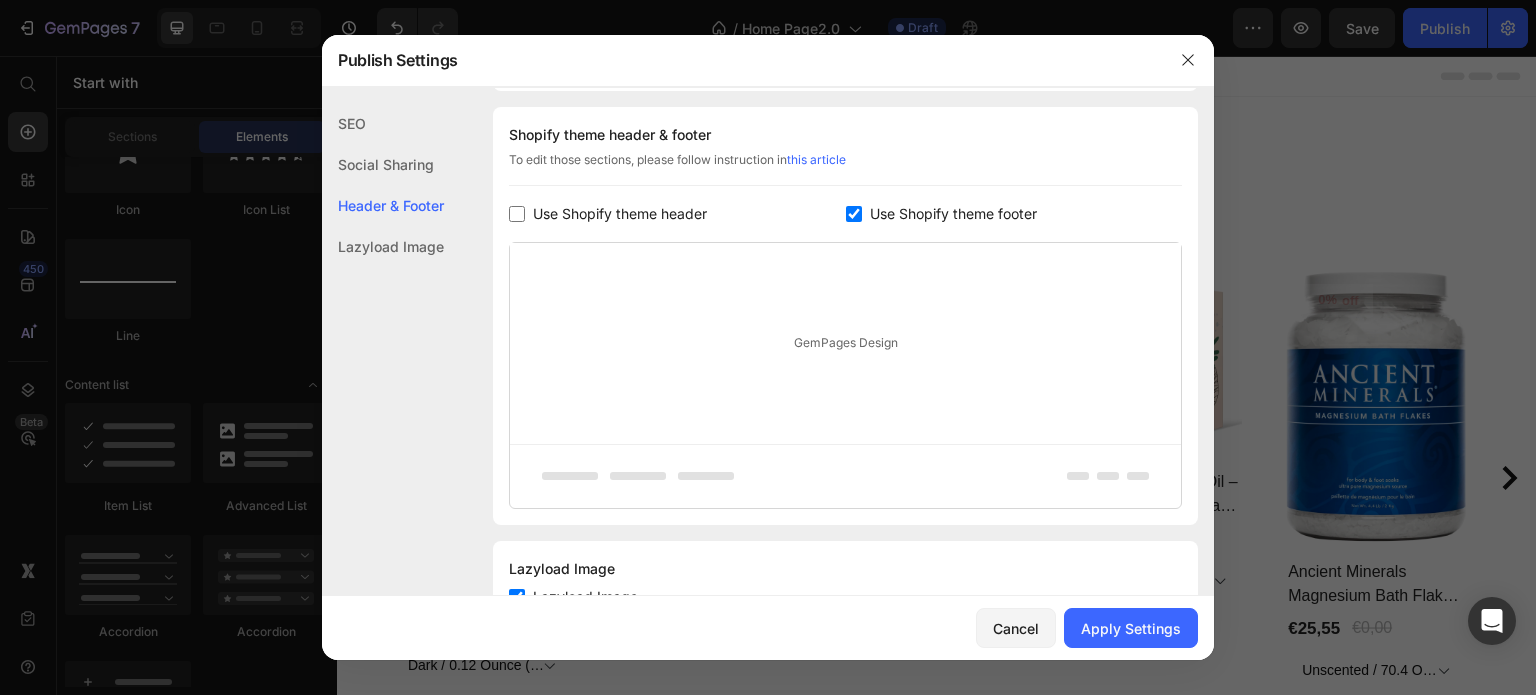 click on "Use Shopify theme header" at bounding box center (620, 214) 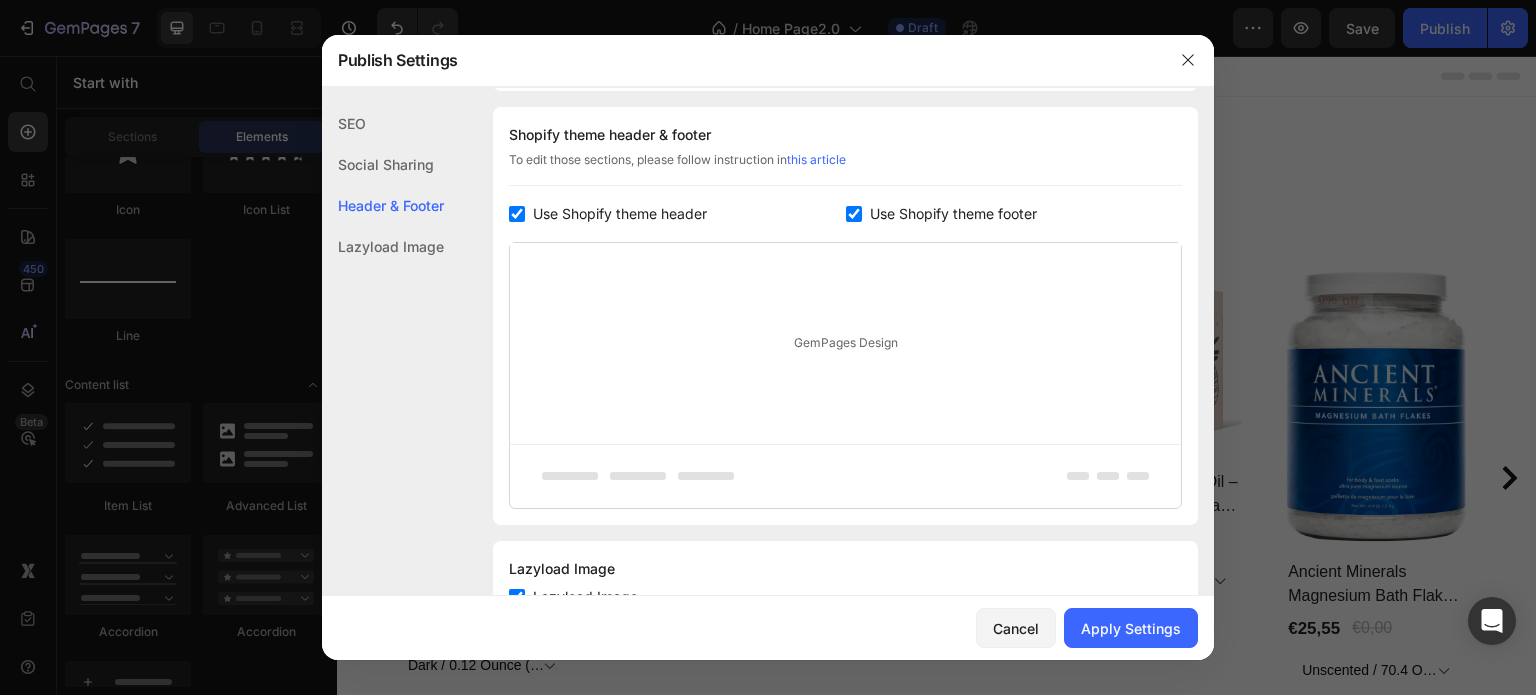 checkbox on "true" 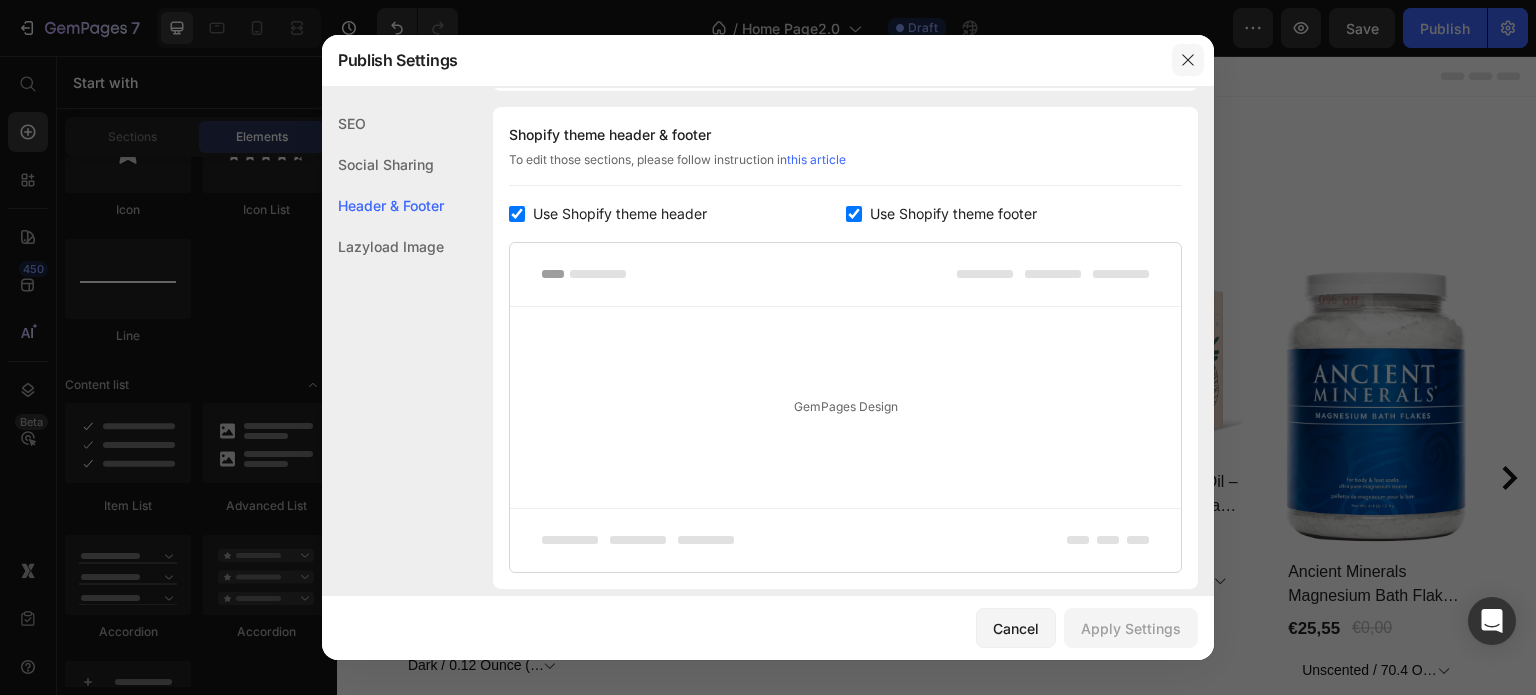 click 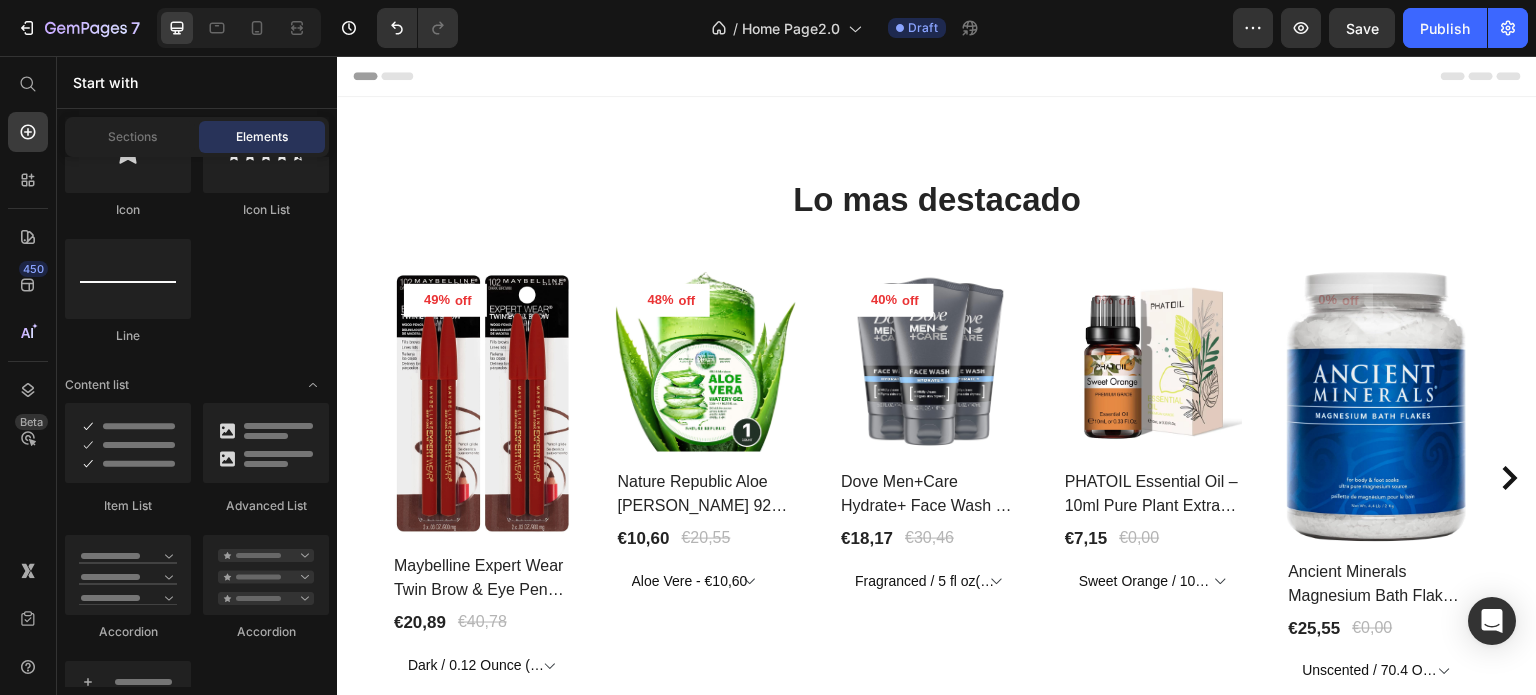click on "Header" at bounding box center [394, 76] 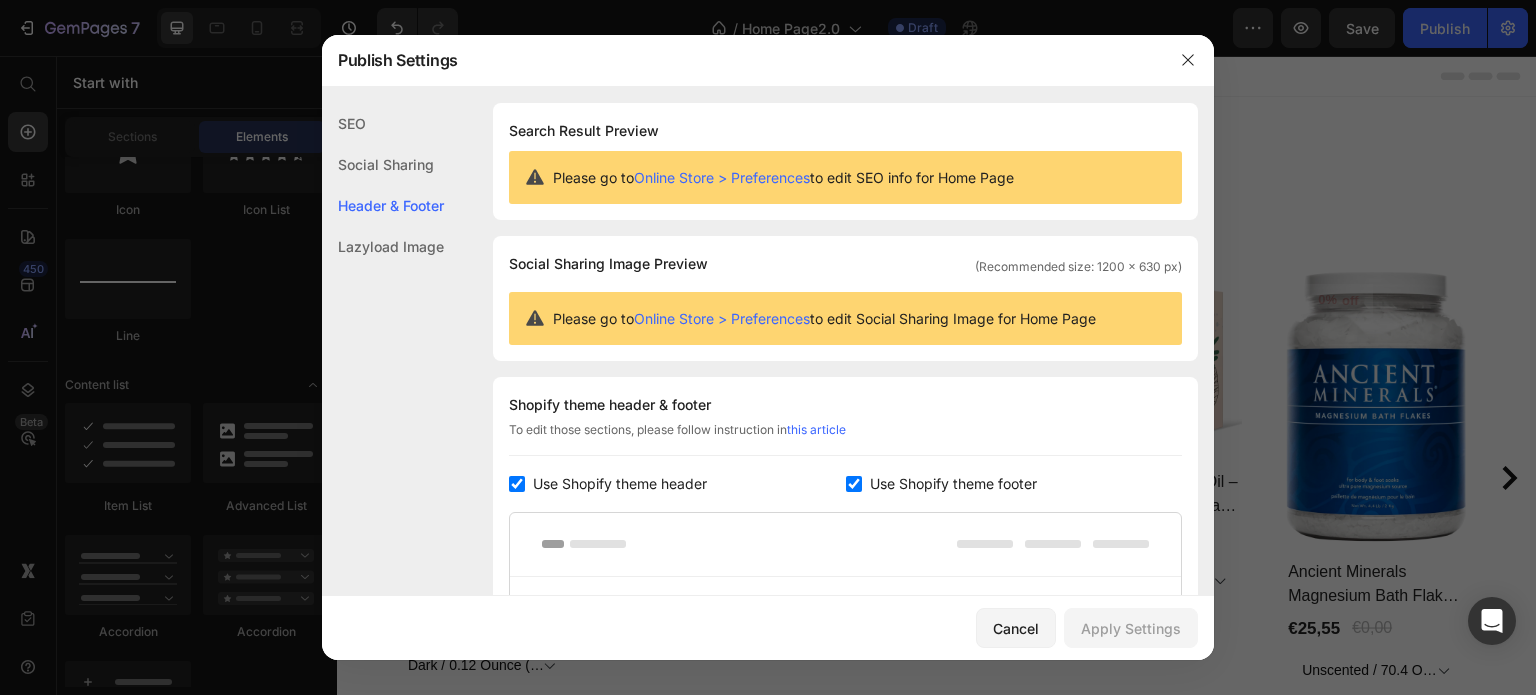 scroll, scrollTop: 270, scrollLeft: 0, axis: vertical 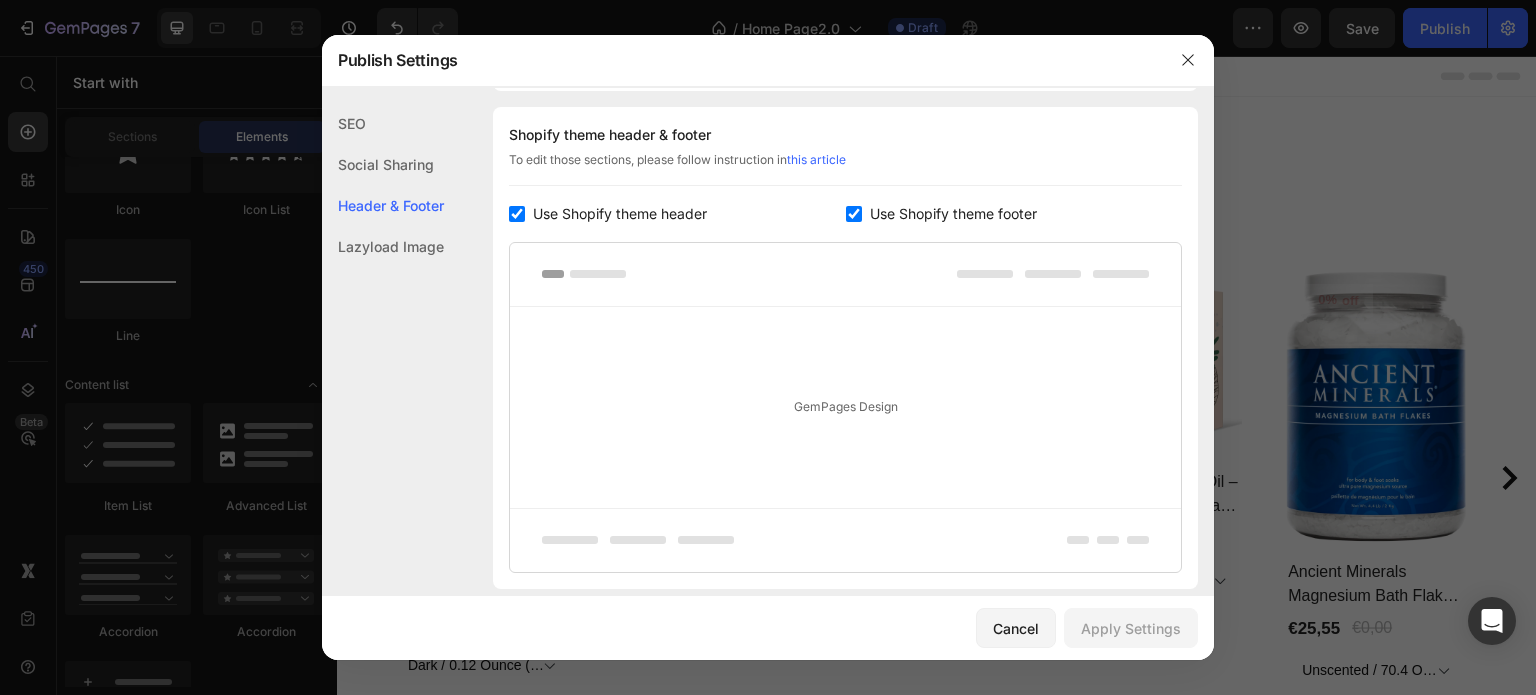 click on "Use Shopify theme footer" at bounding box center (953, 214) 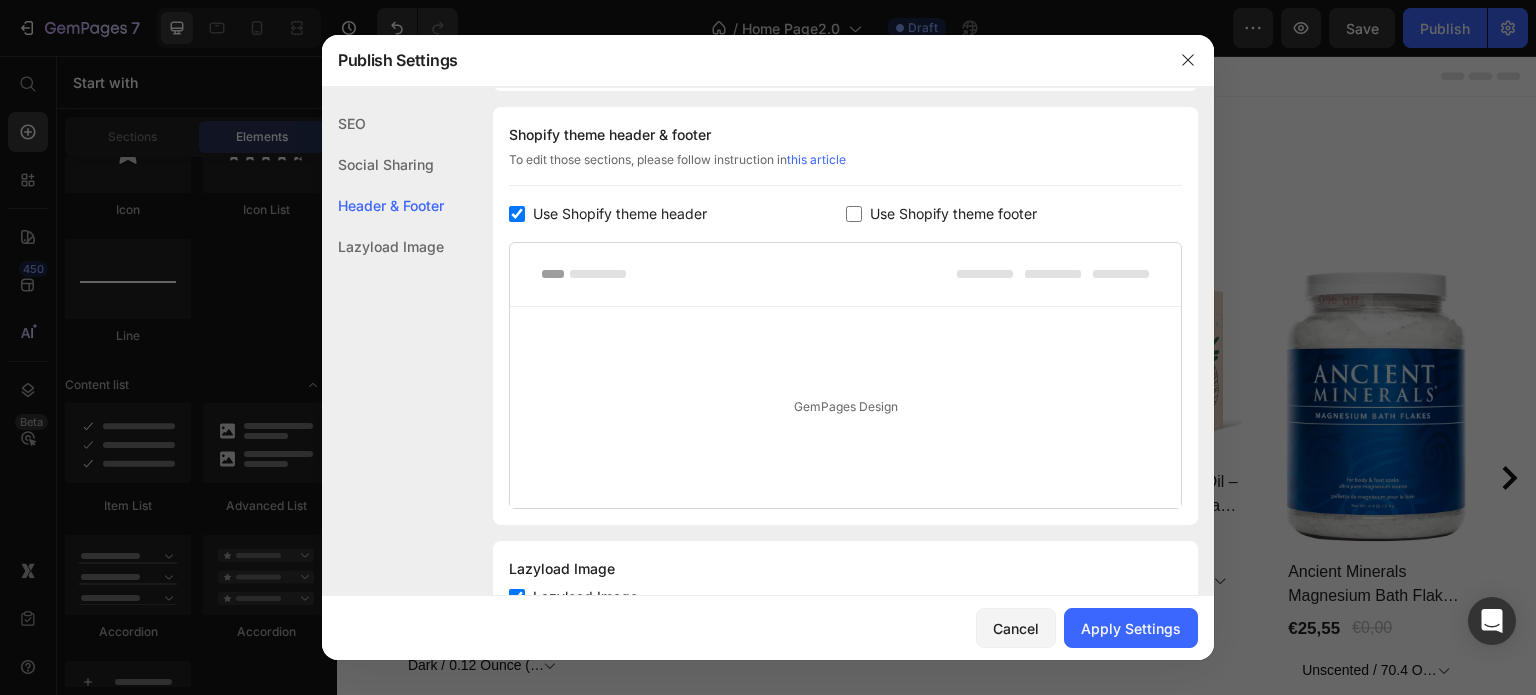 click on "Use Shopify theme footer" at bounding box center [953, 214] 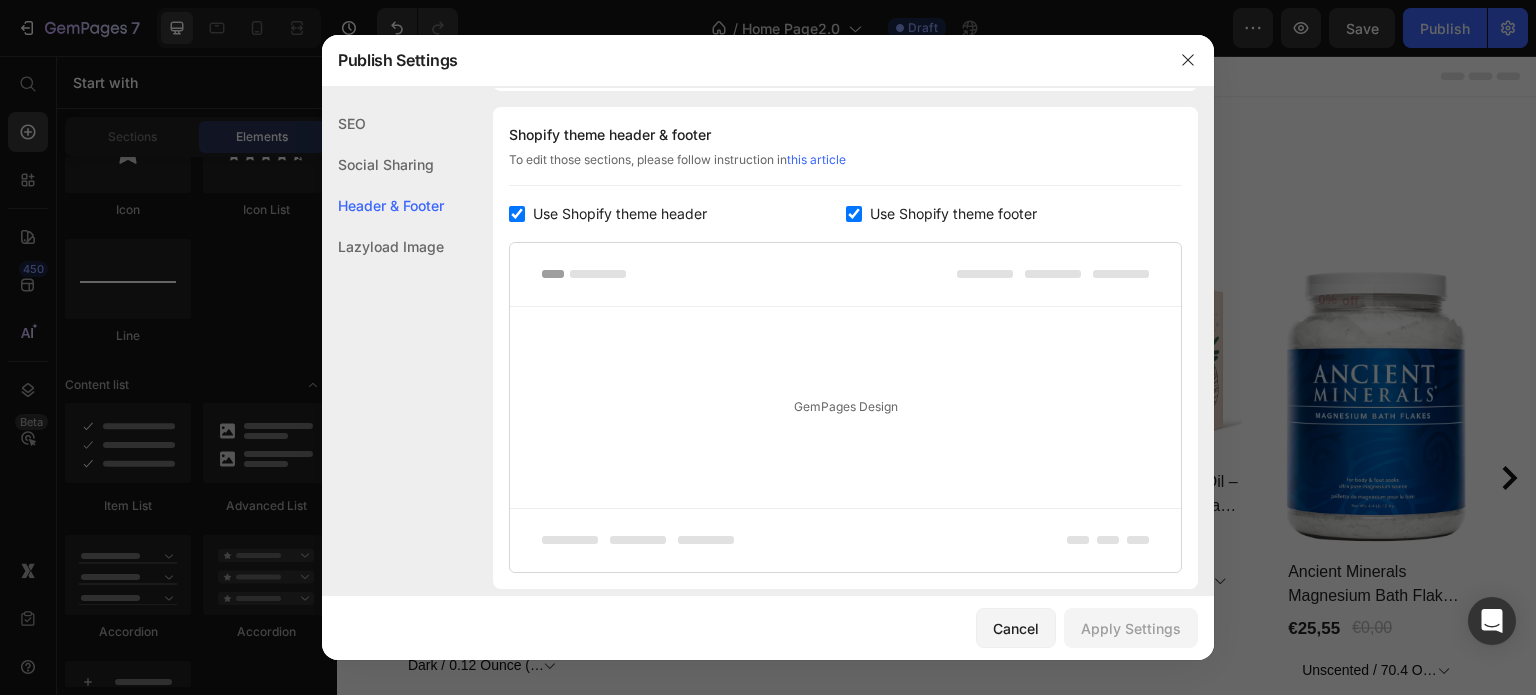 click on "Use Shopify theme footer" at bounding box center (953, 214) 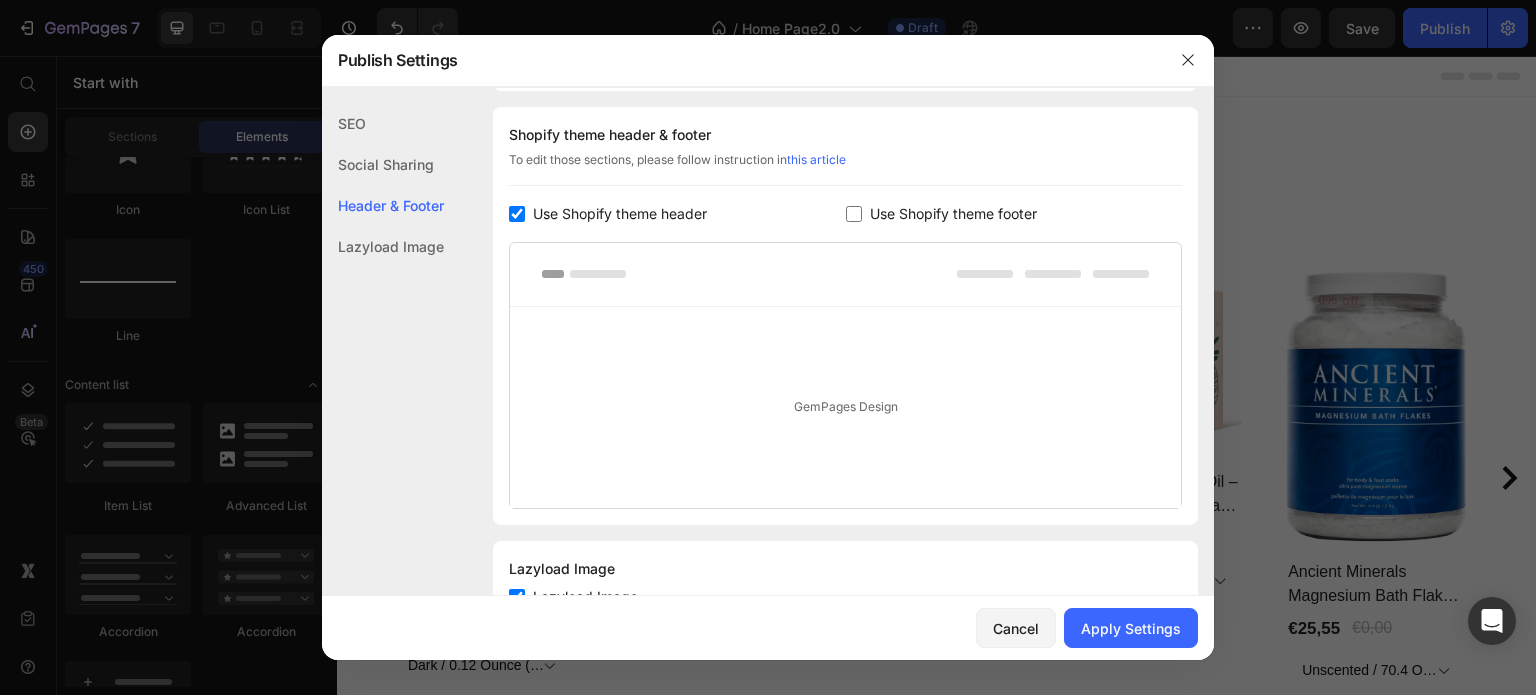 click on "Use Shopify theme footer" at bounding box center (953, 214) 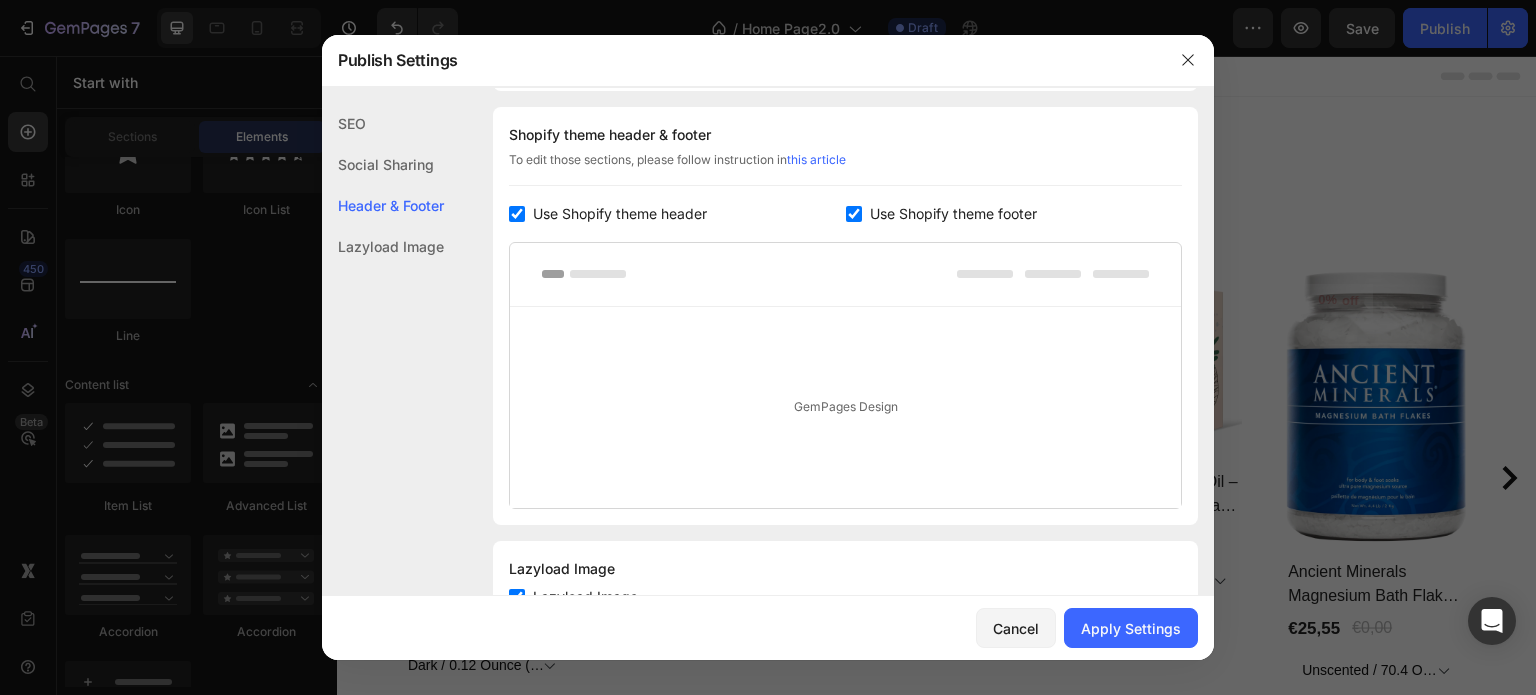 checkbox on "true" 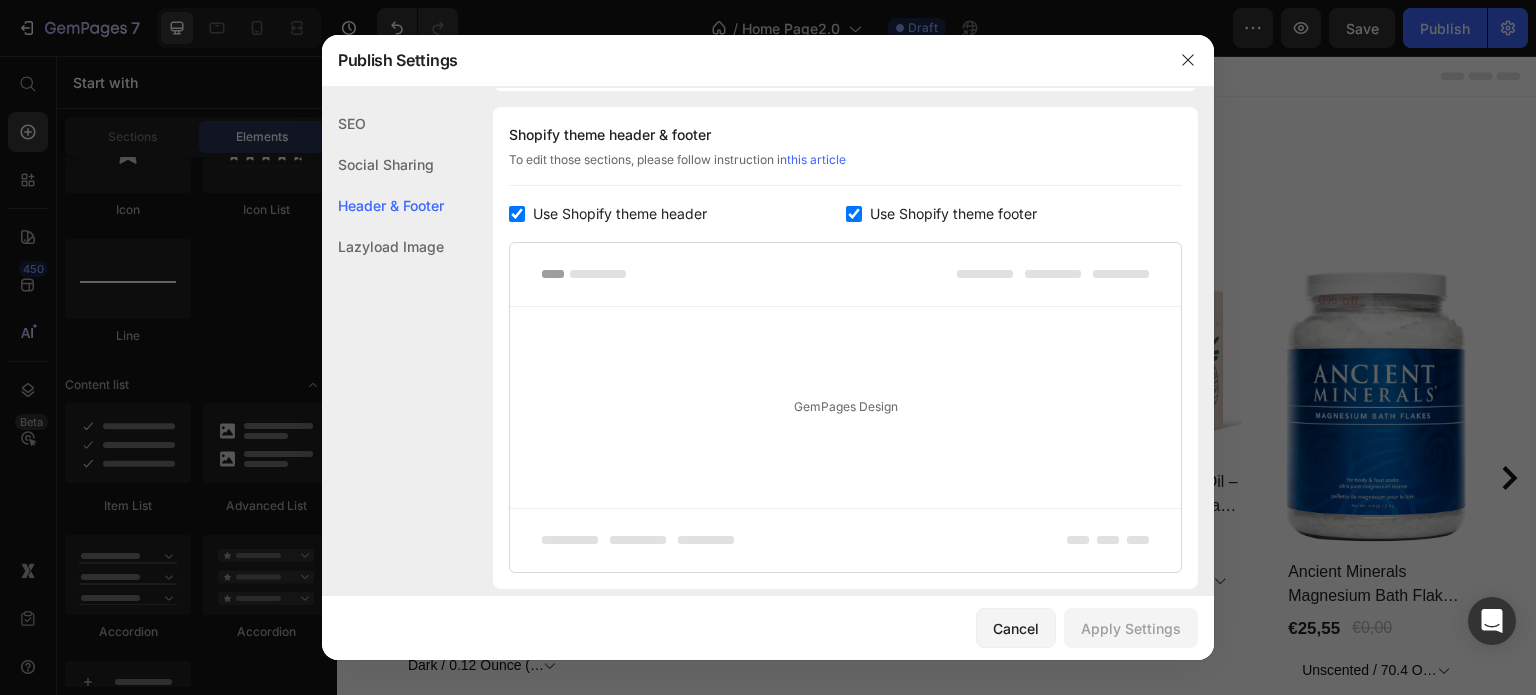 click on "Use Shopify theme header" at bounding box center (620, 214) 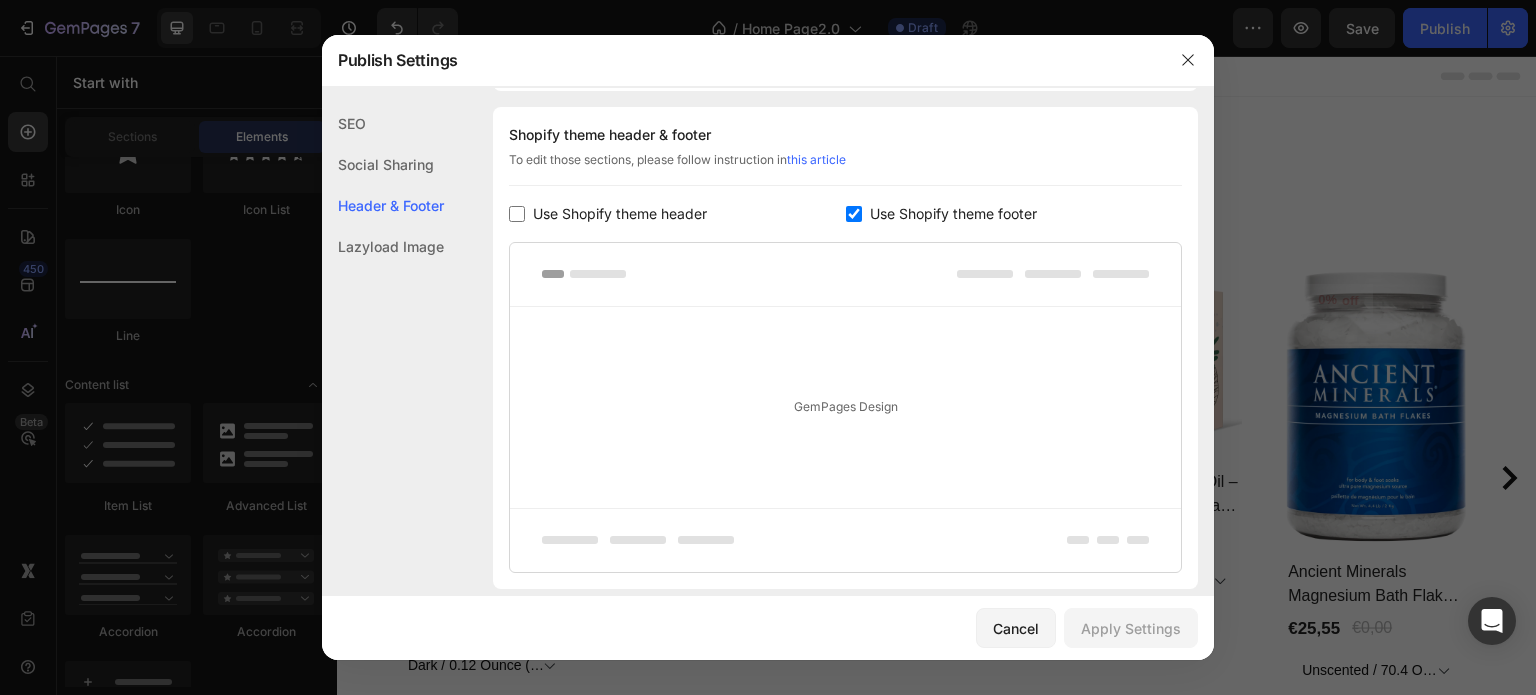 checkbox on "false" 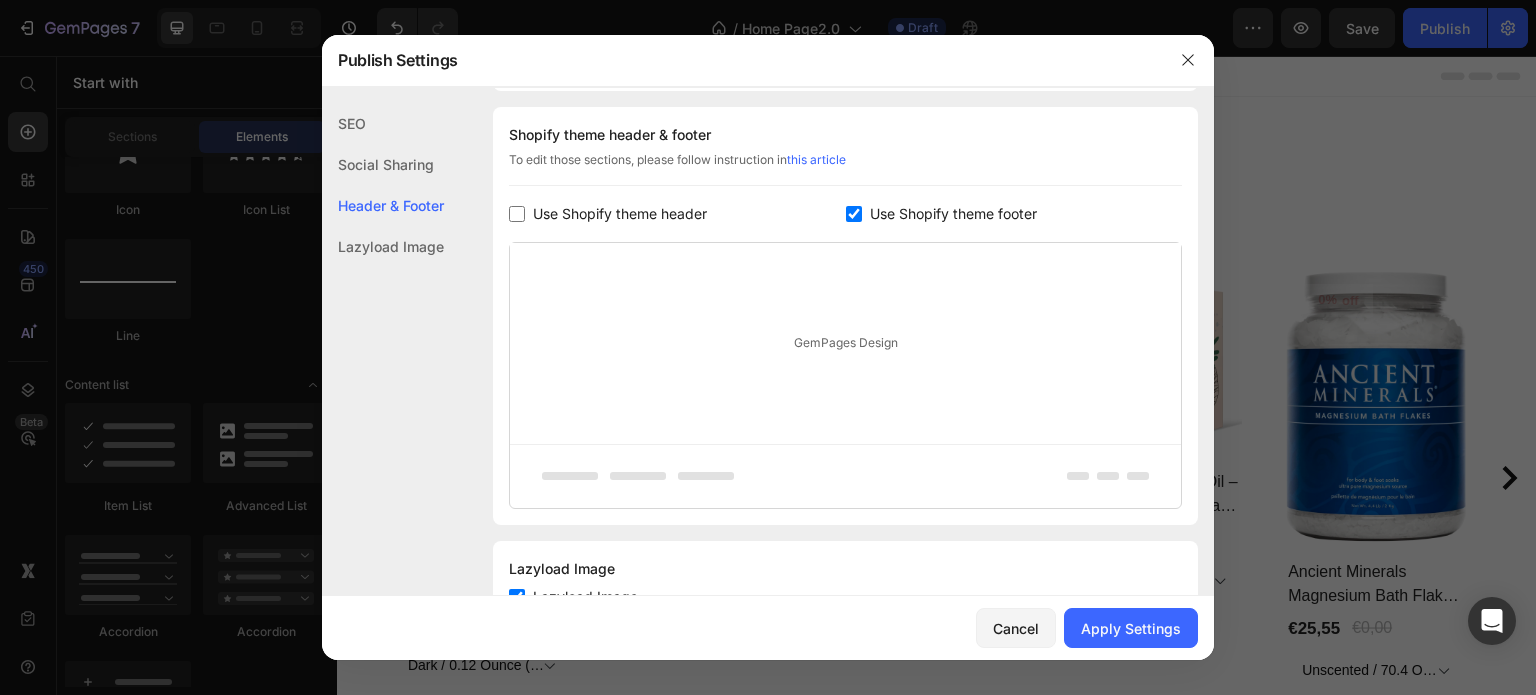 click on "Use Shopify theme footer" at bounding box center (953, 214) 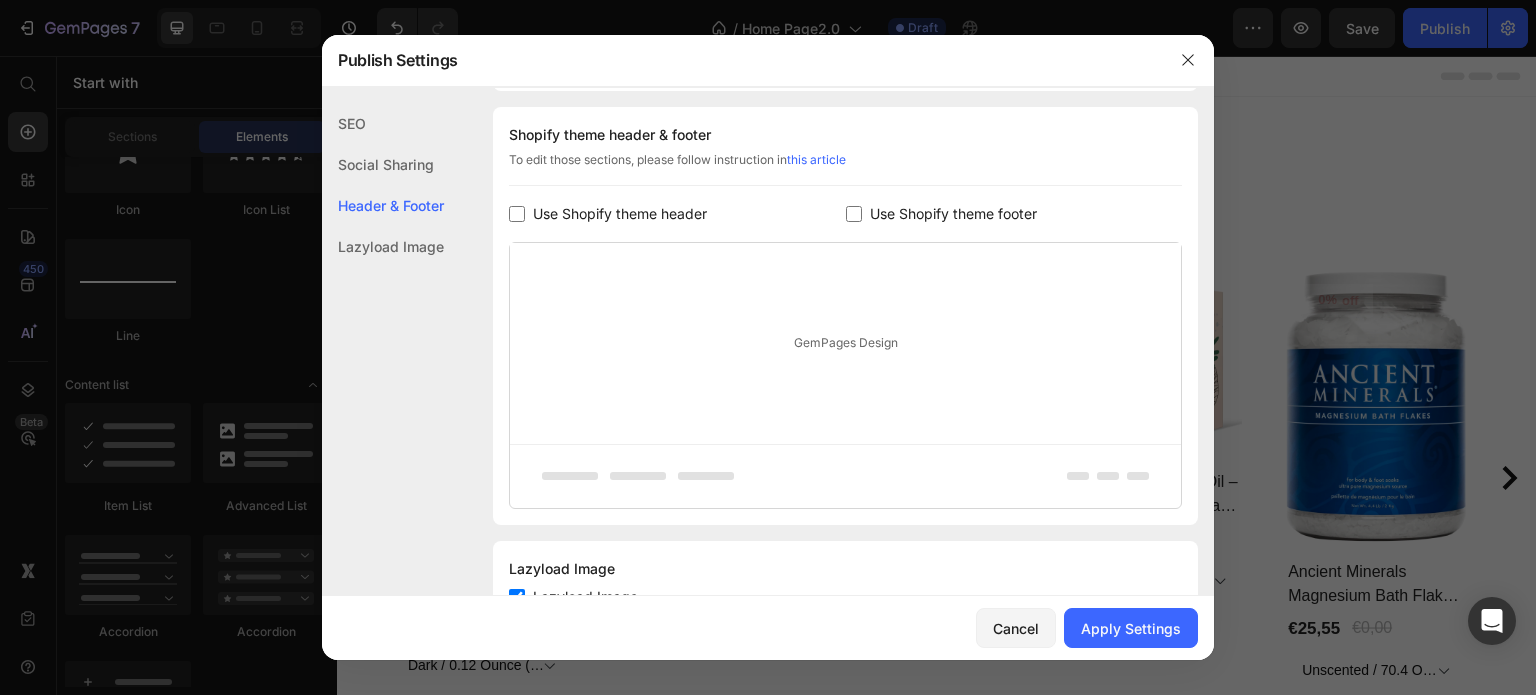 checkbox on "false" 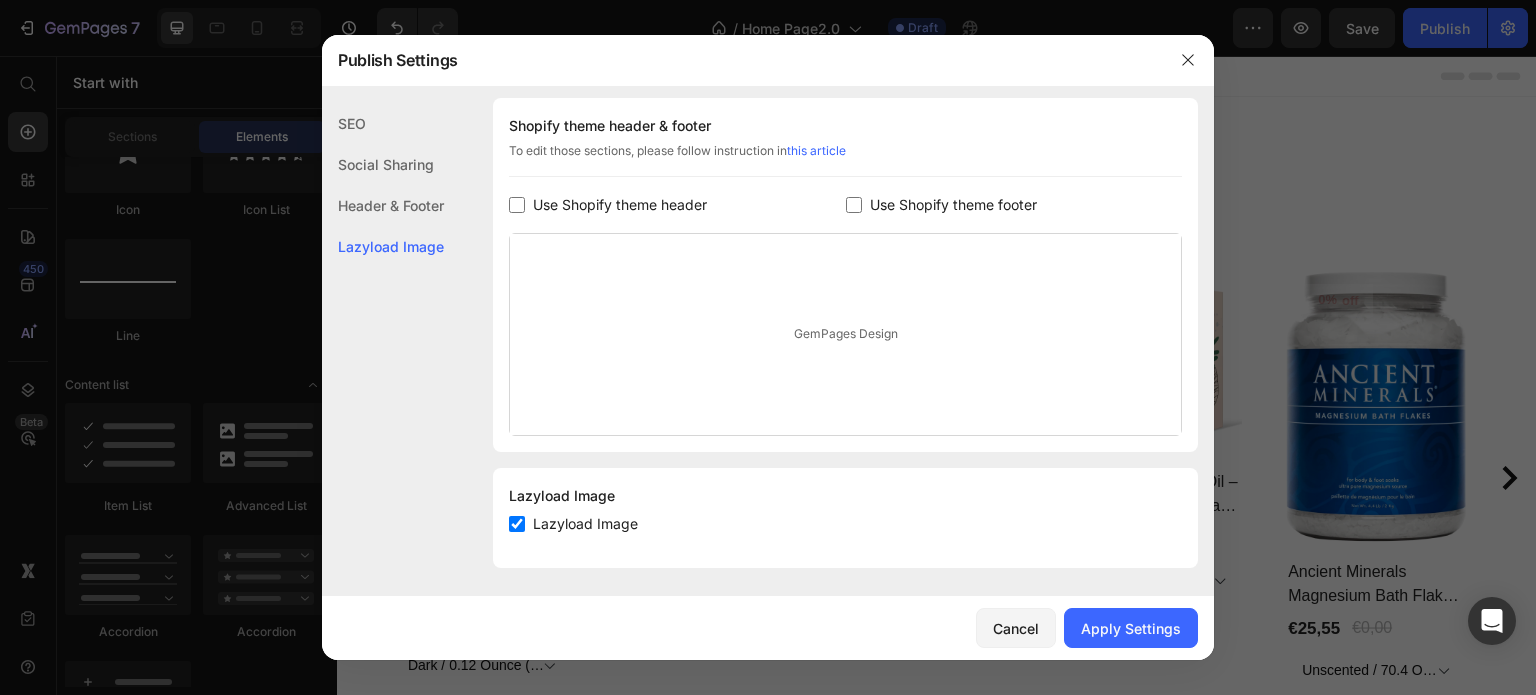 scroll, scrollTop: 281, scrollLeft: 0, axis: vertical 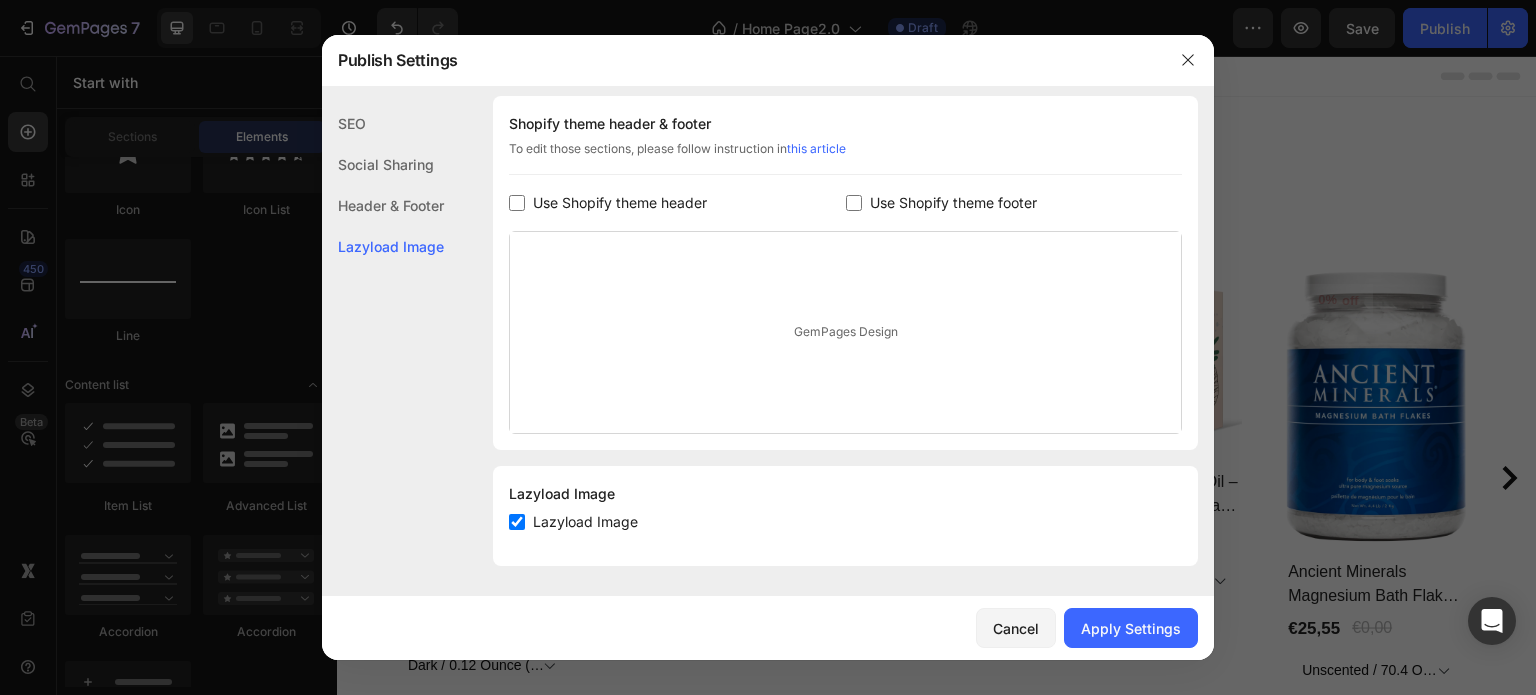 click on "Lazyload Image" at bounding box center (585, 522) 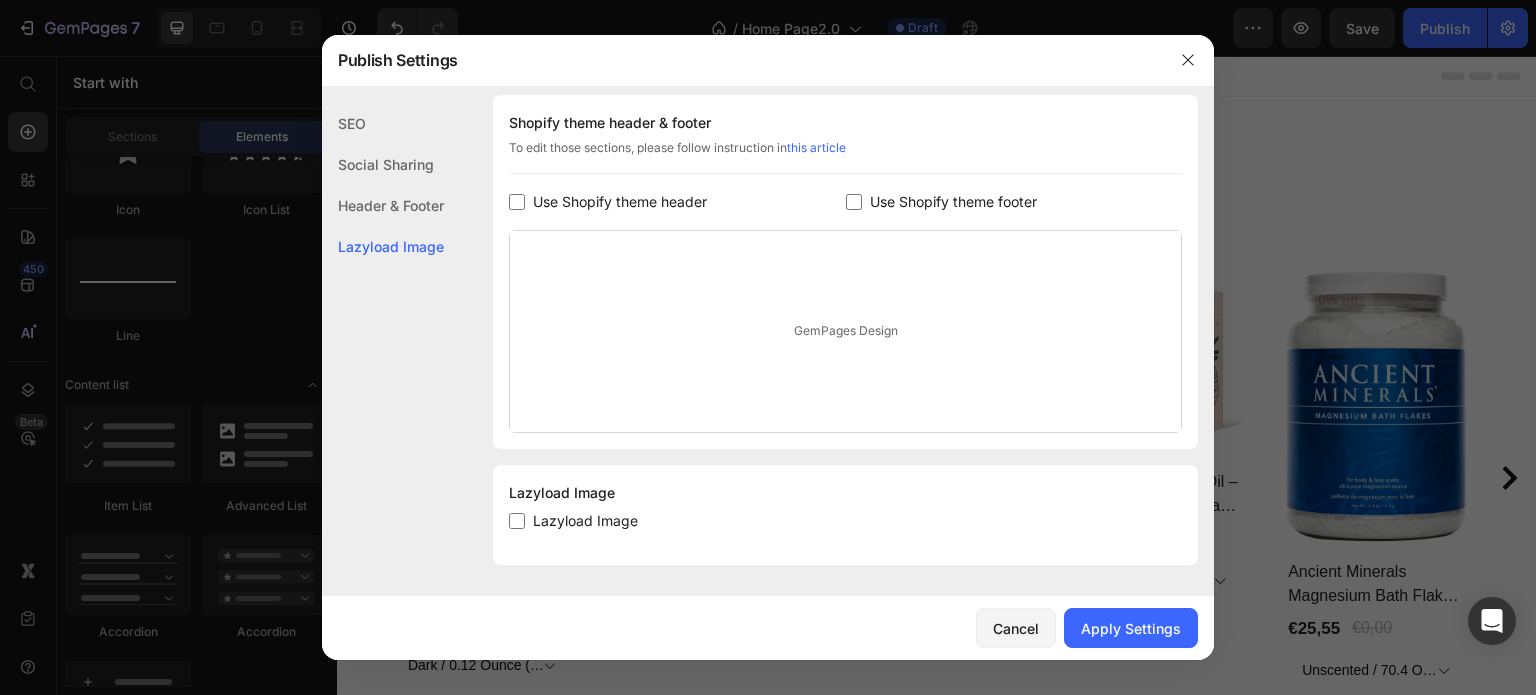 scroll, scrollTop: 281, scrollLeft: 0, axis: vertical 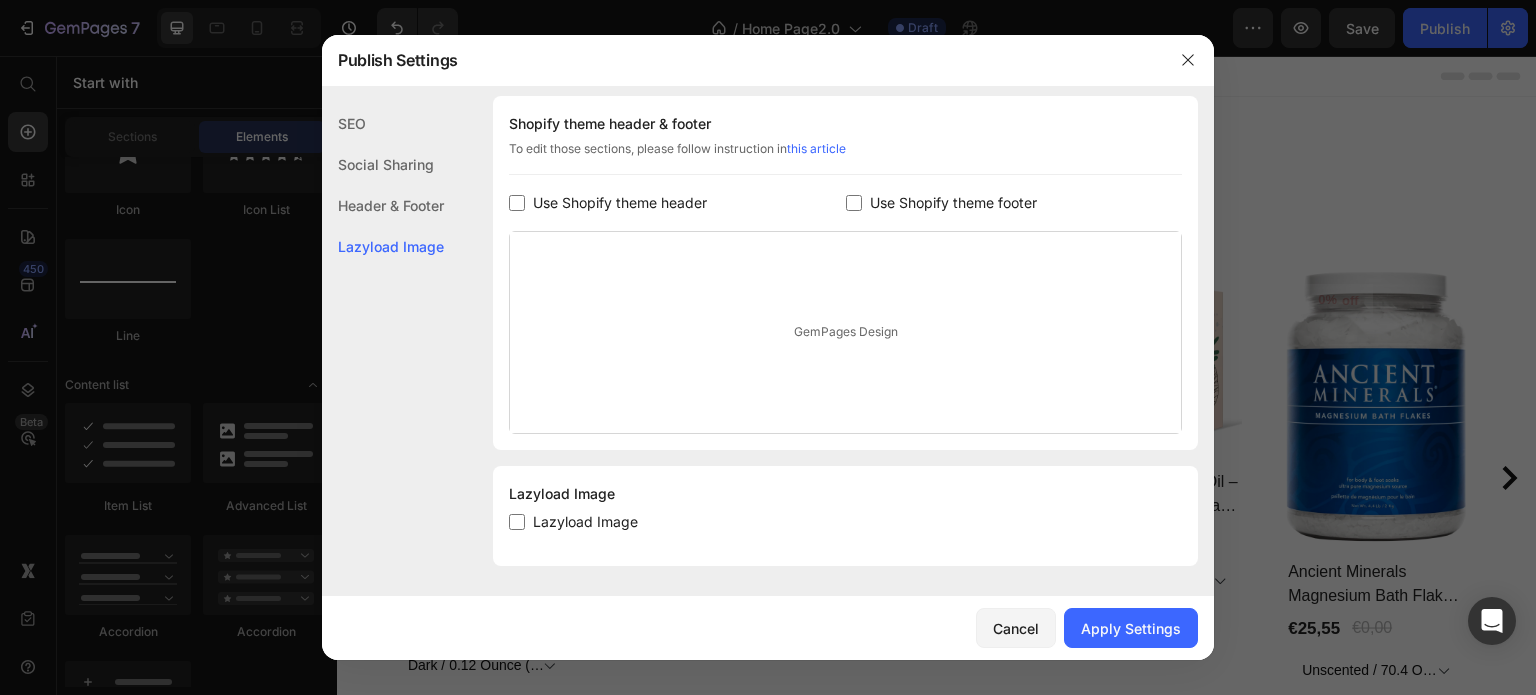 click on "Lazyload Image" at bounding box center [845, 522] 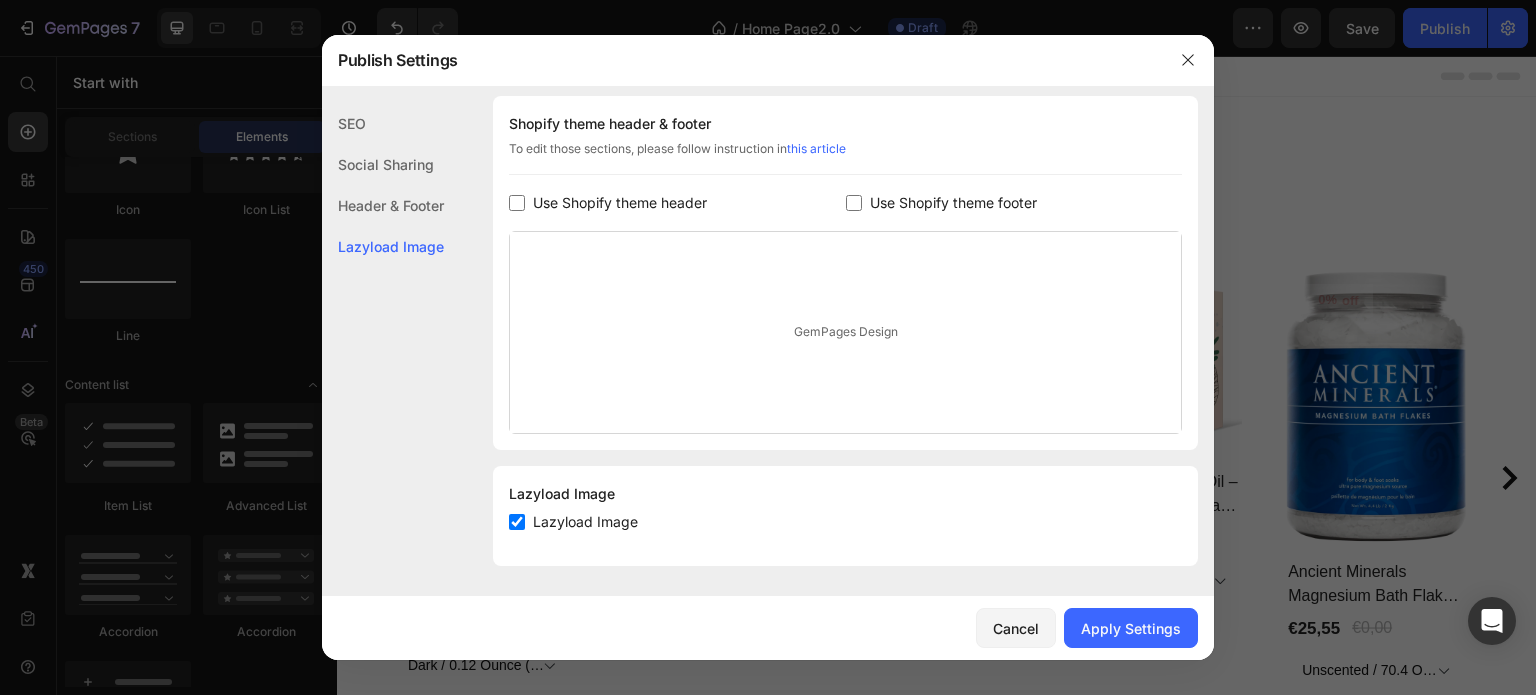 checkbox on "true" 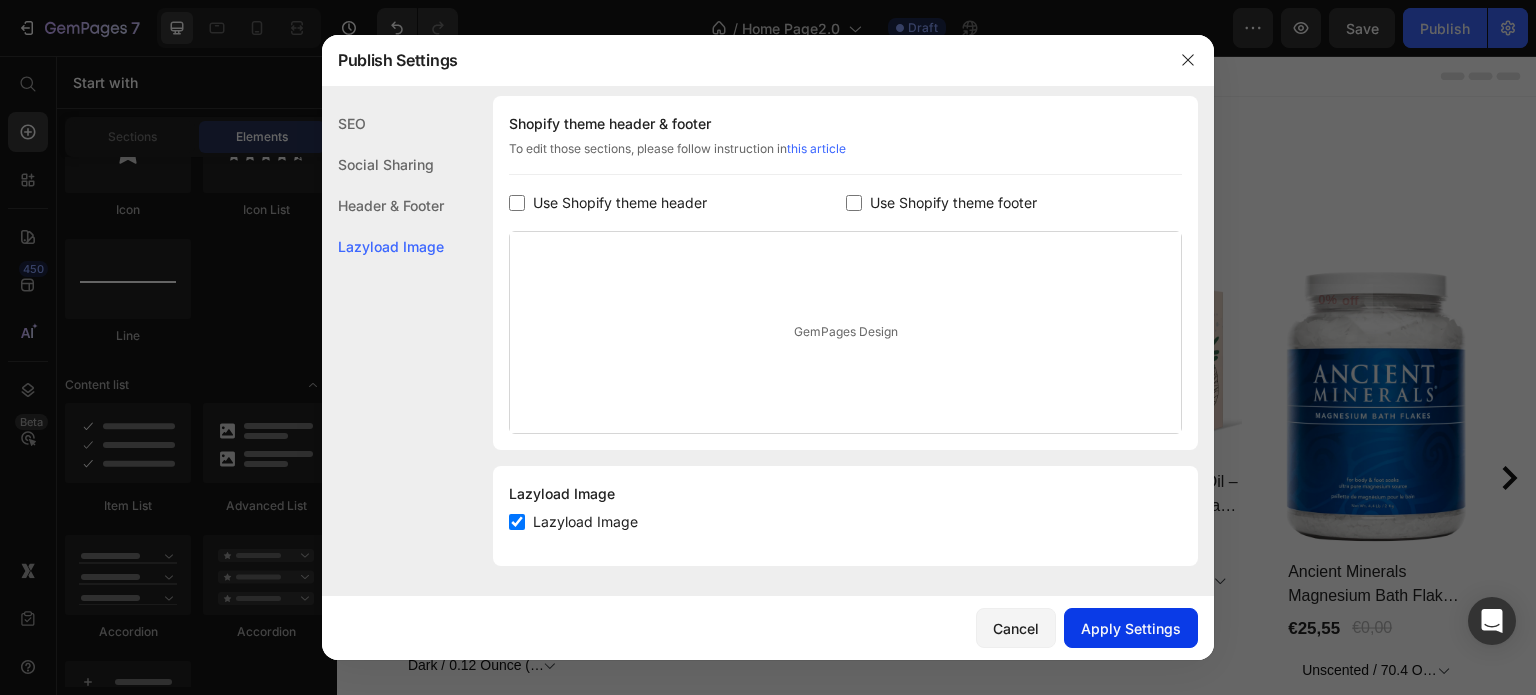click on "Apply Settings" at bounding box center [1131, 628] 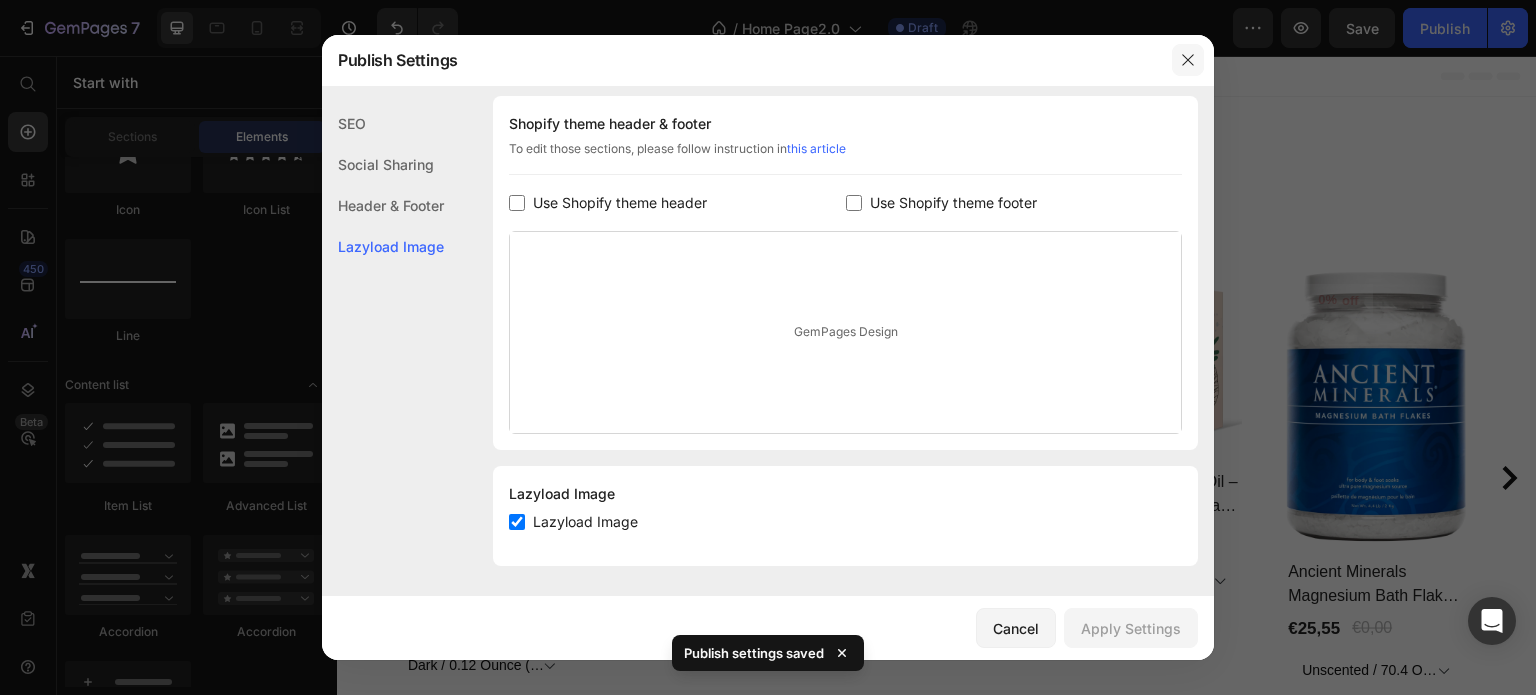 click 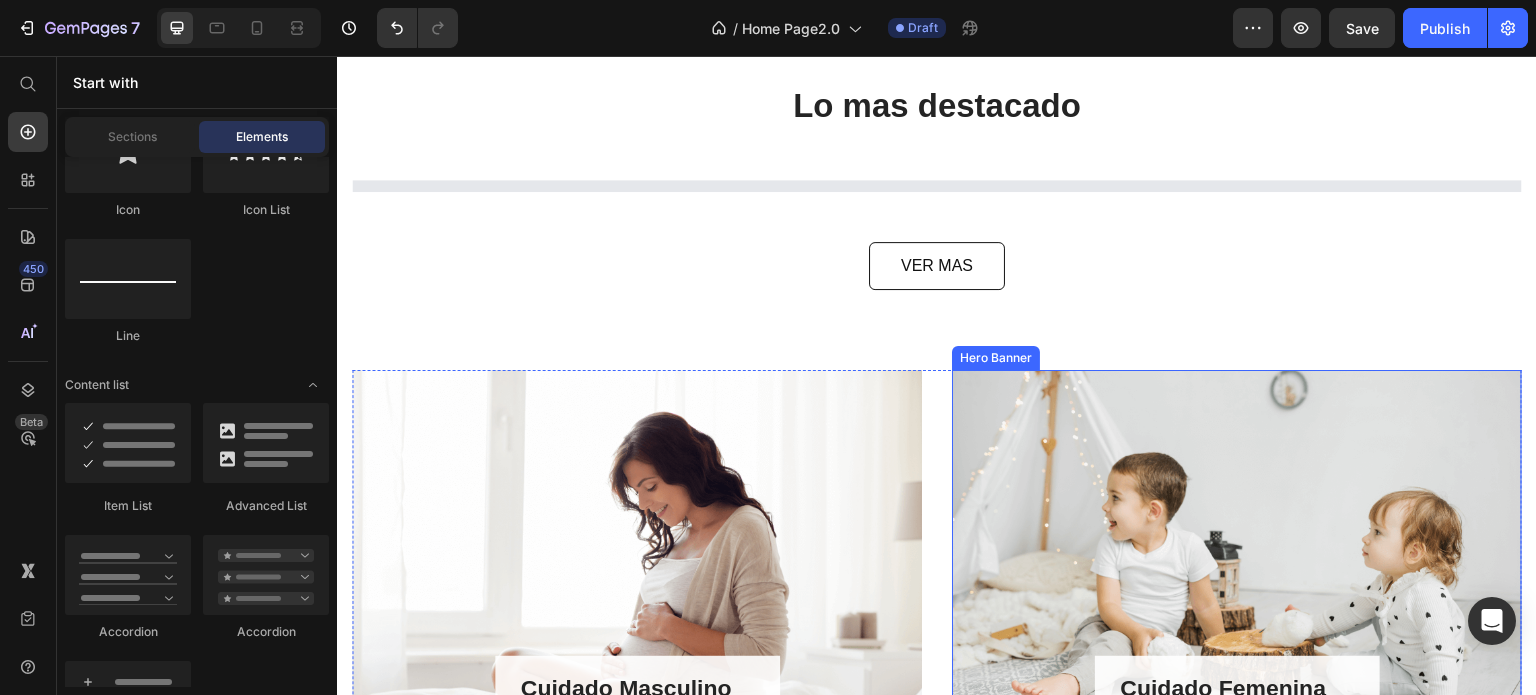 scroll, scrollTop: 0, scrollLeft: 0, axis: both 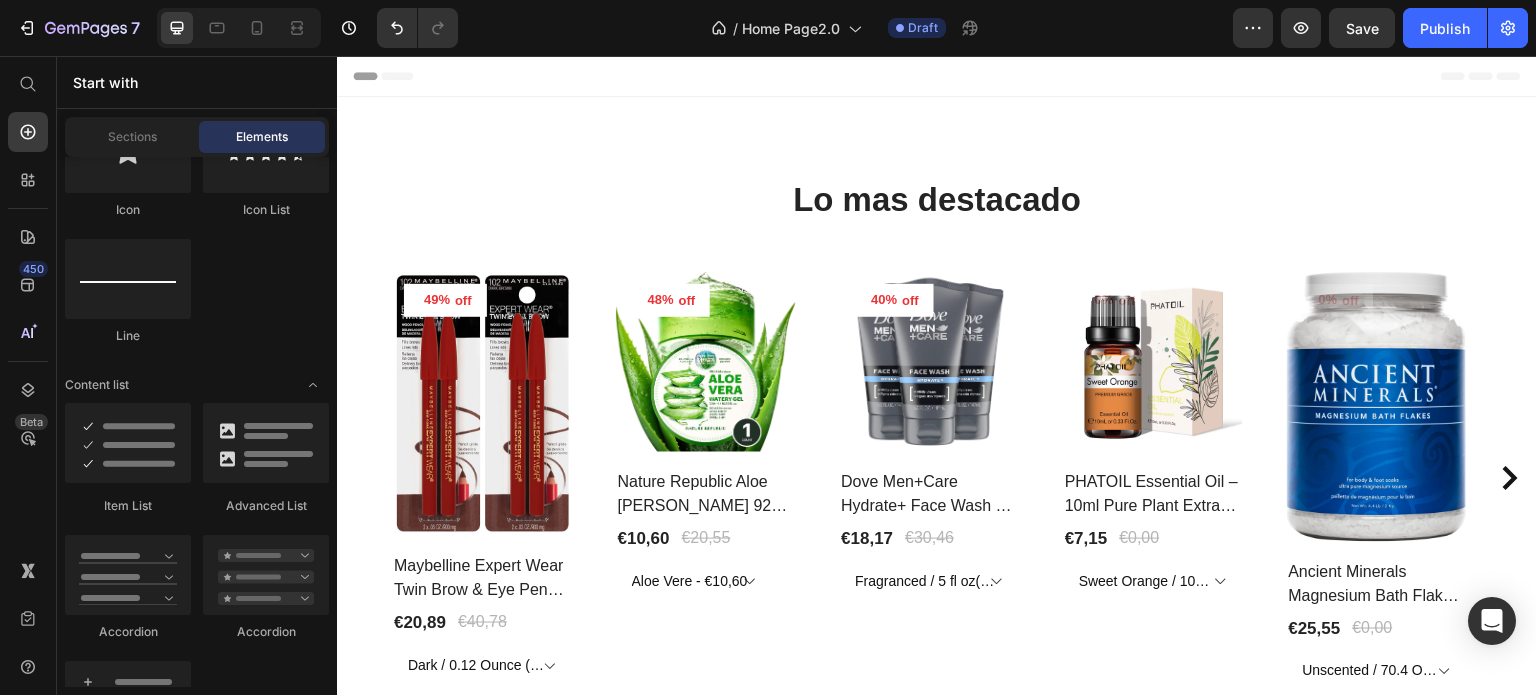 click on "Header" at bounding box center (937, 76) 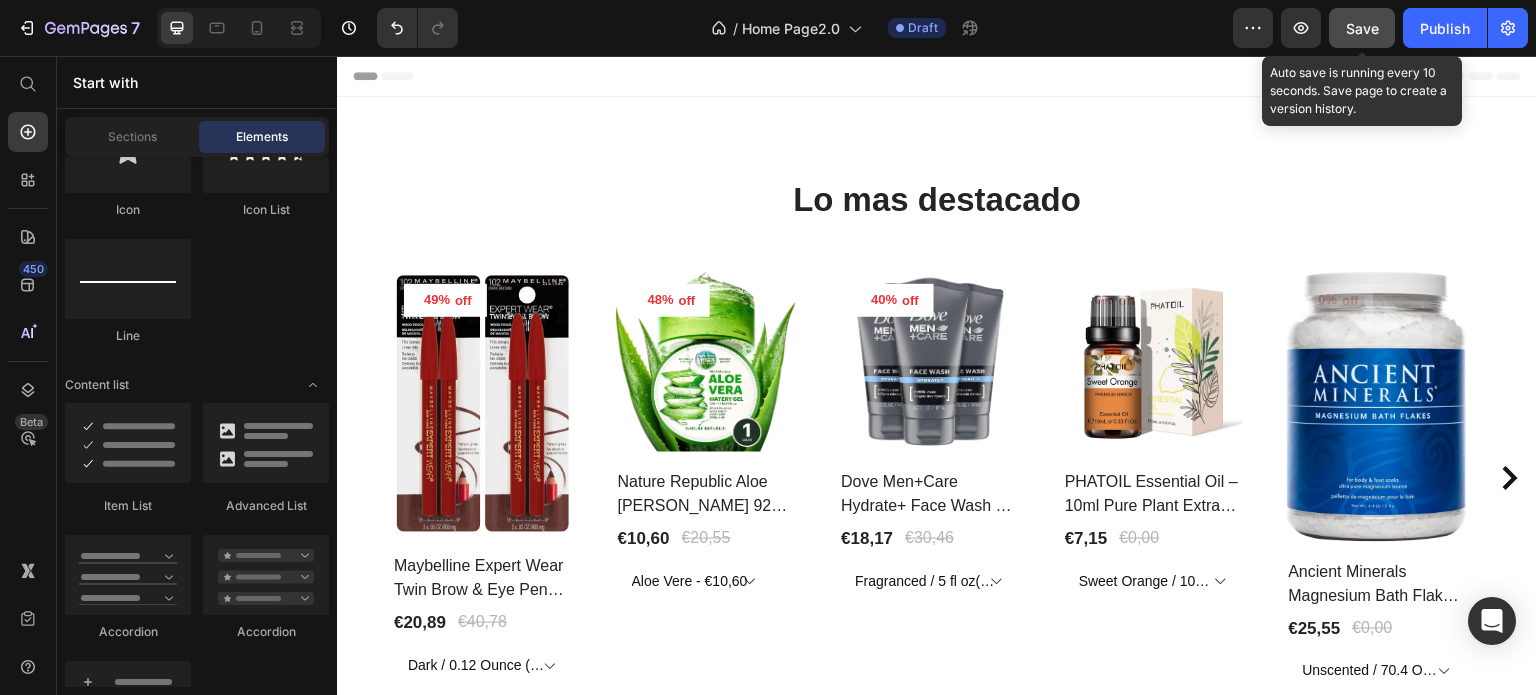 click on "Save" at bounding box center [1362, 28] 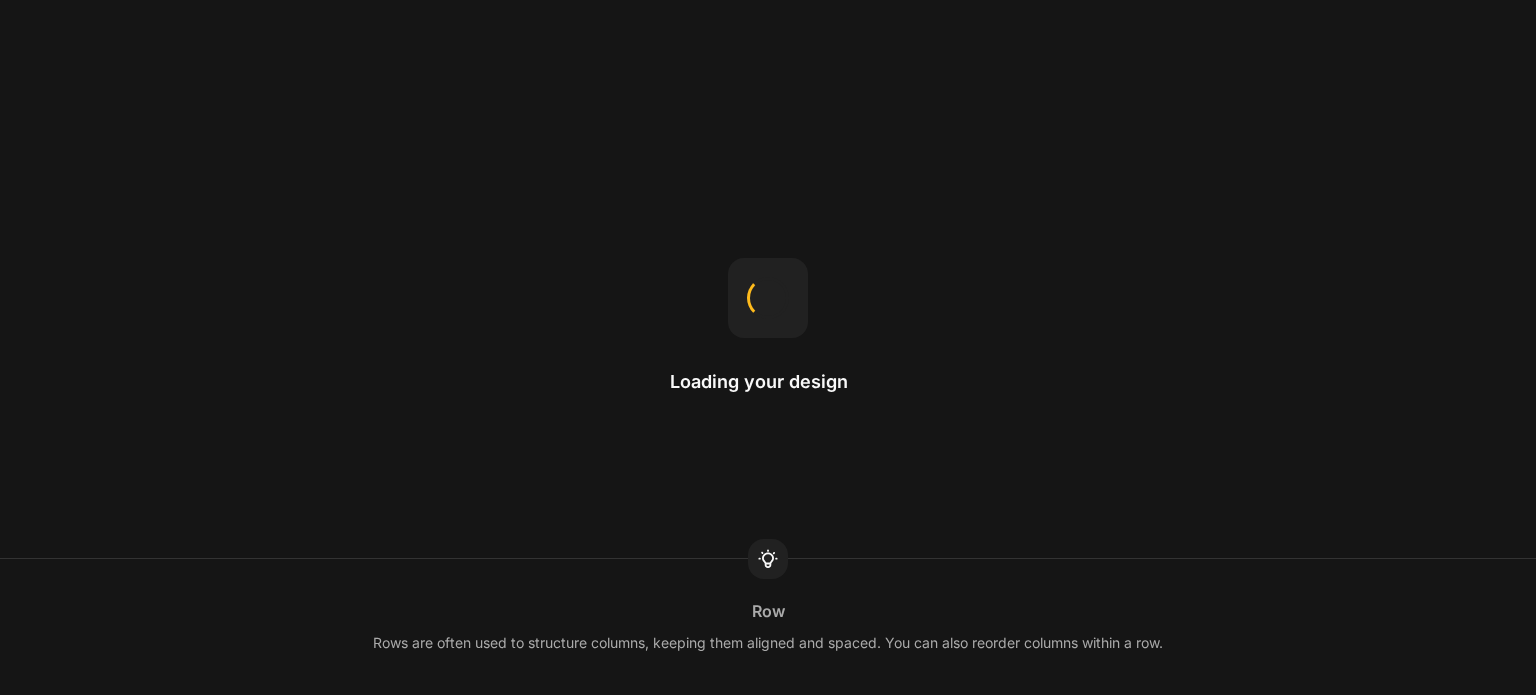 scroll, scrollTop: 0, scrollLeft: 0, axis: both 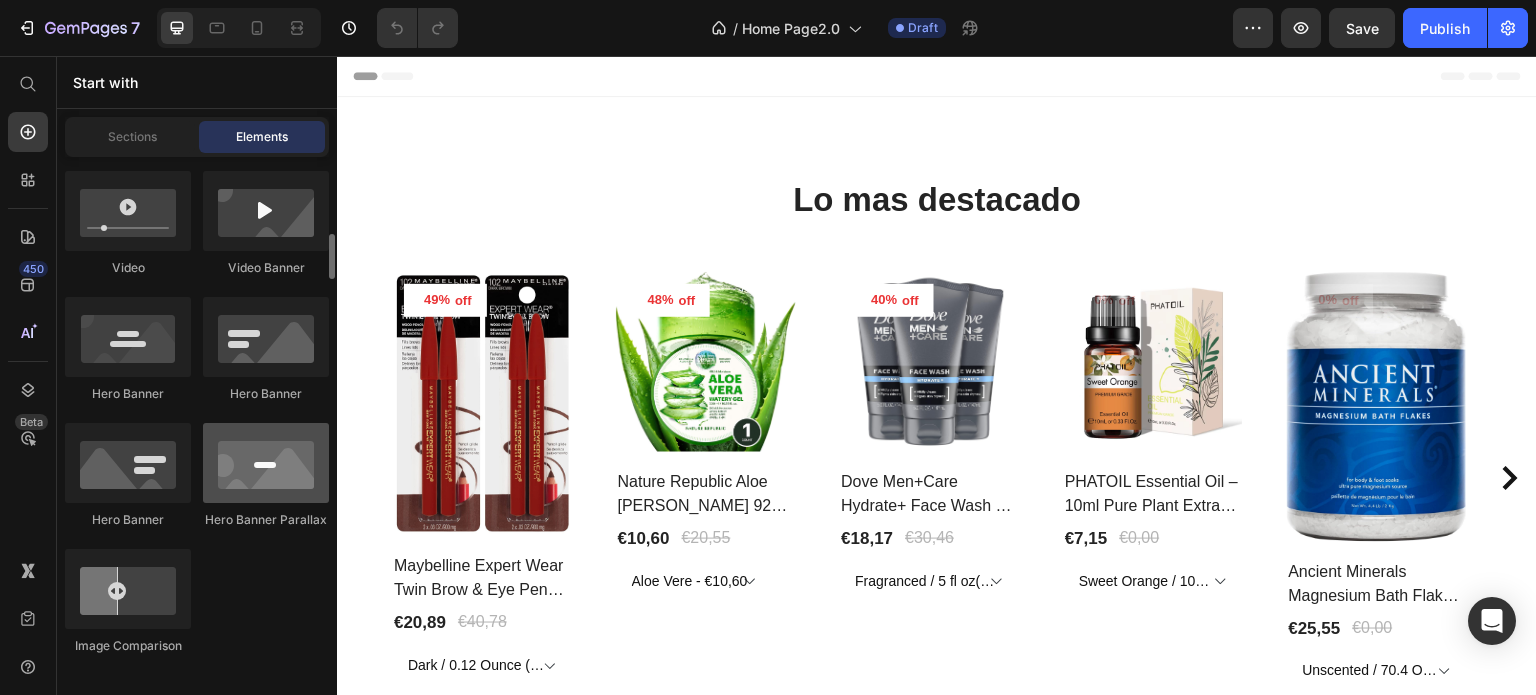 click at bounding box center [266, 463] 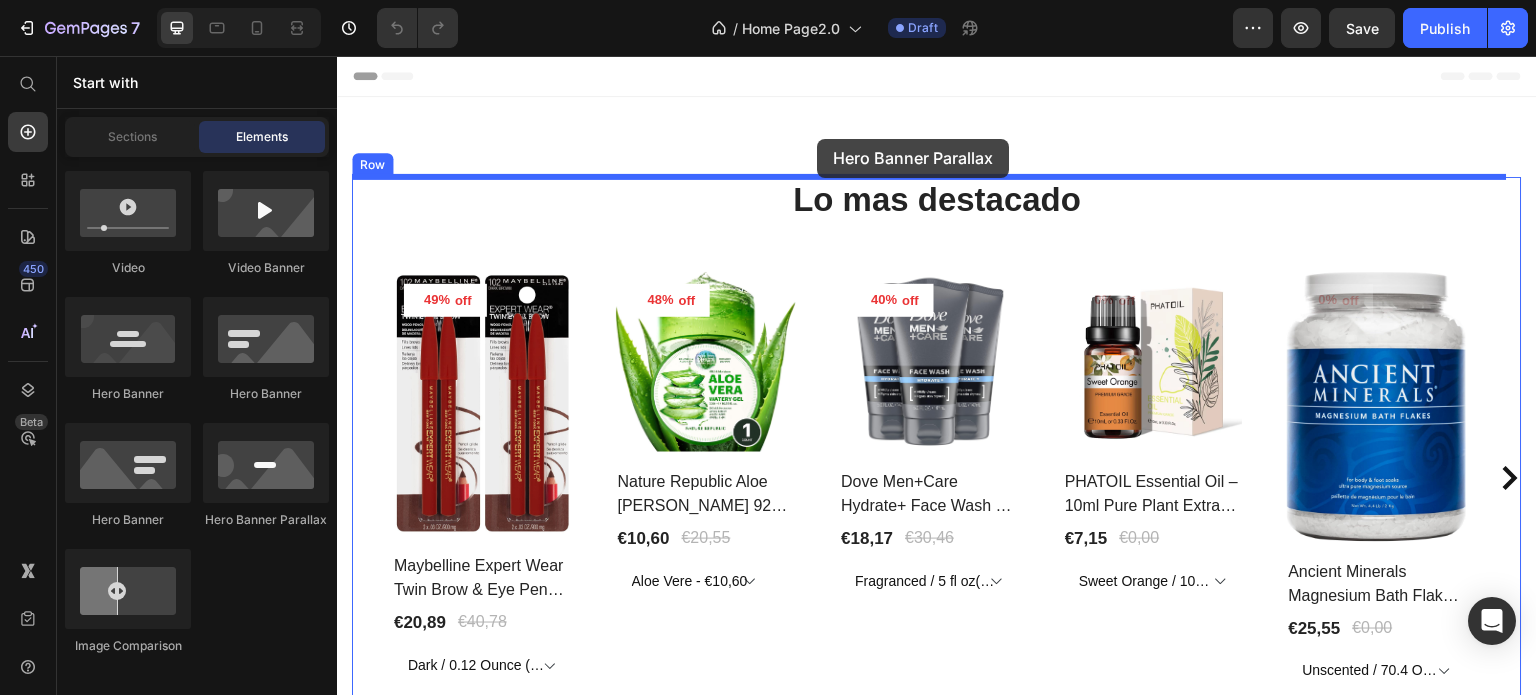 drag, startPoint x: 591, startPoint y: 523, endPoint x: 833, endPoint y: 117, distance: 472.6521 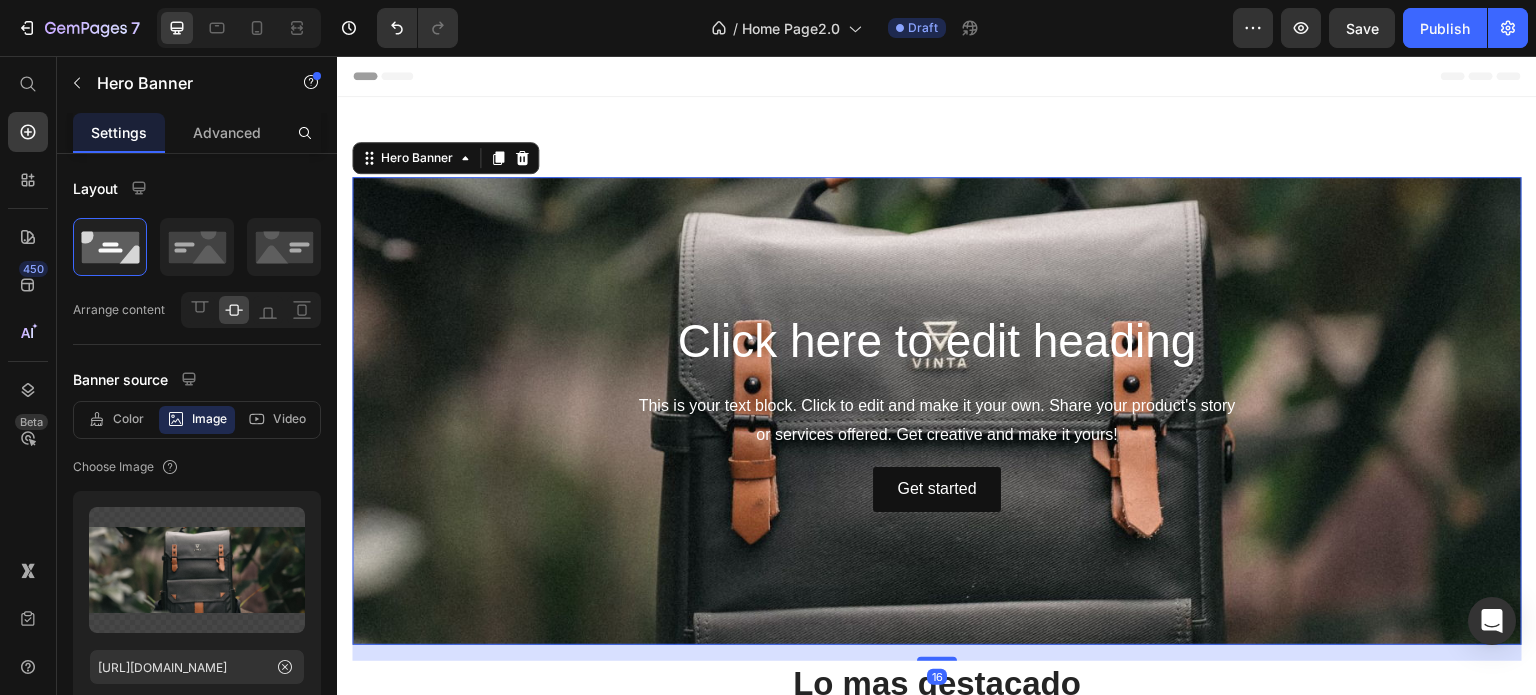 click on "Header" at bounding box center (937, 76) 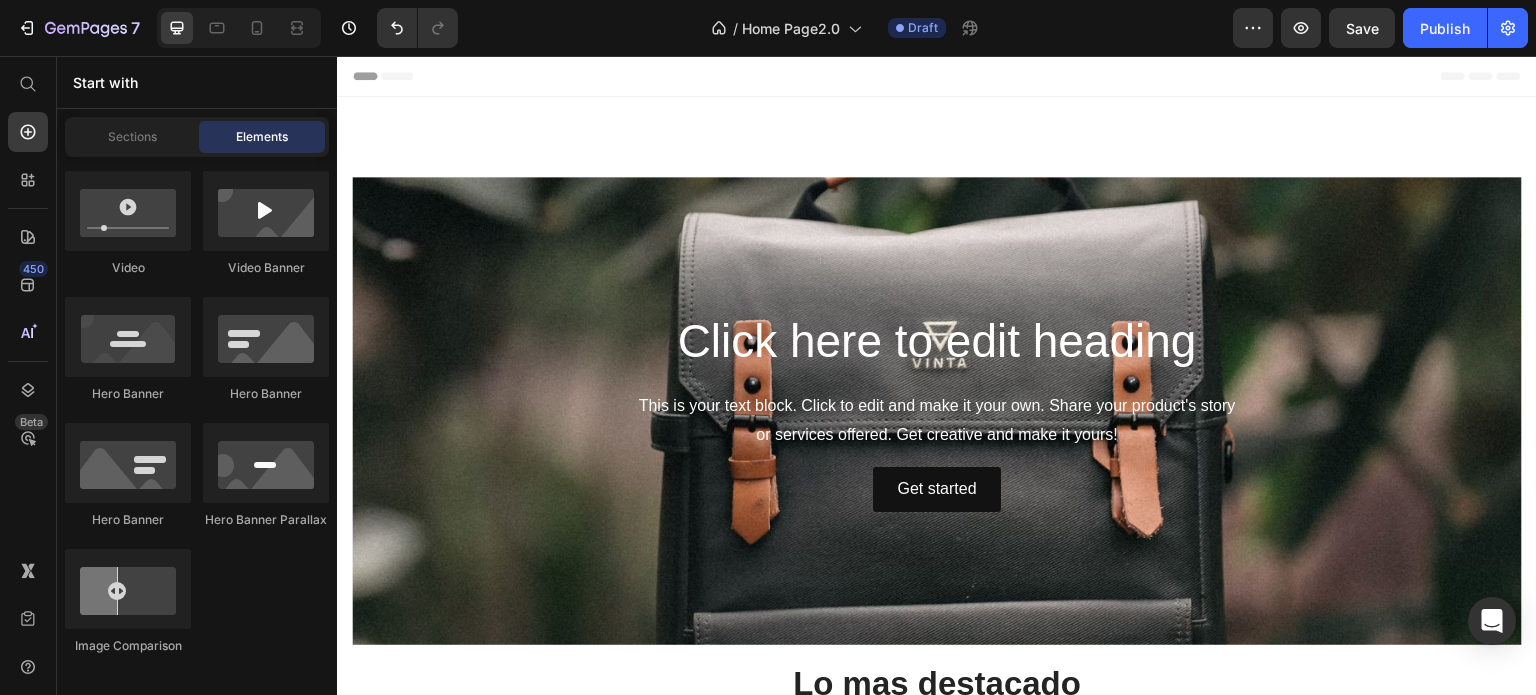 click on "Header" at bounding box center (394, 76) 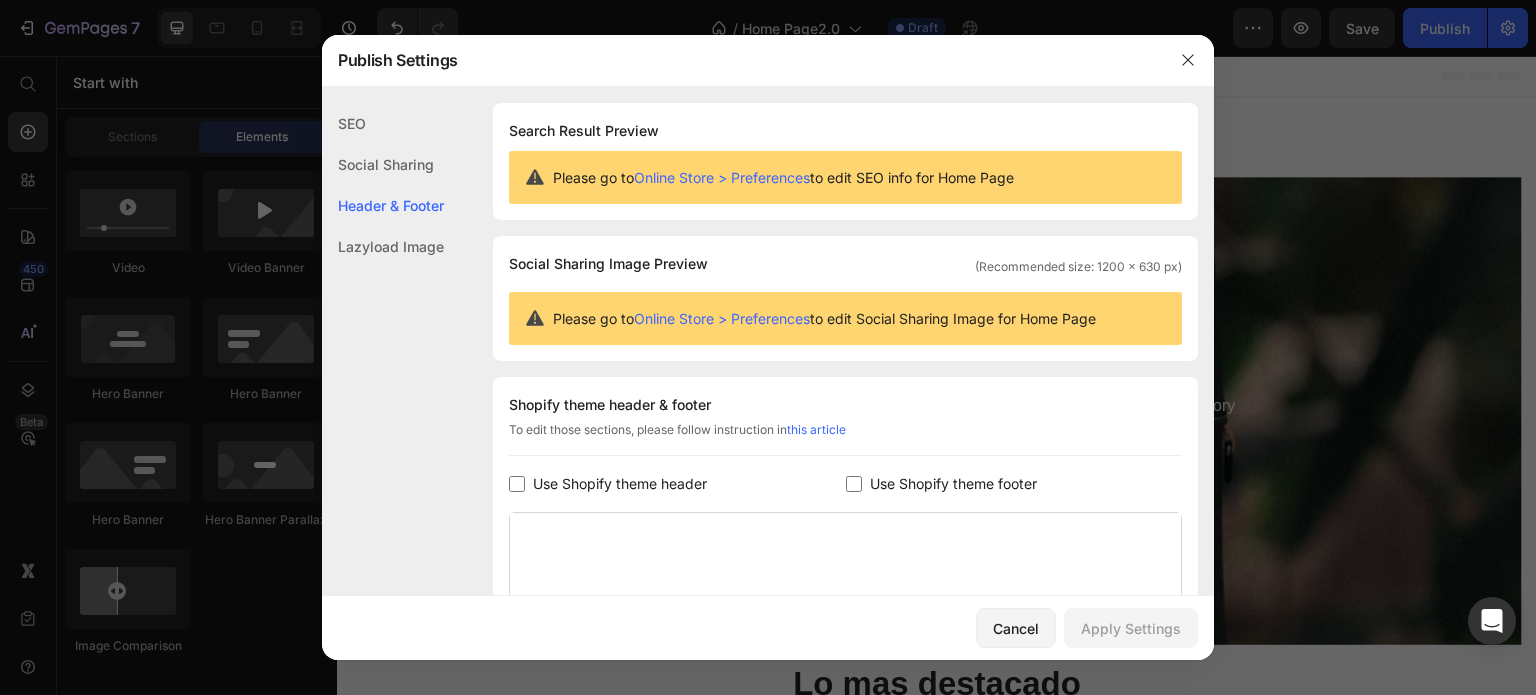 scroll, scrollTop: 270, scrollLeft: 0, axis: vertical 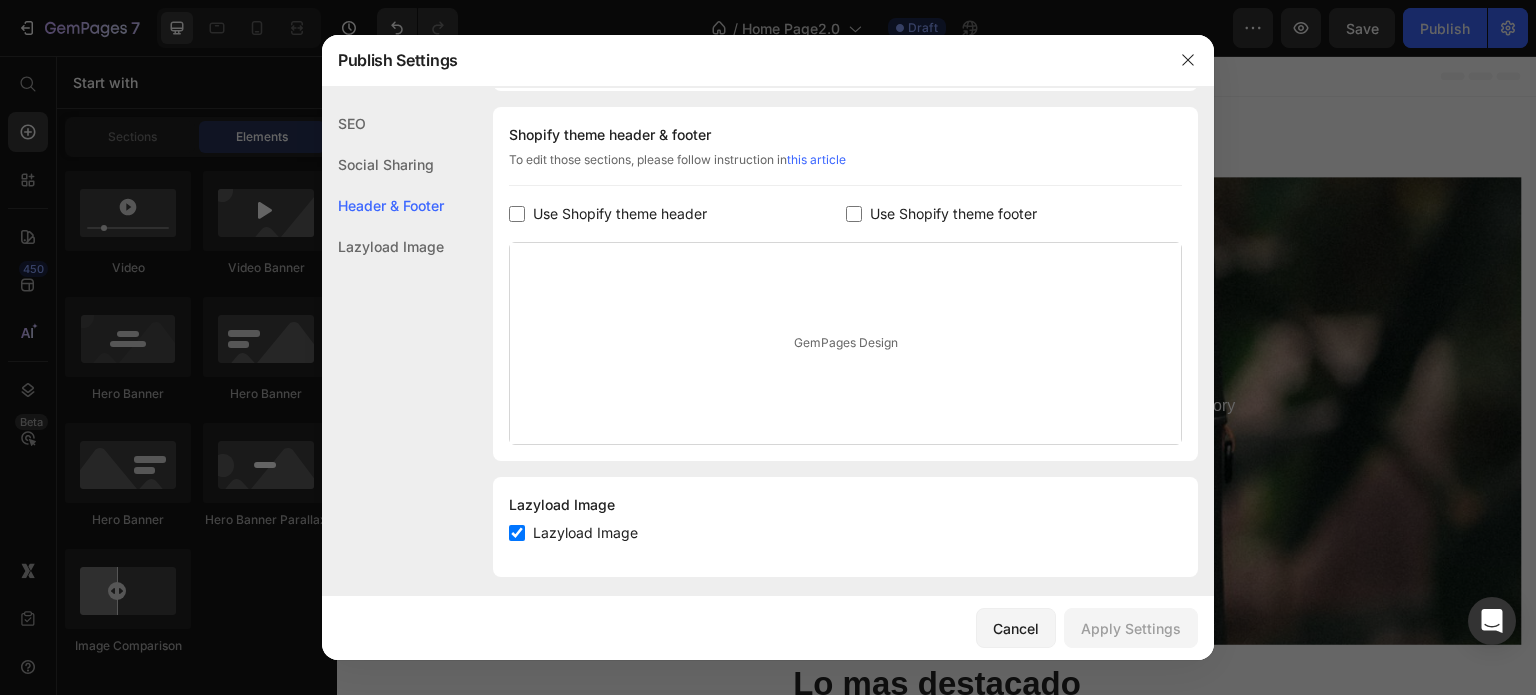 click on "Use Shopify theme header" at bounding box center (620, 214) 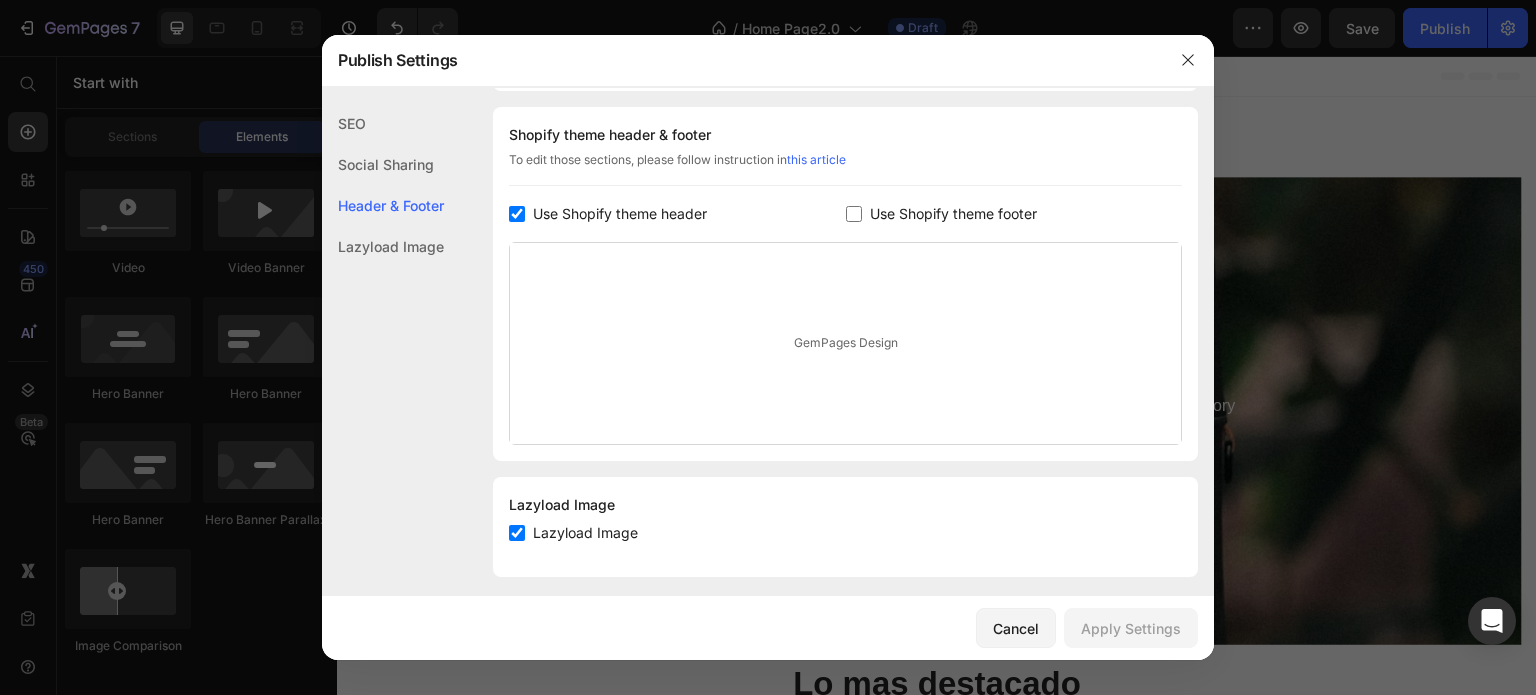 checkbox on "true" 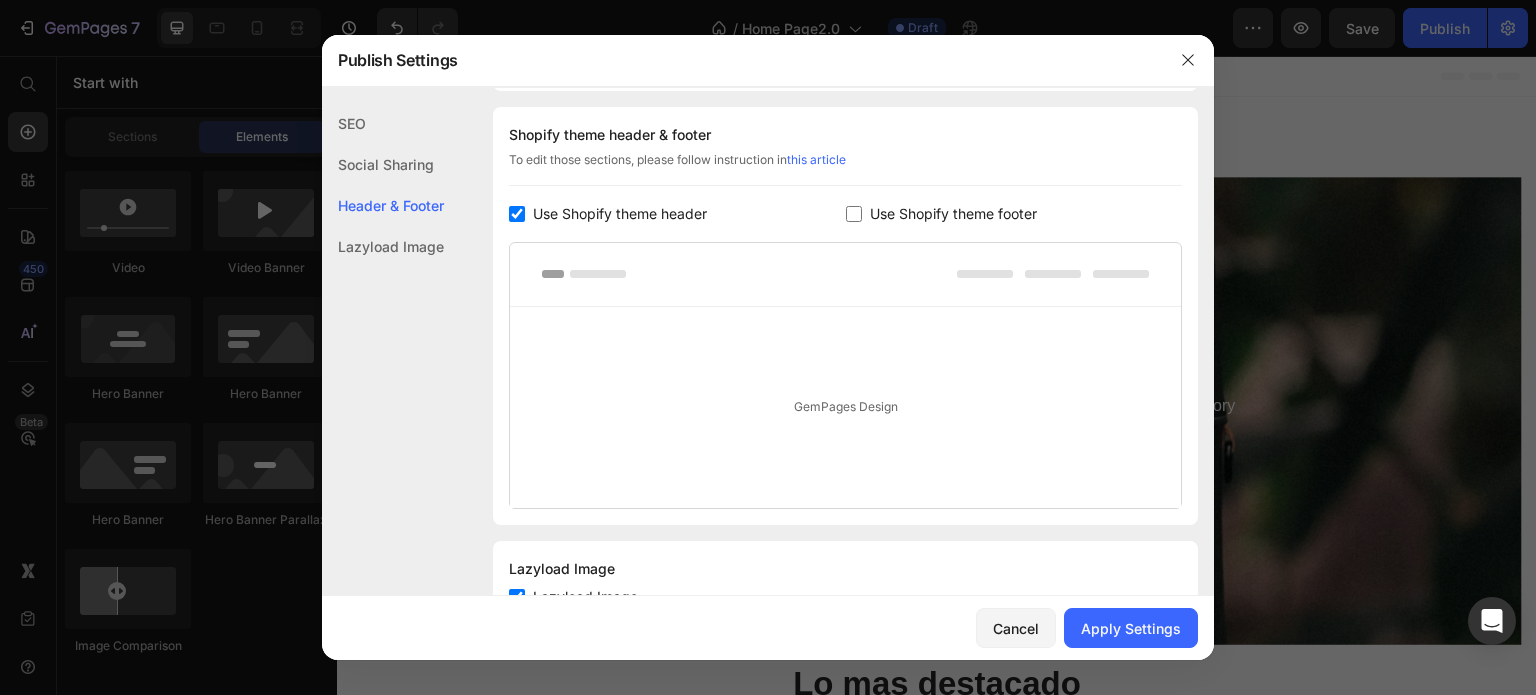 click on "Use Shopify theme footer" at bounding box center (953, 214) 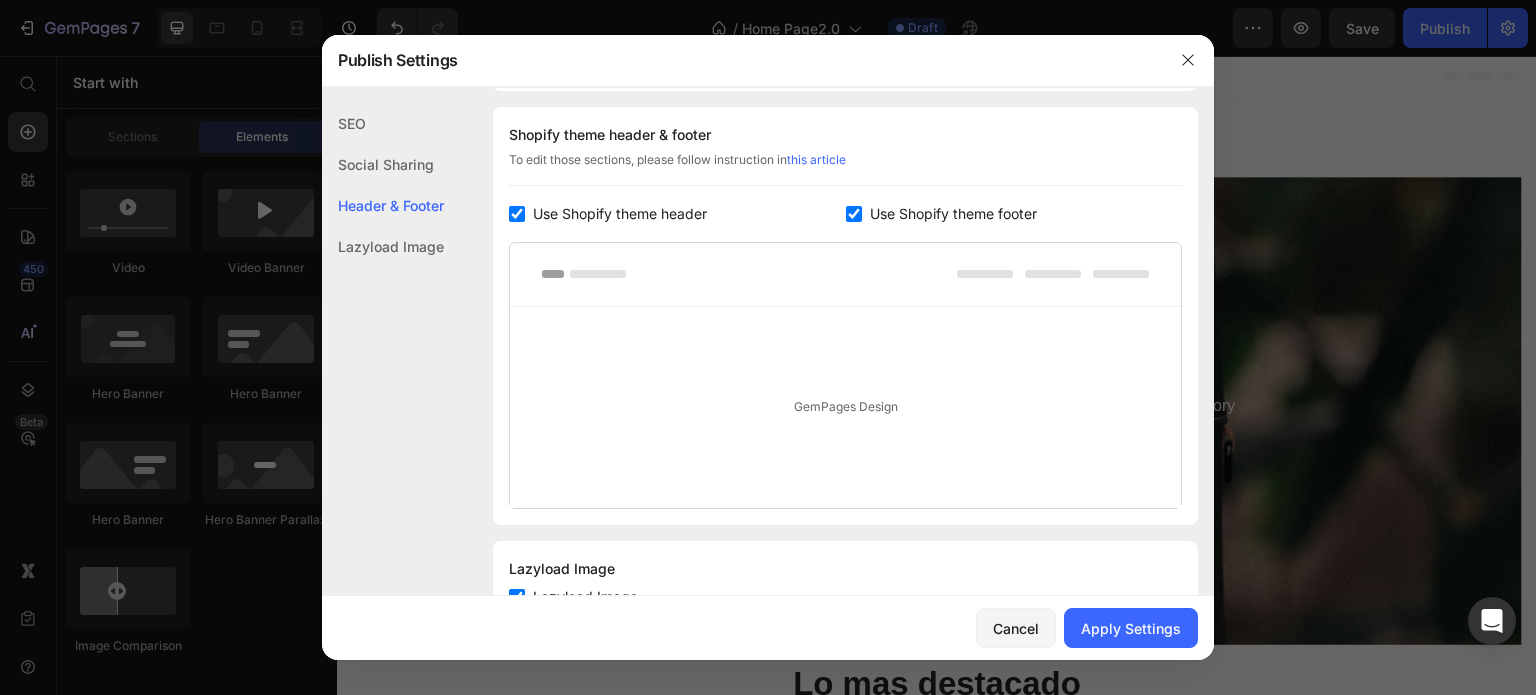 checkbox on "true" 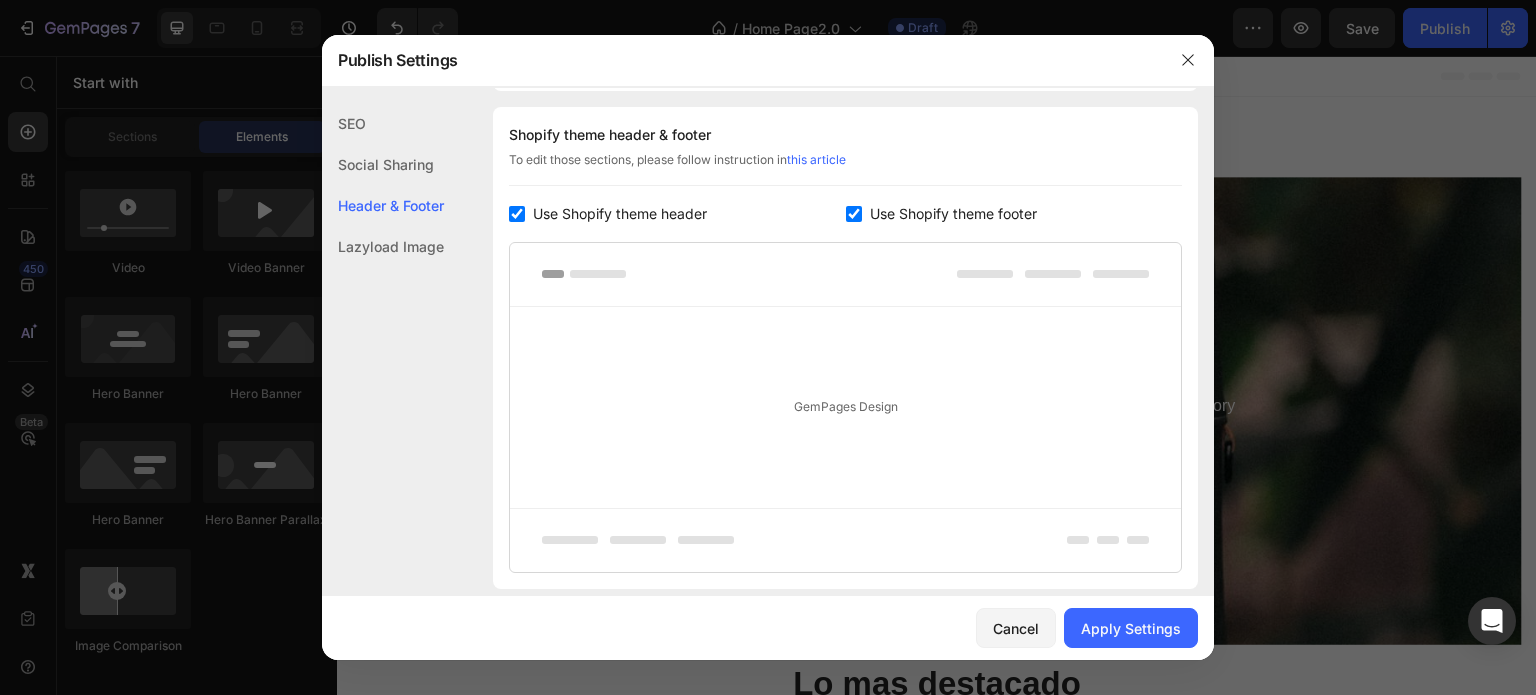 click on "GemPages Design" at bounding box center [845, 407] 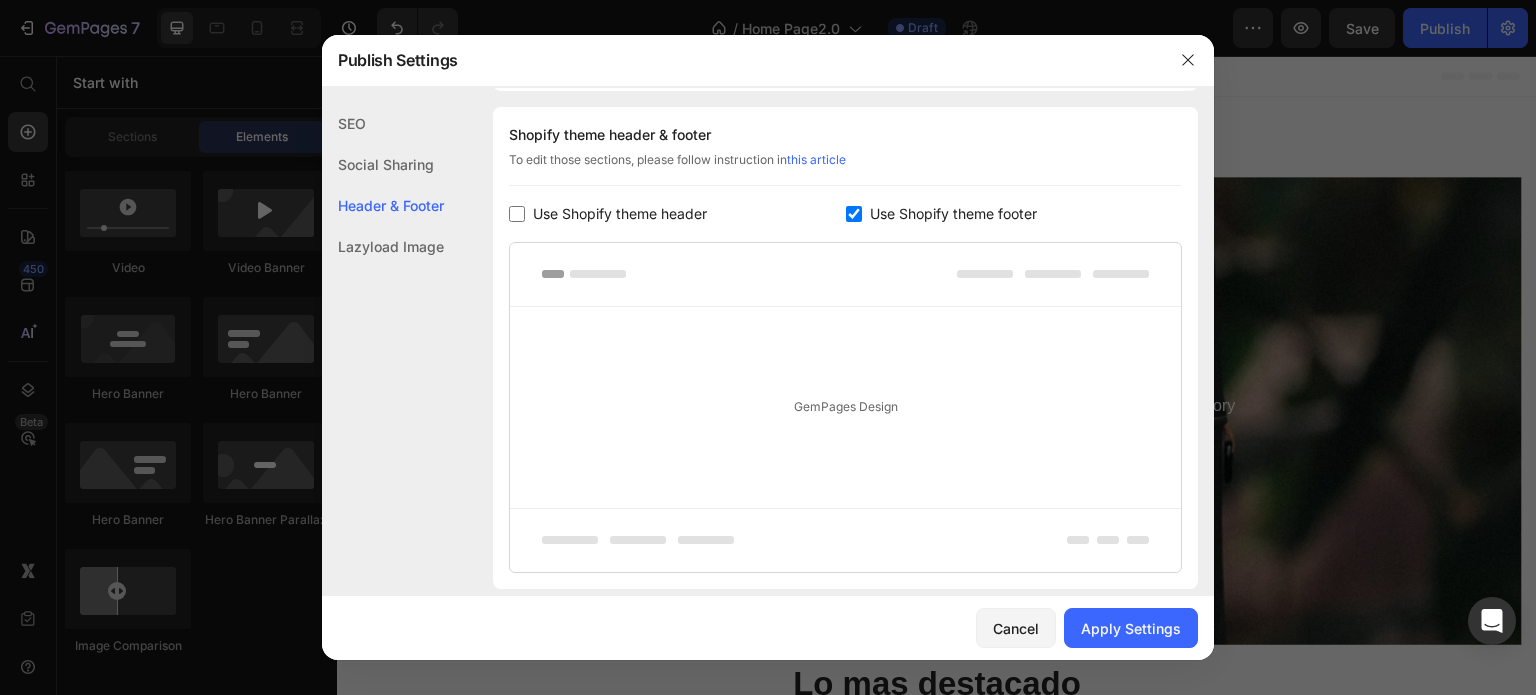 checkbox on "false" 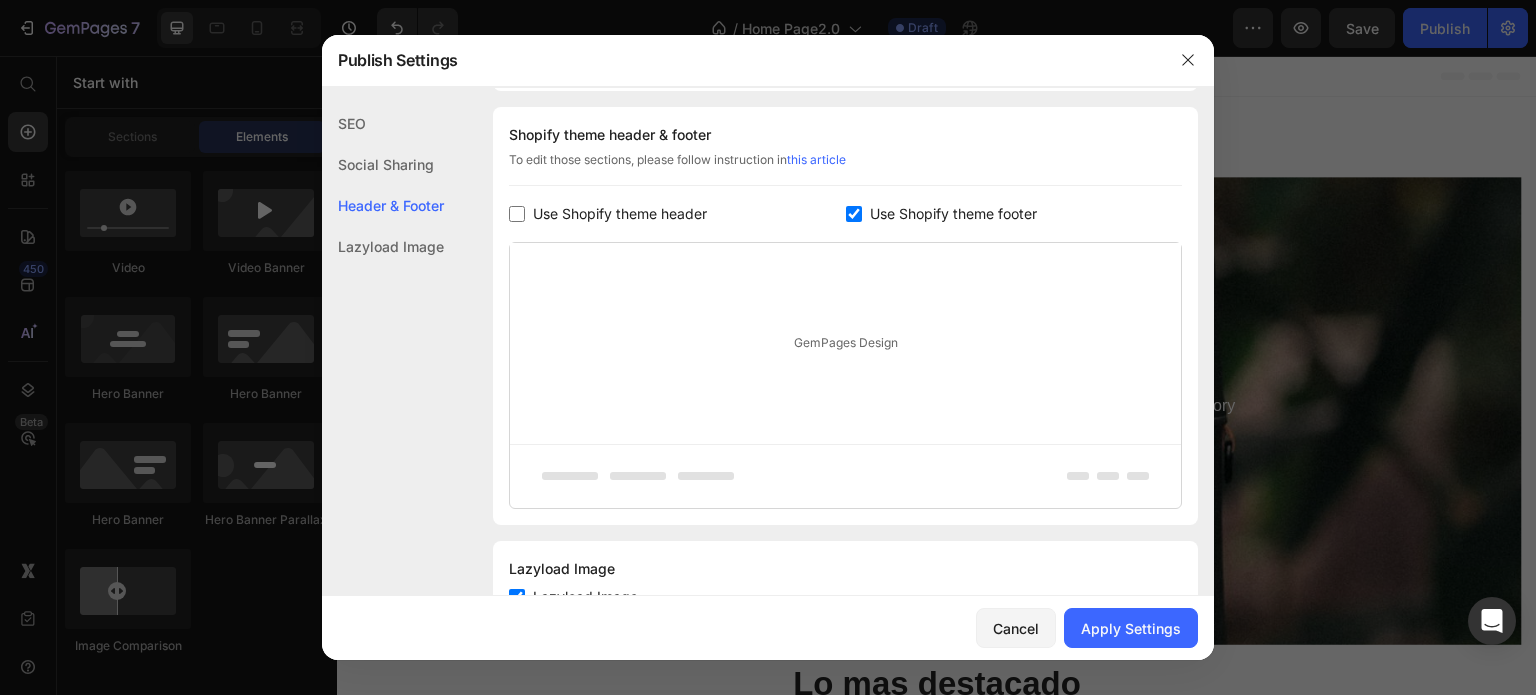 click on "Use Shopify theme footer" at bounding box center (953, 214) 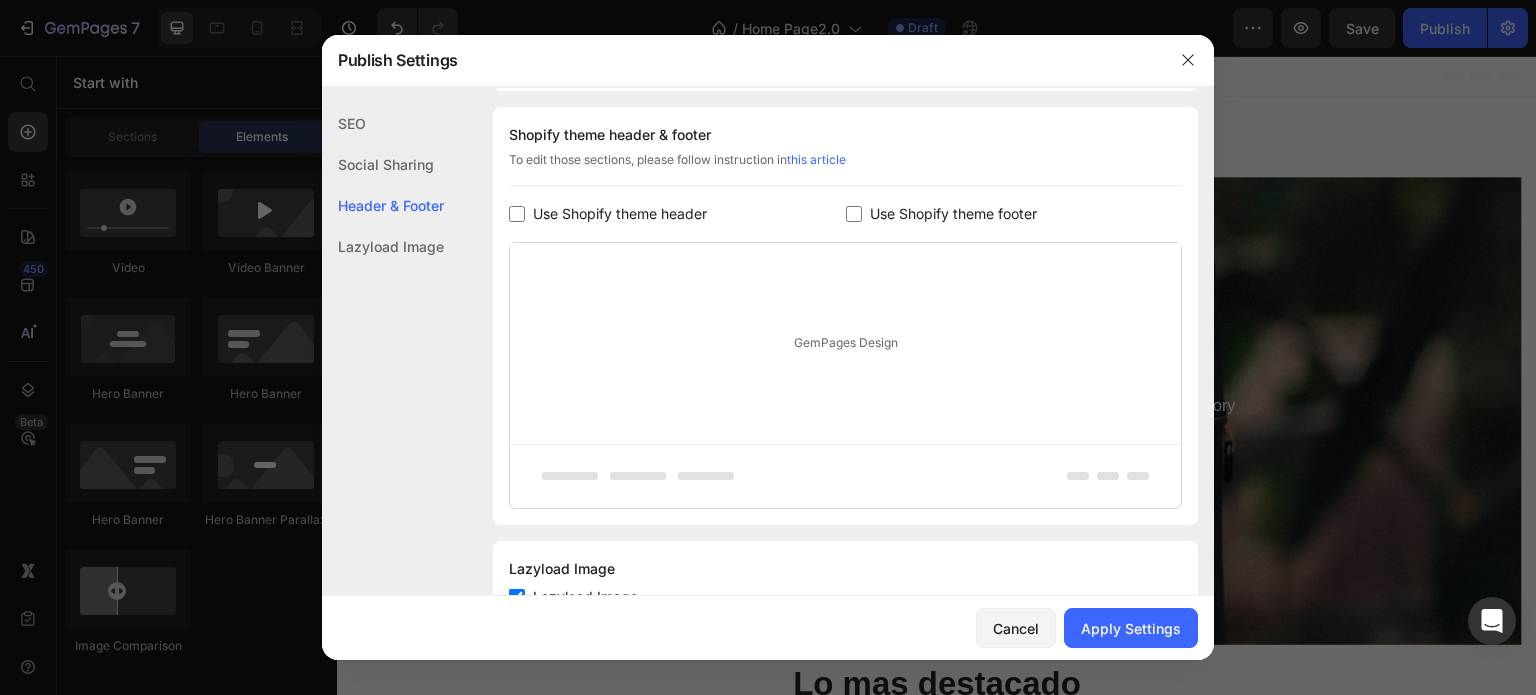 checkbox on "false" 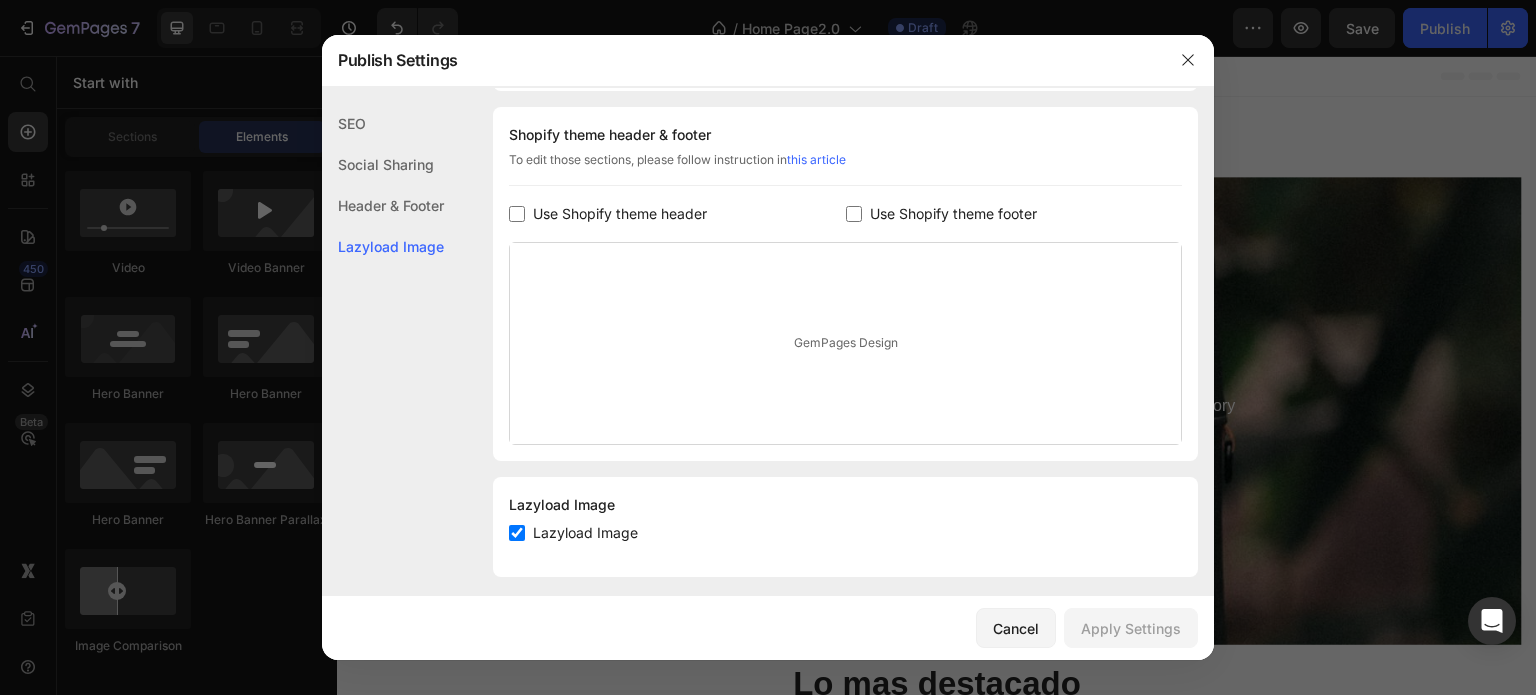 click on "Use Shopify theme header" at bounding box center [620, 214] 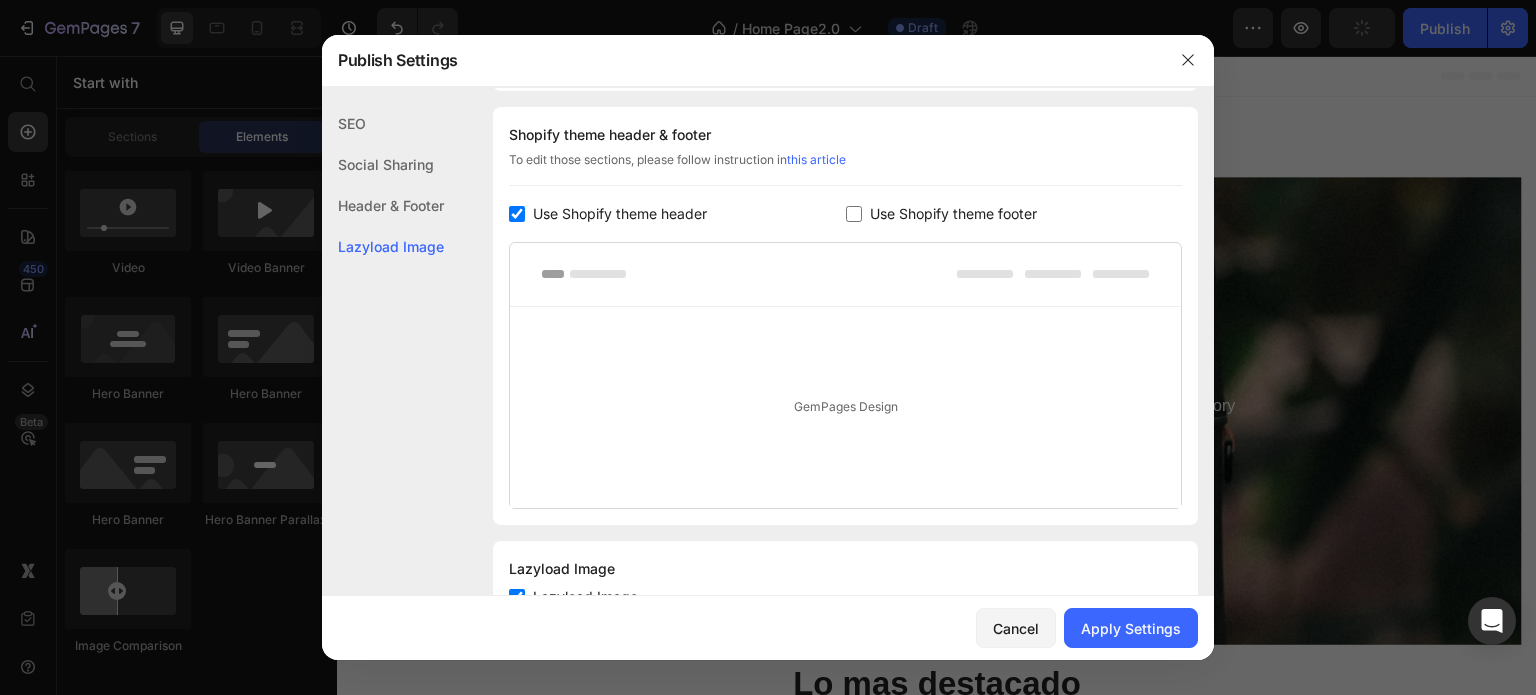 click on "Use Shopify theme header" at bounding box center [620, 214] 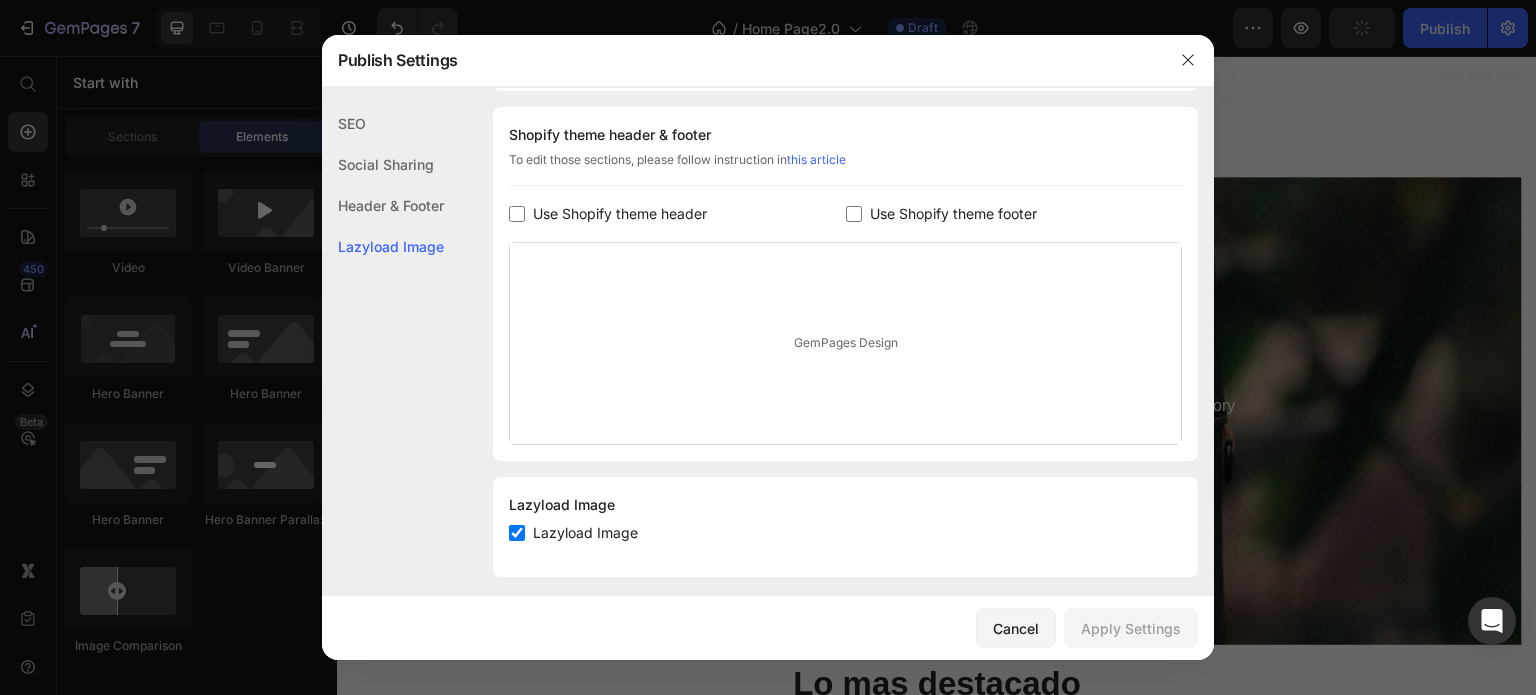 click on "Use Shopify theme header" at bounding box center (620, 214) 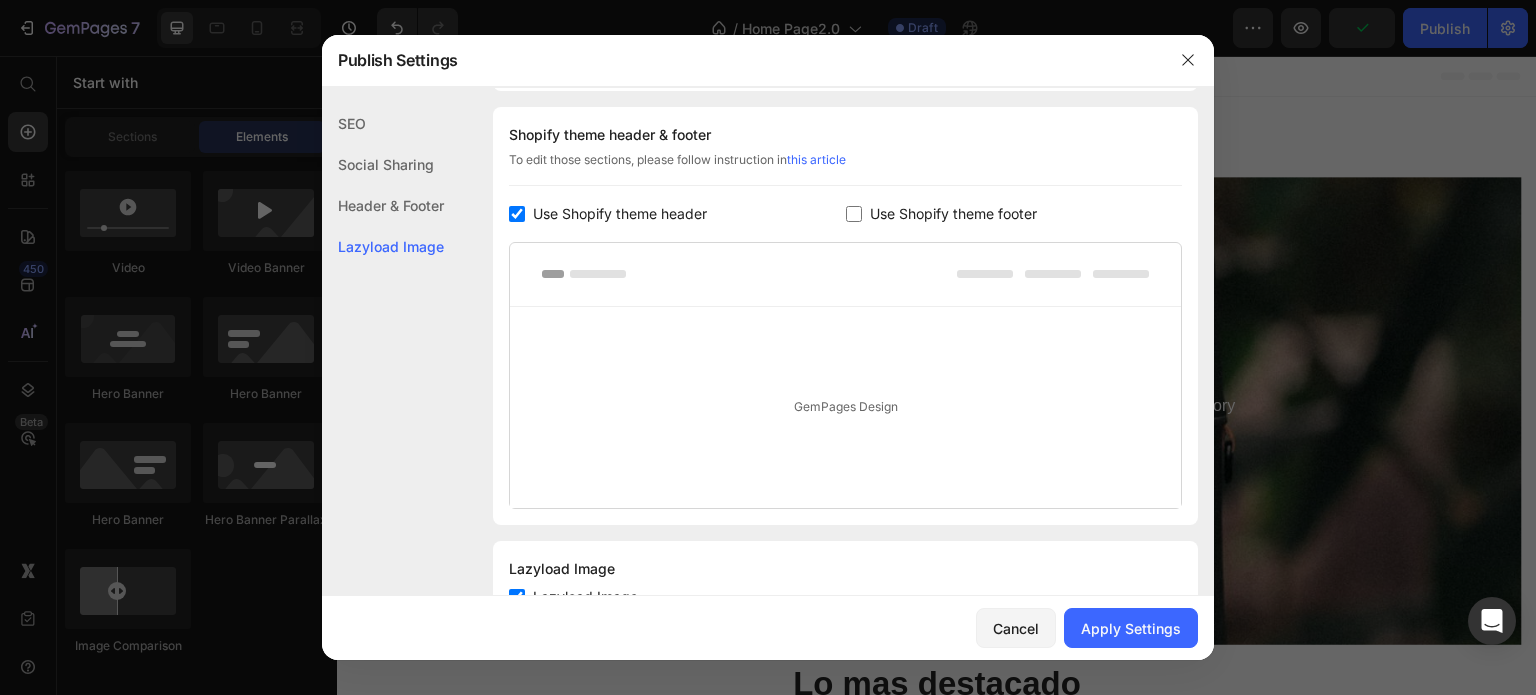click on "Use Shopify theme header" at bounding box center (620, 214) 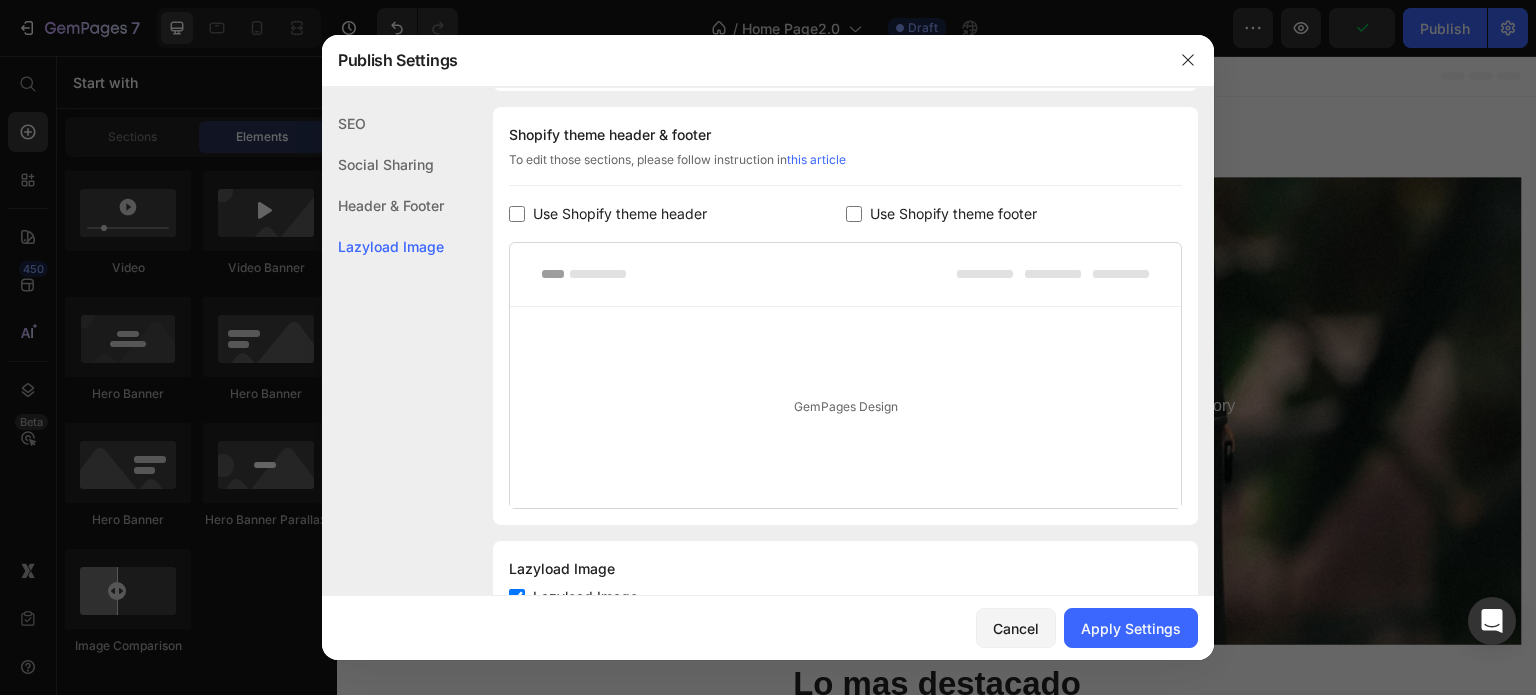 checkbox on "false" 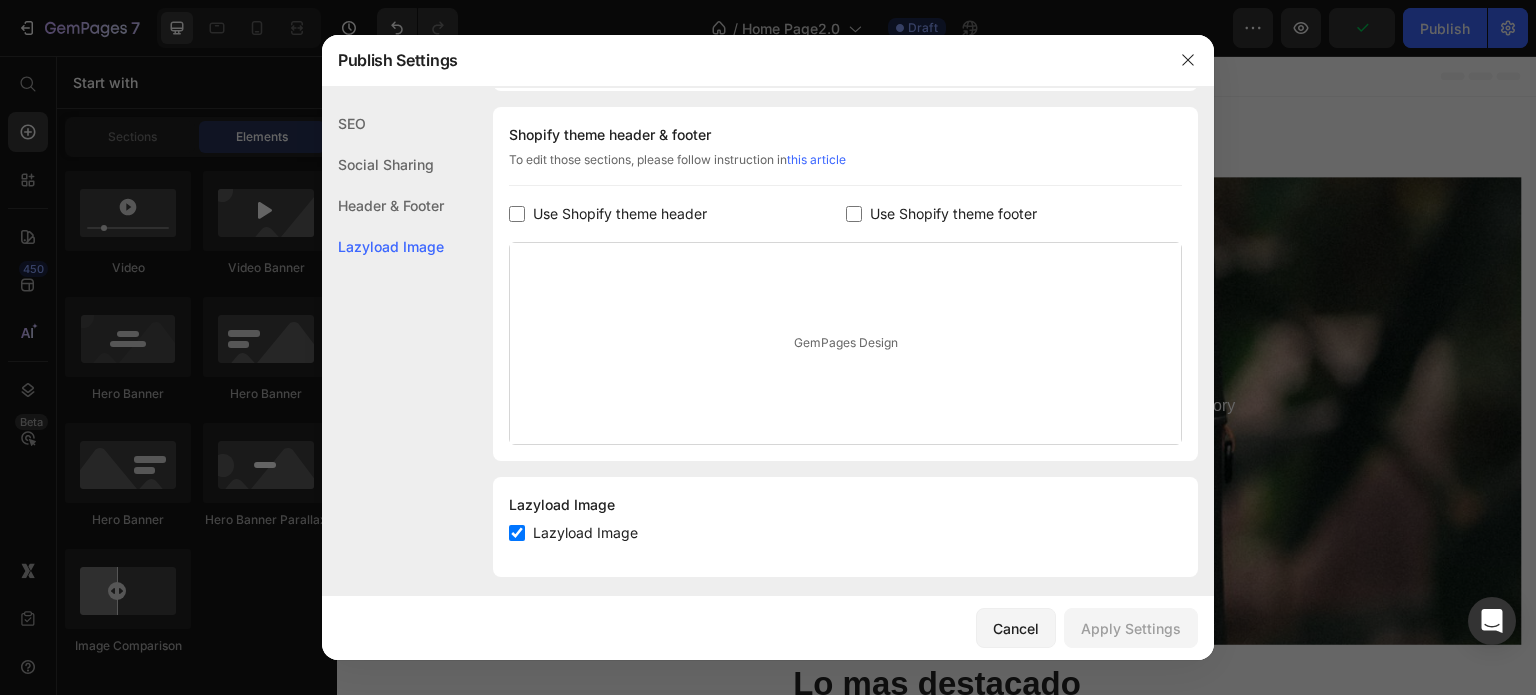 click on "Use Shopify theme footer" at bounding box center [953, 214] 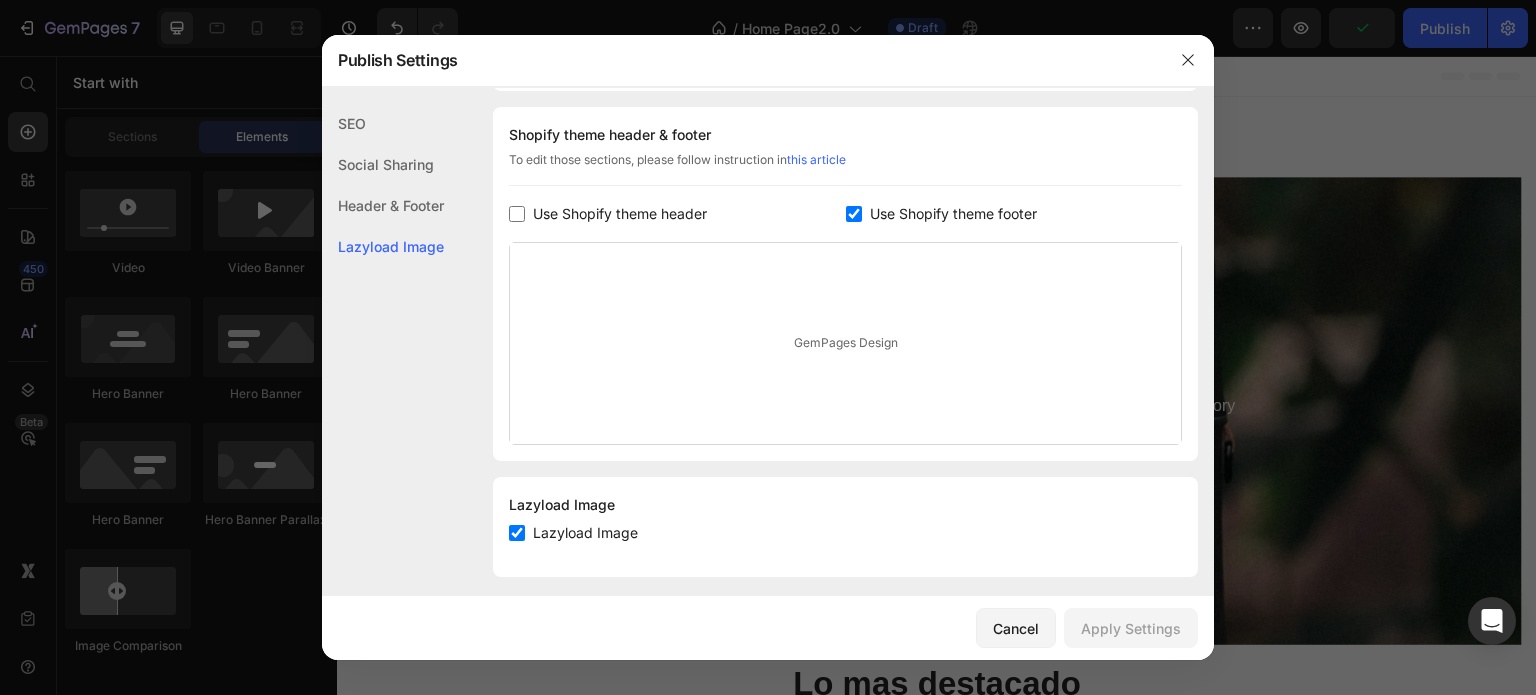 checkbox on "true" 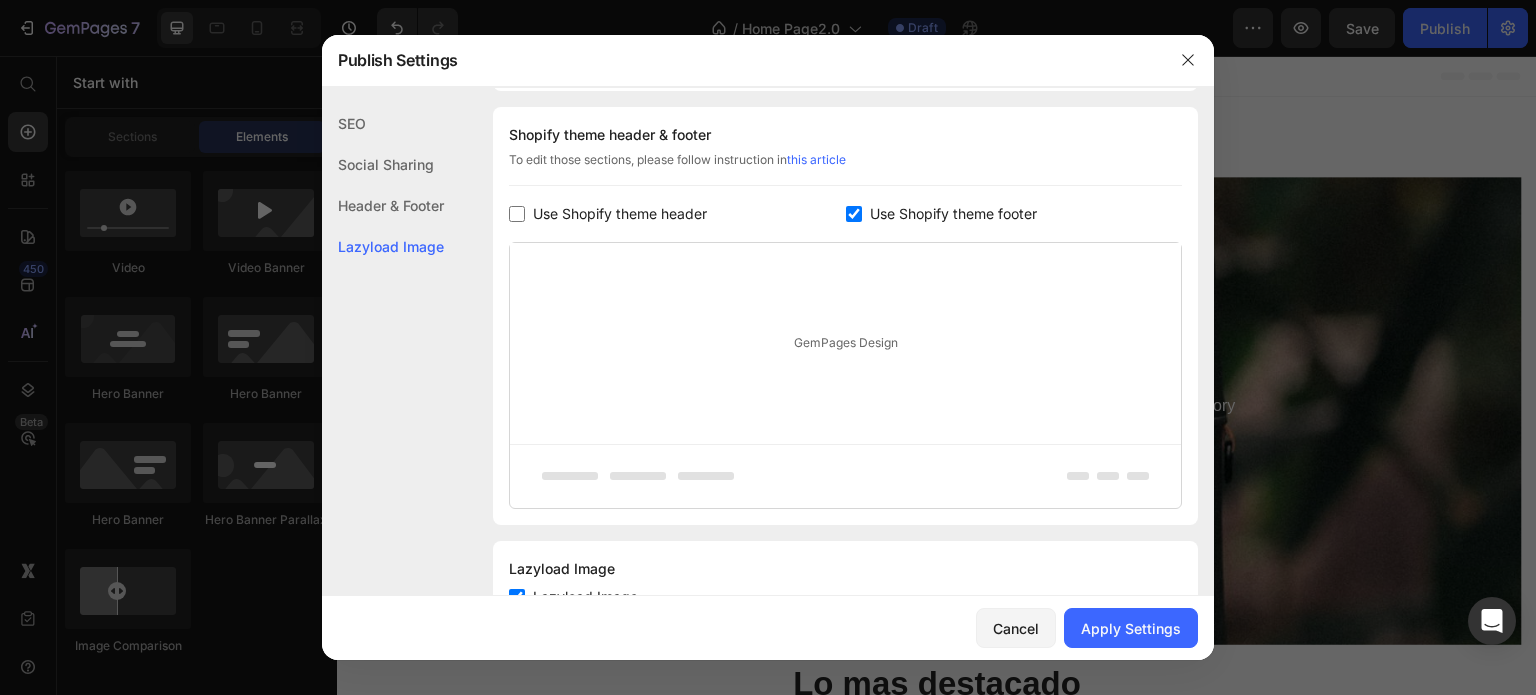 click on "Use Shopify theme header" at bounding box center [620, 214] 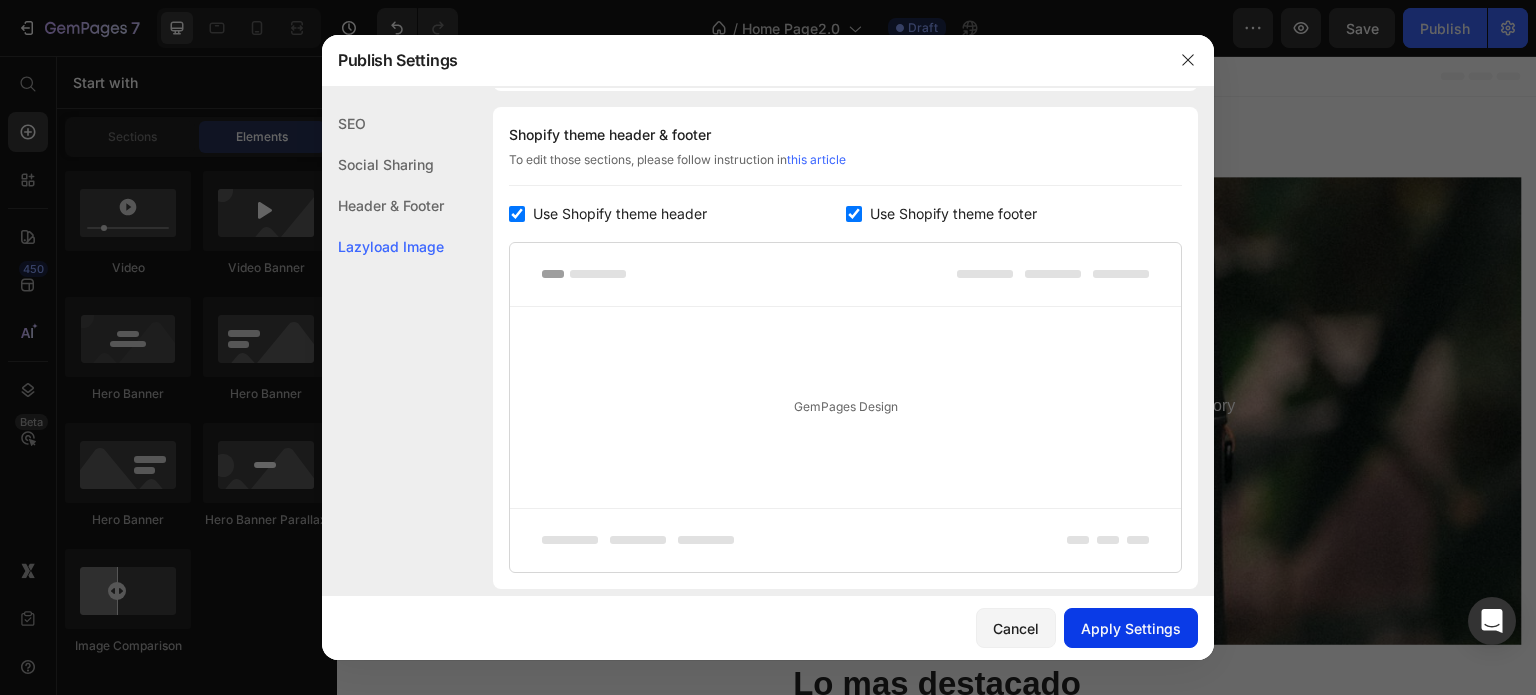 click on "Apply Settings" at bounding box center (1131, 628) 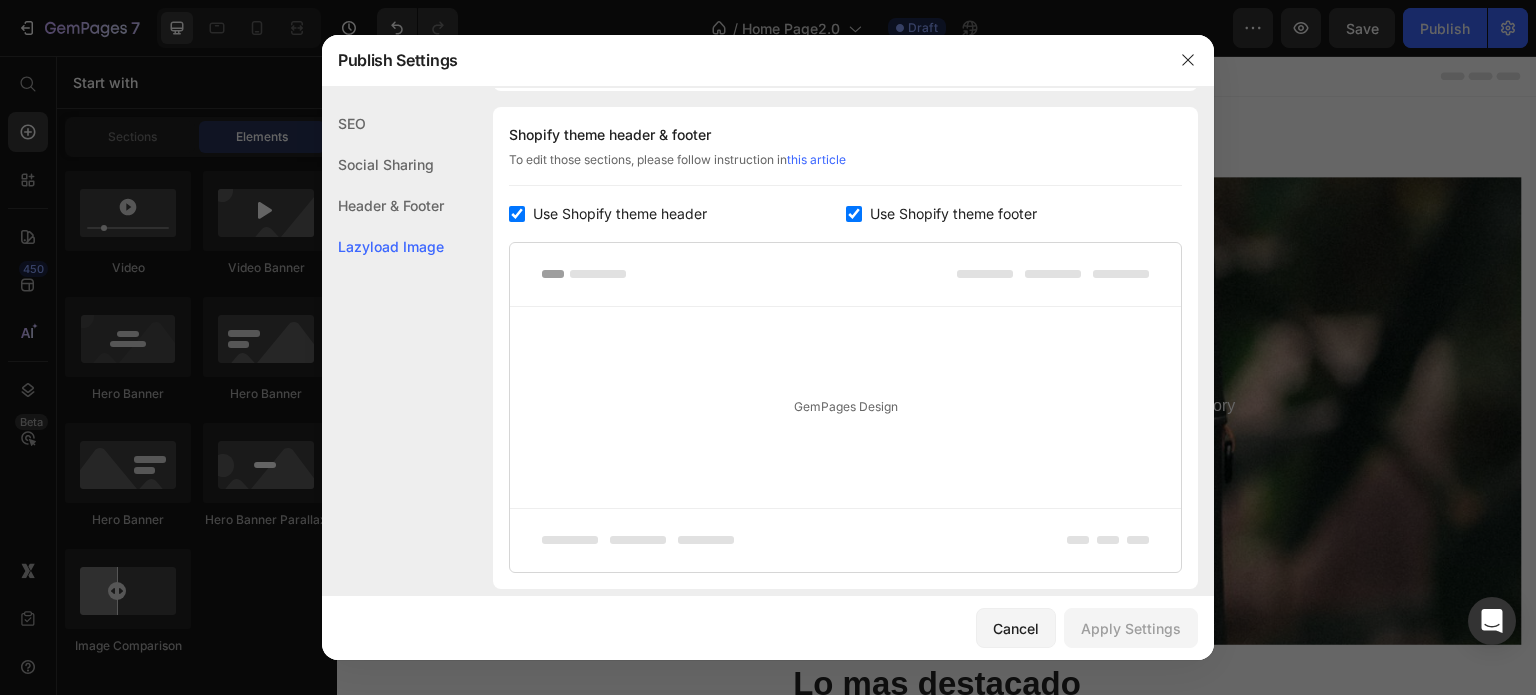 click at bounding box center (845, 275) 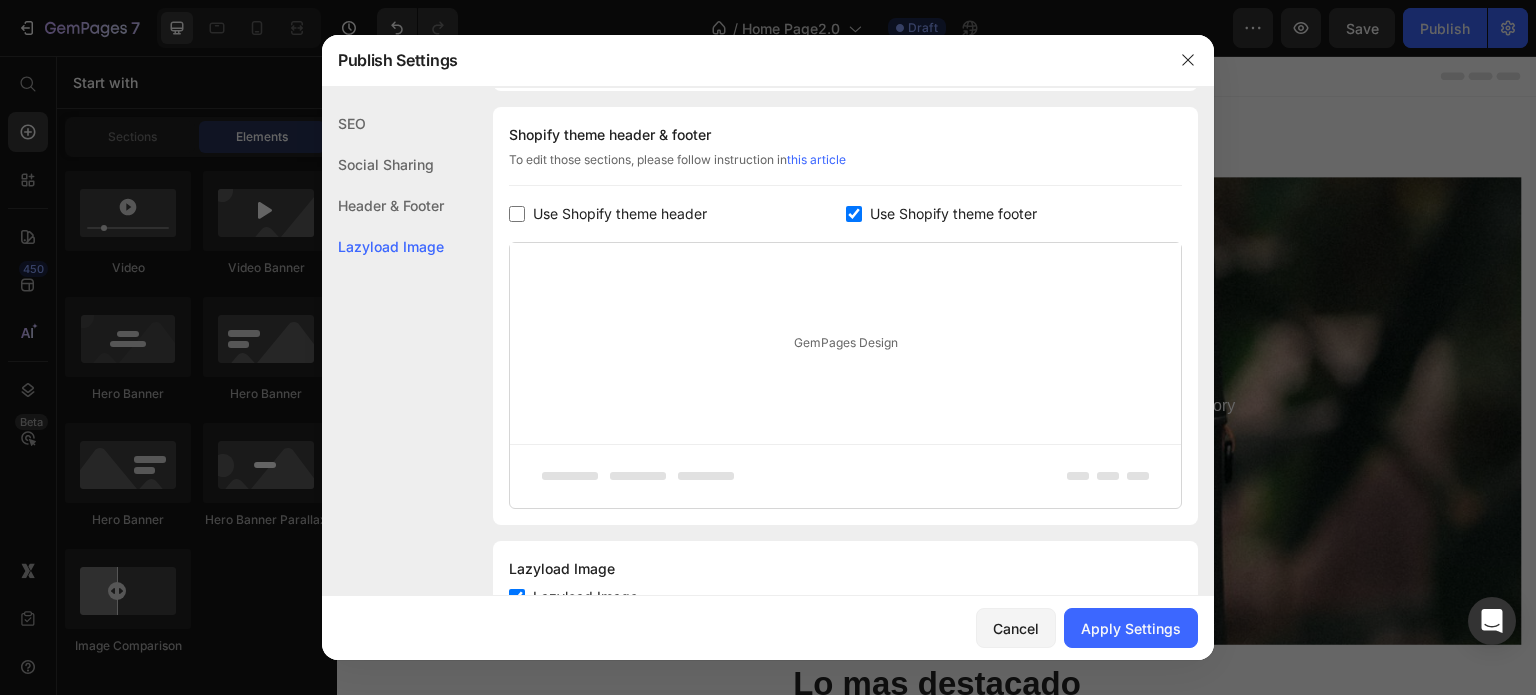 click on "Use Shopify theme header" at bounding box center [677, 214] 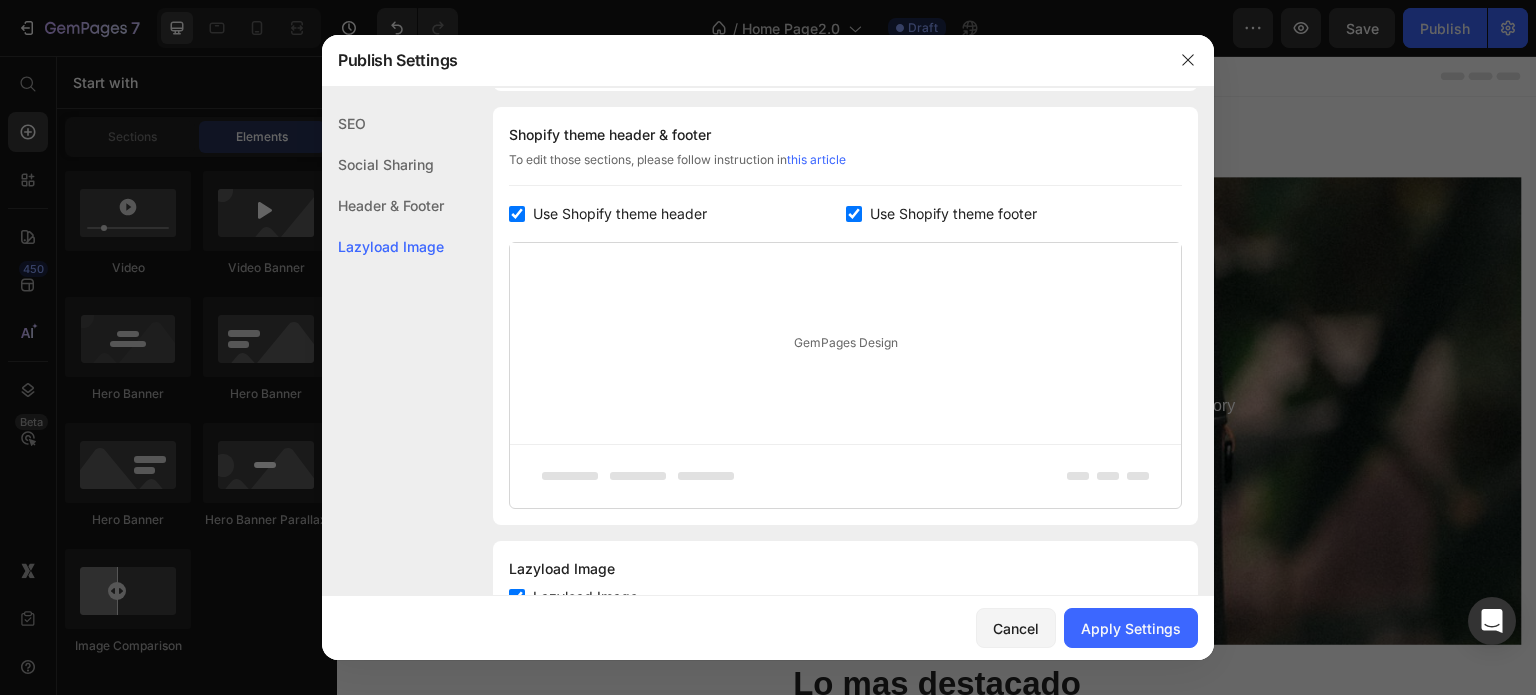 checkbox on "true" 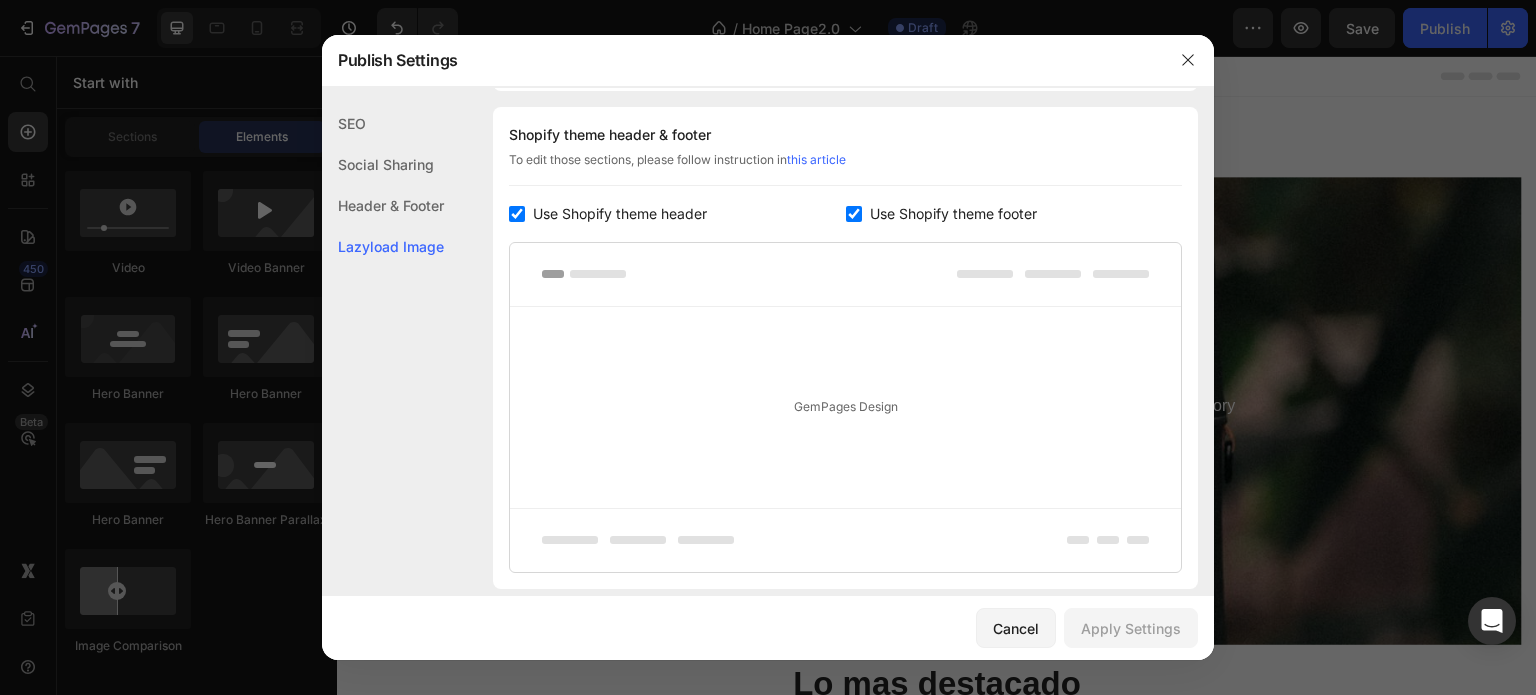 click on "Use Shopify theme footer" at bounding box center (953, 214) 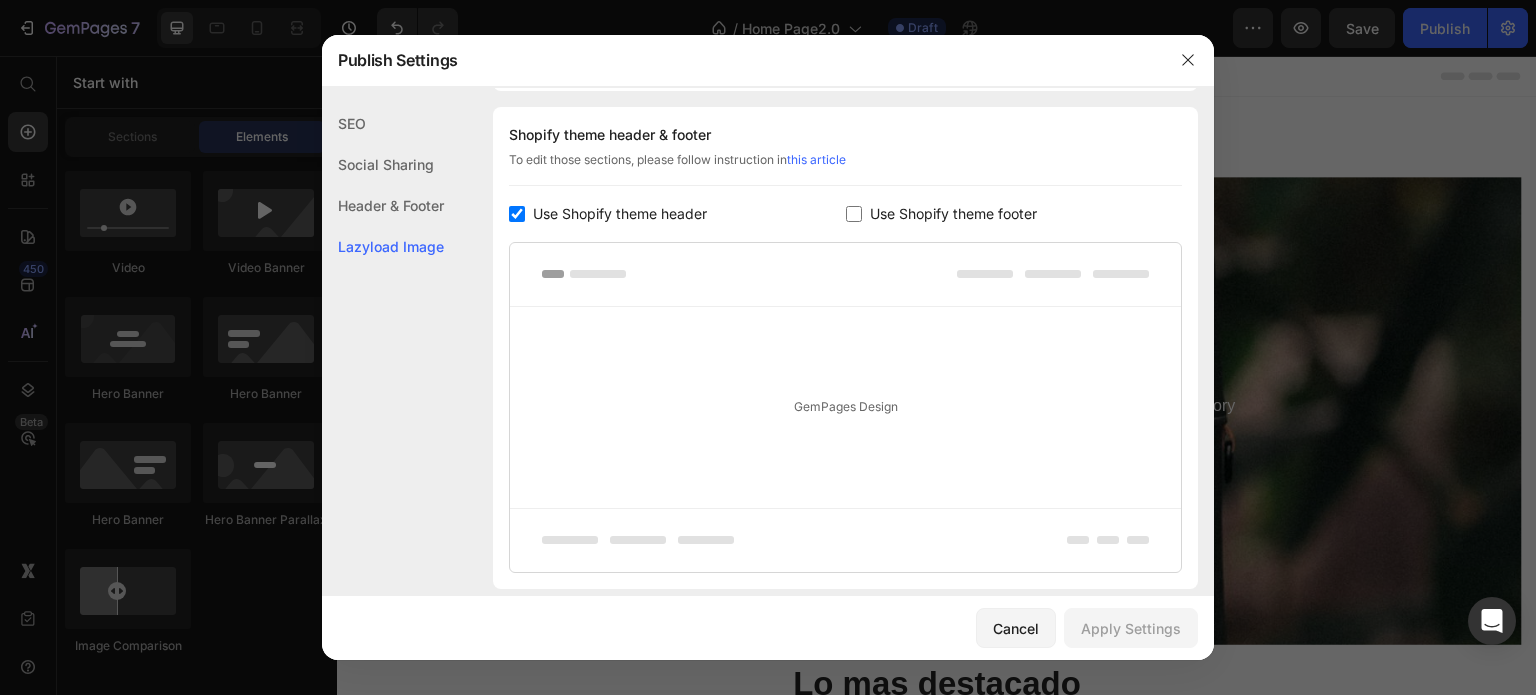 checkbox on "false" 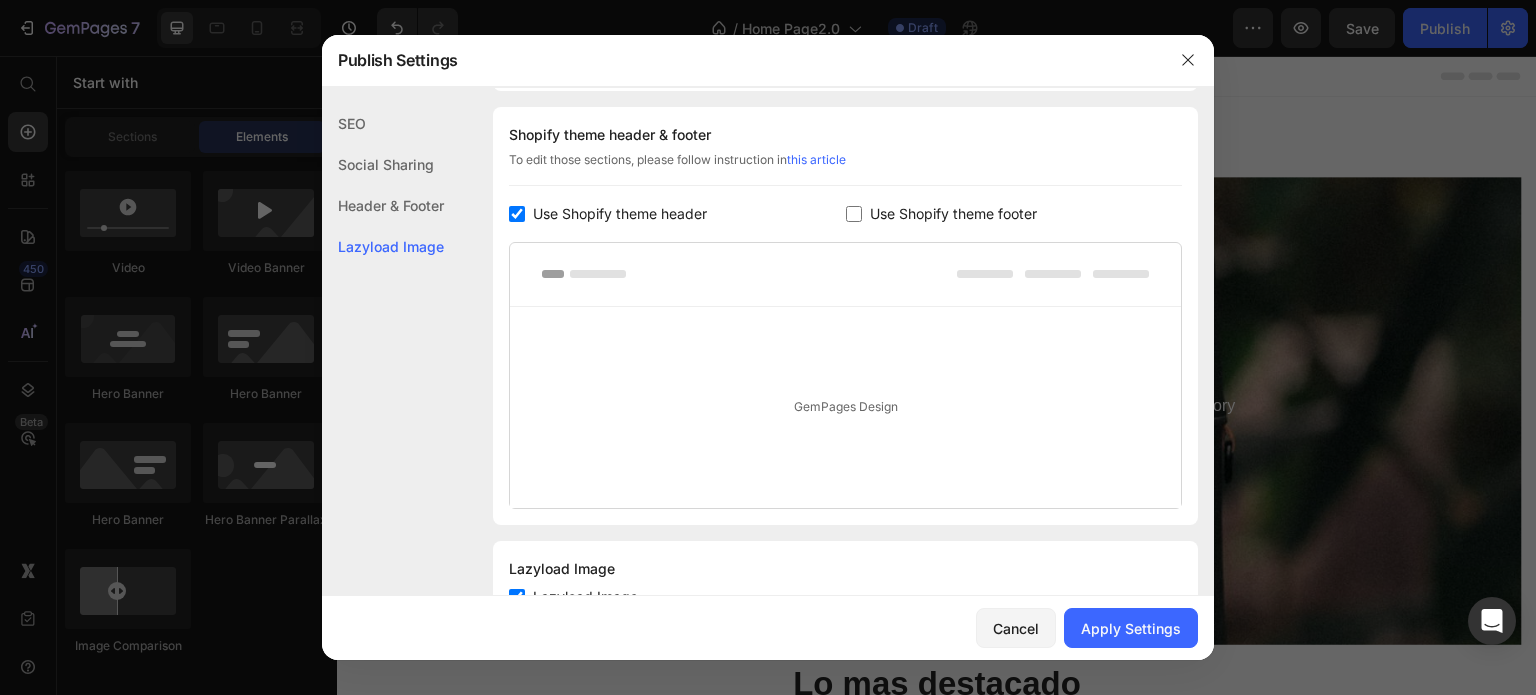 click on "Use Shopify theme header" at bounding box center [620, 214] 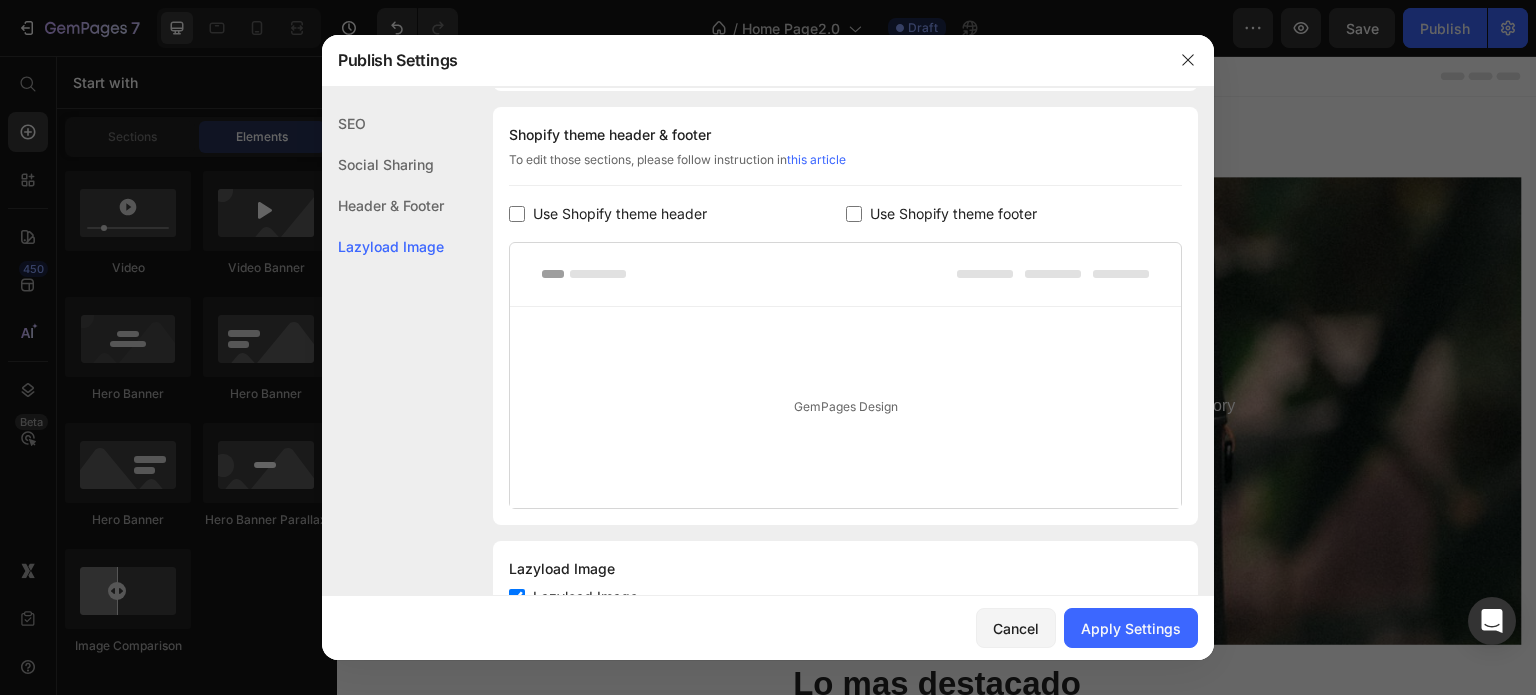 checkbox on "false" 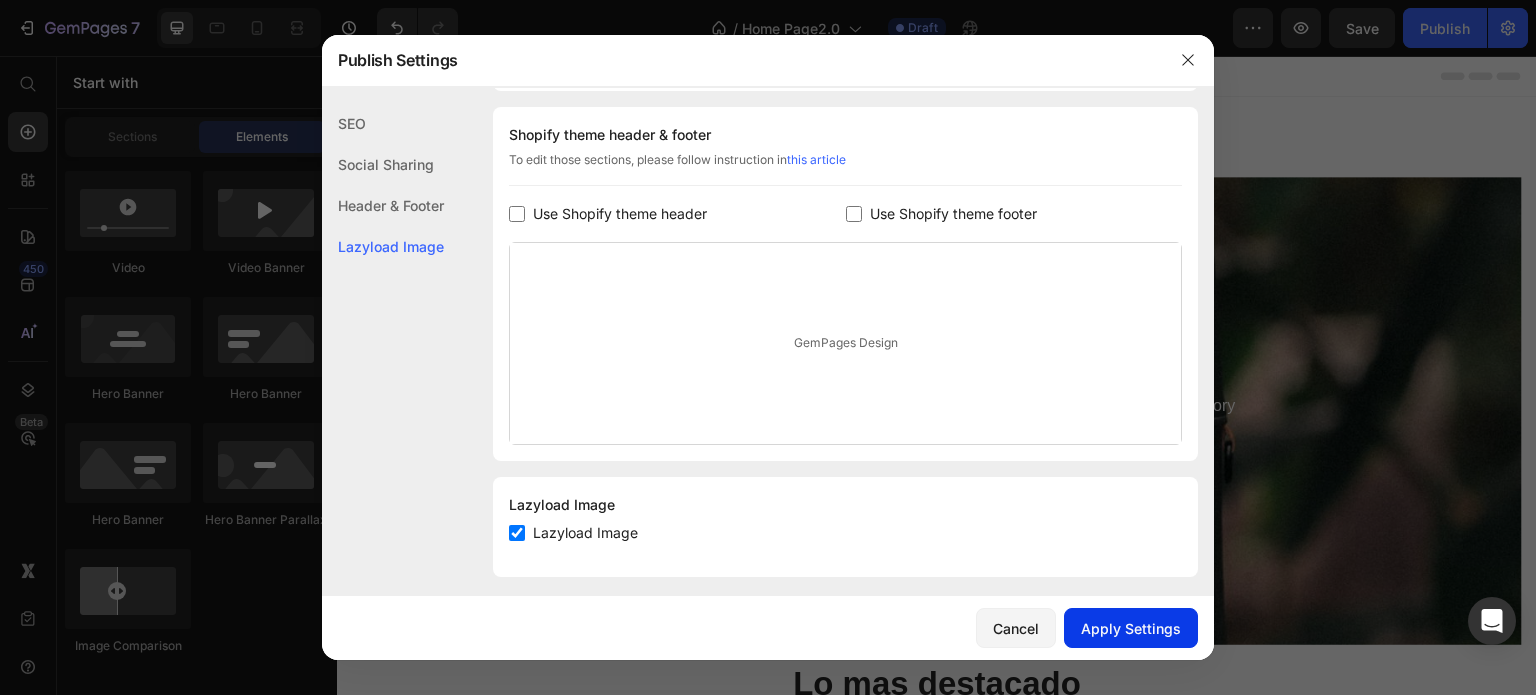 click on "Apply Settings" at bounding box center [1131, 628] 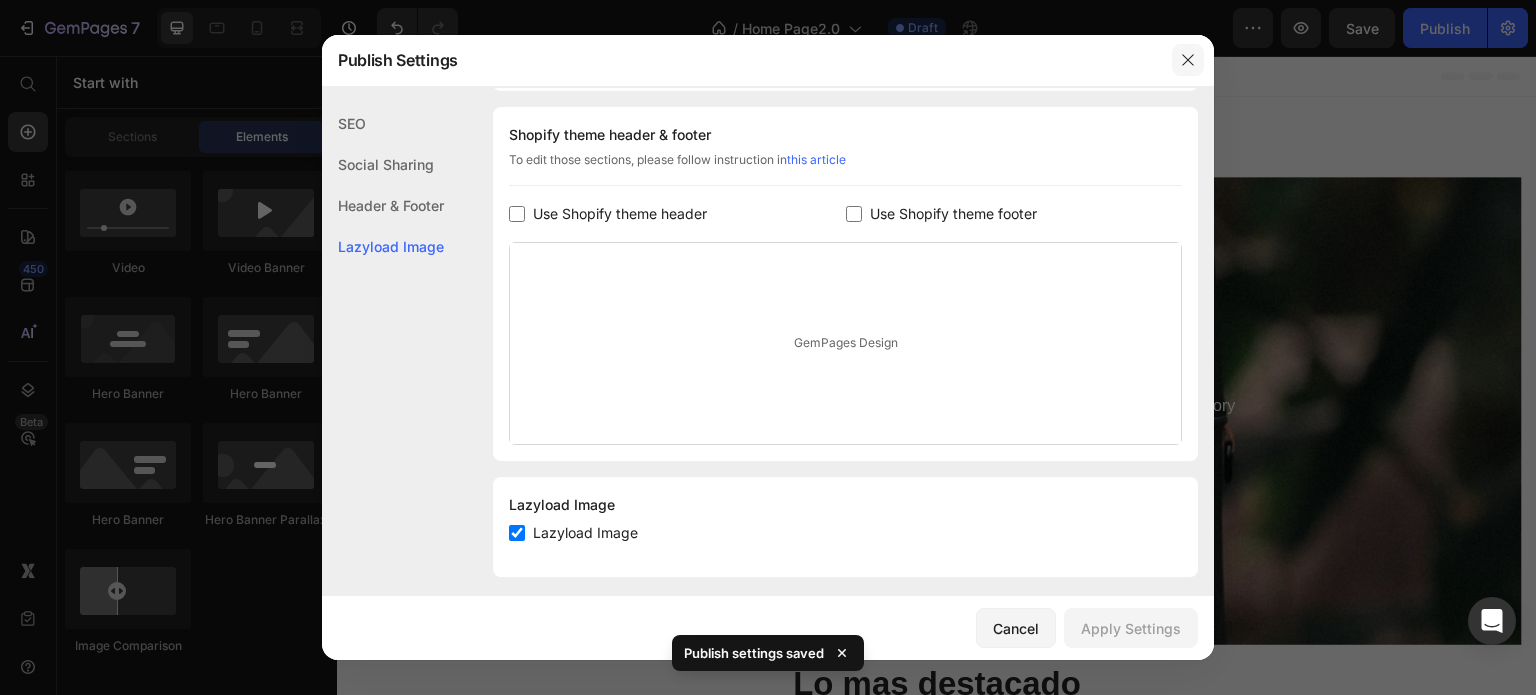click 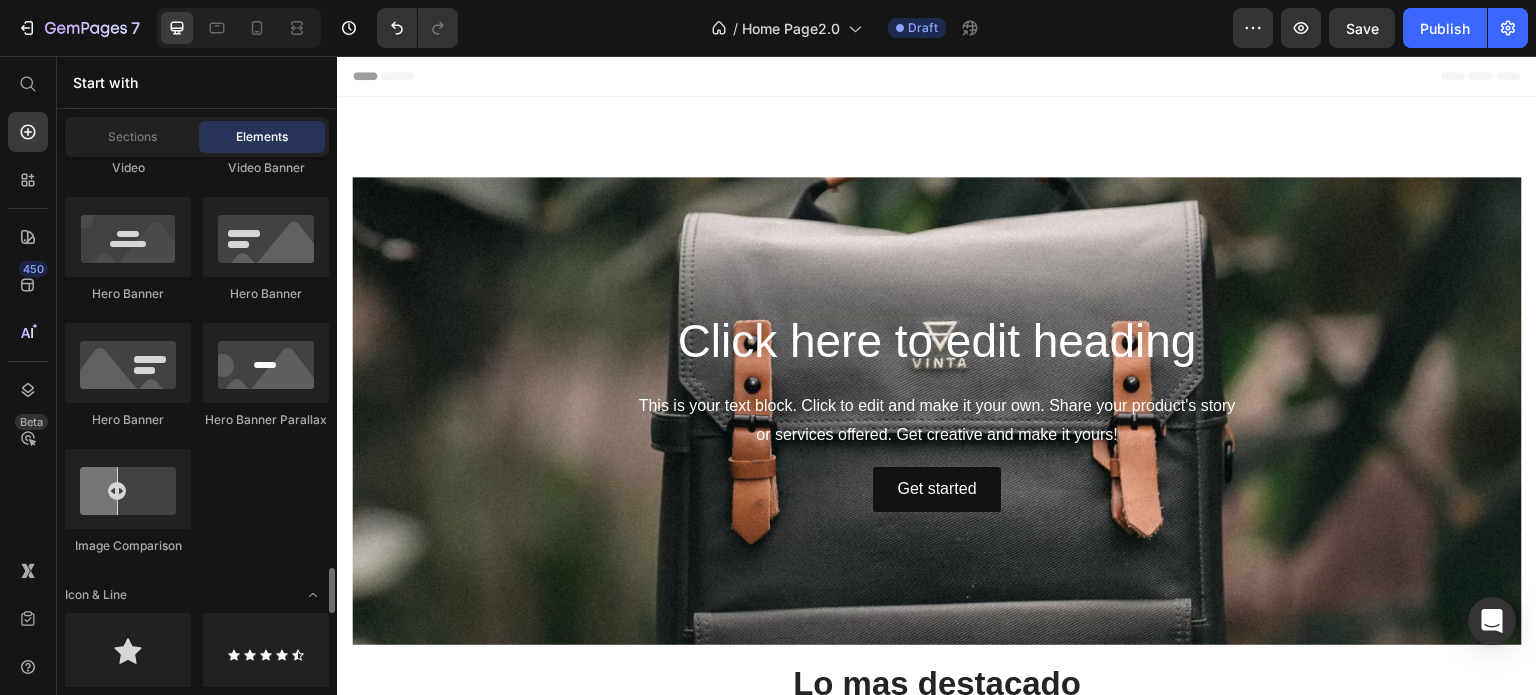 scroll, scrollTop: 1300, scrollLeft: 0, axis: vertical 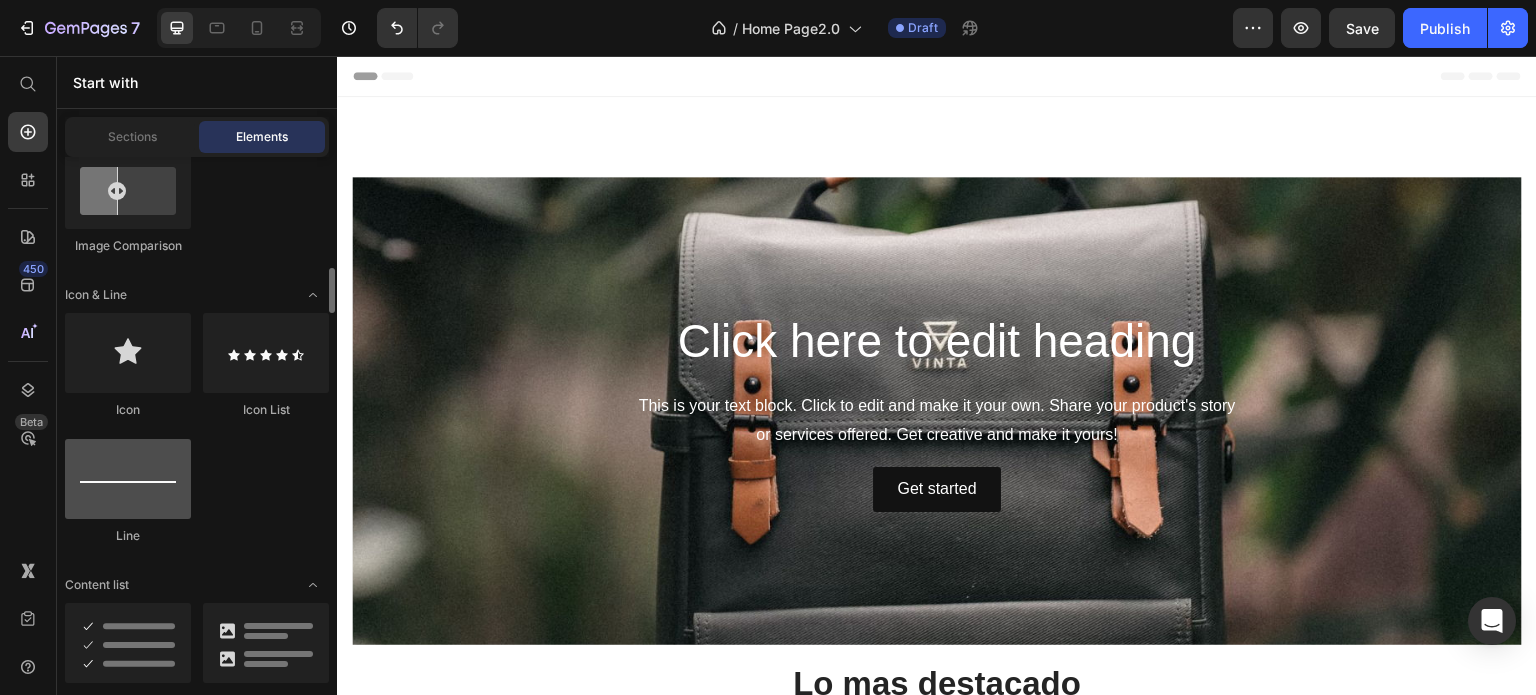 click at bounding box center (128, 479) 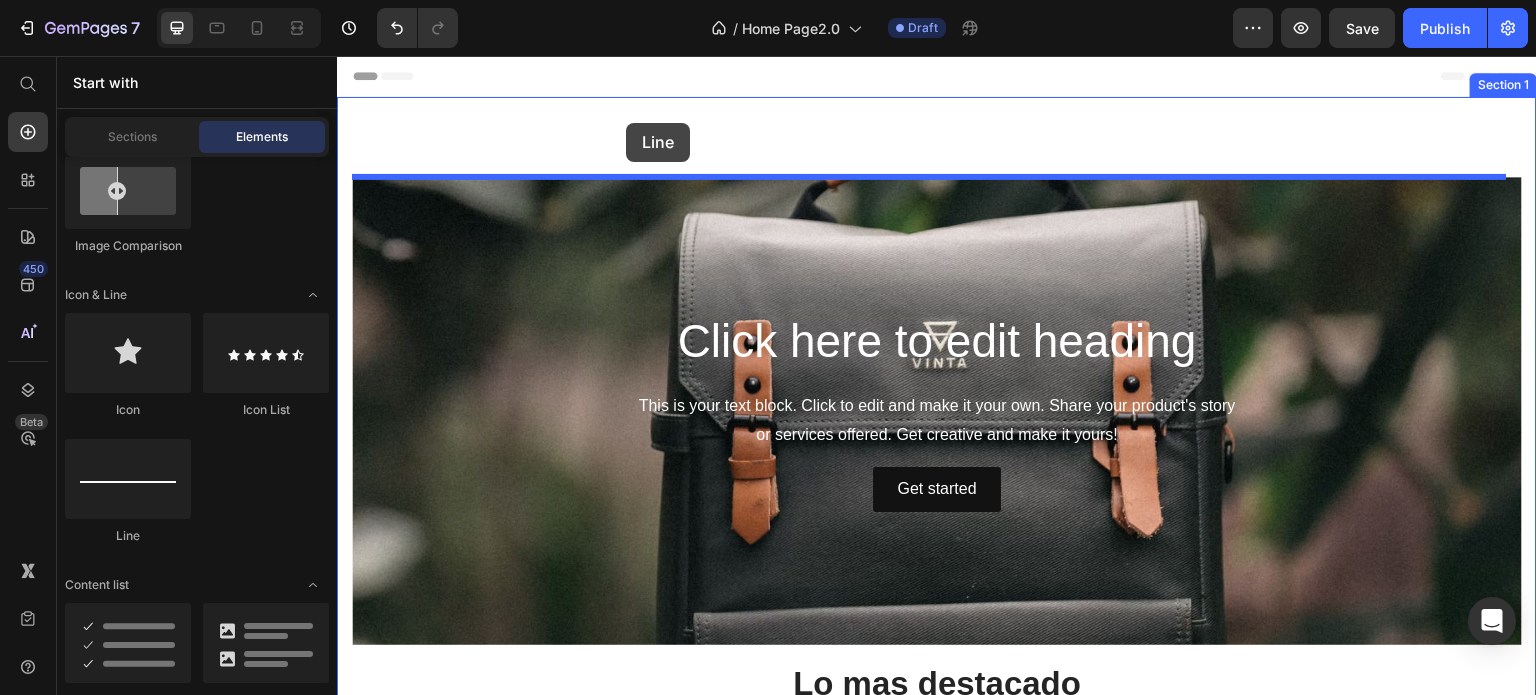 drag, startPoint x: 477, startPoint y: 545, endPoint x: 627, endPoint y: 123, distance: 447.86606 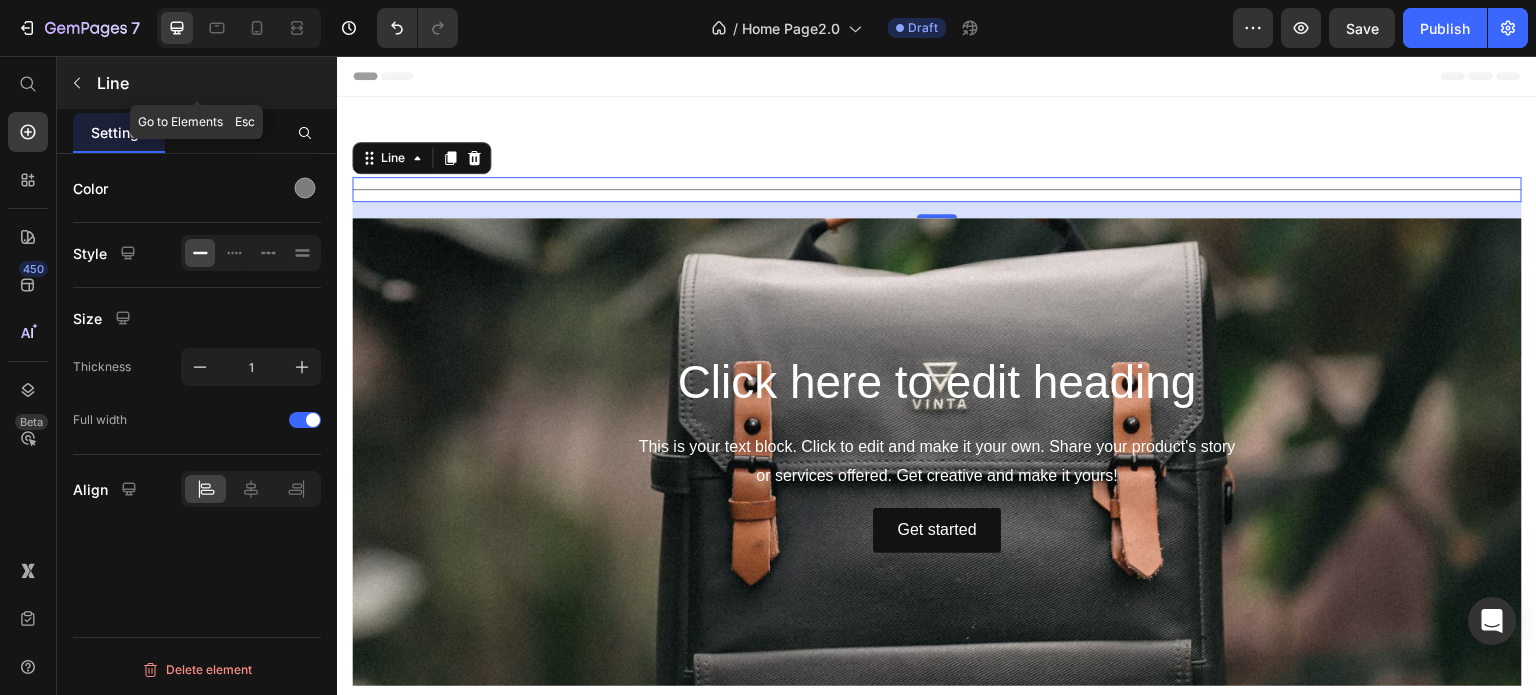 click 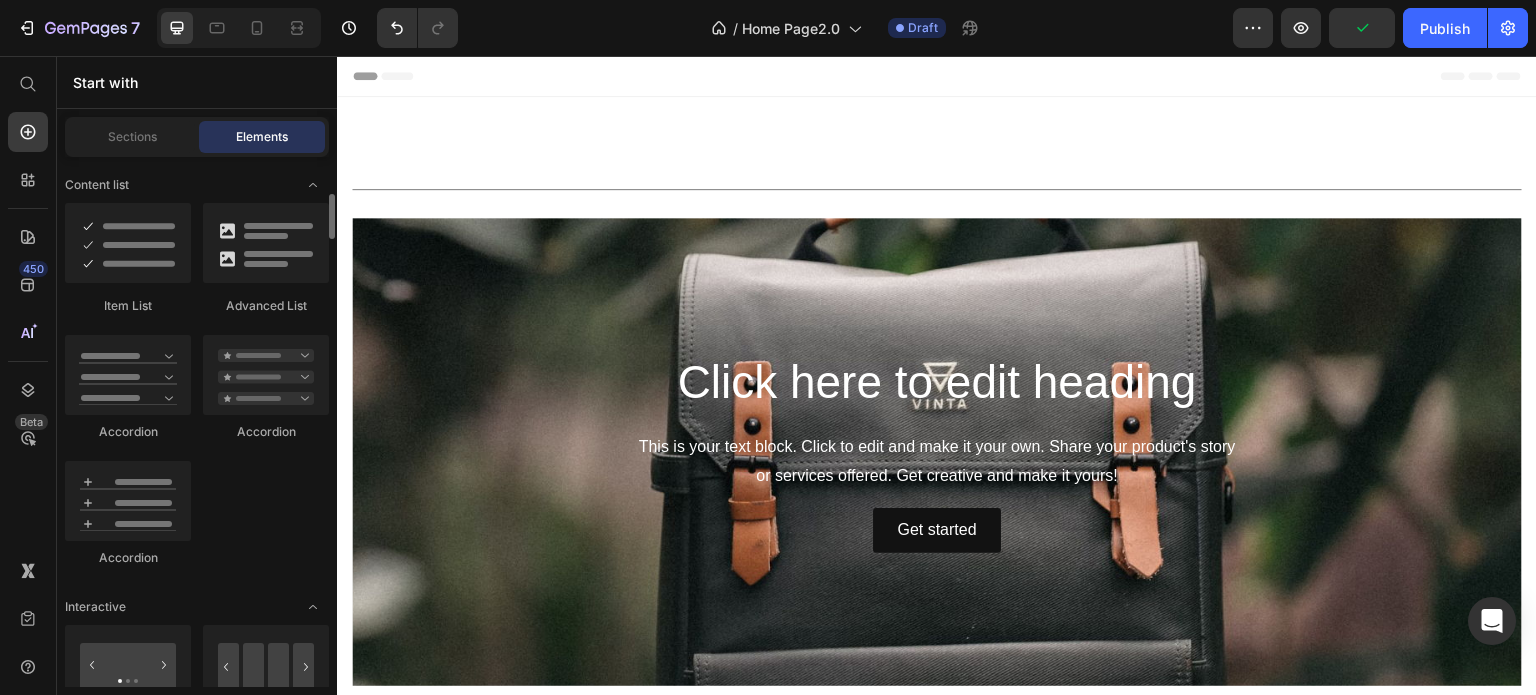 scroll, scrollTop: 1600, scrollLeft: 0, axis: vertical 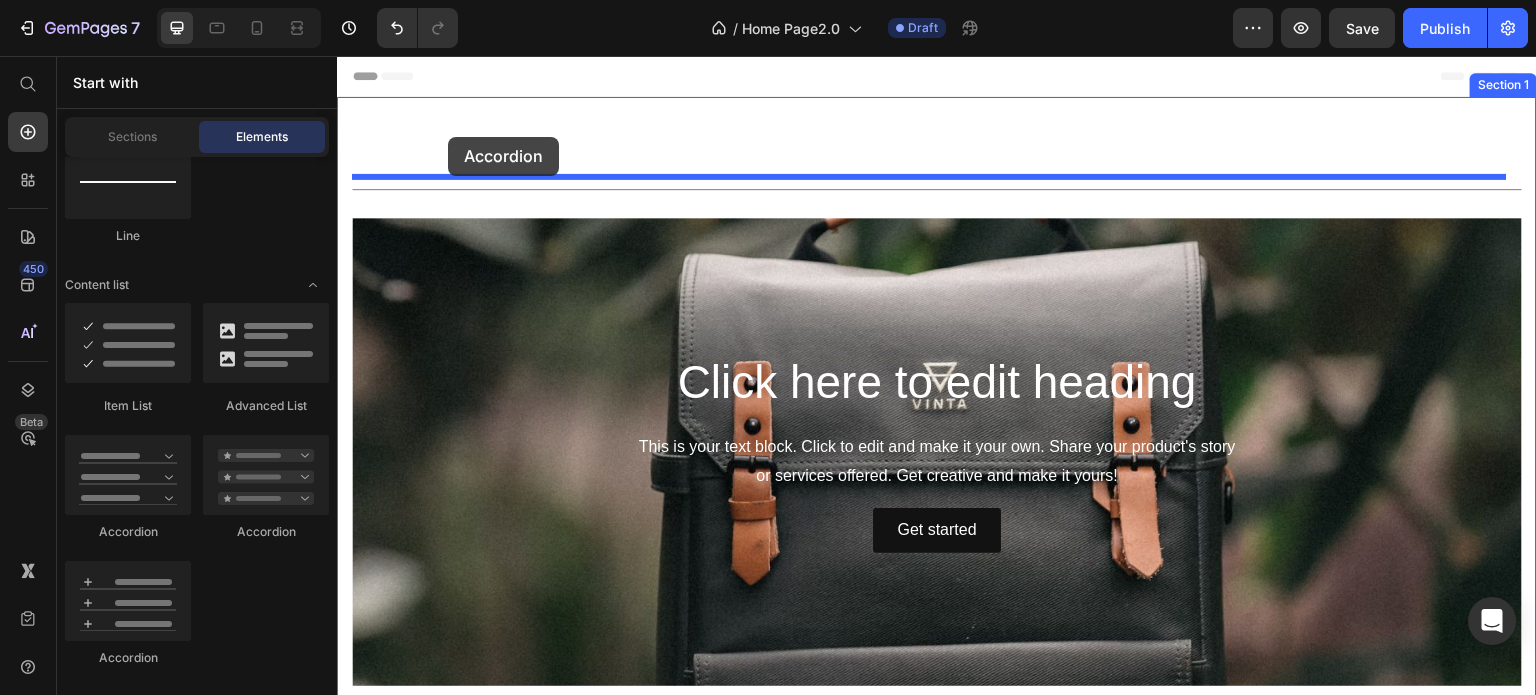 drag, startPoint x: 573, startPoint y: 530, endPoint x: 448, endPoint y: 137, distance: 412.4003 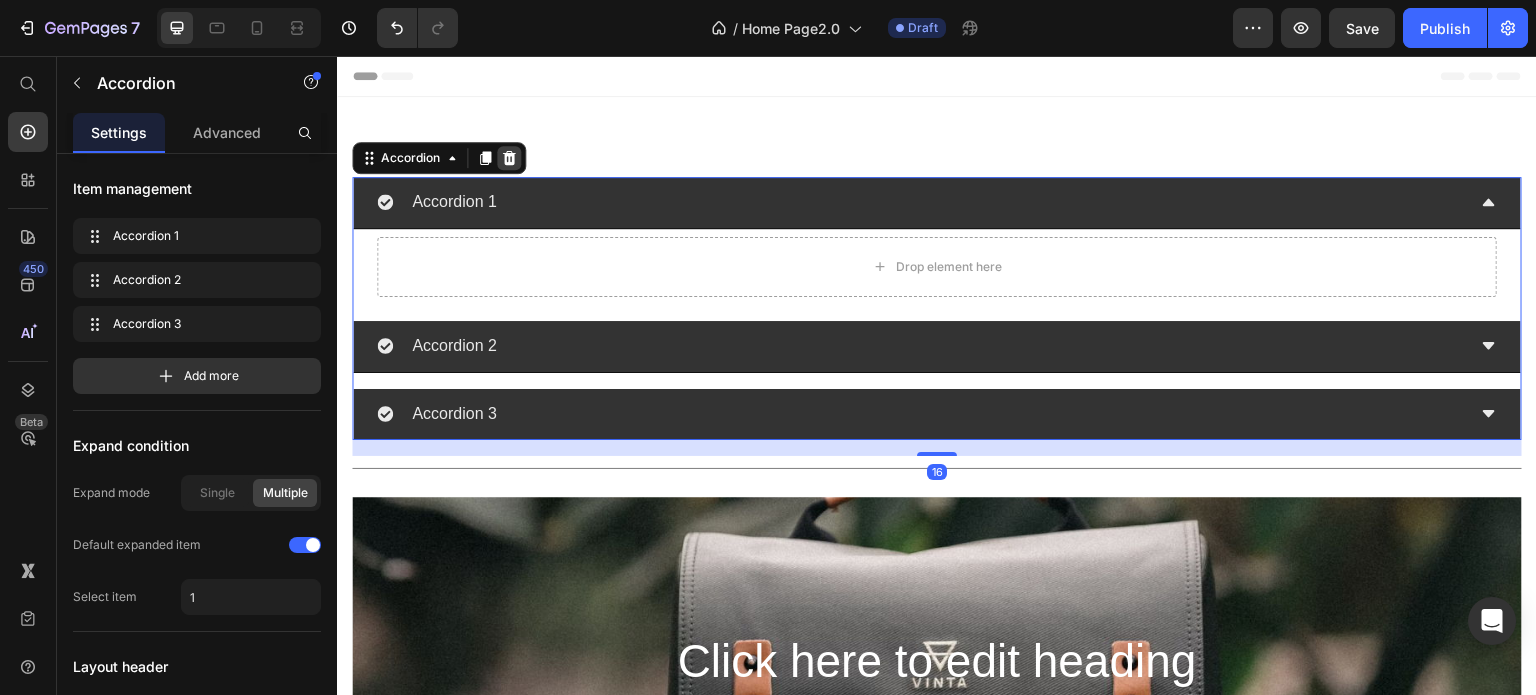 click 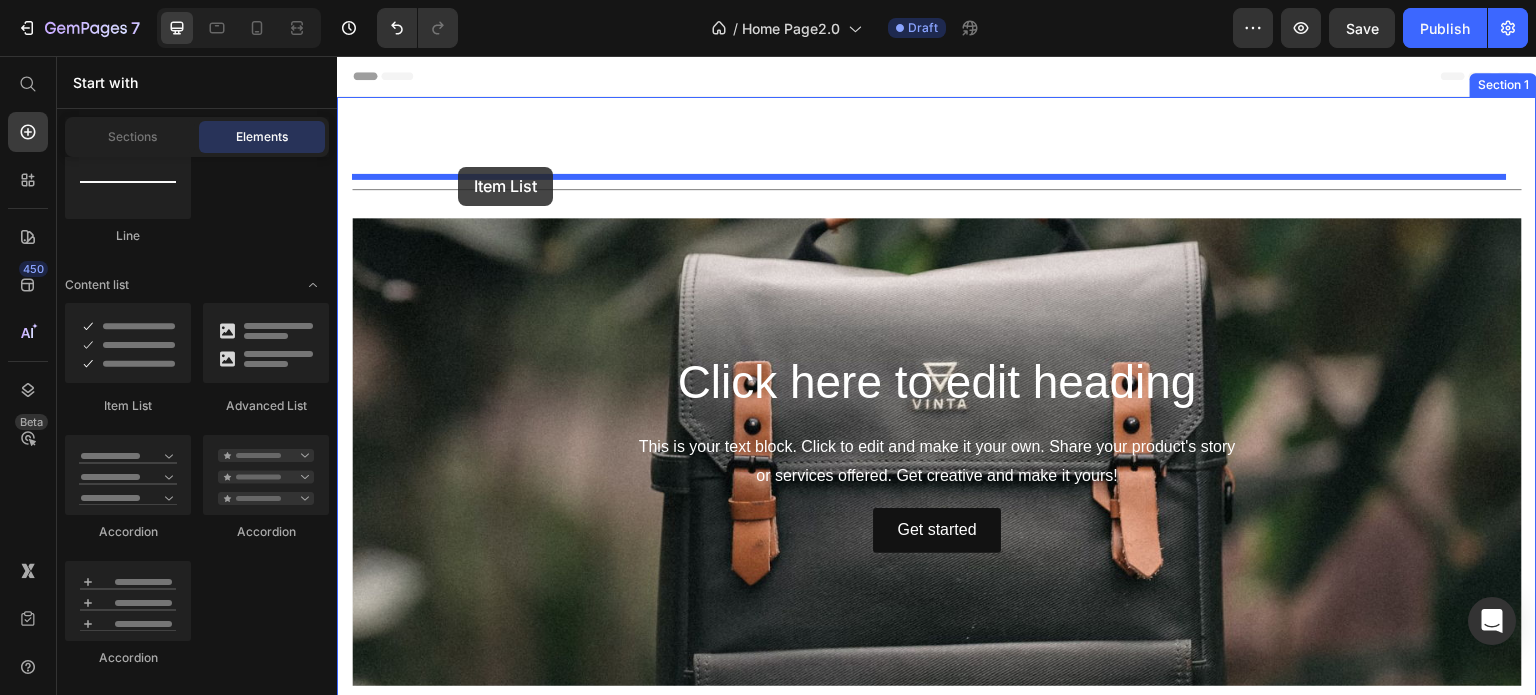 drag, startPoint x: 457, startPoint y: 403, endPoint x: 458, endPoint y: 164, distance: 239.00209 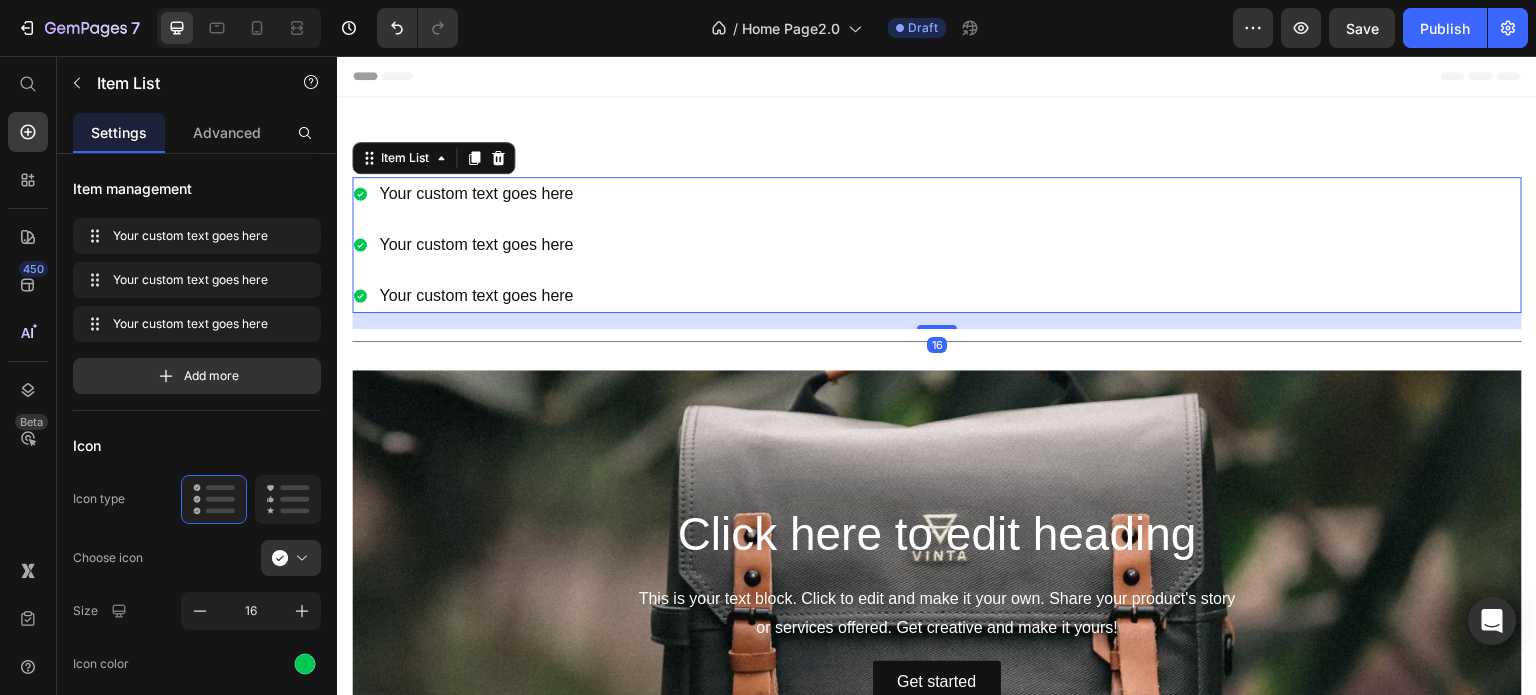 click on "Your custom text goes here" at bounding box center [476, 194] 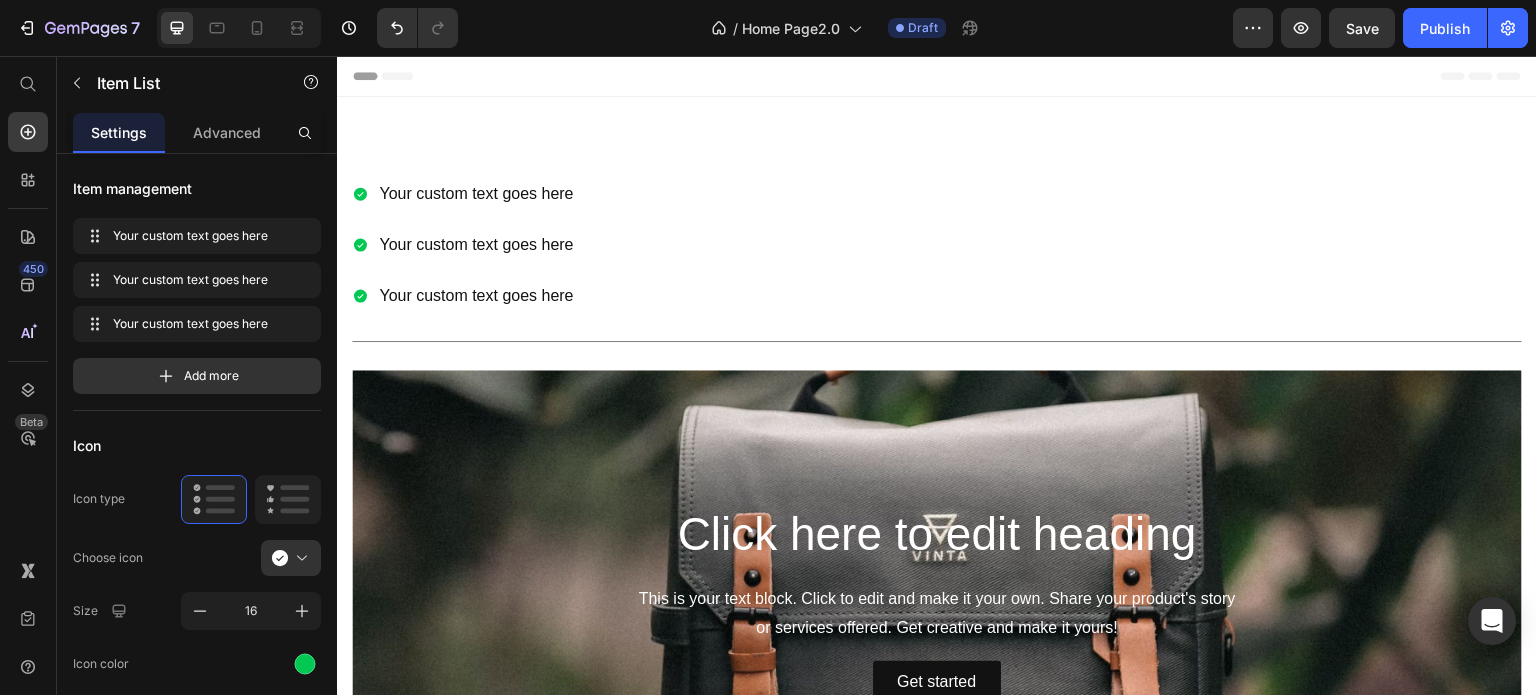click on "Your custom text goes here Your custom text goes here Your custom text goes here" at bounding box center (937, 245) 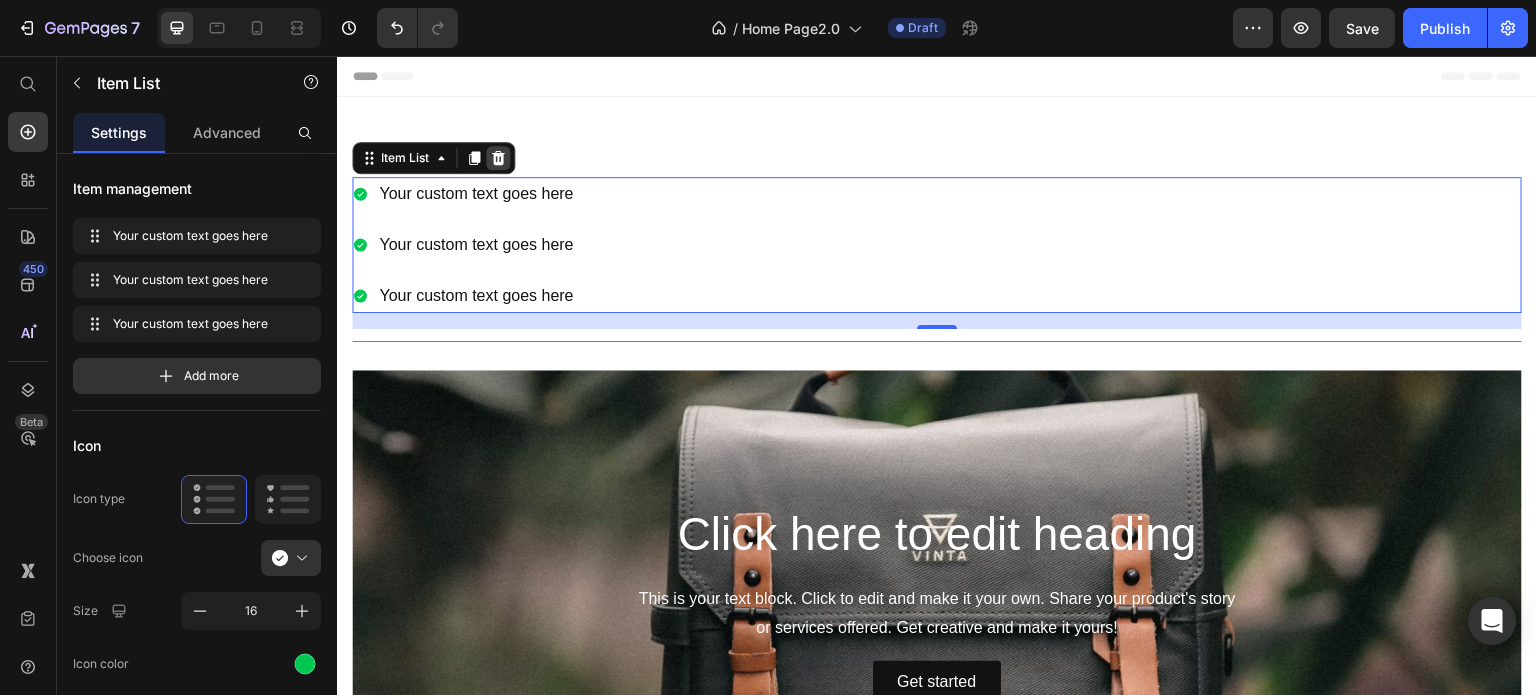 click 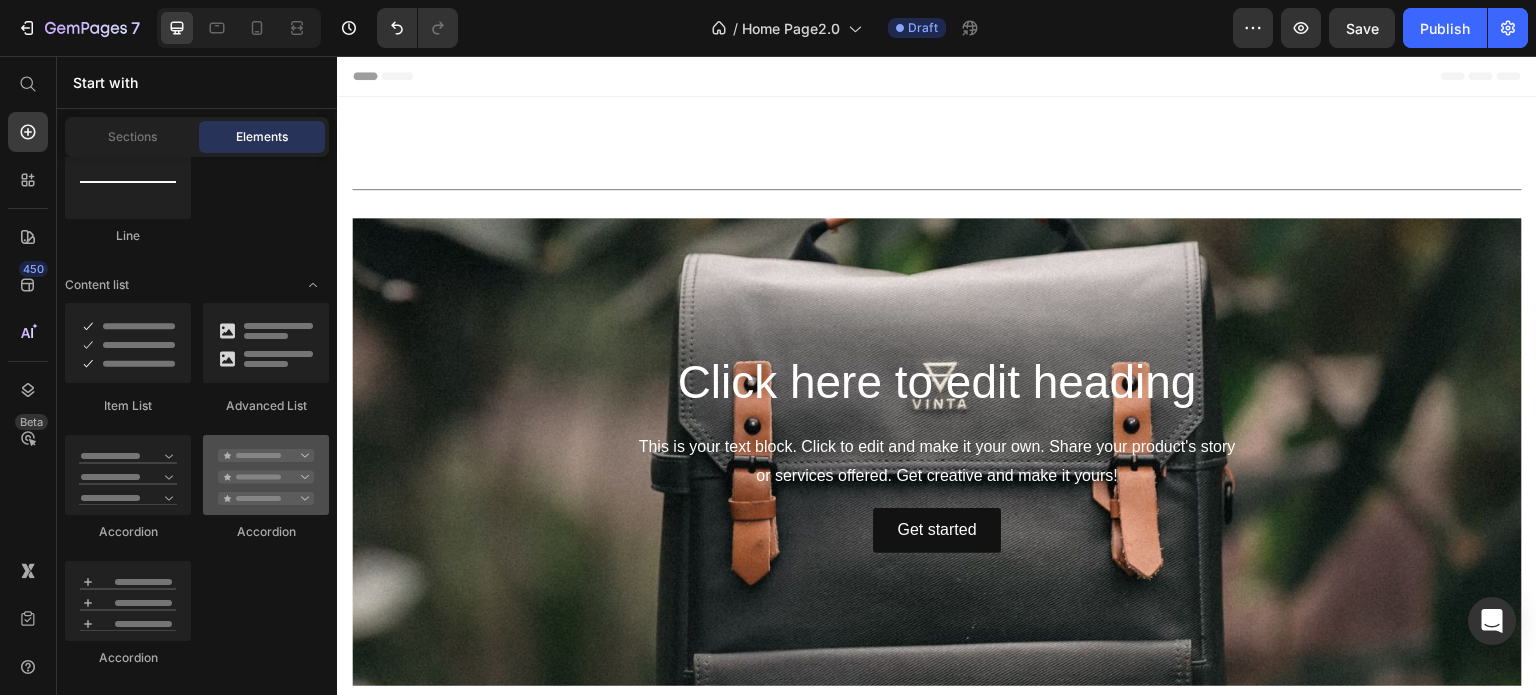 scroll, scrollTop: 1700, scrollLeft: 0, axis: vertical 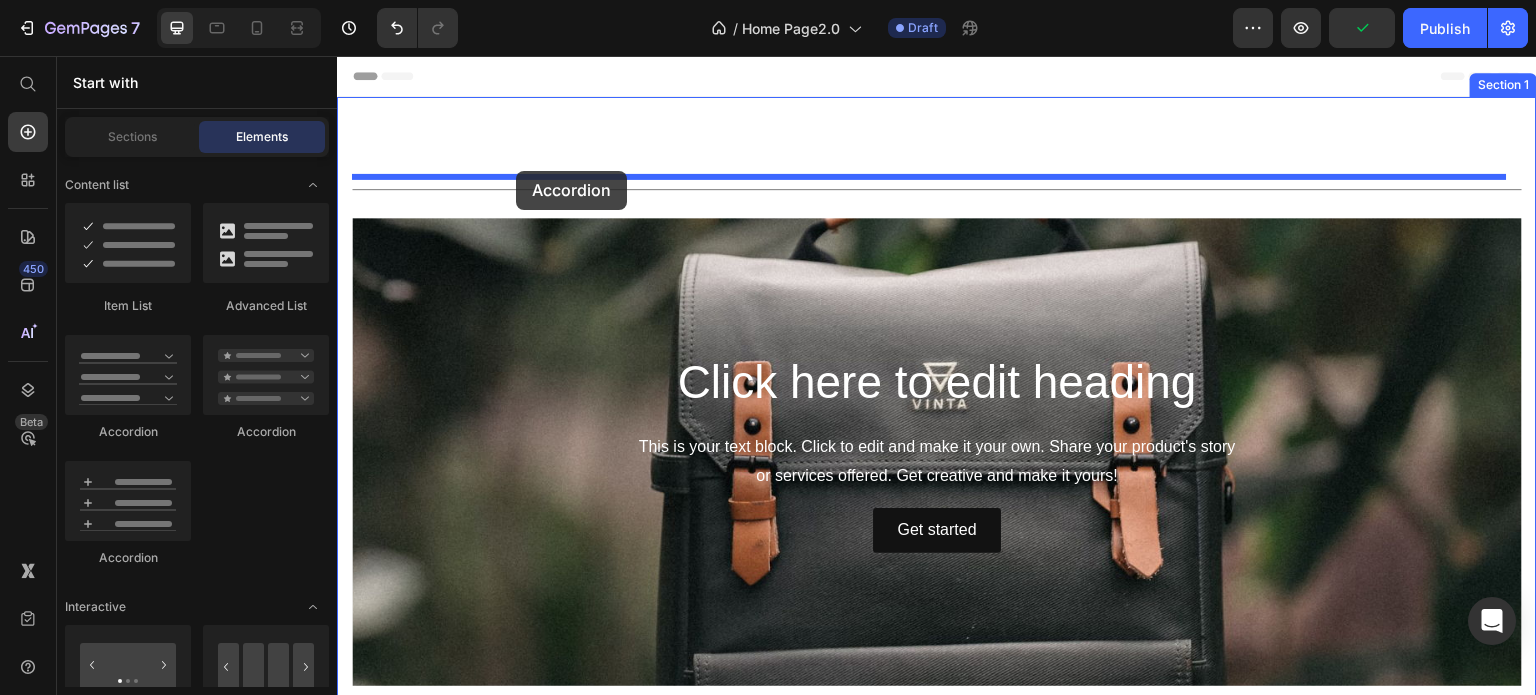 drag, startPoint x: 503, startPoint y: 443, endPoint x: 516, endPoint y: 171, distance: 272.3105 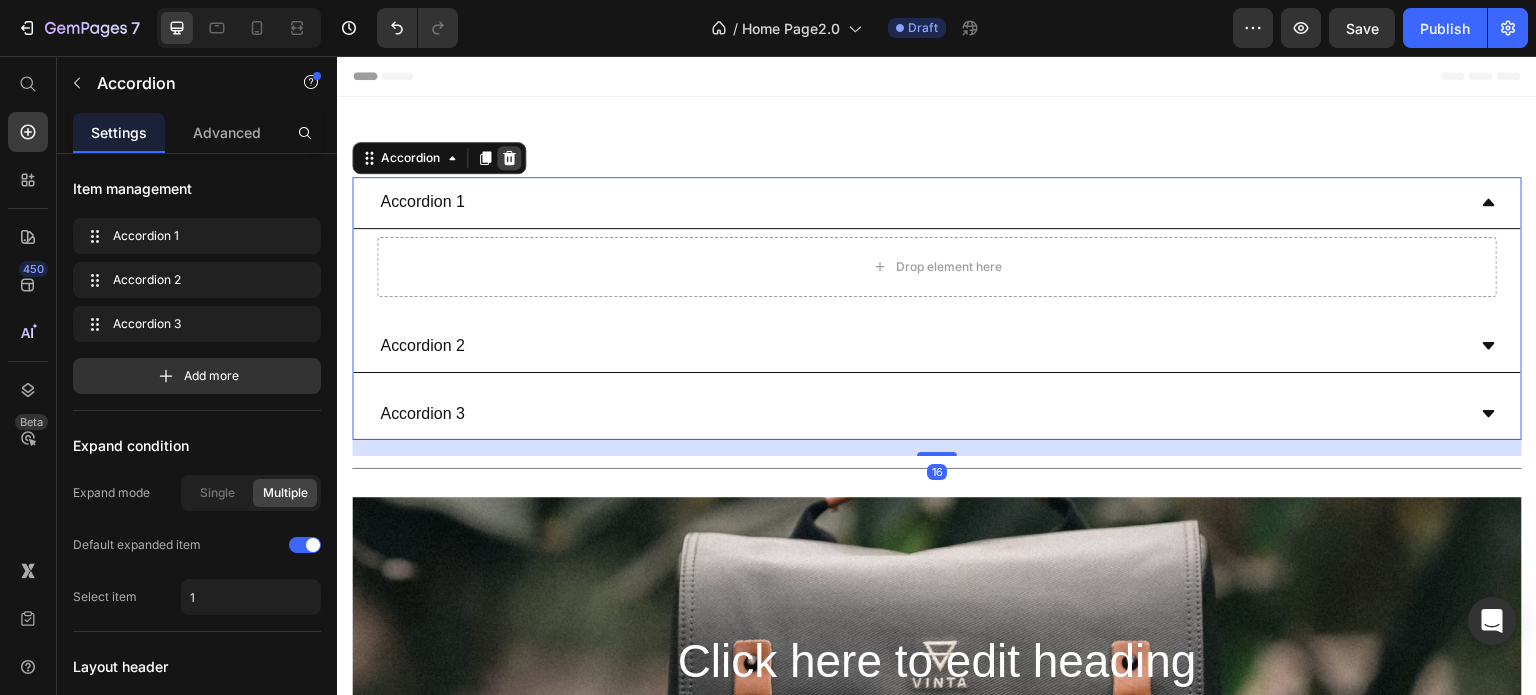 click 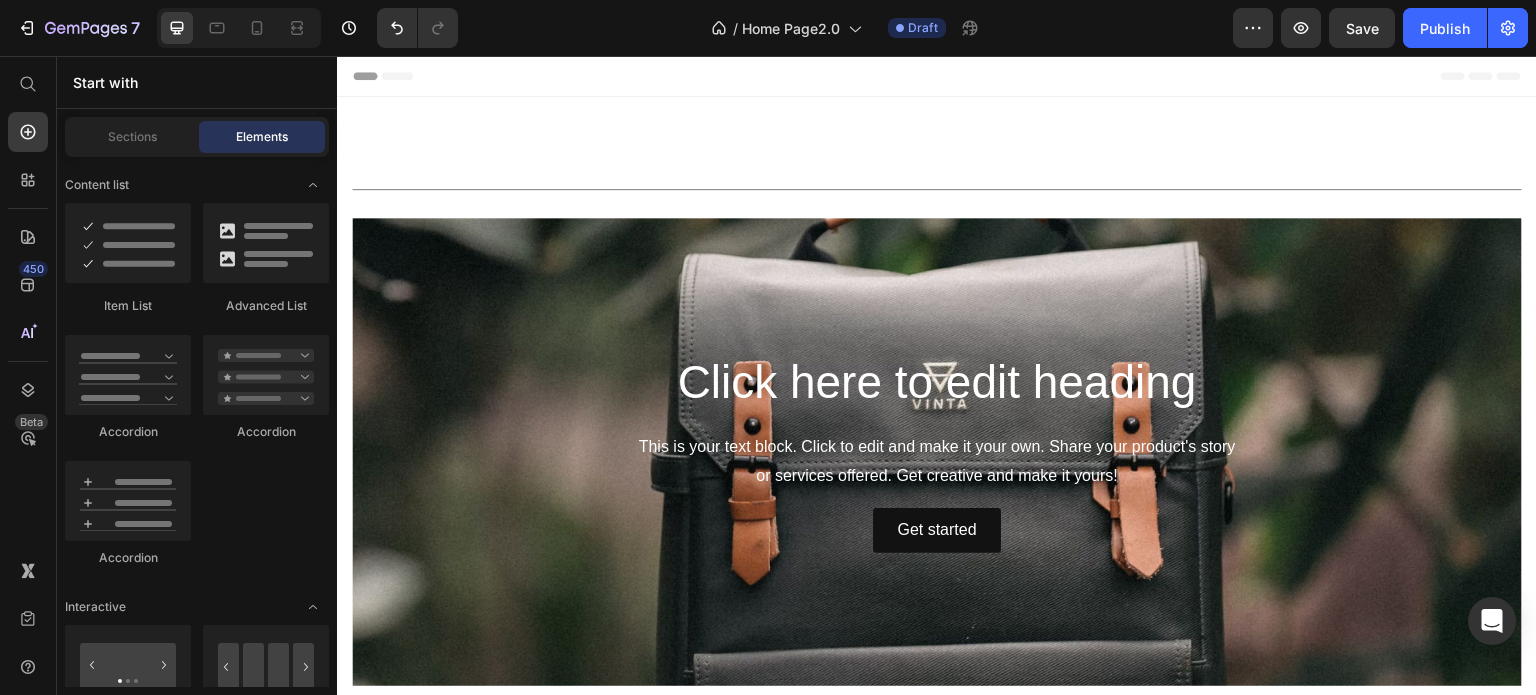 scroll, scrollTop: 1800, scrollLeft: 0, axis: vertical 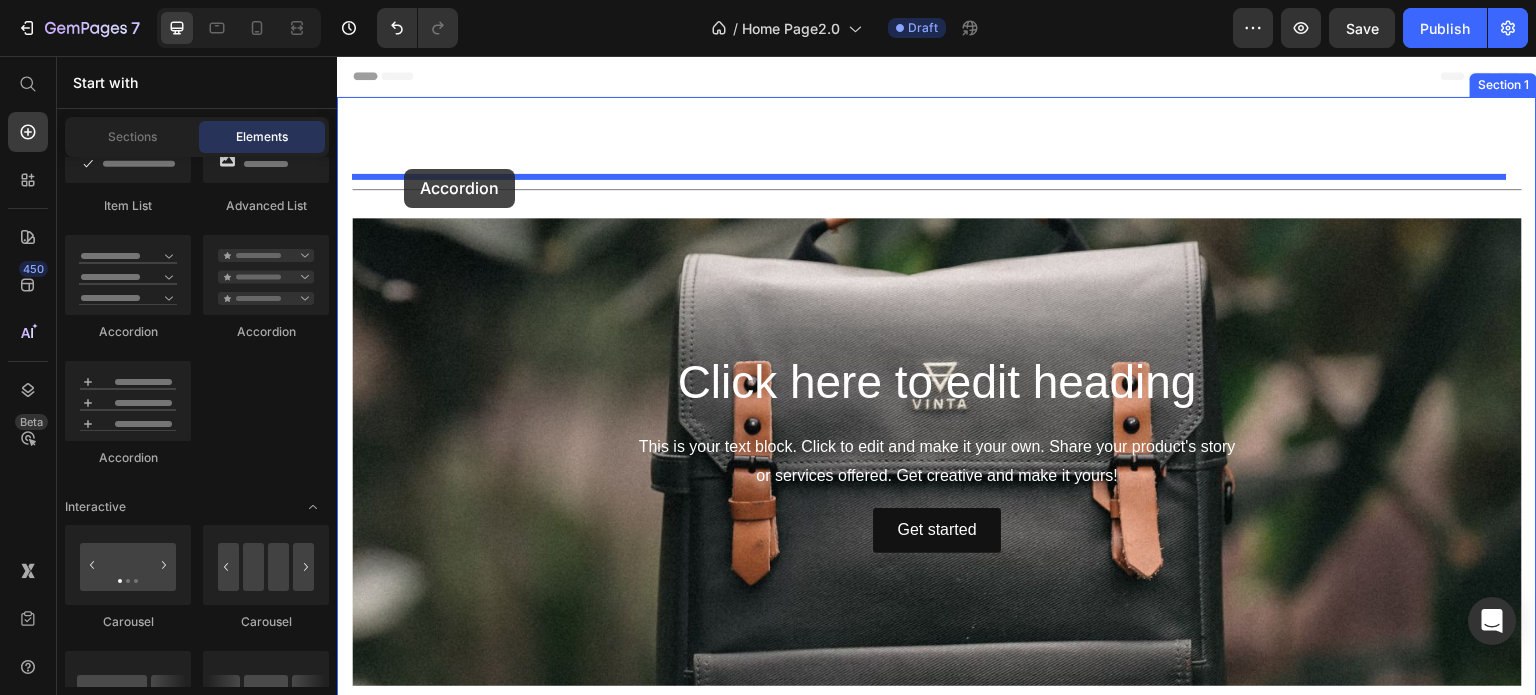 drag, startPoint x: 501, startPoint y: 349, endPoint x: 408, endPoint y: 167, distance: 204.38445 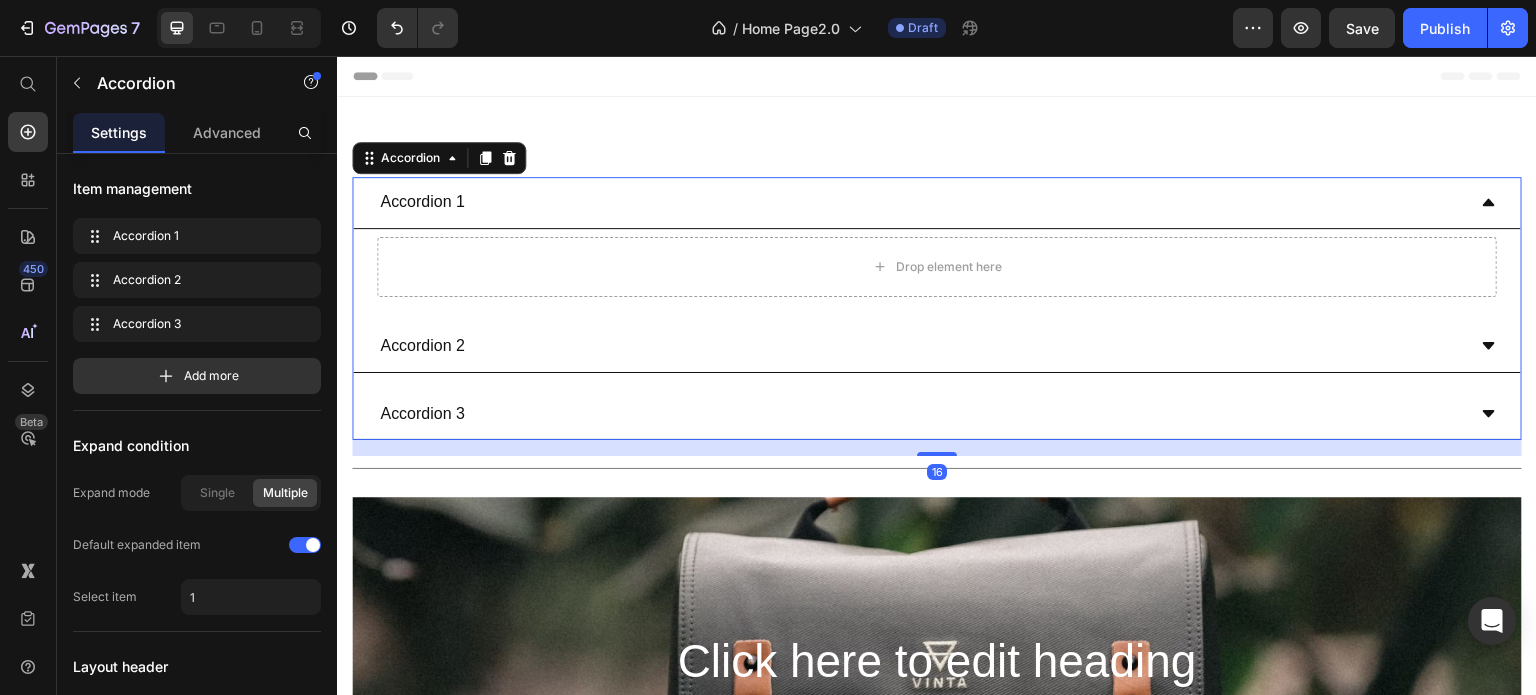 click on "Accordion 1" at bounding box center (937, 203) 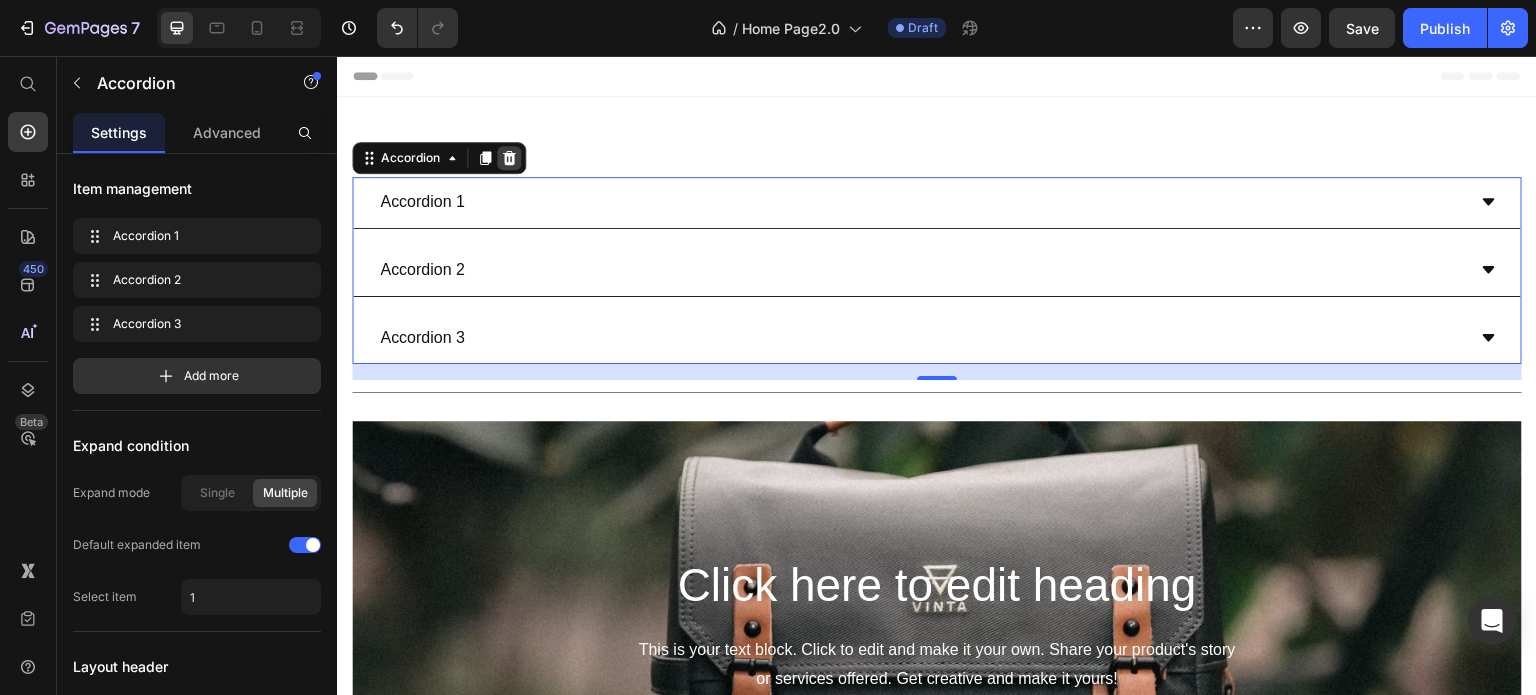 click 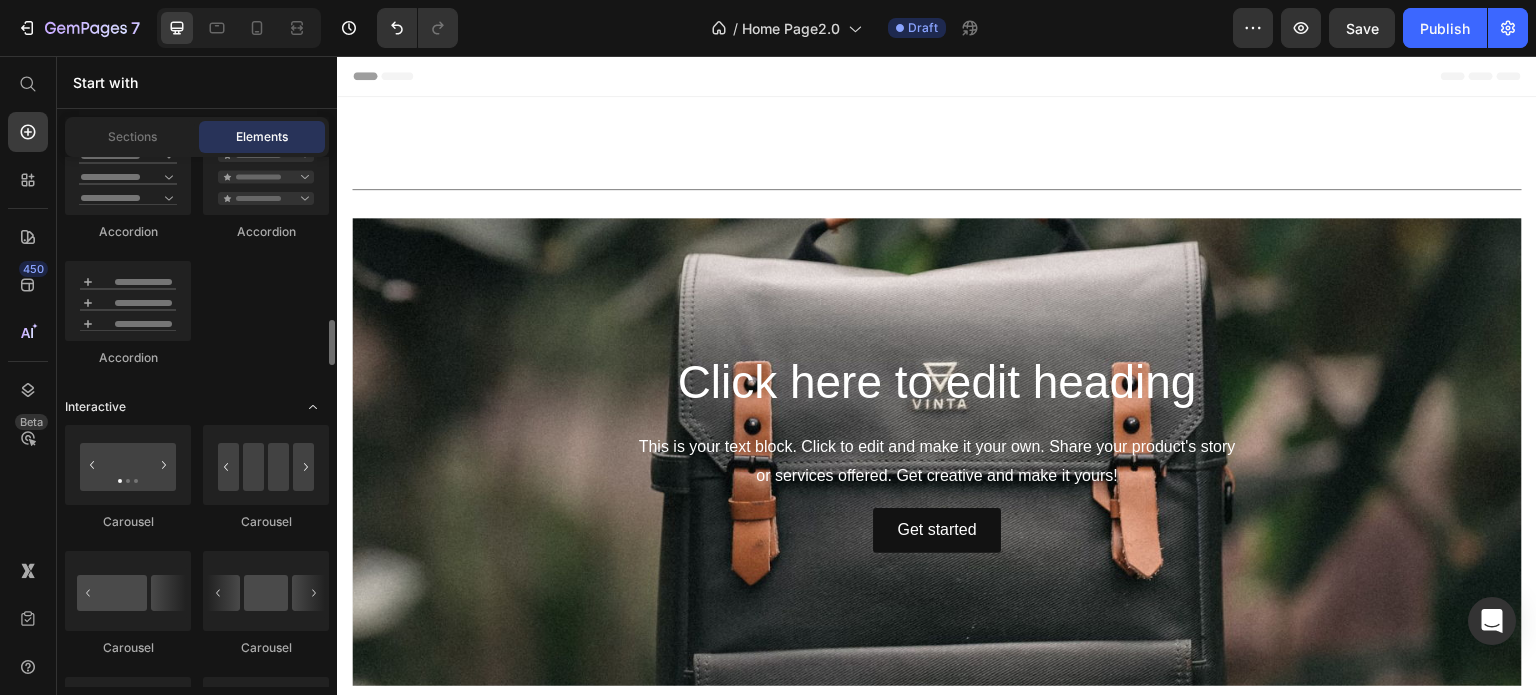 scroll, scrollTop: 2000, scrollLeft: 0, axis: vertical 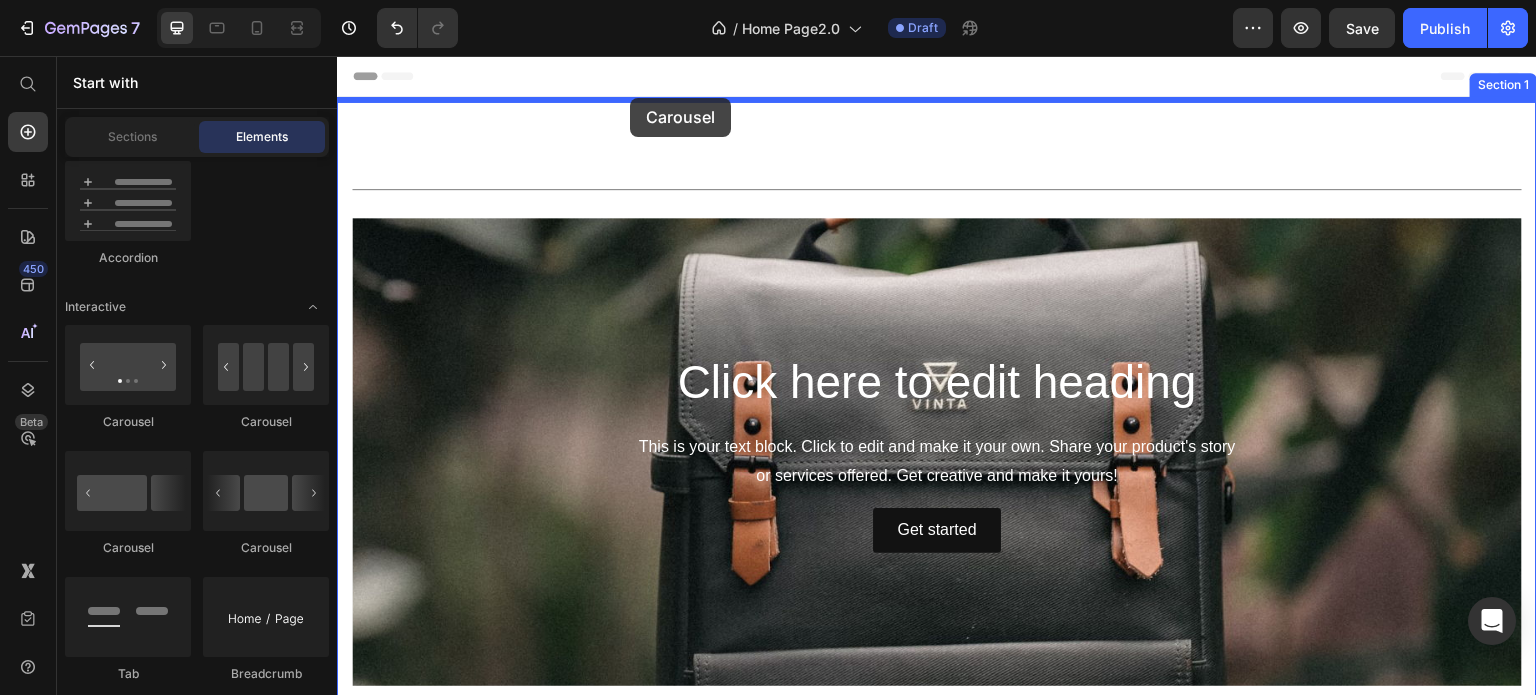 drag, startPoint x: 350, startPoint y: 272, endPoint x: 633, endPoint y: 93, distance: 334.8582 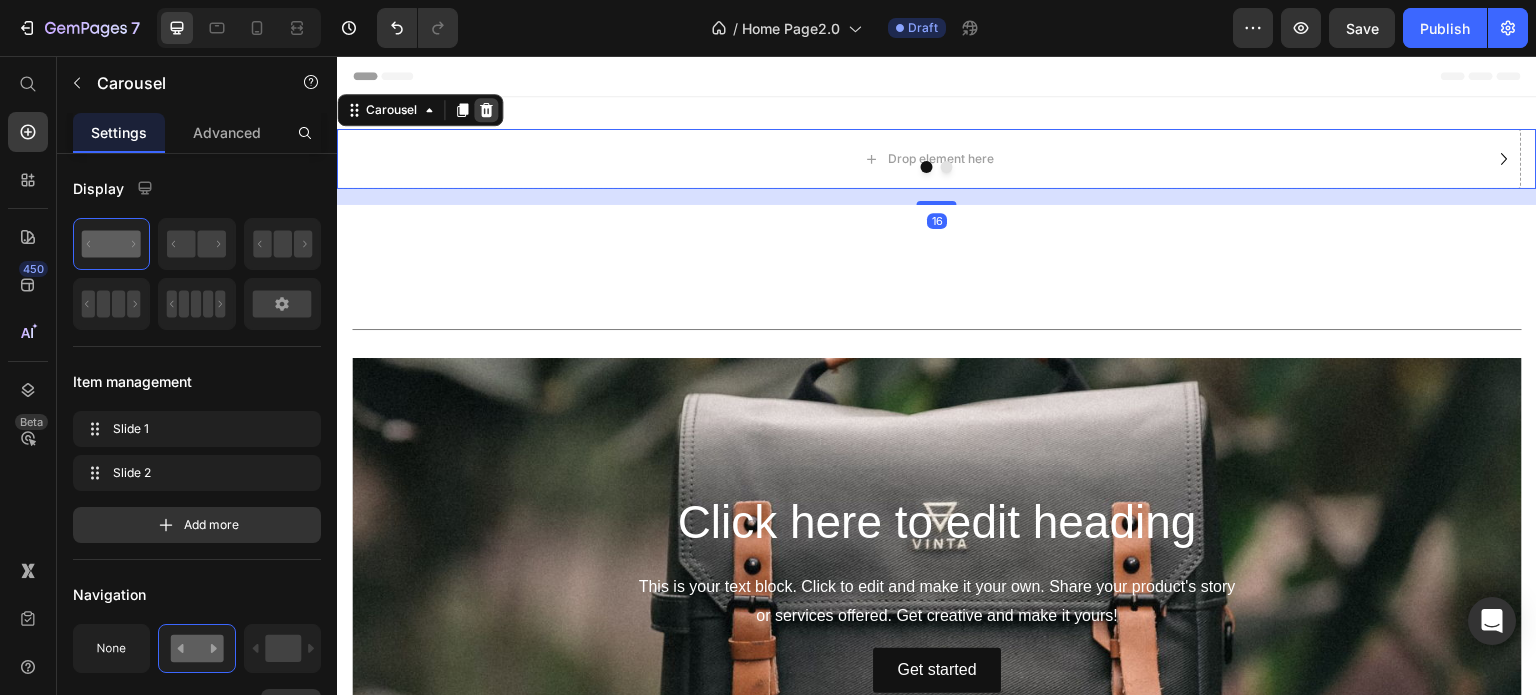 click 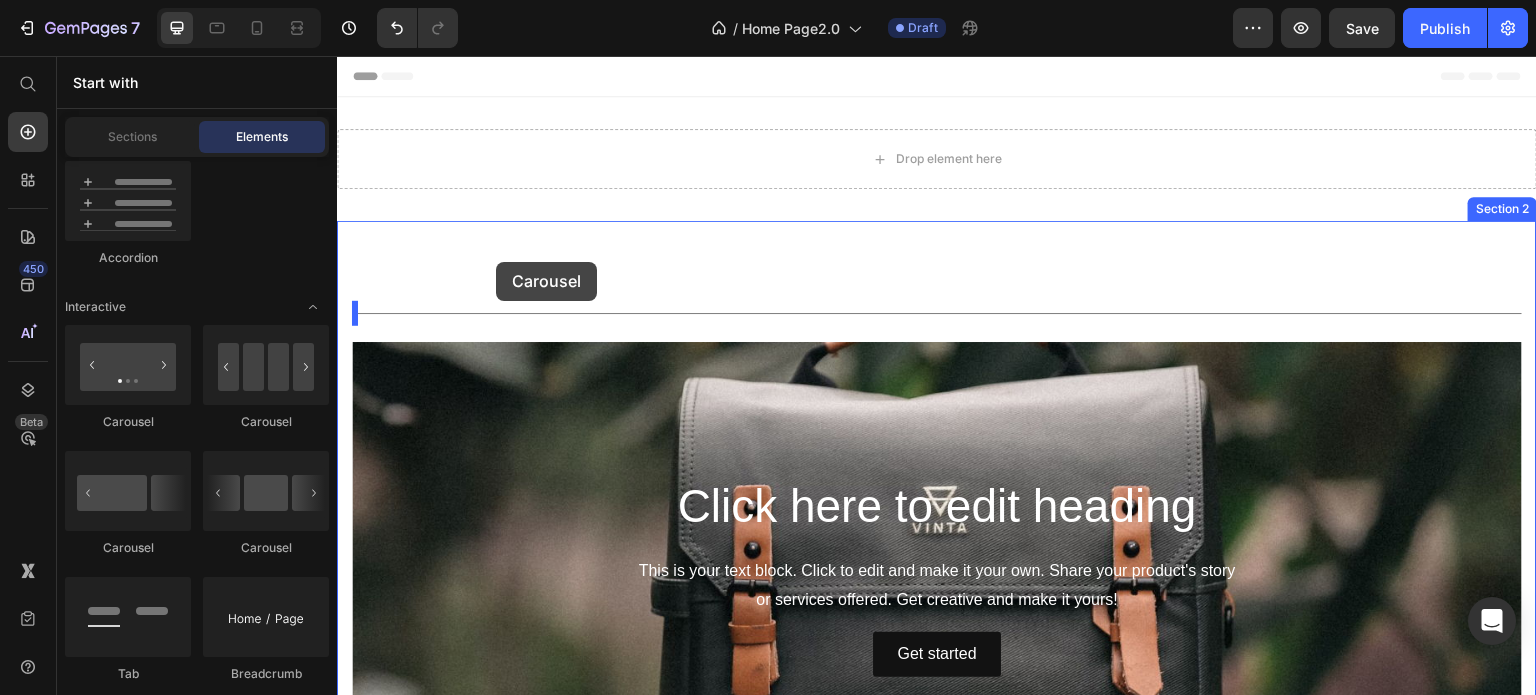 drag, startPoint x: 475, startPoint y: 458, endPoint x: 517, endPoint y: 246, distance: 216.12033 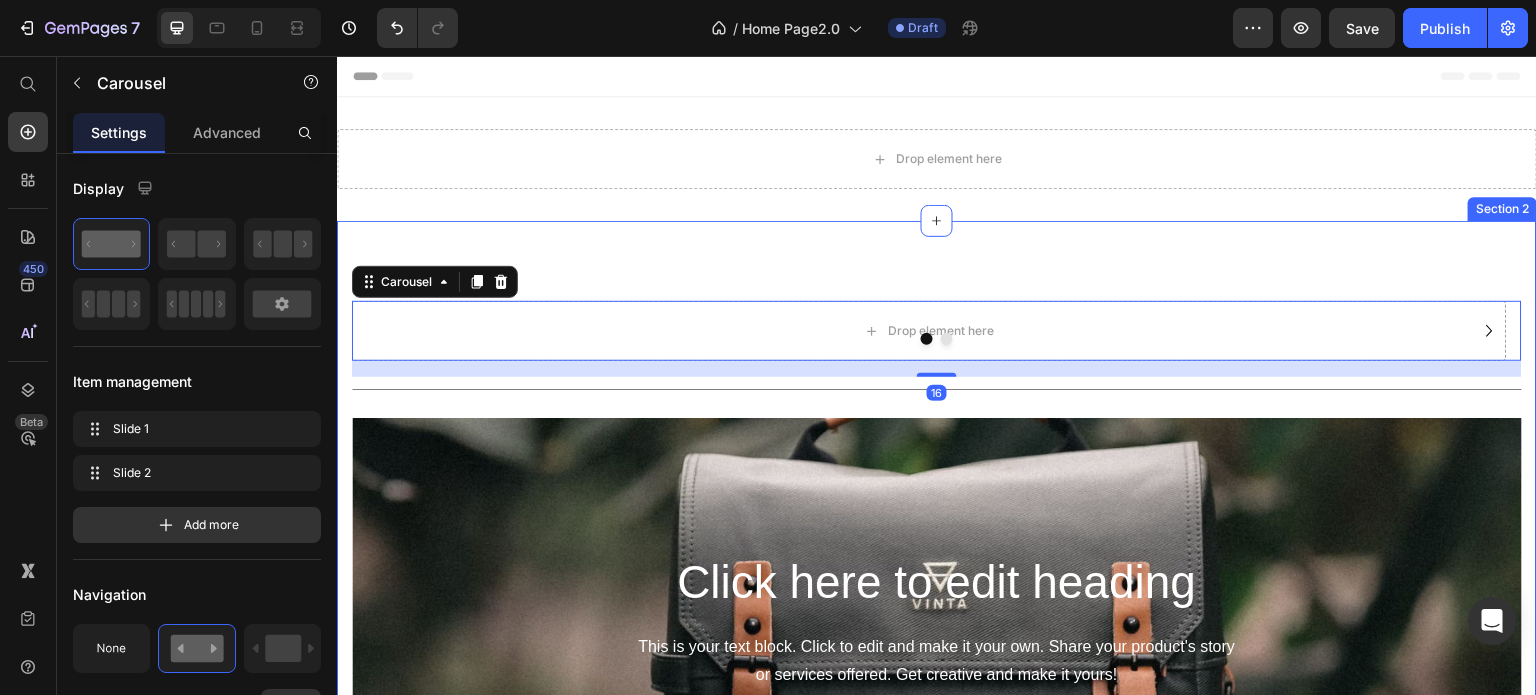 click on "Drop element here
Drop element here
Carousel   16                Title Line Click here to edit heading Heading This is your text block. Click to edit and make it your own. Share your product's story                   or services offered. Get creative and make it yours! Text Block Get started Button Hero Banner Lo mas destacado Heading 49% off Product Tag Product Images Row Maybelline Expert Wear Twin Brow & Eye Pencil – Longwear, Blendable & Waterproof Product Title €20,89 Product Price €40,78 Product Price Row Dark / 0.12 Ounce (Pack Of 1) - €20,89  Product Variants & Swatches Row 48% off Product Tag Product Images Row Nature Republic Aloe Vera 92% Soothing Gel – Hydrating Multi-Use Korean Skincare Product Title €10,60 Product Price €20,55 Product Price Row Aloe Vere - €10,60  Product Variants & Swatches Row 40% off Product Tag Product Images Row Product Title 0%" at bounding box center (937, 903) 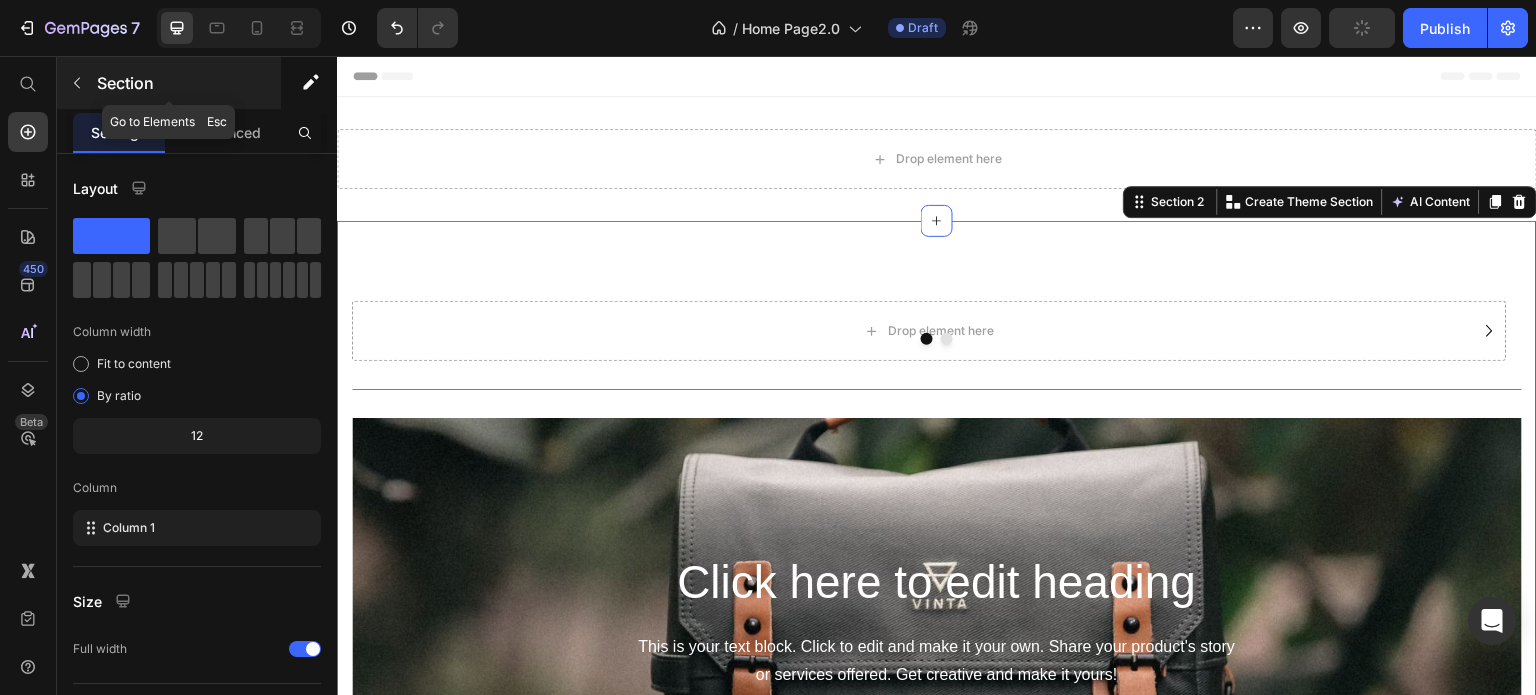 click at bounding box center [77, 83] 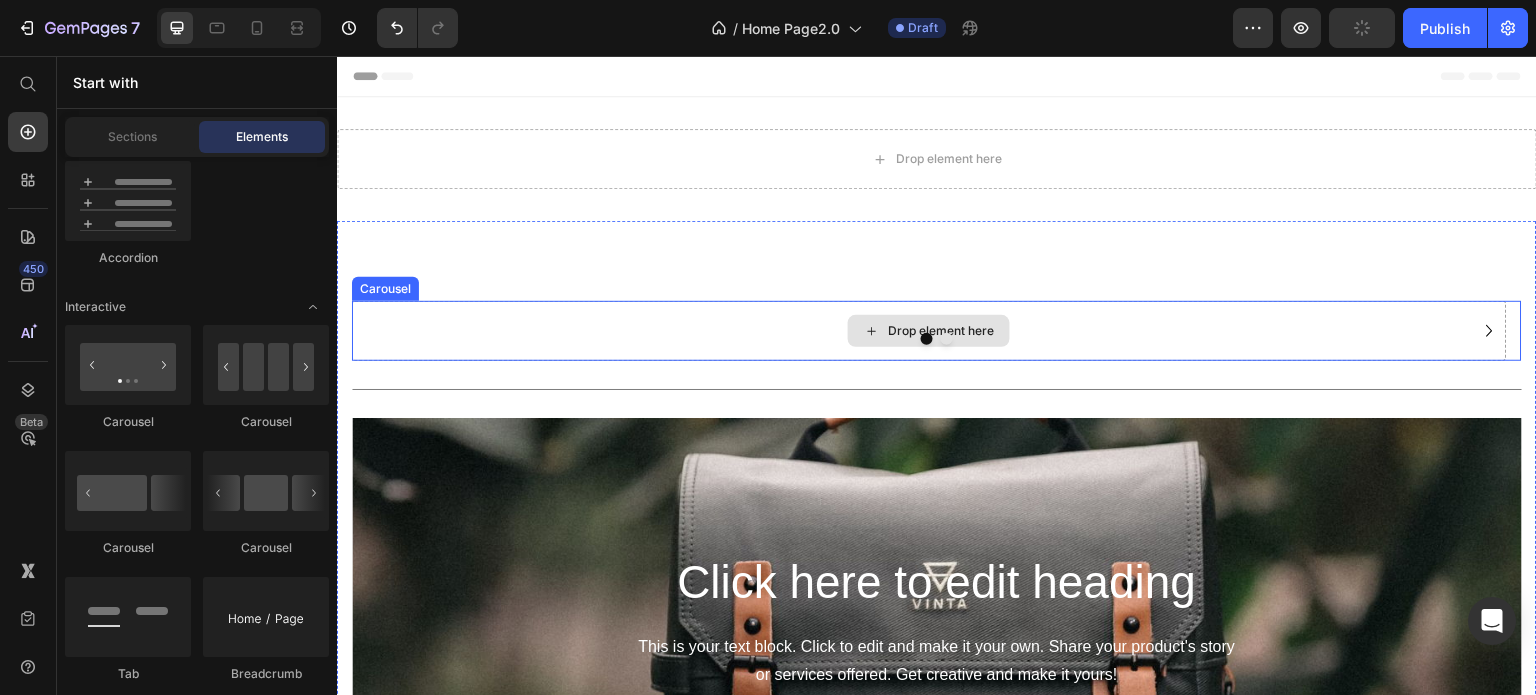 click on "Drop element here" at bounding box center [929, 331] 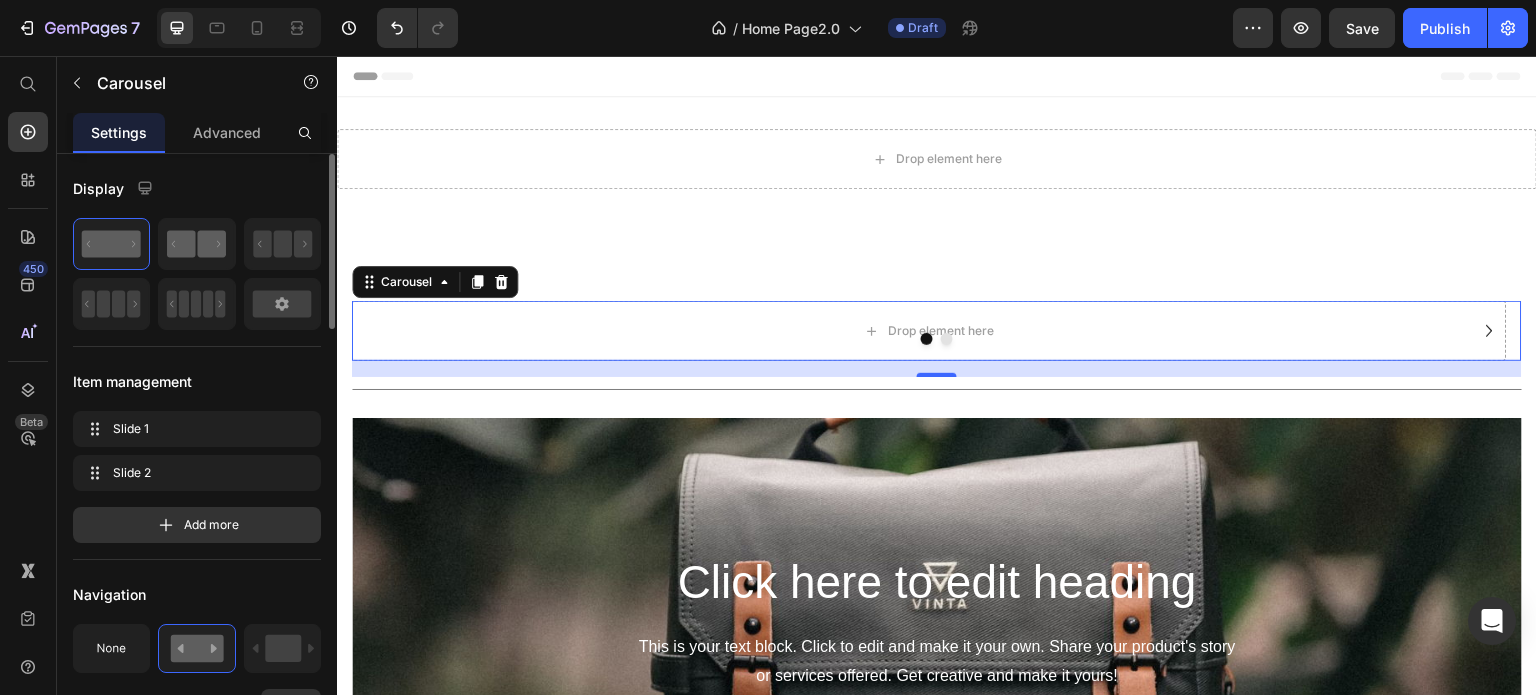 click 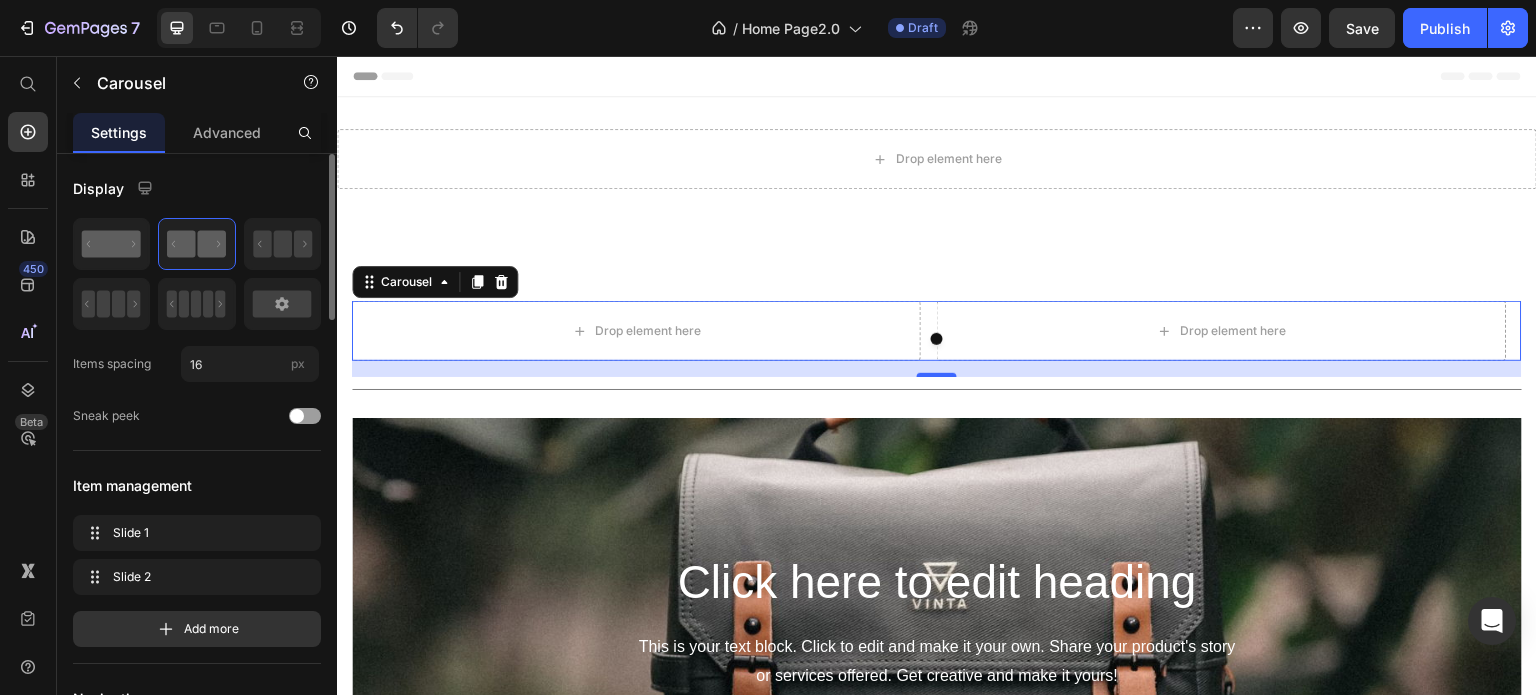 click 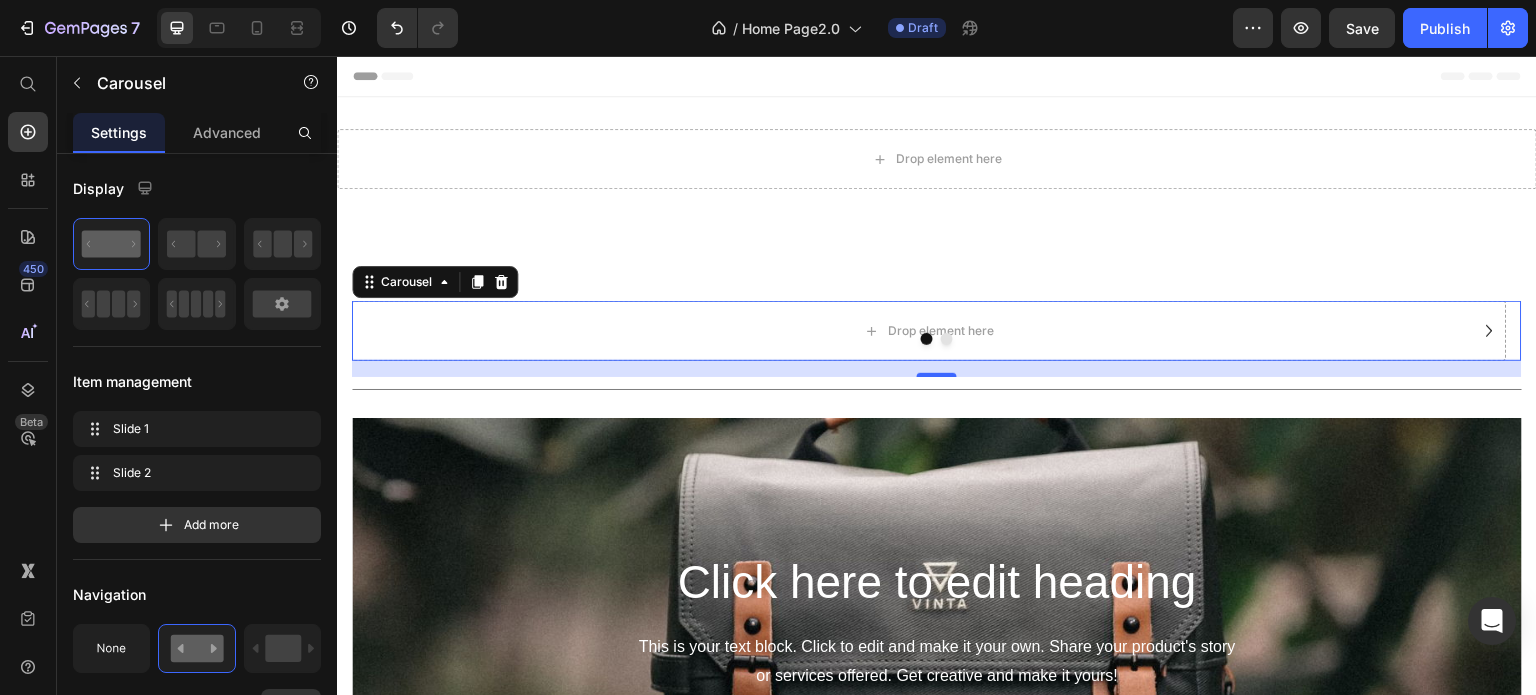 click at bounding box center (937, 339) 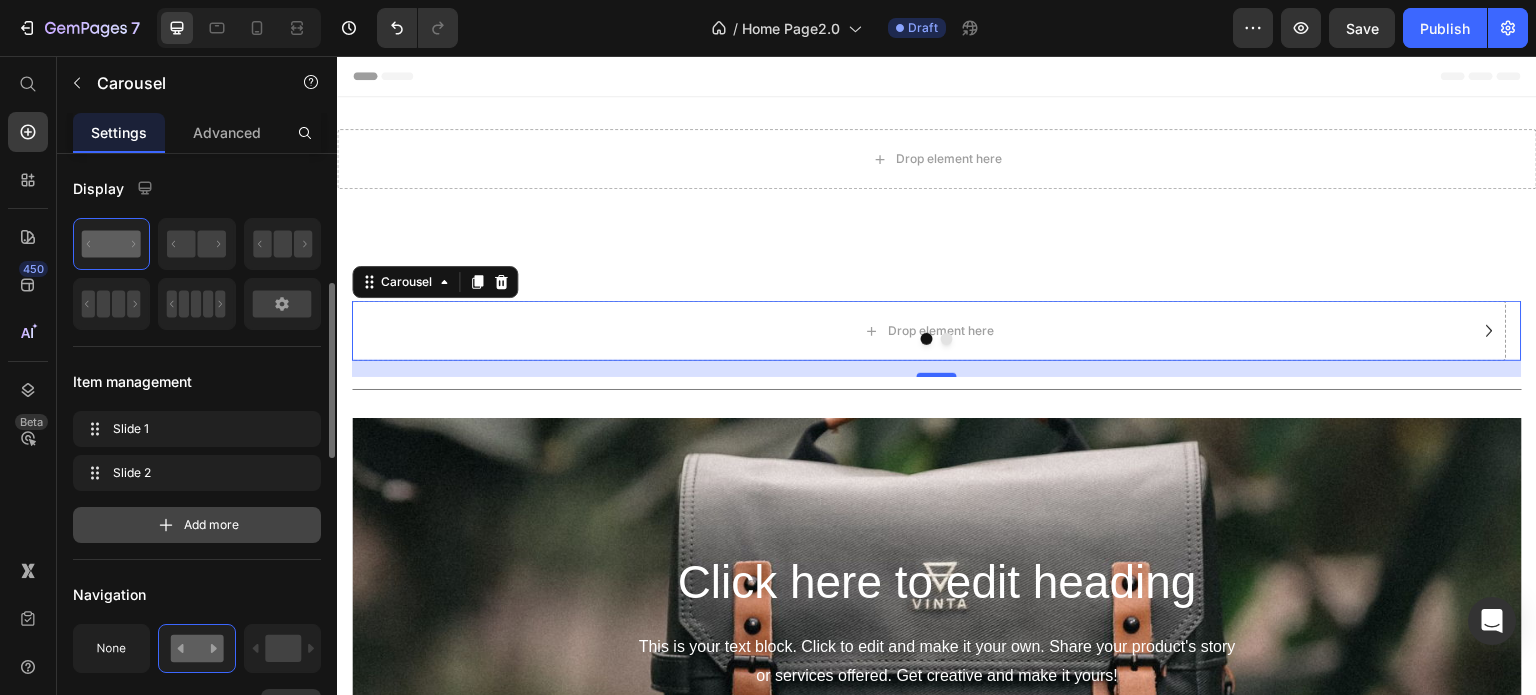 scroll, scrollTop: 100, scrollLeft: 0, axis: vertical 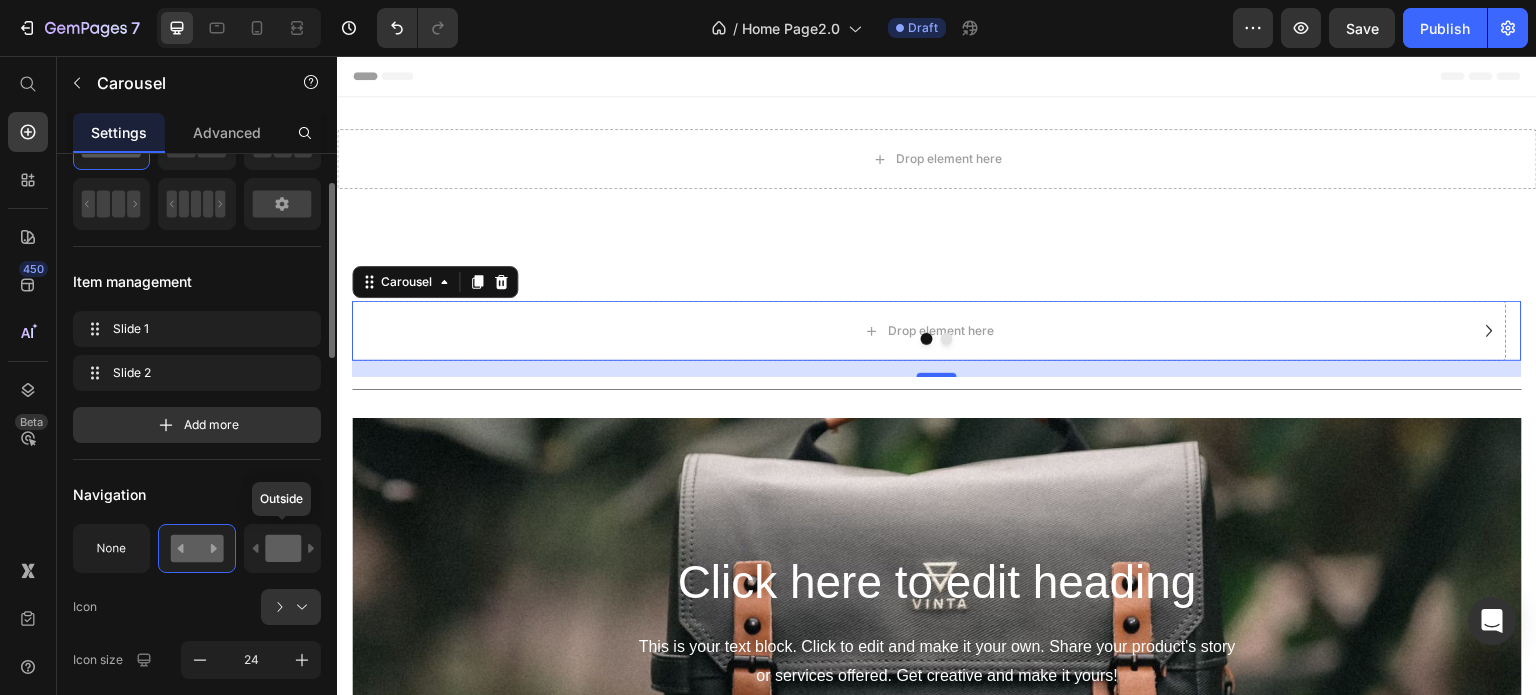 click 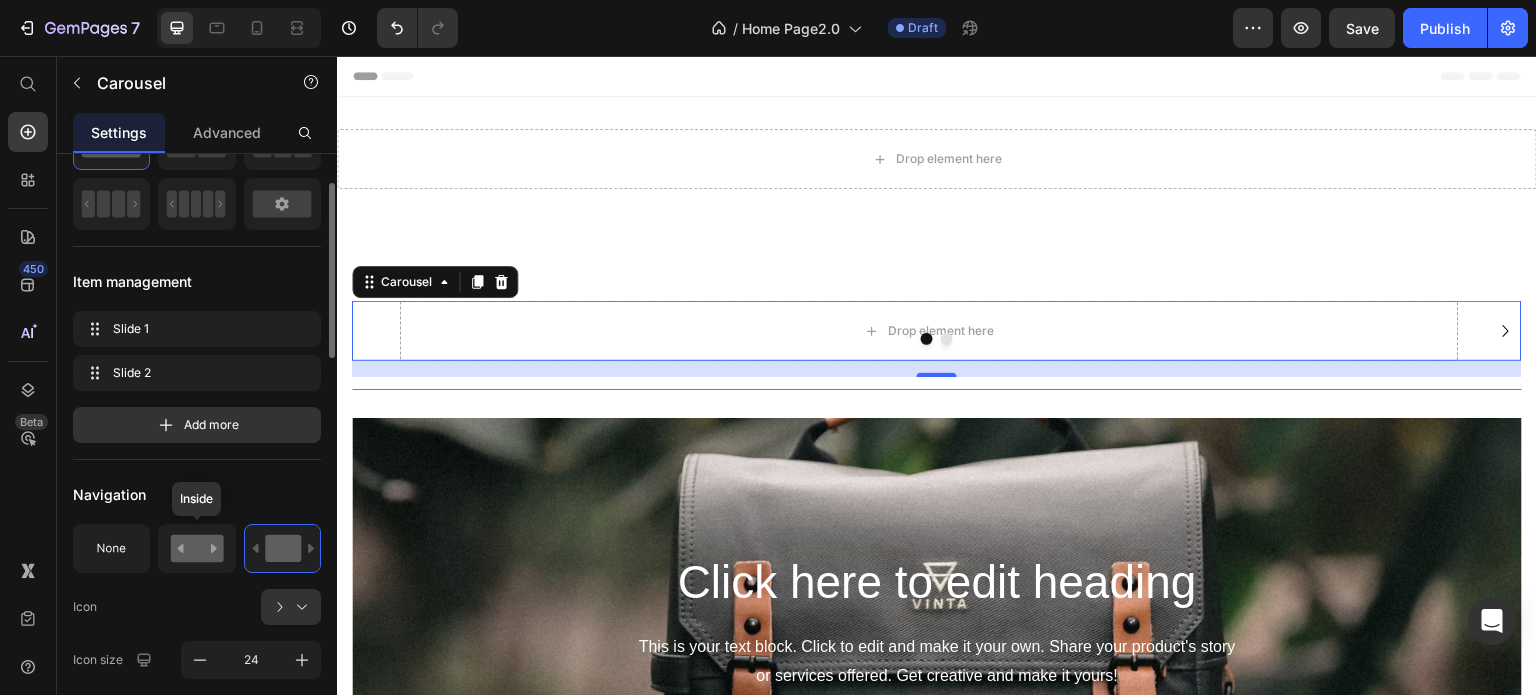 click 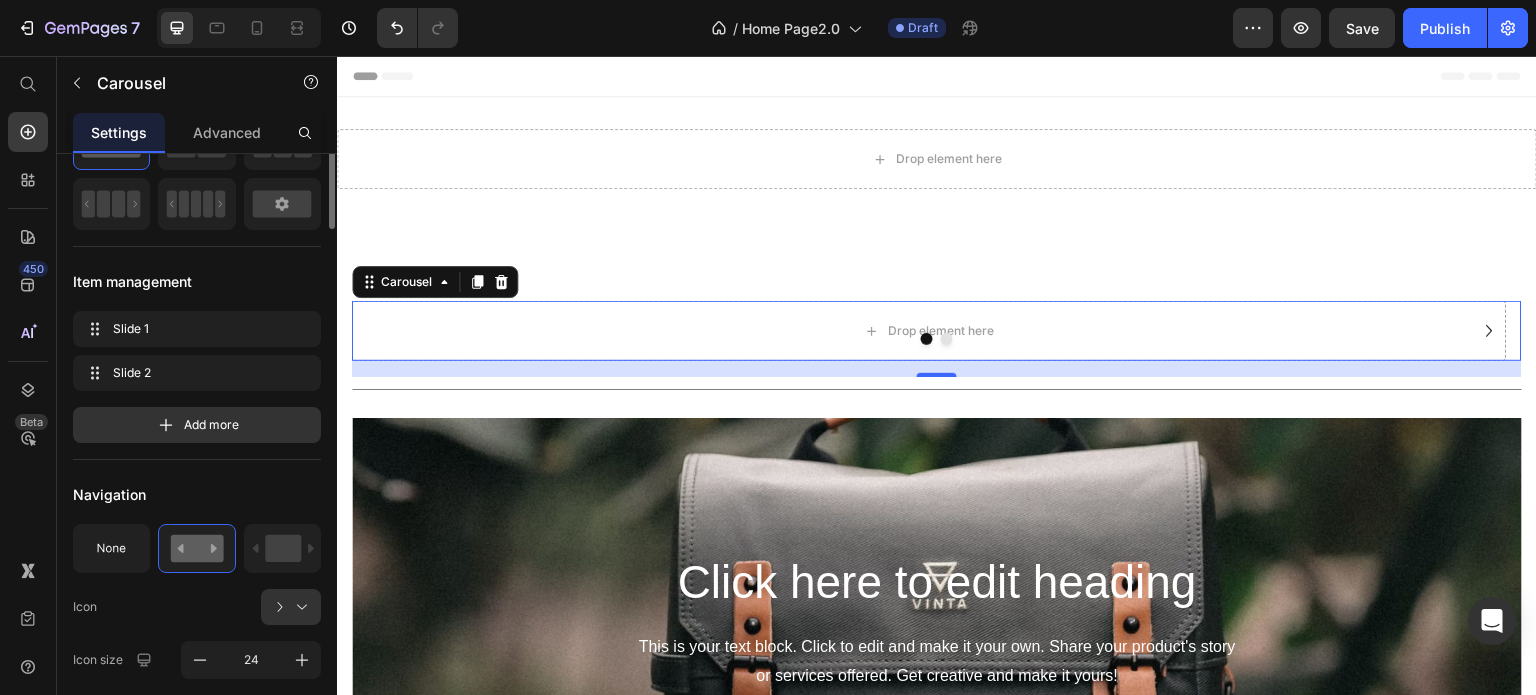 scroll, scrollTop: 0, scrollLeft: 0, axis: both 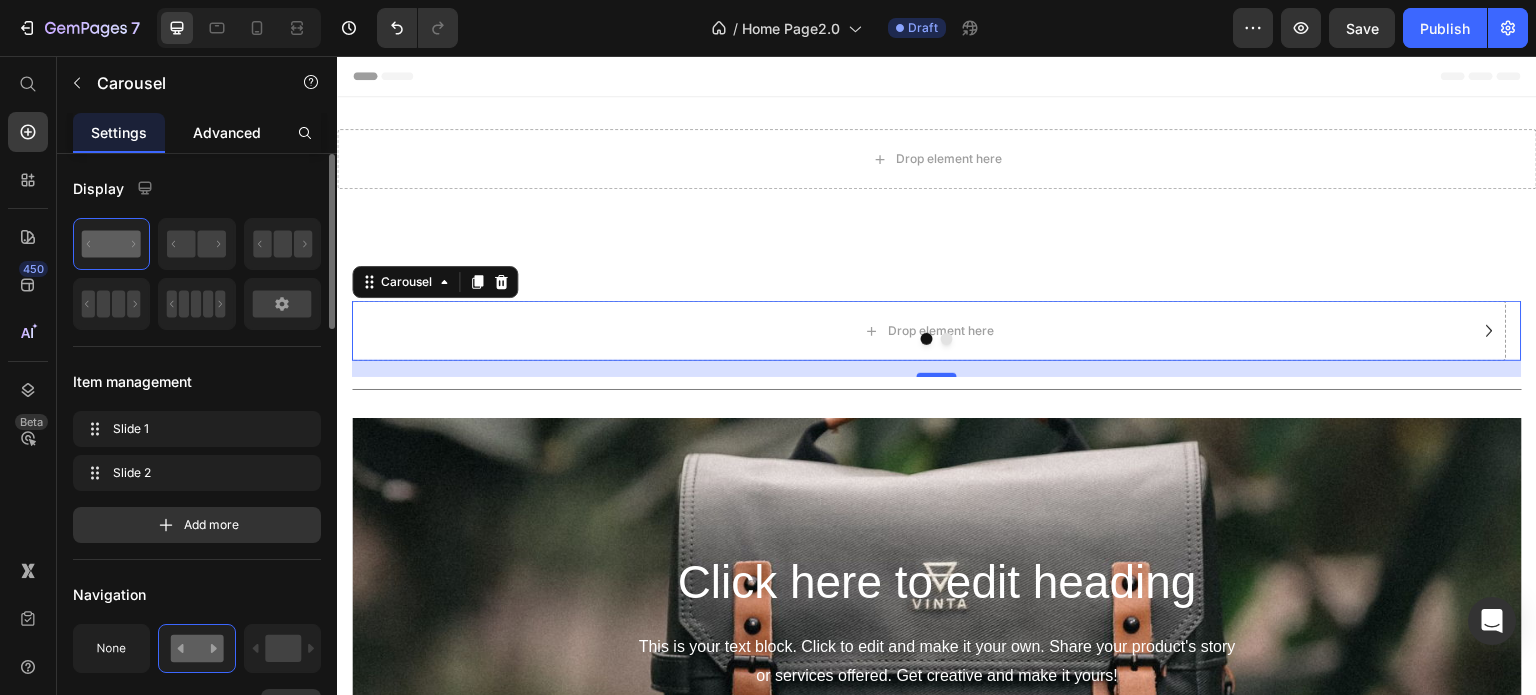 click on "Advanced" at bounding box center (227, 132) 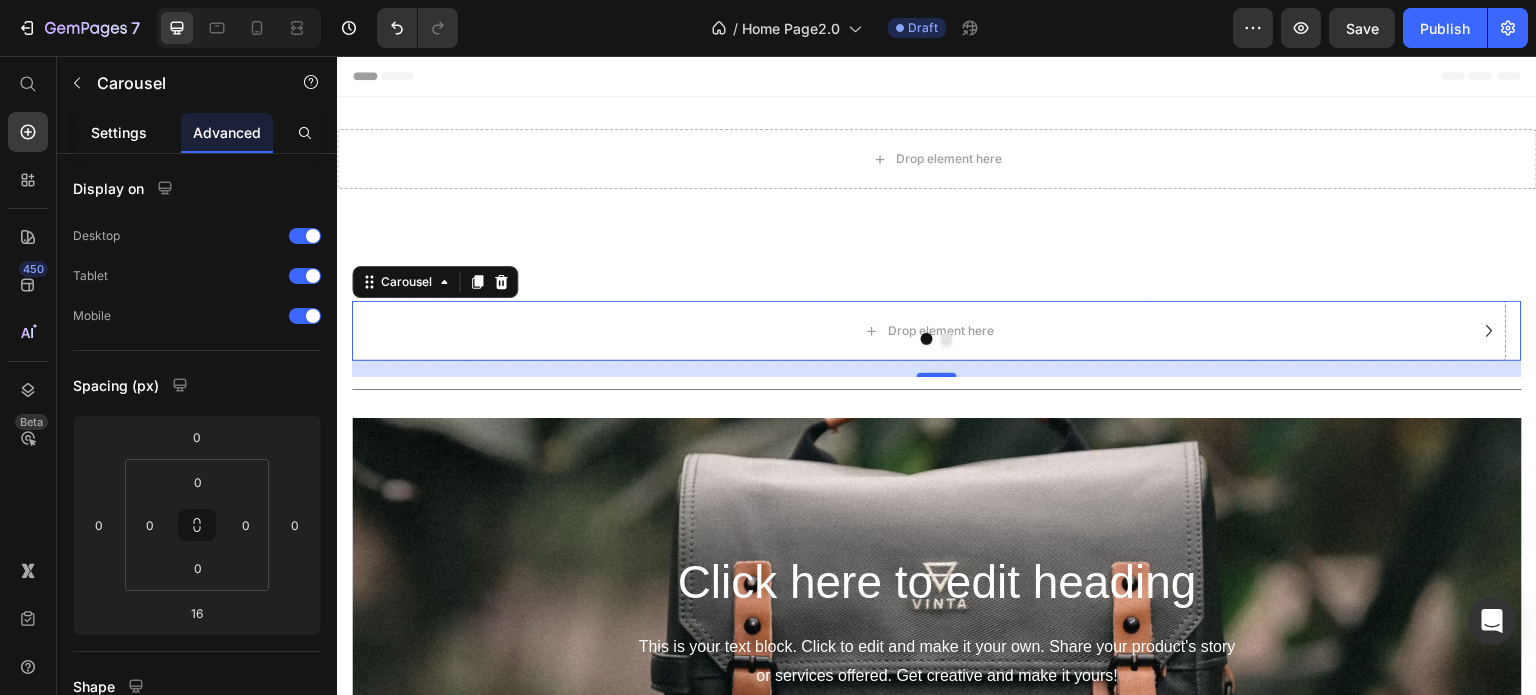 click on "Settings" 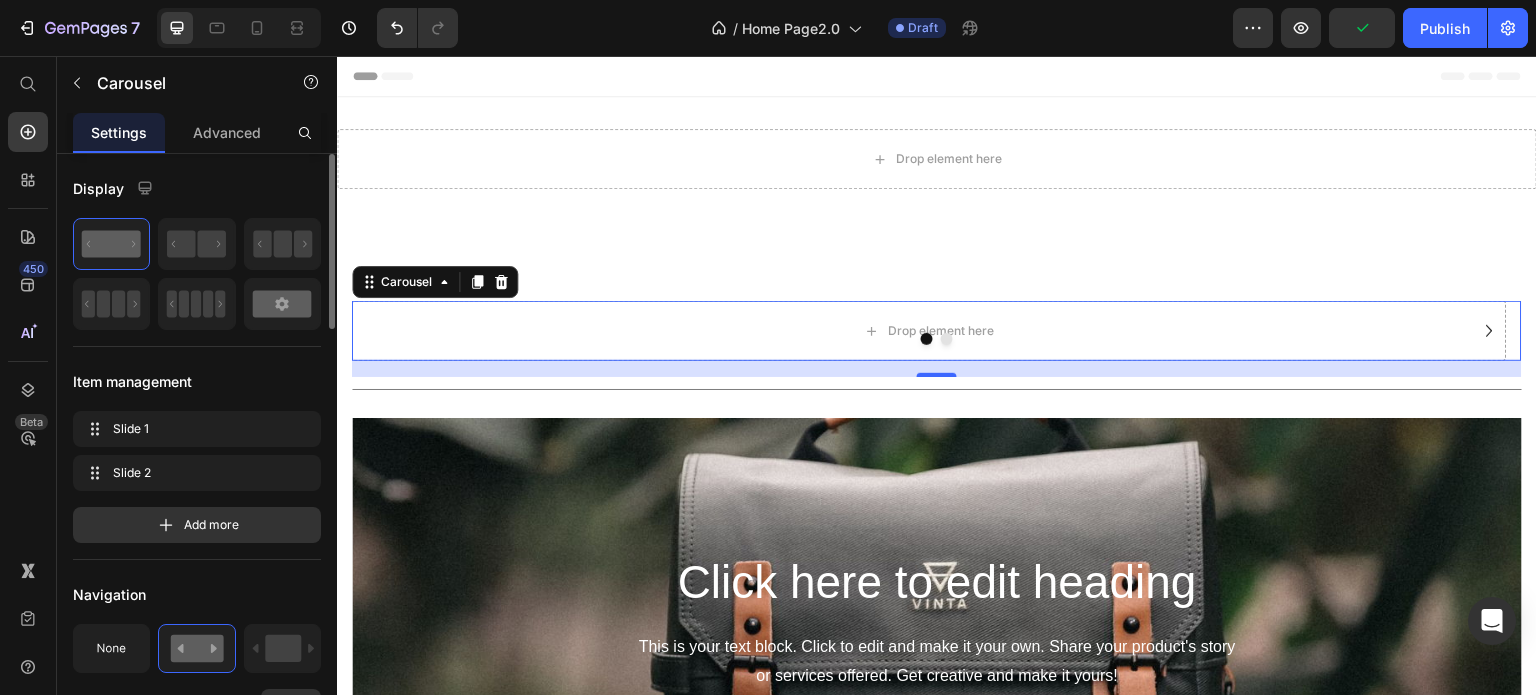 click 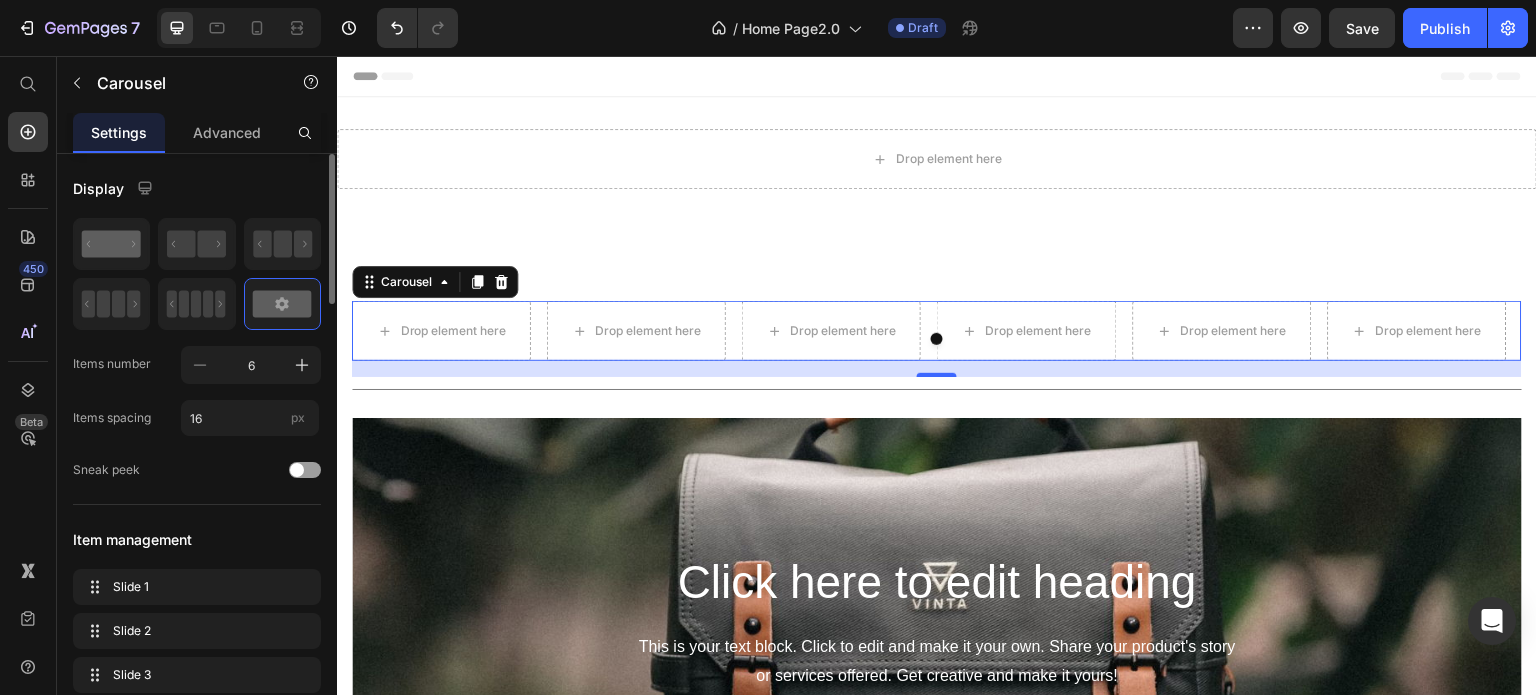 click 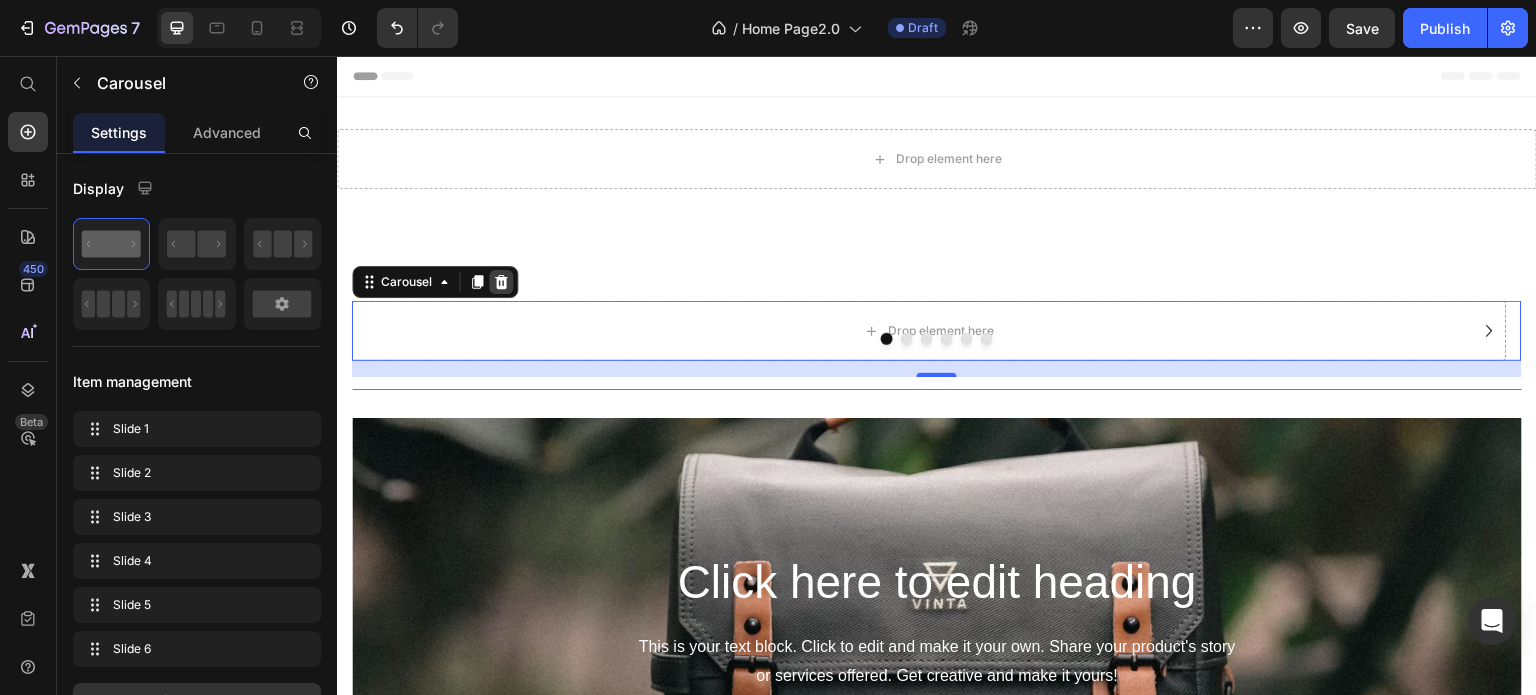 click 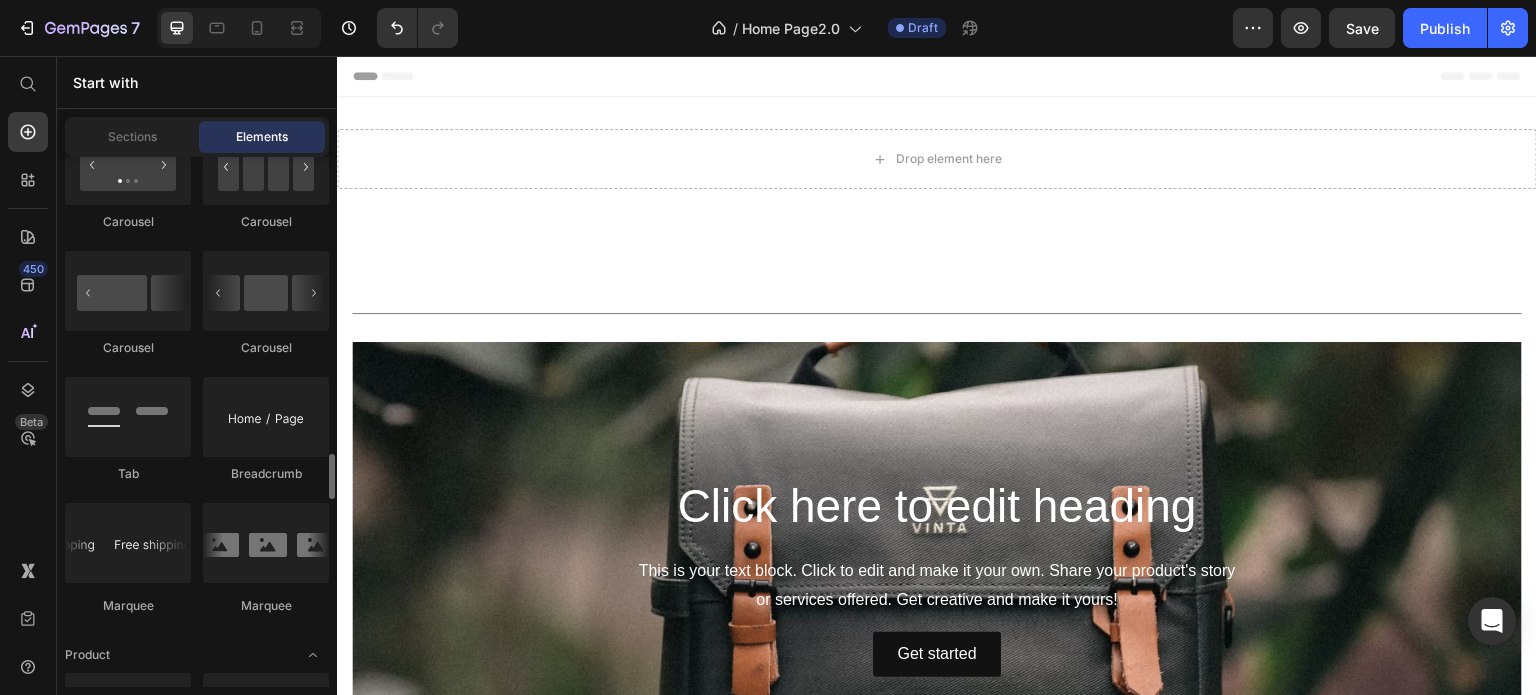 scroll, scrollTop: 2300, scrollLeft: 0, axis: vertical 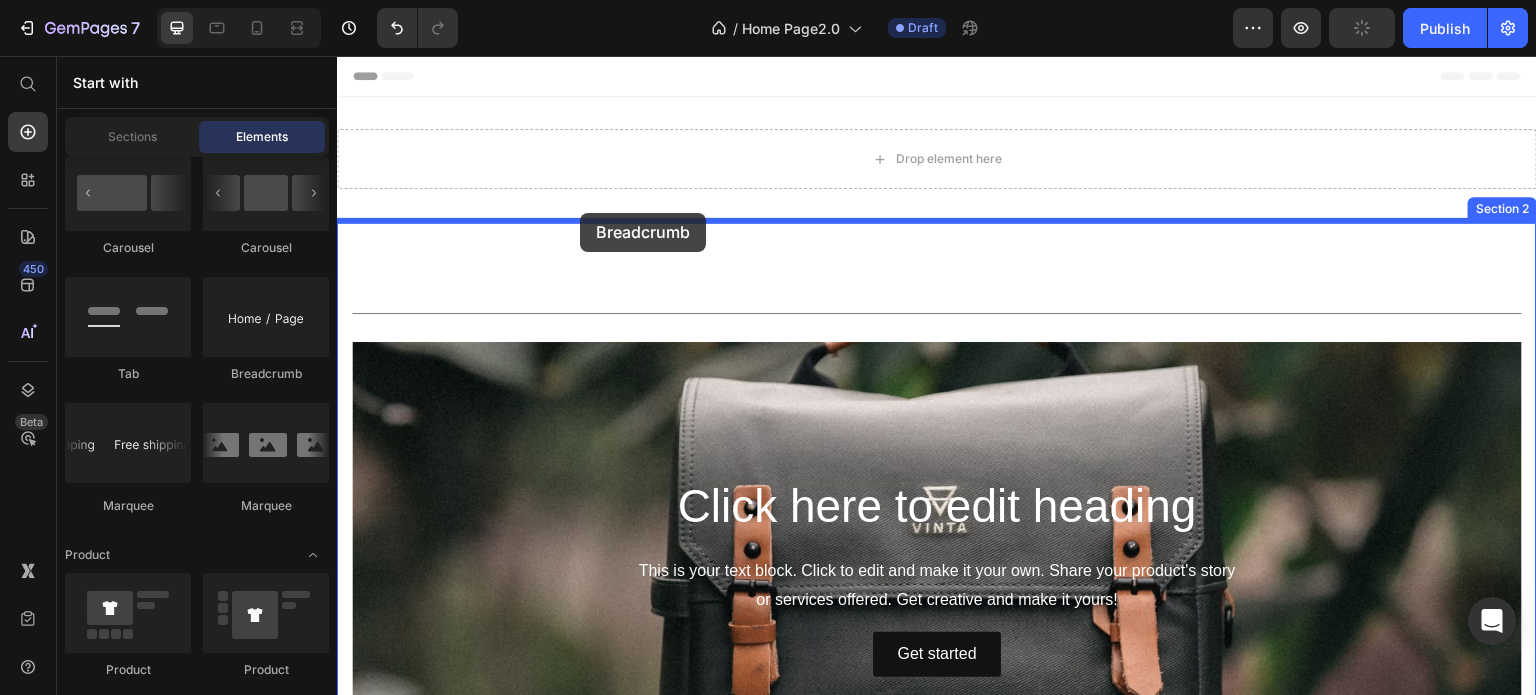 drag, startPoint x: 592, startPoint y: 384, endPoint x: 580, endPoint y: 213, distance: 171.42053 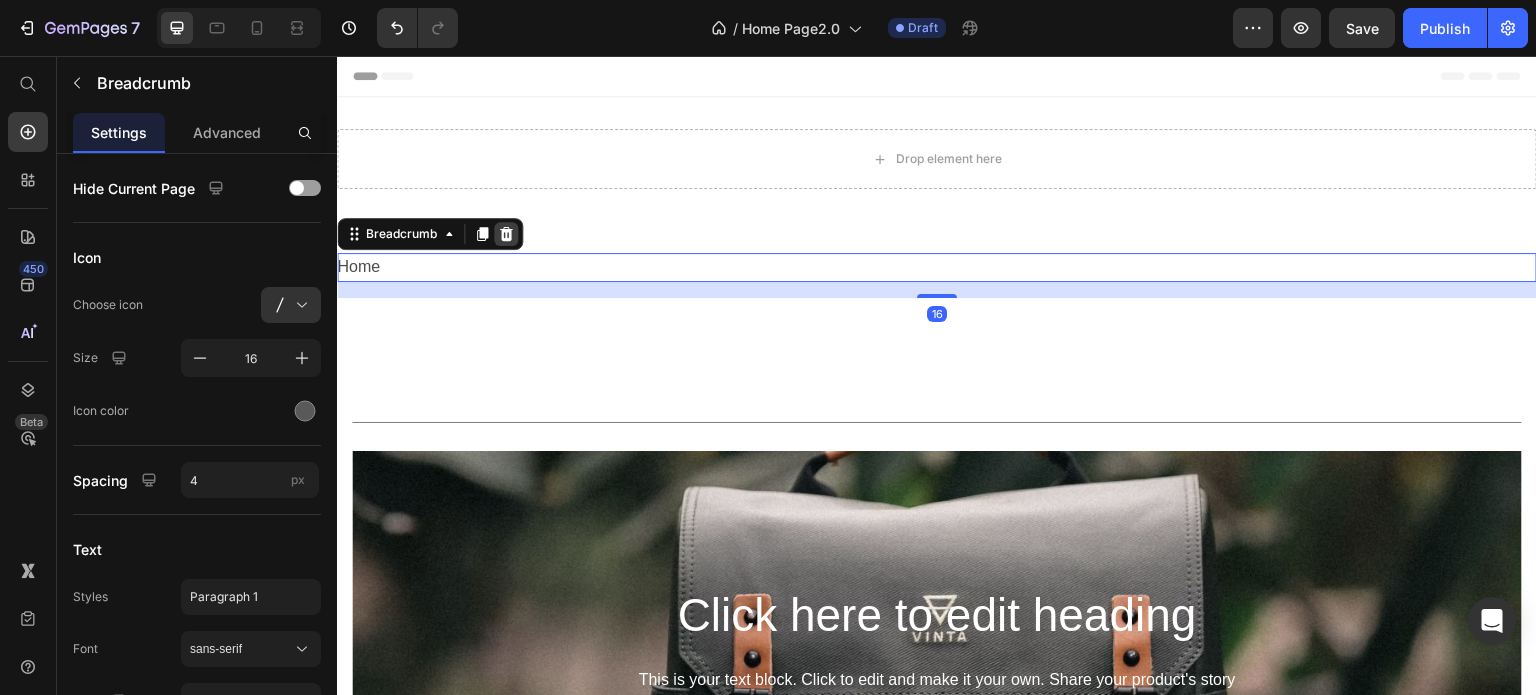 click 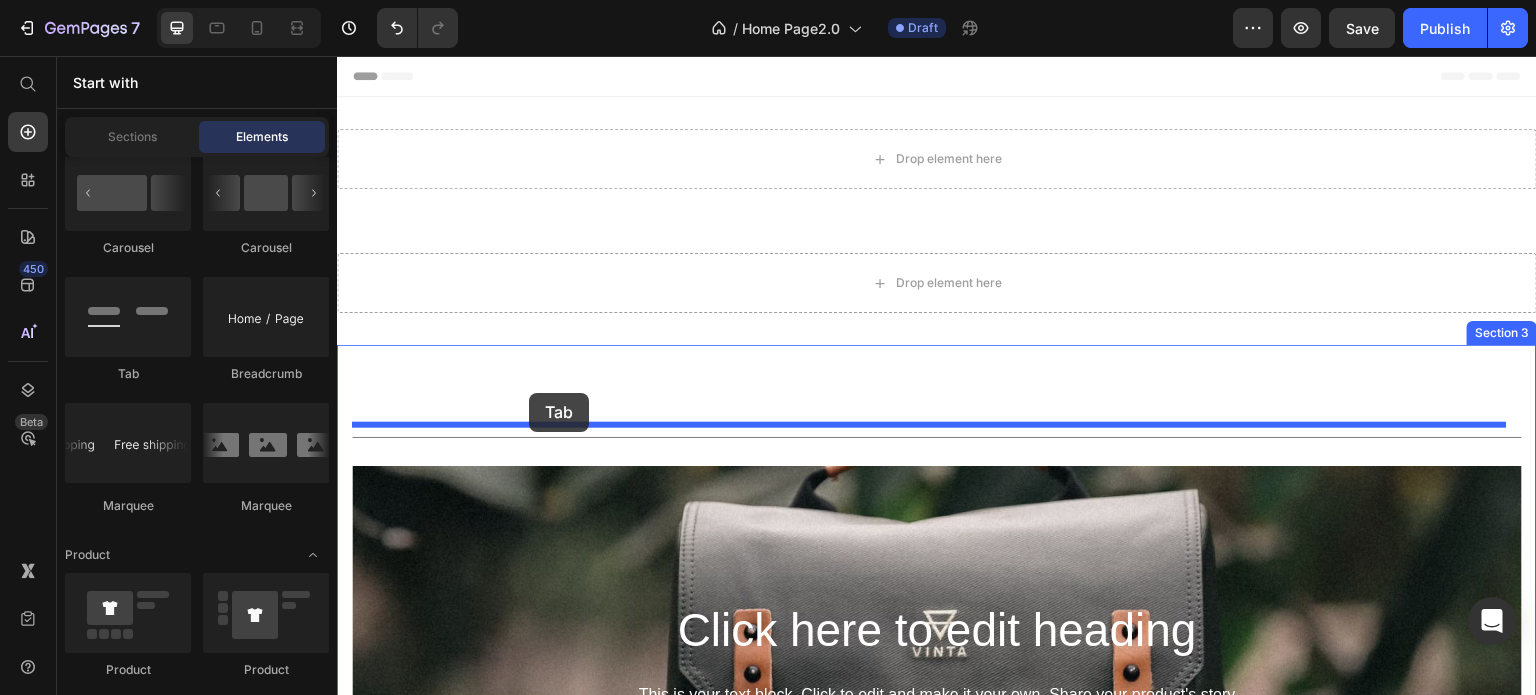 drag, startPoint x: 441, startPoint y: 394, endPoint x: 529, endPoint y: 393, distance: 88.005684 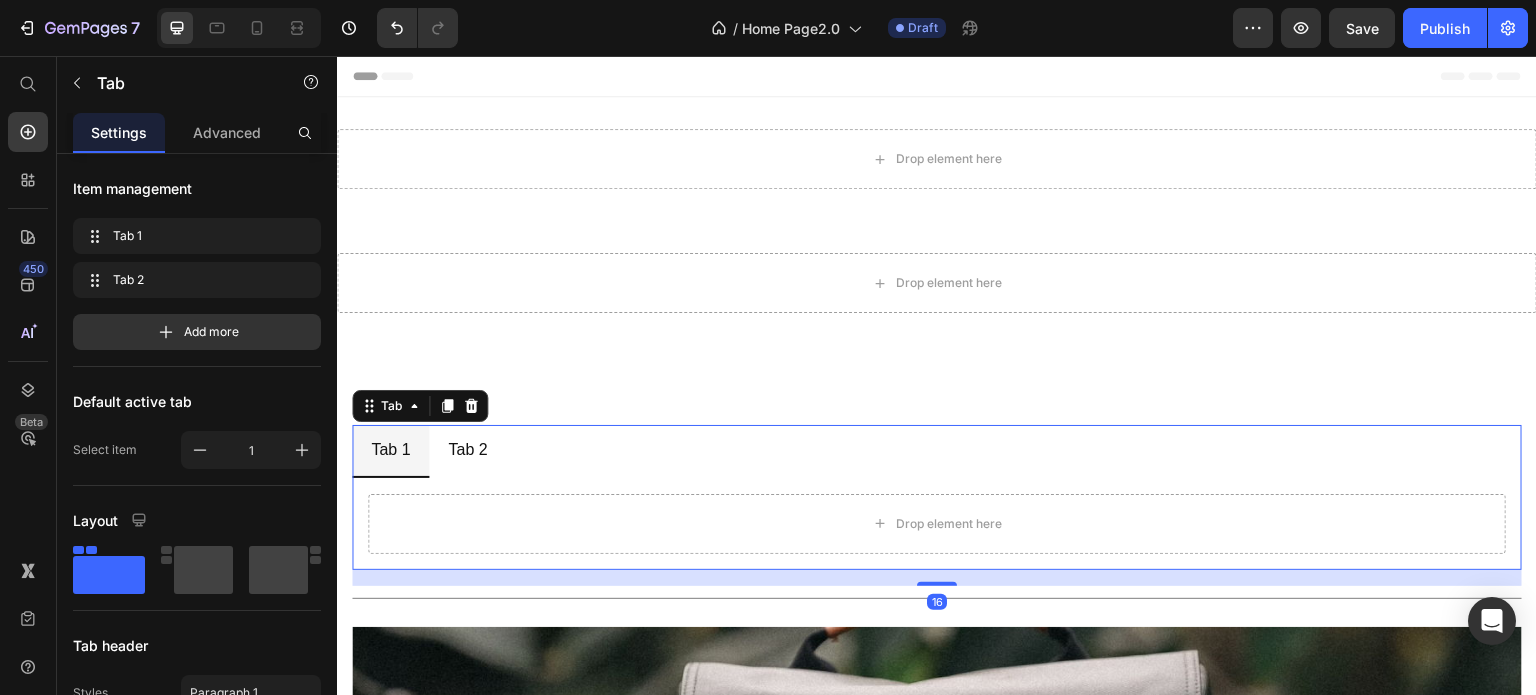 click on "Tab 2" at bounding box center [467, 450] 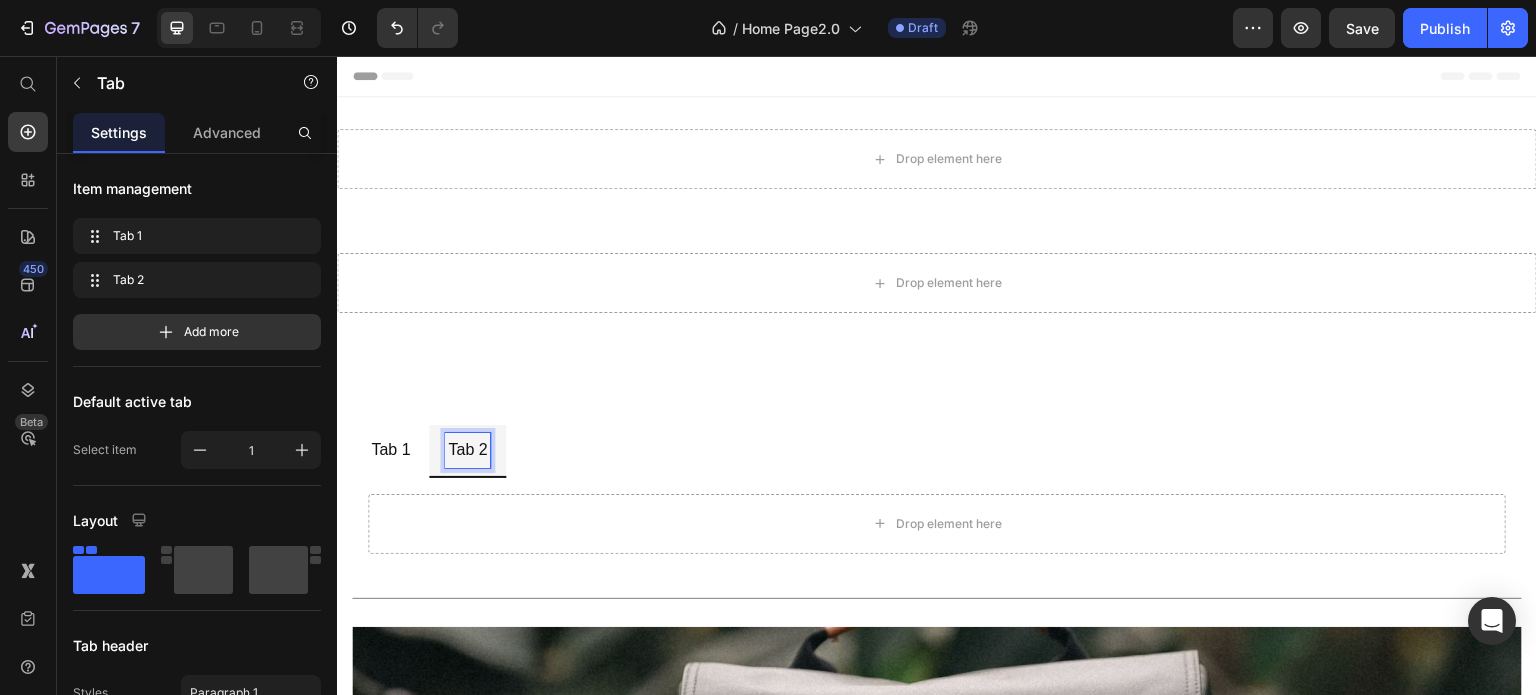 click on "Tab 1 Tab 2" at bounding box center (937, 451) 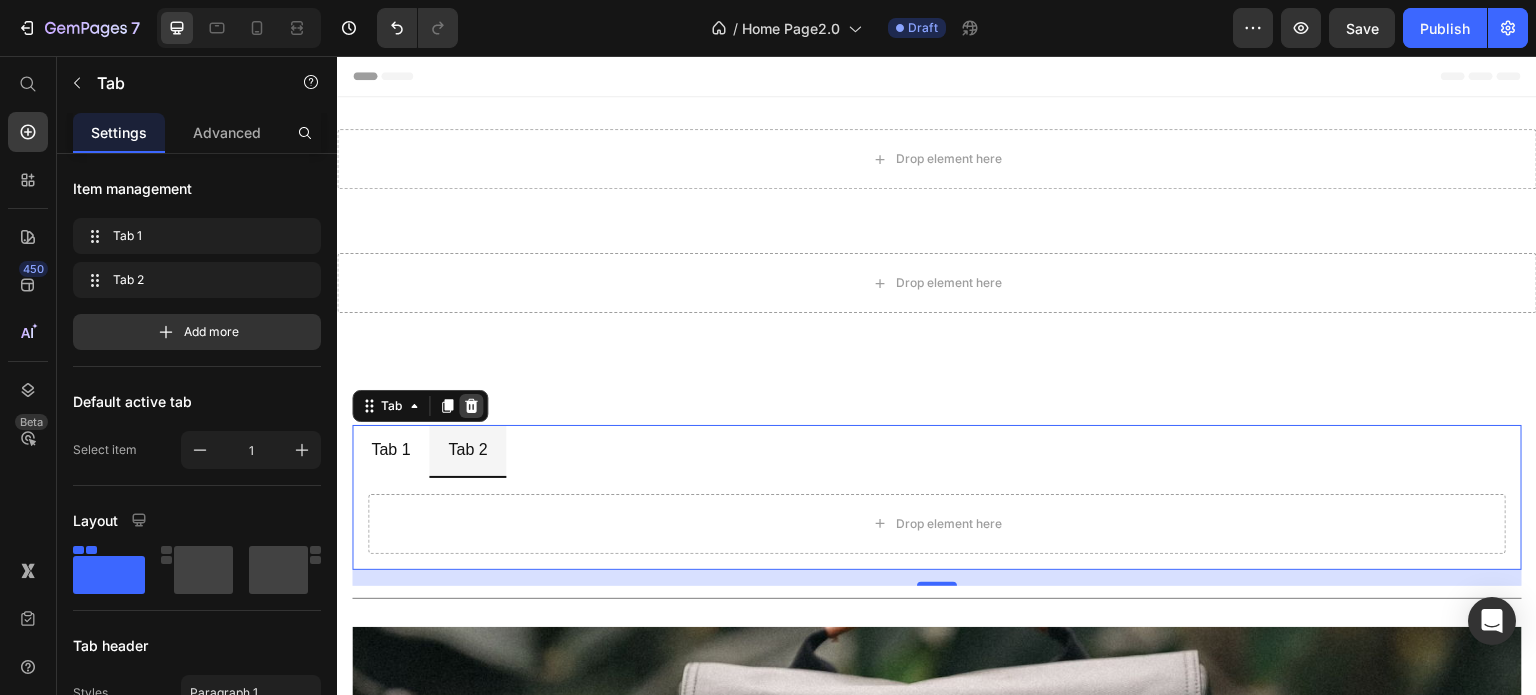 click 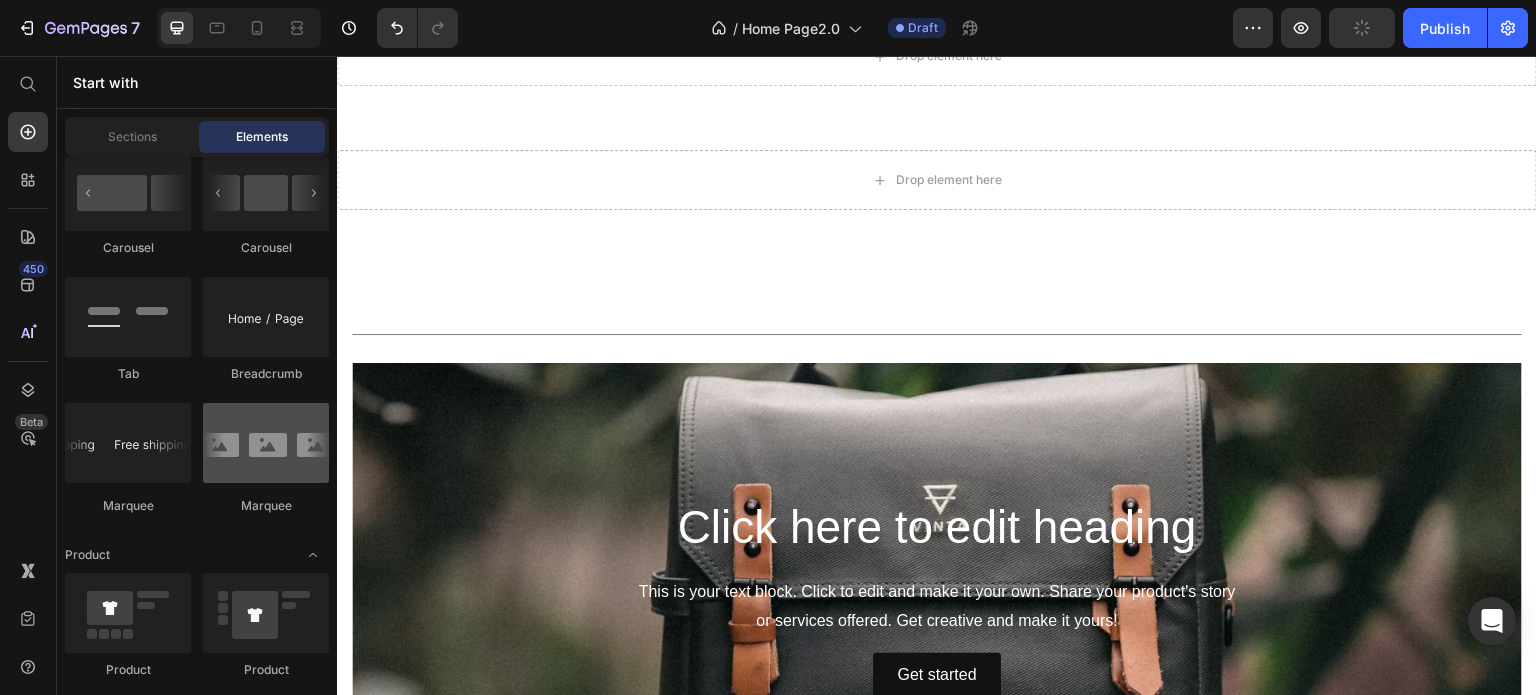 scroll, scrollTop: 200, scrollLeft: 0, axis: vertical 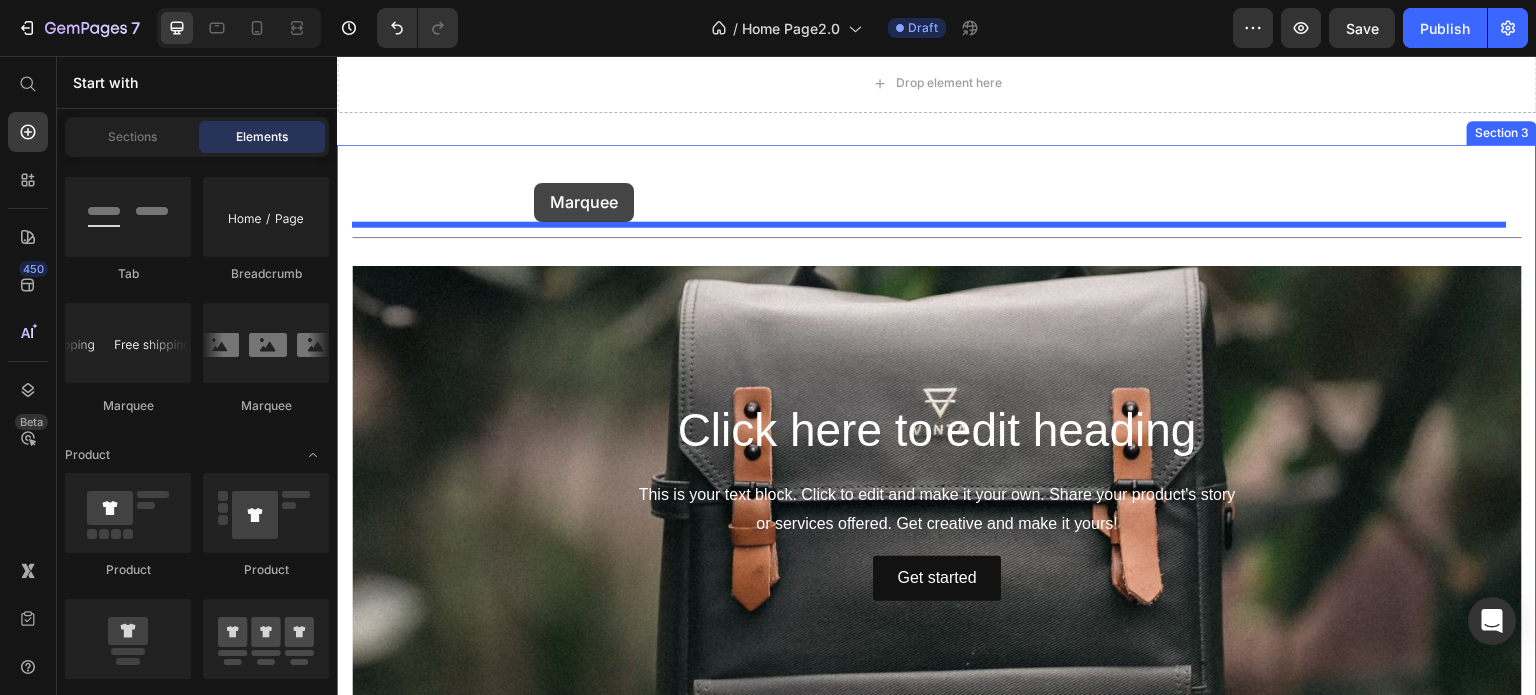 drag, startPoint x: 589, startPoint y: 373, endPoint x: 534, endPoint y: 183, distance: 197.8004 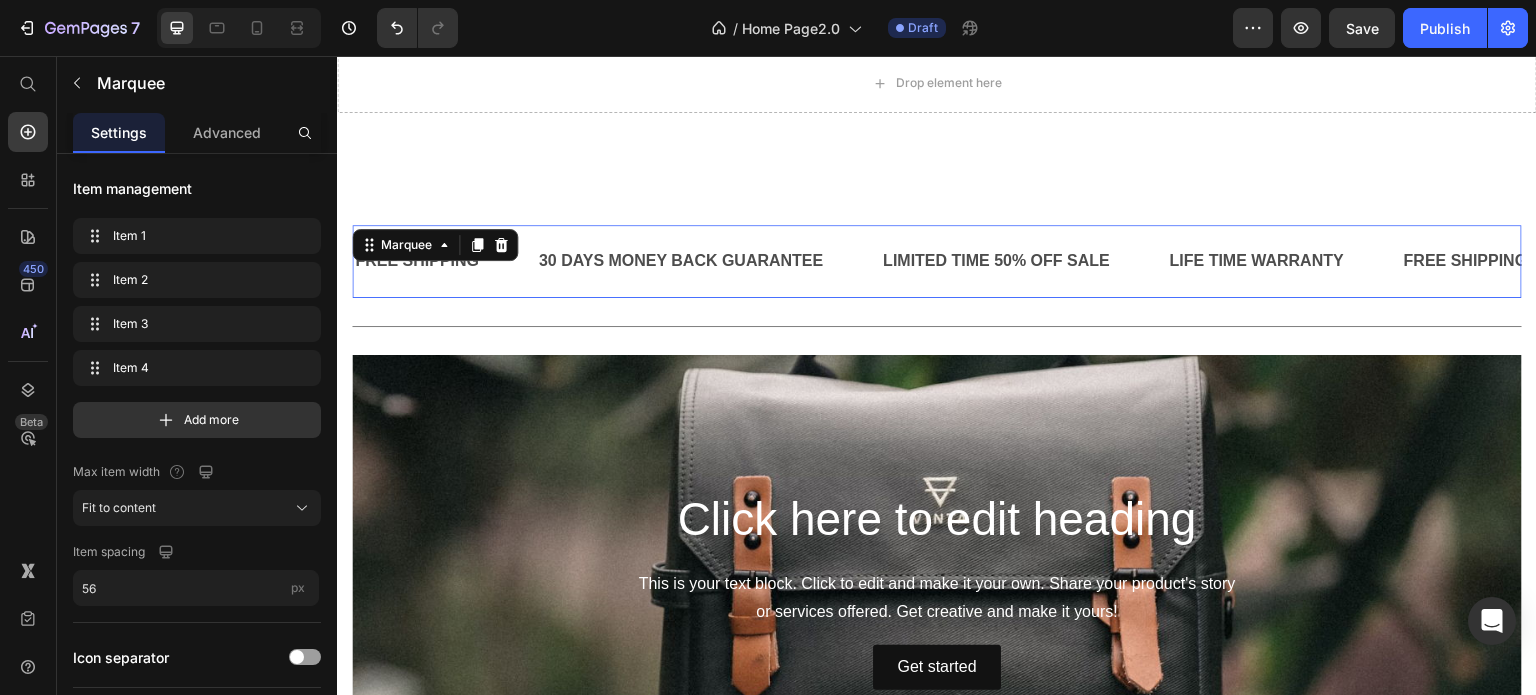 click on "30 DAYS MONEY BACK GUARANTEE Text" at bounding box center (681, 261) 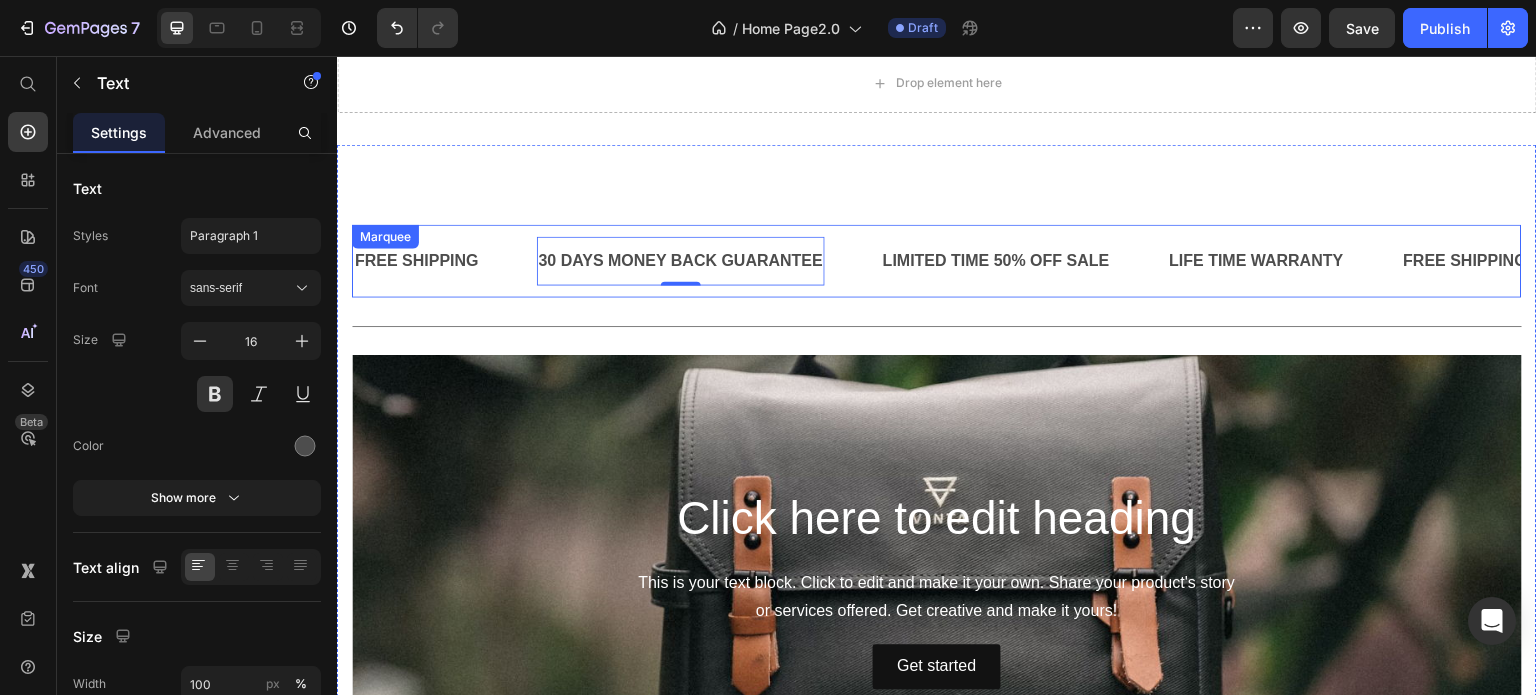 click on "FREE SHIPPING Text 30 DAYS MONEY BACK GUARANTEE Text   0 LIMITED TIME 50% OFF SALE Text LIFE TIME WARRANTY Text FREE SHIPPING Text 30 DAYS MONEY BACK GUARANTEE Text   0 LIMITED TIME 50% OFF SALE Text LIFE TIME WARRANTY Text FREE SHIPPING Text 30 DAYS MONEY BACK GUARANTEE Text   0 LIMITED TIME 50% OFF SALE Text LIFE TIME WARRANTY Text FREE SHIPPING Text 30 DAYS MONEY BACK GUARANTEE Text   0 LIMITED TIME 50% OFF SALE Text LIFE TIME WARRANTY Text FREE SHIPPING Text 30 DAYS MONEY BACK GUARANTEE Text   0 LIMITED TIME 50% OFF SALE Text LIFE TIME WARRANTY Text FREE SHIPPING Text 30 DAYS MONEY BACK GUARANTEE Text   0 LIMITED TIME 50% OFF SALE Text LIFE TIME WARRANTY Text Marquee" at bounding box center (937, 261) 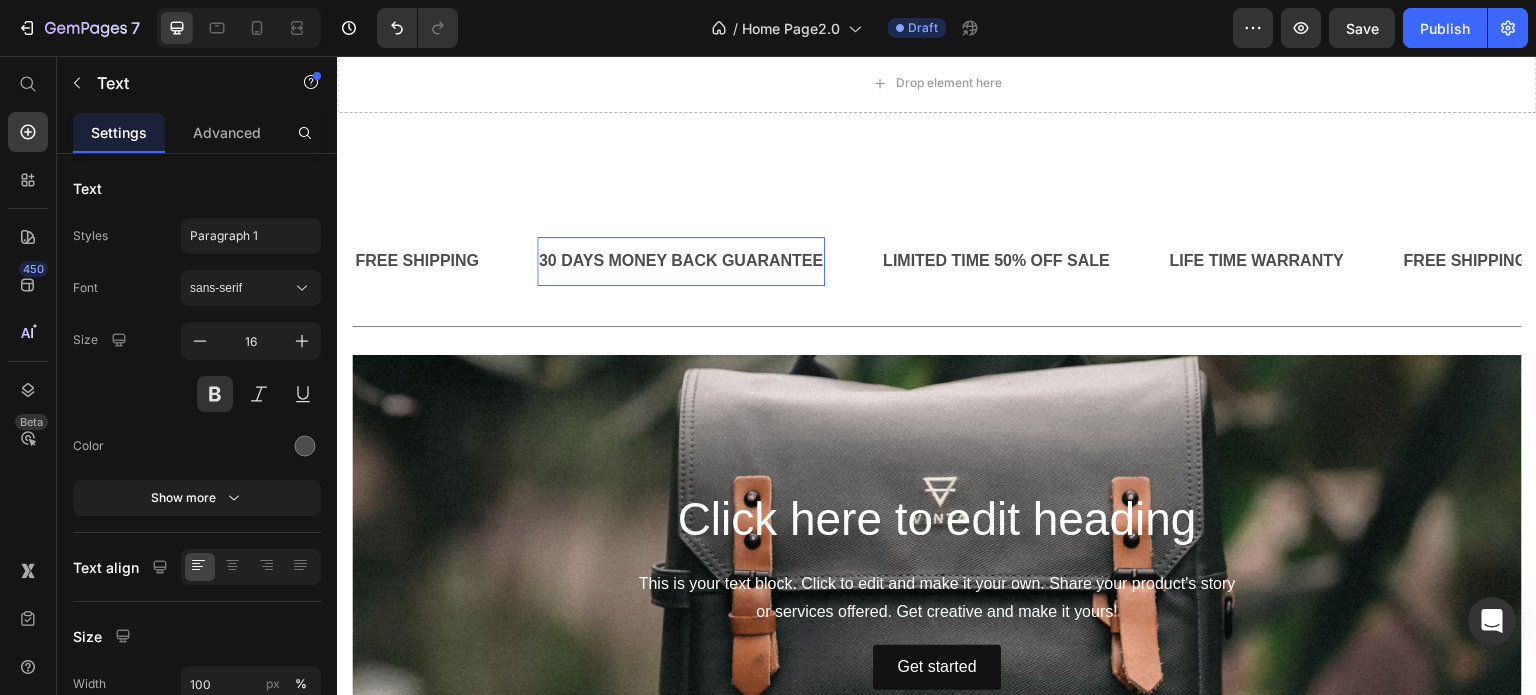 click on "LIMITED TIME 50% OFF SALE" at bounding box center (996, 261) 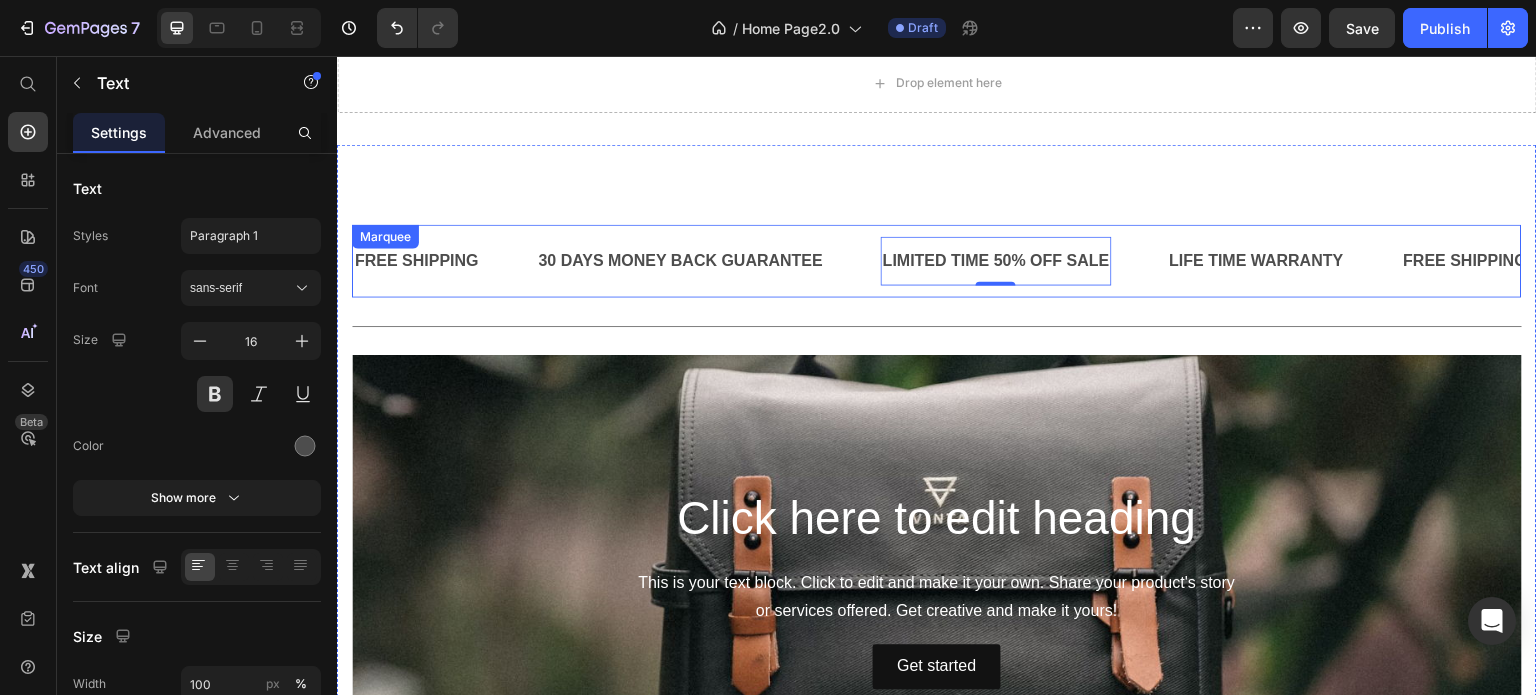 click on "FREE SHIPPING Text" at bounding box center [445, 261] 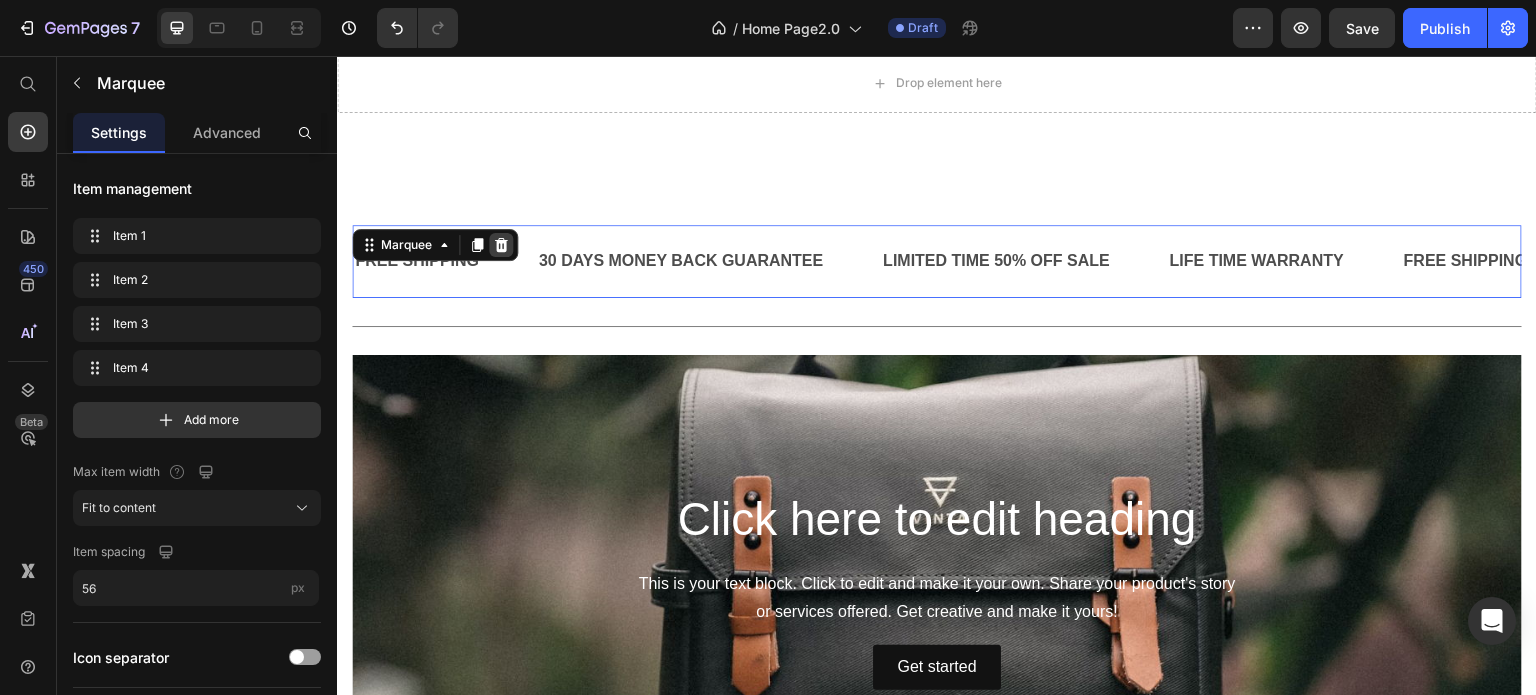 click 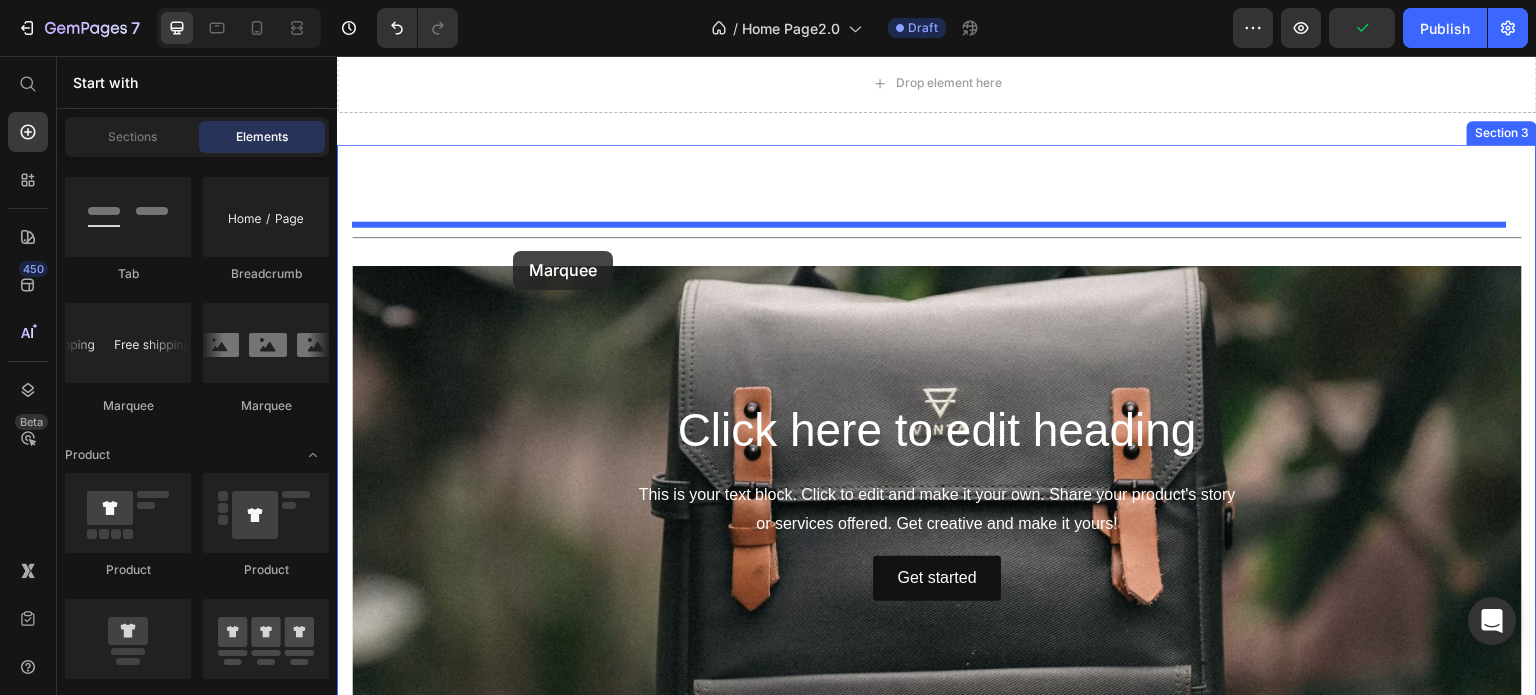 drag, startPoint x: 513, startPoint y: 251, endPoint x: 552, endPoint y: 220, distance: 49.819675 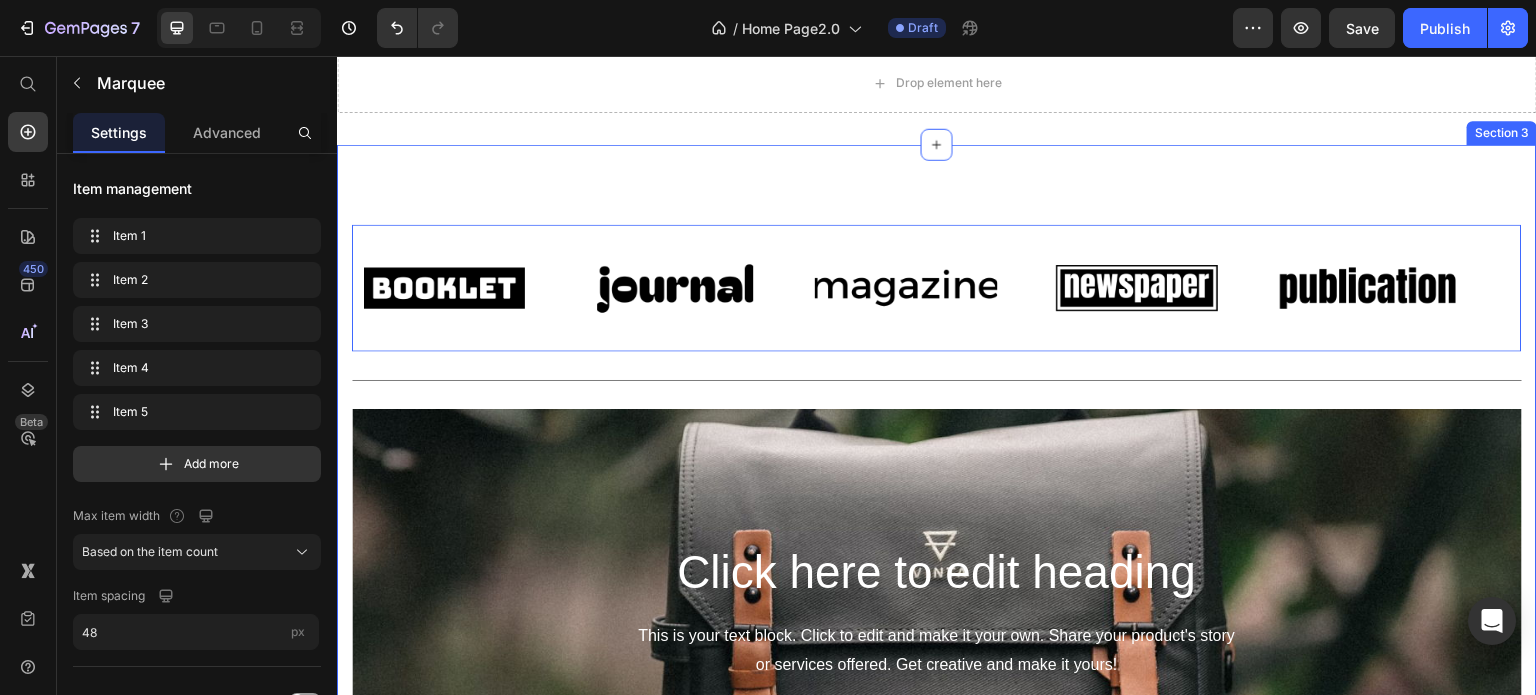 click on "Image Image Image Image Image Image Image Image Image Image Marquee   16                Title Line Click here to edit heading Heading This is your text block. Click to edit and make it your own. Share your product's story                   or services offered. Get creative and make it yours! Text Block Get started Button Hero Banner Lo mas destacado Heading 49% off Product Tag Product Images Row Maybelline Expert Wear Twin Brow & Eye Pencil – Longwear, Blendable & Waterproof Product Title €20,89 Product Price €40,78 Product Price Row Dark / 0.12 Ounce (Pack Of 1) - €20,89  Product Variants & Swatches Row 48% off Product Tag Product Images Row Nature Republic Aloe Vera 92% Soothing Gel – Hydrating Multi-Use Korean Skincare Product Title €10,60 Product Price €20,55 Product Price Row Aloe Vere - €10,60  Product Variants & Swatches Row 40% off Product Tag Product Images Row Dove Men+Care Hydrate+ Face Wash – Advanced Moisture Protection for Dry Skin Product Title €18,17 Product Price €30,46" at bounding box center [937, 860] 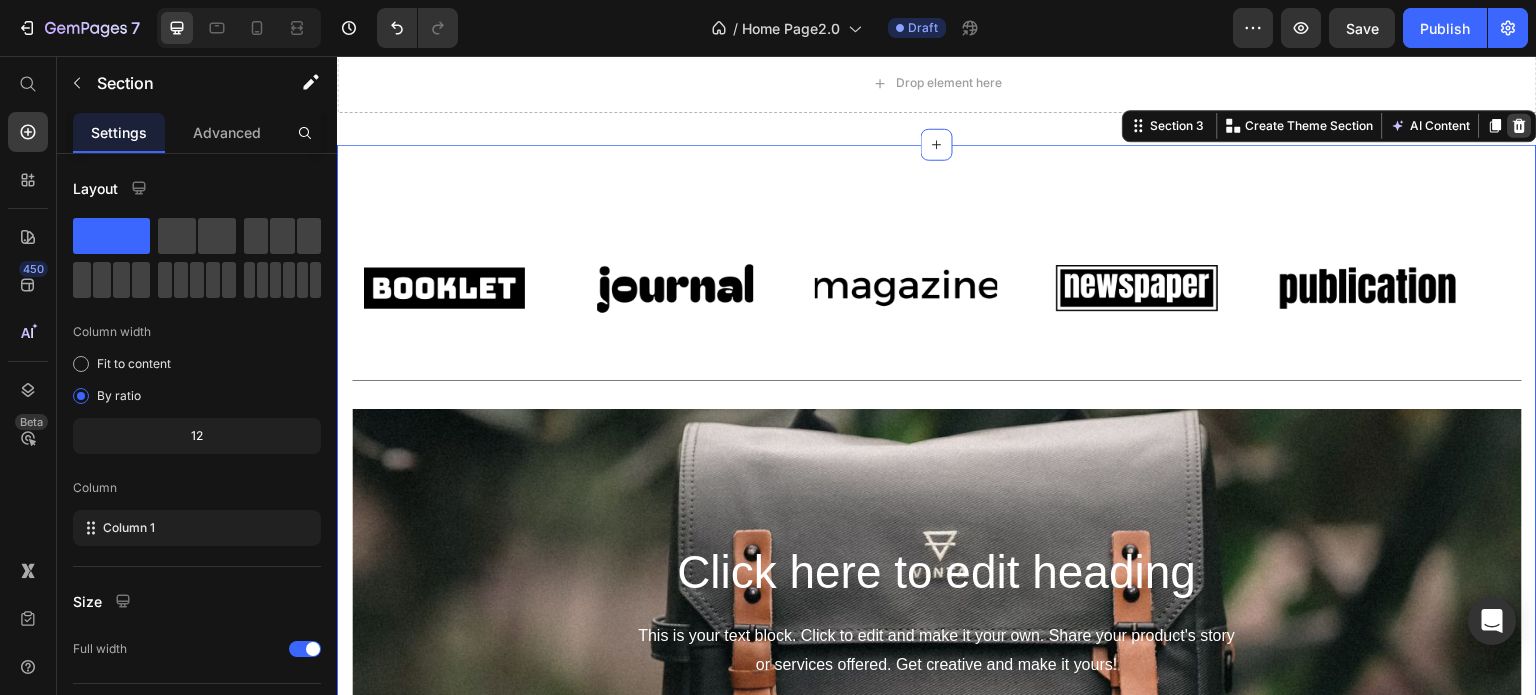 click 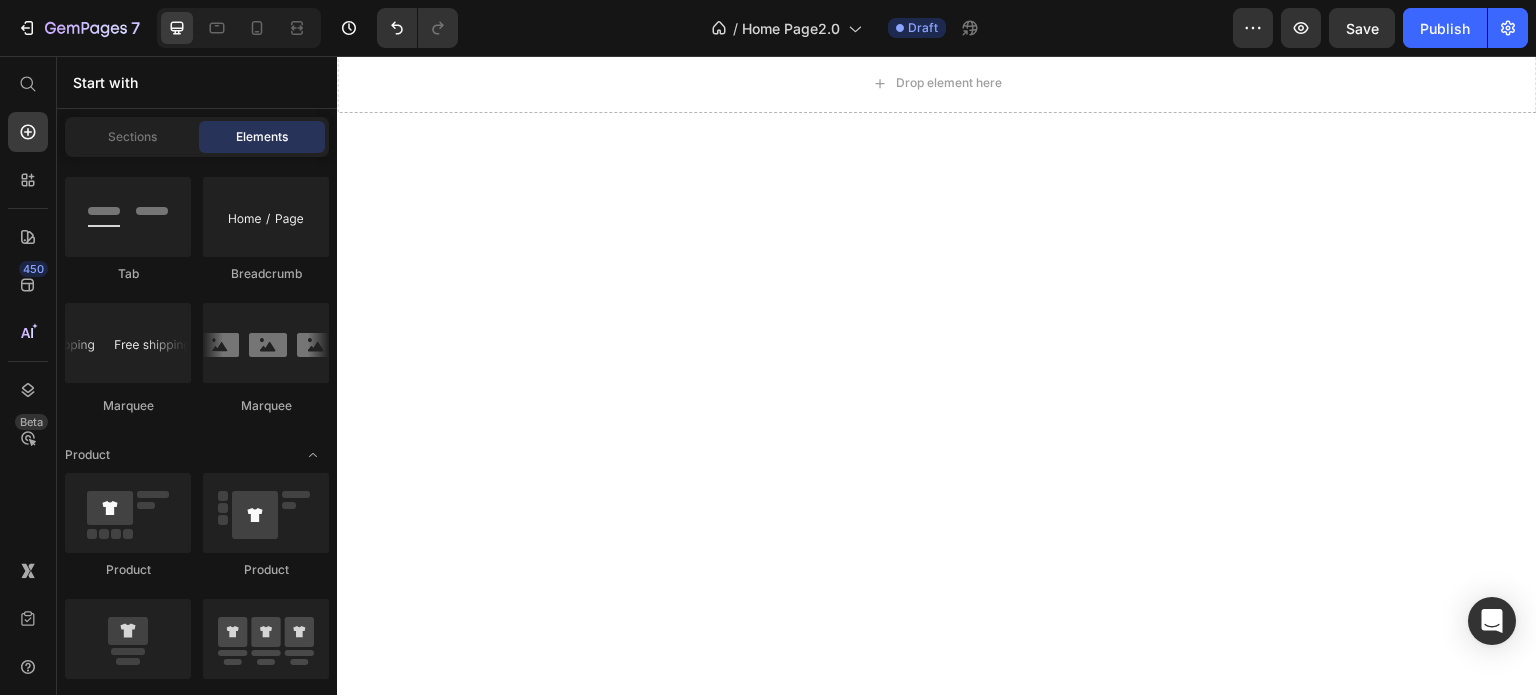 scroll, scrollTop: 2600, scrollLeft: 0, axis: vertical 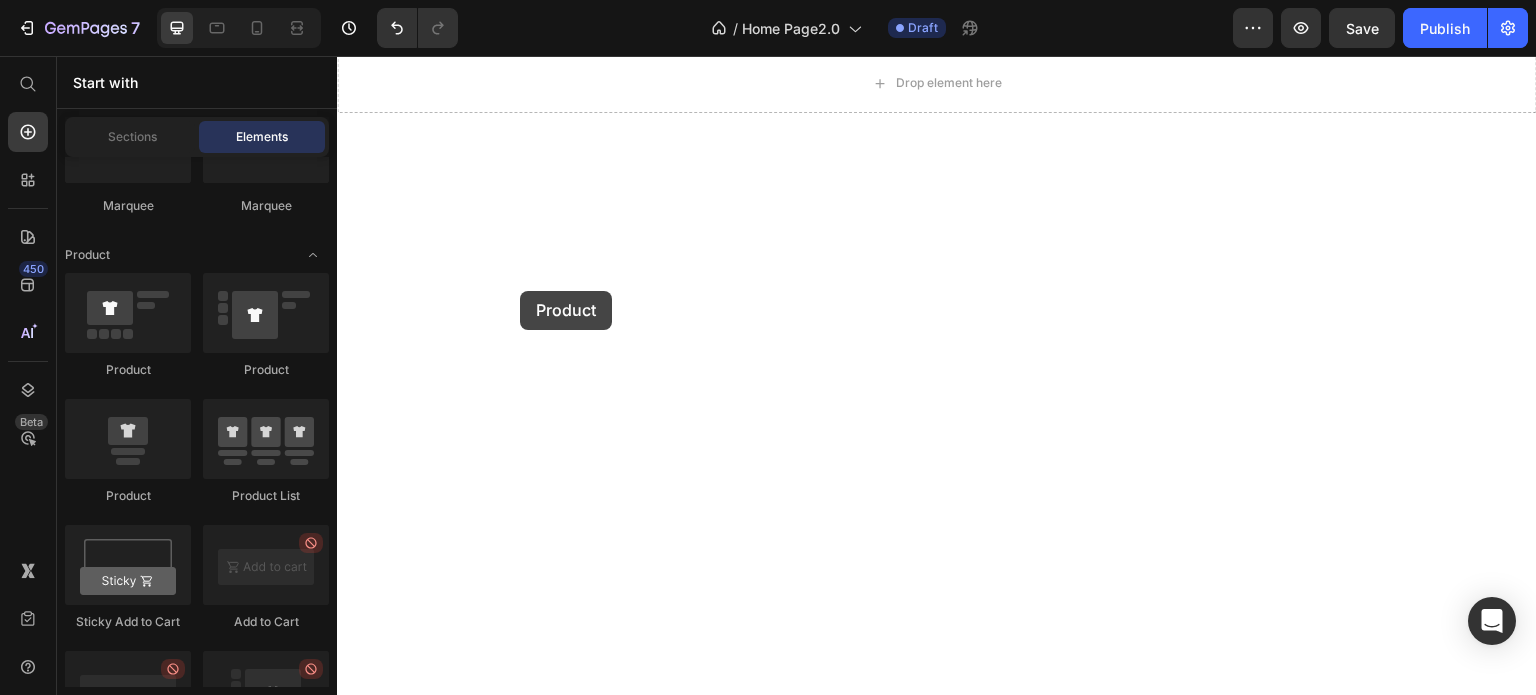 drag, startPoint x: 497, startPoint y: 487, endPoint x: 538, endPoint y: 283, distance: 208.07932 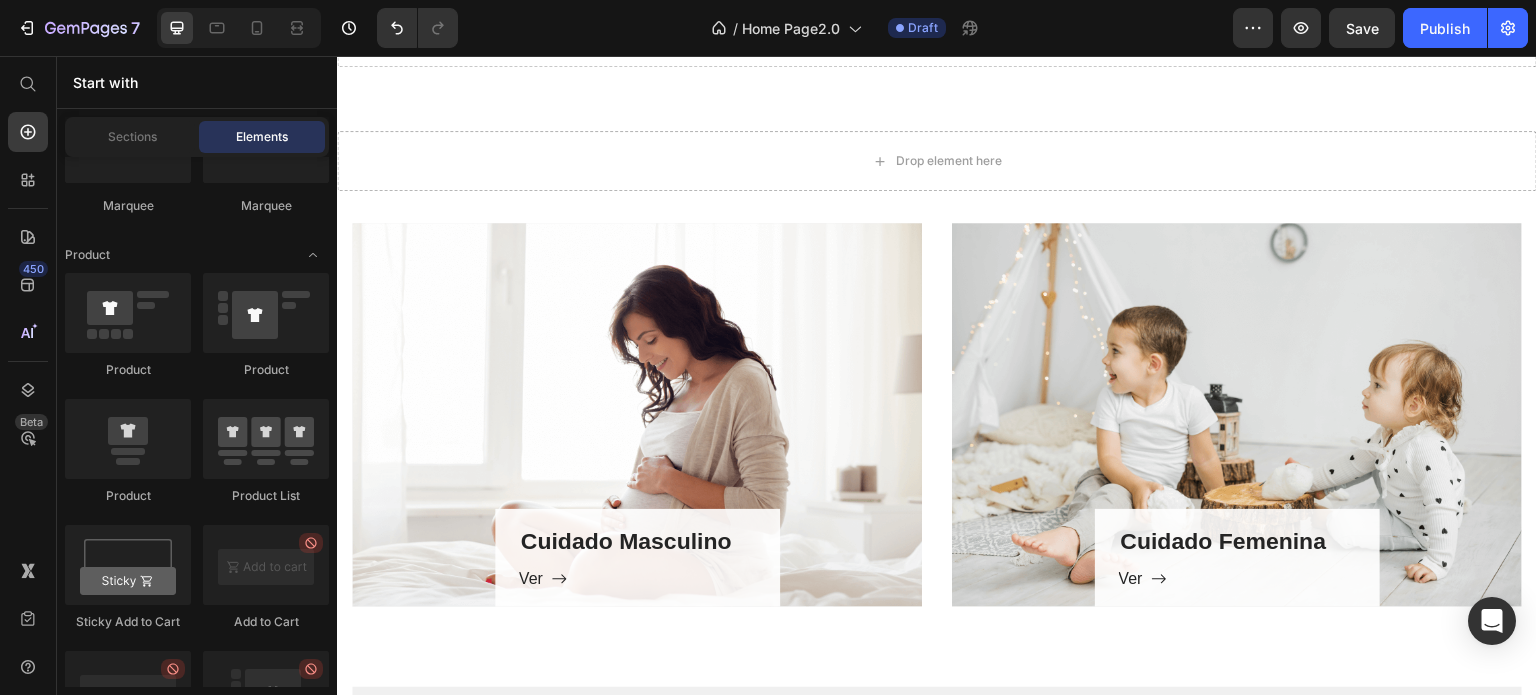 scroll, scrollTop: 0, scrollLeft: 0, axis: both 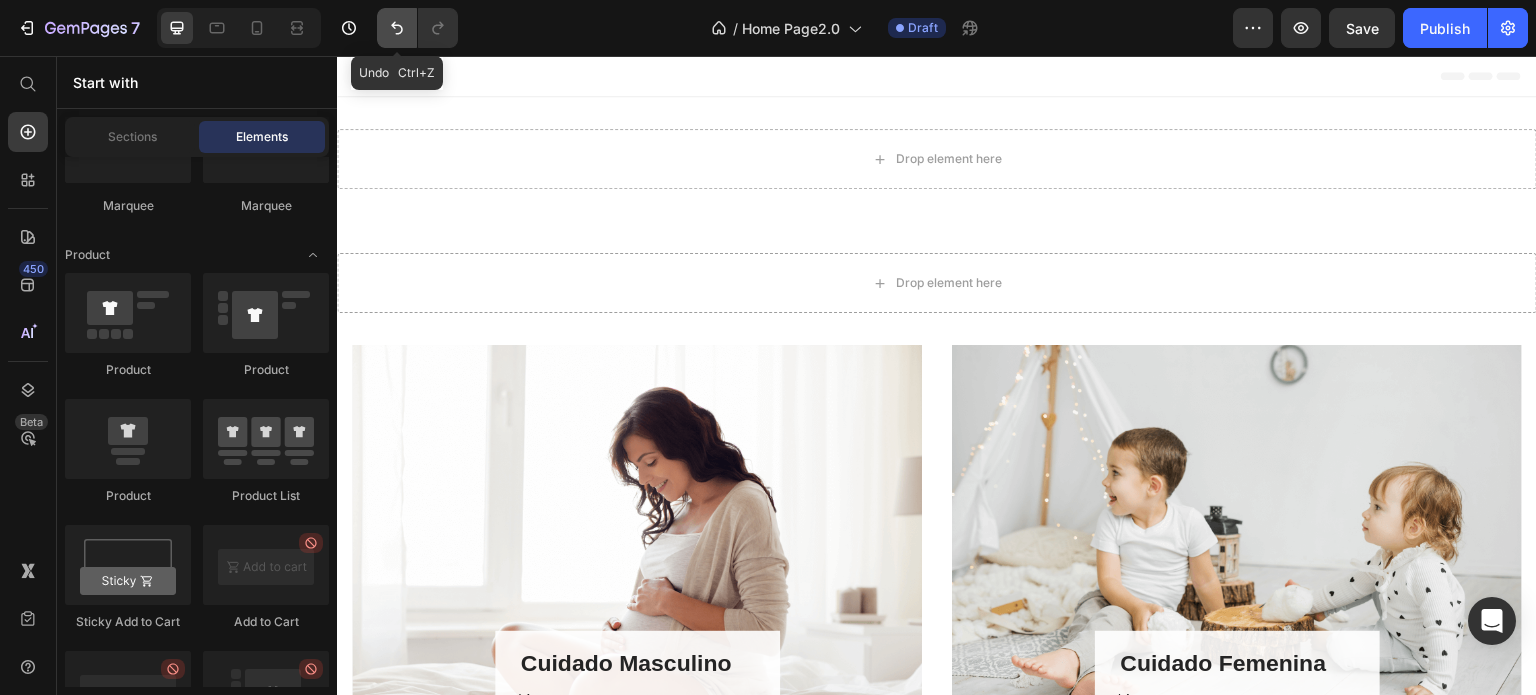 click 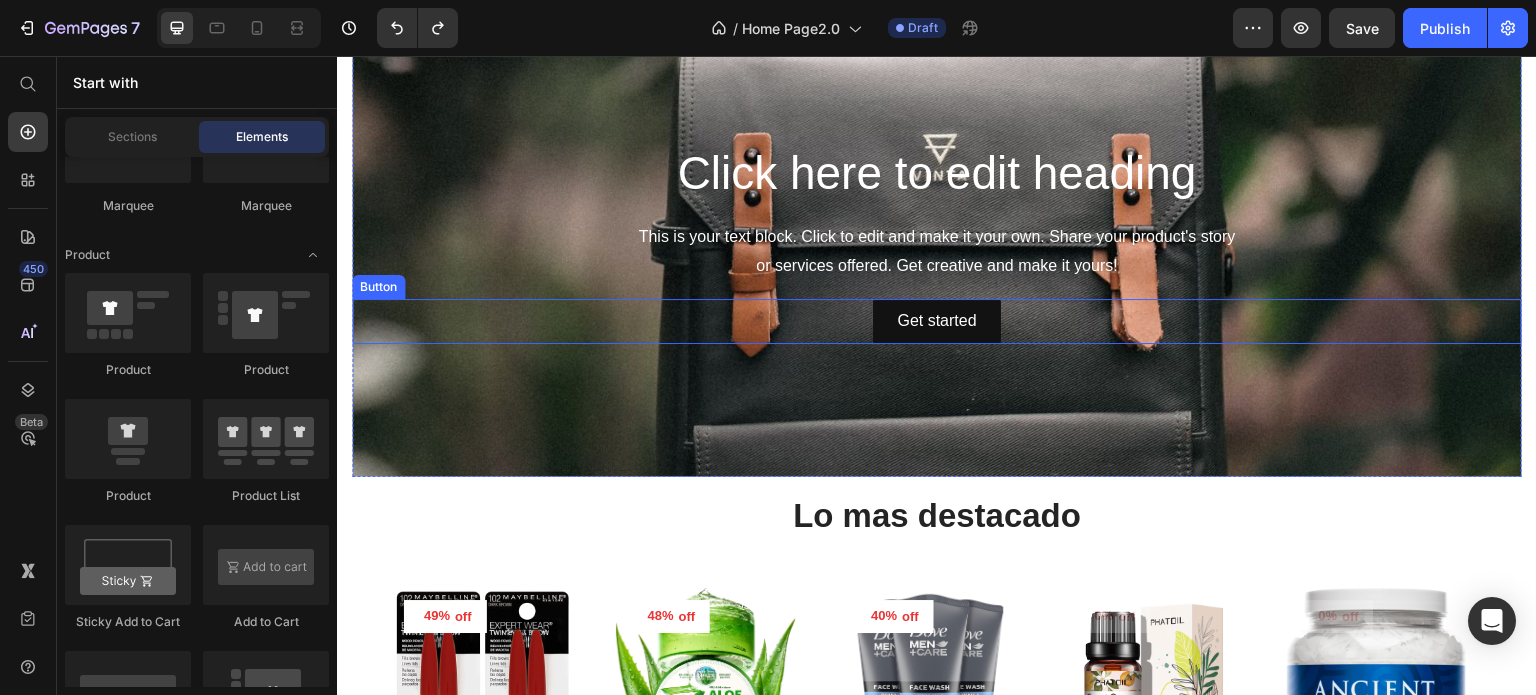 scroll, scrollTop: 200, scrollLeft: 0, axis: vertical 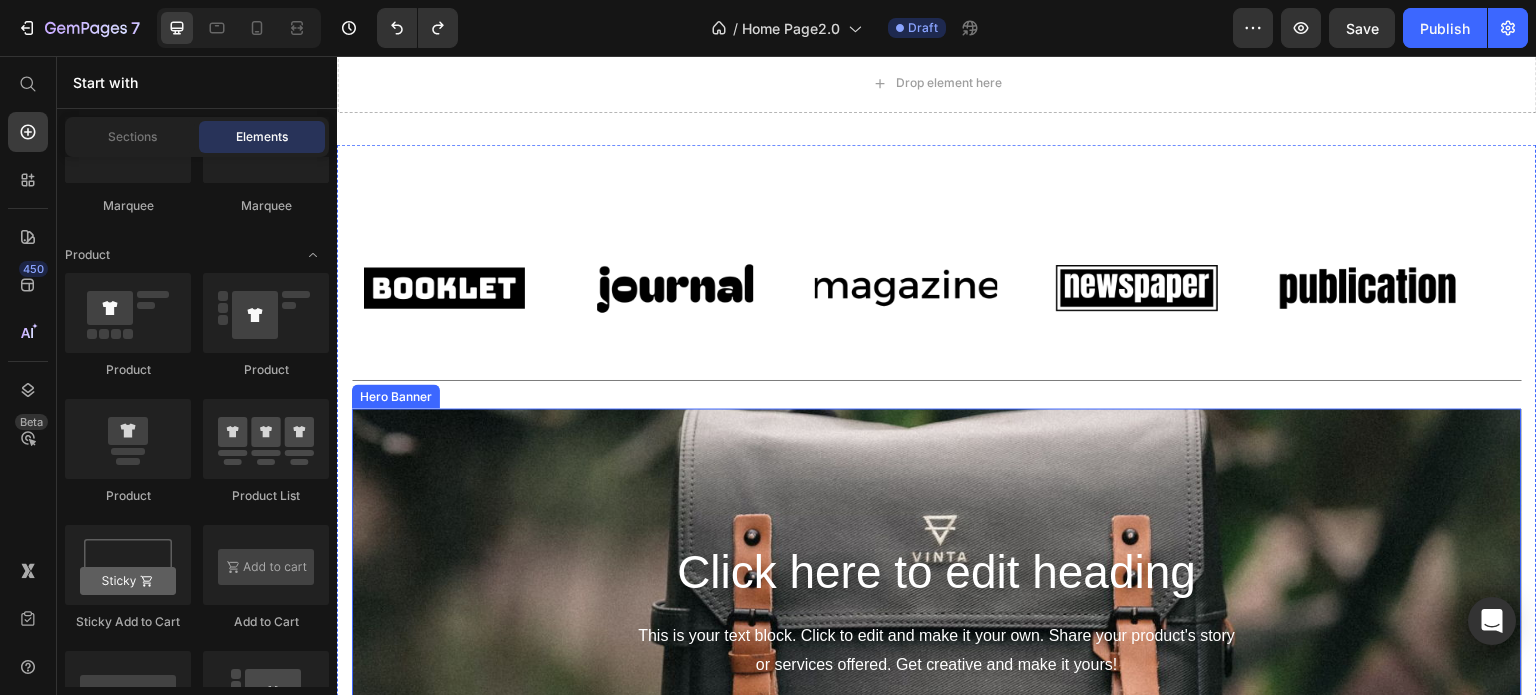 click at bounding box center (937, 643) 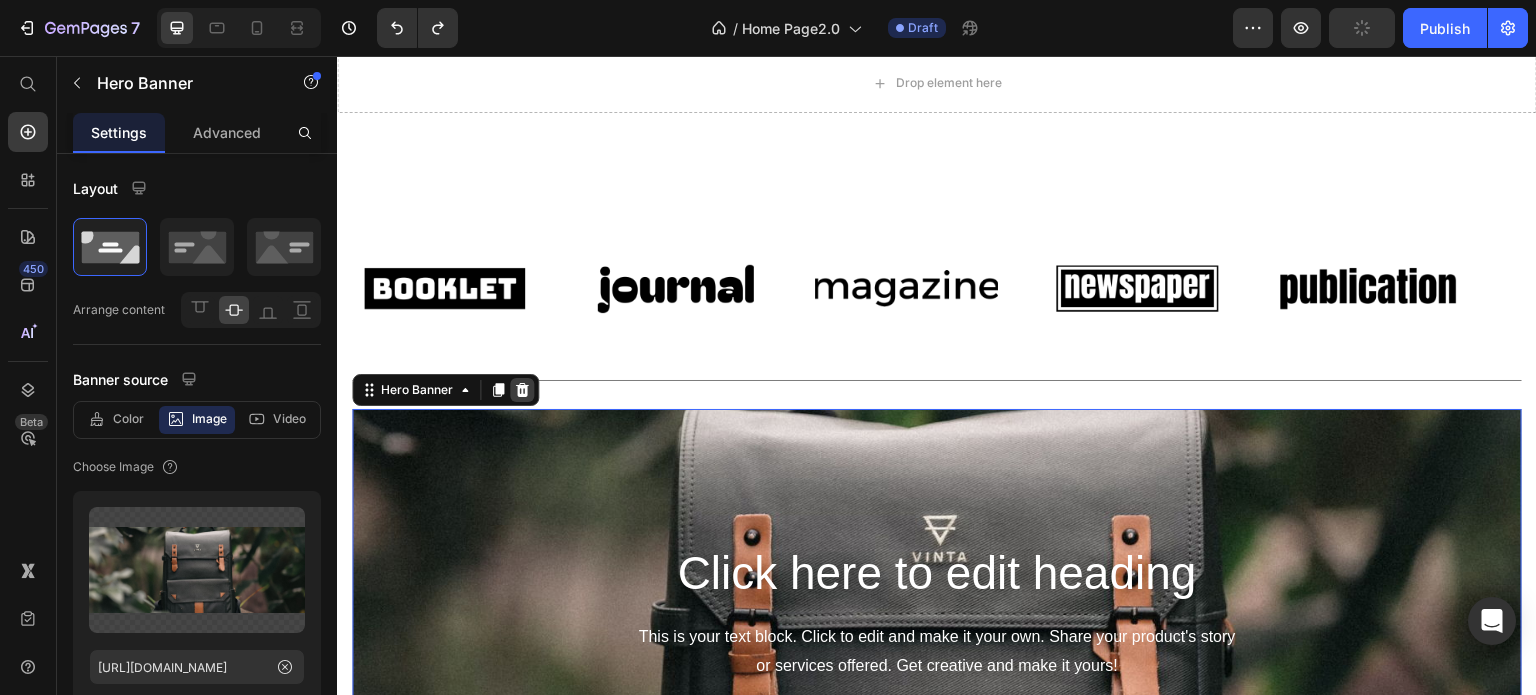 click 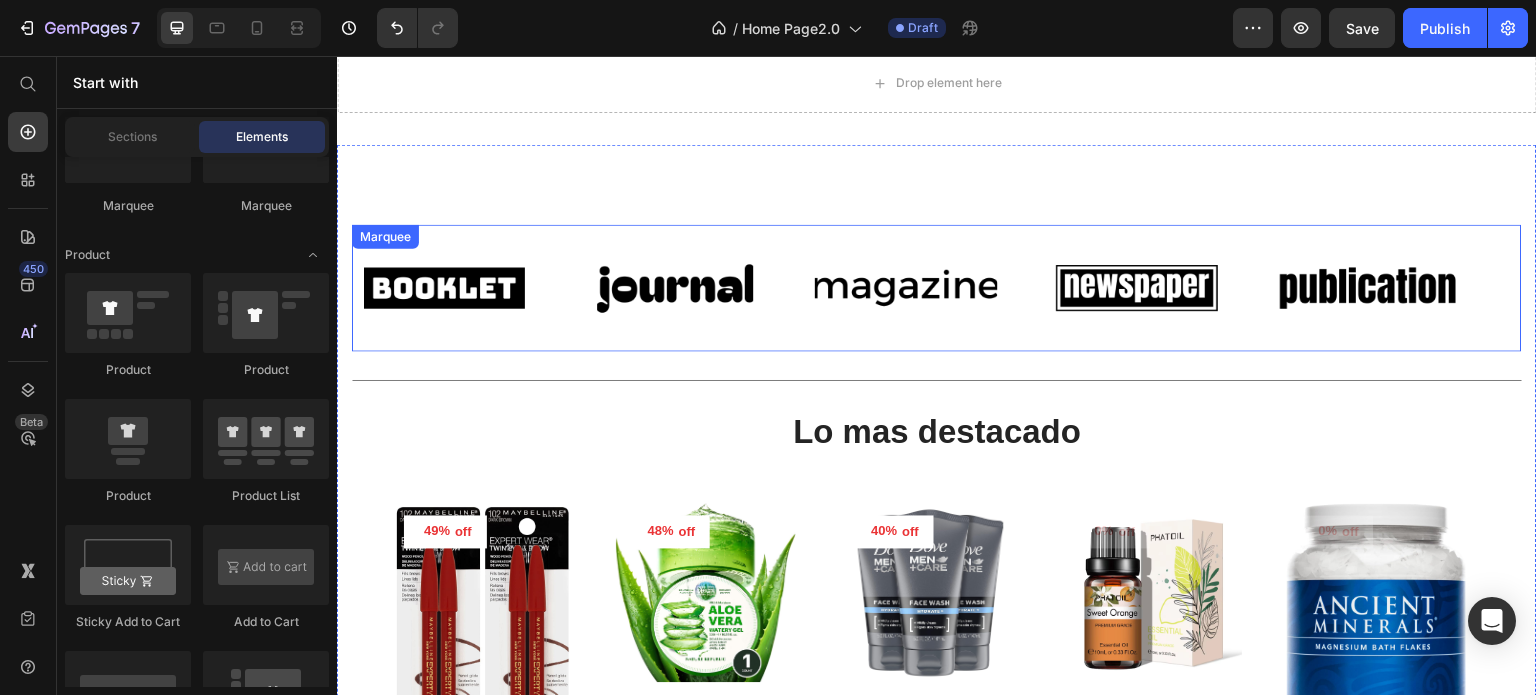 click on "Image" at bounding box center [699, 288] 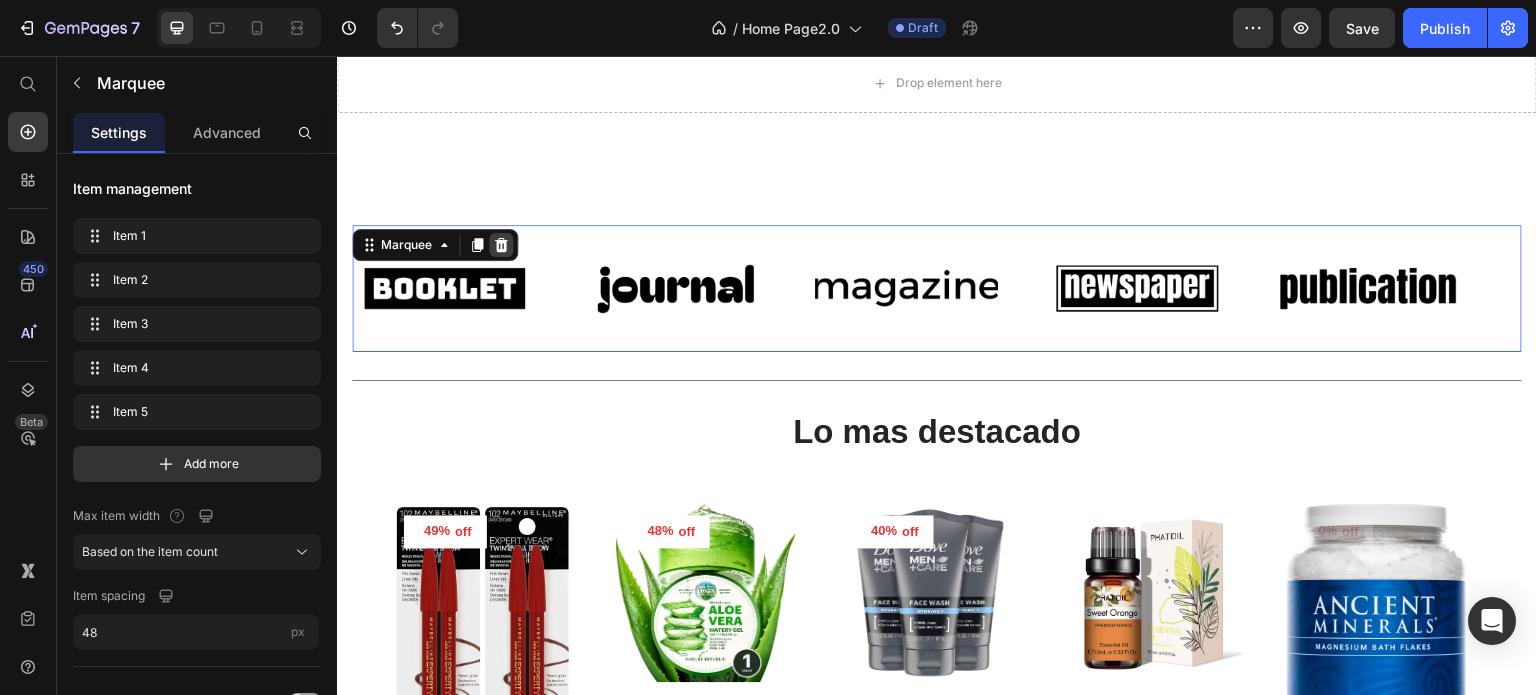 click 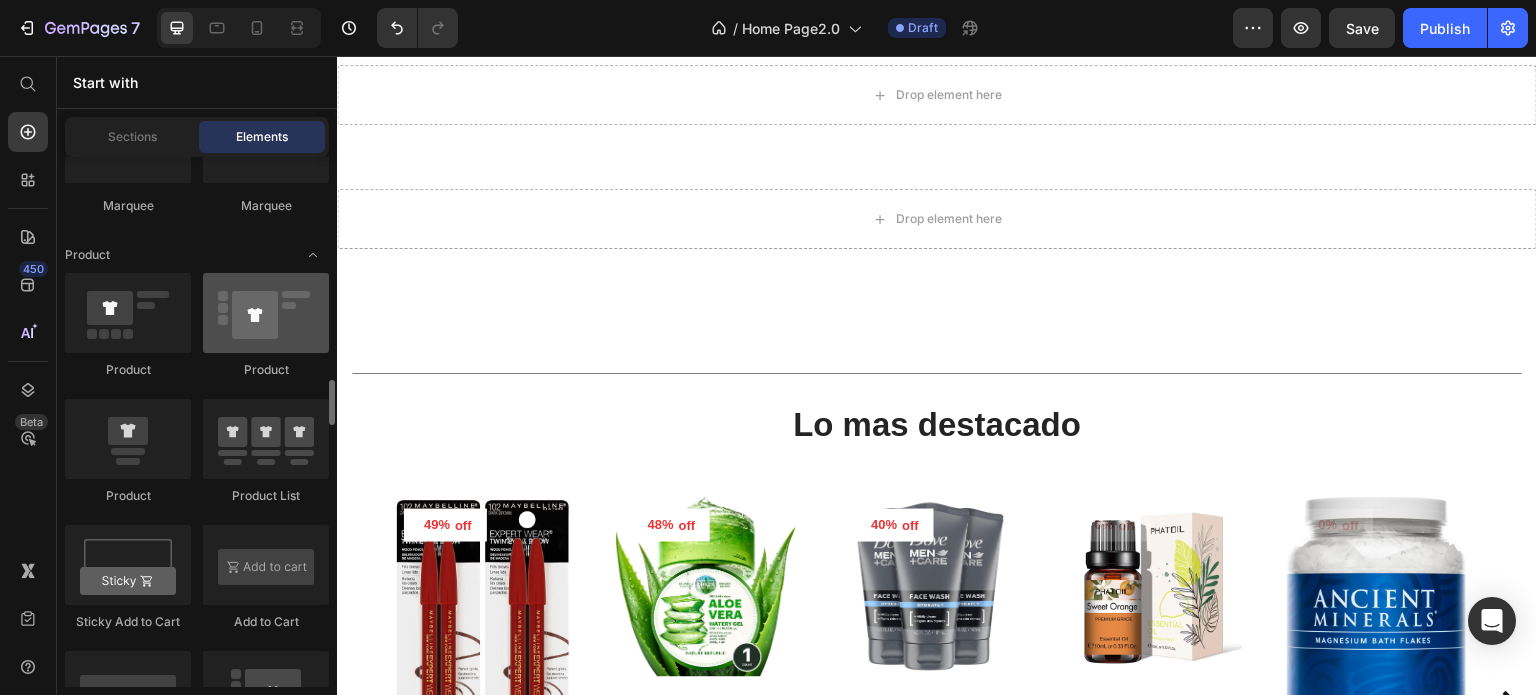 scroll, scrollTop: 0, scrollLeft: 0, axis: both 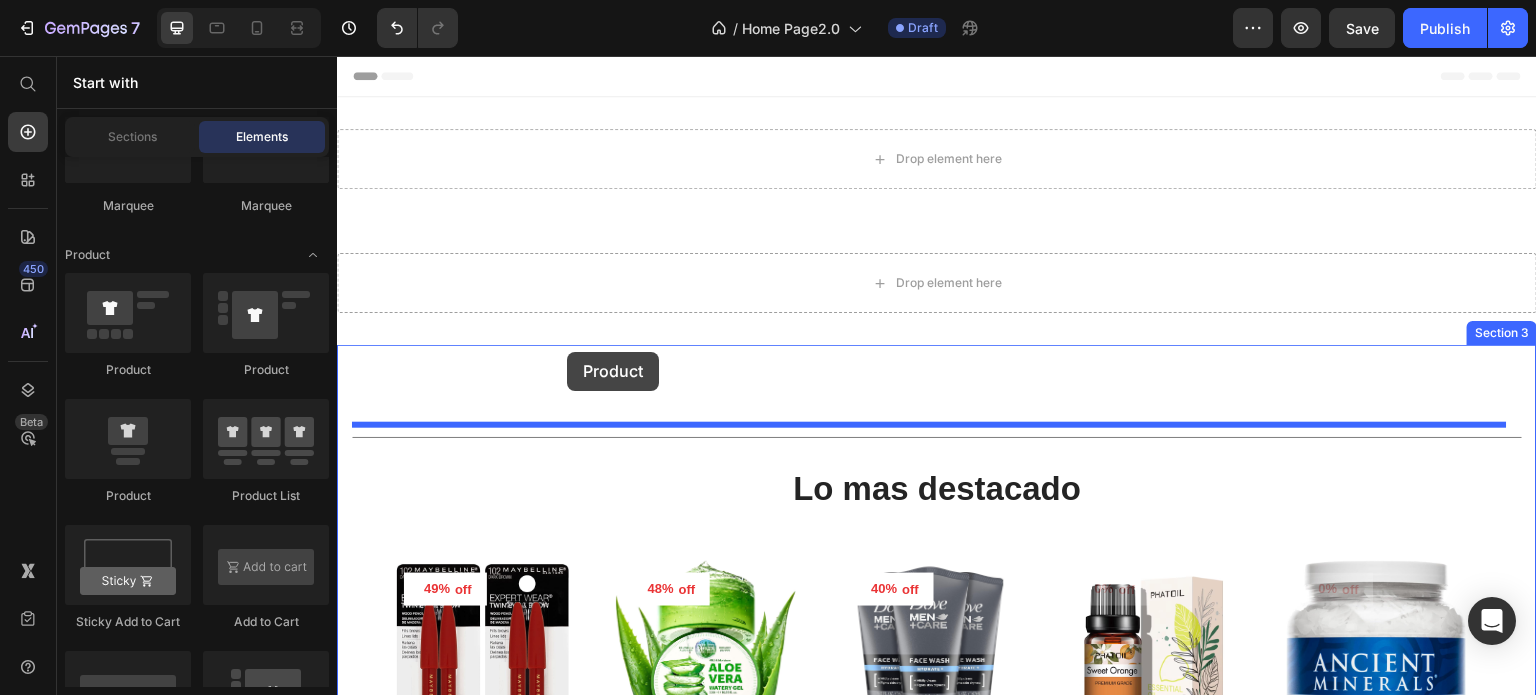 drag, startPoint x: 864, startPoint y: 425, endPoint x: 566, endPoint y: 357, distance: 305.65994 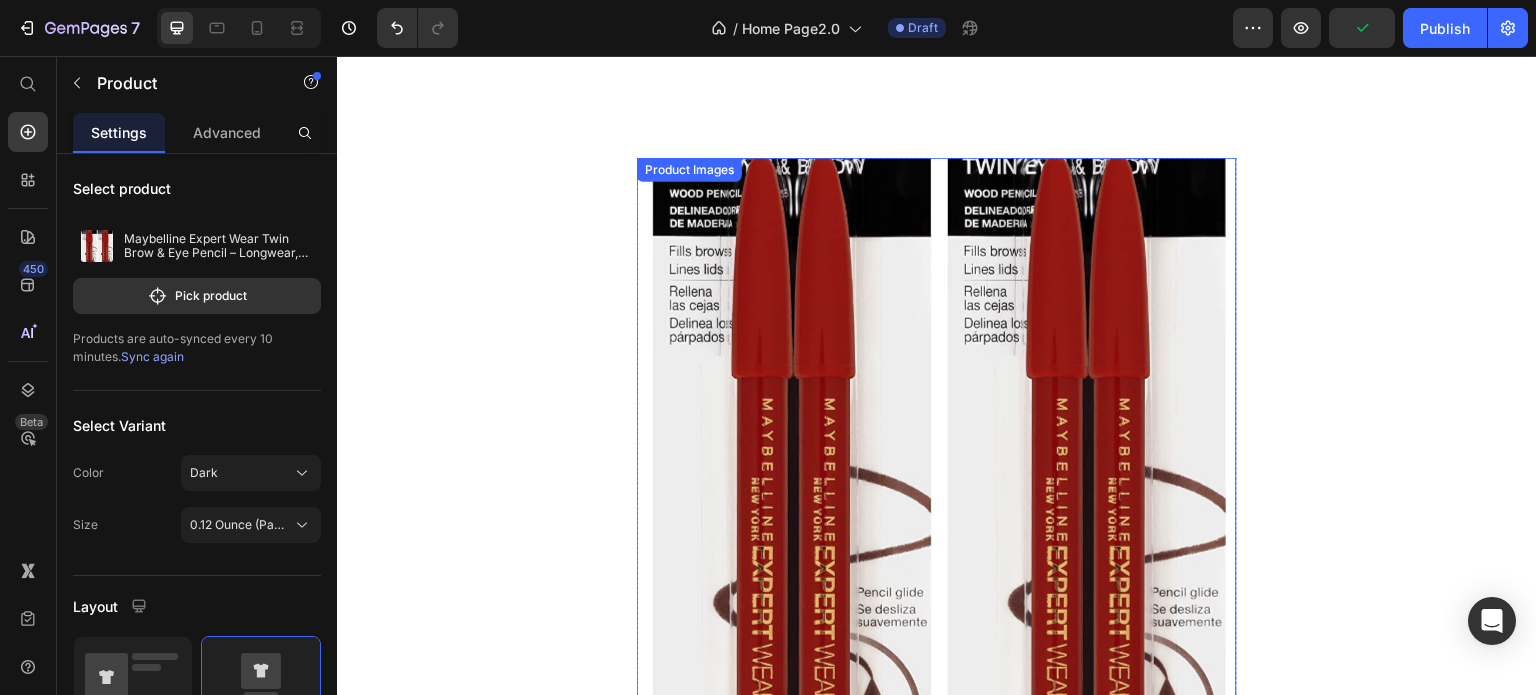 scroll, scrollTop: 0, scrollLeft: 0, axis: both 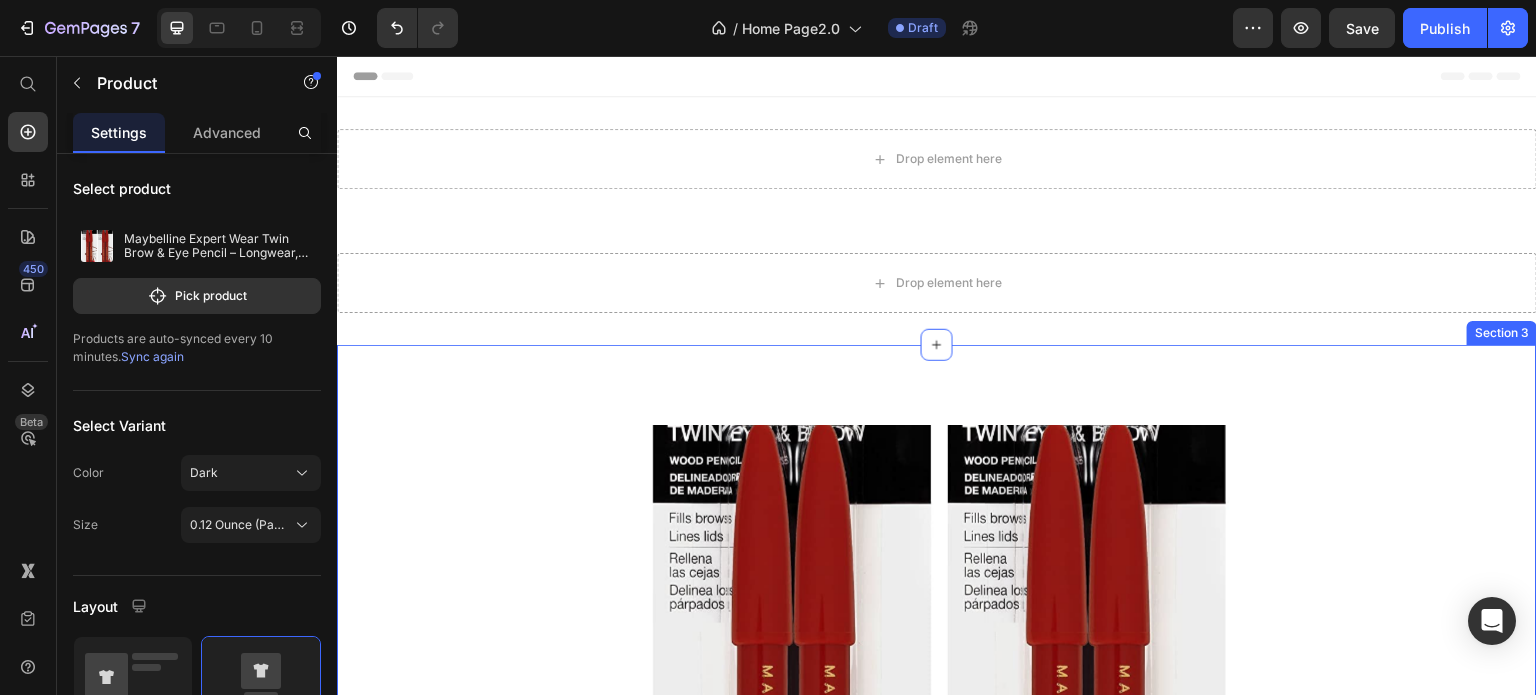 click on "Product Images Maybelline Expert Wear Twin Brow & Eye Pencil – Longwear, Blendable & Waterproof Product Title €20,89 Product Price €40,78 Product Price Row
Dual-Purpose Precision This versatile wood pencil is designed to define eyes and shape brows with one simple tool. Whether you're creating sharp lines or filling sparse areas, the smooth formula glides effortlessly for a polished finish.
Waterproof & Longwearing With a water-resistant formula that stays put throughout the day, this pencil offers reliable wear without smudging or fading—perfect for all-day definition and confidence in any weather.
Gentle on Sensitive Eyes Allergy tested and suitable for contact lens wearers, the formula is safe for even the most delicate eye areas, delivering beauty without irritation.
Blendable for Custom Looks Easily blend the pigment for a natural or bold finish. Available in a range of wearable shades—from Blonde to Velvet Black—there’s a match for every tone and style." at bounding box center [937, 1626] 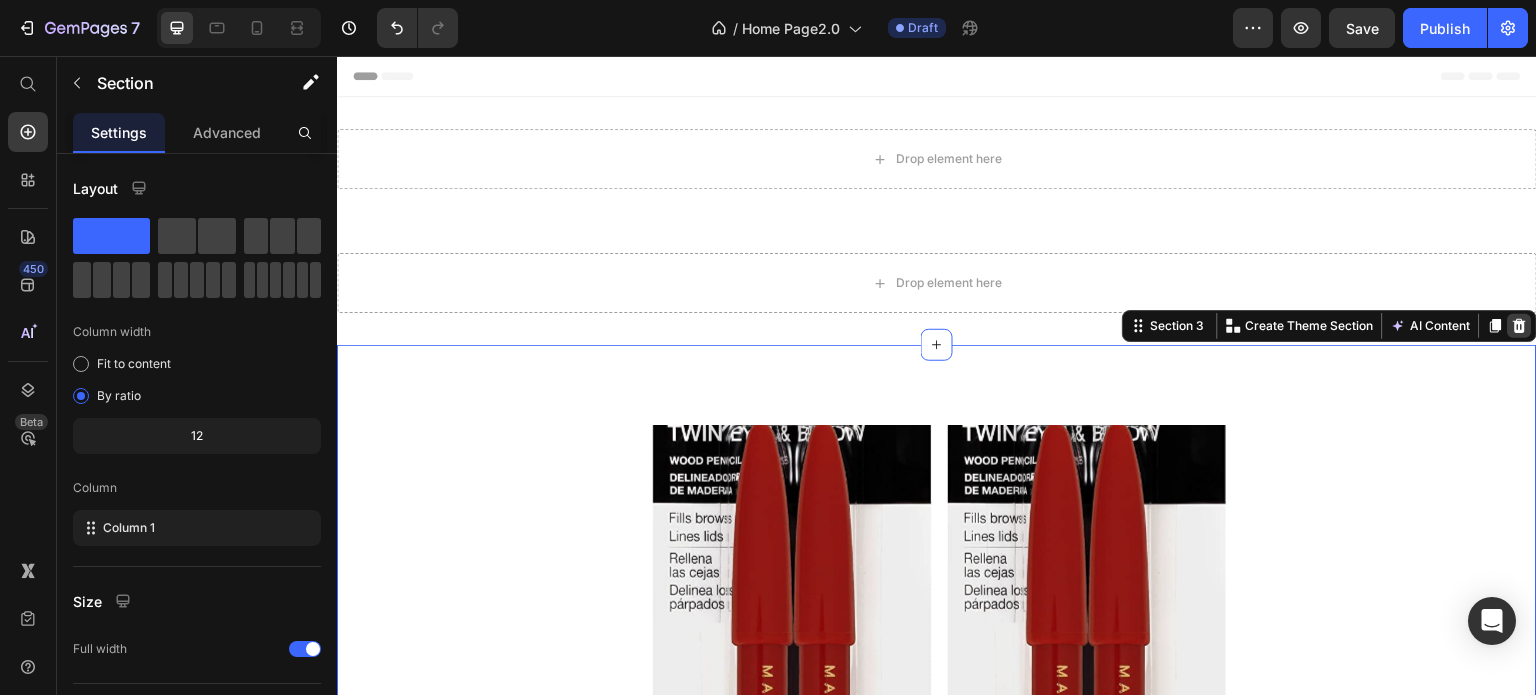 click 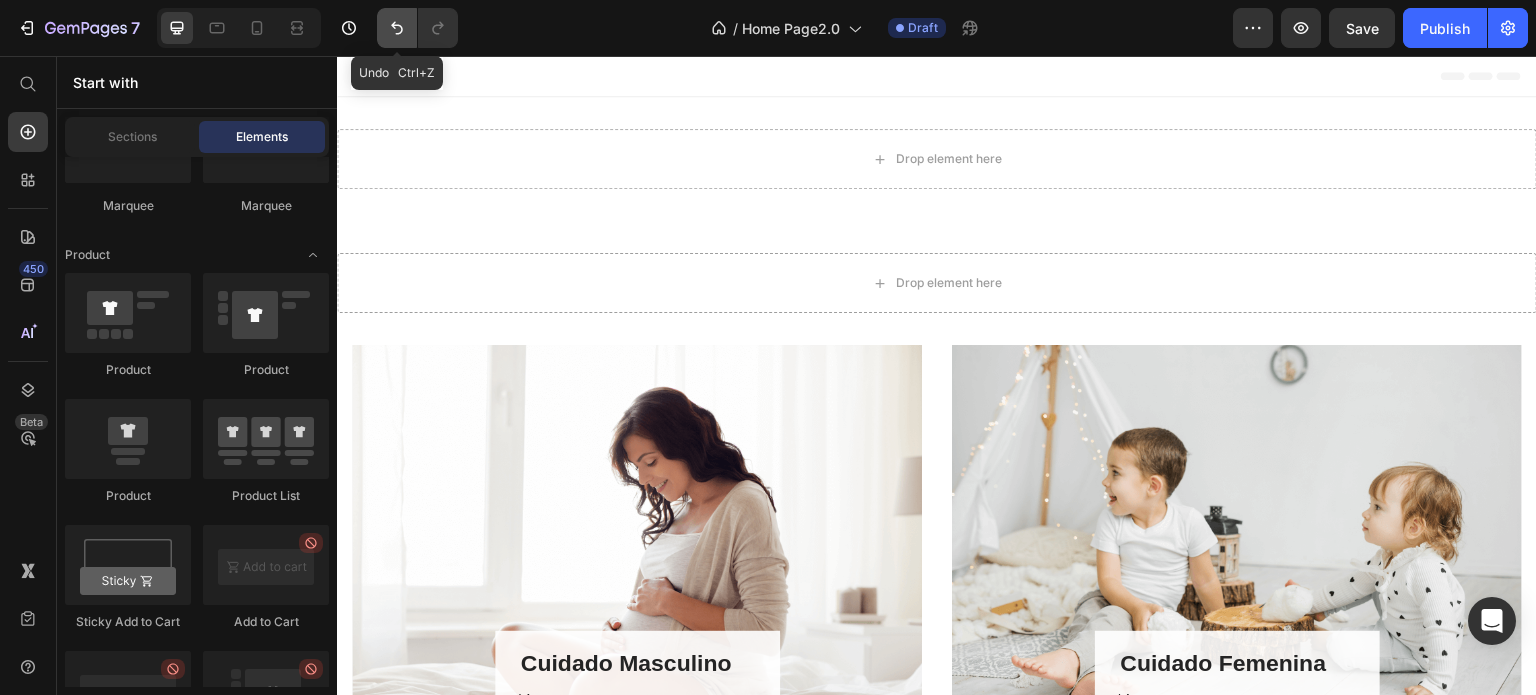 click 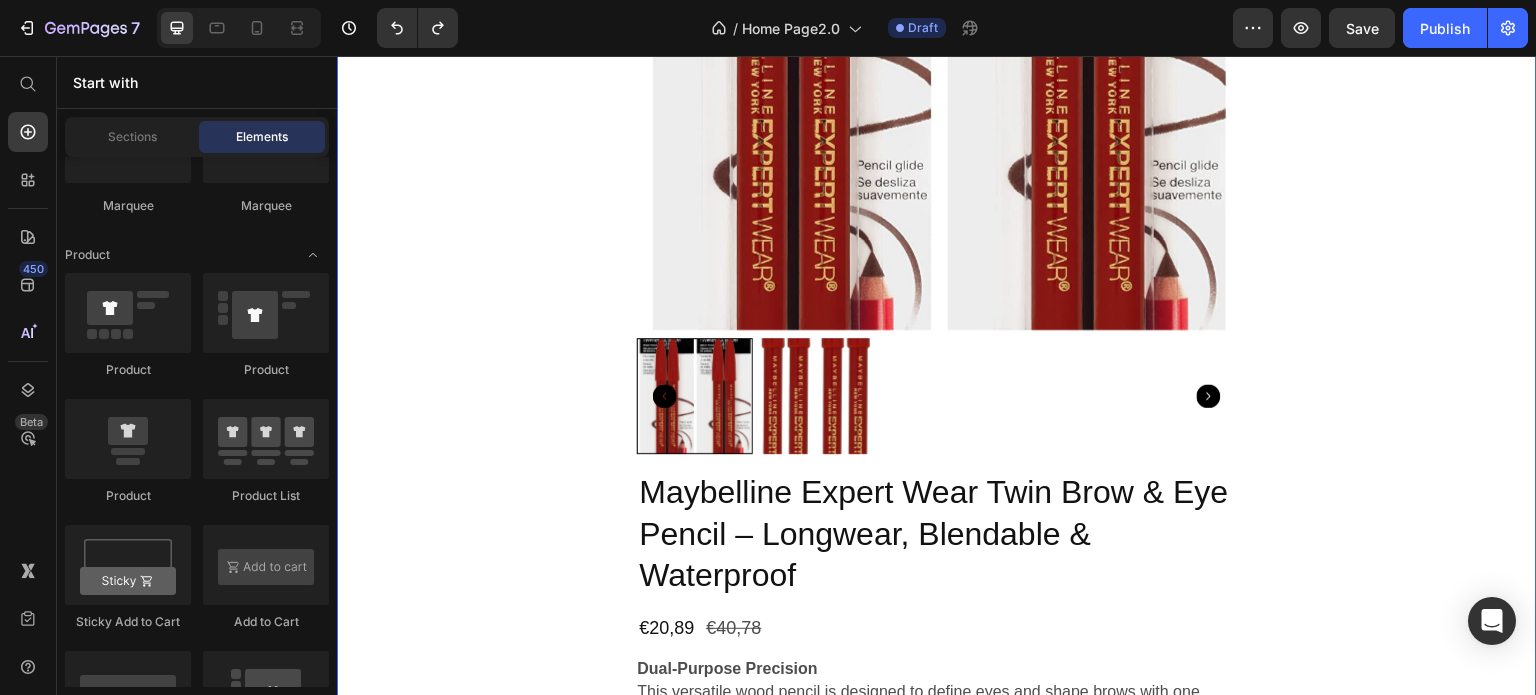 scroll, scrollTop: 700, scrollLeft: 0, axis: vertical 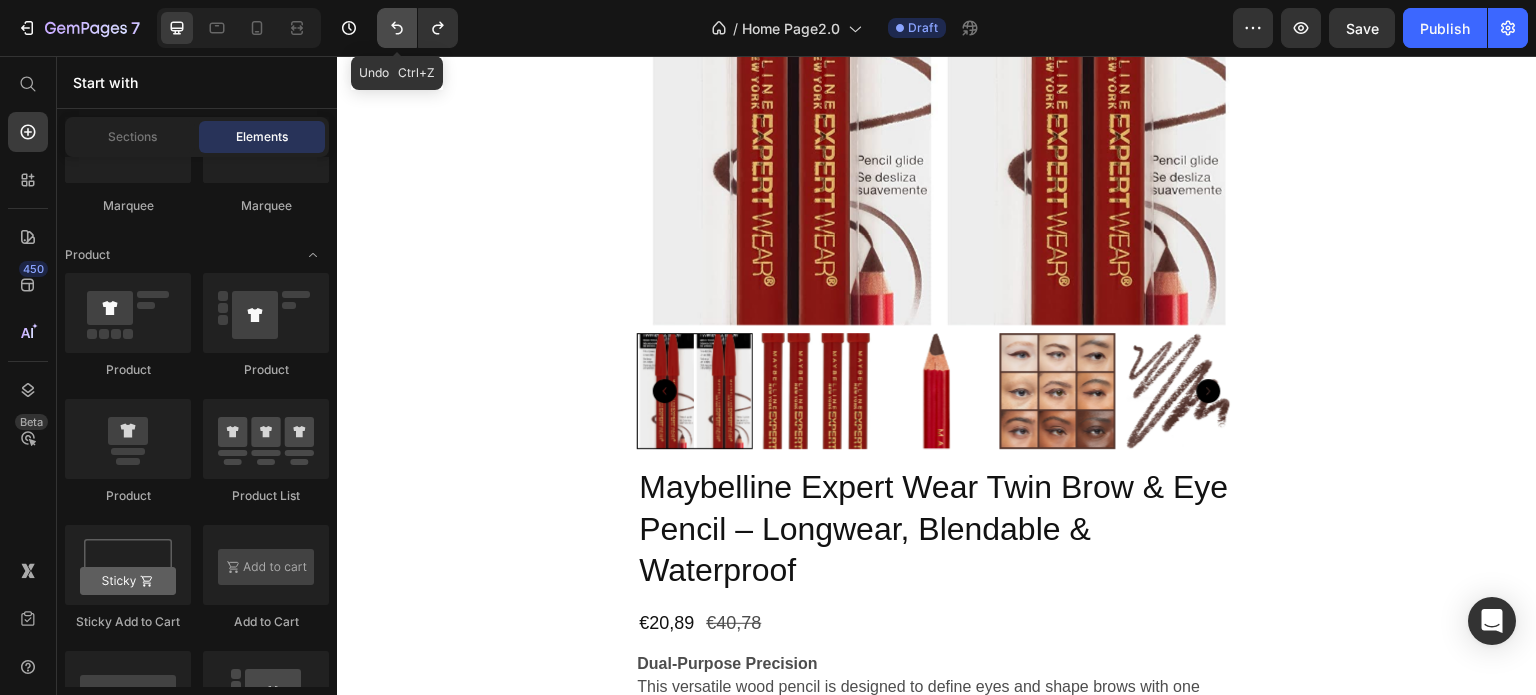 click 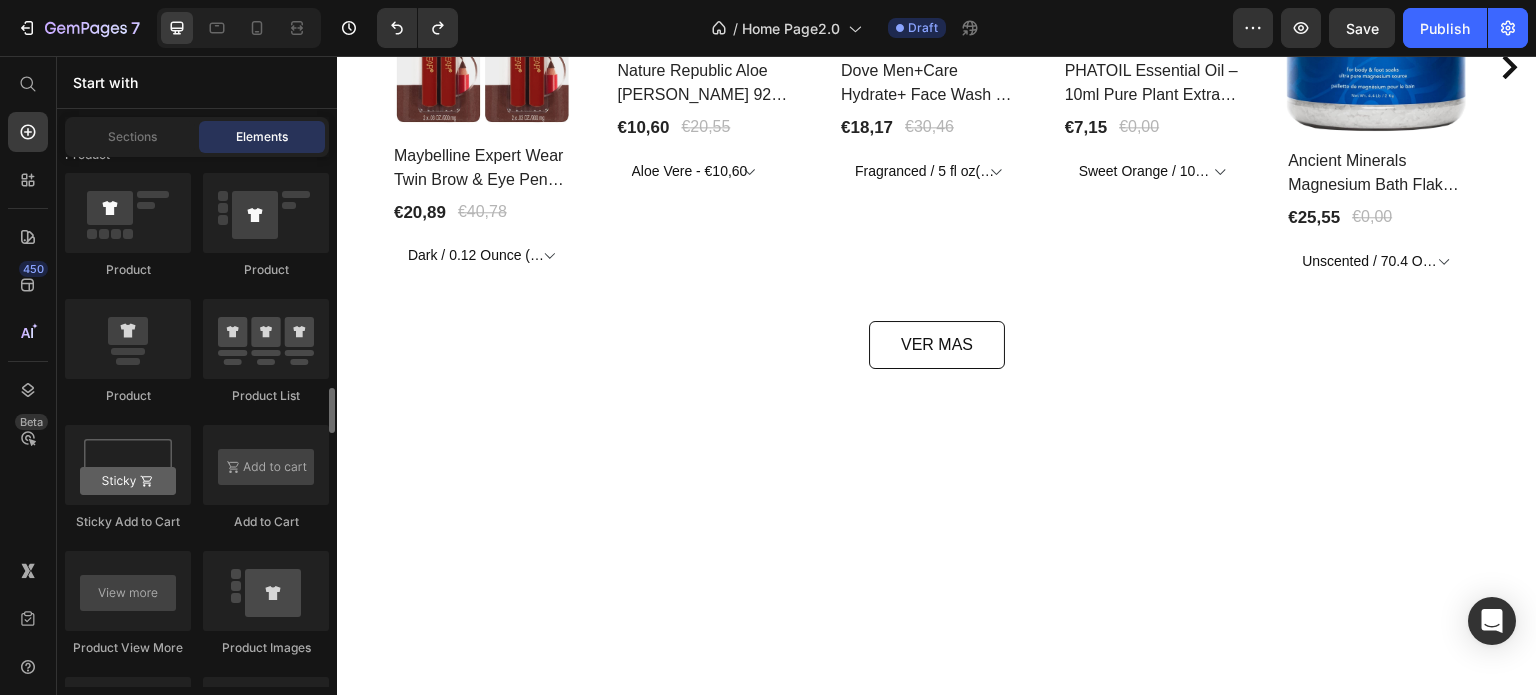 scroll, scrollTop: 2800, scrollLeft: 0, axis: vertical 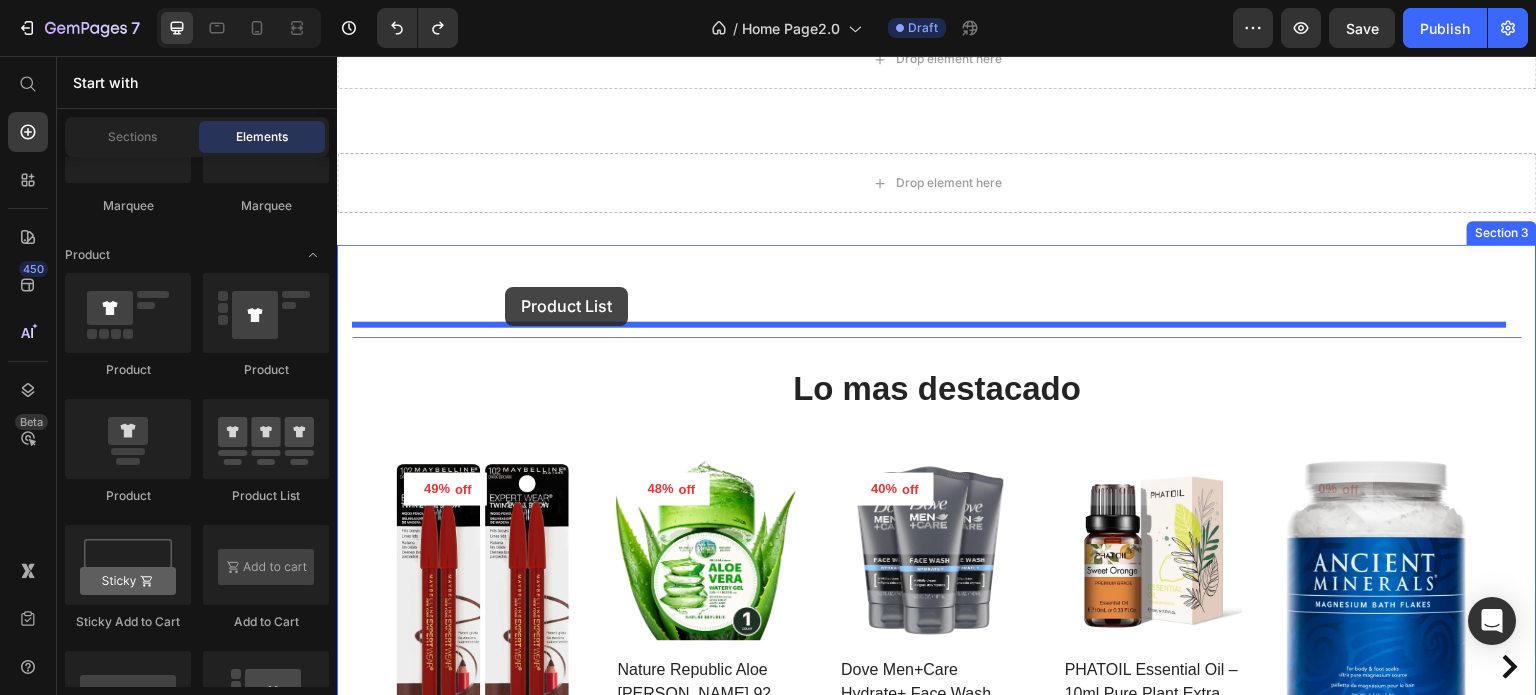 drag, startPoint x: 601, startPoint y: 494, endPoint x: 521, endPoint y: 270, distance: 237.8571 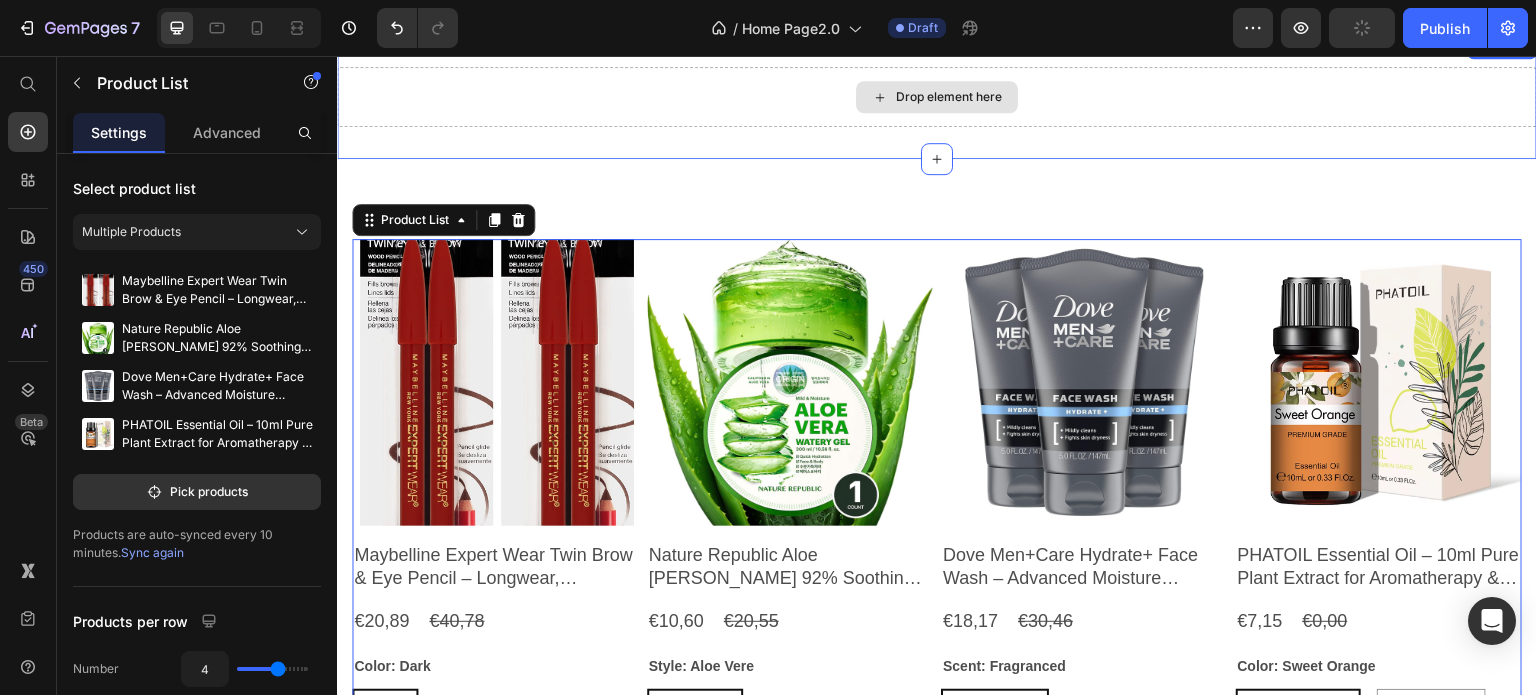scroll, scrollTop: 100, scrollLeft: 0, axis: vertical 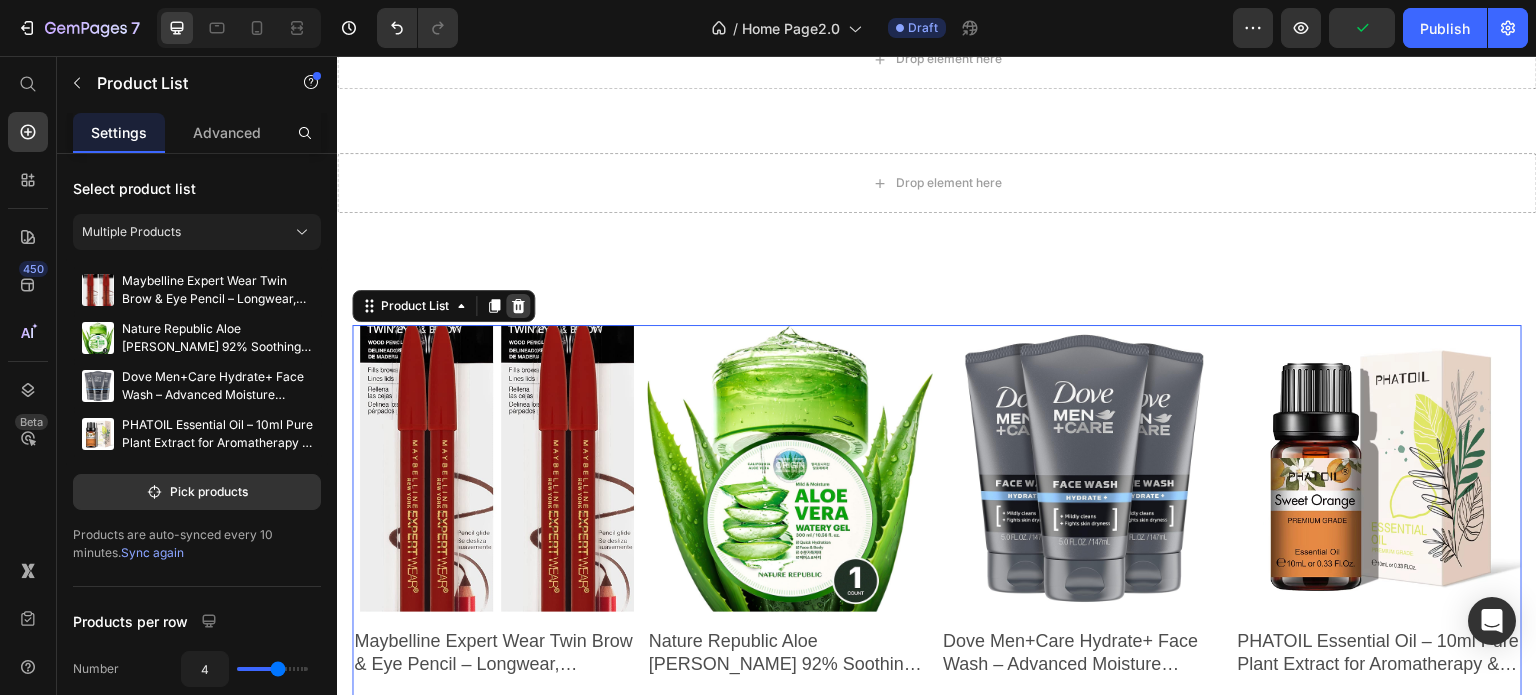 click 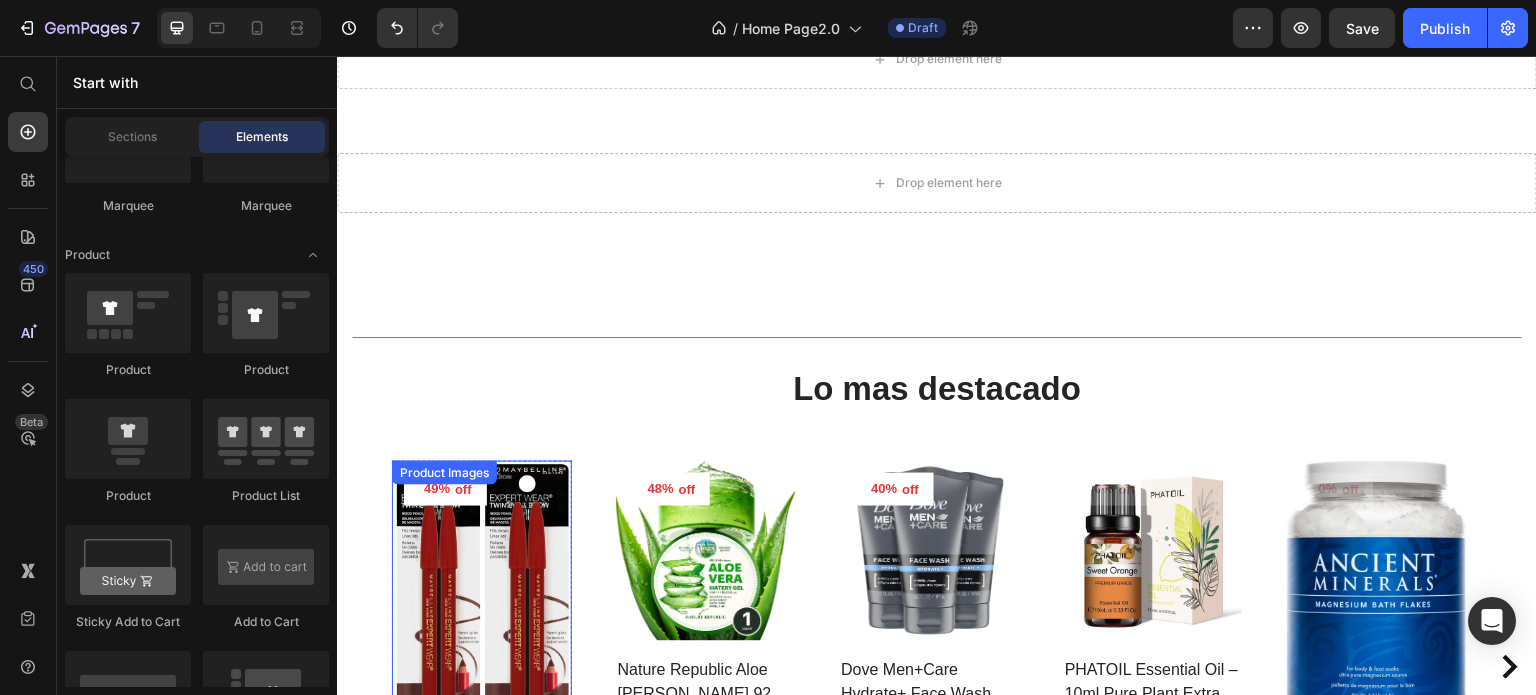 scroll, scrollTop: 500, scrollLeft: 0, axis: vertical 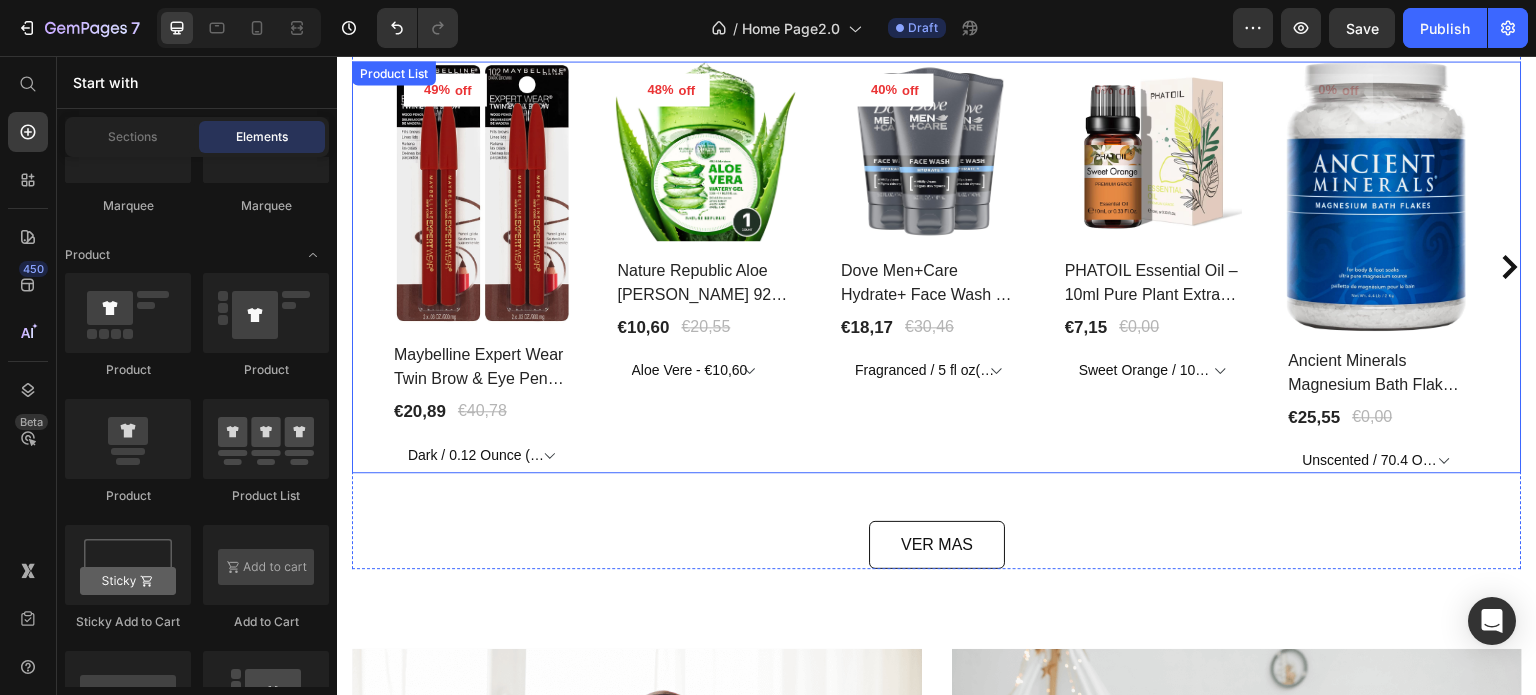 click on "48% off Product Tag Product Images Row Nature Republic Aloe Vera 92% Soothing Gel – Hydrating Multi-Use Korean Skincare Product Title €10,60 Product Price €20,55 Product Price Row Aloe Vere - €10,60  Product Variants & Swatches Row" at bounding box center (706, 267) 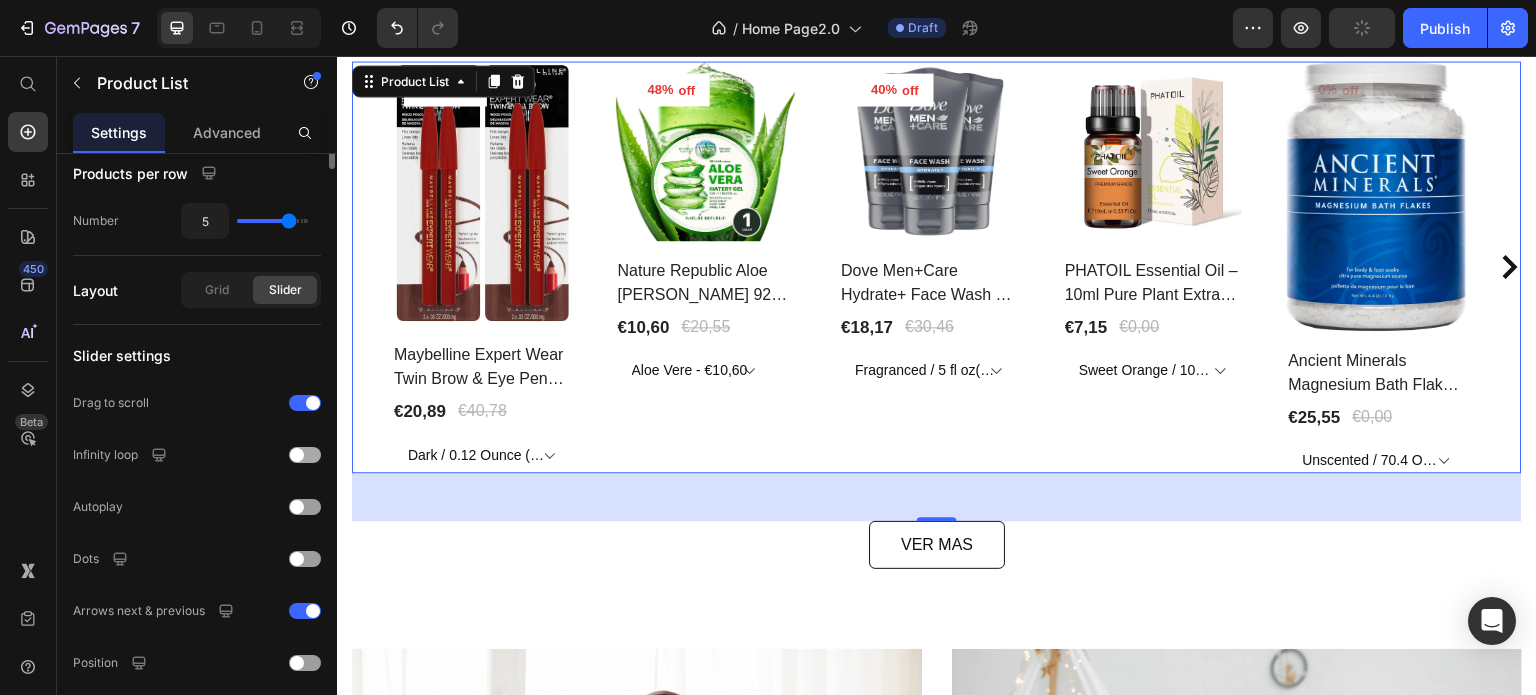 scroll, scrollTop: 88, scrollLeft: 0, axis: vertical 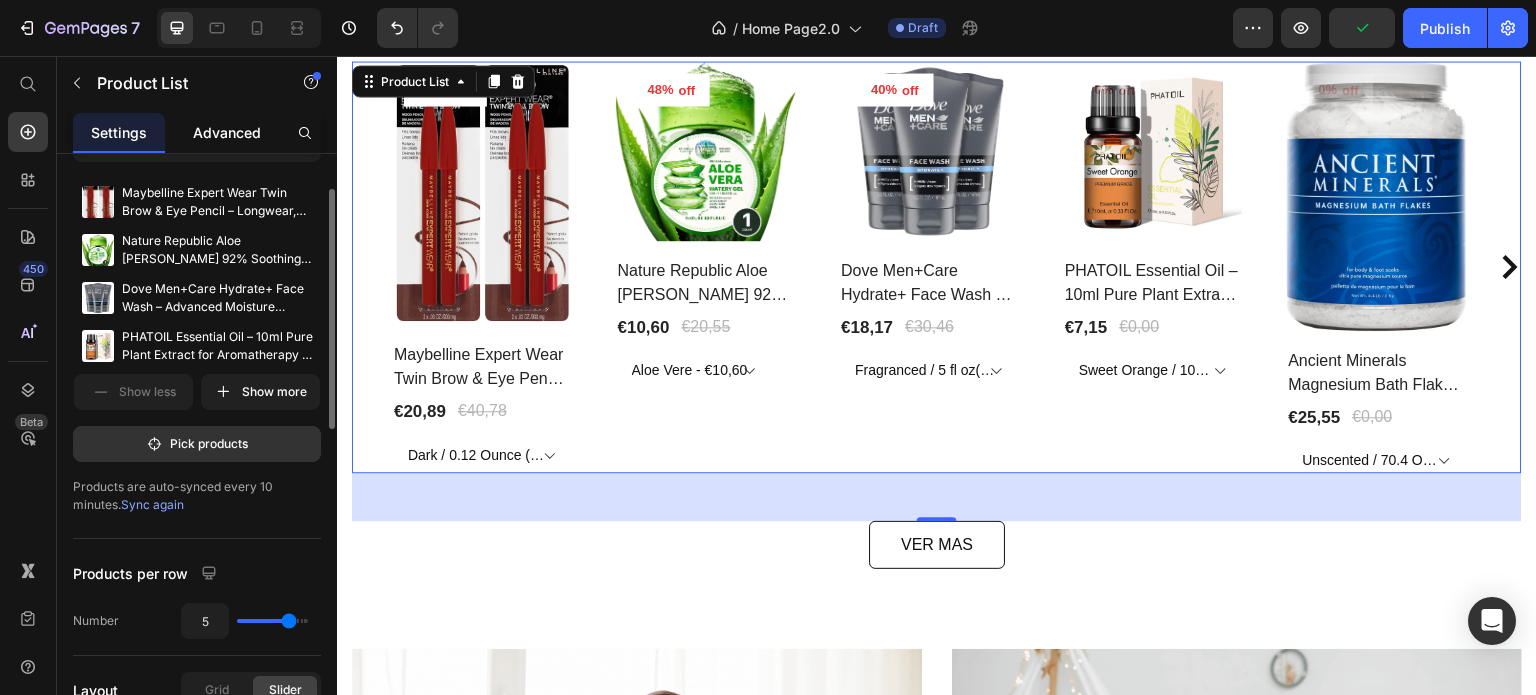click on "Advanced" 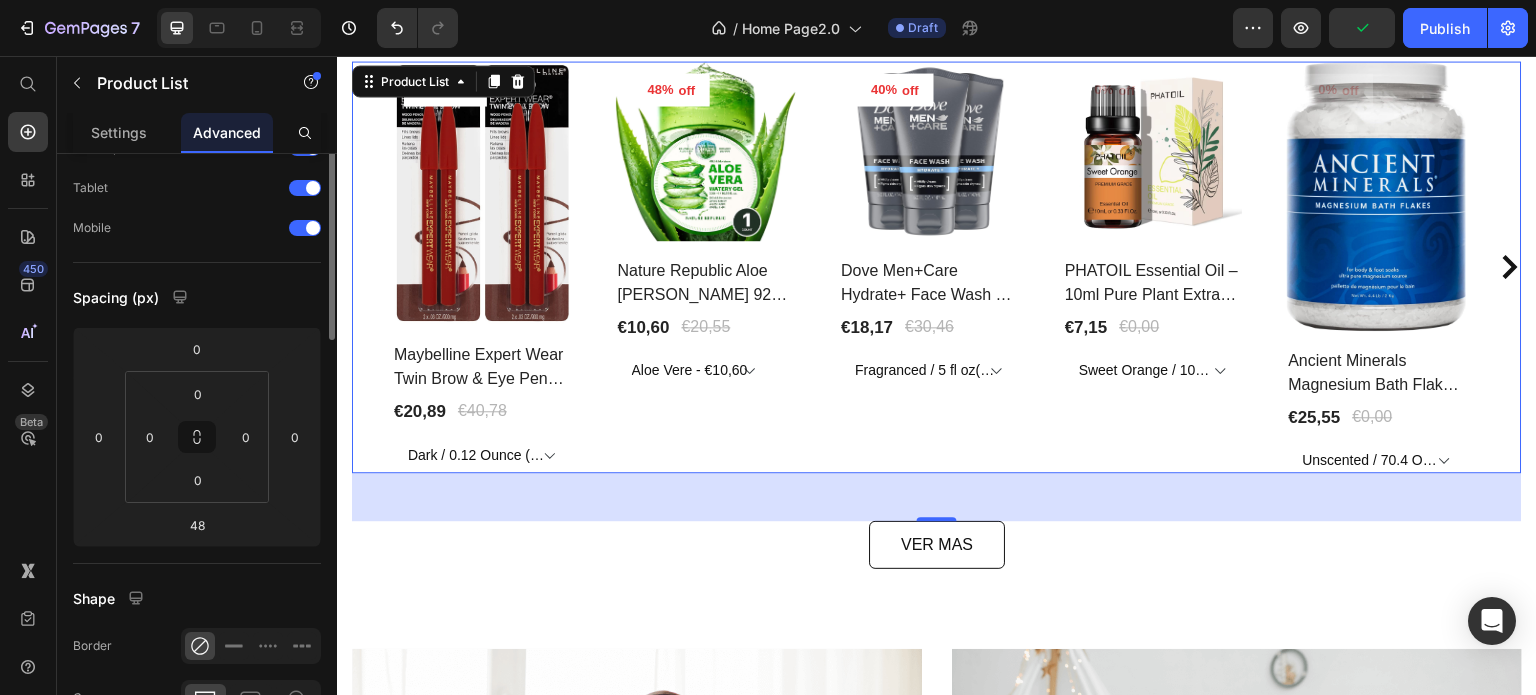 scroll, scrollTop: 0, scrollLeft: 0, axis: both 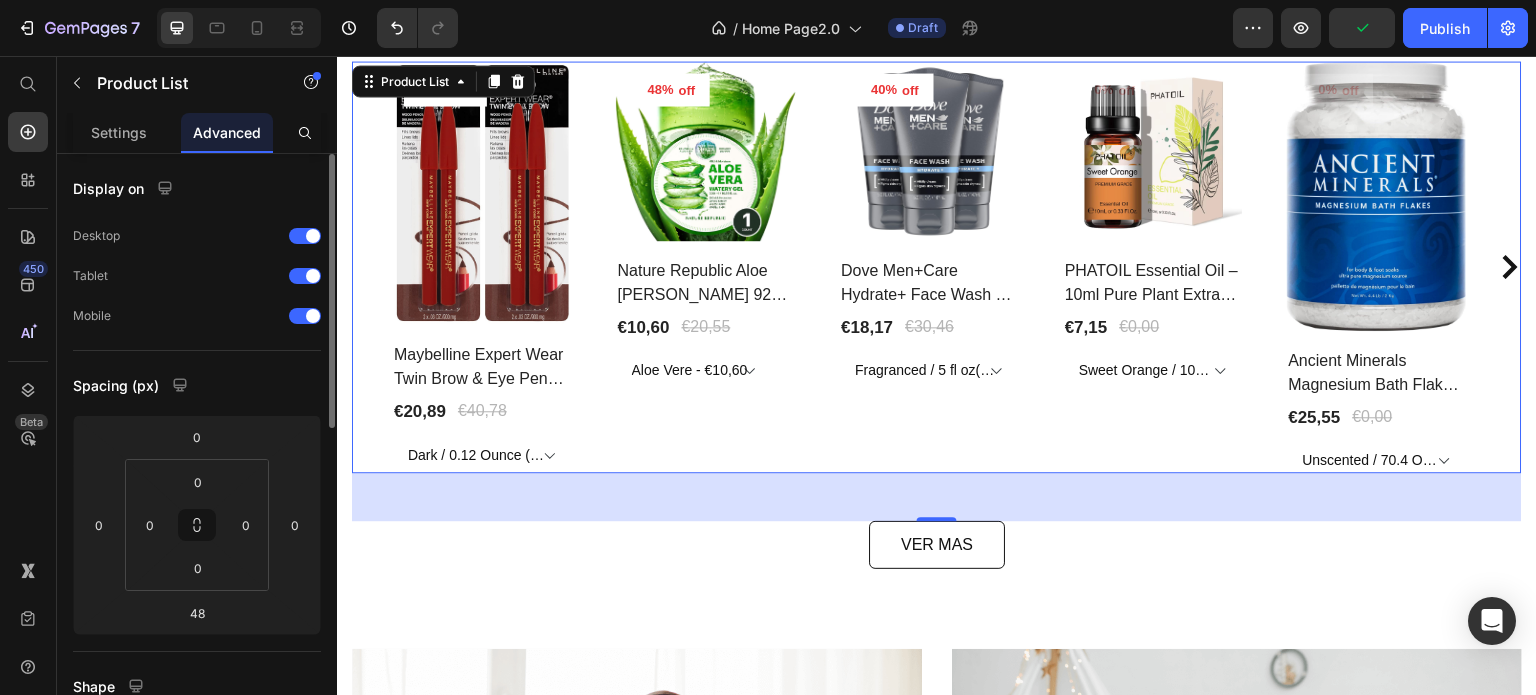 click on "Settings Advanced" at bounding box center (197, 133) 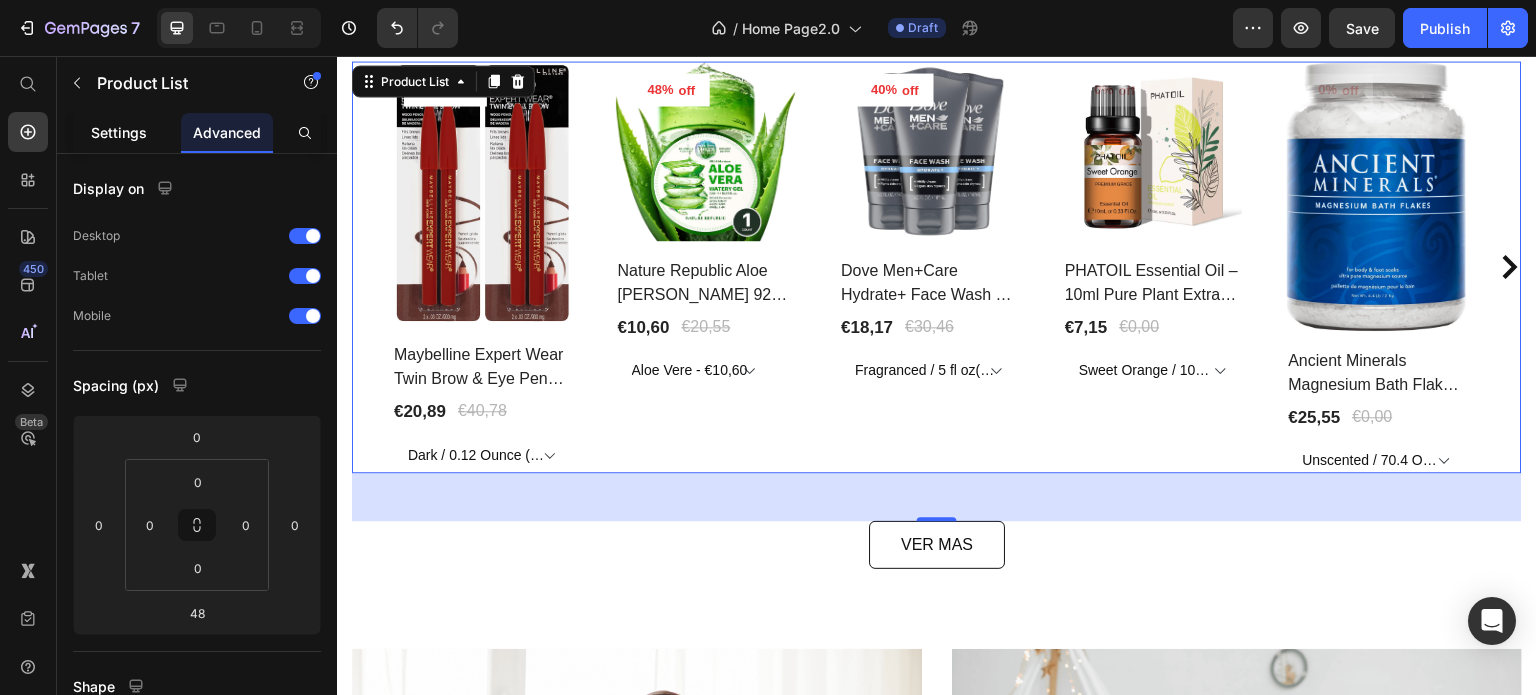 click on "Settings" at bounding box center (119, 132) 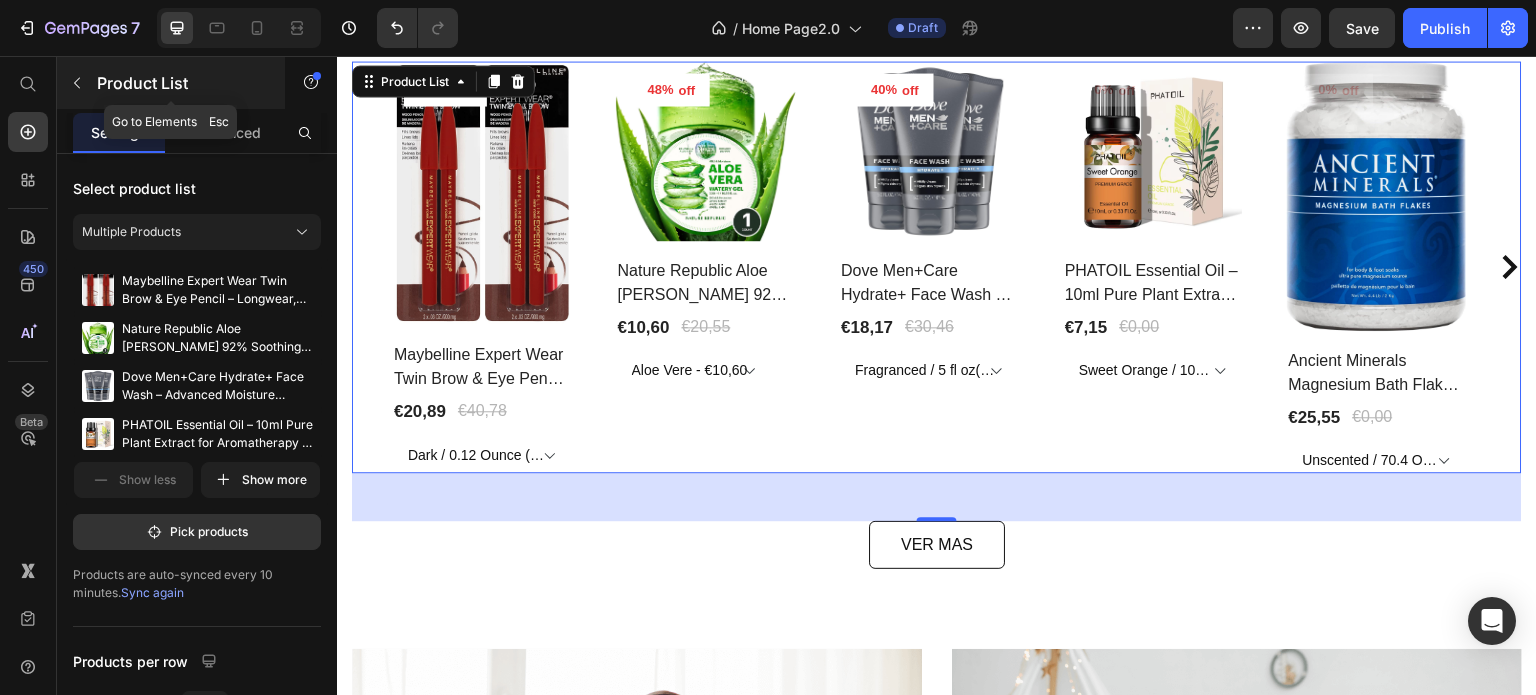 click 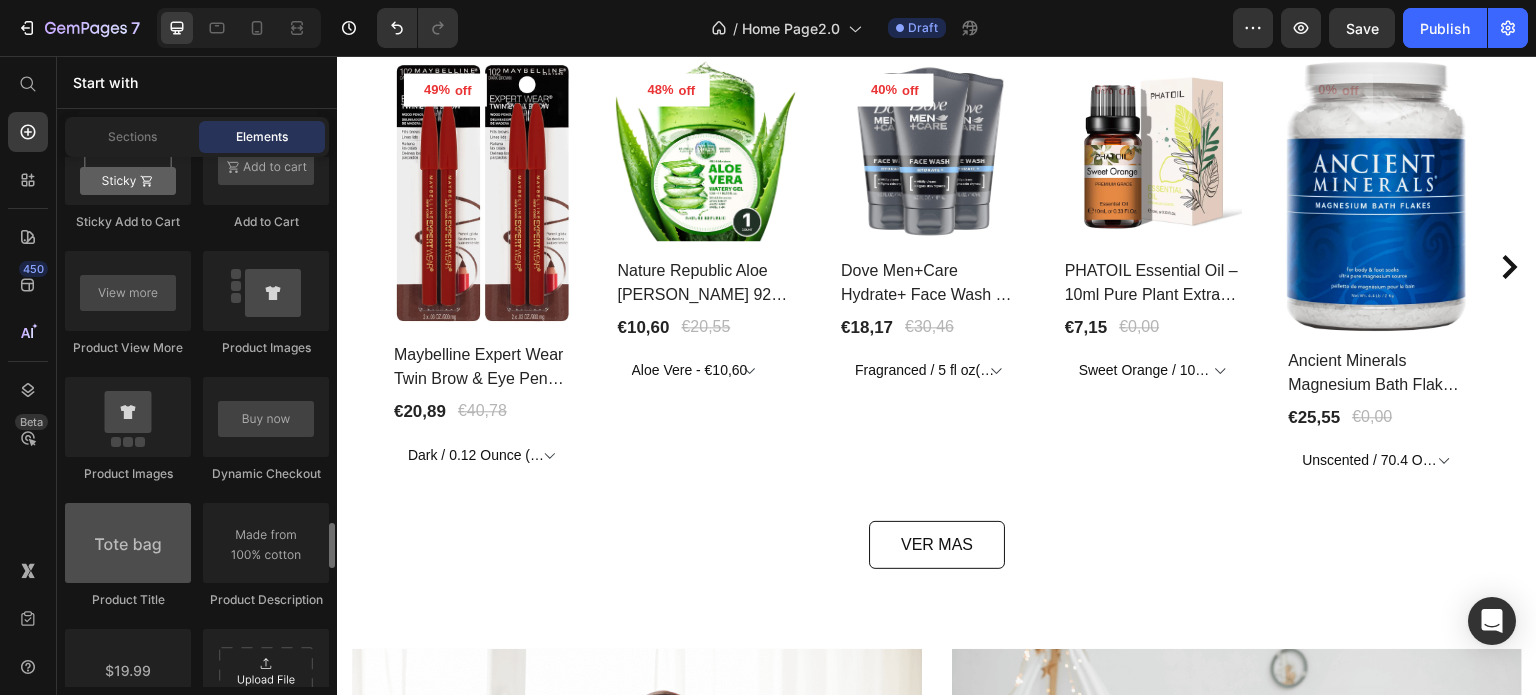 scroll, scrollTop: 3100, scrollLeft: 0, axis: vertical 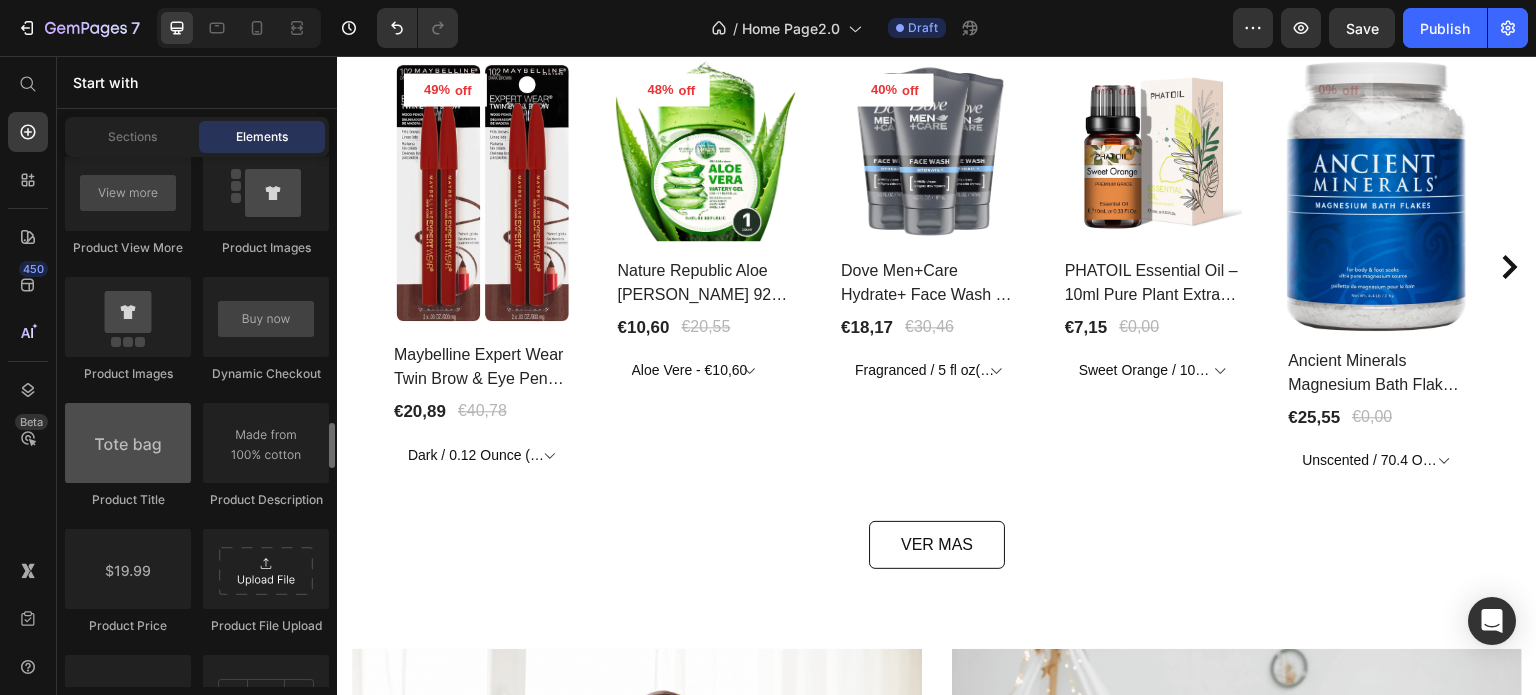 click at bounding box center [128, 443] 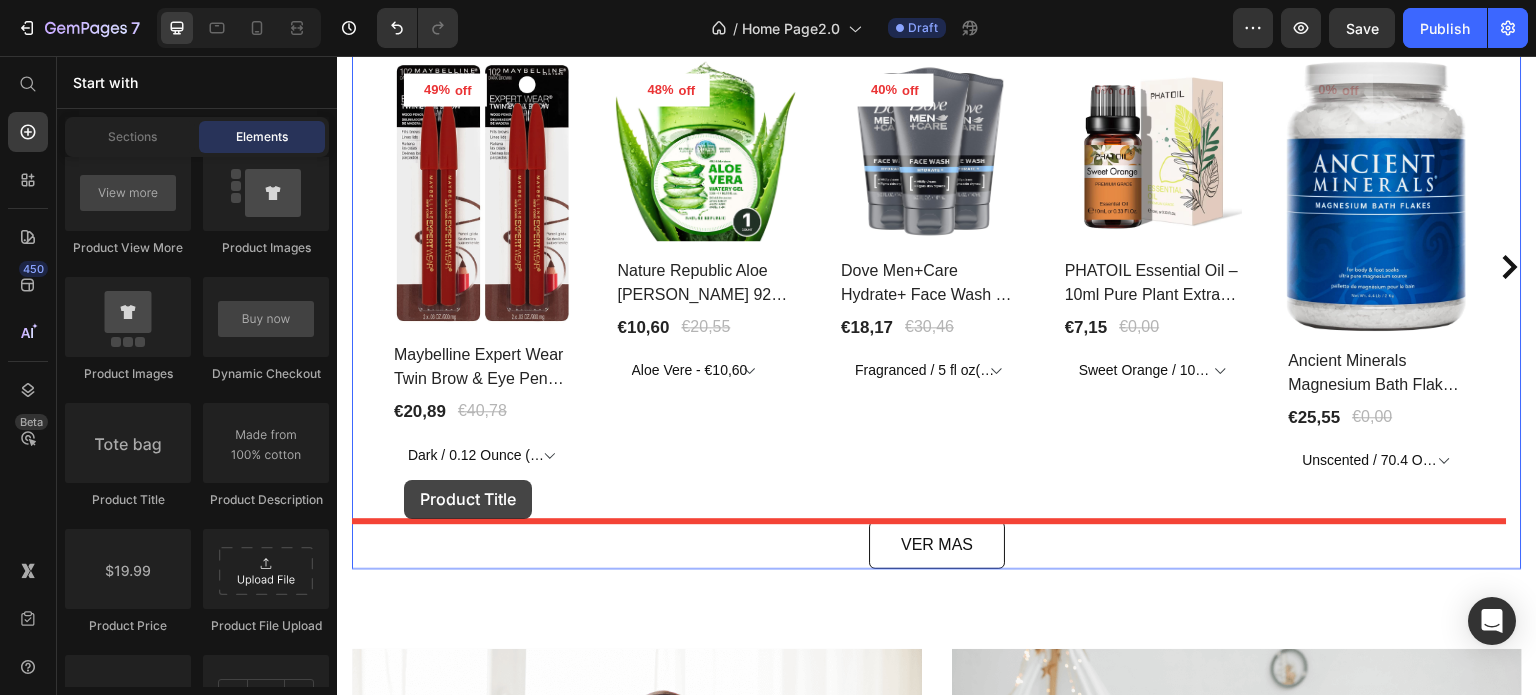 drag, startPoint x: 489, startPoint y: 507, endPoint x: 404, endPoint y: 480, distance: 89.1852 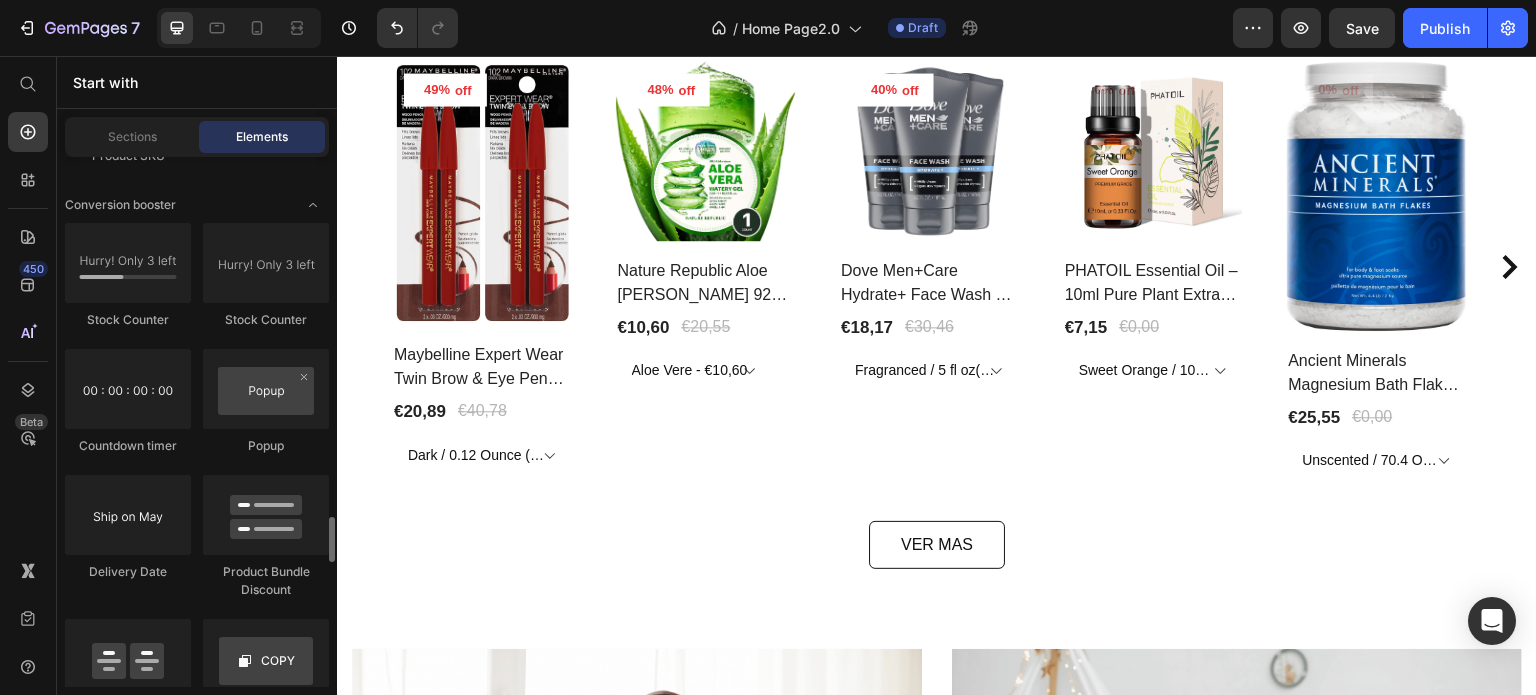 scroll, scrollTop: 4500, scrollLeft: 0, axis: vertical 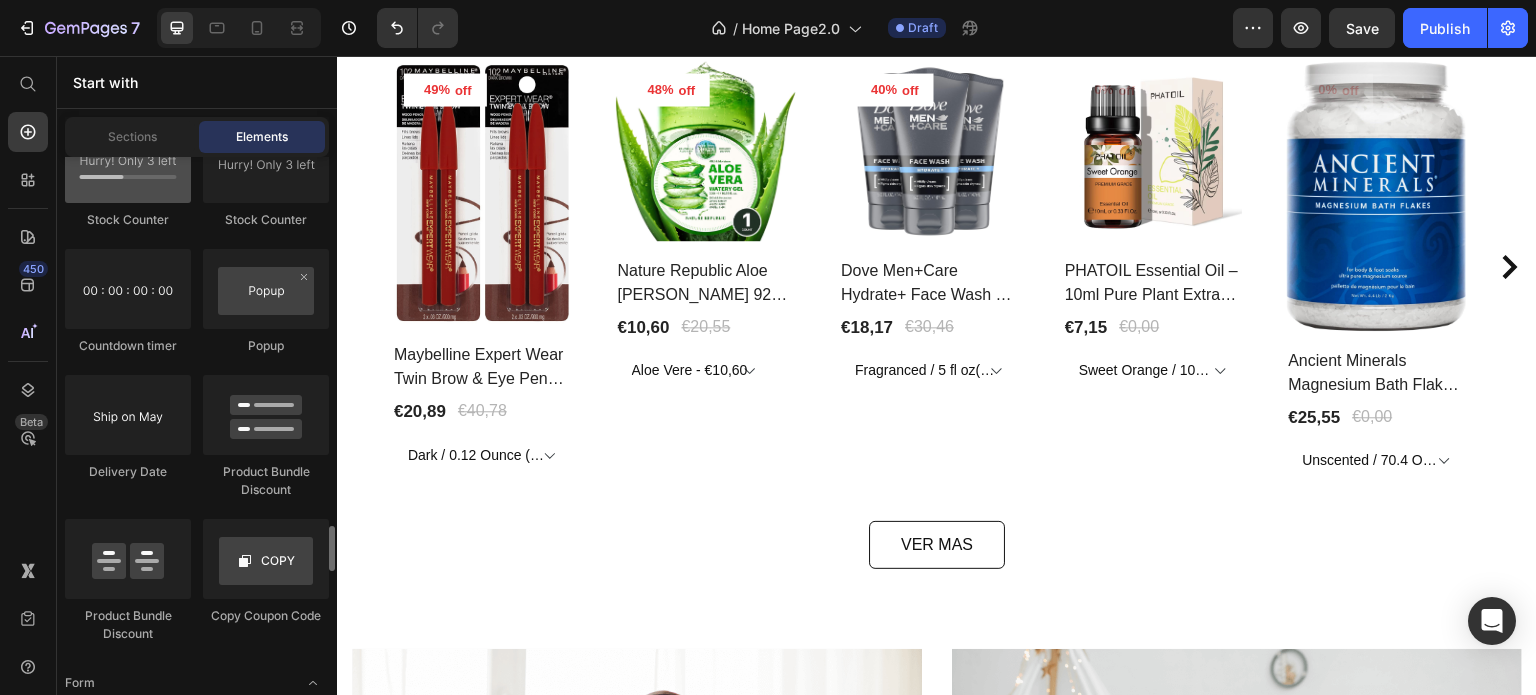 drag, startPoint x: 194, startPoint y: 435, endPoint x: 89, endPoint y: 184, distance: 272.0772 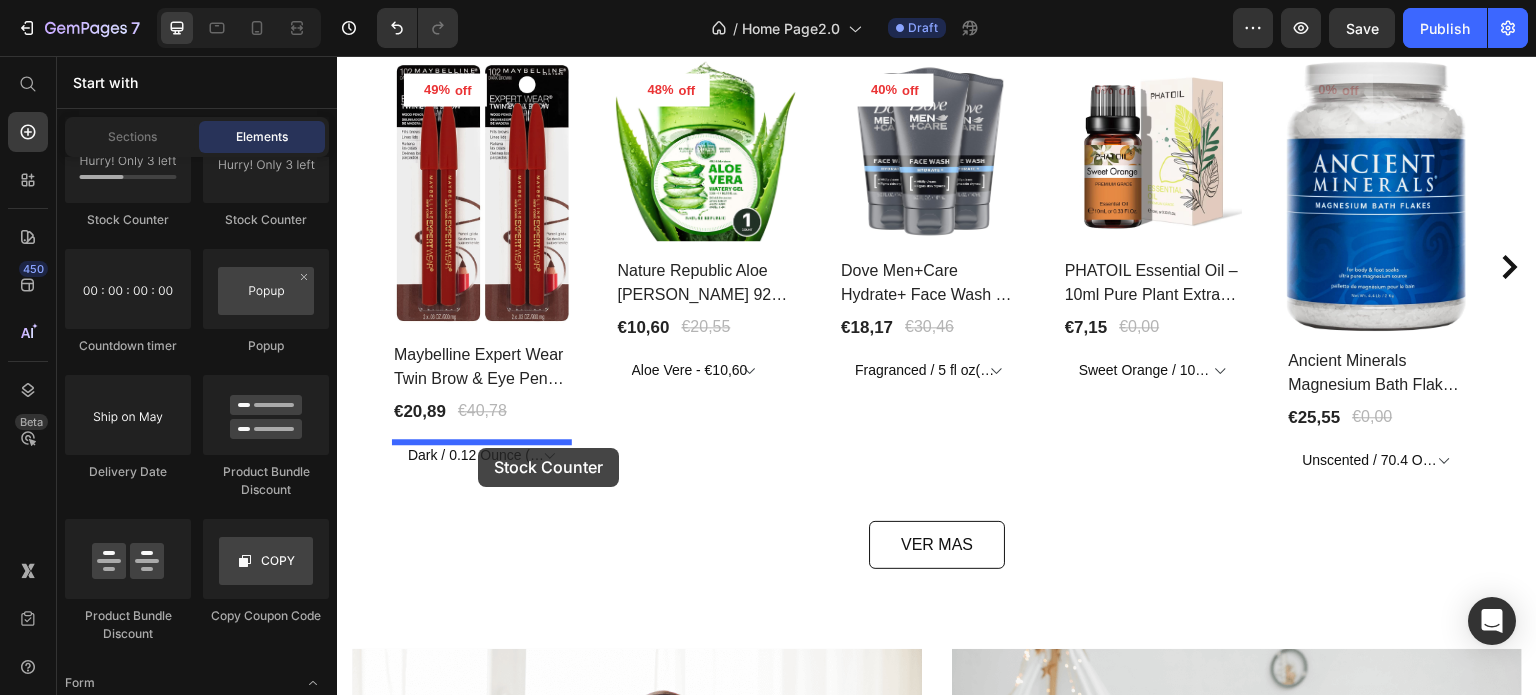 drag, startPoint x: 426, startPoint y: 240, endPoint x: 478, endPoint y: 448, distance: 214.40149 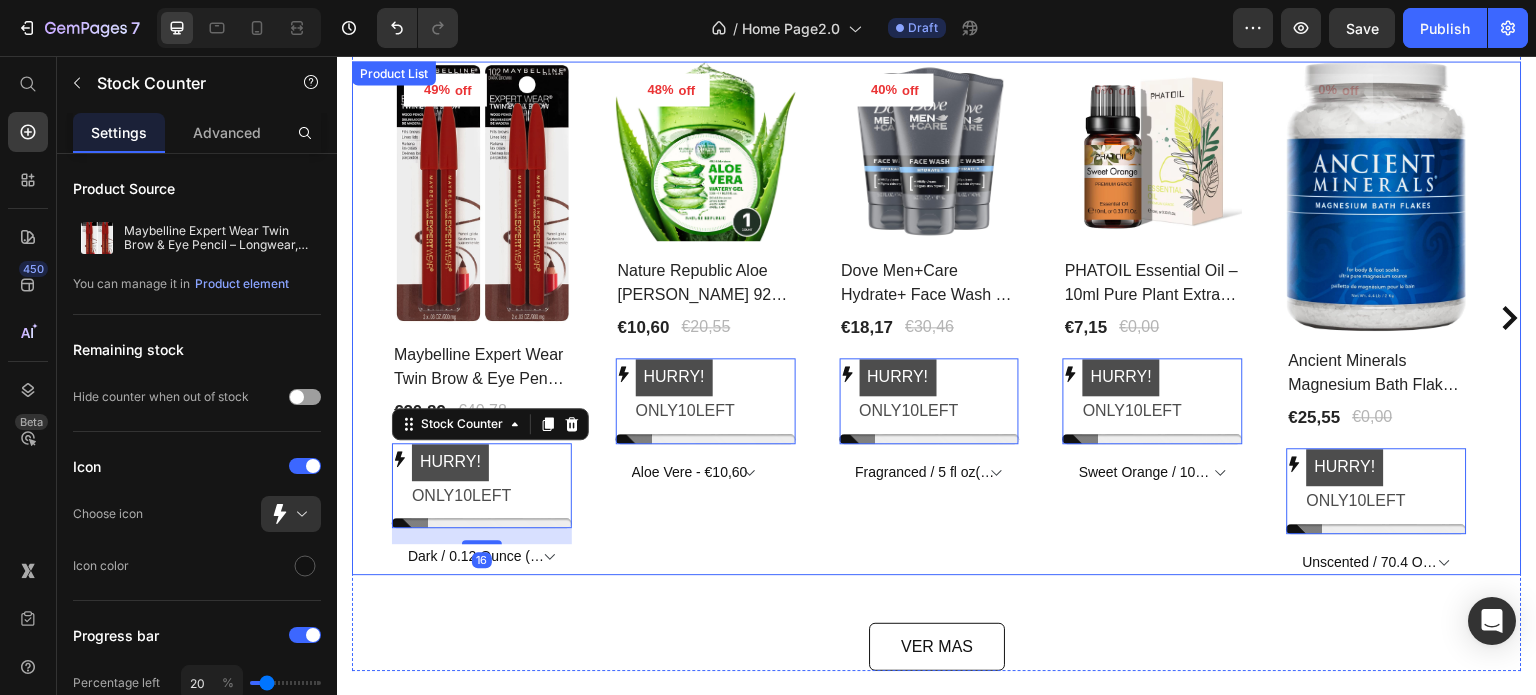 click on "48% off Product Tag Product Images Row Nature Republic Aloe Vera 92% Soothing Gel – Hydrating Multi-Use Korean Skincare Product Title €10,60 Product Price €20,55 Product Price Row
HURRY!  ONLY  10  LEFT Stock Counter   0 Aloe Vere - €10,60  Product Variants & Swatches Row" at bounding box center (706, 318) 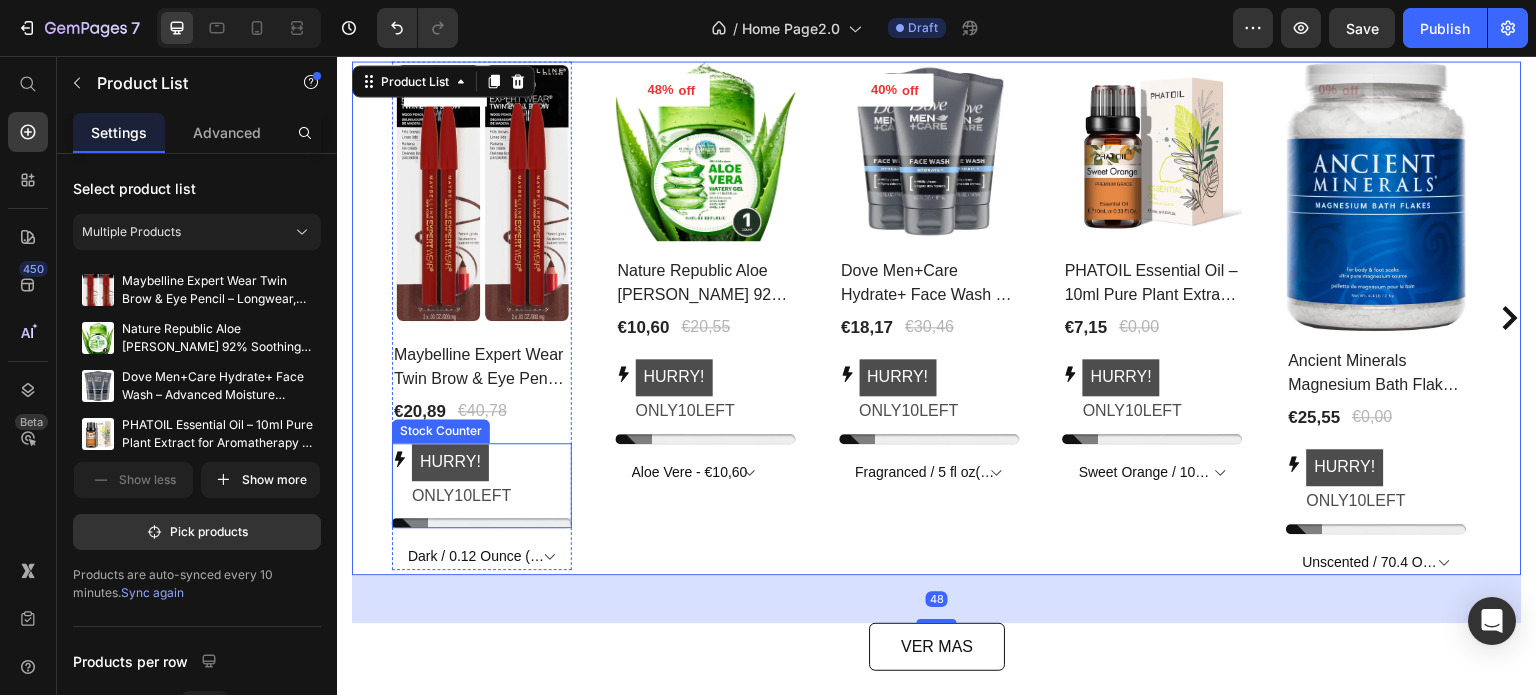 click on "HURRY!  ONLY  10  LEFT" at bounding box center [492, 477] 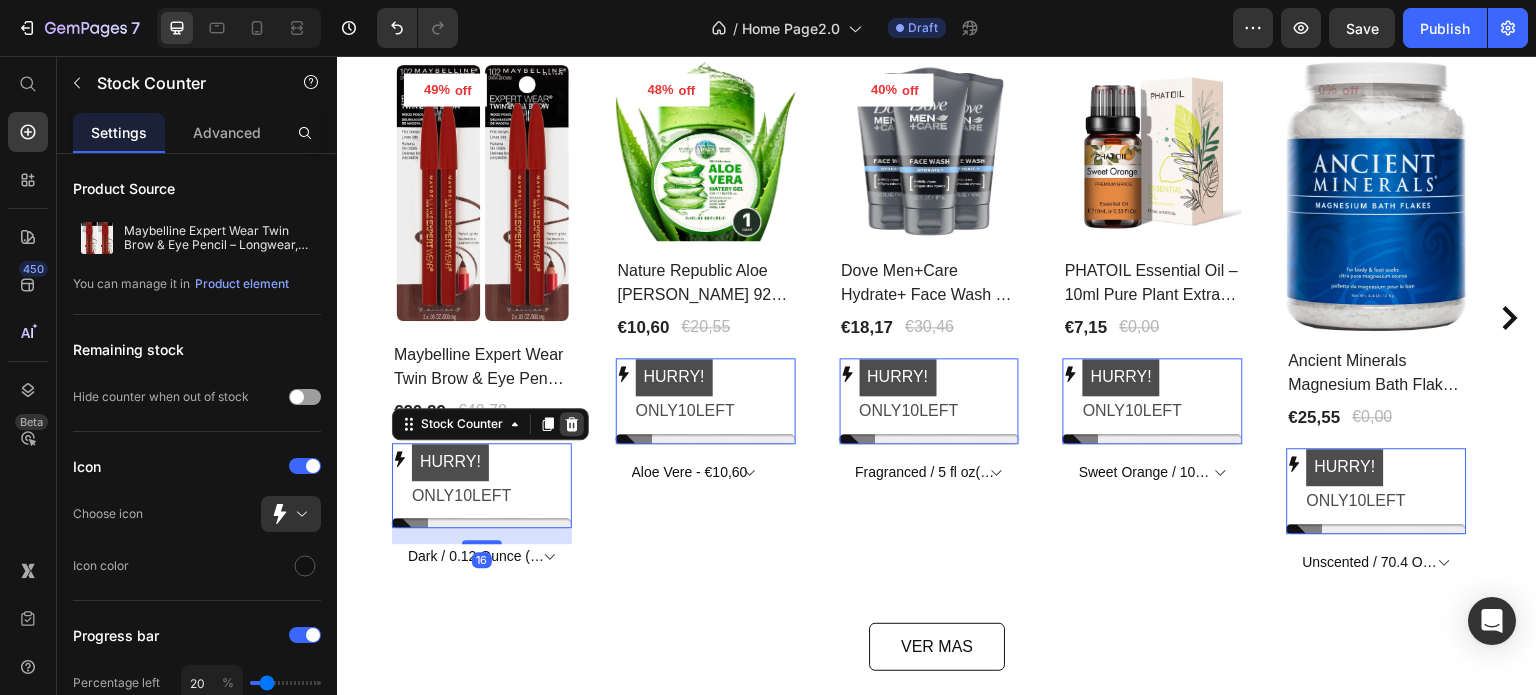 click 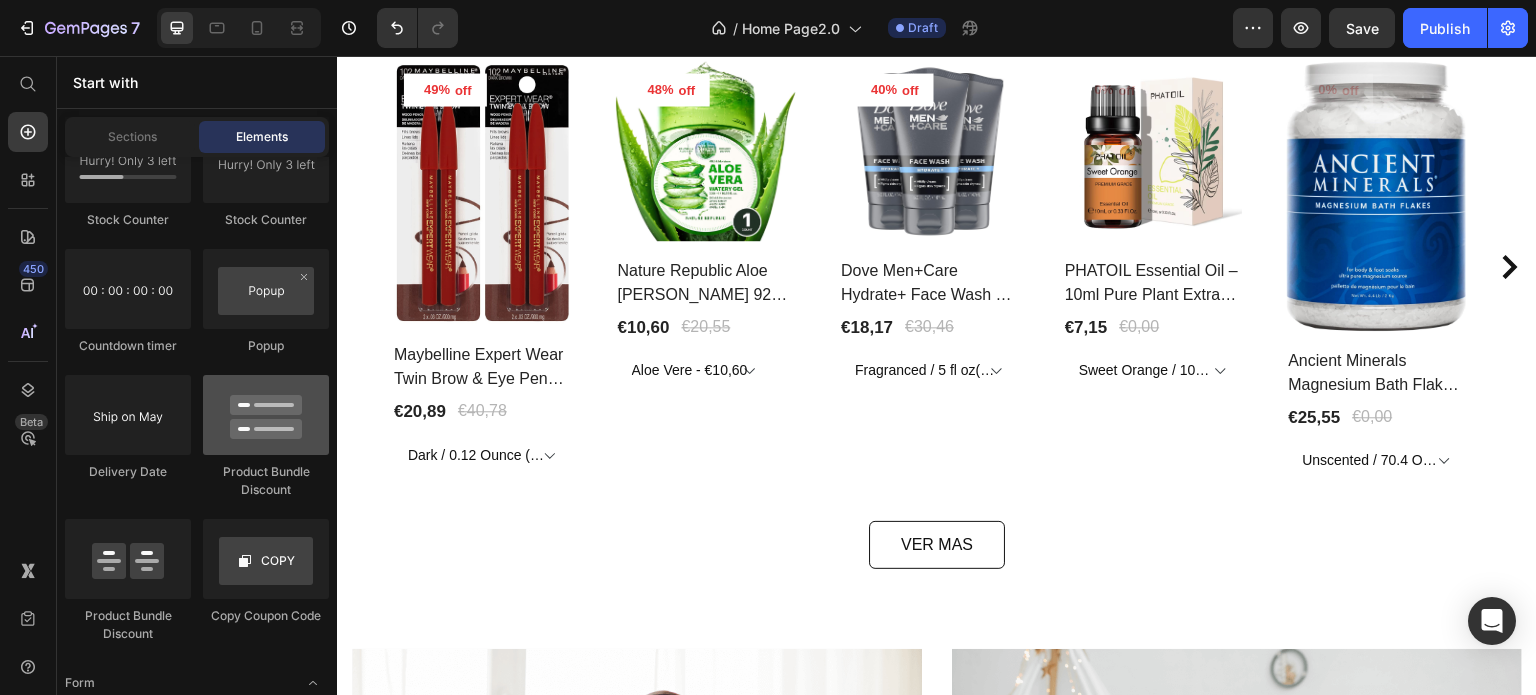 scroll, scrollTop: 4400, scrollLeft: 0, axis: vertical 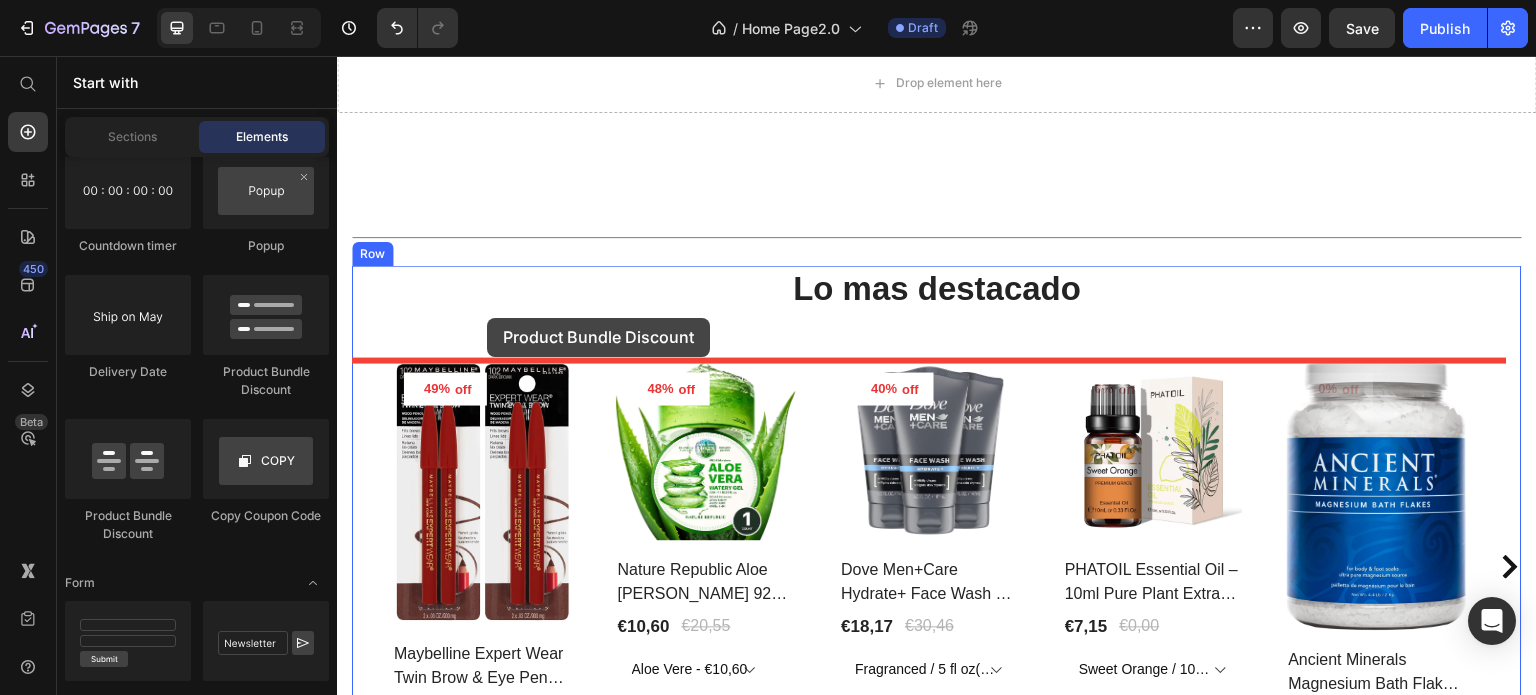 drag, startPoint x: 579, startPoint y: 369, endPoint x: 487, endPoint y: 318, distance: 105.1903 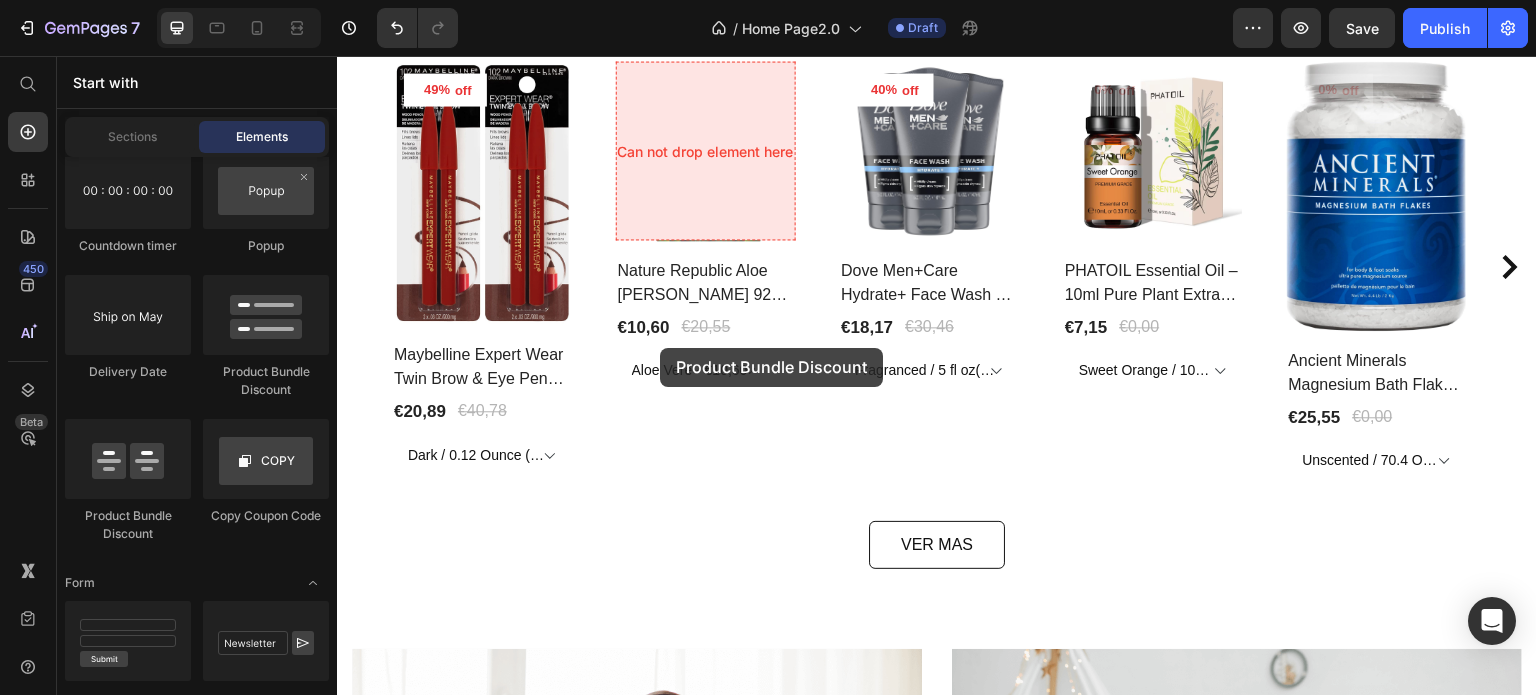 scroll, scrollTop: 100, scrollLeft: 0, axis: vertical 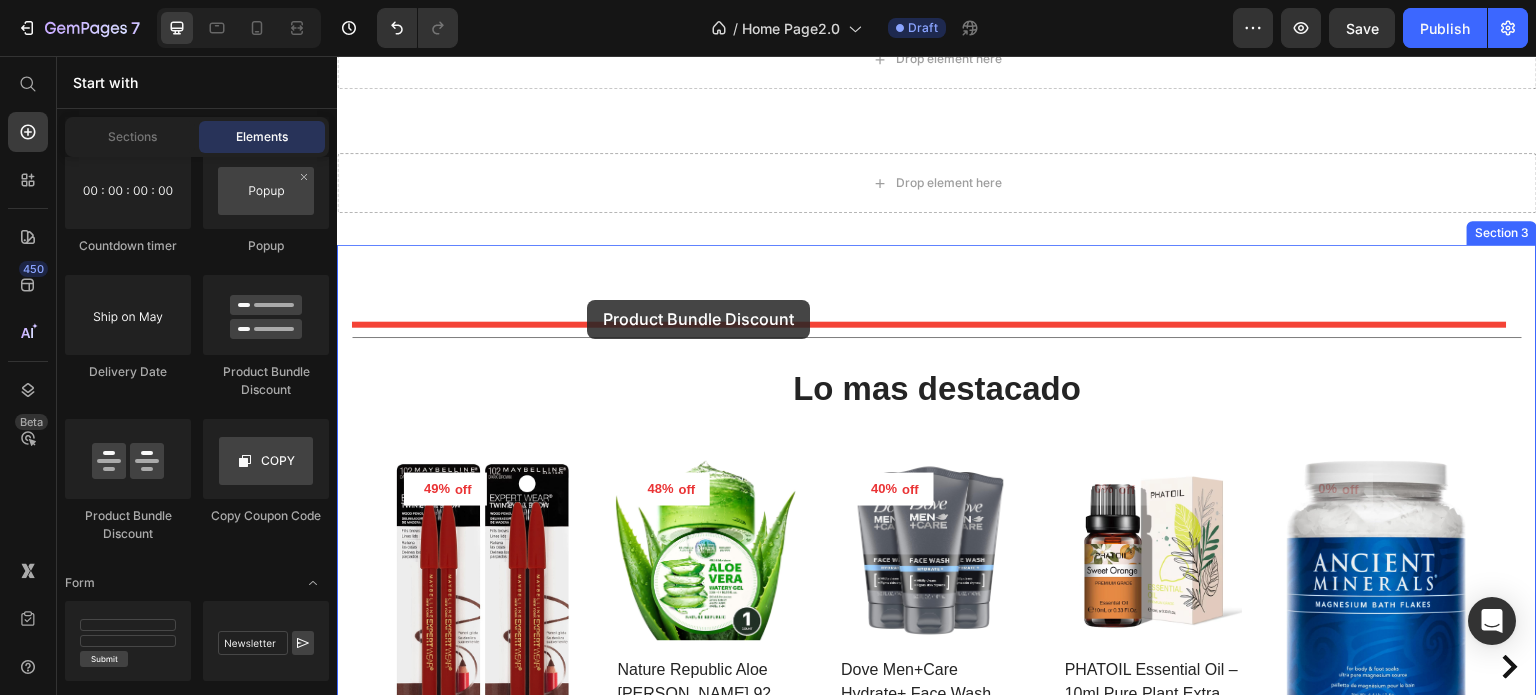 drag, startPoint x: 661, startPoint y: 422, endPoint x: 587, endPoint y: 300, distance: 142.68848 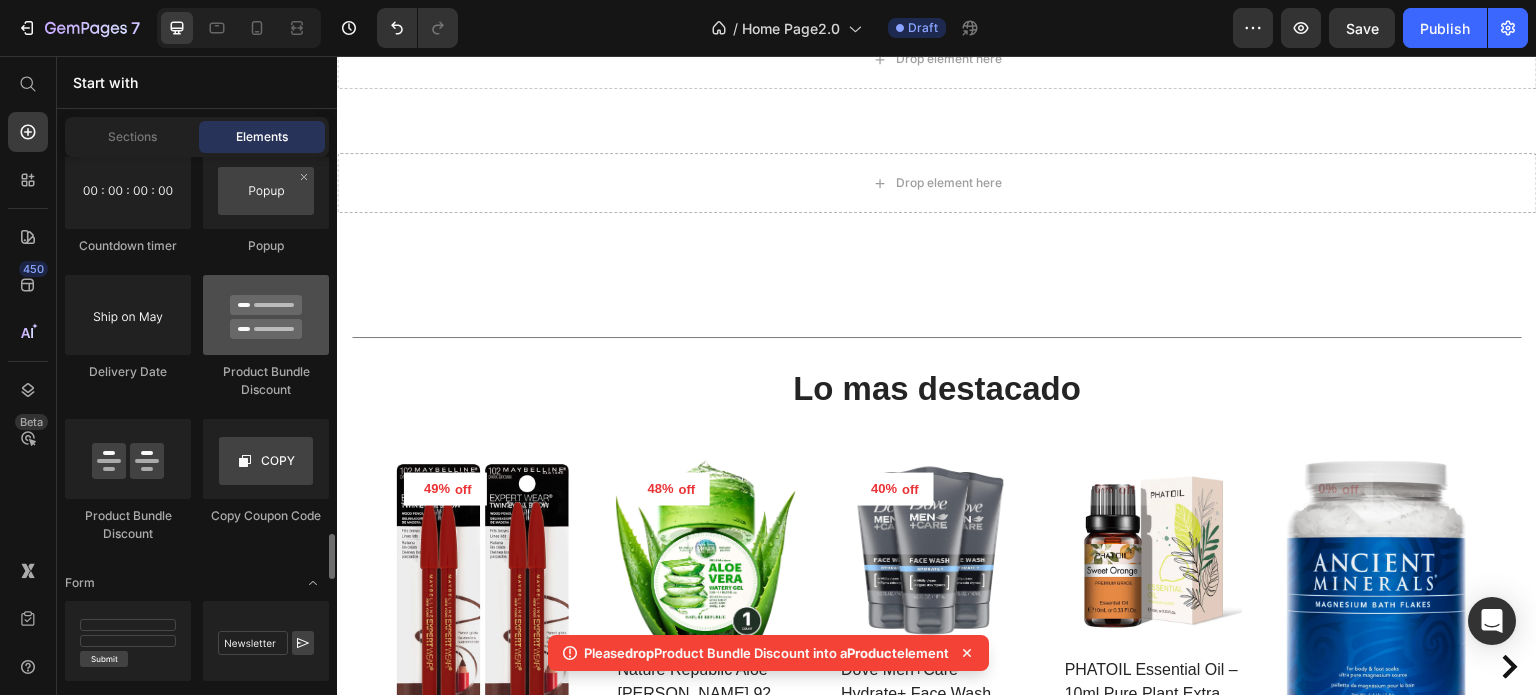 click at bounding box center (266, 315) 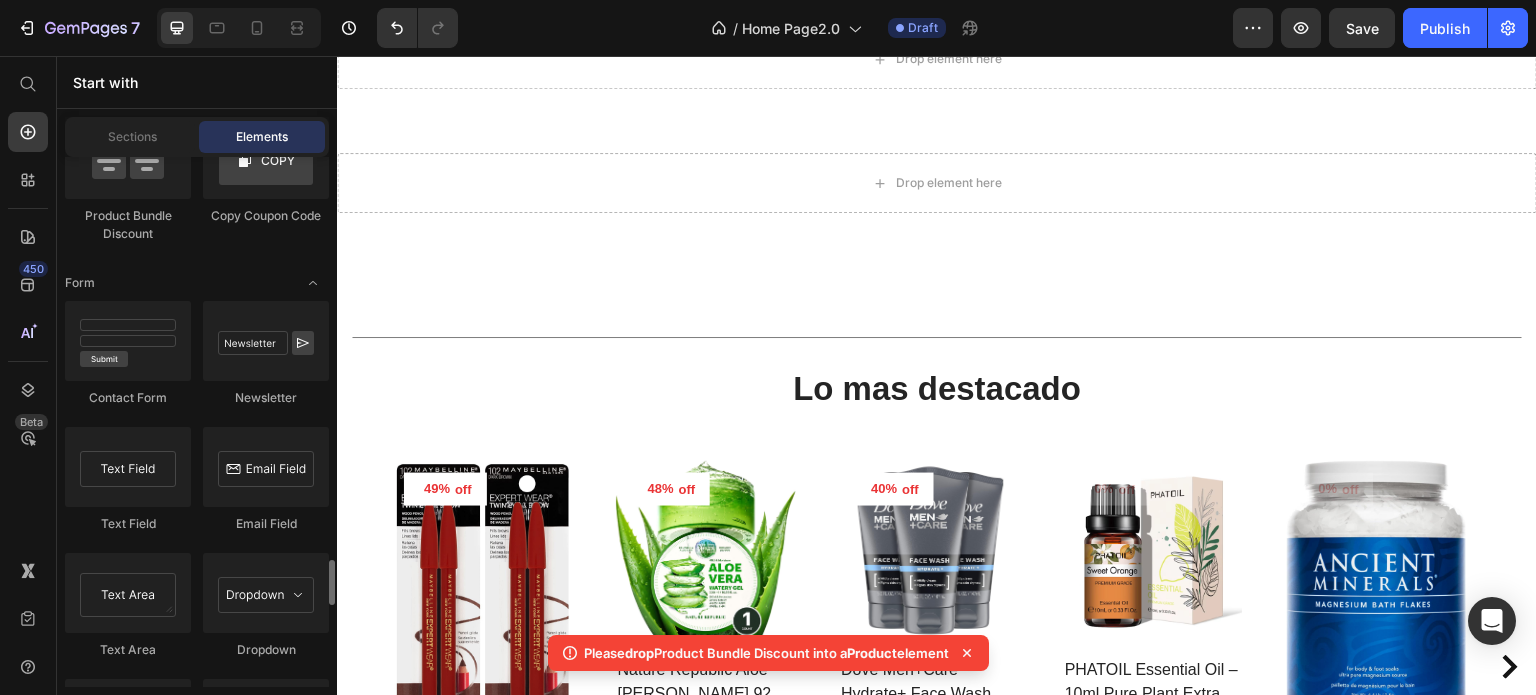 scroll, scrollTop: 4500, scrollLeft: 0, axis: vertical 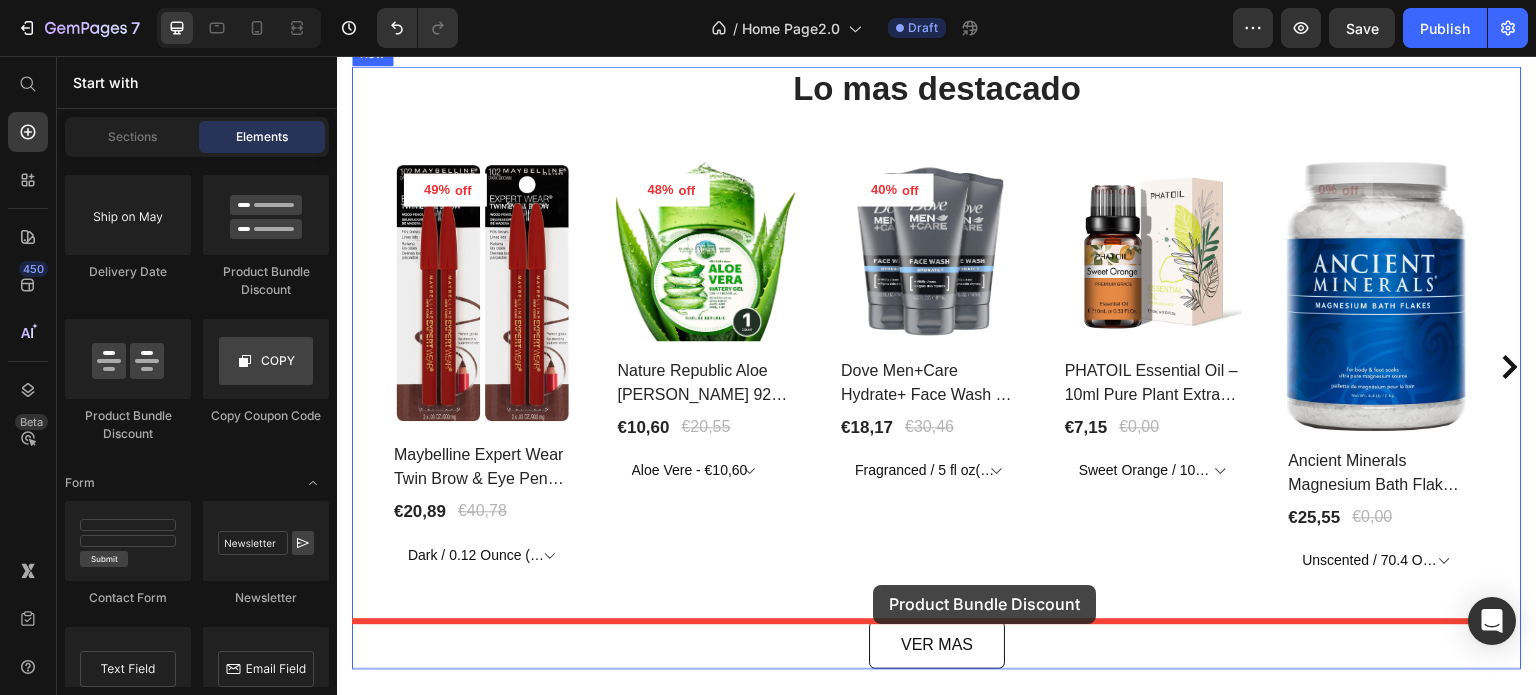 drag, startPoint x: 602, startPoint y: 294, endPoint x: 873, endPoint y: 585, distance: 397.64557 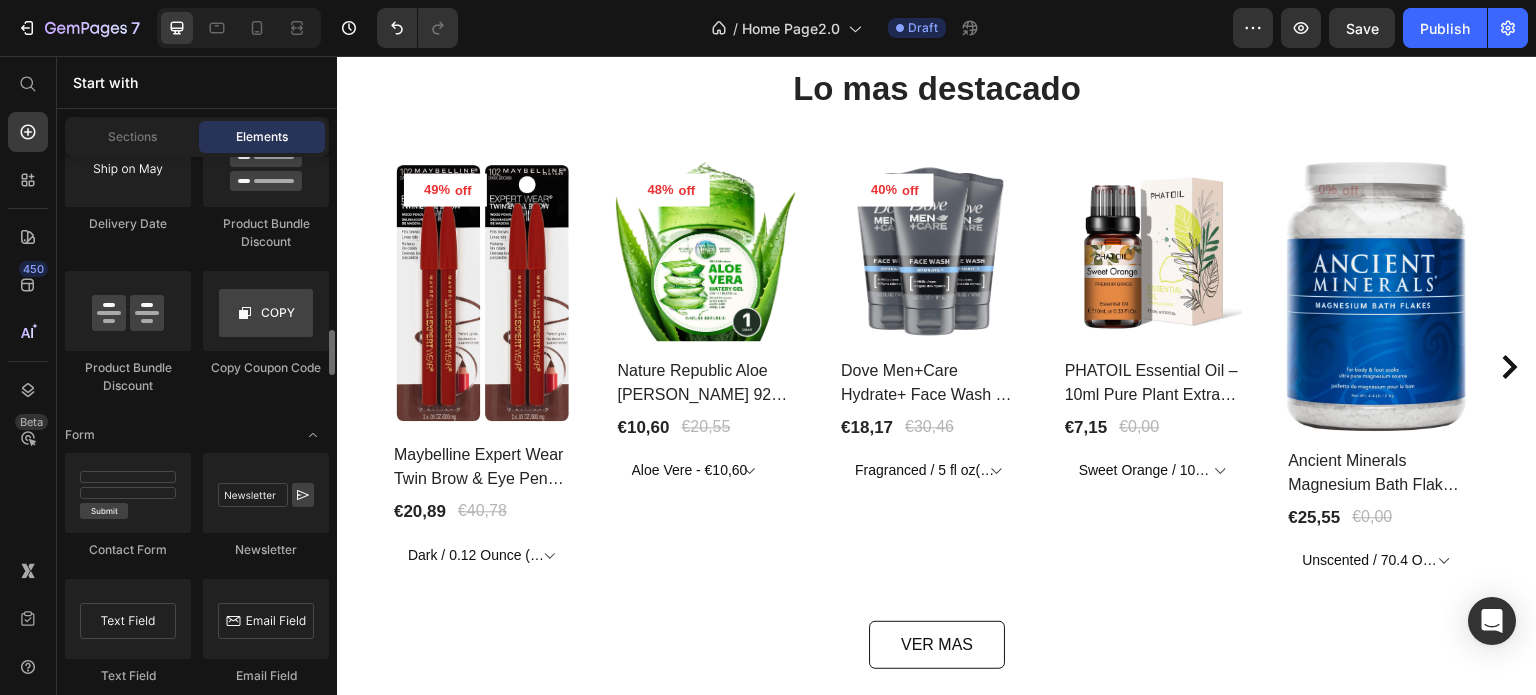 scroll, scrollTop: 4148, scrollLeft: 0, axis: vertical 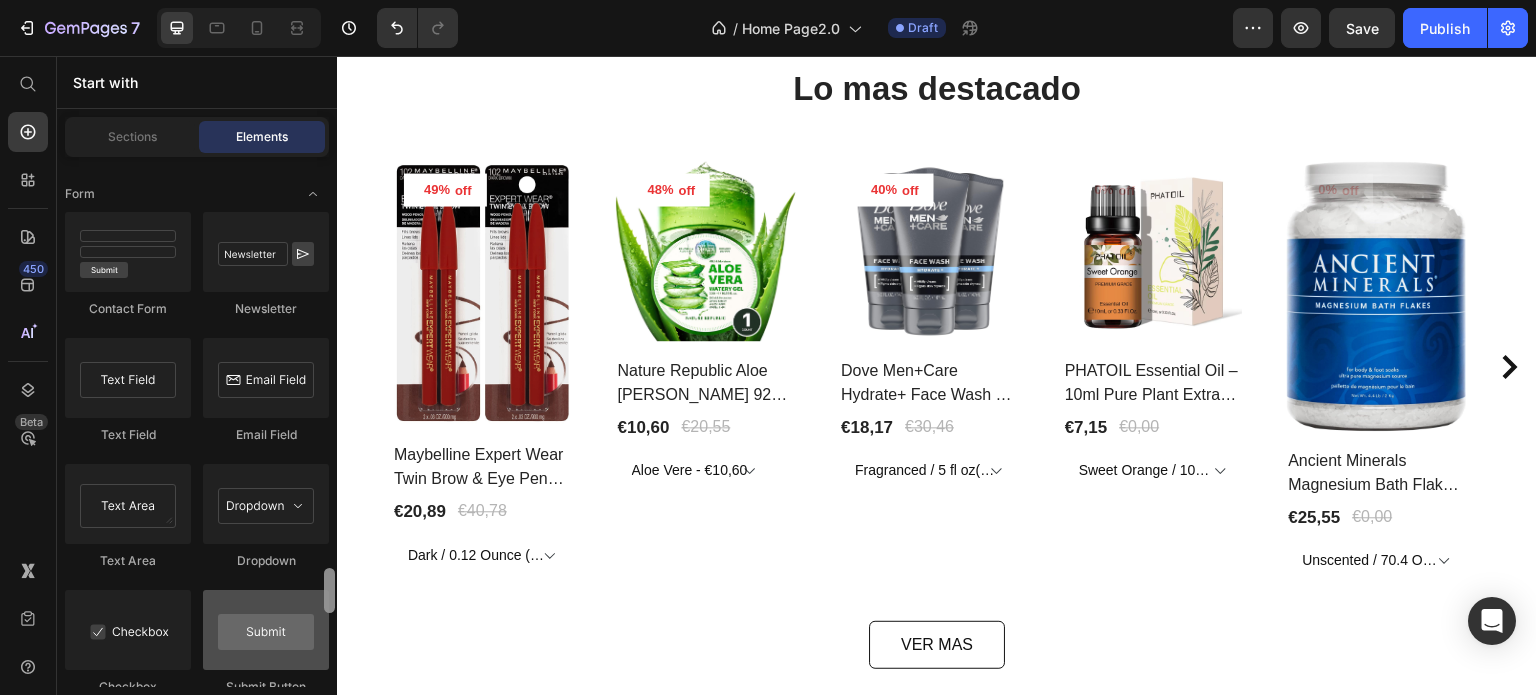 drag, startPoint x: 332, startPoint y: 549, endPoint x: 317, endPoint y: 604, distance: 57.00877 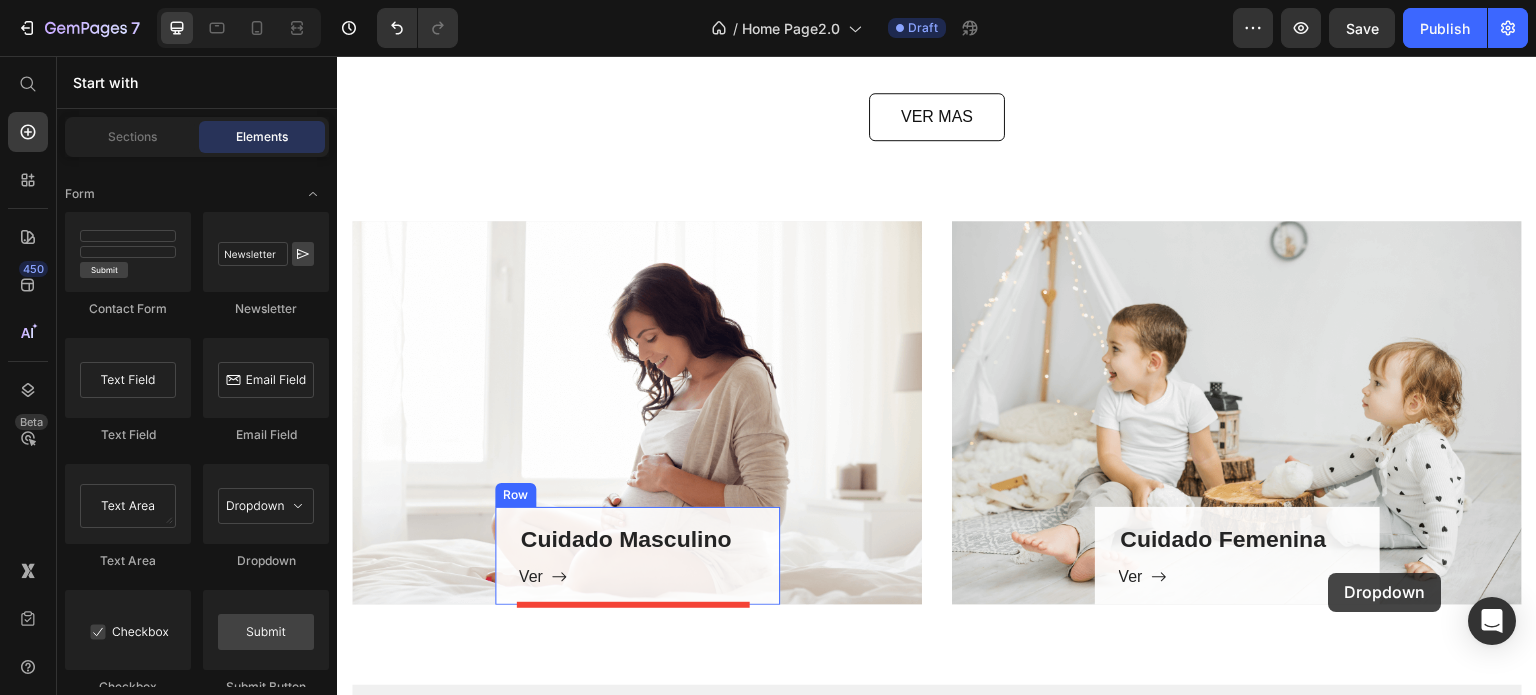 scroll, scrollTop: 1228, scrollLeft: 0, axis: vertical 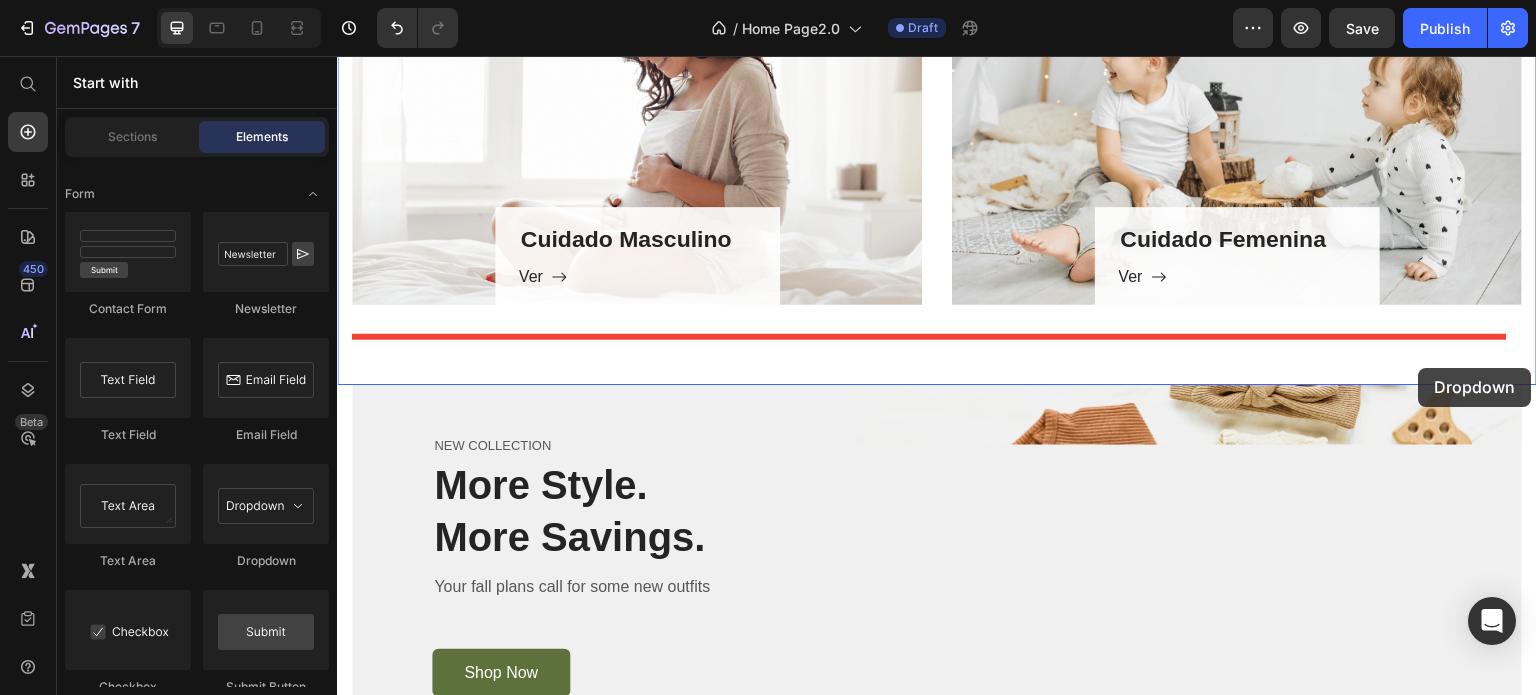 drag, startPoint x: 642, startPoint y: 547, endPoint x: 1419, endPoint y: 368, distance: 797.35187 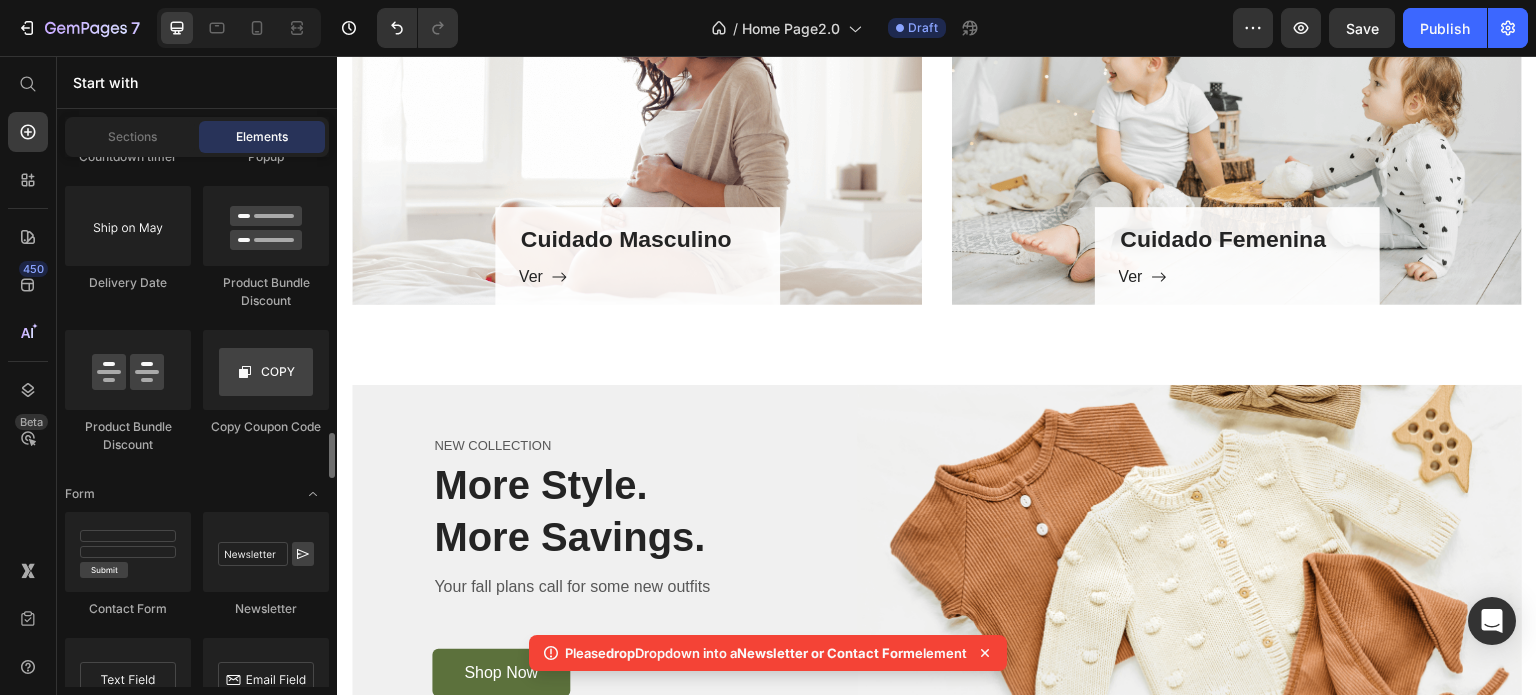 scroll, scrollTop: 4089, scrollLeft: 0, axis: vertical 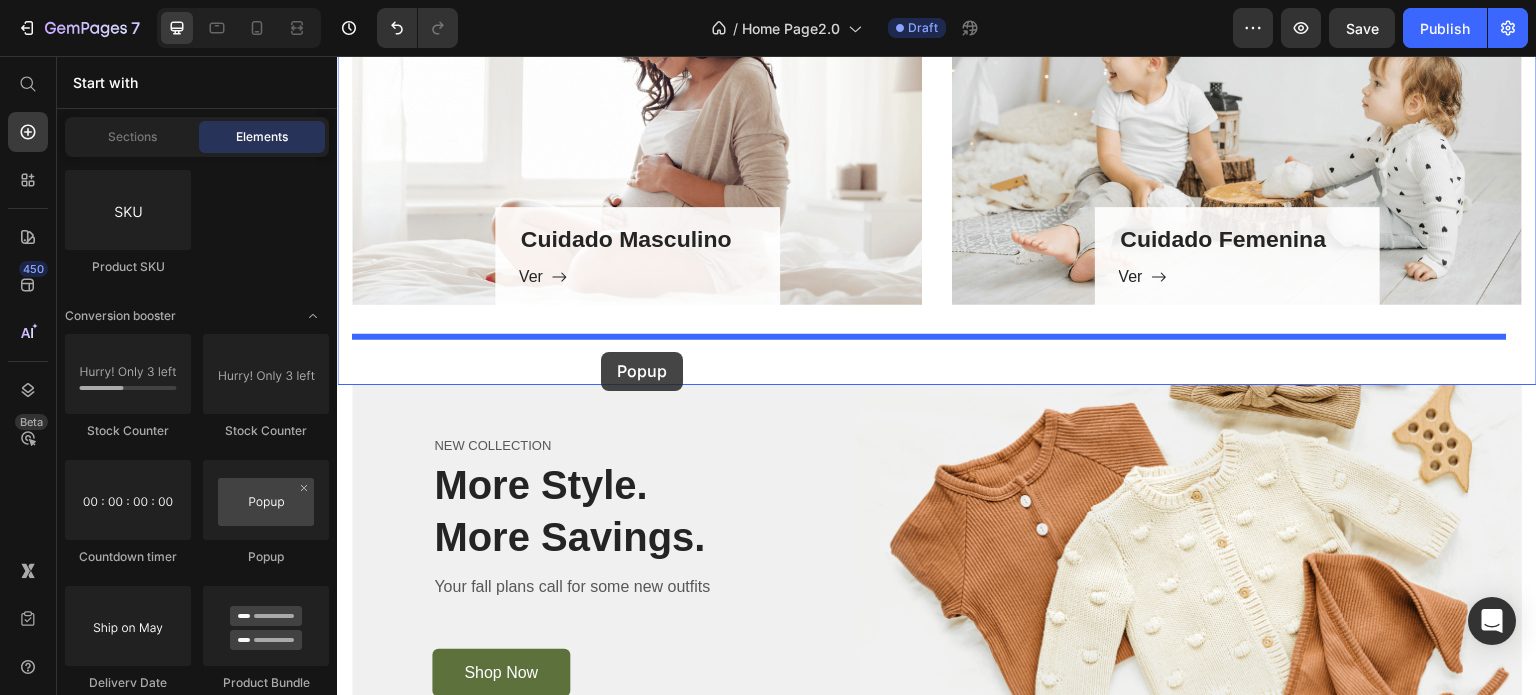 drag, startPoint x: 612, startPoint y: 583, endPoint x: 601, endPoint y: 352, distance: 231.26175 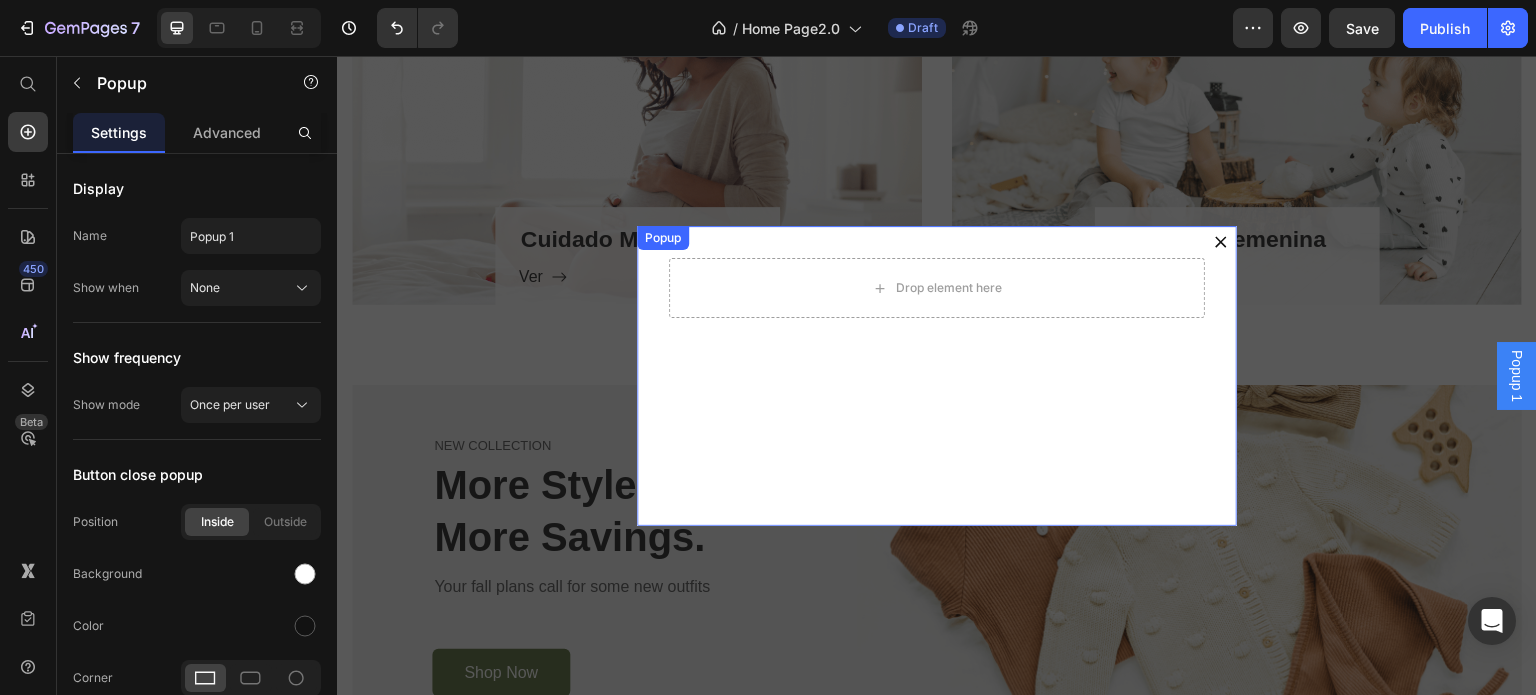 click at bounding box center (1221, 242) 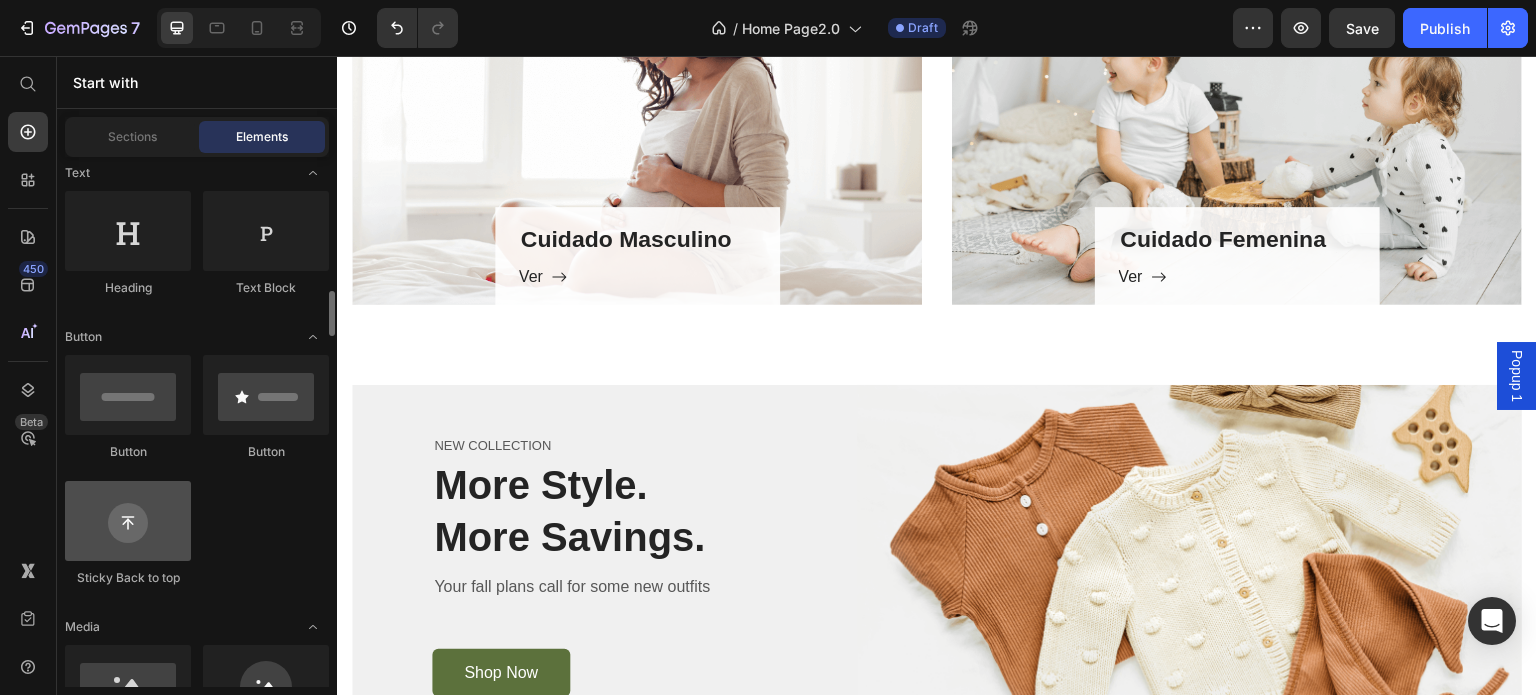 scroll, scrollTop: 400, scrollLeft: 0, axis: vertical 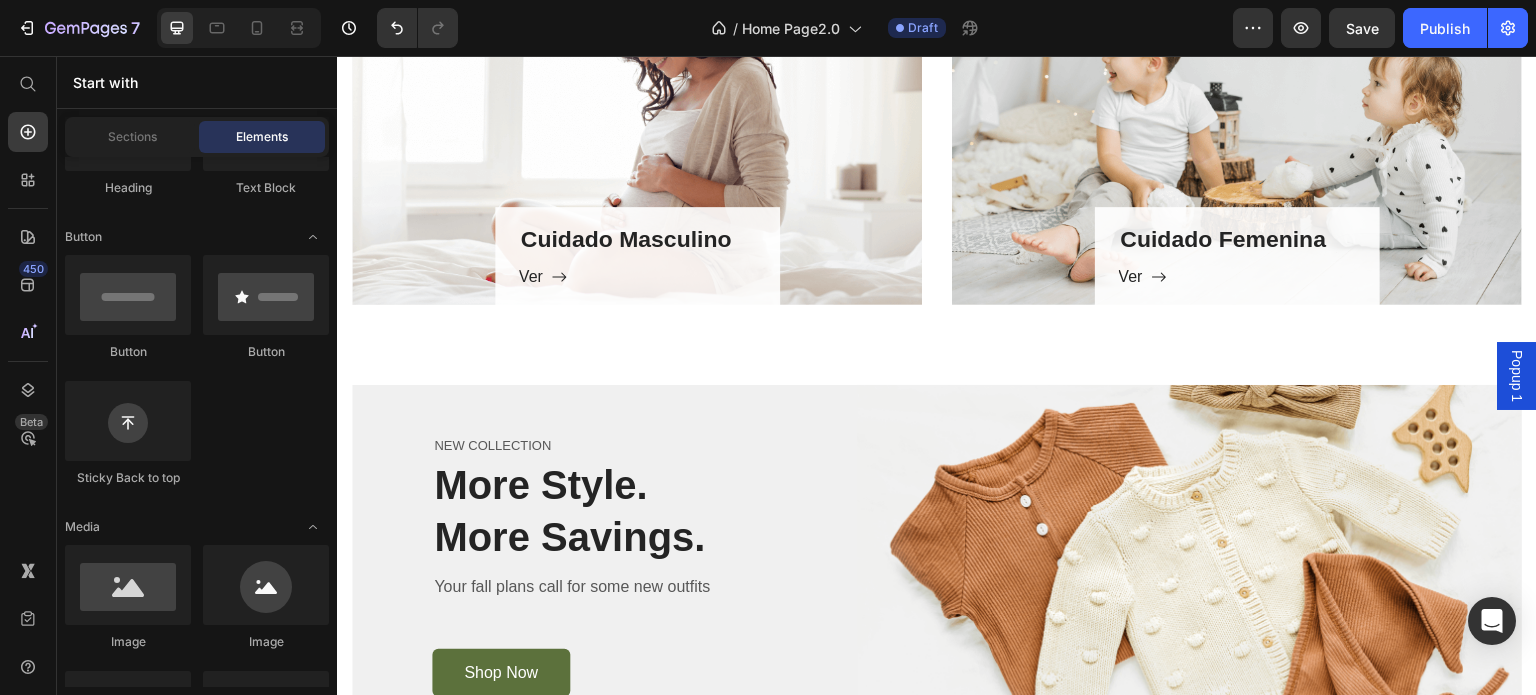 click on "Sections Elements" at bounding box center (197, 137) 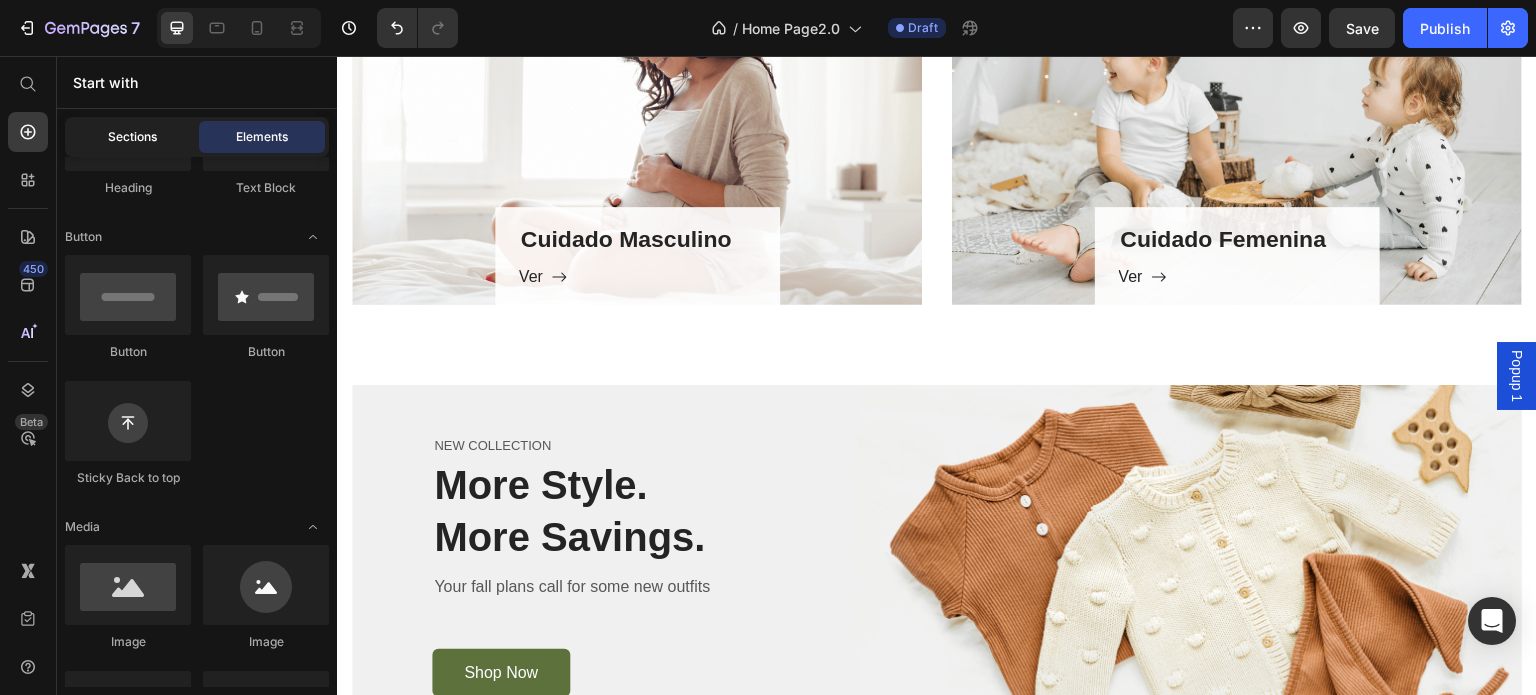 click on "Sections" 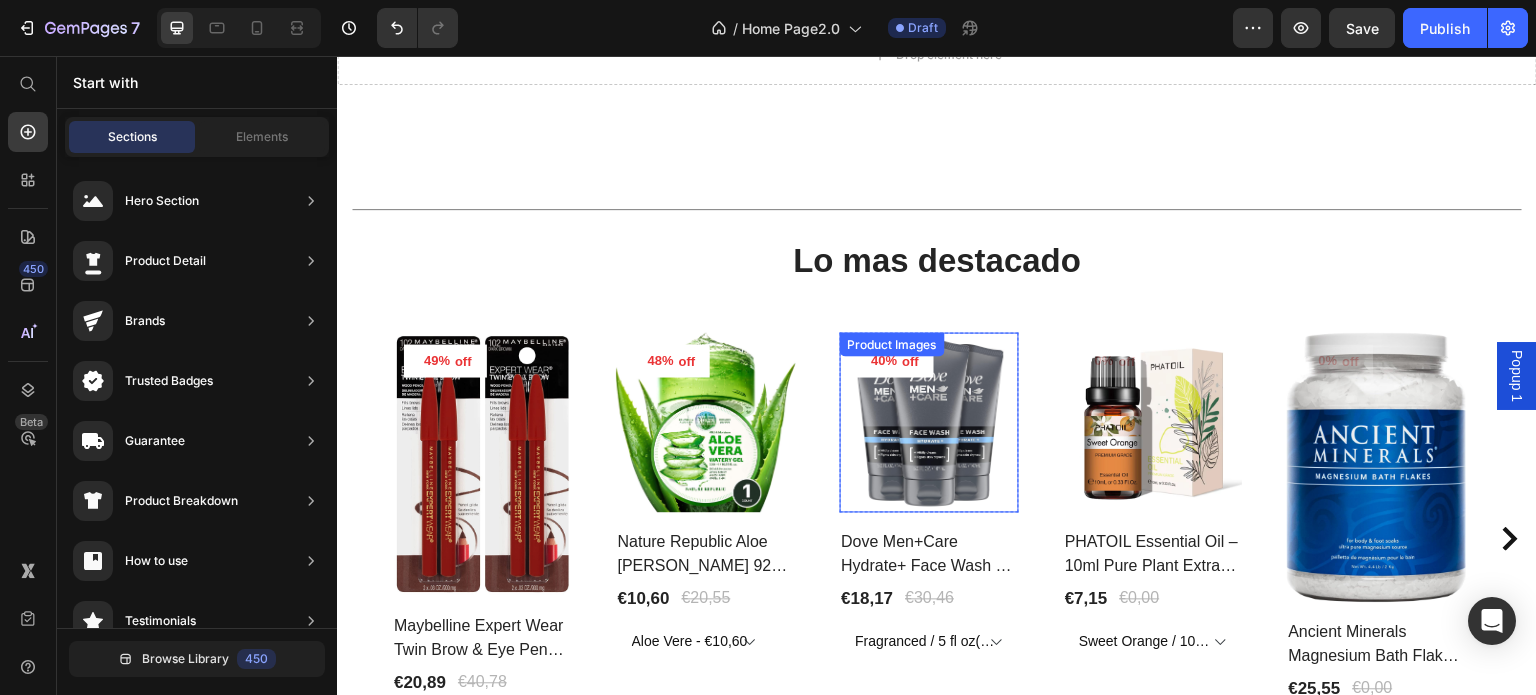 scroll, scrollTop: 0, scrollLeft: 0, axis: both 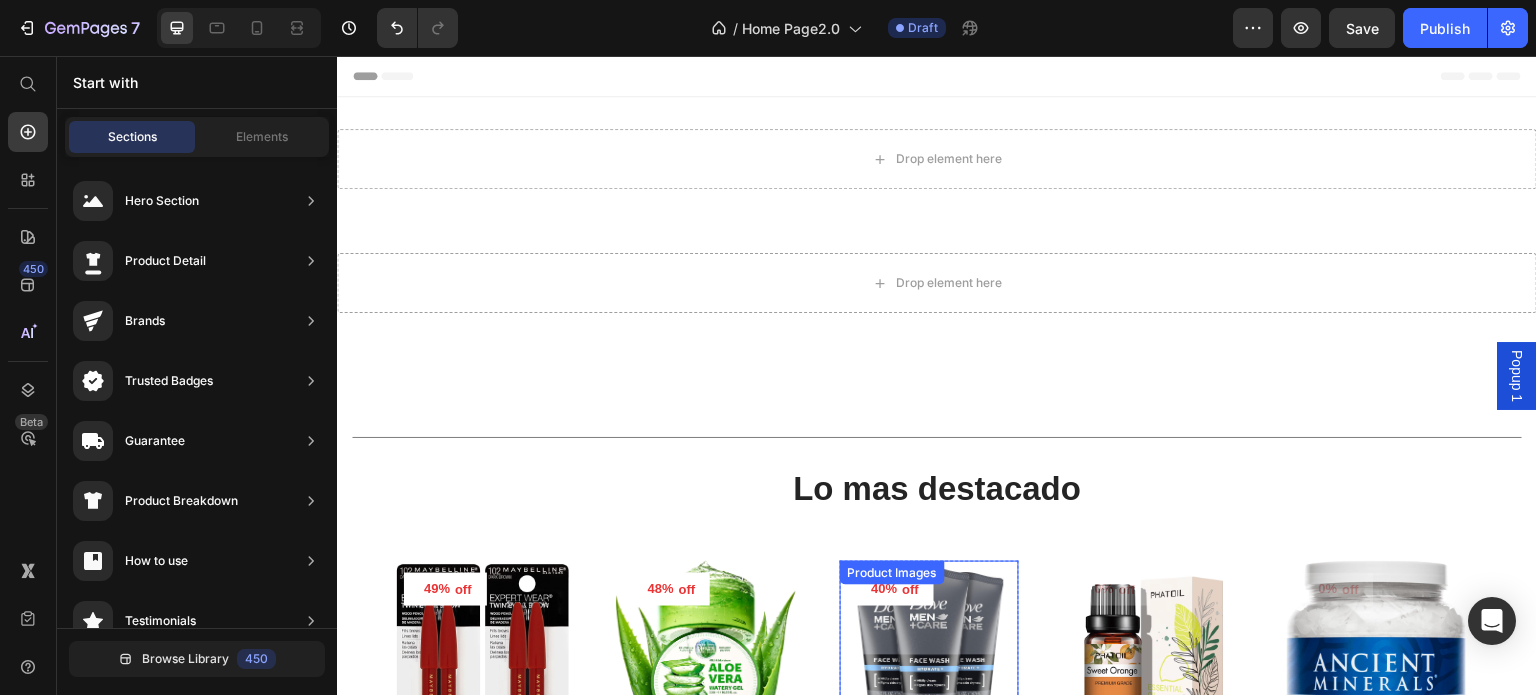 drag, startPoint x: 963, startPoint y: 377, endPoint x: 945, endPoint y: 378, distance: 18.027756 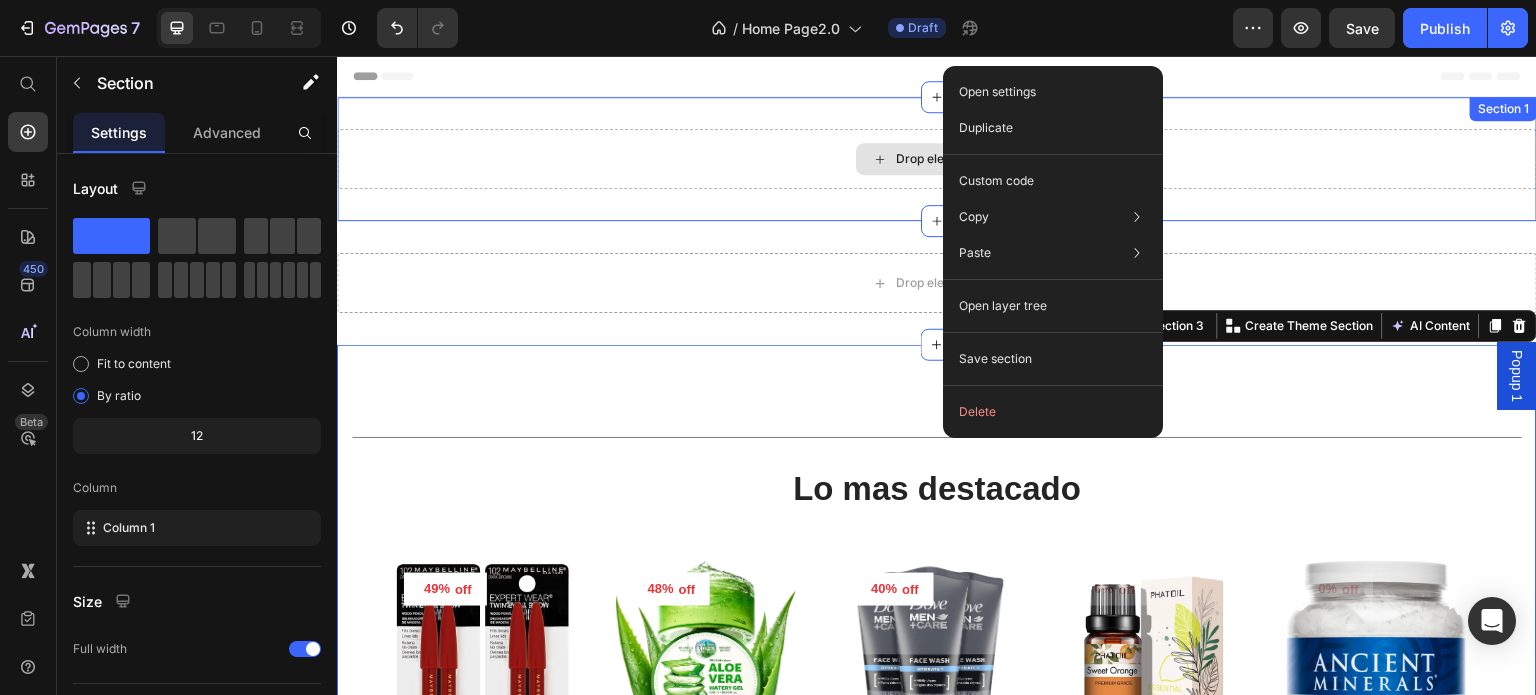 click on "Drop element here Section 1" at bounding box center (937, 159) 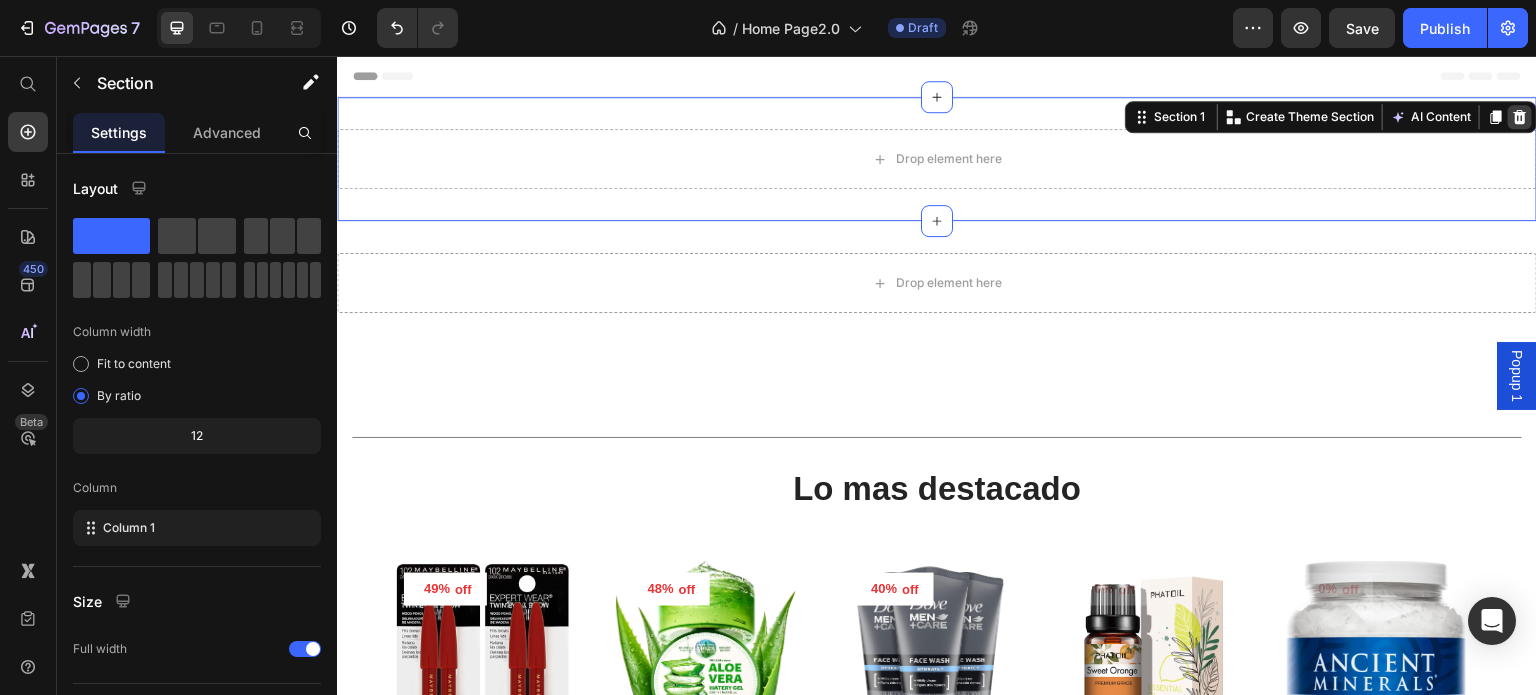 click 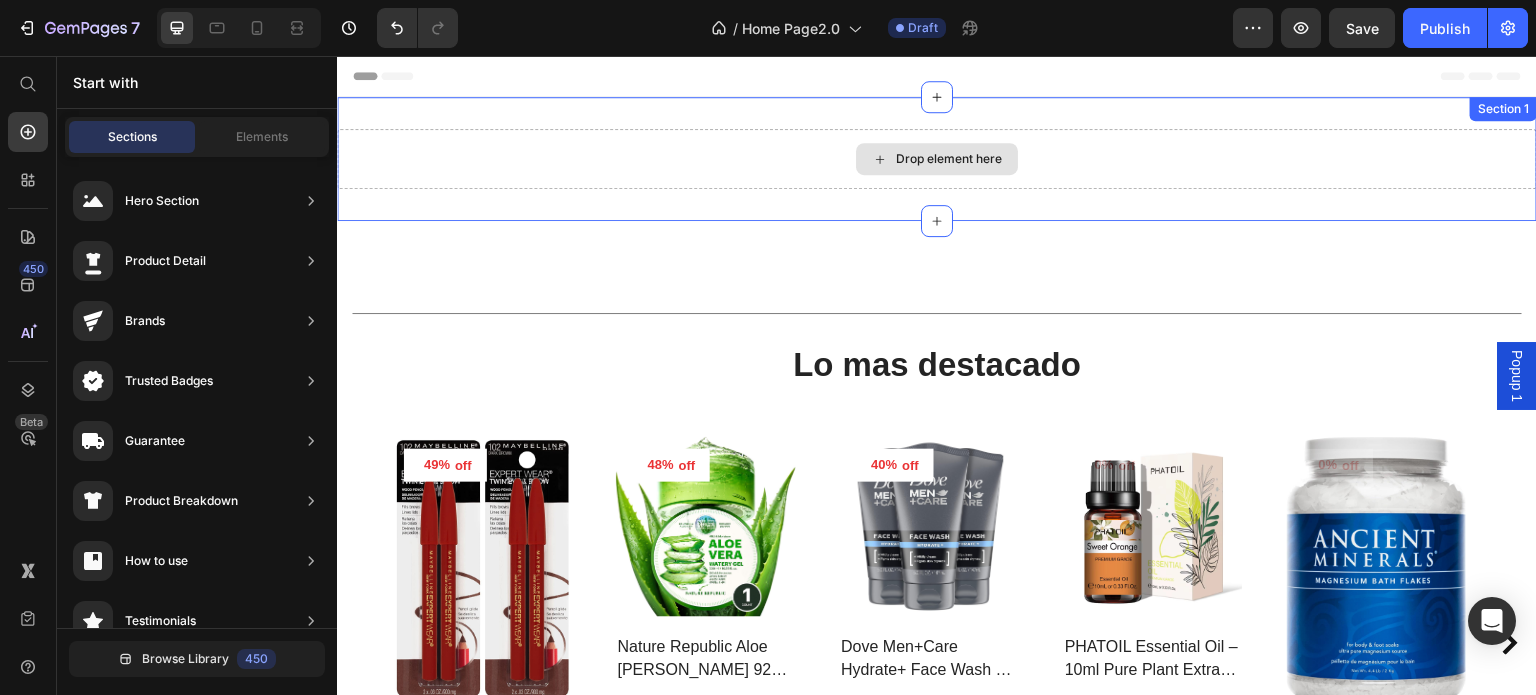 click on "Drop element here" at bounding box center [937, 159] 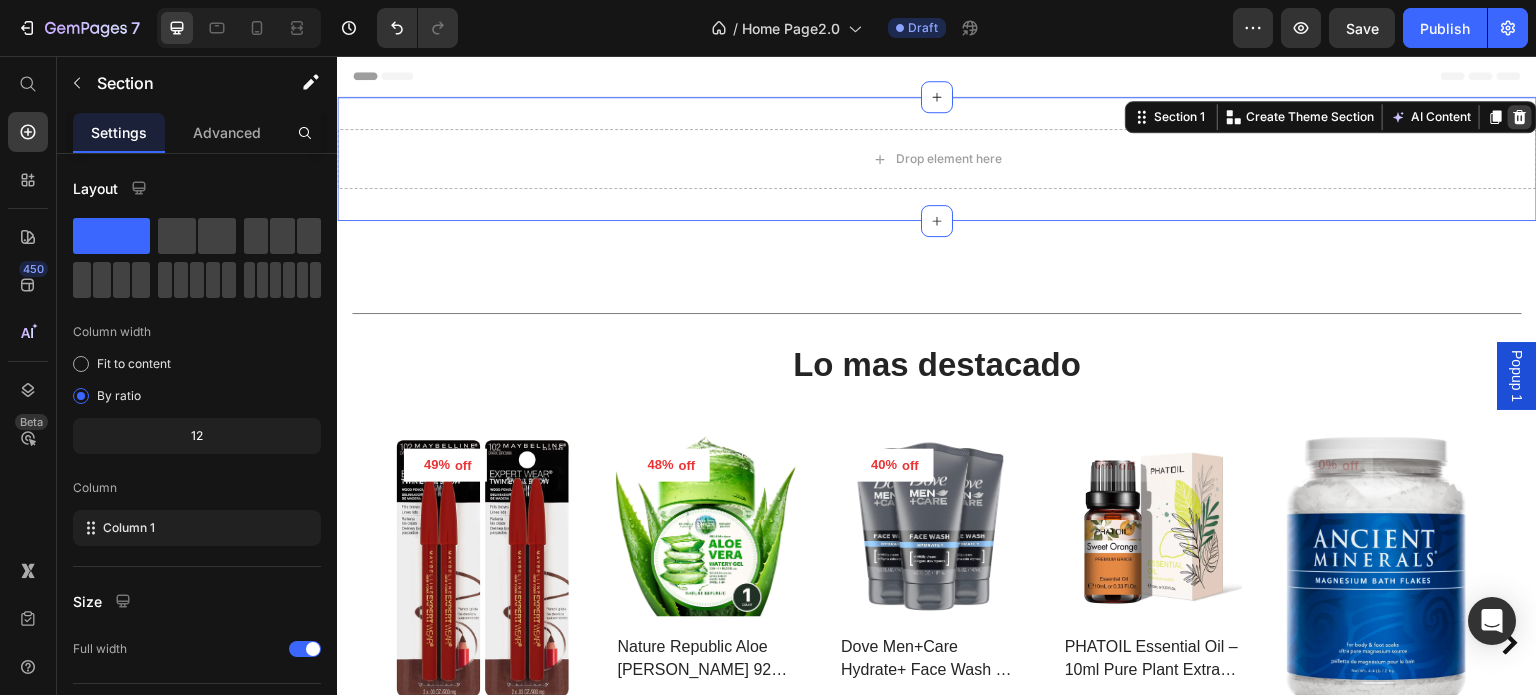 click at bounding box center (1520, 117) 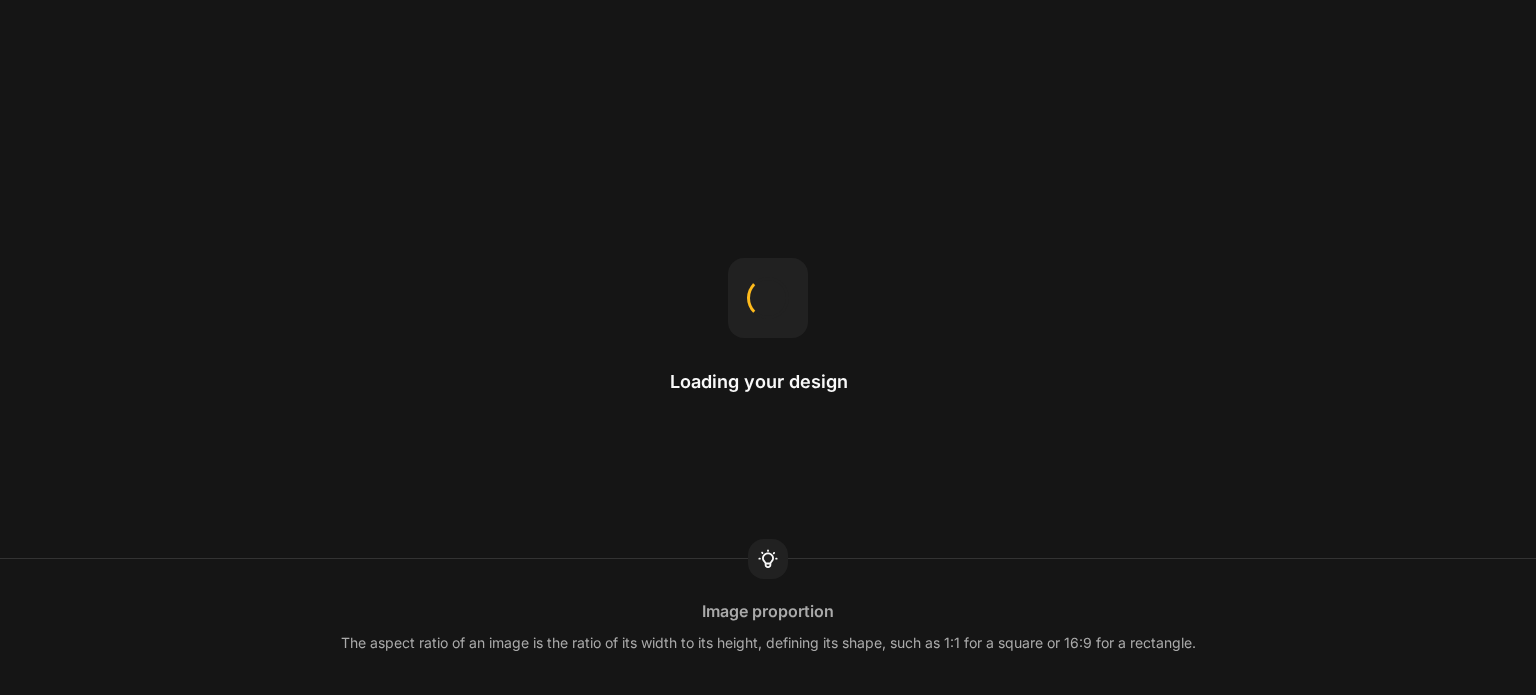 scroll, scrollTop: 0, scrollLeft: 0, axis: both 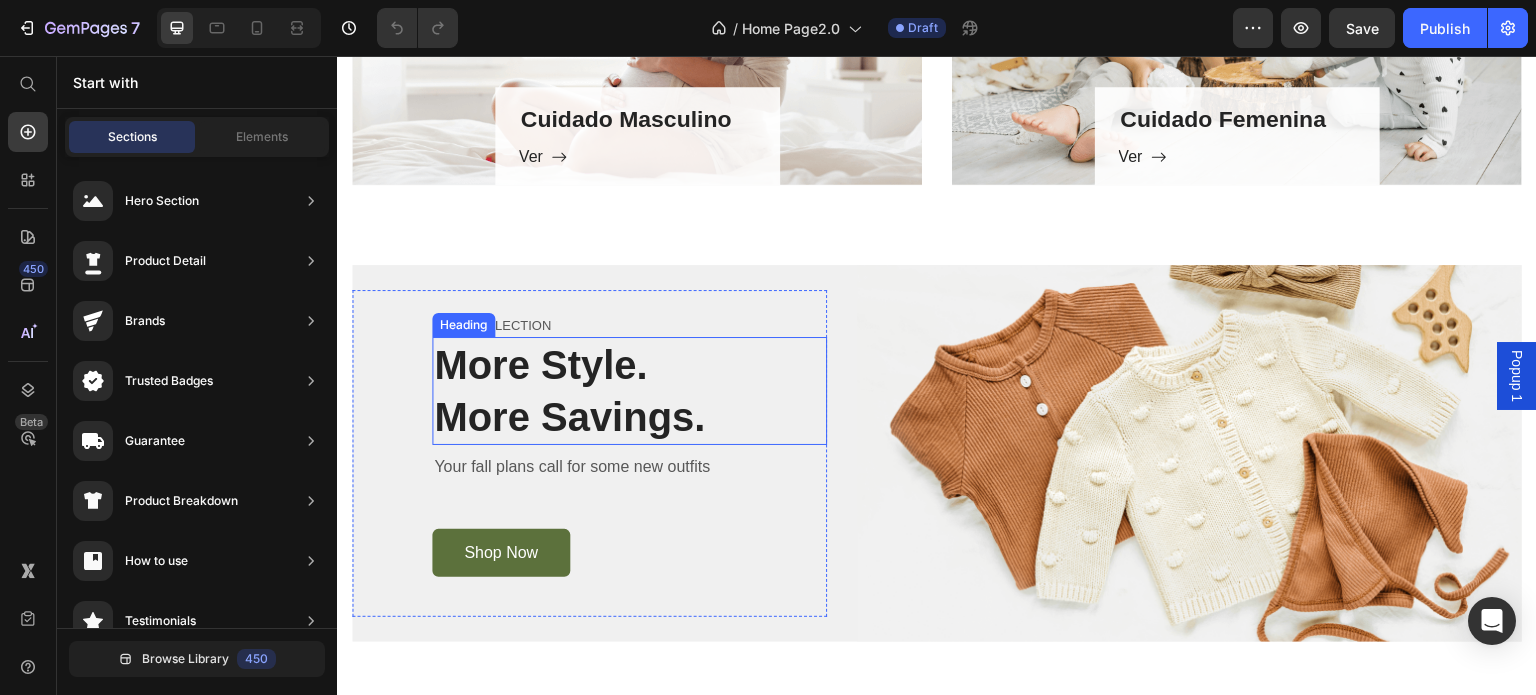 click on "More Style." at bounding box center [629, 365] 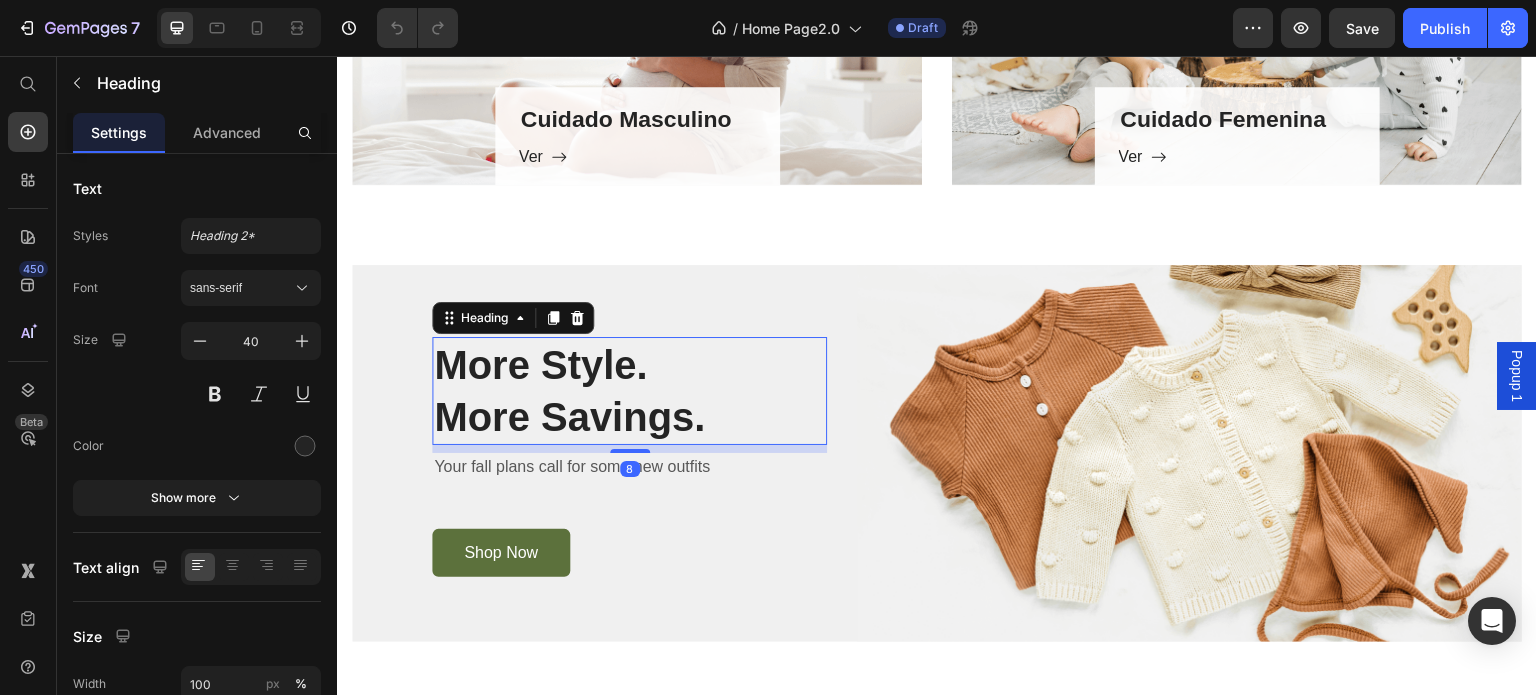 click on "More Style." at bounding box center (629, 365) 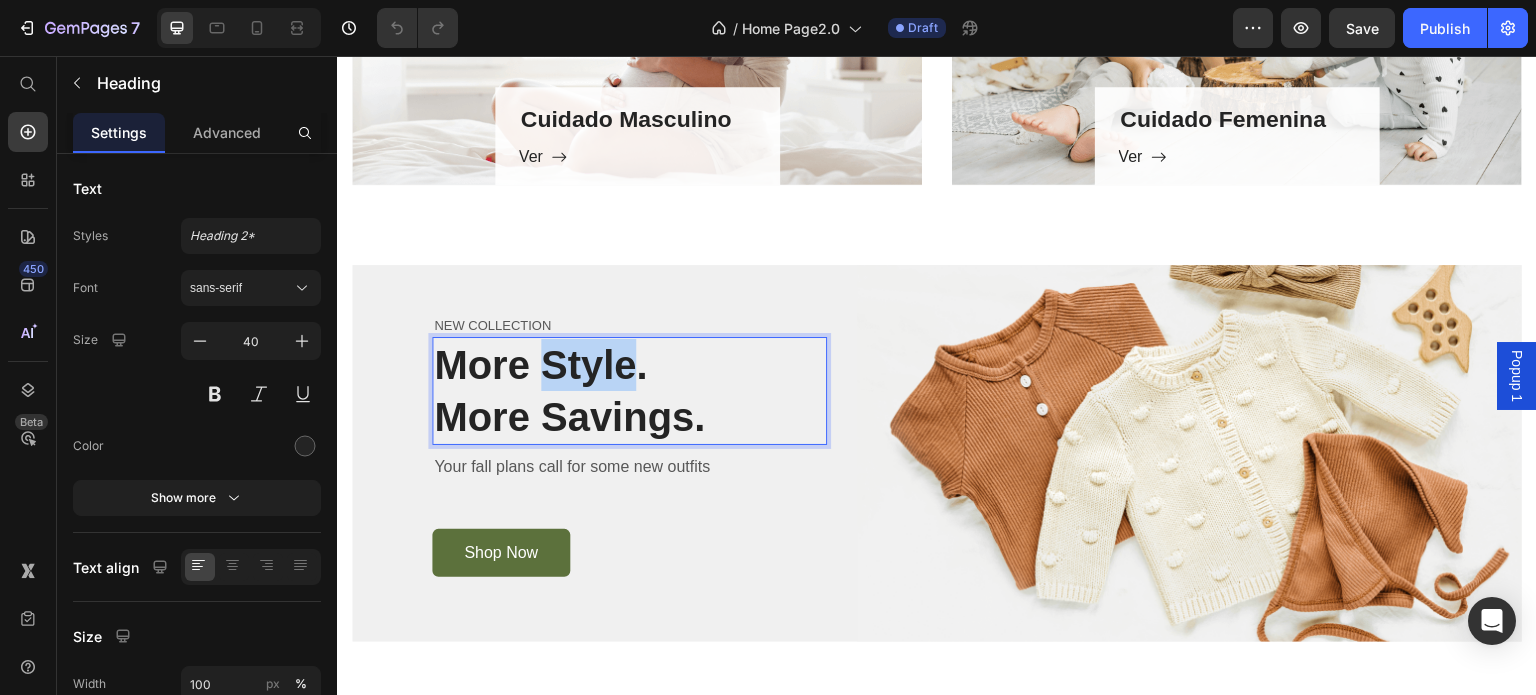 click on "More Style." at bounding box center (629, 365) 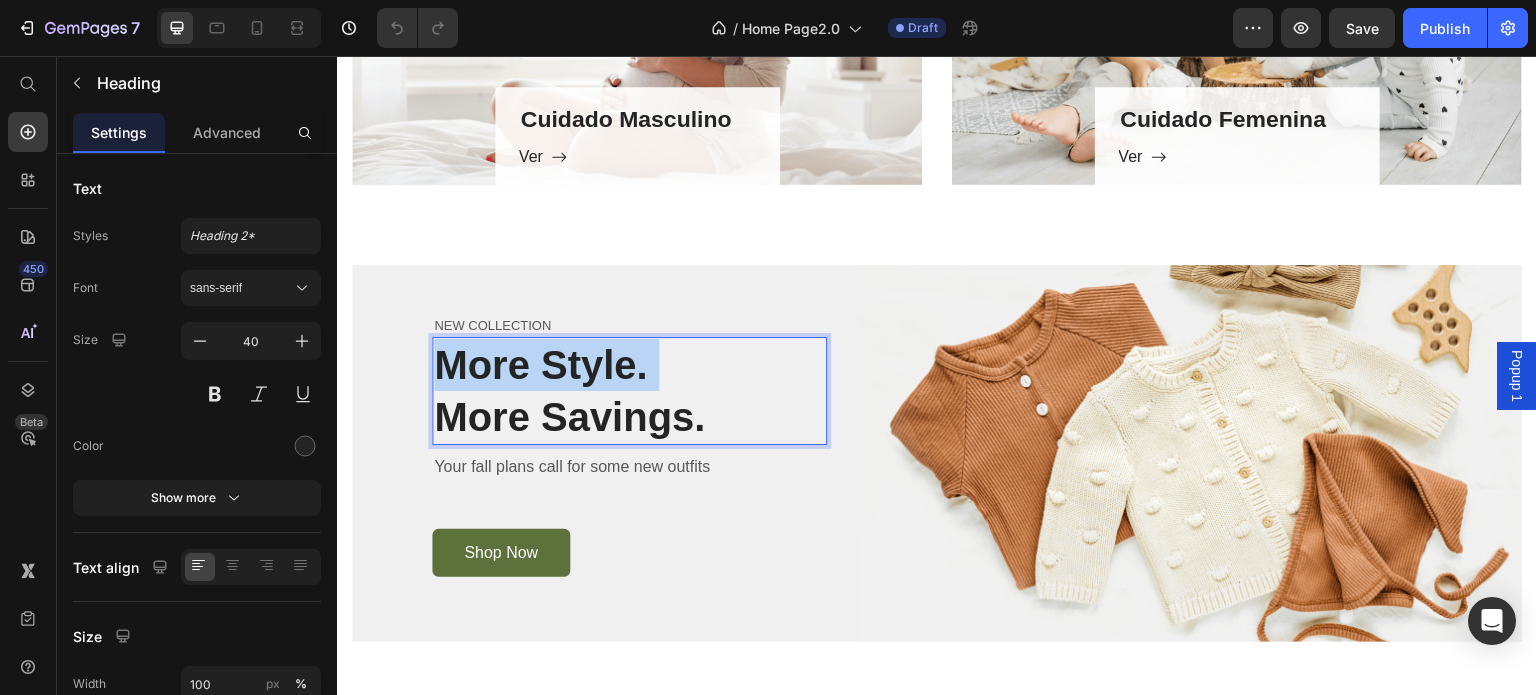click on "More Style." at bounding box center [629, 365] 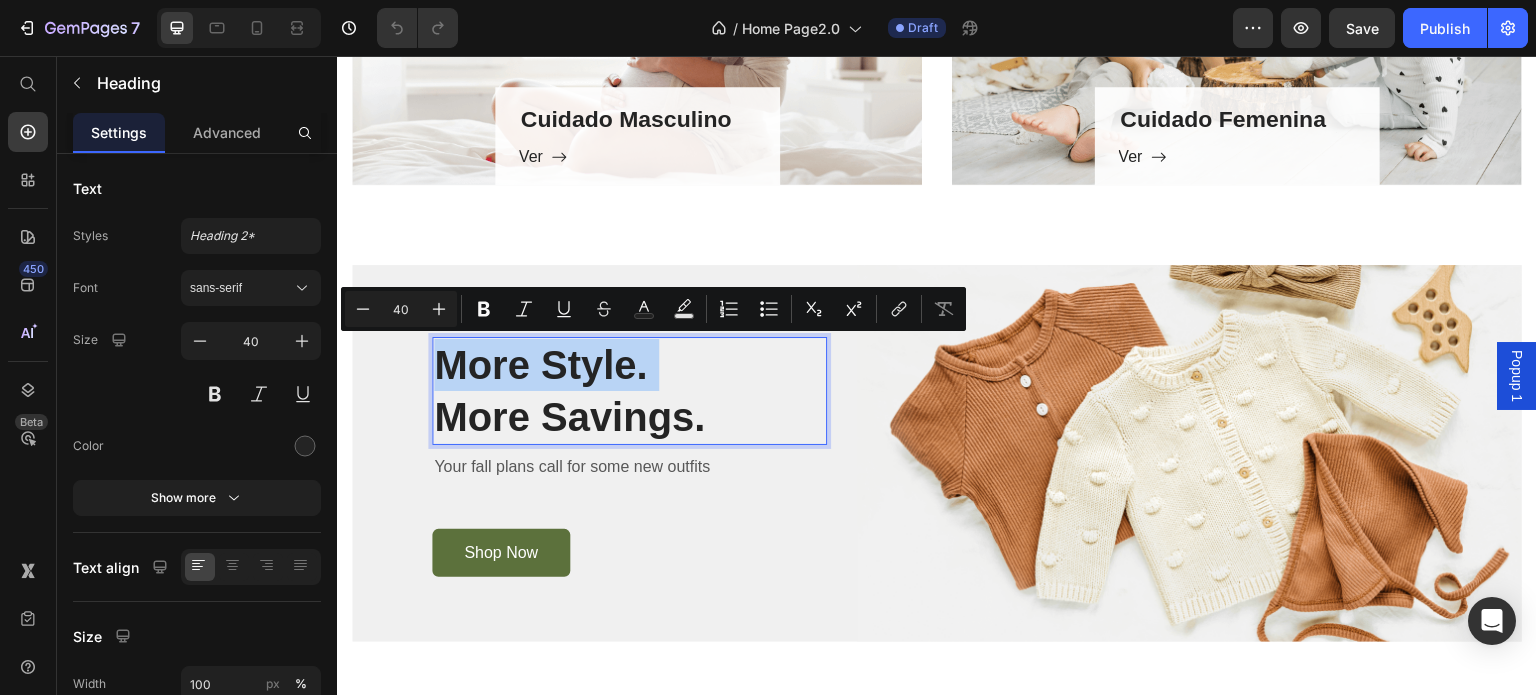 click on "More Style." at bounding box center [629, 365] 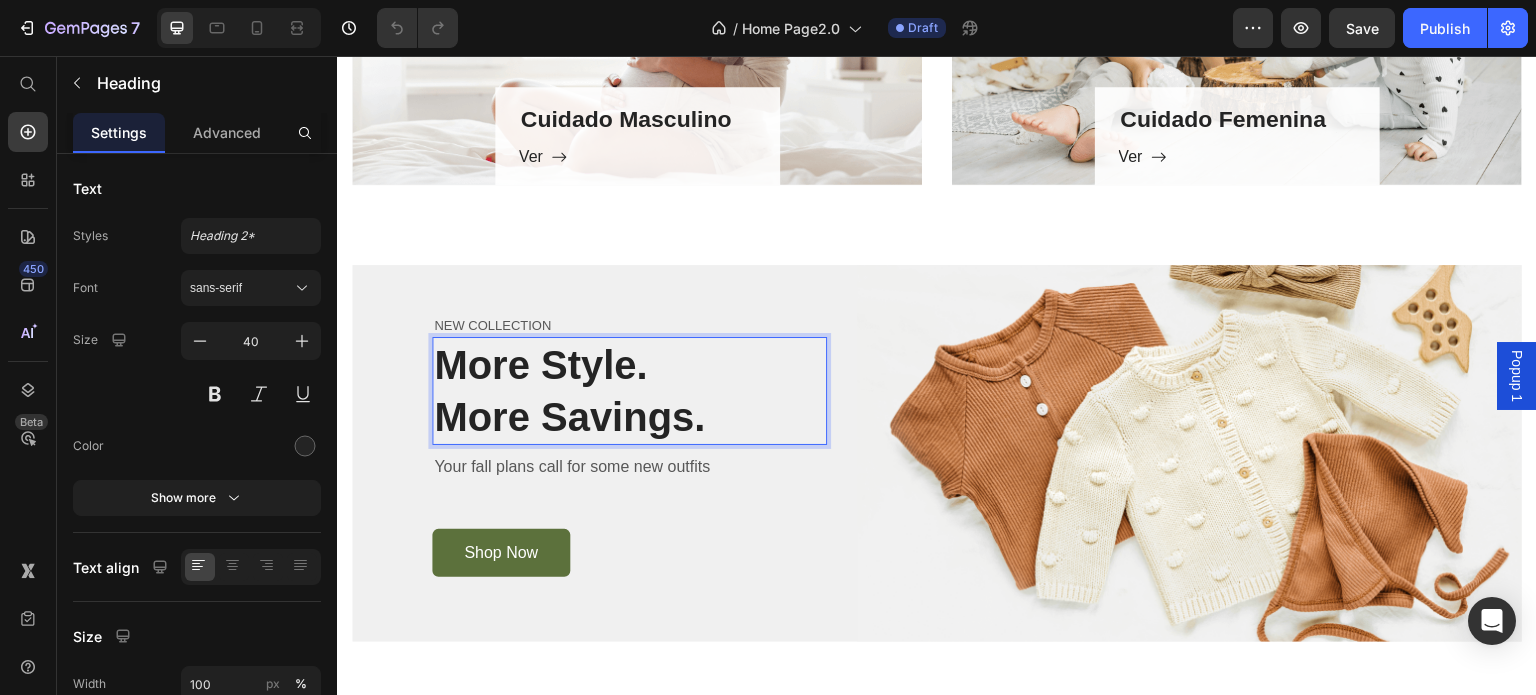 click on "More Style." at bounding box center (629, 365) 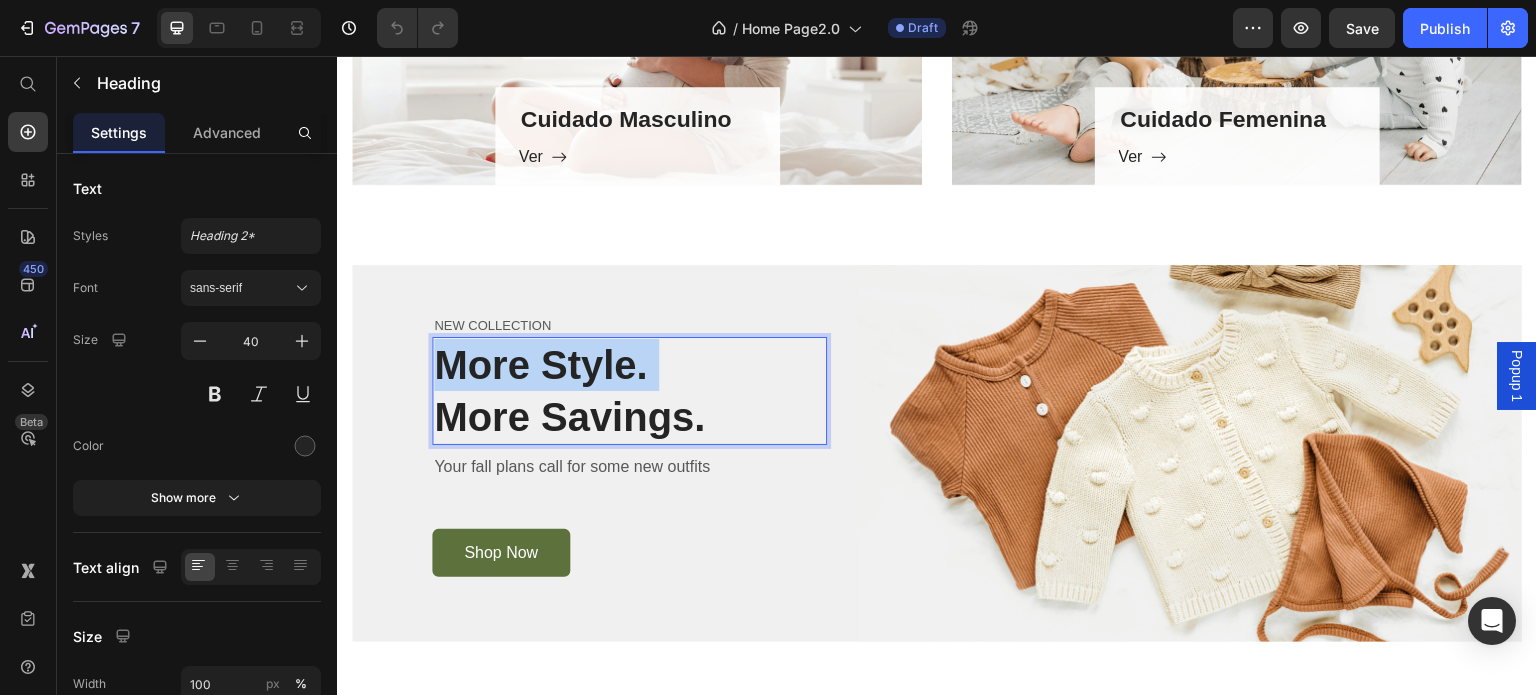 click on "More Style." at bounding box center [629, 365] 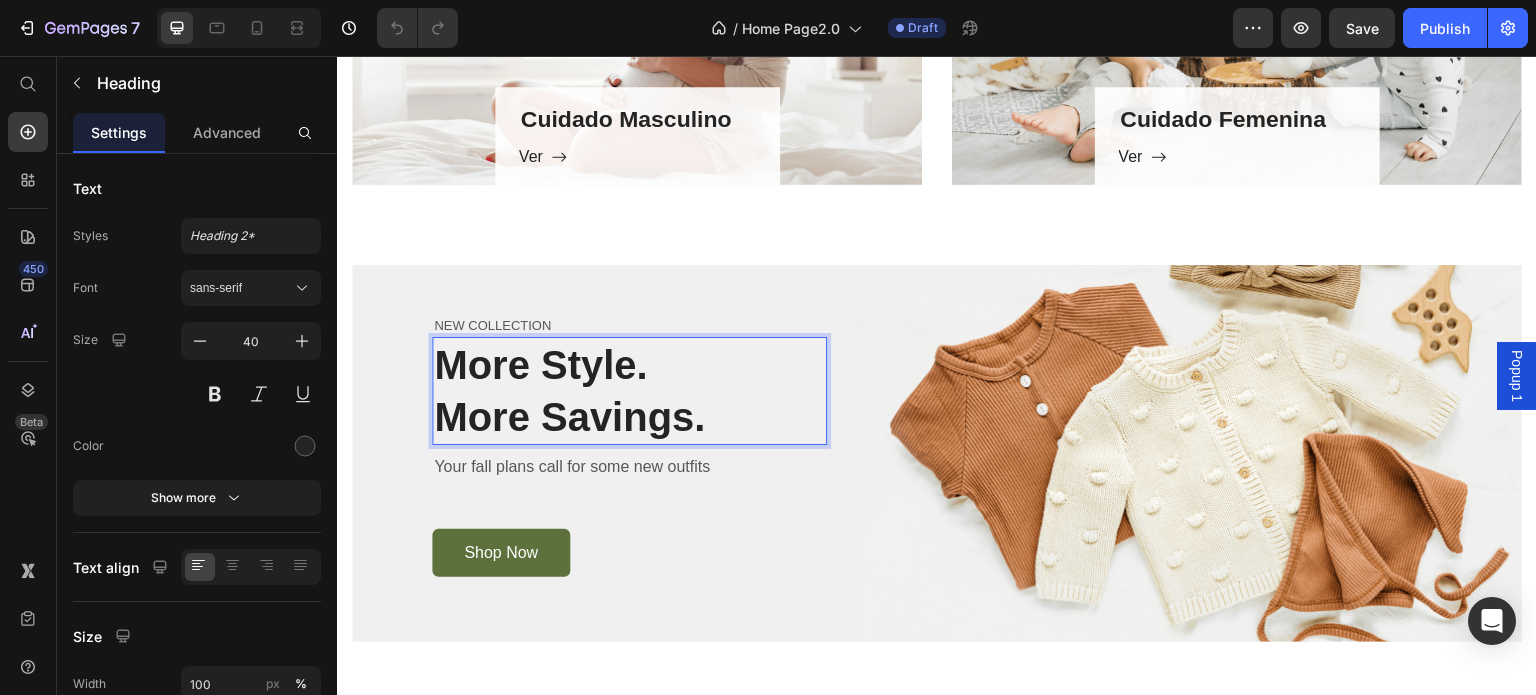 click on "More Savings." at bounding box center [629, 417] 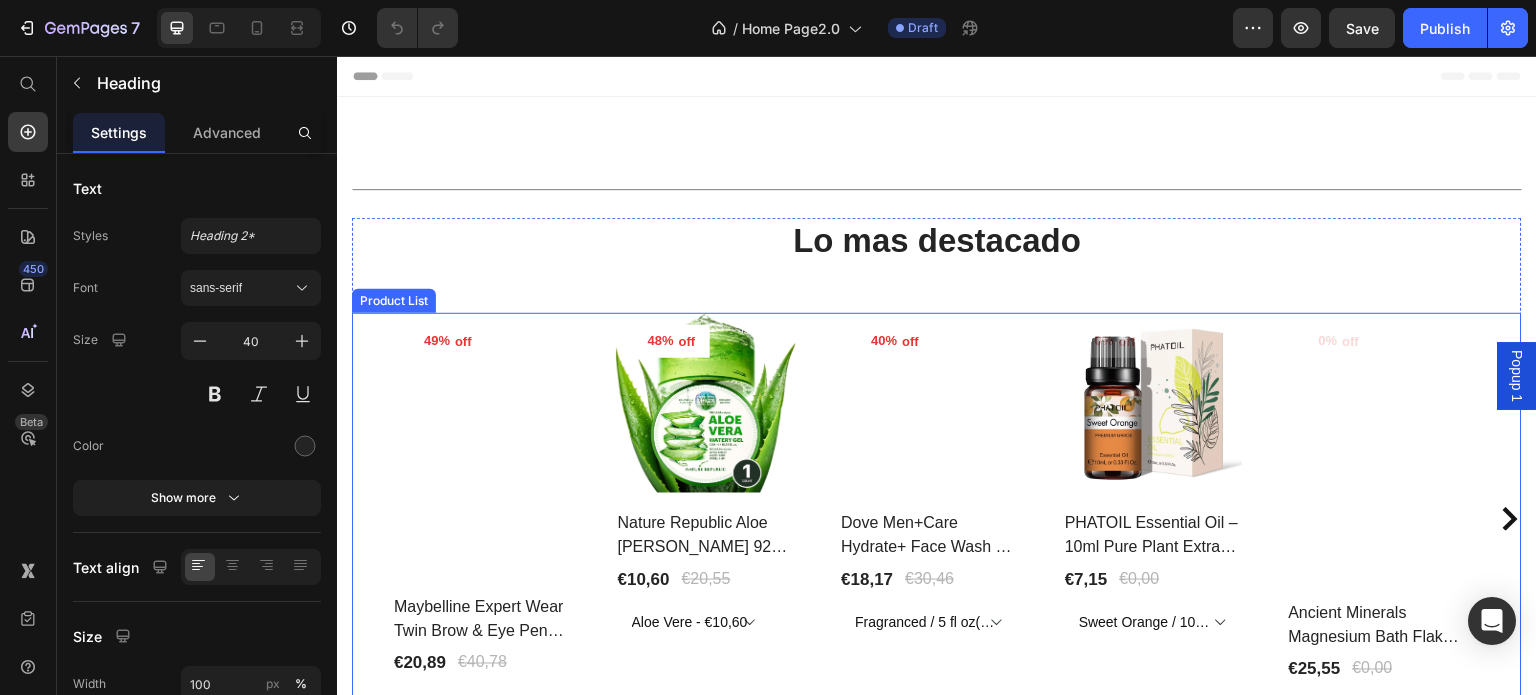 scroll, scrollTop: 0, scrollLeft: 0, axis: both 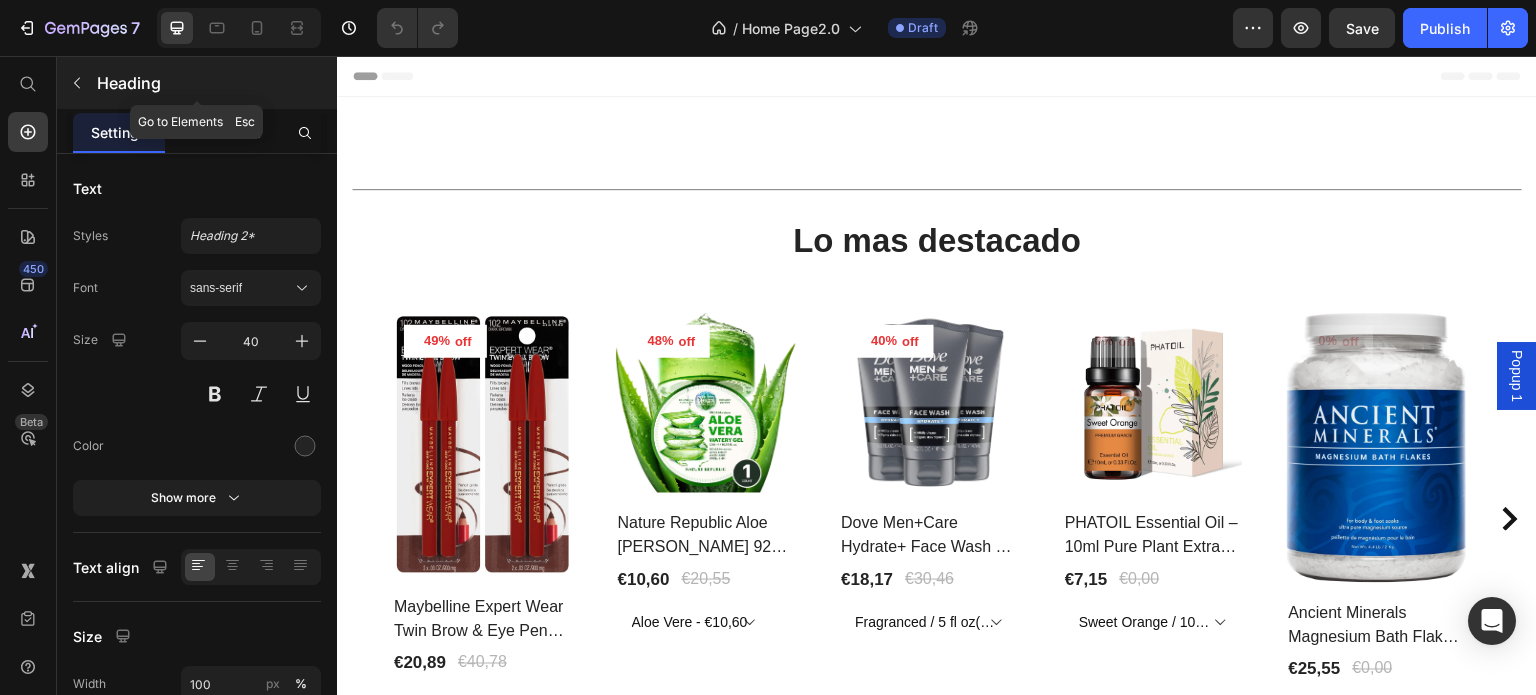 click at bounding box center [77, 83] 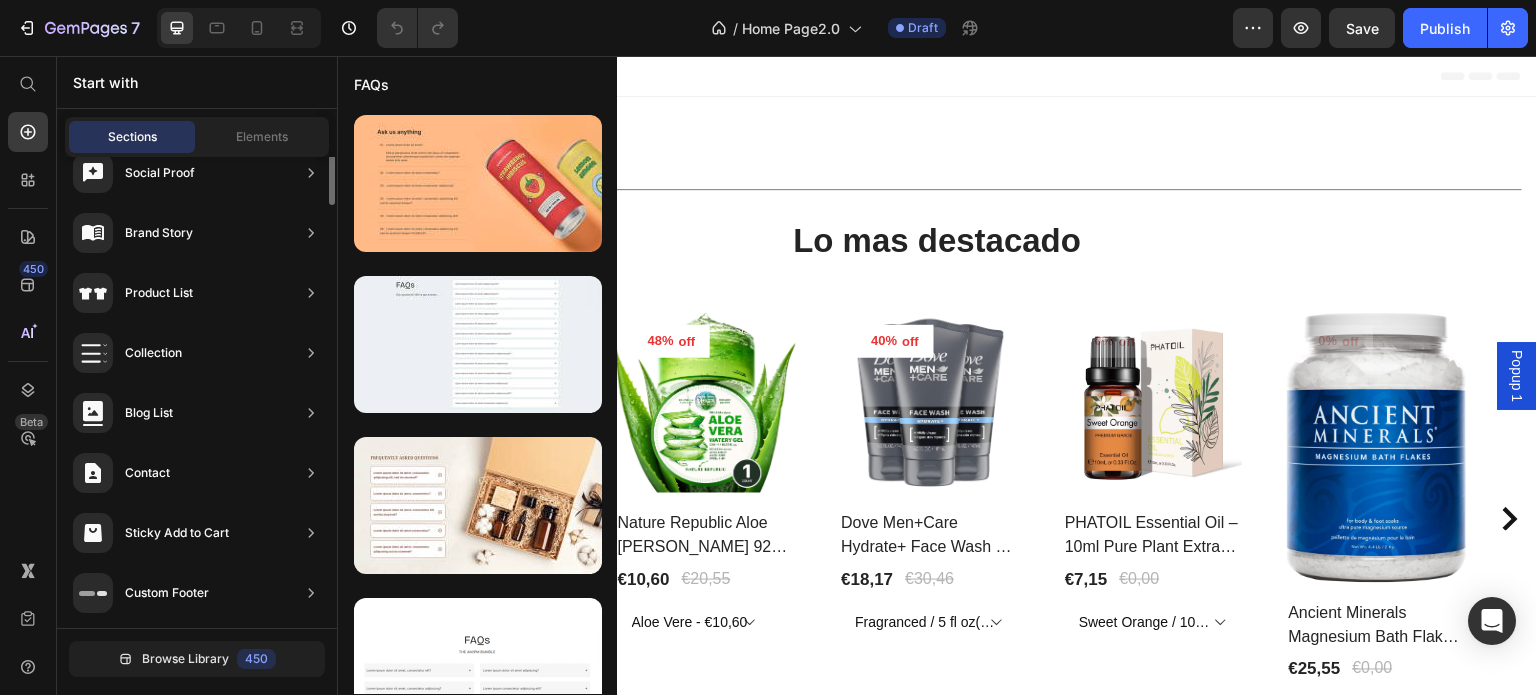 scroll, scrollTop: 288, scrollLeft: 0, axis: vertical 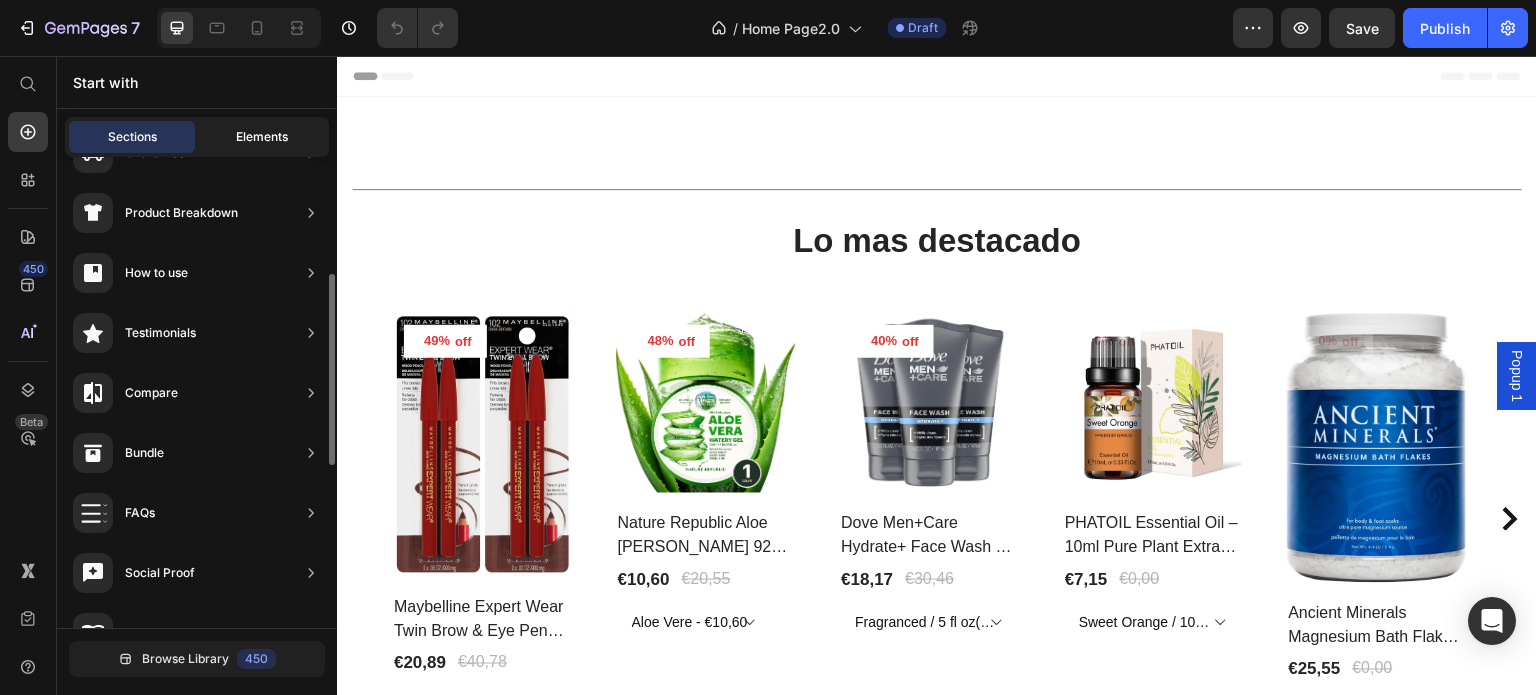 click on "Elements" at bounding box center (262, 137) 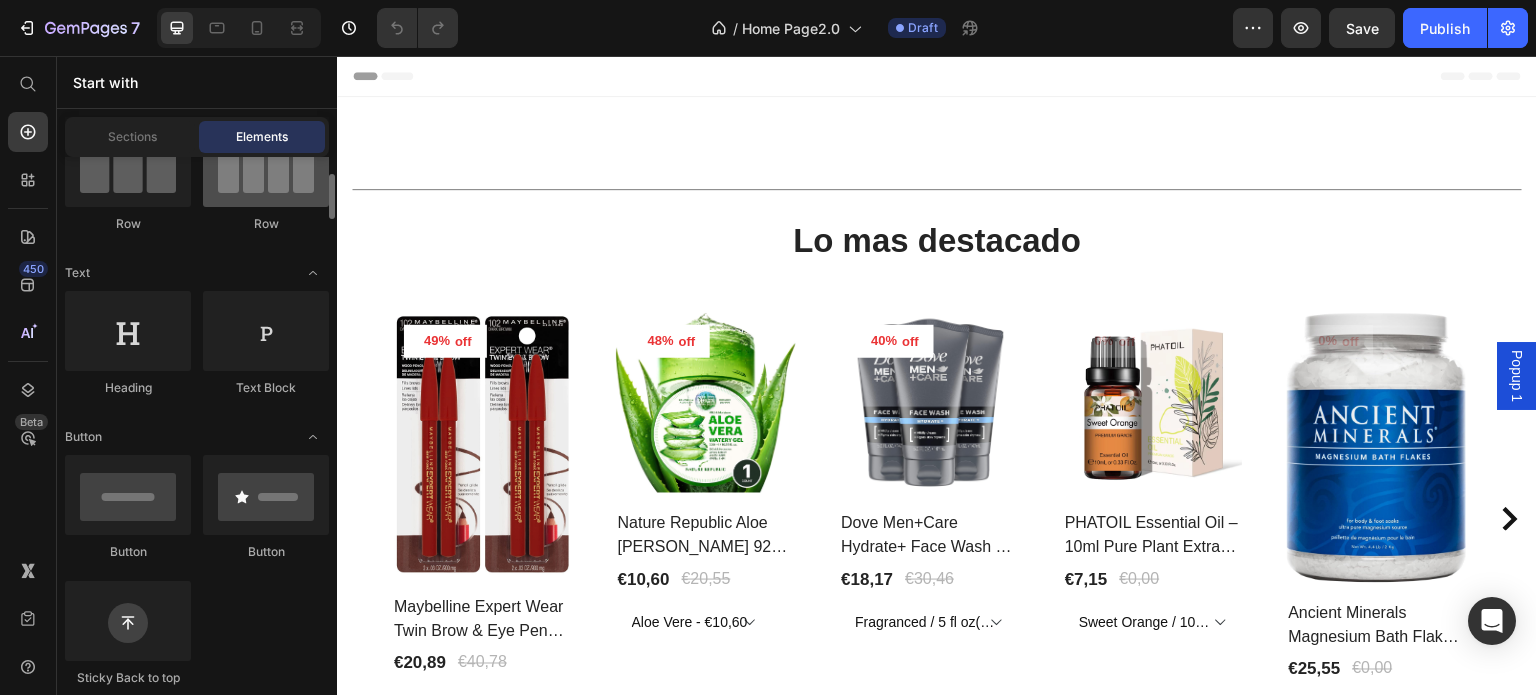 scroll, scrollTop: 300, scrollLeft: 0, axis: vertical 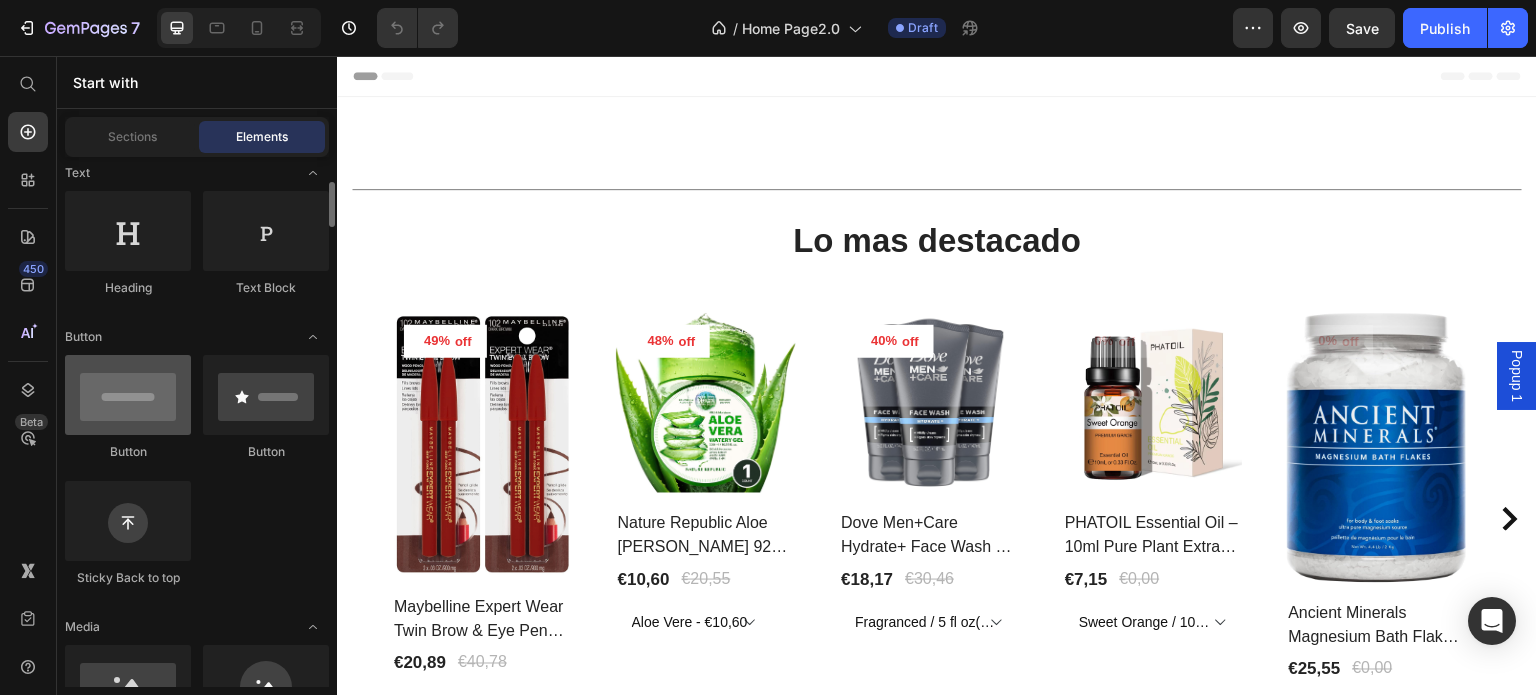 click at bounding box center [128, 395] 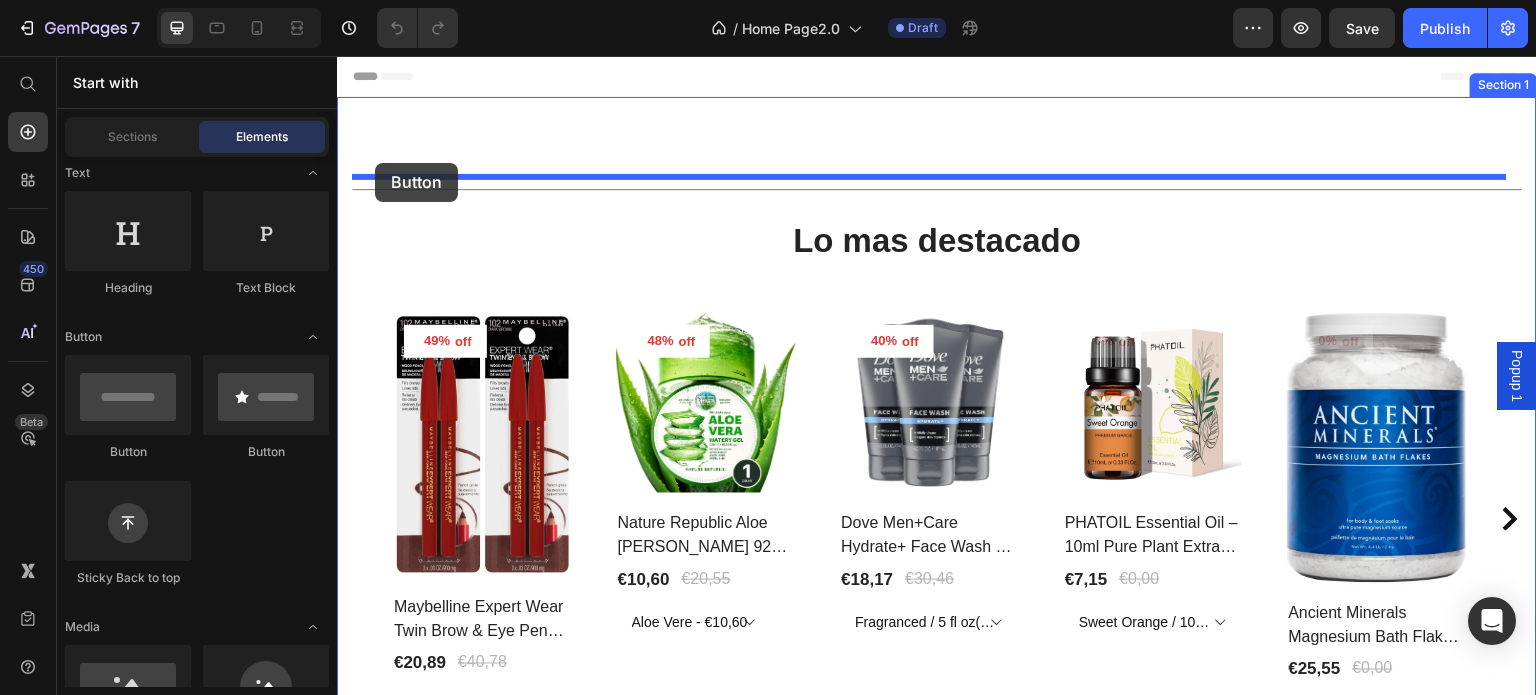 drag, startPoint x: 485, startPoint y: 478, endPoint x: 375, endPoint y: 163, distance: 333.65402 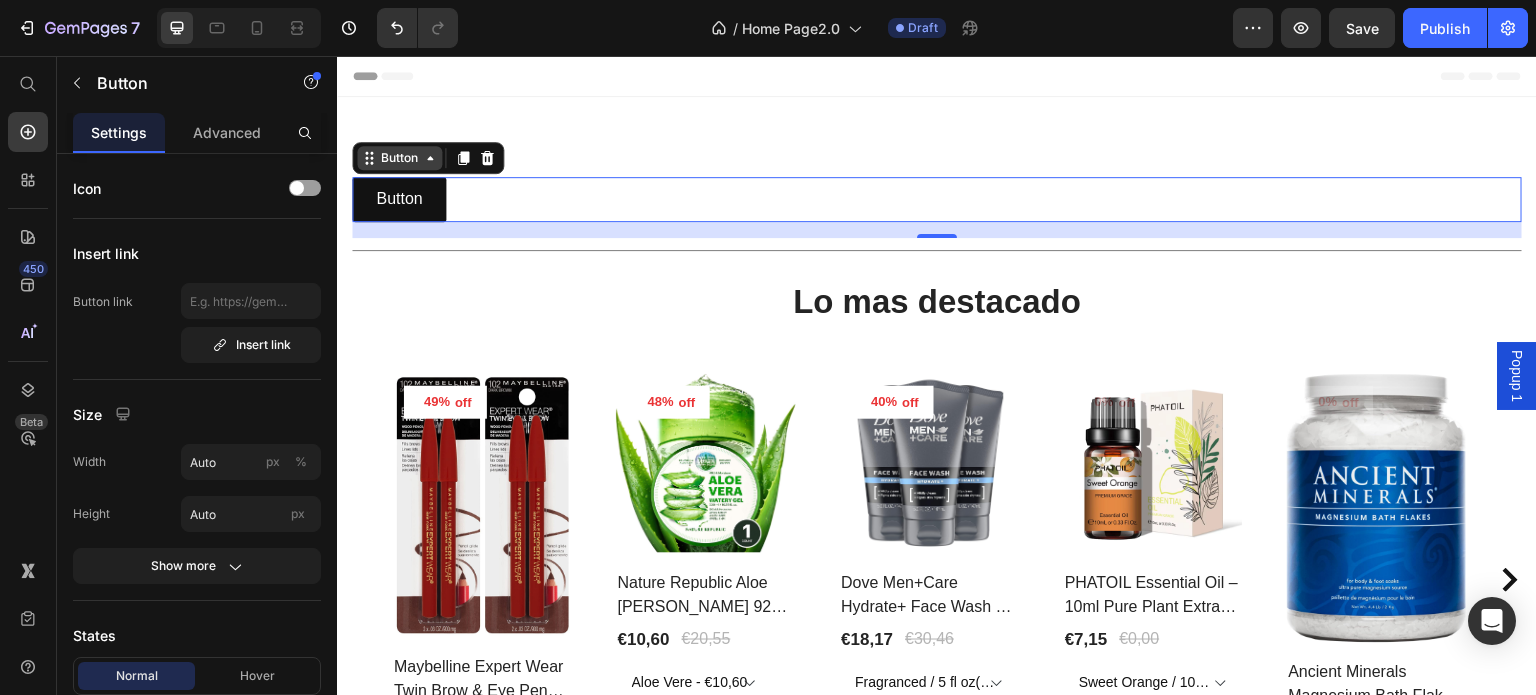 click 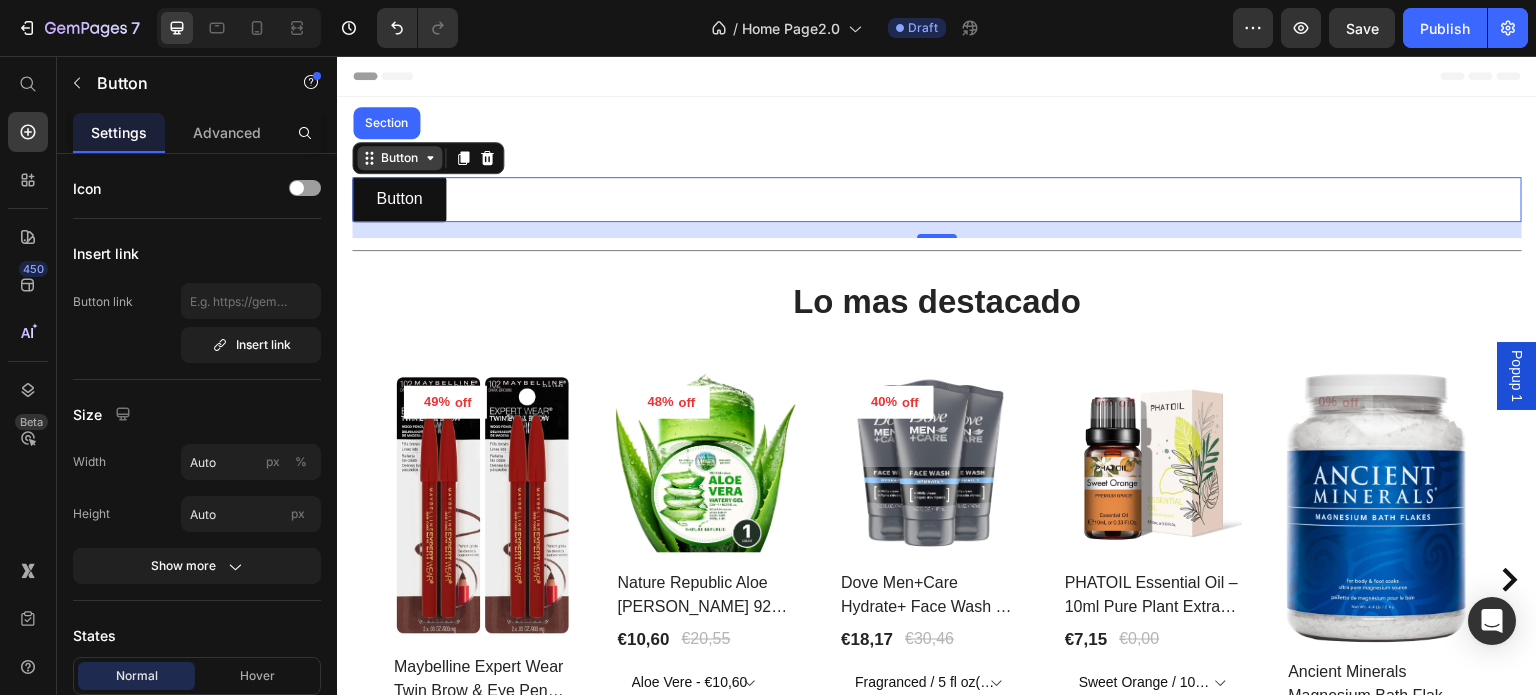 click 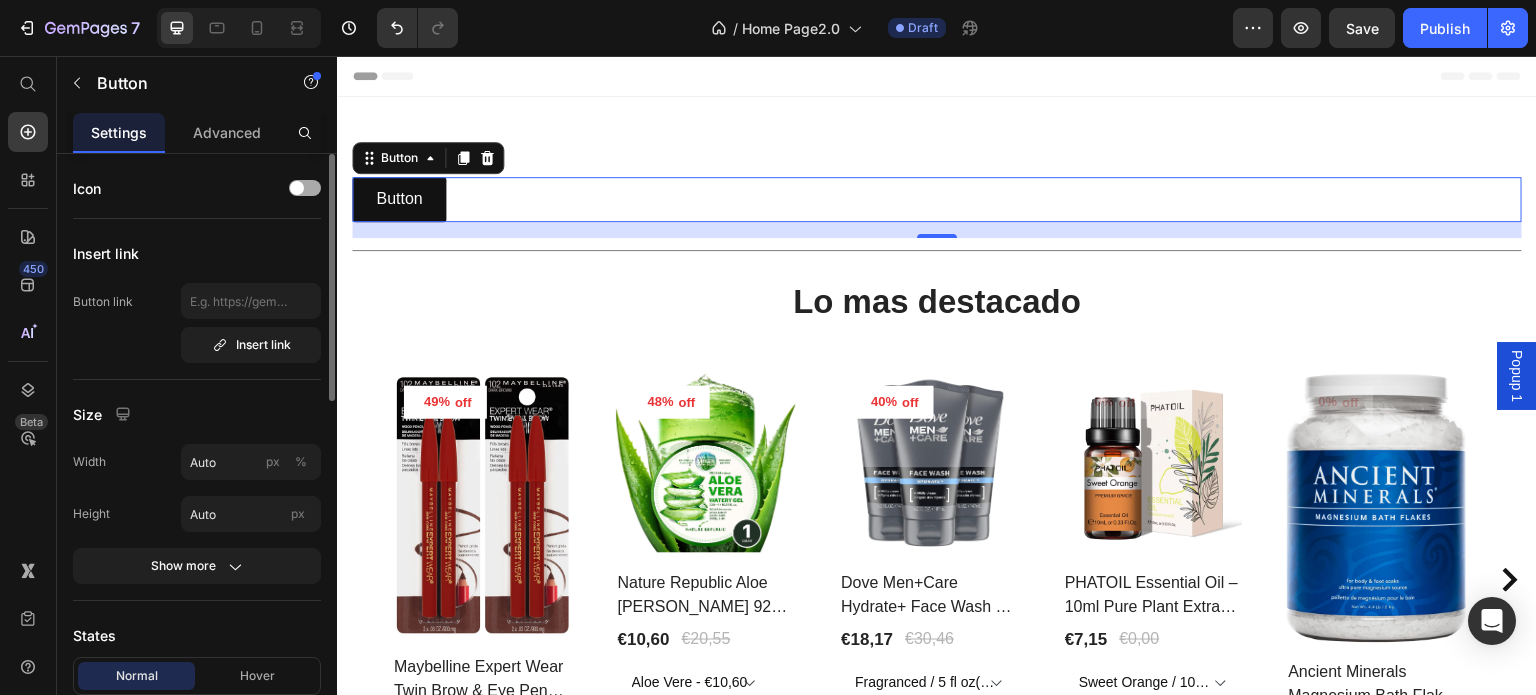 click on "Icon" 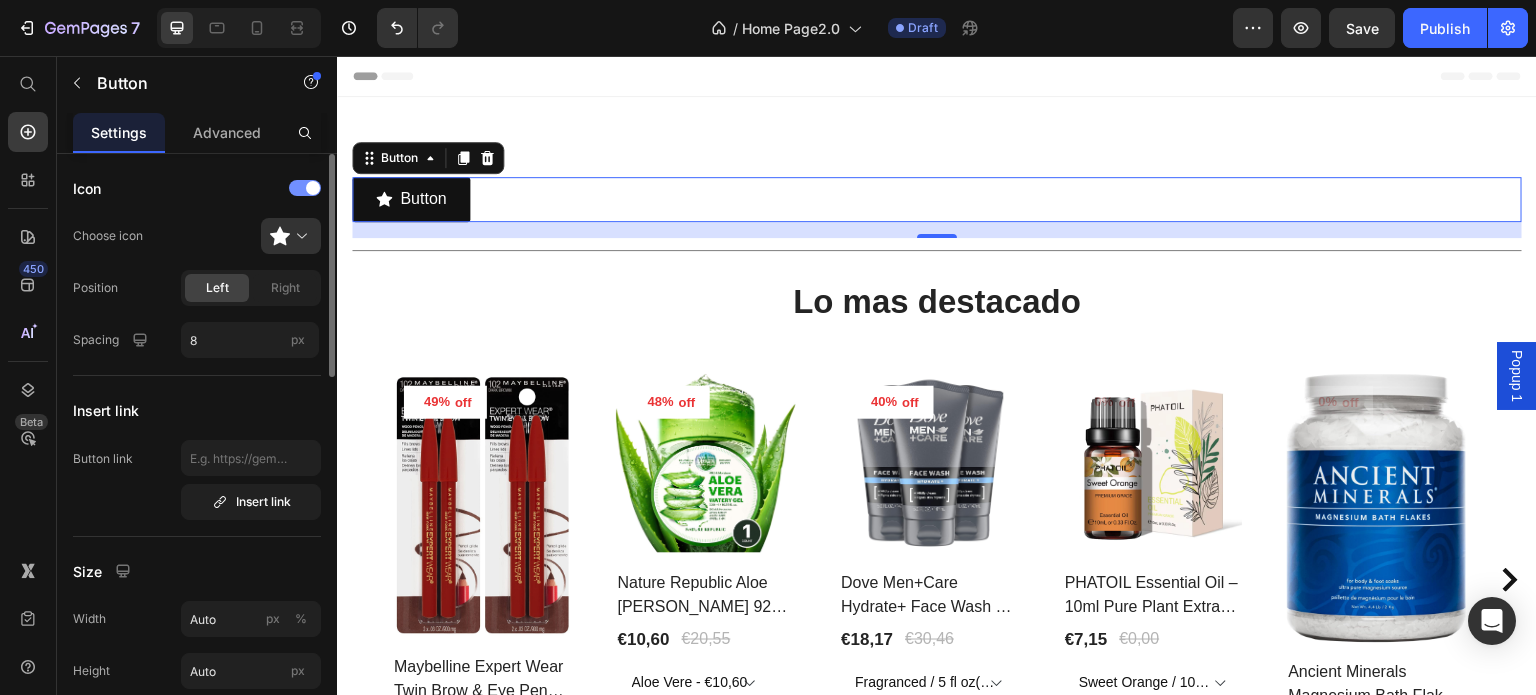 click at bounding box center [305, 188] 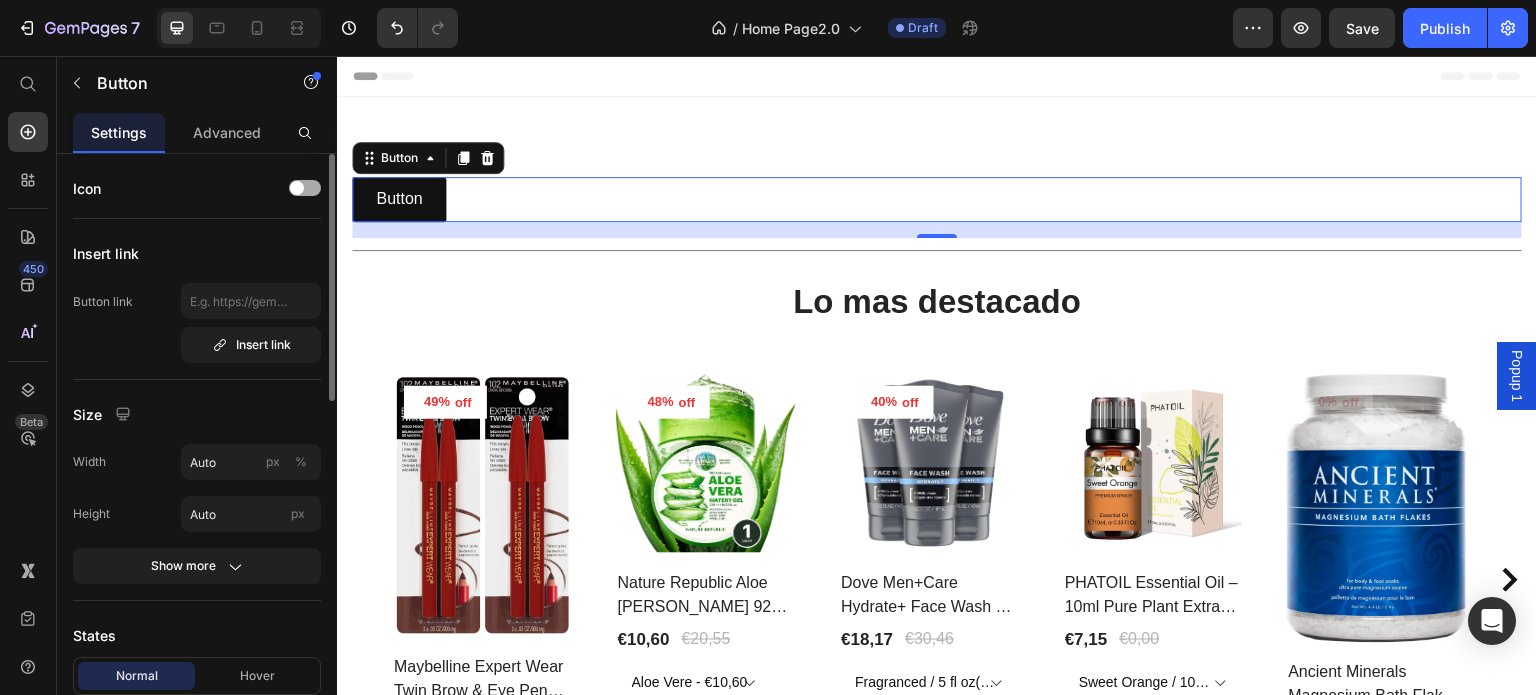 click at bounding box center (297, 188) 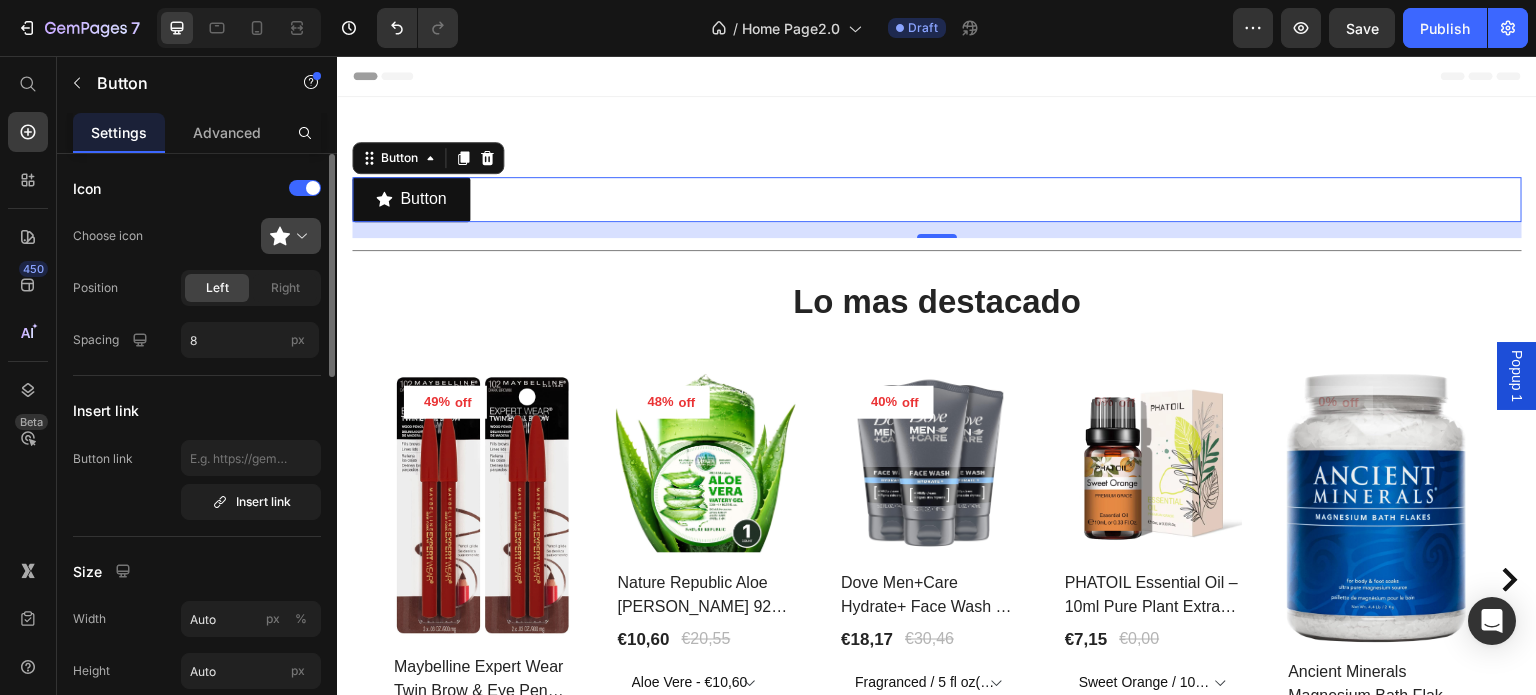click at bounding box center (299, 236) 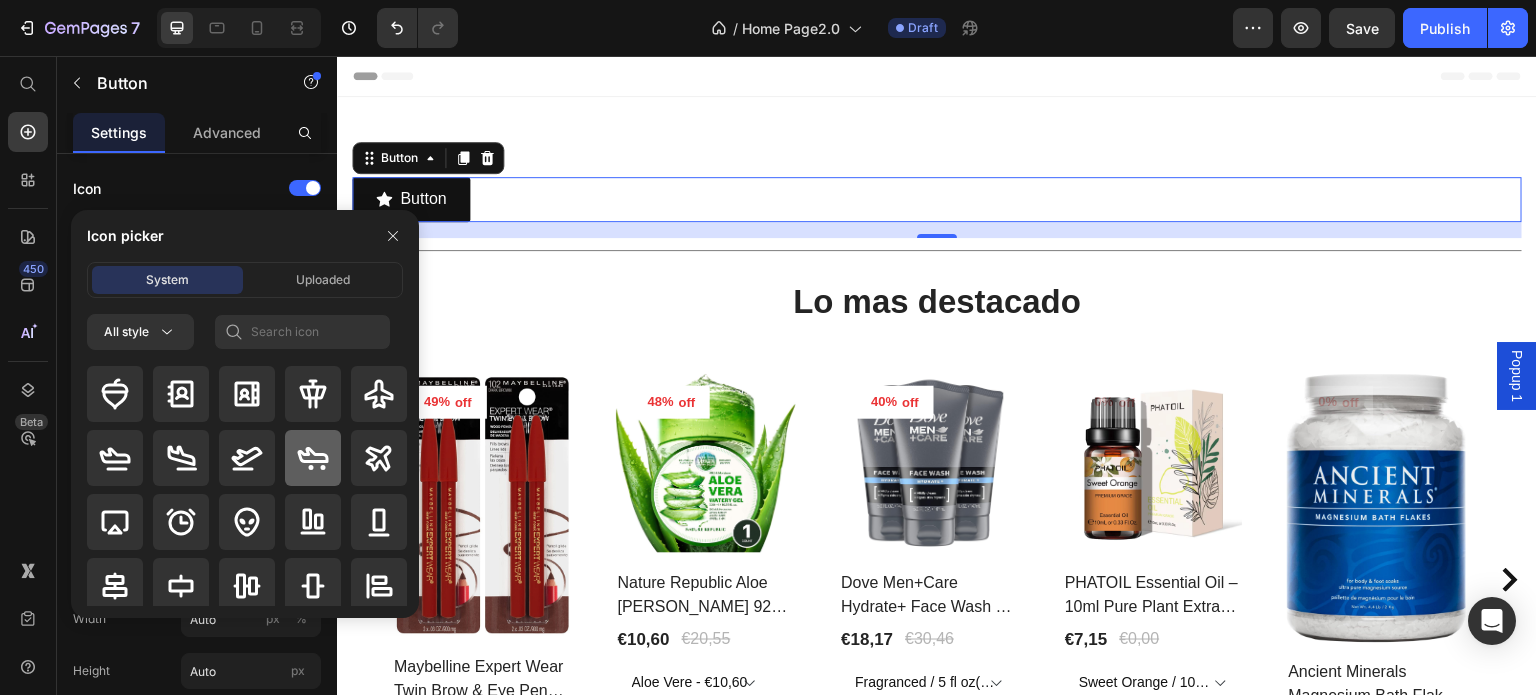 click 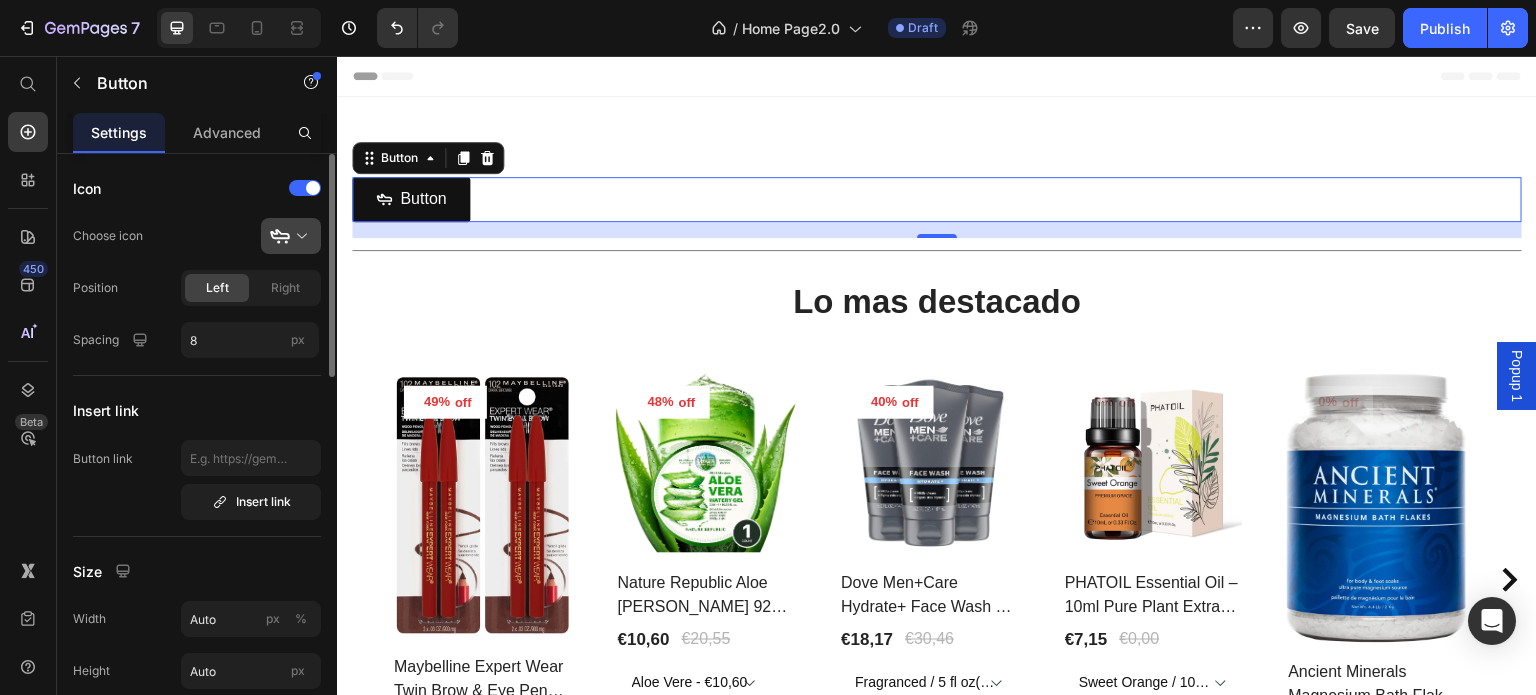click at bounding box center [299, 236] 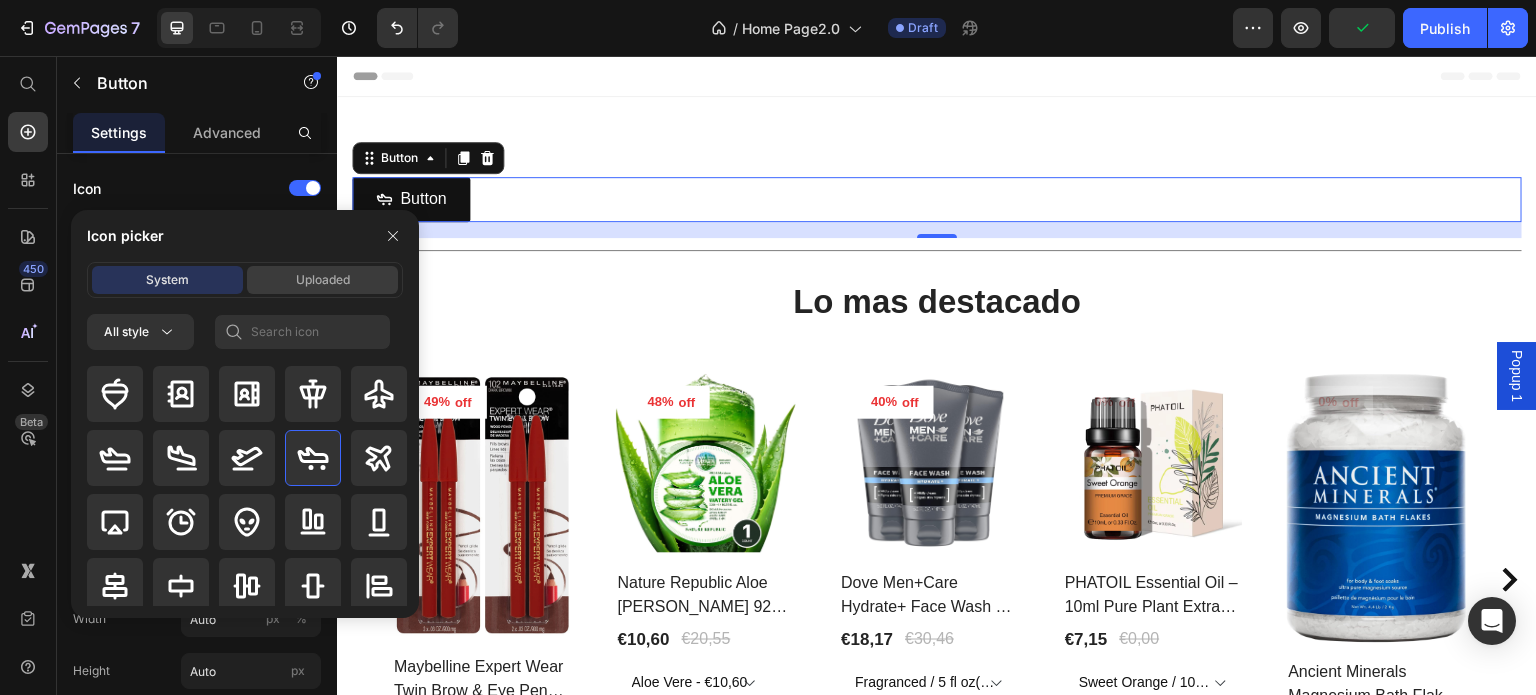 click on "Uploaded" at bounding box center [323, 280] 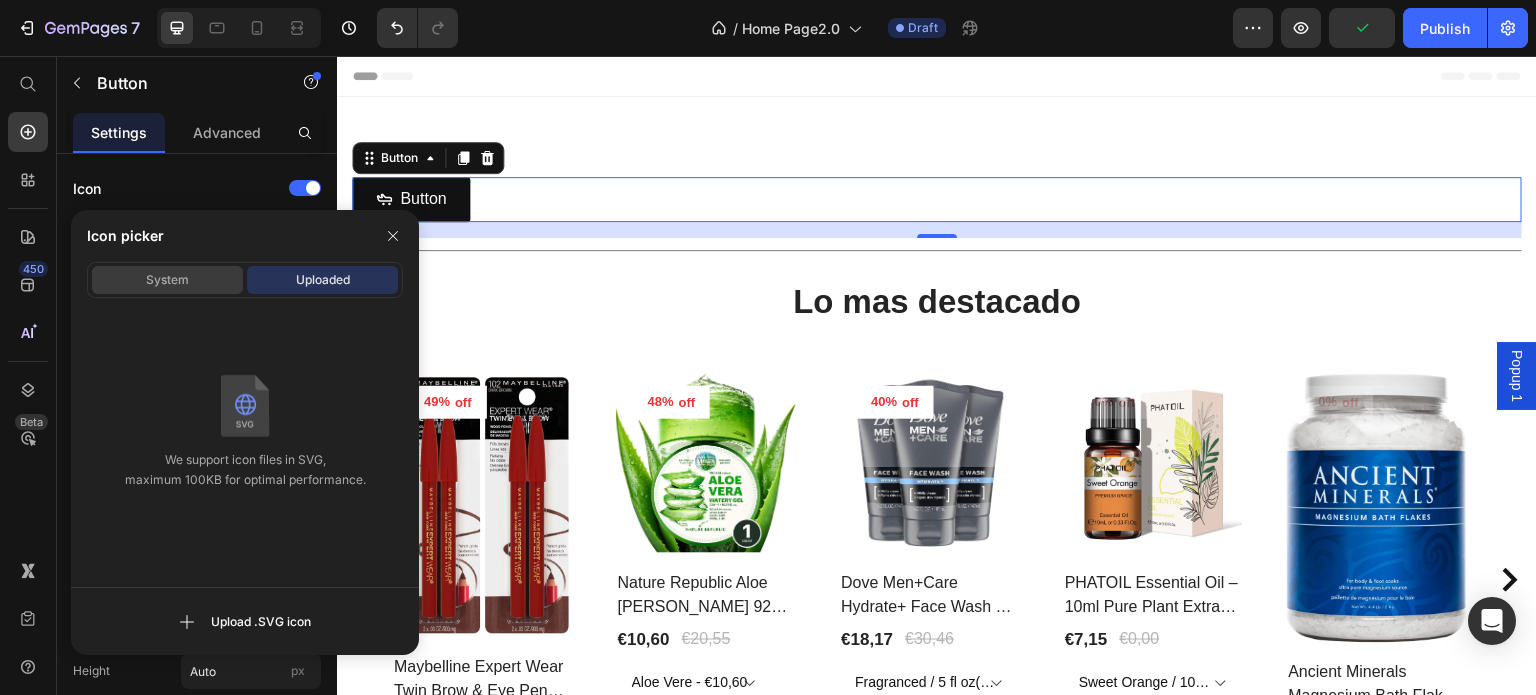 click on "System" at bounding box center [167, 280] 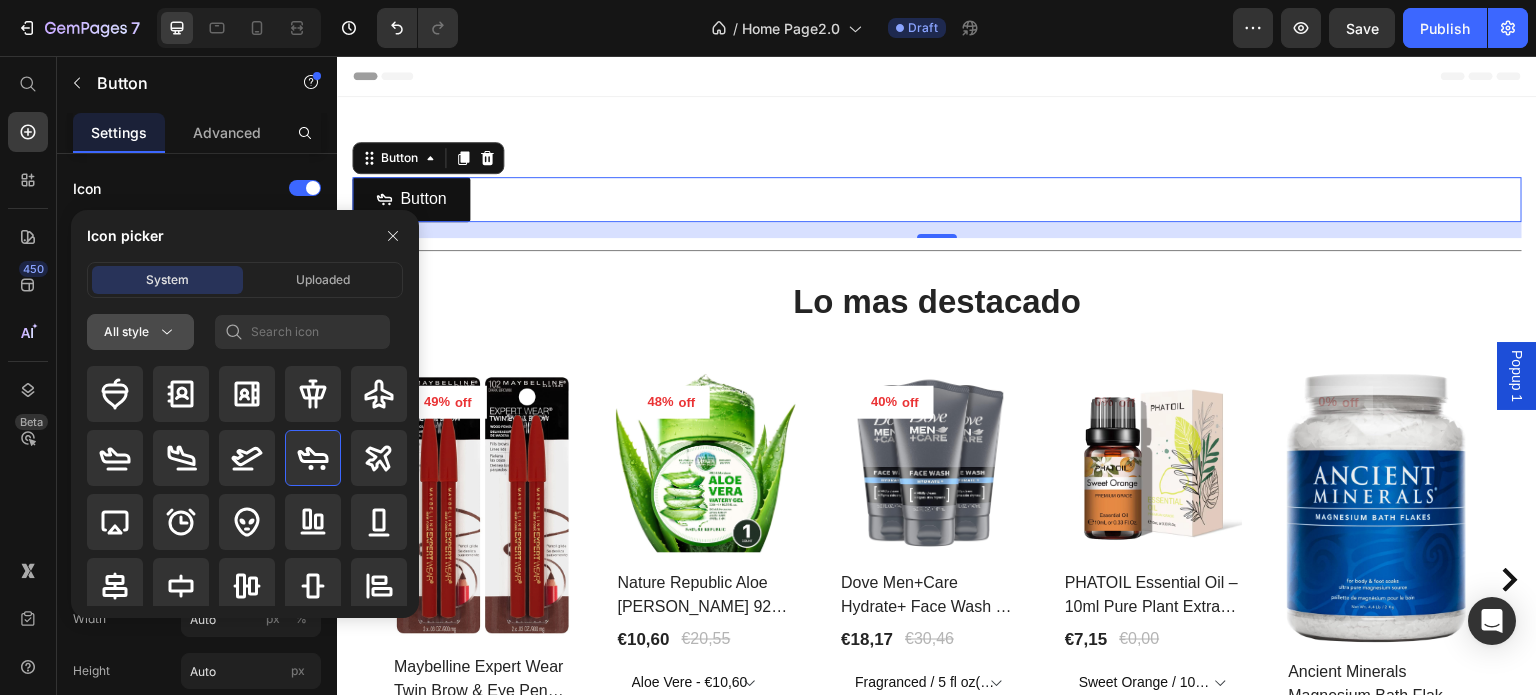 click on "All style" at bounding box center (140, 332) 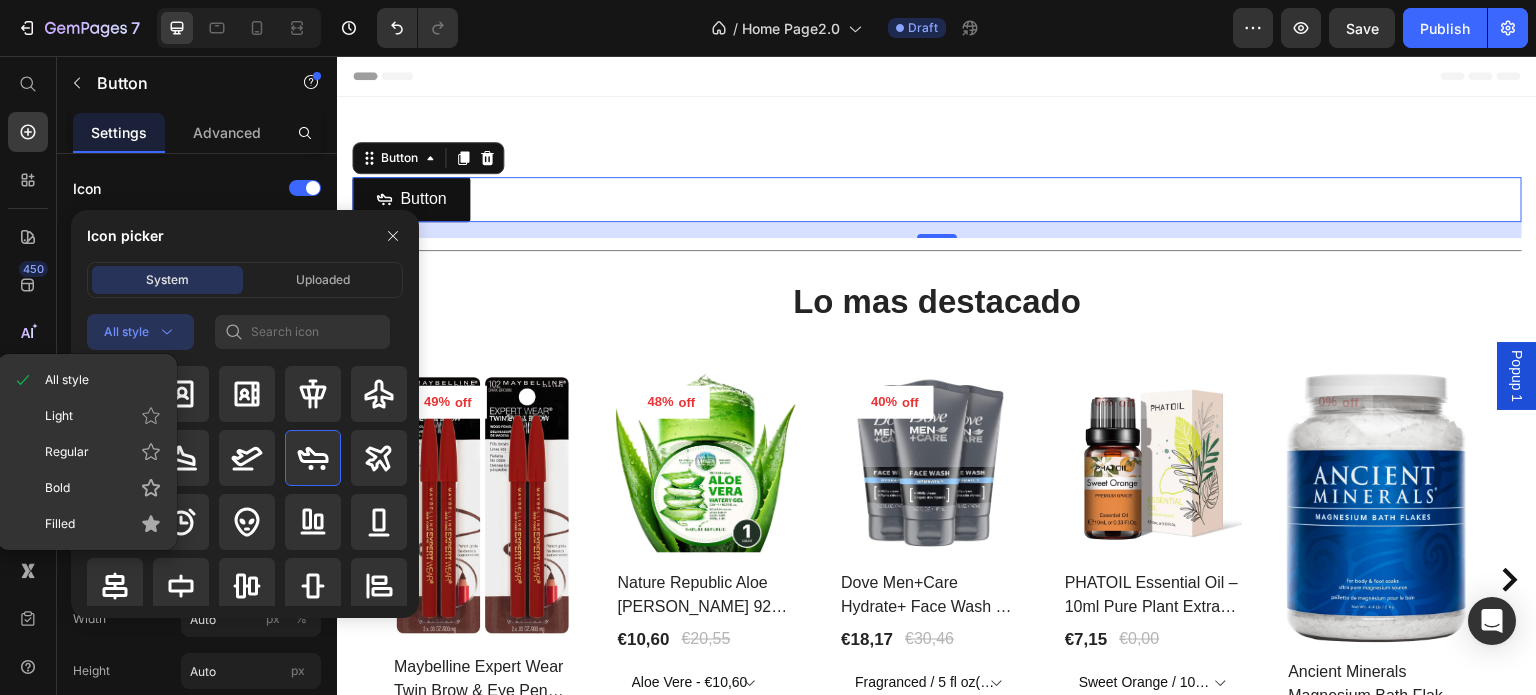 click on "System Uploaded All style All style Light Regular Bold Filled" at bounding box center [245, 440] 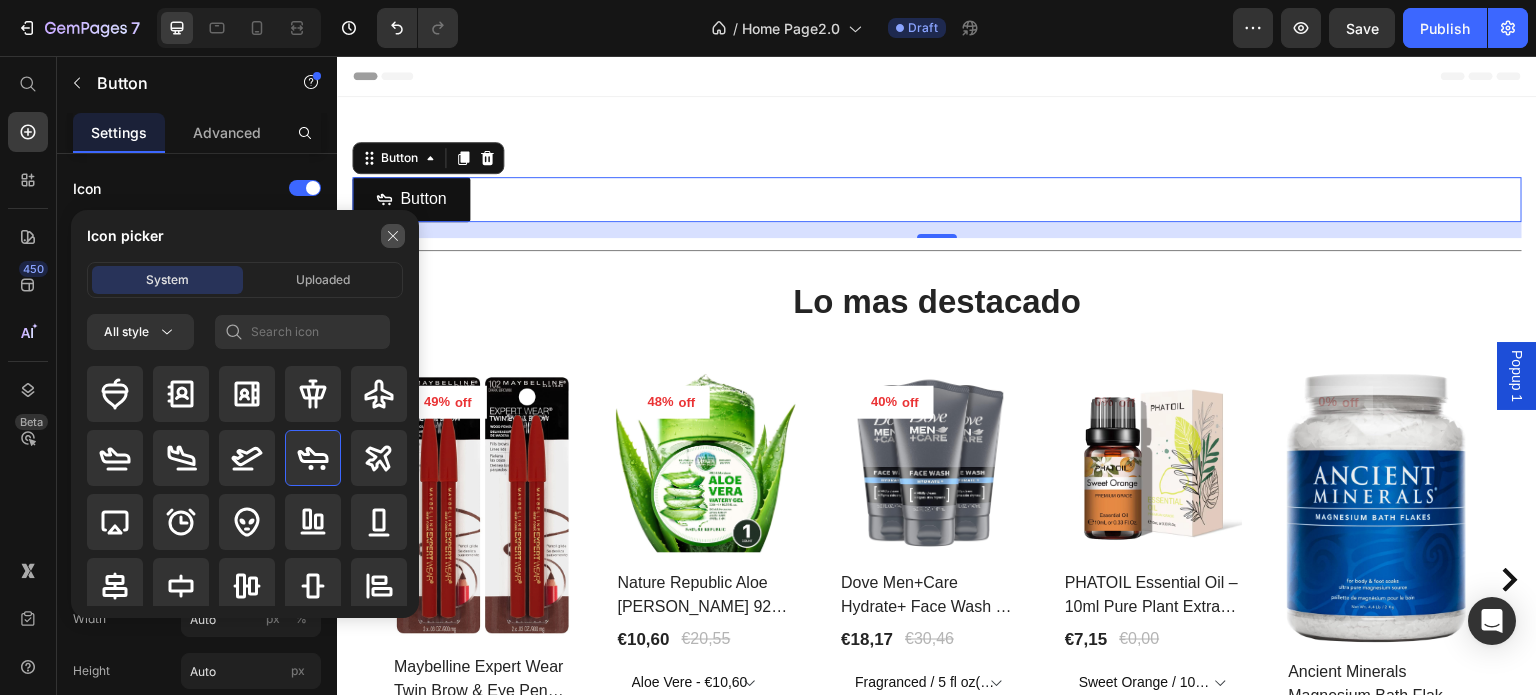 click at bounding box center (393, 236) 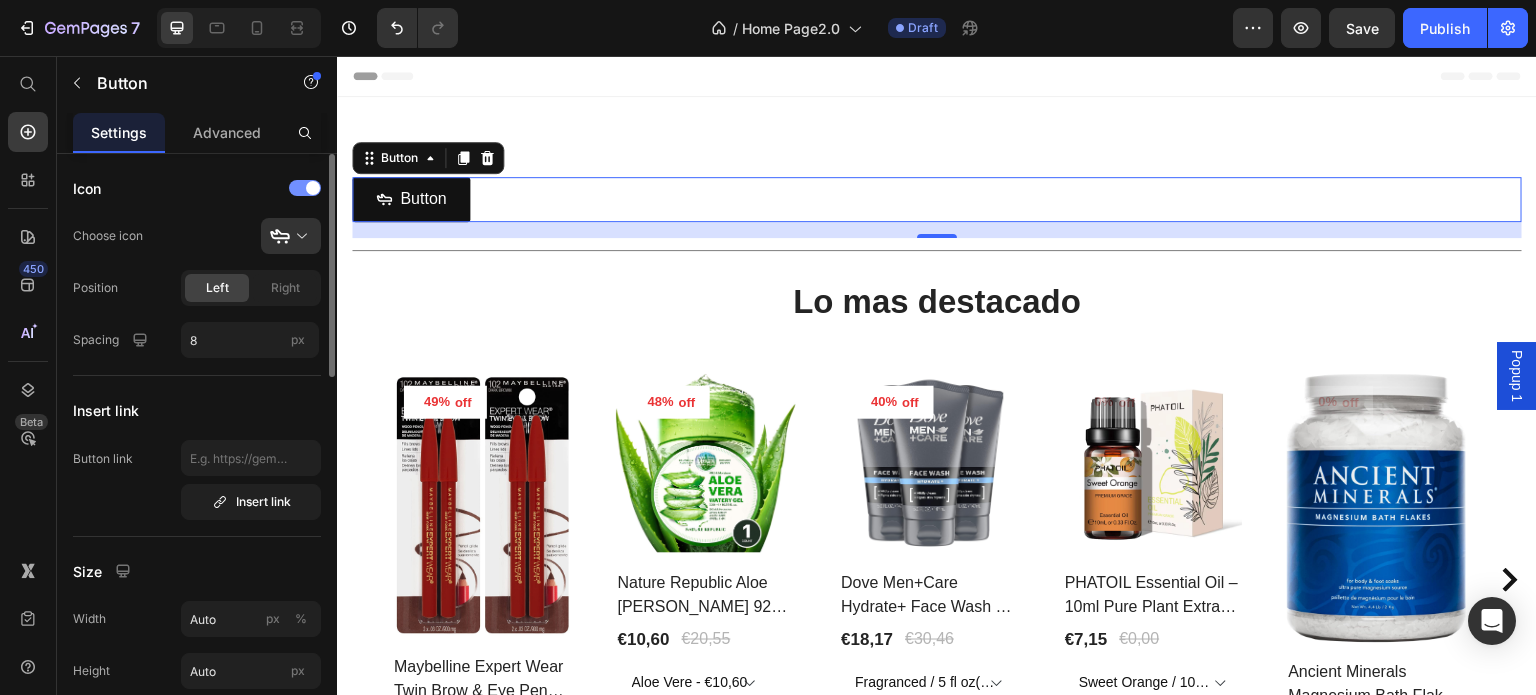 click on "Icon" 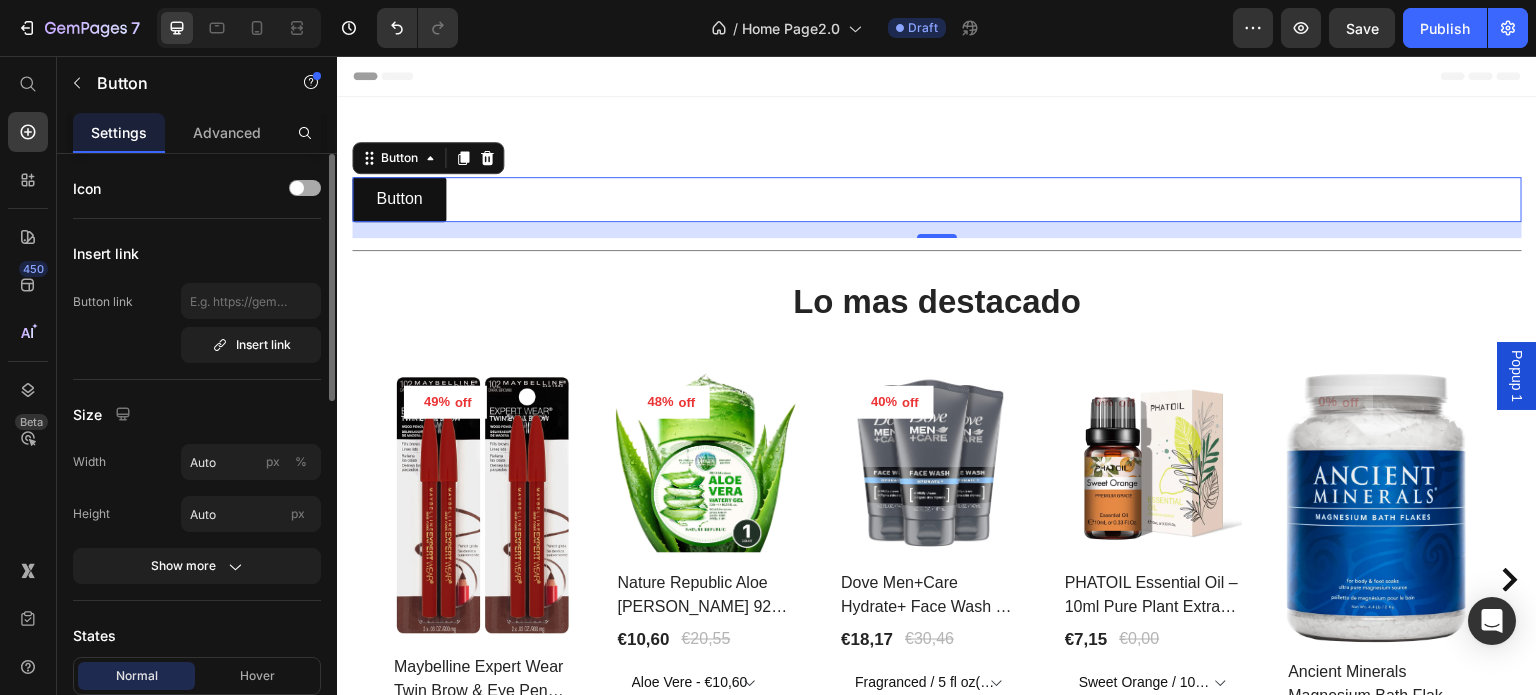 click at bounding box center (297, 188) 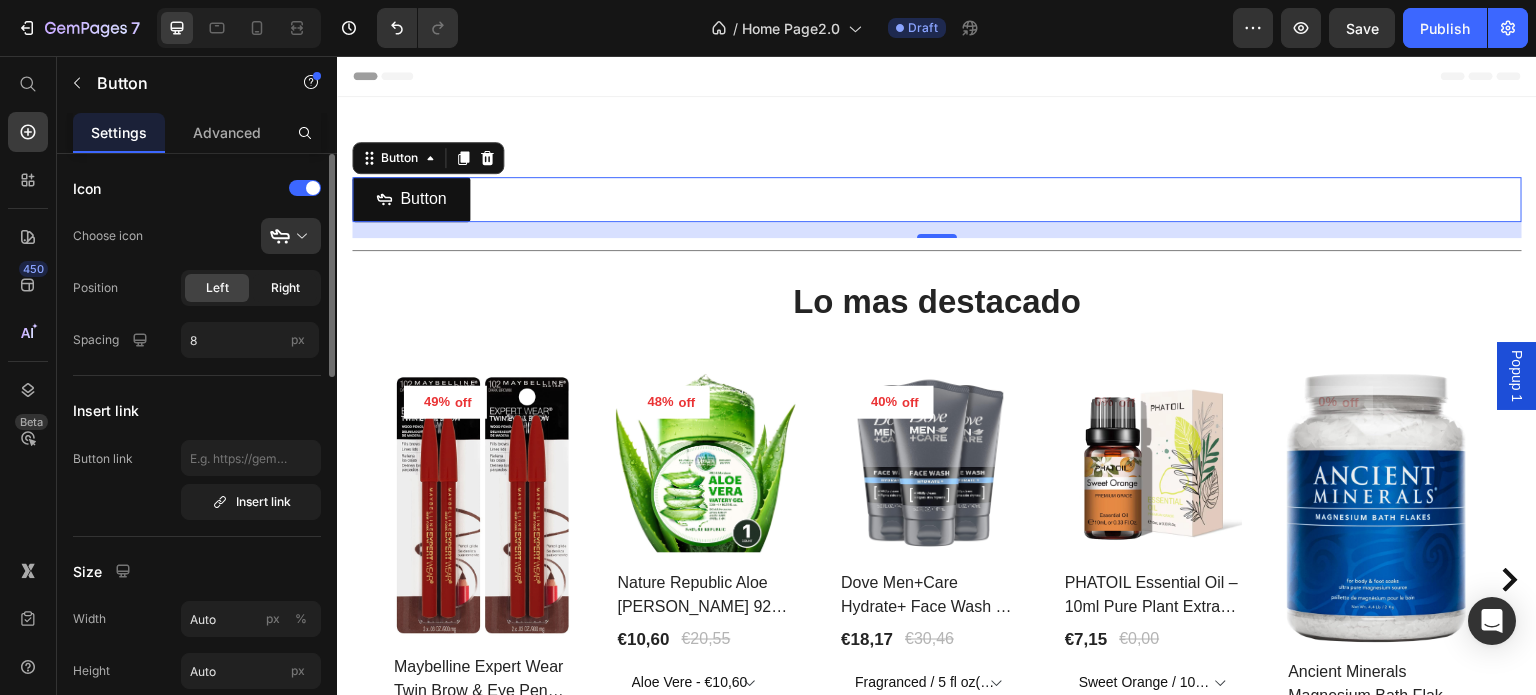 click on "Right" 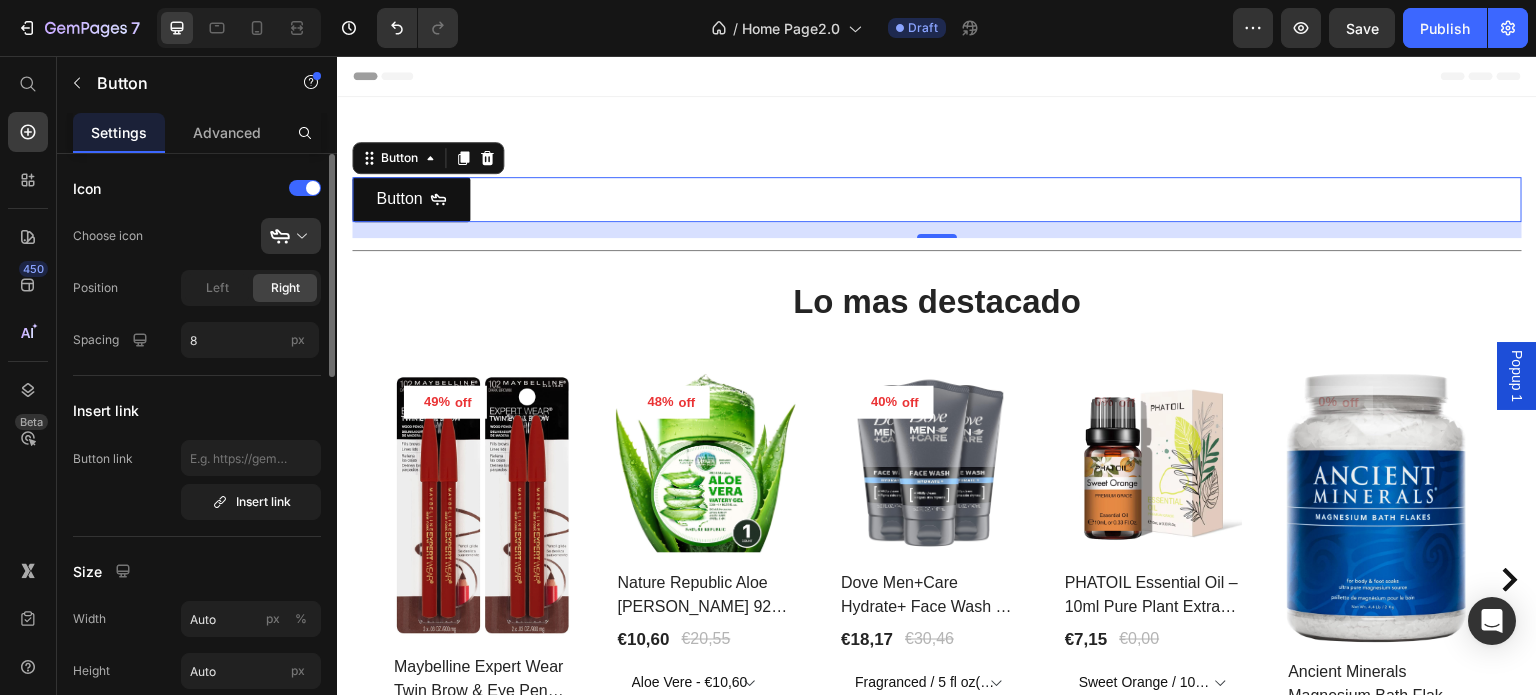 click on "Right" 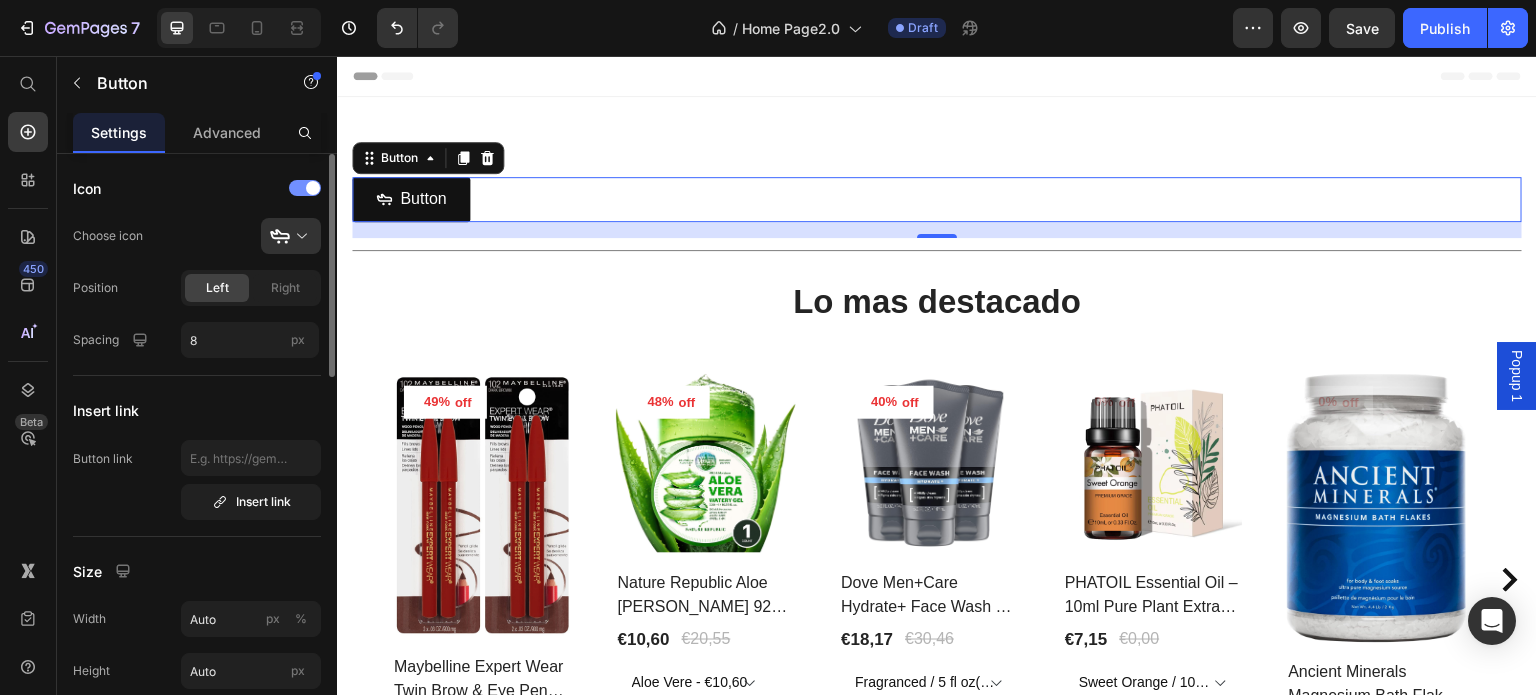 click on "Icon" 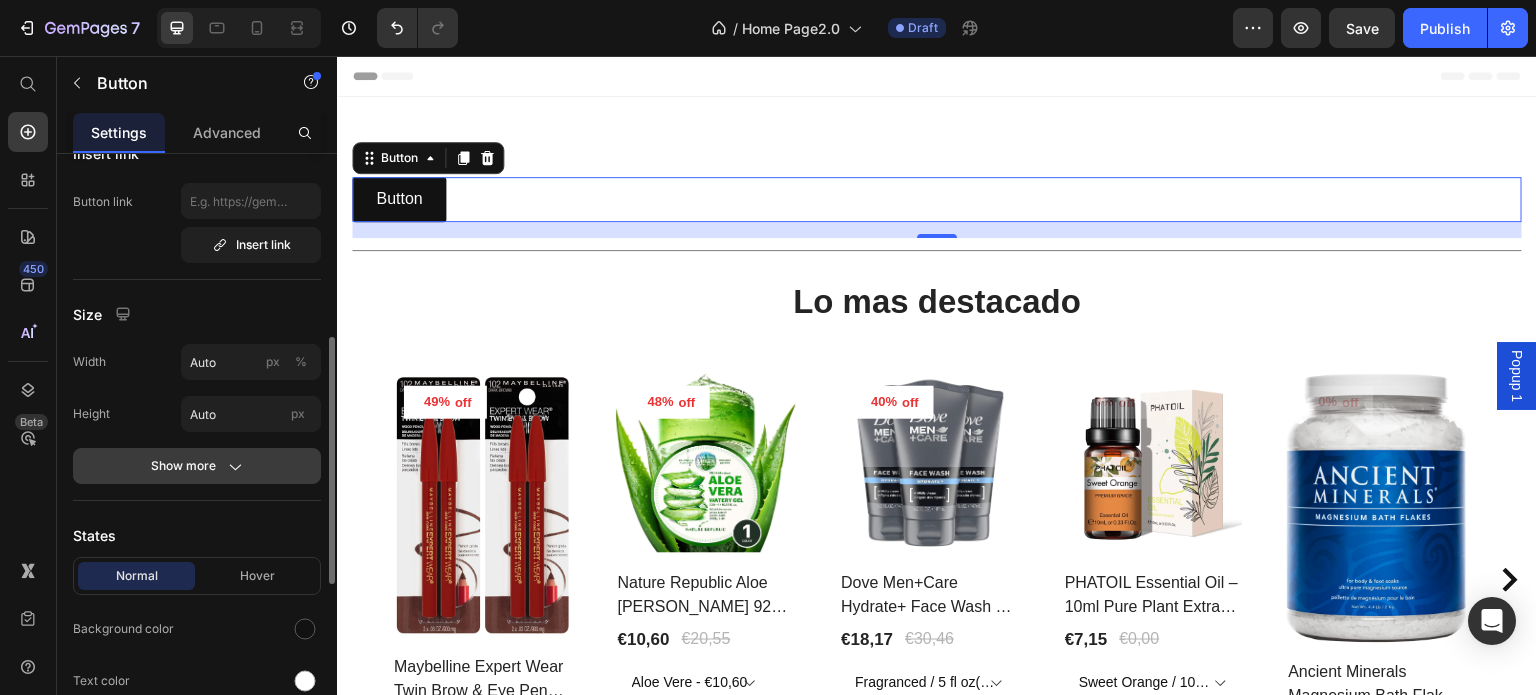 scroll, scrollTop: 200, scrollLeft: 0, axis: vertical 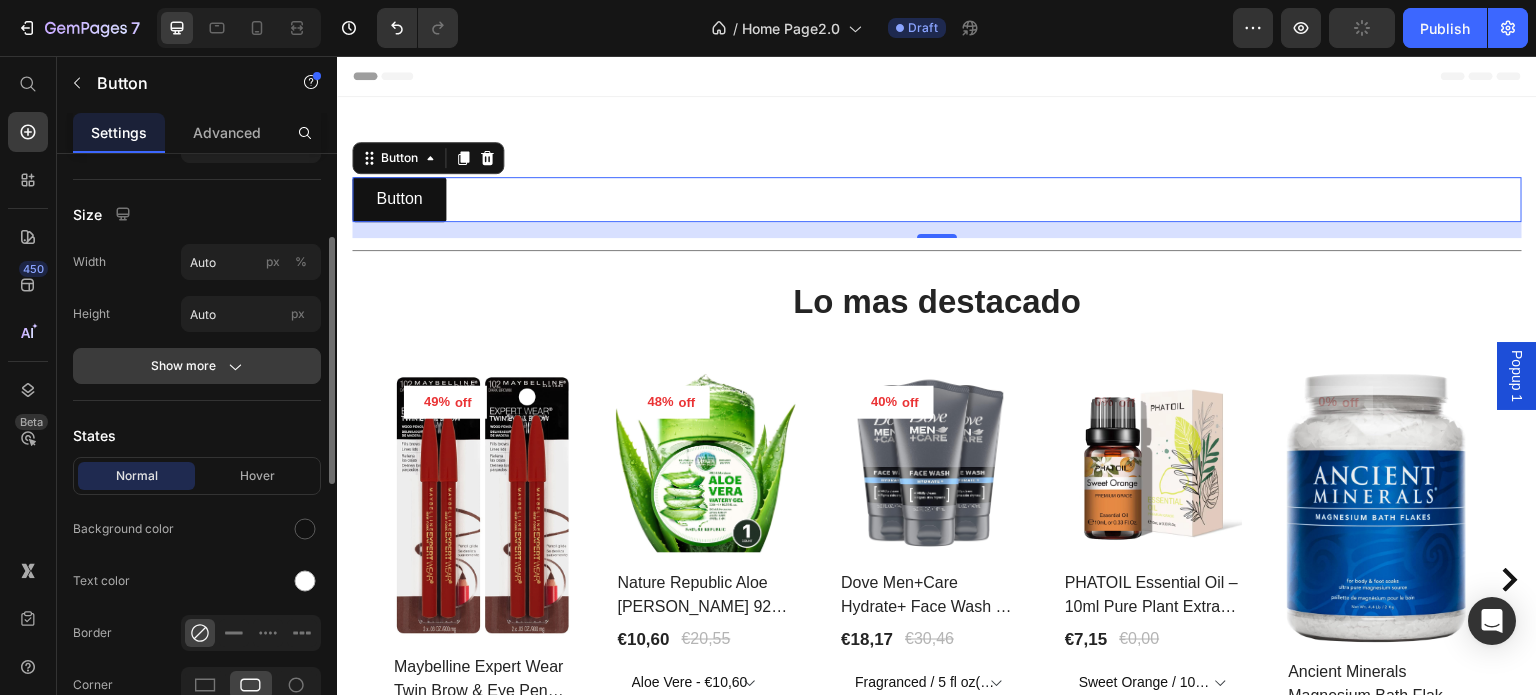 click on "Show more" 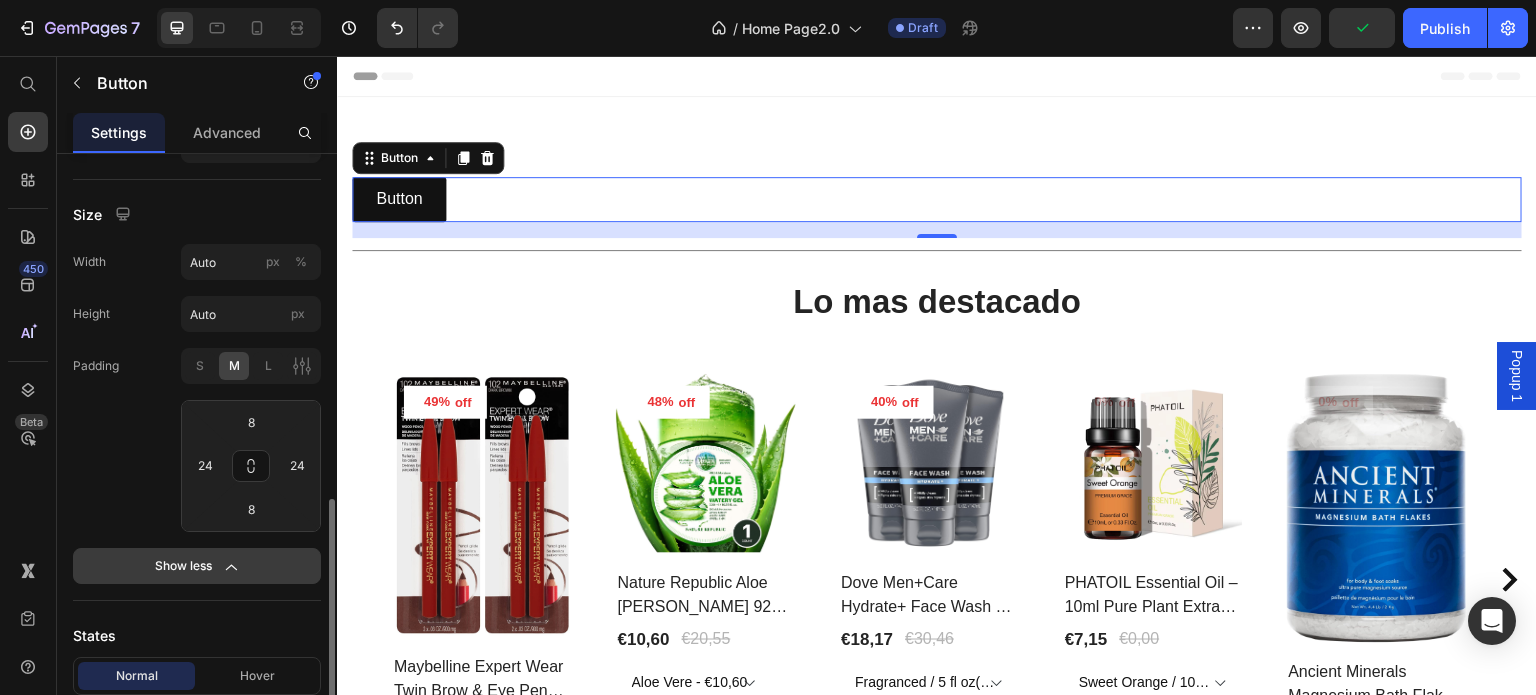 scroll, scrollTop: 500, scrollLeft: 0, axis: vertical 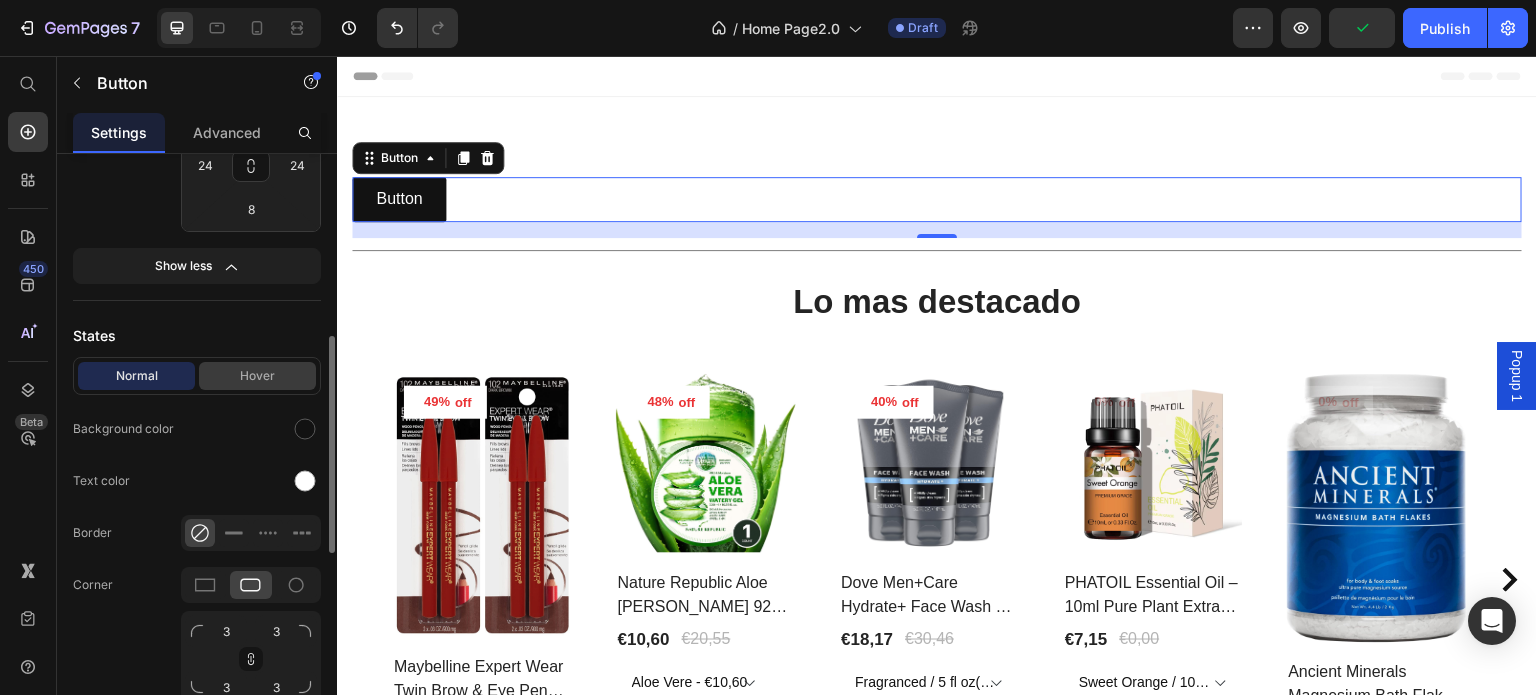 click on "Hover" at bounding box center [257, 376] 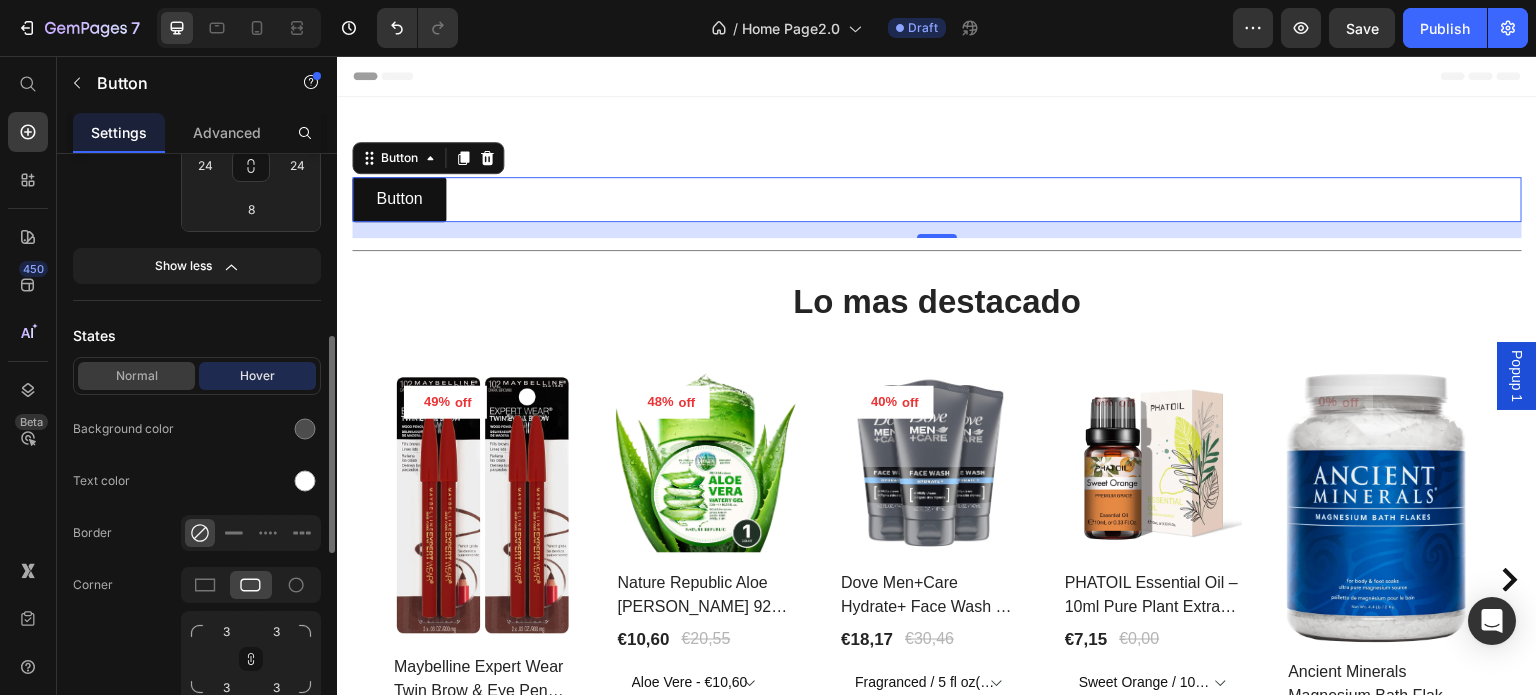 click on "Normal" at bounding box center [136, 376] 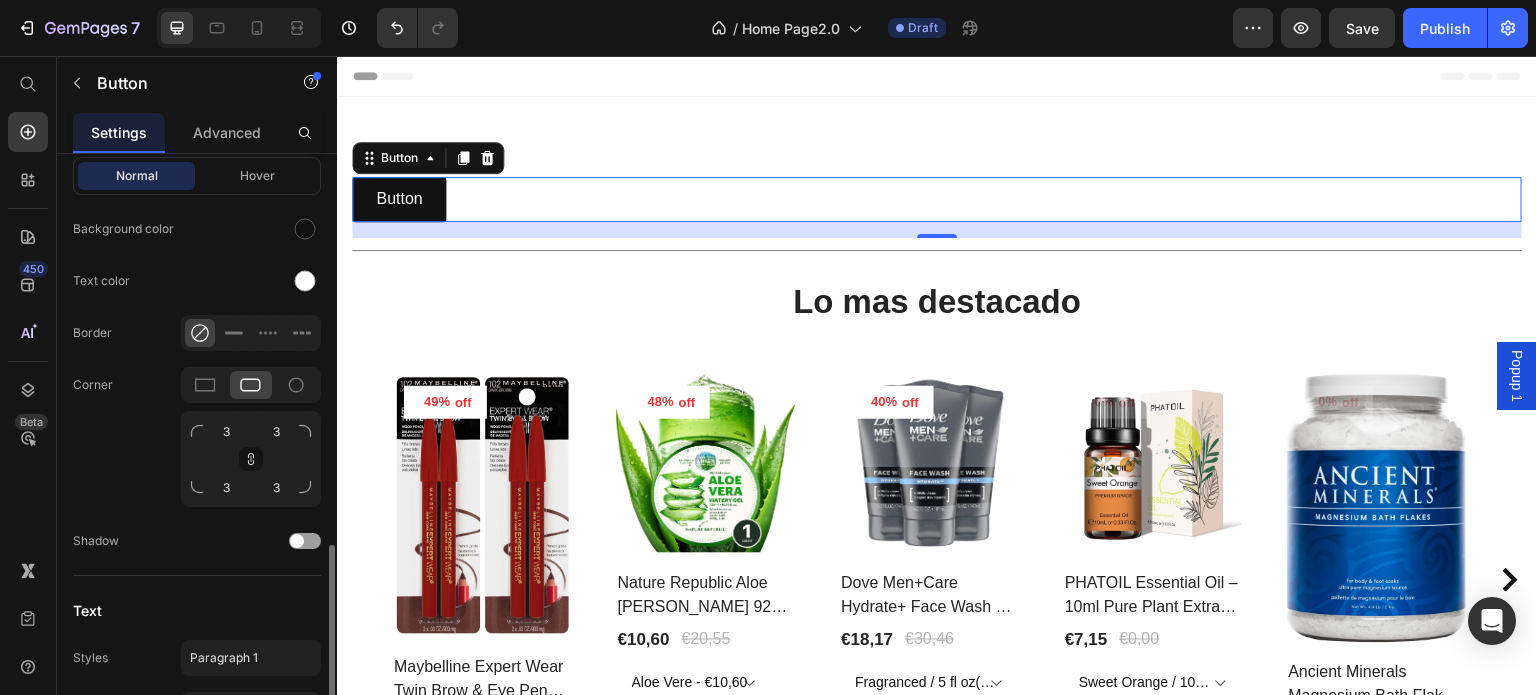 scroll, scrollTop: 800, scrollLeft: 0, axis: vertical 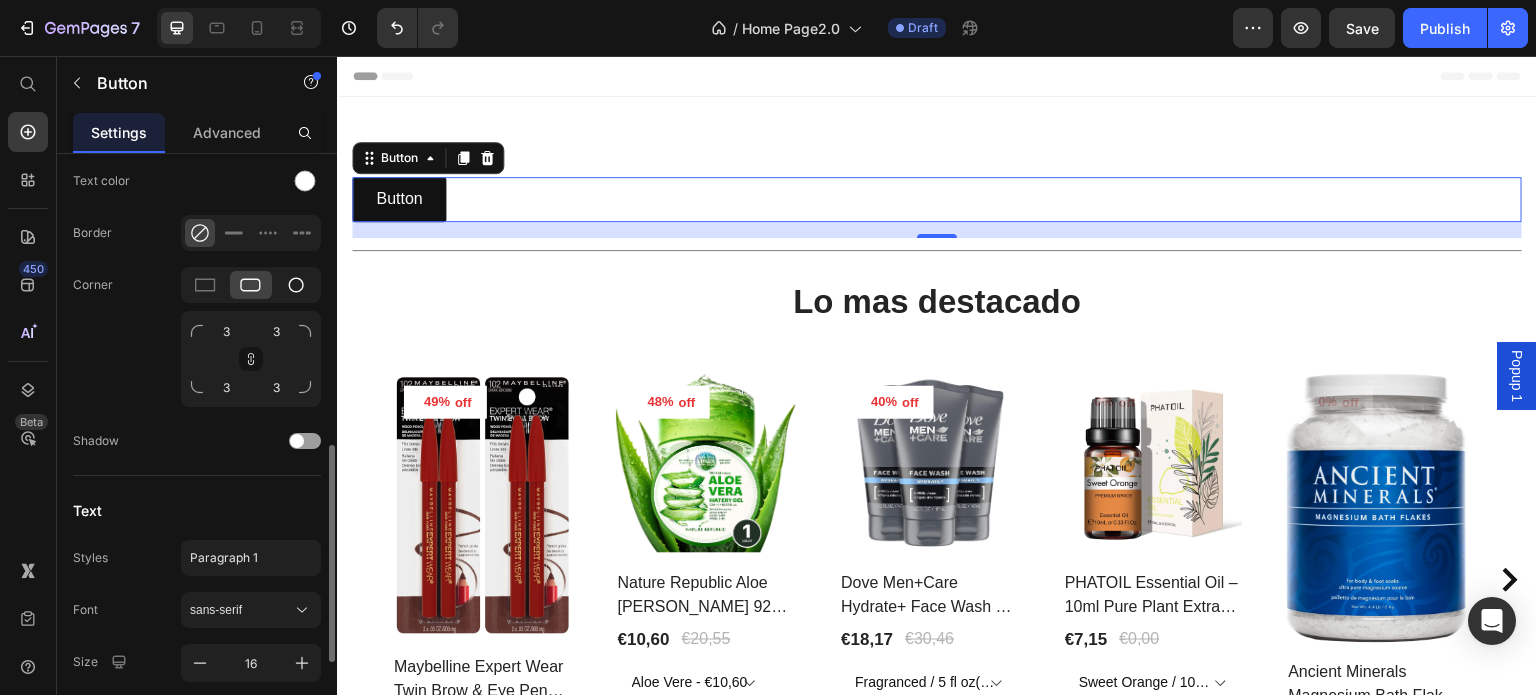 click 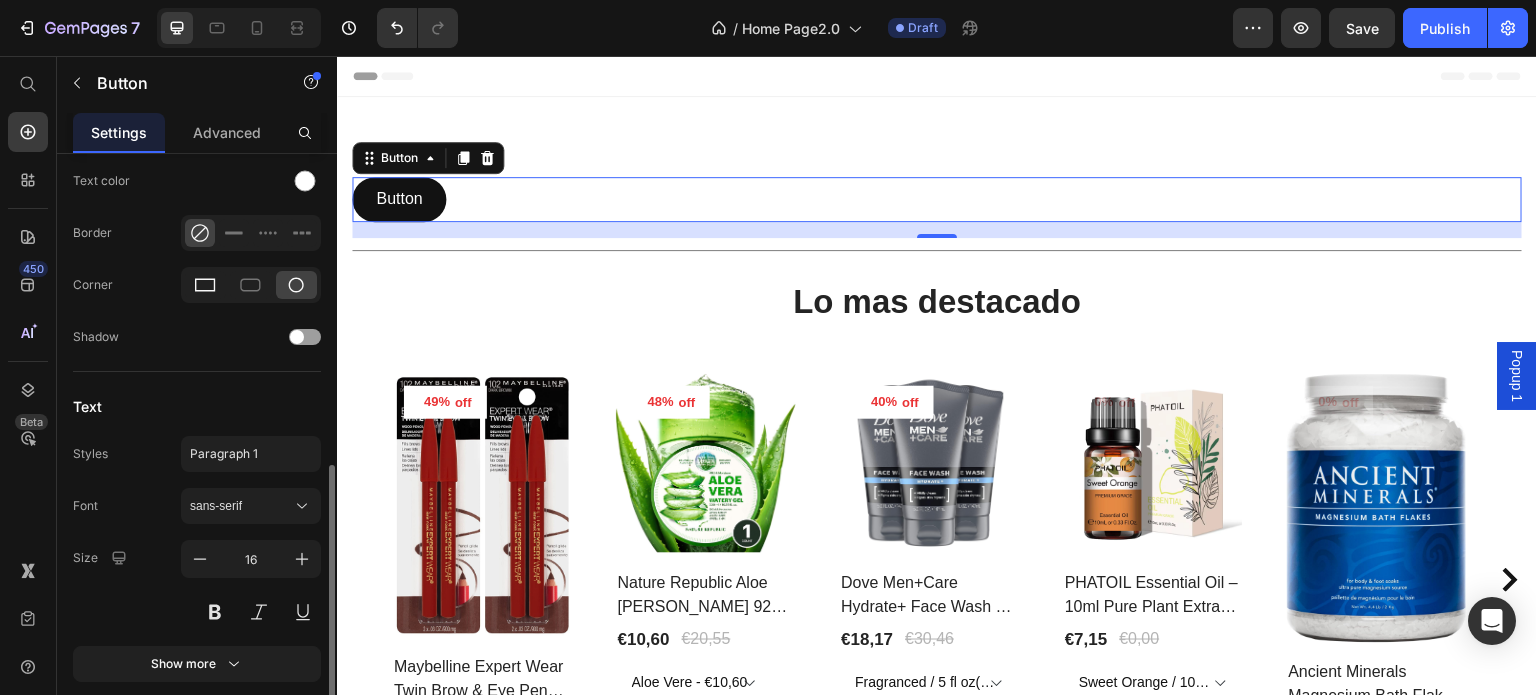 click 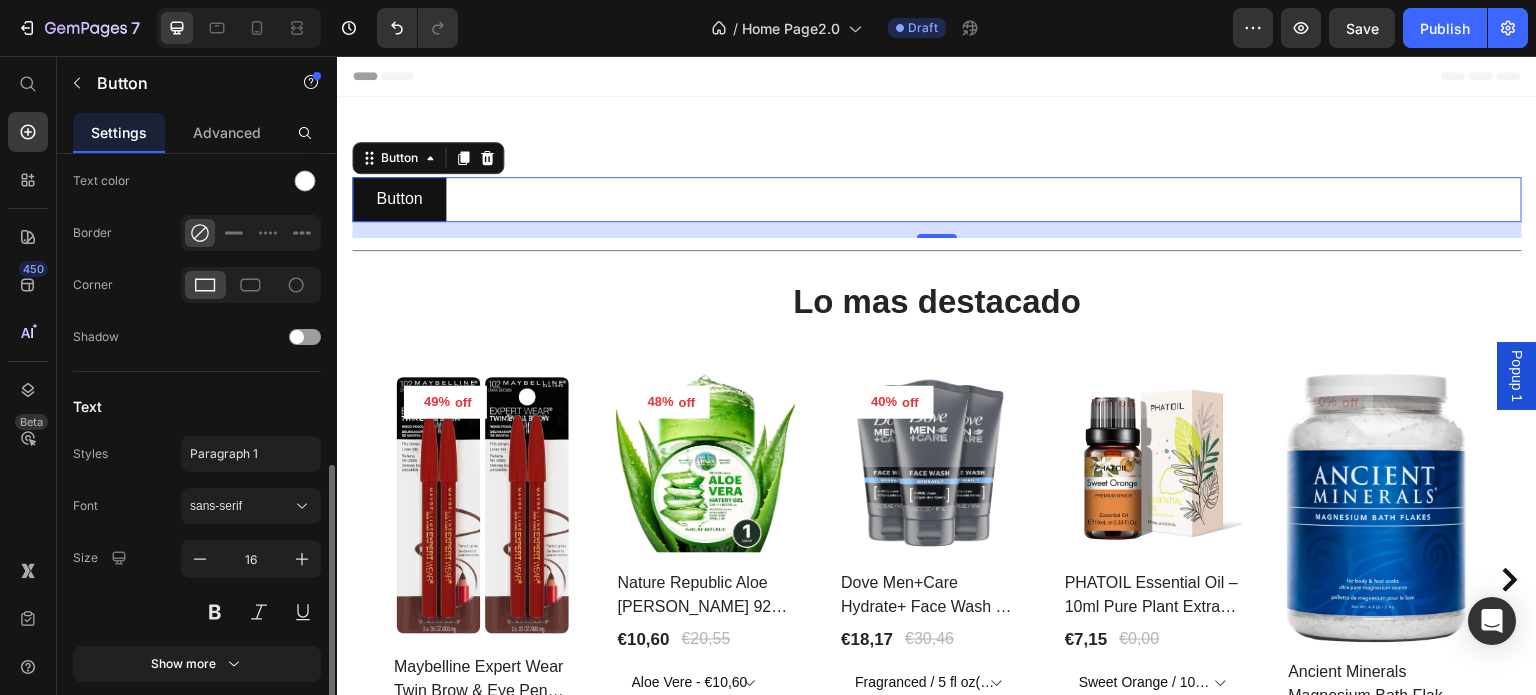 click 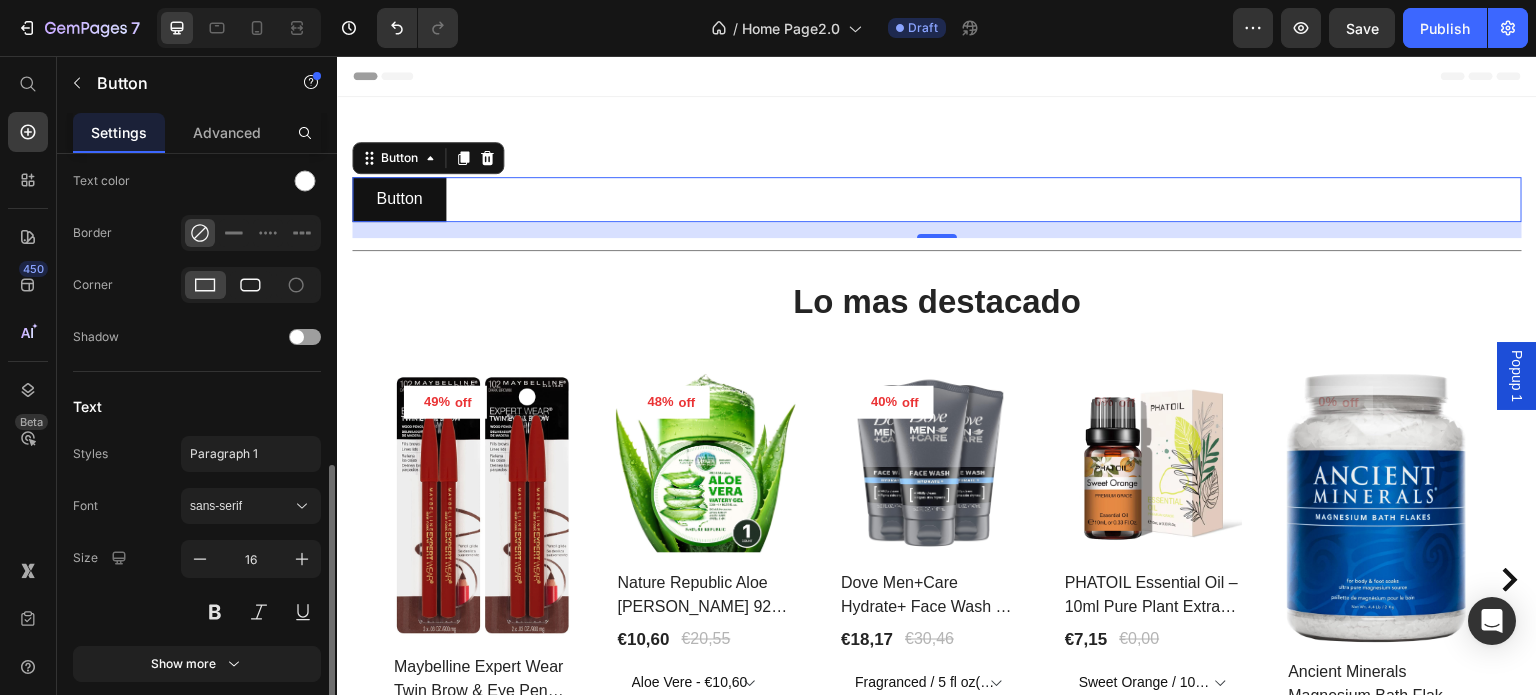 click 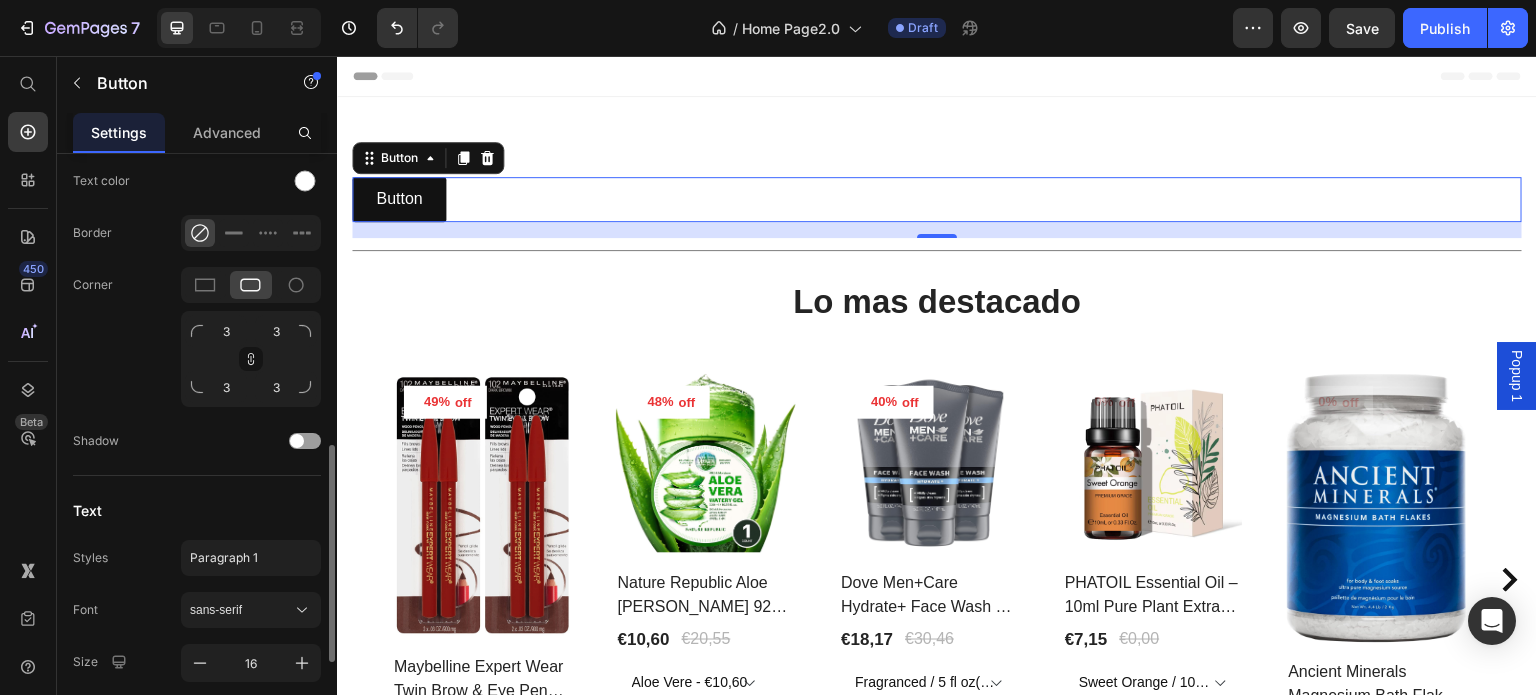 click 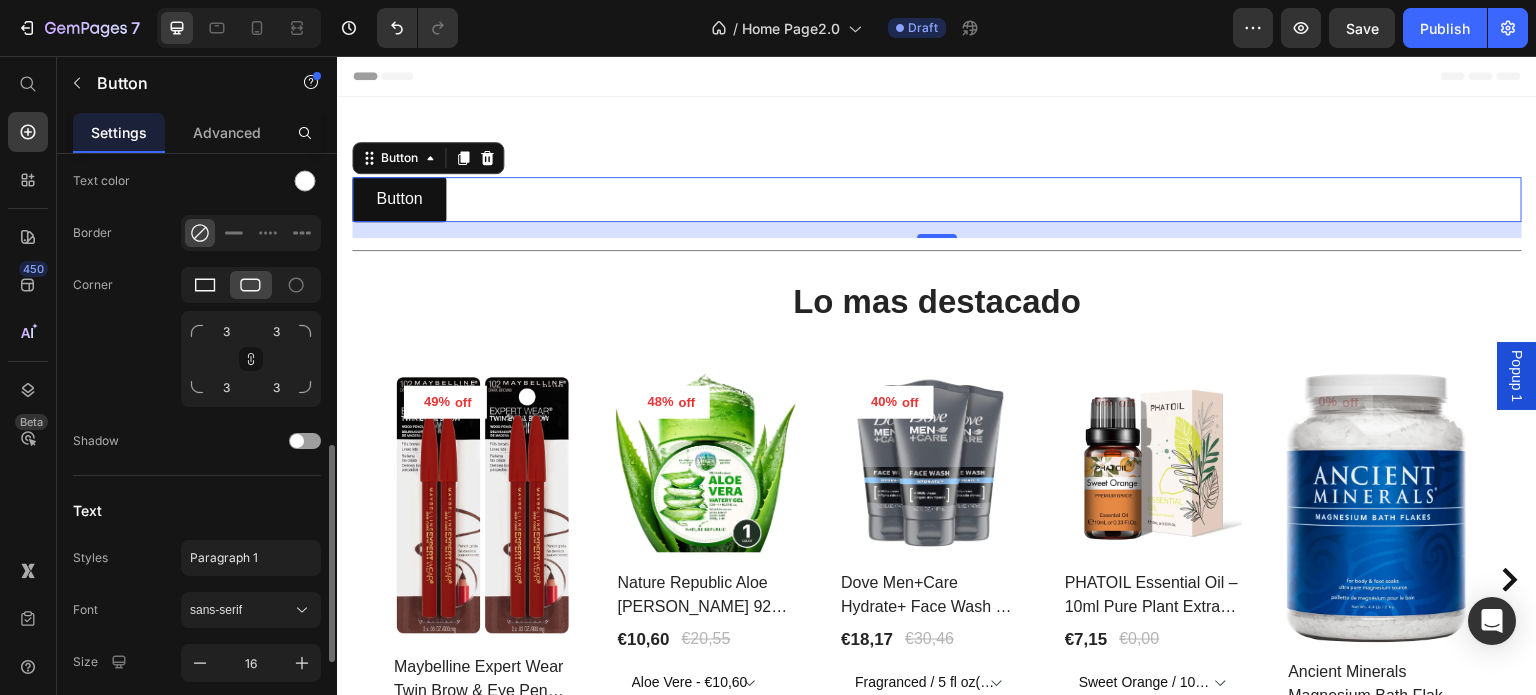 click 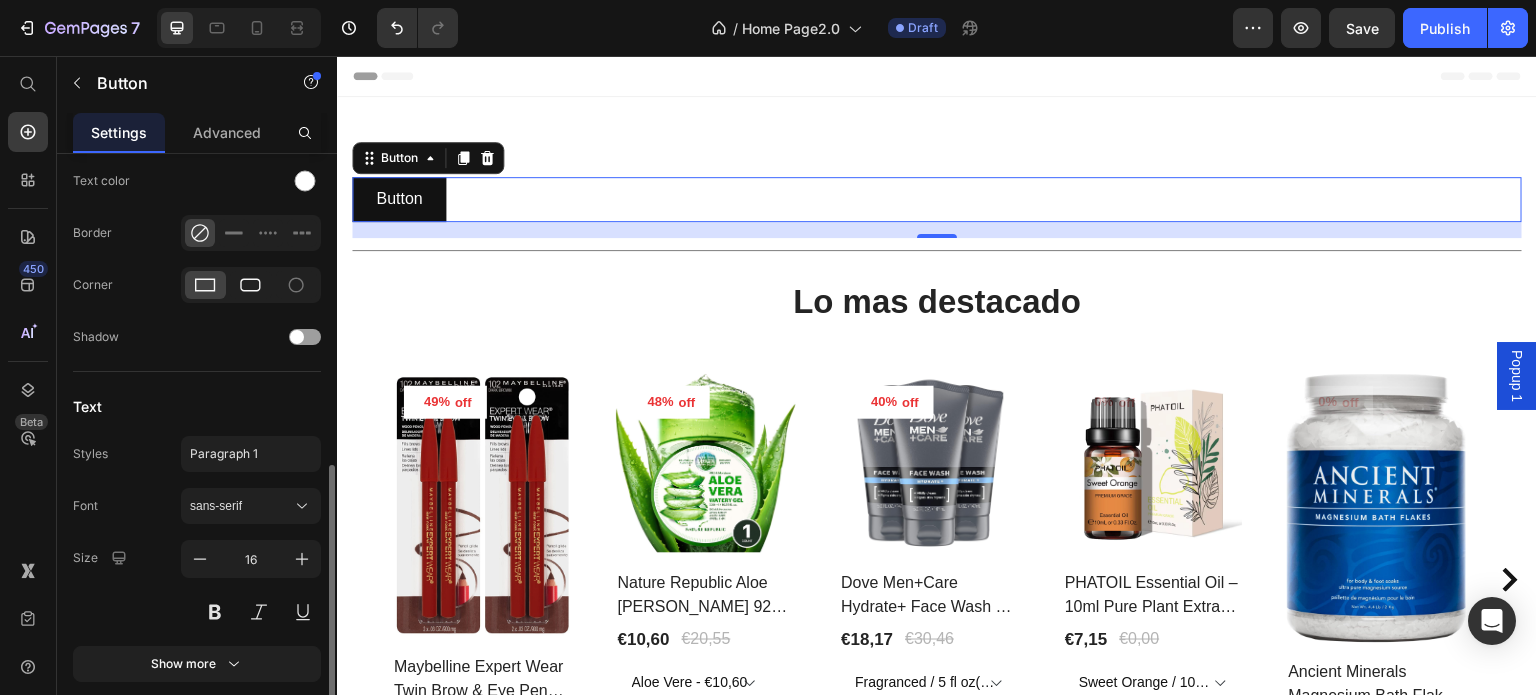 click 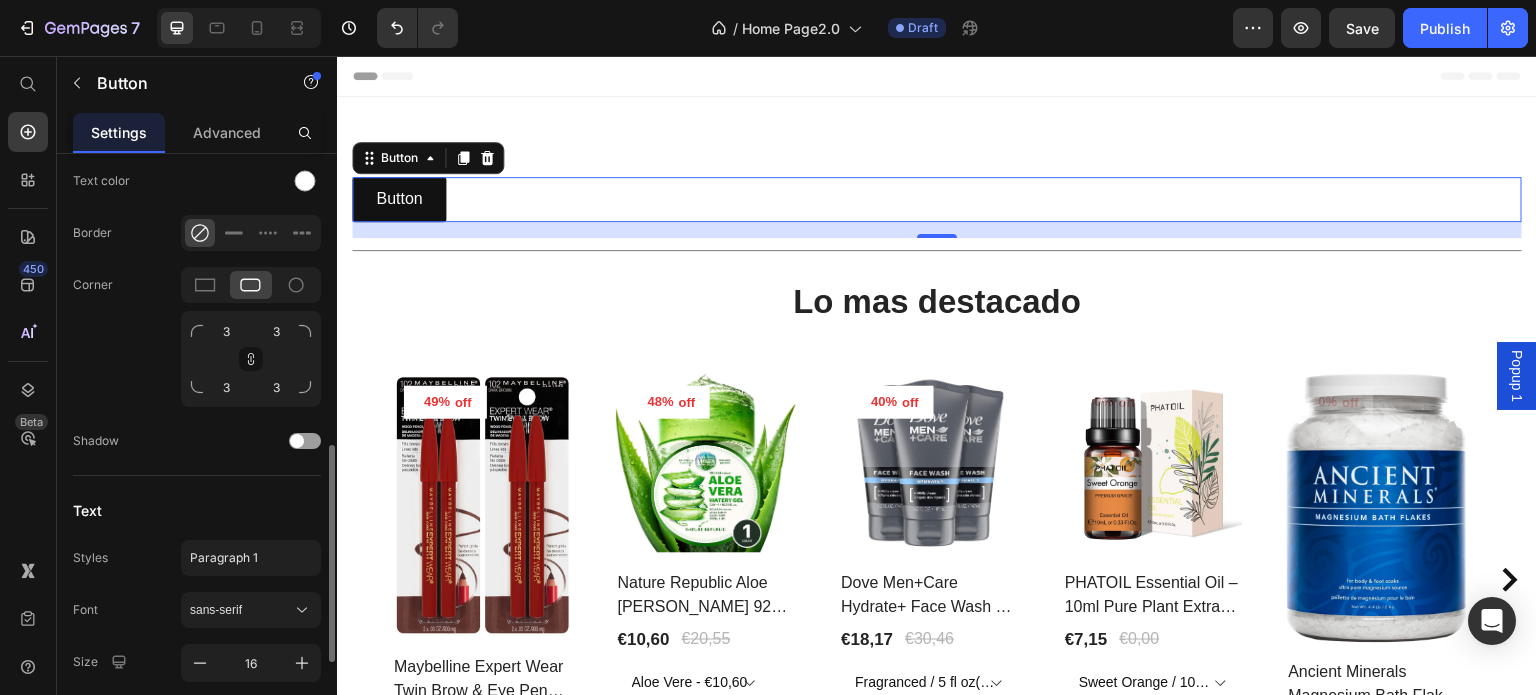 click 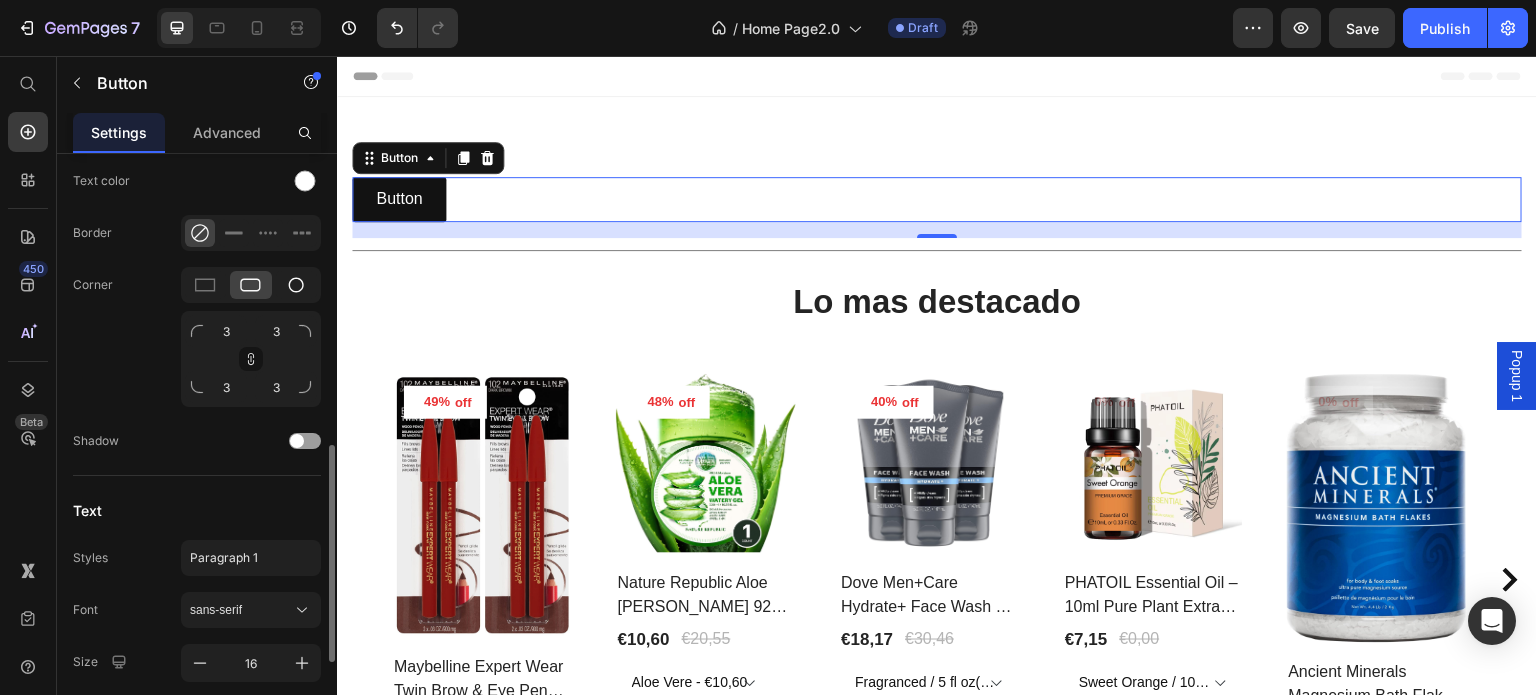 click 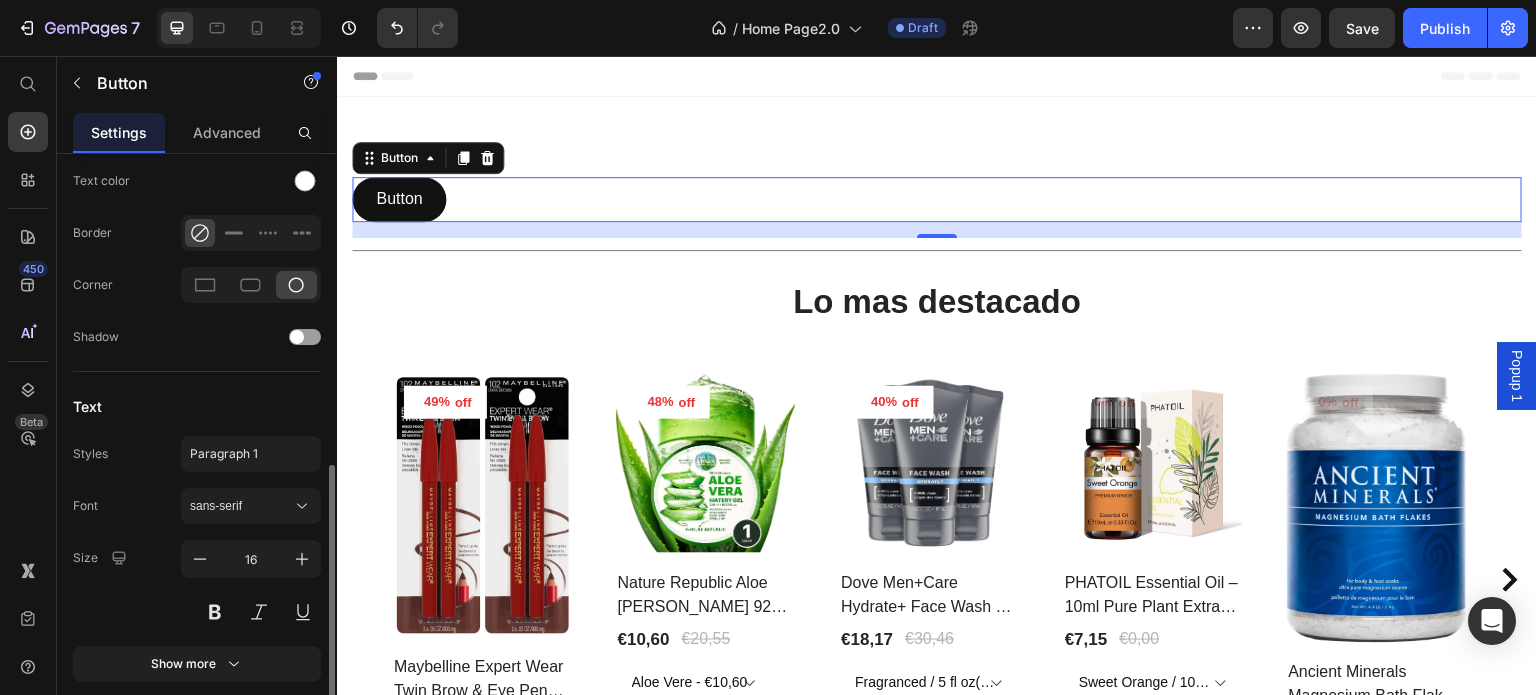 click 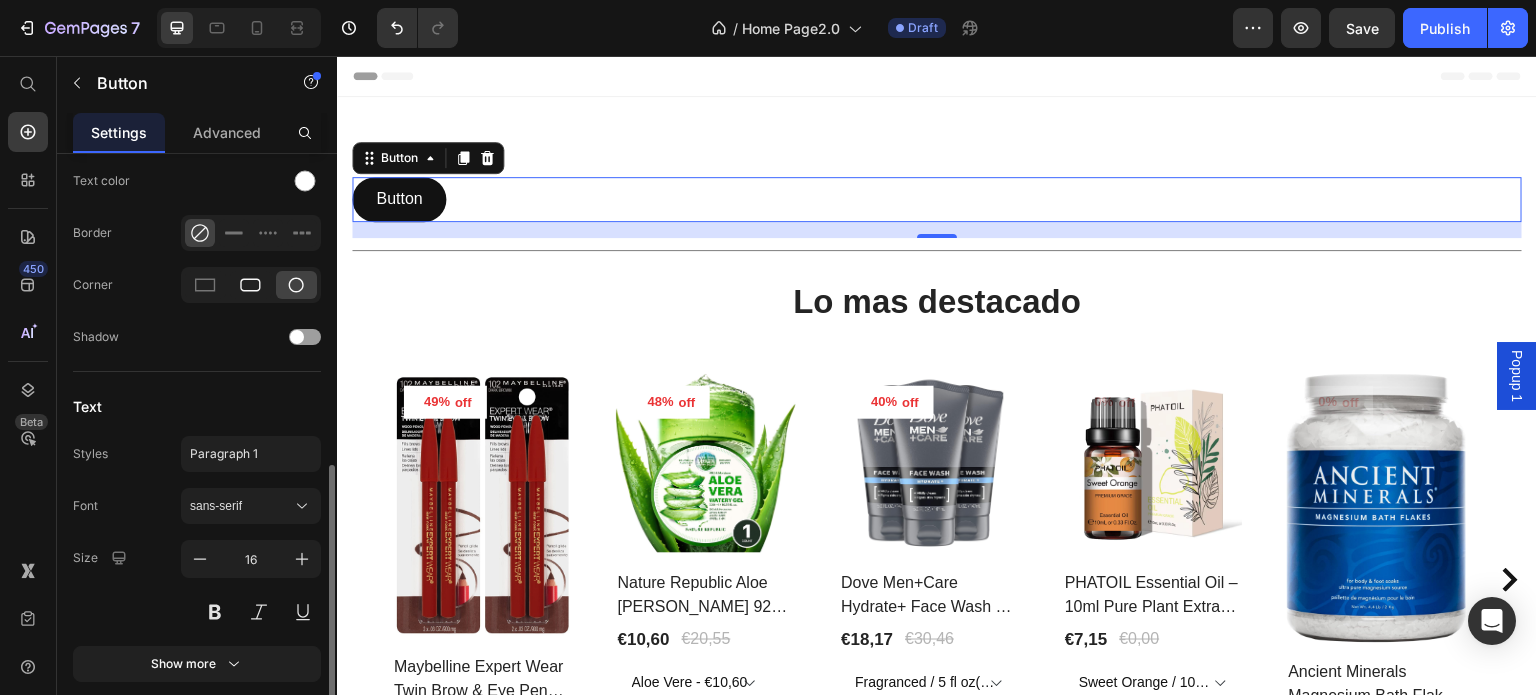 click 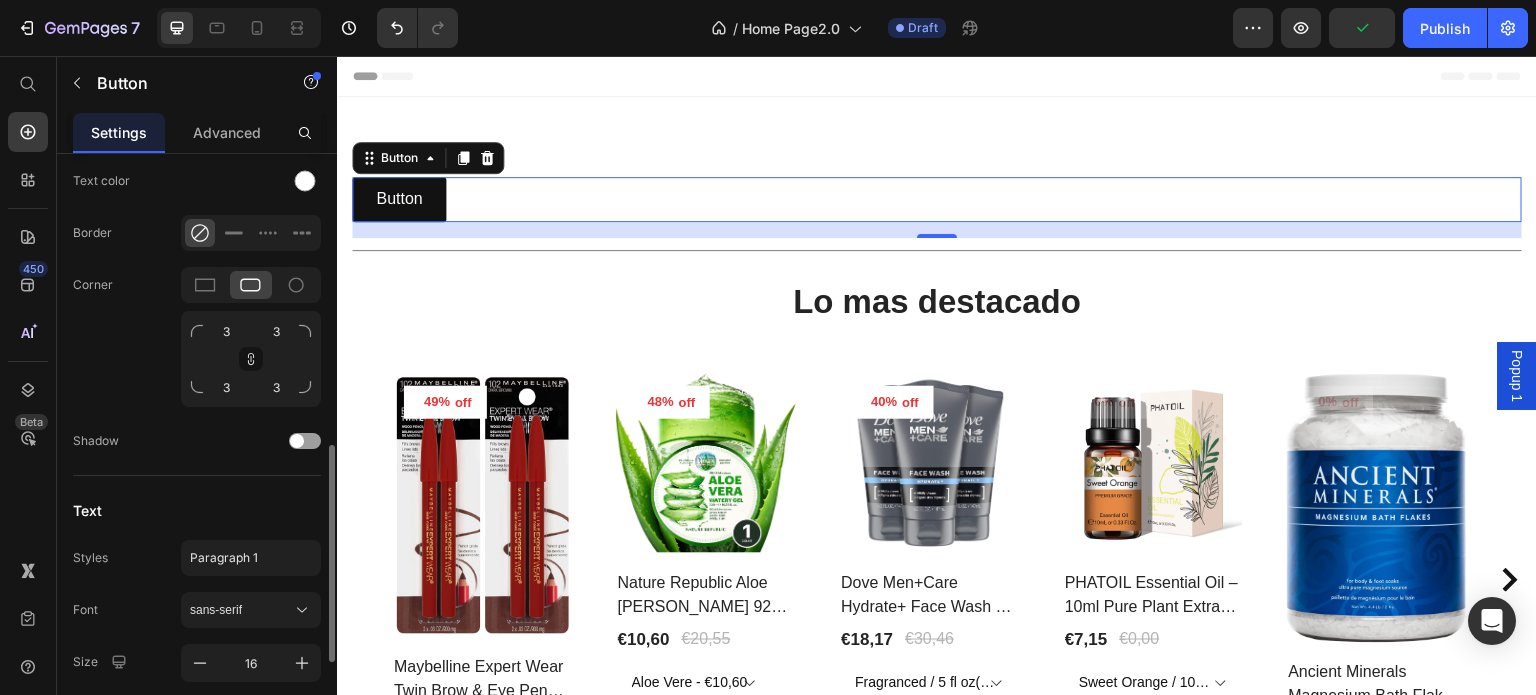 drag, startPoint x: 288, startPoint y: 323, endPoint x: 302, endPoint y: 308, distance: 20.518284 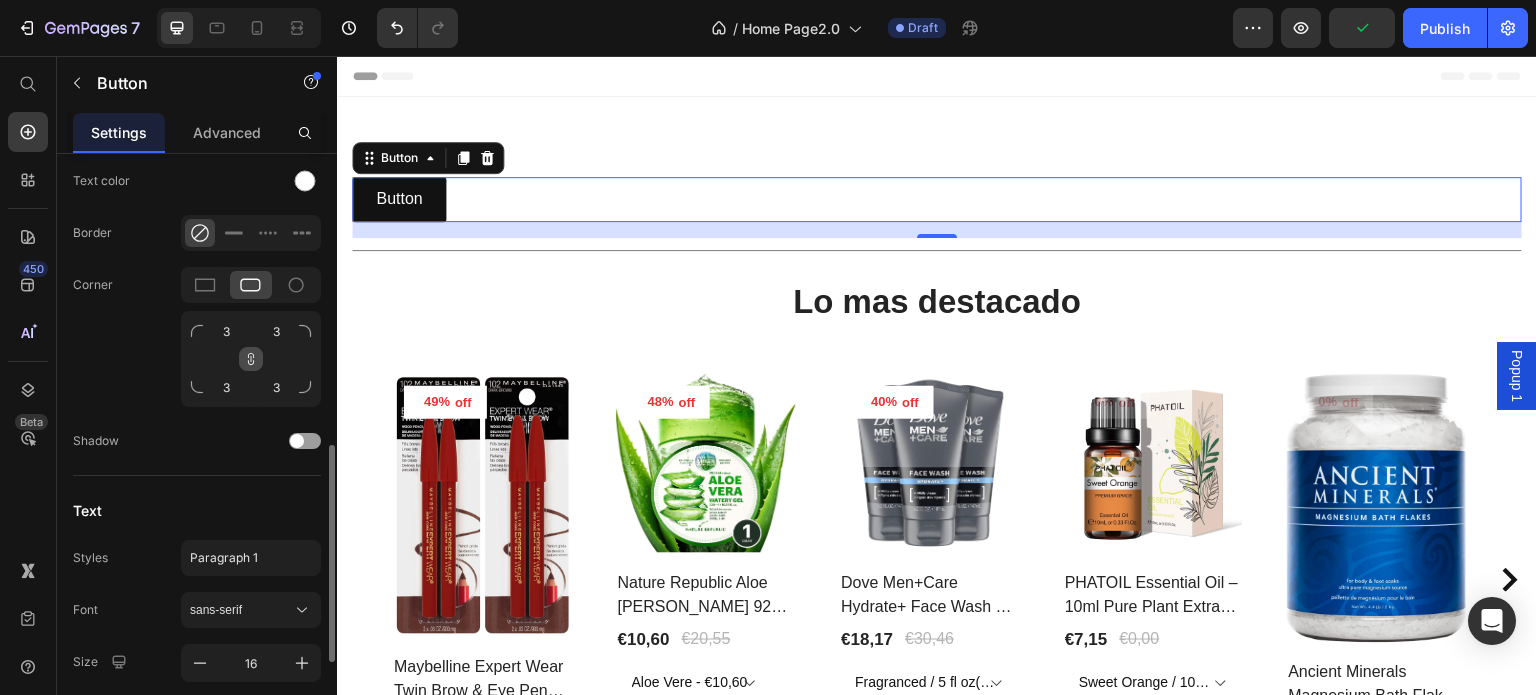 click 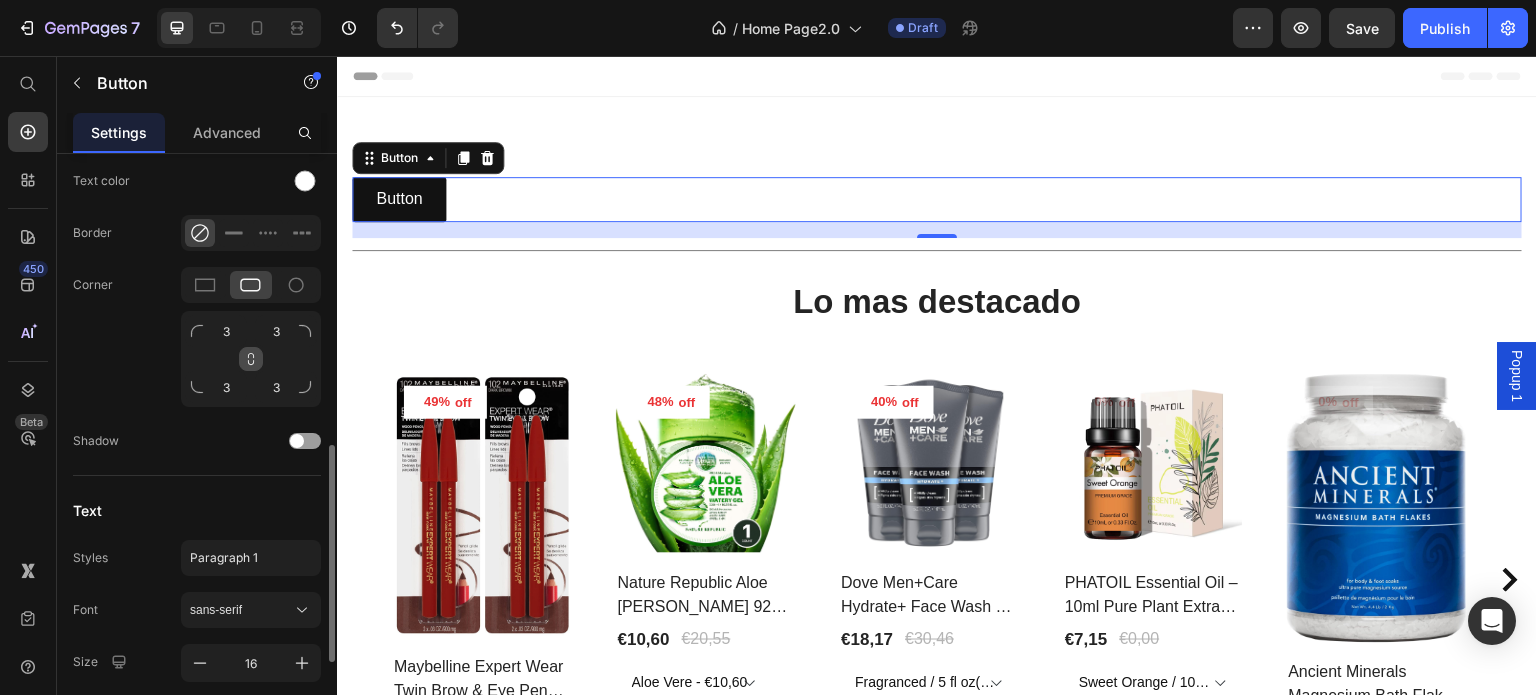 click 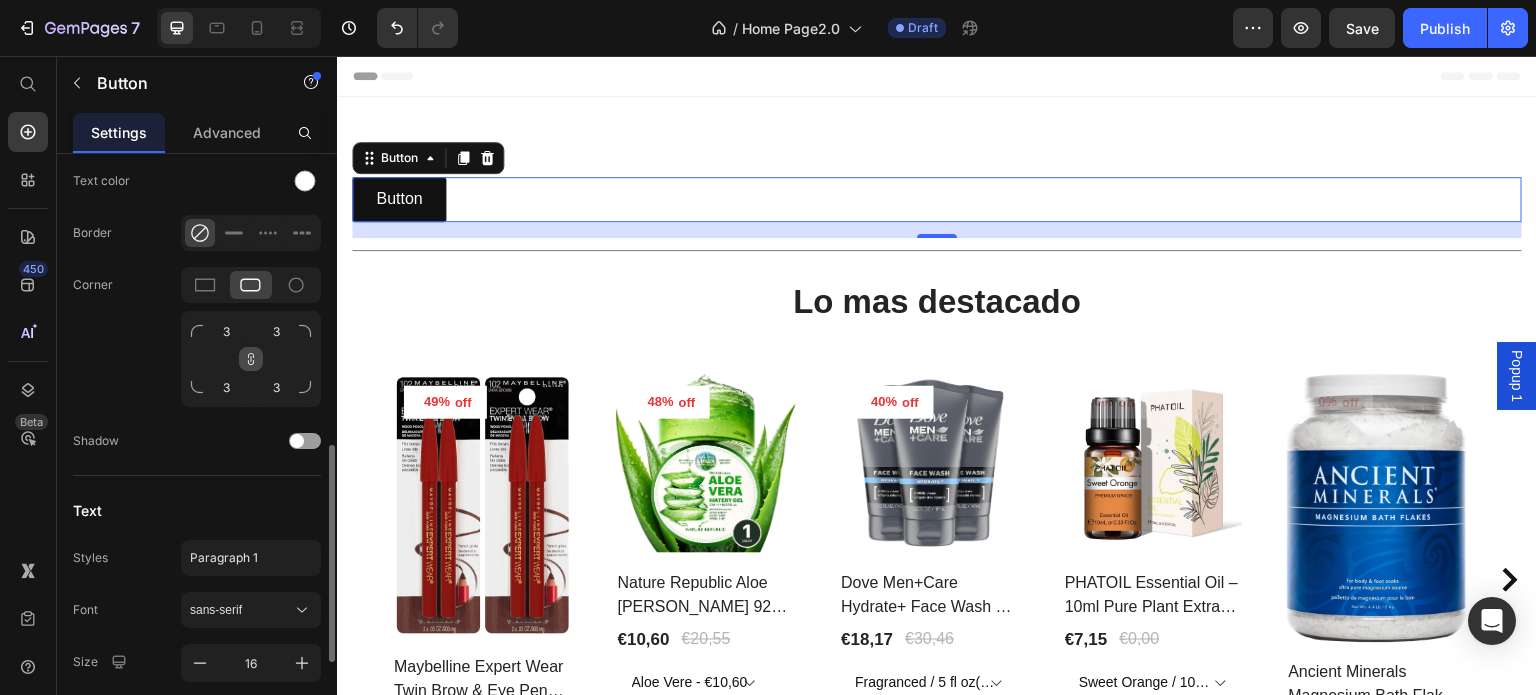 click 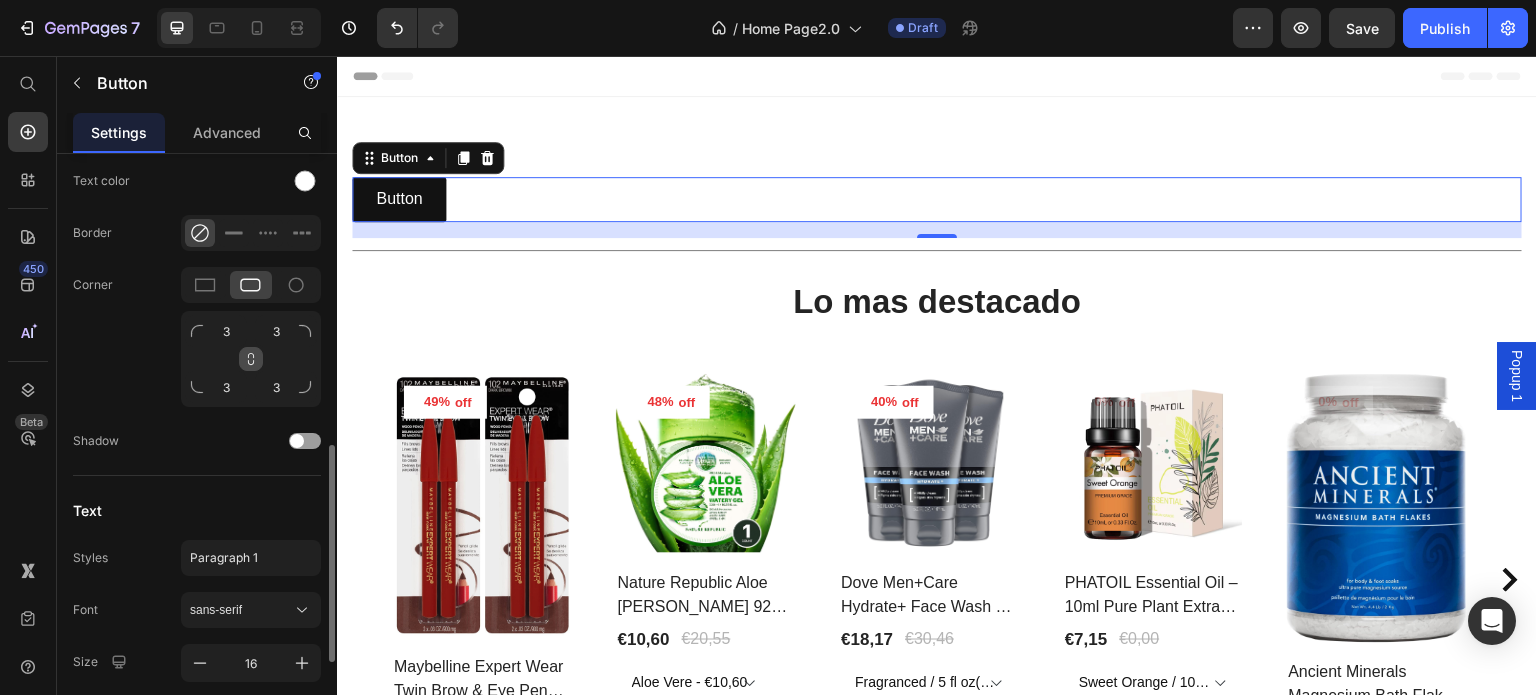 click 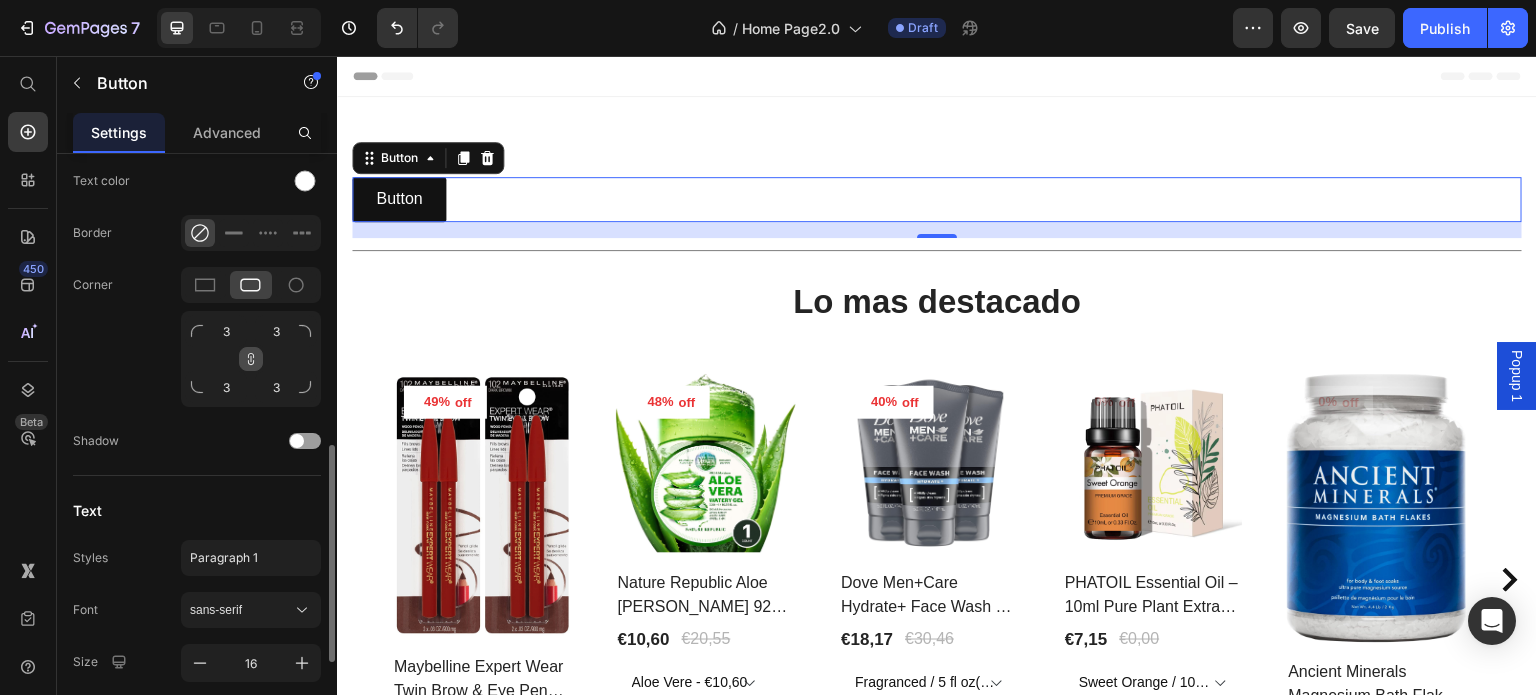 click 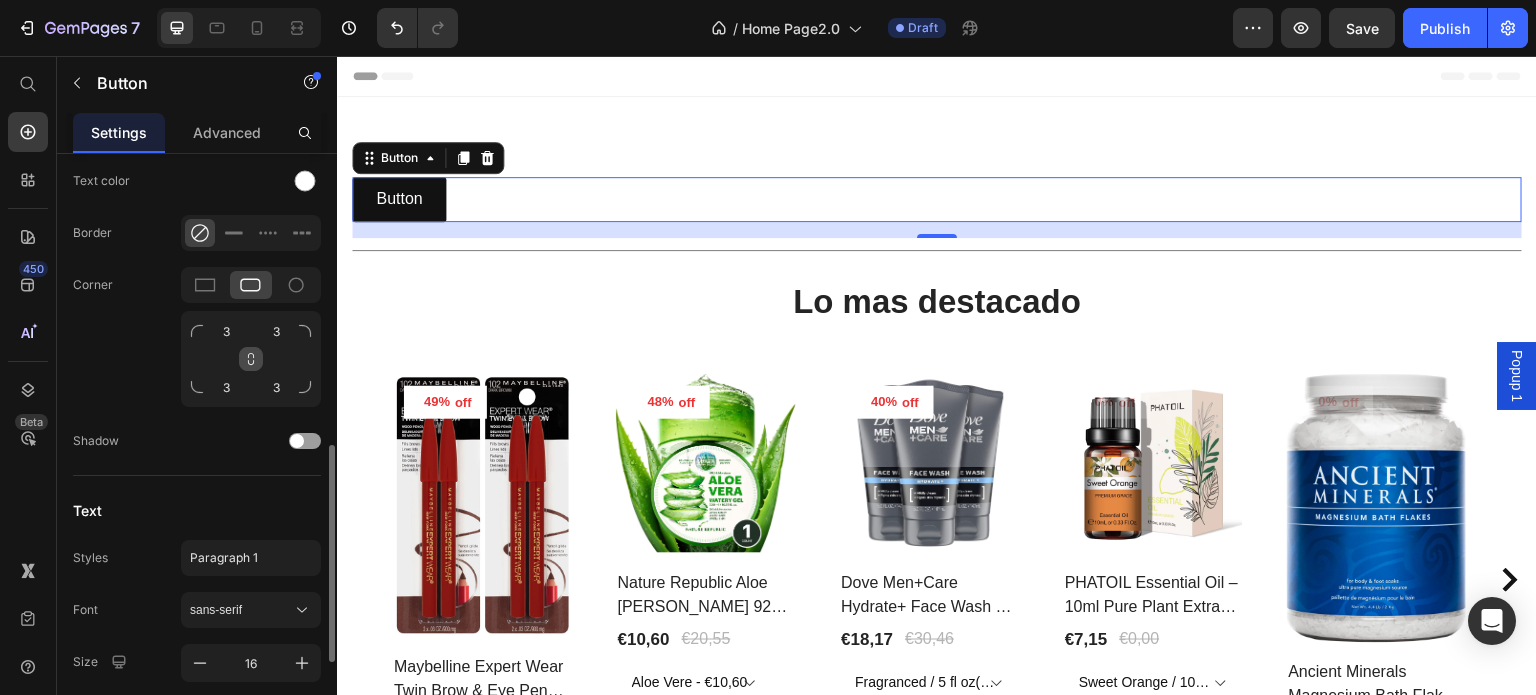 click 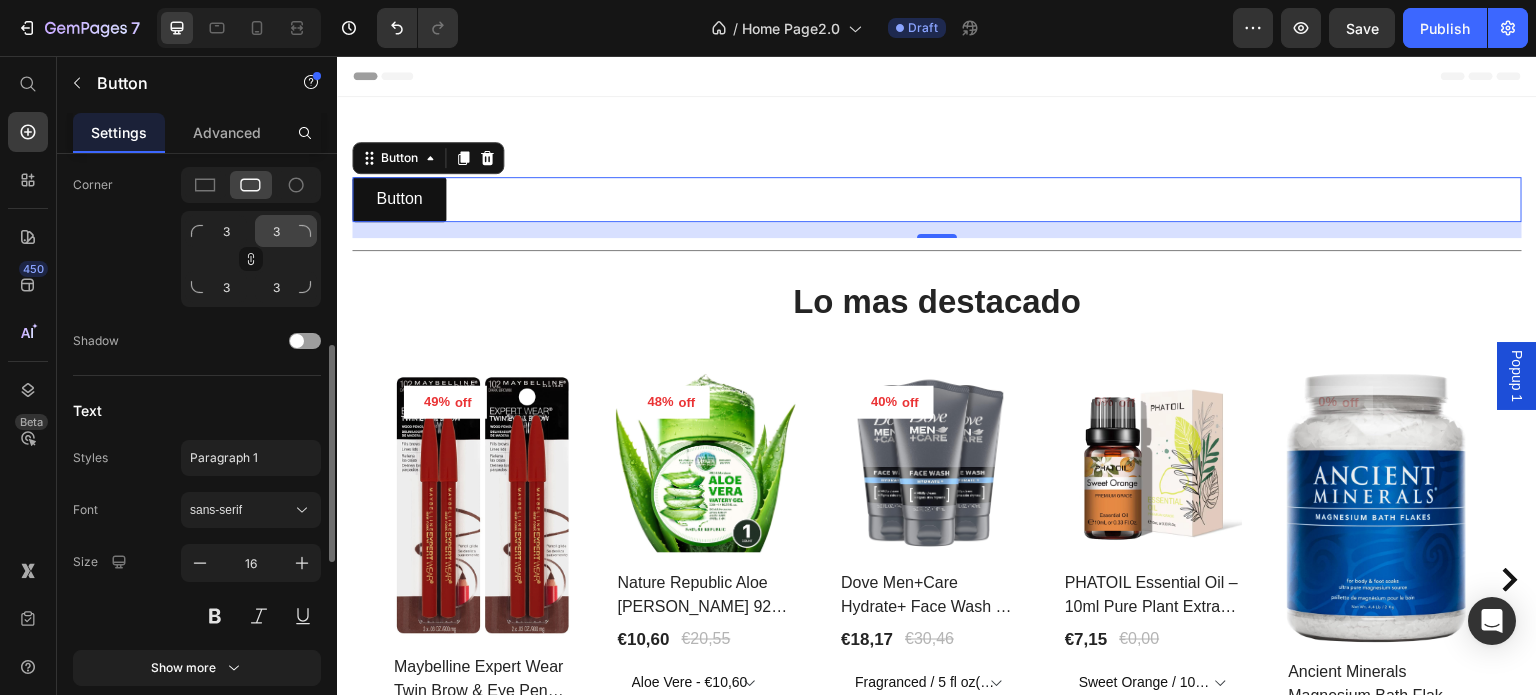 scroll, scrollTop: 800, scrollLeft: 0, axis: vertical 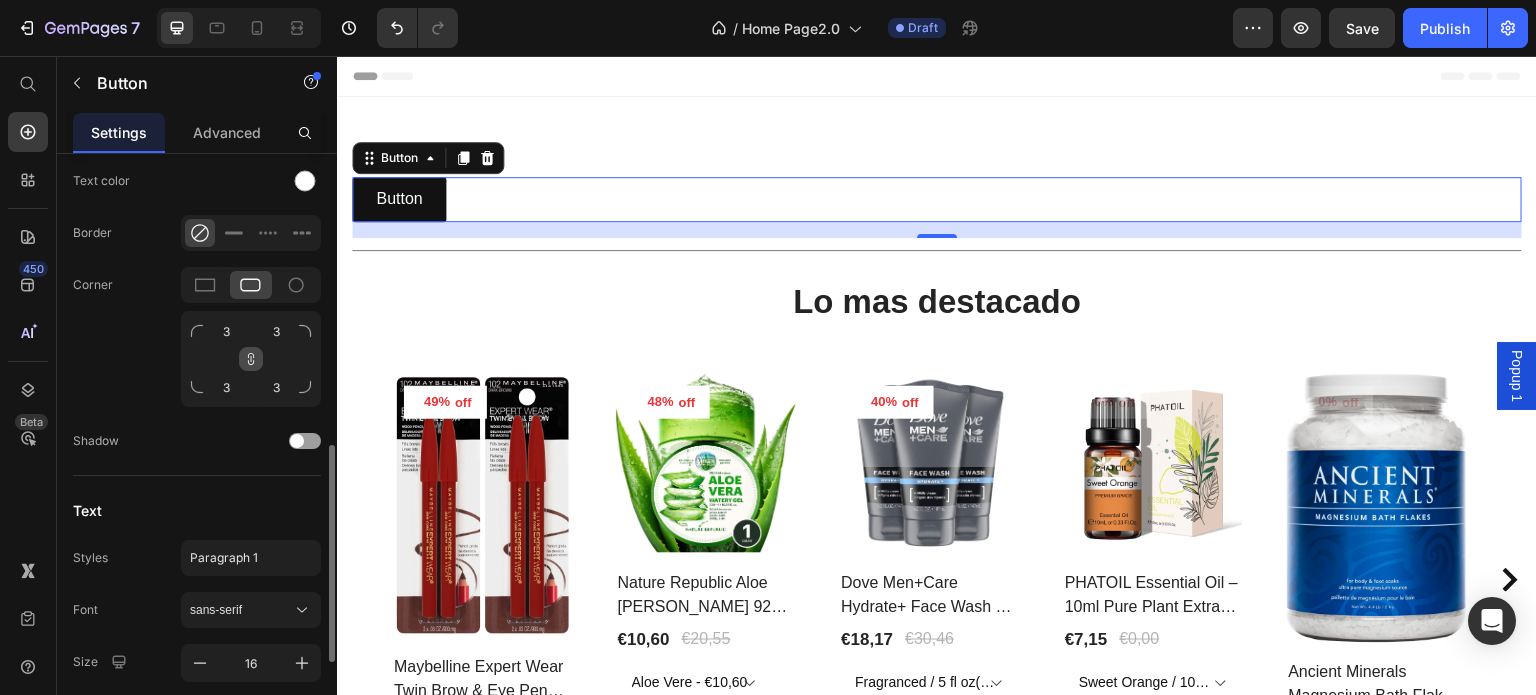 click 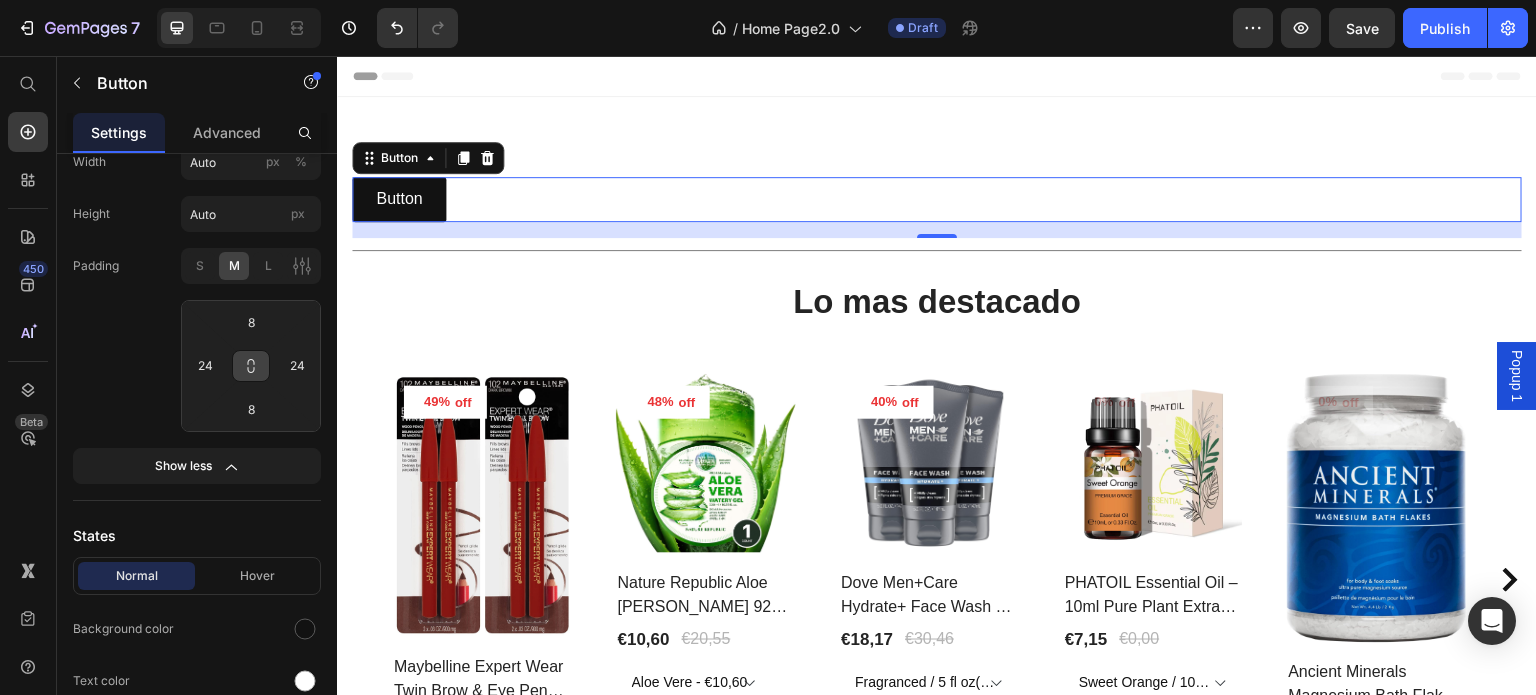scroll, scrollTop: 0, scrollLeft: 0, axis: both 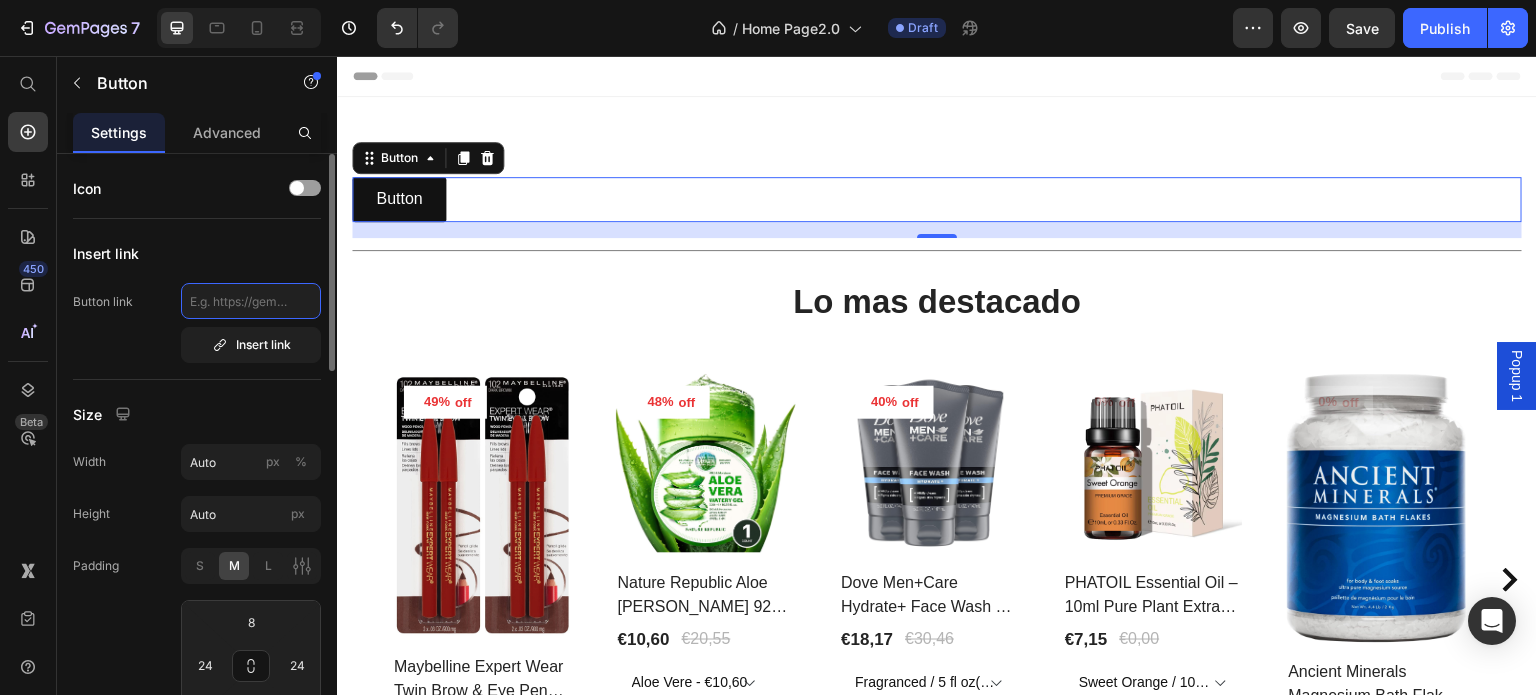 click 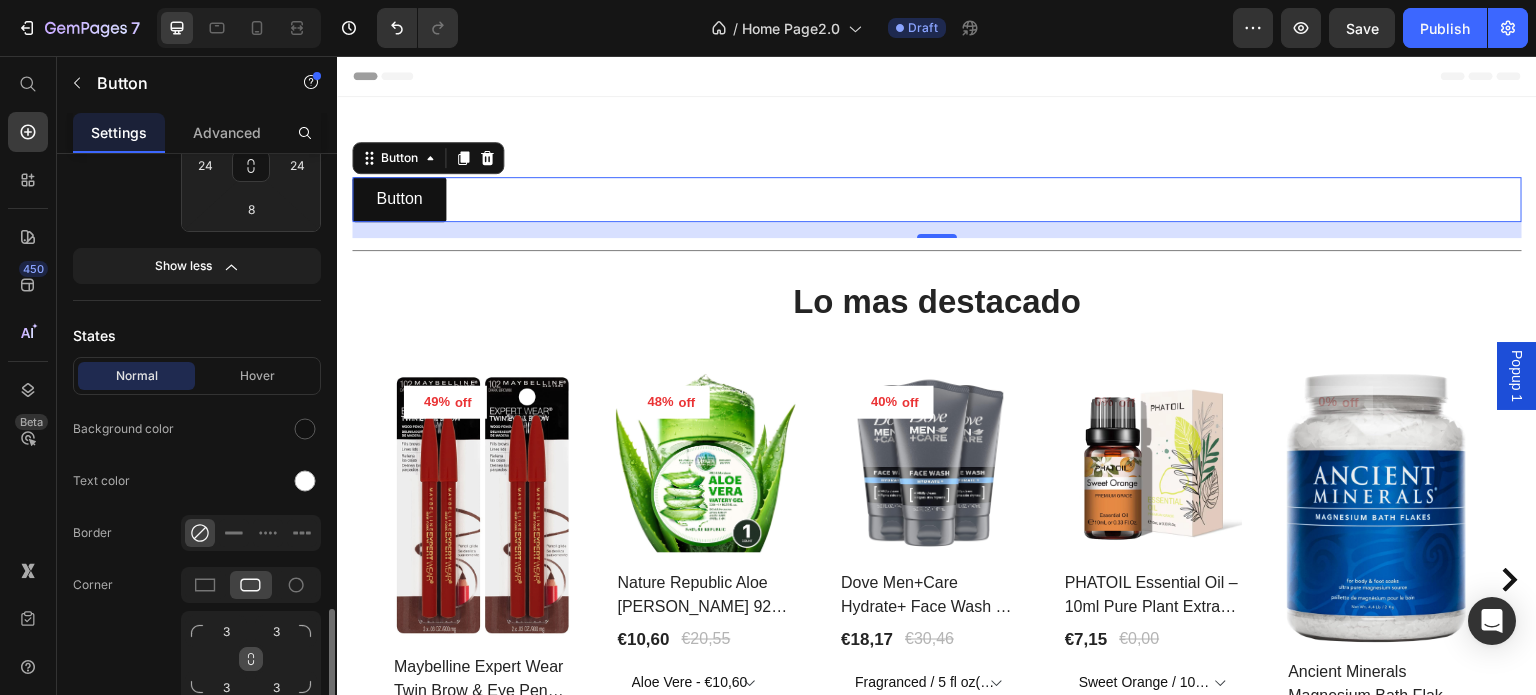 scroll, scrollTop: 700, scrollLeft: 0, axis: vertical 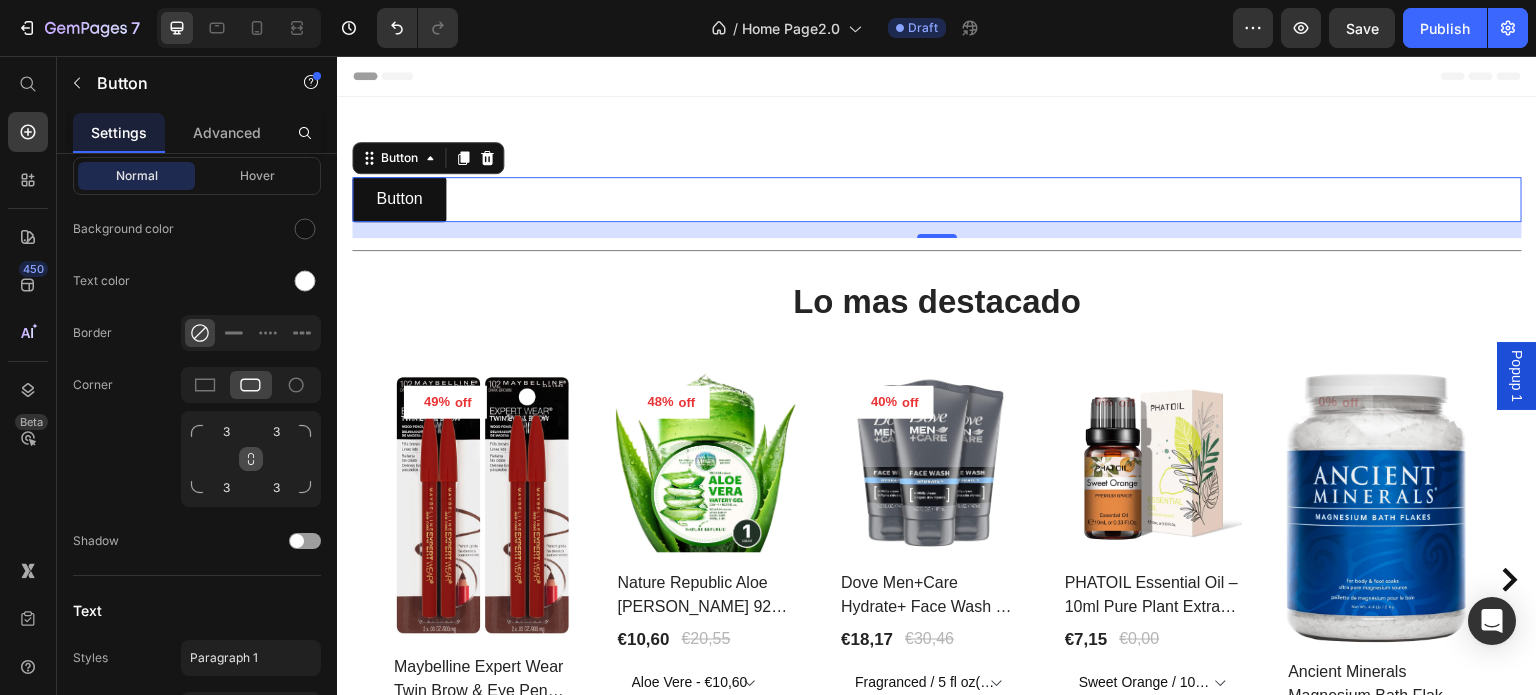 click at bounding box center [251, 459] 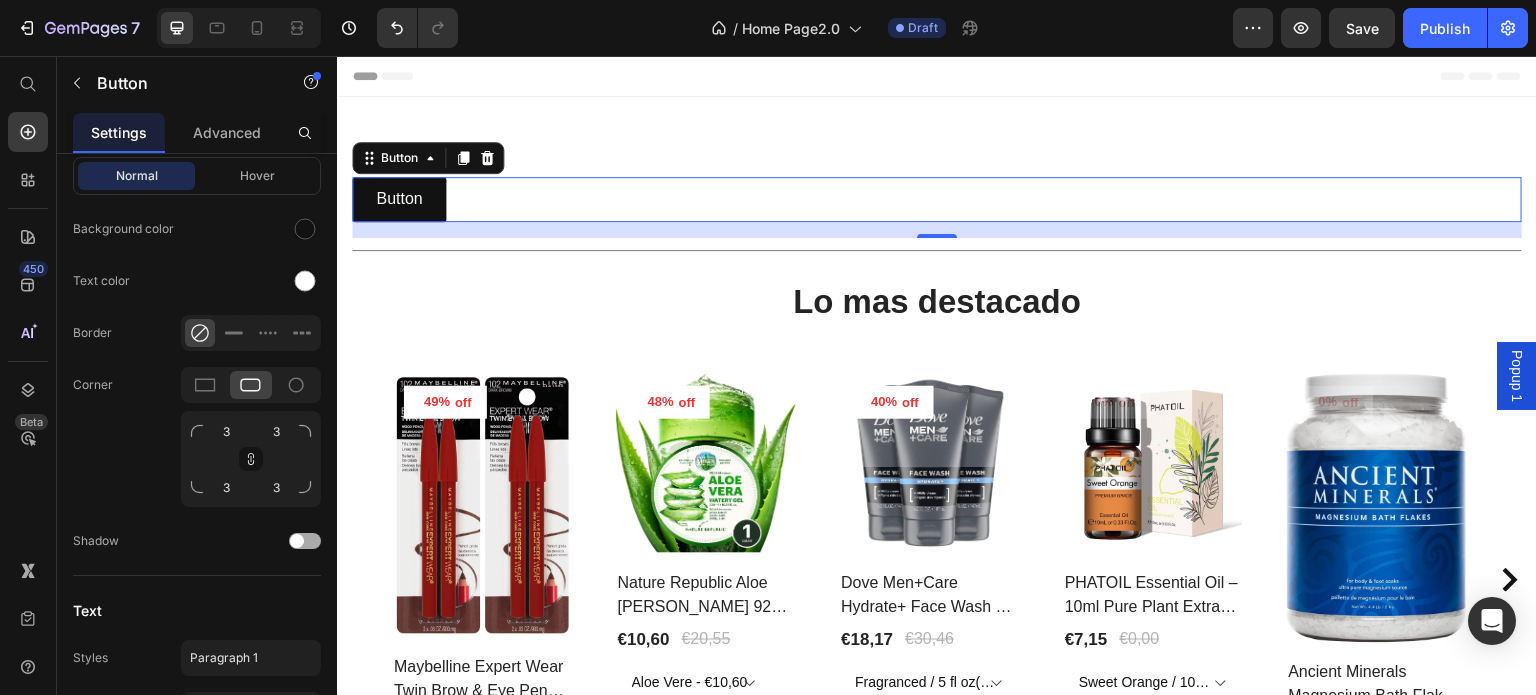 scroll, scrollTop: 1000, scrollLeft: 0, axis: vertical 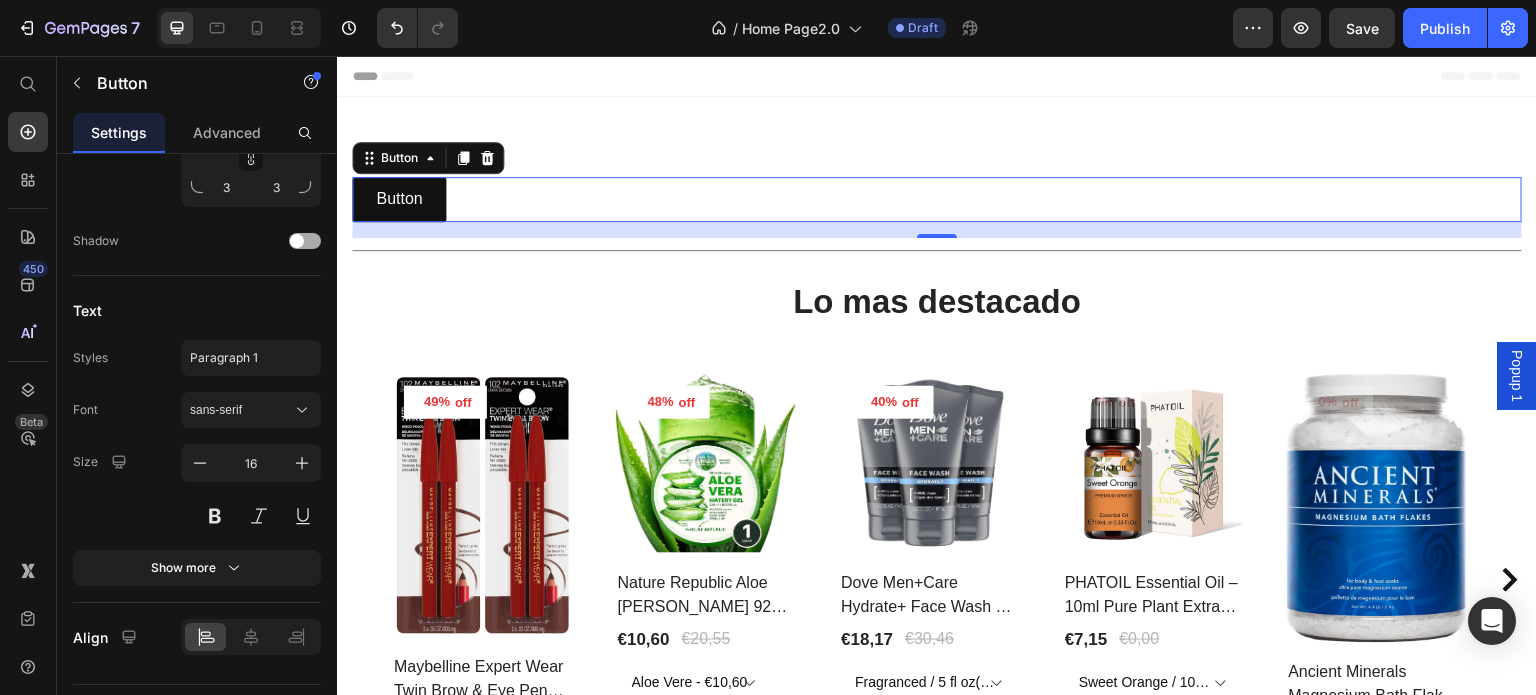 click at bounding box center (297, 241) 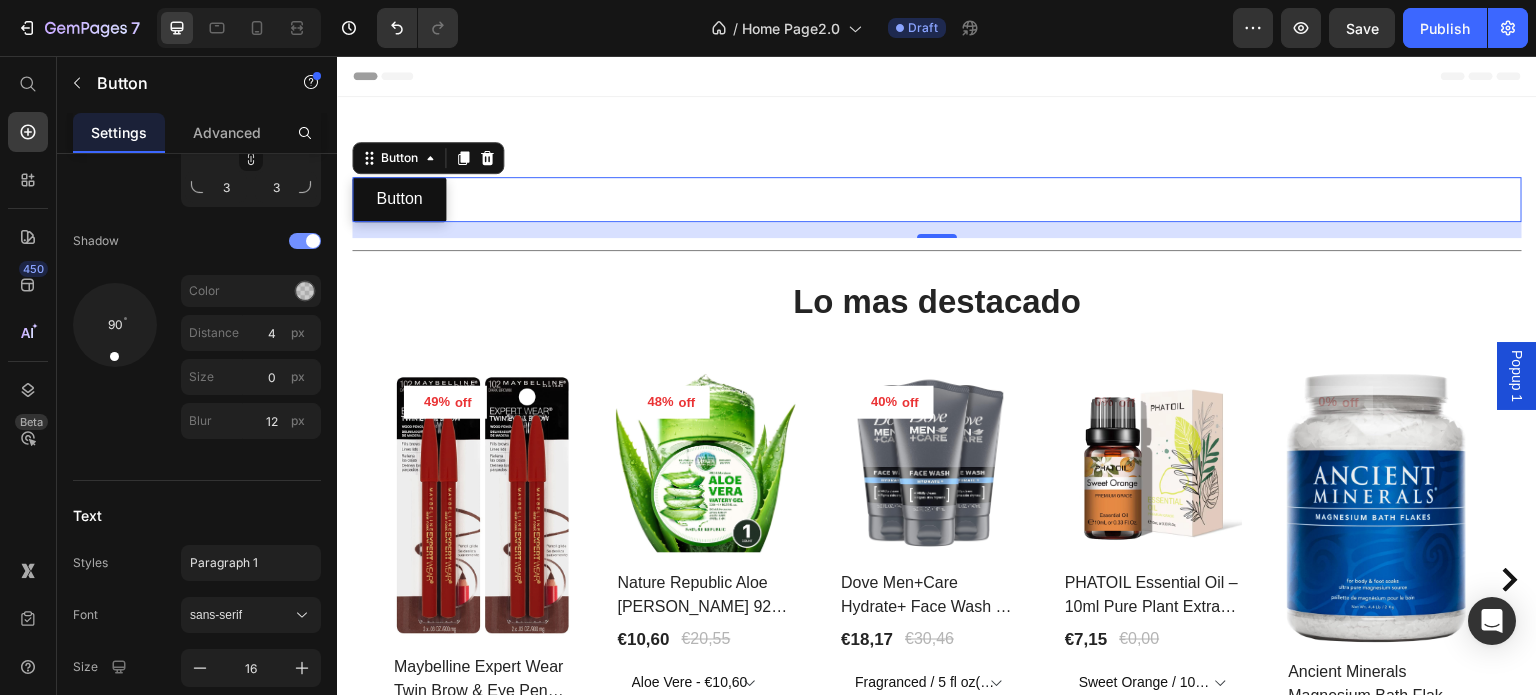 click at bounding box center [305, 241] 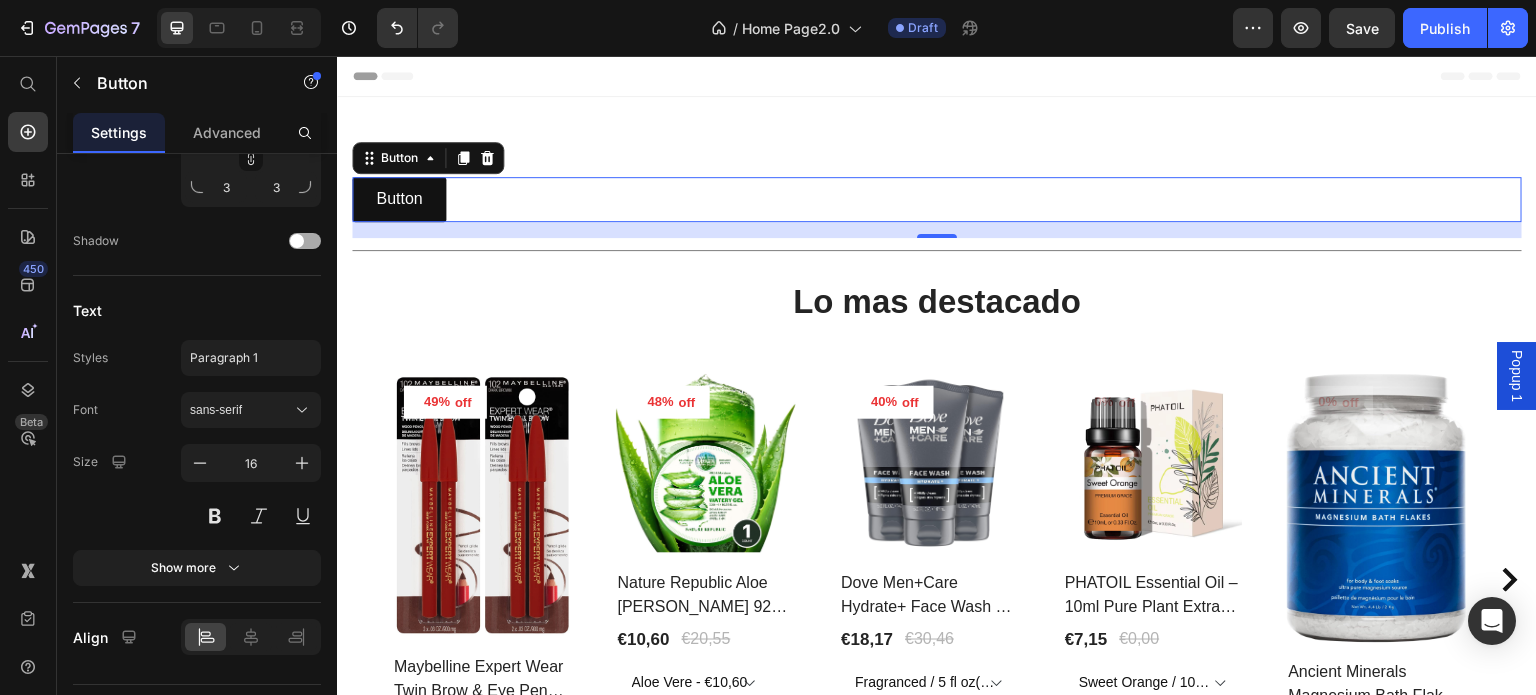 click at bounding box center [297, 241] 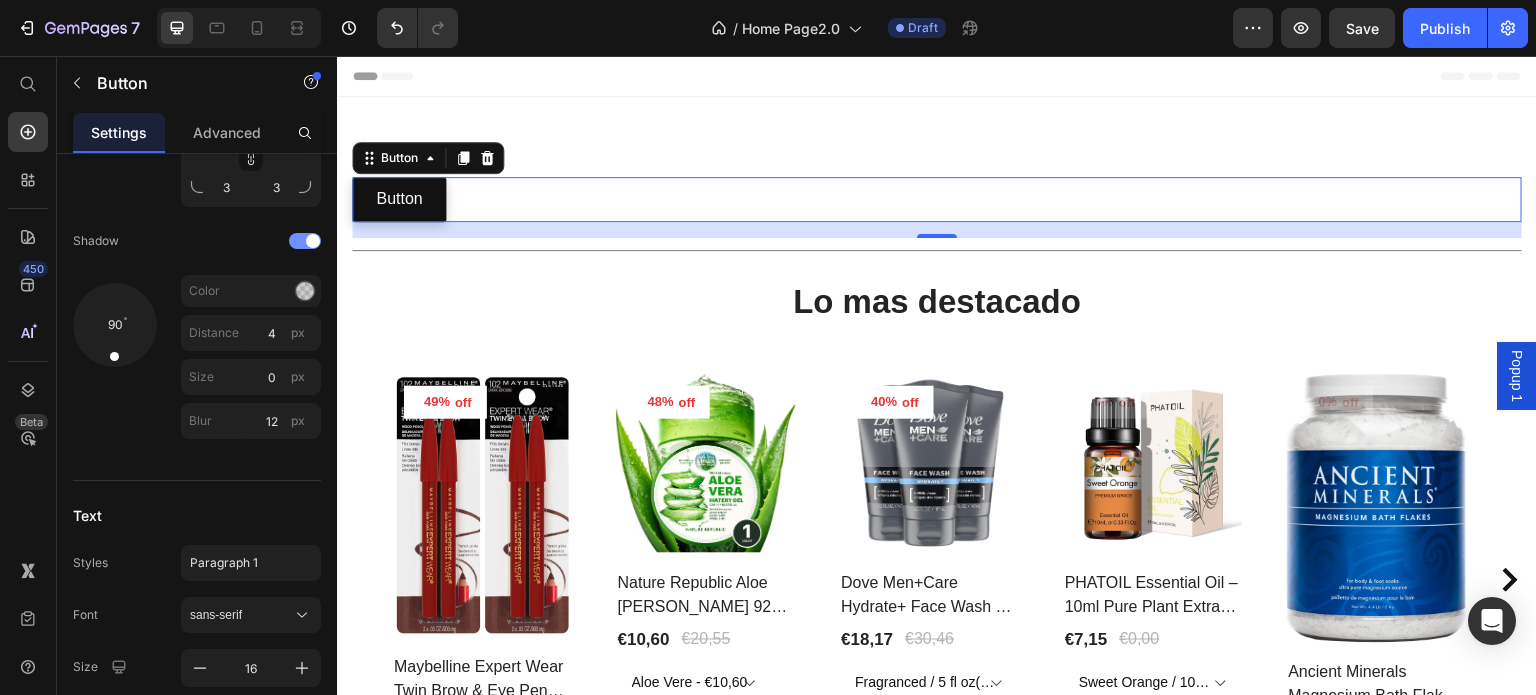 click at bounding box center (305, 241) 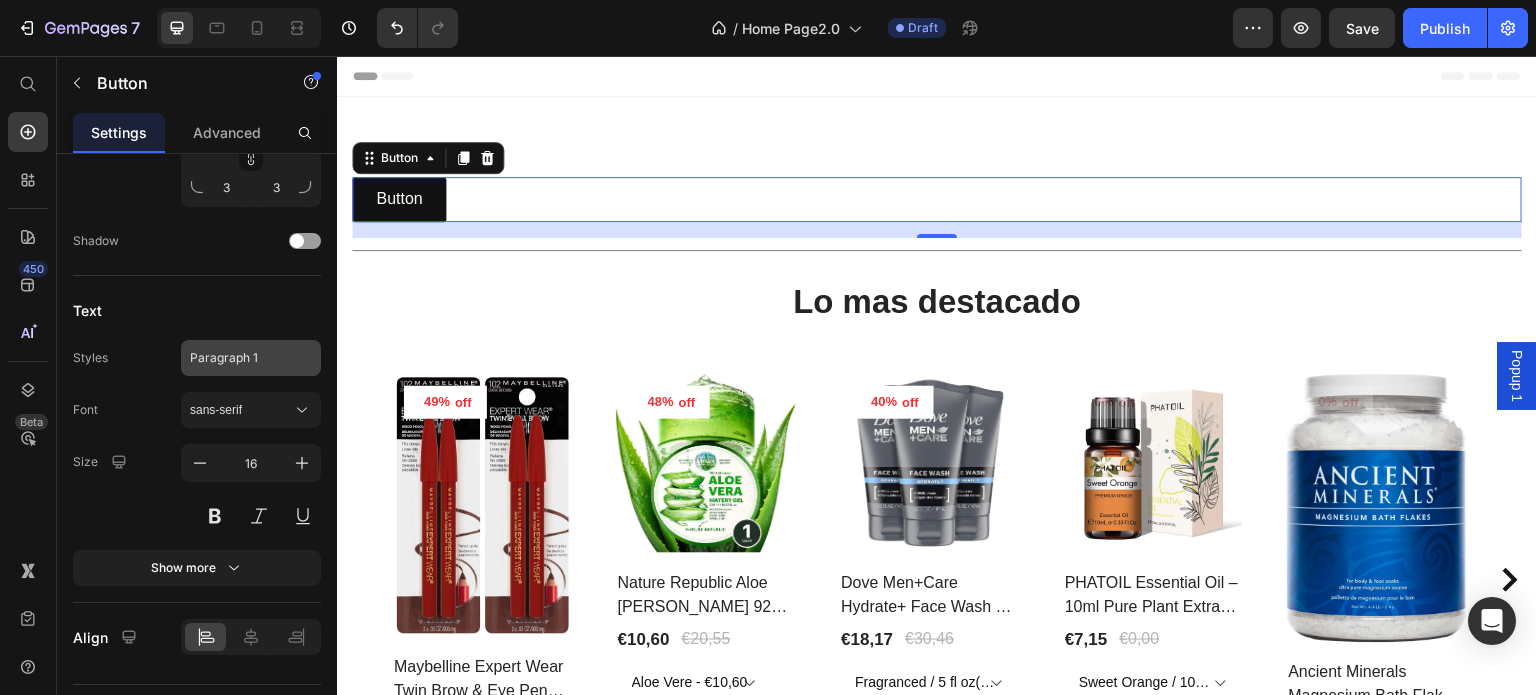 scroll, scrollTop: 1044, scrollLeft: 0, axis: vertical 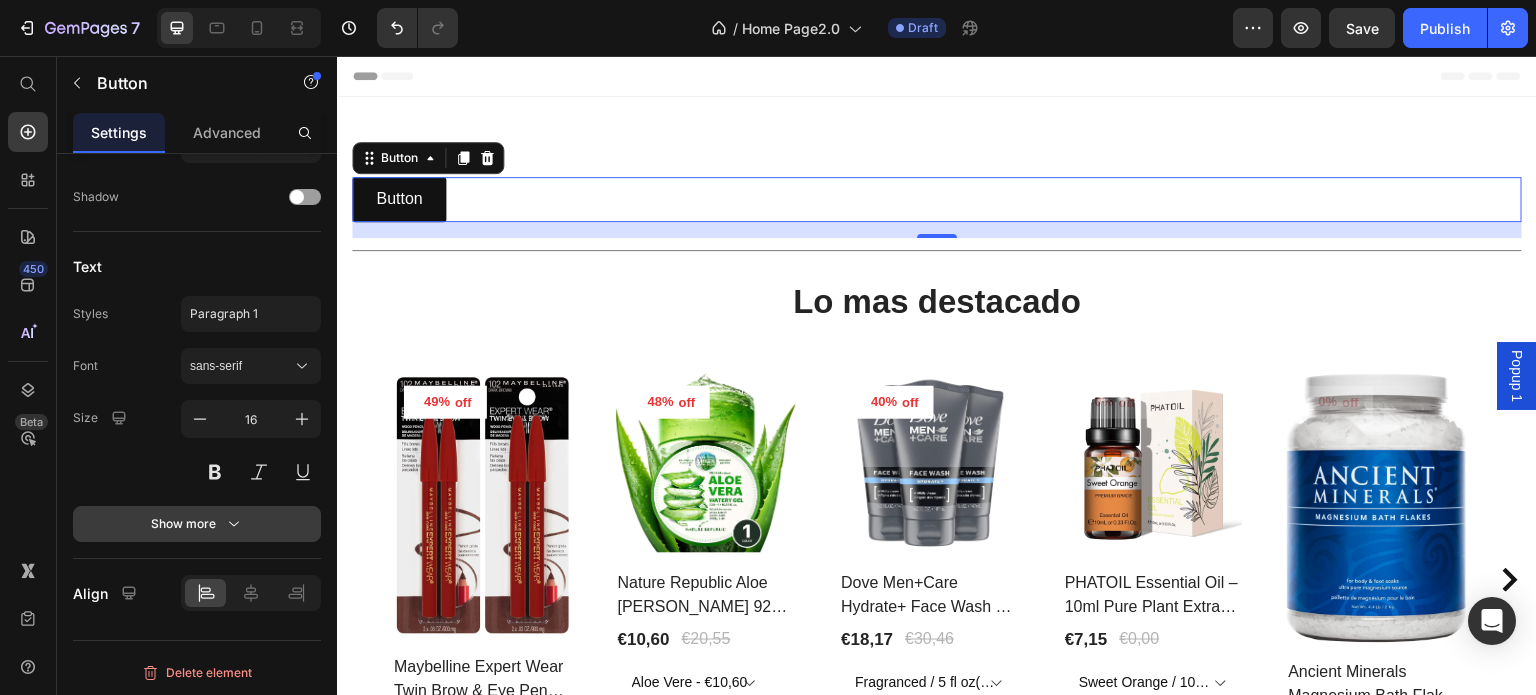 click 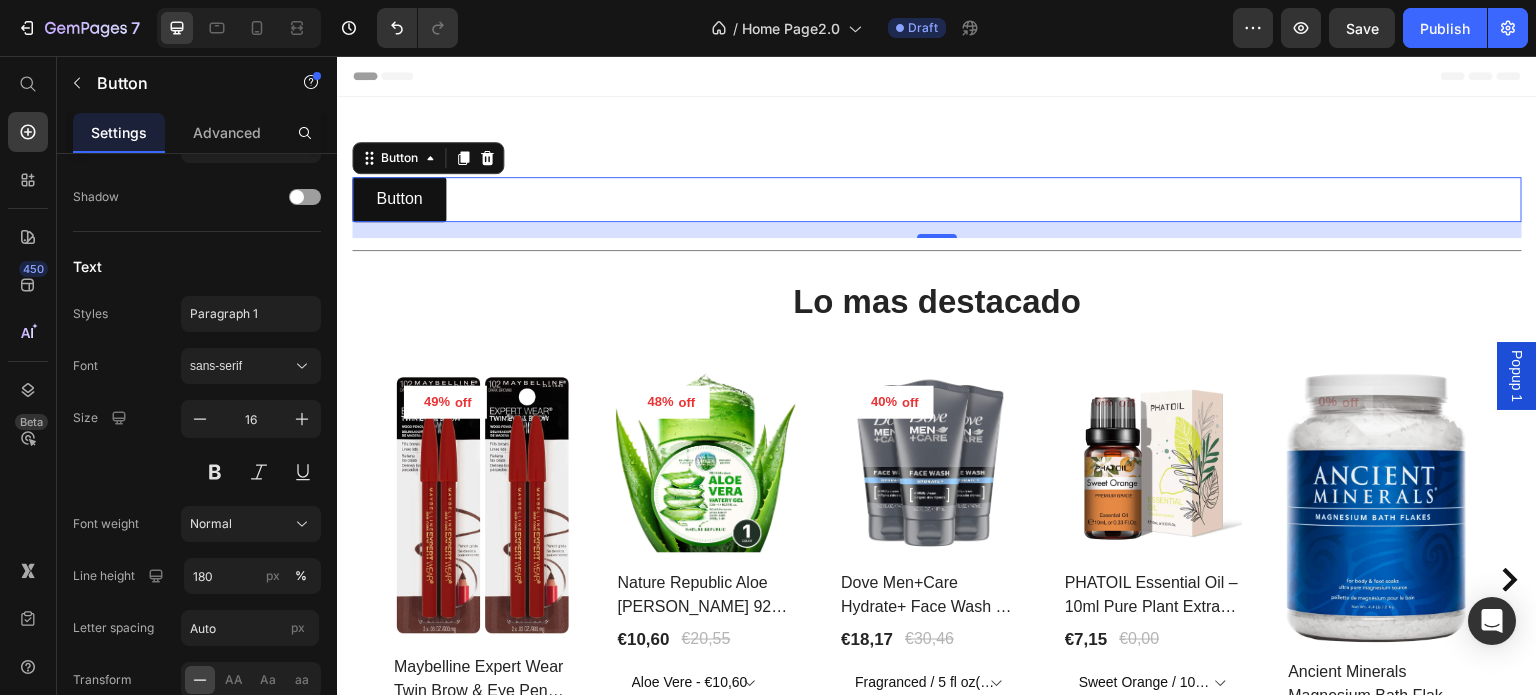 scroll, scrollTop: 1252, scrollLeft: 0, axis: vertical 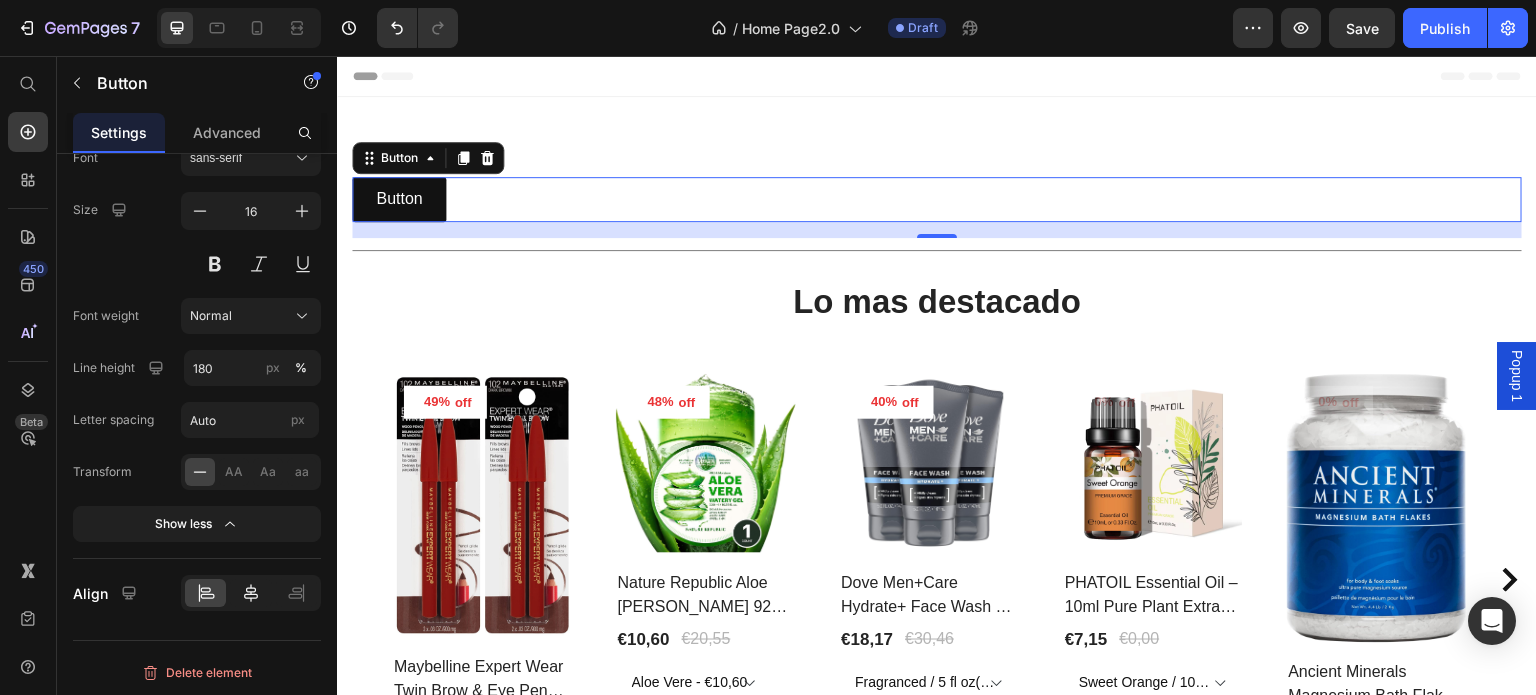 click 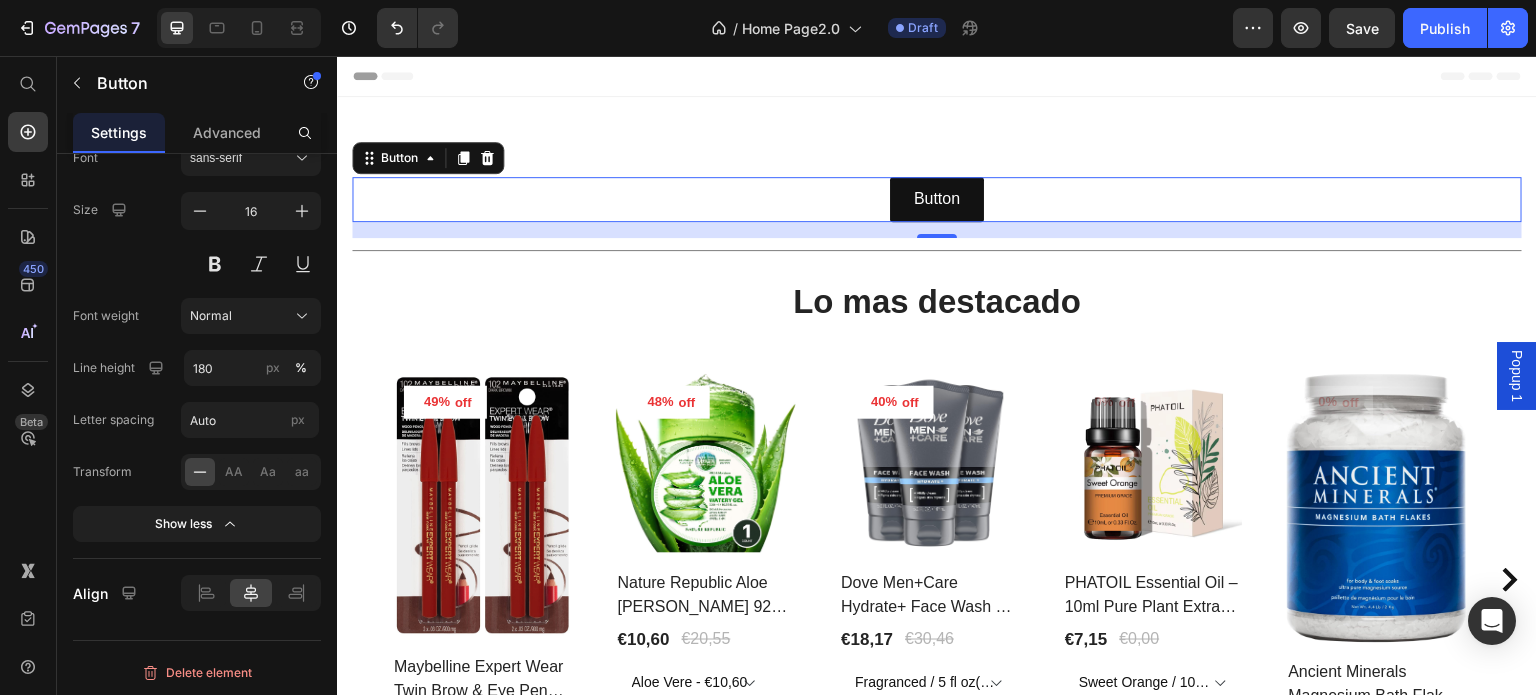 click 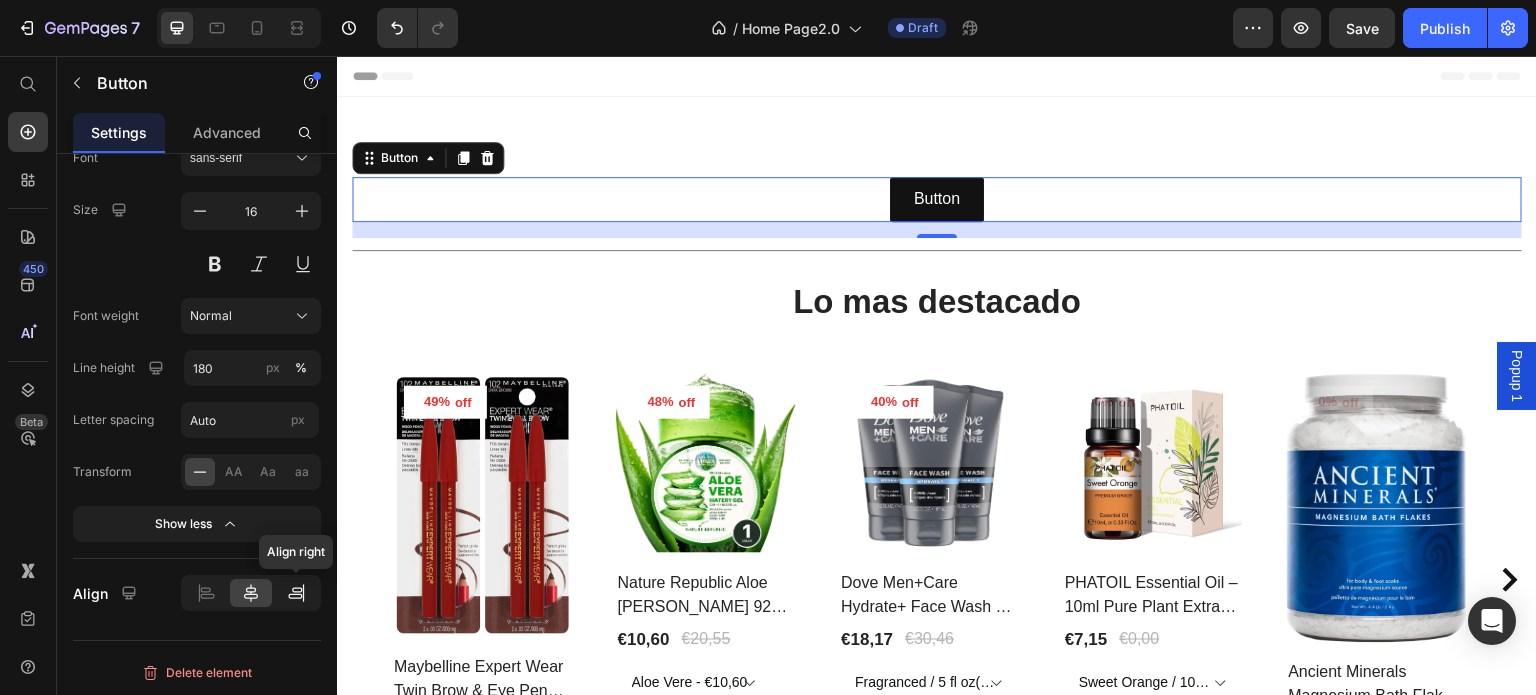 click 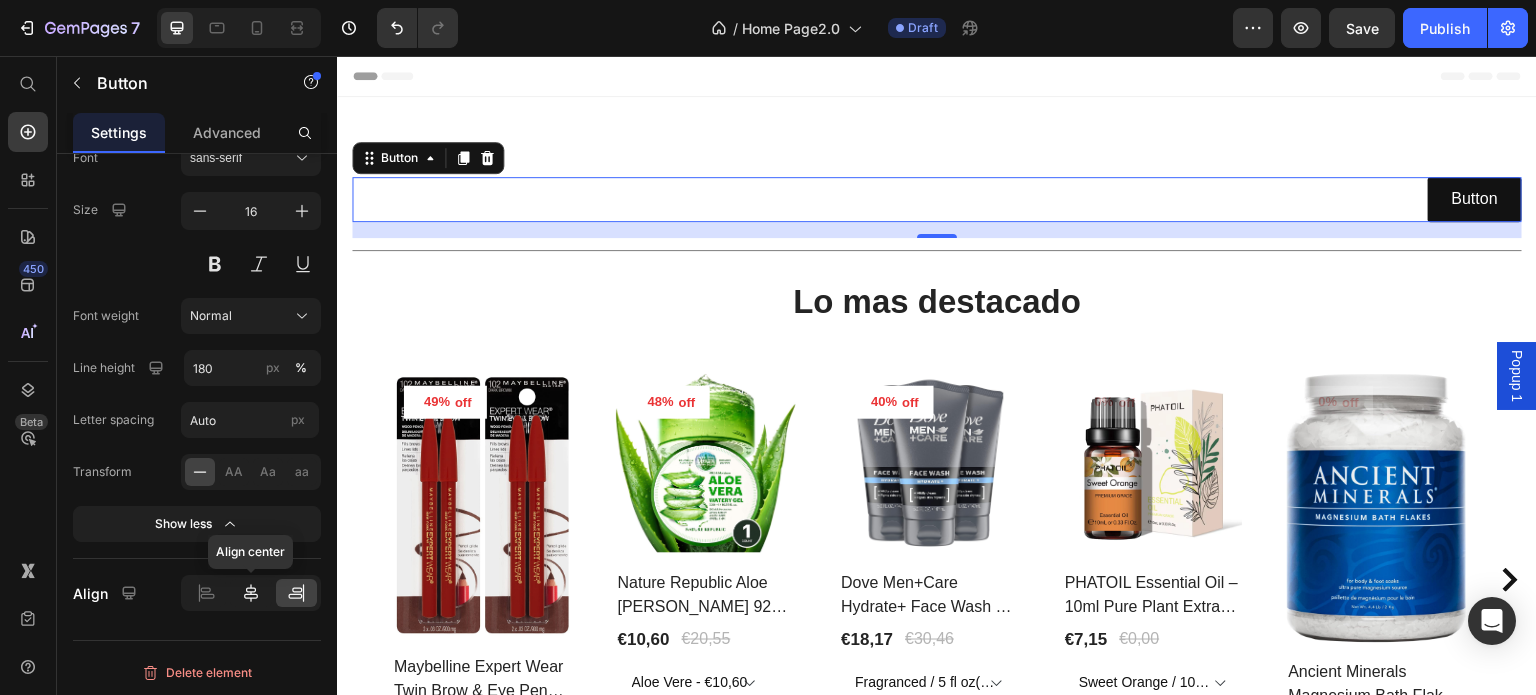 click 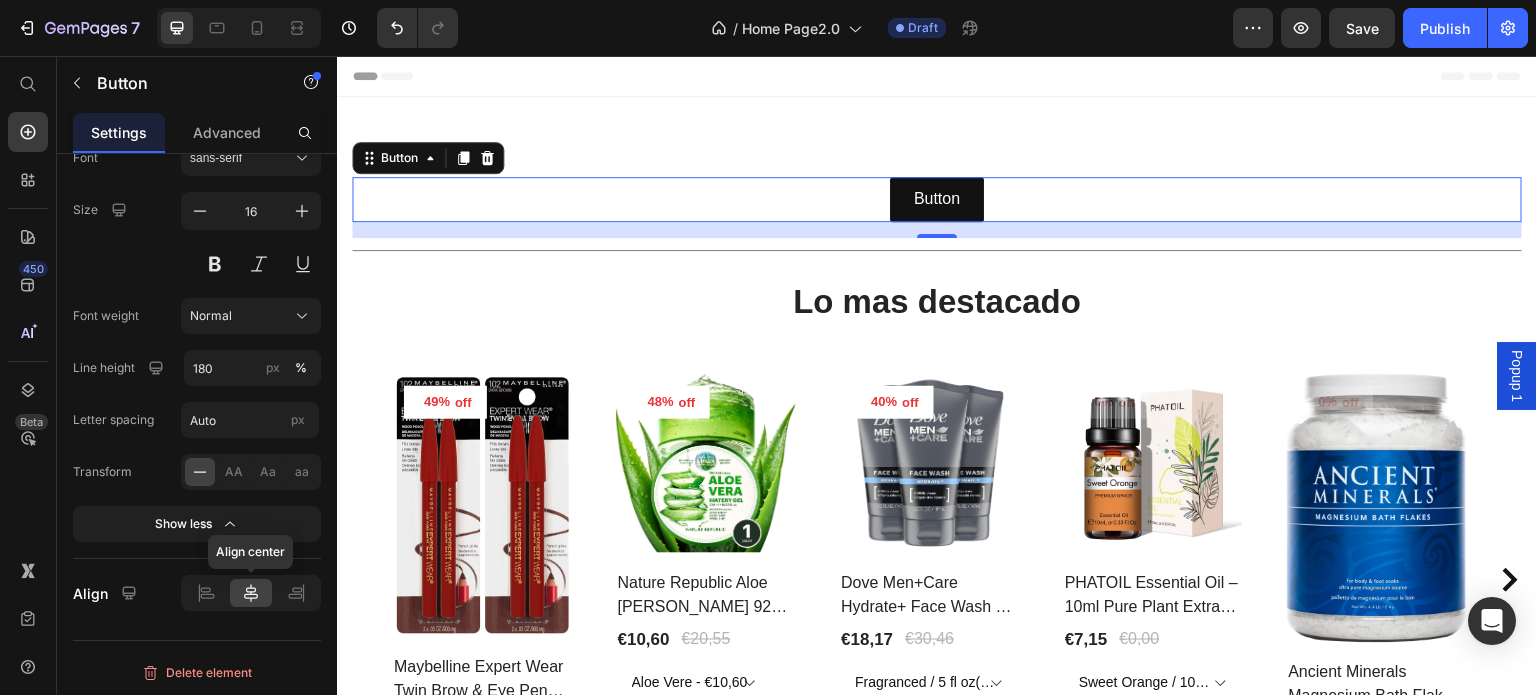 click 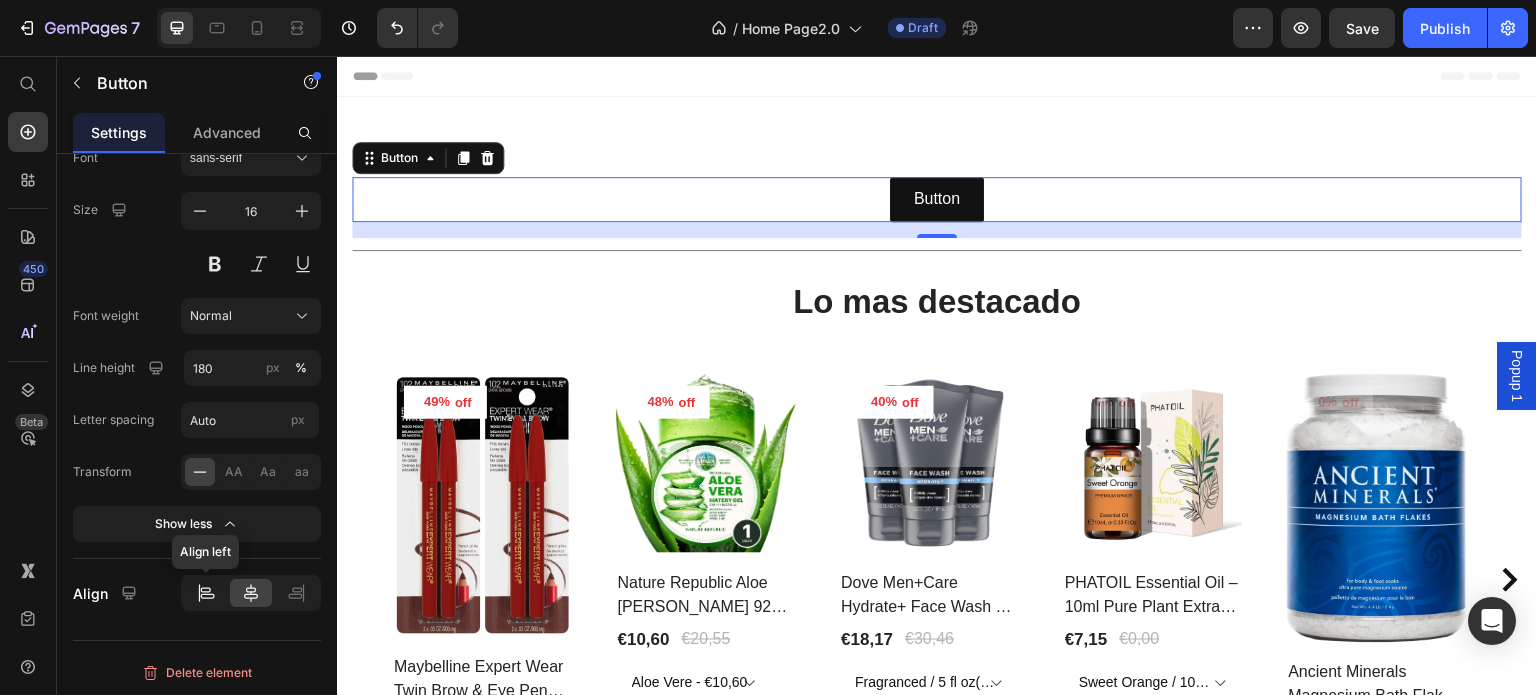 click 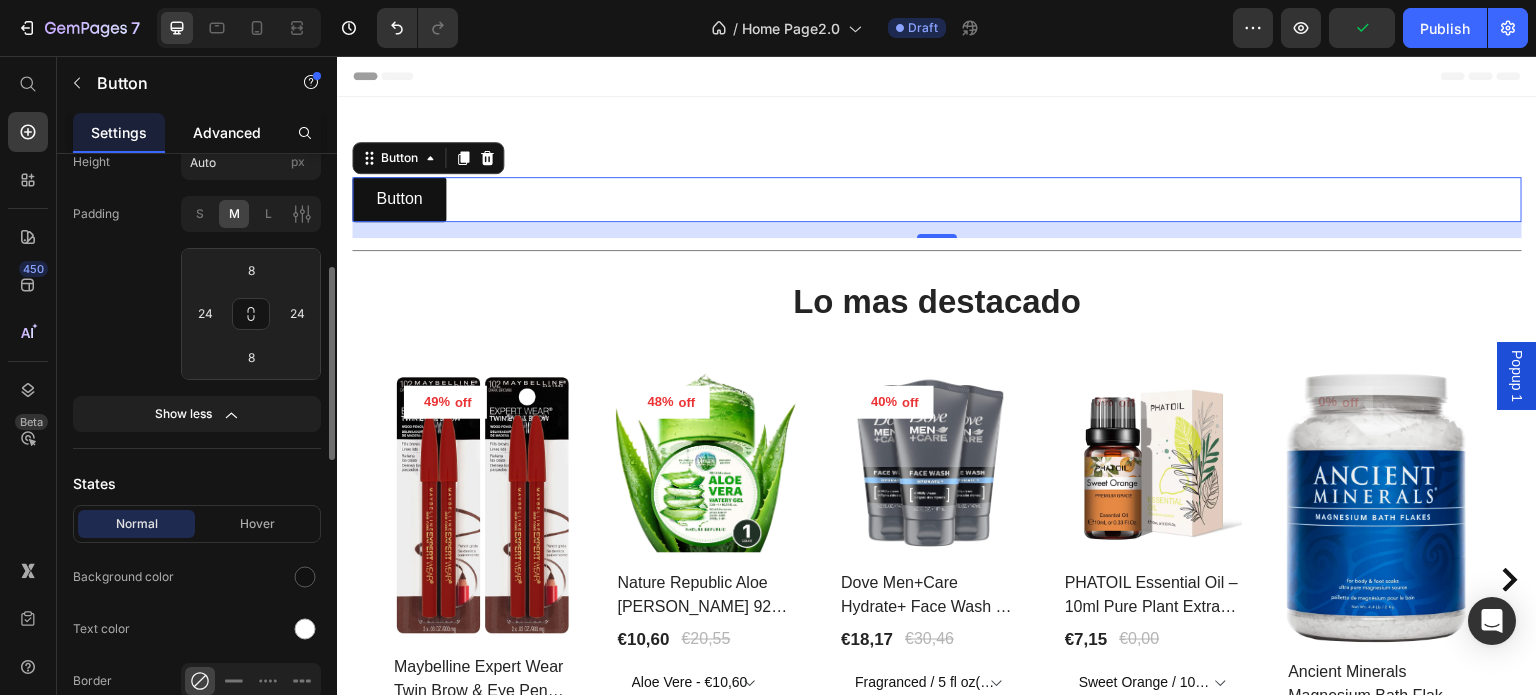 scroll, scrollTop: 52, scrollLeft: 0, axis: vertical 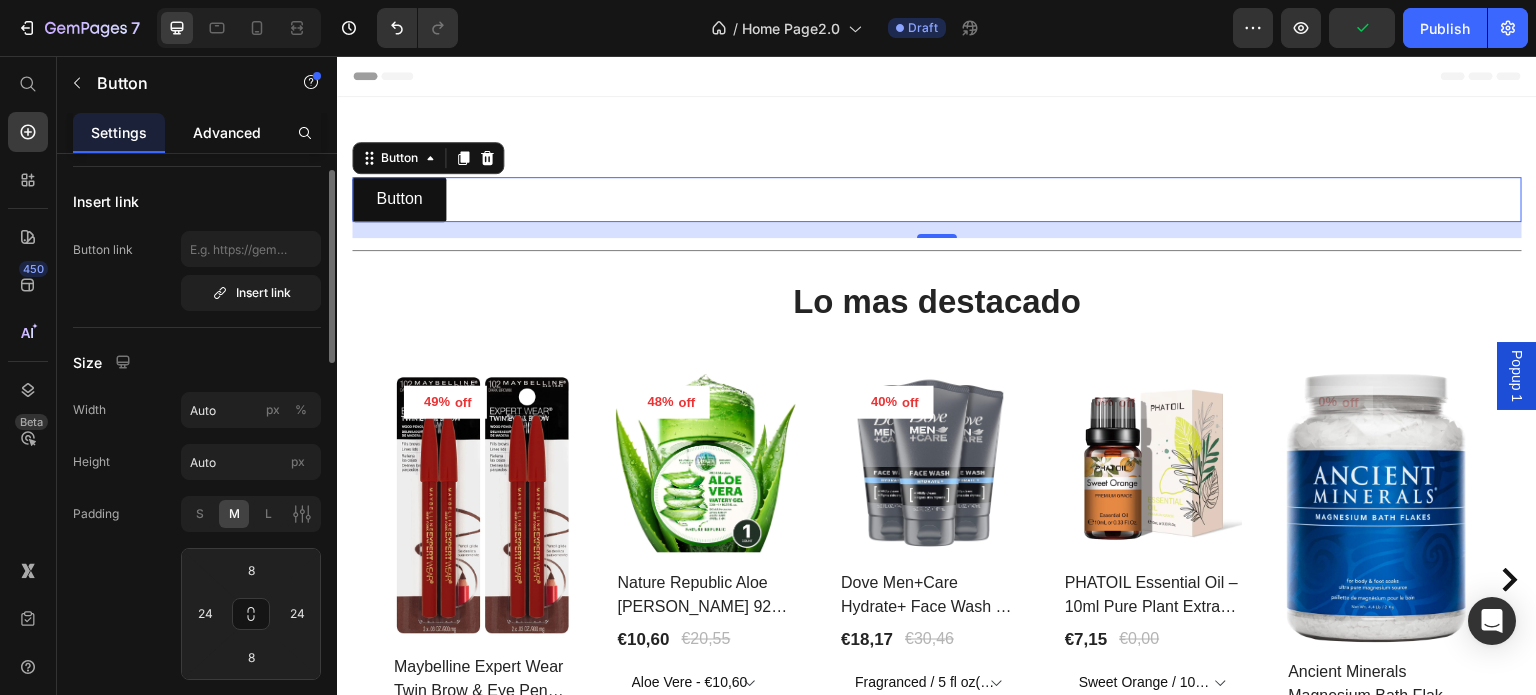 click on "Advanced" at bounding box center [227, 132] 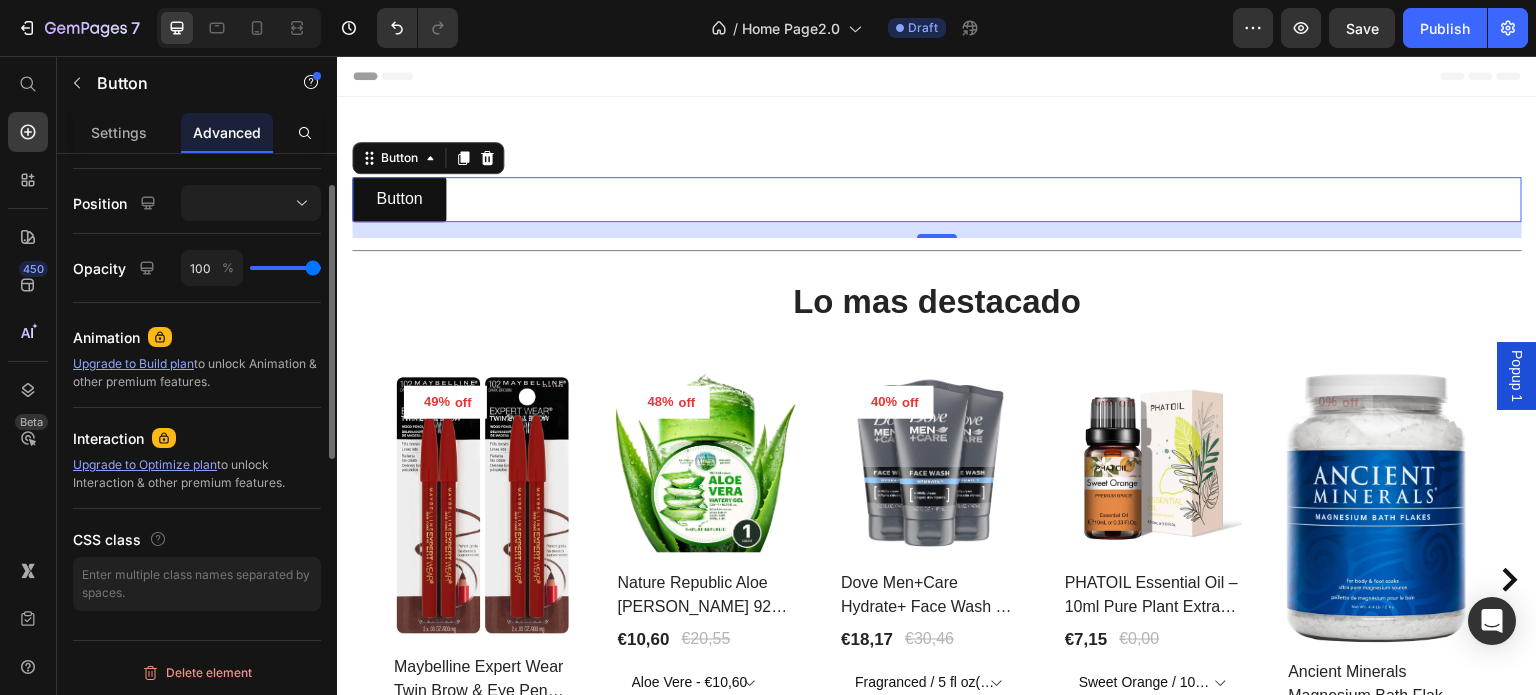 scroll, scrollTop: 504, scrollLeft: 0, axis: vertical 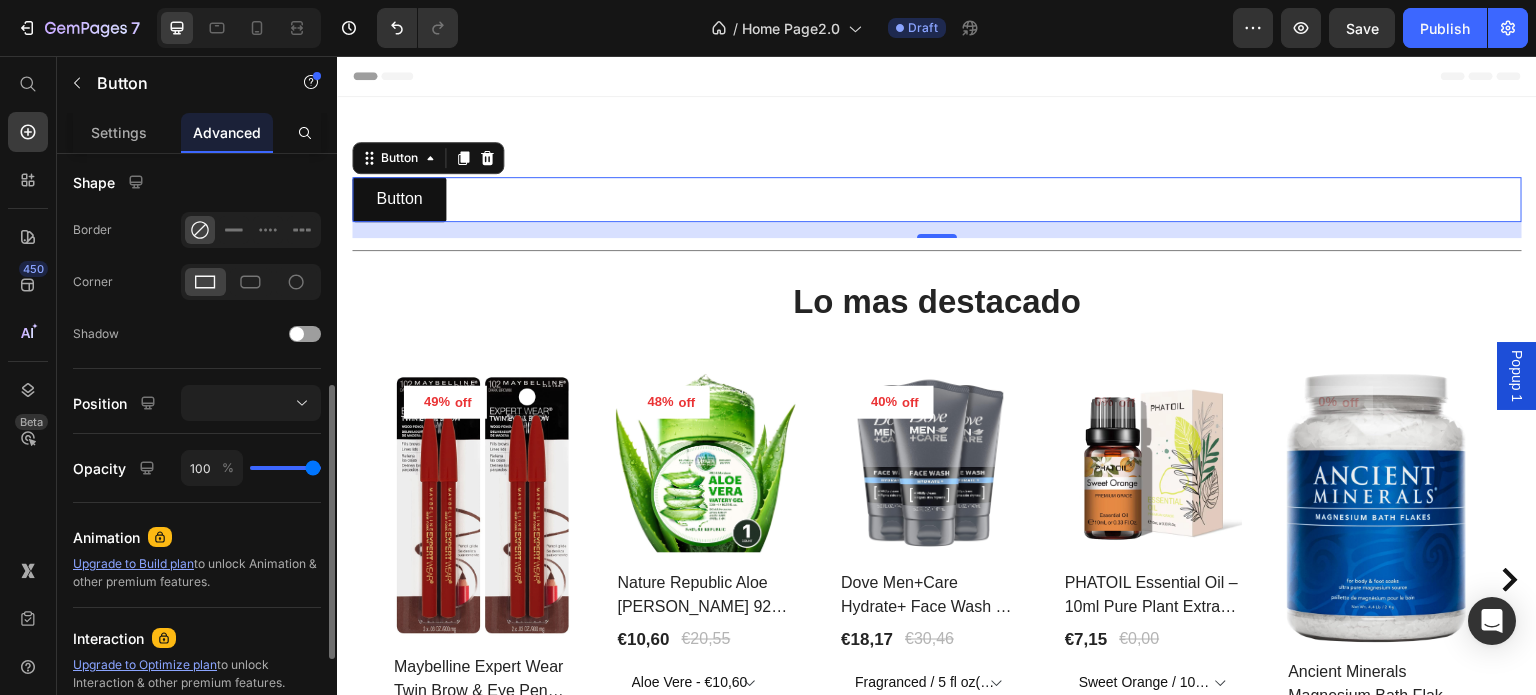 click on "100 %" 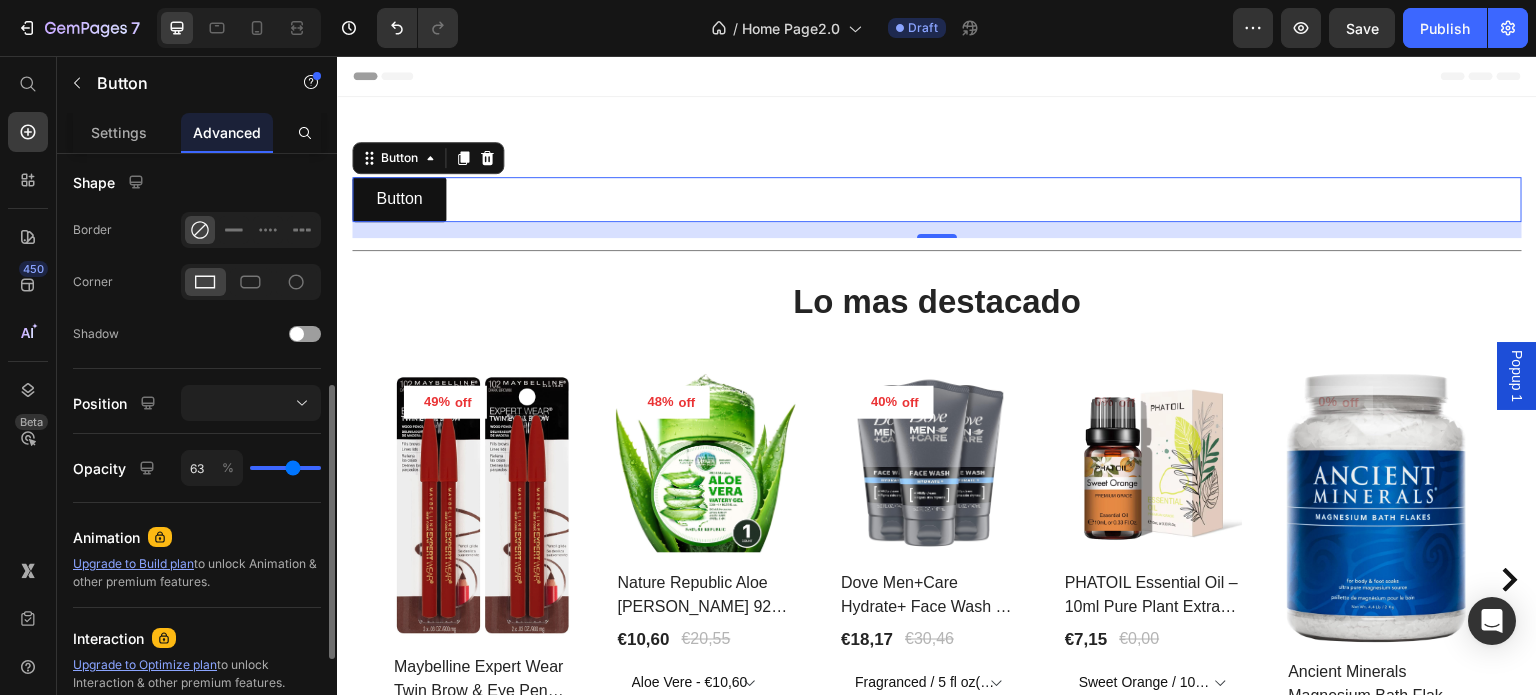 type on "63" 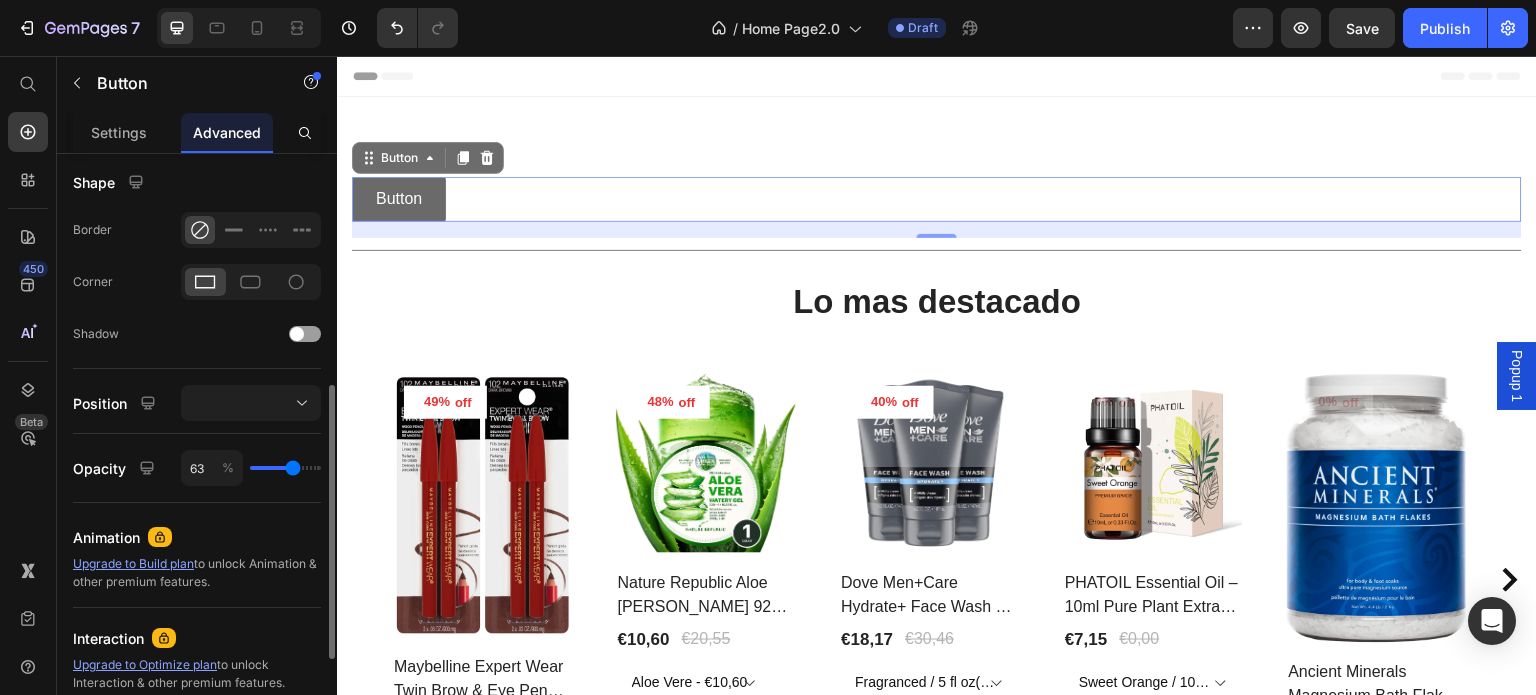click on "63 %" 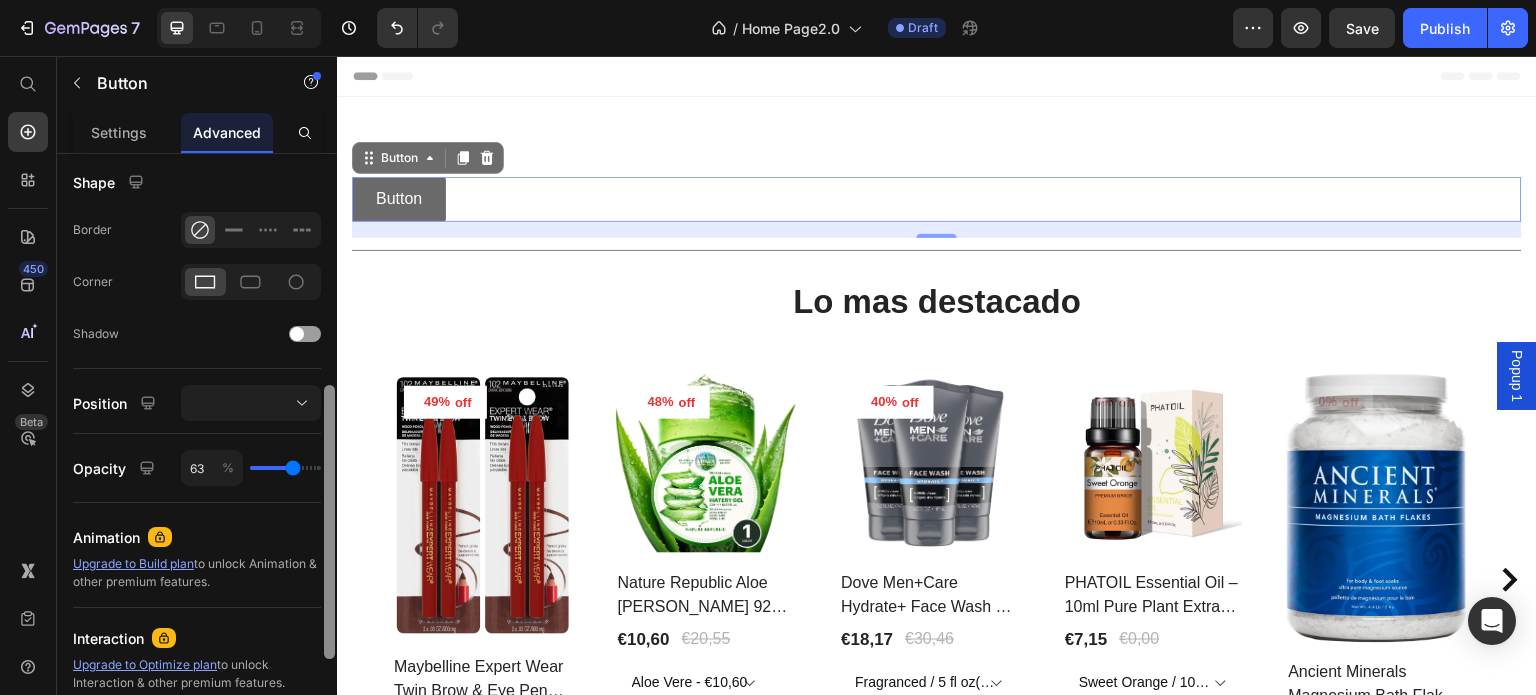 drag, startPoint x: 283, startPoint y: 463, endPoint x: 324, endPoint y: 448, distance: 43.65776 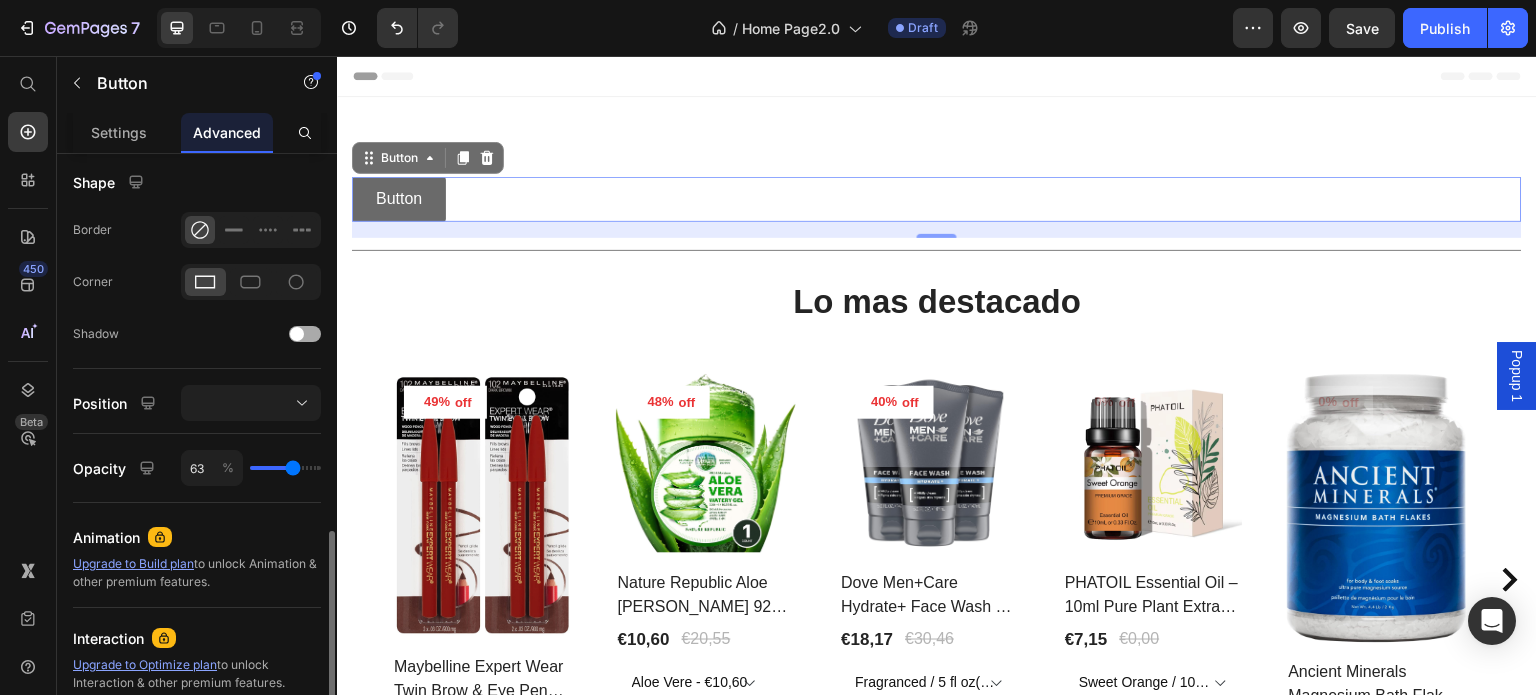 scroll, scrollTop: 404, scrollLeft: 0, axis: vertical 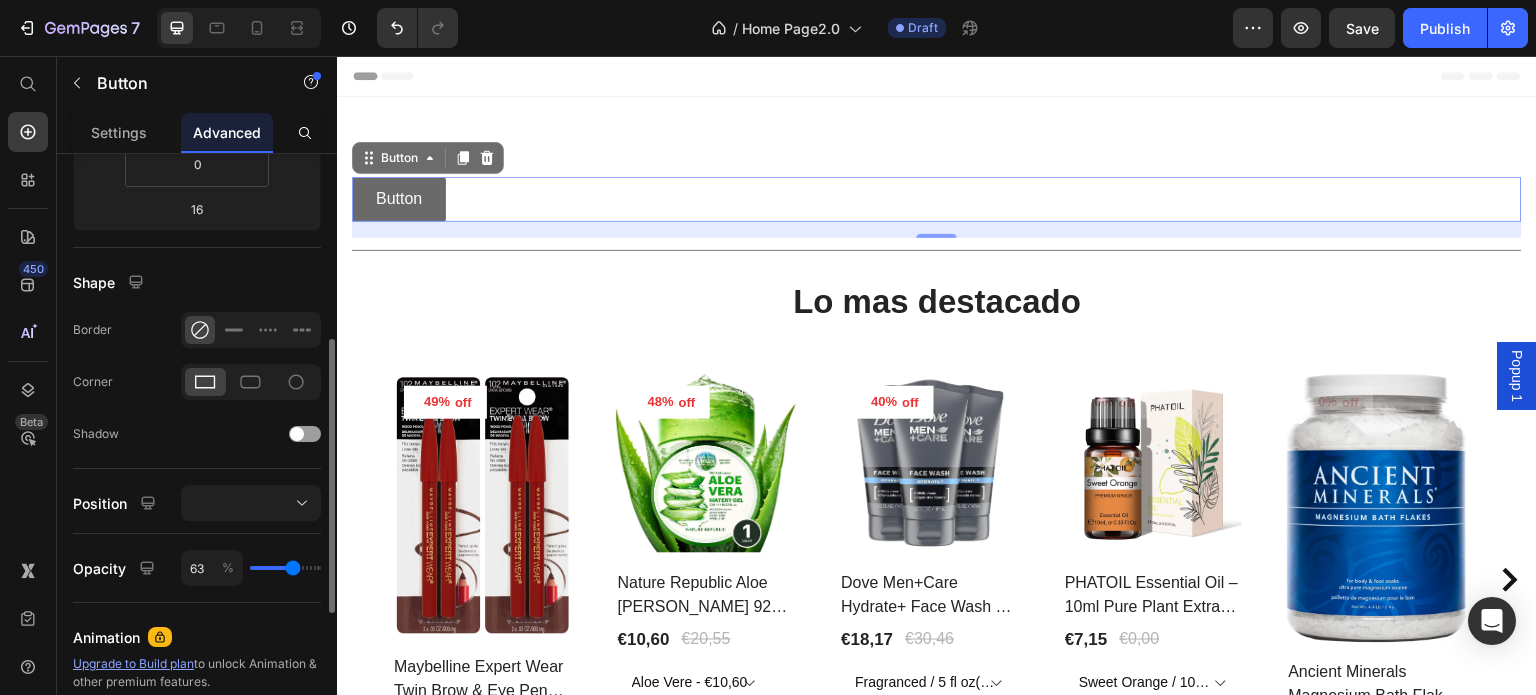 type on "81" 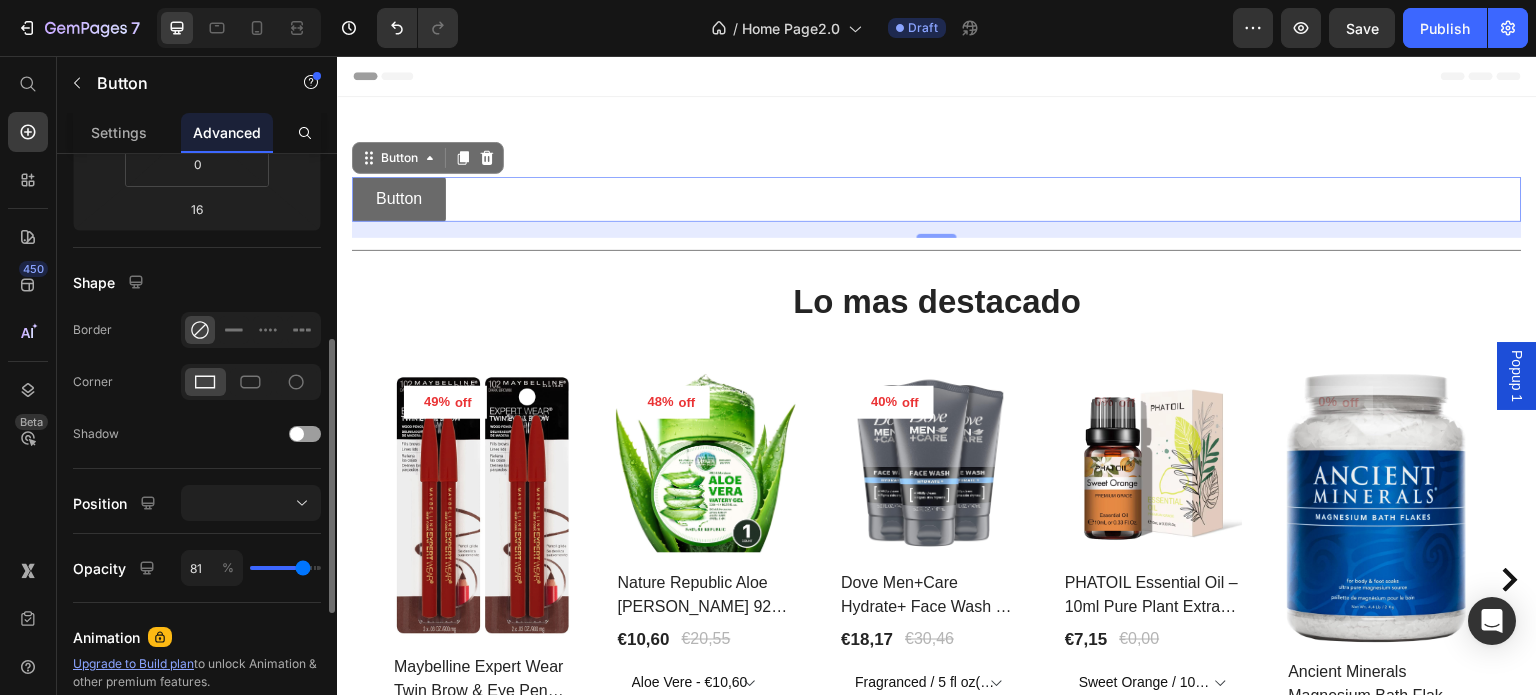 type on "100" 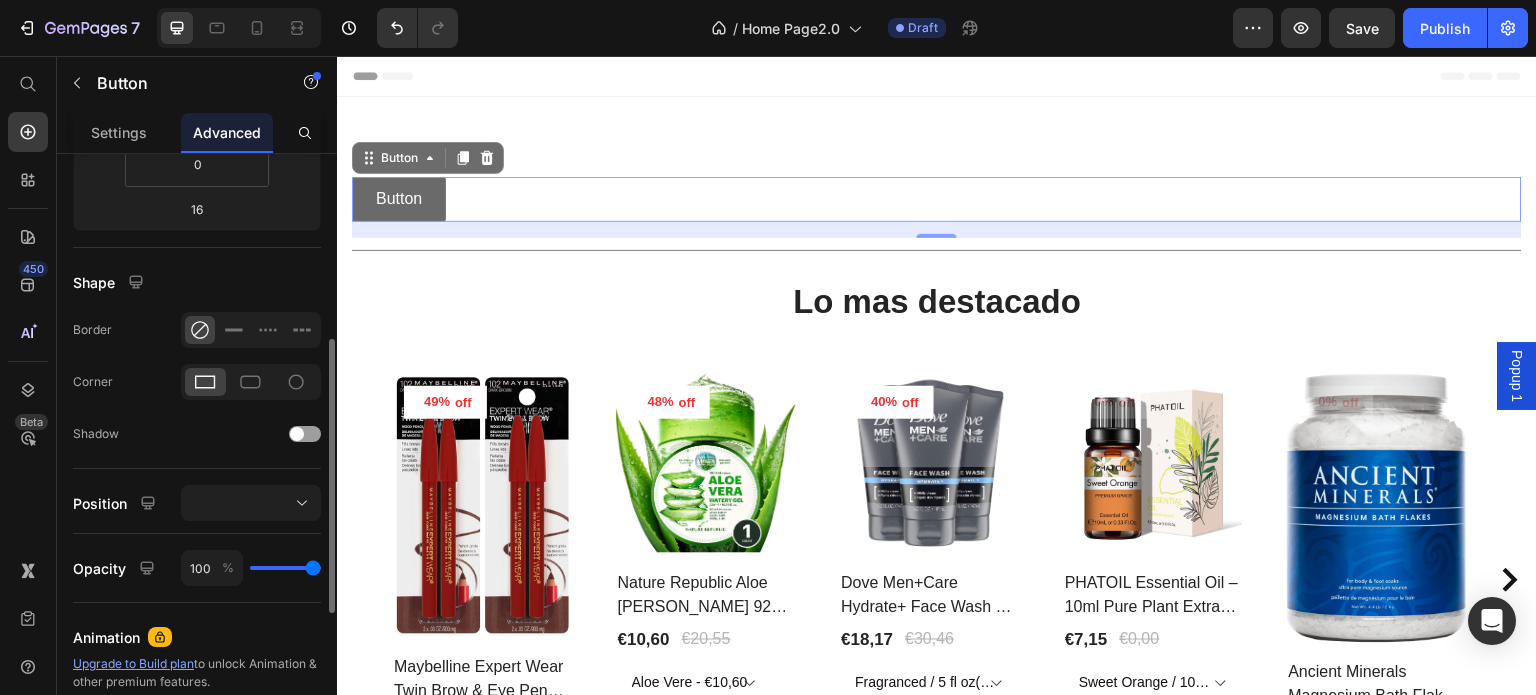 drag, startPoint x: 290, startPoint y: 567, endPoint x: 332, endPoint y: 574, distance: 42.579338 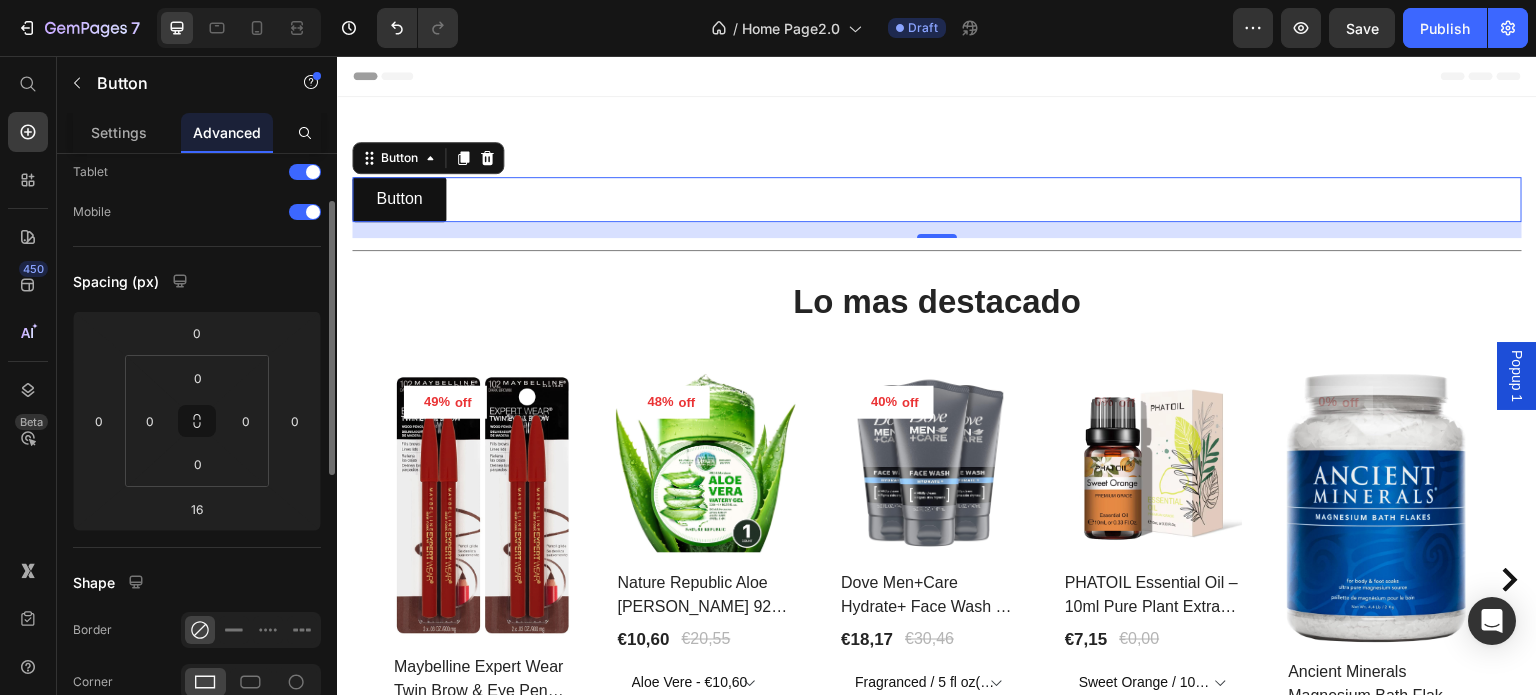 scroll, scrollTop: 0, scrollLeft: 0, axis: both 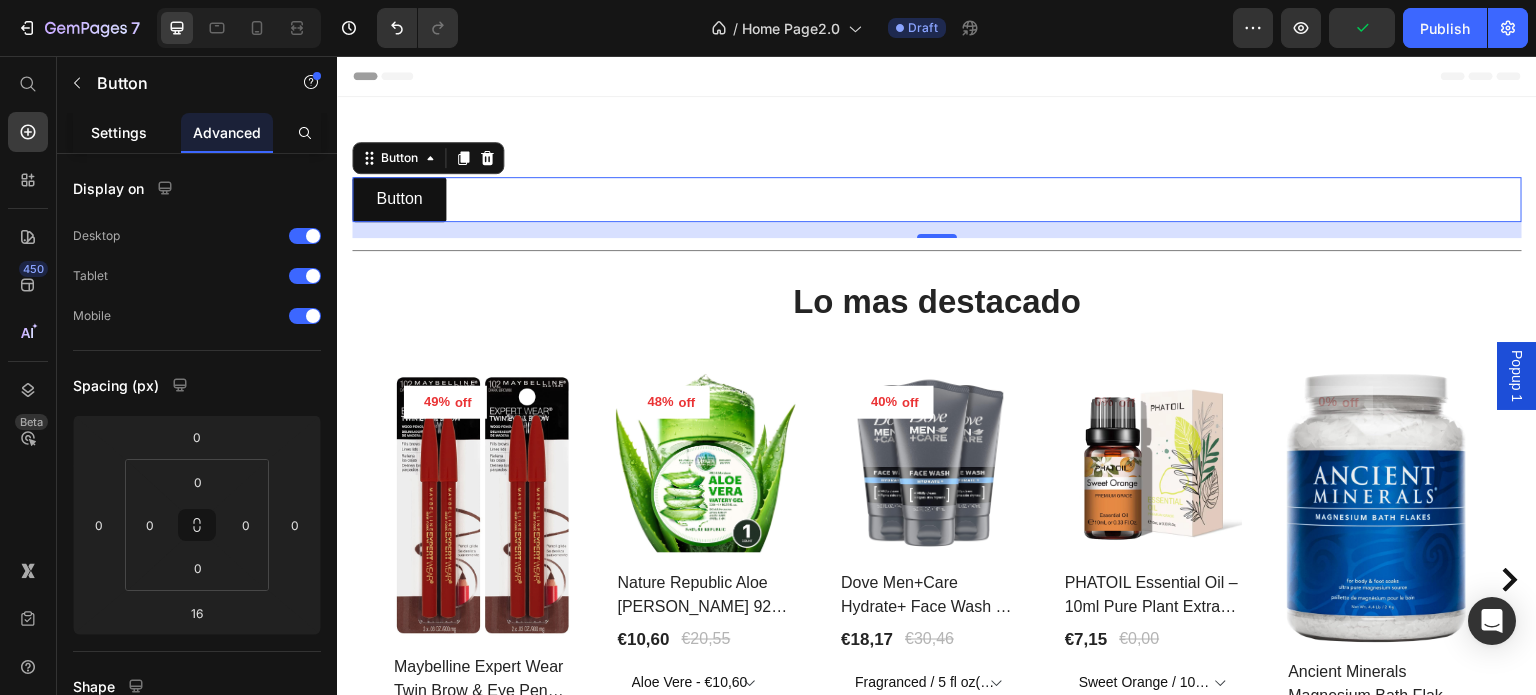 click on "Settings" 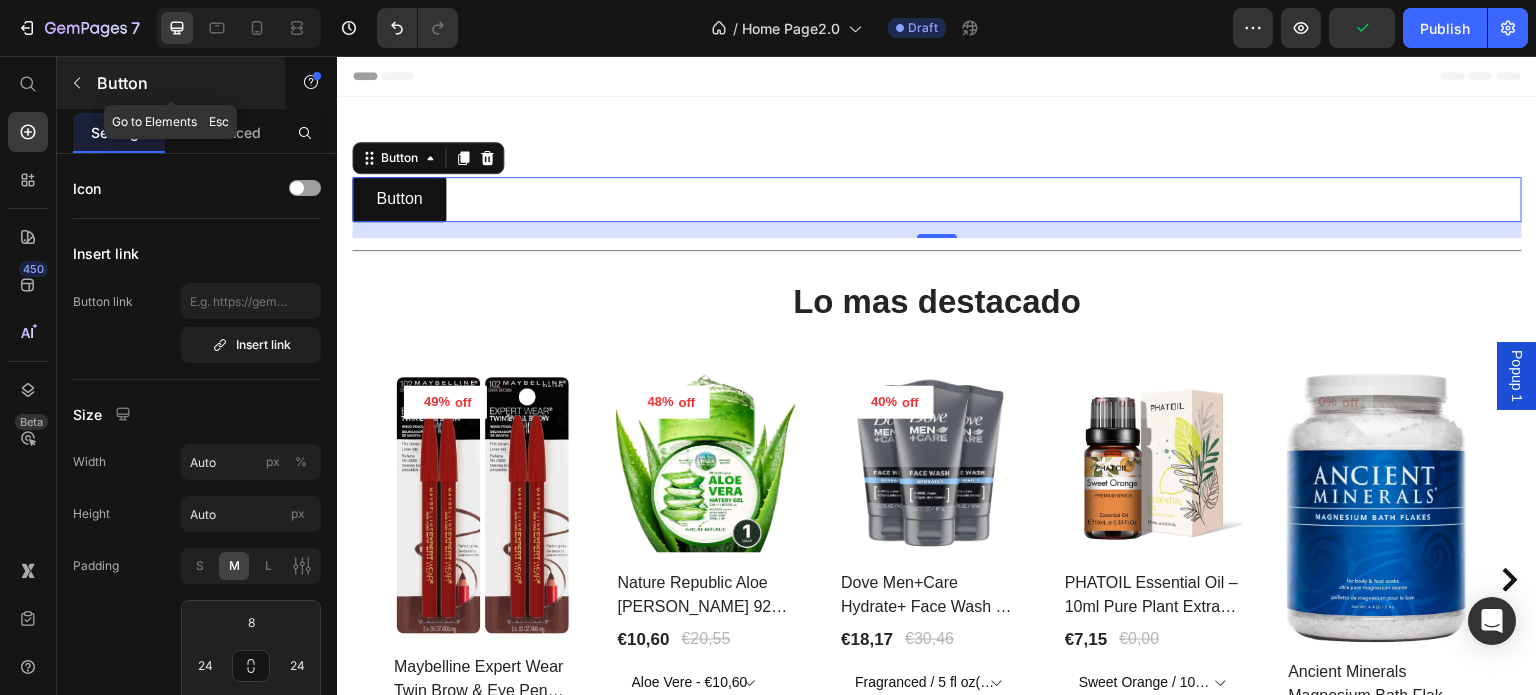 click on "Button" at bounding box center [171, 83] 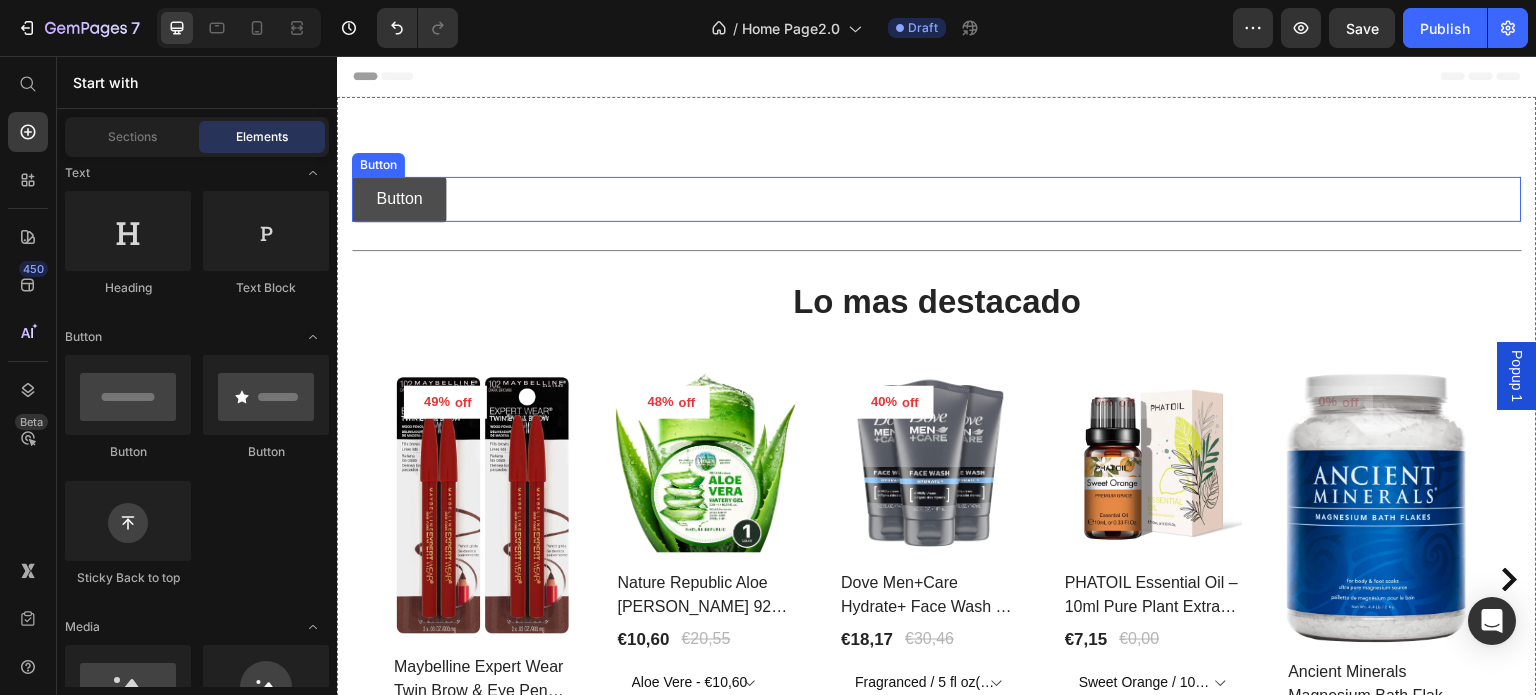 click on "Button" at bounding box center (399, 199) 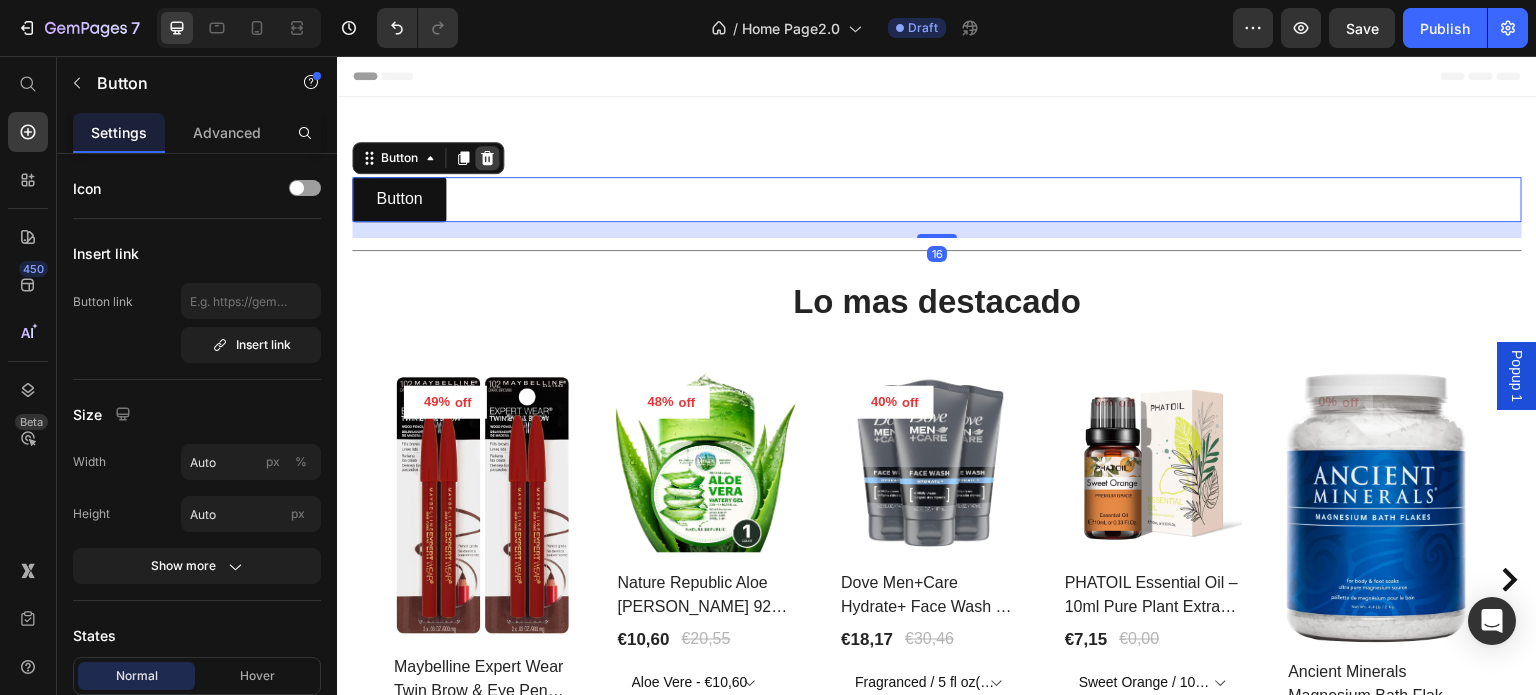 click 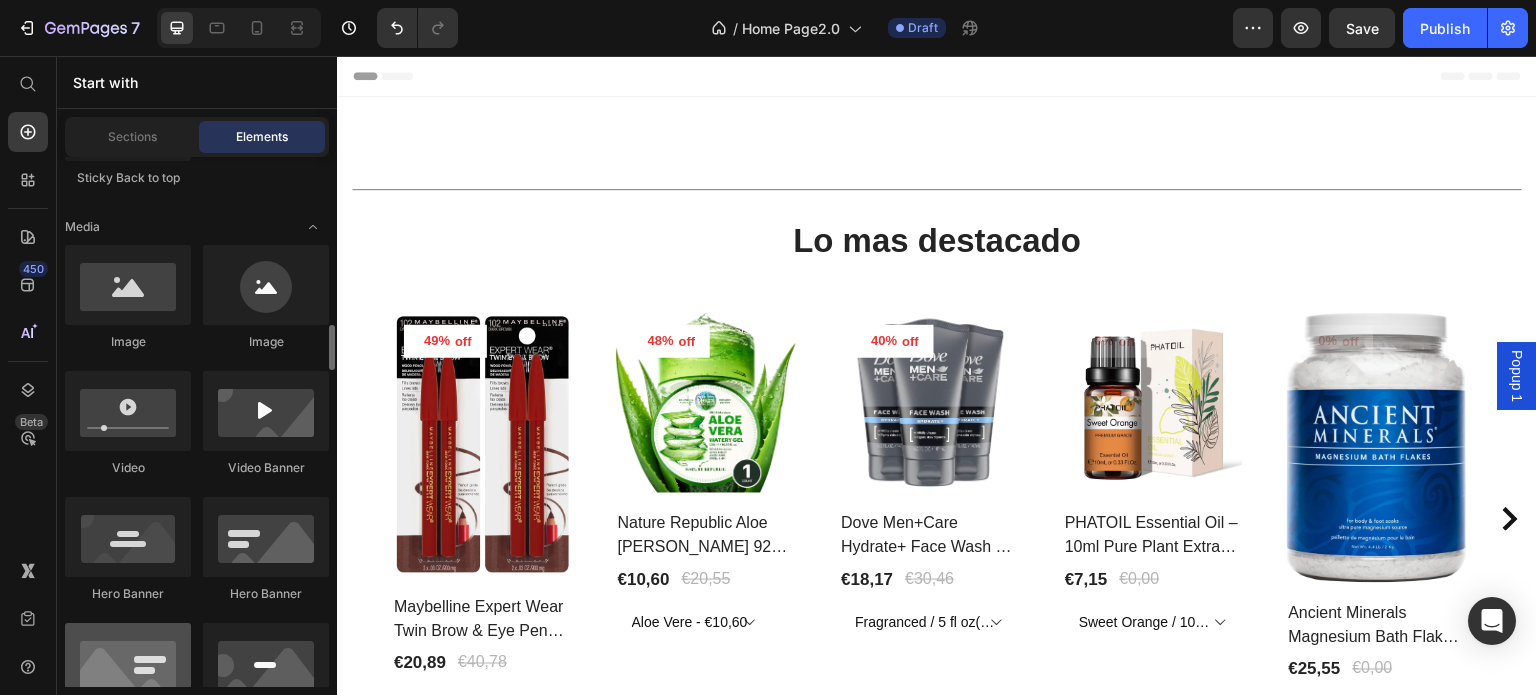 scroll, scrollTop: 800, scrollLeft: 0, axis: vertical 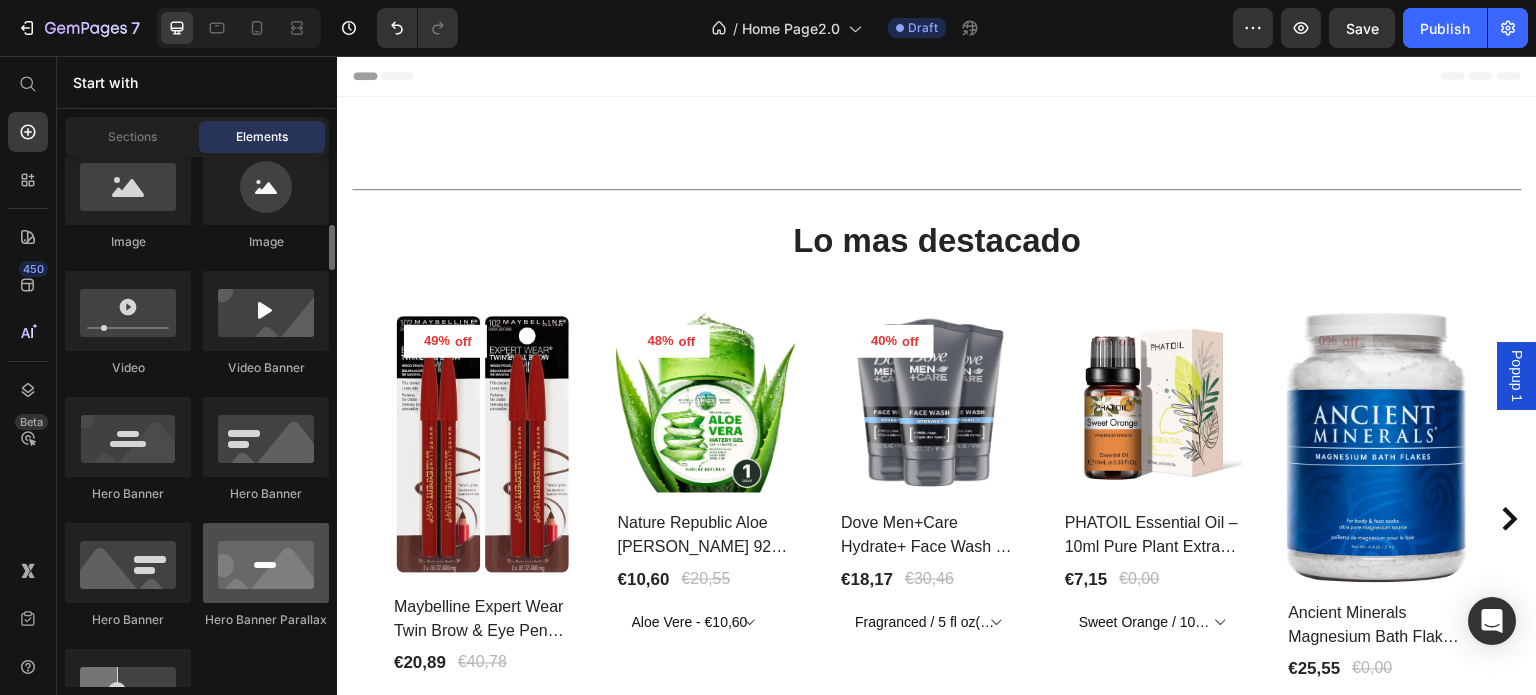 click at bounding box center [266, 563] 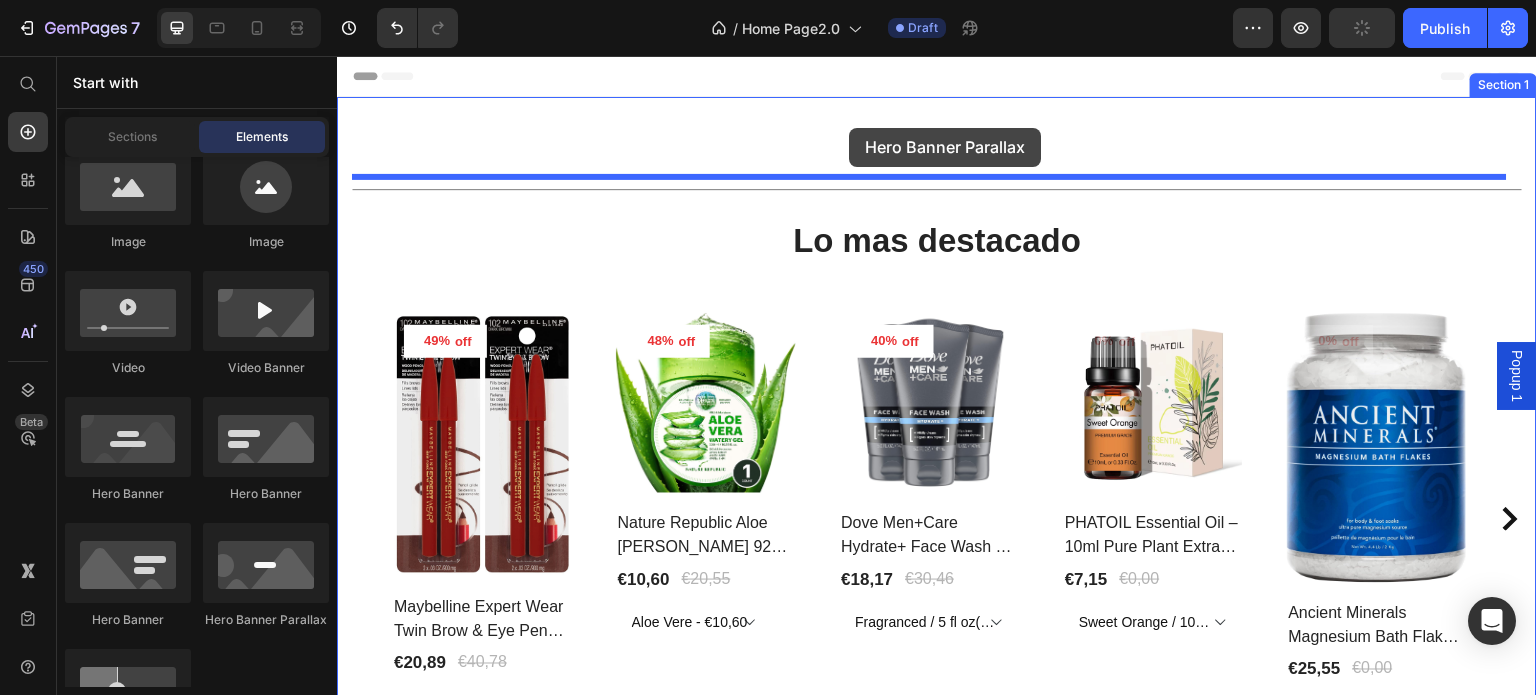 drag, startPoint x: 709, startPoint y: 555, endPoint x: 849, endPoint y: 128, distance: 449.3651 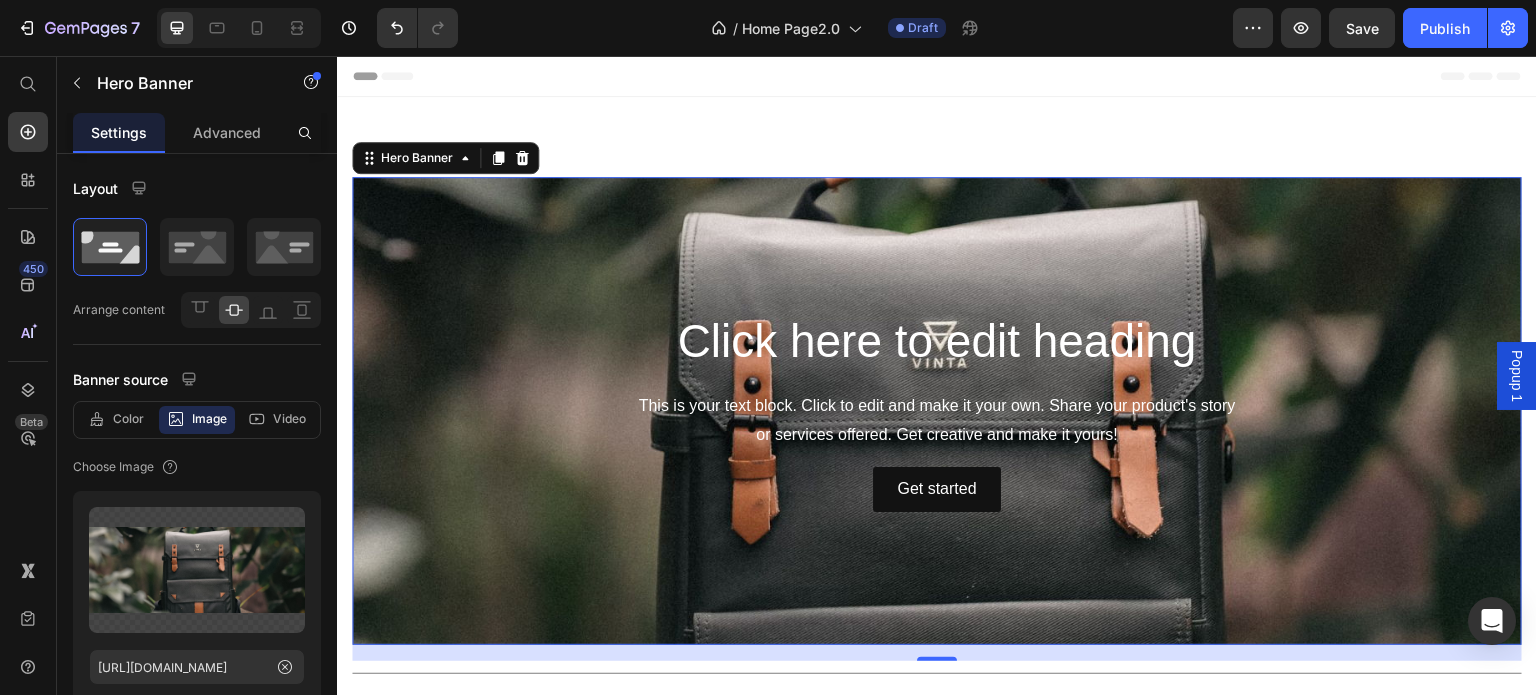 click on "Click here to edit heading Heading This is your text block. Click to edit and make it your own. Share your product's story                   or services offered. Get creative and make it yours! Text Block Get started Button" at bounding box center (937, 411) 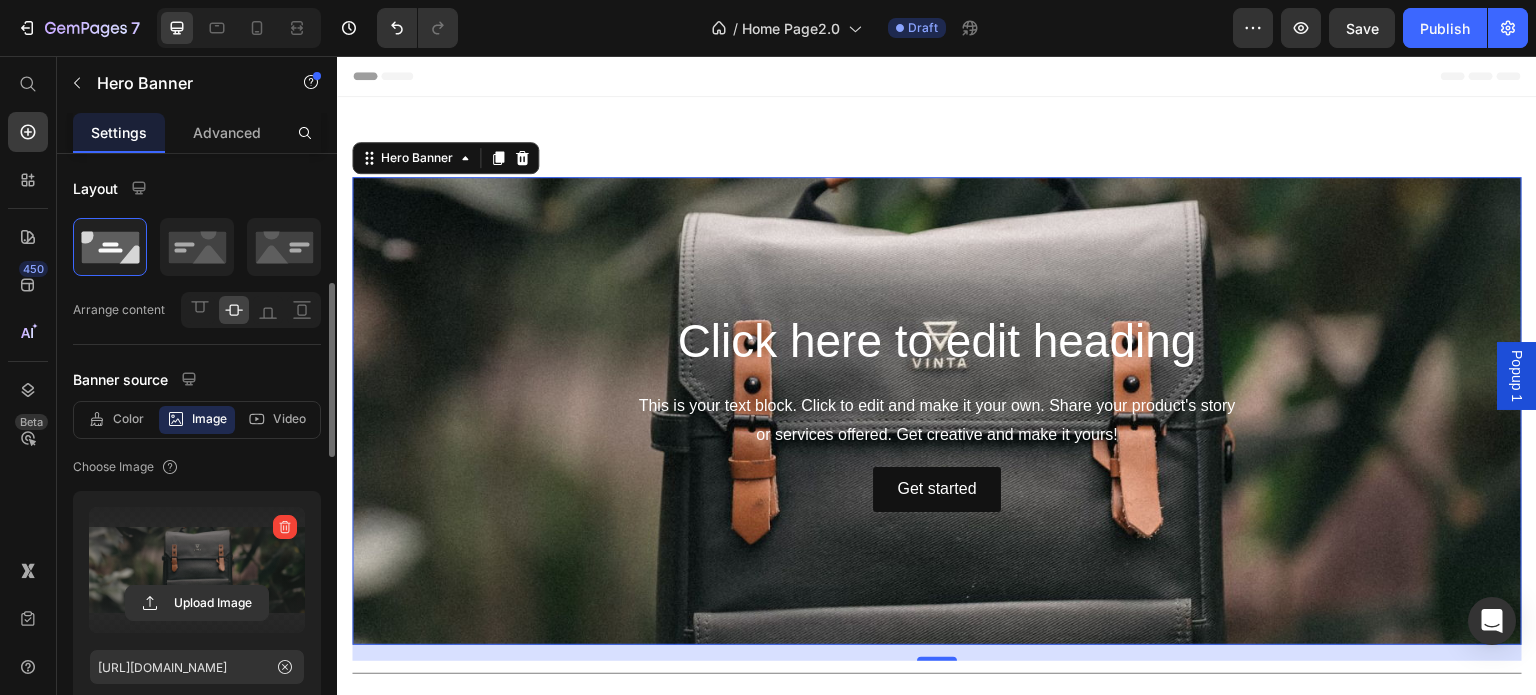 scroll, scrollTop: 200, scrollLeft: 0, axis: vertical 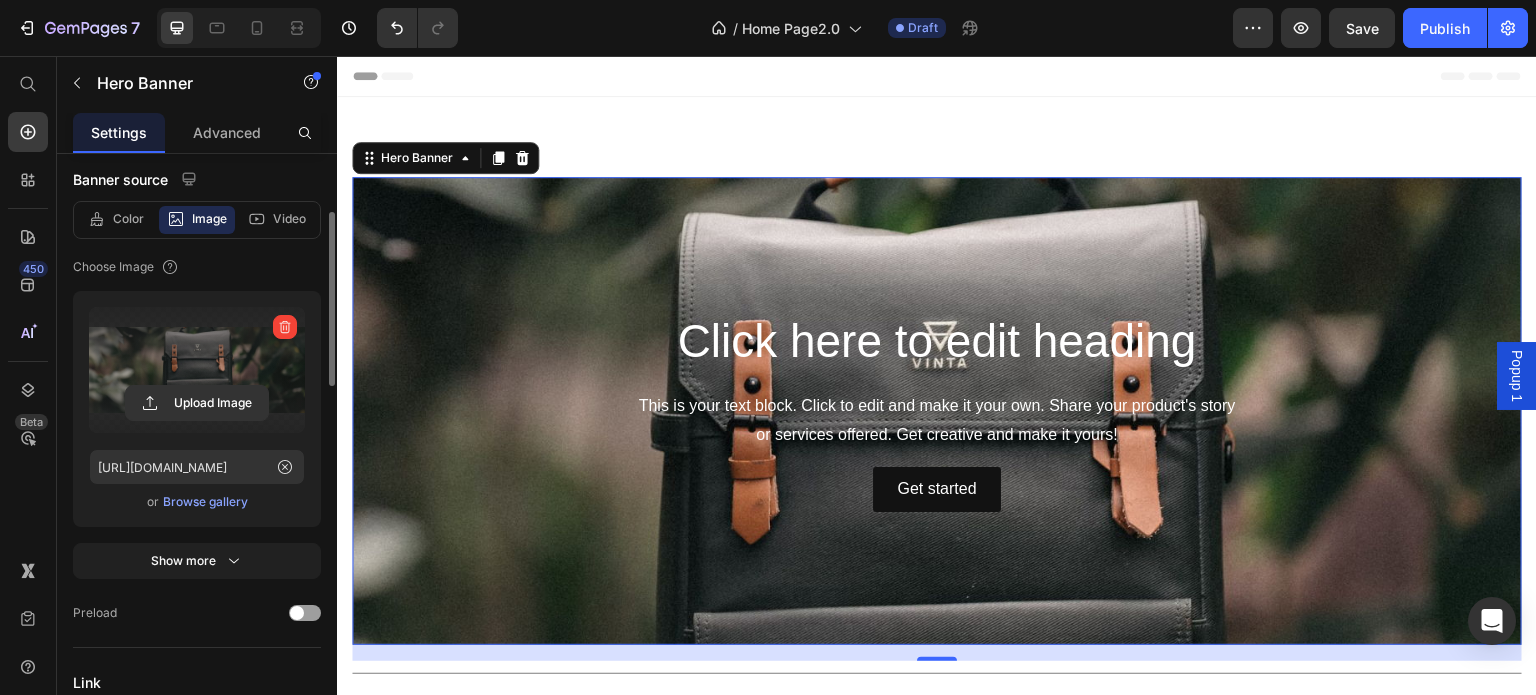 click at bounding box center [197, 370] 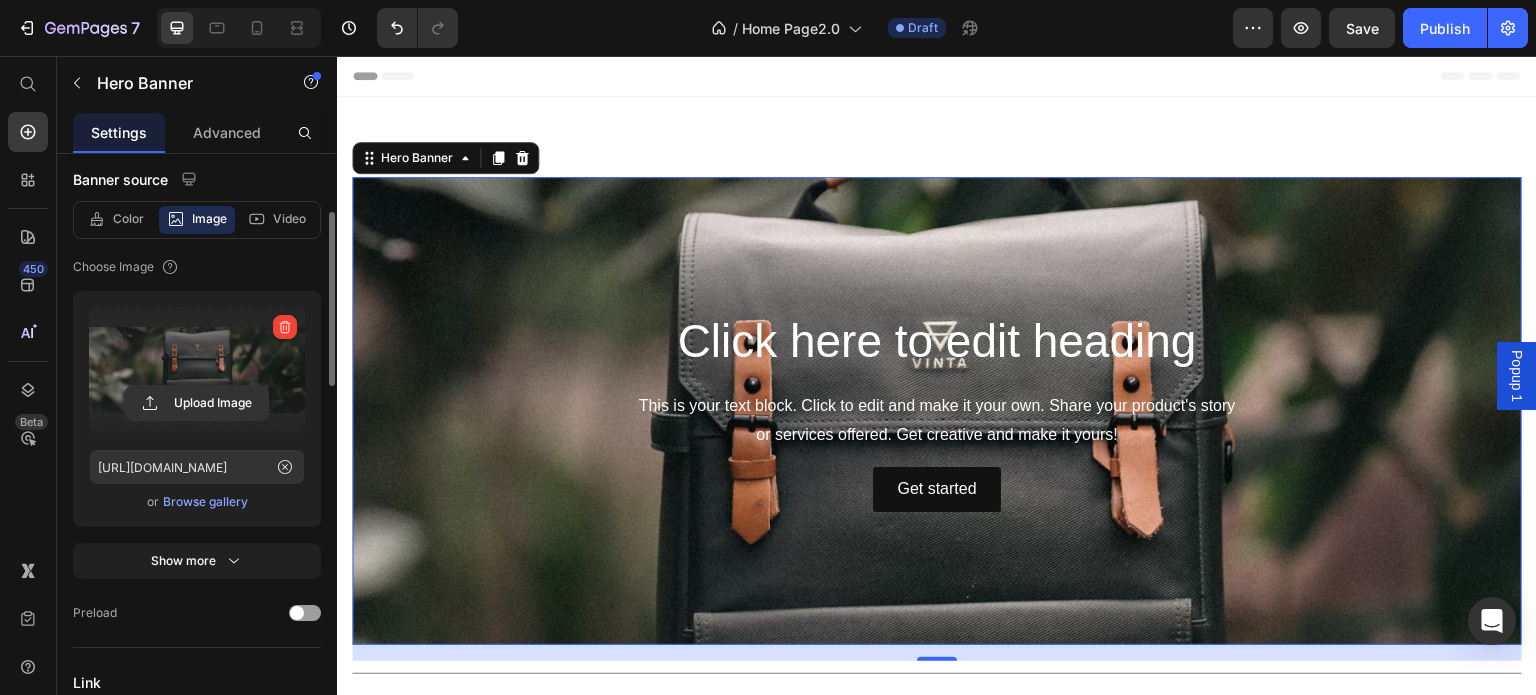 click 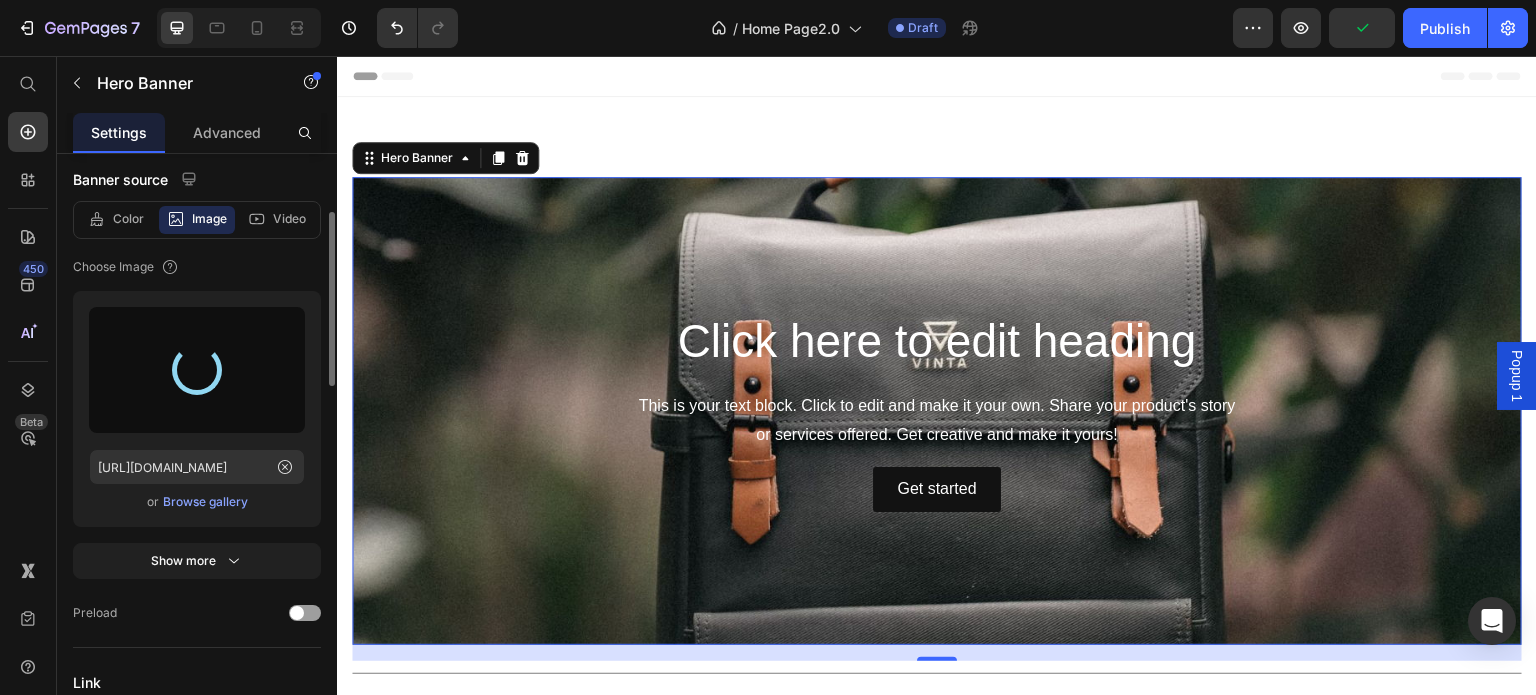 type on "https://cdn.shopify.com/s/files/1/0973/1774/9000/files/gempages_574255953340269616-b03edab5-f15a-40e9-ac3c-28b6103895ee.png" 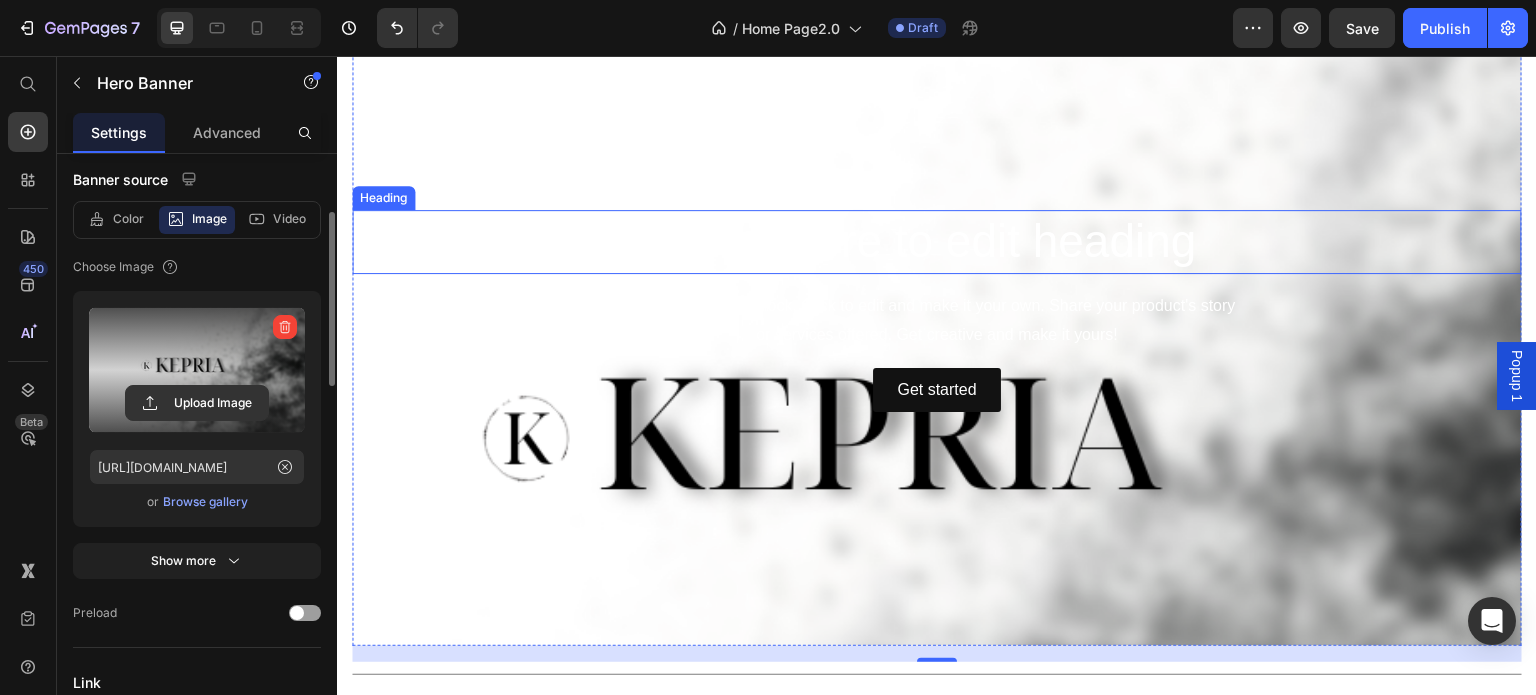 scroll, scrollTop: 300, scrollLeft: 0, axis: vertical 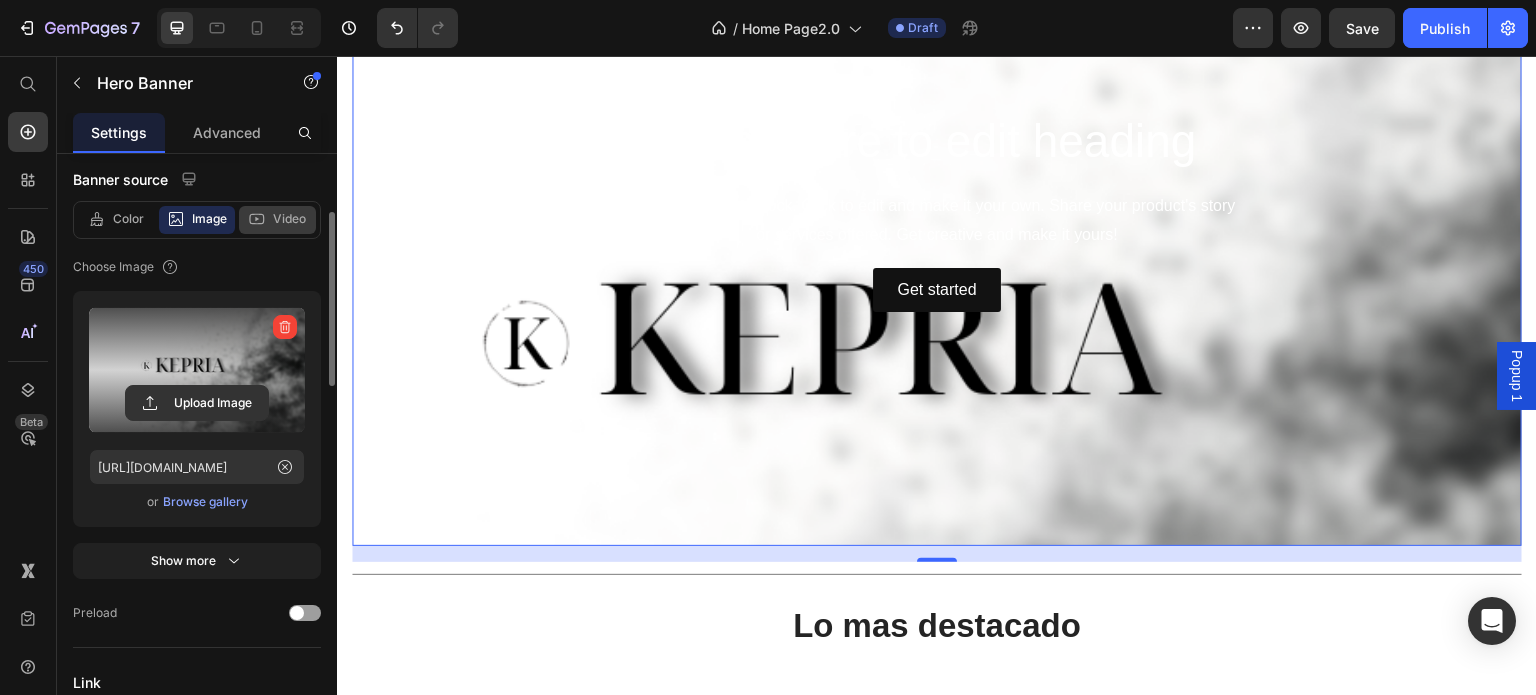 click on "Video" at bounding box center (289, 219) 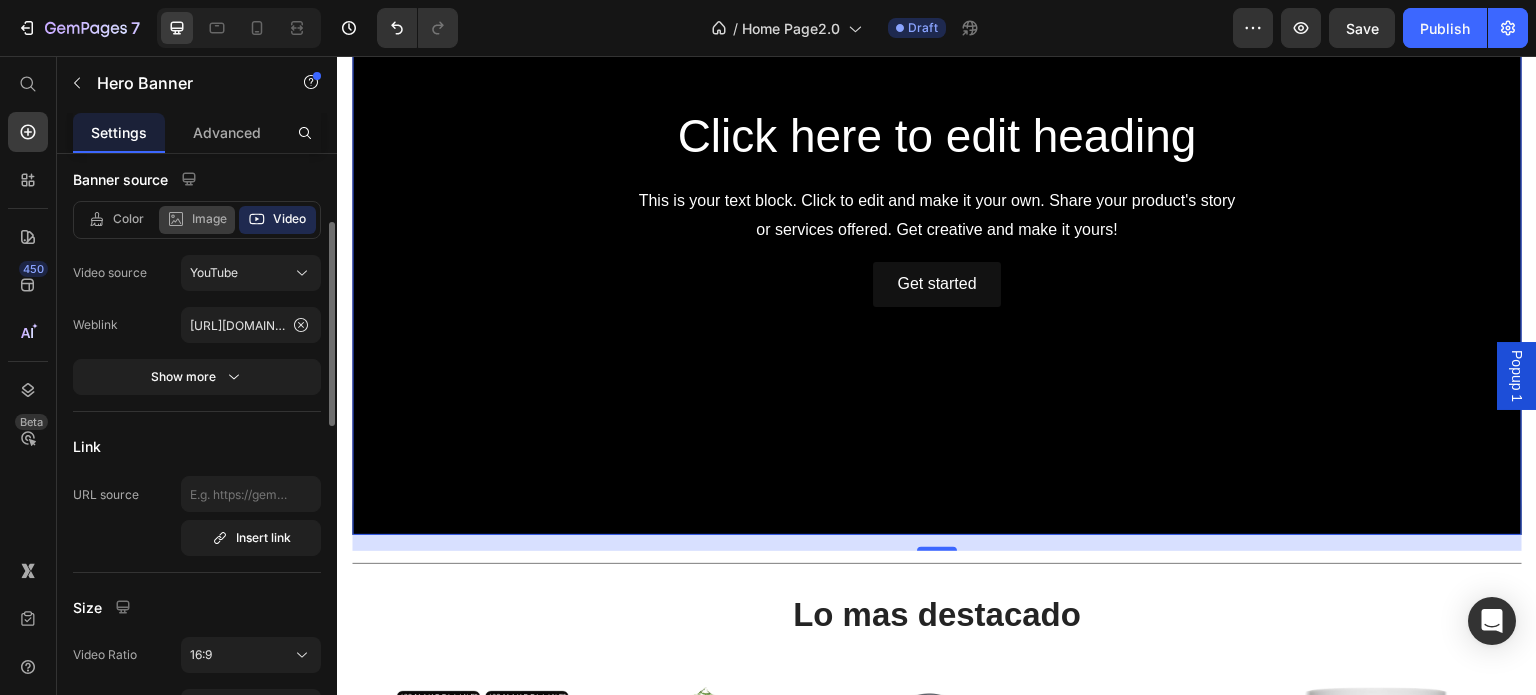 click on "Image" at bounding box center (209, 219) 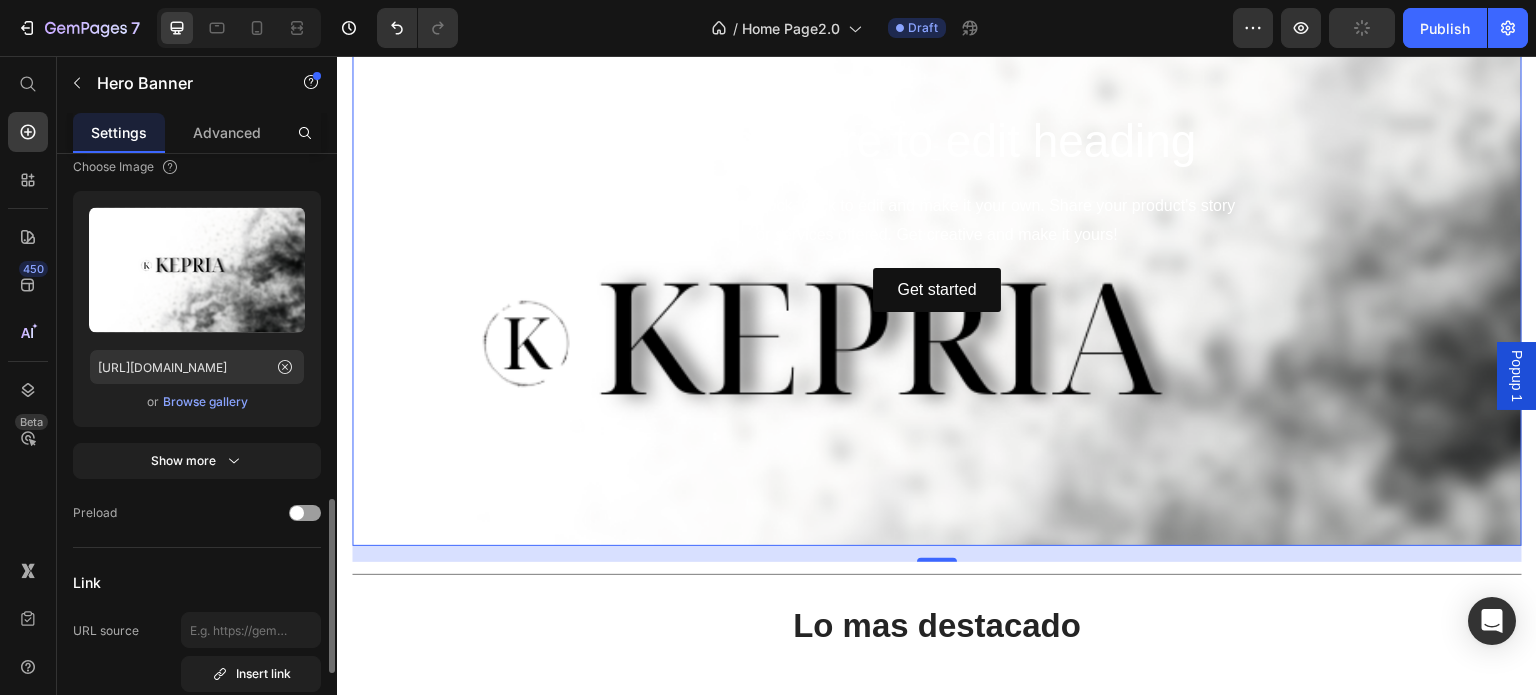 scroll, scrollTop: 500, scrollLeft: 0, axis: vertical 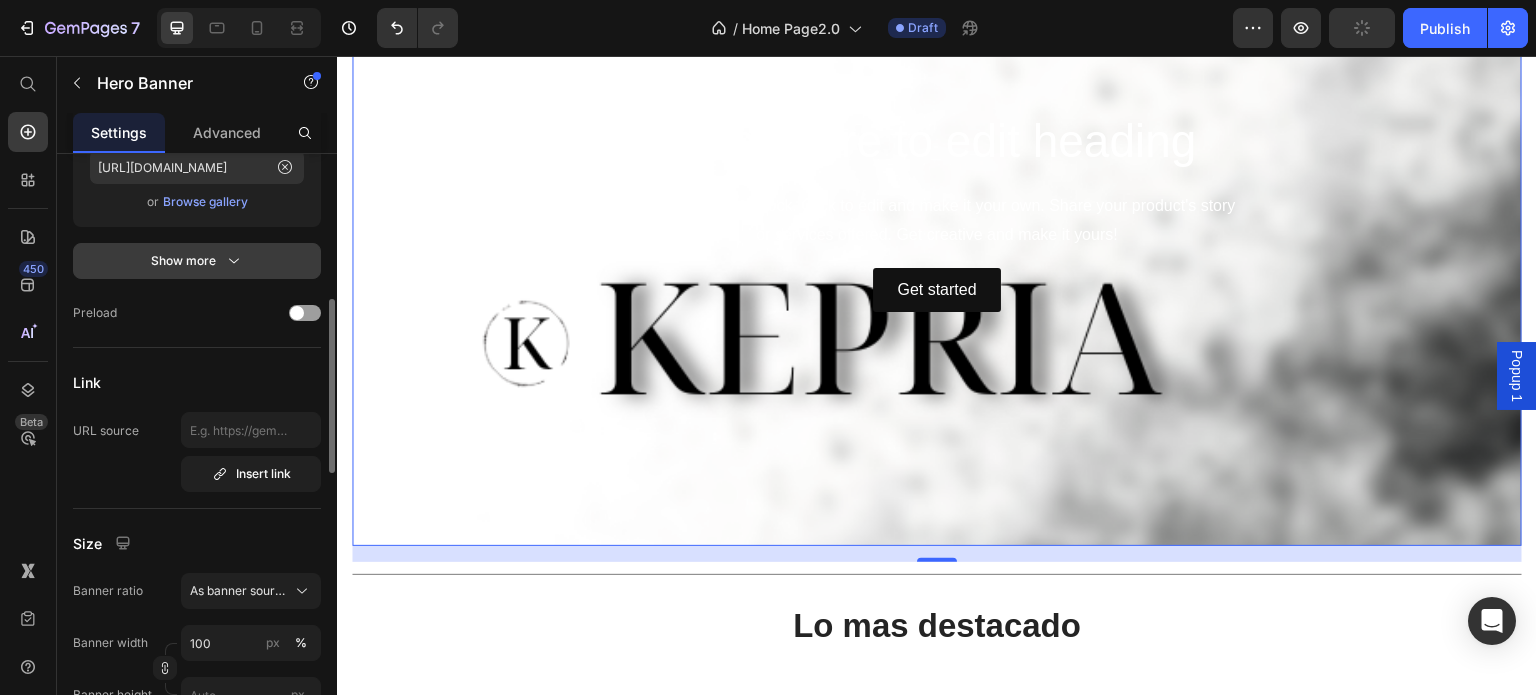 click on "Show more" at bounding box center (197, 261) 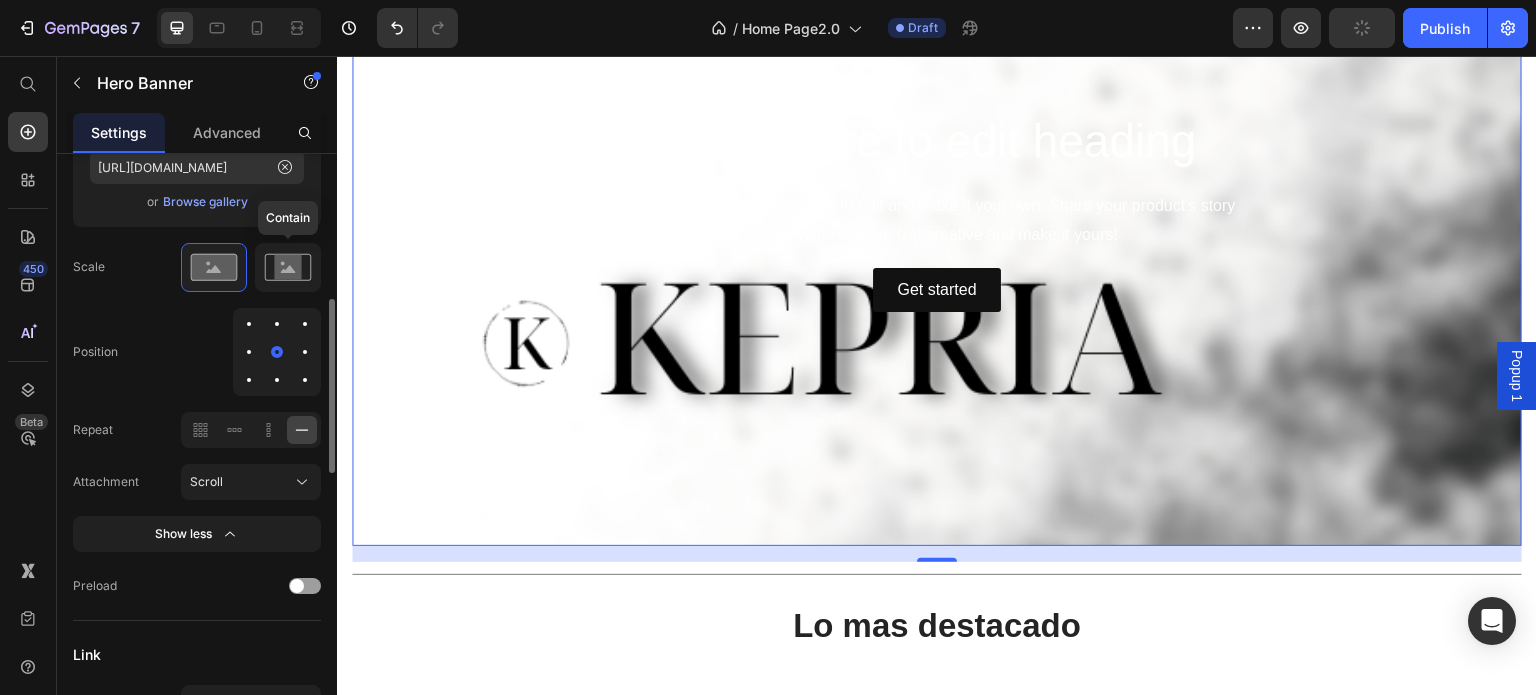 click 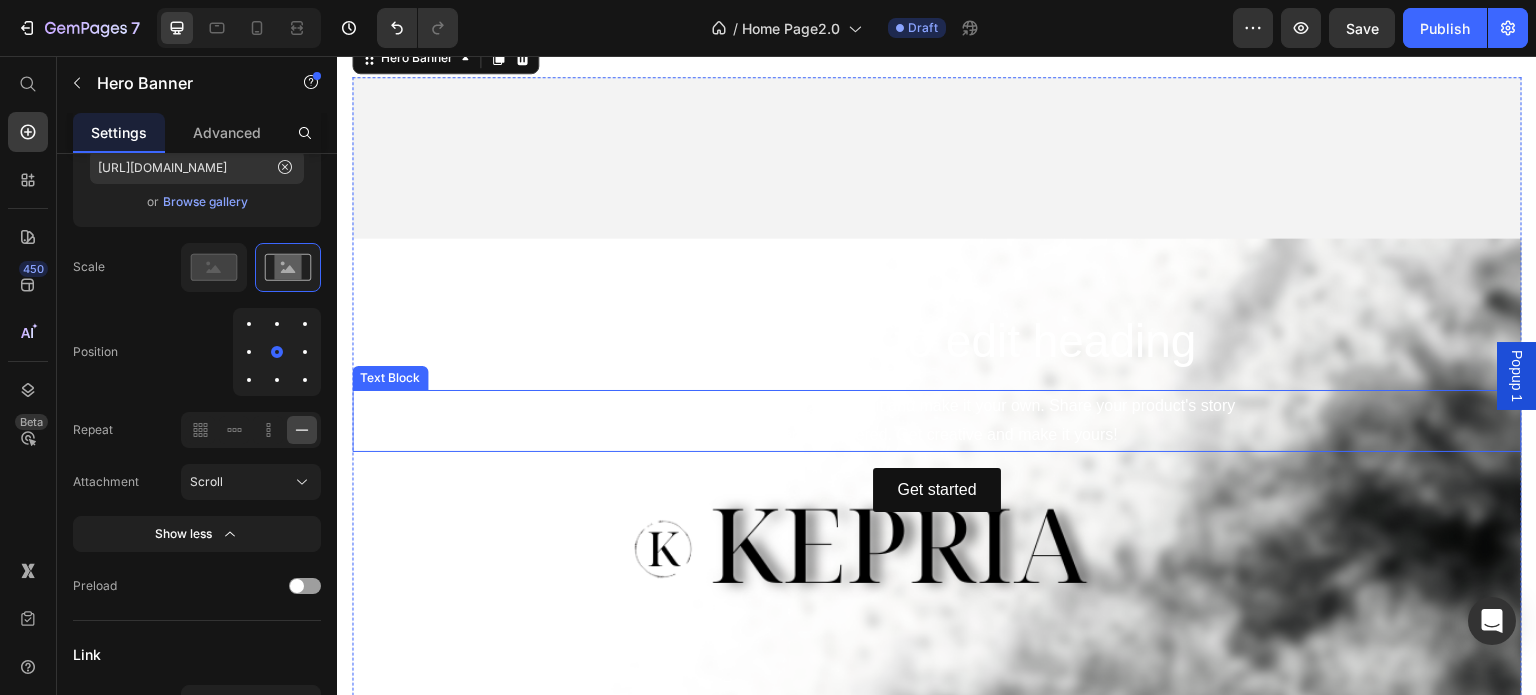 scroll, scrollTop: 300, scrollLeft: 0, axis: vertical 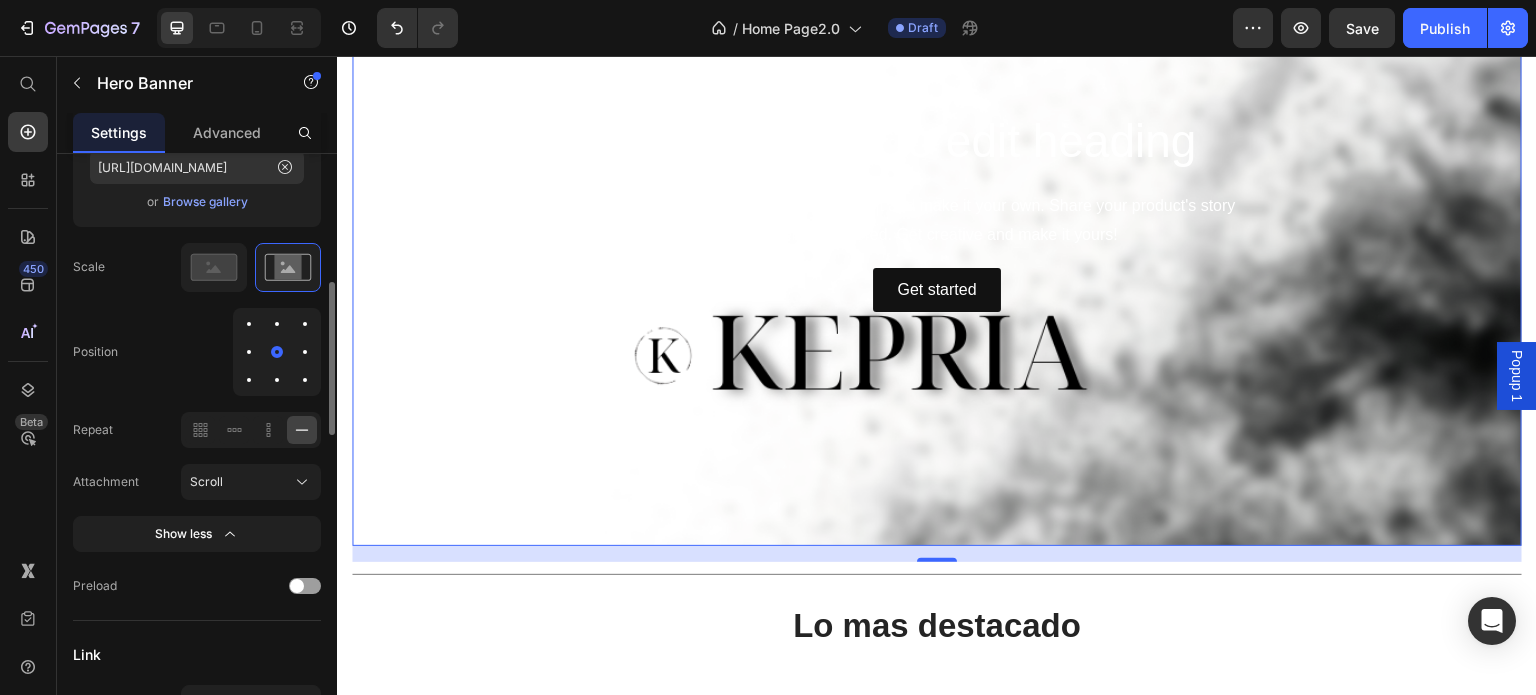 click at bounding box center [277, 324] 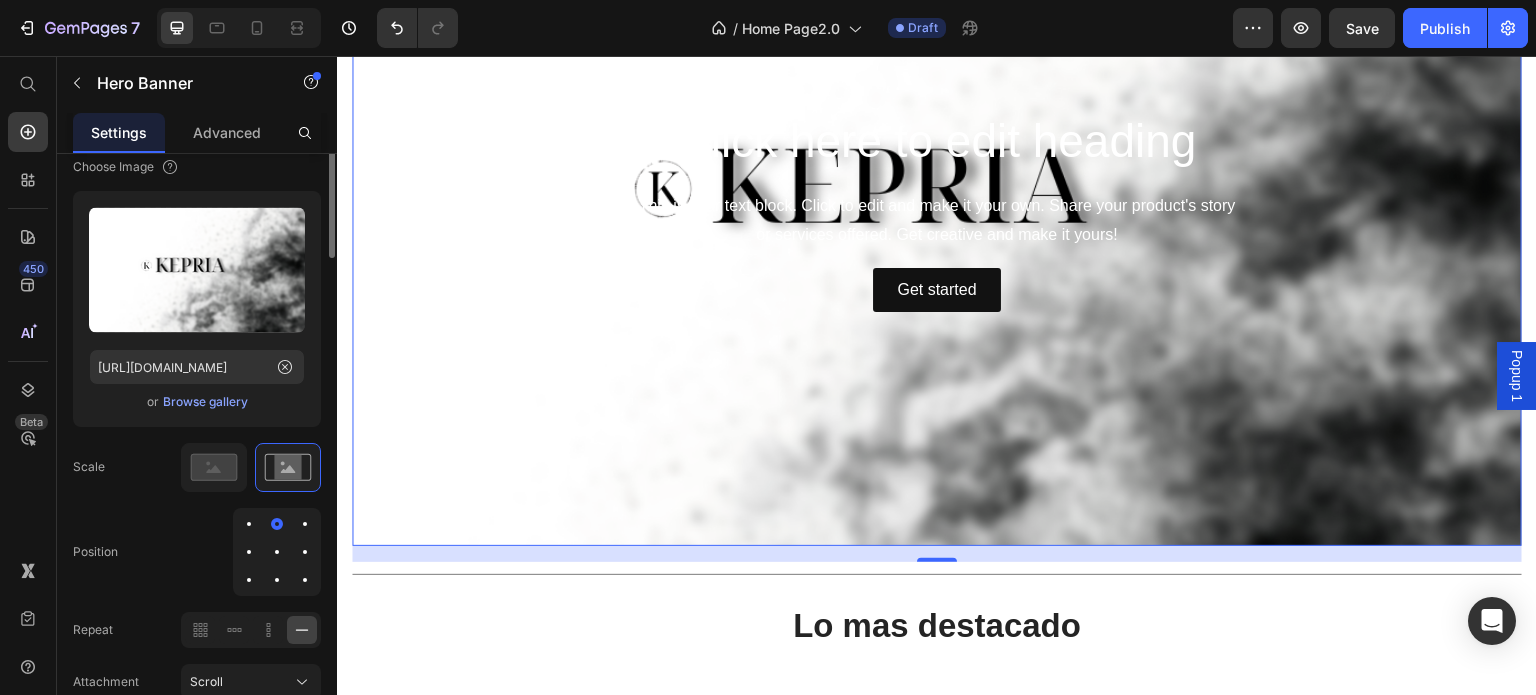scroll, scrollTop: 200, scrollLeft: 0, axis: vertical 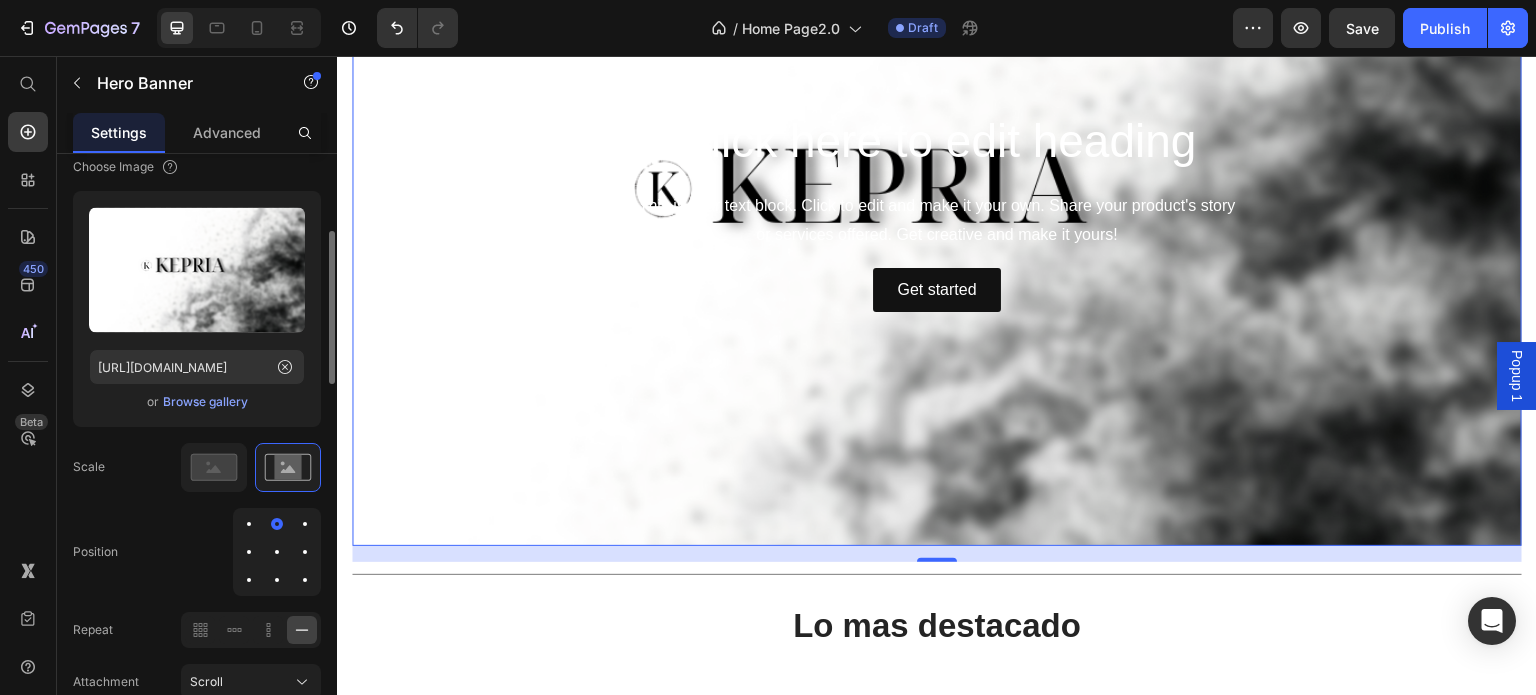 click at bounding box center (305, 524) 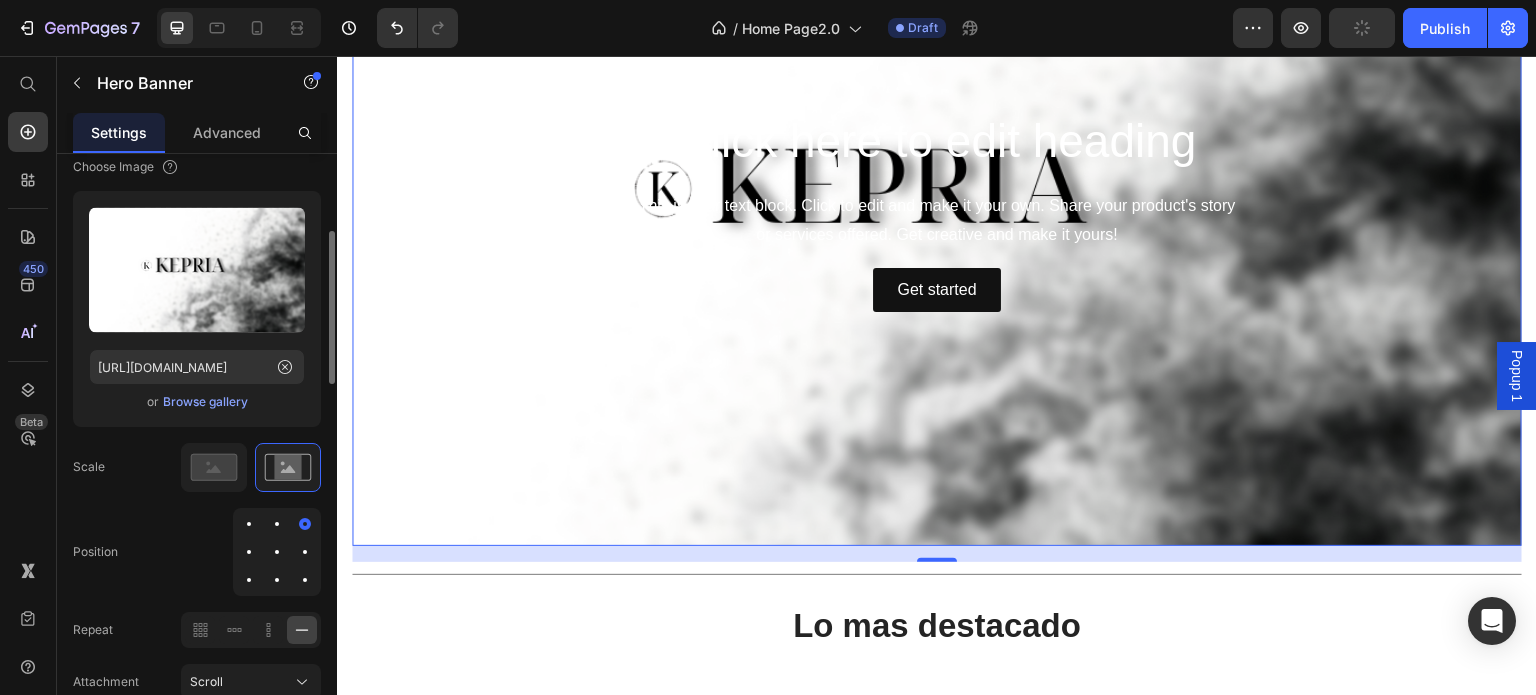 click at bounding box center [305, 552] 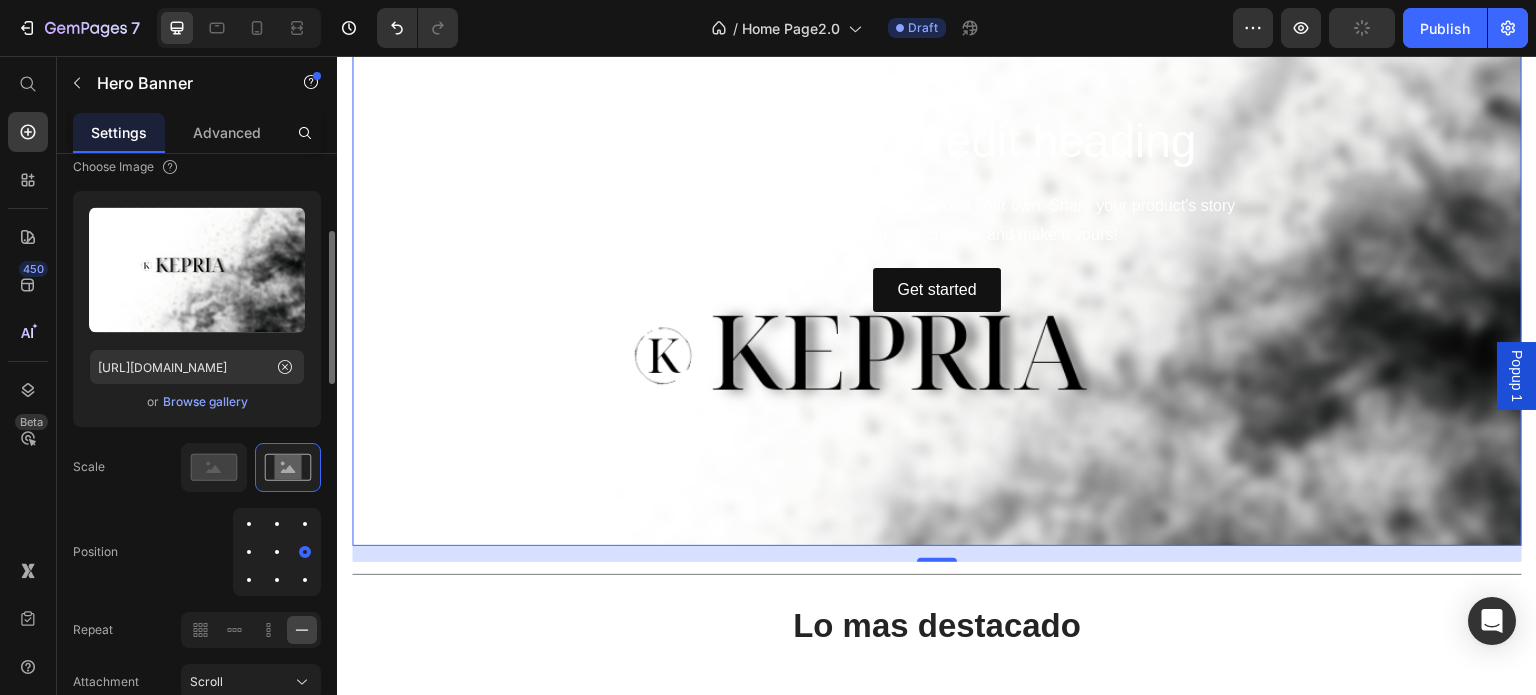 click at bounding box center [277, 552] 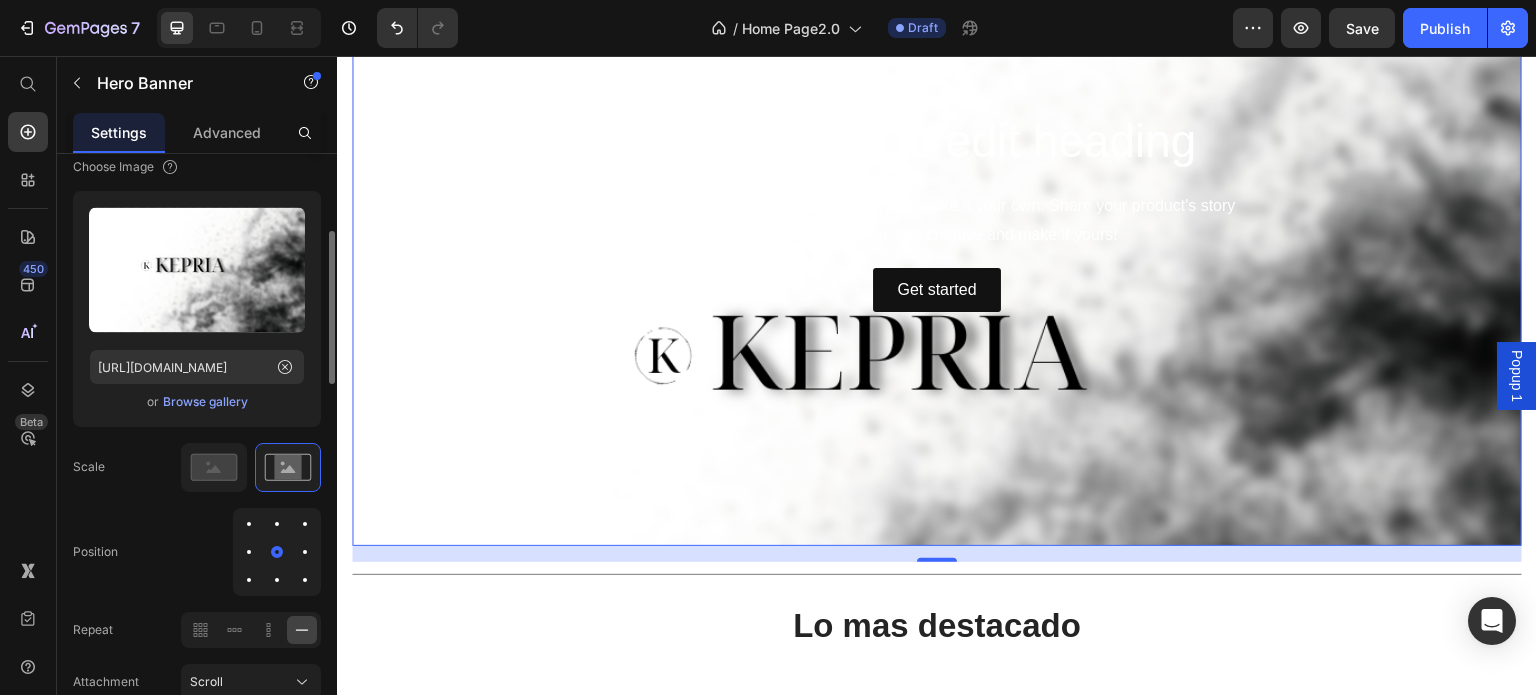 click at bounding box center [249, 552] 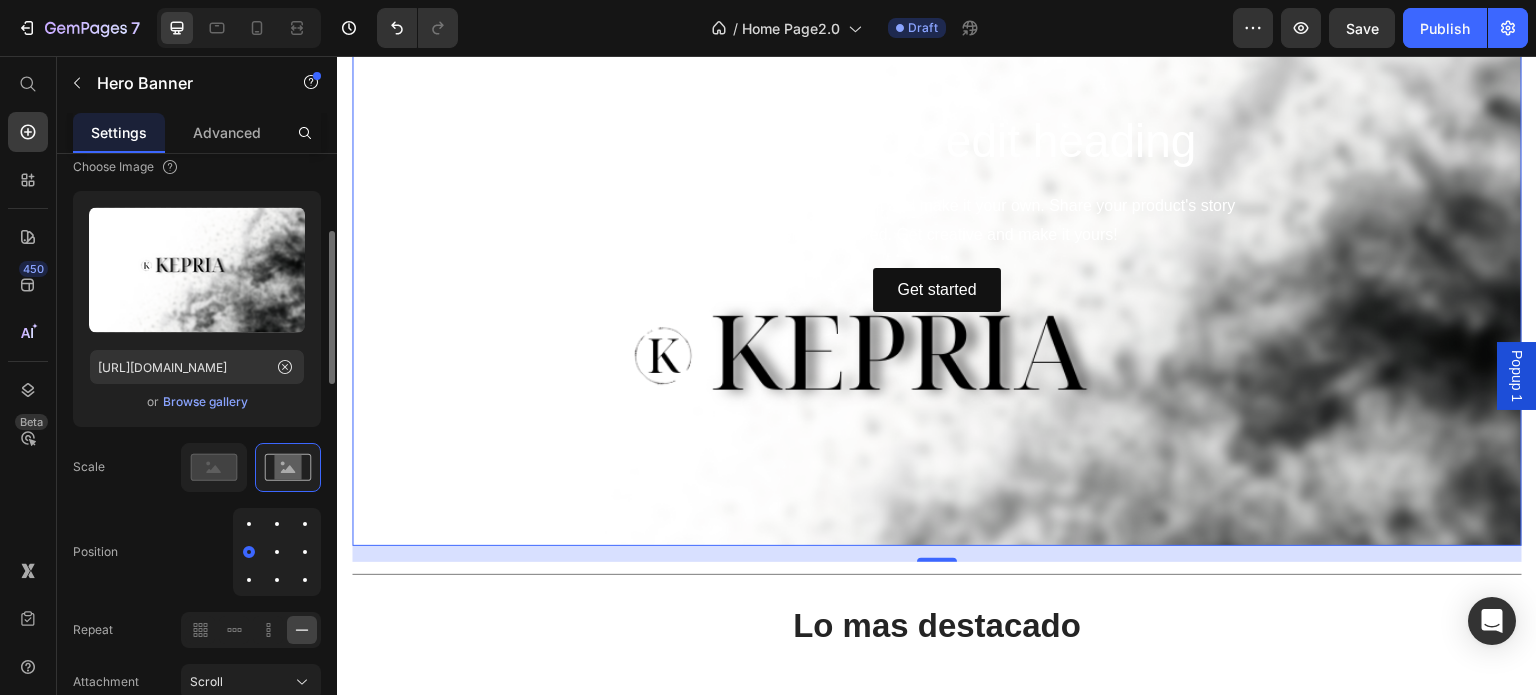 click at bounding box center [277, 524] 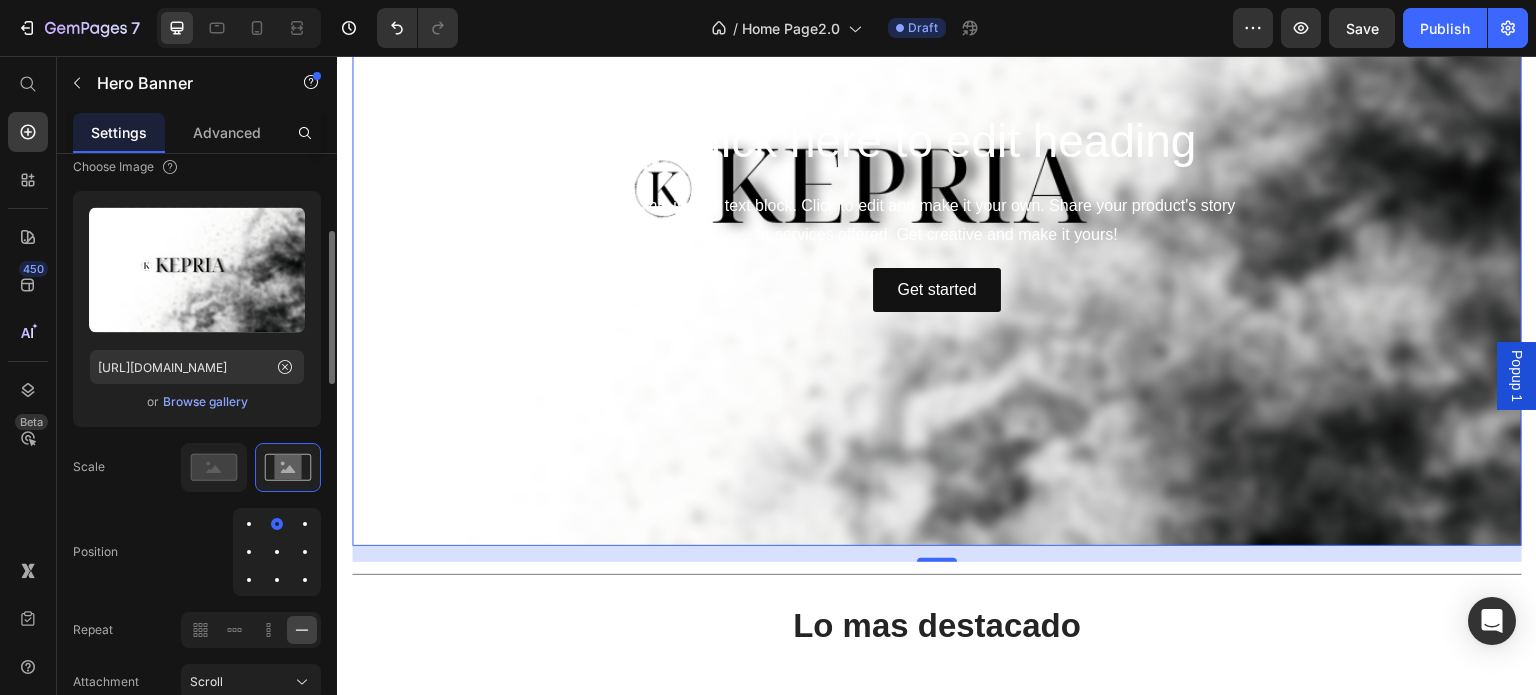 click at bounding box center (277, 552) 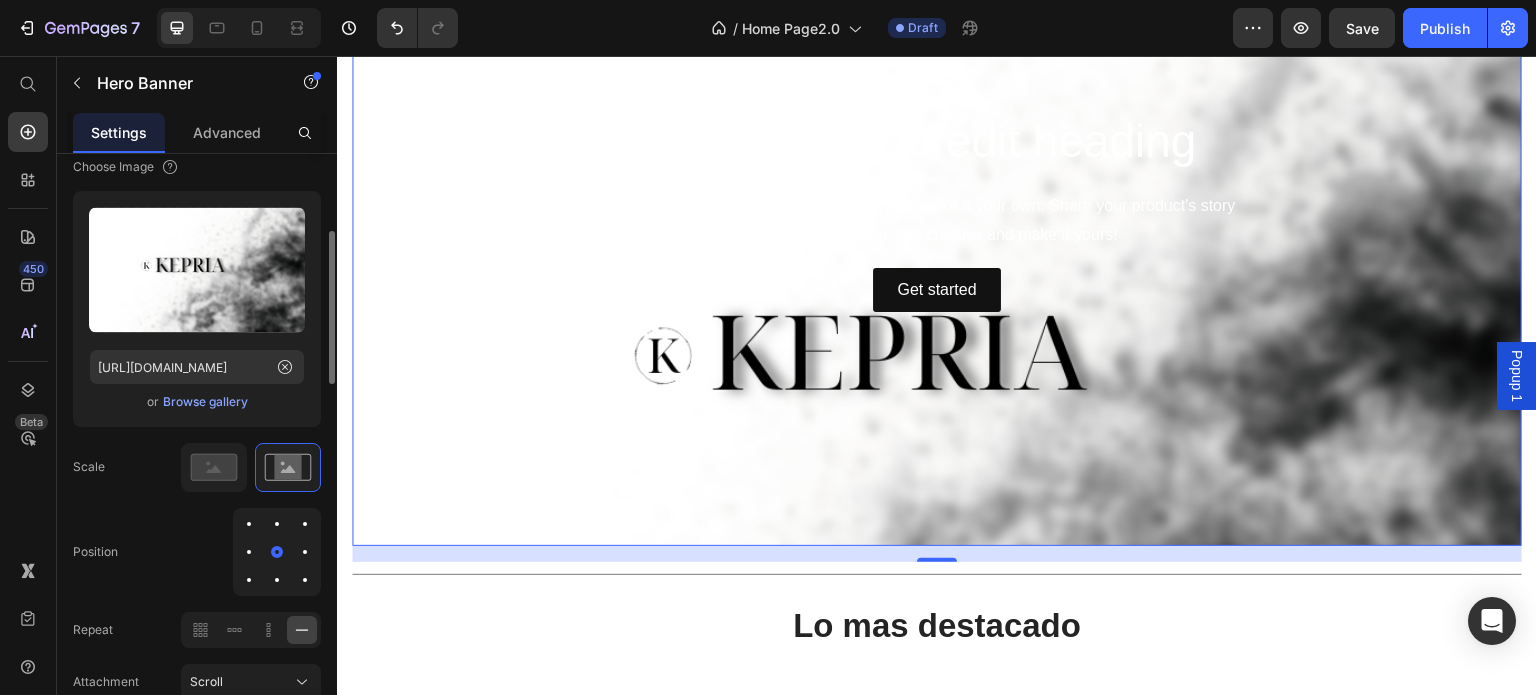 click at bounding box center [277, 580] 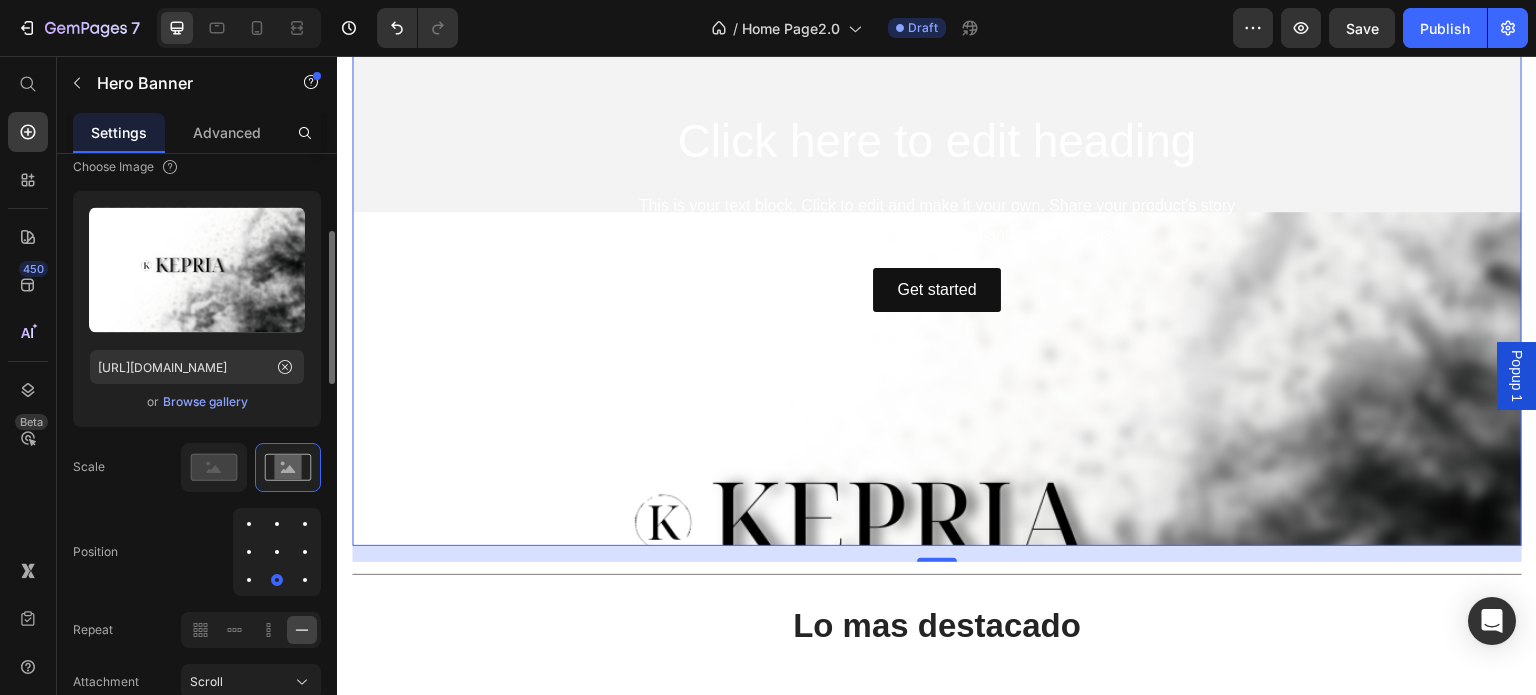 click at bounding box center (277, 524) 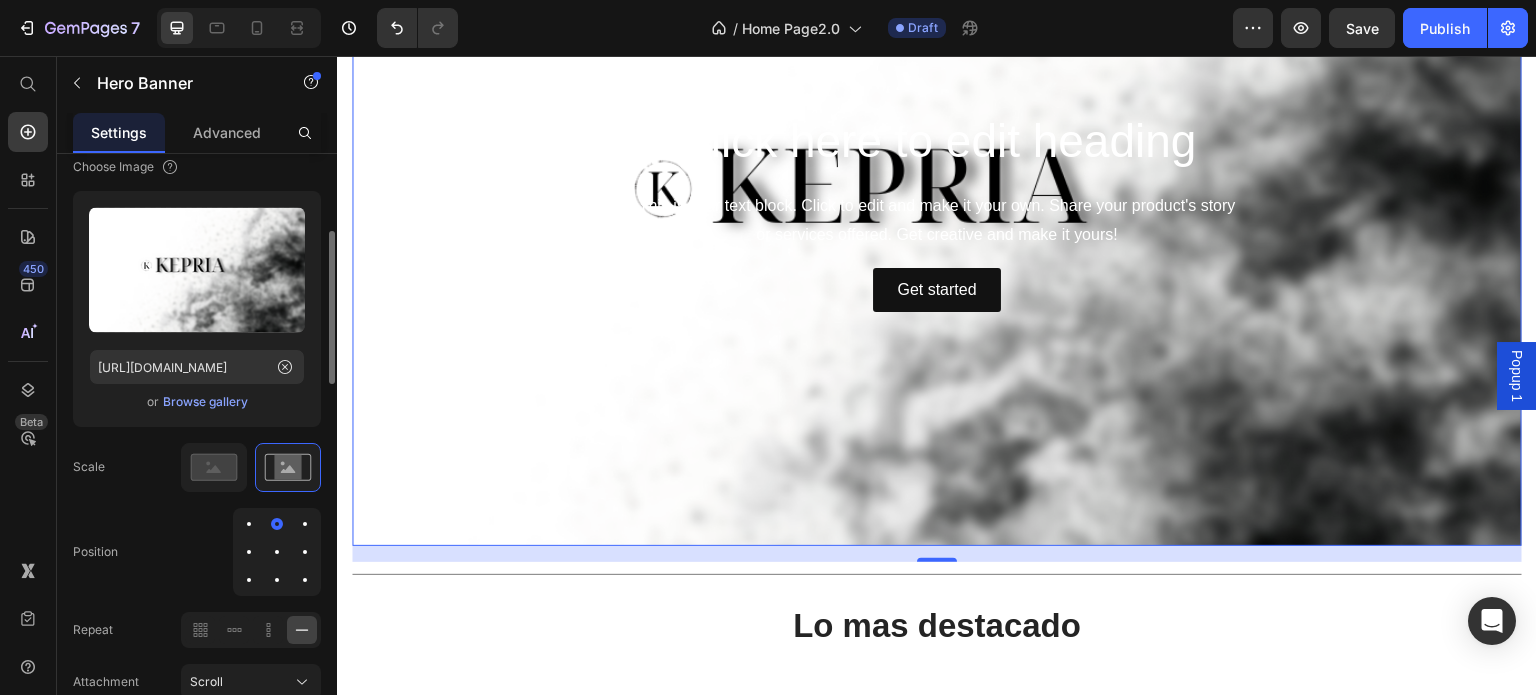 click at bounding box center [277, 552] 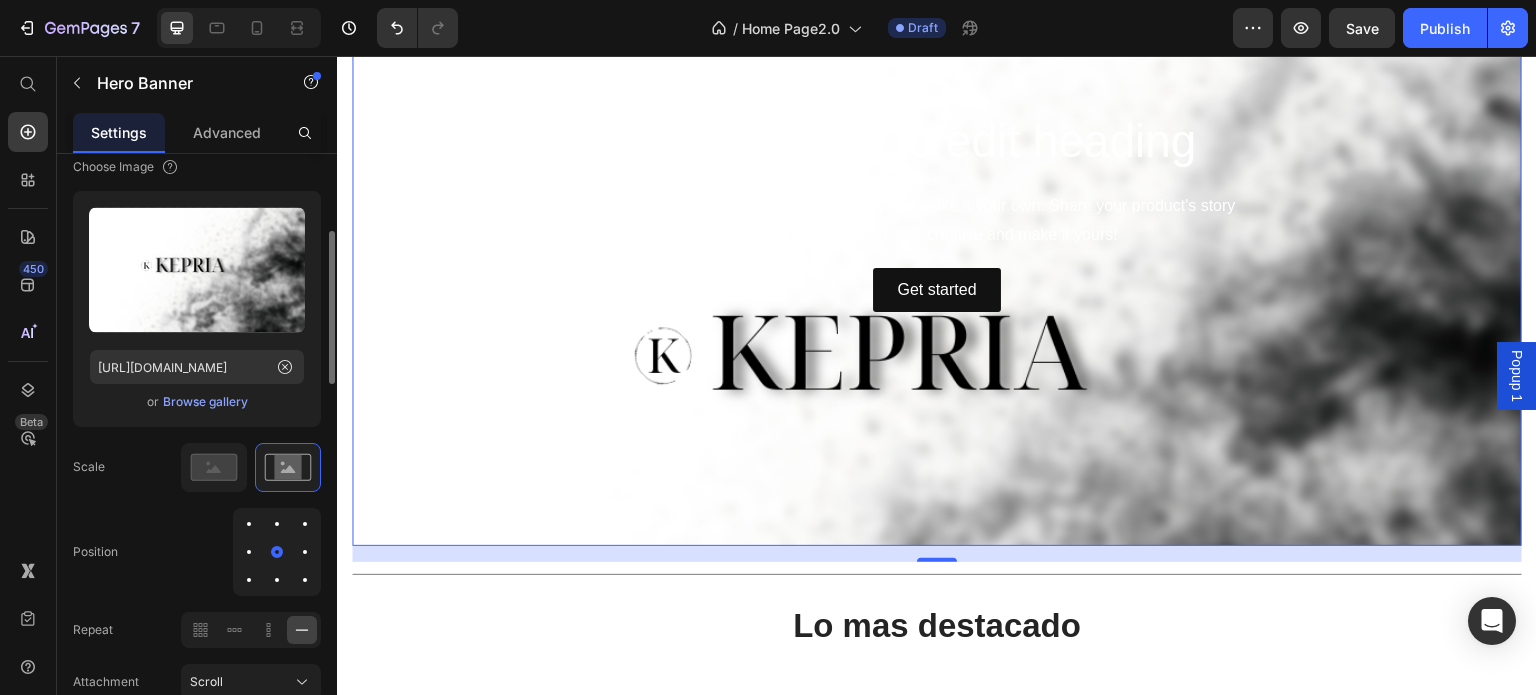 click at bounding box center (277, 552) 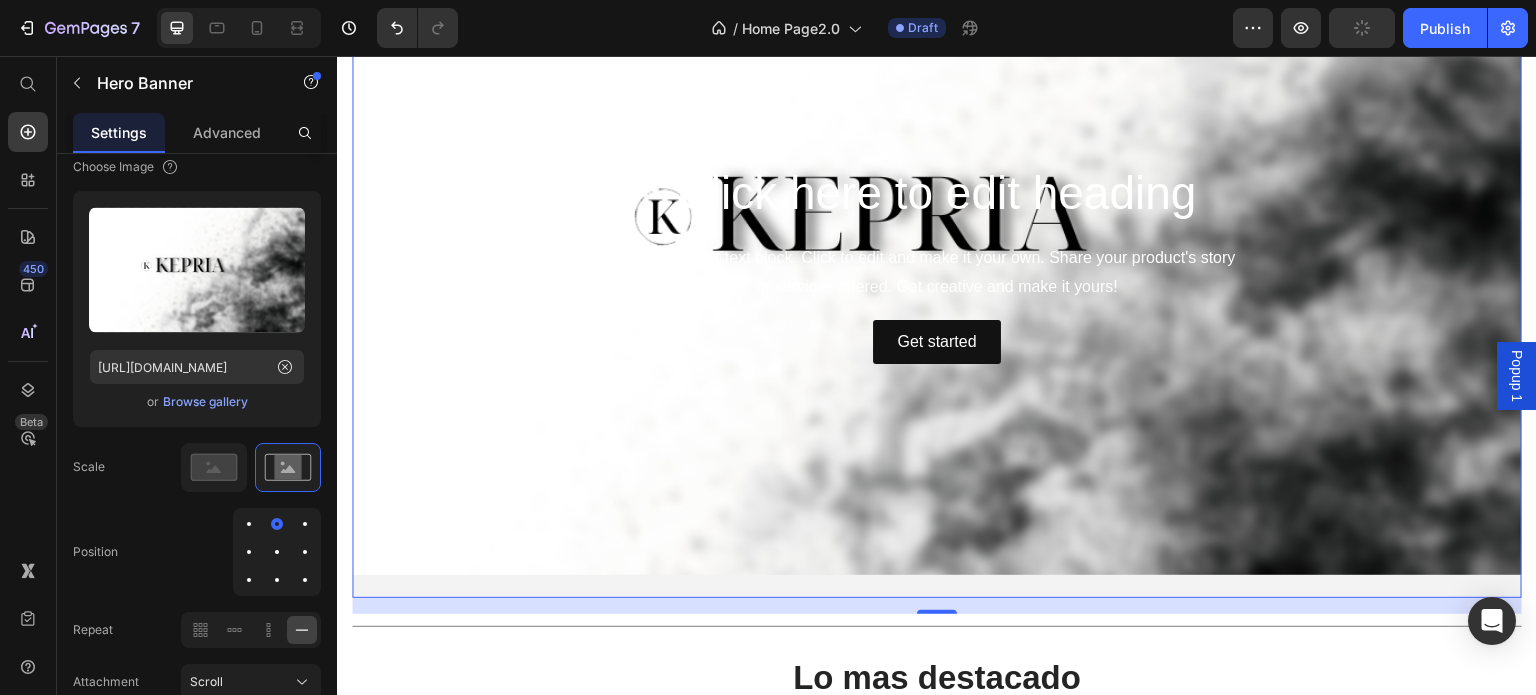 scroll, scrollTop: 400, scrollLeft: 0, axis: vertical 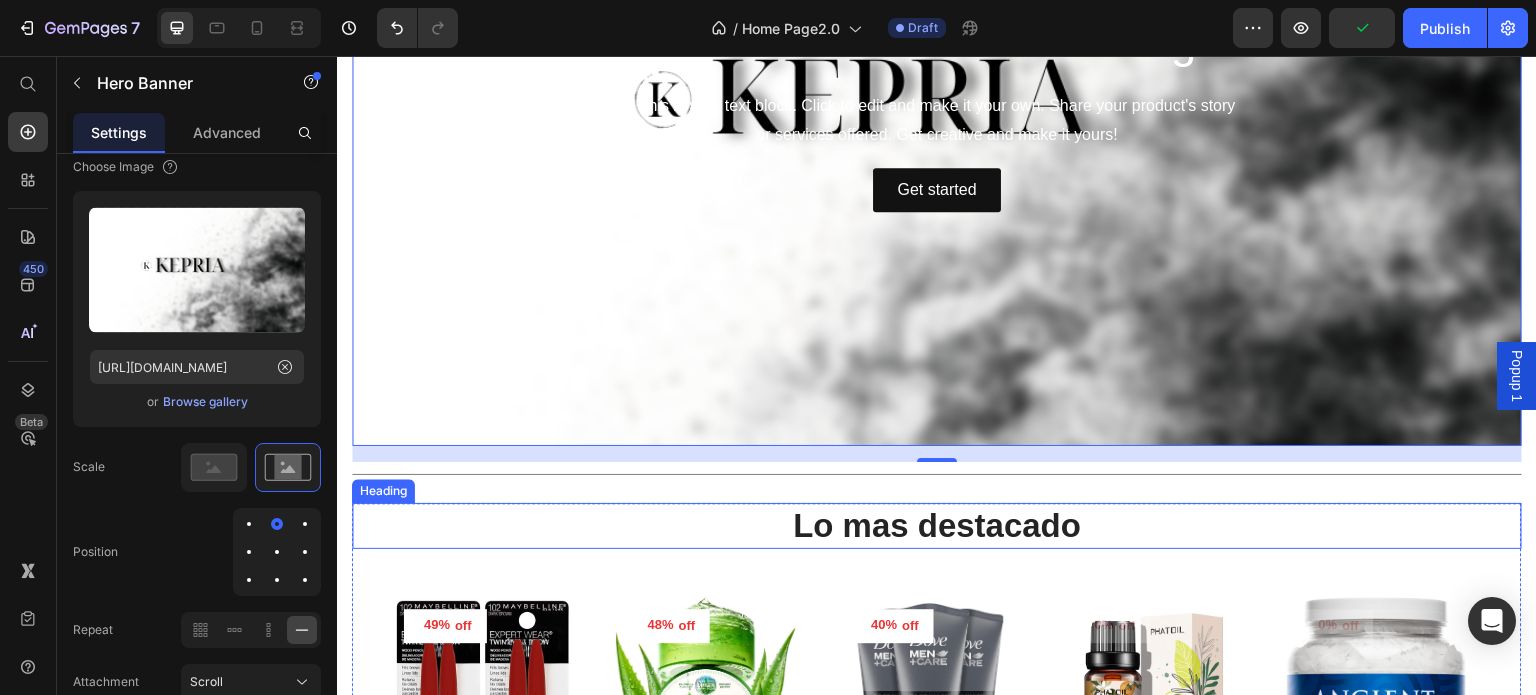 click on "Lo mas destacado" at bounding box center [937, 526] 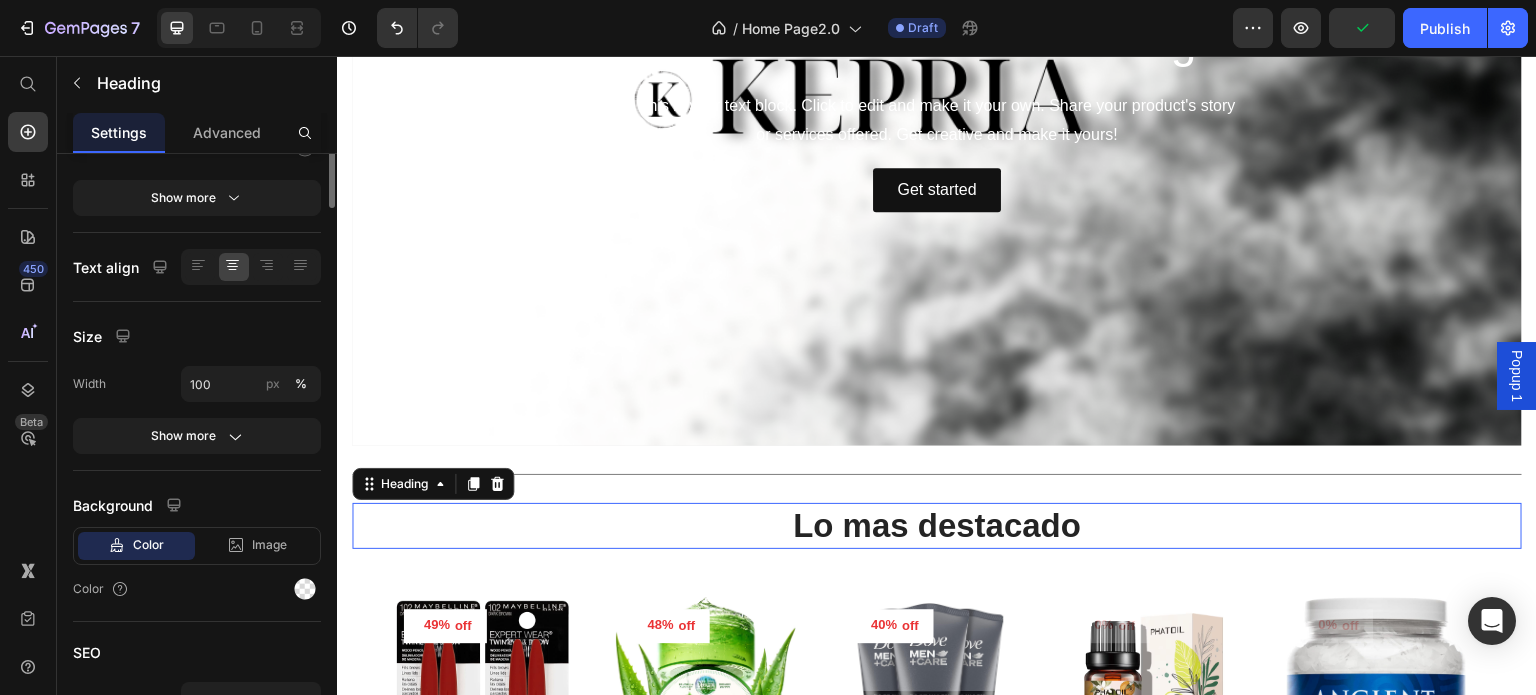 scroll, scrollTop: 0, scrollLeft: 0, axis: both 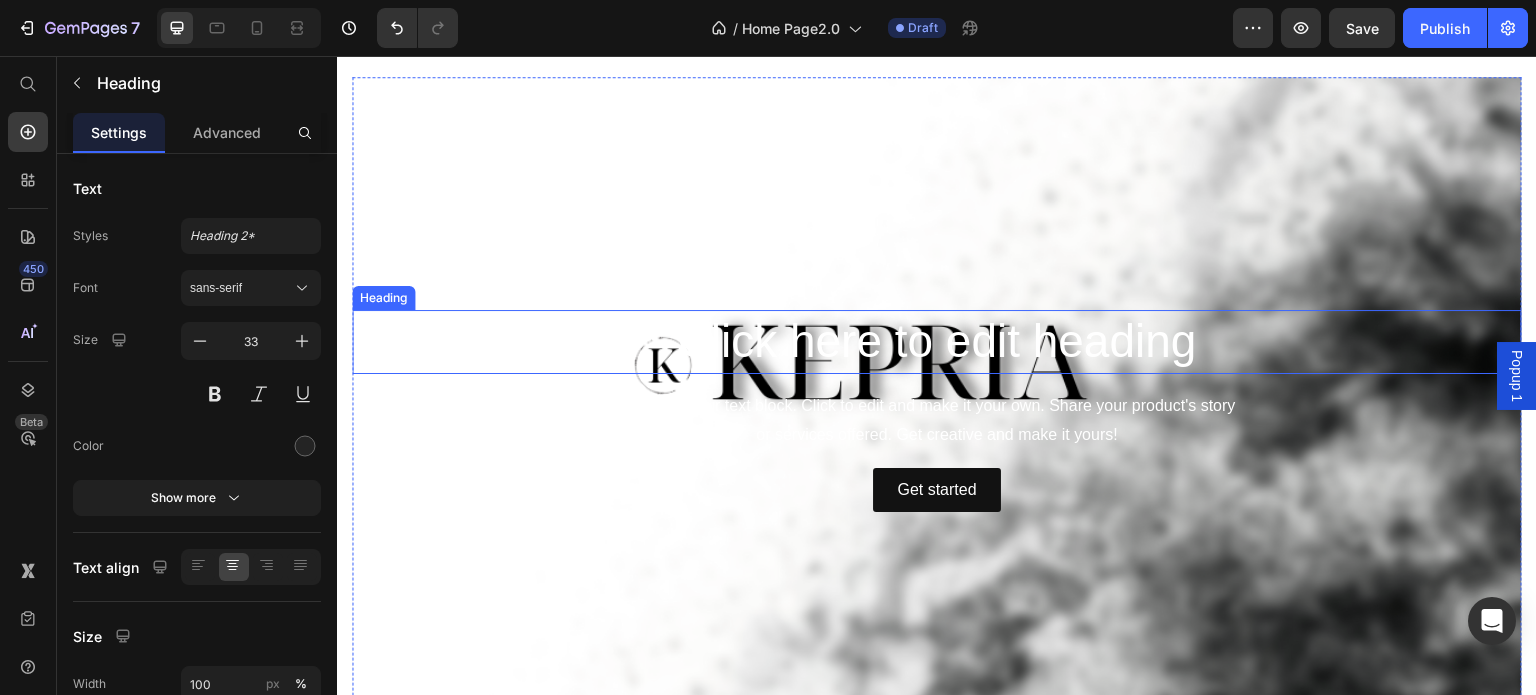 click on "Click here to edit heading" at bounding box center [937, 342] 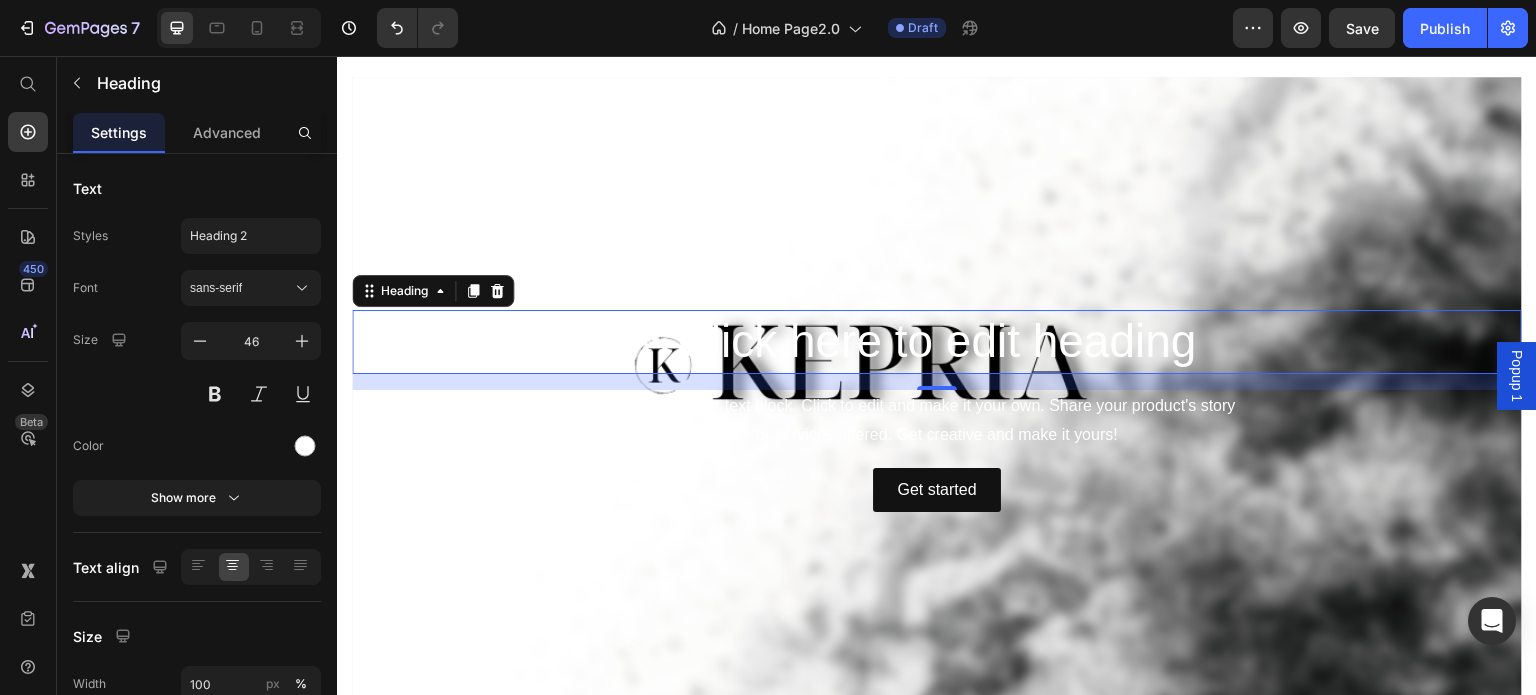 drag, startPoint x: 493, startPoint y: 292, endPoint x: 516, endPoint y: 291, distance: 23.021729 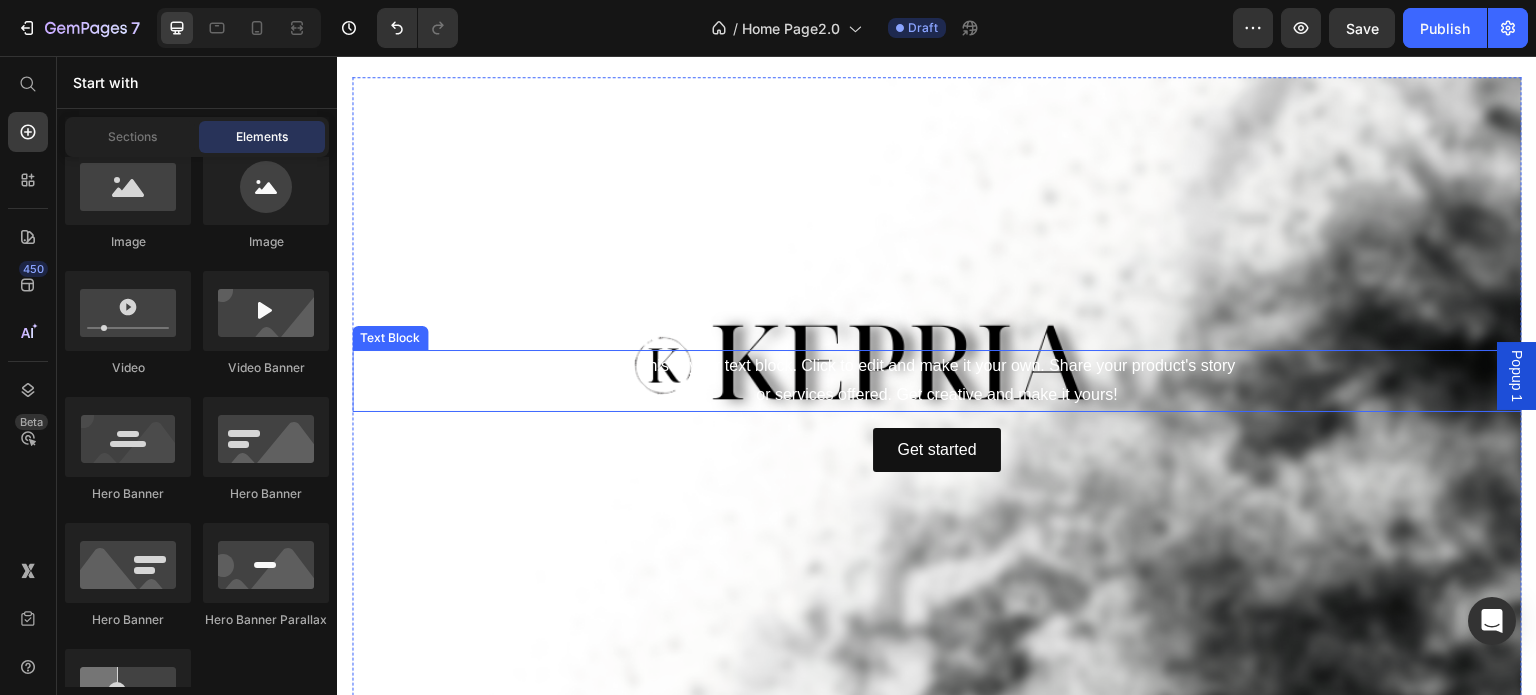 click on "This is your text block. Click to edit and make it your own. Share your product's story                   or services offered. Get creative and make it yours!" at bounding box center (937, 381) 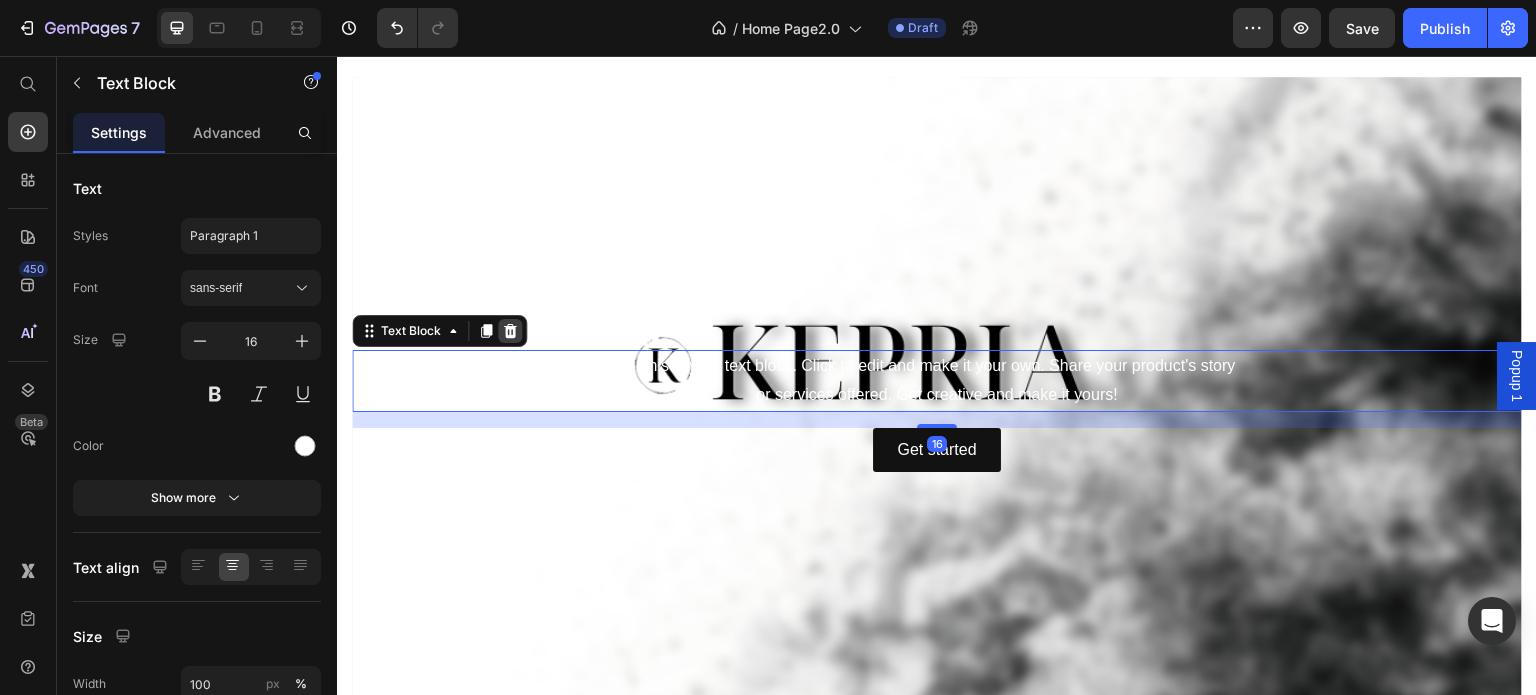 click 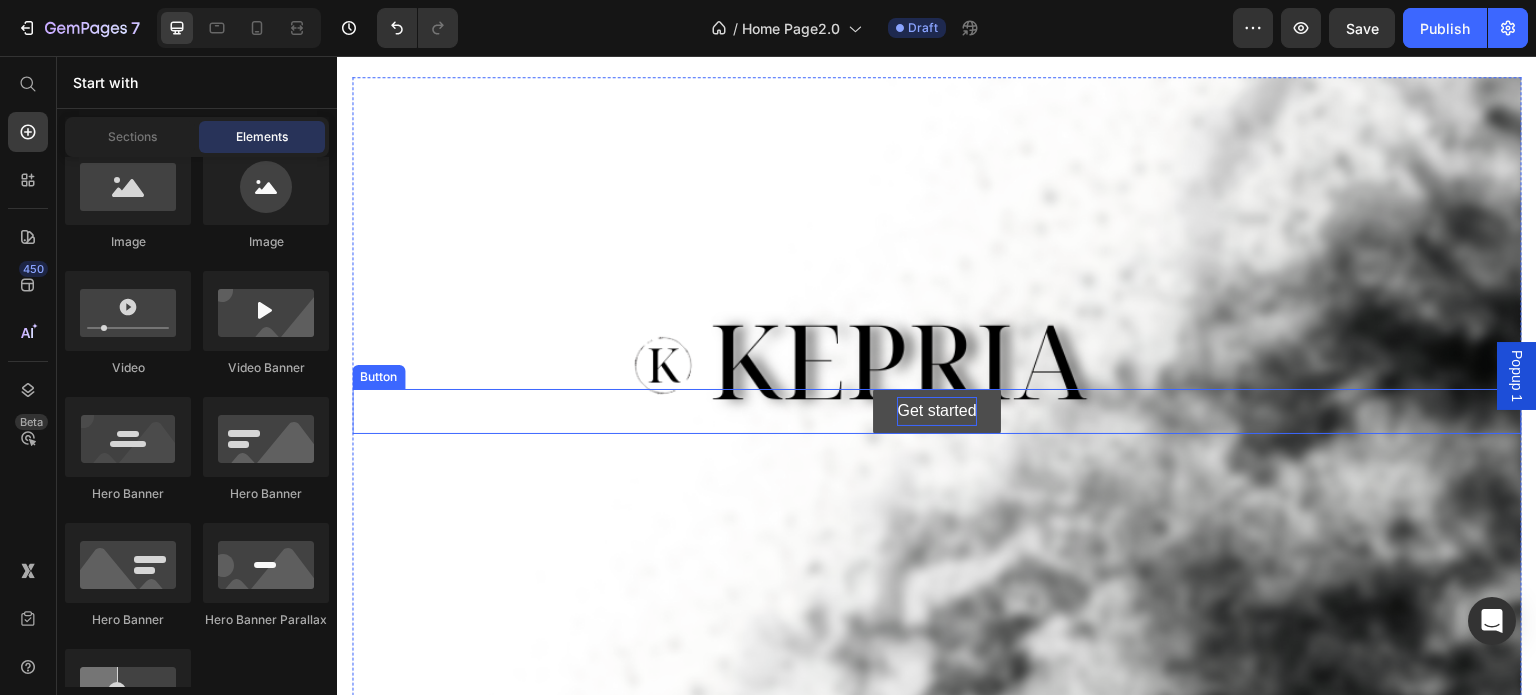 click on "Get started" at bounding box center (936, 411) 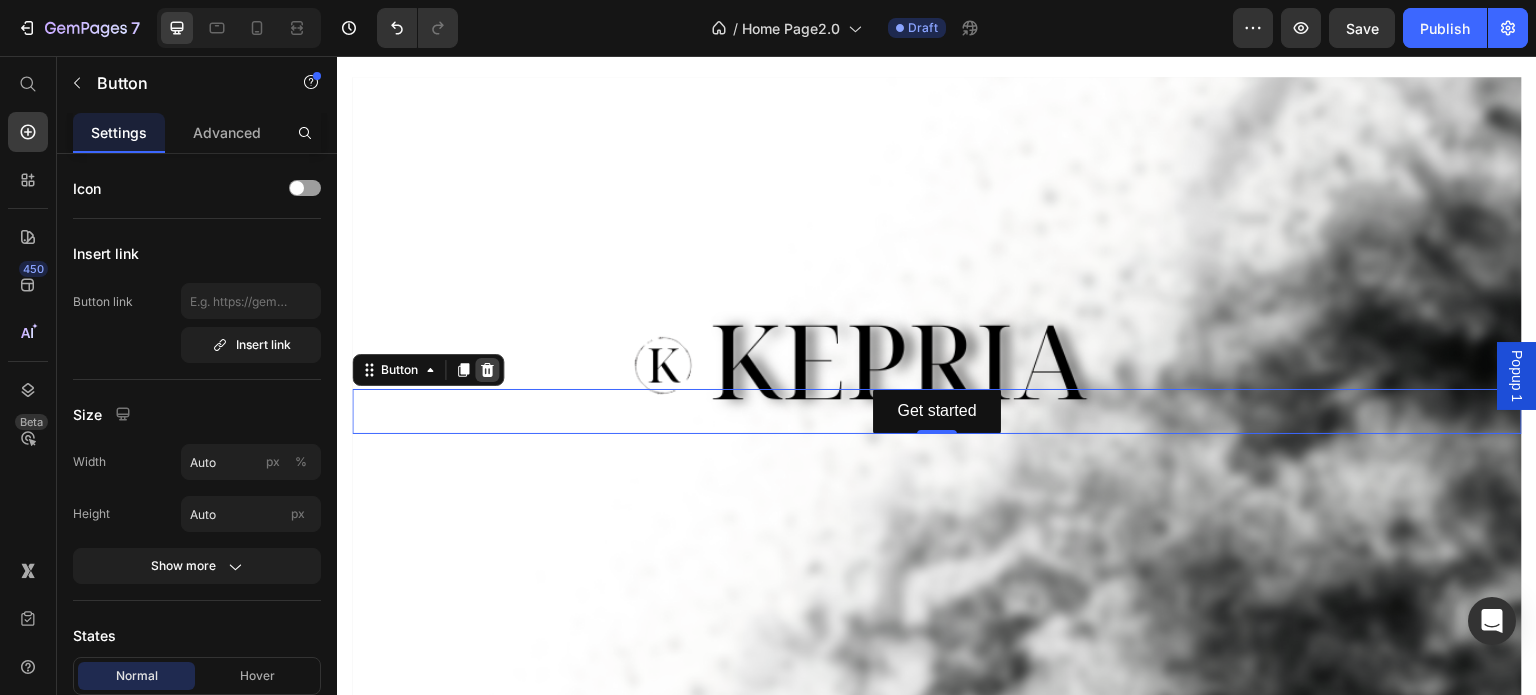 click 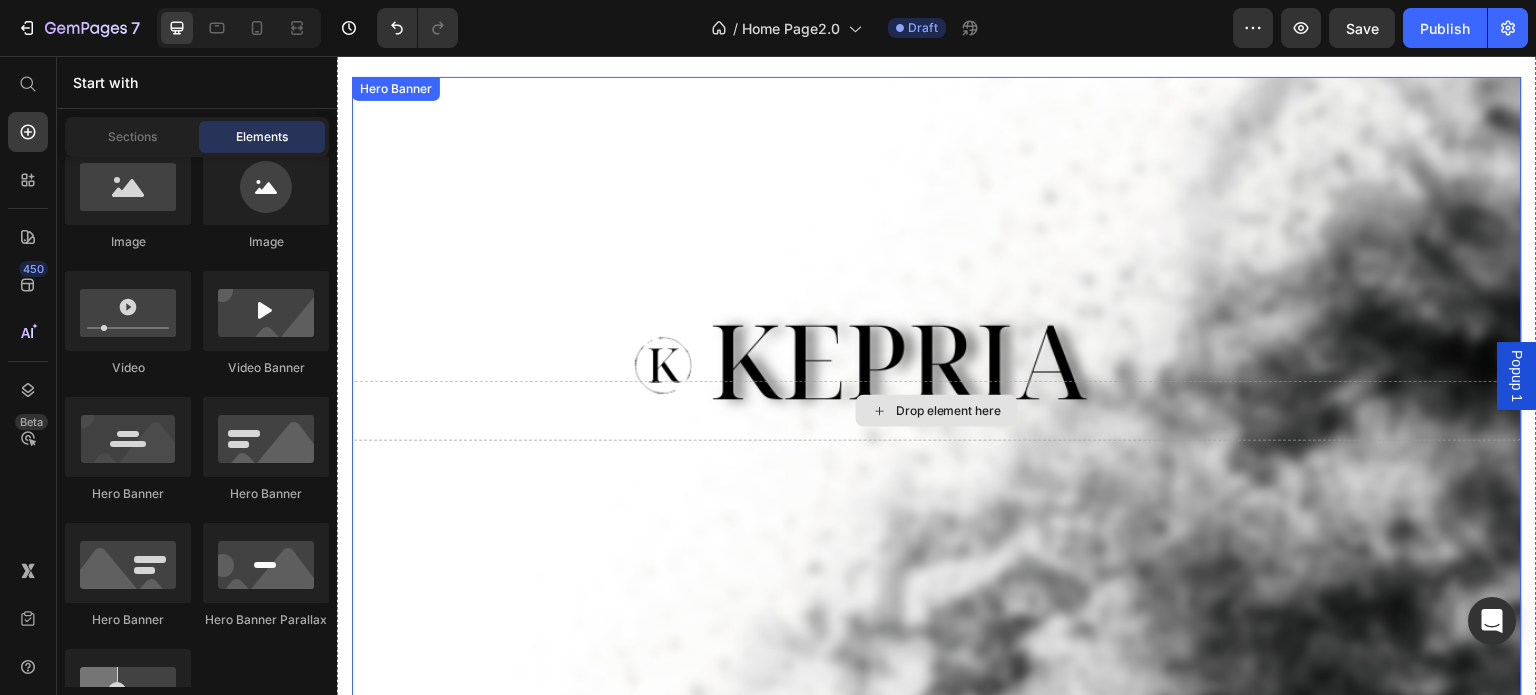 click 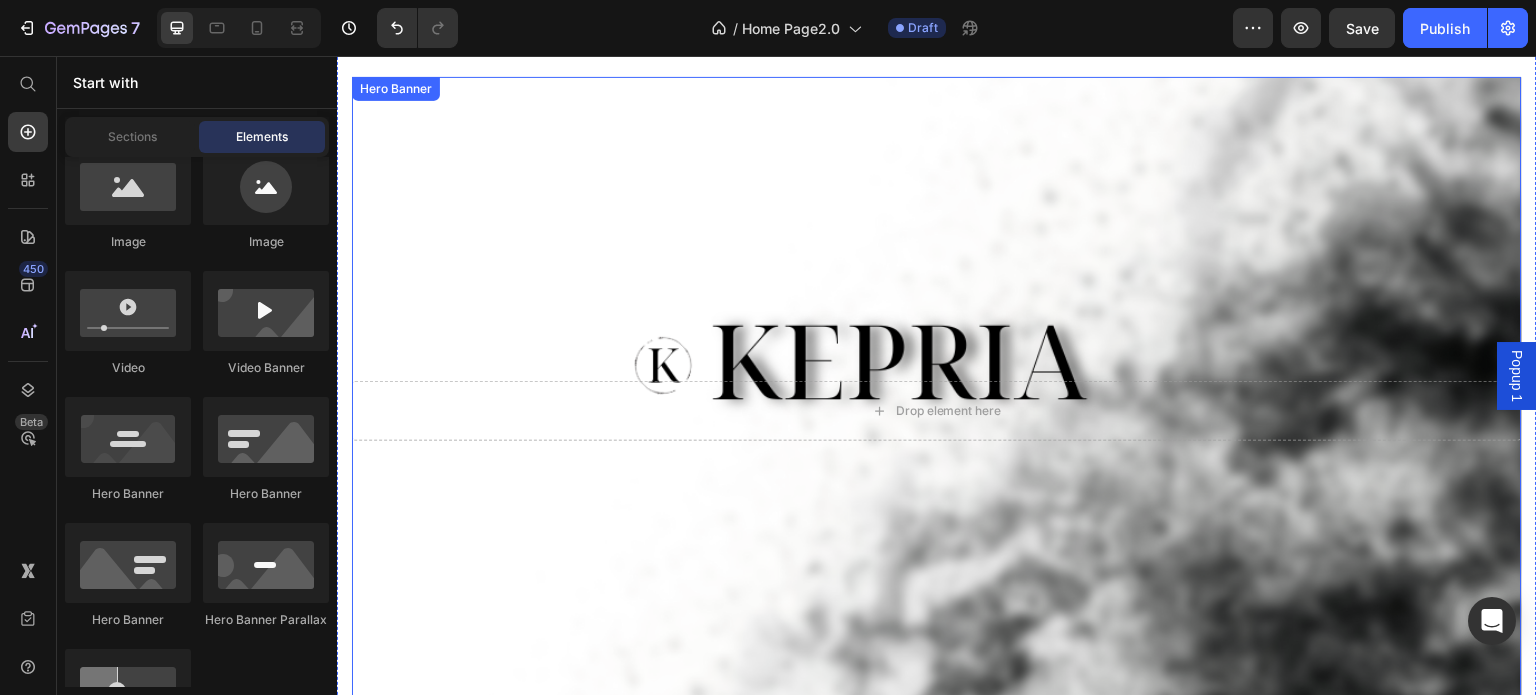 click at bounding box center [937, 411] 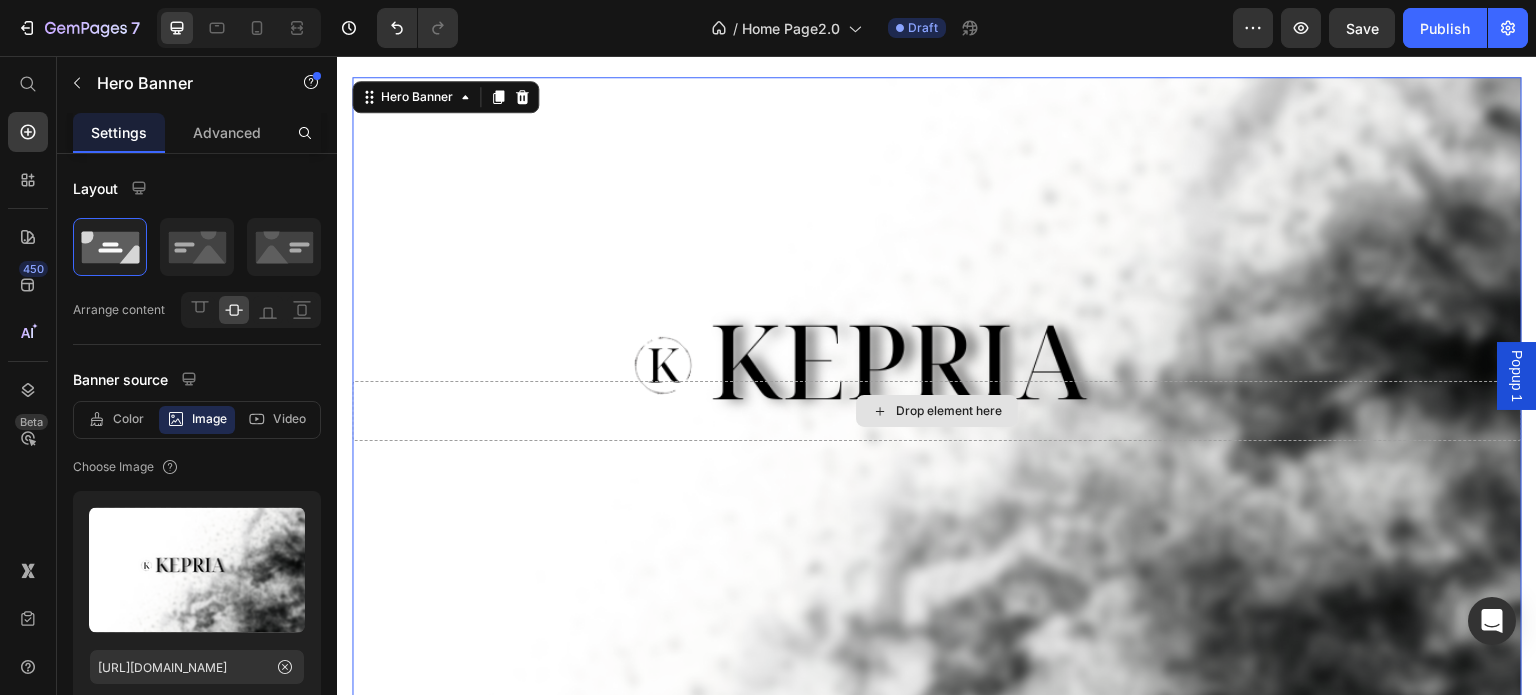 click on "Drop element here" at bounding box center (937, 411) 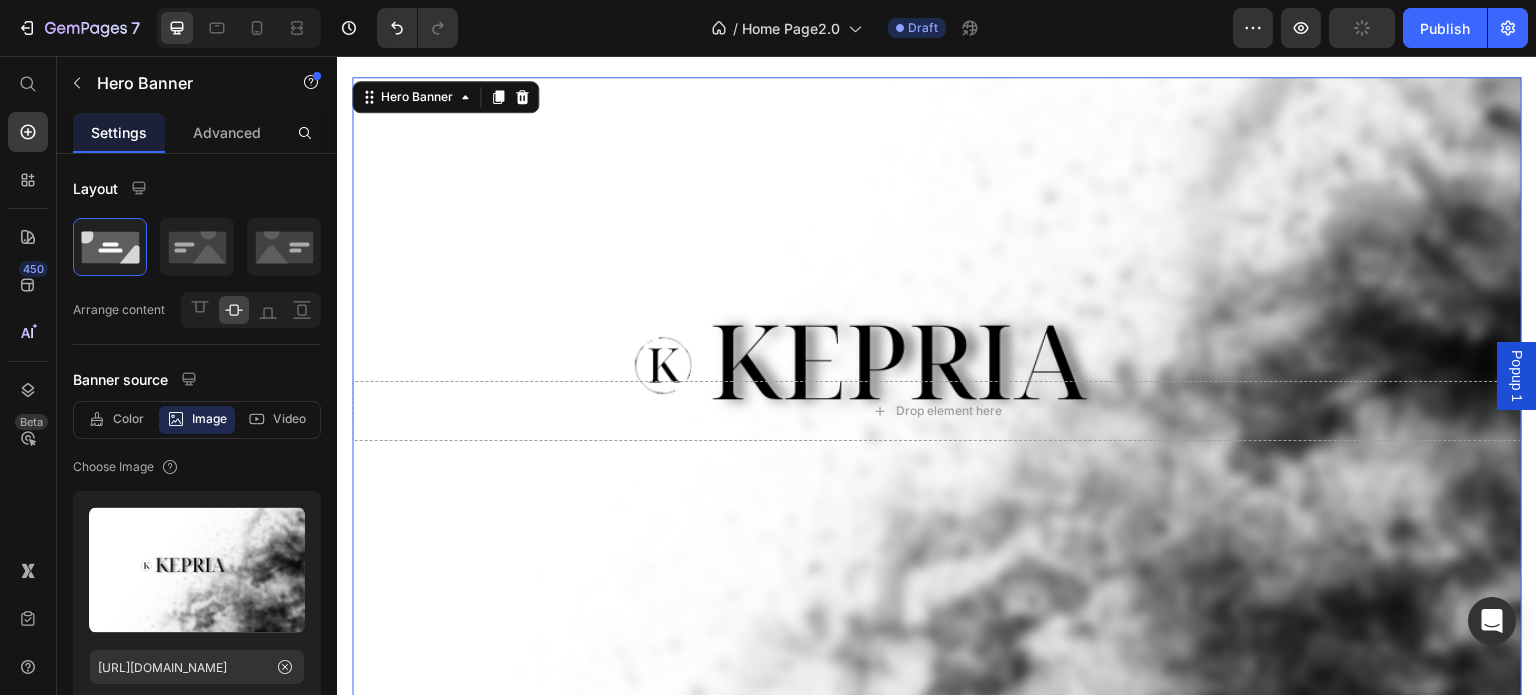 click at bounding box center (937, 411) 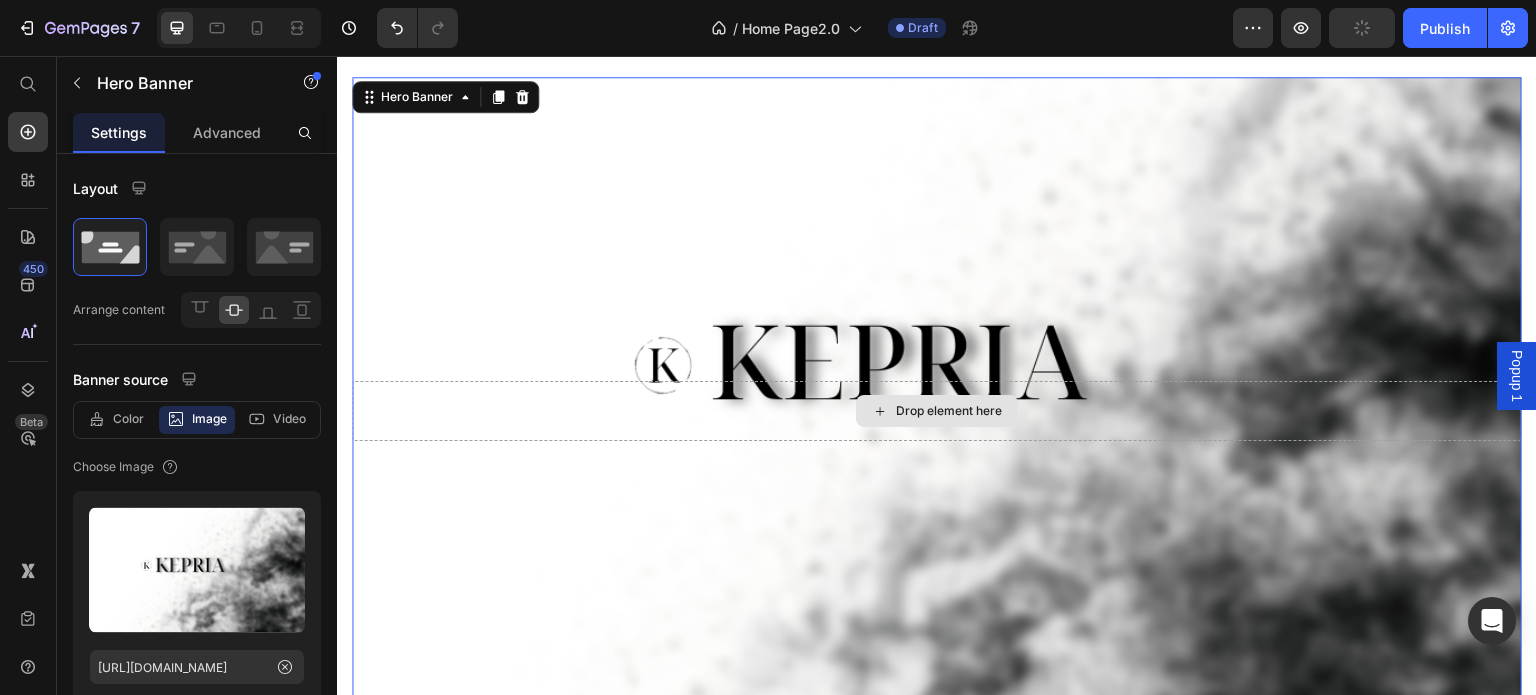 click at bounding box center (937, 411) 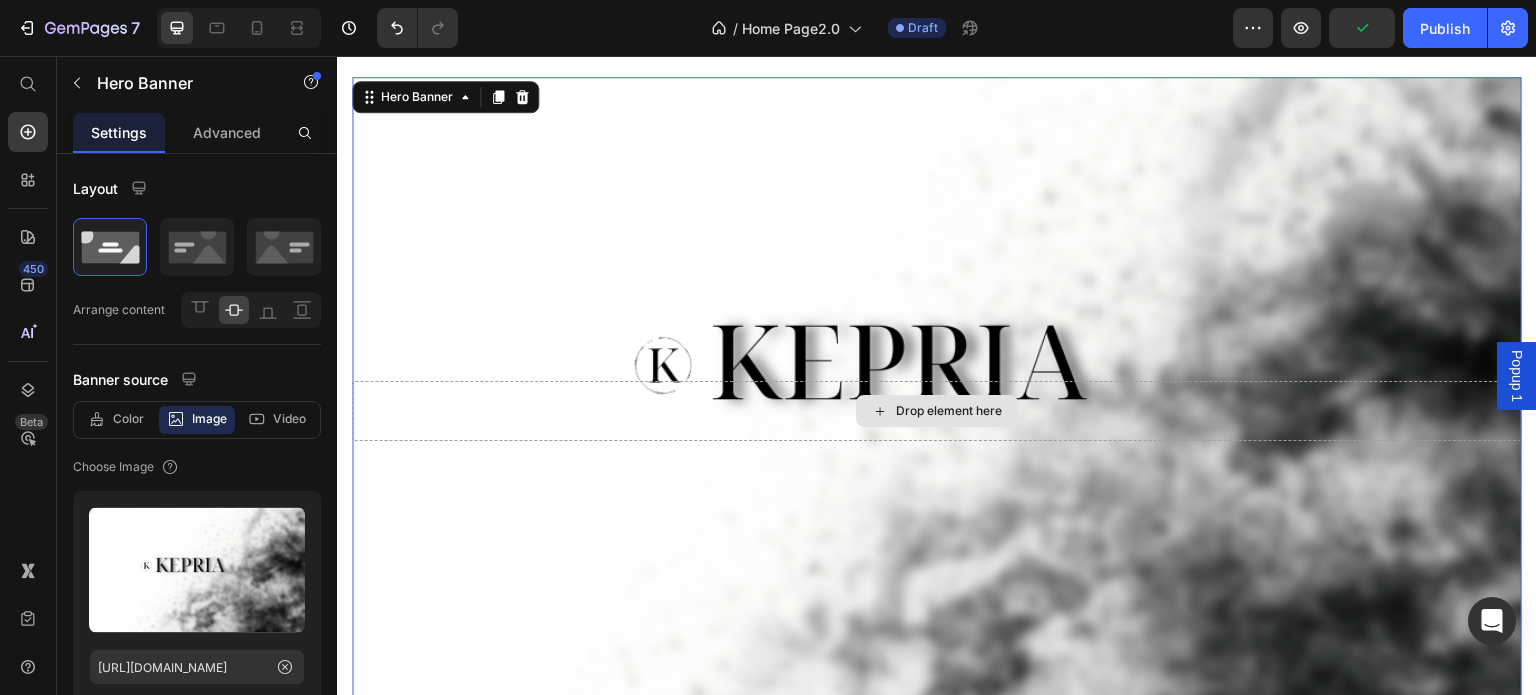 click on "Drop element here" at bounding box center (937, 411) 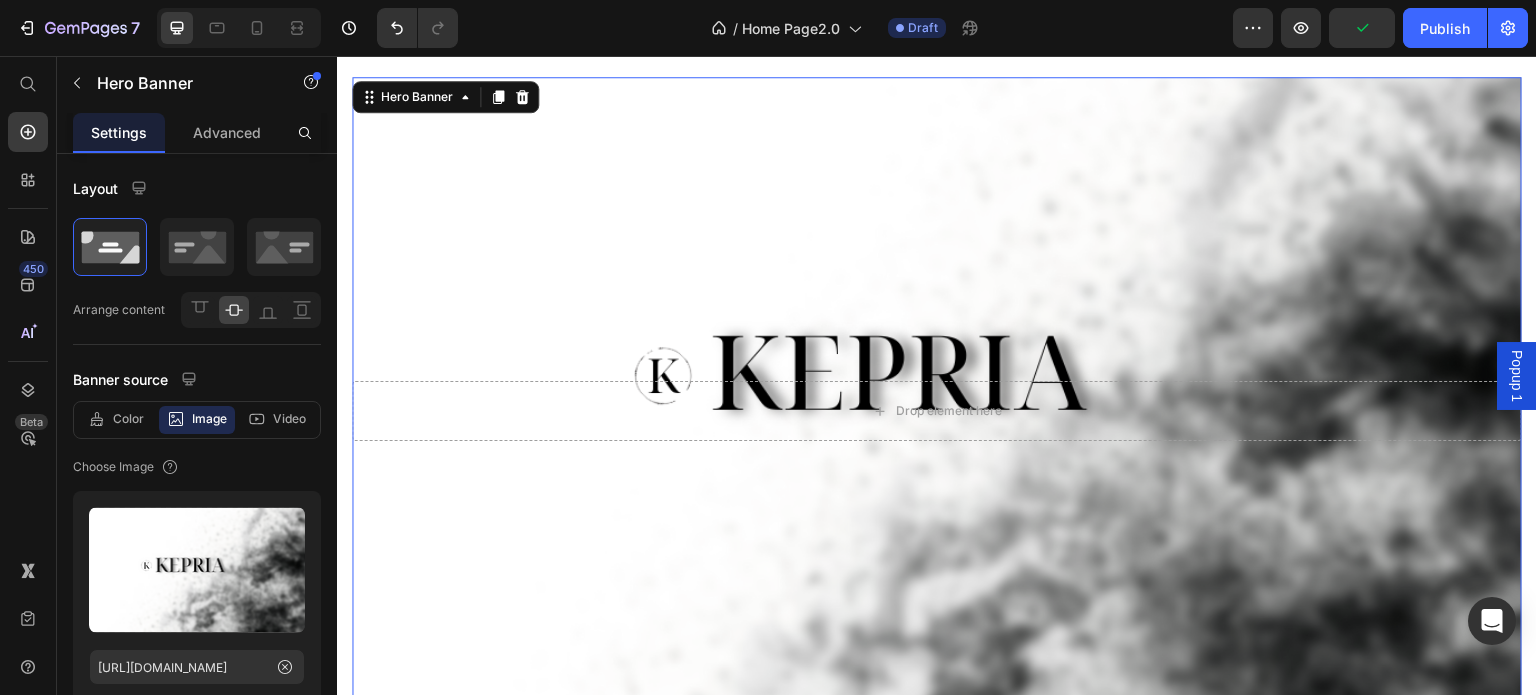 scroll, scrollTop: 300, scrollLeft: 0, axis: vertical 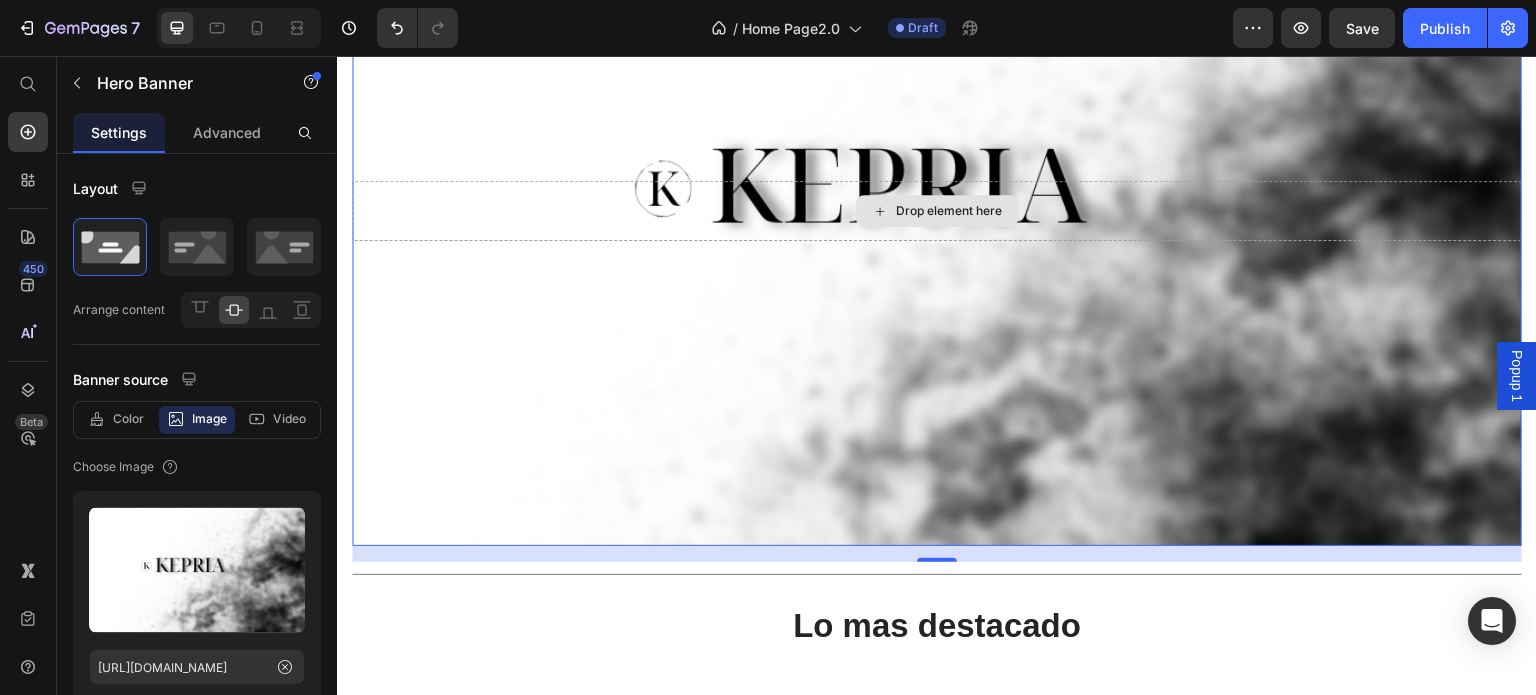 click on "Drop element here" at bounding box center [937, 211] 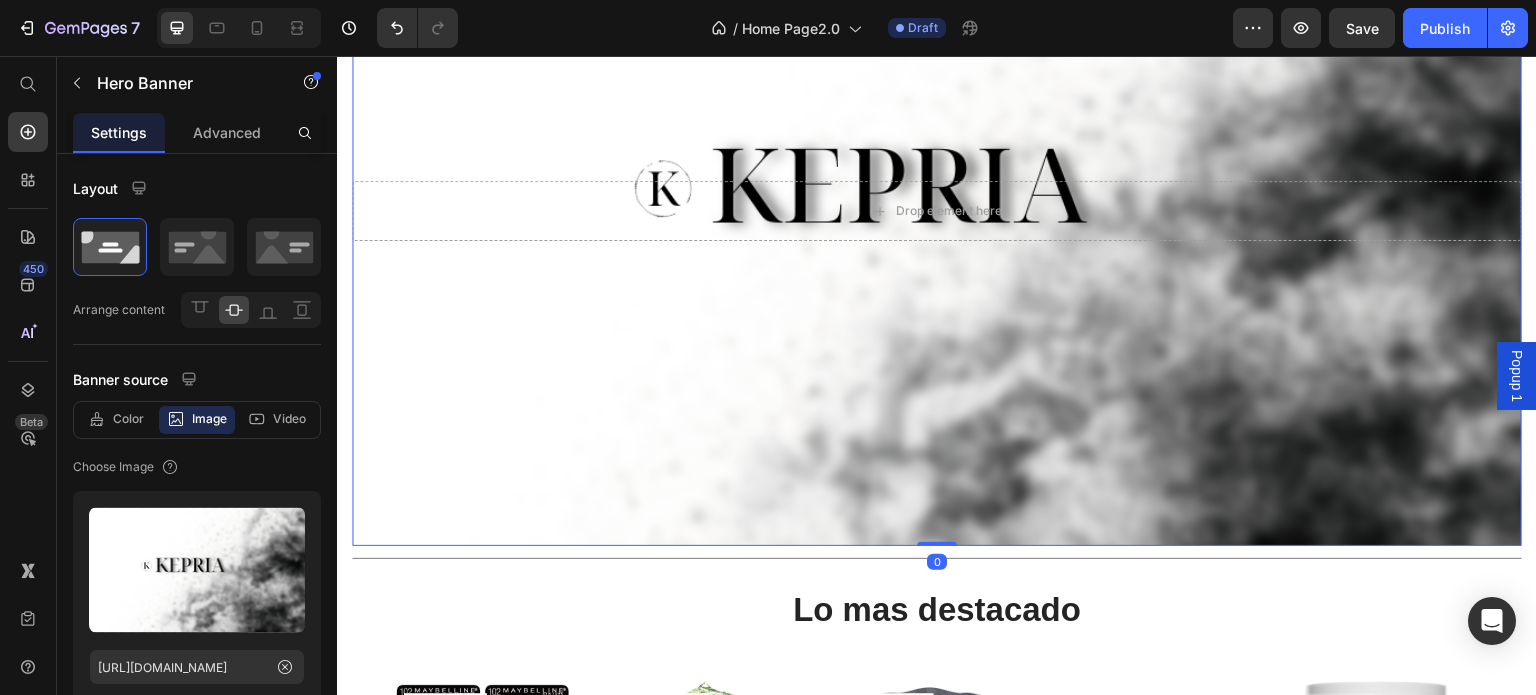 drag, startPoint x: 933, startPoint y: 549, endPoint x: 935, endPoint y: 511, distance: 38.052597 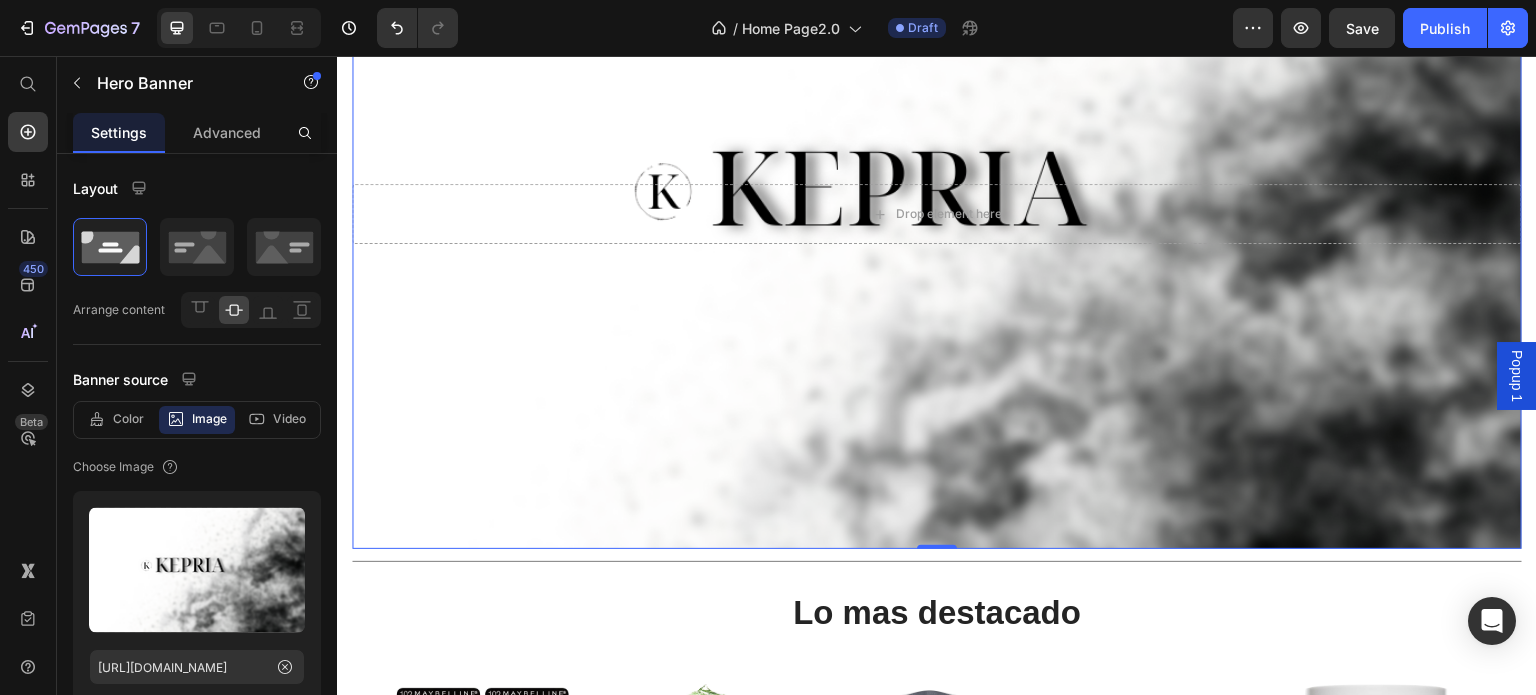scroll, scrollTop: 300, scrollLeft: 0, axis: vertical 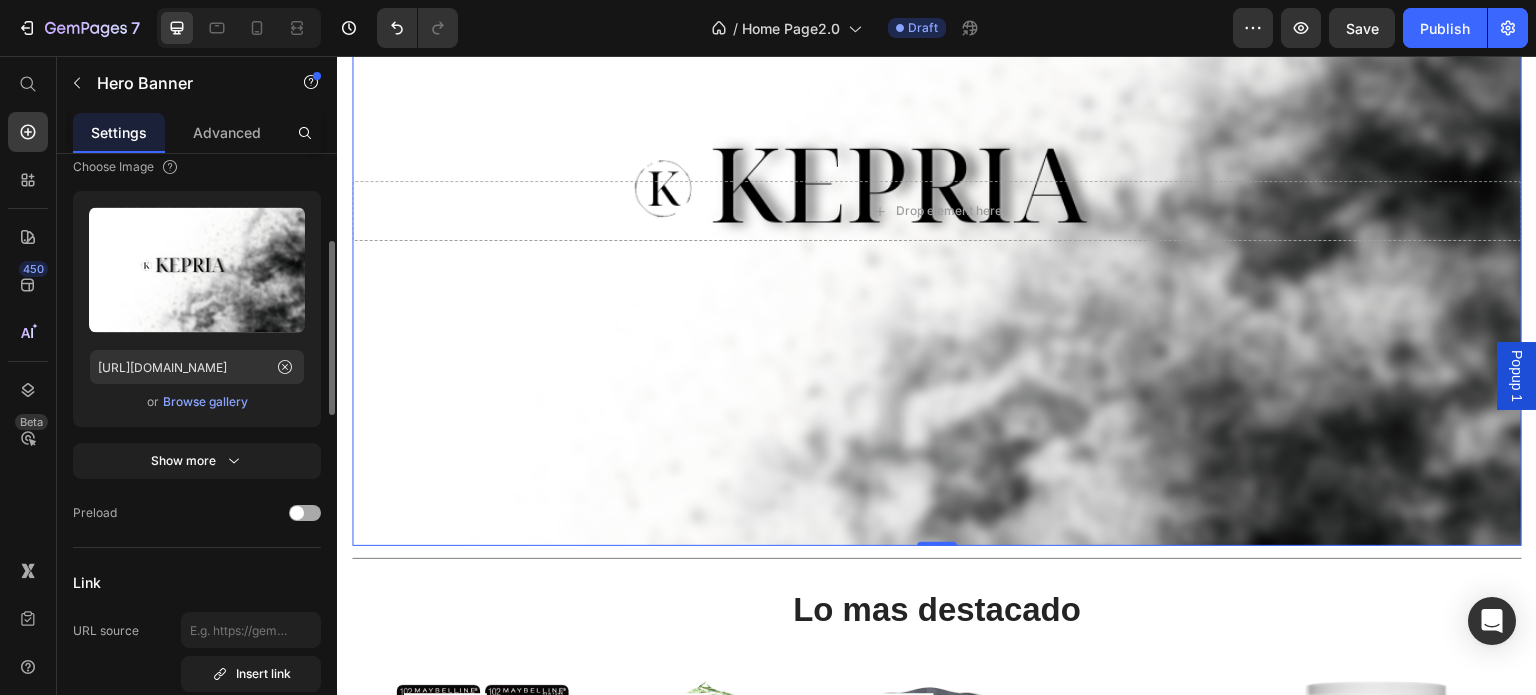click at bounding box center (297, 513) 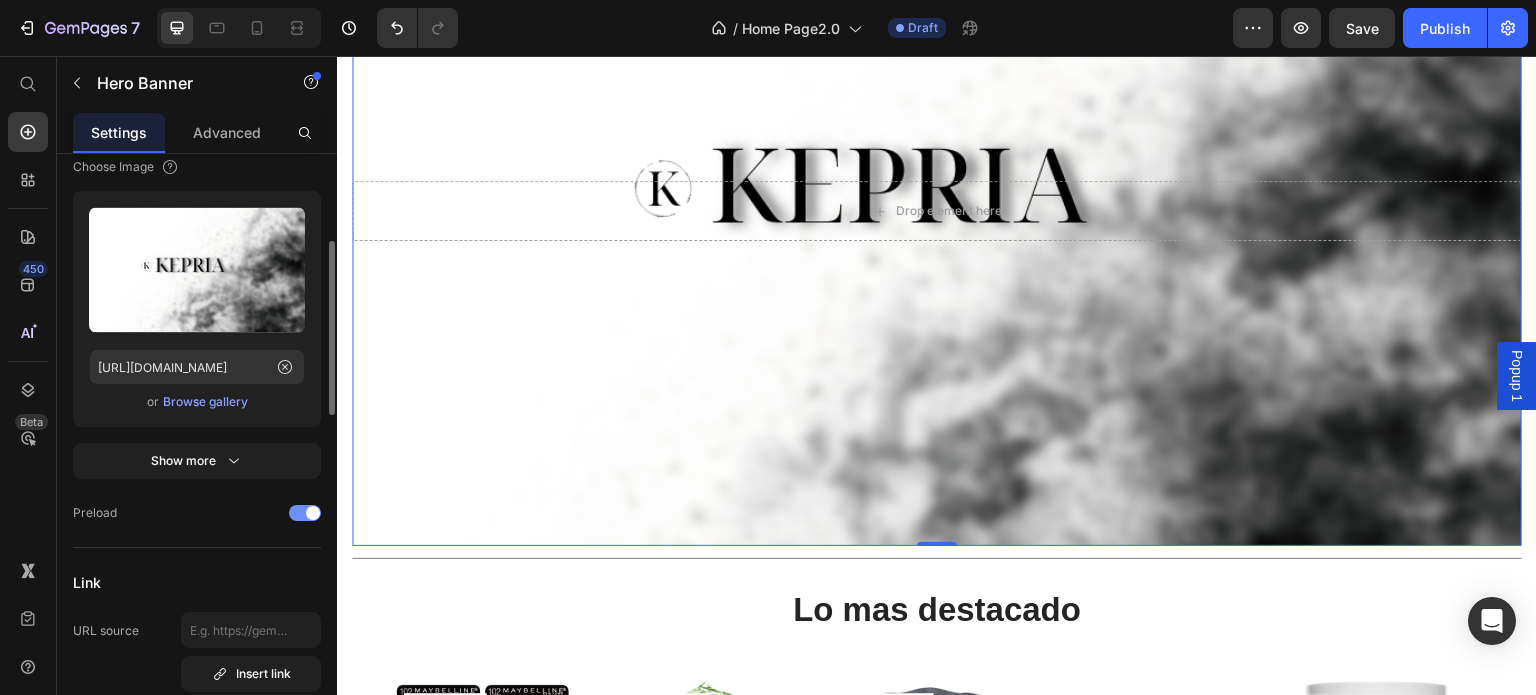 click at bounding box center [305, 513] 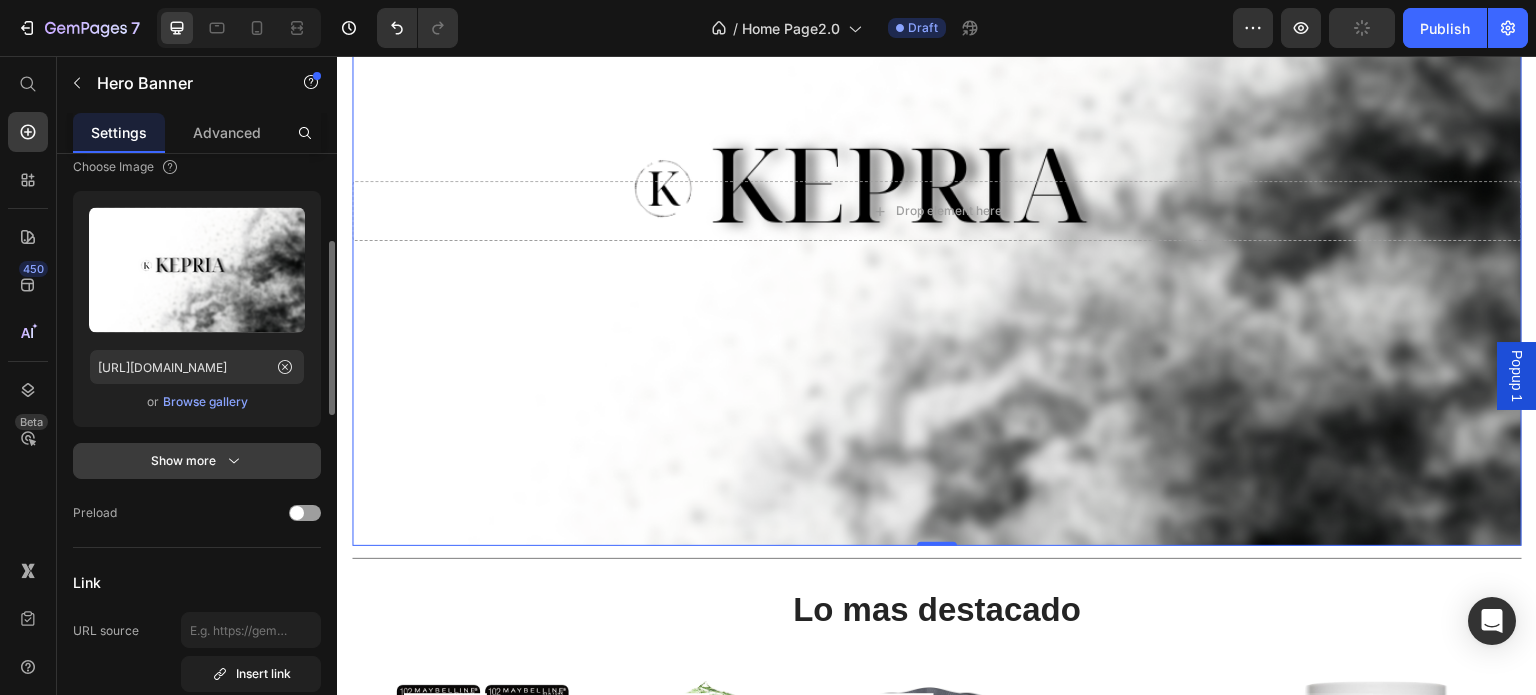 click on "Show more" at bounding box center (197, 461) 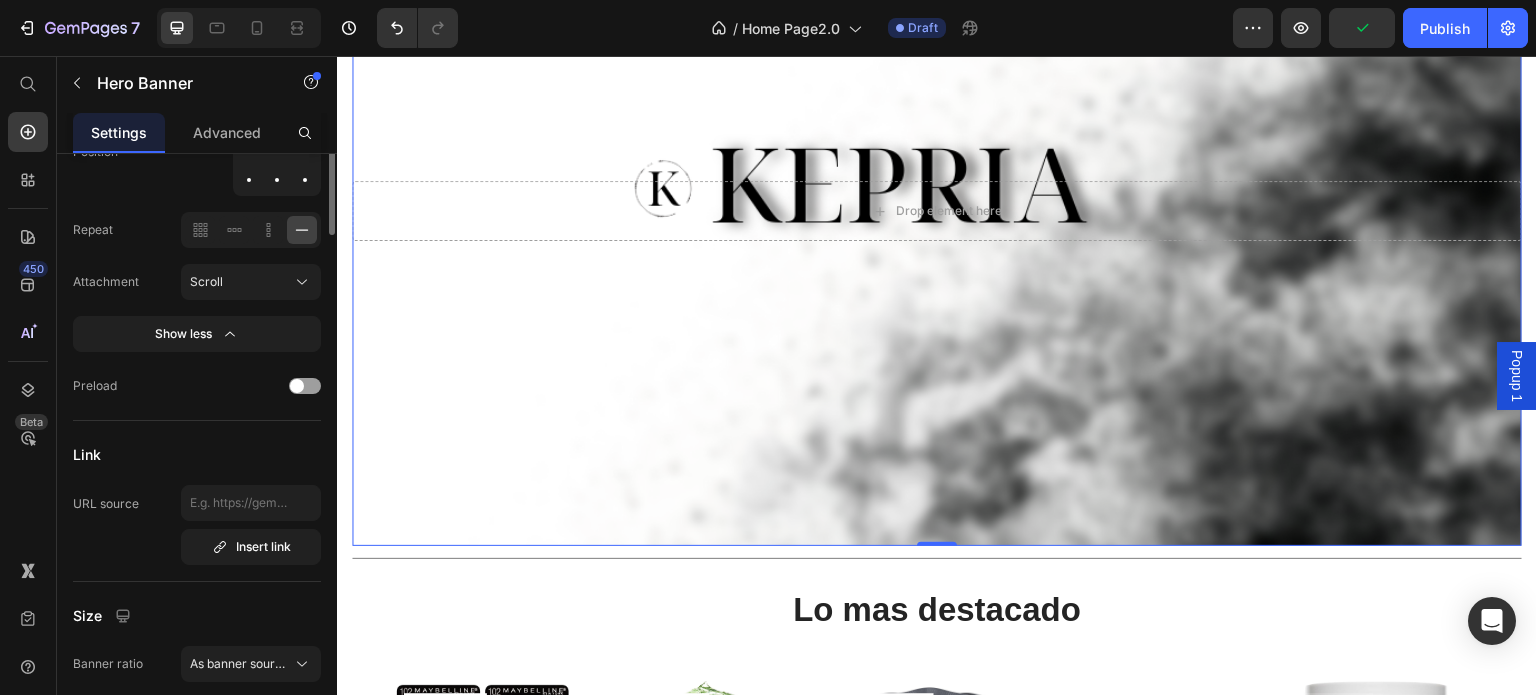 scroll, scrollTop: 500, scrollLeft: 0, axis: vertical 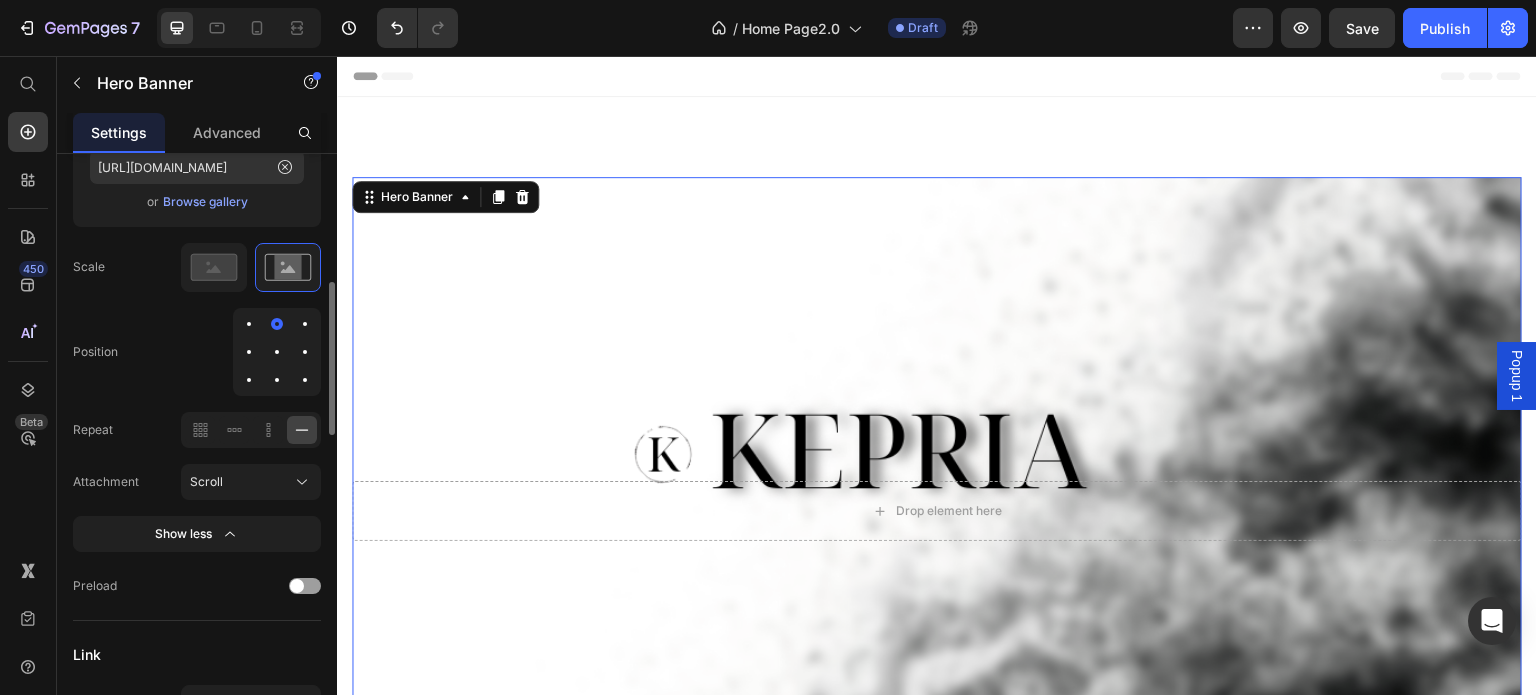 click at bounding box center (277, 352) 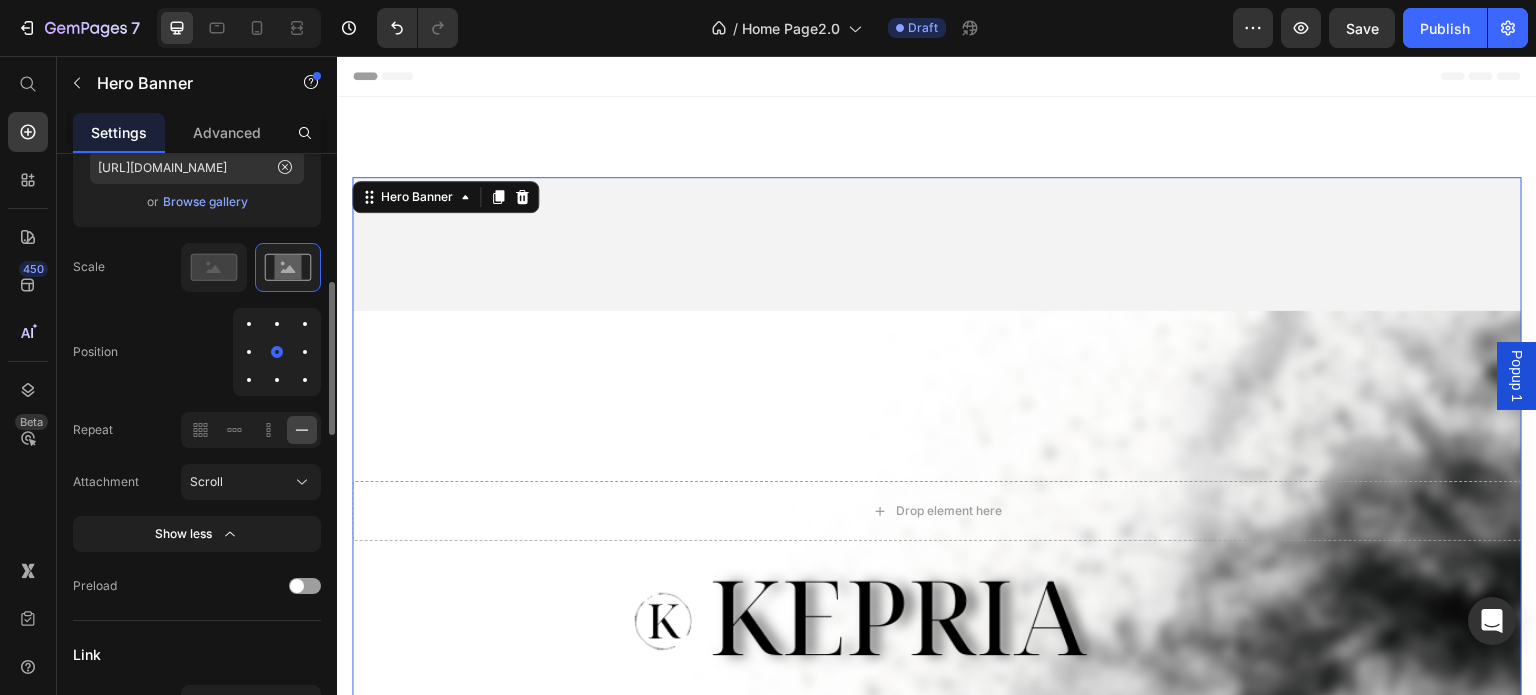 click at bounding box center (277, 324) 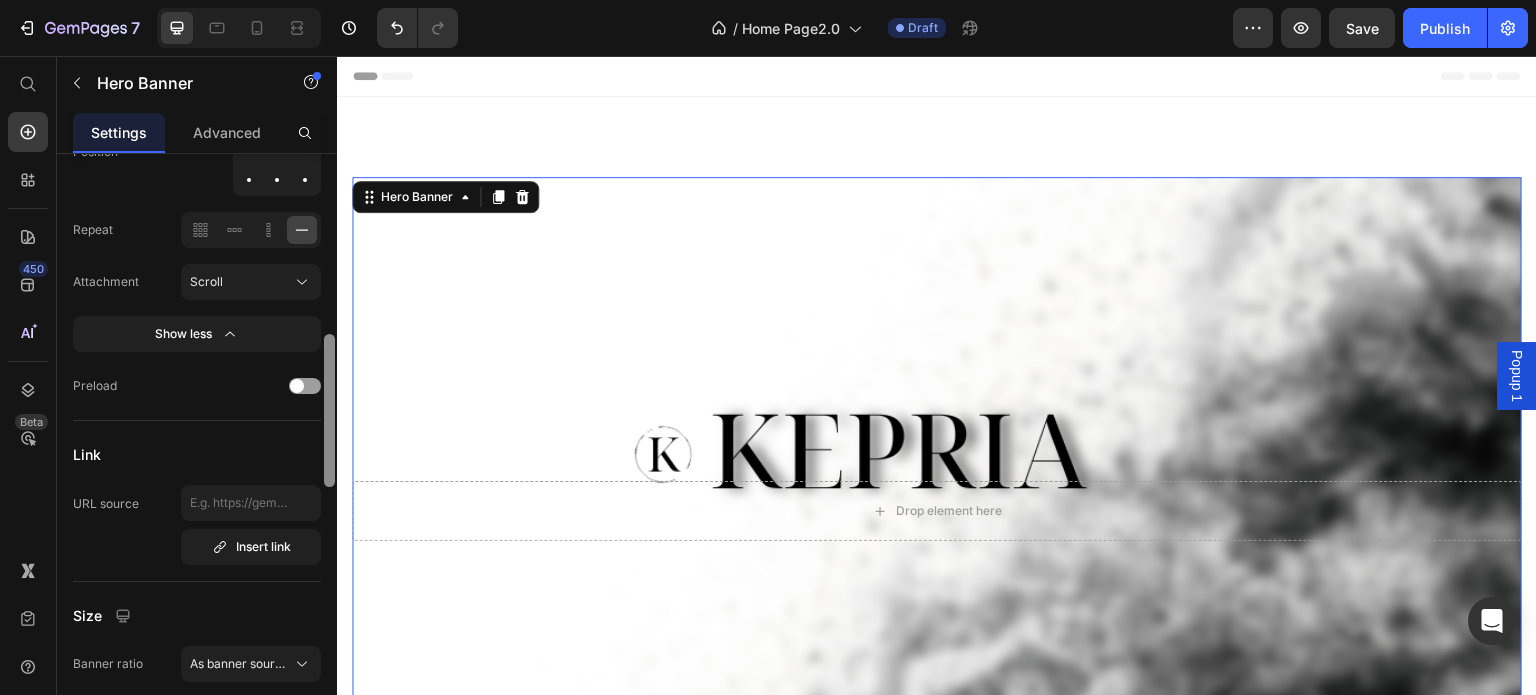 scroll, scrollTop: 800, scrollLeft: 0, axis: vertical 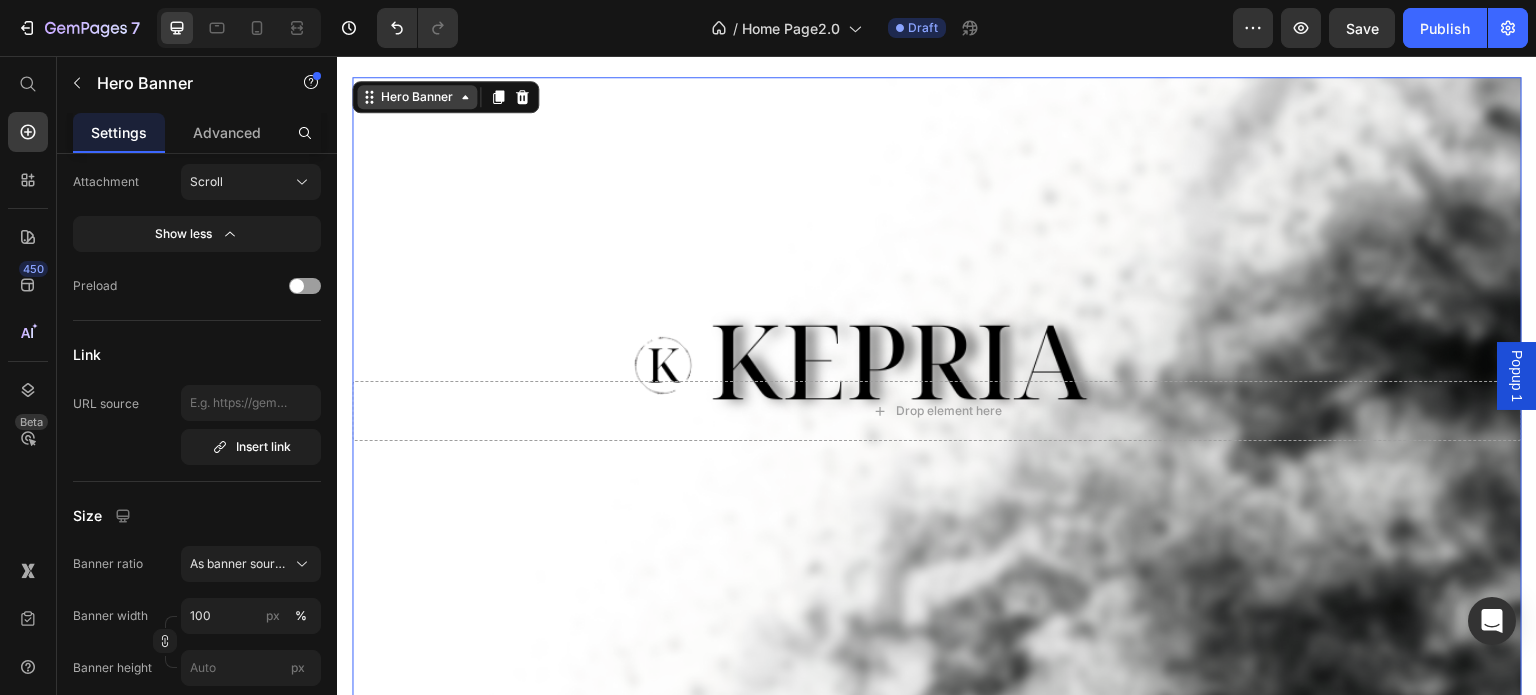 click on "Hero Banner" at bounding box center [417, 97] 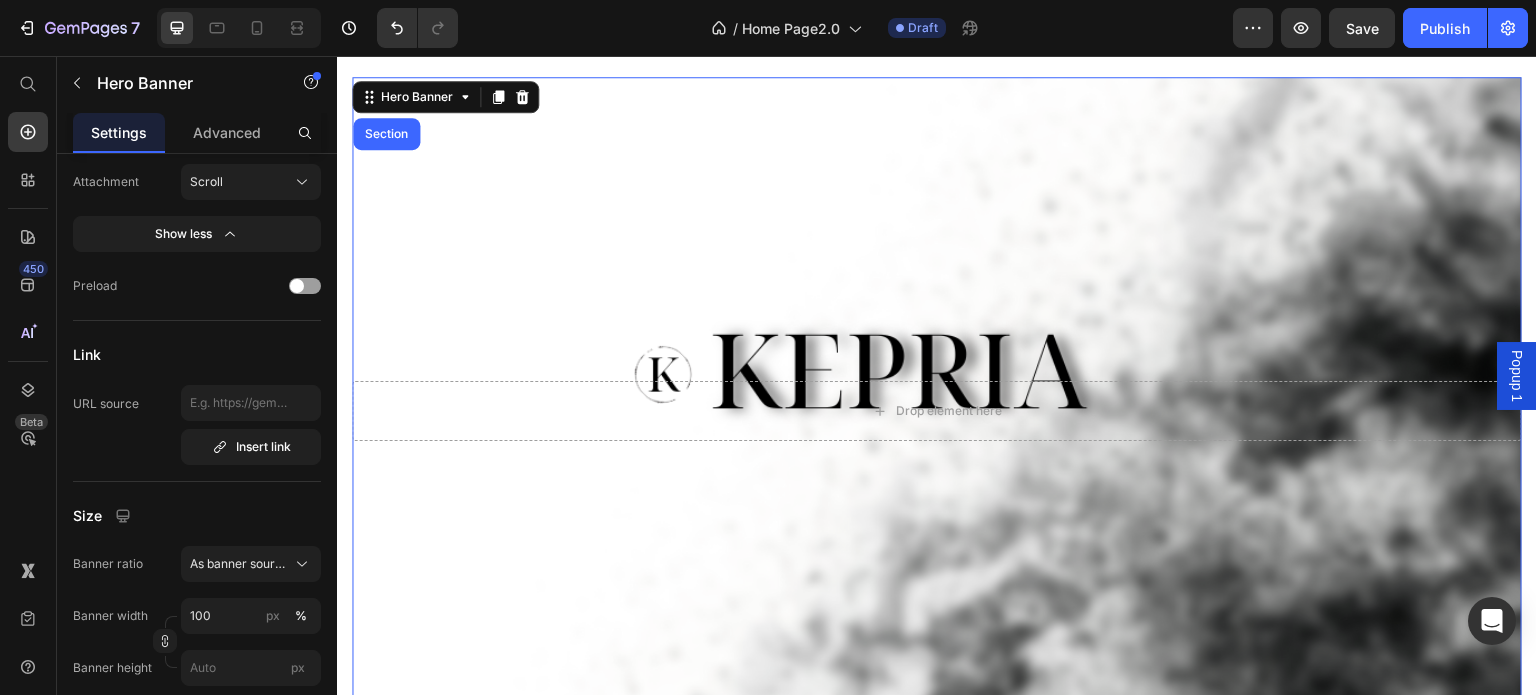 scroll, scrollTop: 200, scrollLeft: 0, axis: vertical 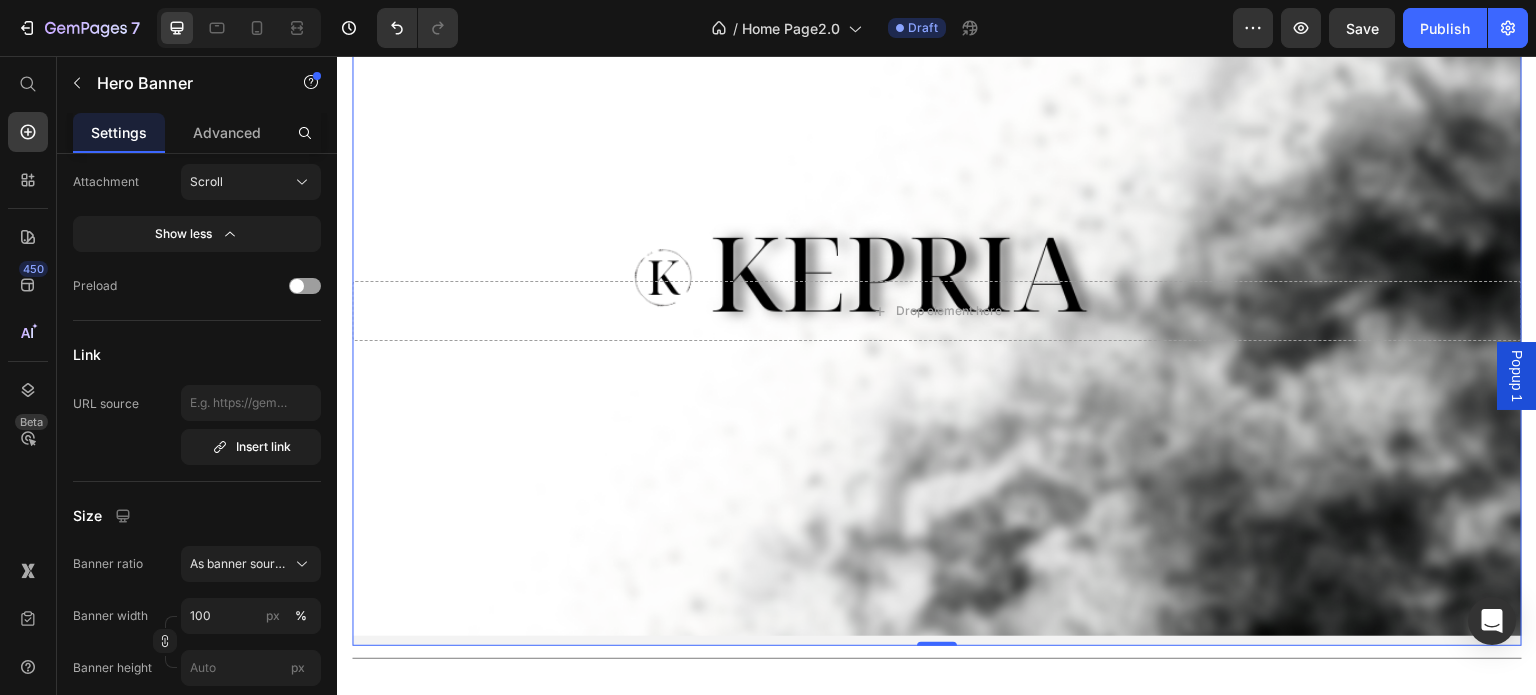 click at bounding box center [937, 311] 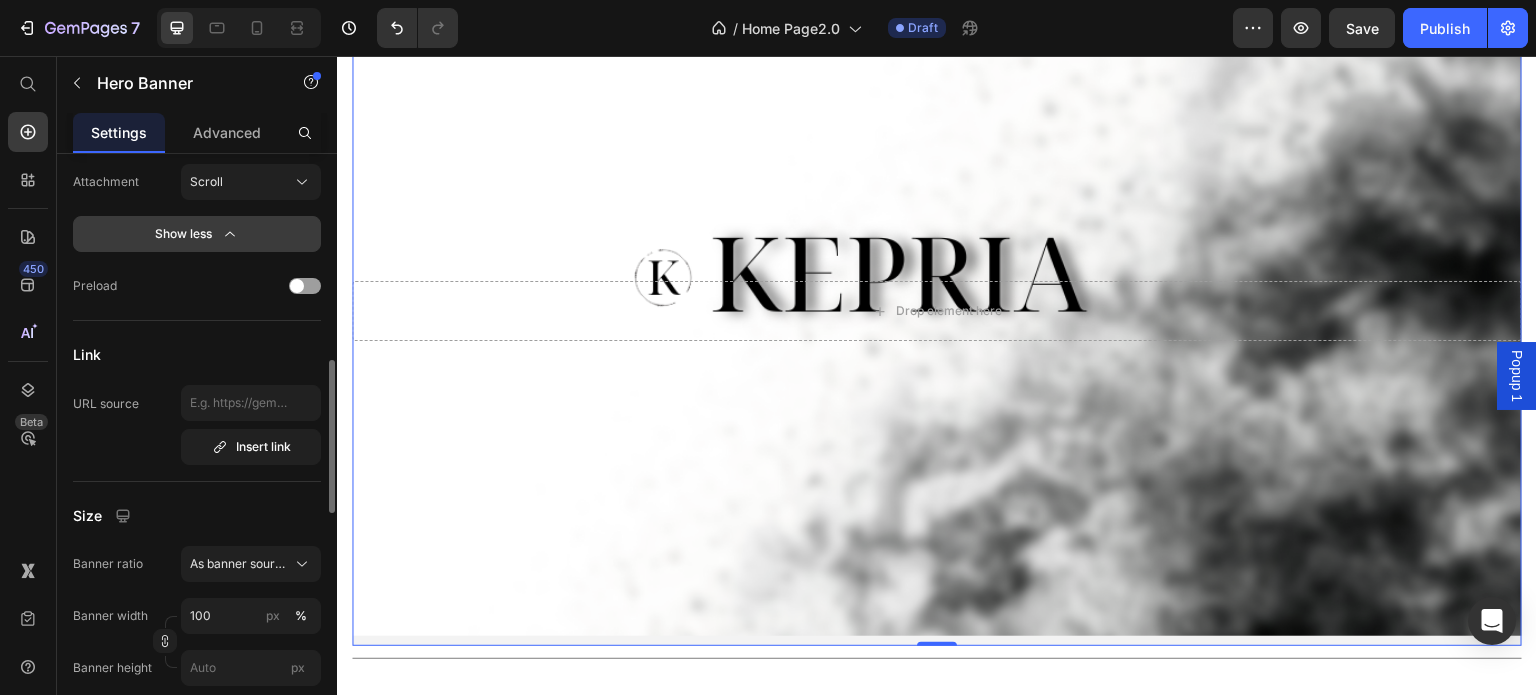 click 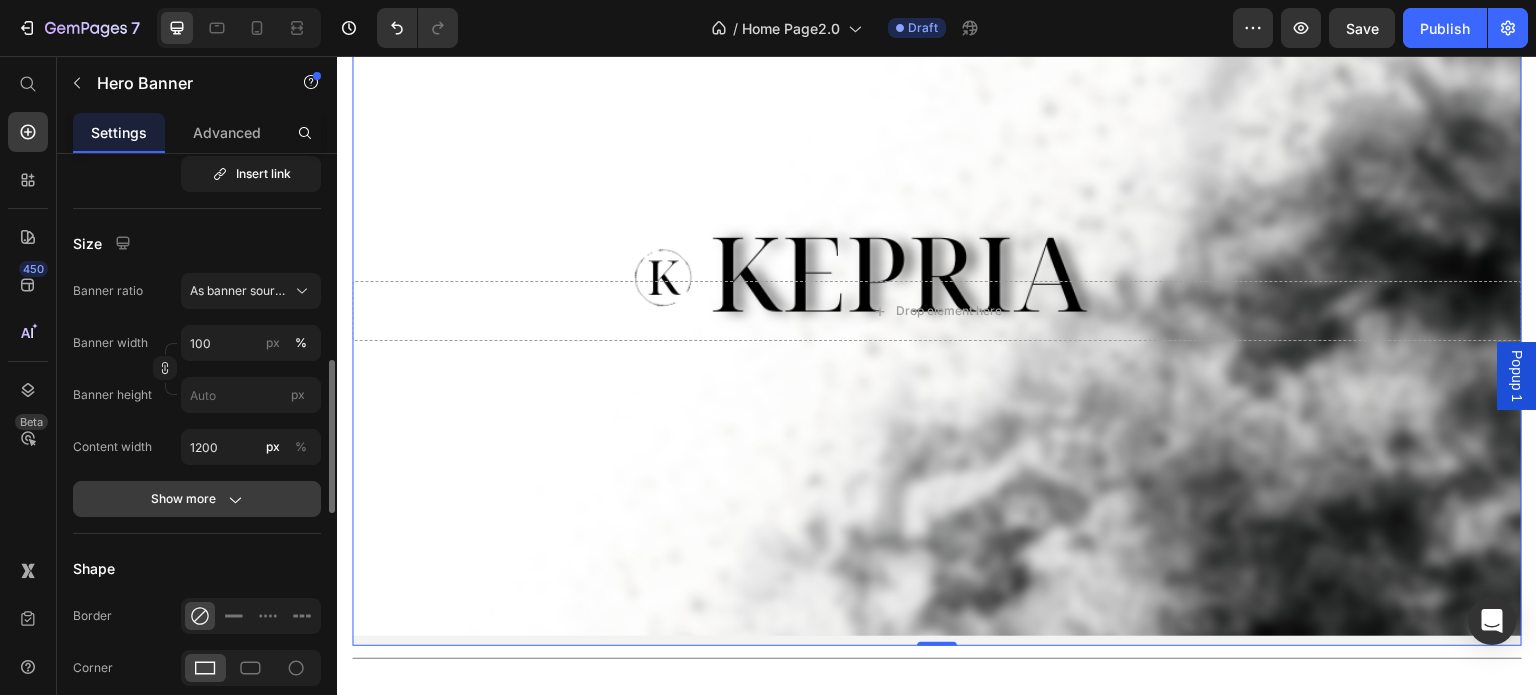 click on "Show more" 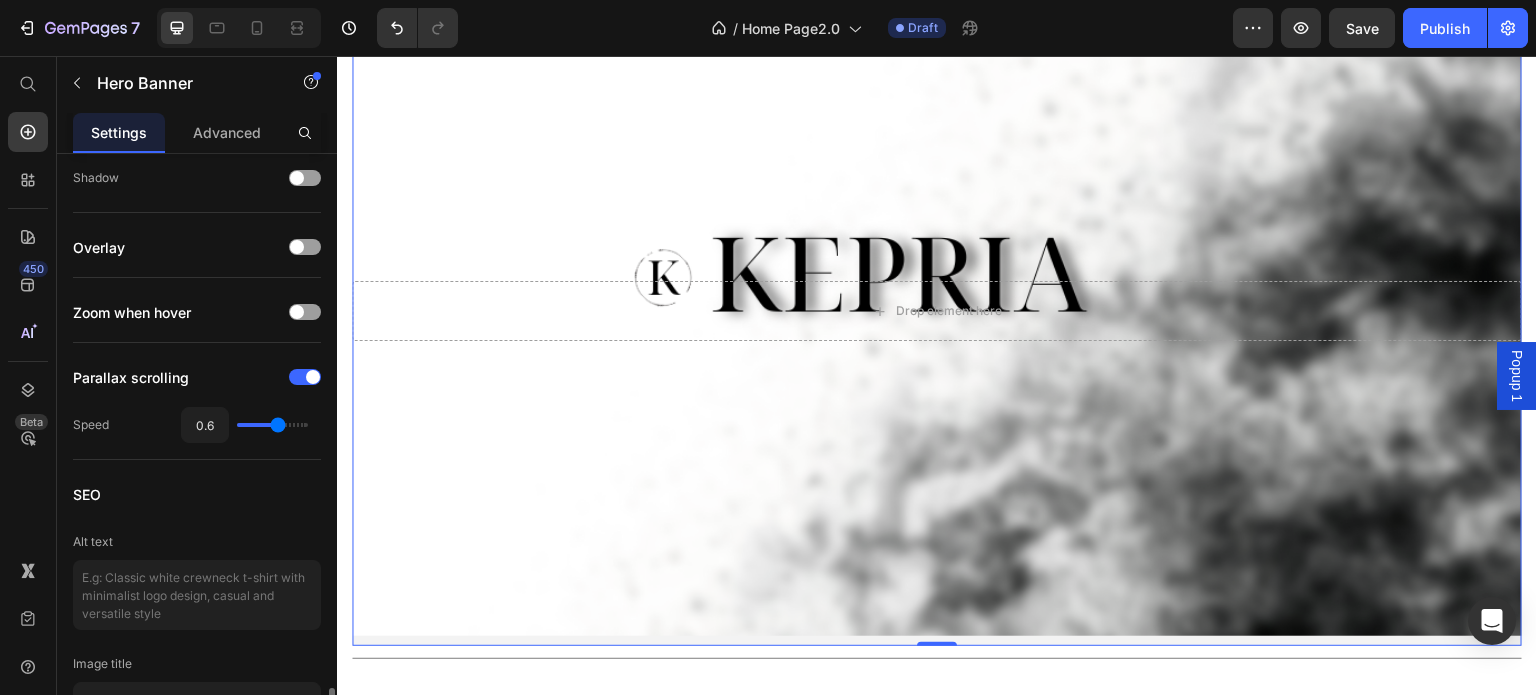 scroll, scrollTop: 1600, scrollLeft: 0, axis: vertical 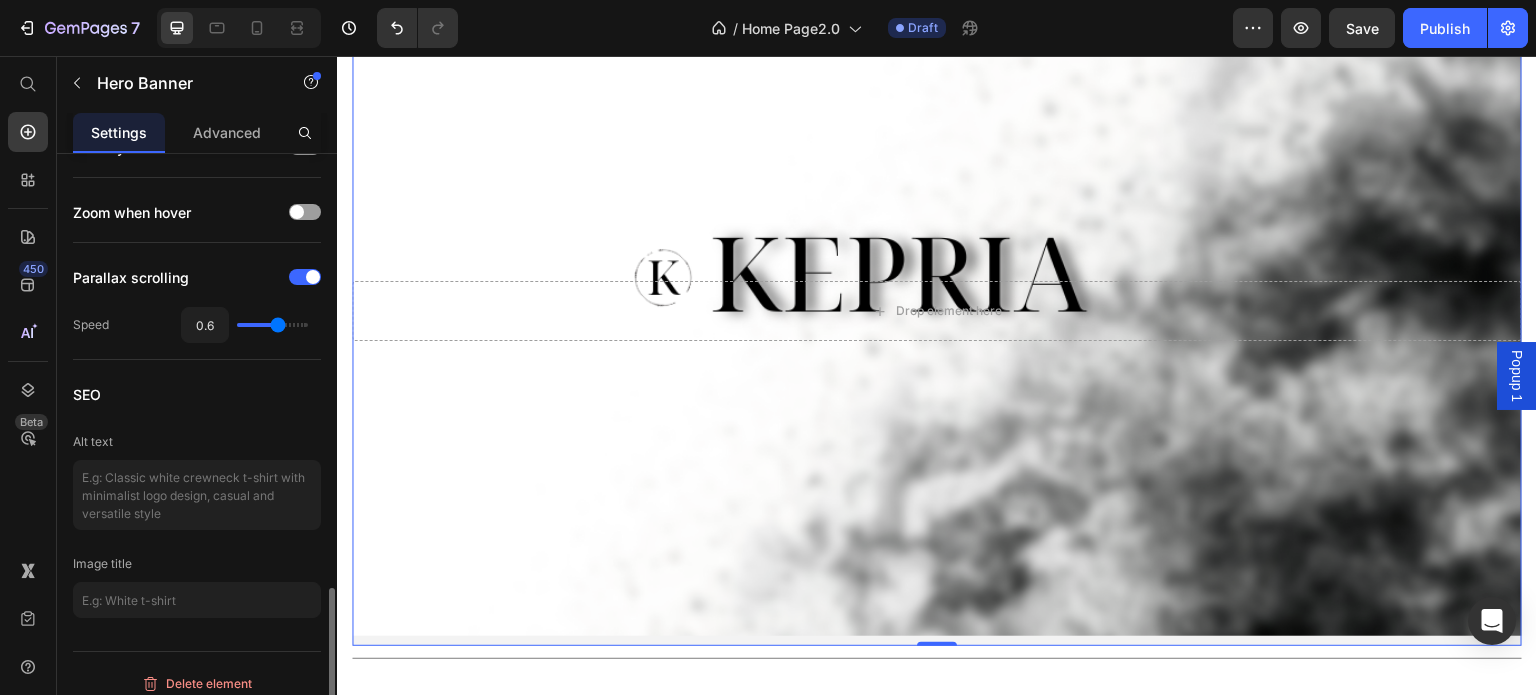 type on "0.7" 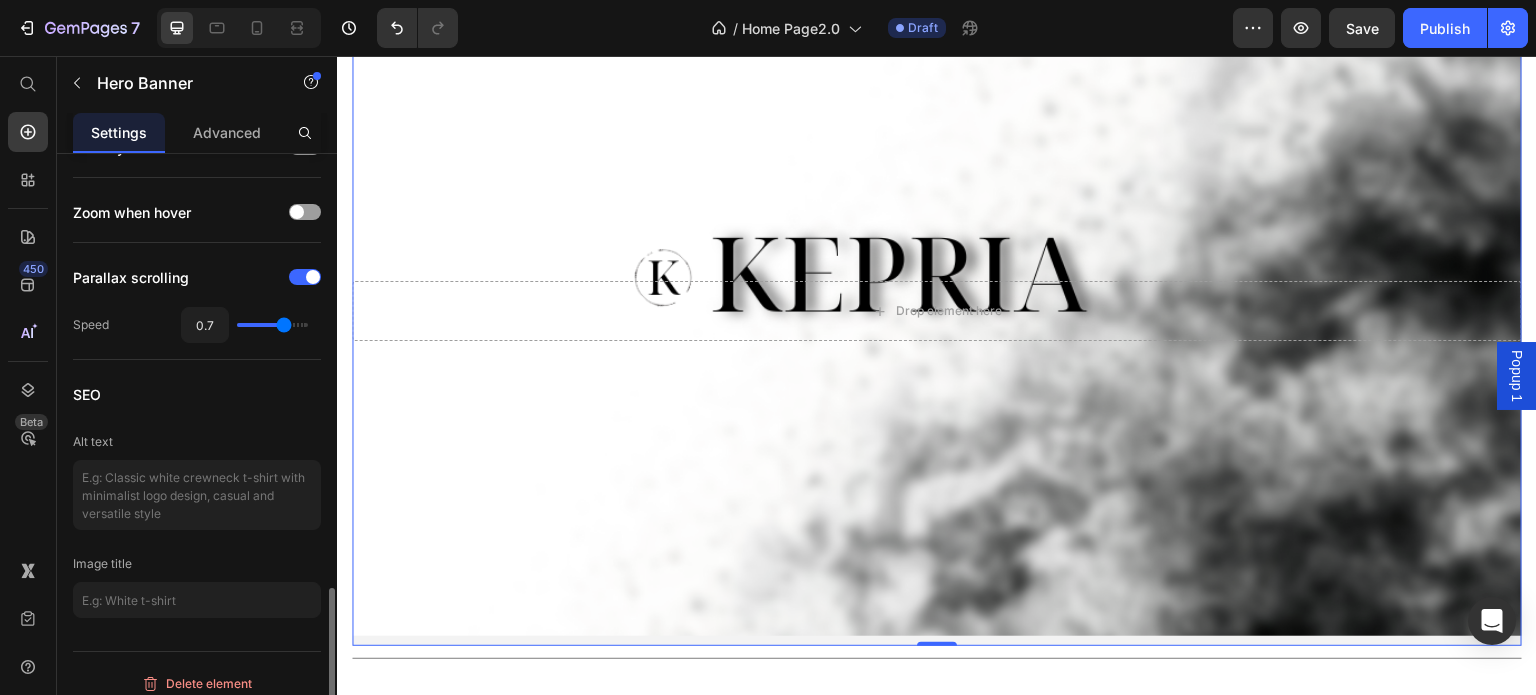 type on "0.6" 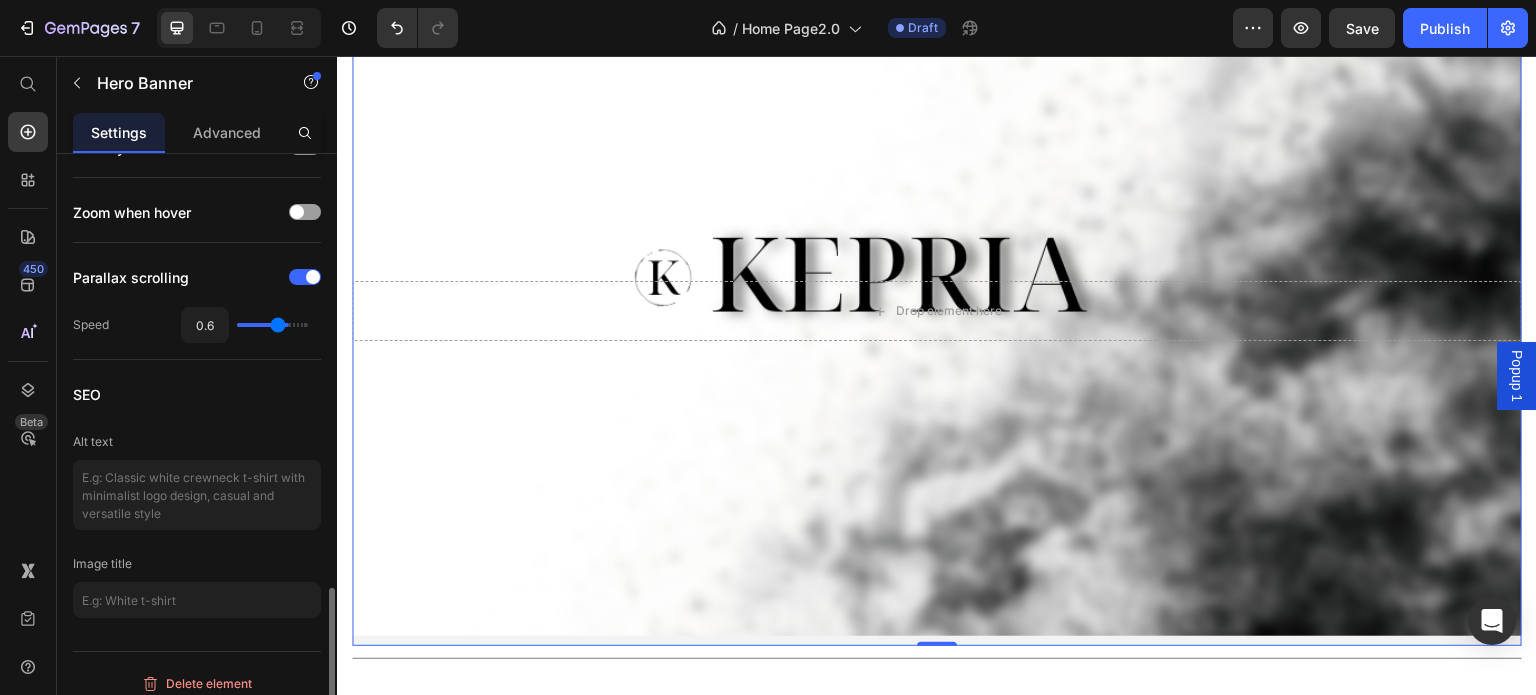 type on "0.5" 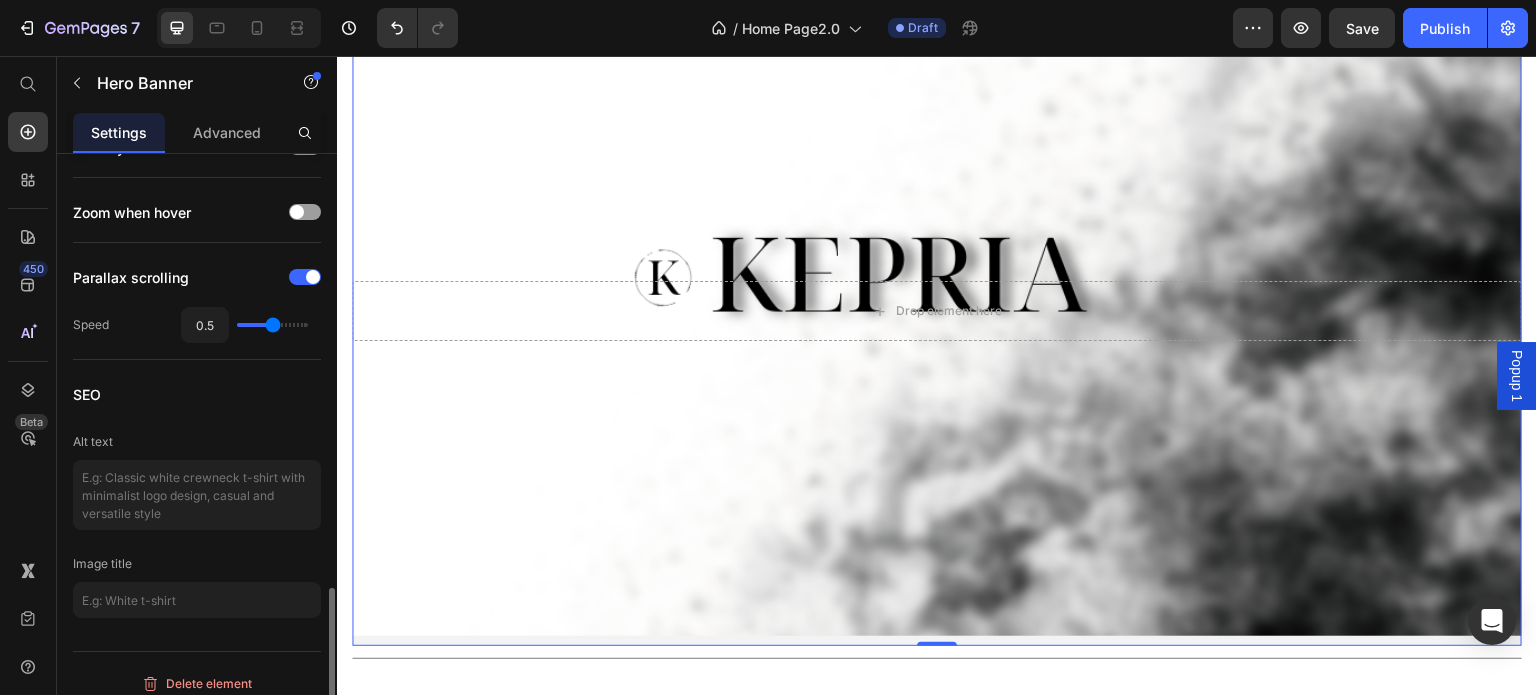 type on "0.4" 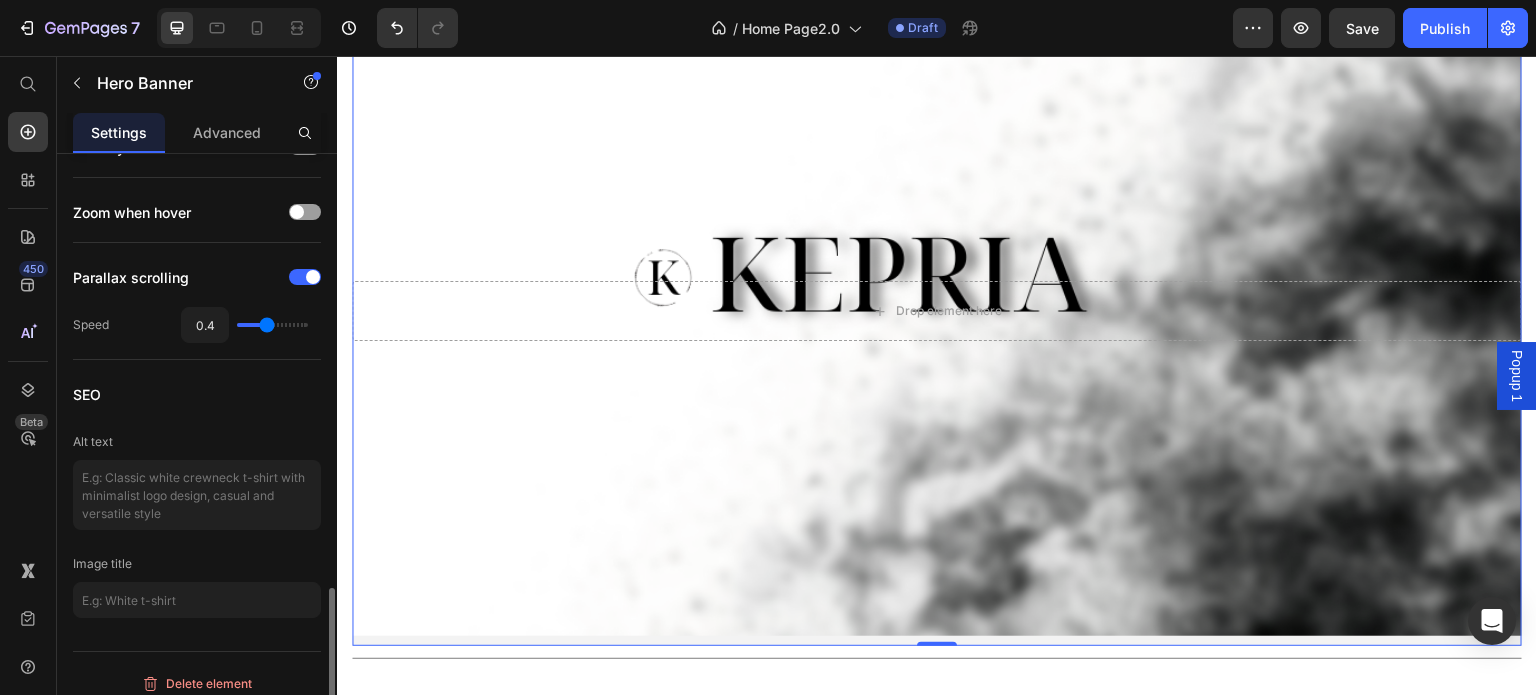type on "0.5" 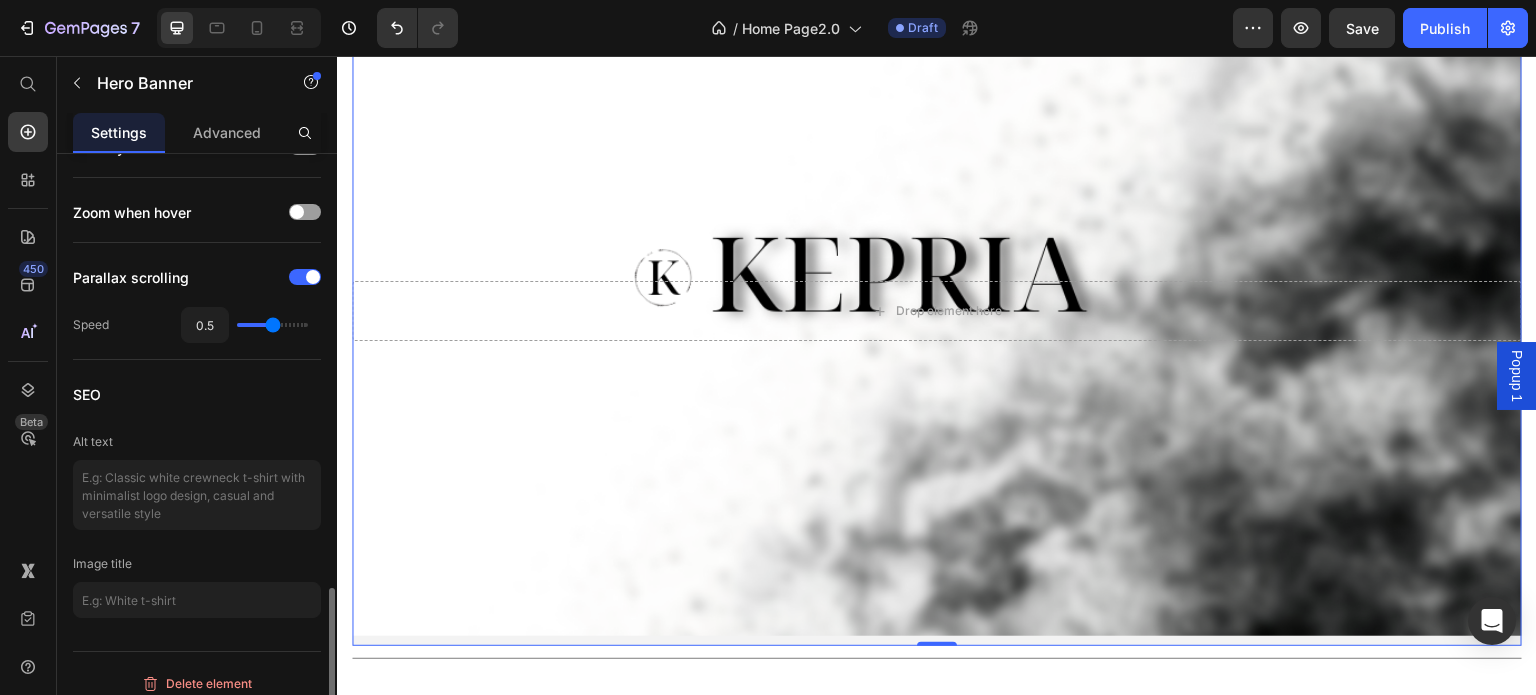 type on "0.6" 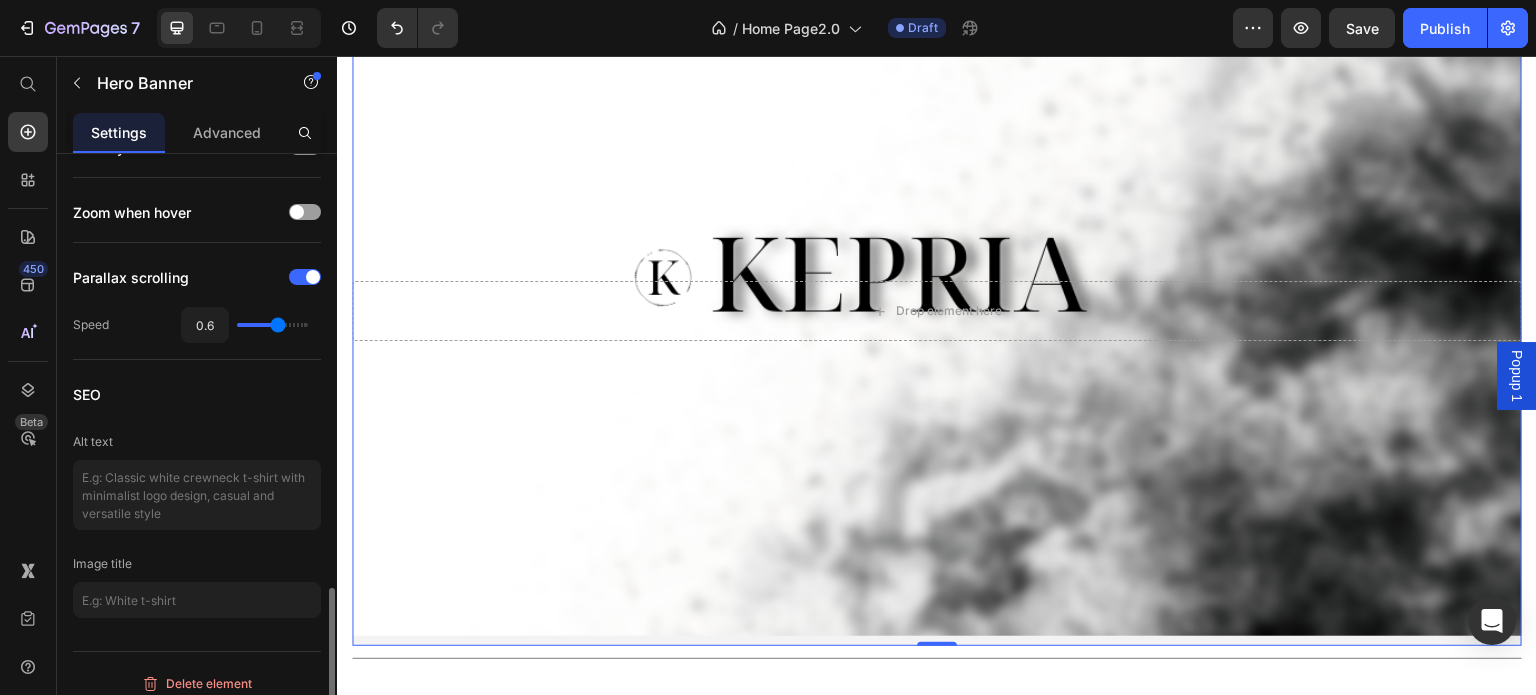 type on "0.7" 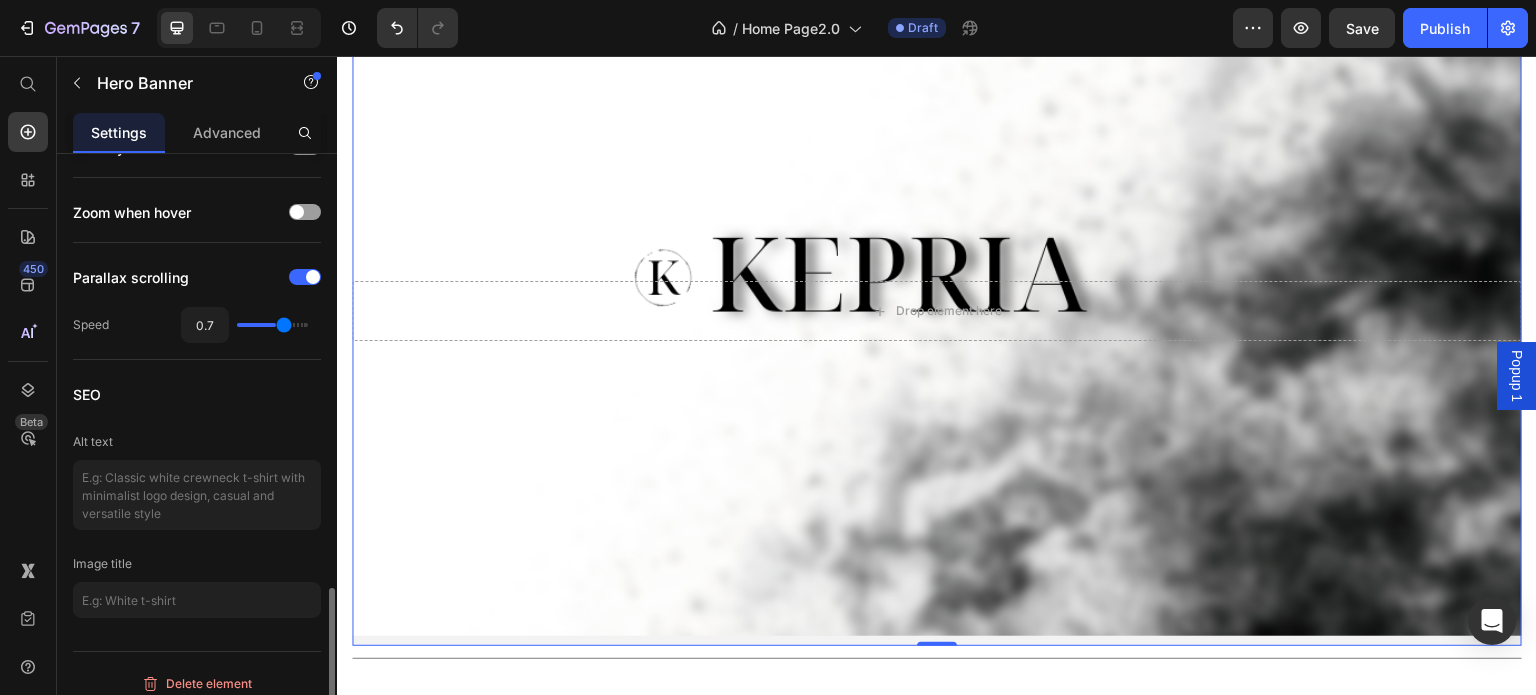 type on "0.8" 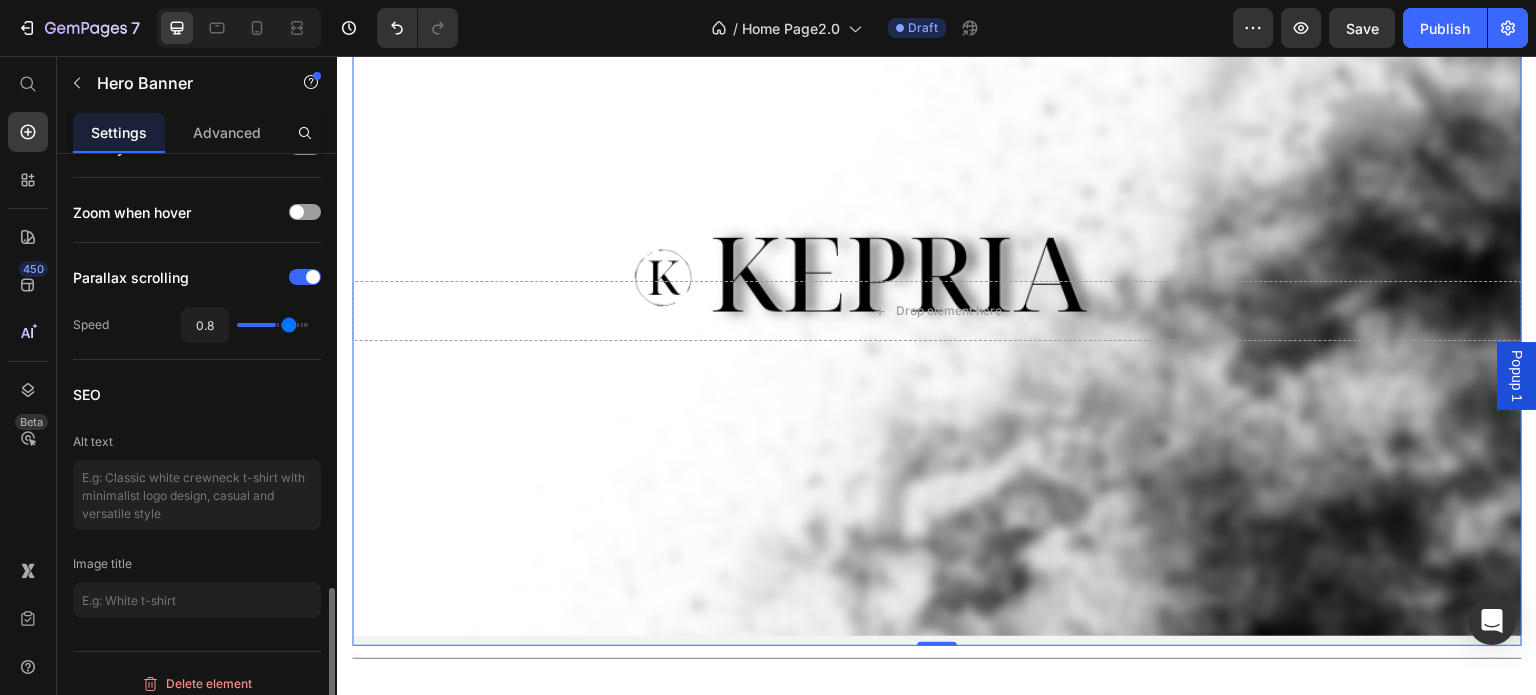 type on "0.9" 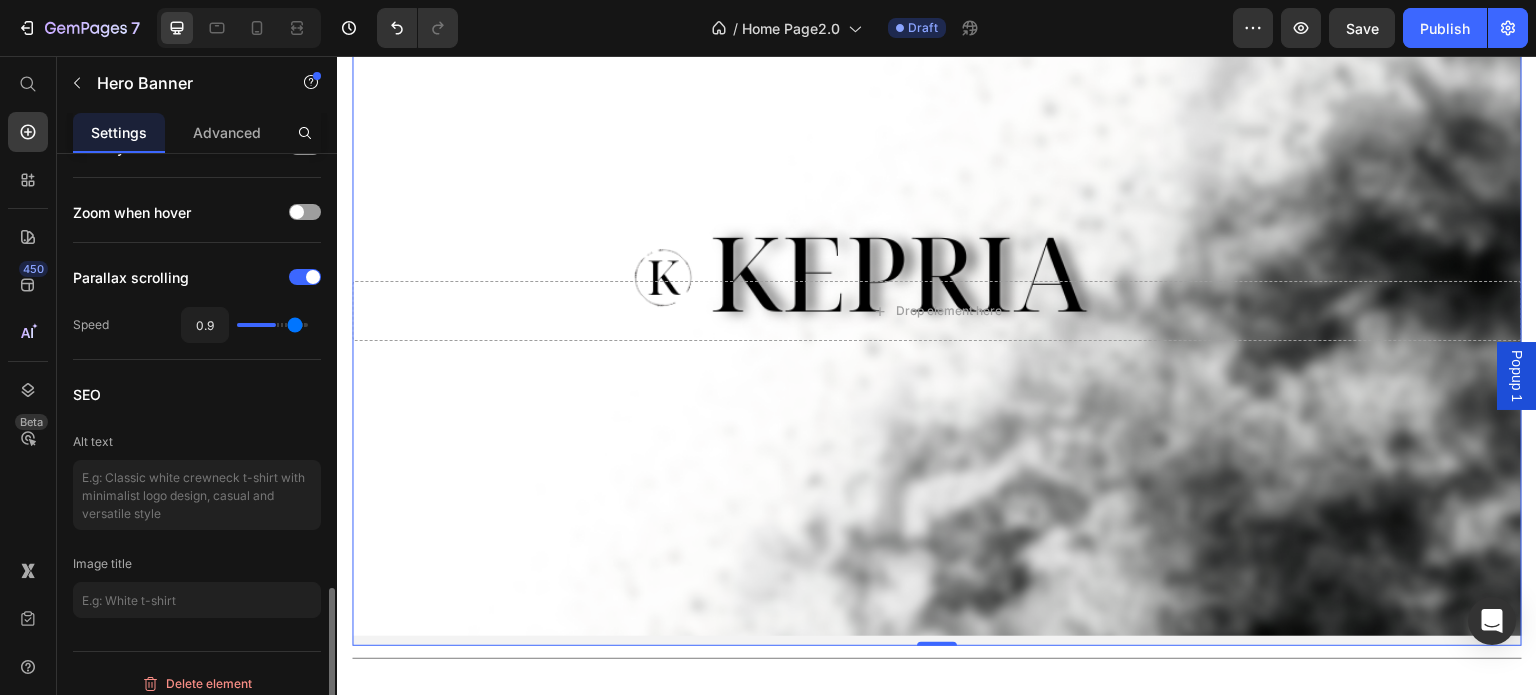type on "1" 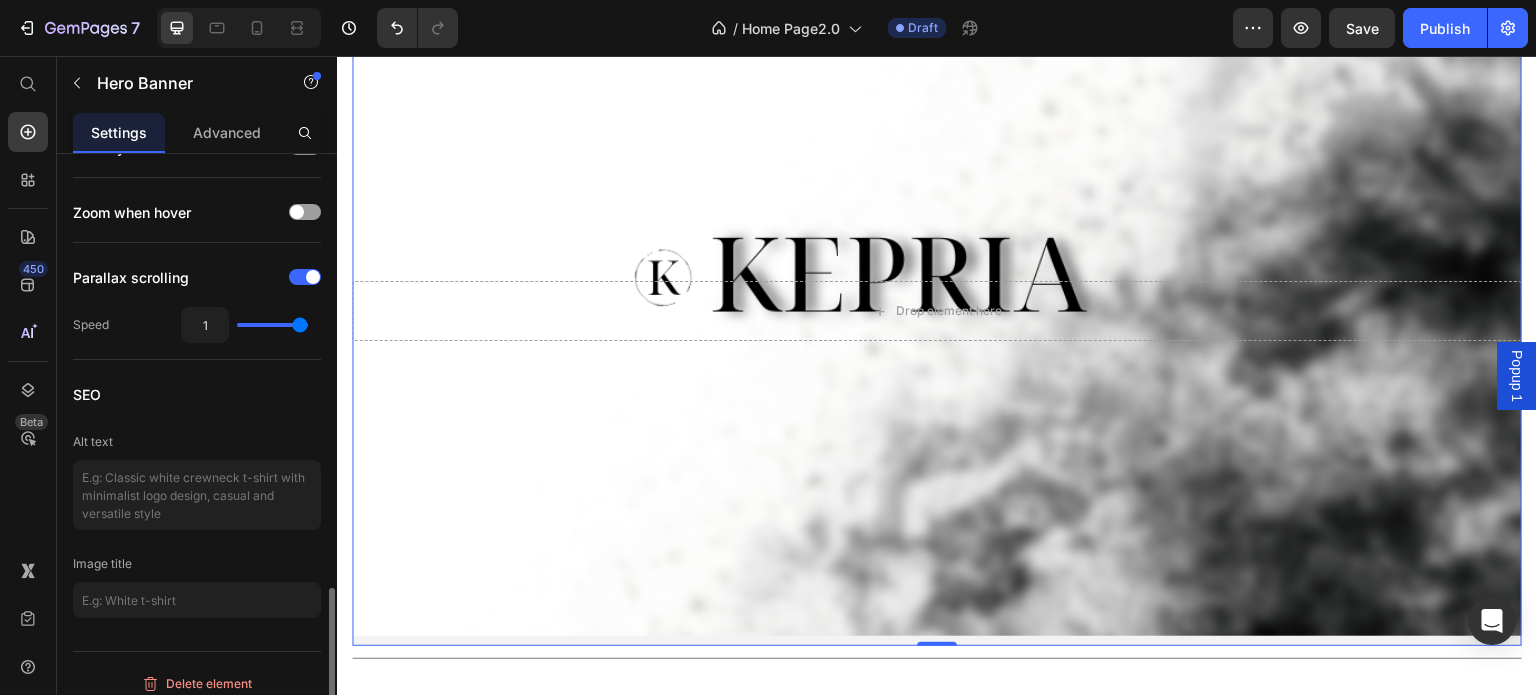 drag, startPoint x: 280, startPoint y: 319, endPoint x: 366, endPoint y: 330, distance: 86.70064 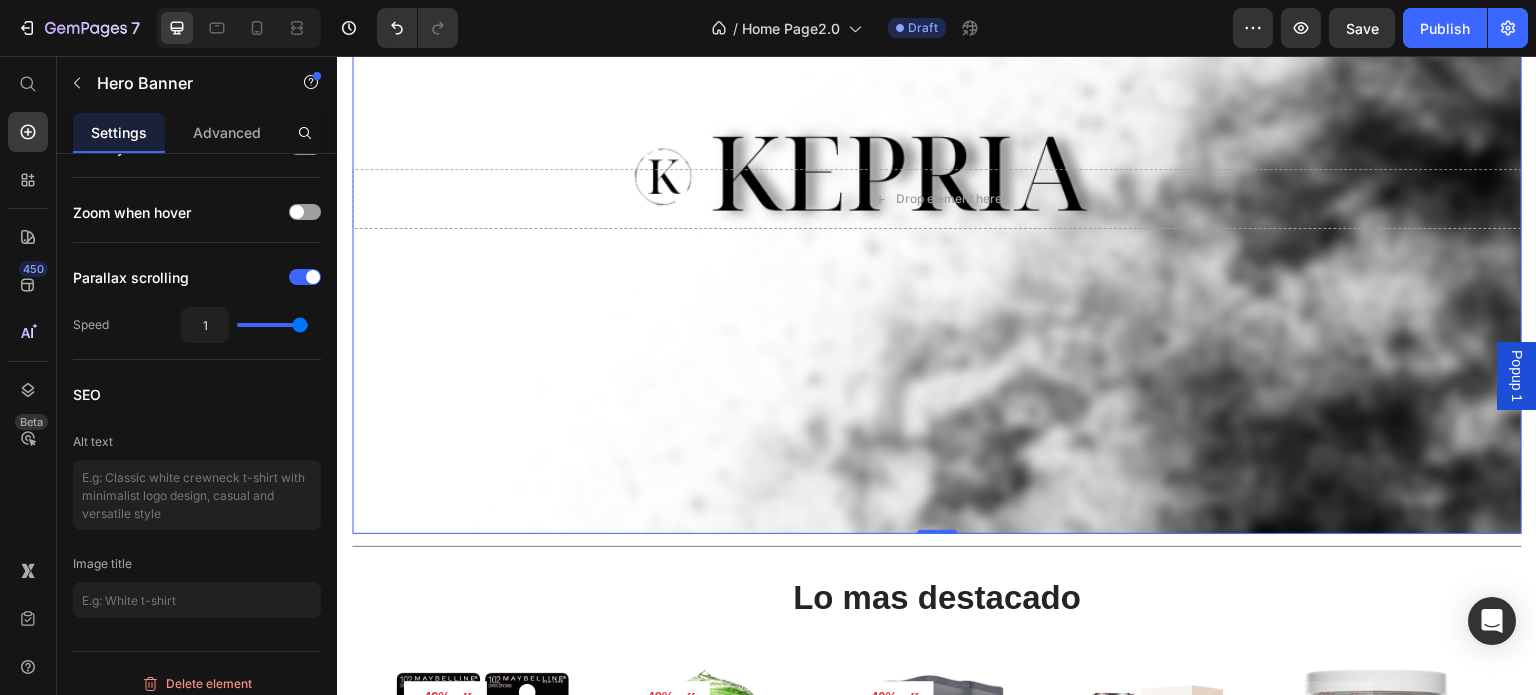 scroll, scrollTop: 300, scrollLeft: 0, axis: vertical 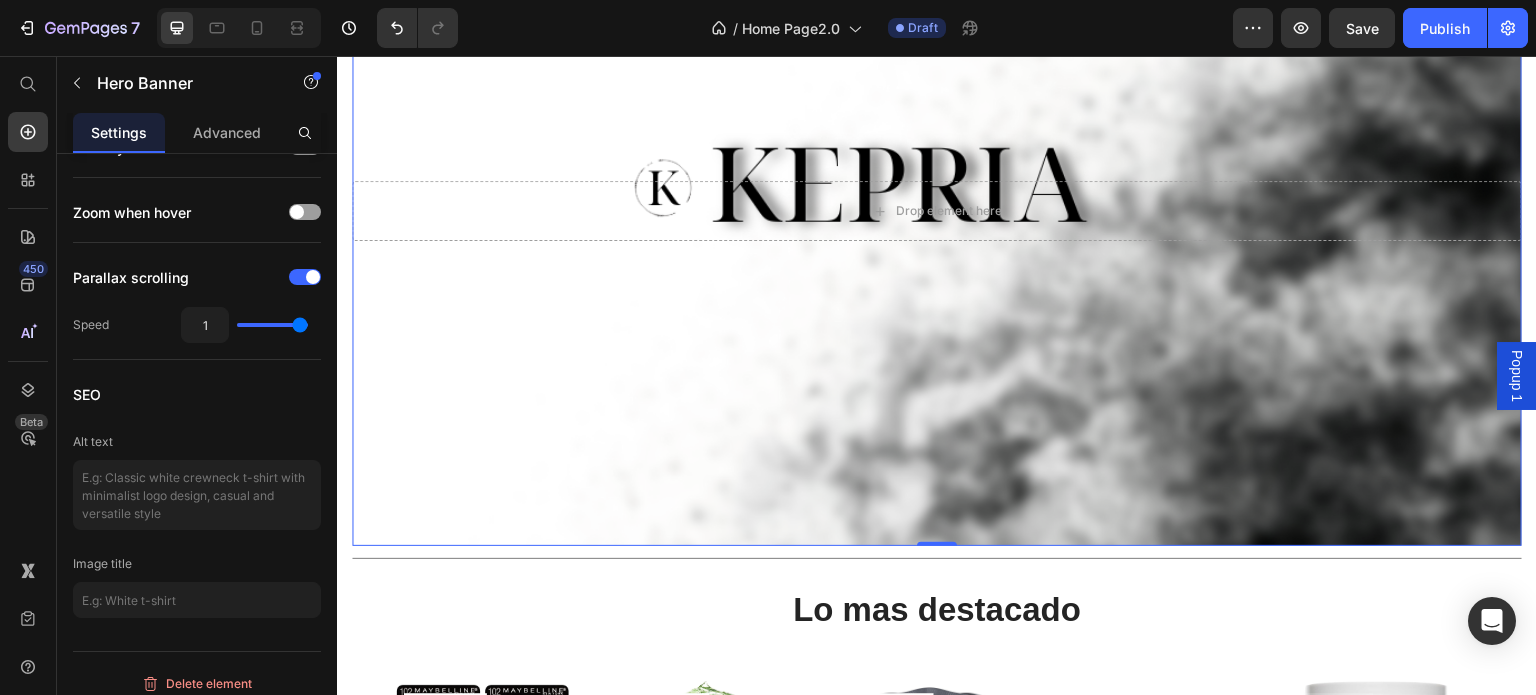 click at bounding box center (329, -145) 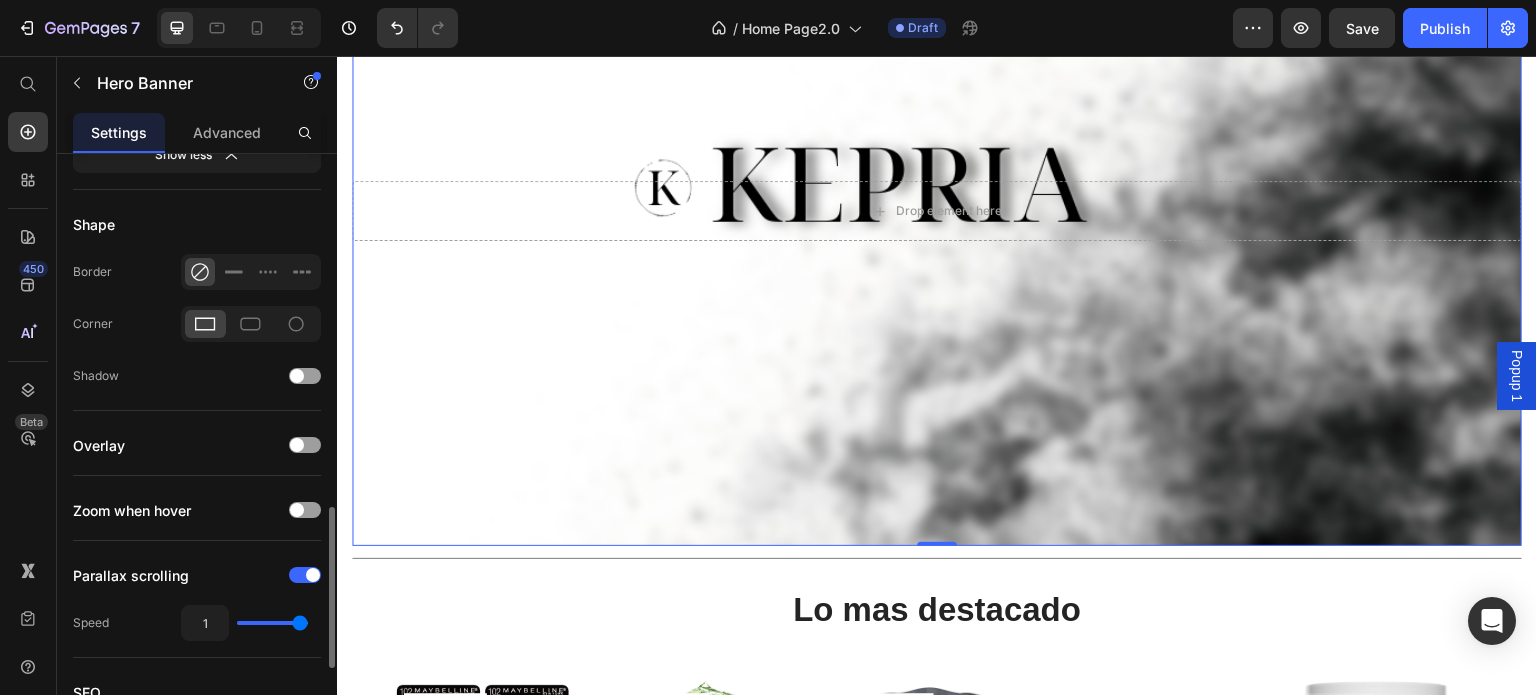 scroll, scrollTop: 1402, scrollLeft: 0, axis: vertical 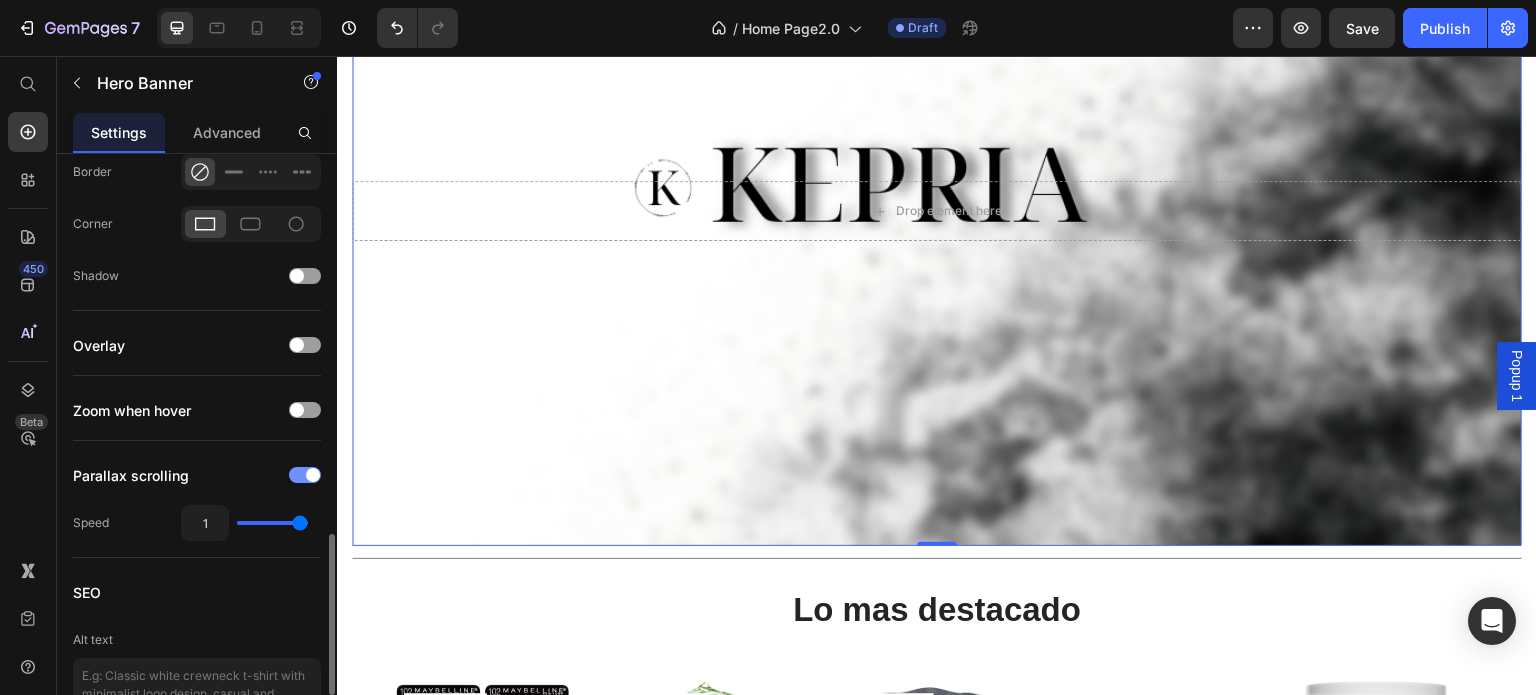 click at bounding box center (313, 475) 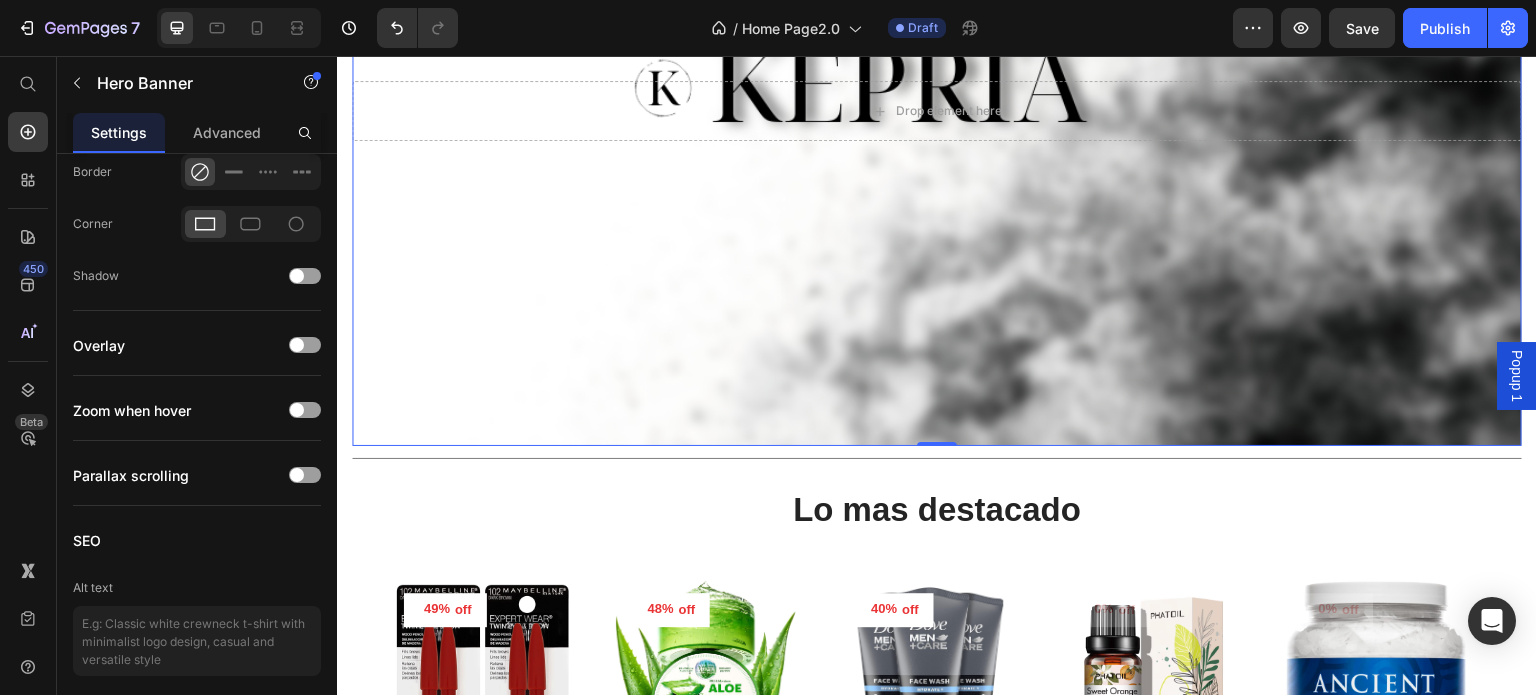 scroll, scrollTop: 200, scrollLeft: 0, axis: vertical 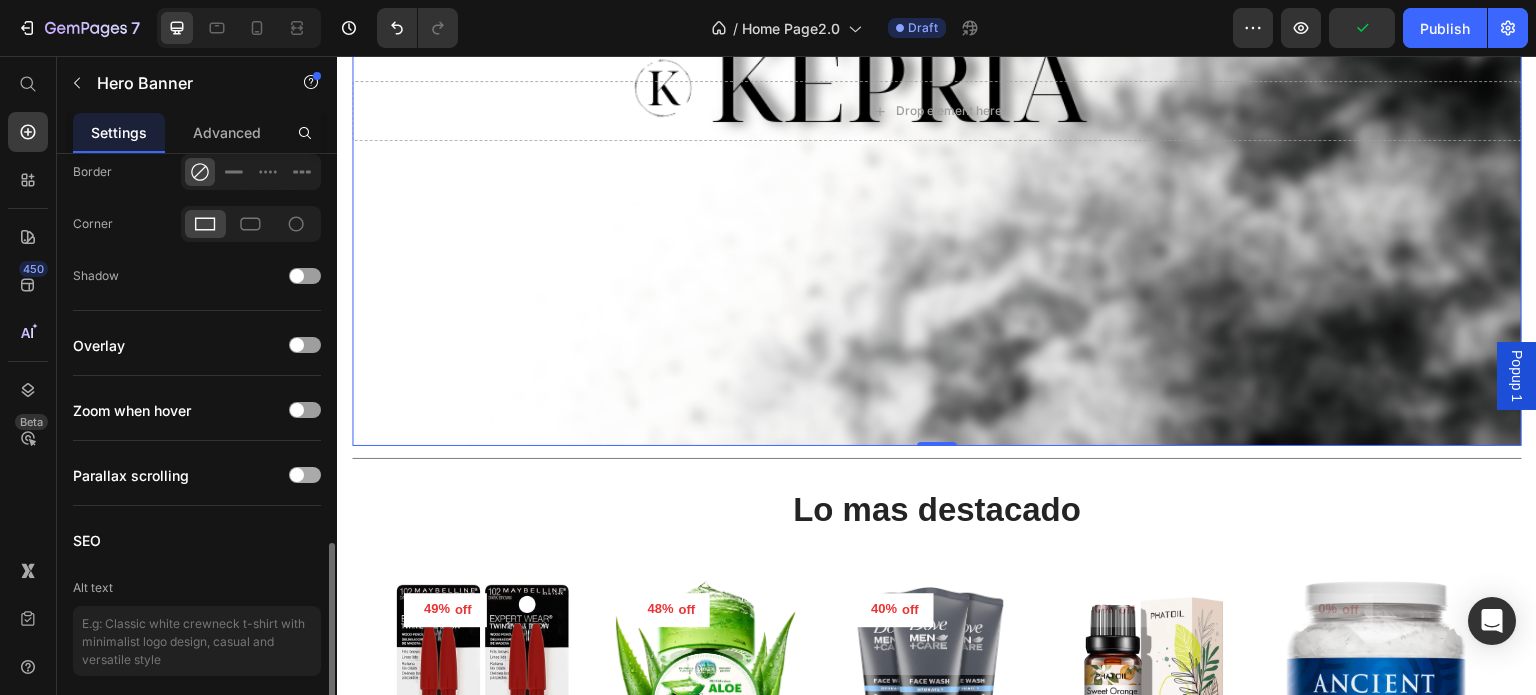 click at bounding box center (297, 475) 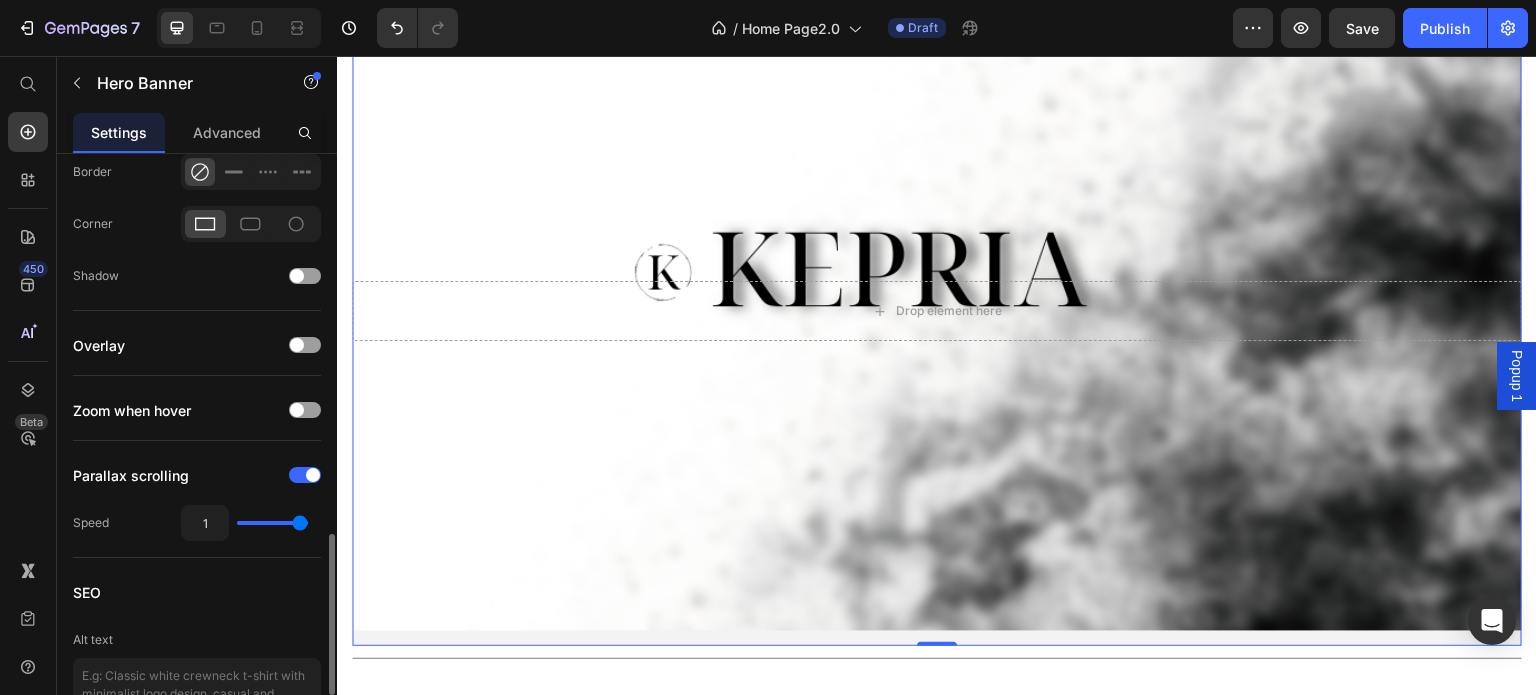 drag, startPoint x: 284, startPoint y: 522, endPoint x: 238, endPoint y: 516, distance: 46.389652 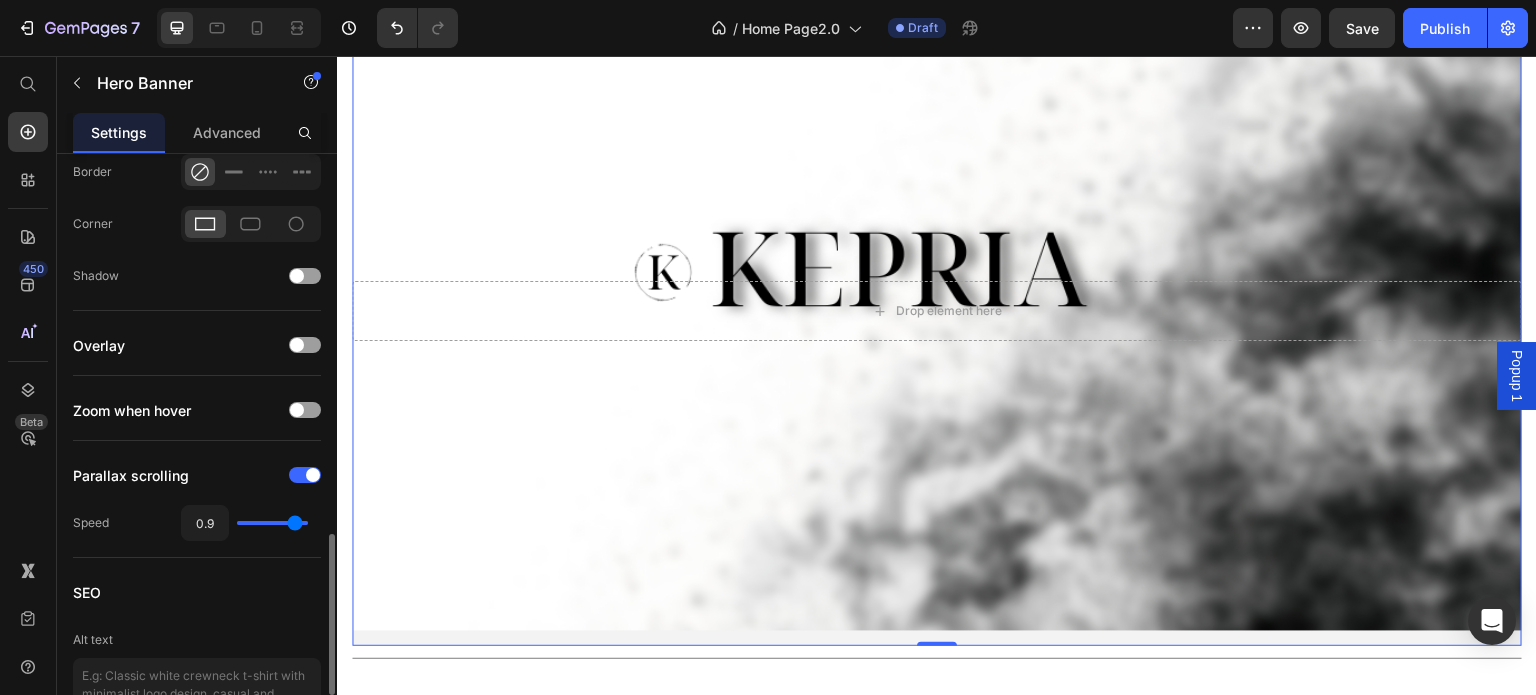 type on "0.7" 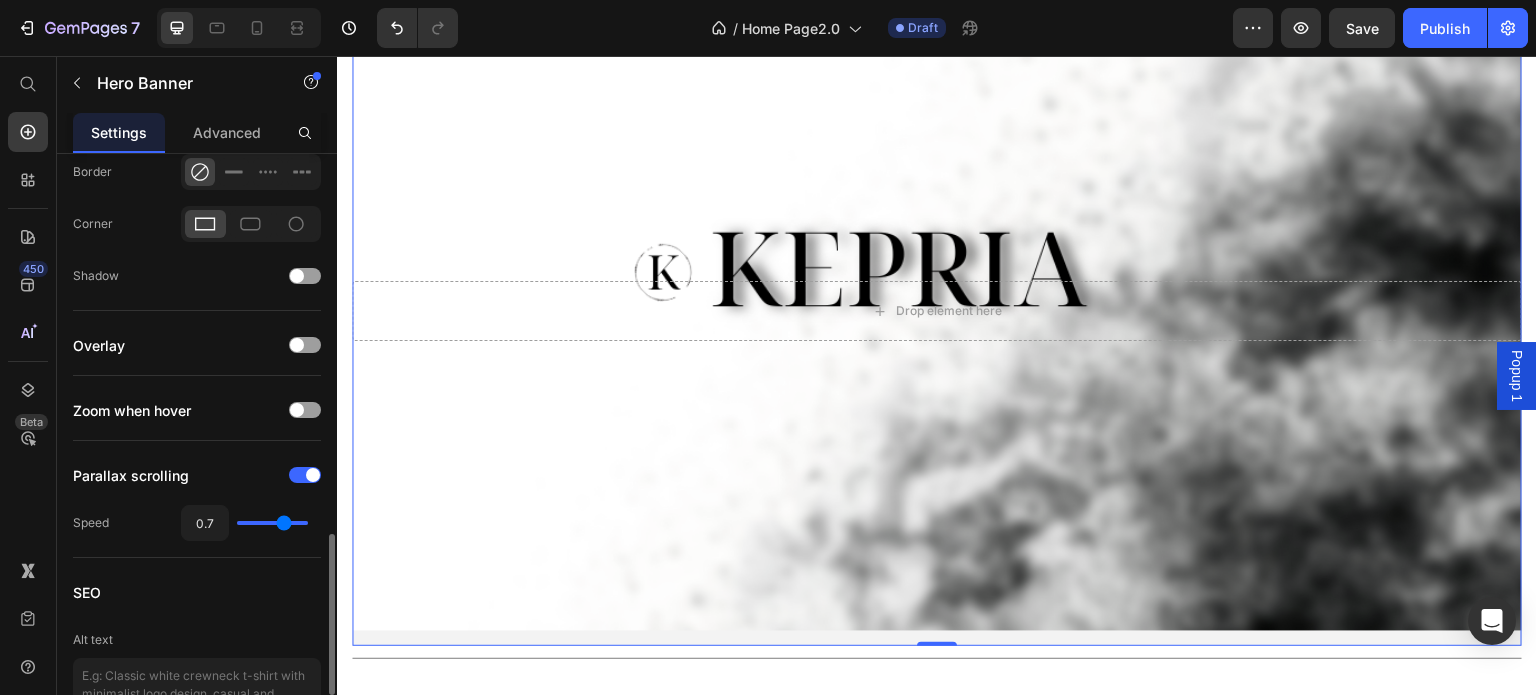 type on "0.6" 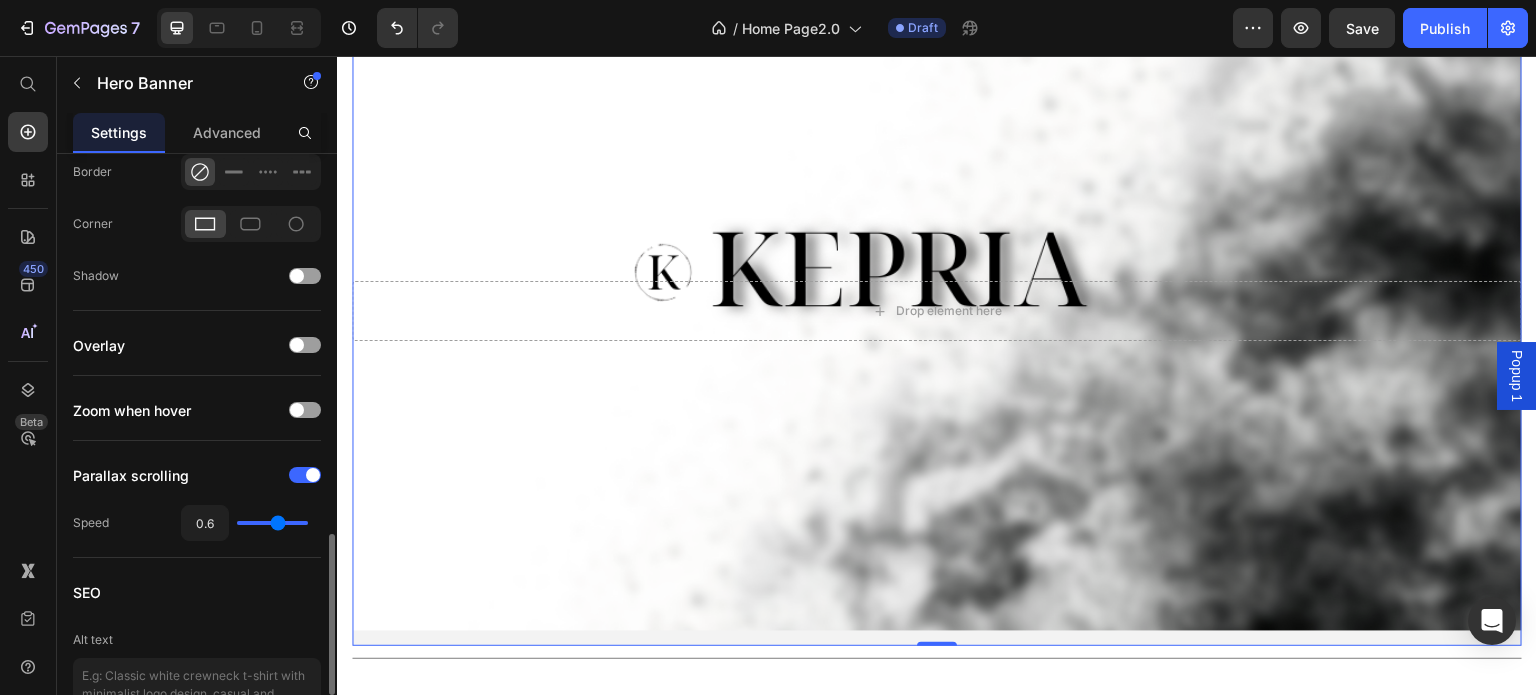 type on "0.5" 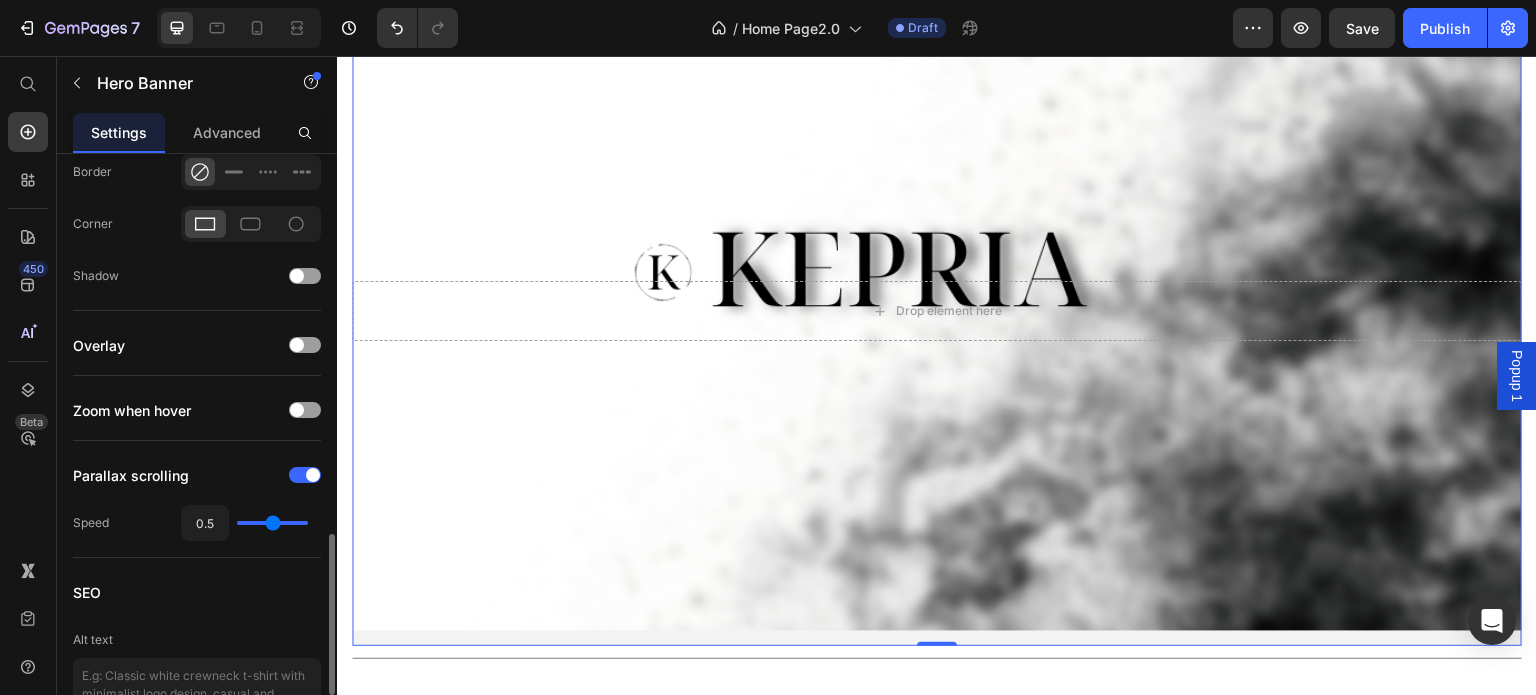 type on "0.3" 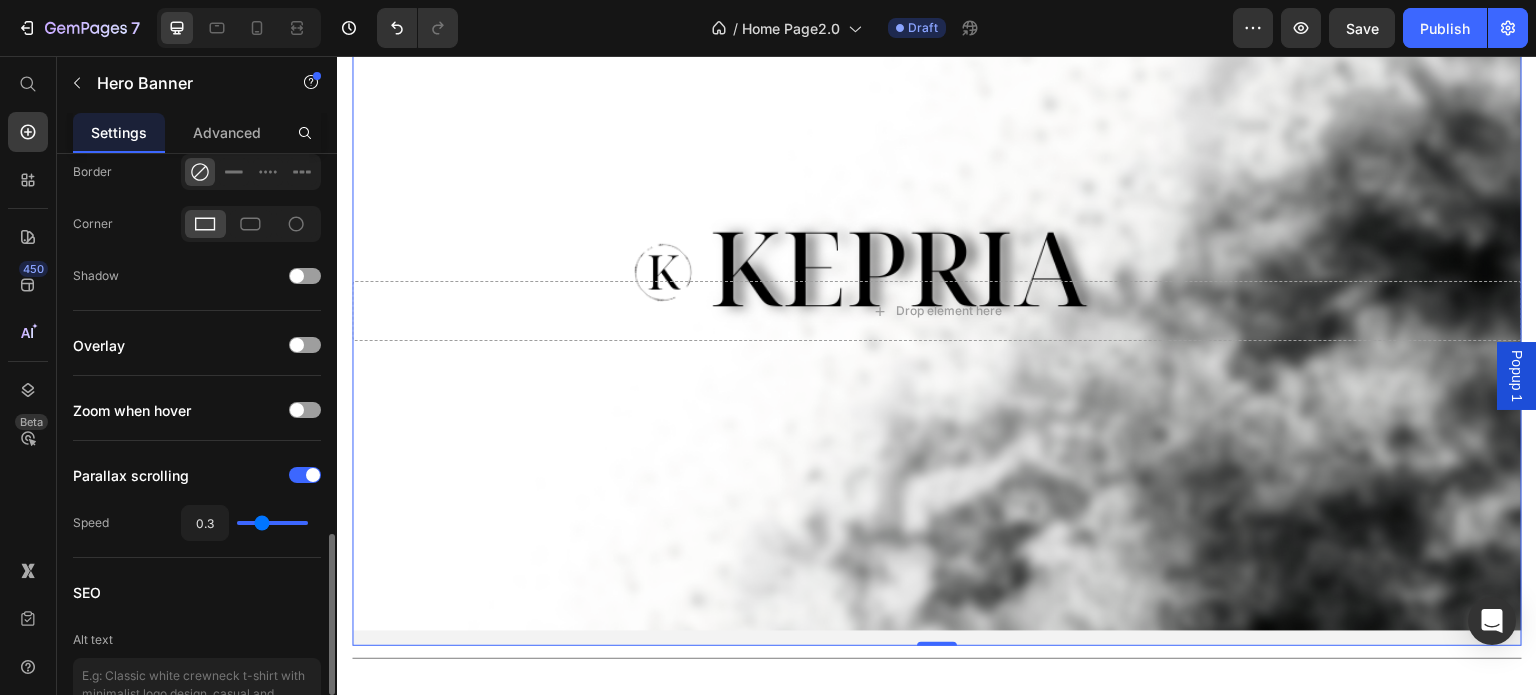 type on "0.2" 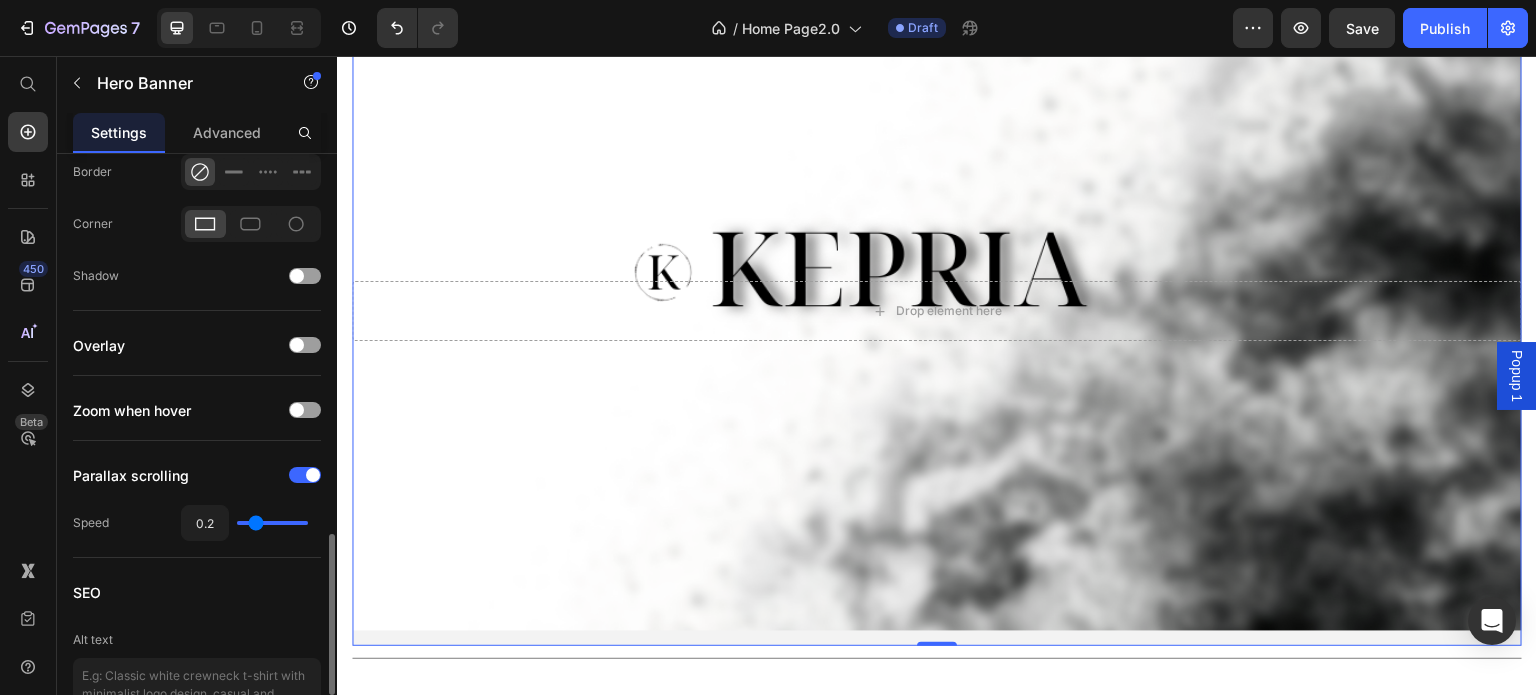 type on "0.1" 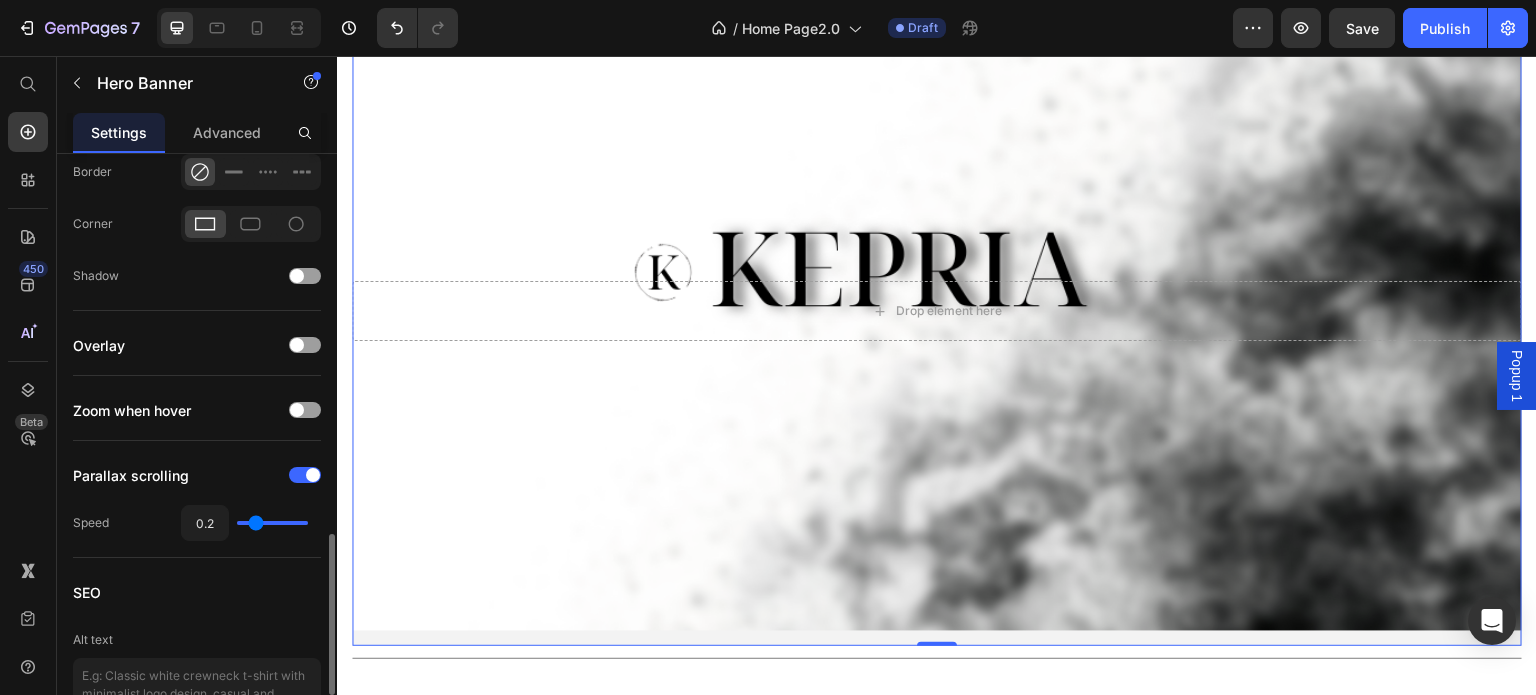 type on "0.1" 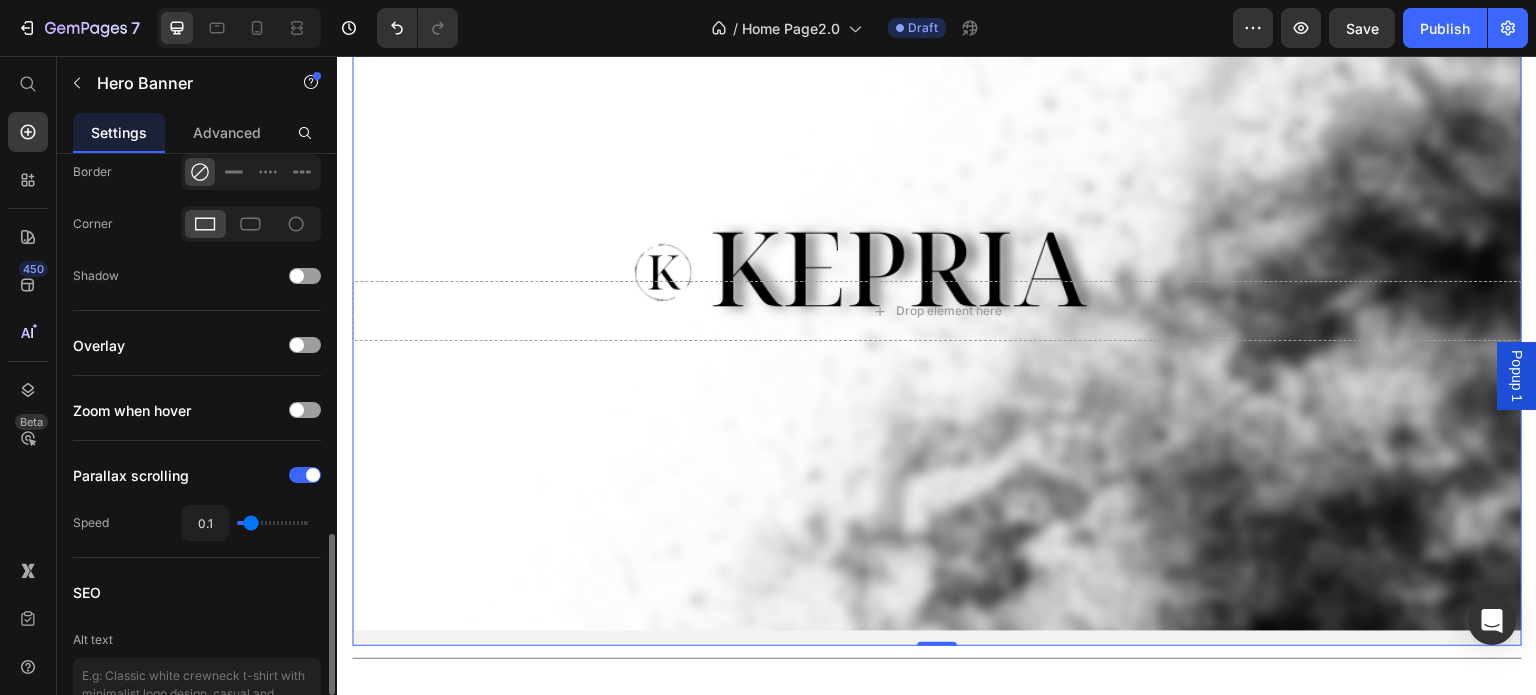 type on "0" 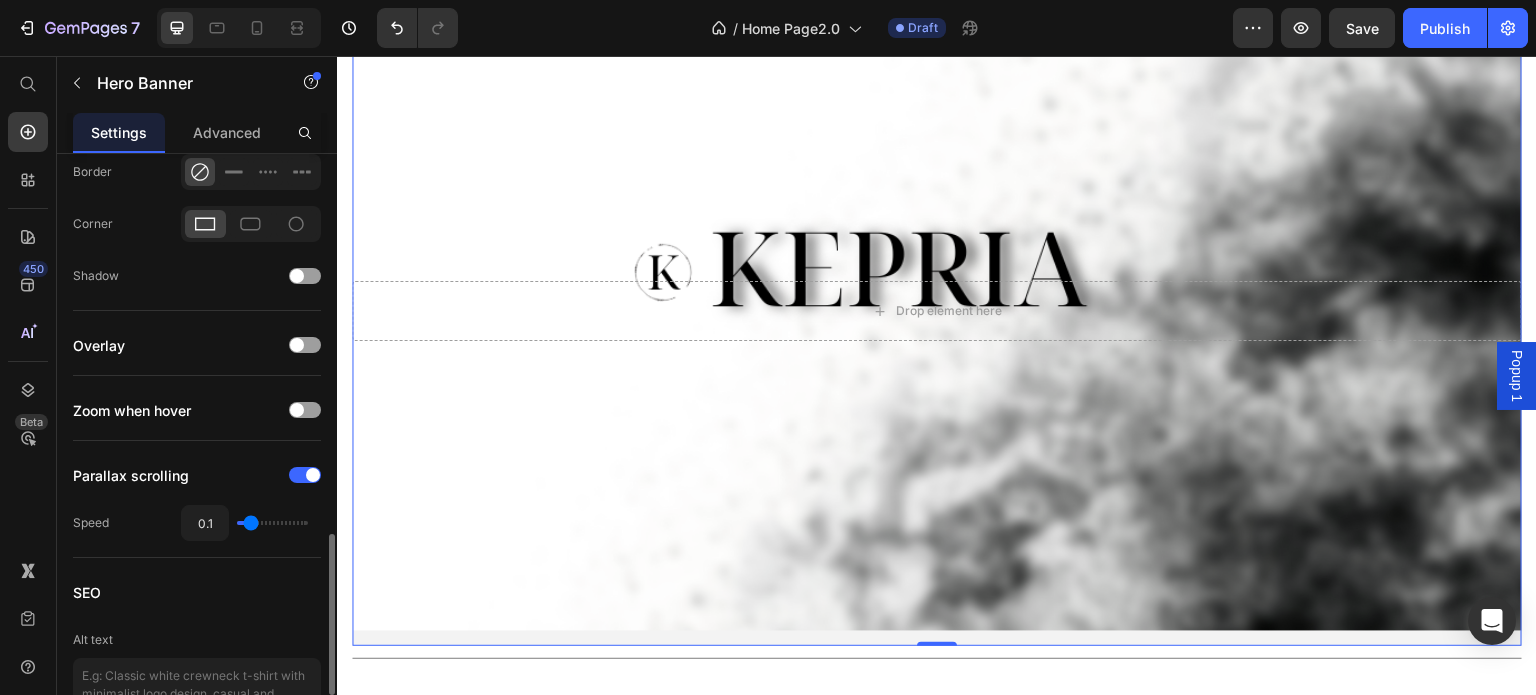 type on "0" 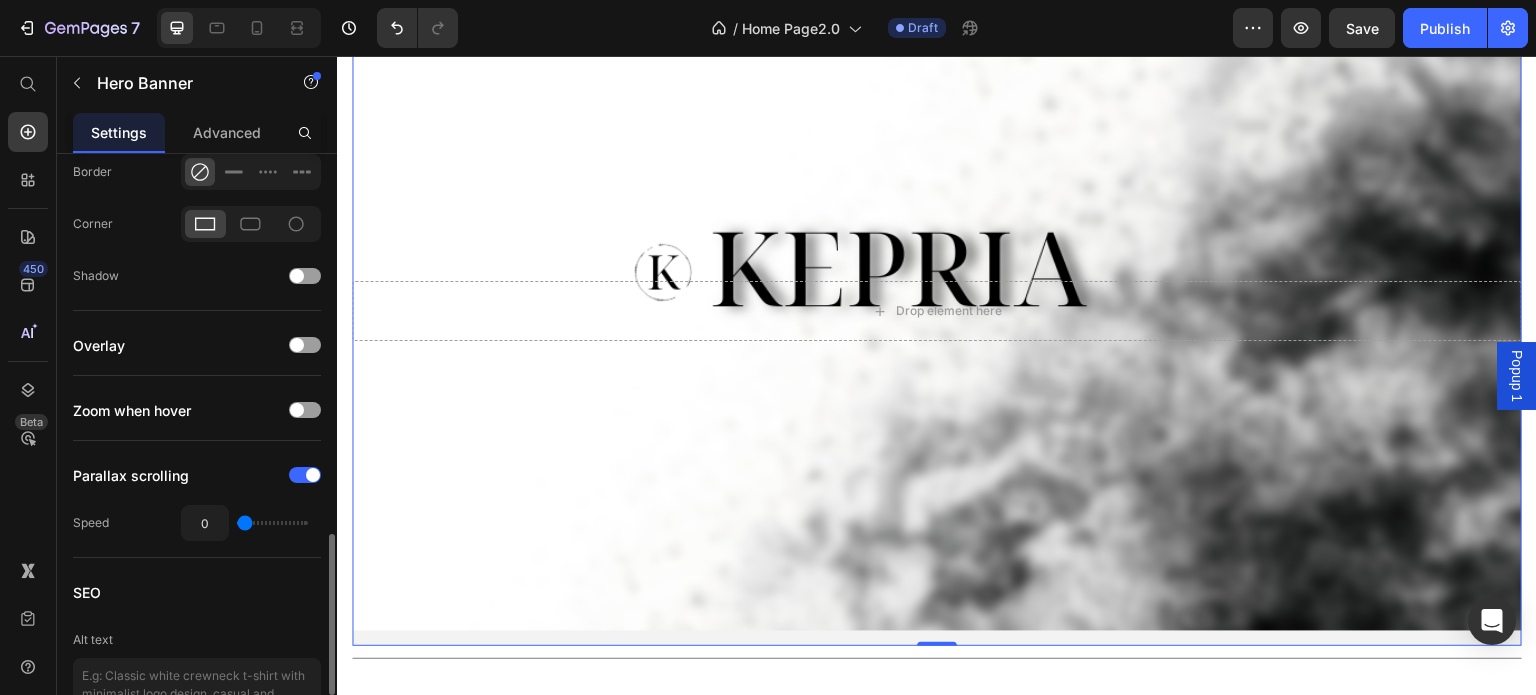 type on "0.1" 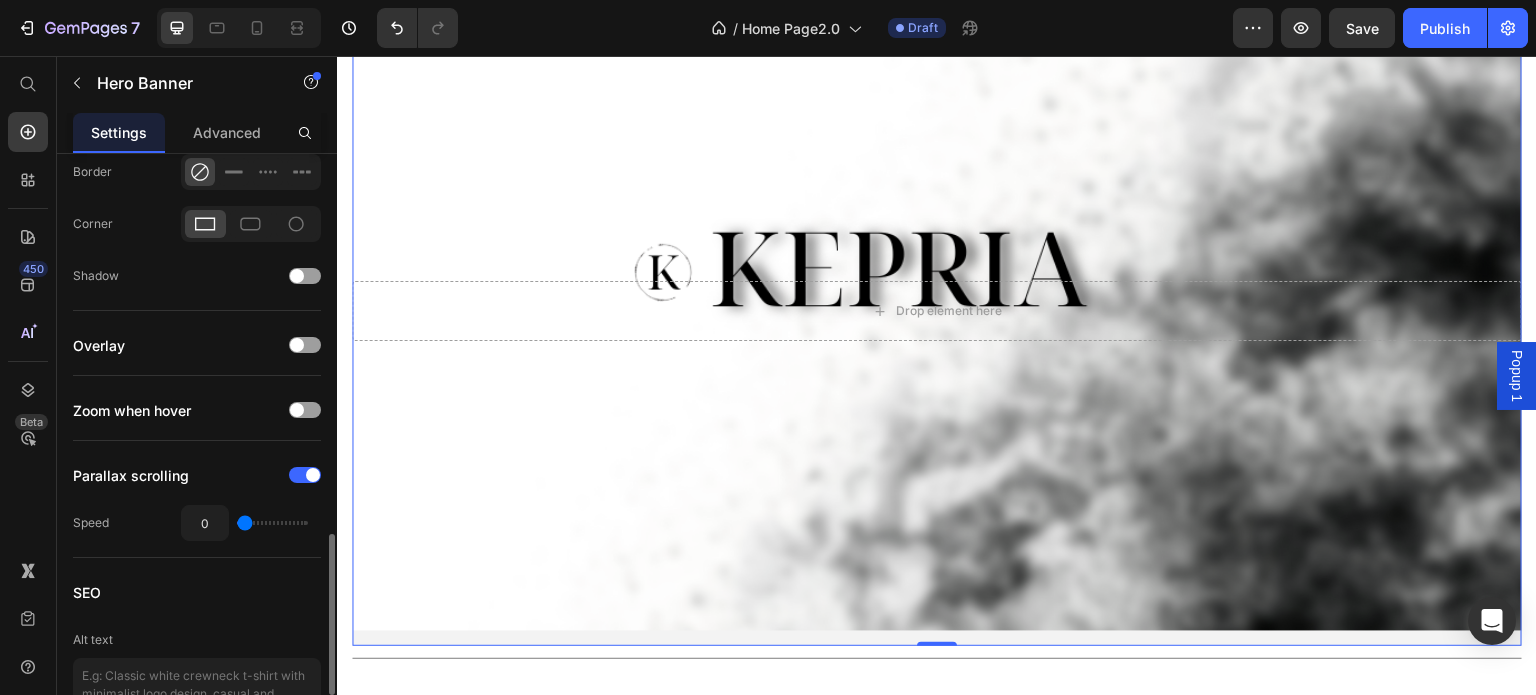 type on "0.1" 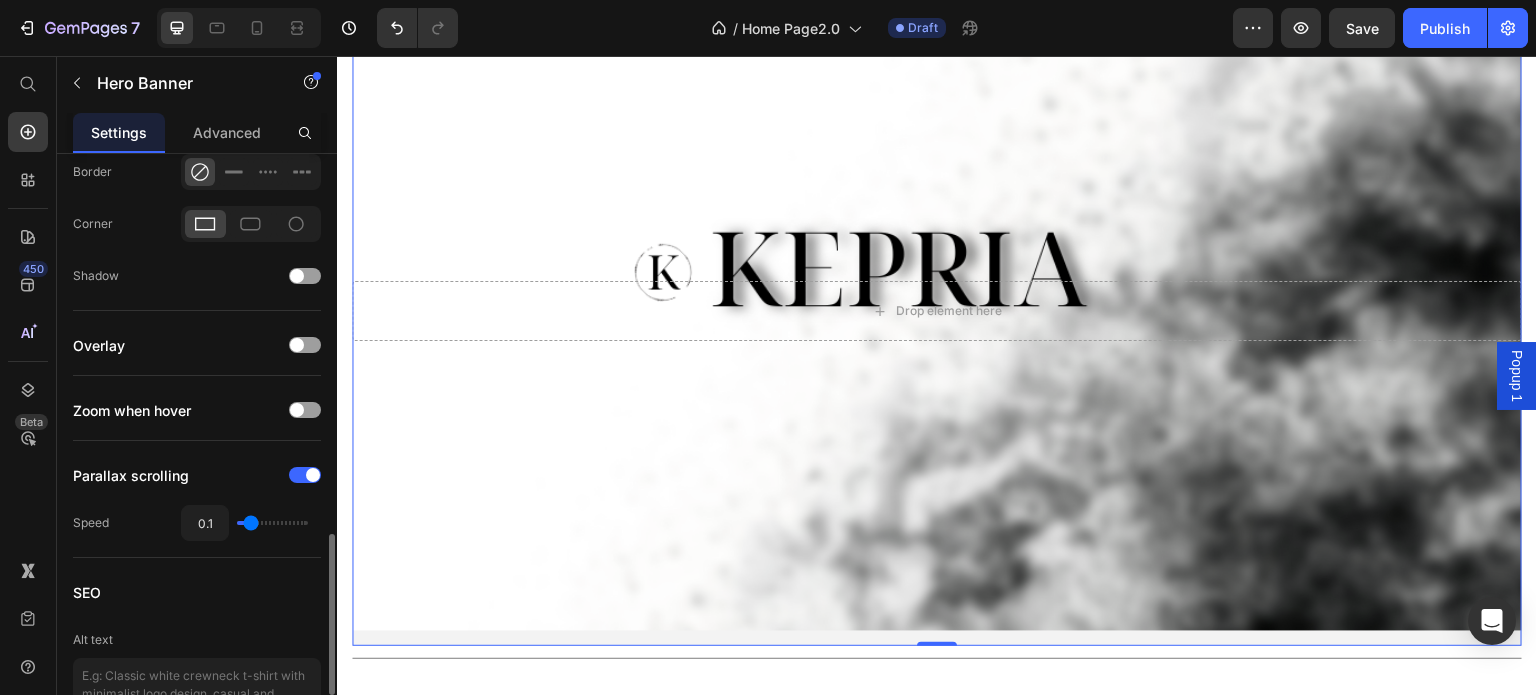type on "0" 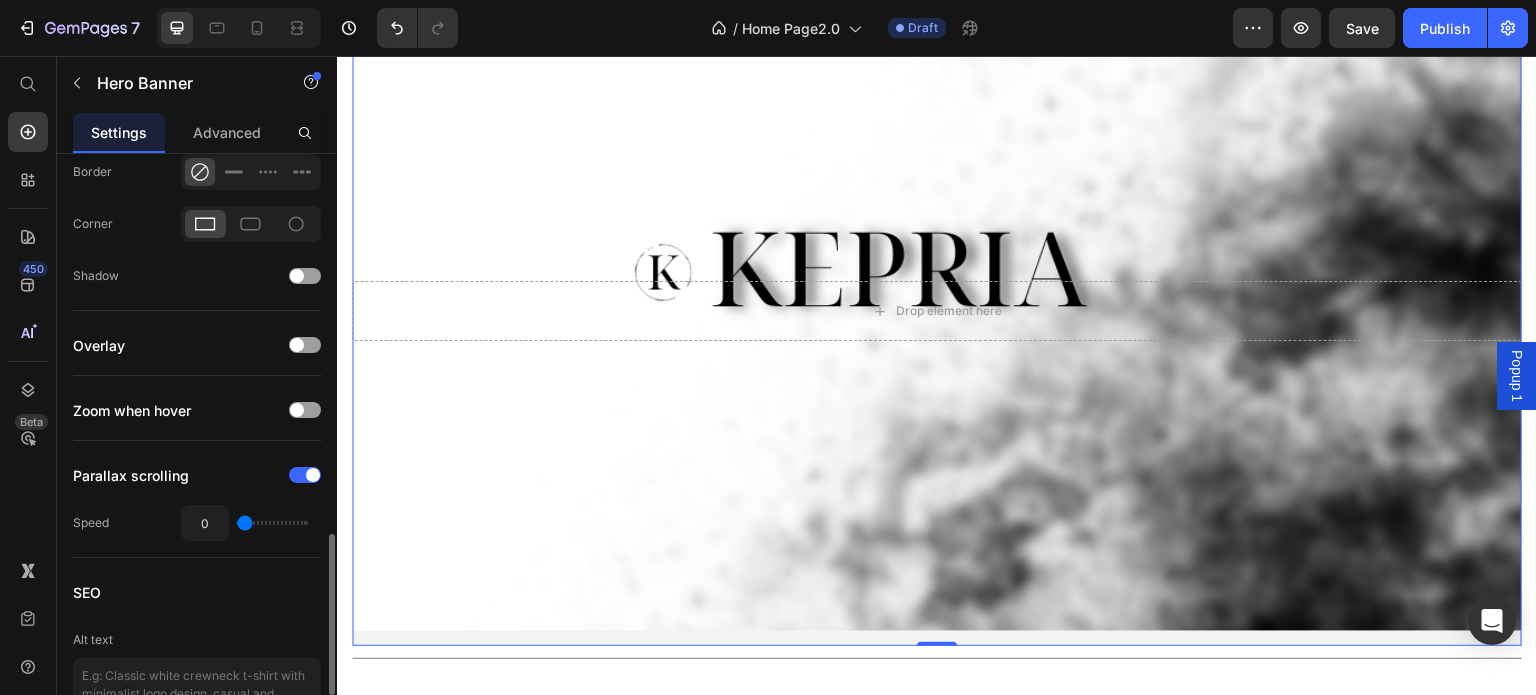 drag, startPoint x: 302, startPoint y: 516, endPoint x: 233, endPoint y: 523, distance: 69.354164 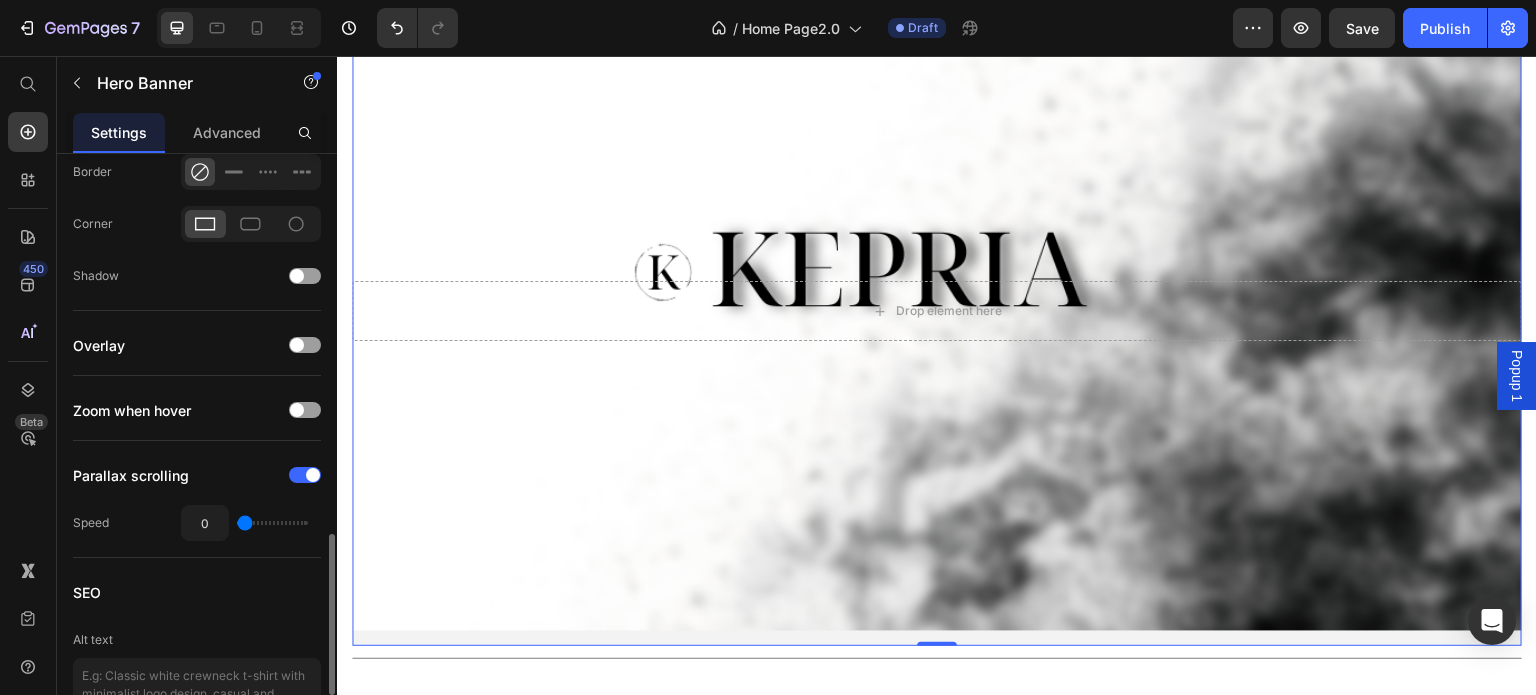 type on "0" 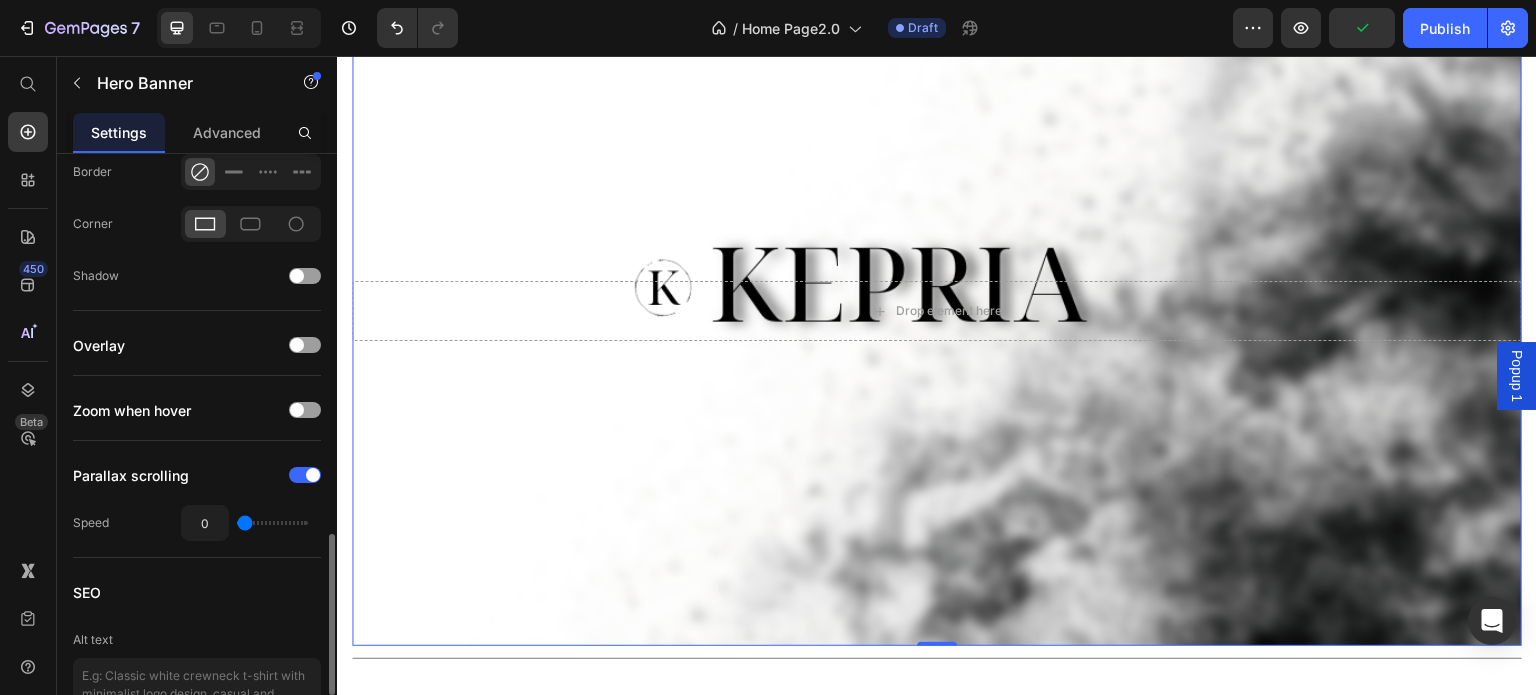 type on "0.1" 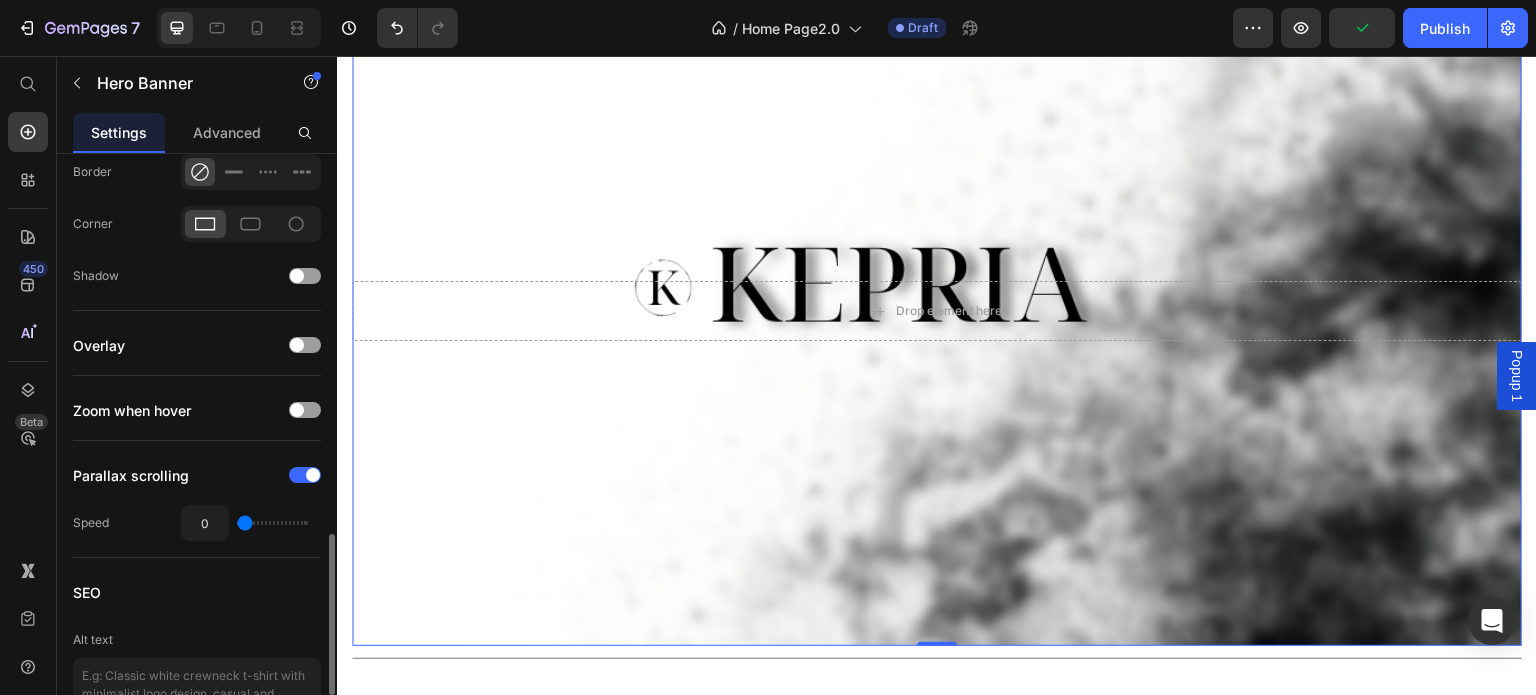 type on "0.1" 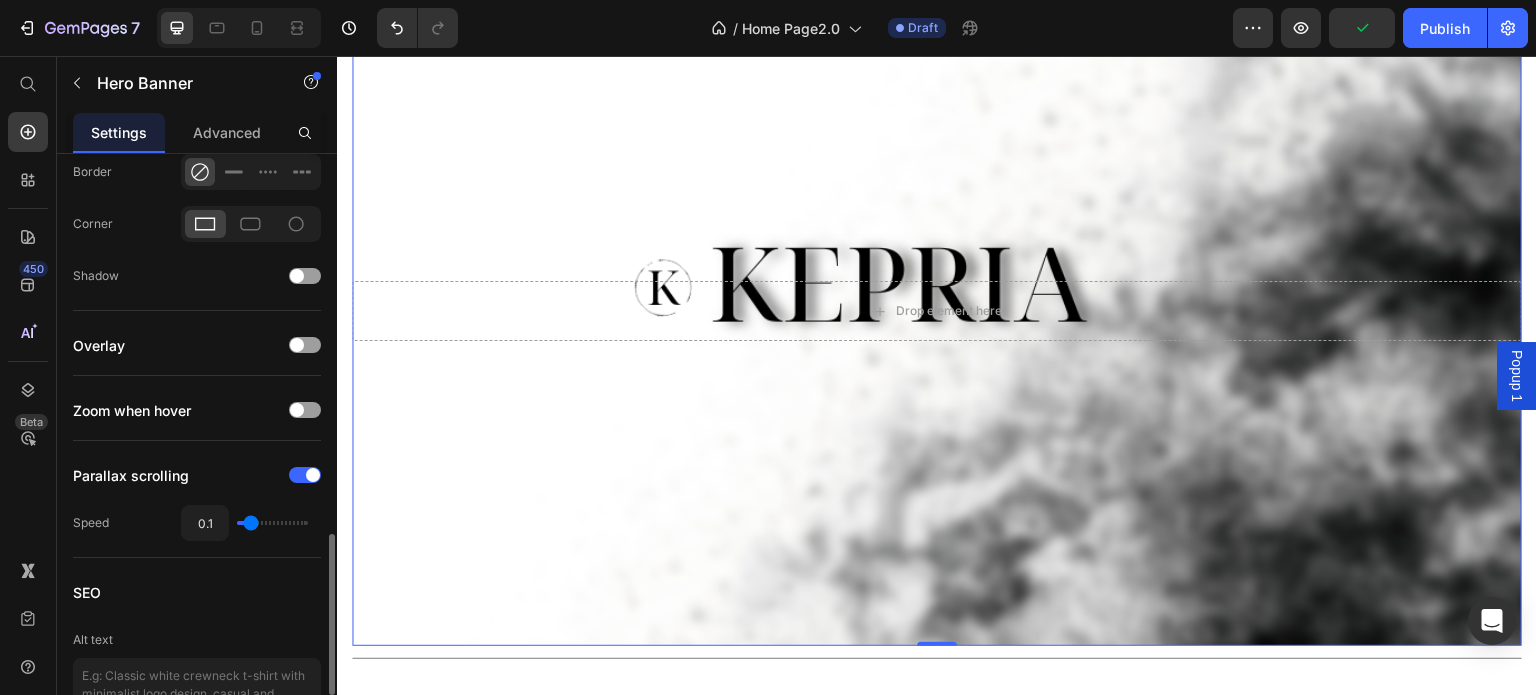 type on "0.2" 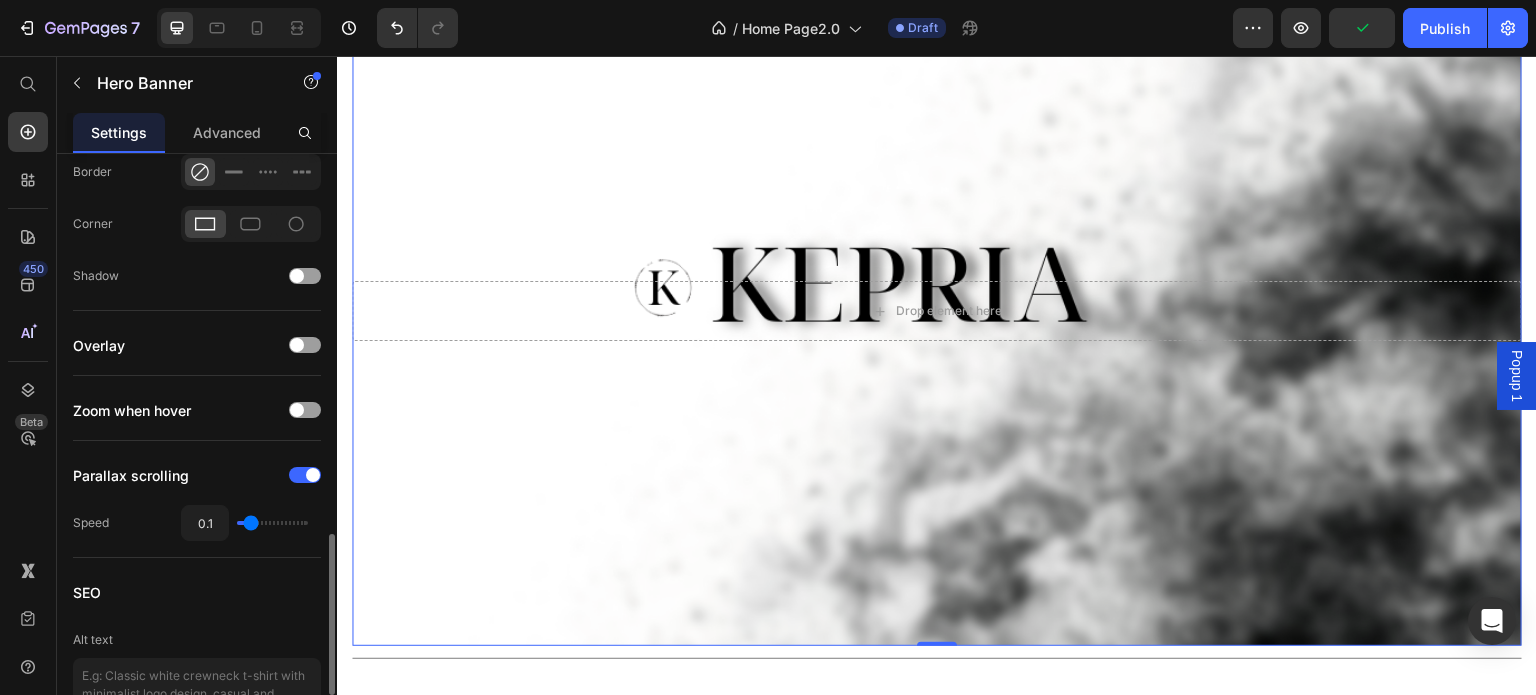 type on "0.2" 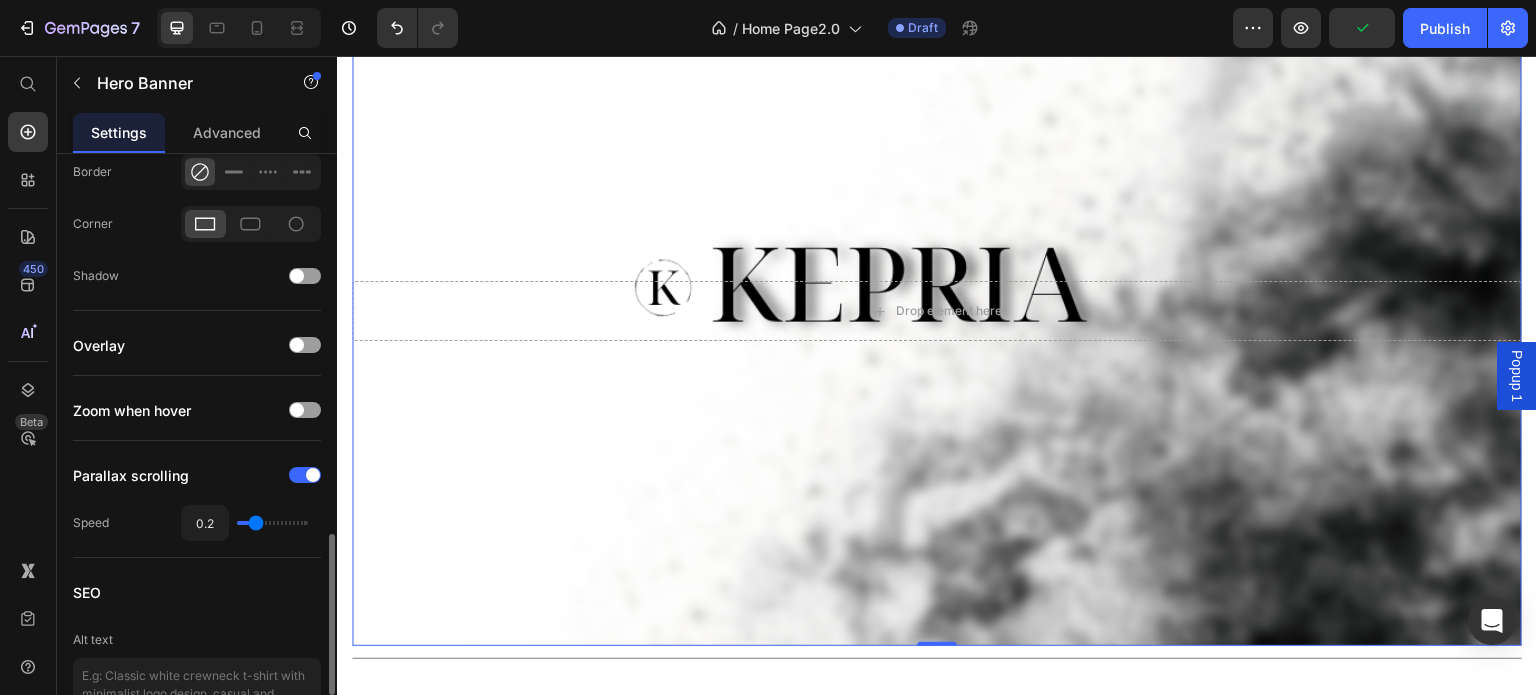 type on "0.3" 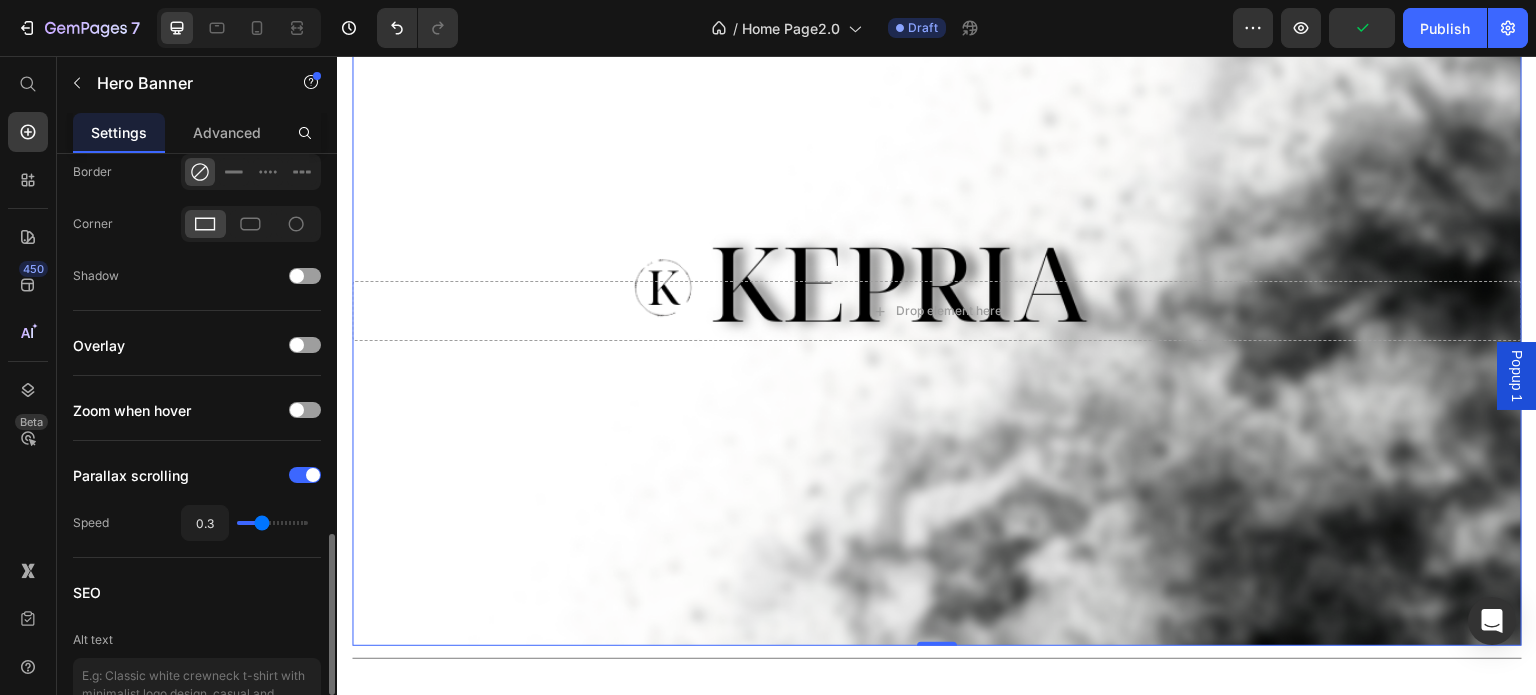 drag, startPoint x: 240, startPoint y: 523, endPoint x: 260, endPoint y: 528, distance: 20.615528 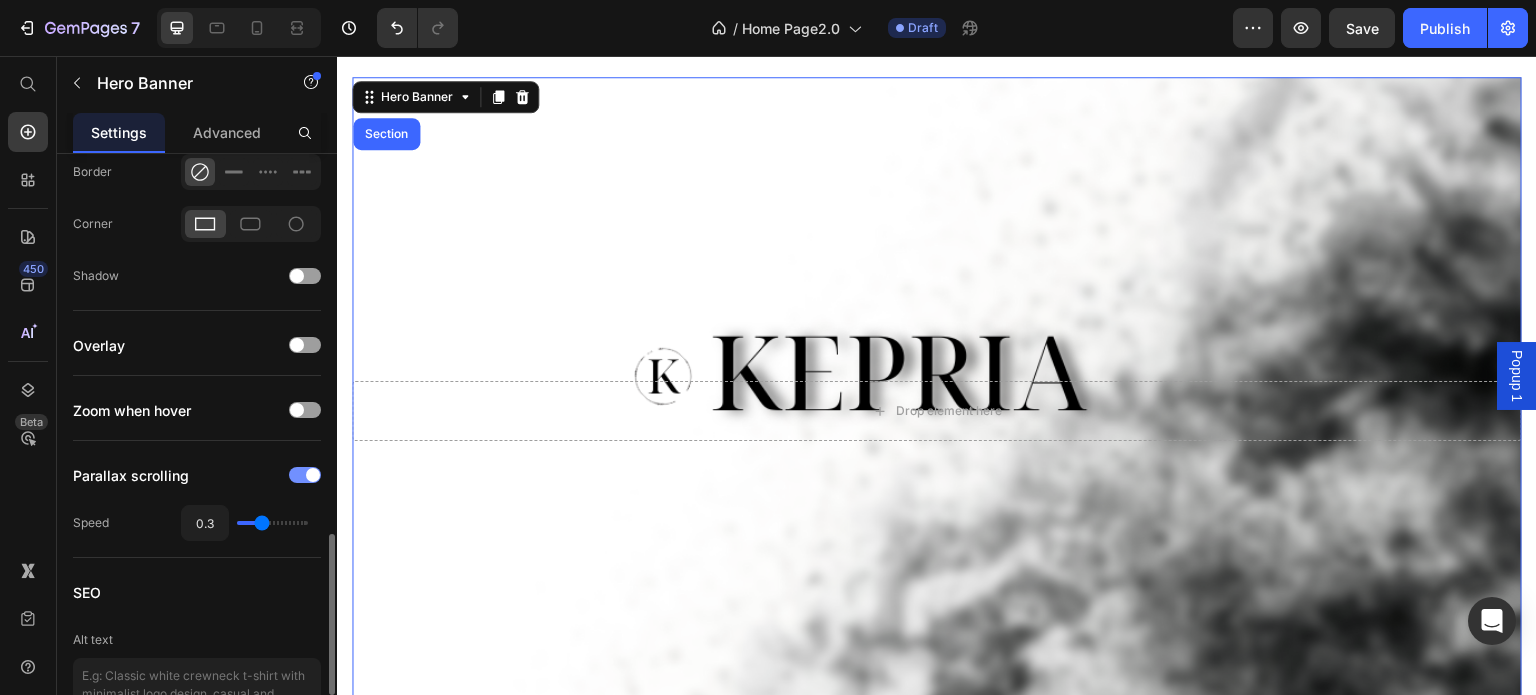 click at bounding box center [313, 475] 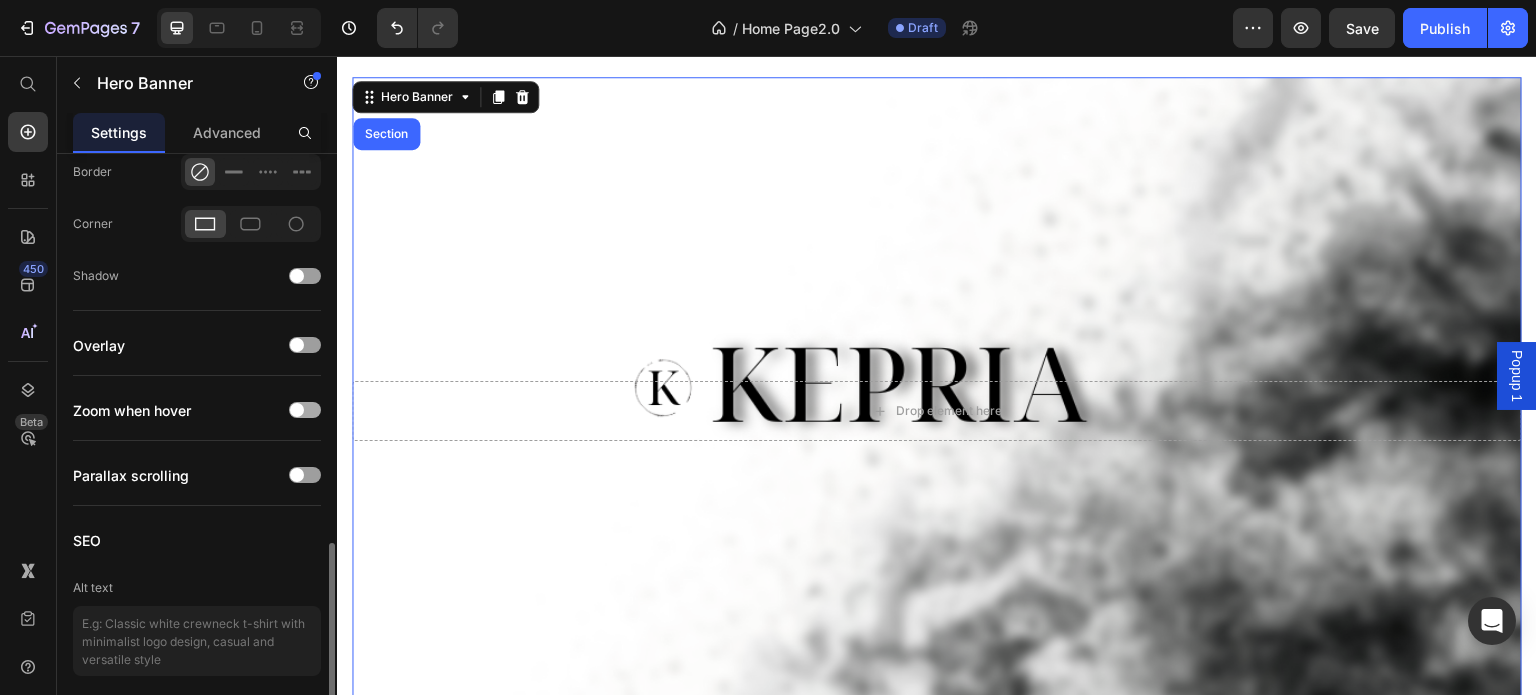 click at bounding box center (297, 410) 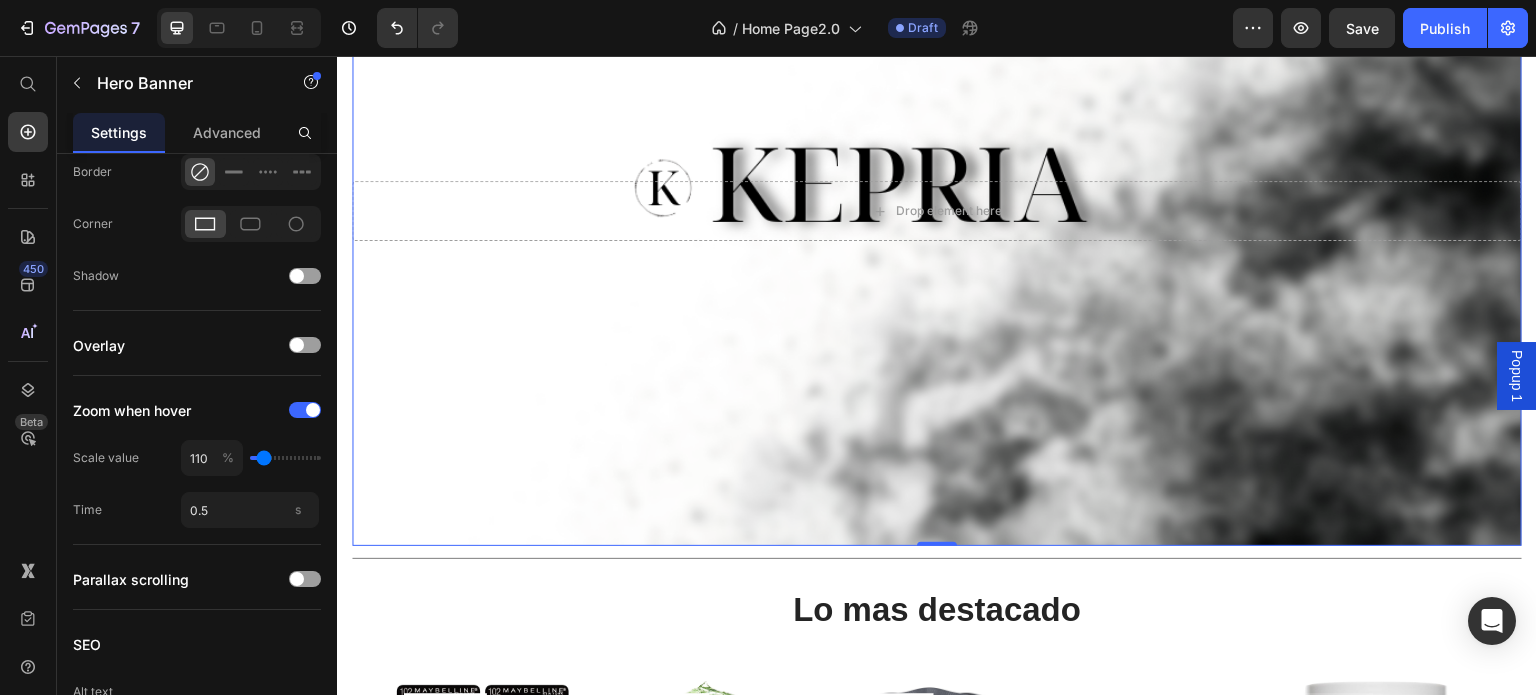 click at bounding box center [937, 211] 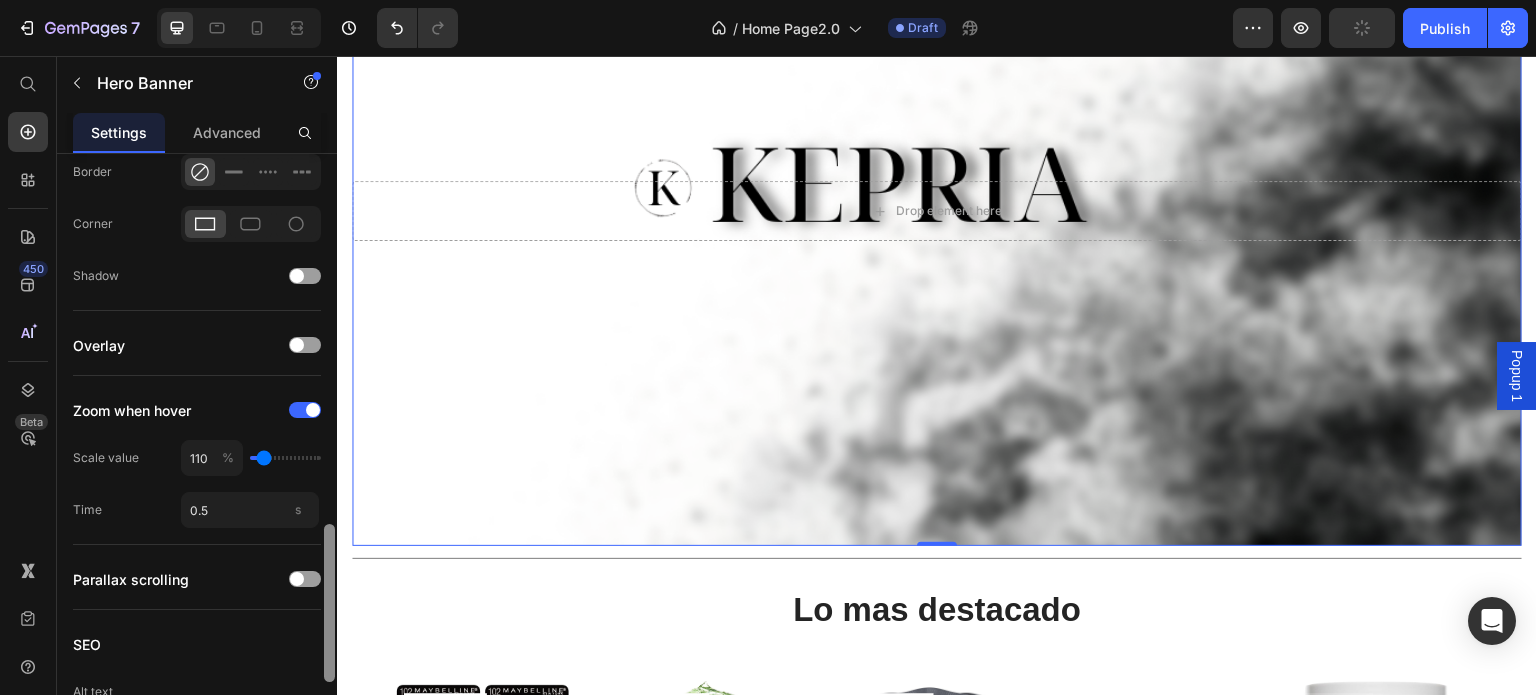 scroll, scrollTop: 804, scrollLeft: 0, axis: vertical 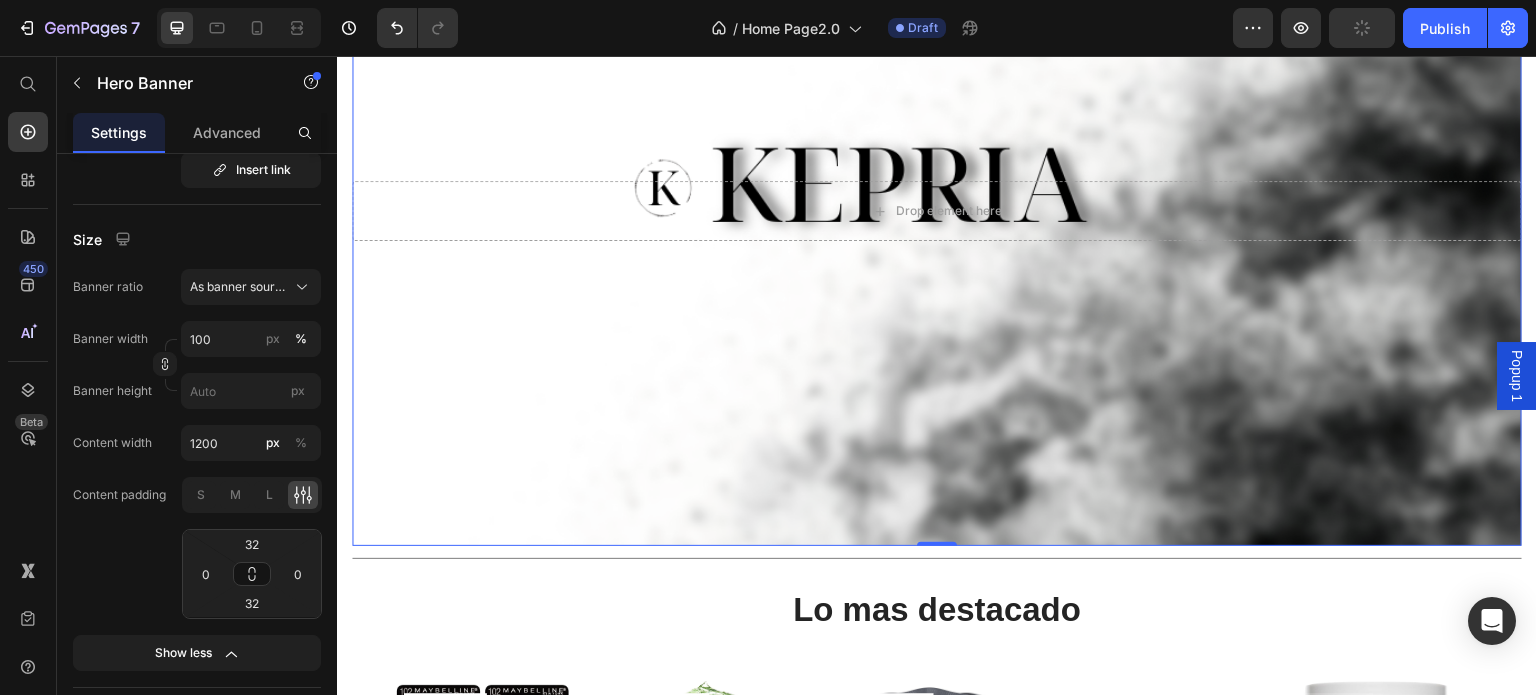 click at bounding box center [329, 1051] 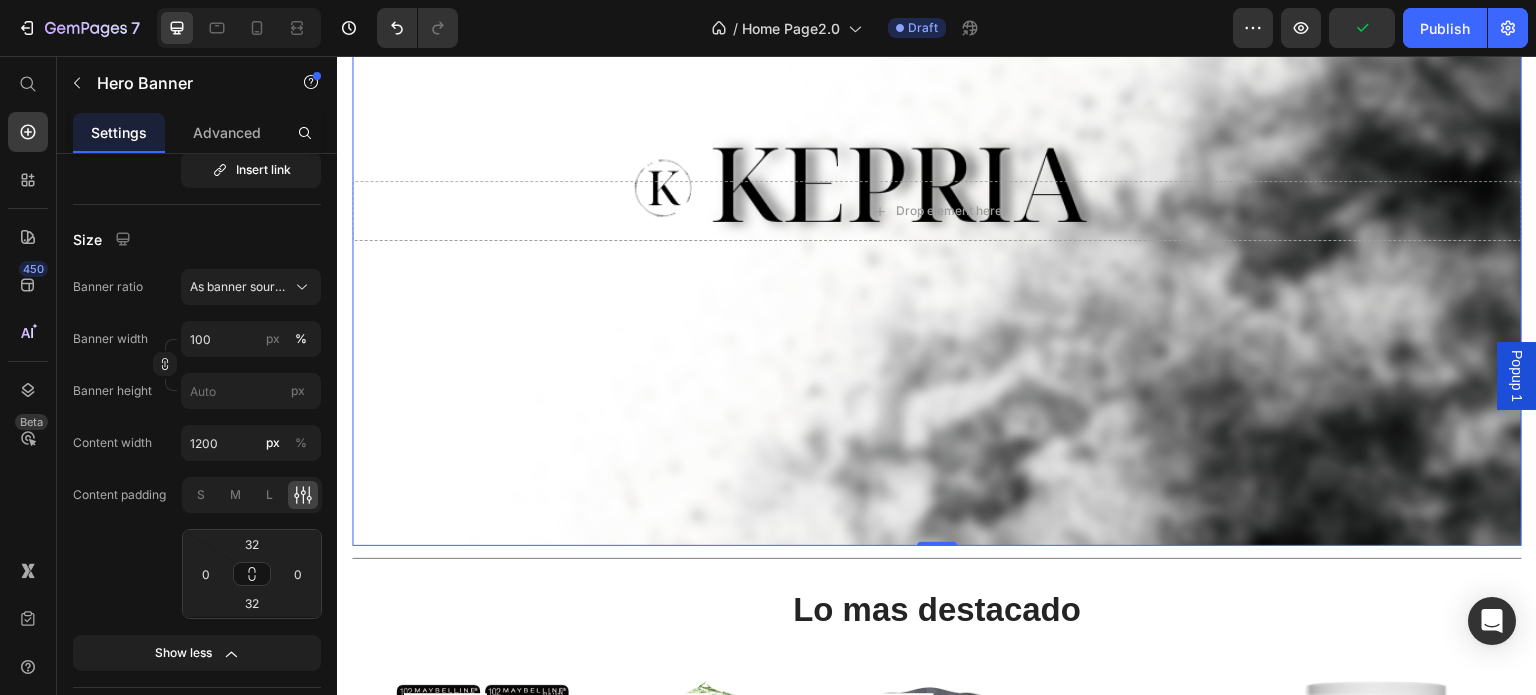 scroll, scrollTop: 1304, scrollLeft: 0, axis: vertical 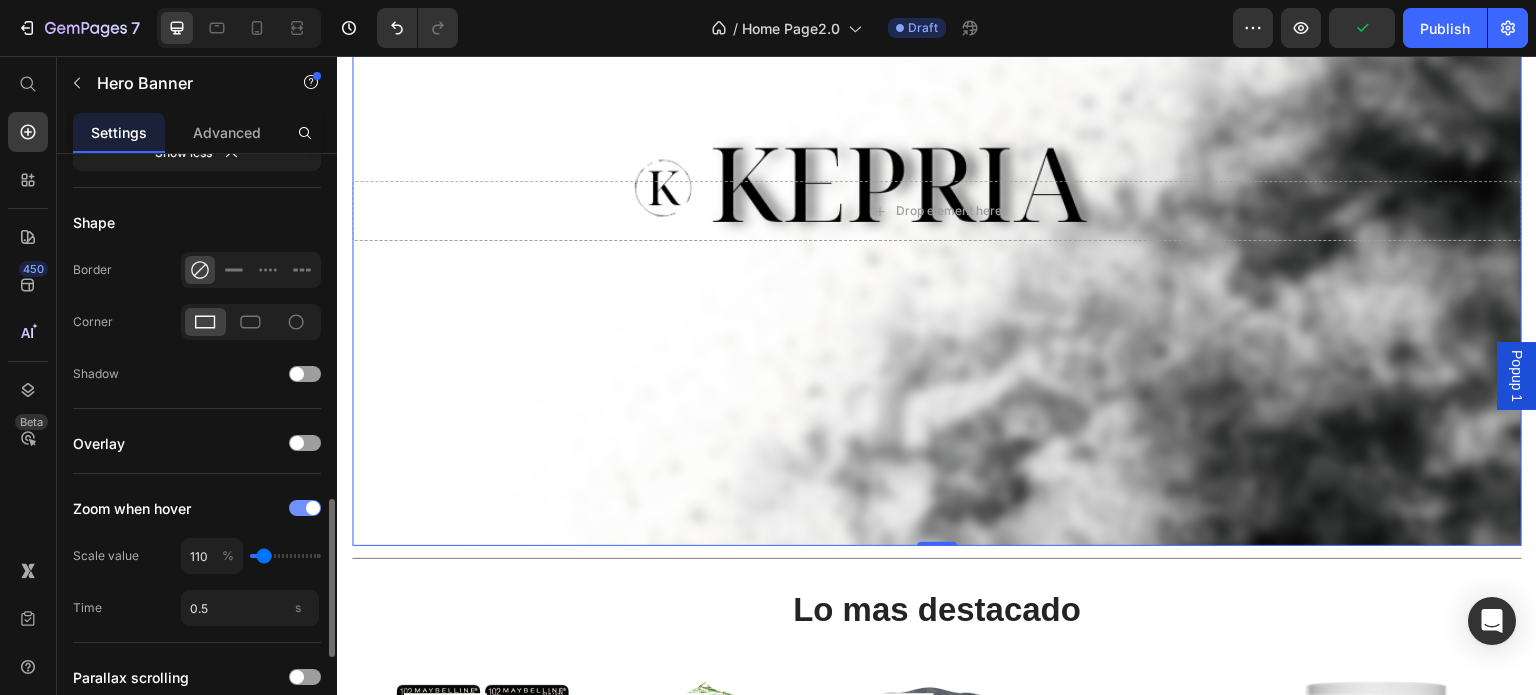 click at bounding box center [305, 508] 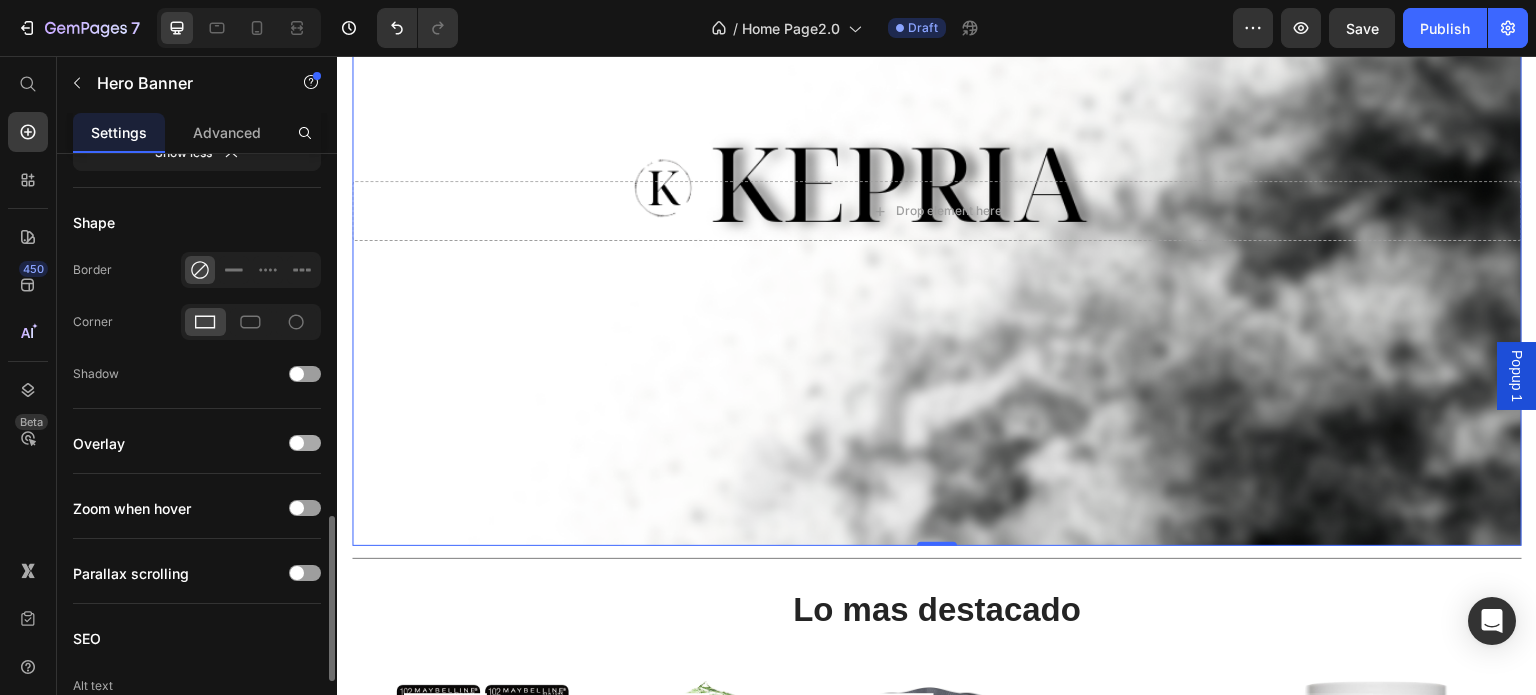click on "Overlay" 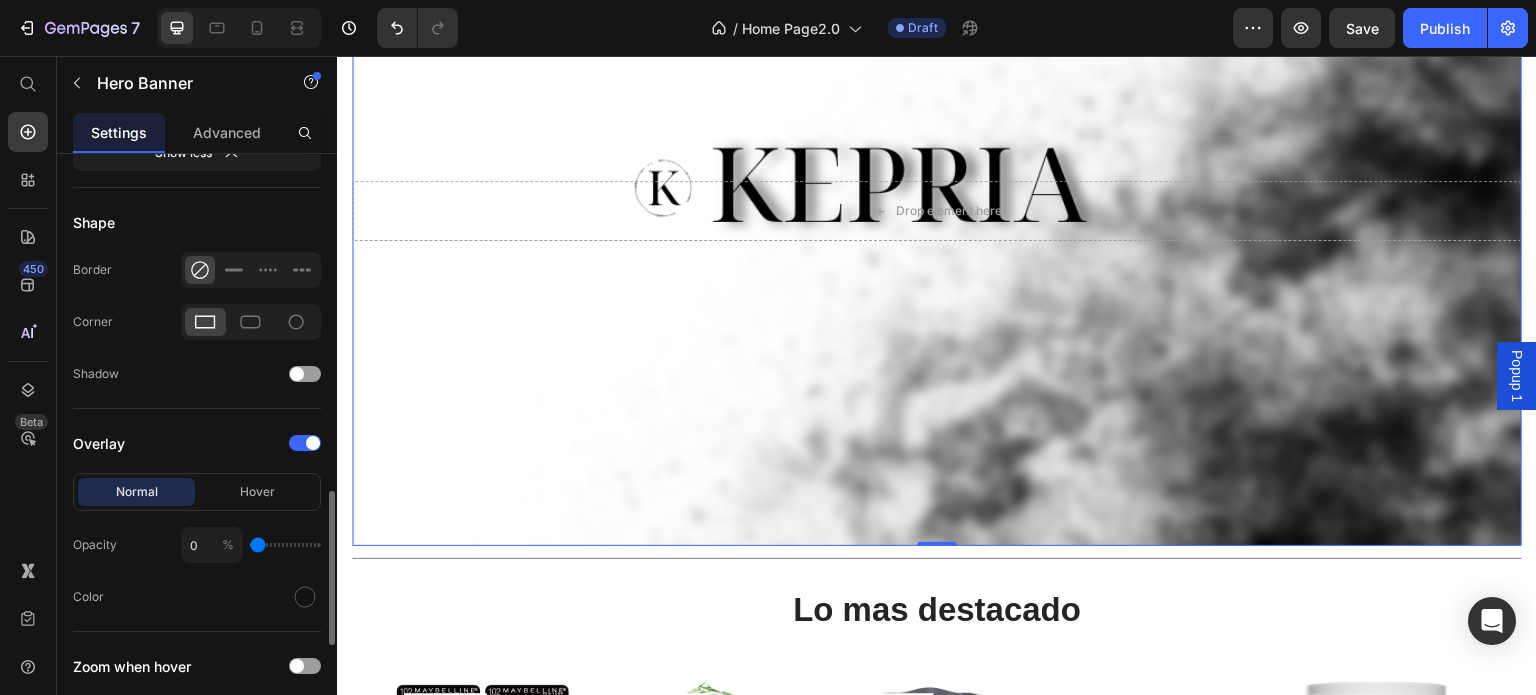 drag, startPoint x: 259, startPoint y: 531, endPoint x: 288, endPoint y: 539, distance: 30.083218 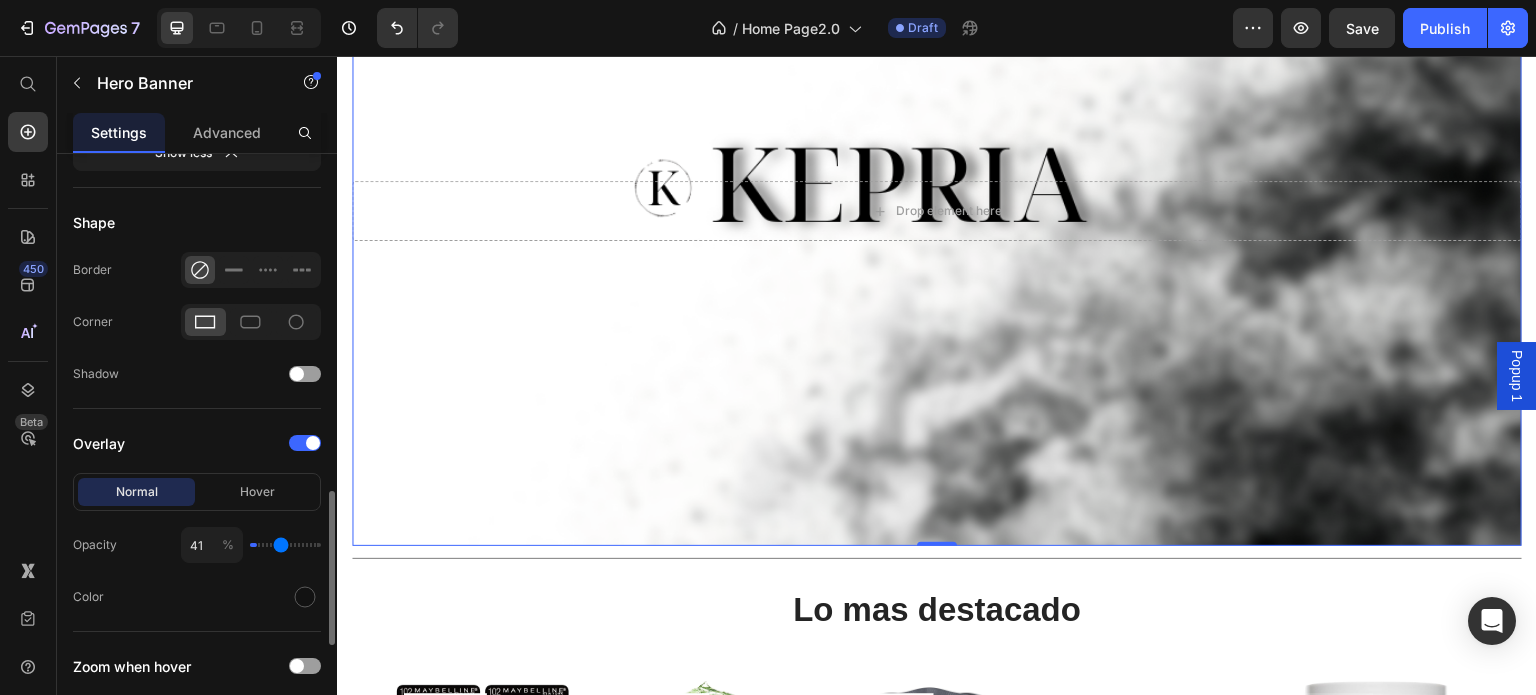 type on "39" 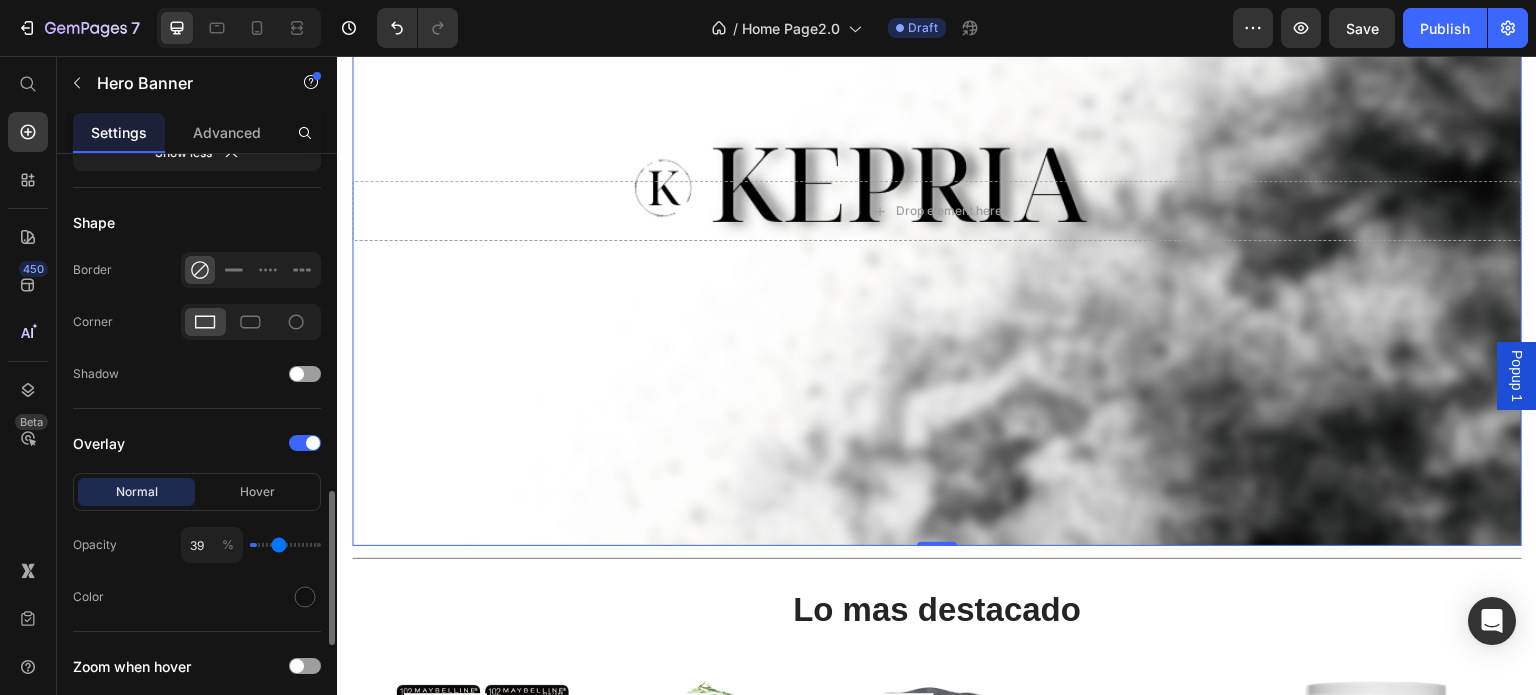 type on "40" 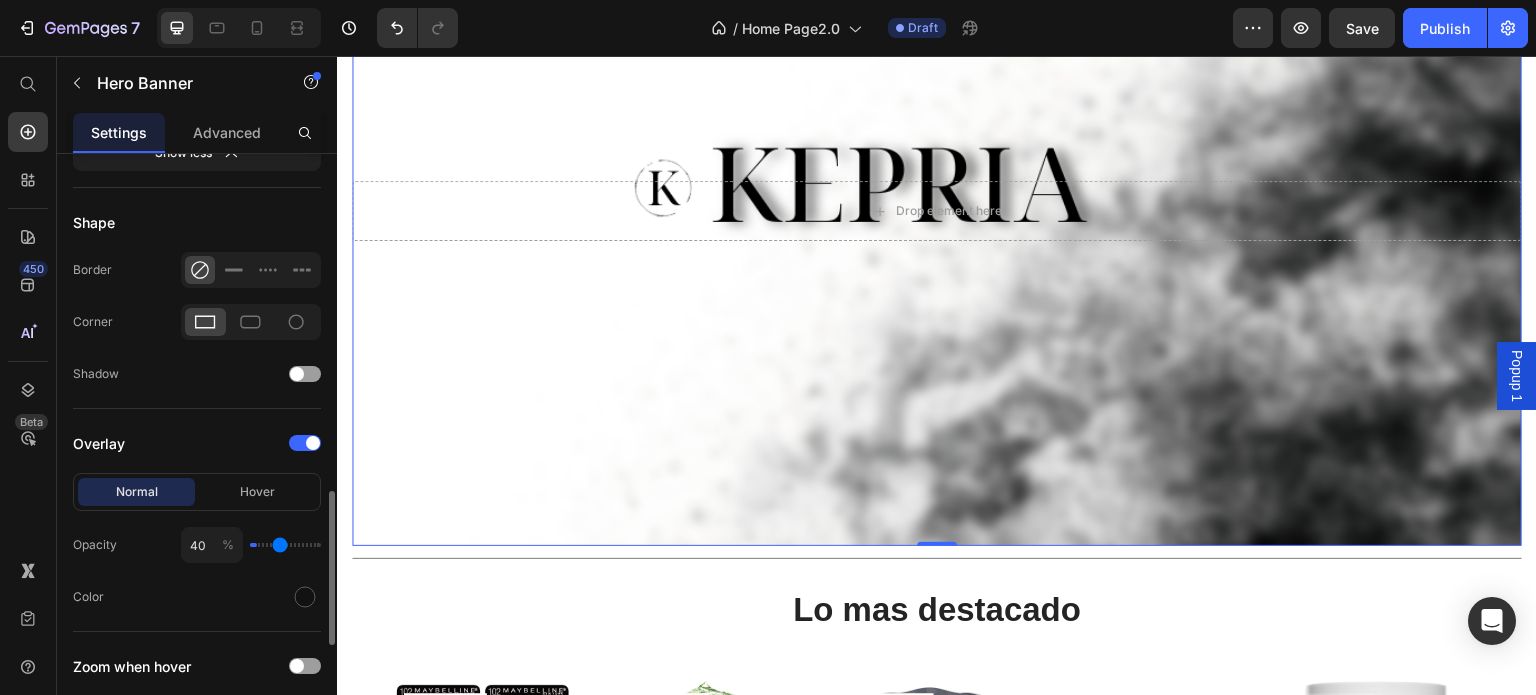 type on "49" 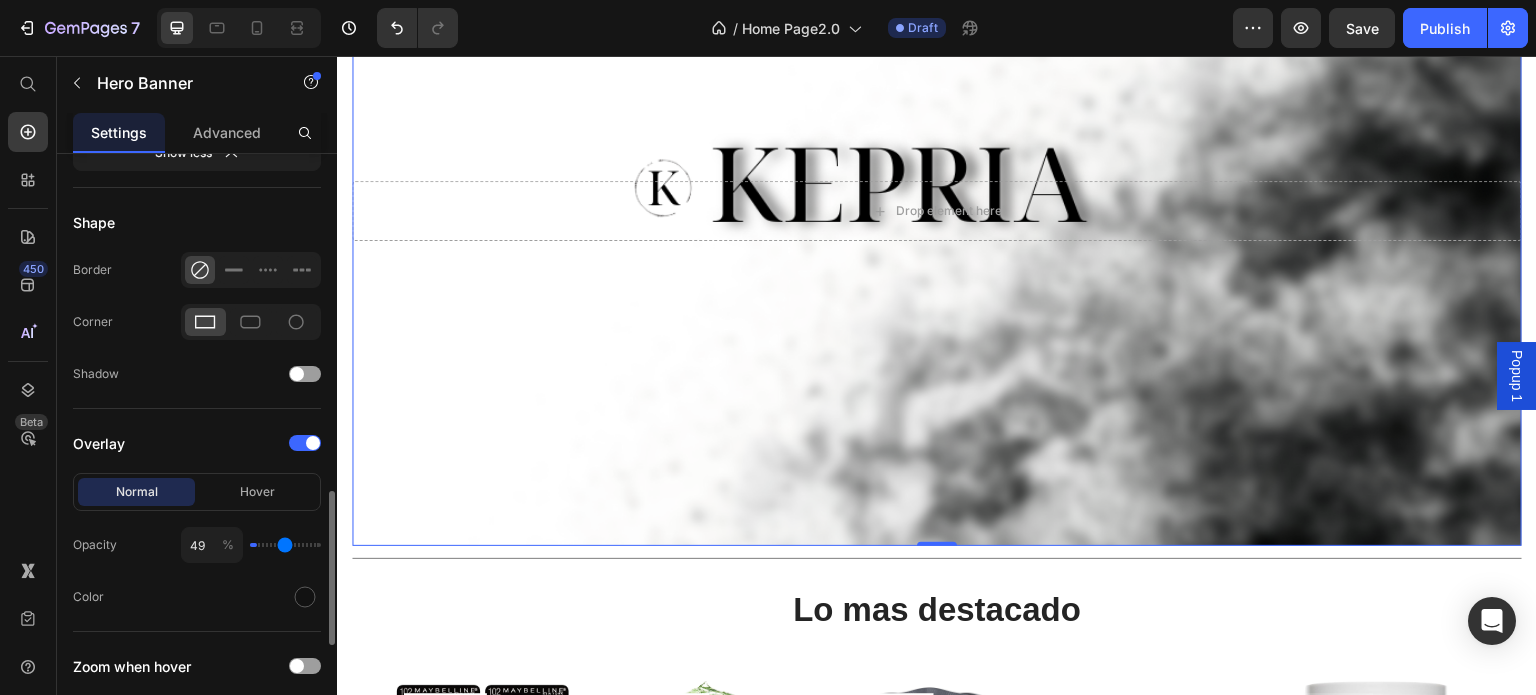 type on "56" 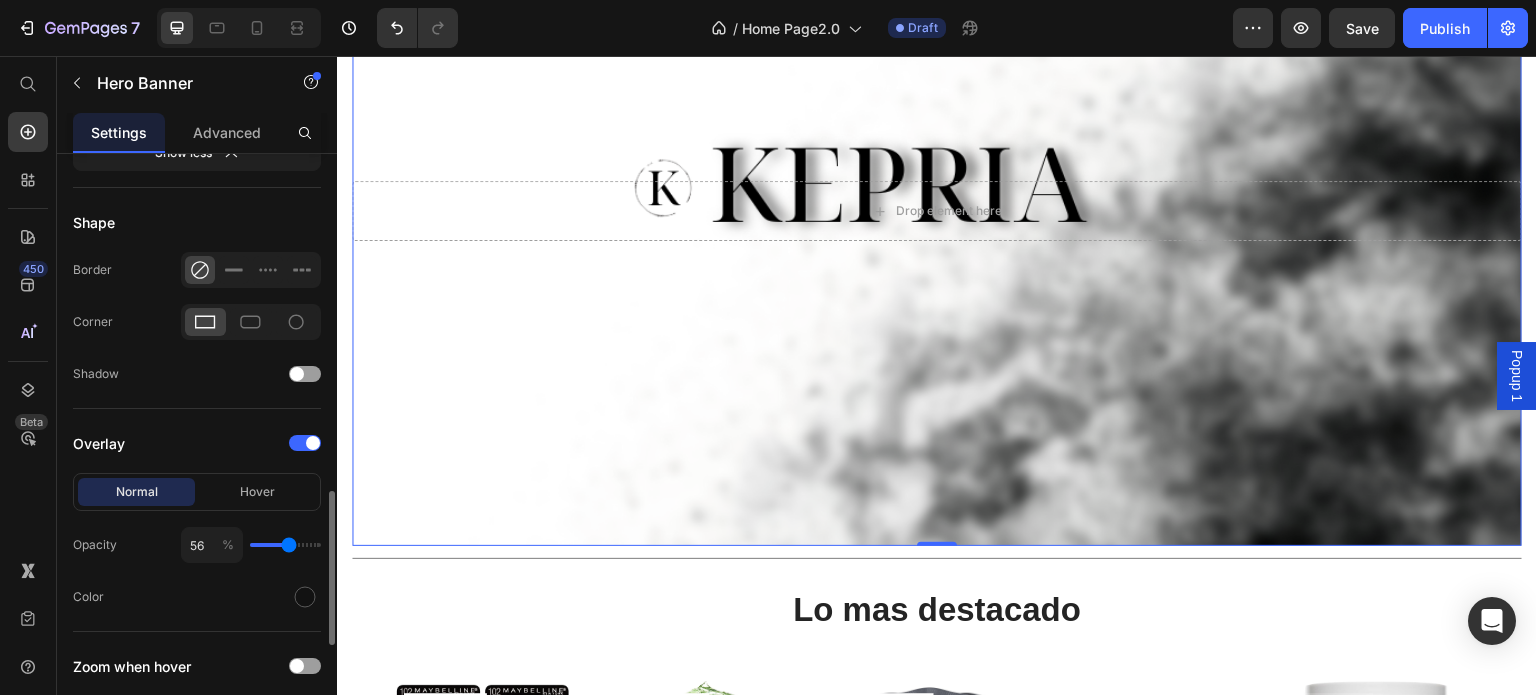type on "60" 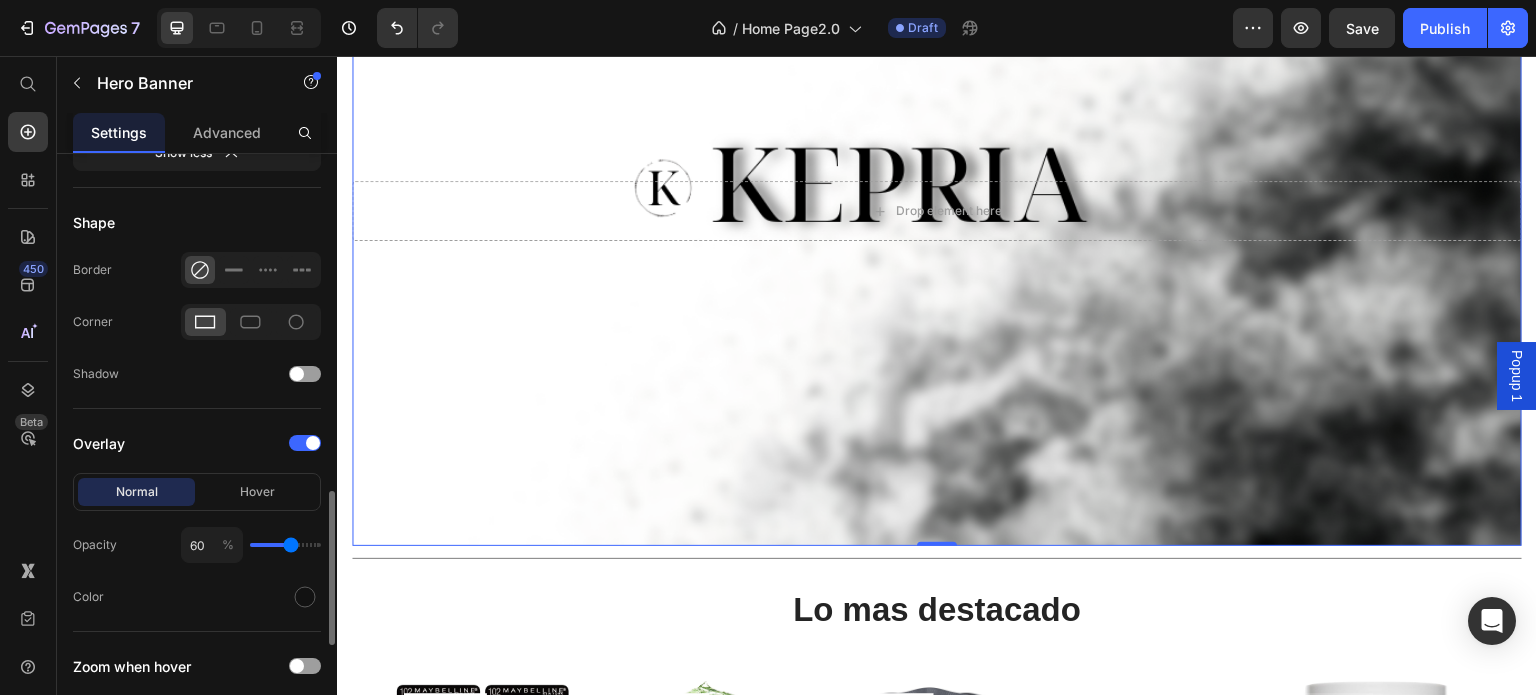 type on "65" 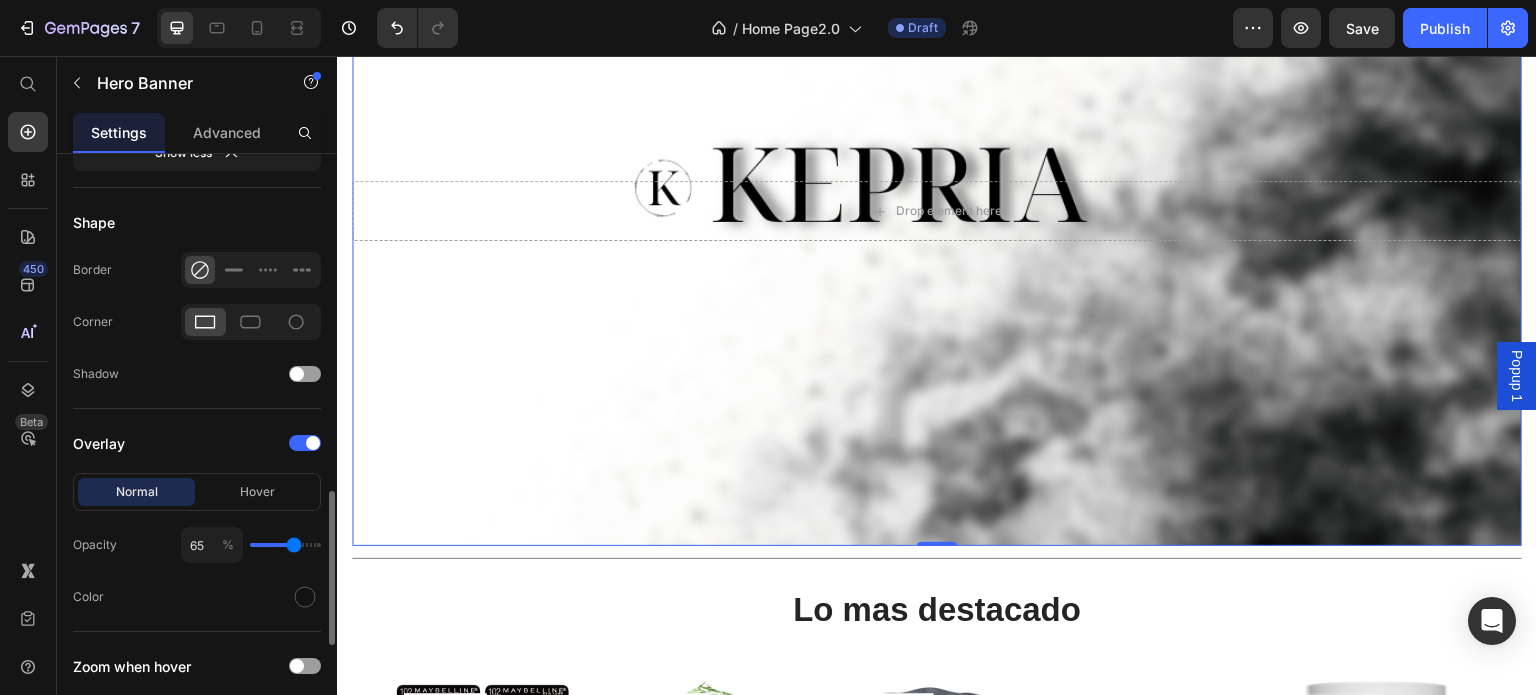 drag, startPoint x: 279, startPoint y: 540, endPoint x: 293, endPoint y: 543, distance: 14.3178215 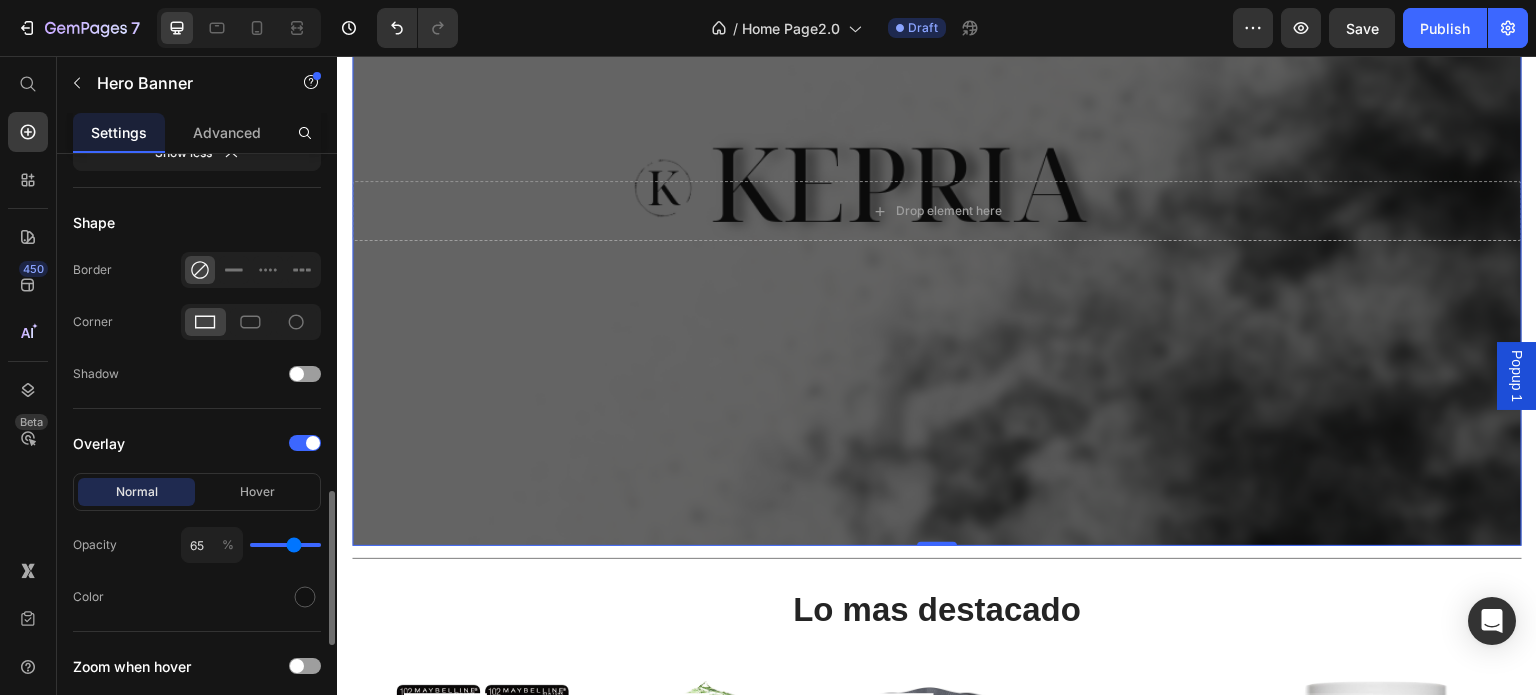 type on "100" 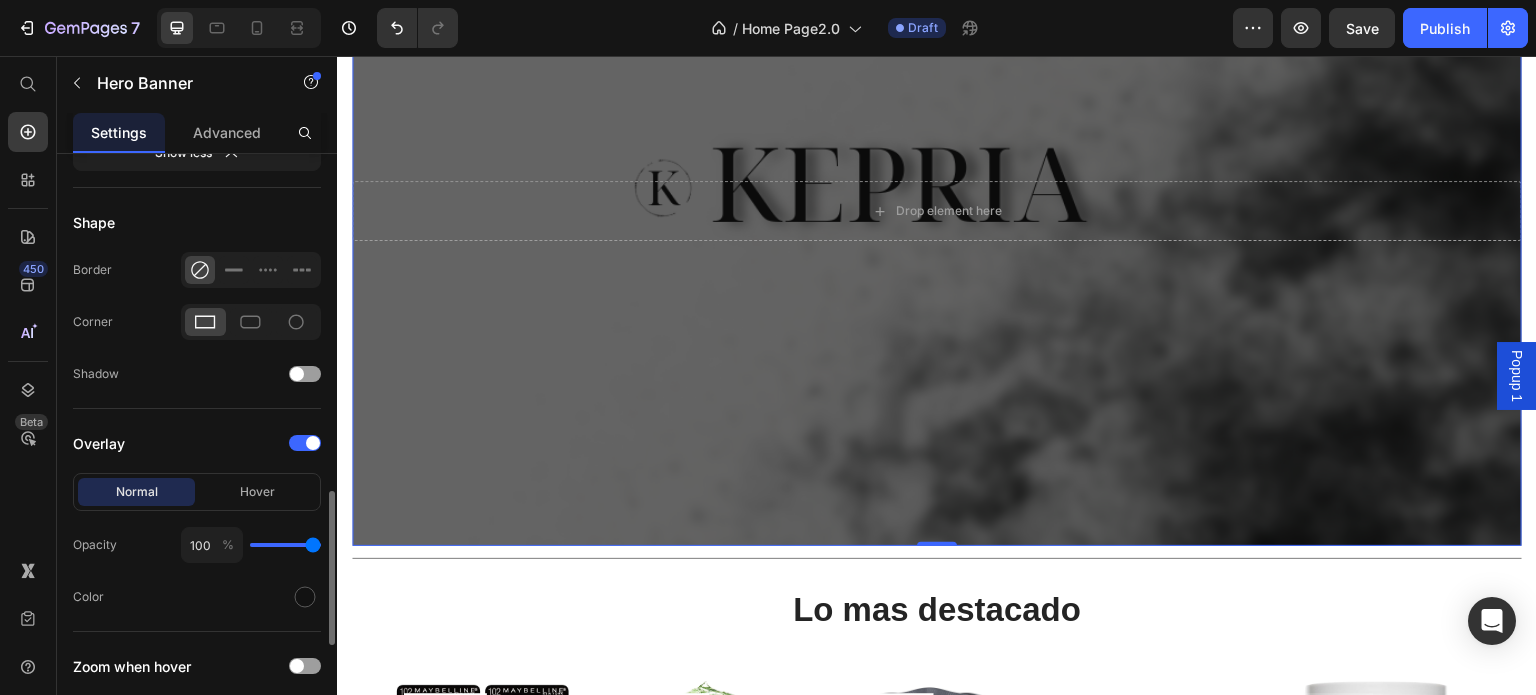 drag, startPoint x: 296, startPoint y: 543, endPoint x: 355, endPoint y: 543, distance: 59 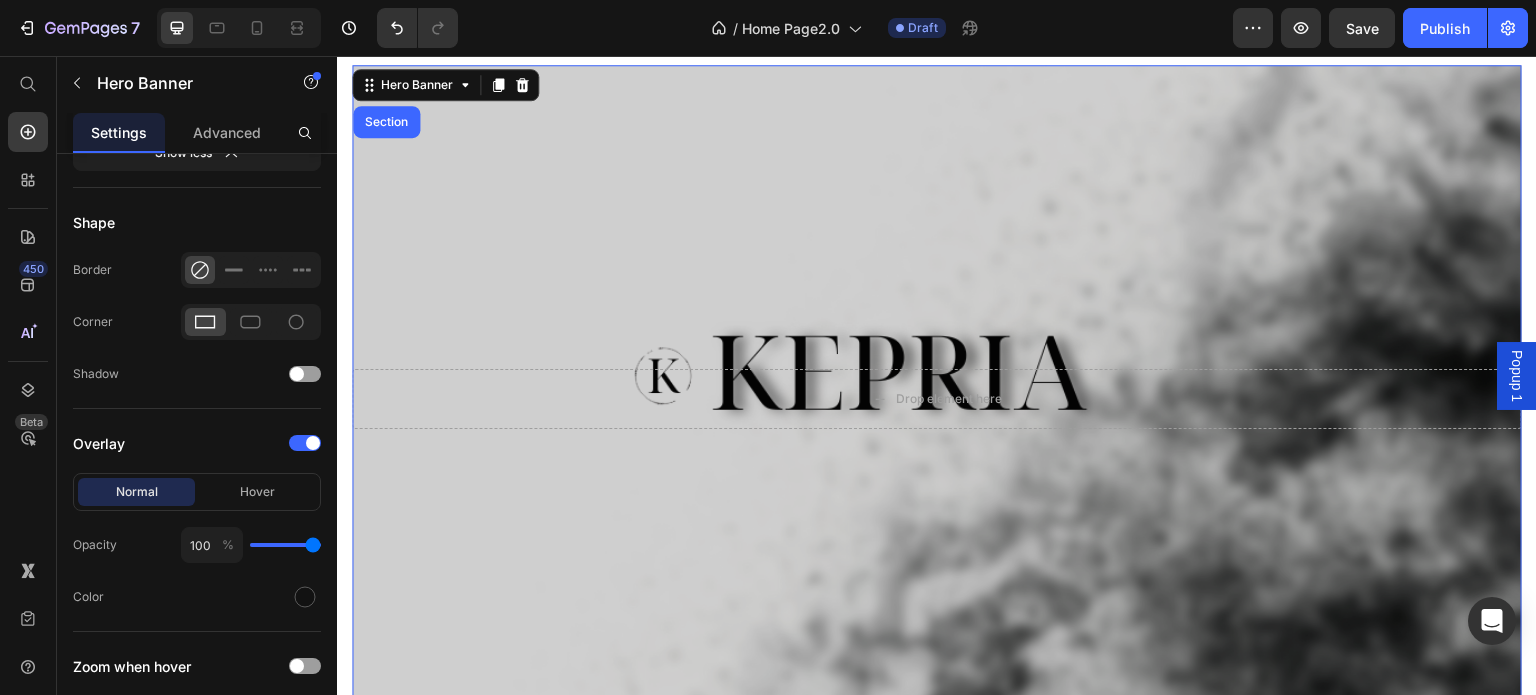 scroll, scrollTop: 100, scrollLeft: 0, axis: vertical 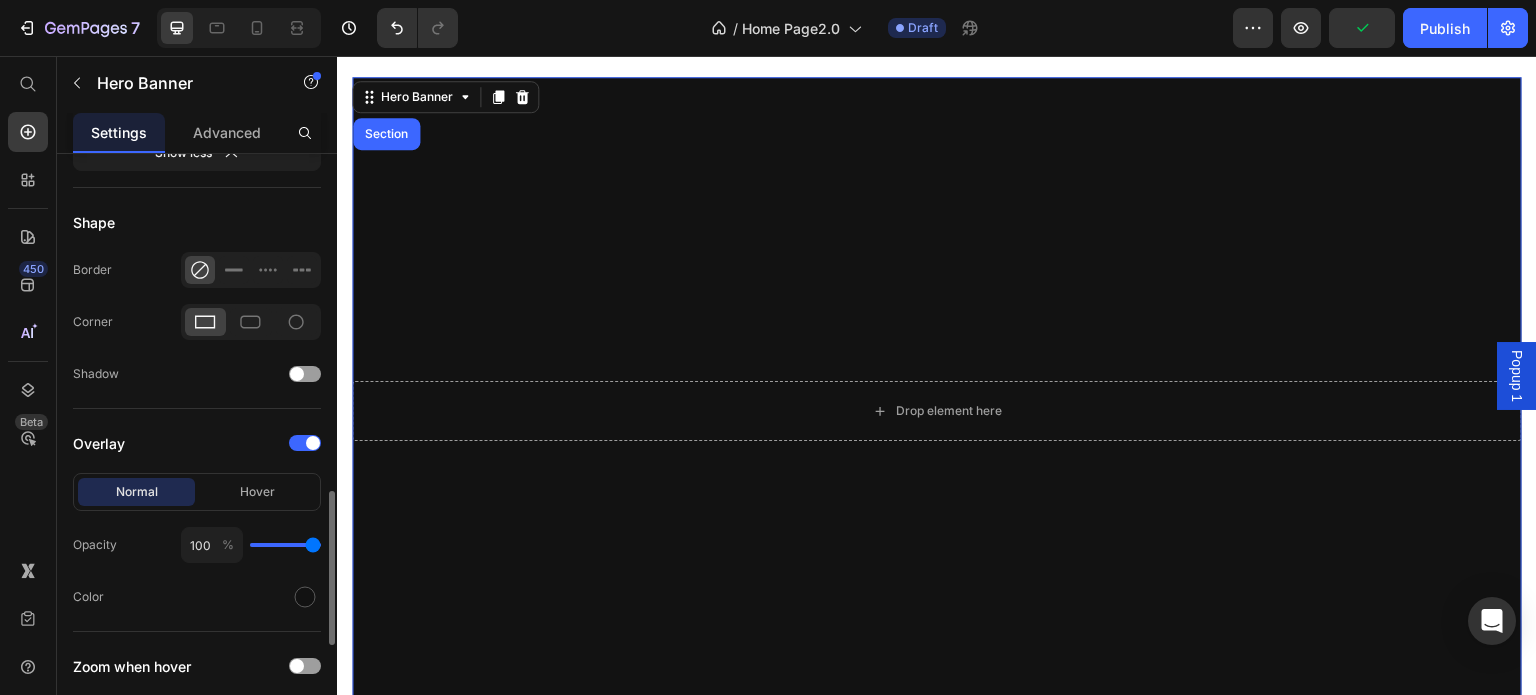 drag, startPoint x: 304, startPoint y: 547, endPoint x: 275, endPoint y: 547, distance: 29 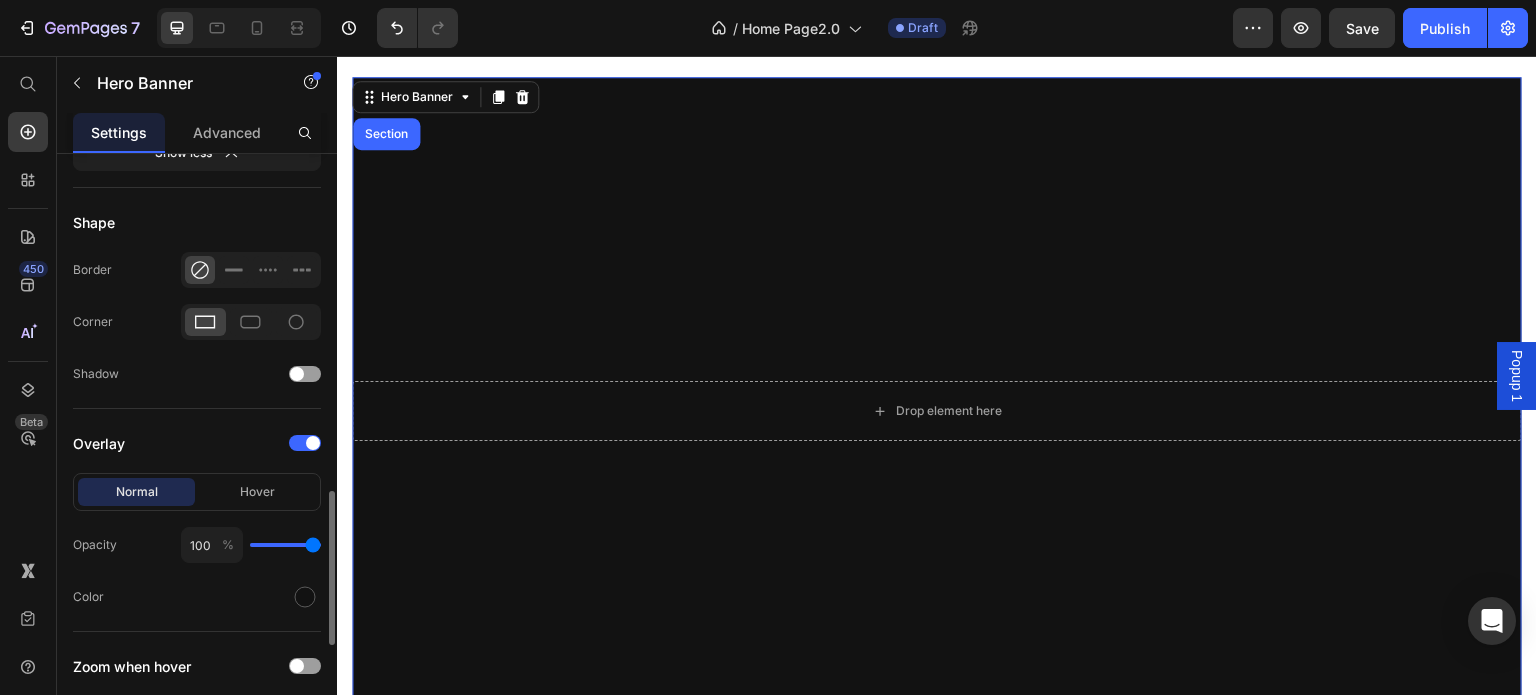 type on "47" 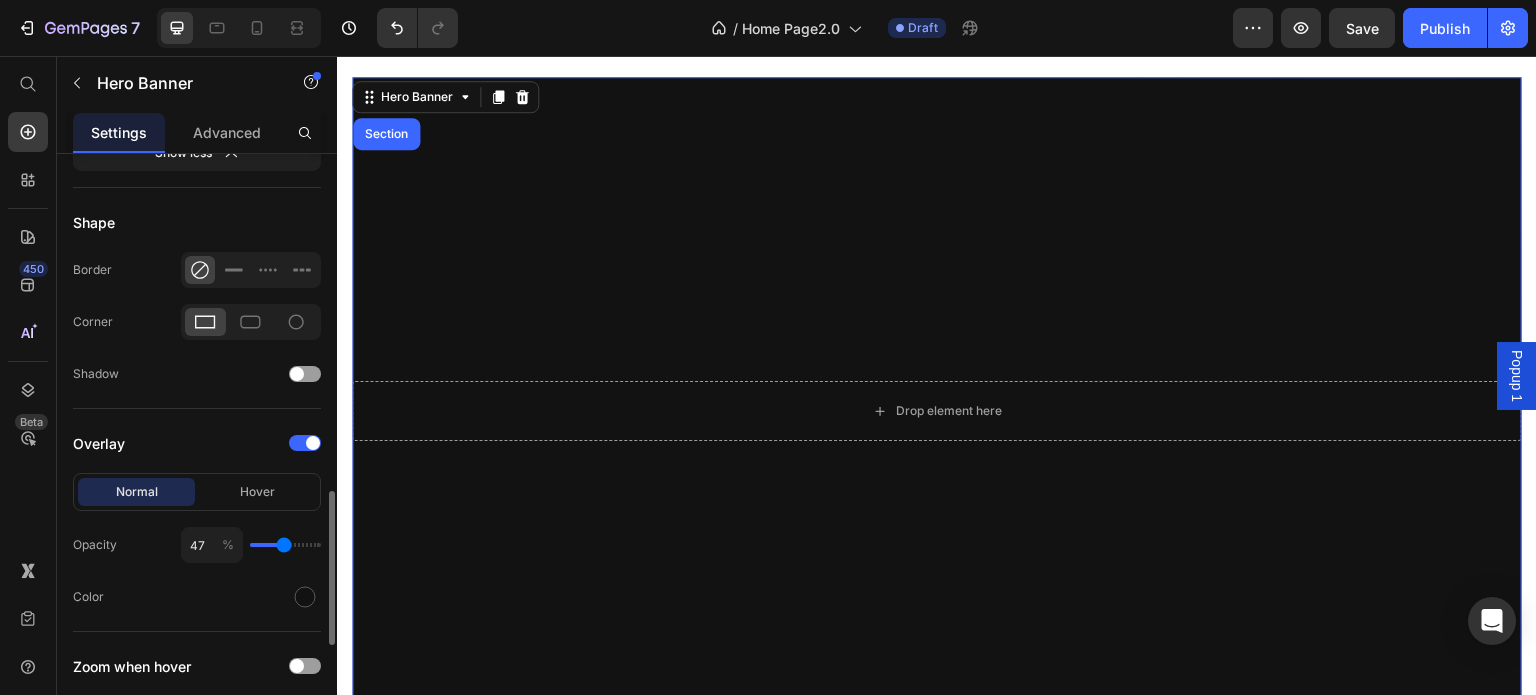 type on "47" 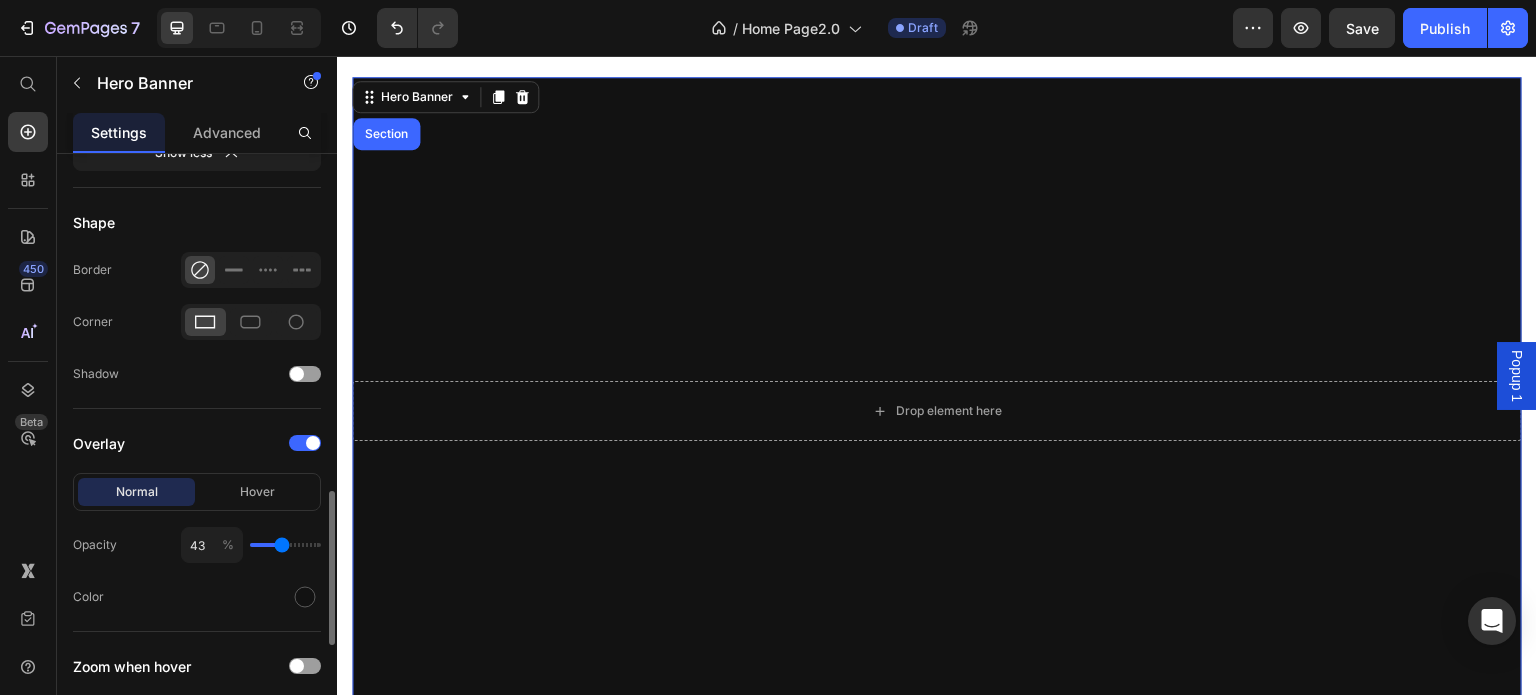type on "36" 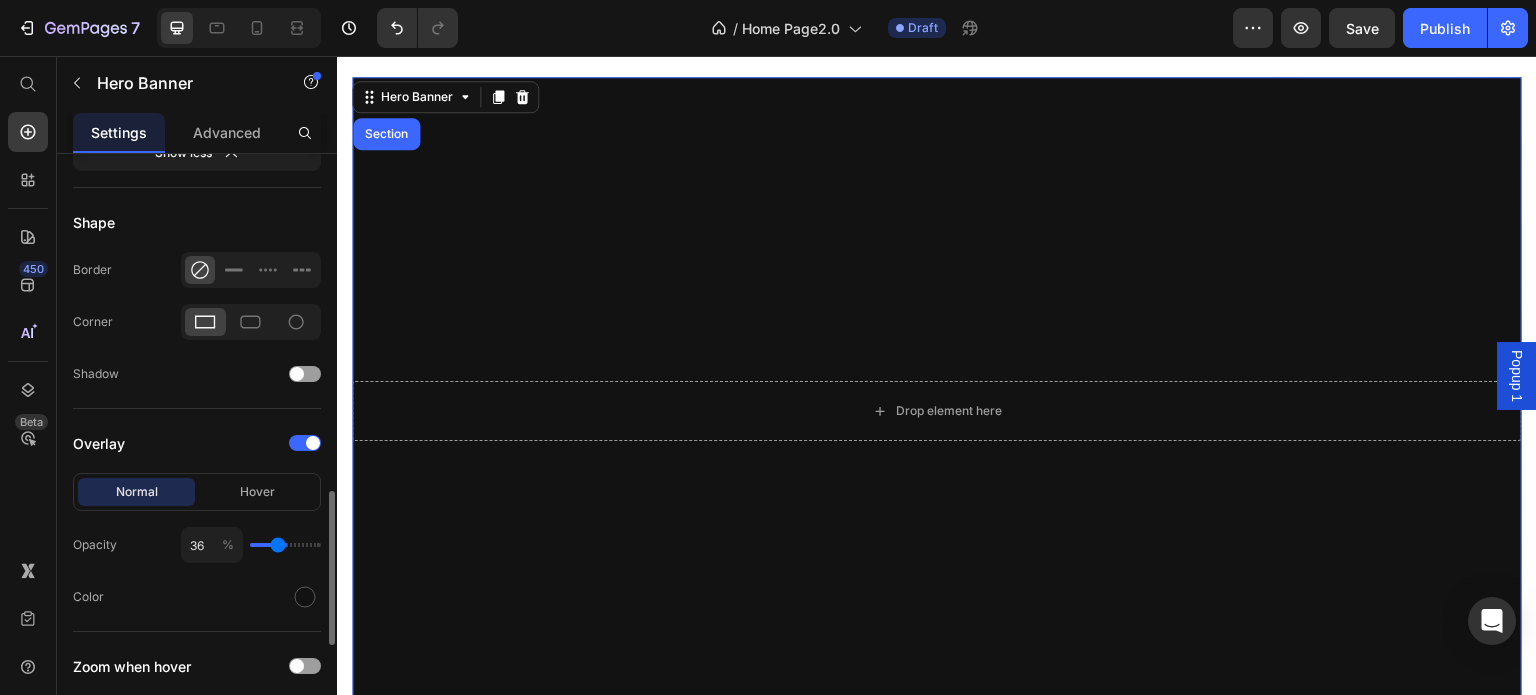 type on "25" 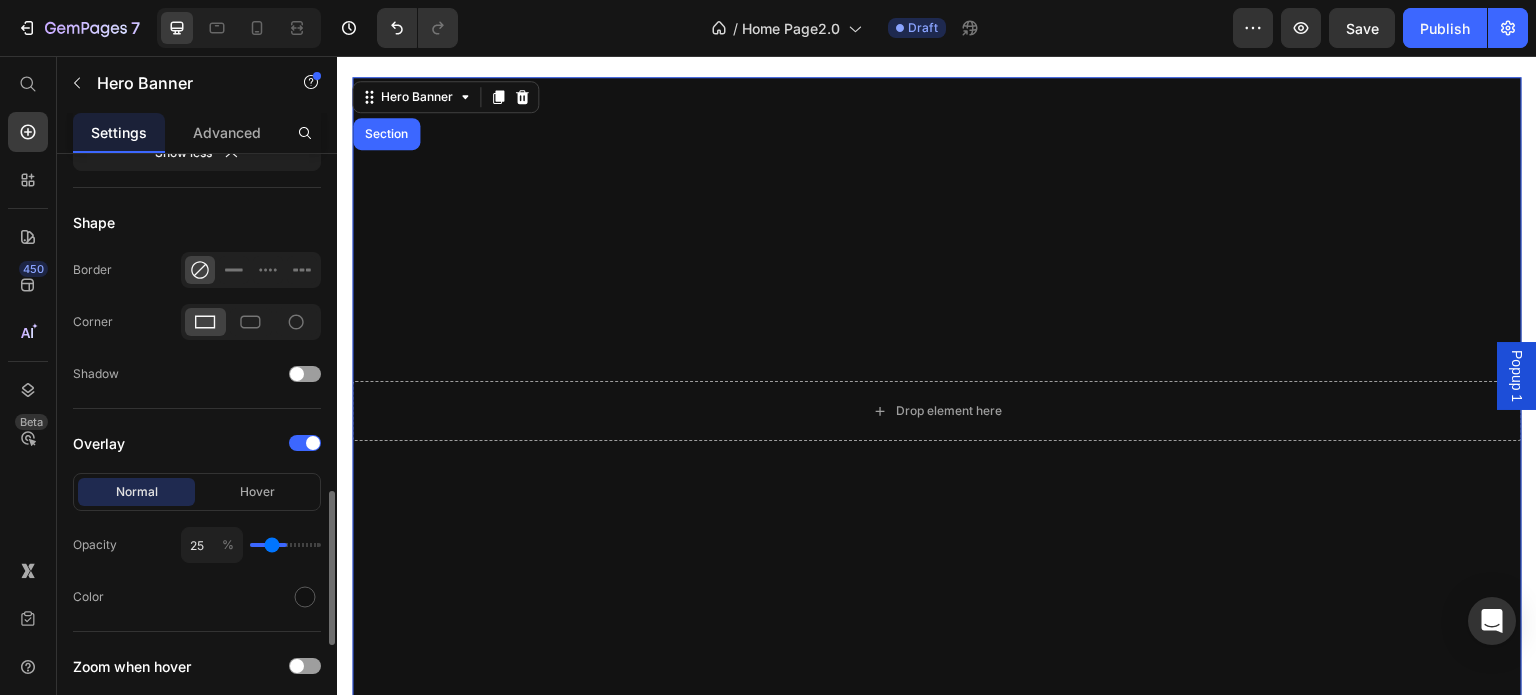 type on "20" 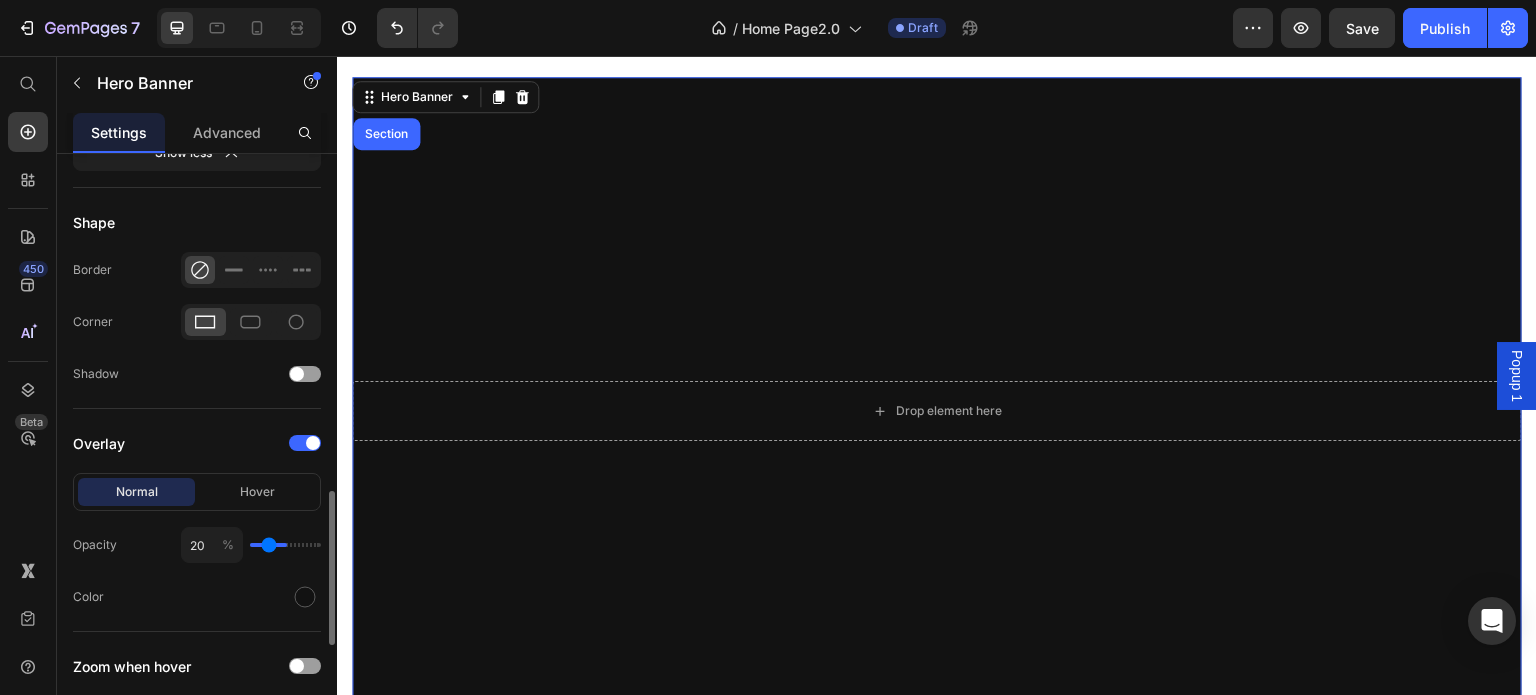 type on "12" 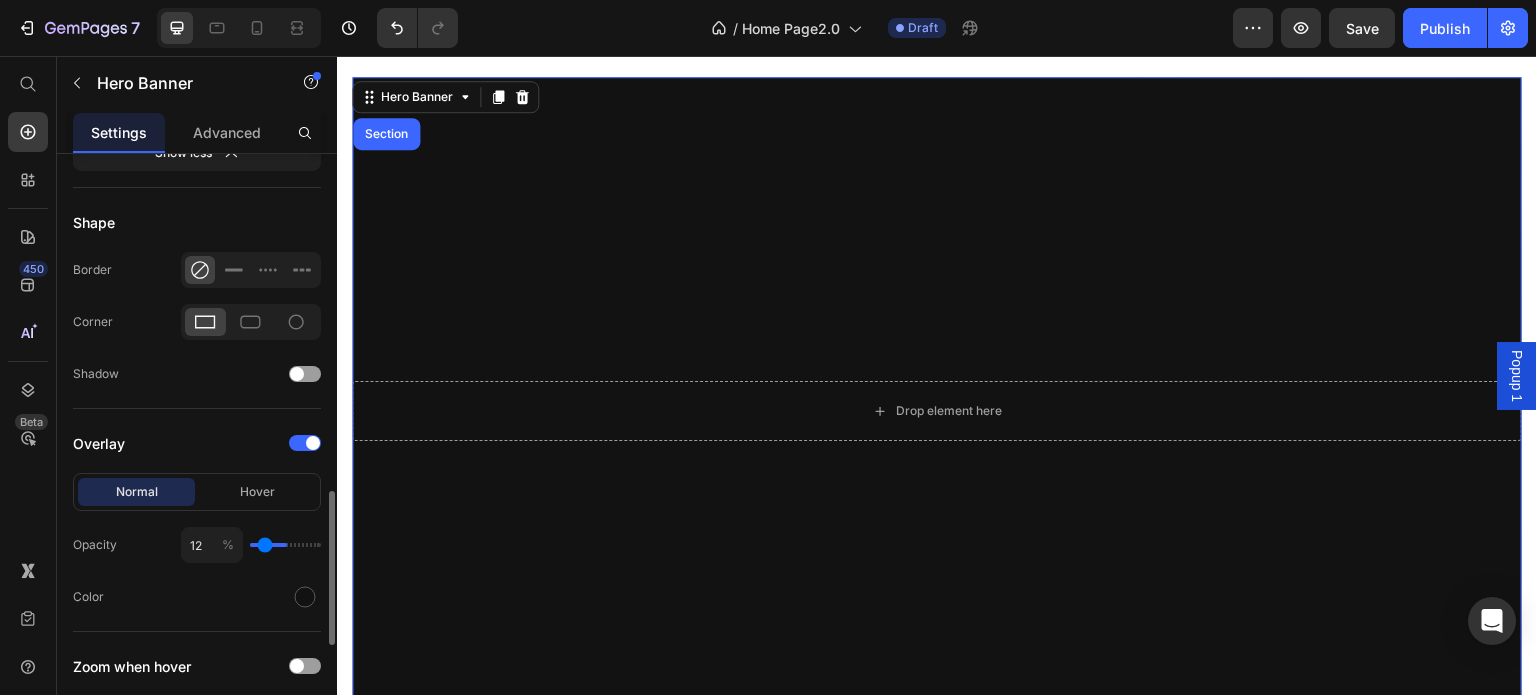 type on "9" 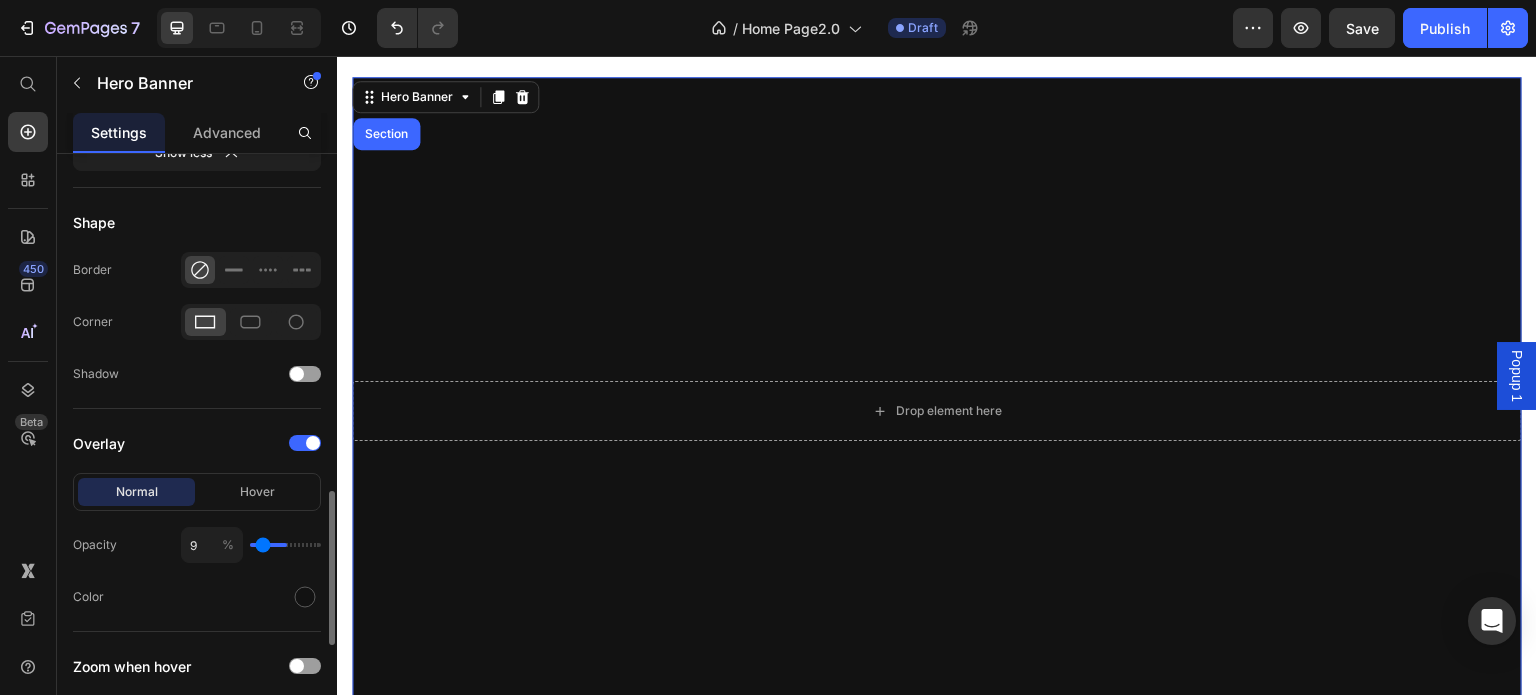 type on "8" 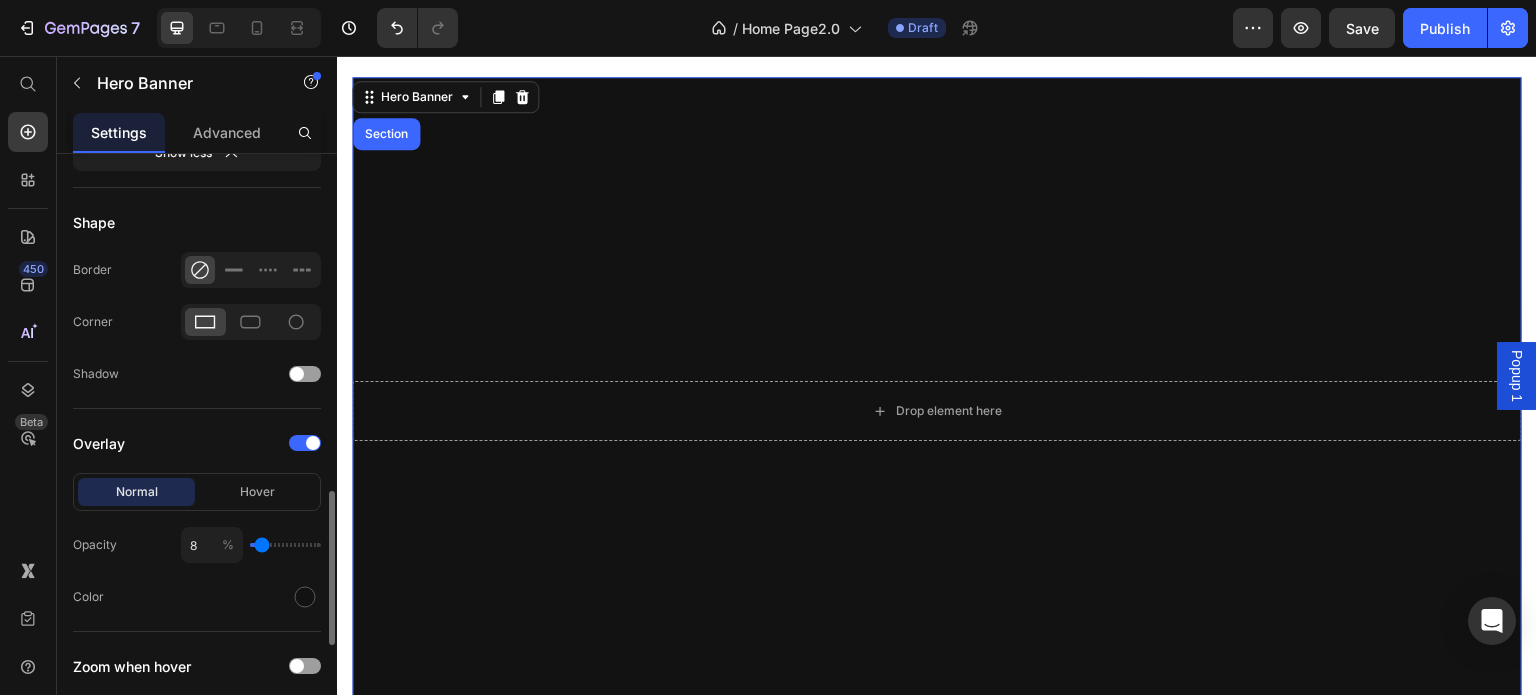 type on "4" 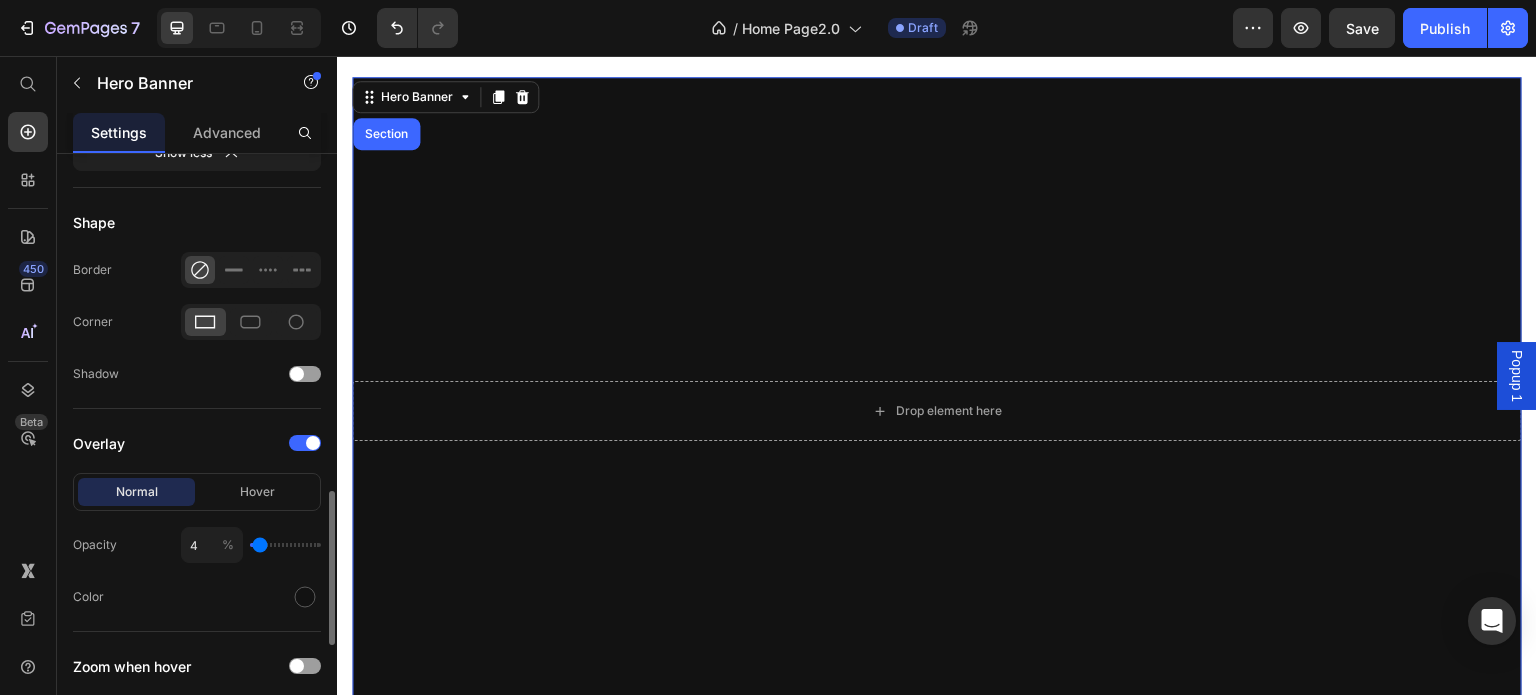 type on "0" 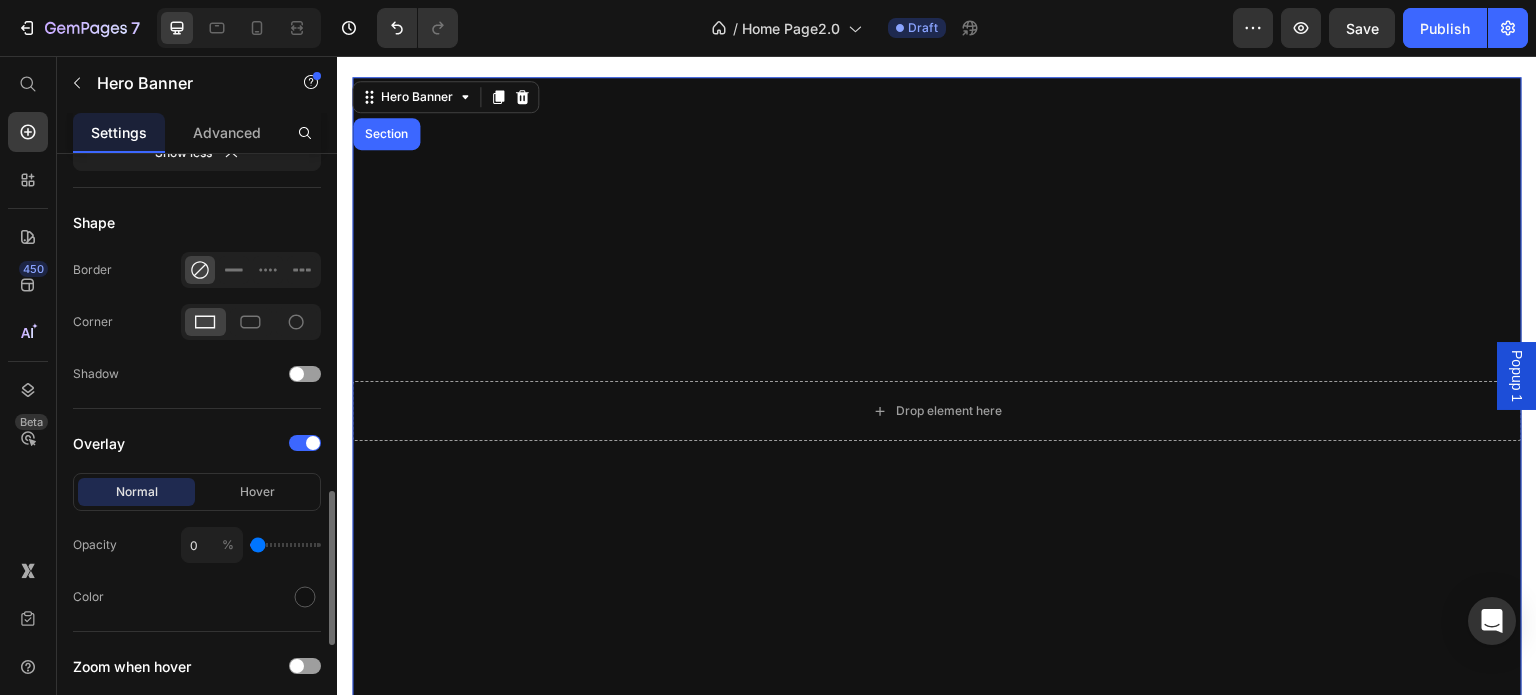 drag, startPoint x: 284, startPoint y: 541, endPoint x: 232, endPoint y: 550, distance: 52.773098 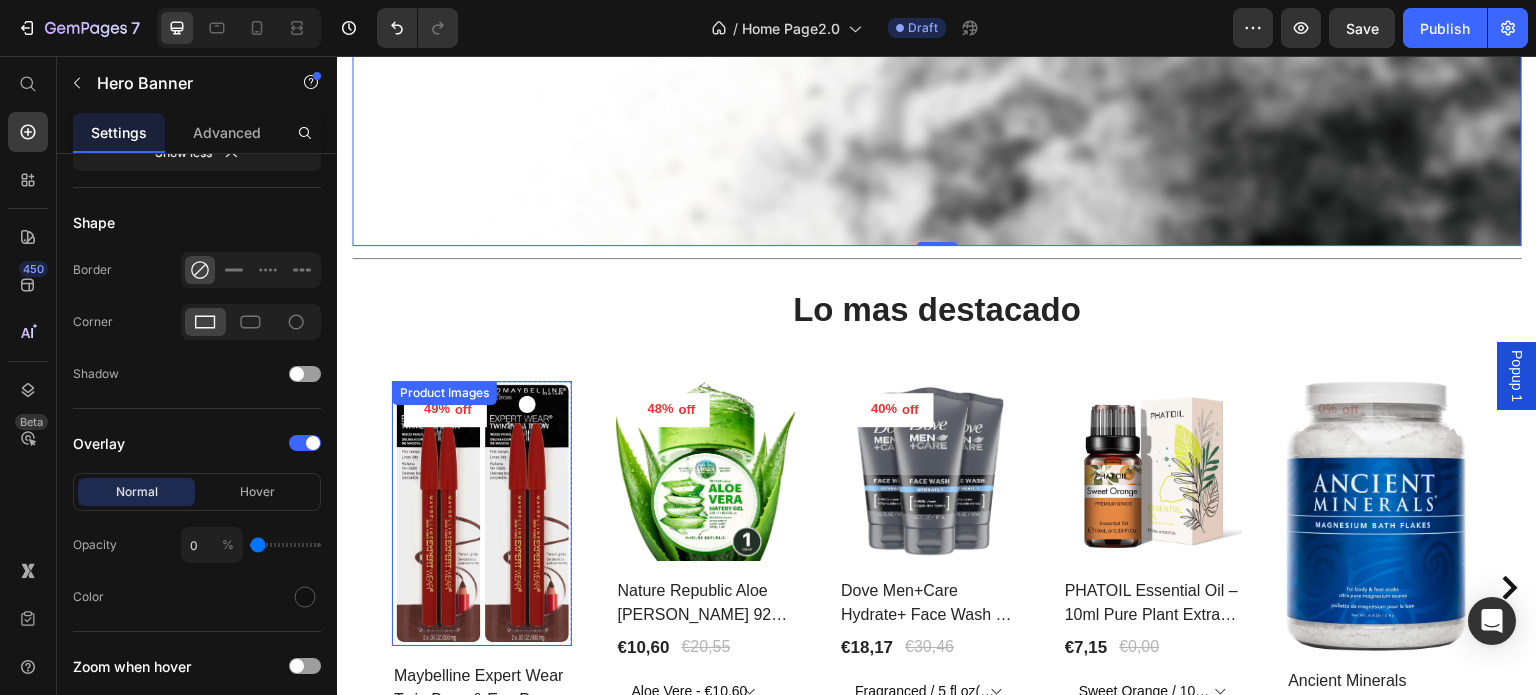 scroll, scrollTop: 200, scrollLeft: 0, axis: vertical 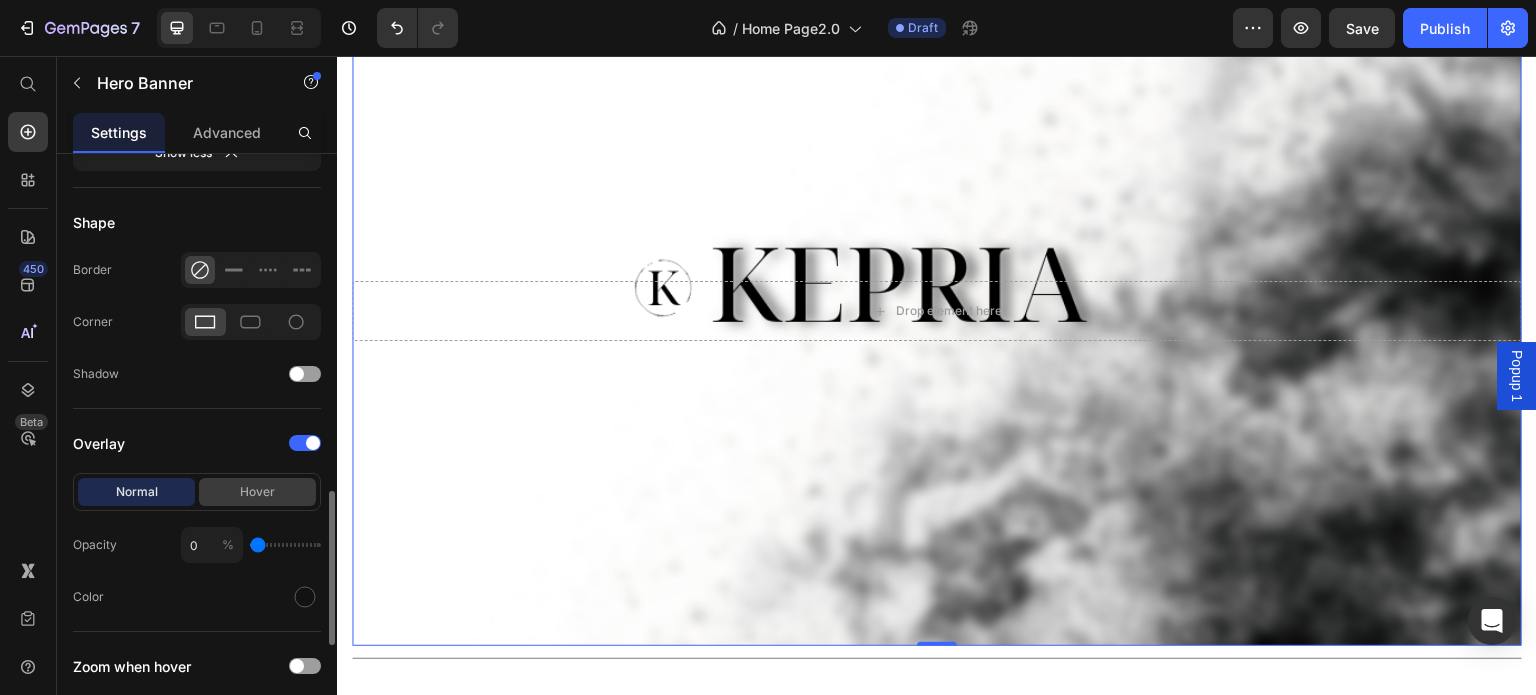 click on "Hover" at bounding box center (257, 492) 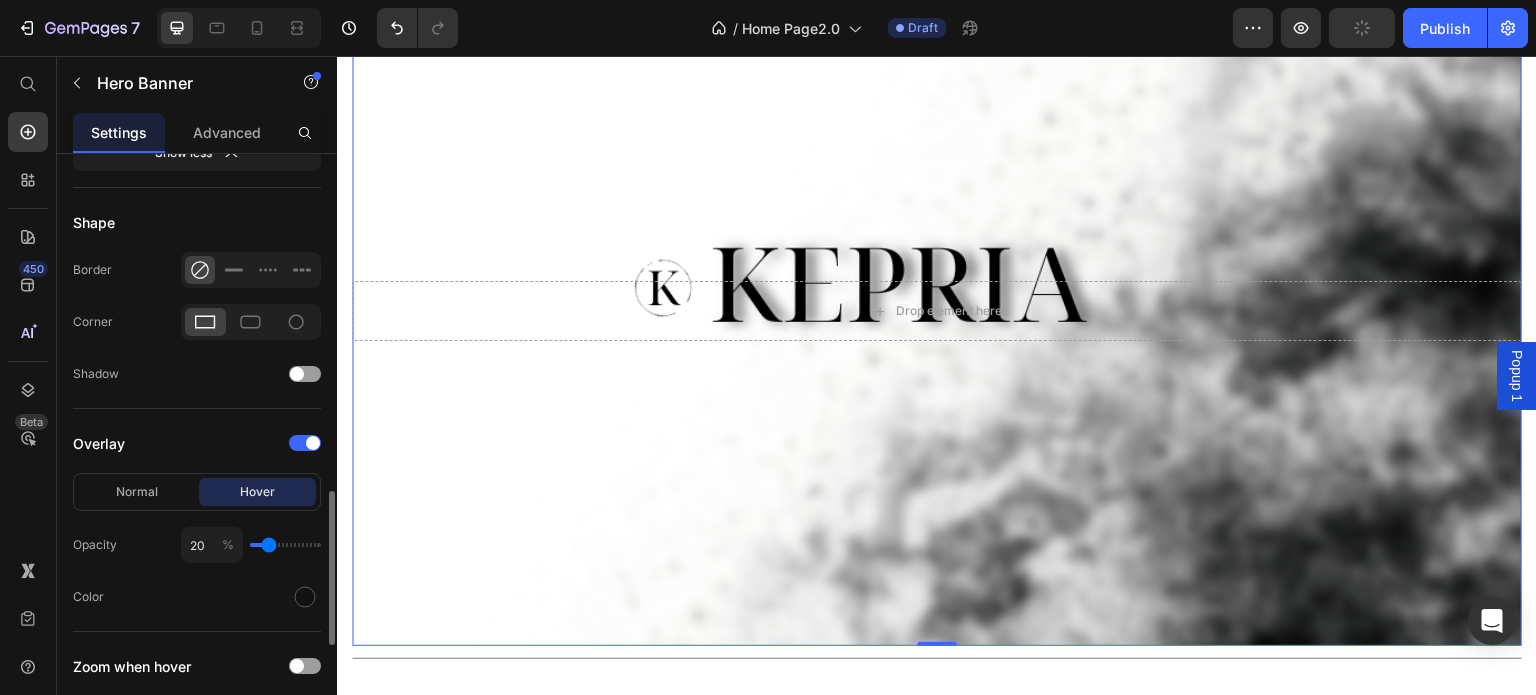 click on "20 %" 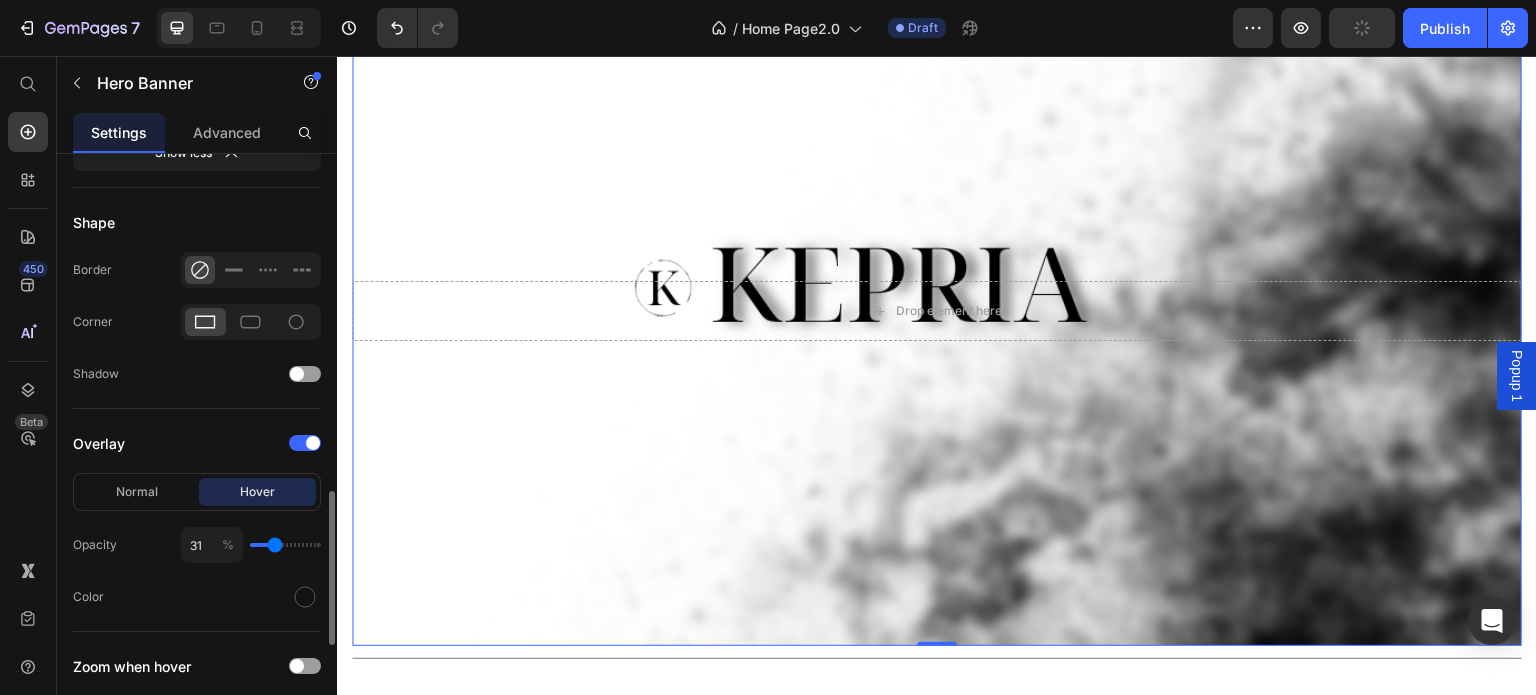 type on "33" 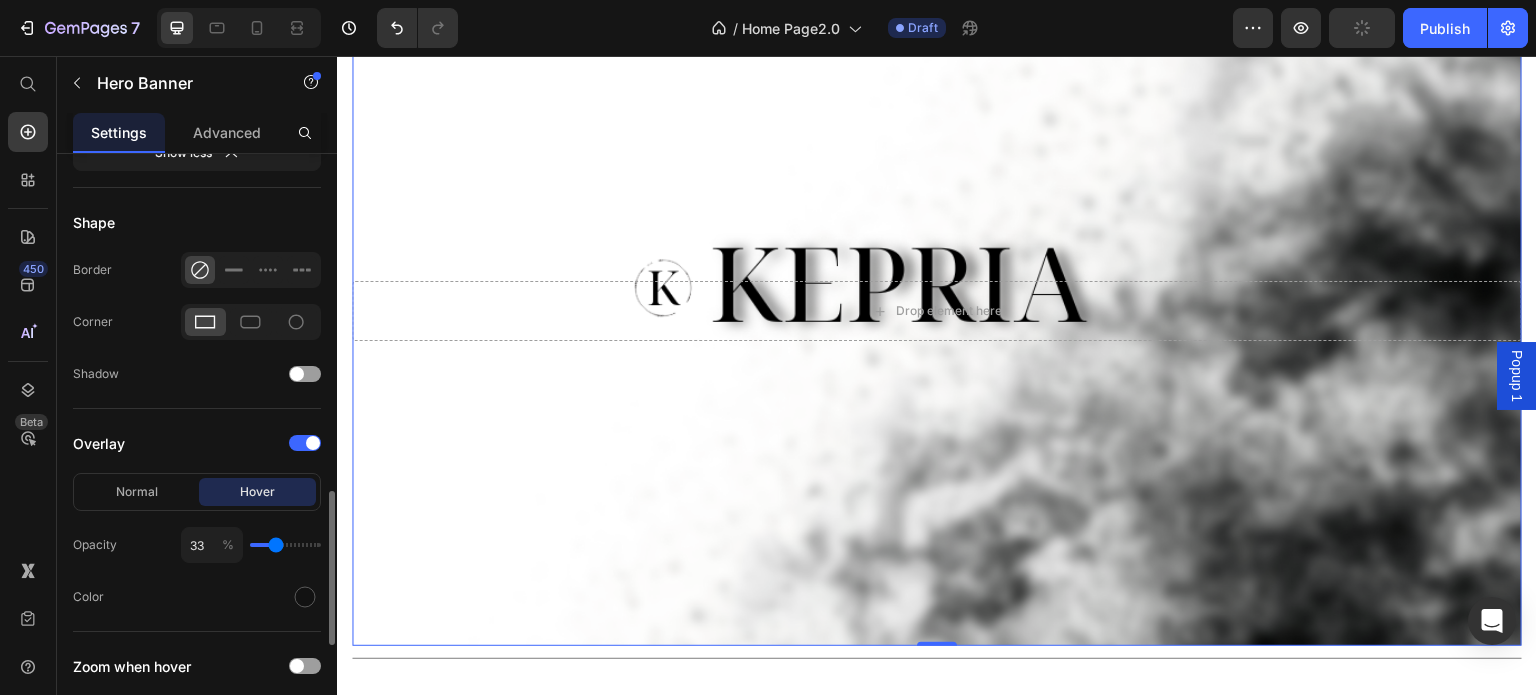 type on "34" 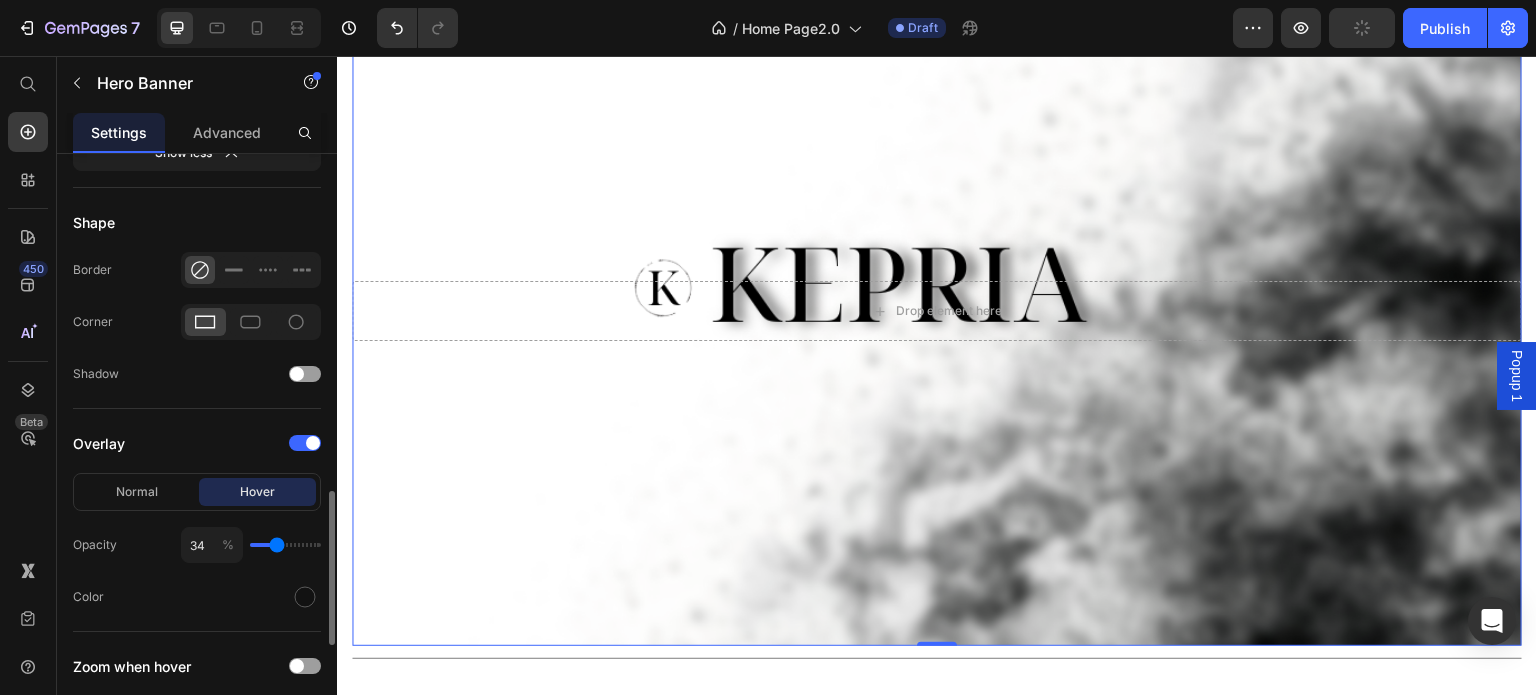 type on "36" 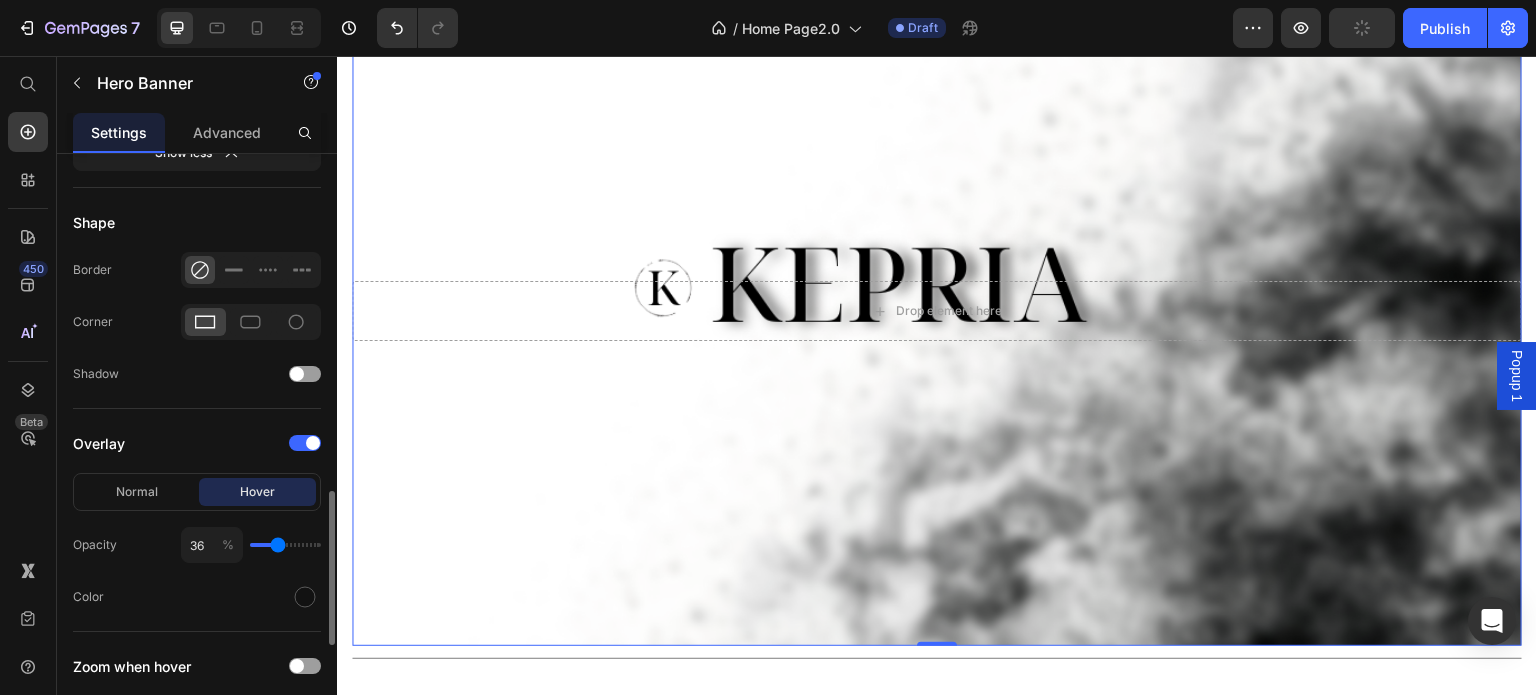 type on "37" 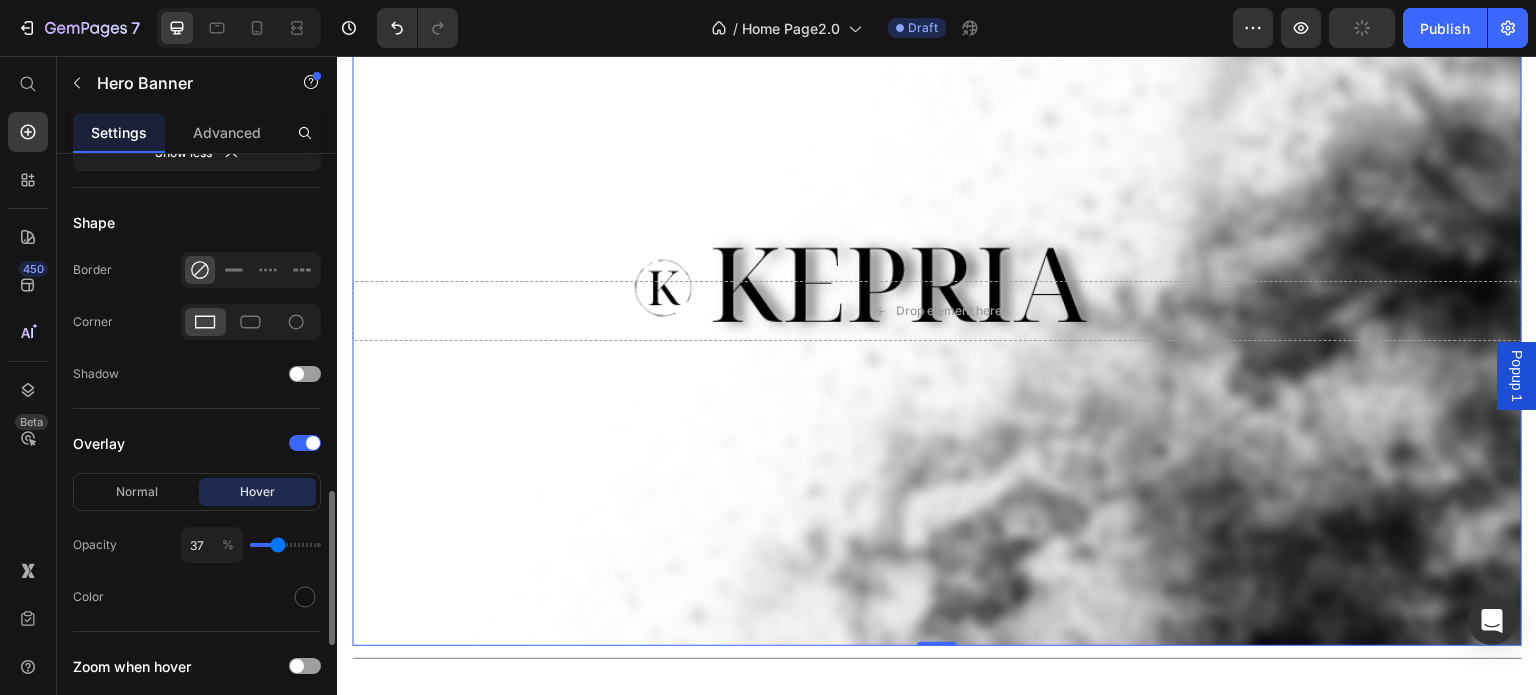 type on "40" 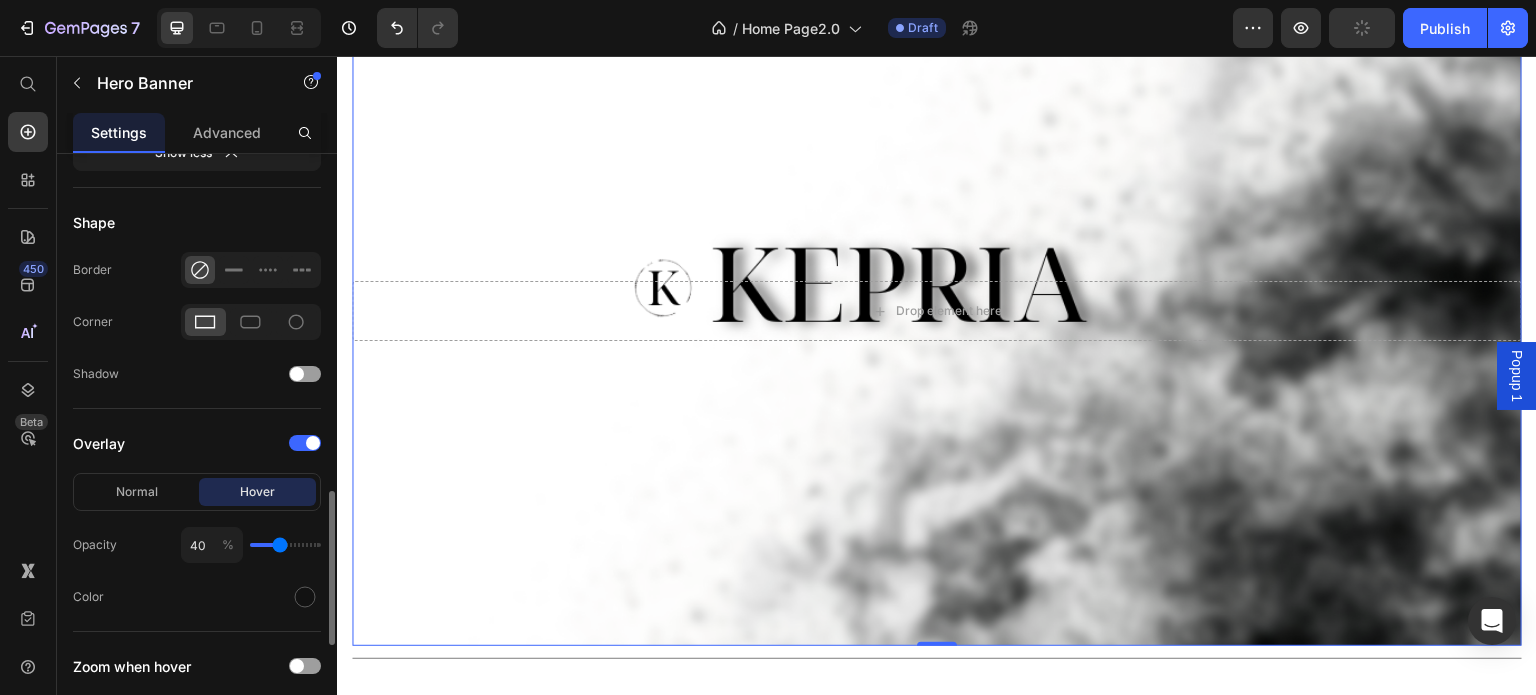 type on "41" 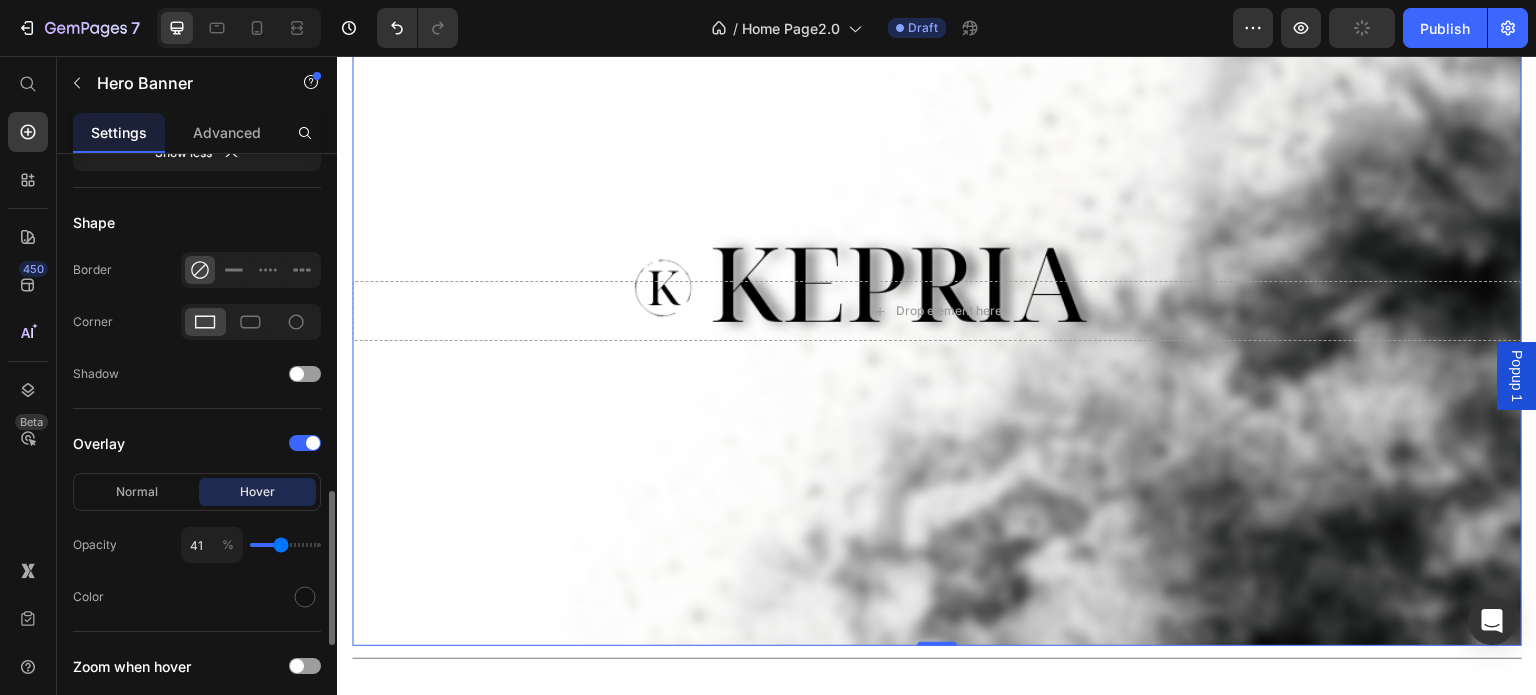 type on "43" 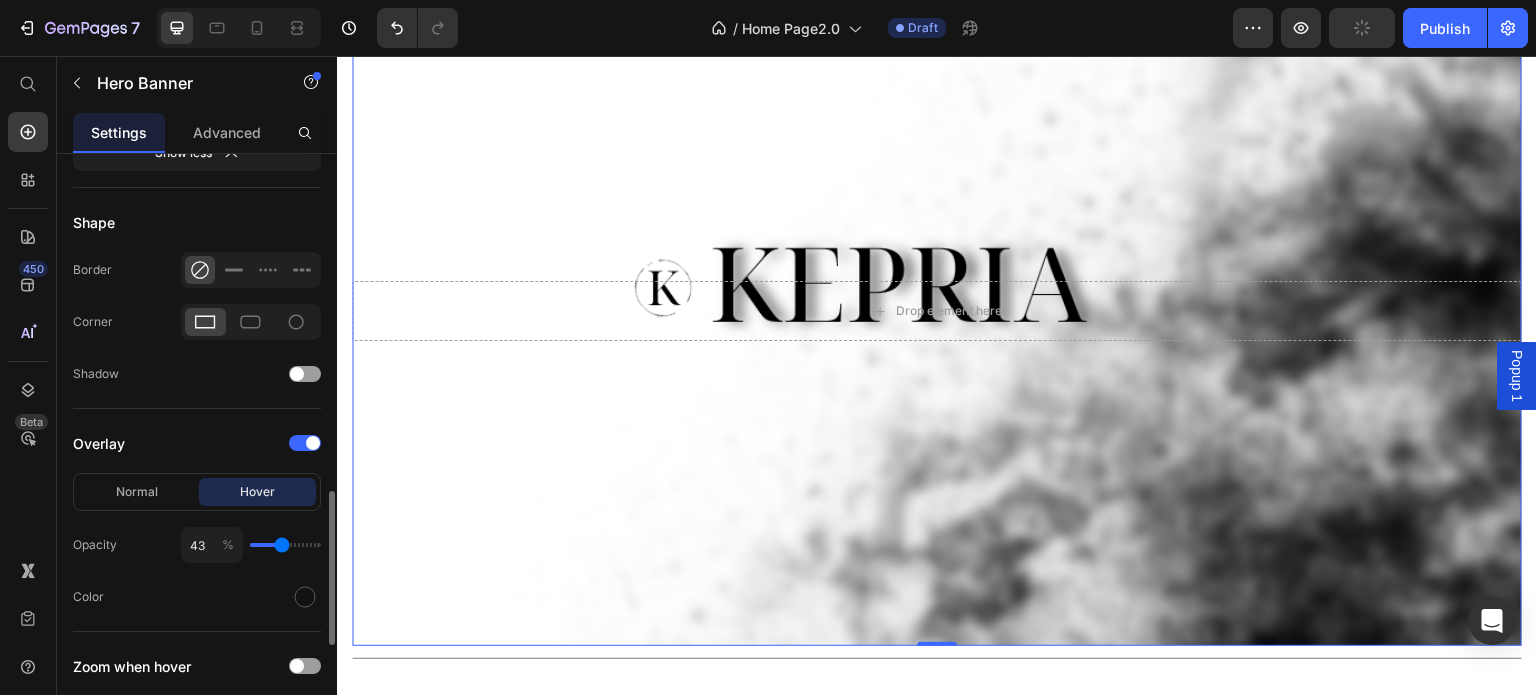 type on "44" 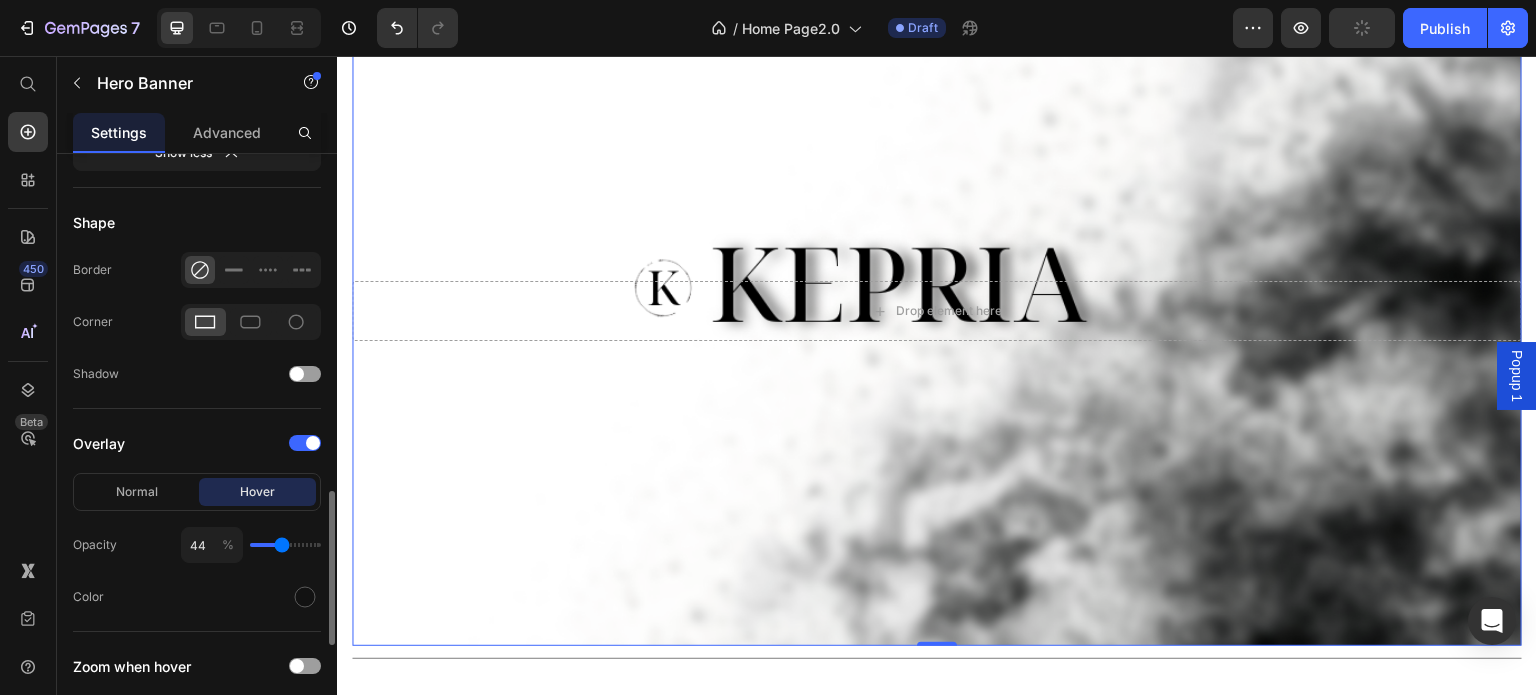 type on "46" 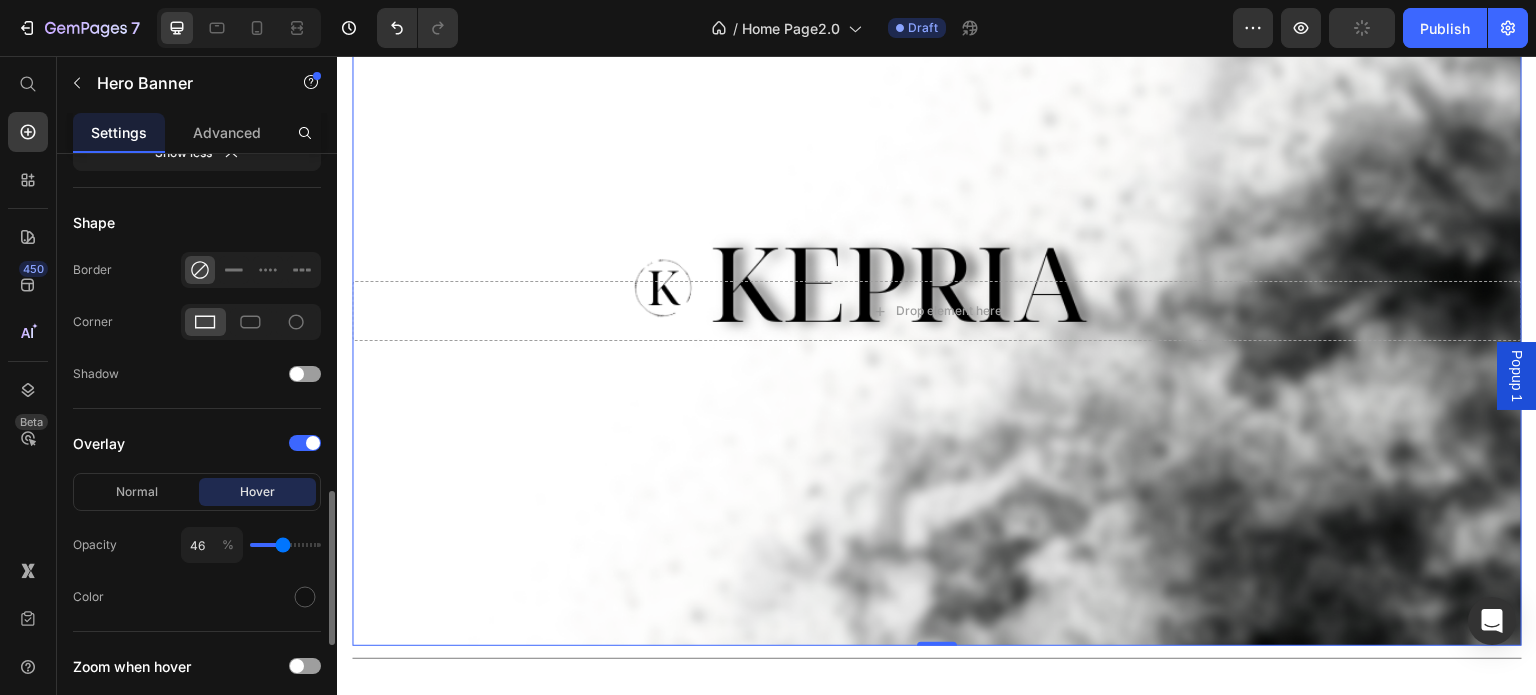 type on "47" 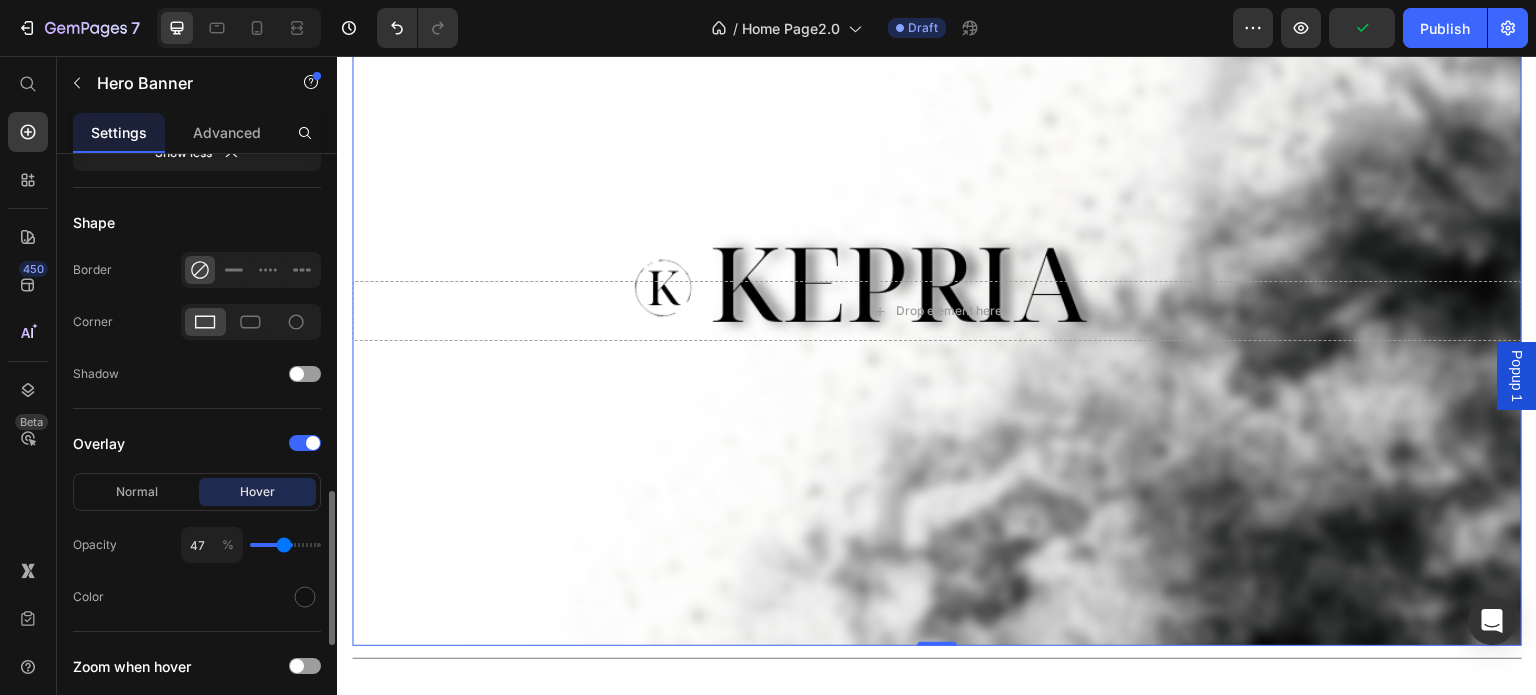 type on "56" 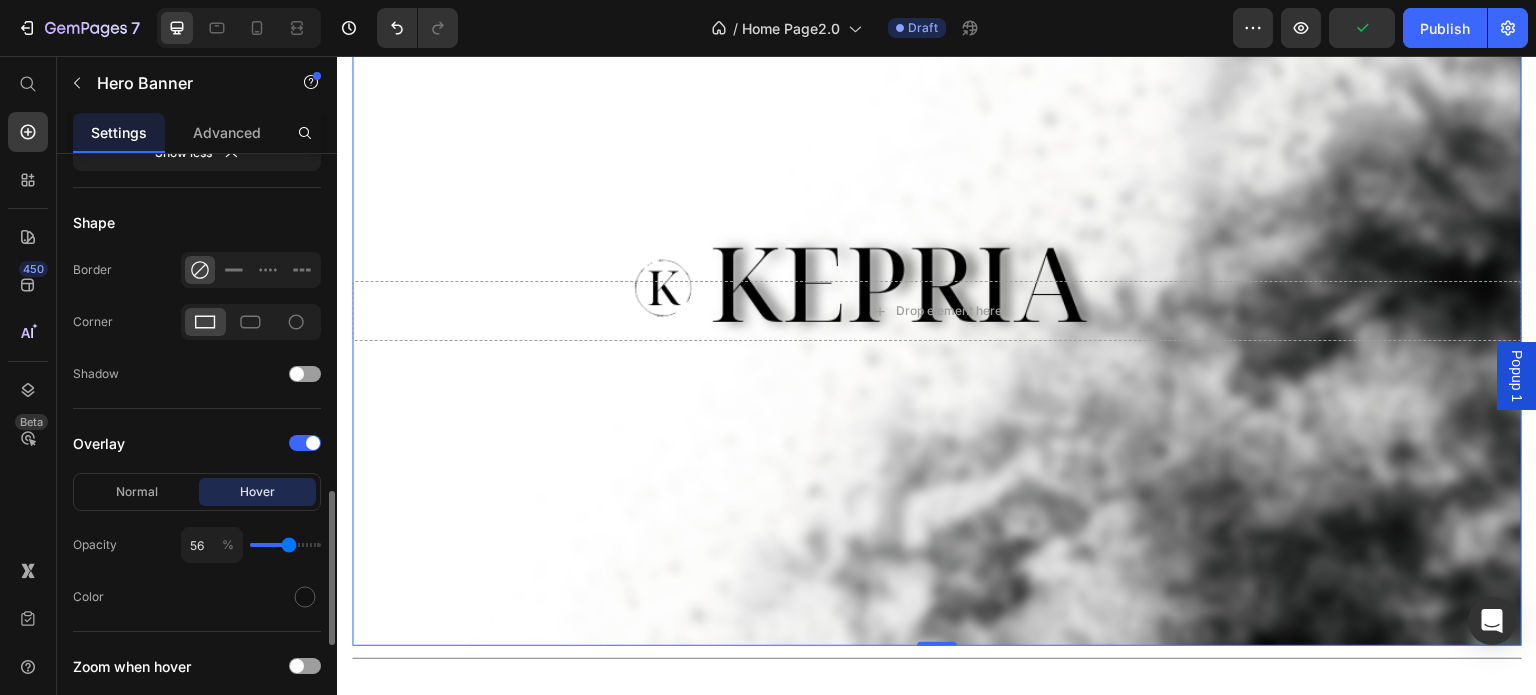 type on "57" 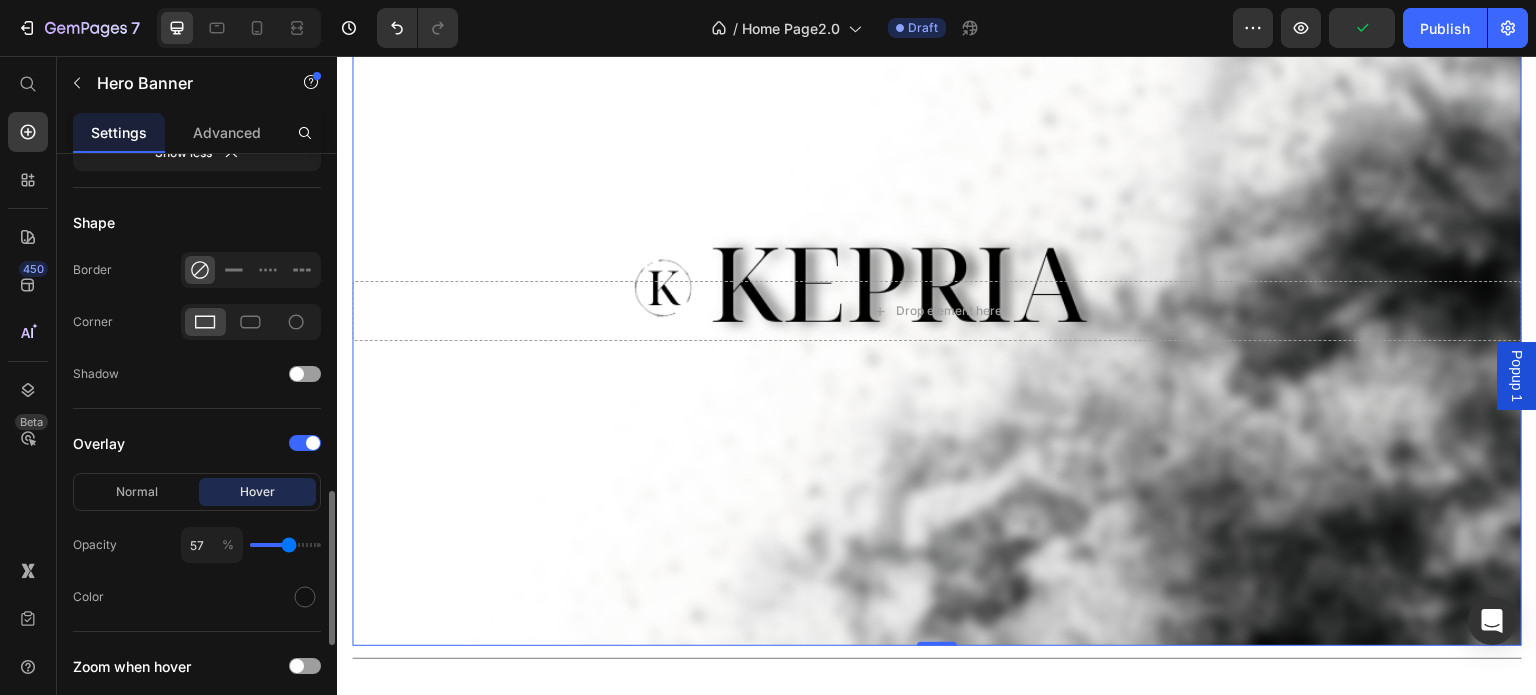 type on "59" 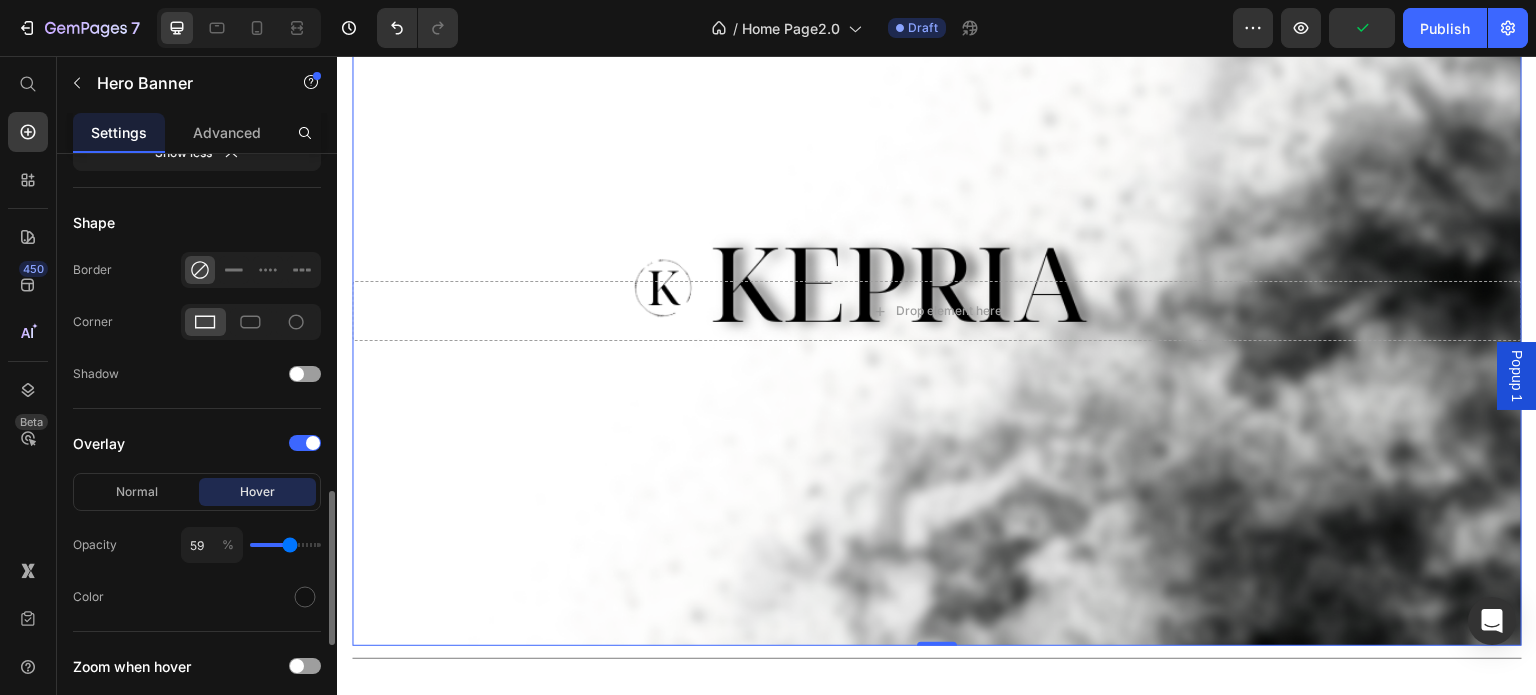 type on "60" 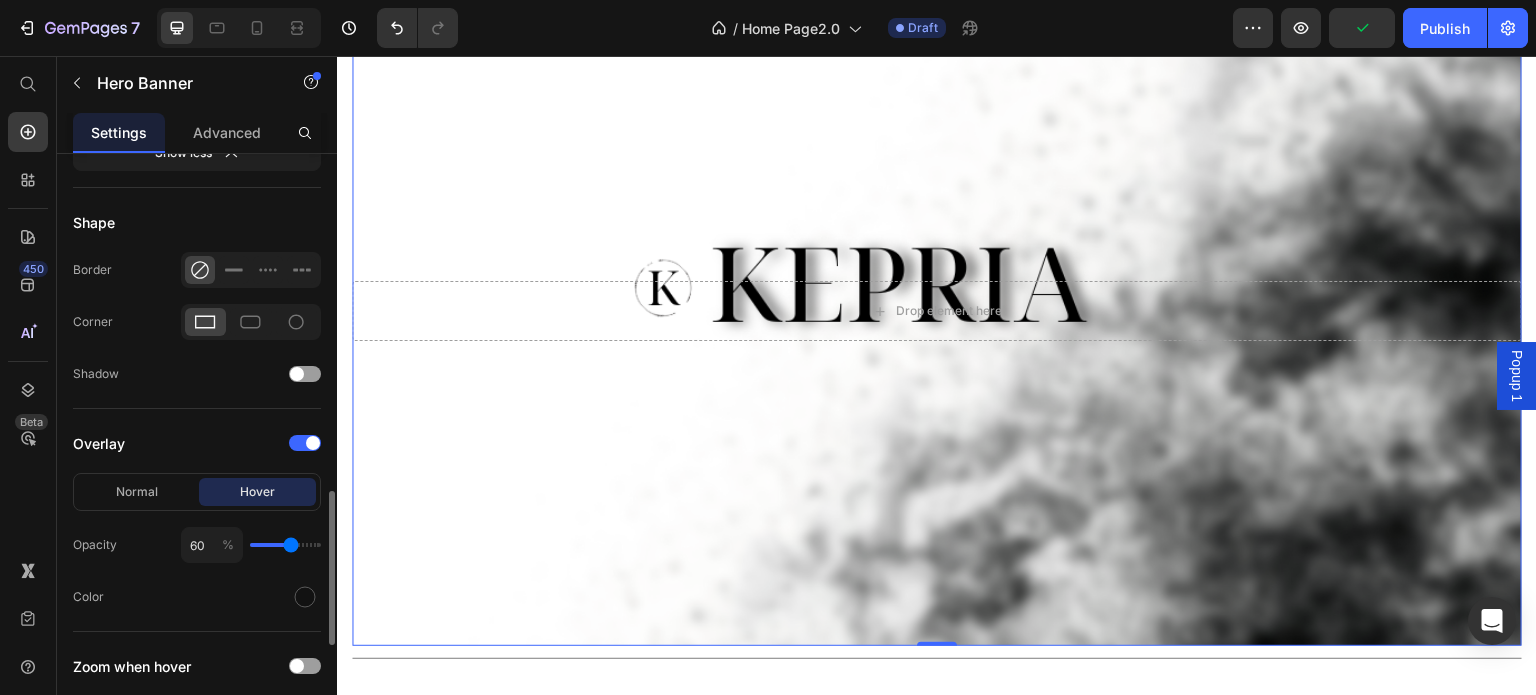 type on "63" 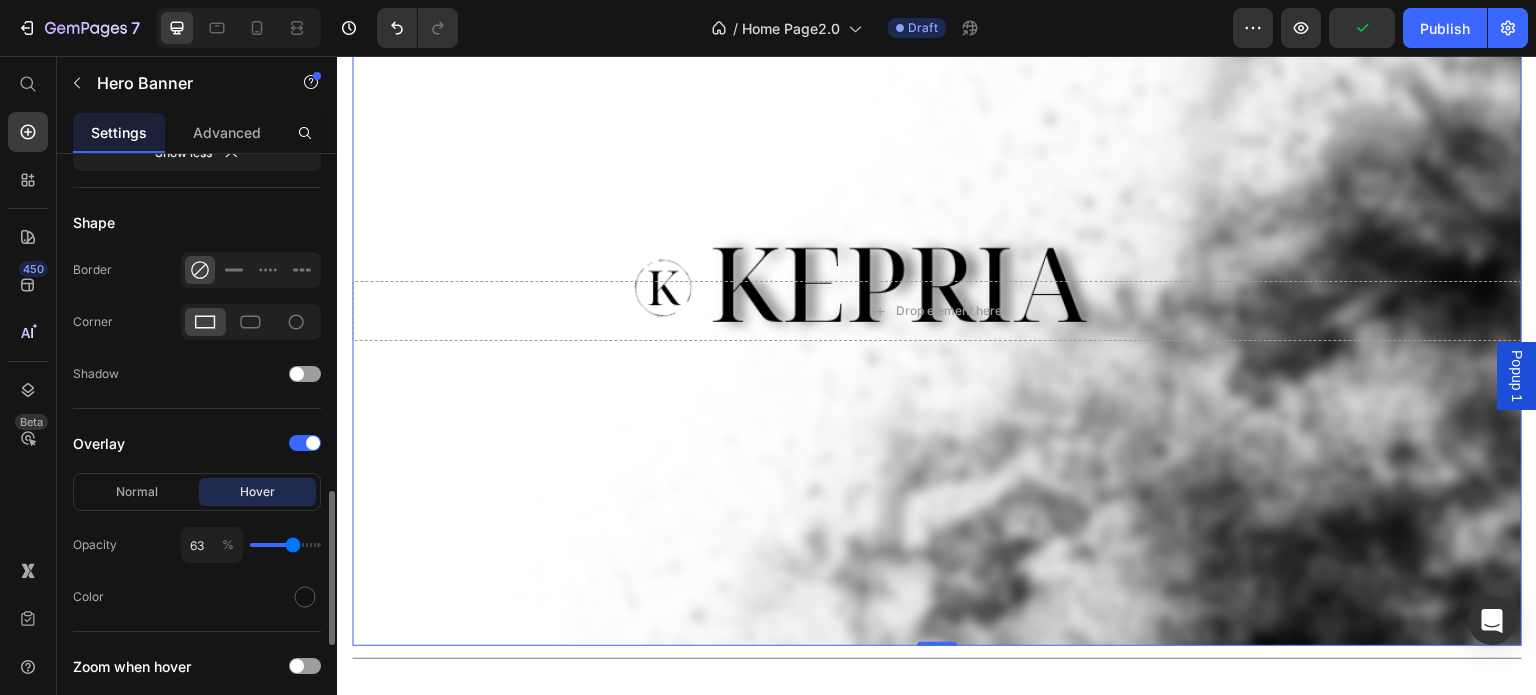 type on "65" 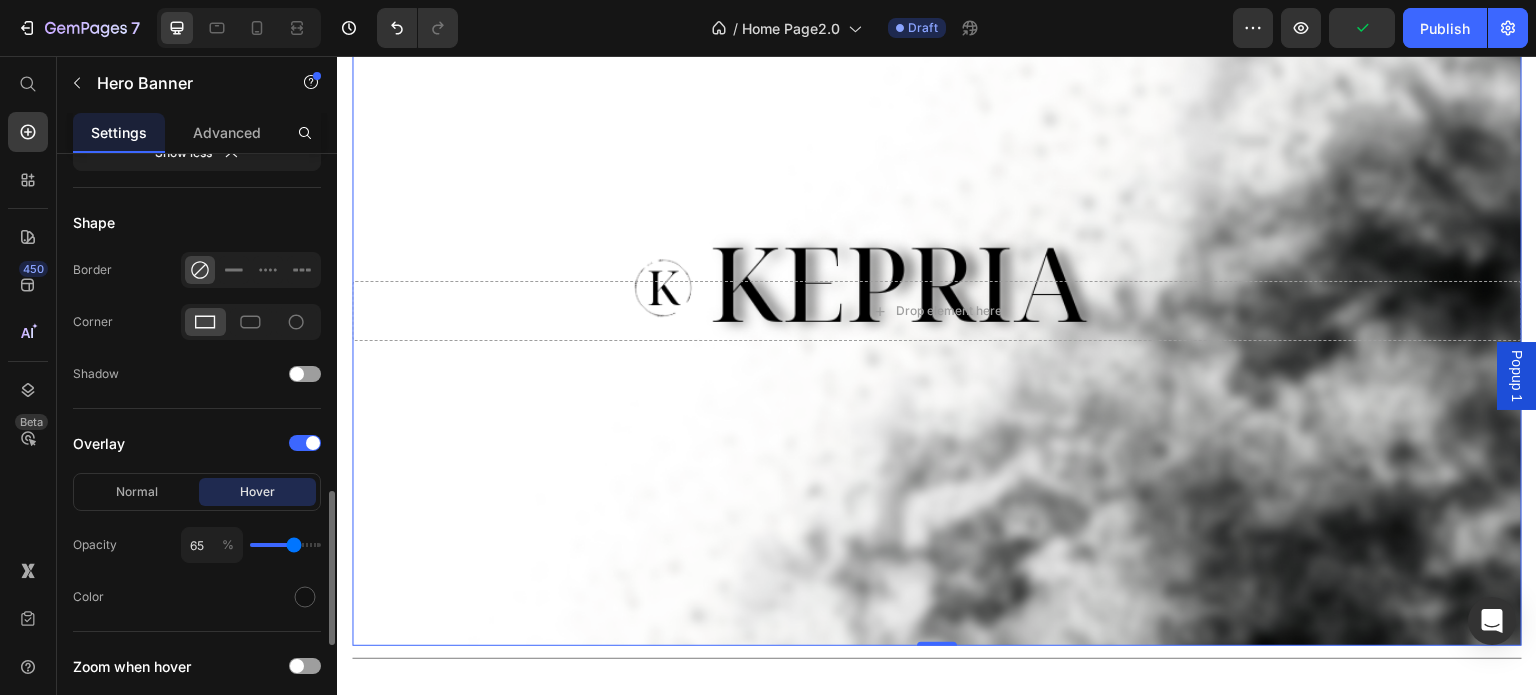type on "66" 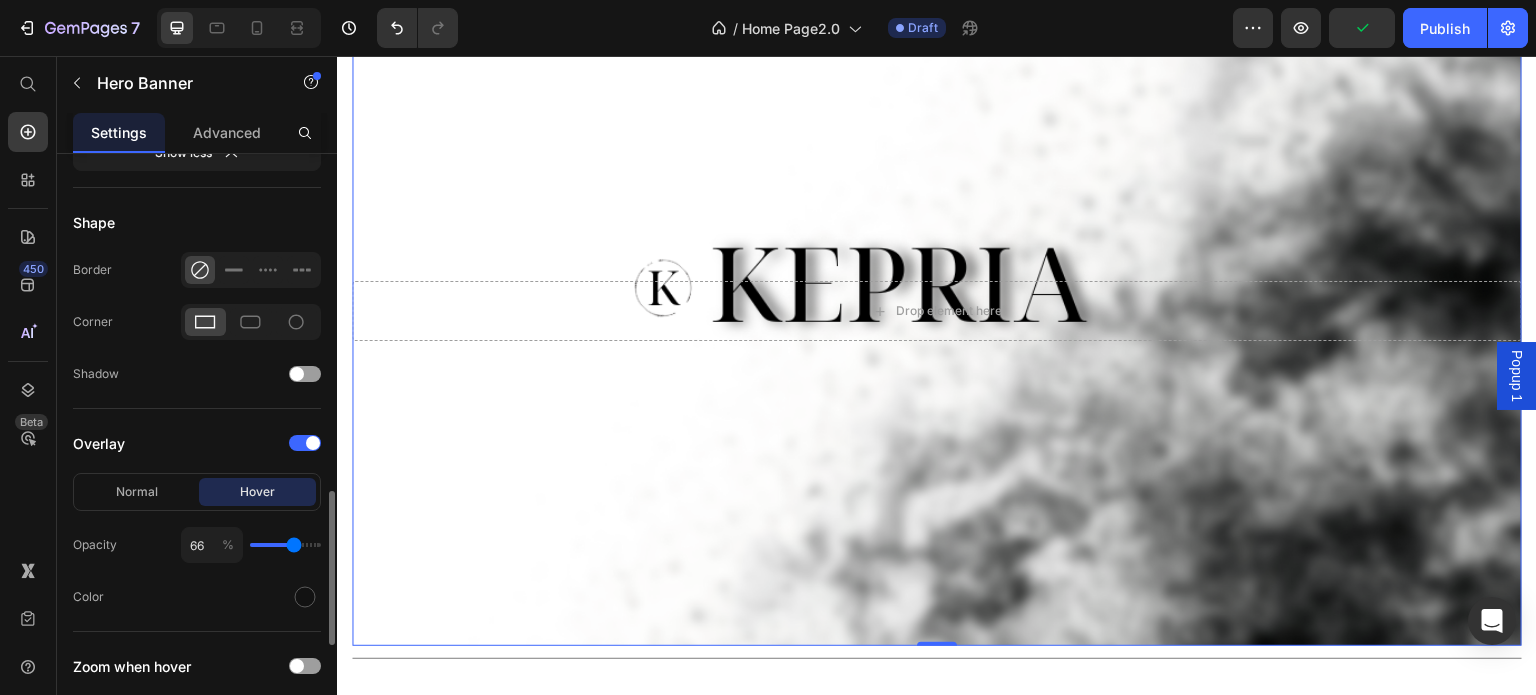 type on "68" 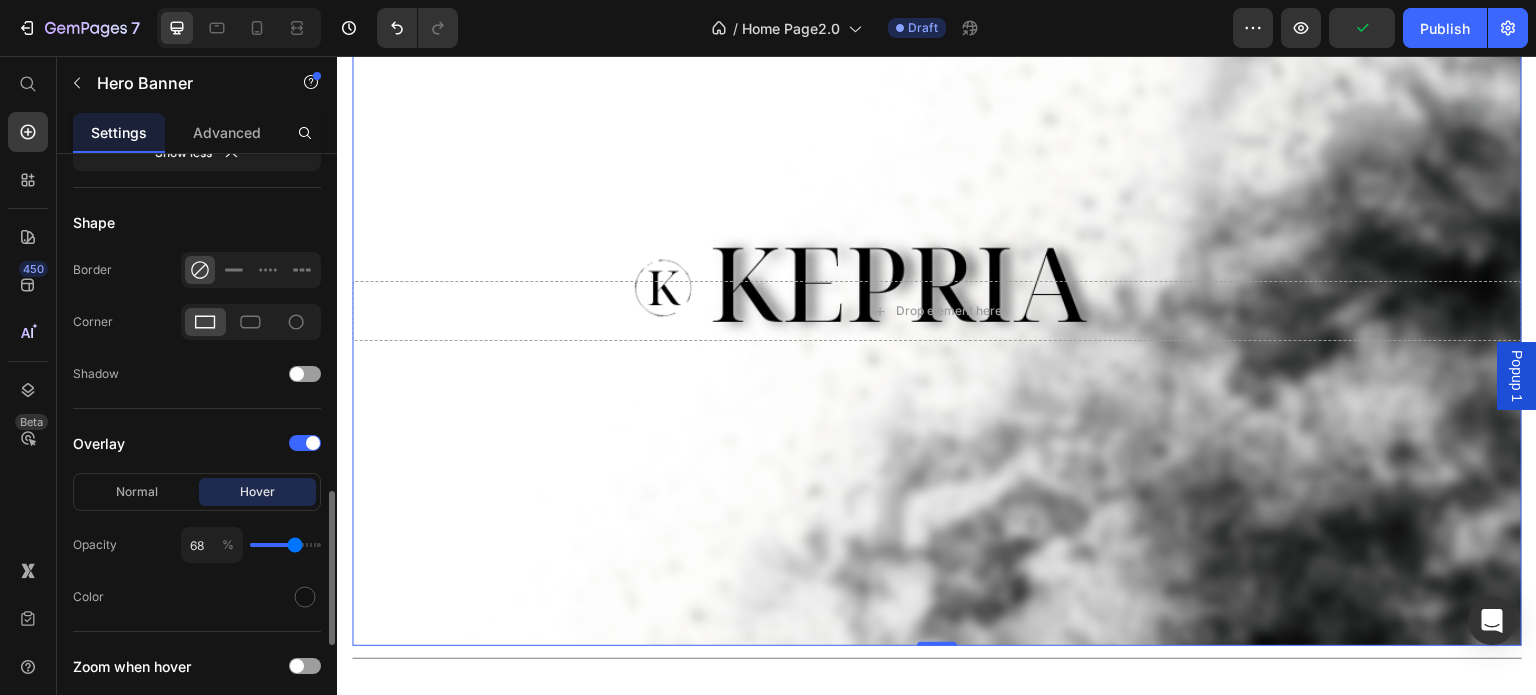 drag, startPoint x: 275, startPoint y: 543, endPoint x: 297, endPoint y: 563, distance: 29.732138 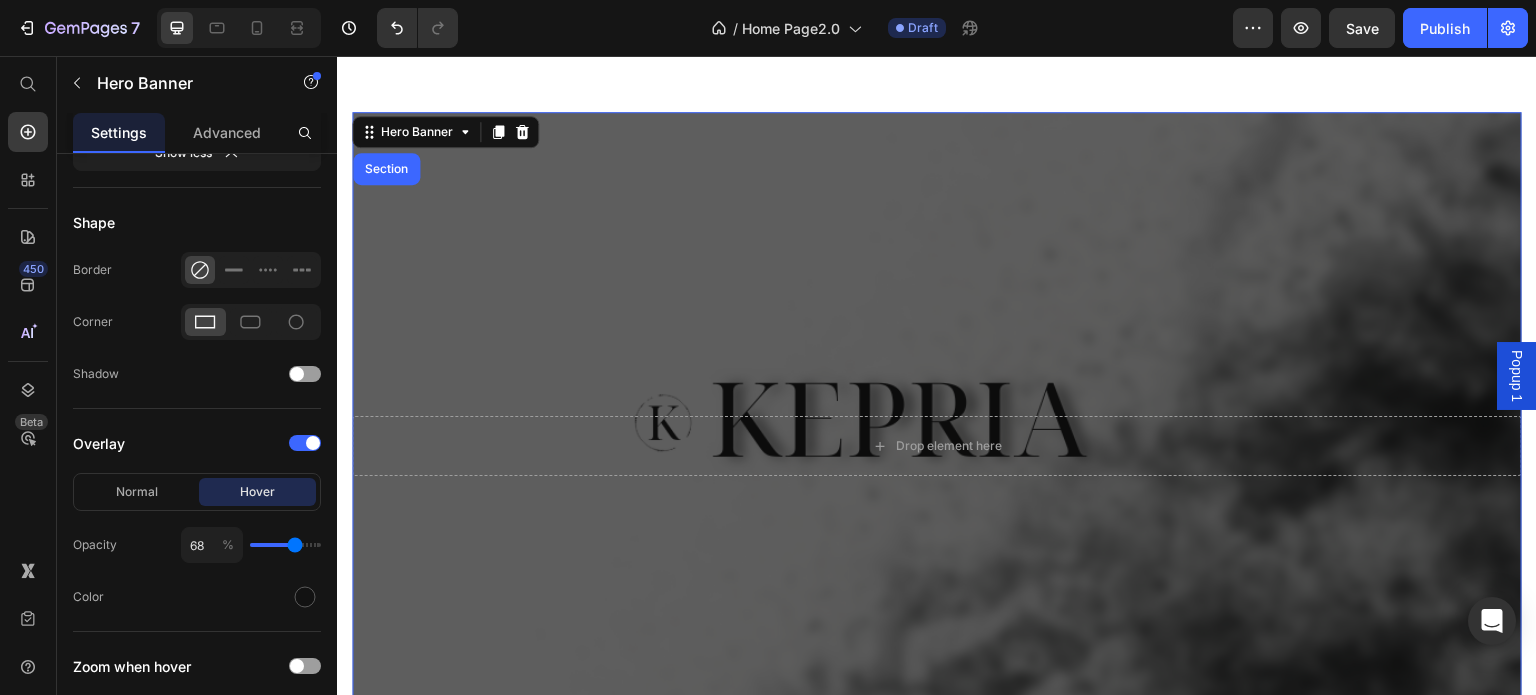 scroll, scrollTop: 100, scrollLeft: 0, axis: vertical 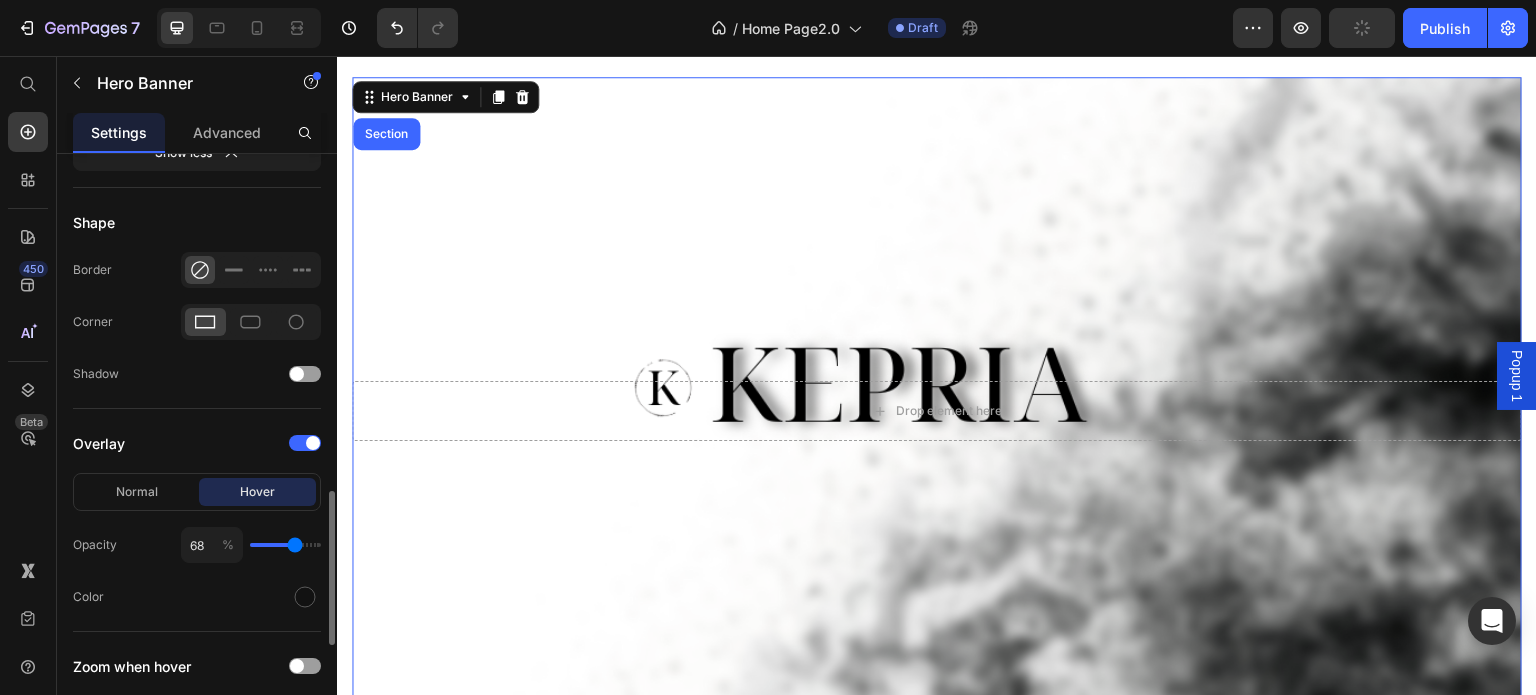 click on "68 %" 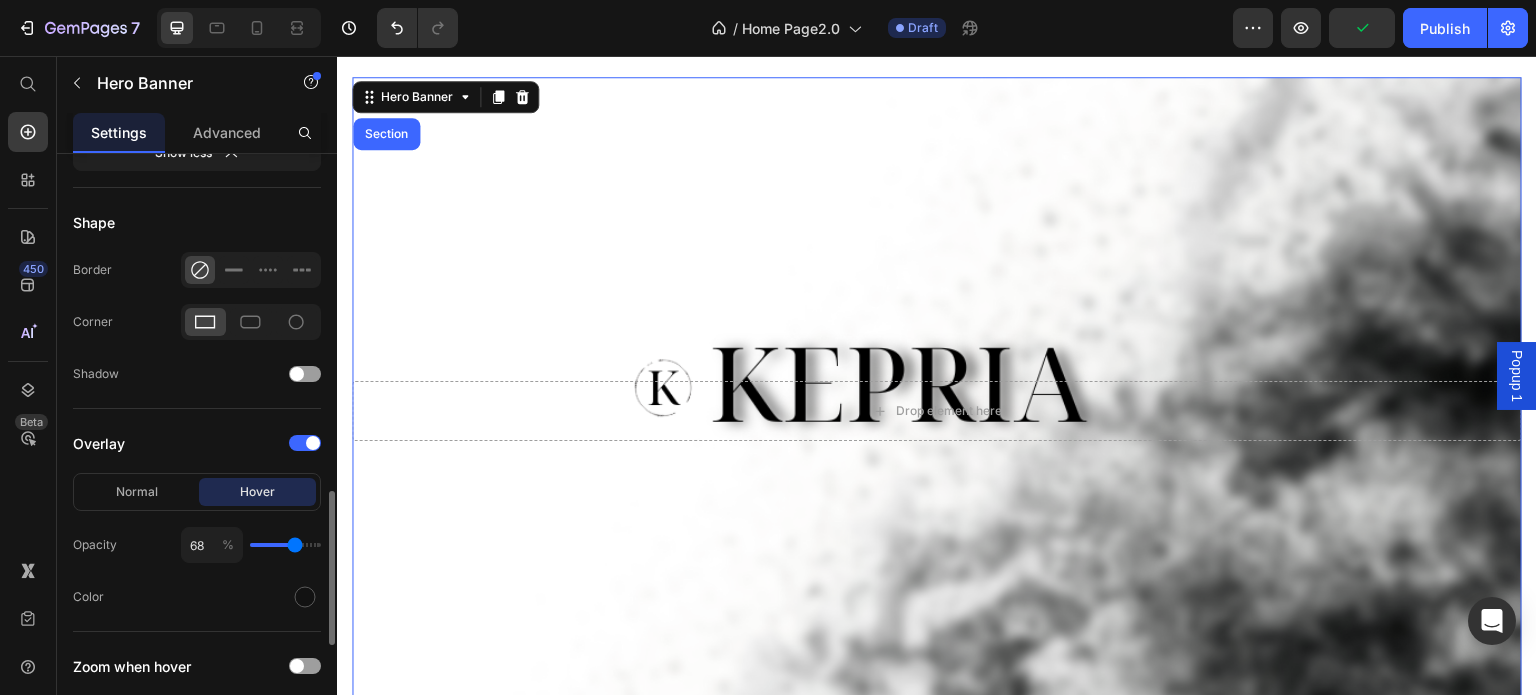 click on "68 %" 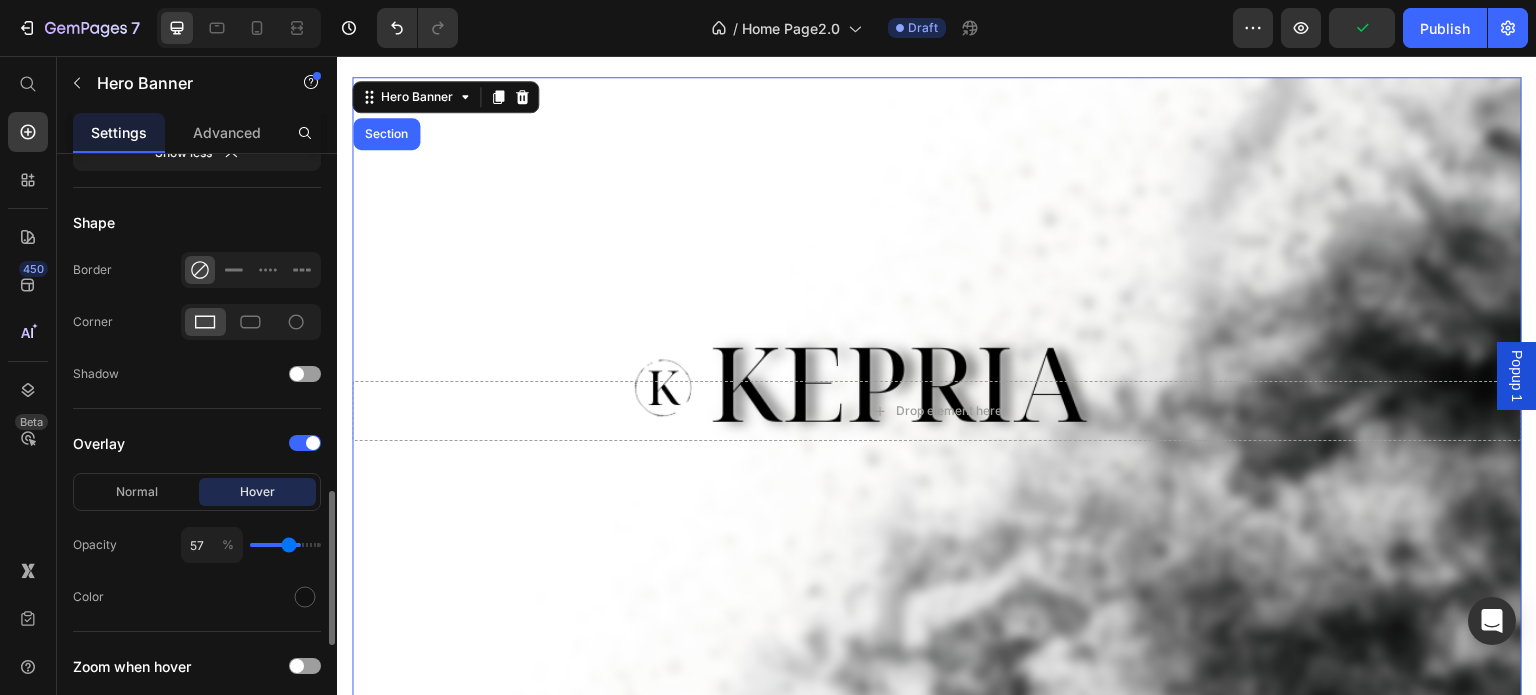 type on "46" 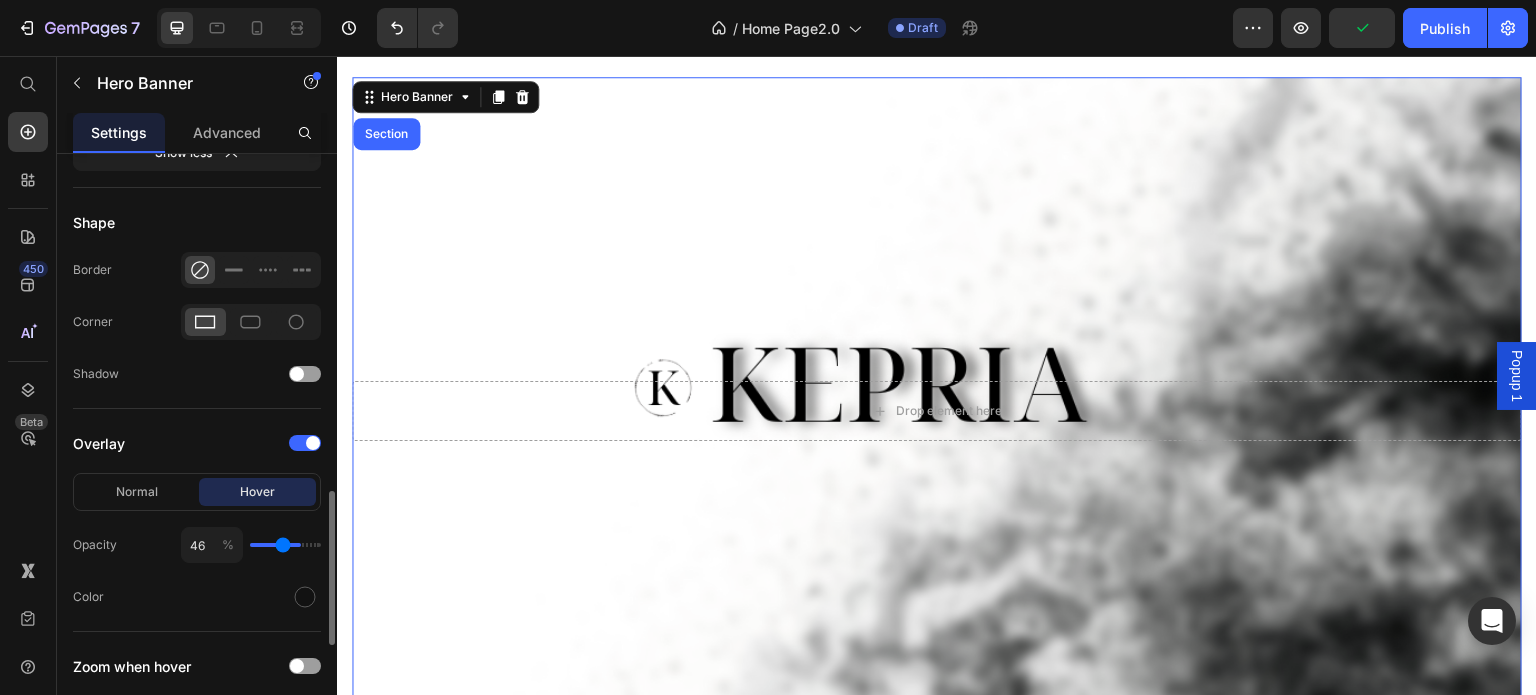 type on "34" 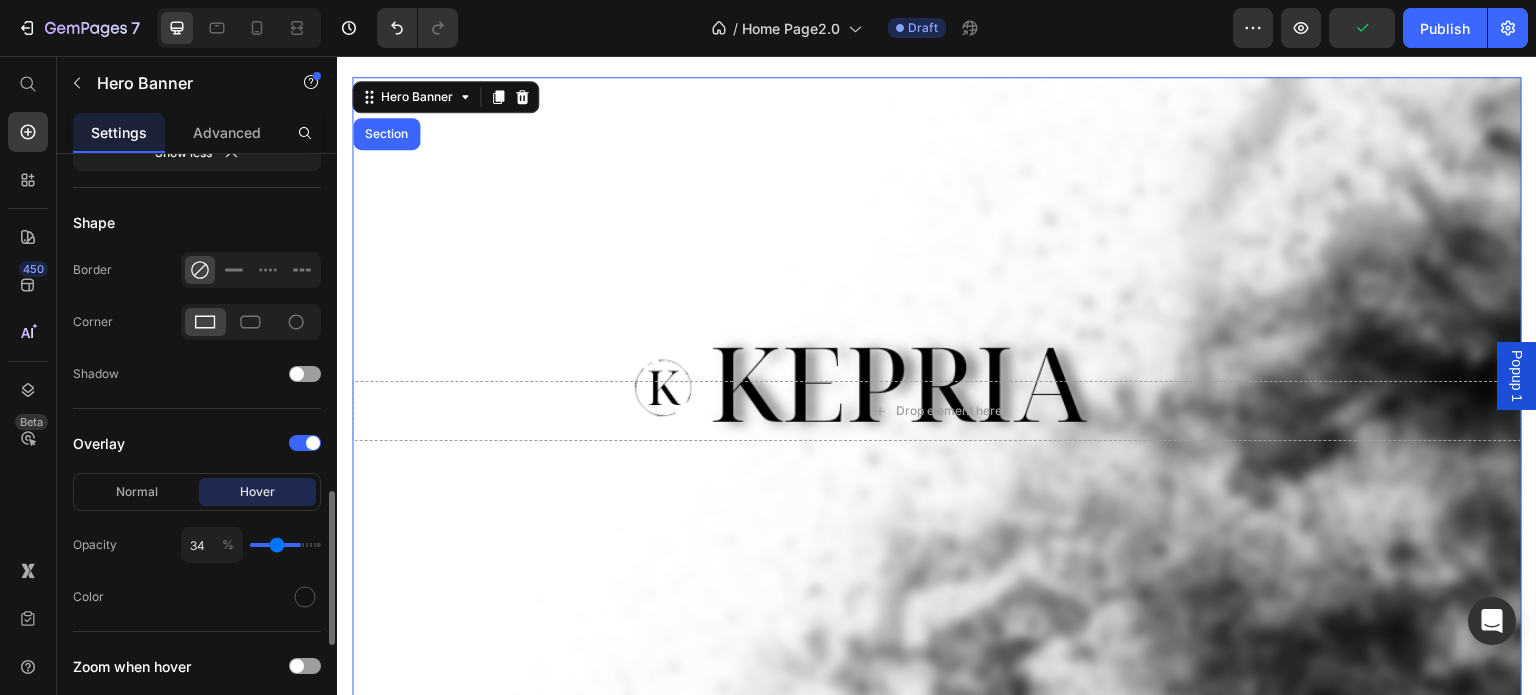 type on "23" 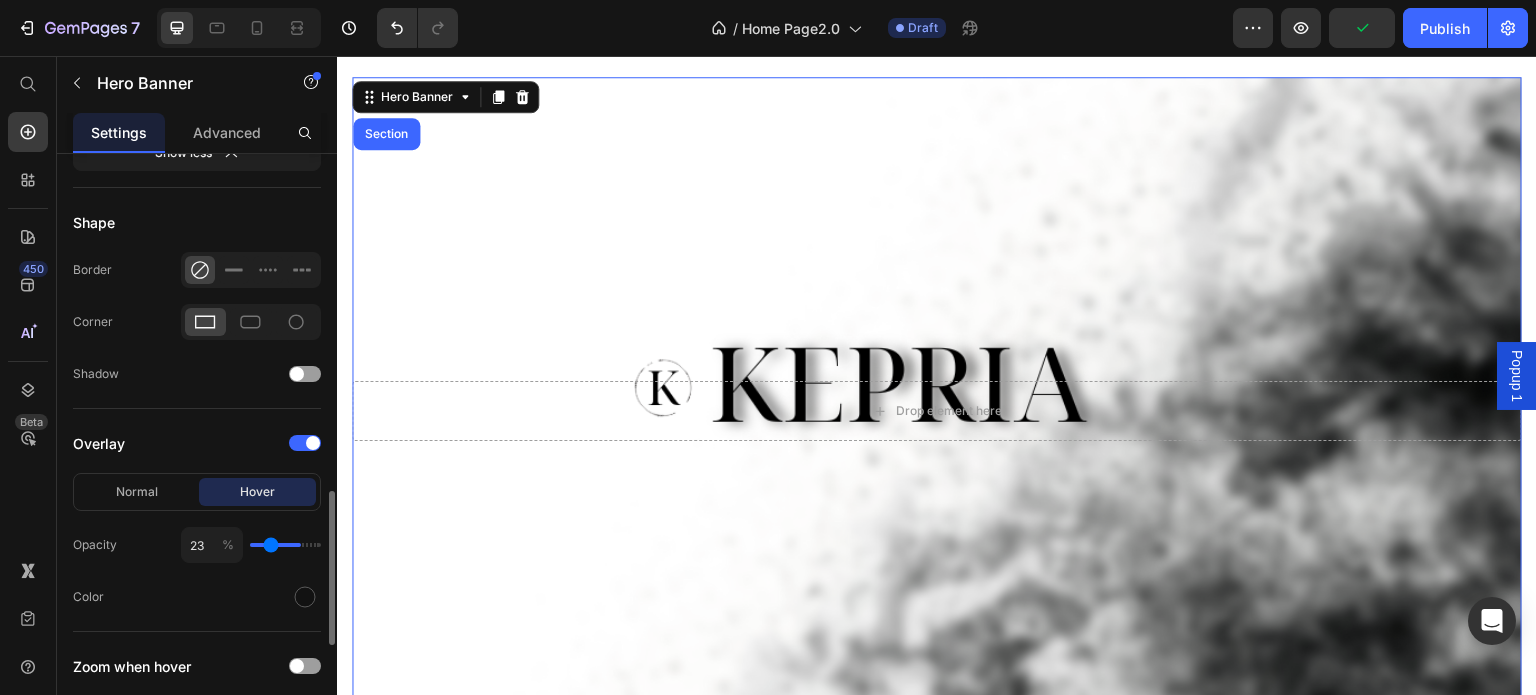 type on "18" 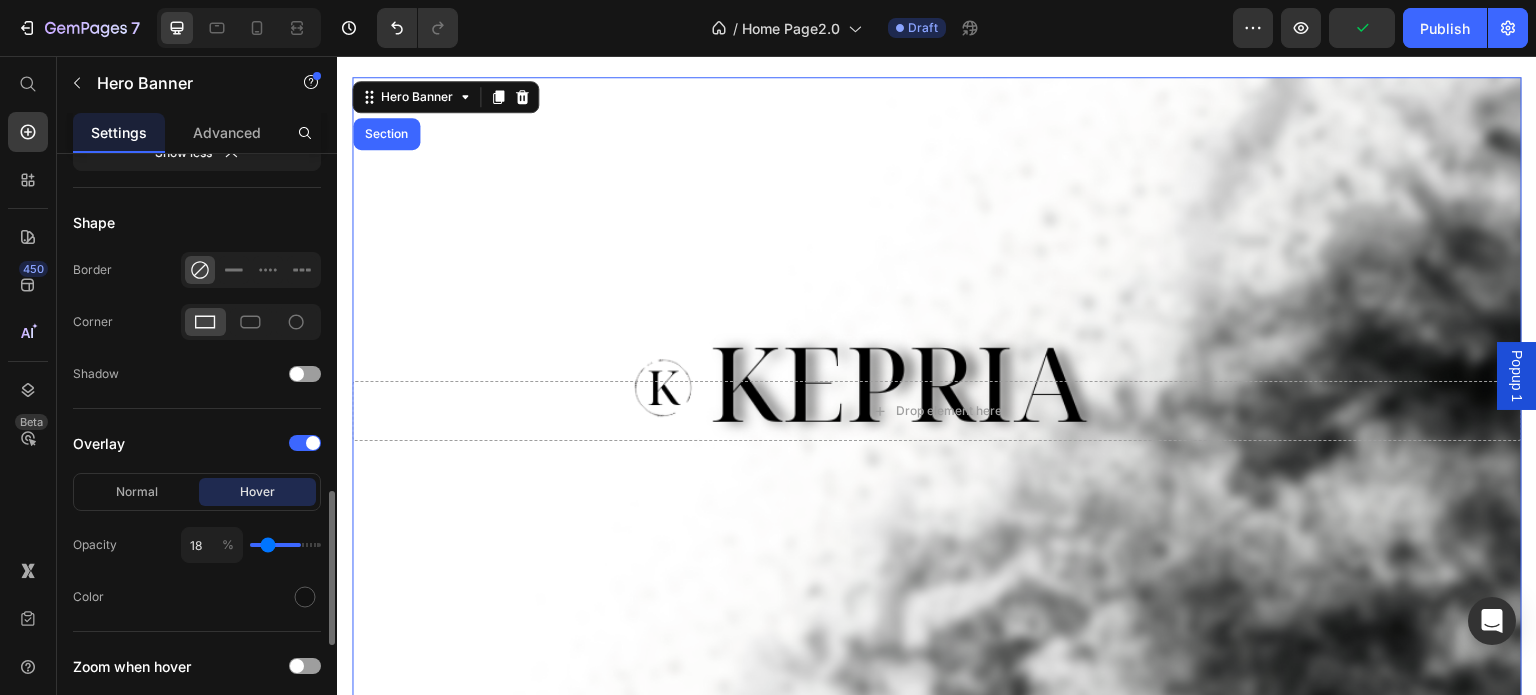type on "11" 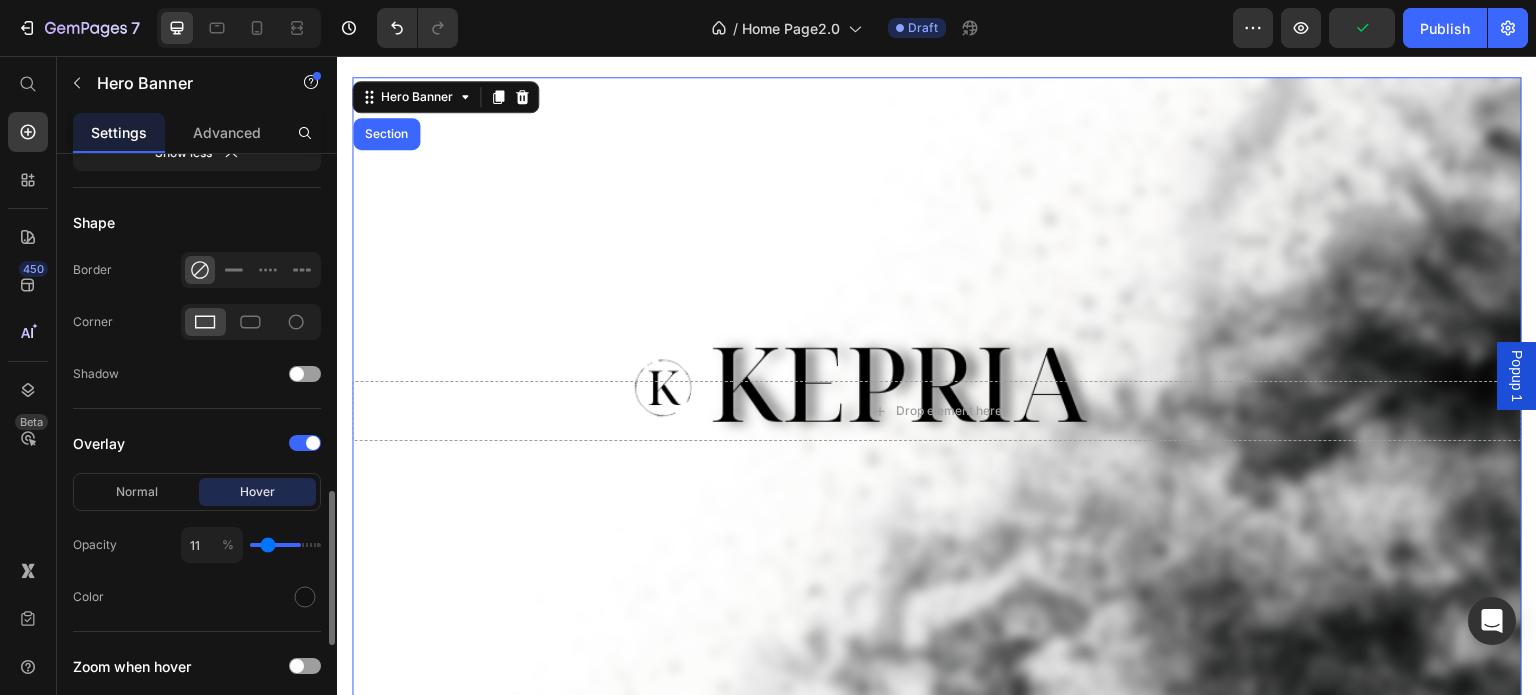 type on "11" 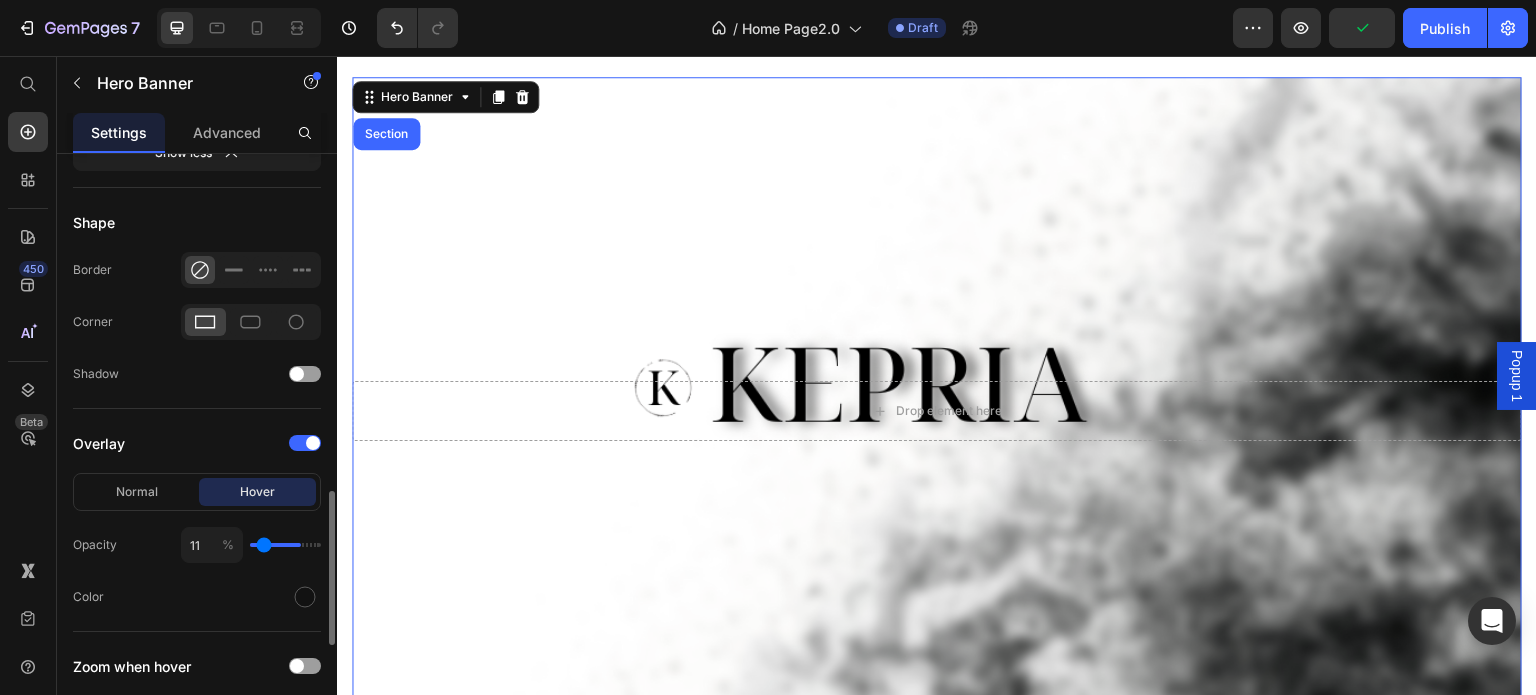 type on "5" 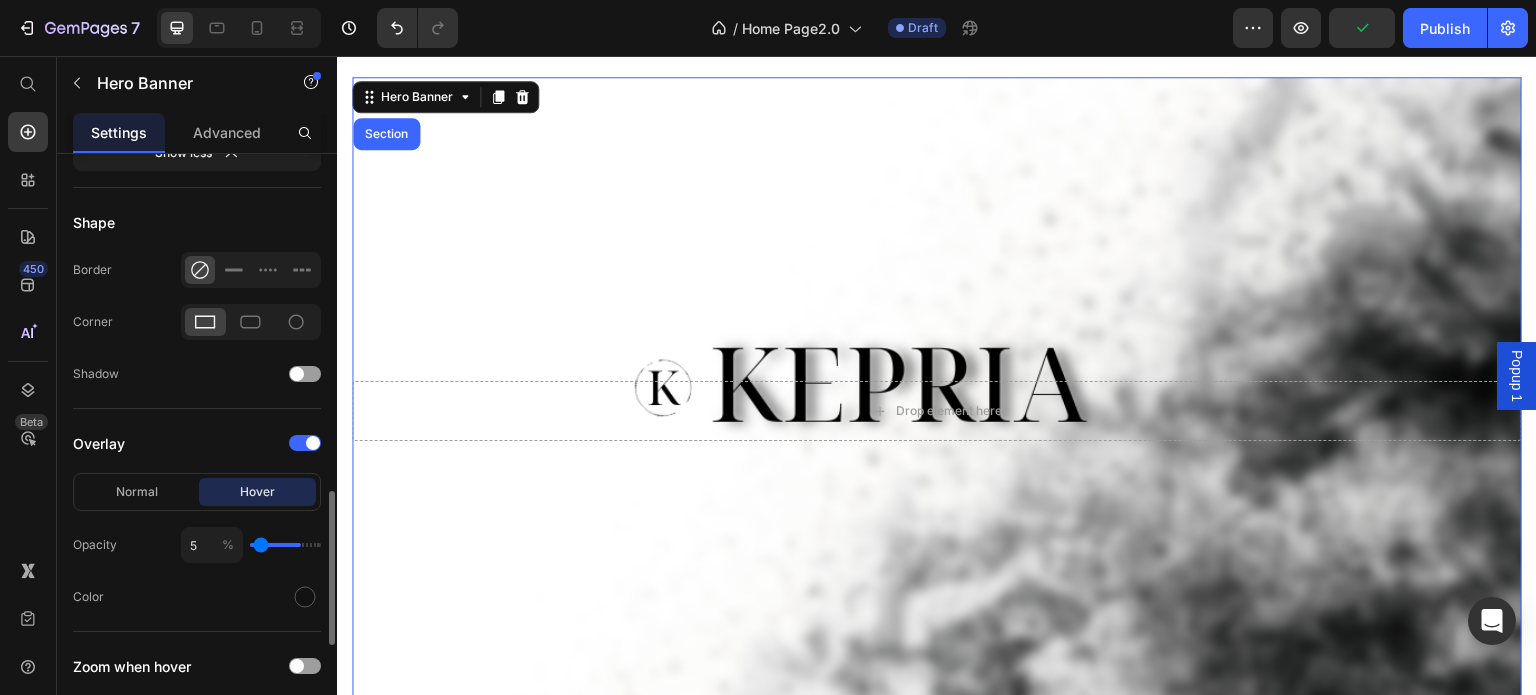type on "0" 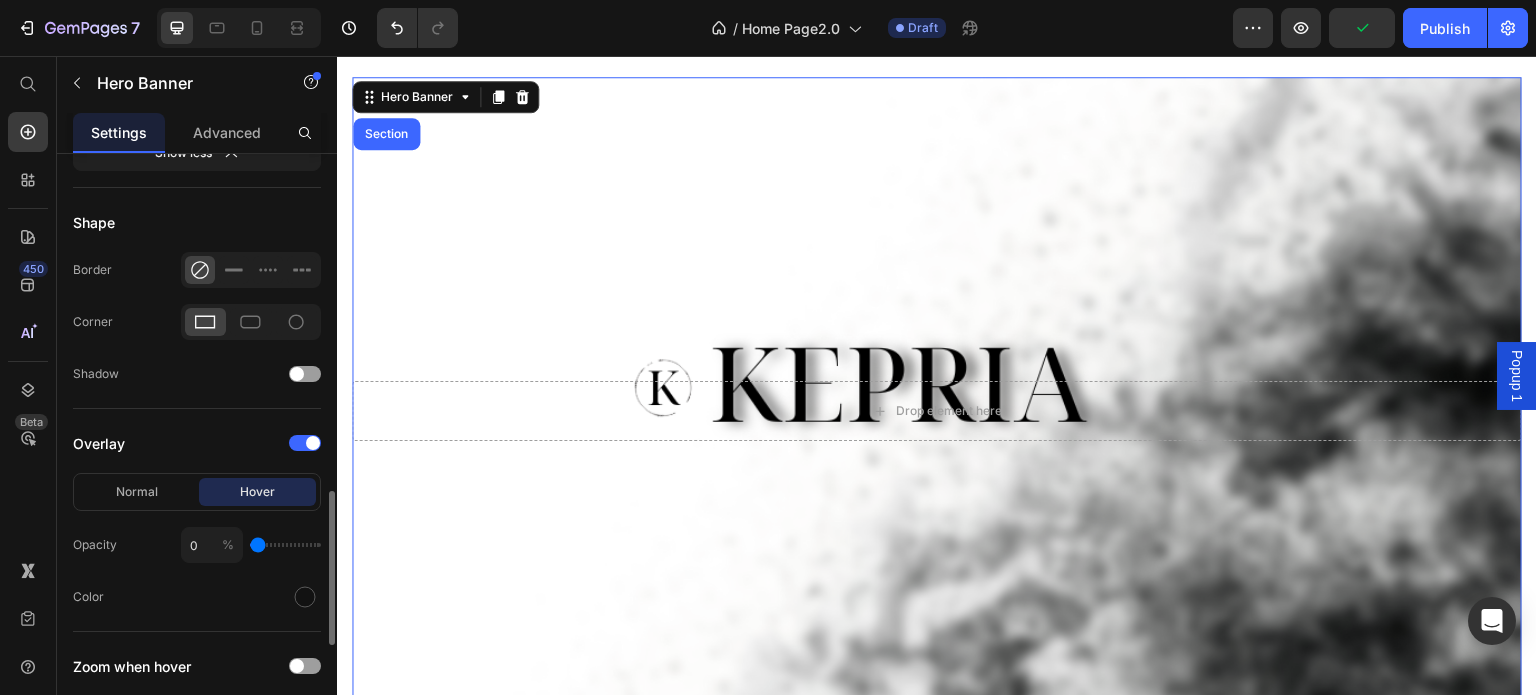 drag, startPoint x: 290, startPoint y: 539, endPoint x: 236, endPoint y: 539, distance: 54 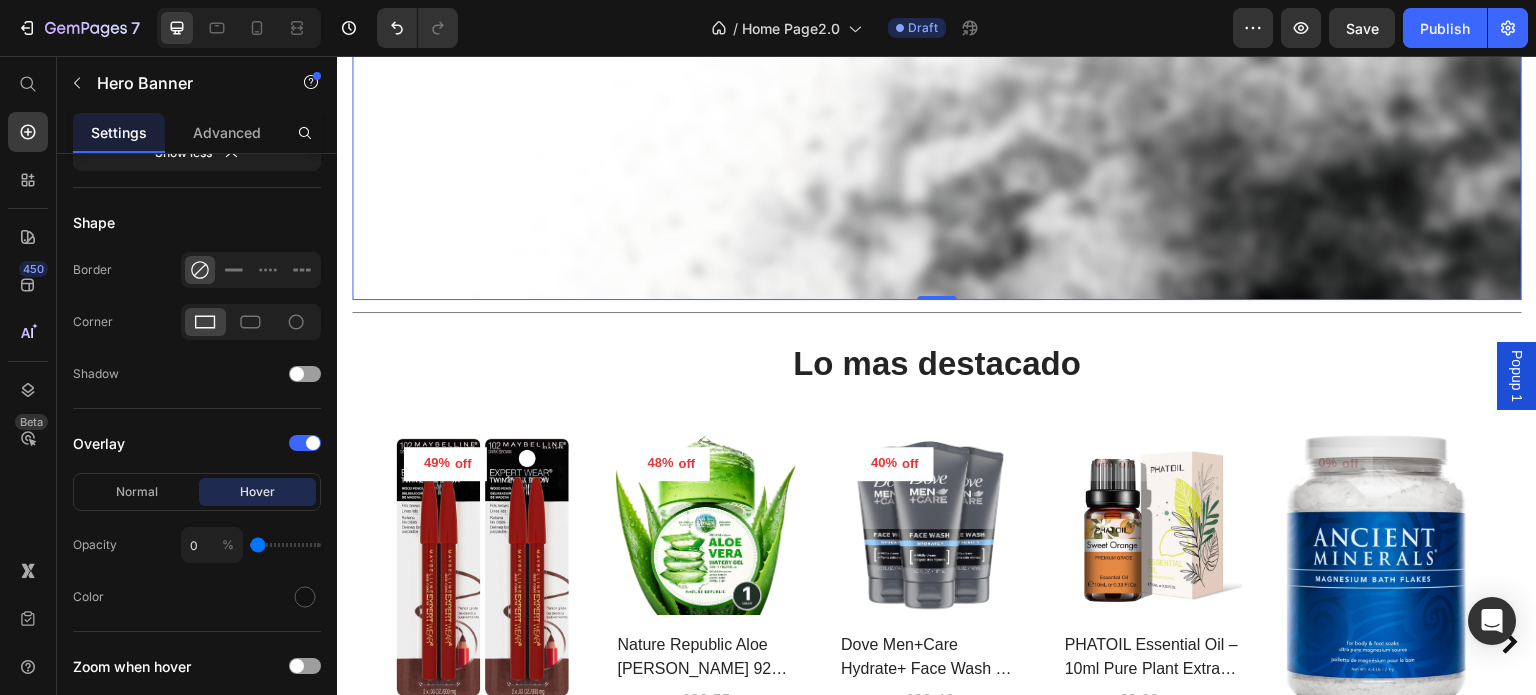 scroll, scrollTop: 600, scrollLeft: 0, axis: vertical 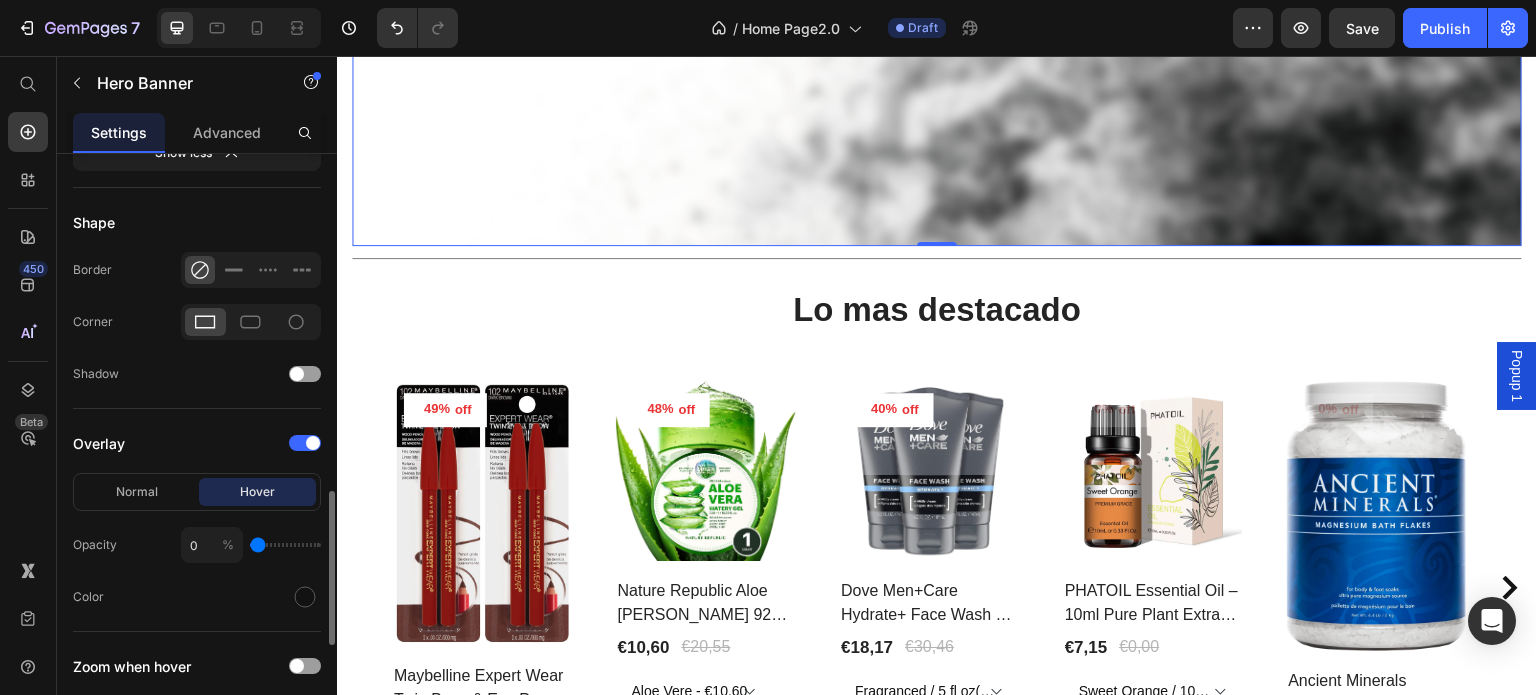 click at bounding box center (285, 545) 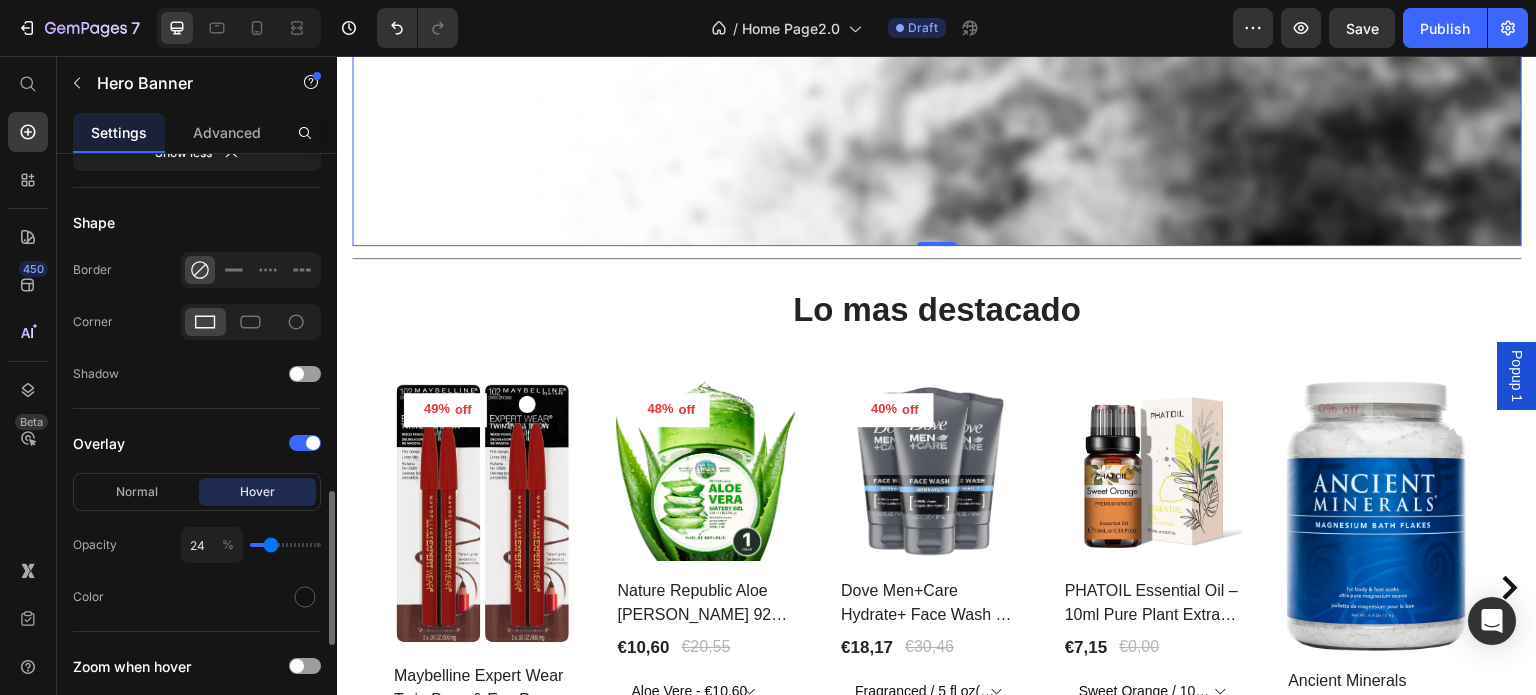 type on "24" 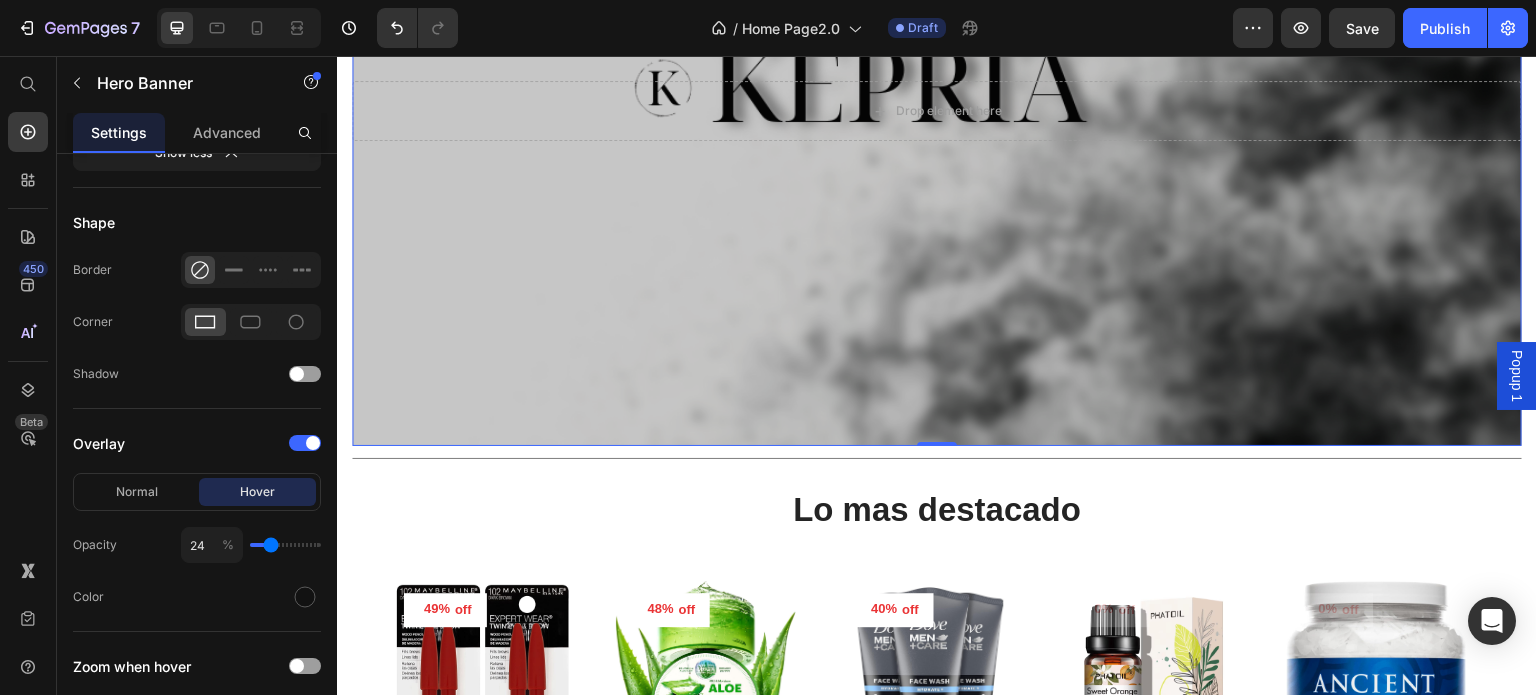 scroll, scrollTop: 300, scrollLeft: 0, axis: vertical 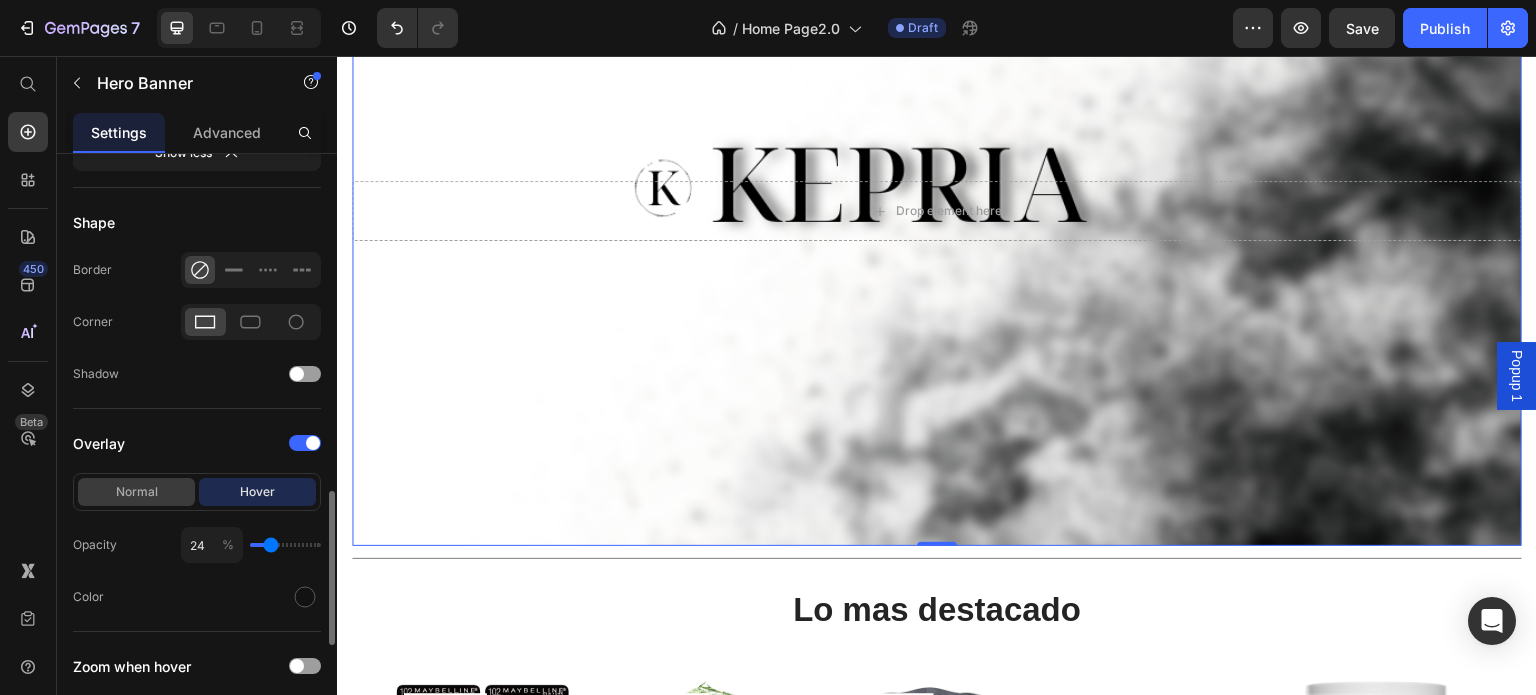 click on "Normal" at bounding box center [136, 492] 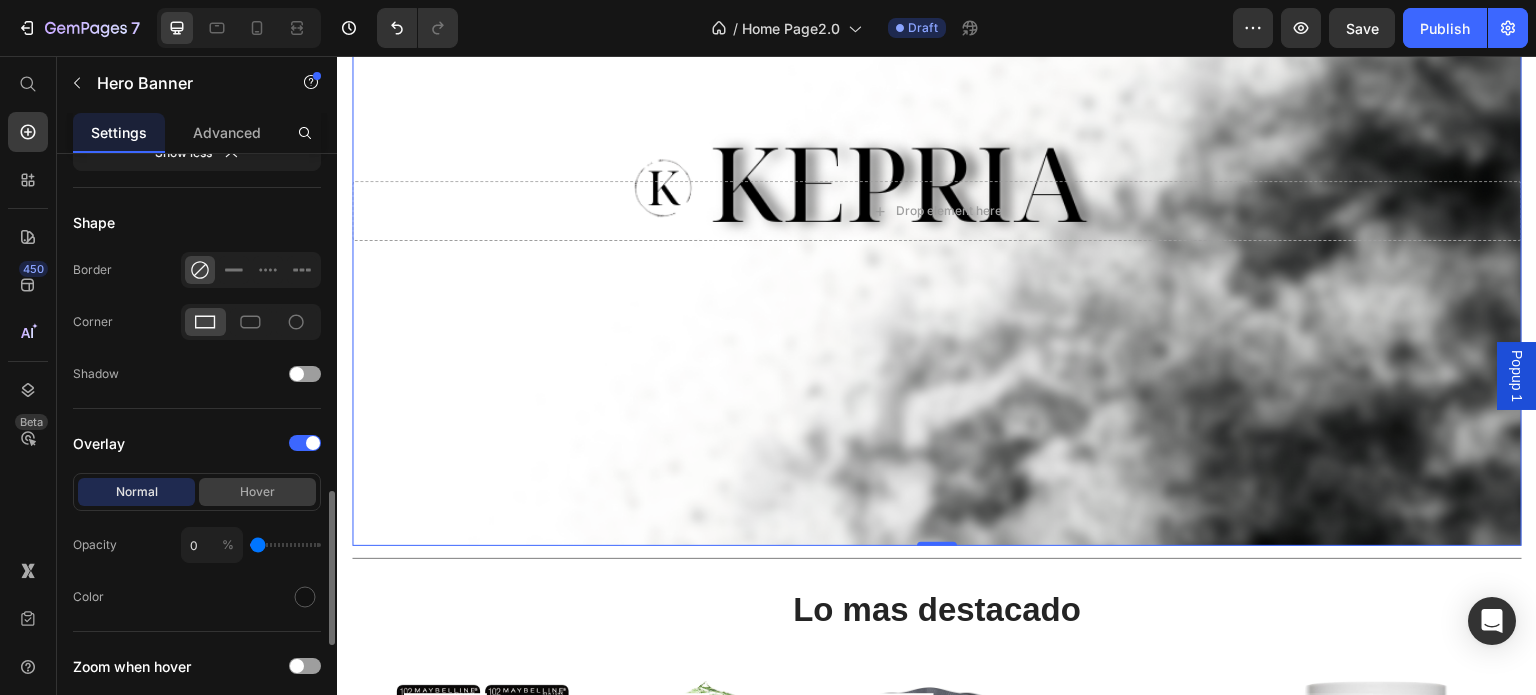 click on "Hover" at bounding box center [257, 492] 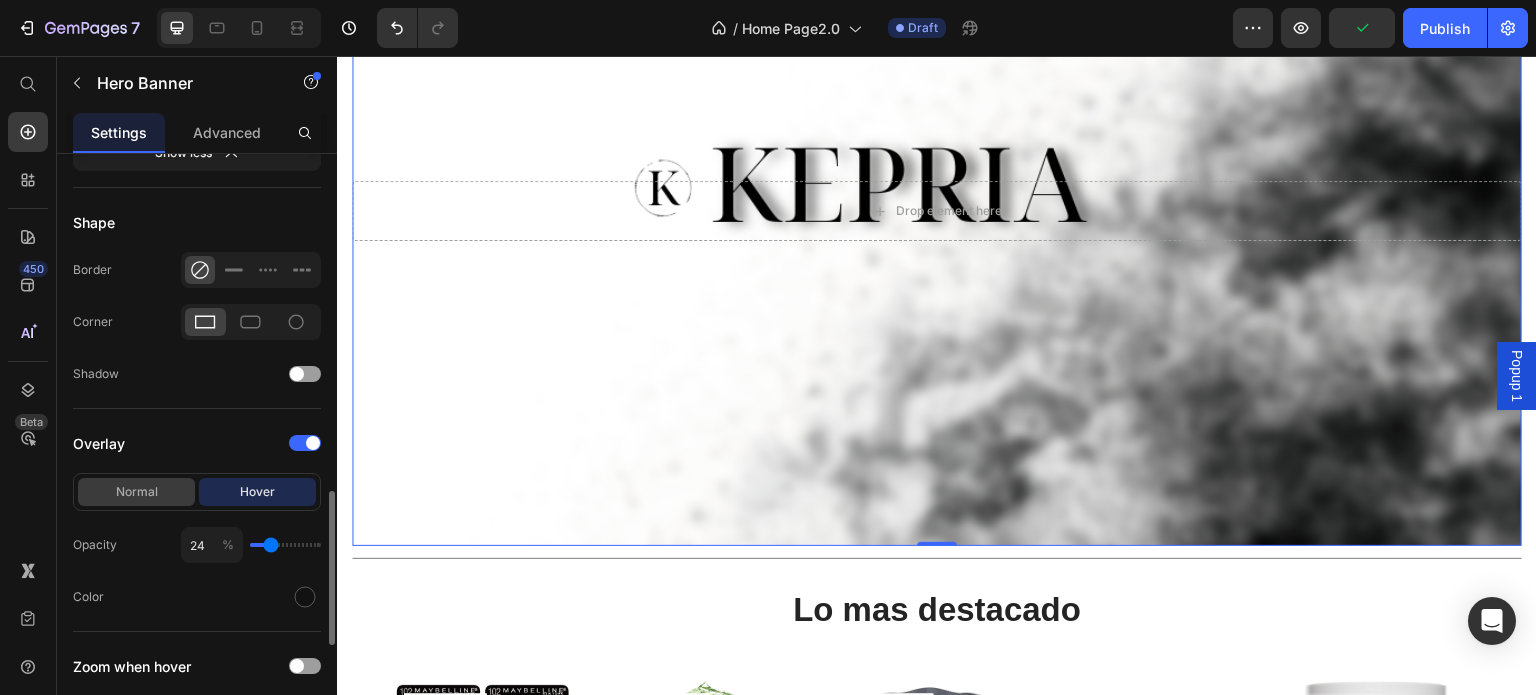 click on "Normal" at bounding box center [136, 492] 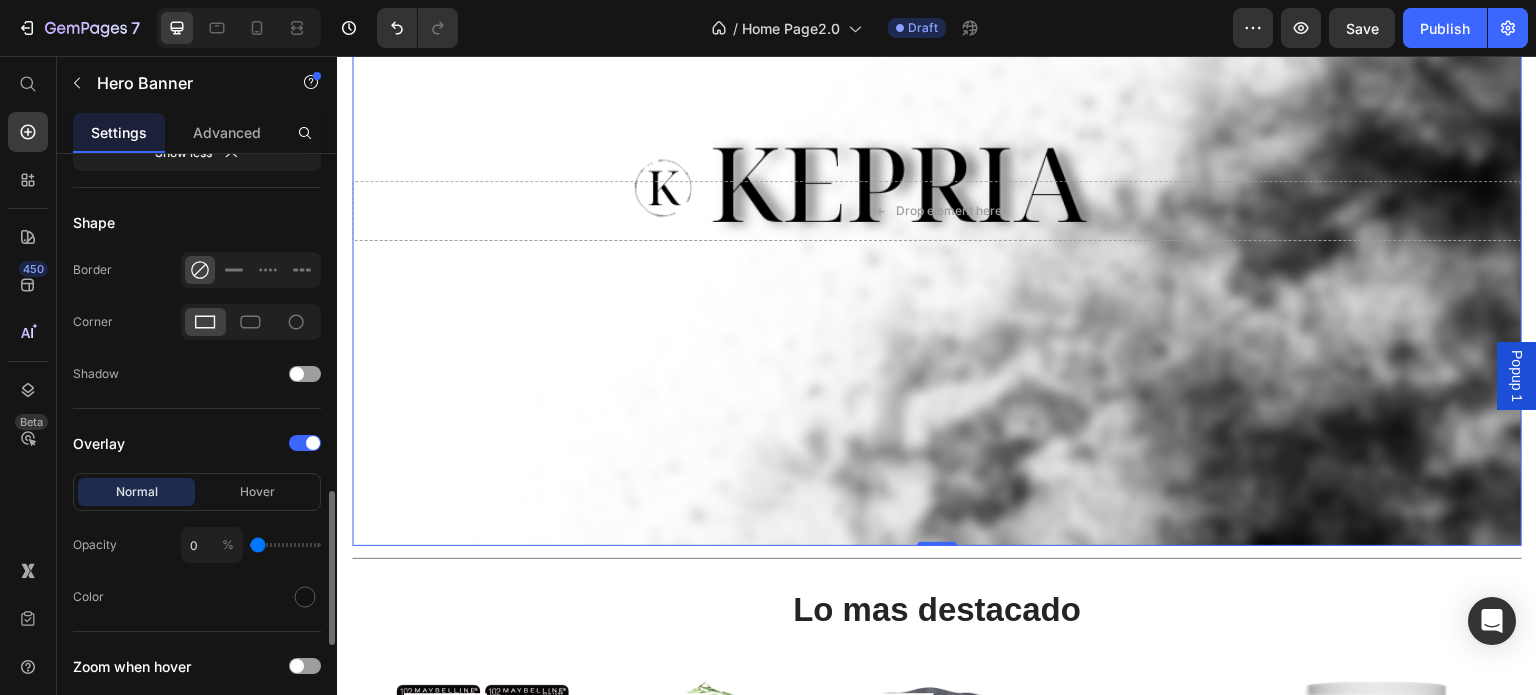 type on "53" 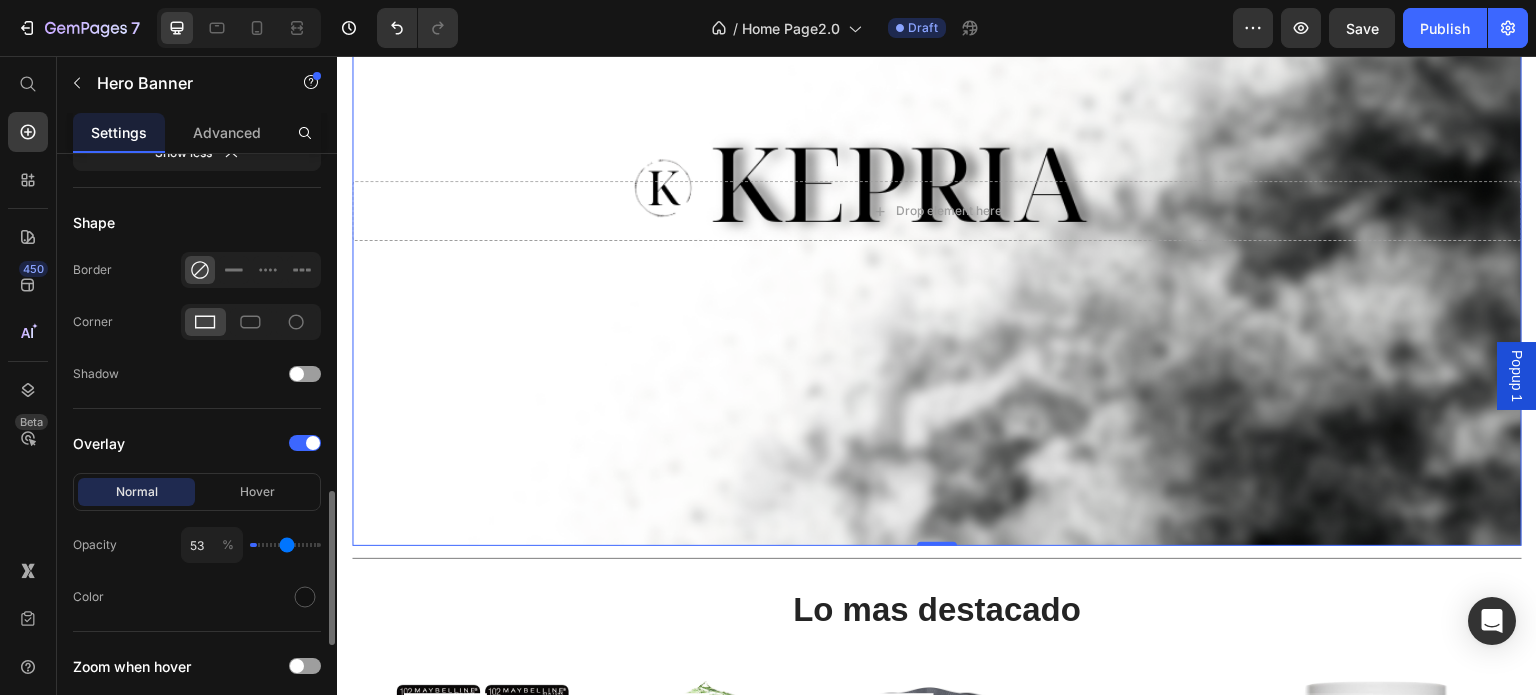 type on "53" 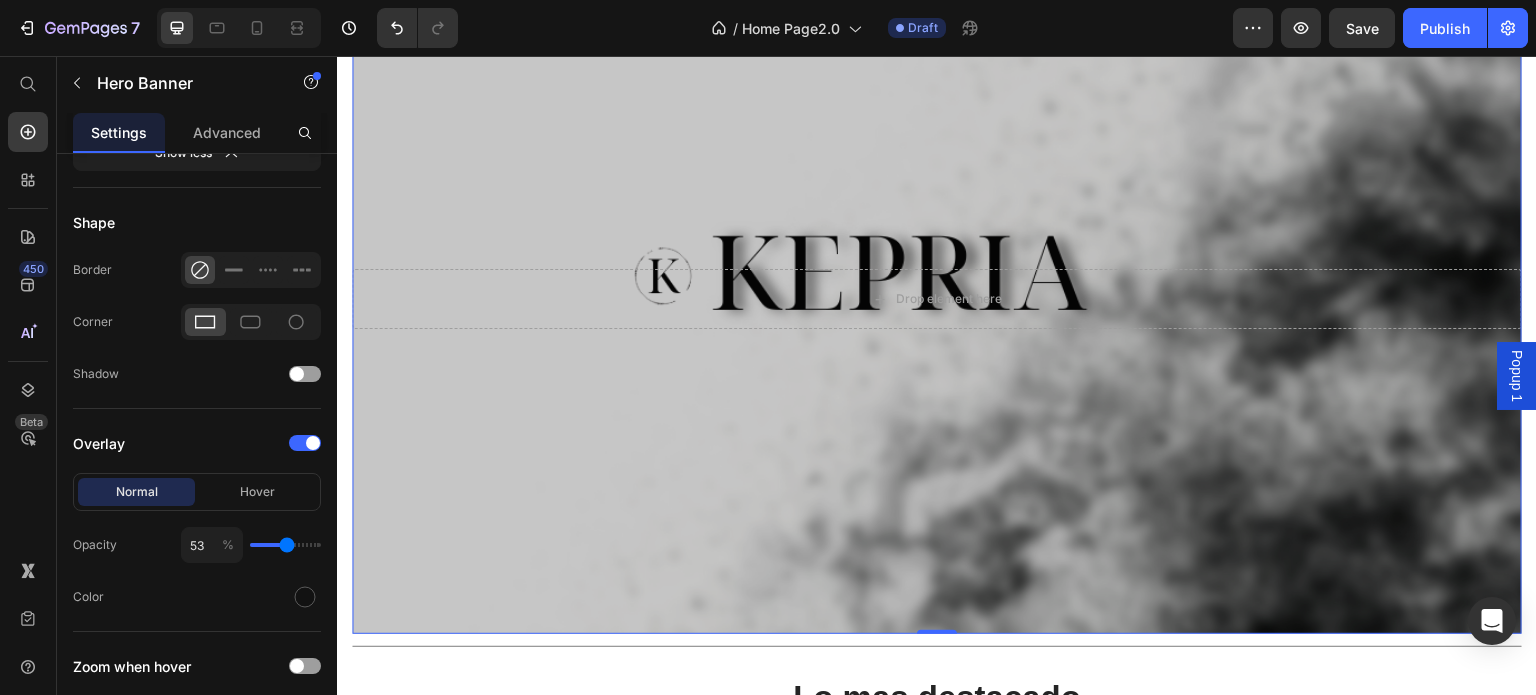 scroll, scrollTop: 200, scrollLeft: 0, axis: vertical 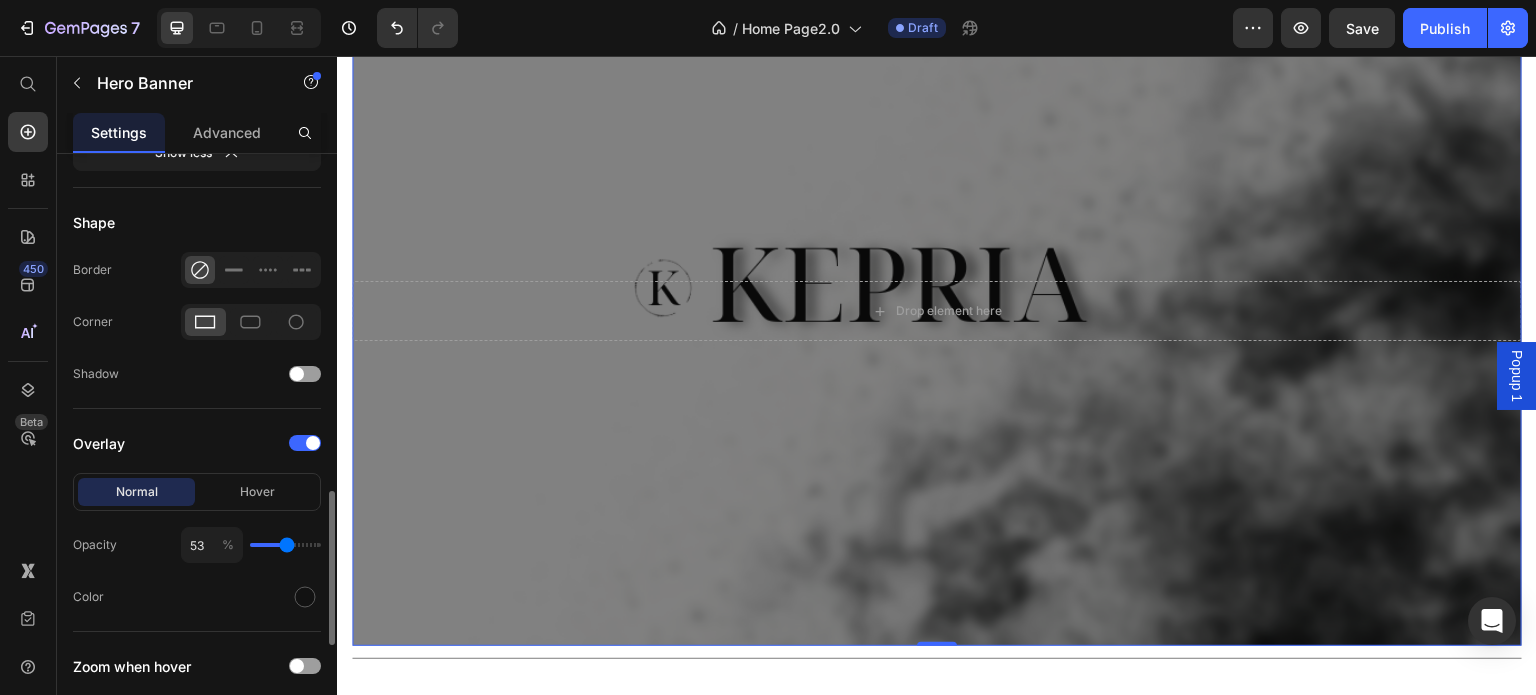 click on "53 %" 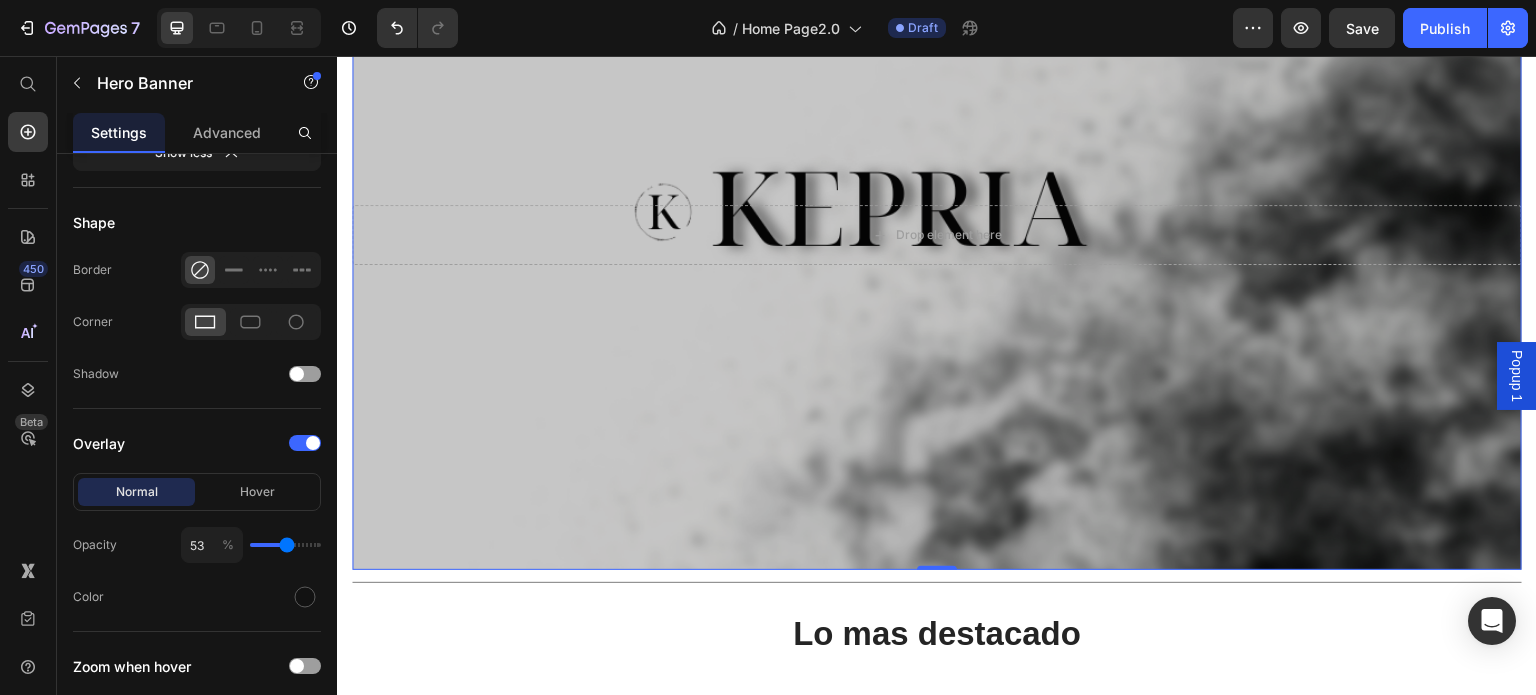 scroll, scrollTop: 300, scrollLeft: 0, axis: vertical 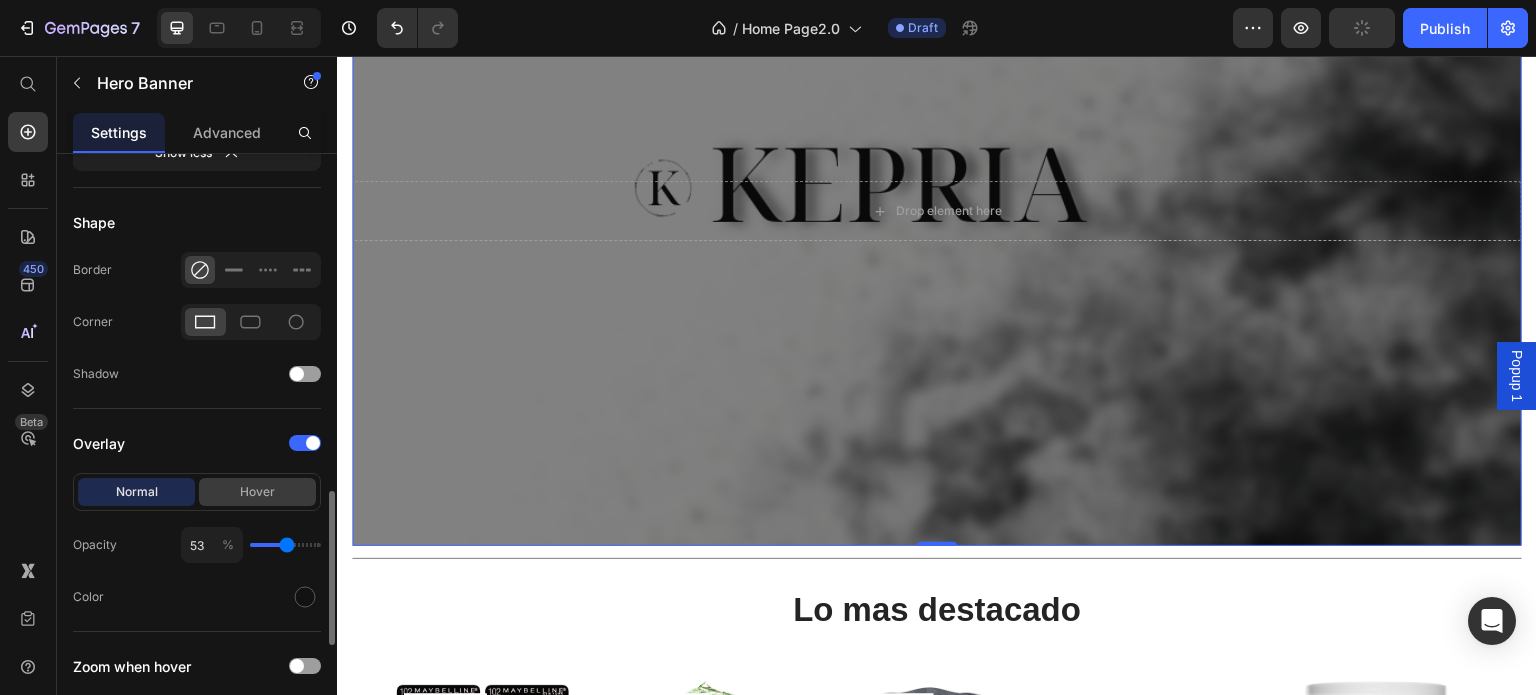 click on "Hover" at bounding box center [257, 492] 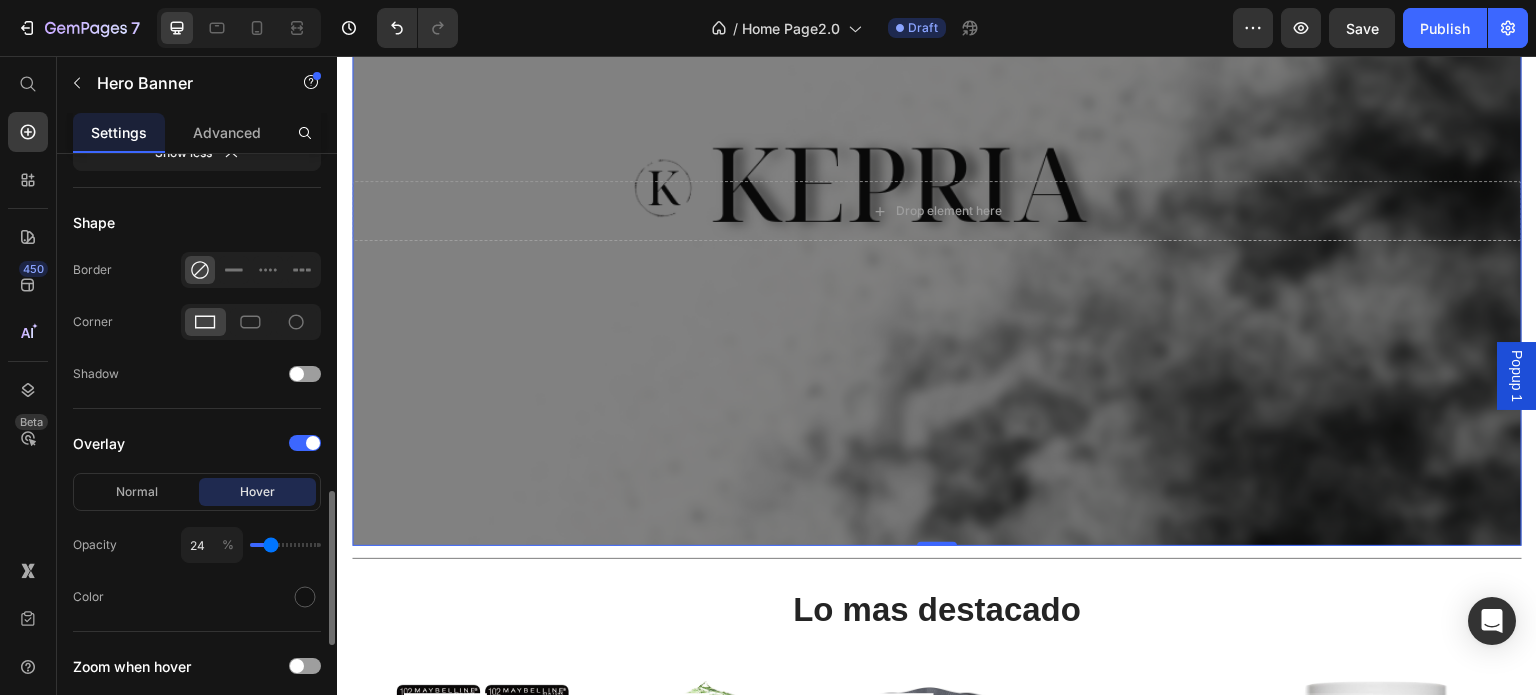 type on "21" 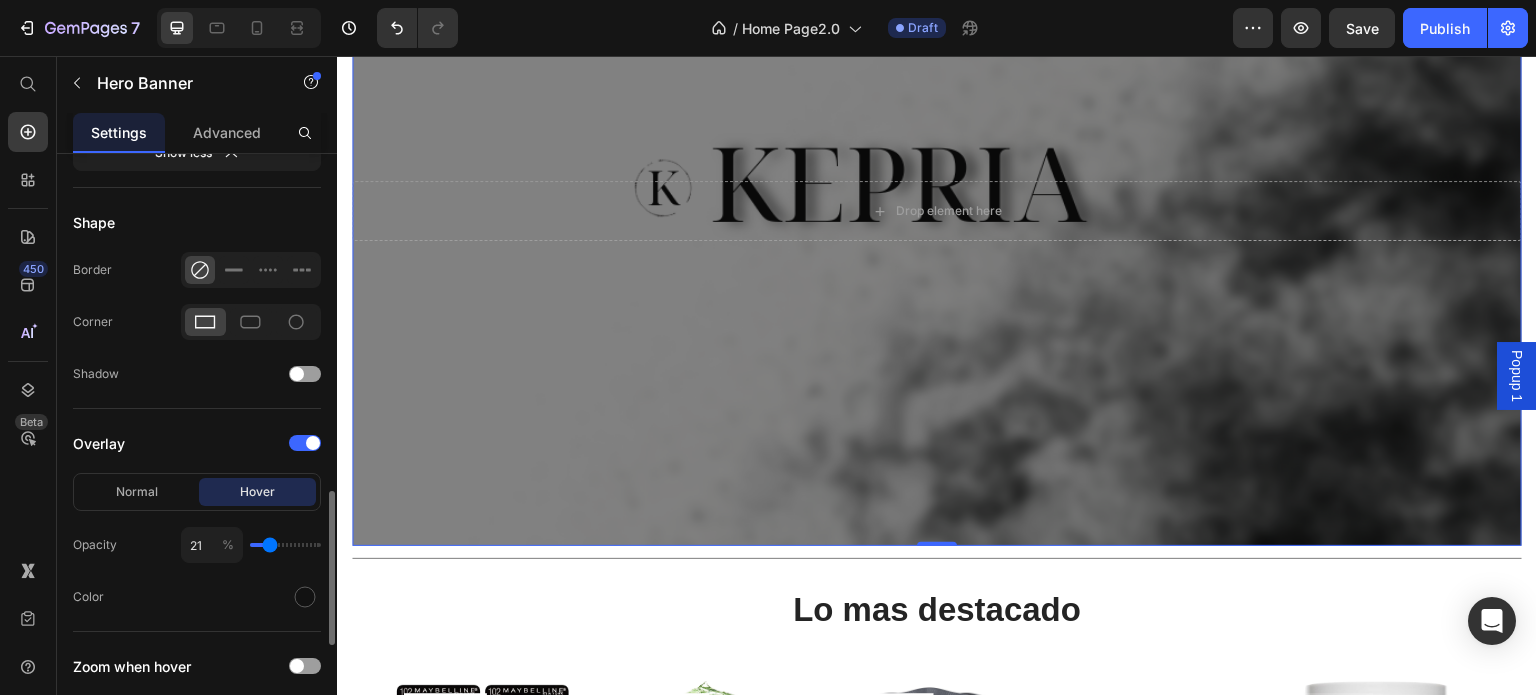 type on "23" 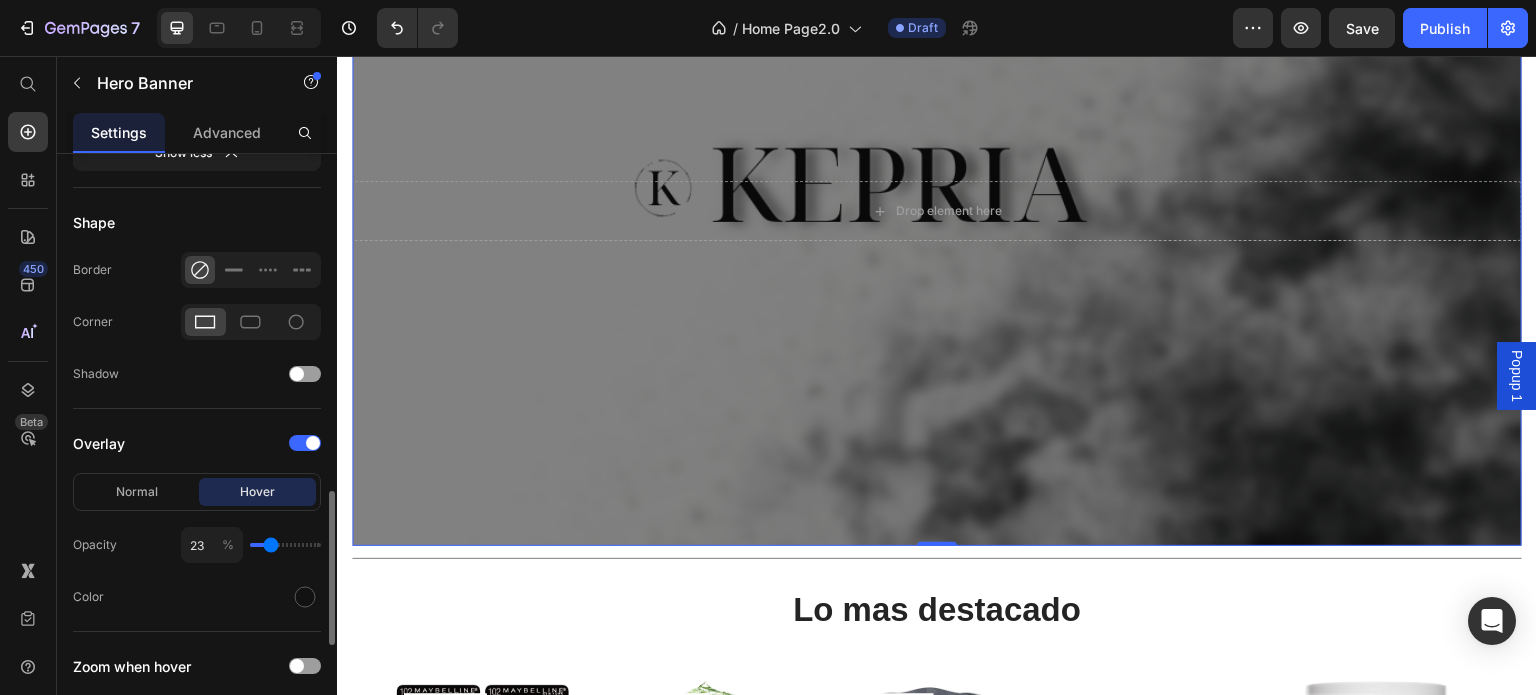 type on "24" 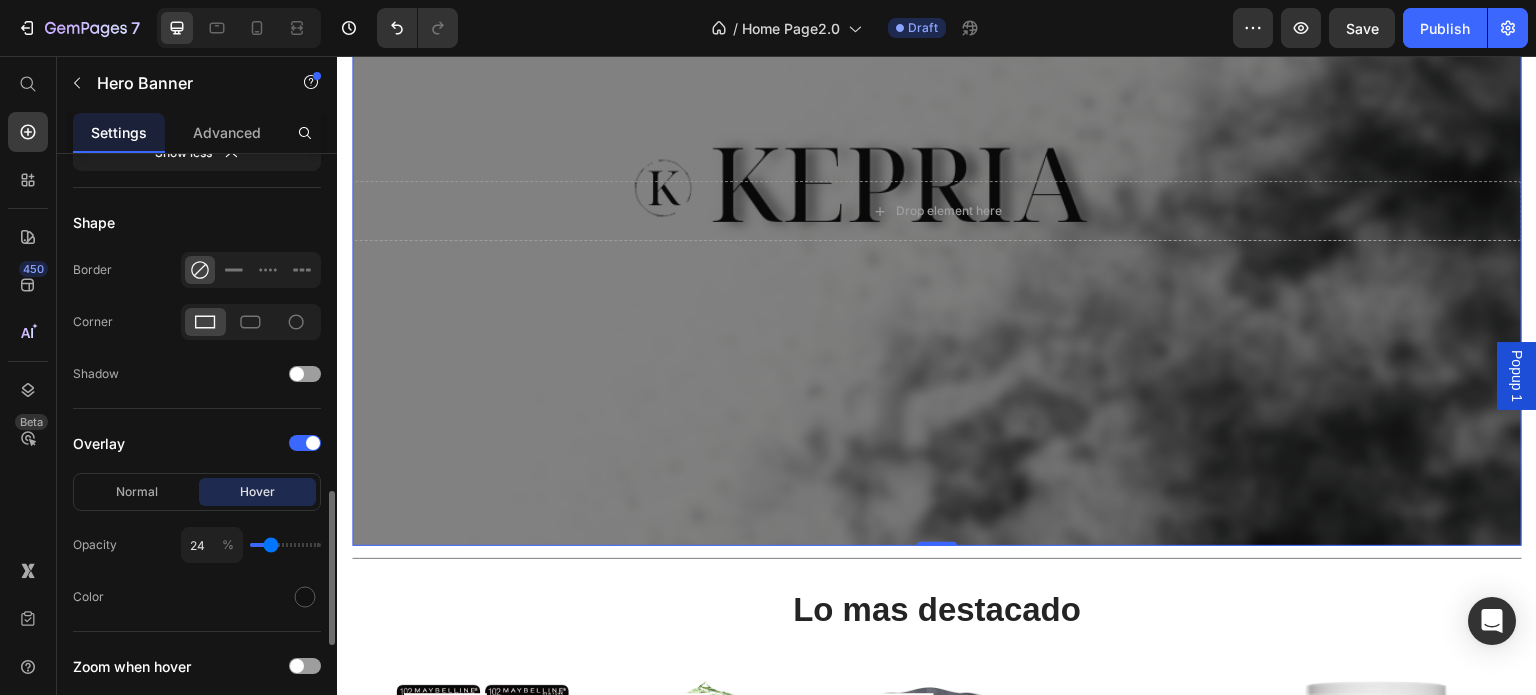 type on "25" 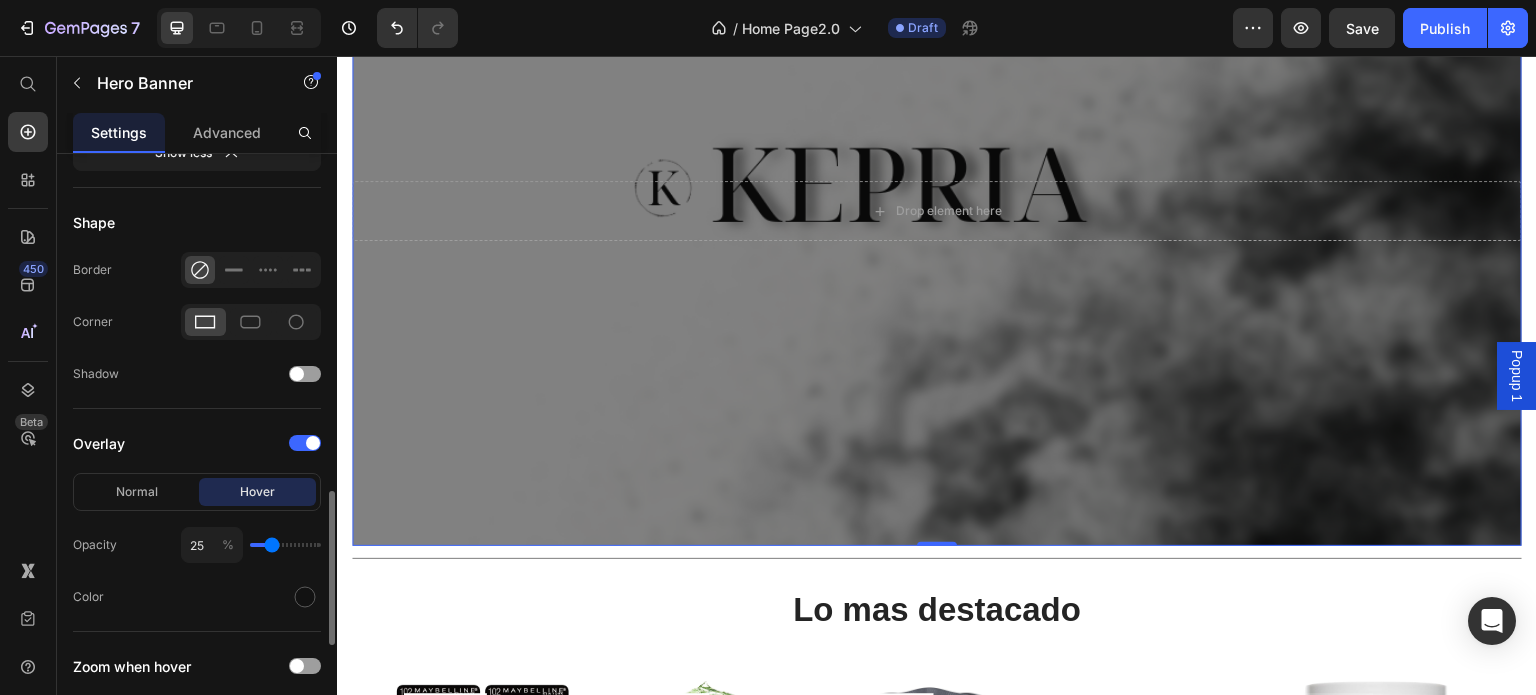 type on "27" 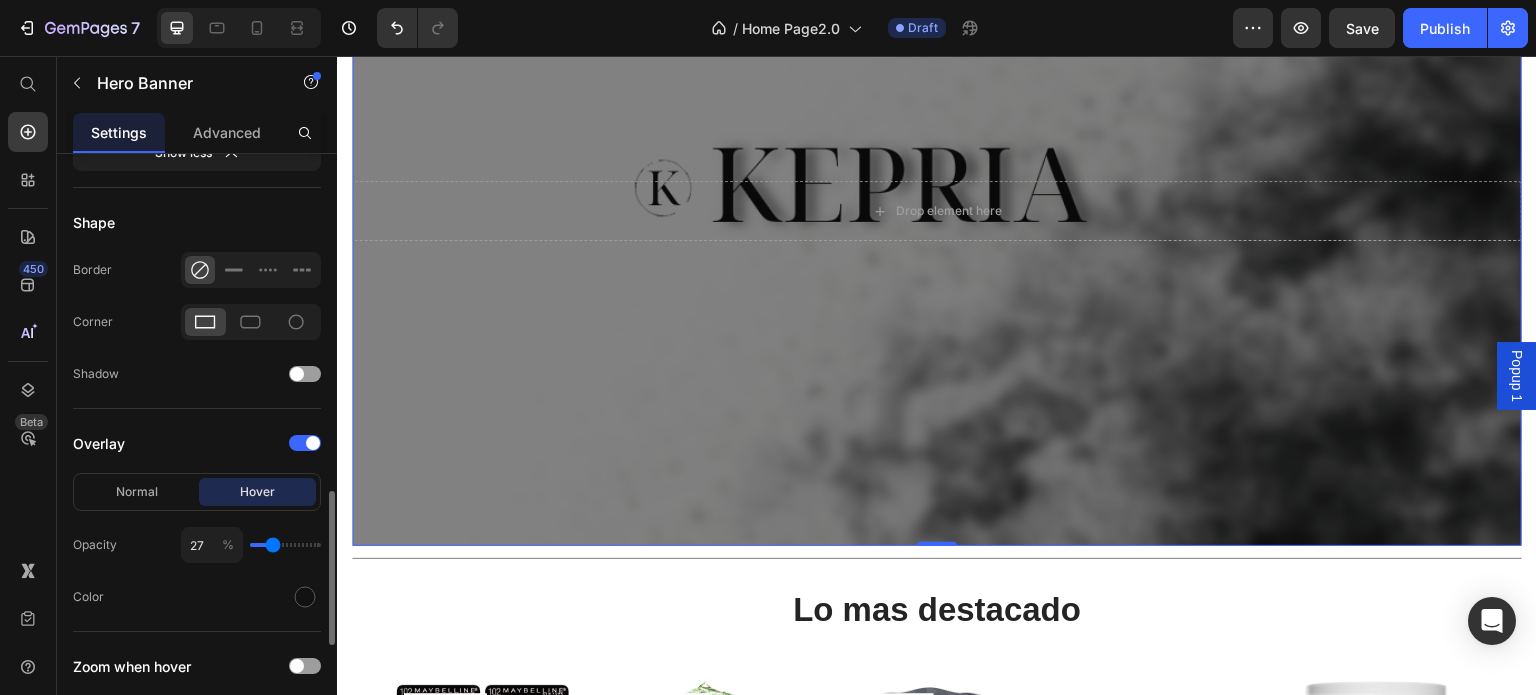 type on "28" 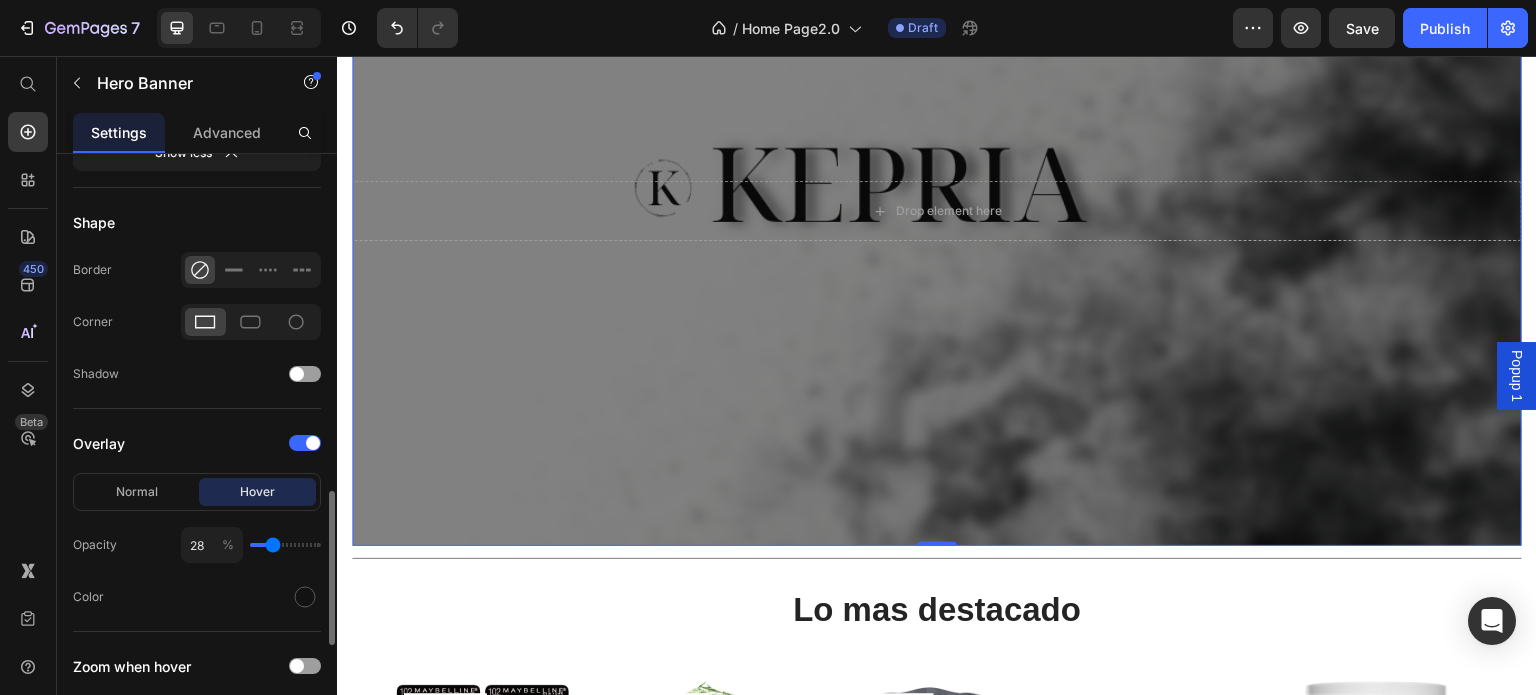 type on "30" 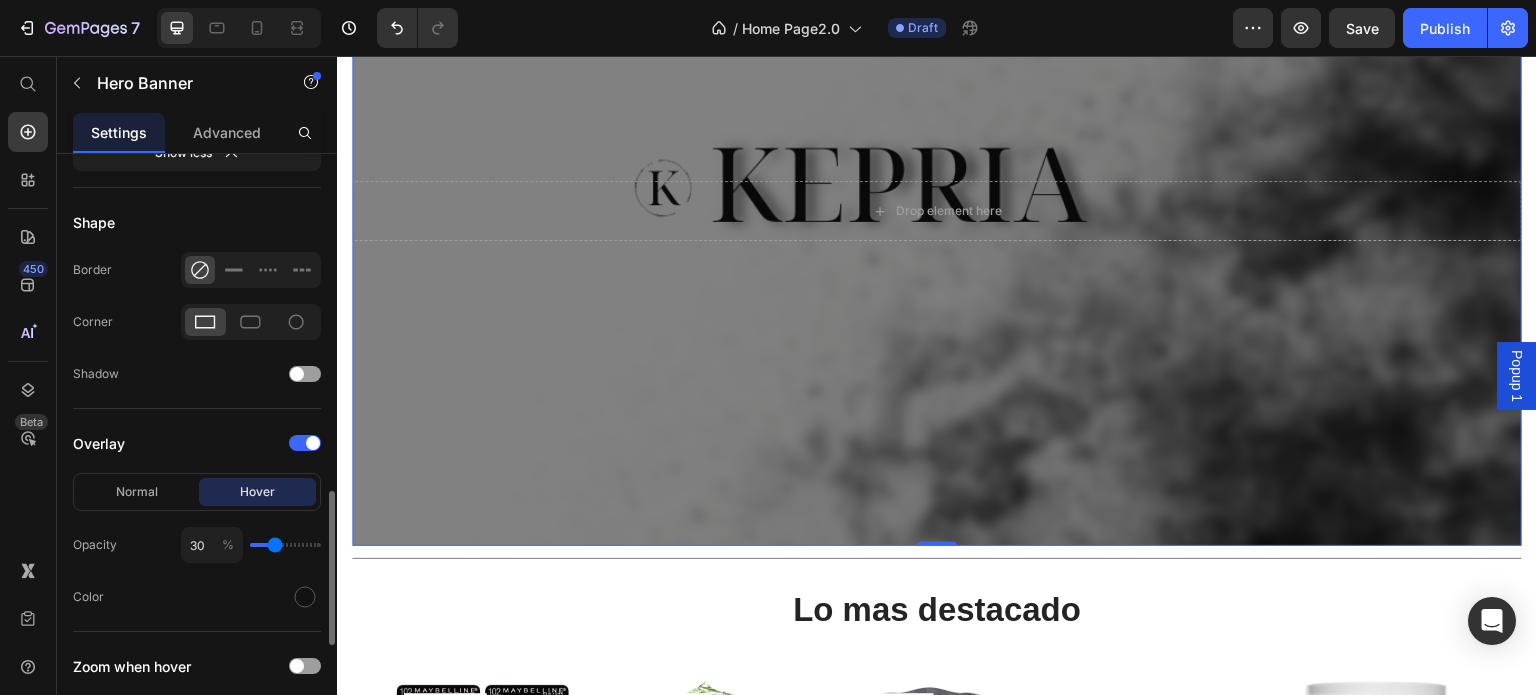 drag, startPoint x: 268, startPoint y: 534, endPoint x: 274, endPoint y: 550, distance: 17.088007 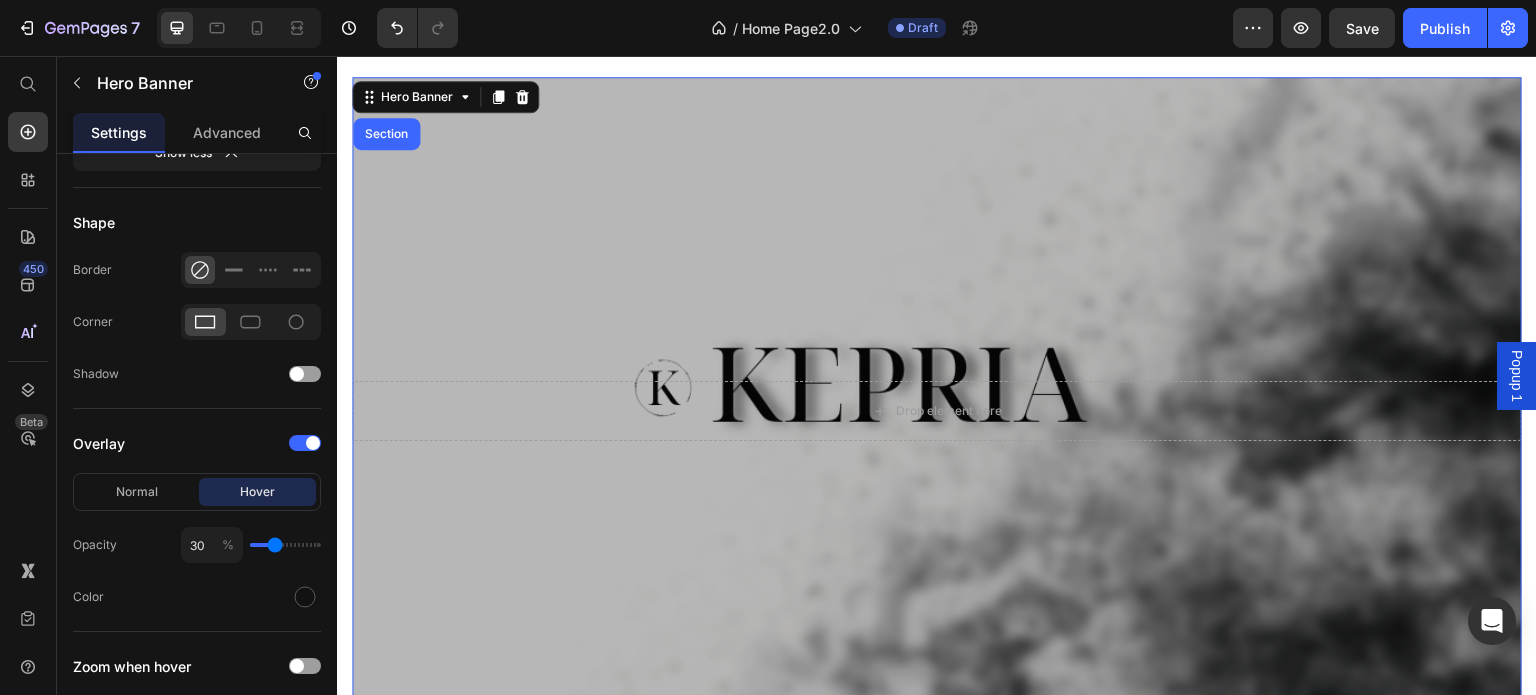 scroll, scrollTop: 100, scrollLeft: 0, axis: vertical 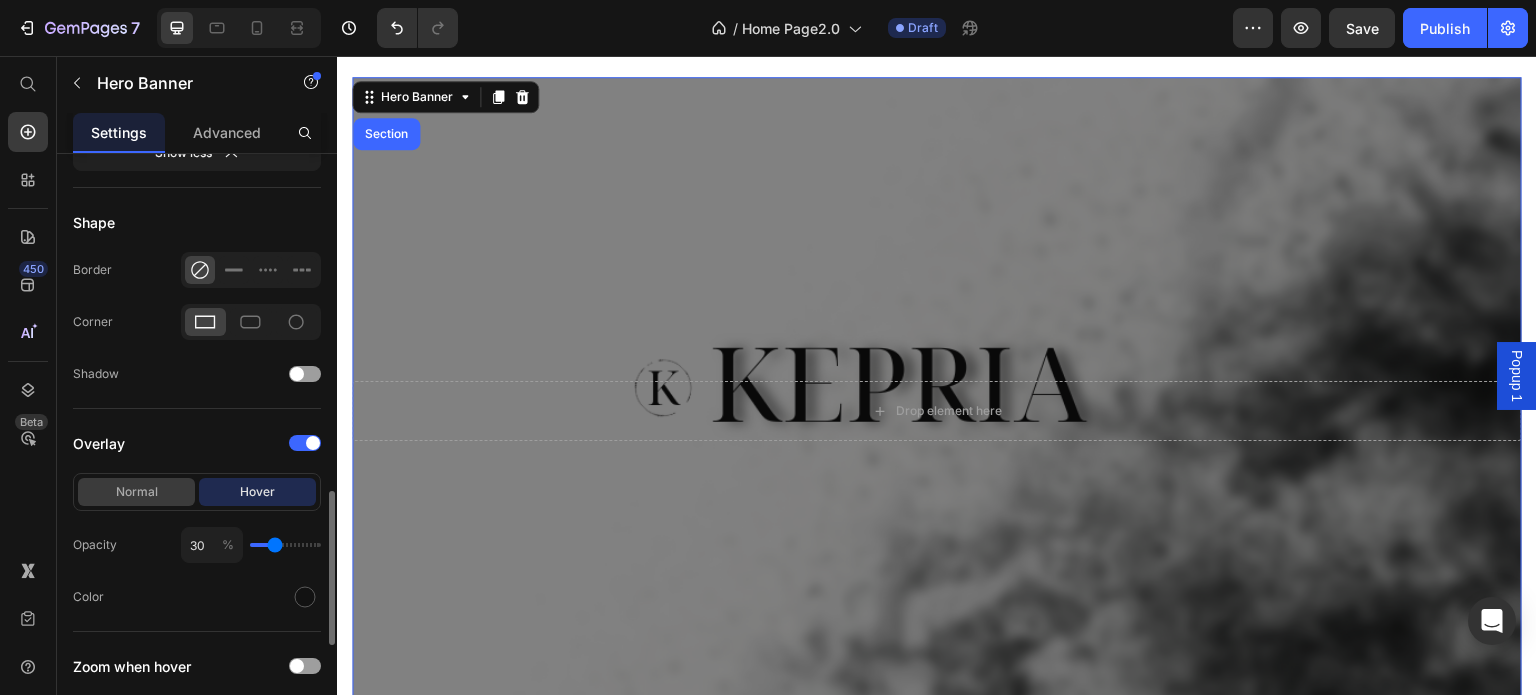click on "Normal" at bounding box center [136, 492] 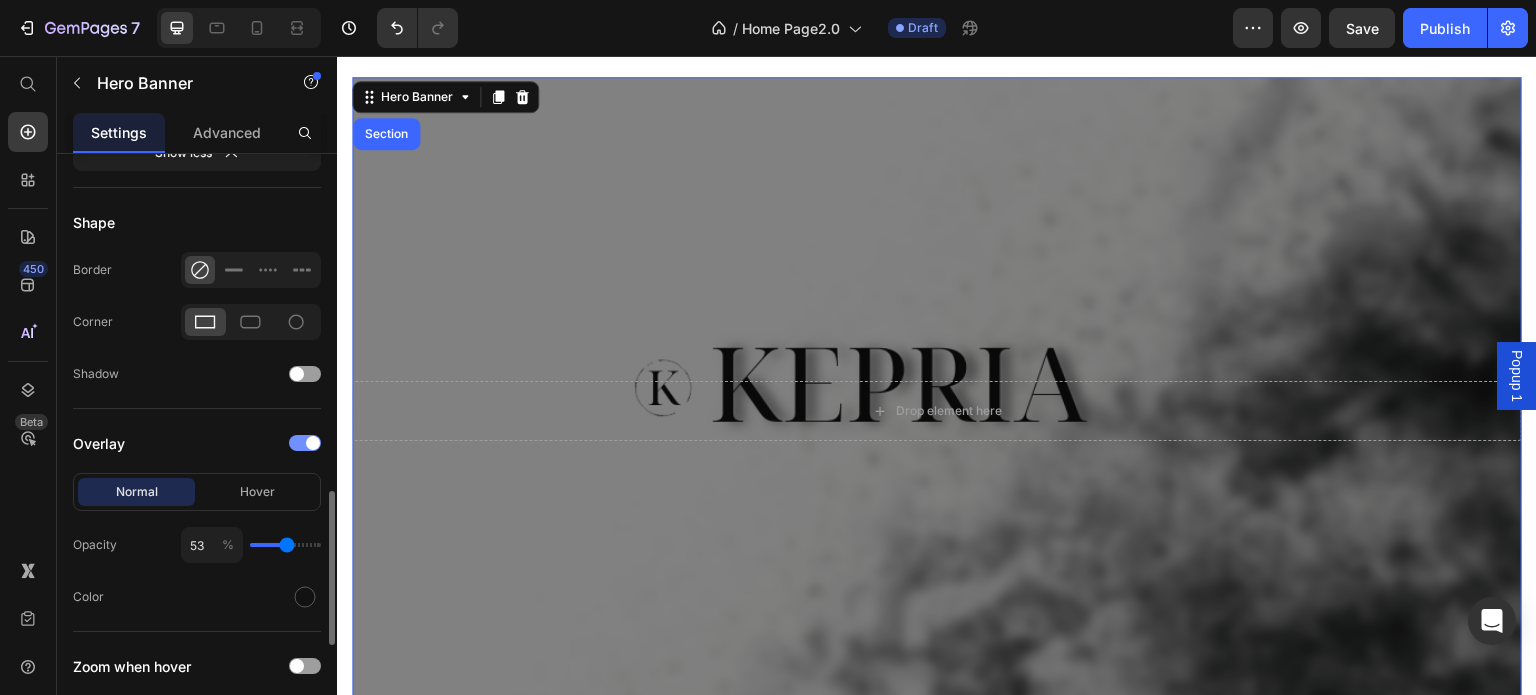 click at bounding box center (305, 443) 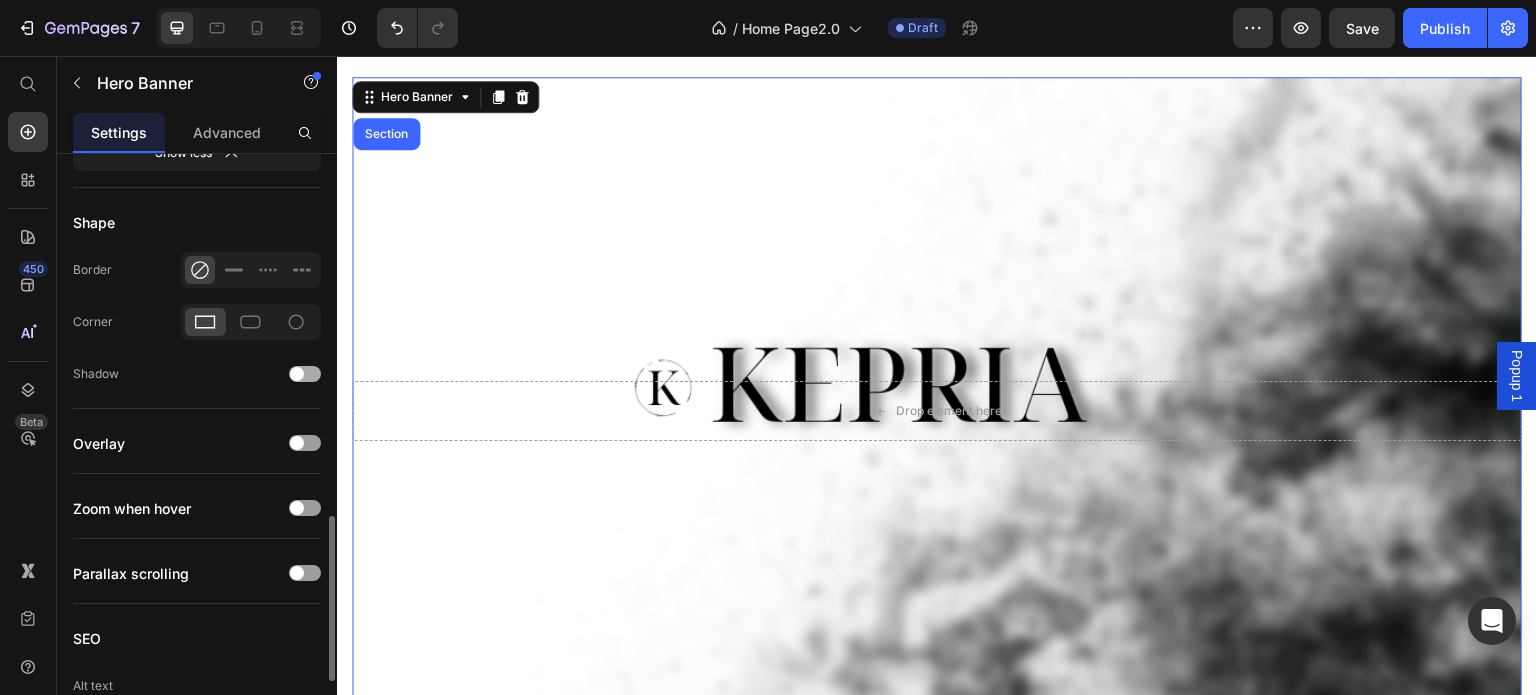 click at bounding box center [297, 374] 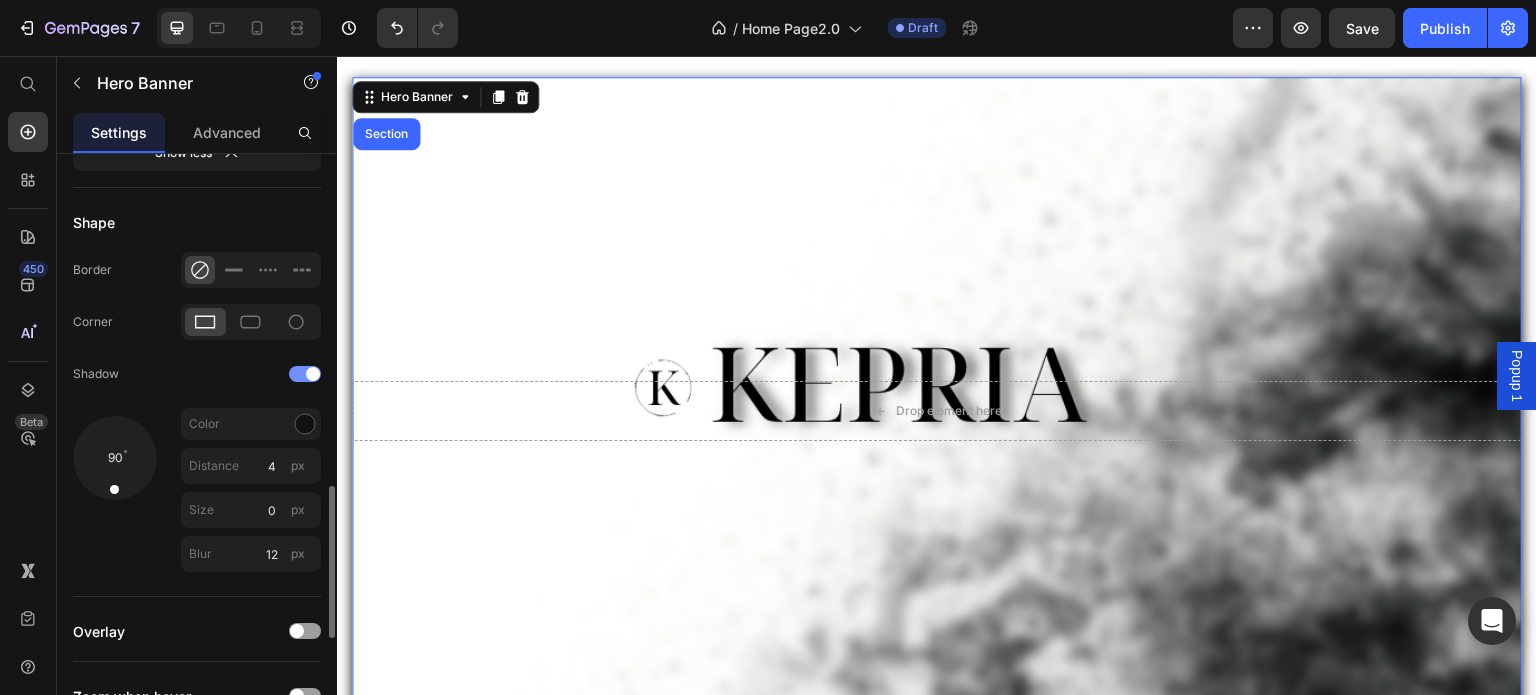 click at bounding box center [305, 374] 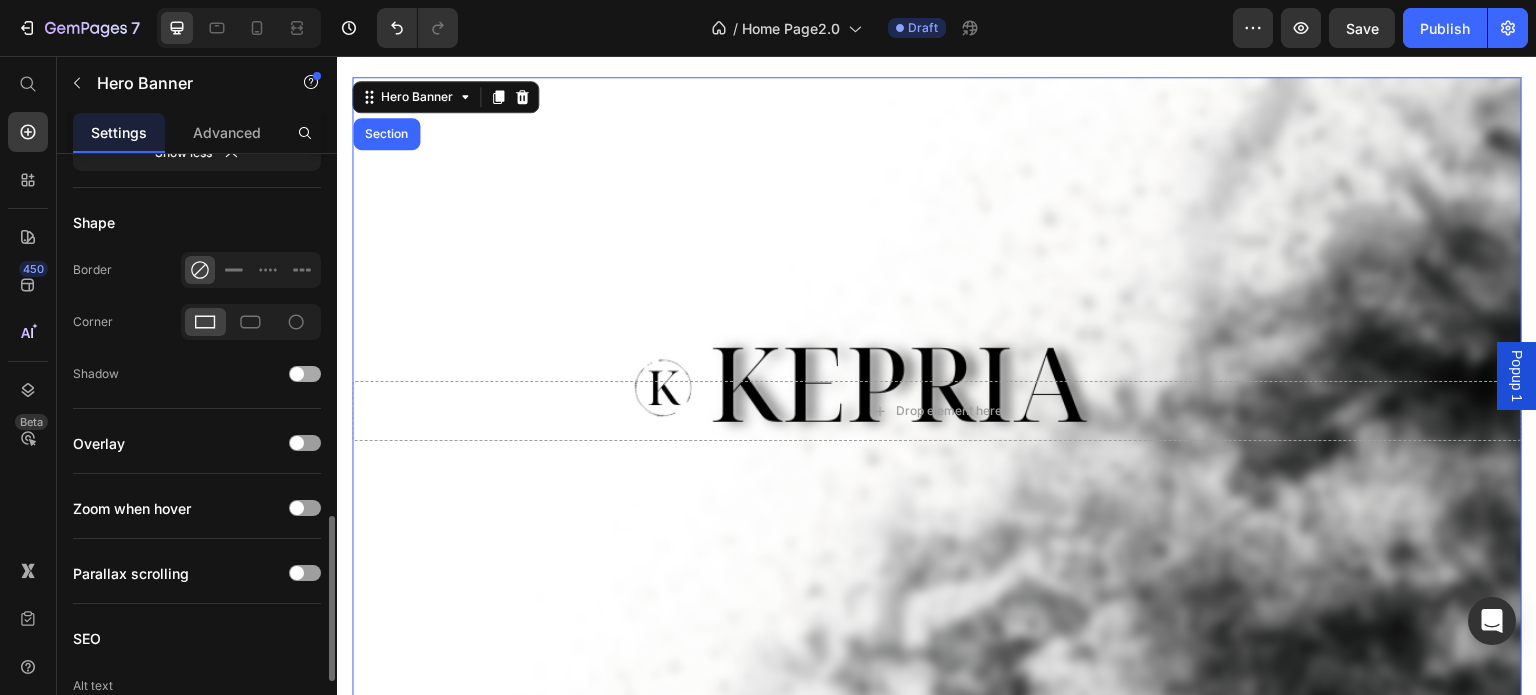 click at bounding box center (297, 374) 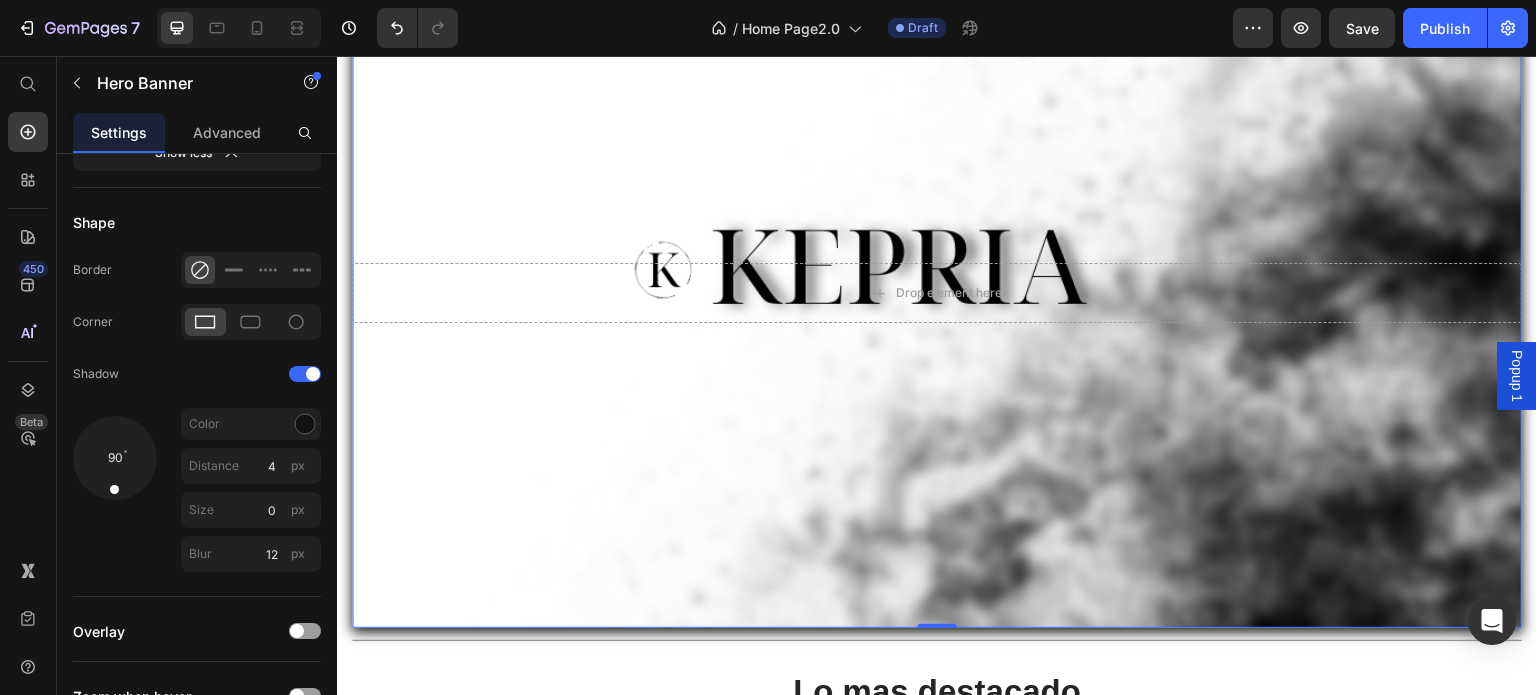 scroll, scrollTop: 500, scrollLeft: 0, axis: vertical 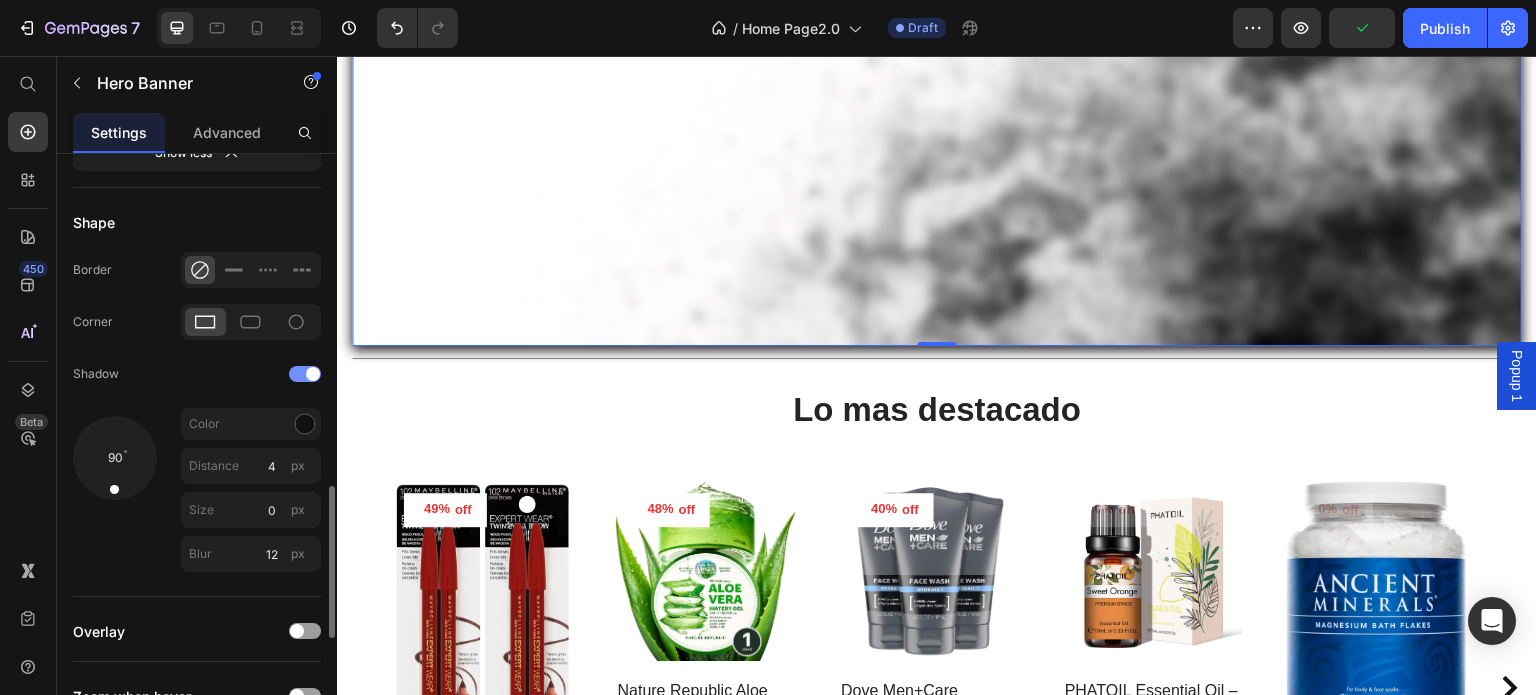 click at bounding box center (305, 374) 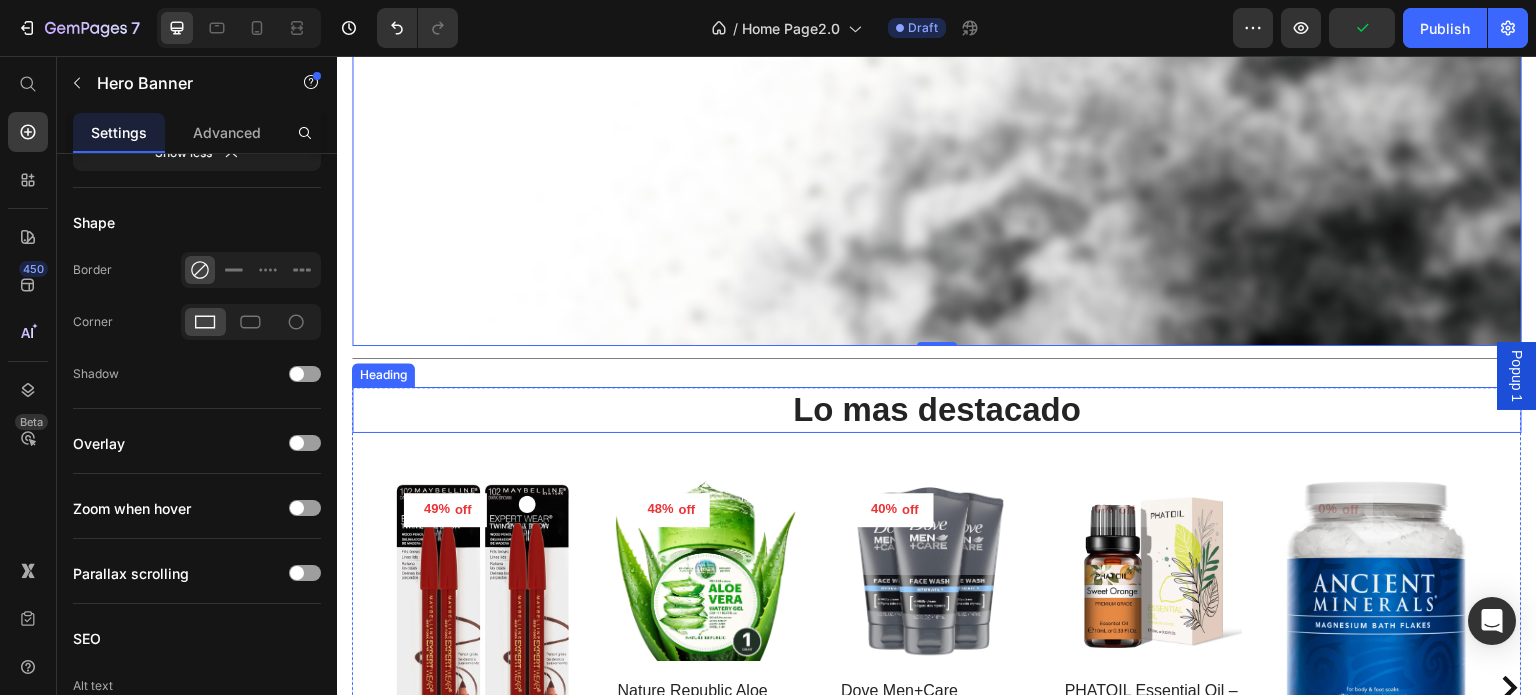 click on "Lo mas destacado" at bounding box center (937, 410) 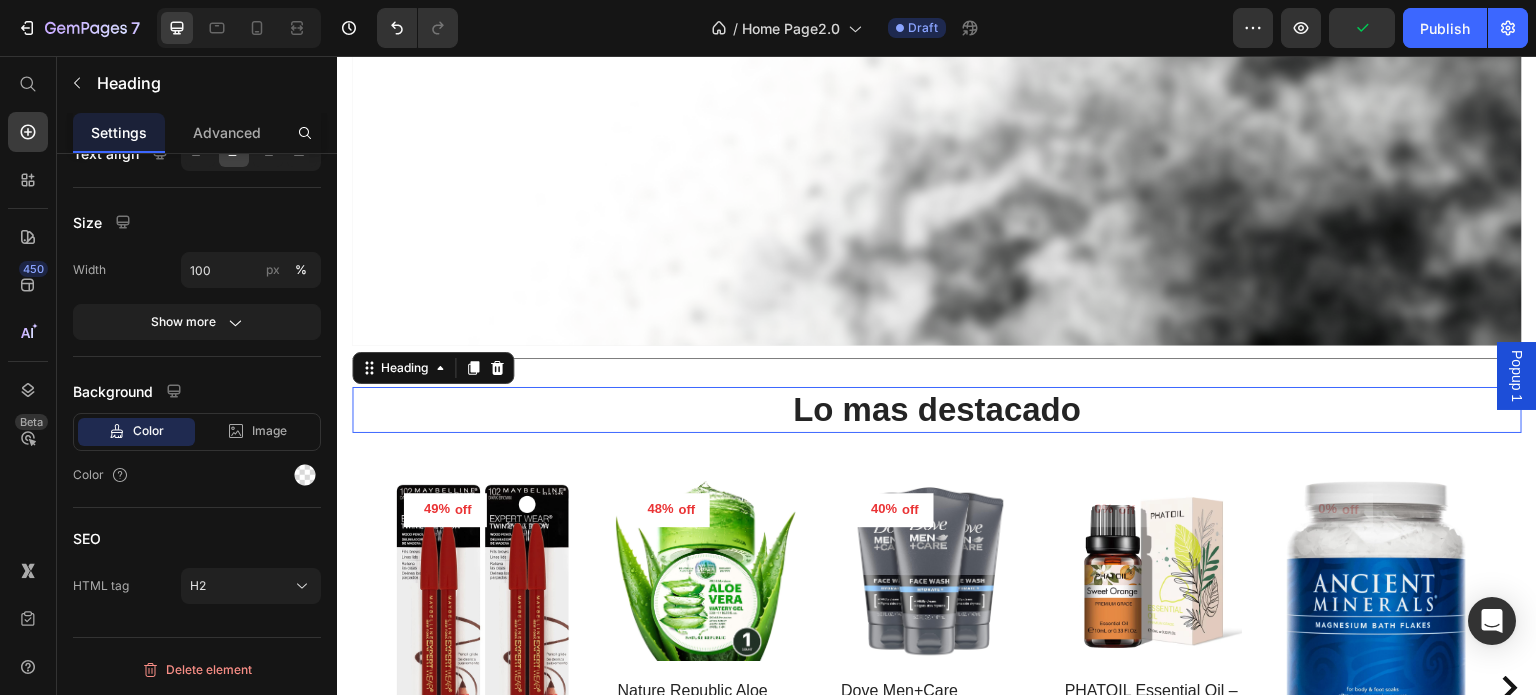 scroll, scrollTop: 0, scrollLeft: 0, axis: both 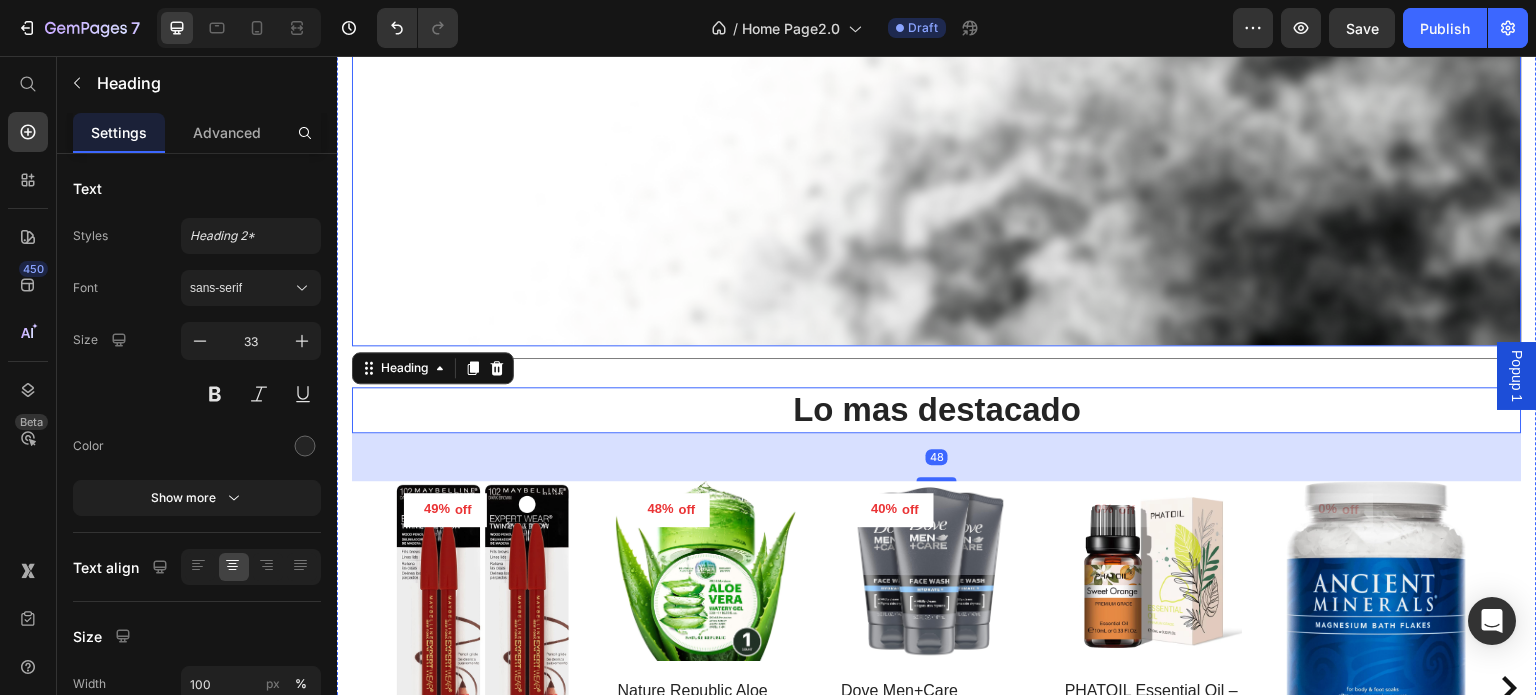 click at bounding box center (937, 11) 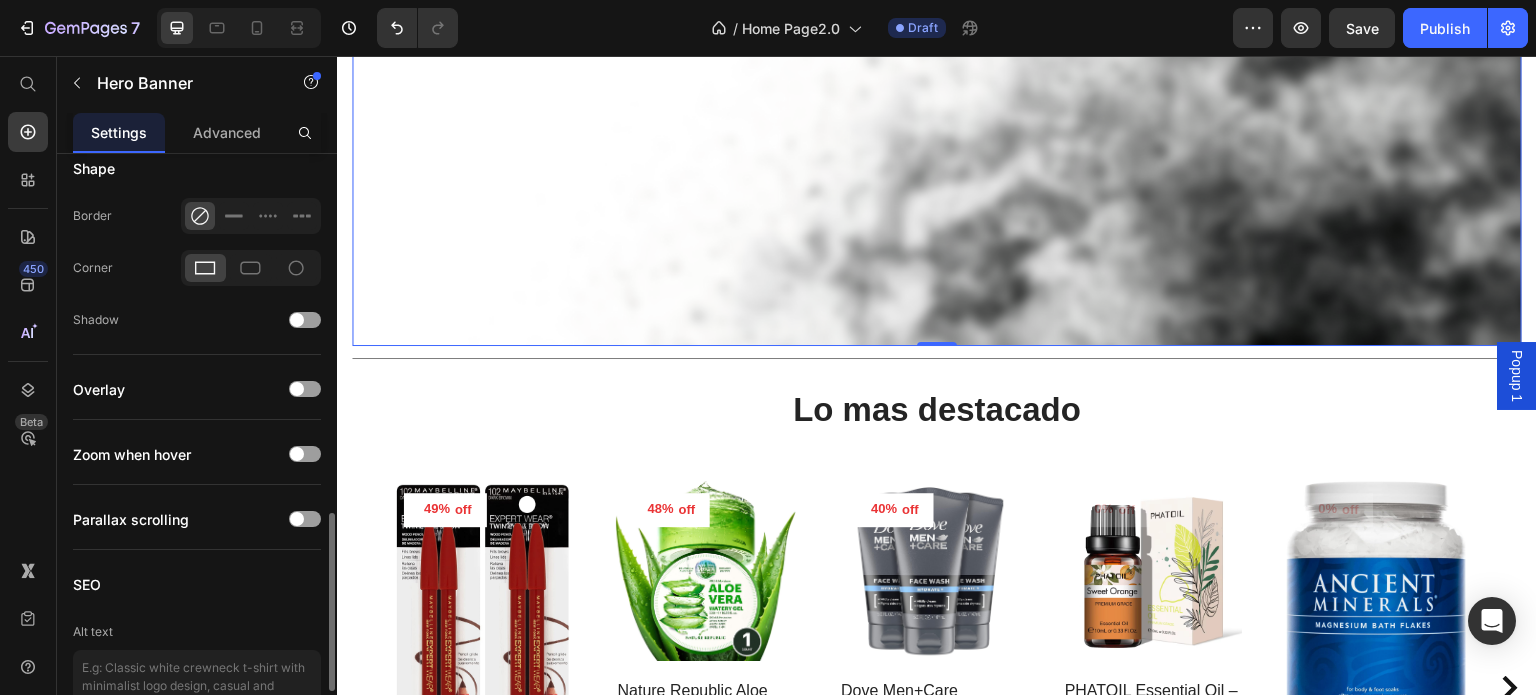 scroll, scrollTop: 1300, scrollLeft: 0, axis: vertical 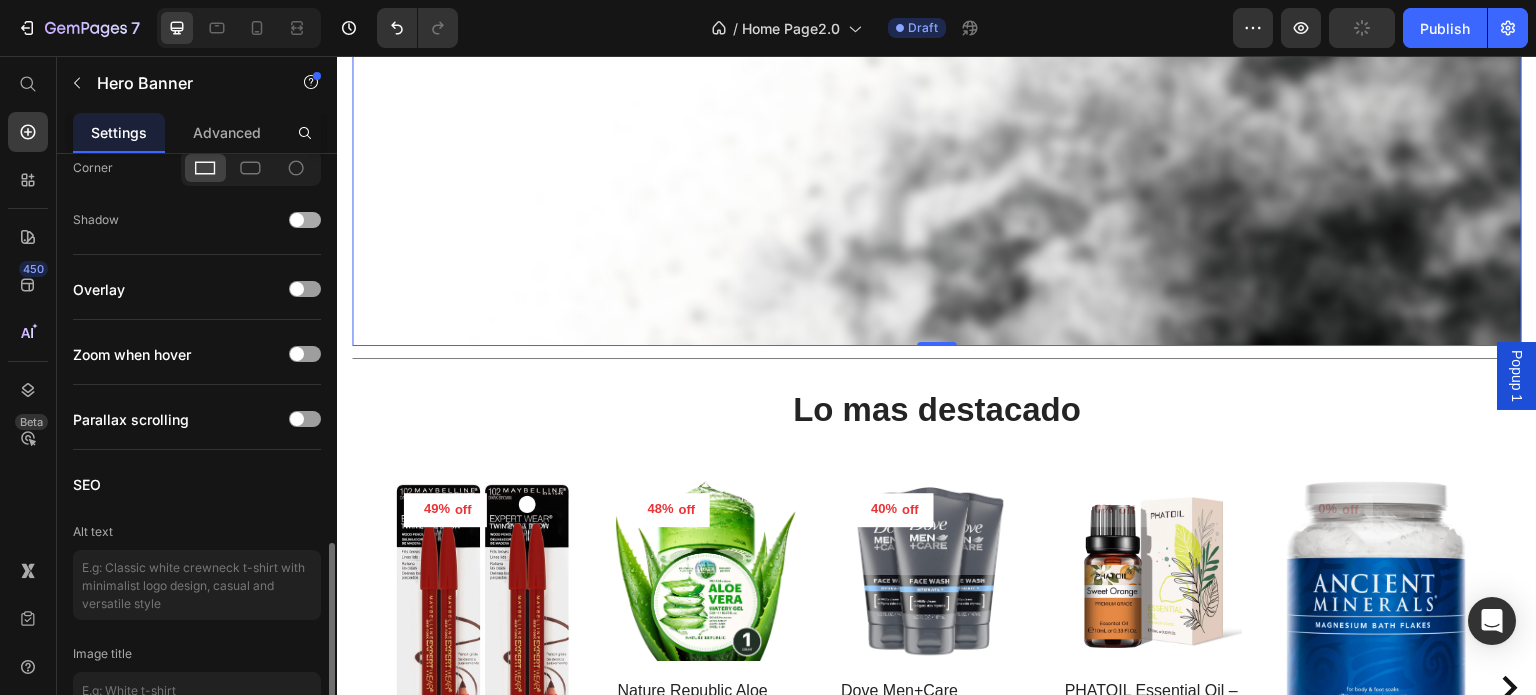 click at bounding box center [305, 220] 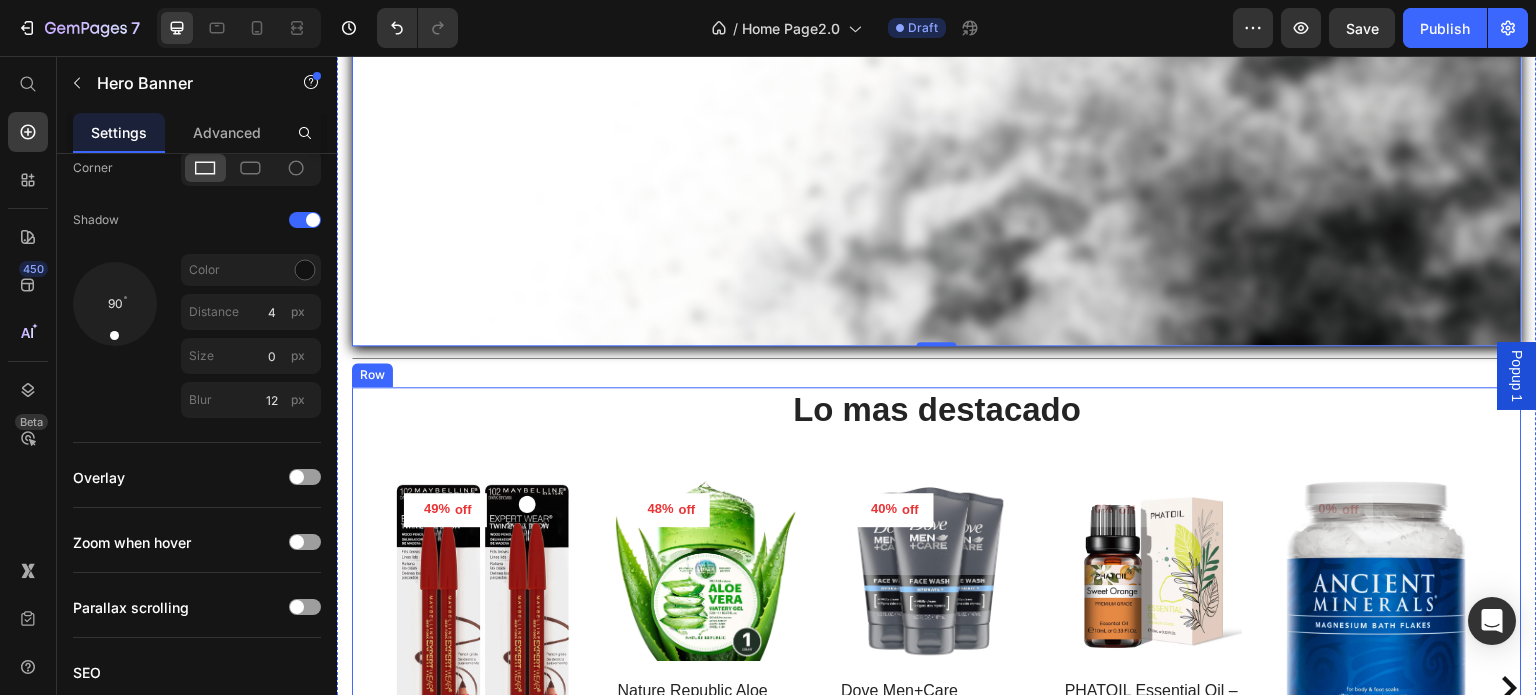 click on "Lo mas destacado Heading 49% off Product Tag Product Images Row Maybelline Expert Wear Twin Brow & Eye Pencil – Longwear, Blendable & Waterproof Product Title €20,89 Product Price €40,78 Product Price Row Dark / 0.12 Ounce (Pack Of 1) - €20,89  Product Variants & Swatches Row 48% off Product Tag Product Images Row Nature Republic Aloe Vera 92% Soothing Gel – Hydrating Multi-Use Korean Skincare Product Title €10,60 Product Price €20,55 Product Price Row Aloe Vere - €10,60  Product Variants & Swatches Row 40% off Product Tag Product Images Row Dove Men+Care Hydrate+ Face Wash – Advanced Moisture Protection for Dry Skin Product Title €18,17 Product Price €30,46 Product Price Row Fragranced / 5 fl oz(Pack Of 3) - €18,17  Product Variants & Swatches Row 0% off Product Tag Product Images Row PHATOIL Essential Oil – 10ml Pure Plant Extract for Aromatherapy & Diffusers Product Title €7,15 Product Price €0,00 Product Price Row Sweet Orange / 10Ml - €7,15  Ylang Ylang / 10Ml - €7,38" at bounding box center [937, 688] 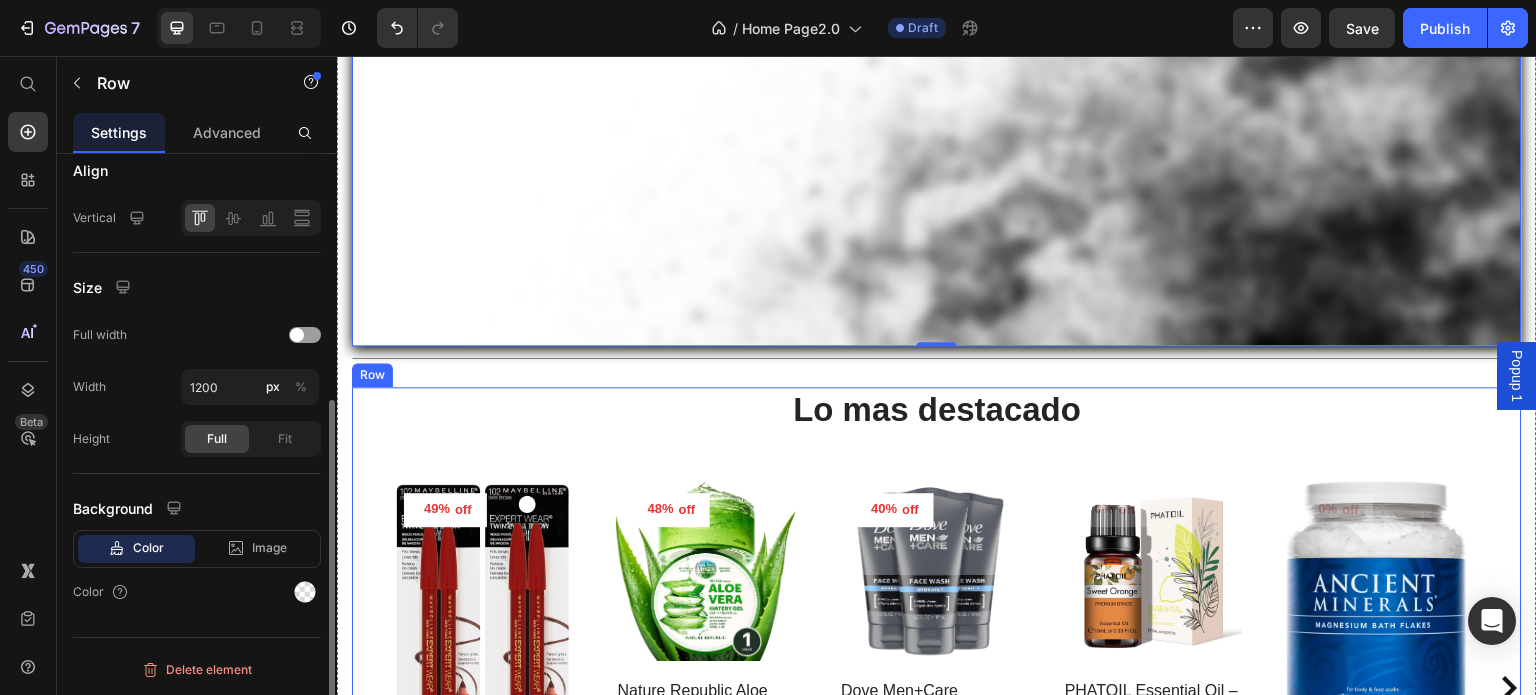 scroll, scrollTop: 0, scrollLeft: 0, axis: both 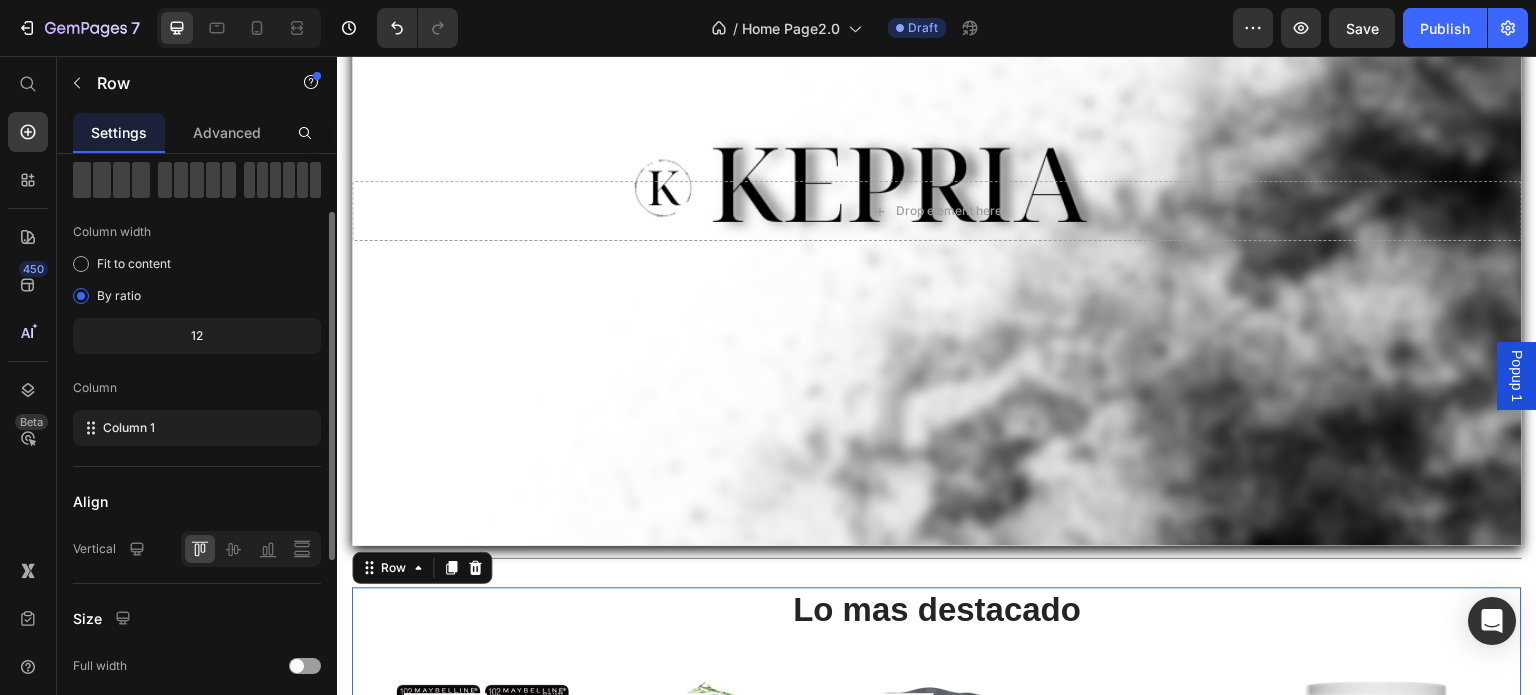 click at bounding box center (937, 211) 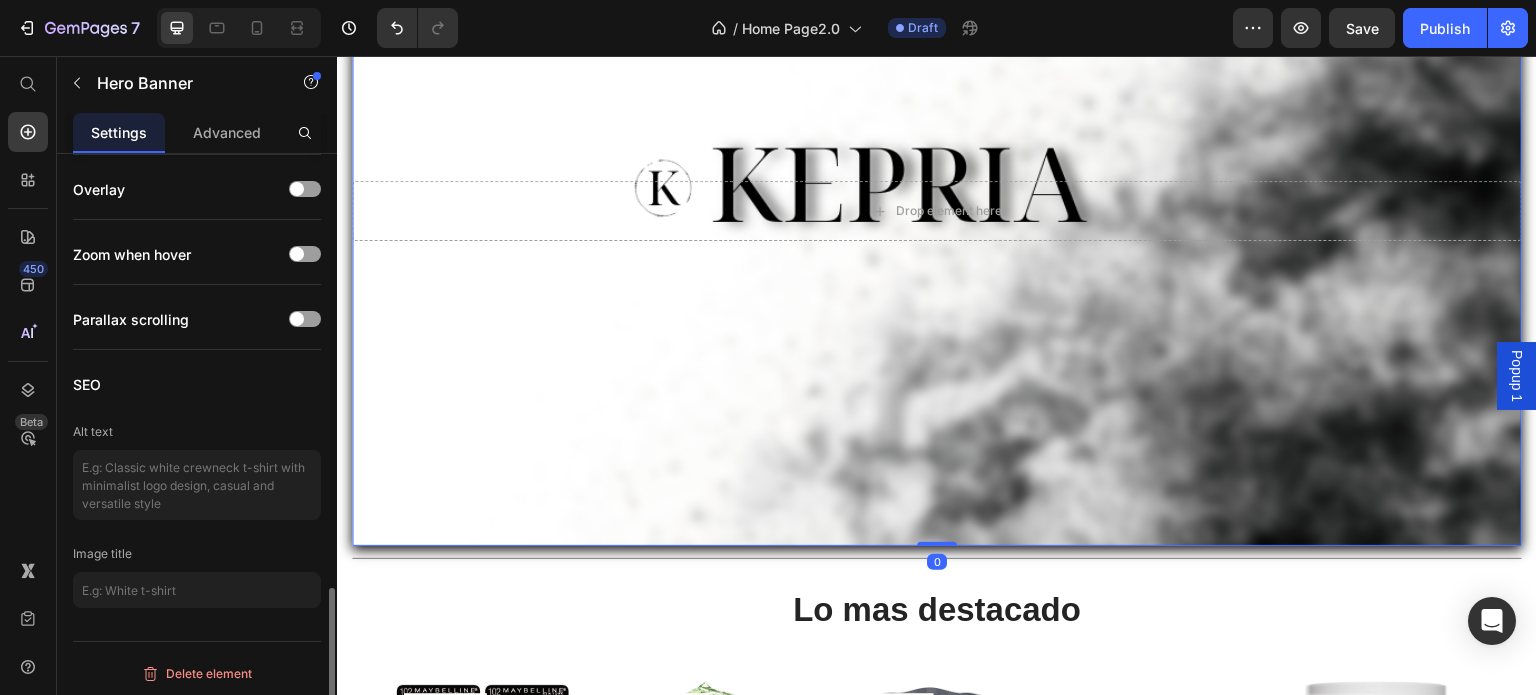 scroll, scrollTop: 988, scrollLeft: 0, axis: vertical 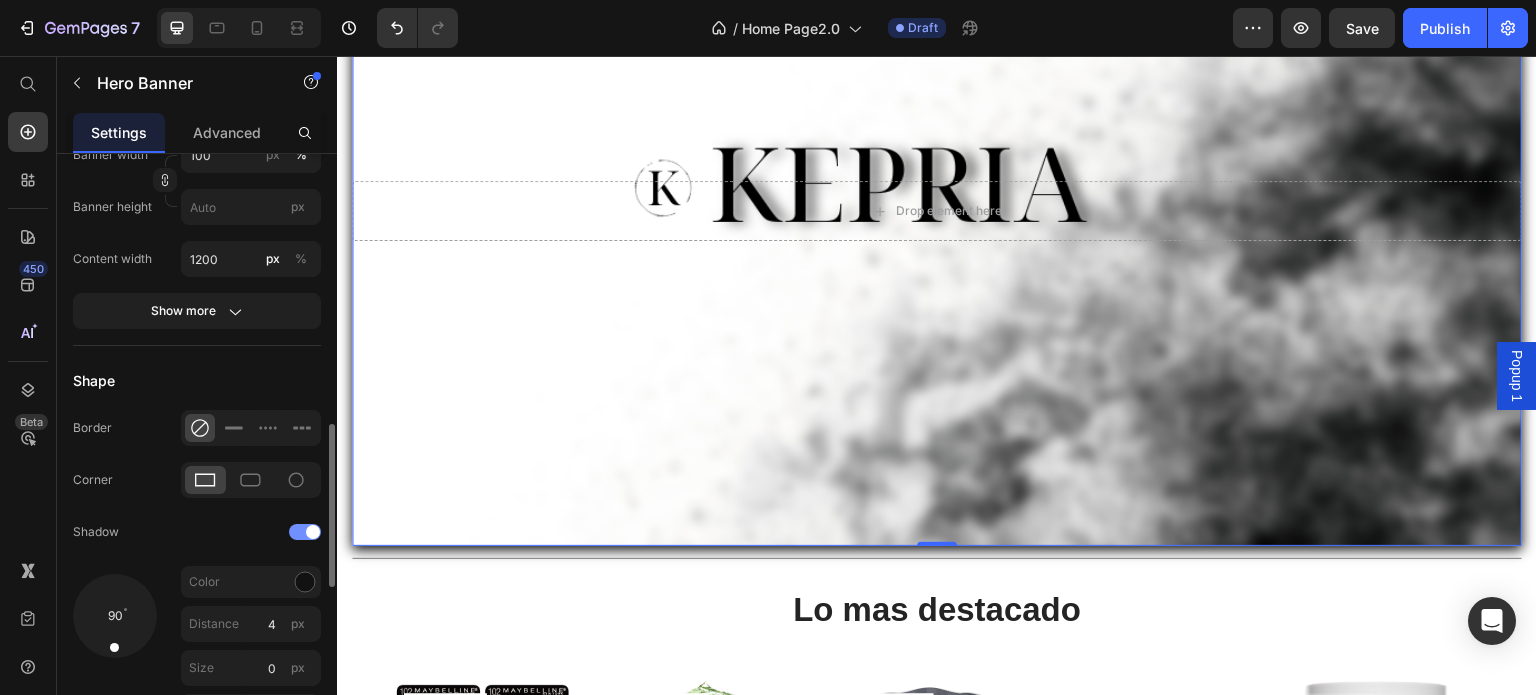 click on "Shadow" 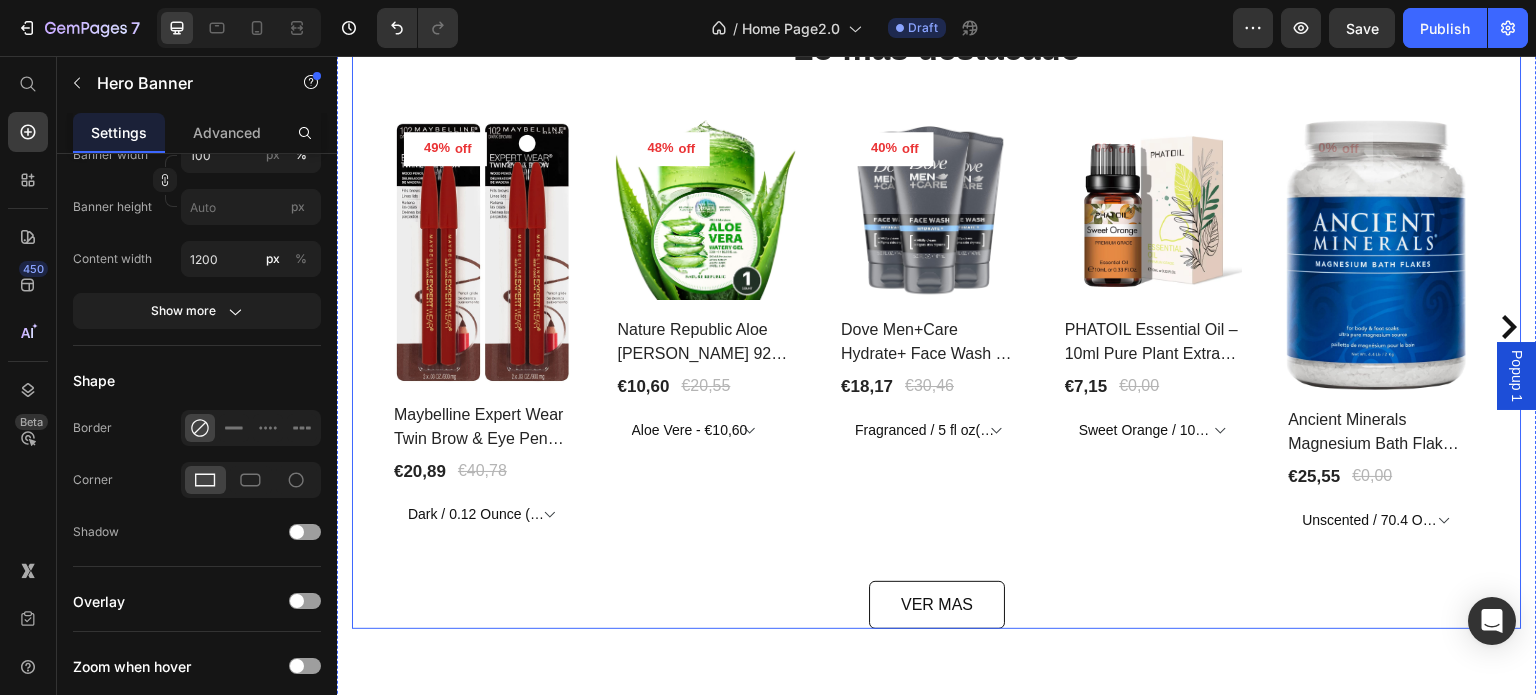 scroll, scrollTop: 900, scrollLeft: 0, axis: vertical 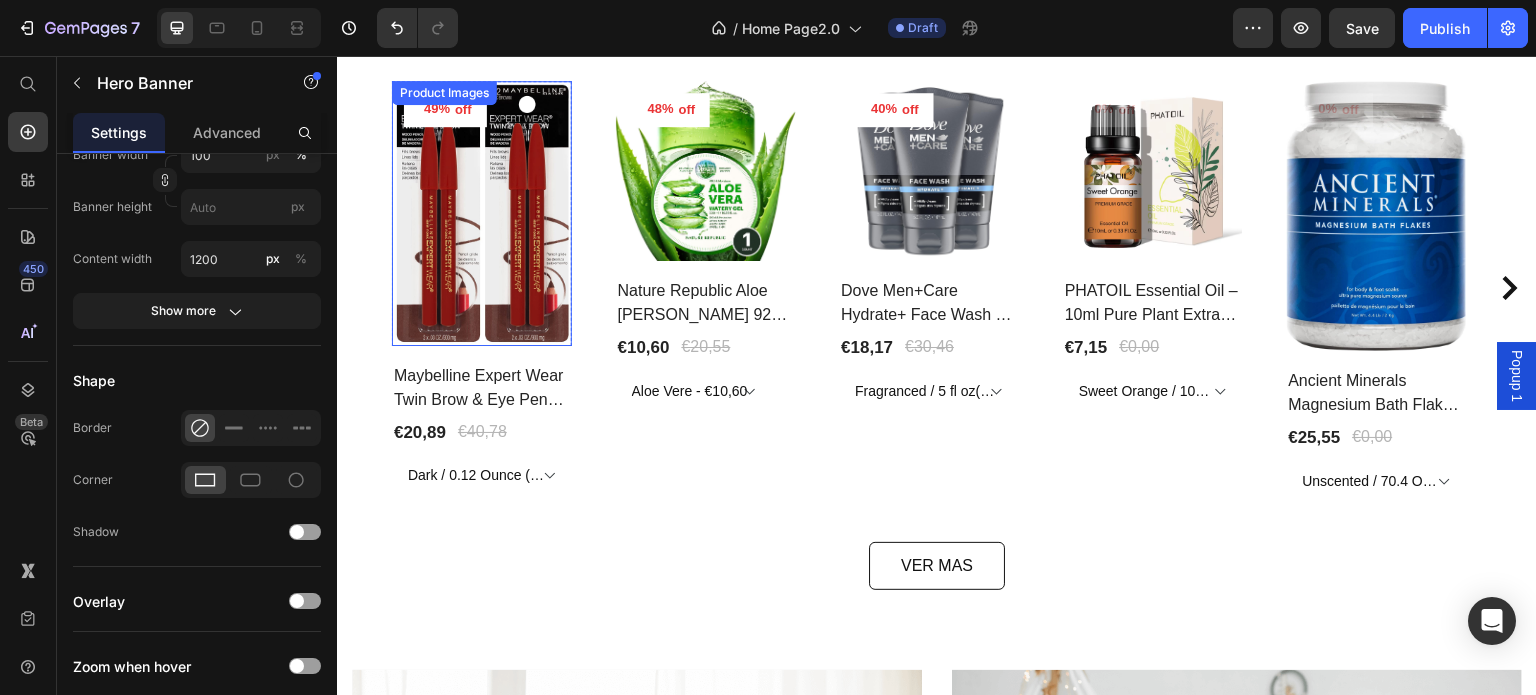 click at bounding box center [482, 213] 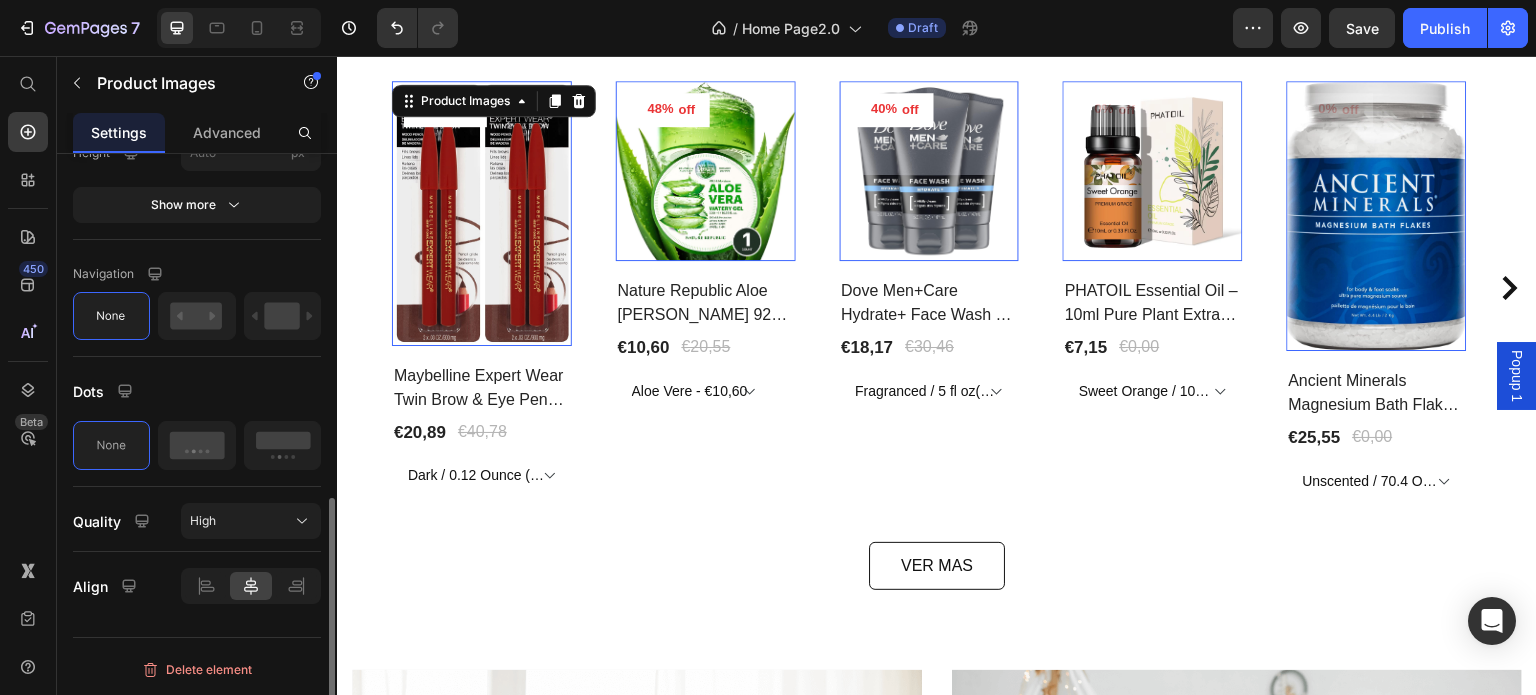scroll, scrollTop: 0, scrollLeft: 0, axis: both 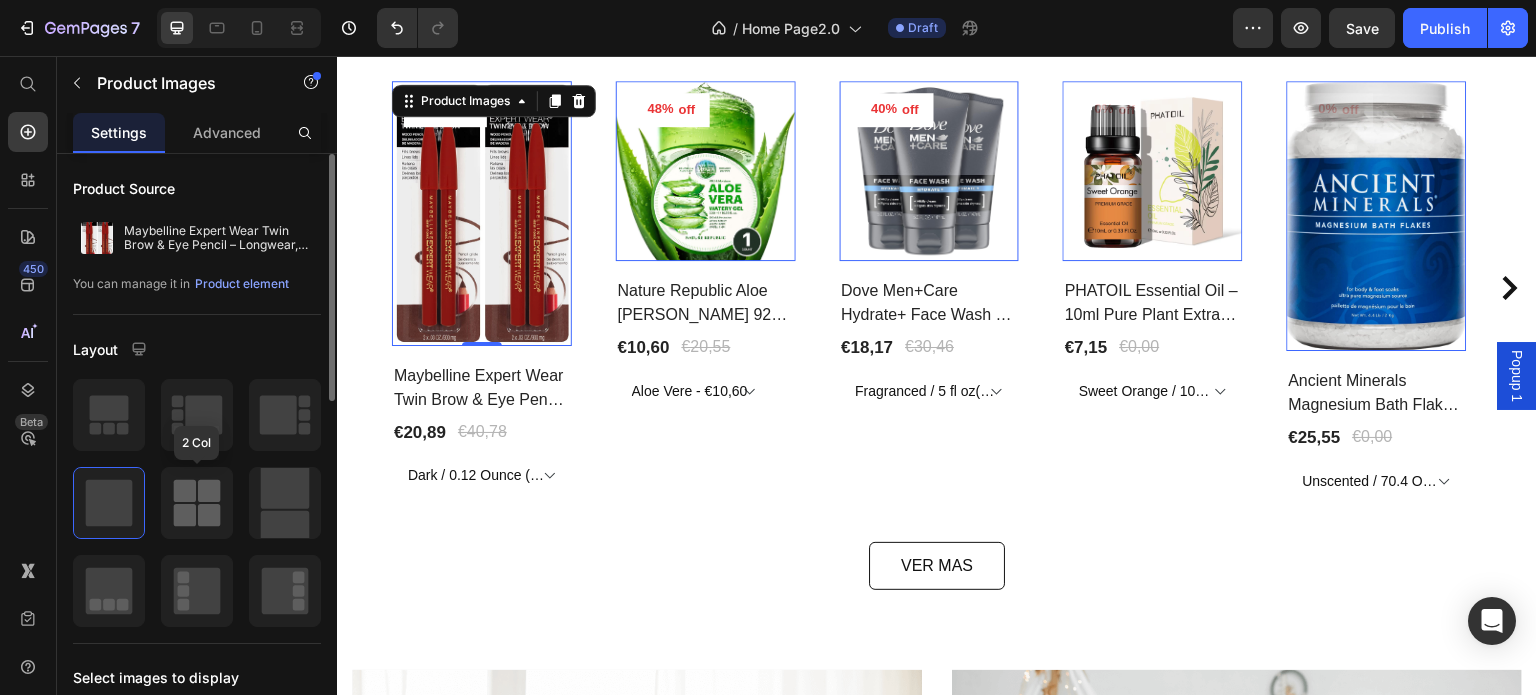 click 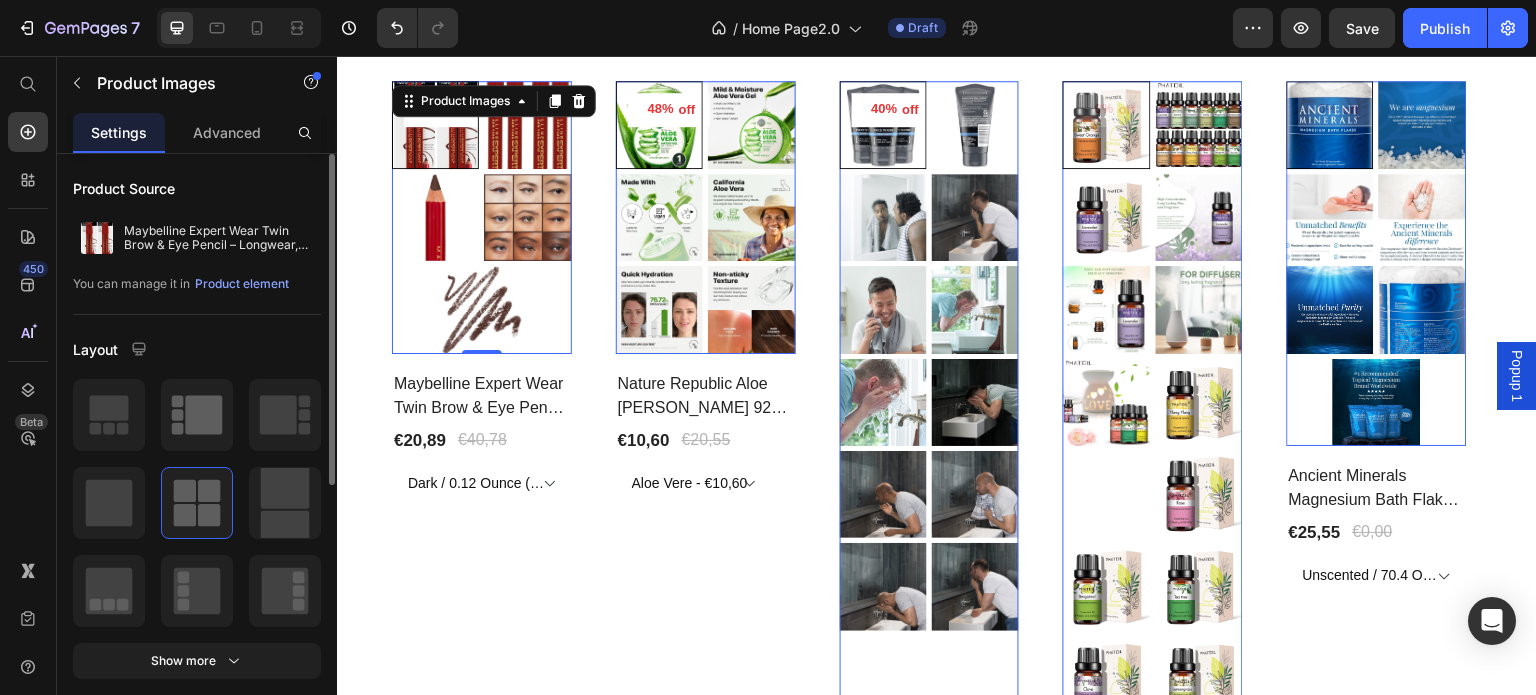 click 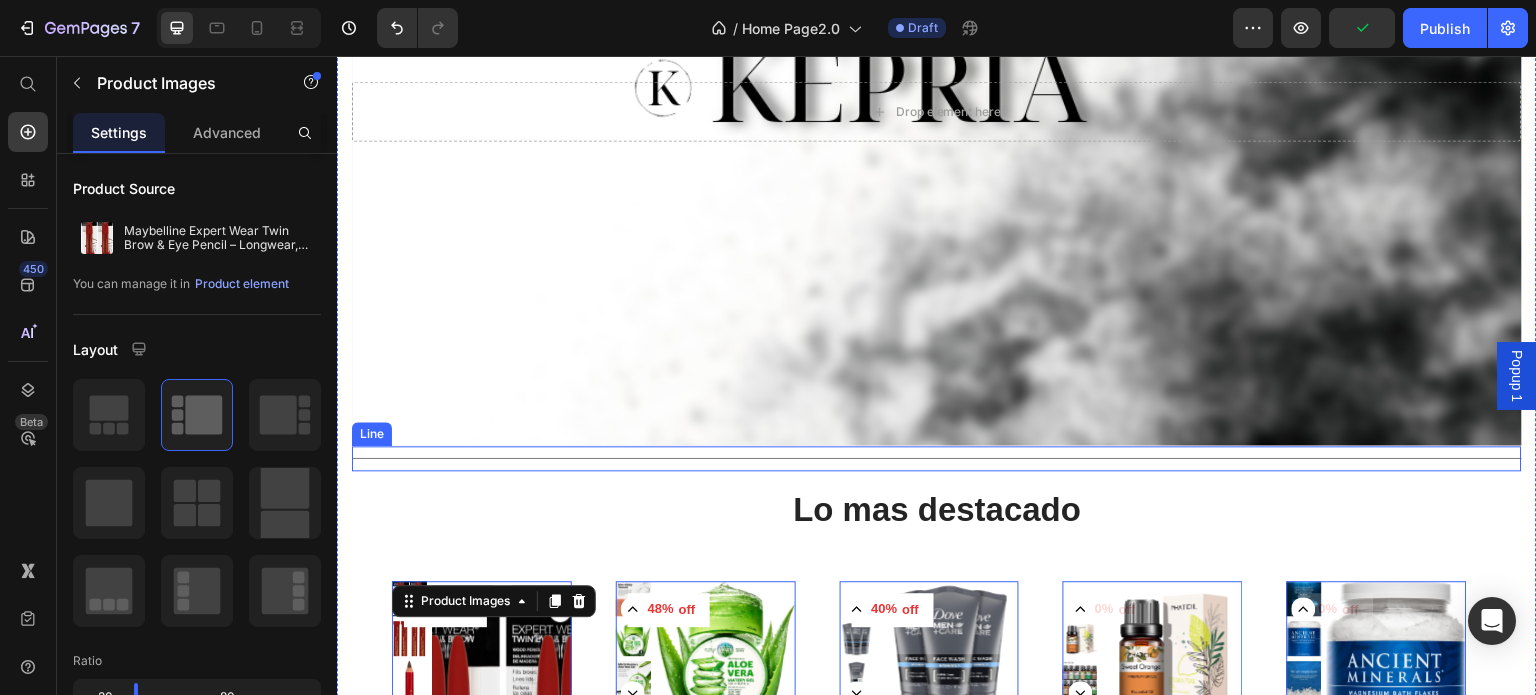 scroll, scrollTop: 700, scrollLeft: 0, axis: vertical 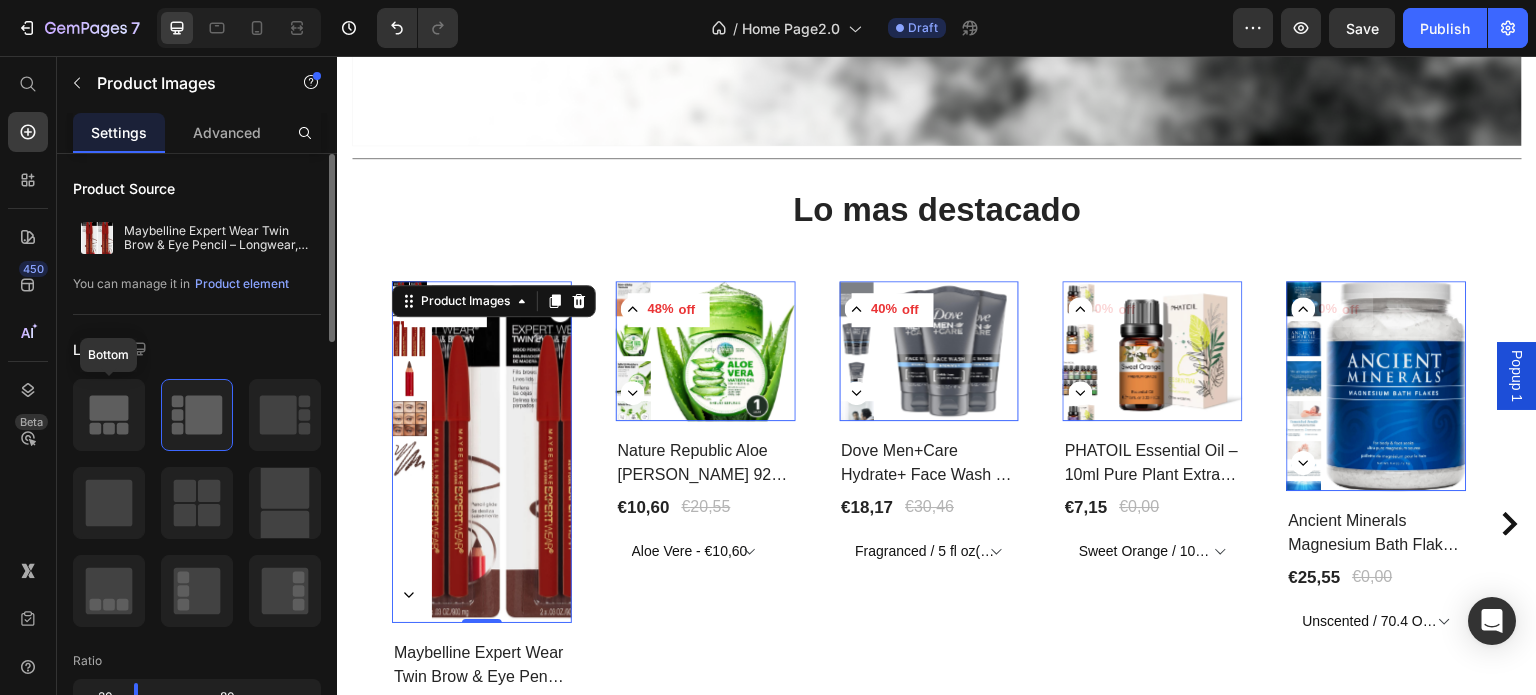 click 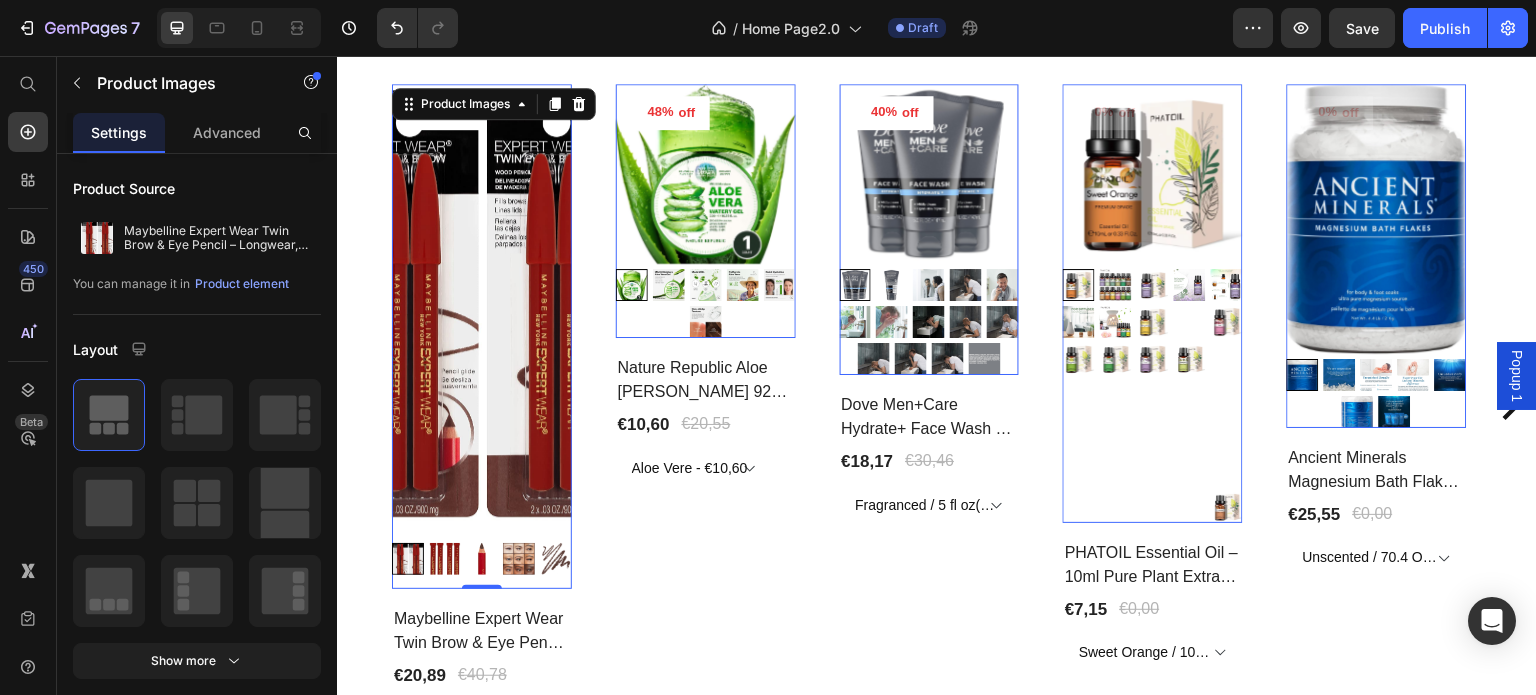 scroll, scrollTop: 900, scrollLeft: 0, axis: vertical 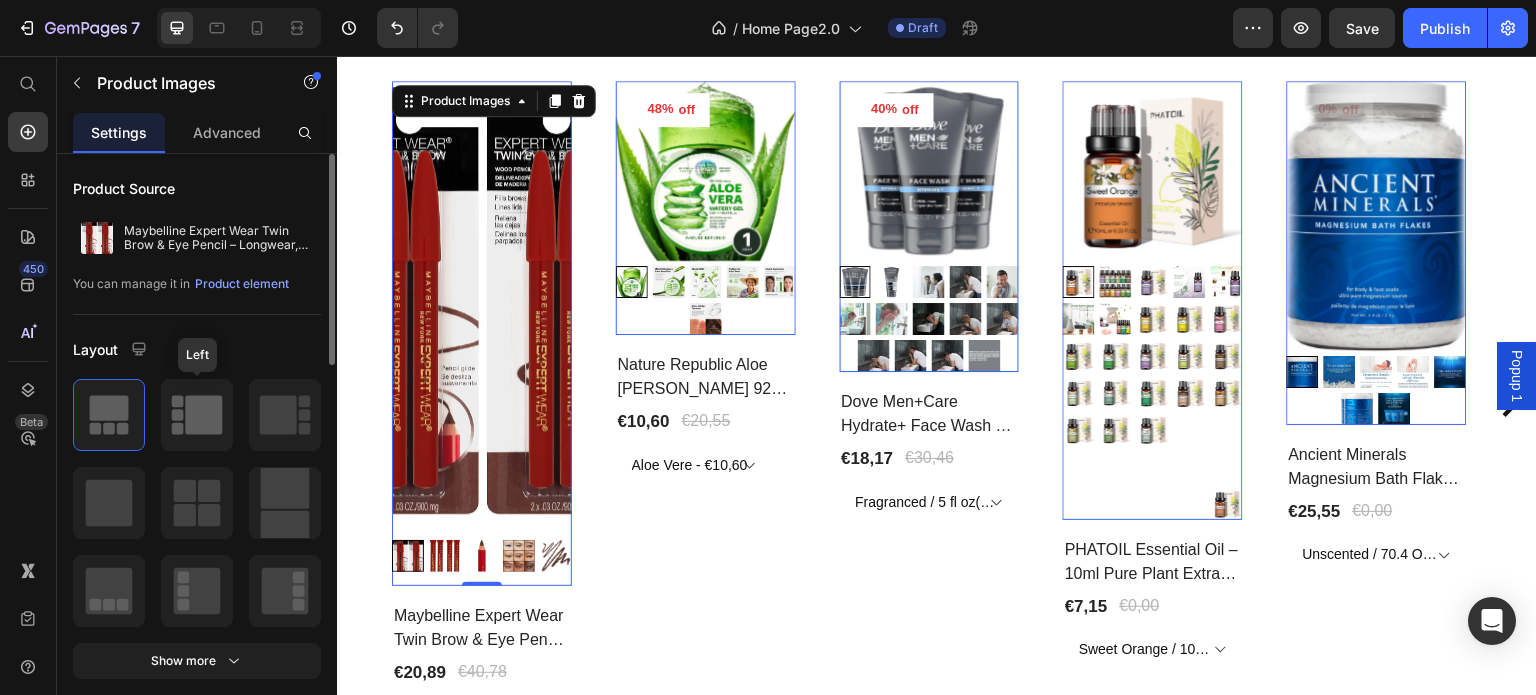 click 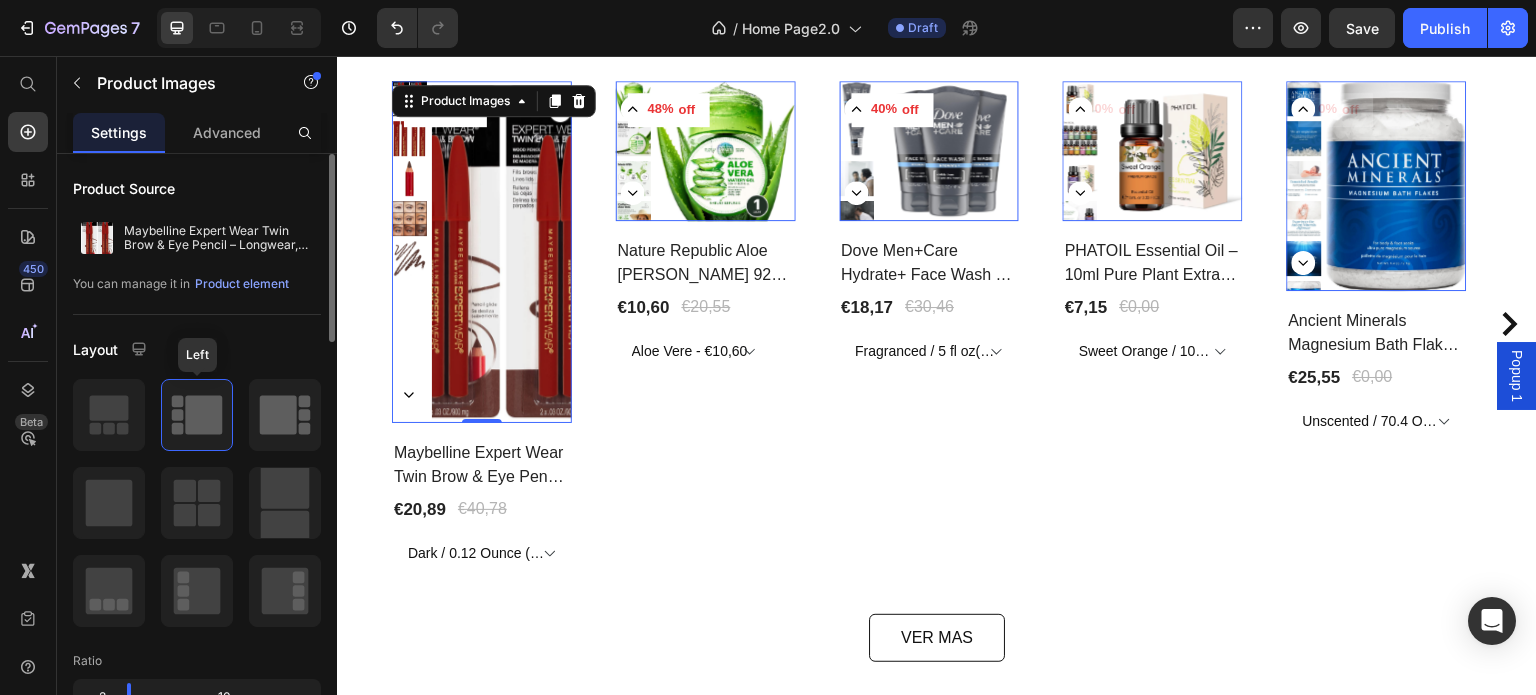 click 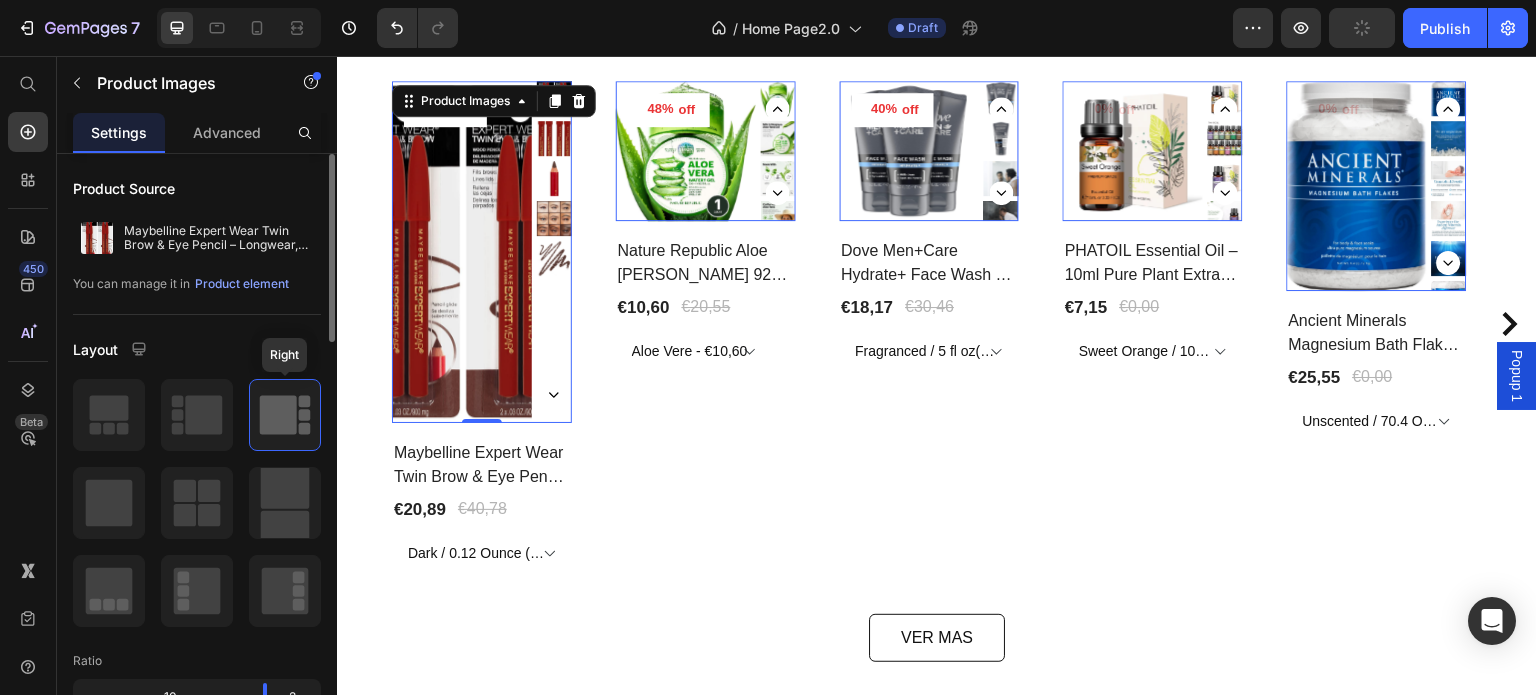 scroll, scrollTop: 818, scrollLeft: 0, axis: vertical 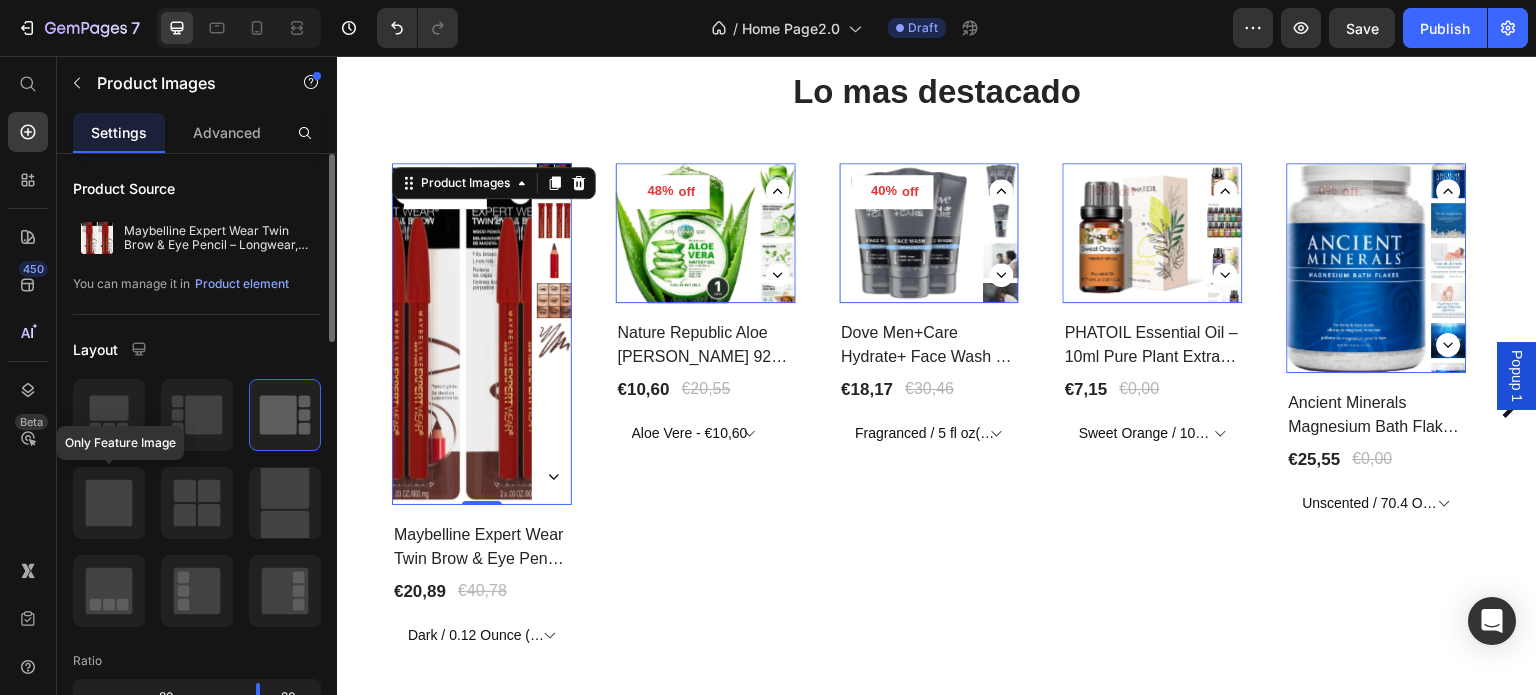 click 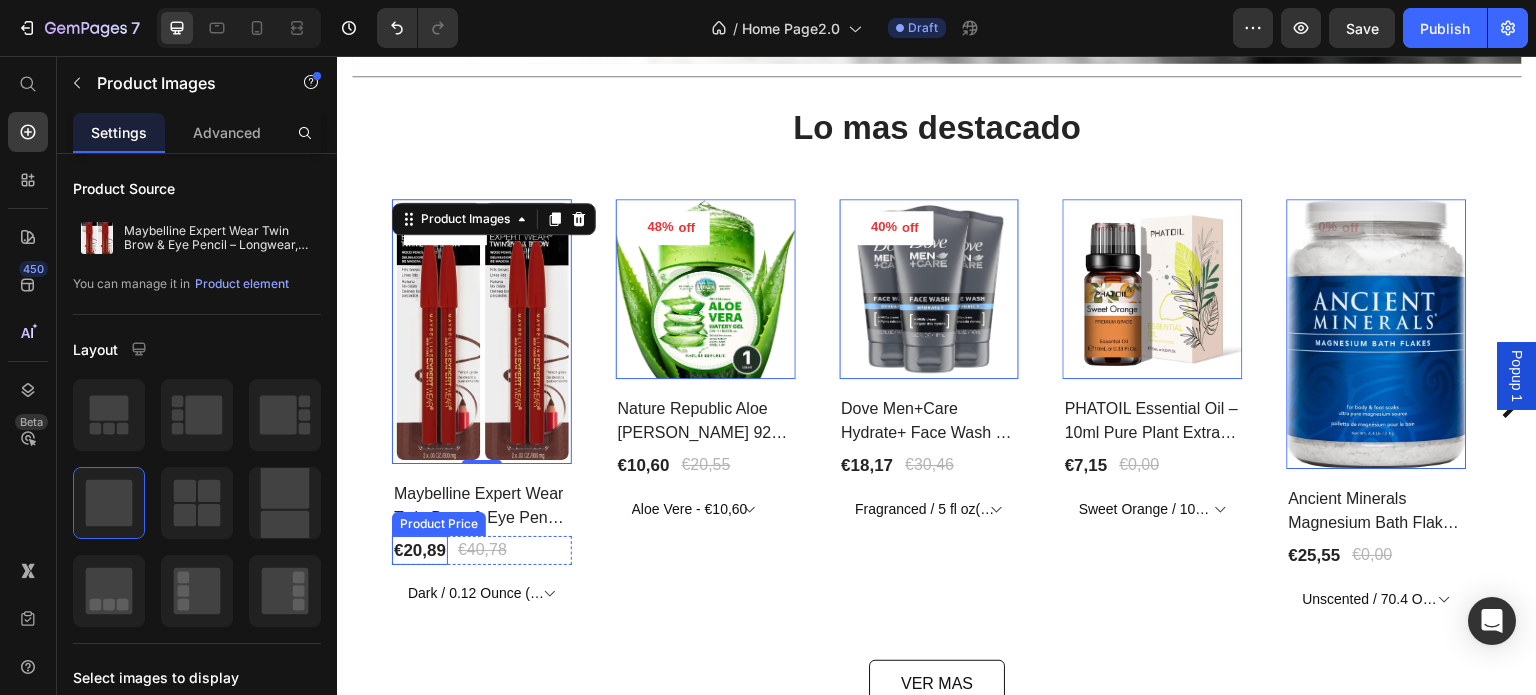 scroll, scrollTop: 882, scrollLeft: 0, axis: vertical 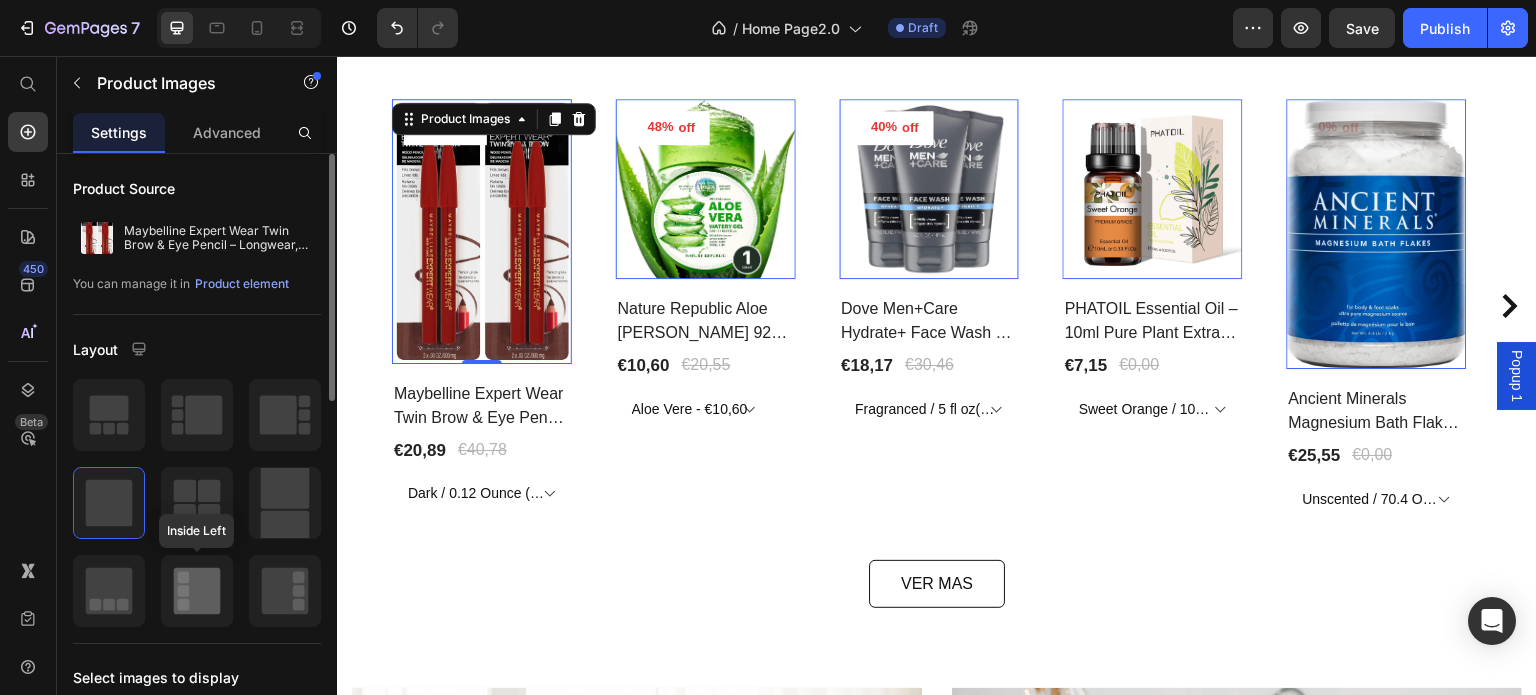 click 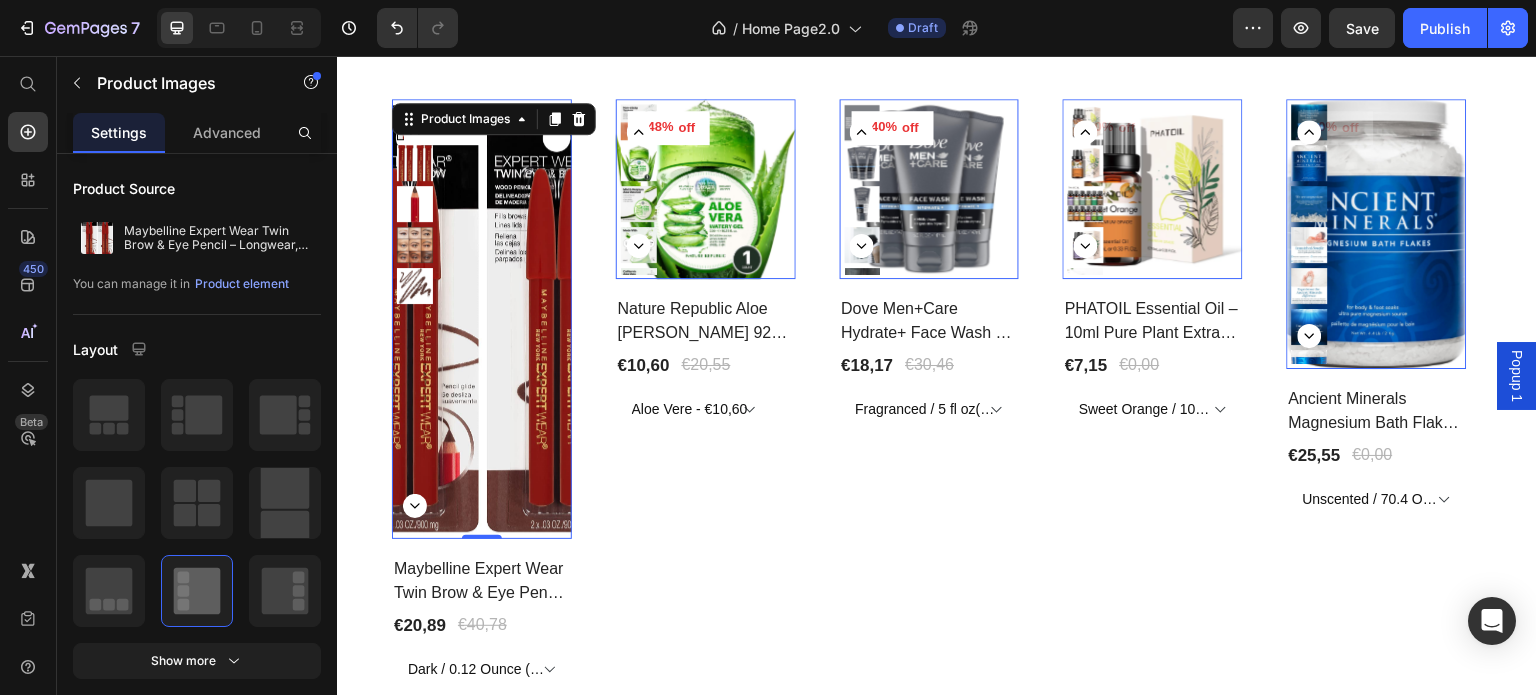 click at bounding box center (415, 204) 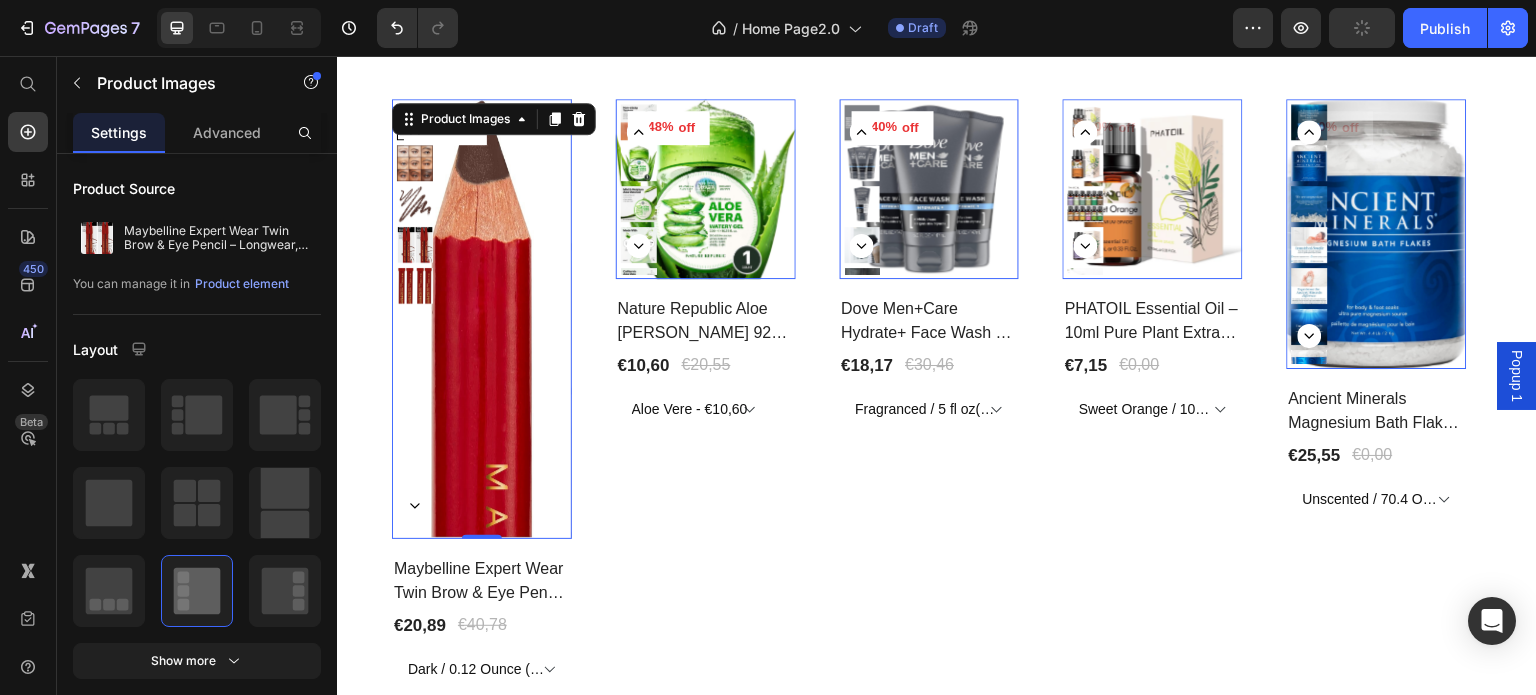 click at bounding box center (415, 319) 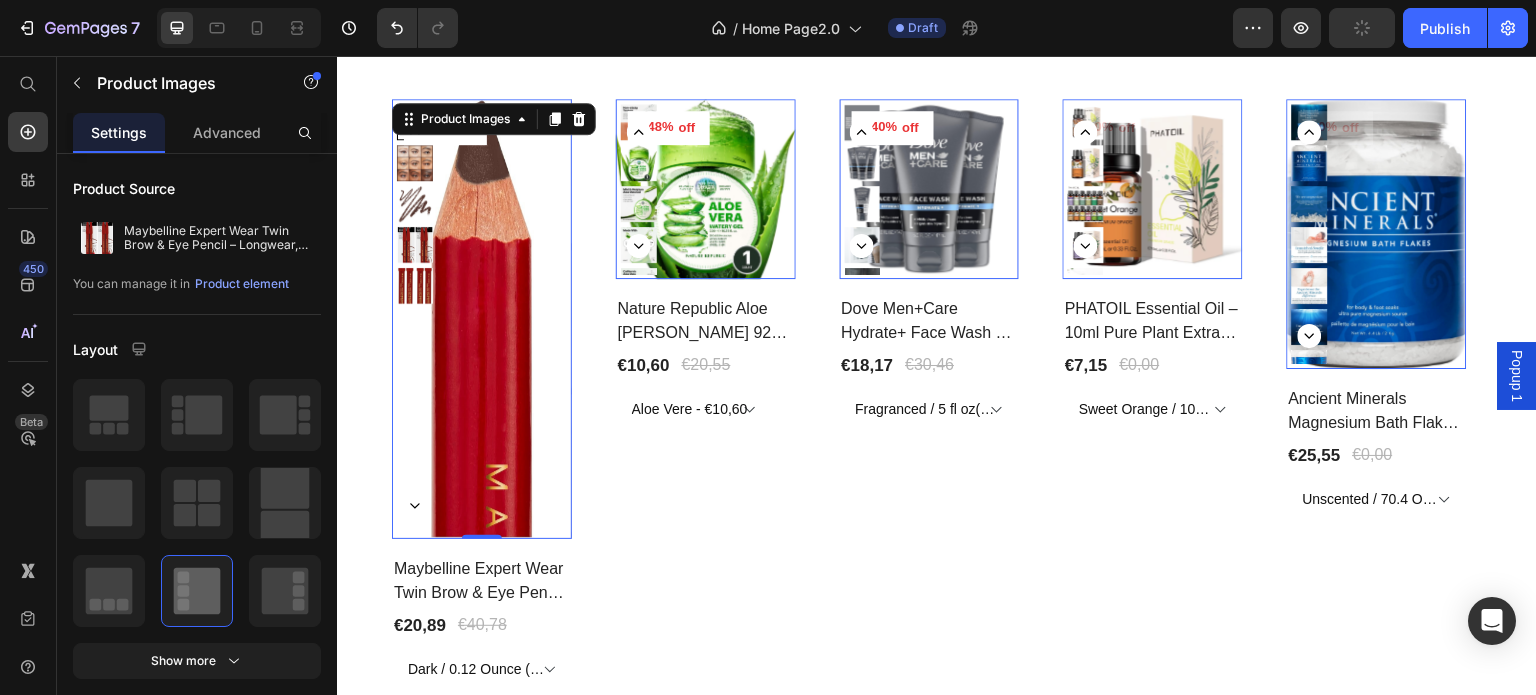 click at bounding box center (415, 286) 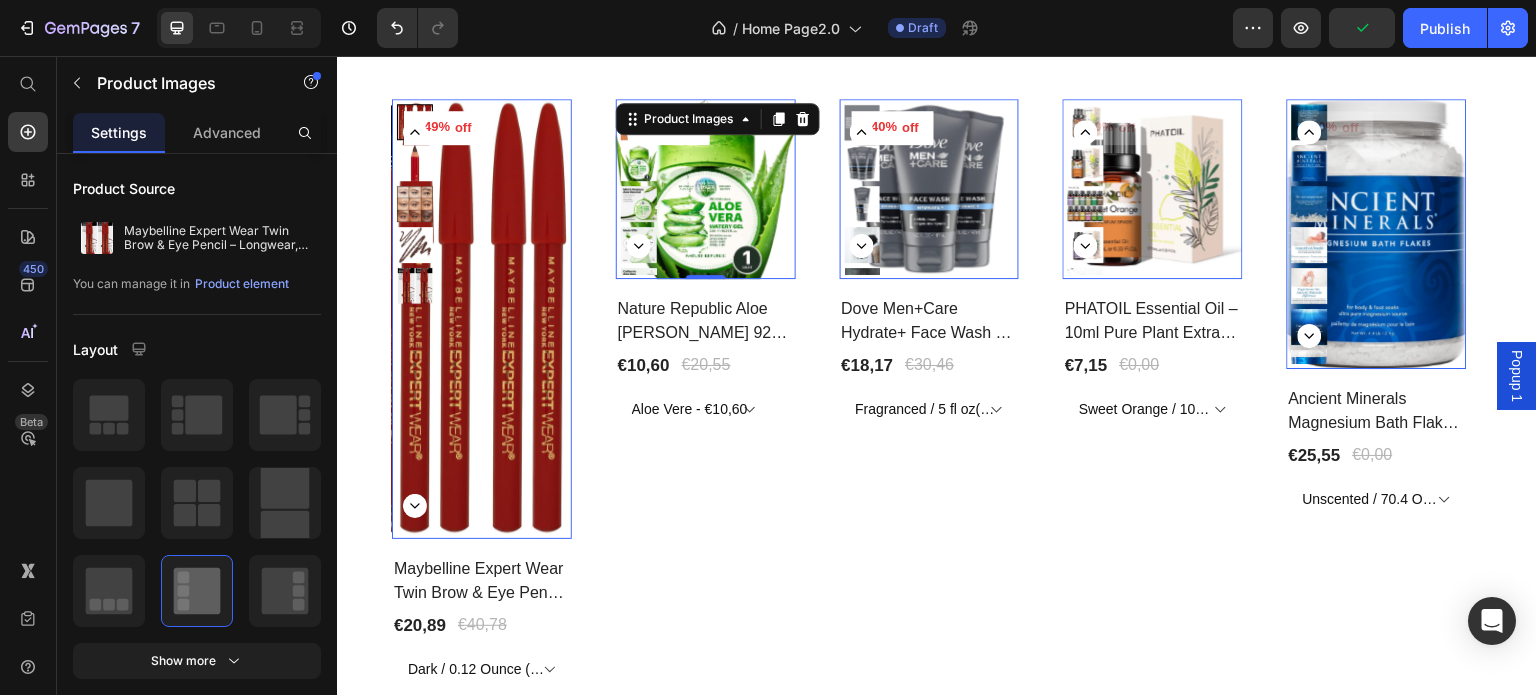 click at bounding box center [639, 204] 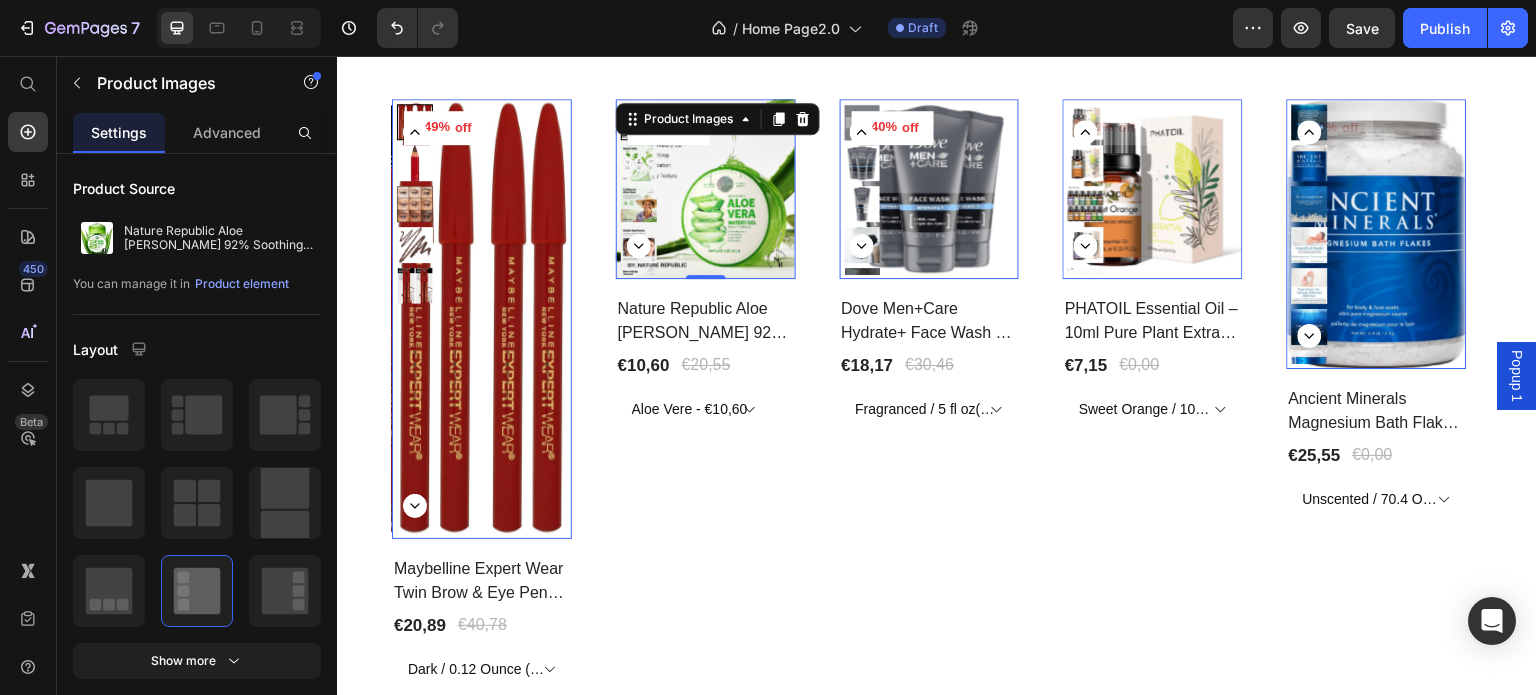 click at bounding box center (639, 189) 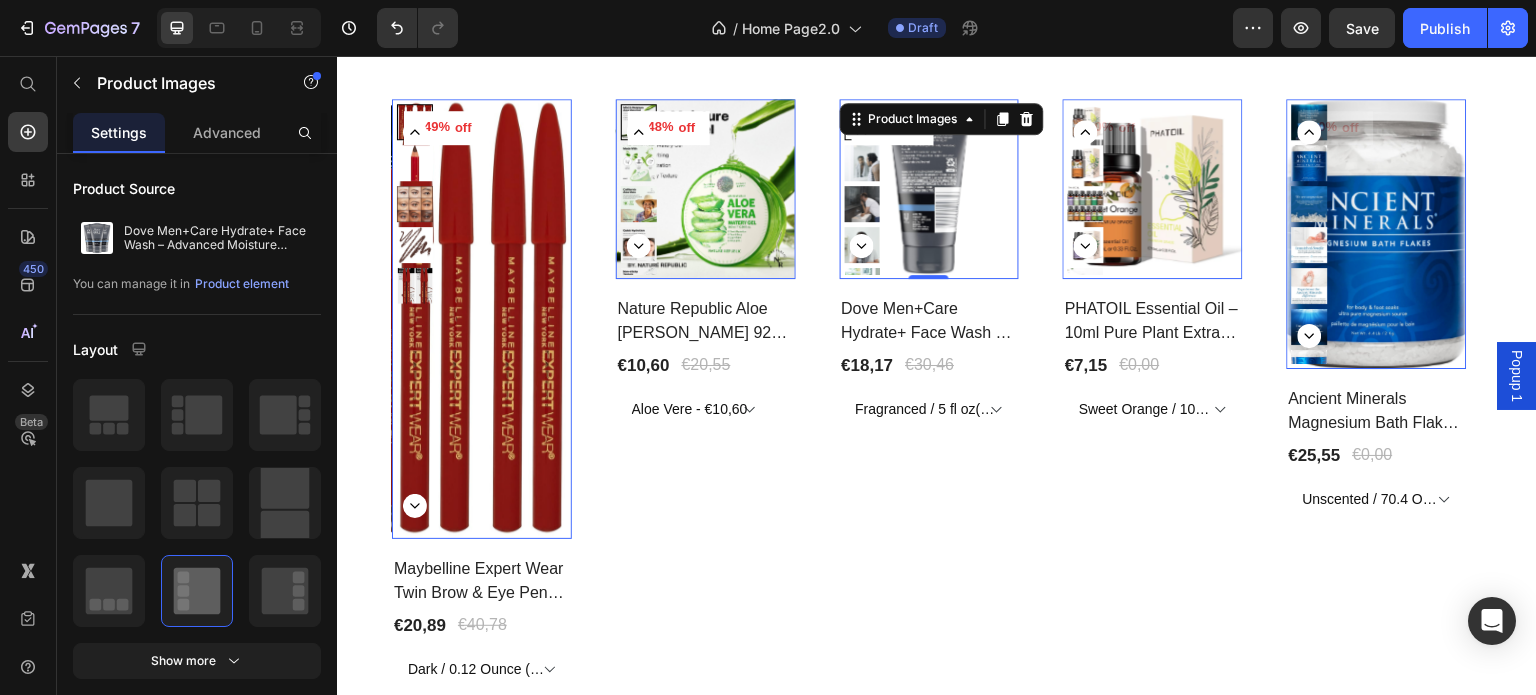 click at bounding box center (1086, 204) 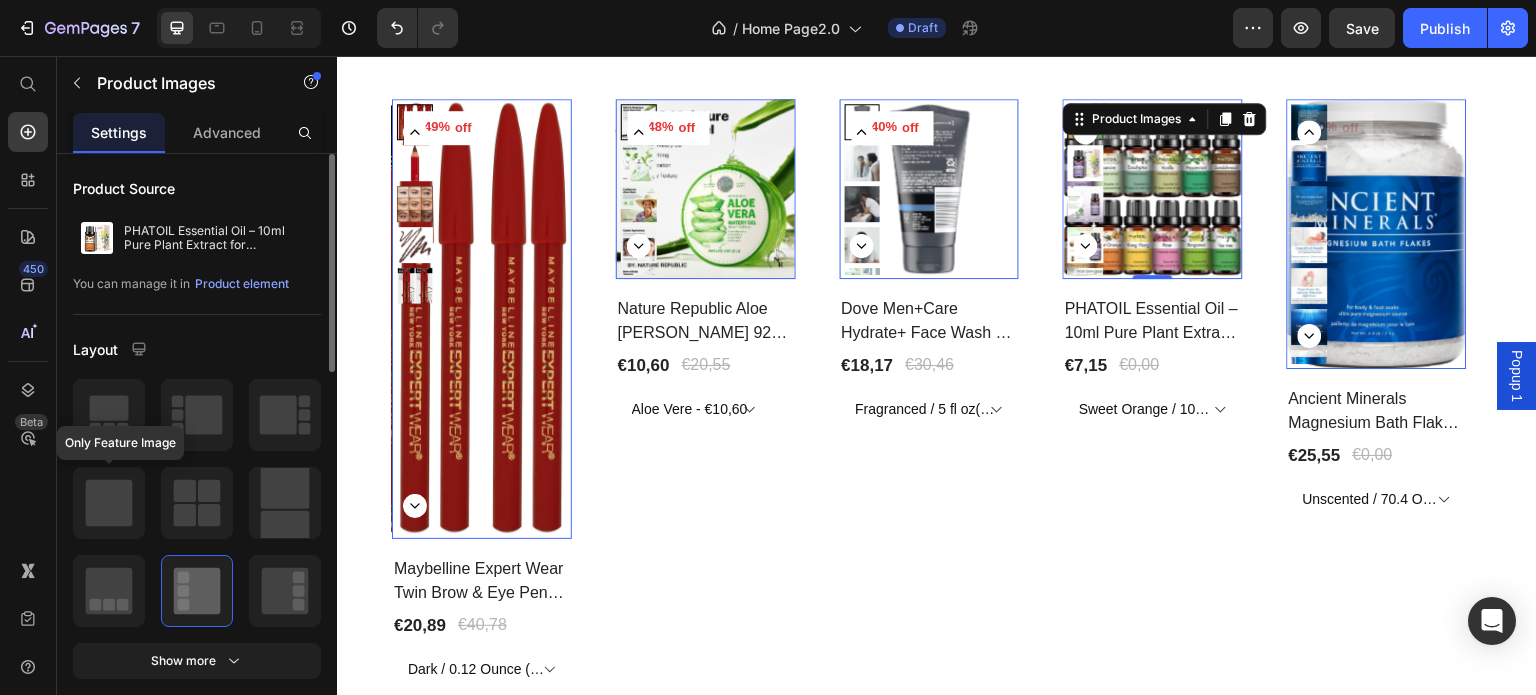 click 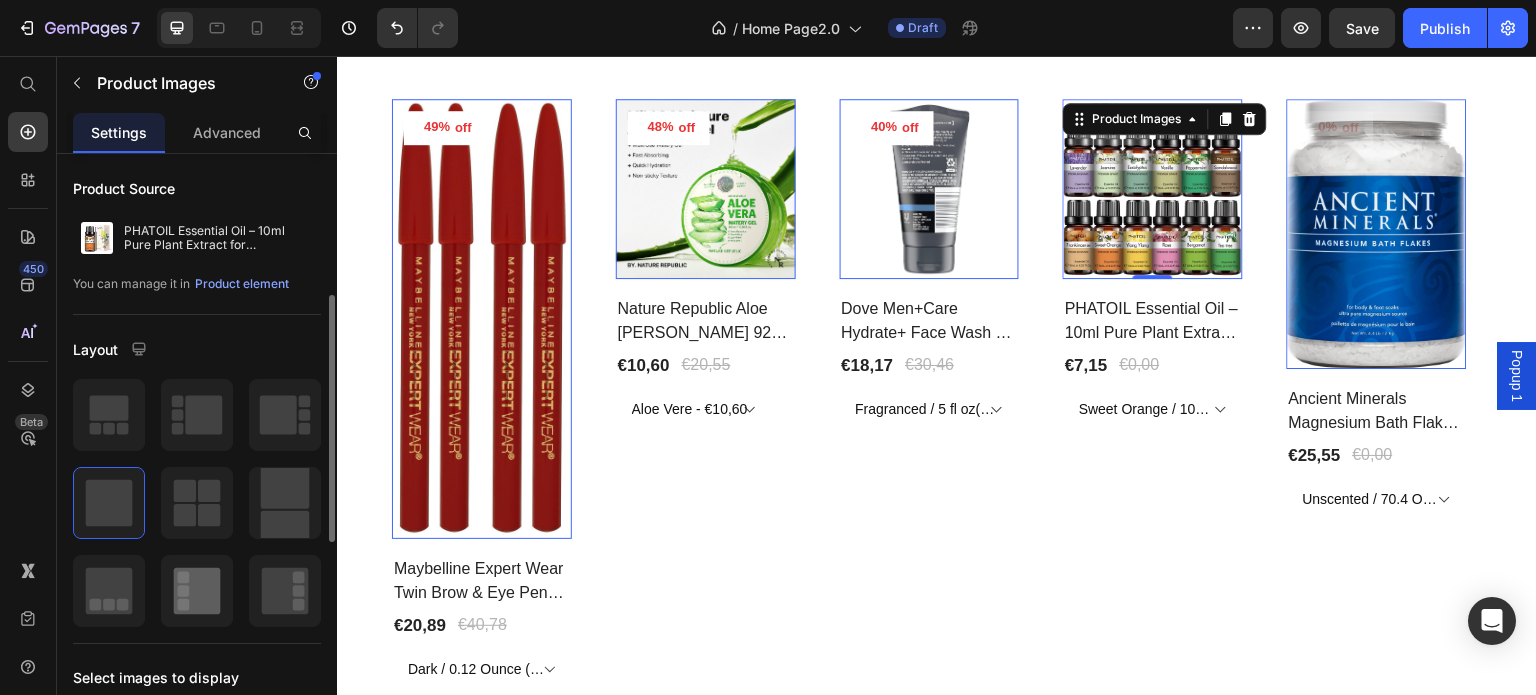 scroll, scrollTop: 200, scrollLeft: 0, axis: vertical 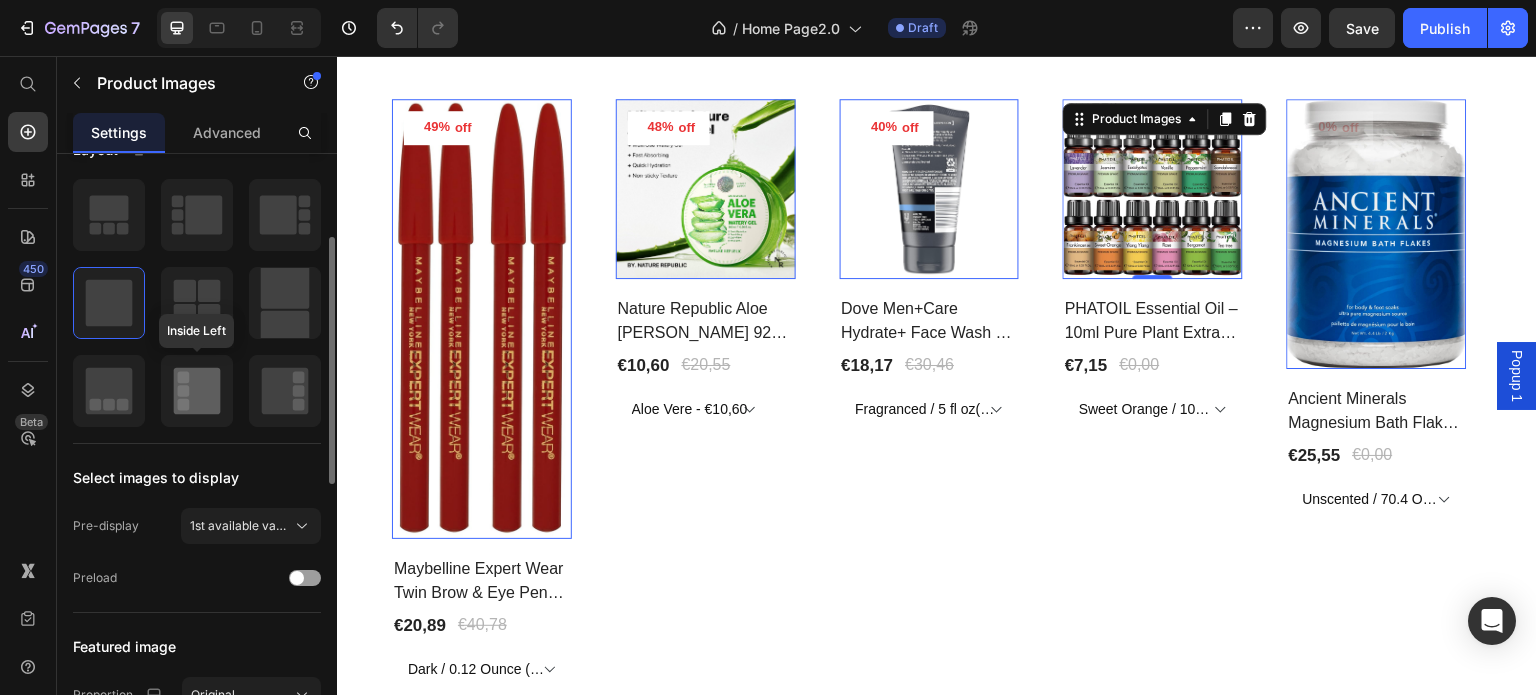 click 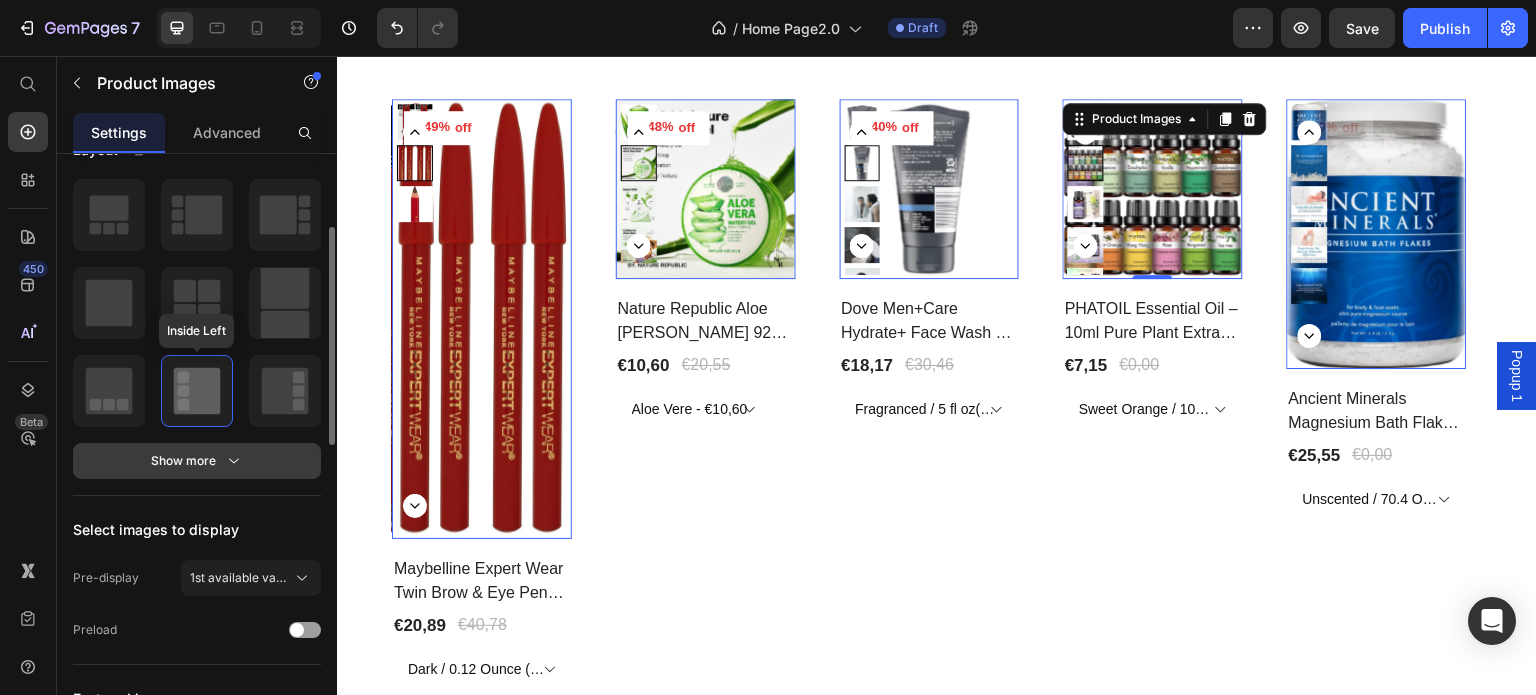 click 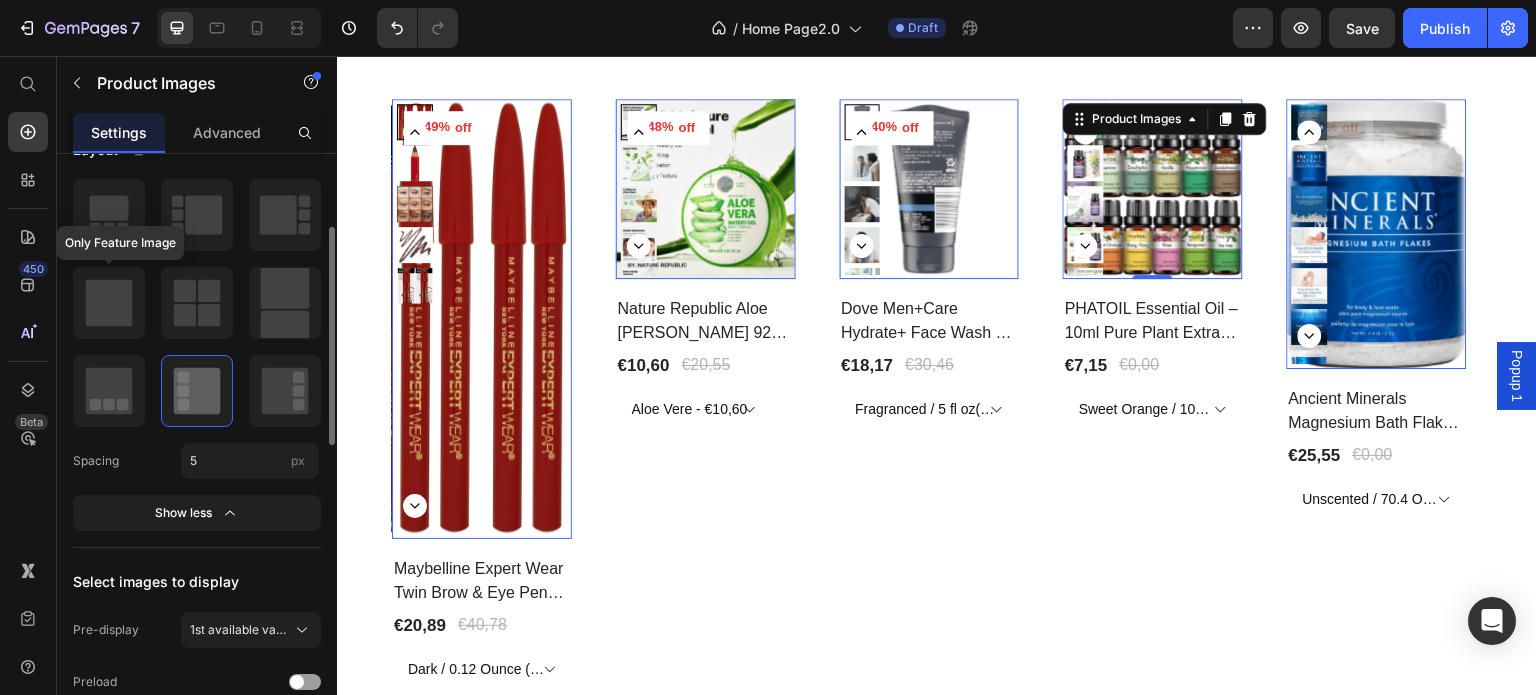 click 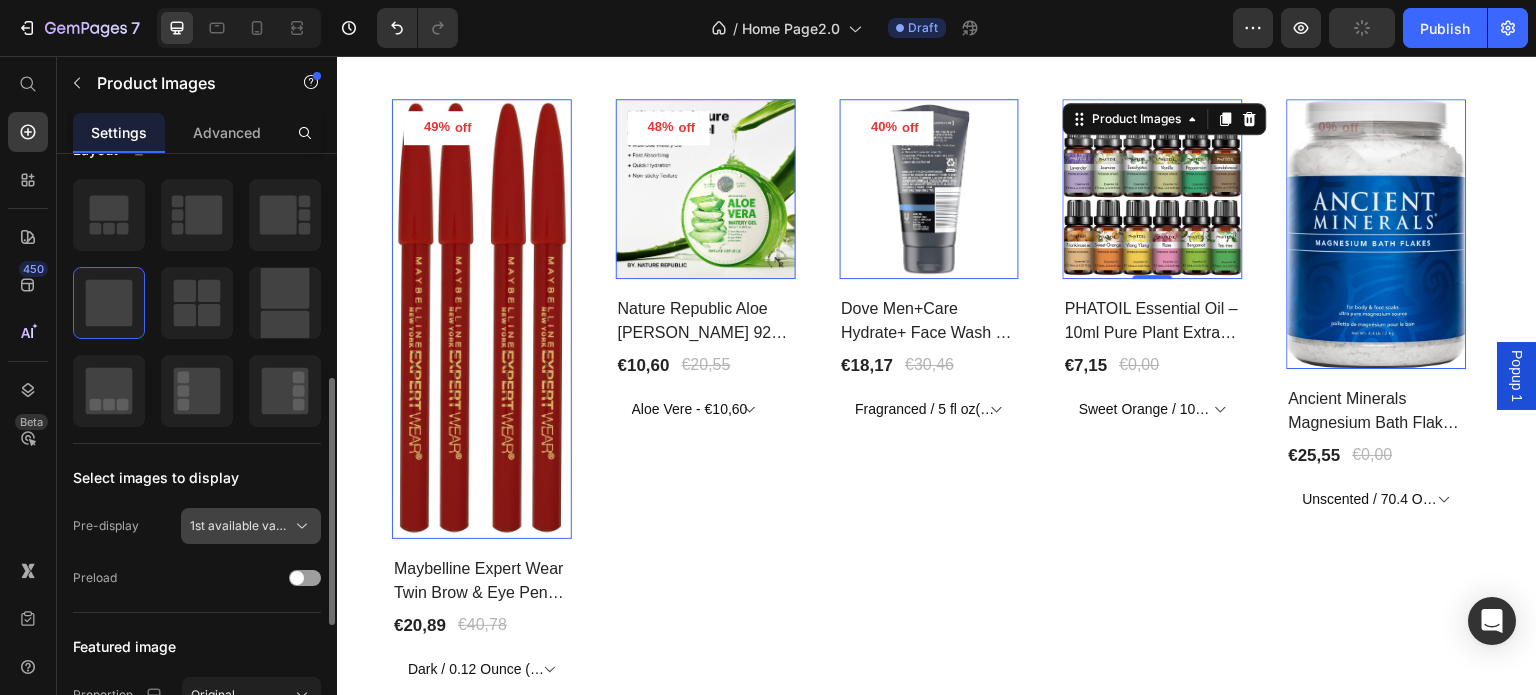 scroll, scrollTop: 300, scrollLeft: 0, axis: vertical 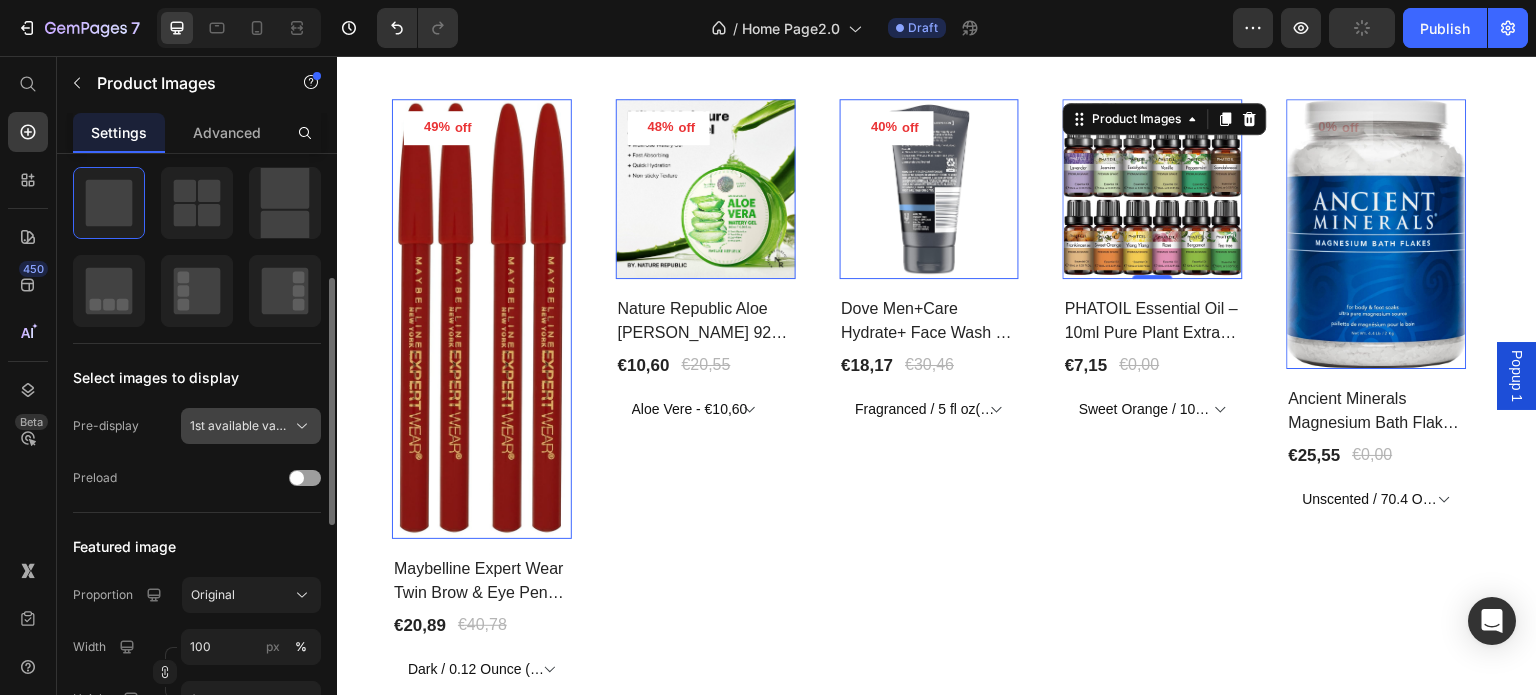 click on "1st available variant" at bounding box center [251, 426] 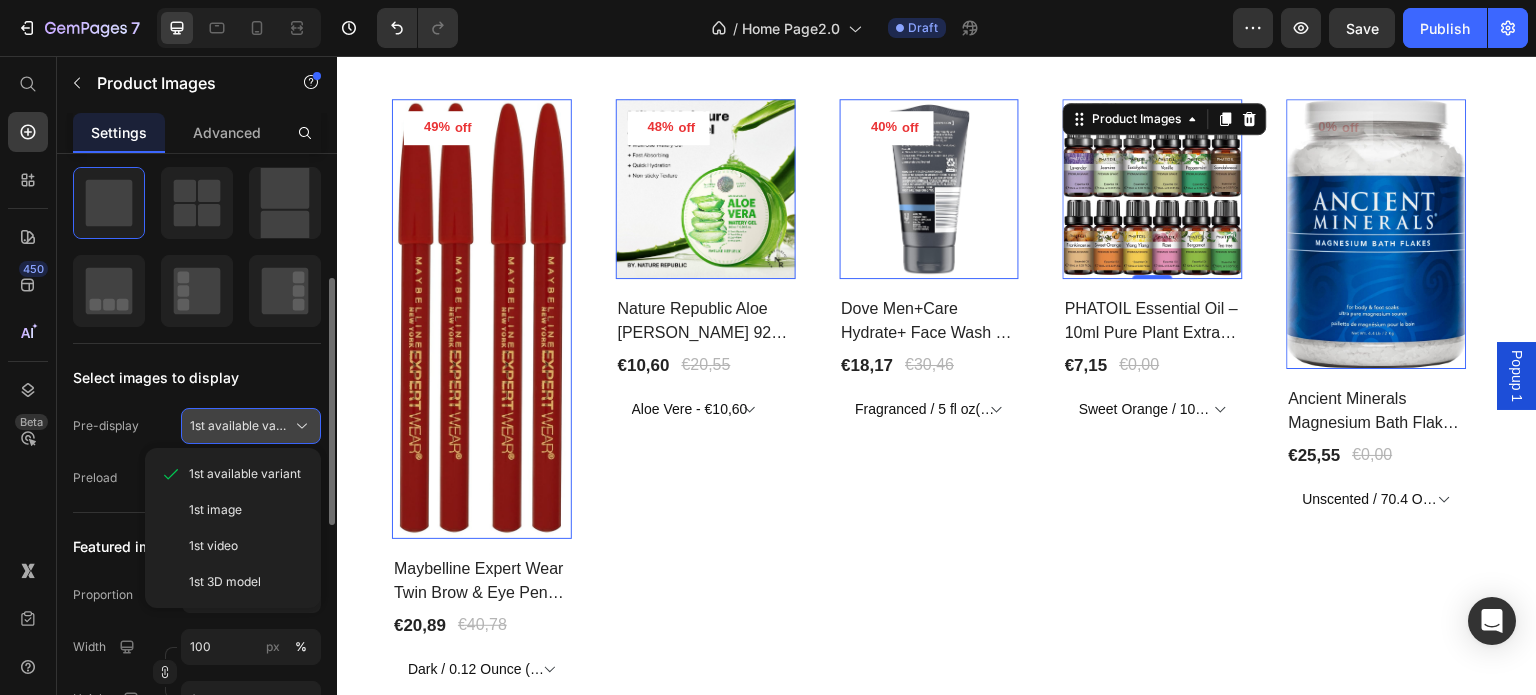click on "1st available variant" at bounding box center (251, 426) 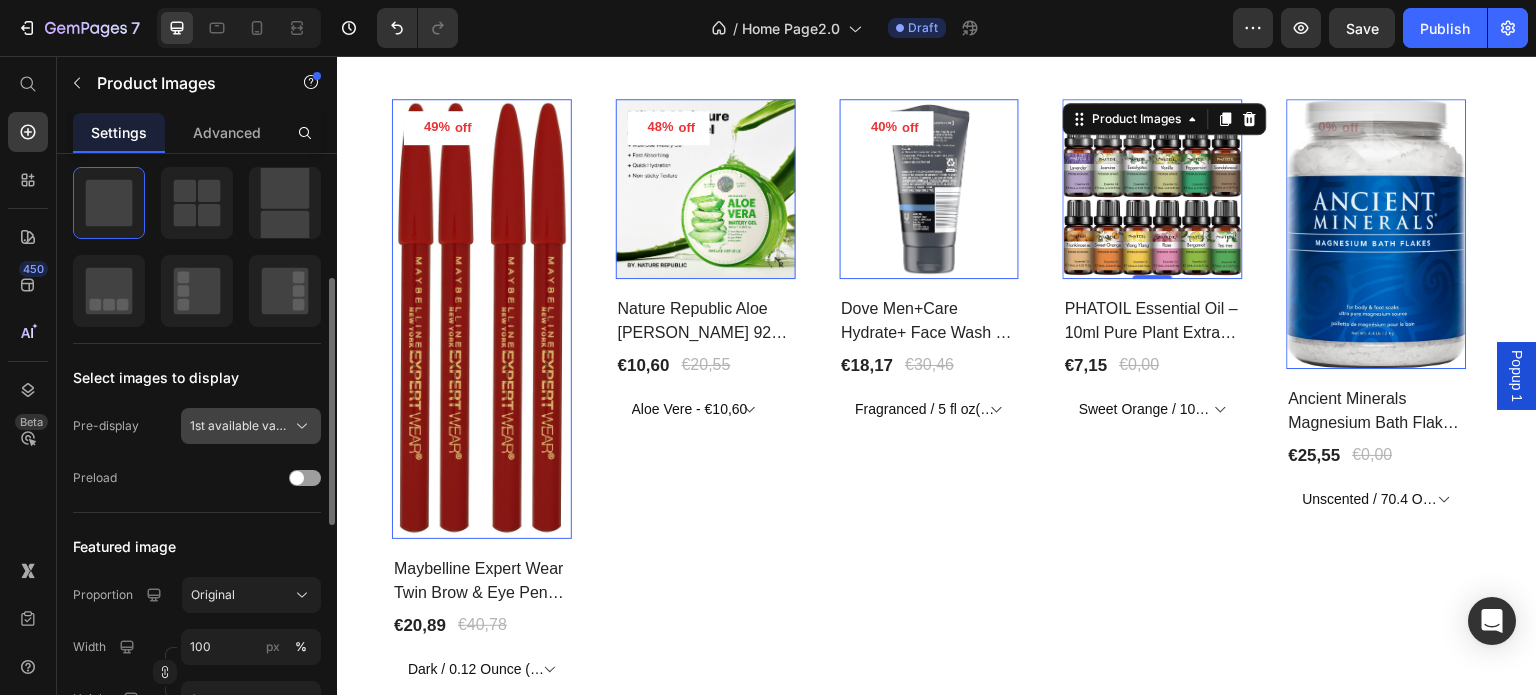 click on "1st available variant" at bounding box center [251, 426] 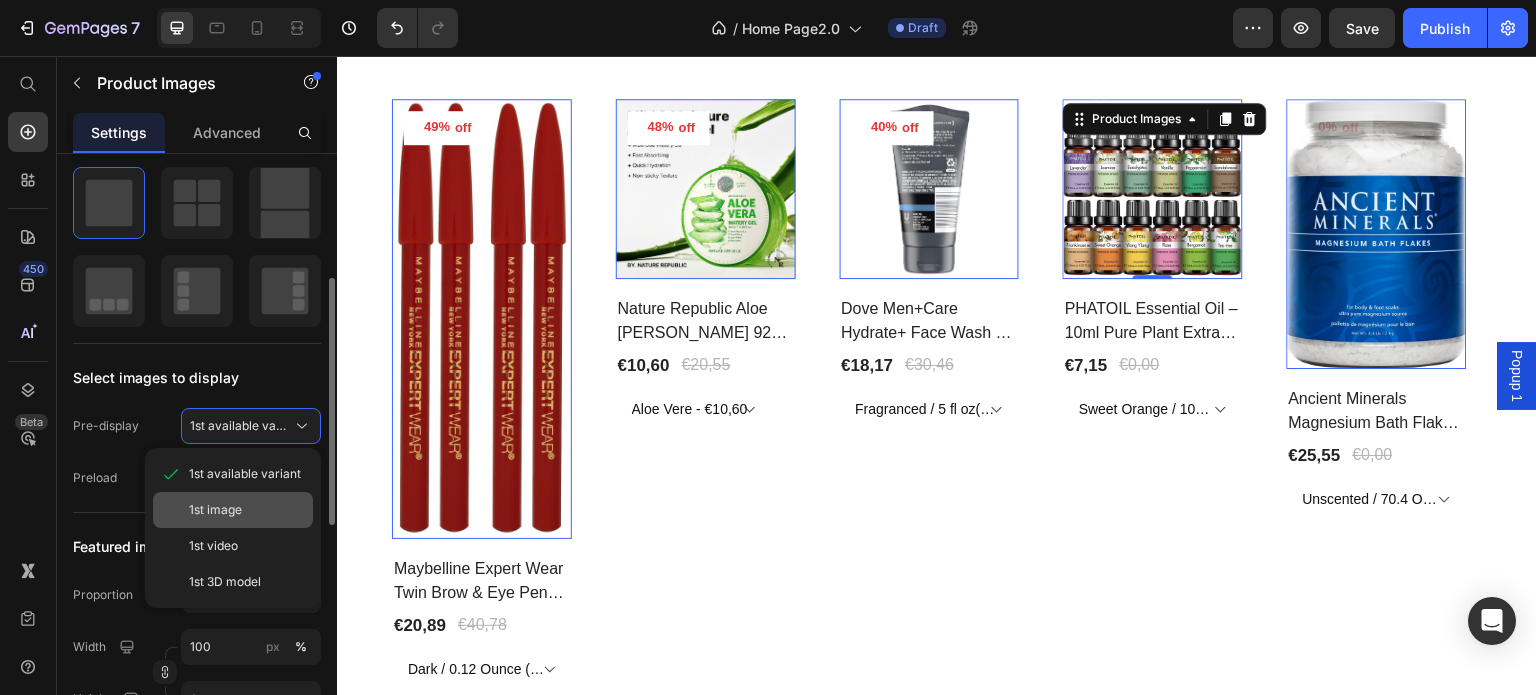 click on "1st image" at bounding box center (247, 510) 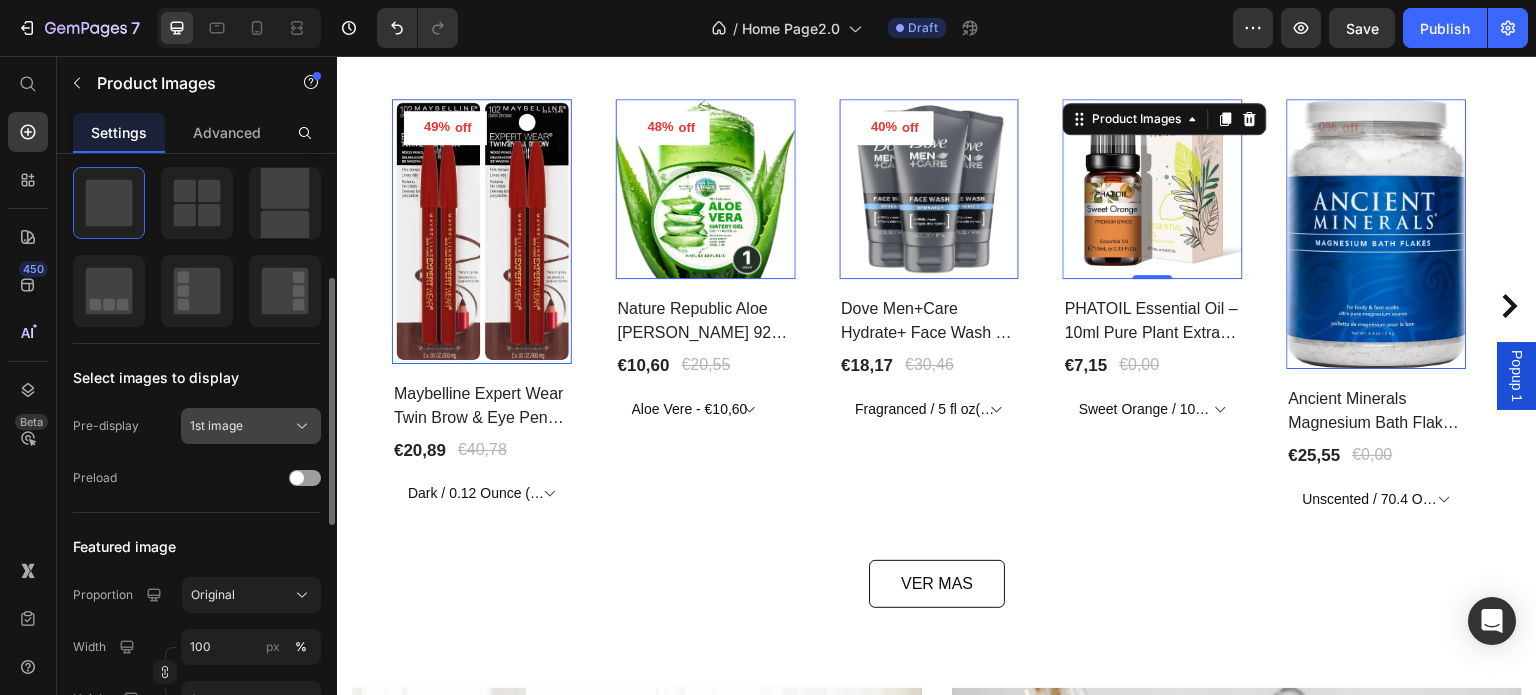 click on "1st image" 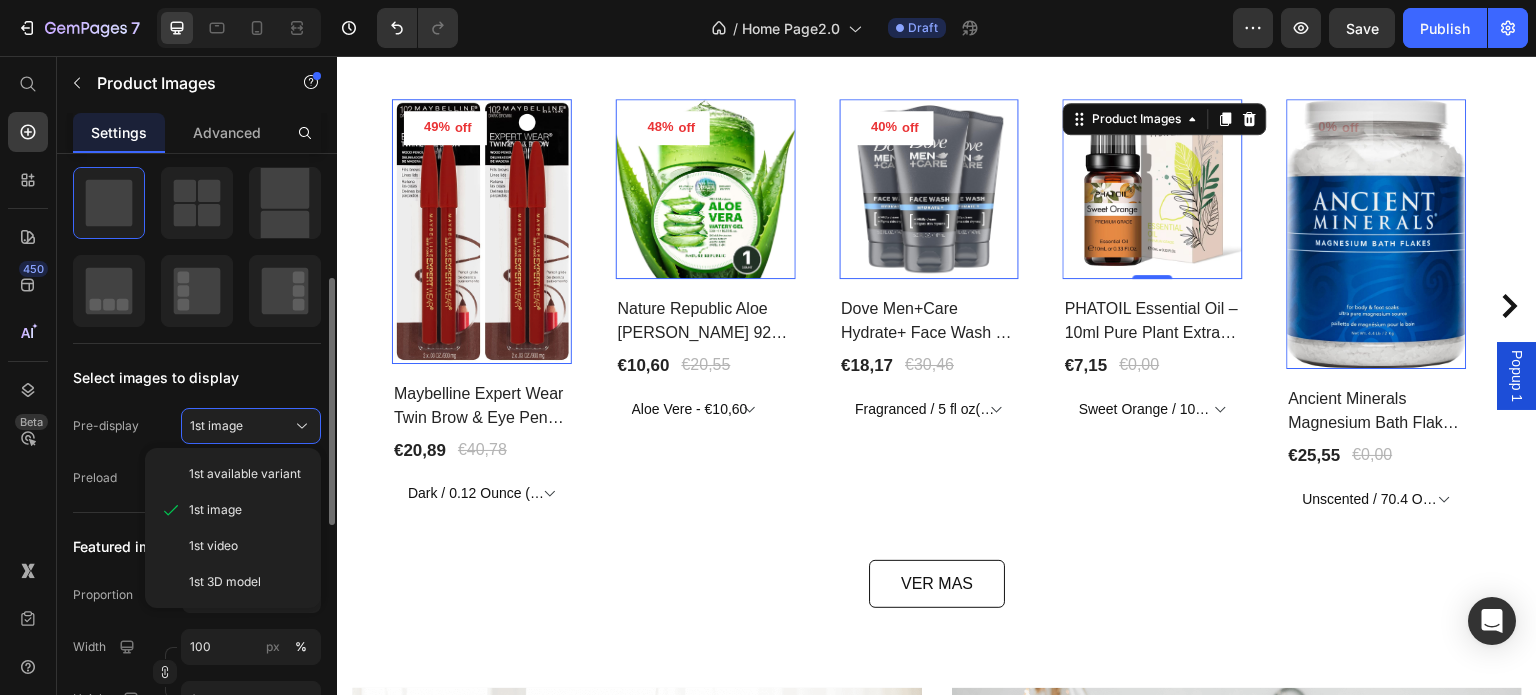 click on "1st available variant" at bounding box center [245, 474] 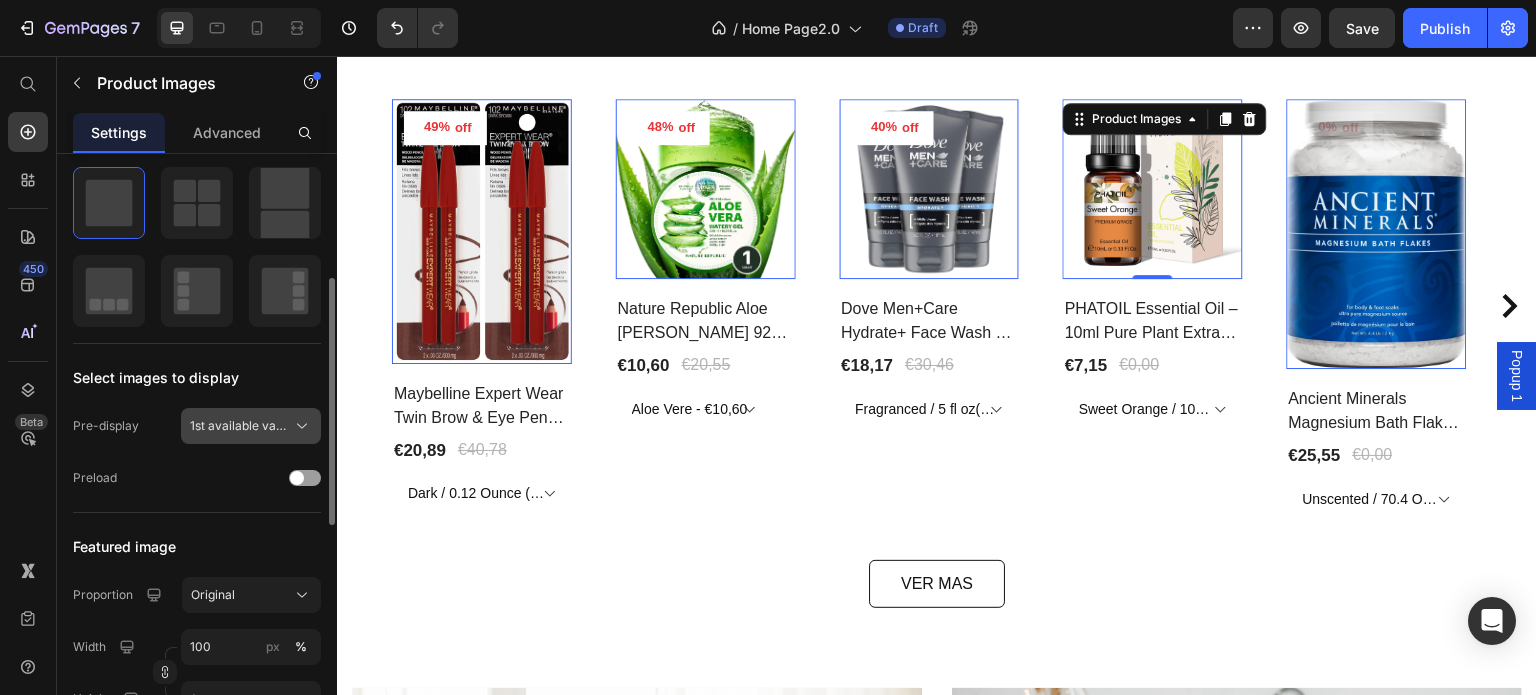 click on "1st available variant" at bounding box center (239, 426) 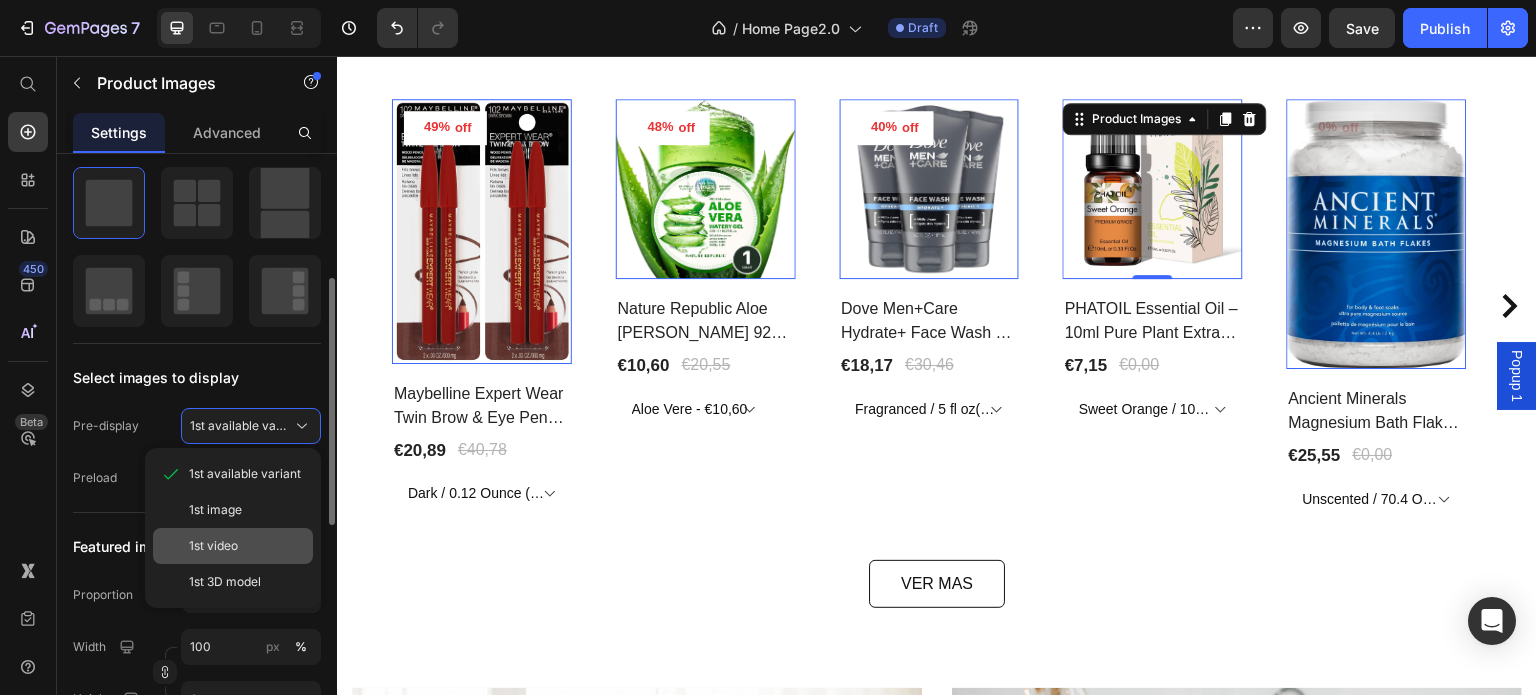 click on "1st video" 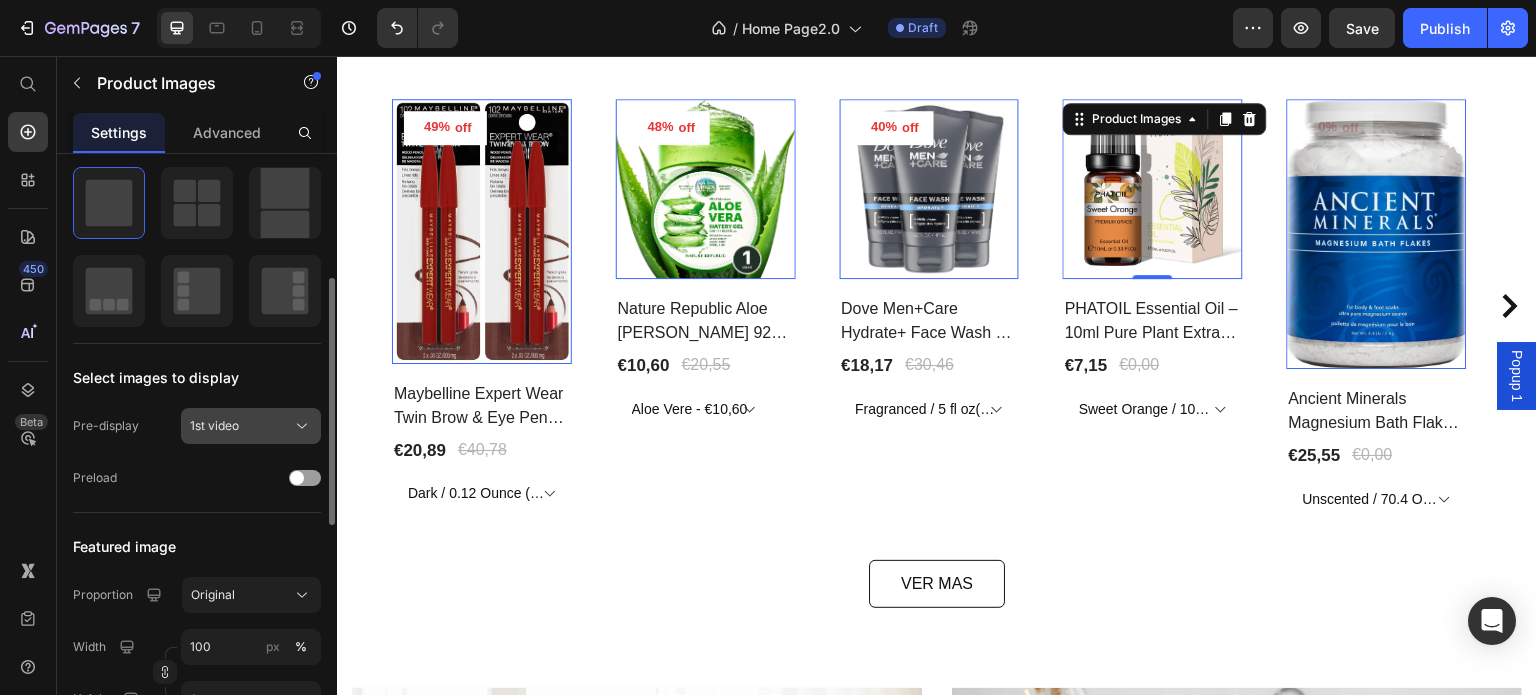 click on "1st video" 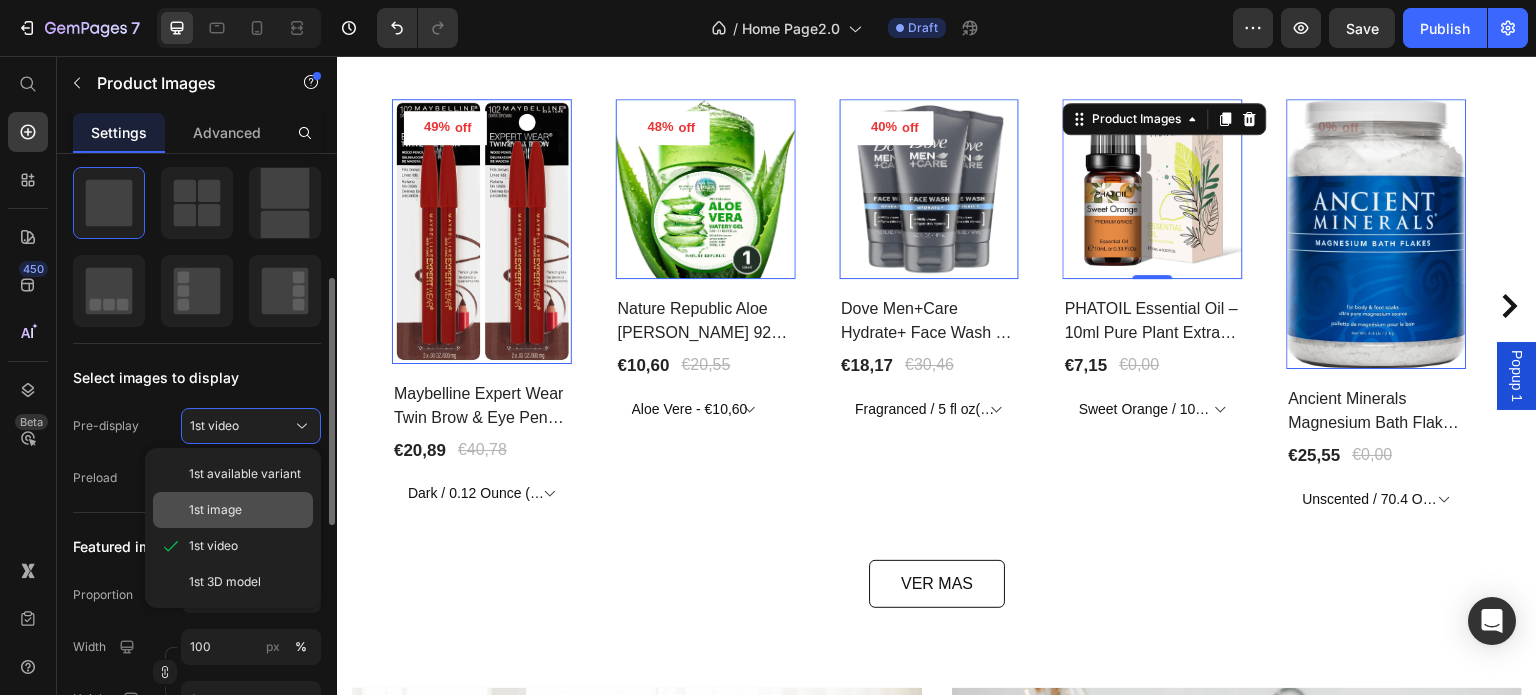 click on "1st image" at bounding box center [247, 510] 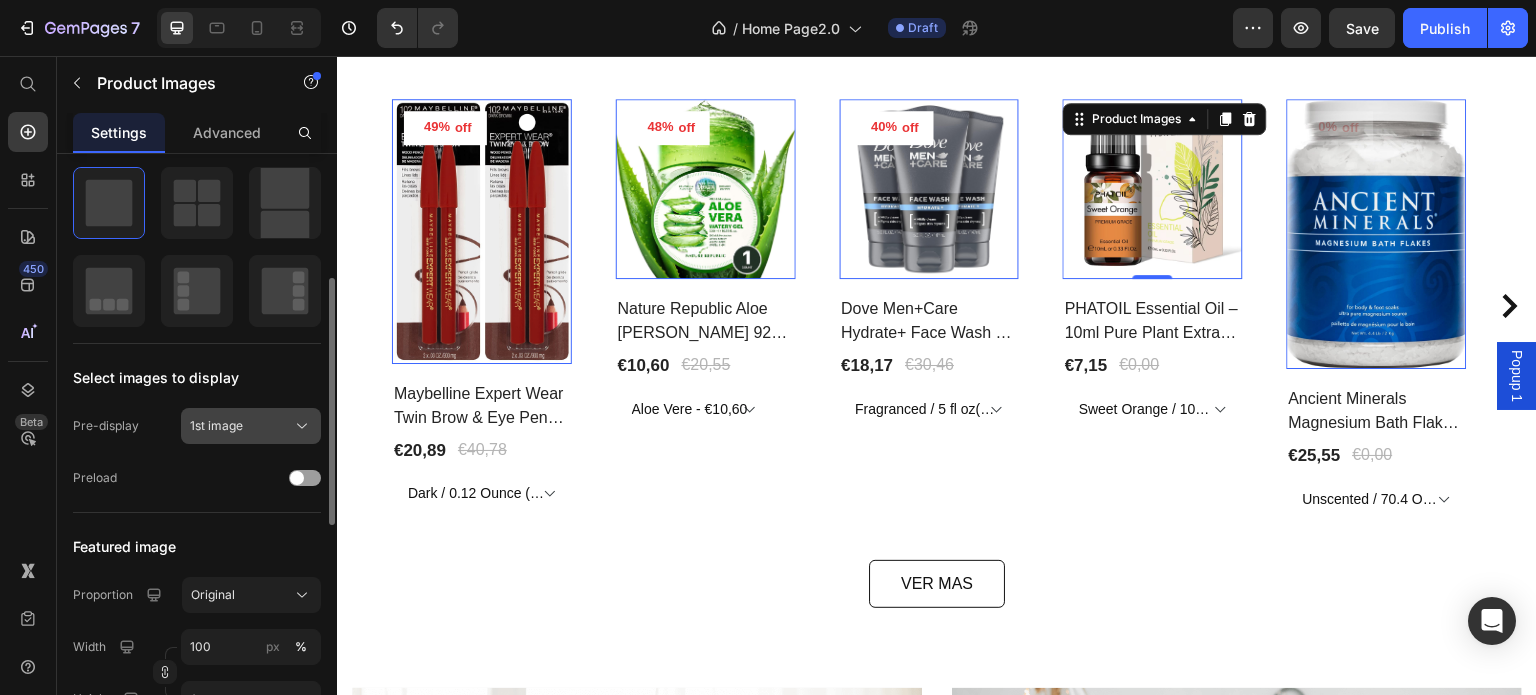 click on "1st image" 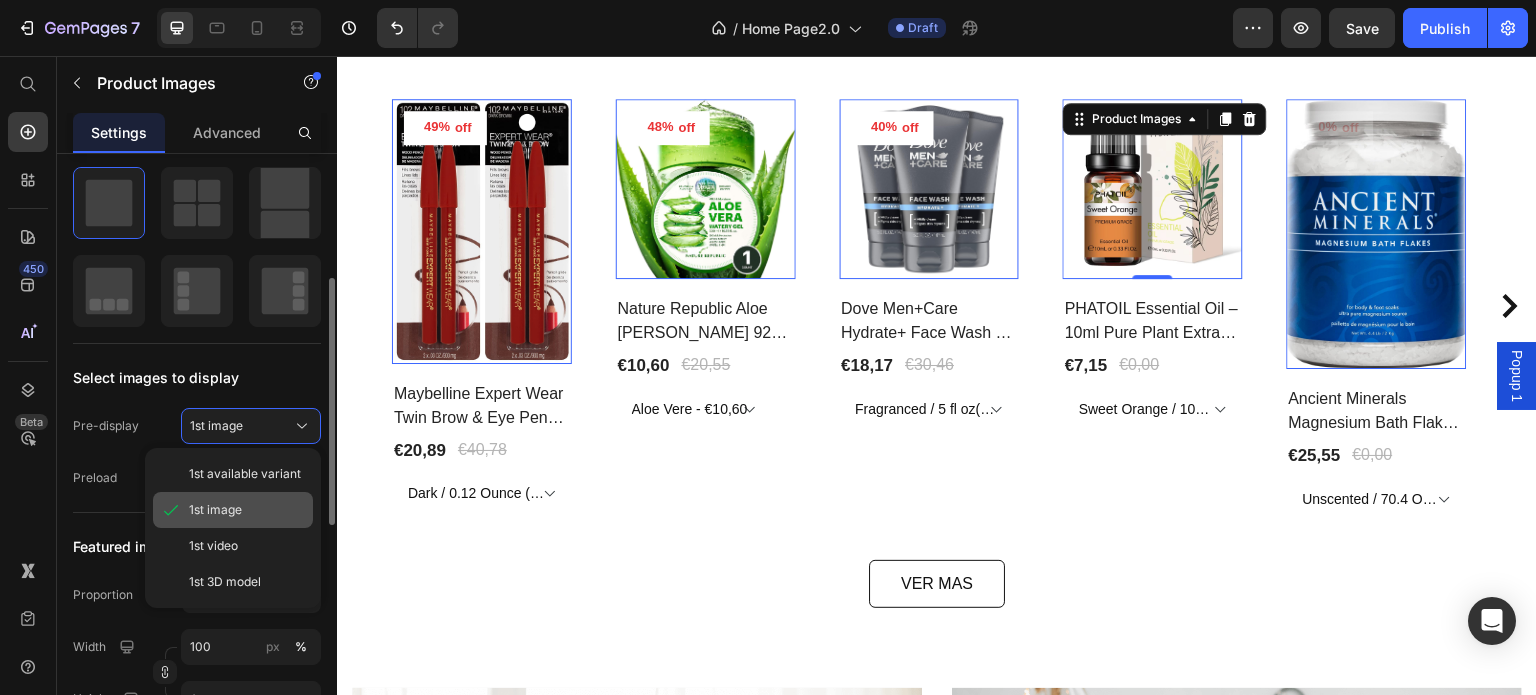 click on "1st image" at bounding box center [247, 510] 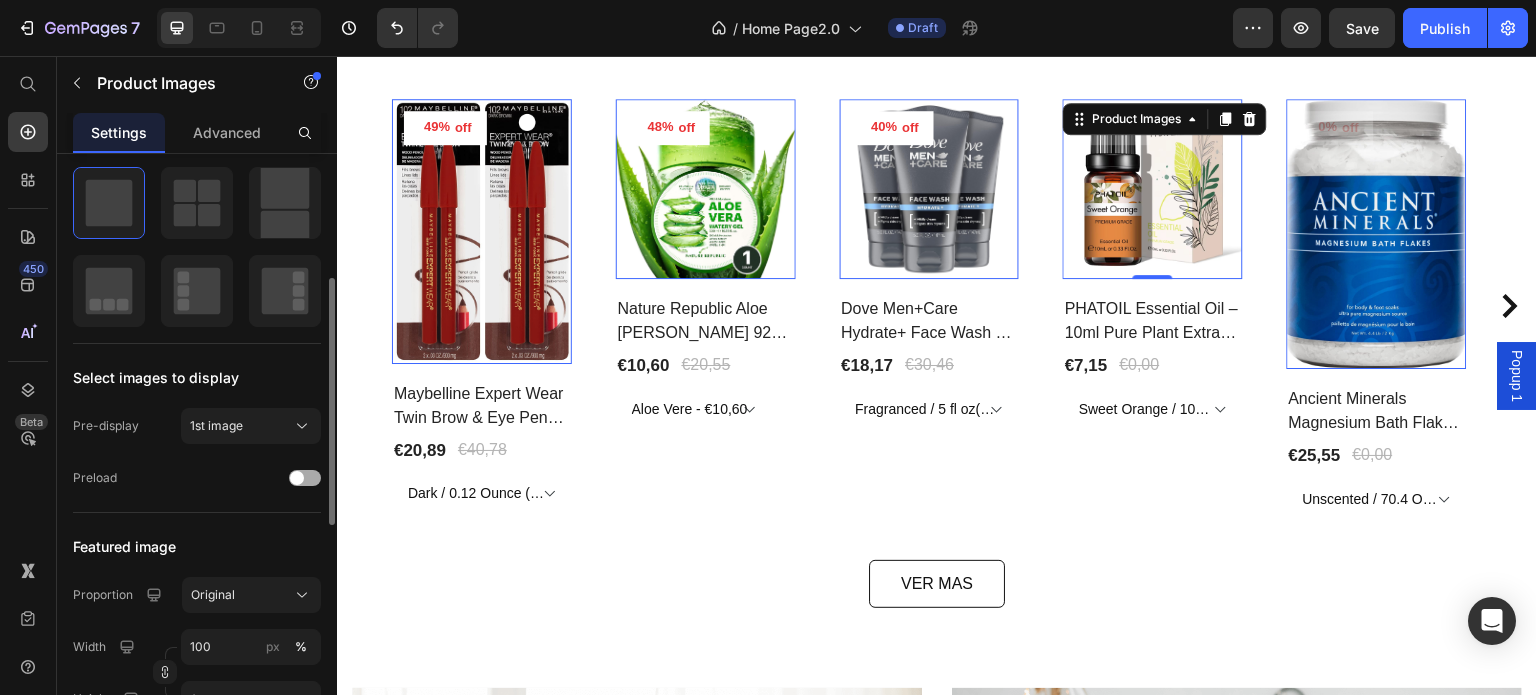 click at bounding box center [297, 478] 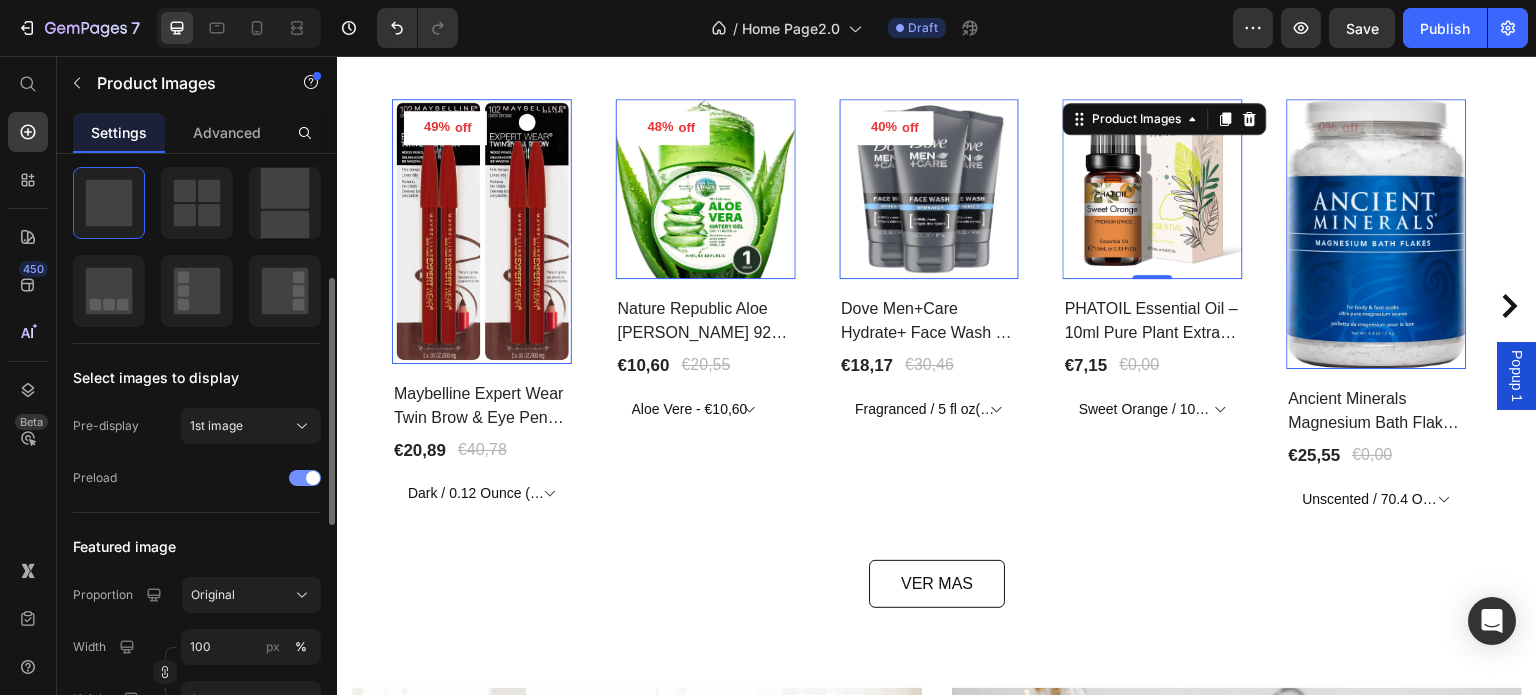 click at bounding box center (305, 478) 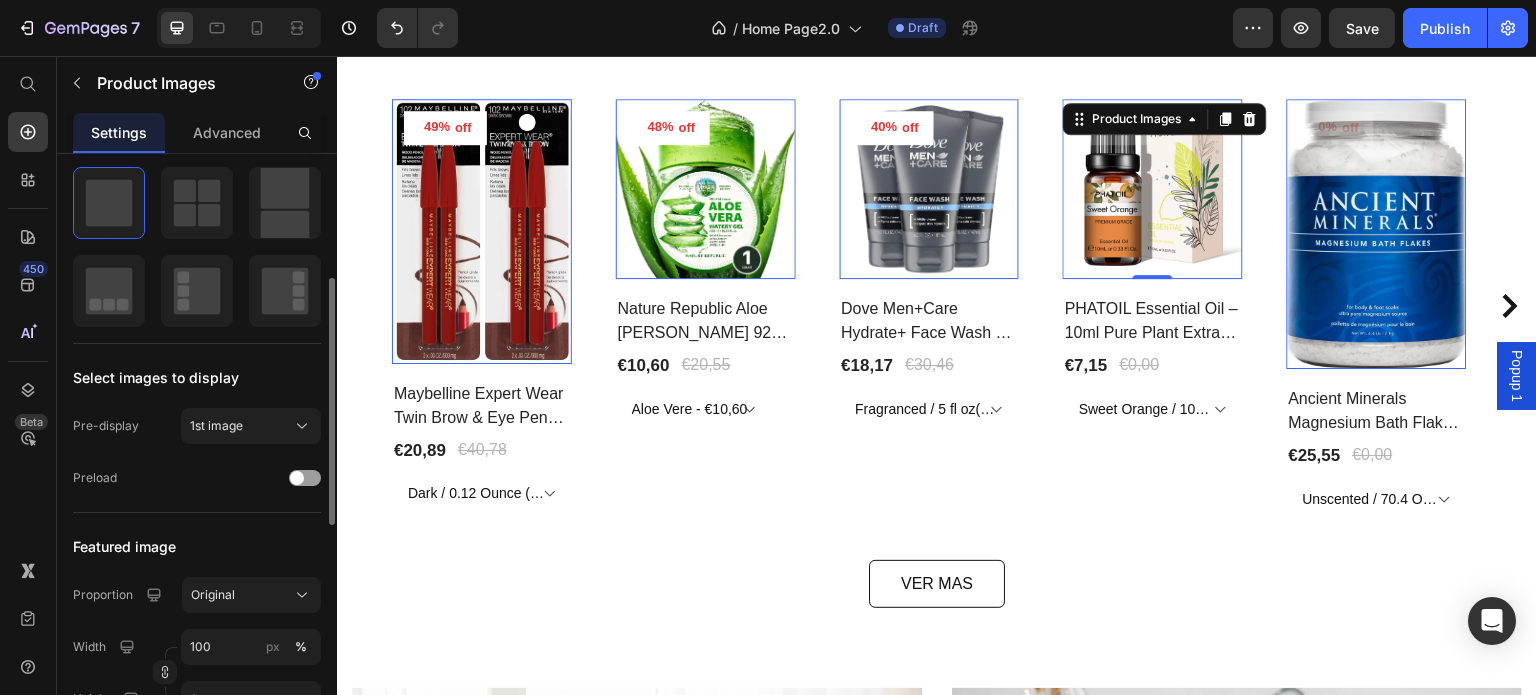 scroll, scrollTop: 400, scrollLeft: 0, axis: vertical 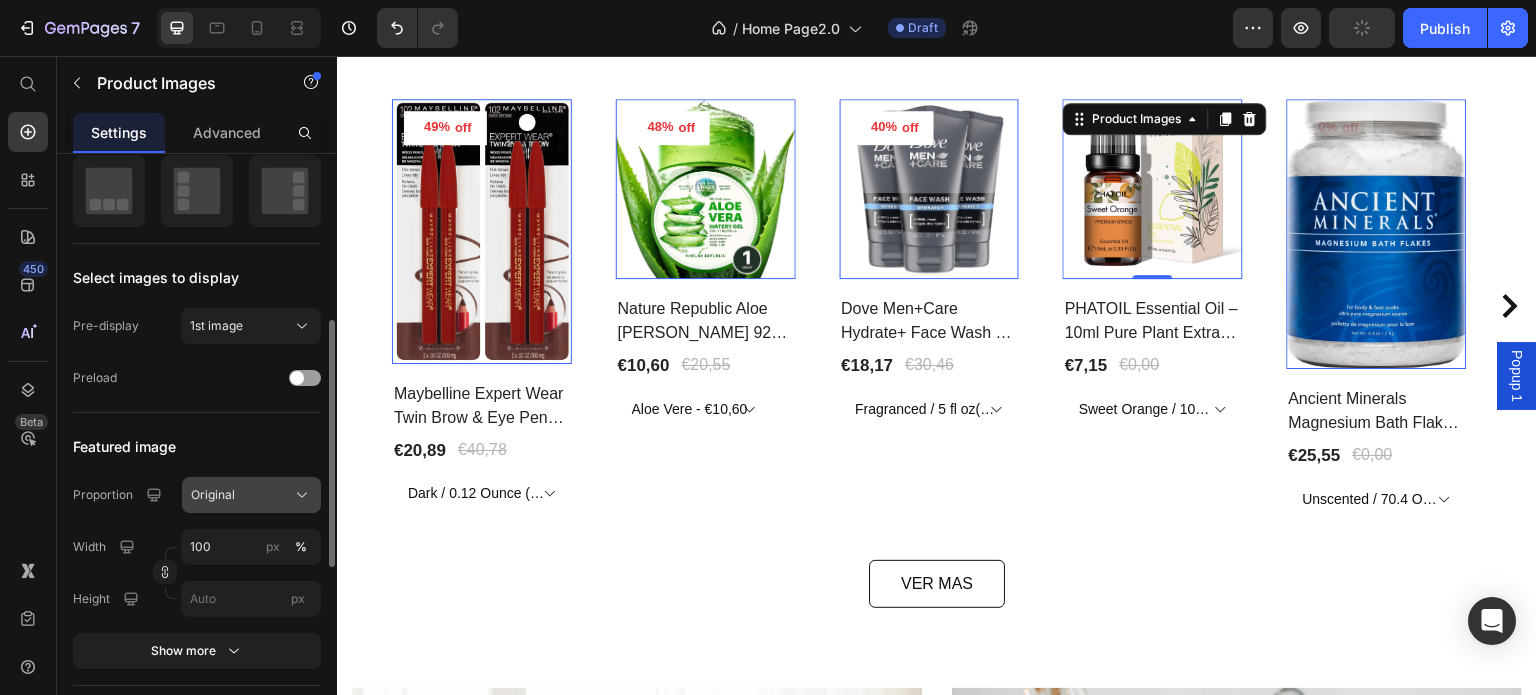click on "Original" 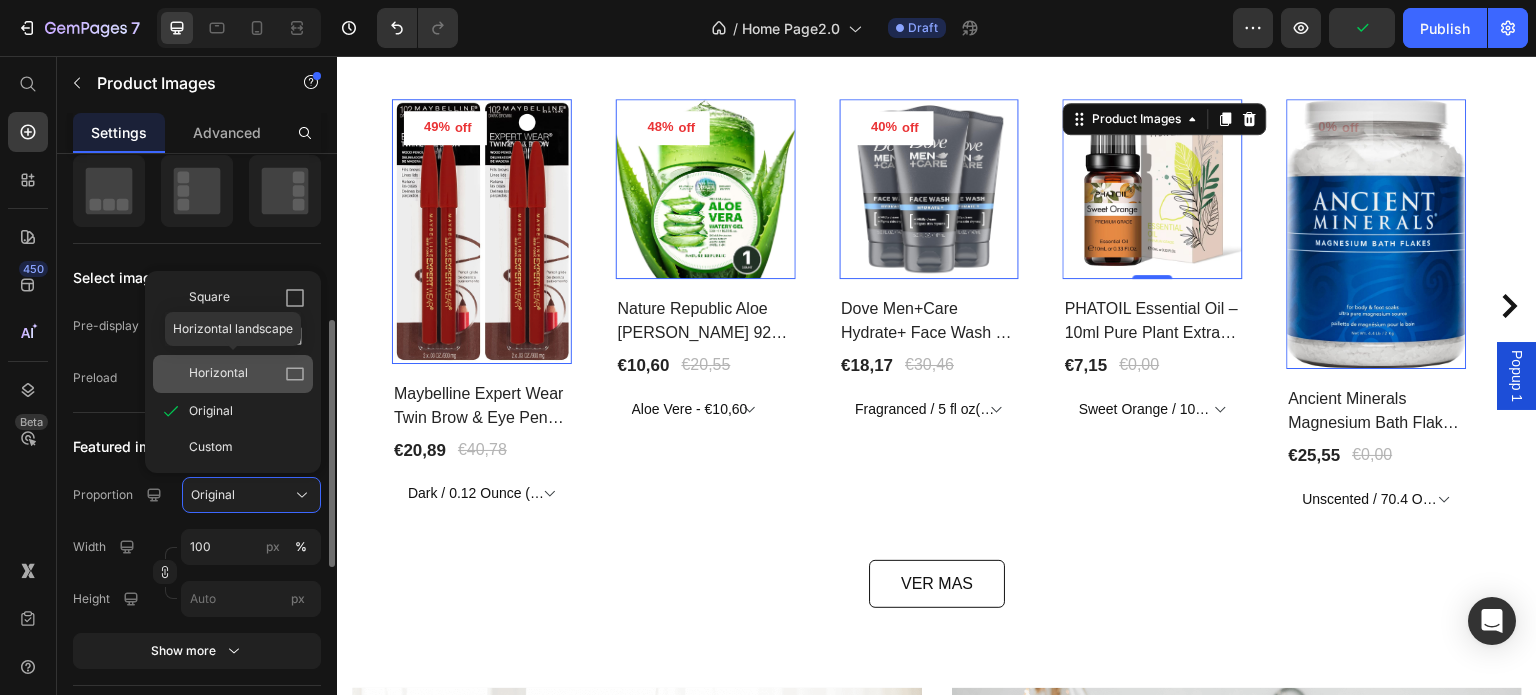 click on "Horizontal" at bounding box center (247, 374) 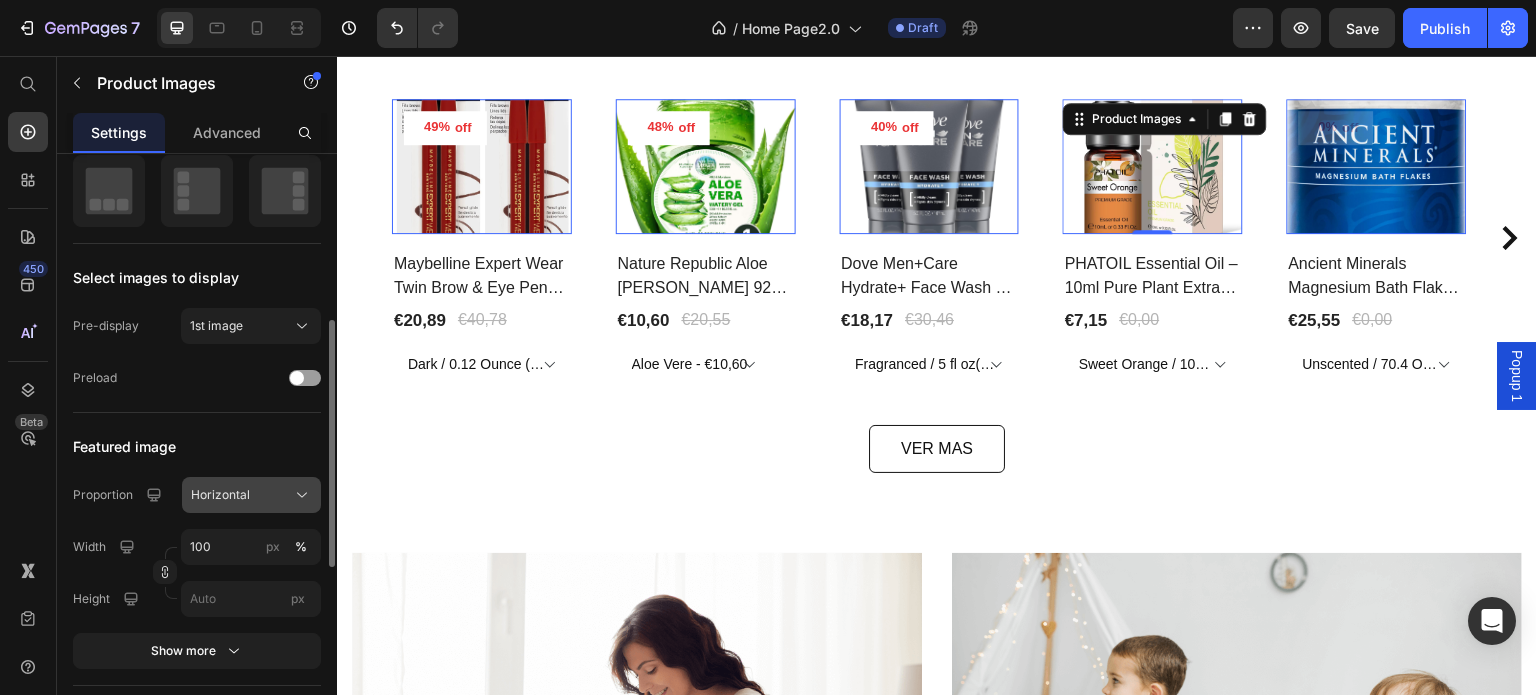 click on "Horizontal" at bounding box center (251, 495) 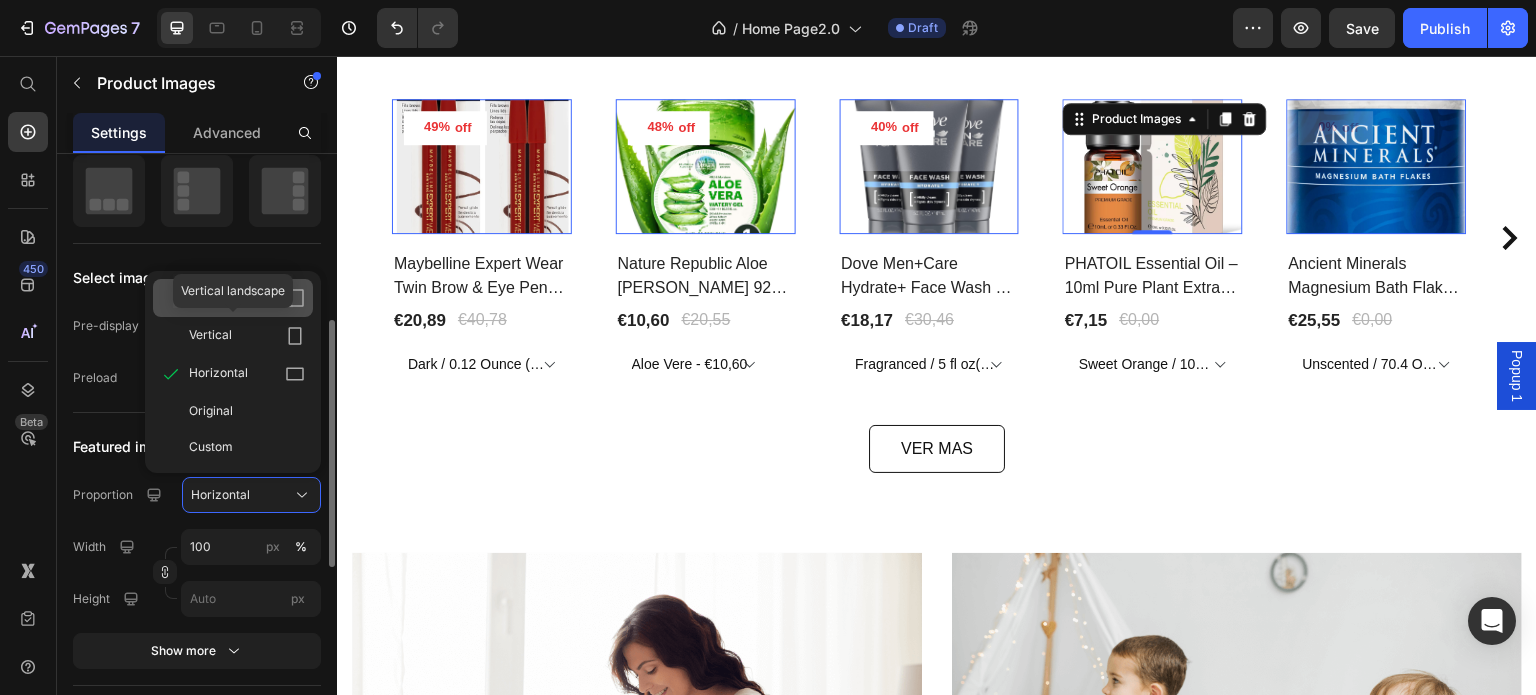 click on "Square" 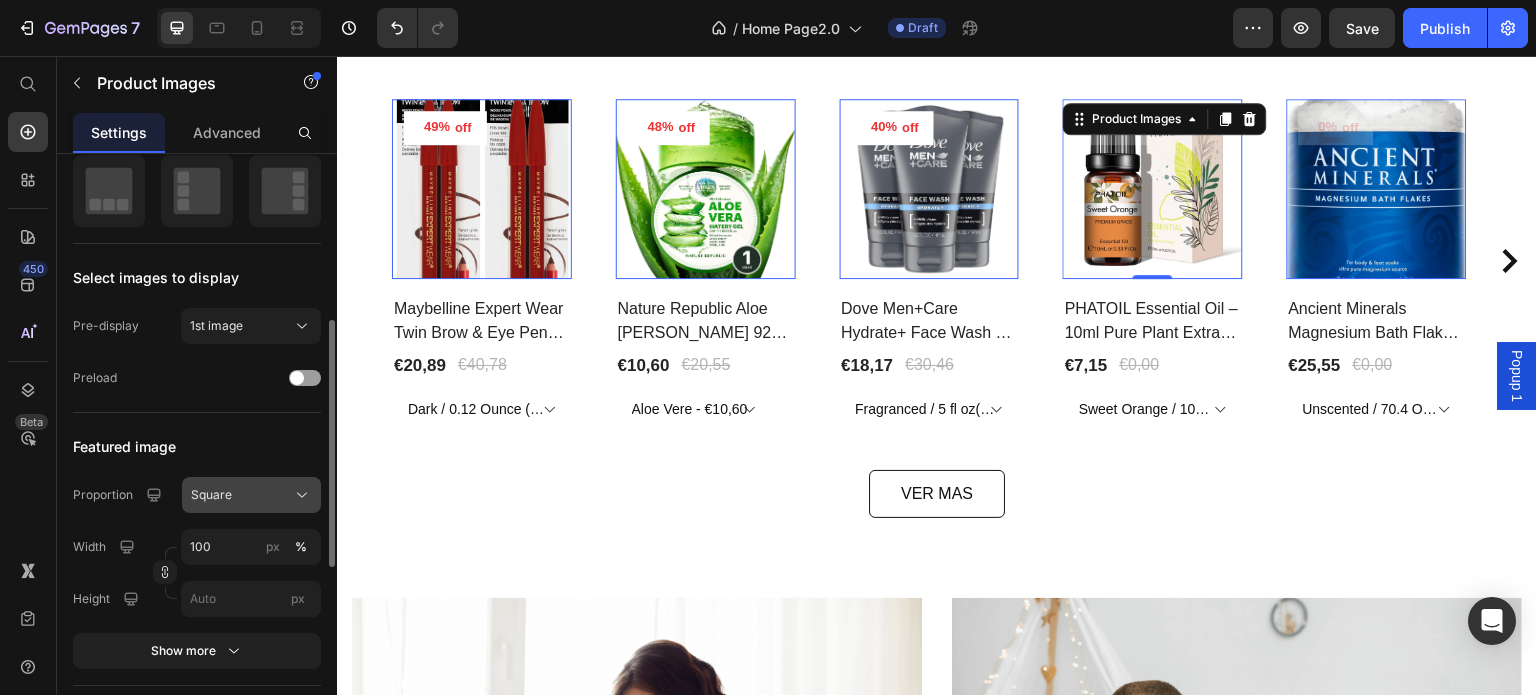 click on "Square" 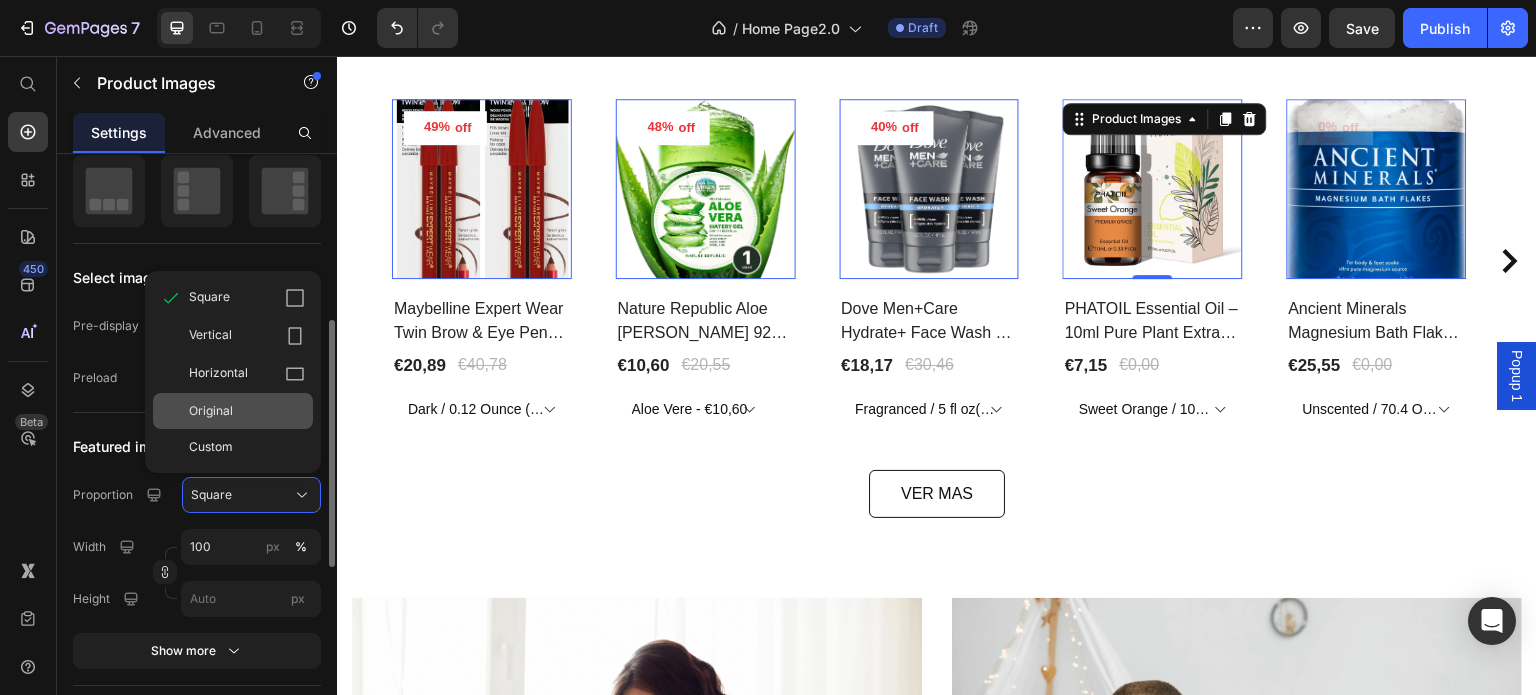 click on "Original" at bounding box center (247, 411) 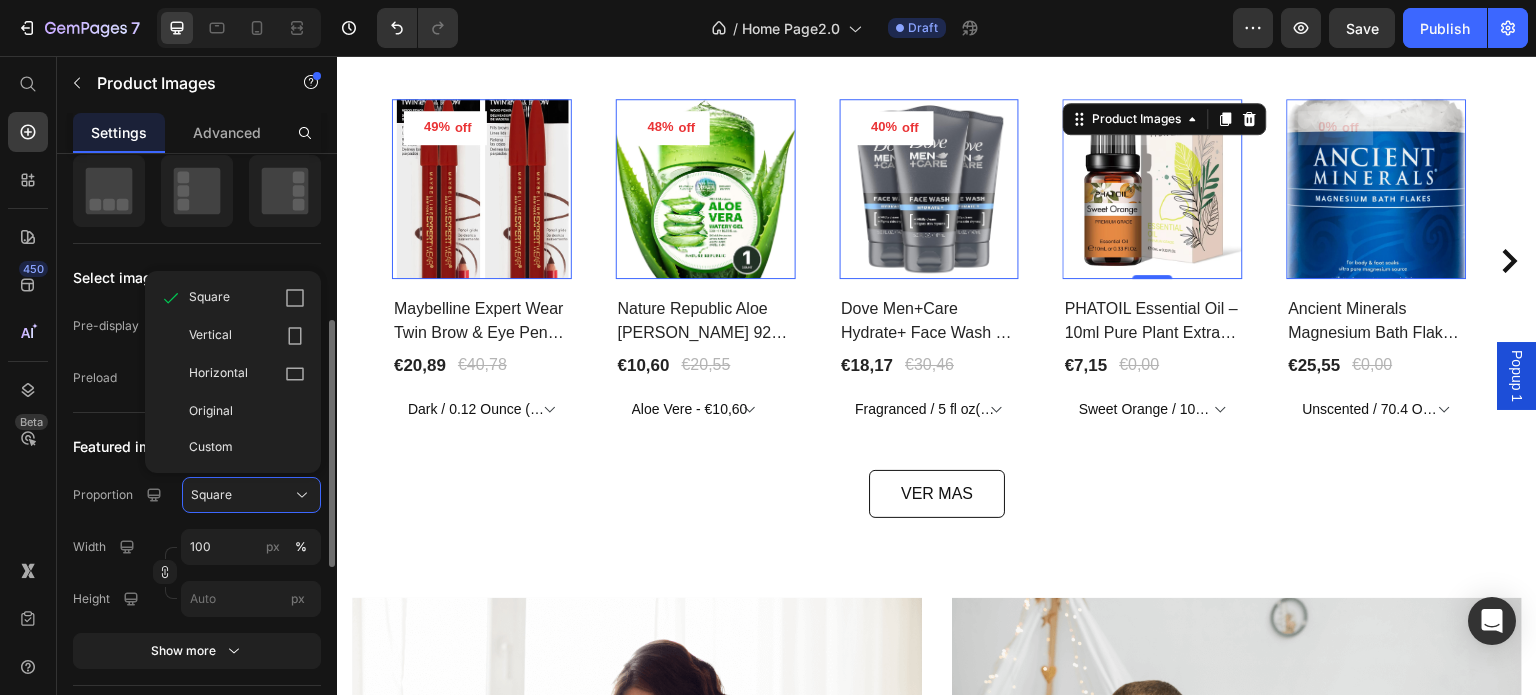 type 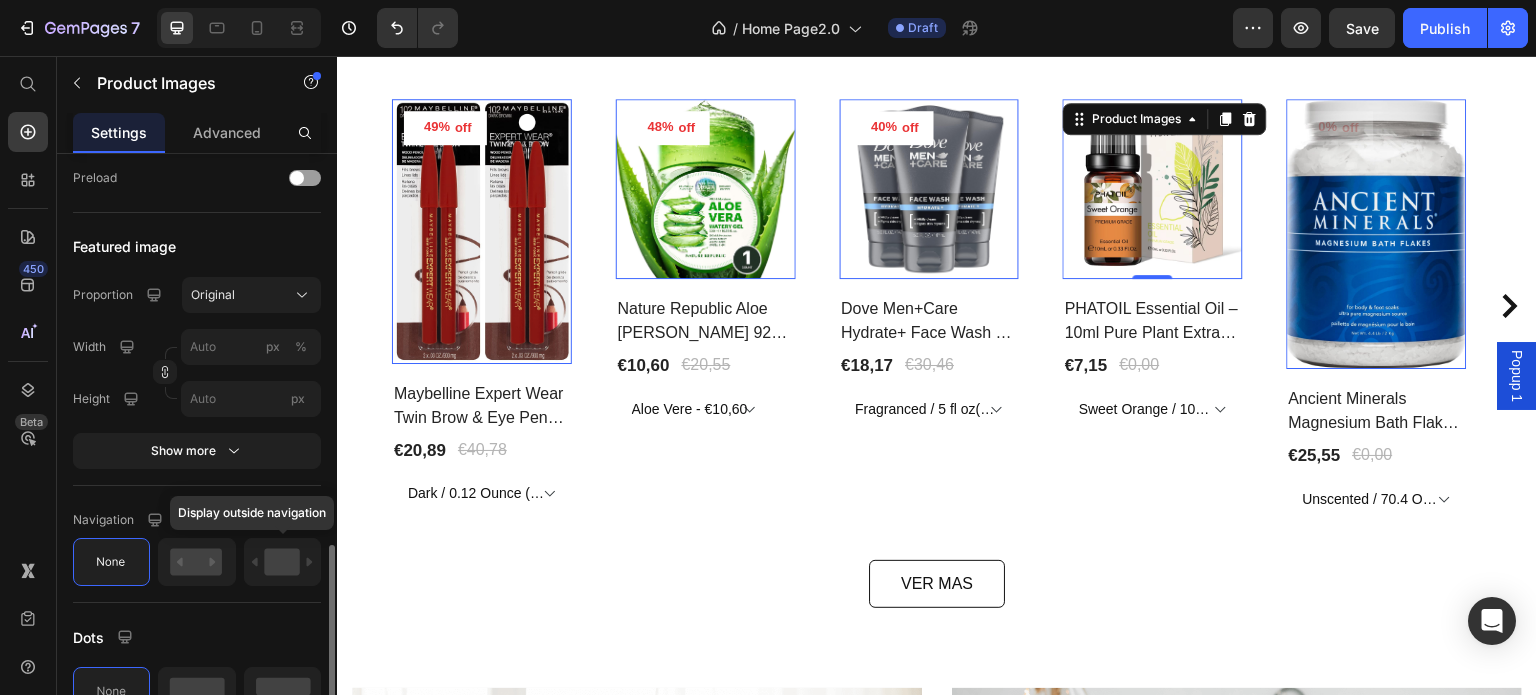 scroll, scrollTop: 700, scrollLeft: 0, axis: vertical 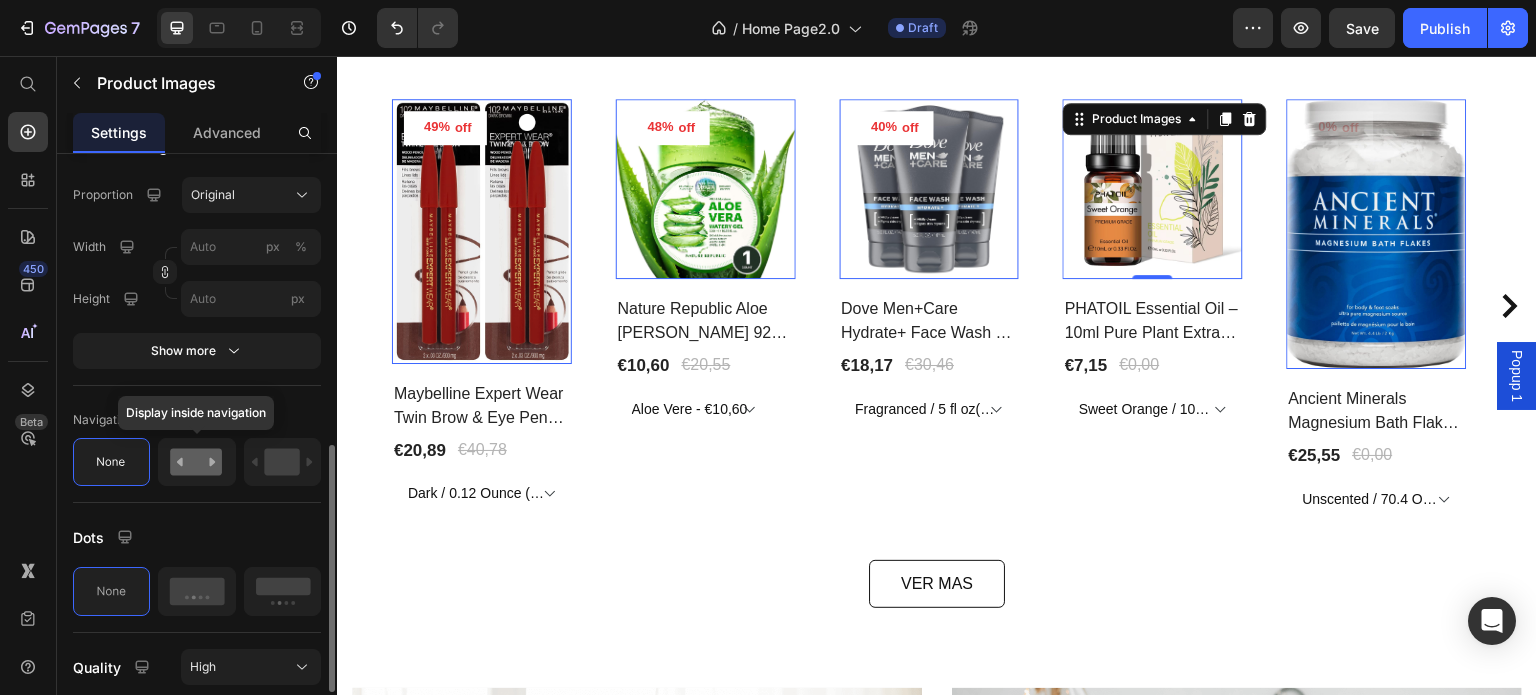 click 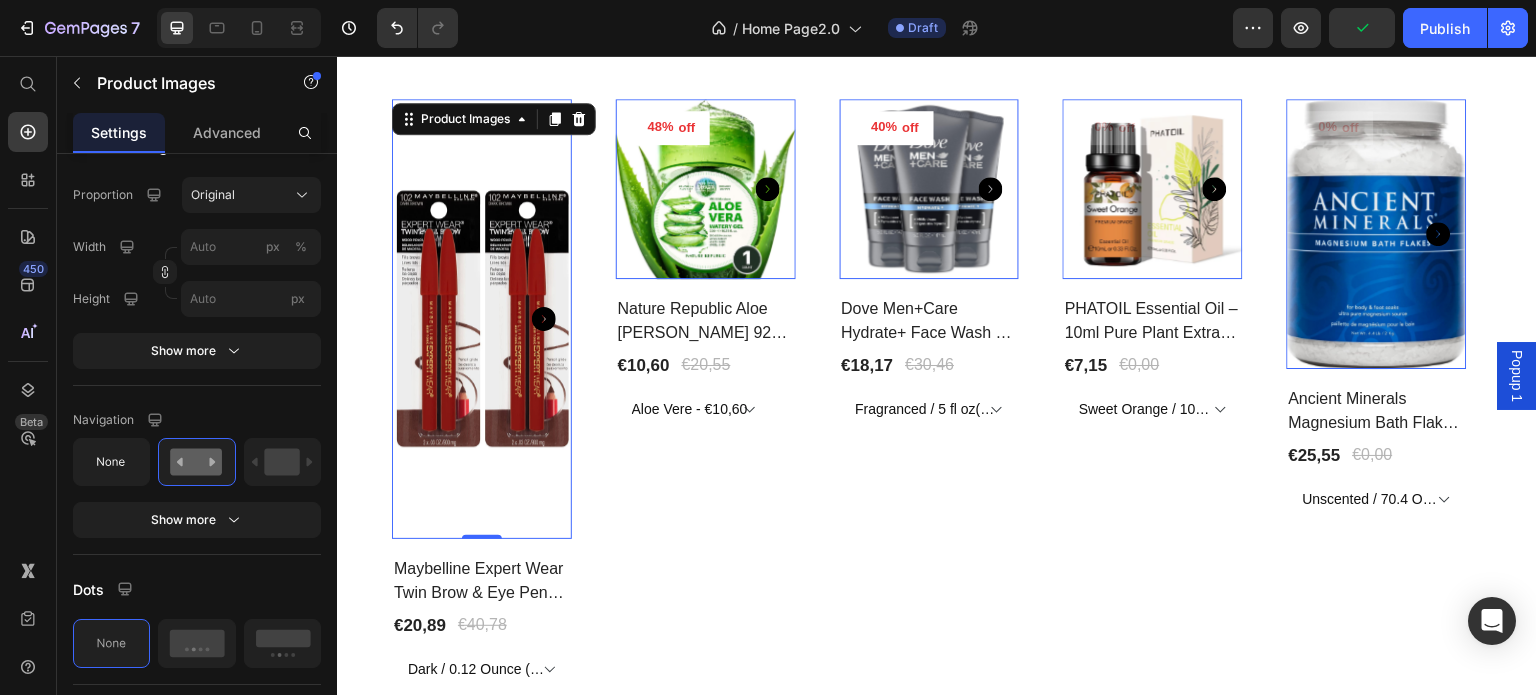 click 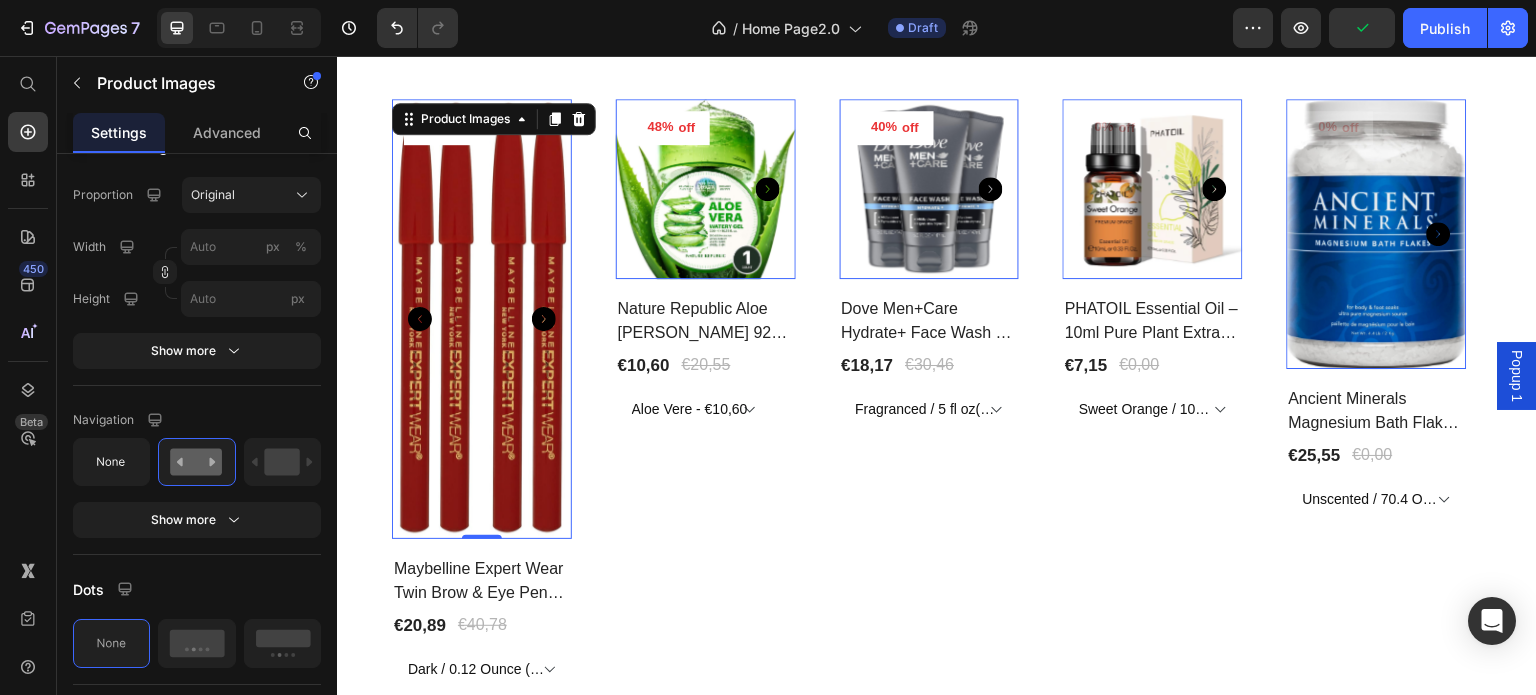 click 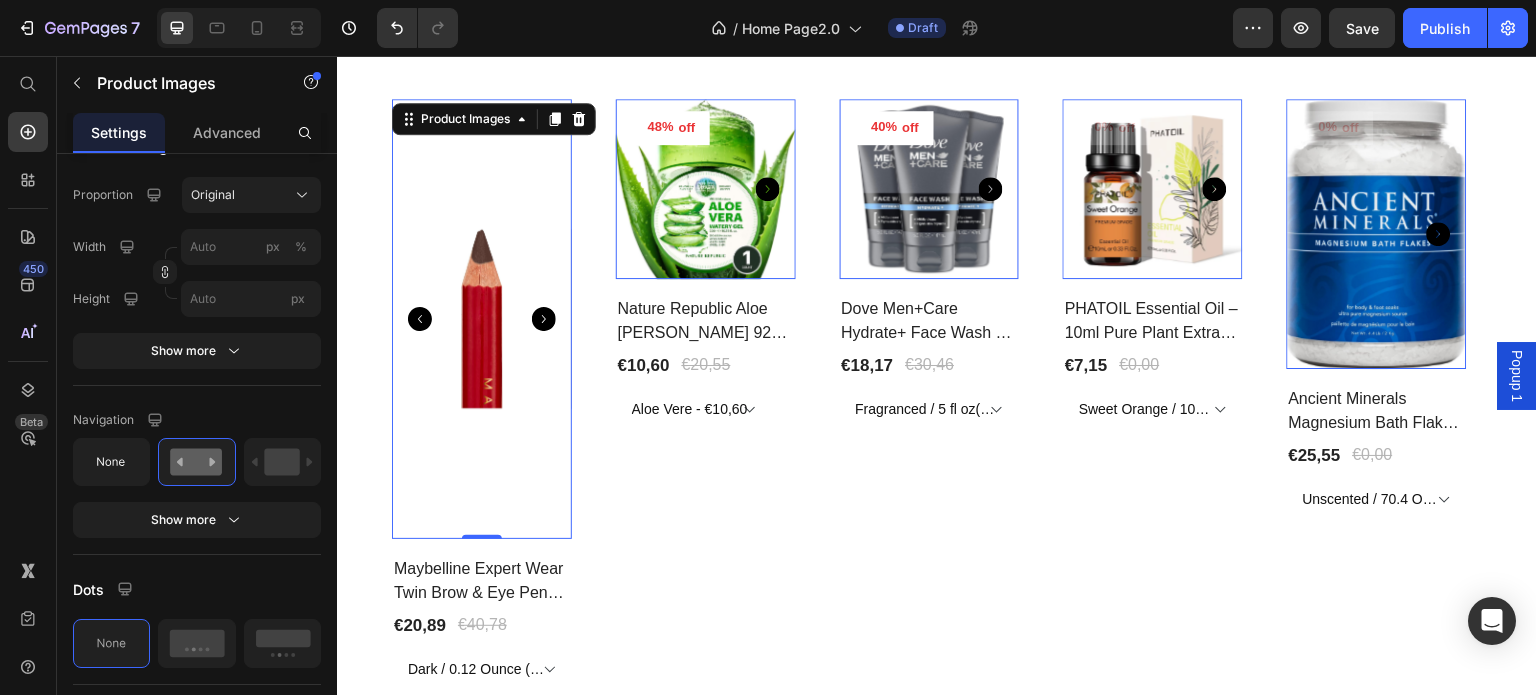 click 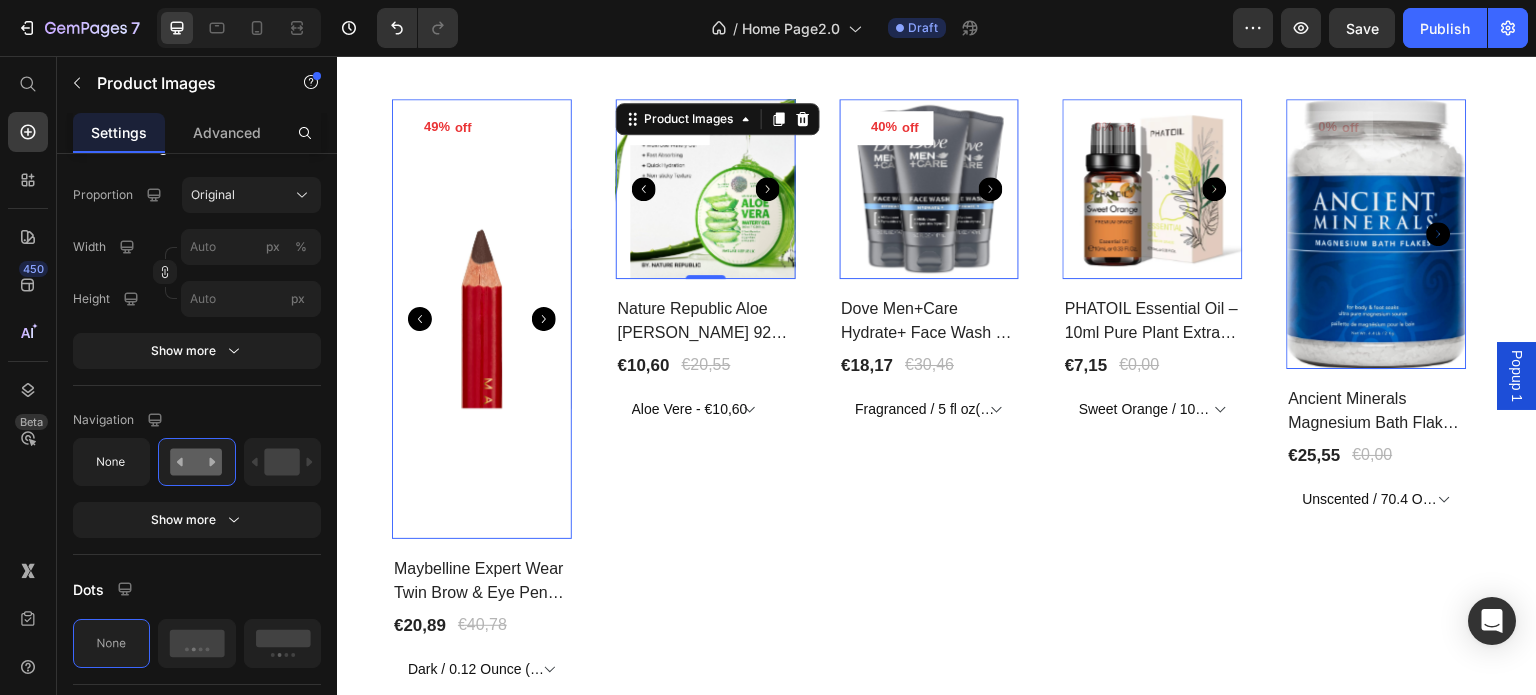 click 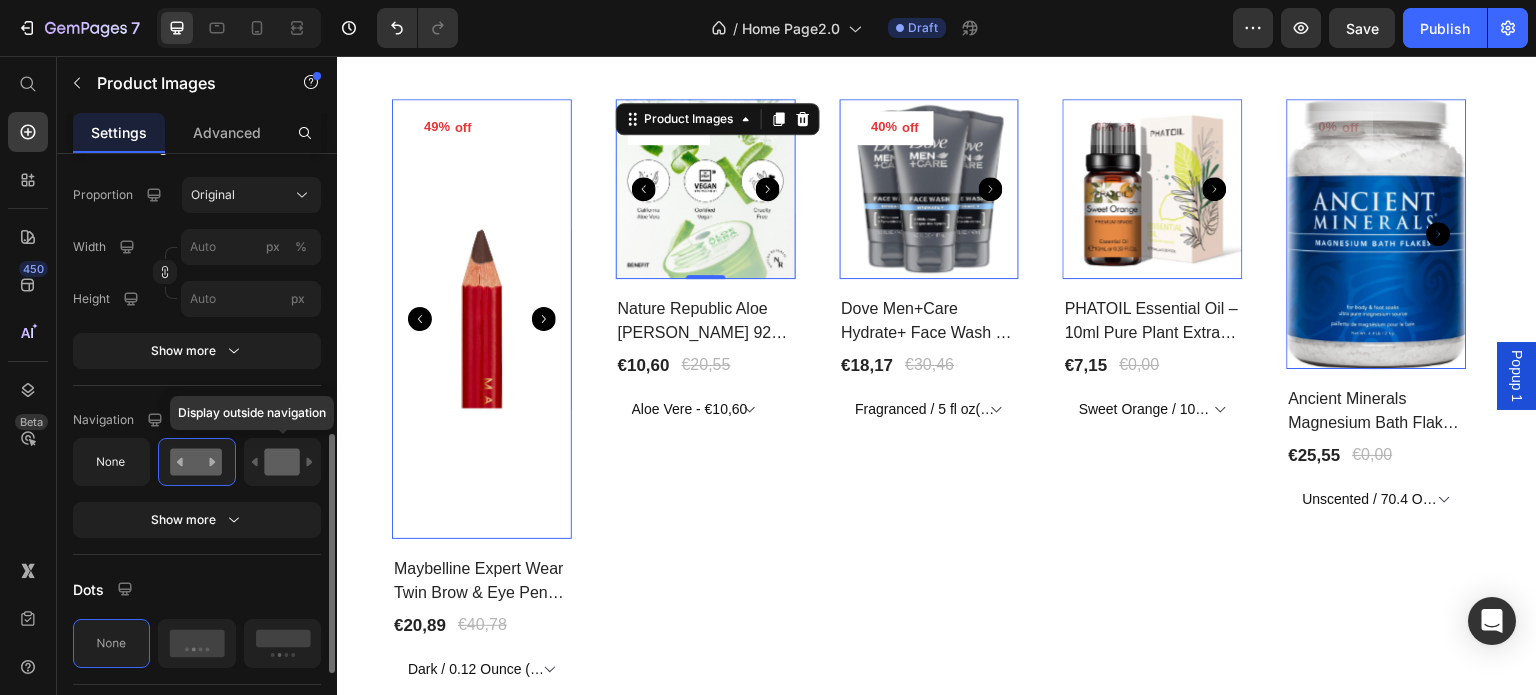 click 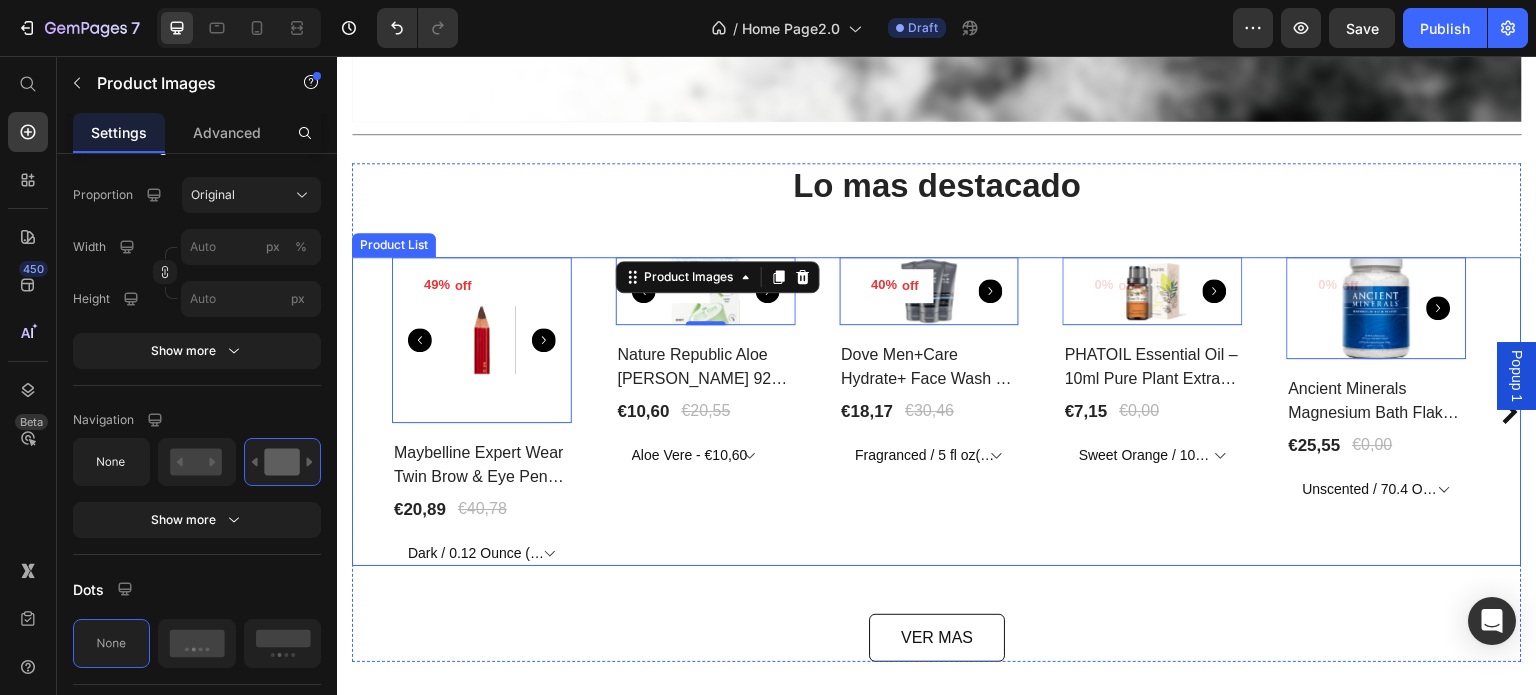 scroll, scrollTop: 682, scrollLeft: 0, axis: vertical 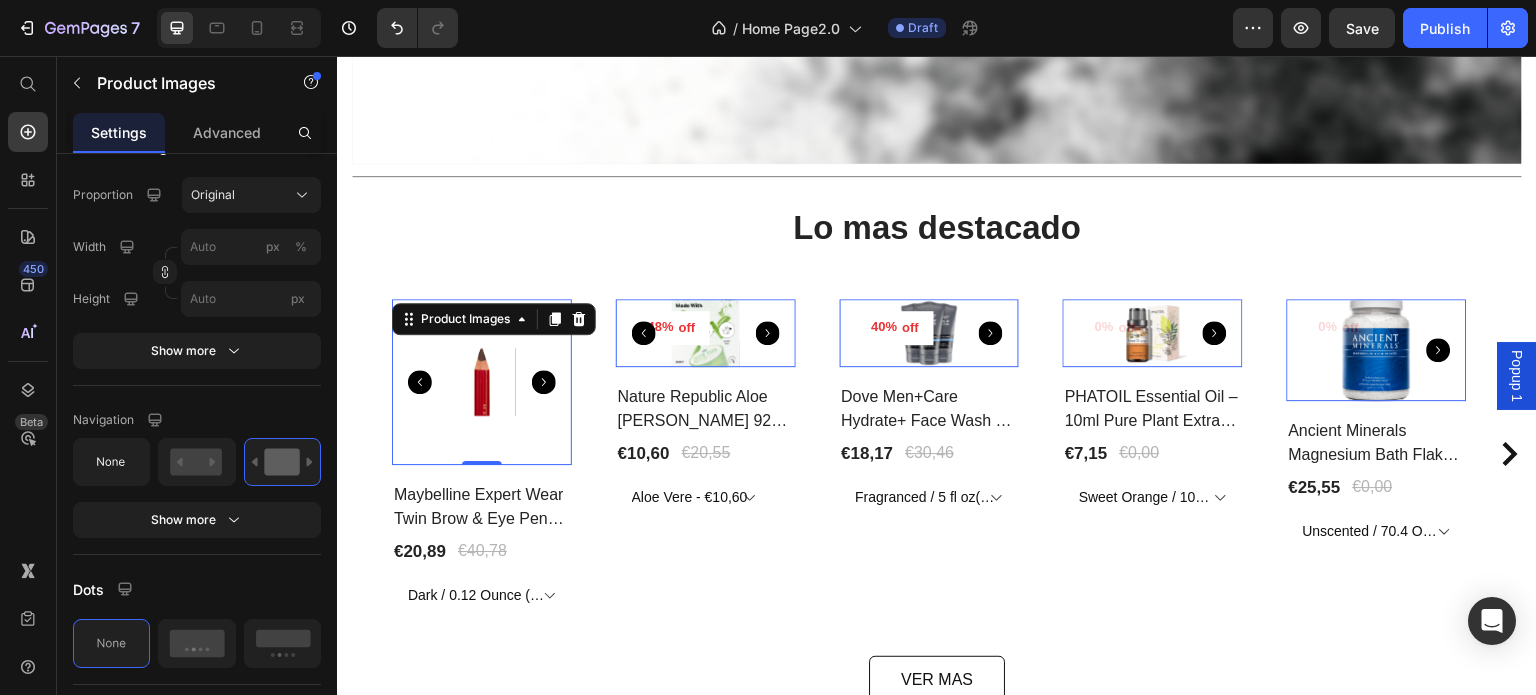 click 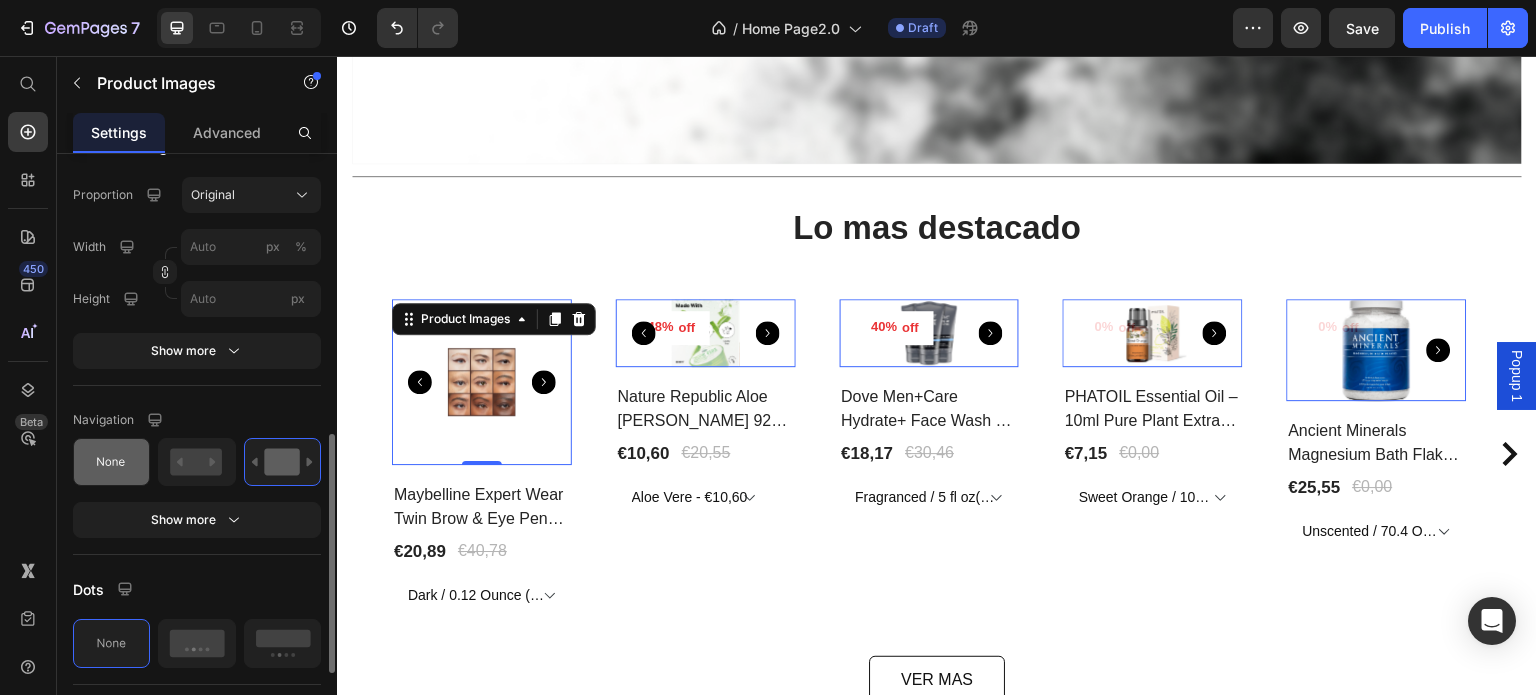 click 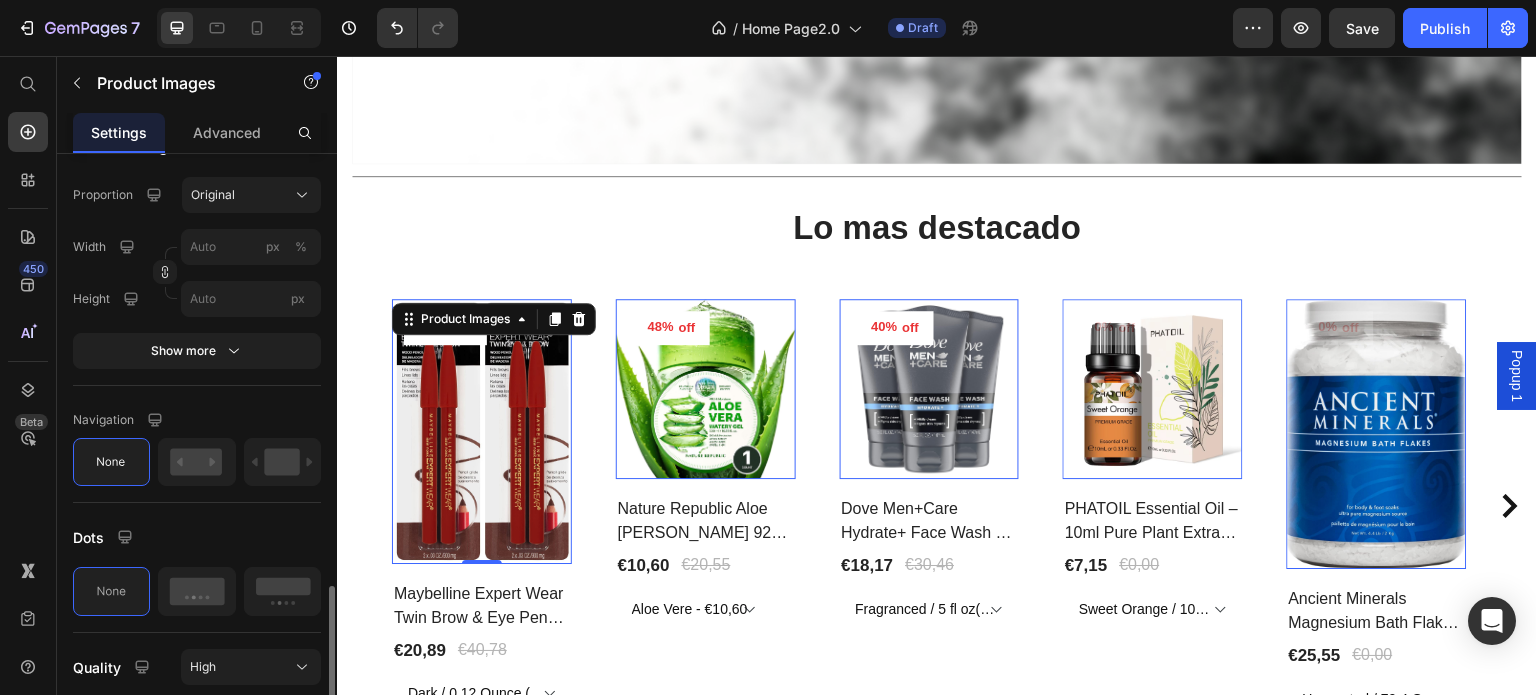 scroll, scrollTop: 800, scrollLeft: 0, axis: vertical 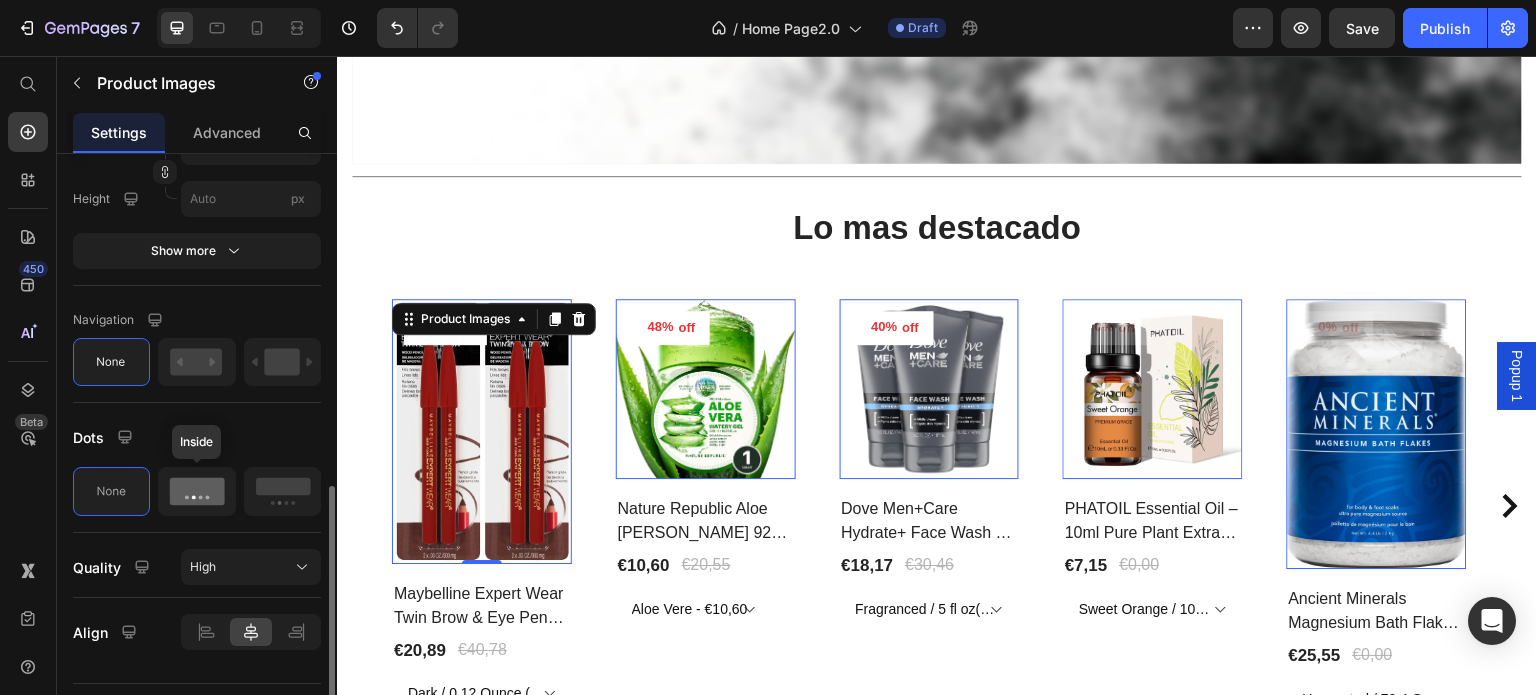 click 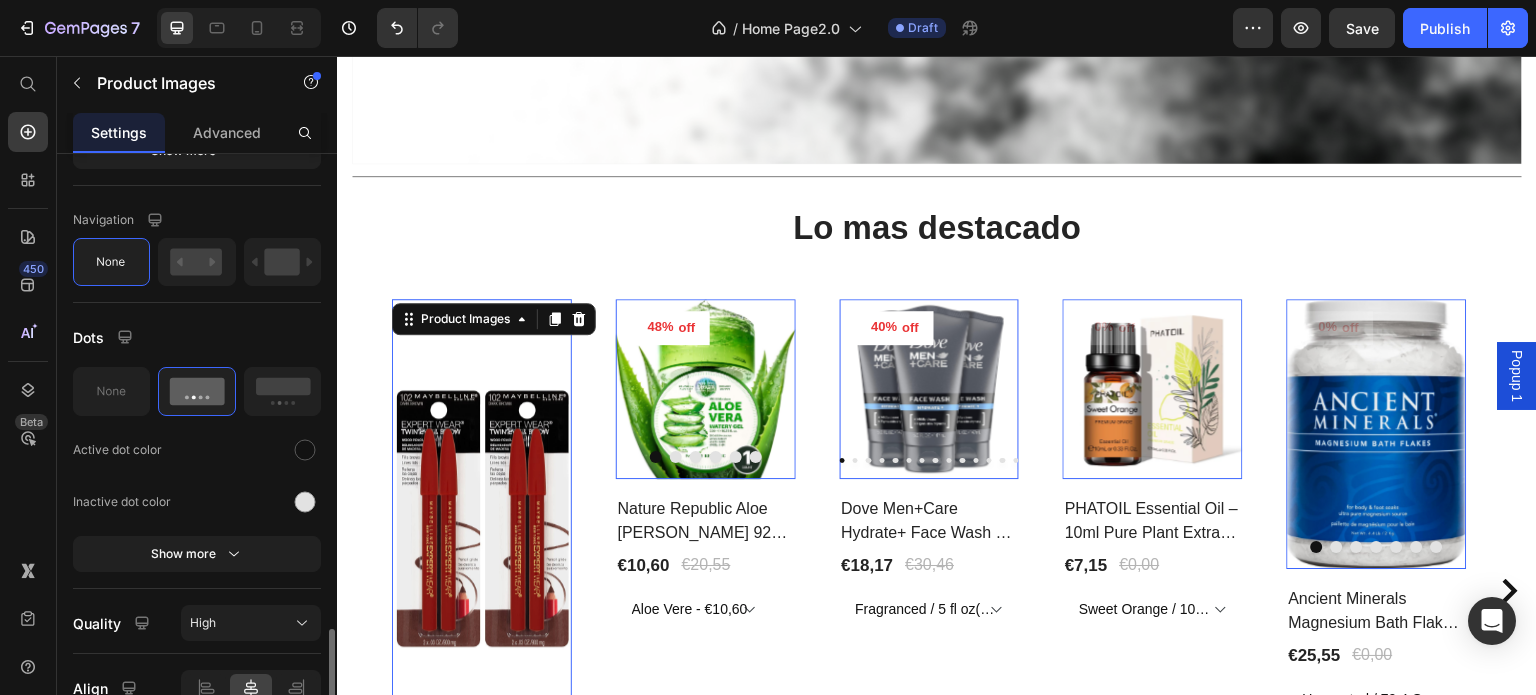 scroll, scrollTop: 1000, scrollLeft: 0, axis: vertical 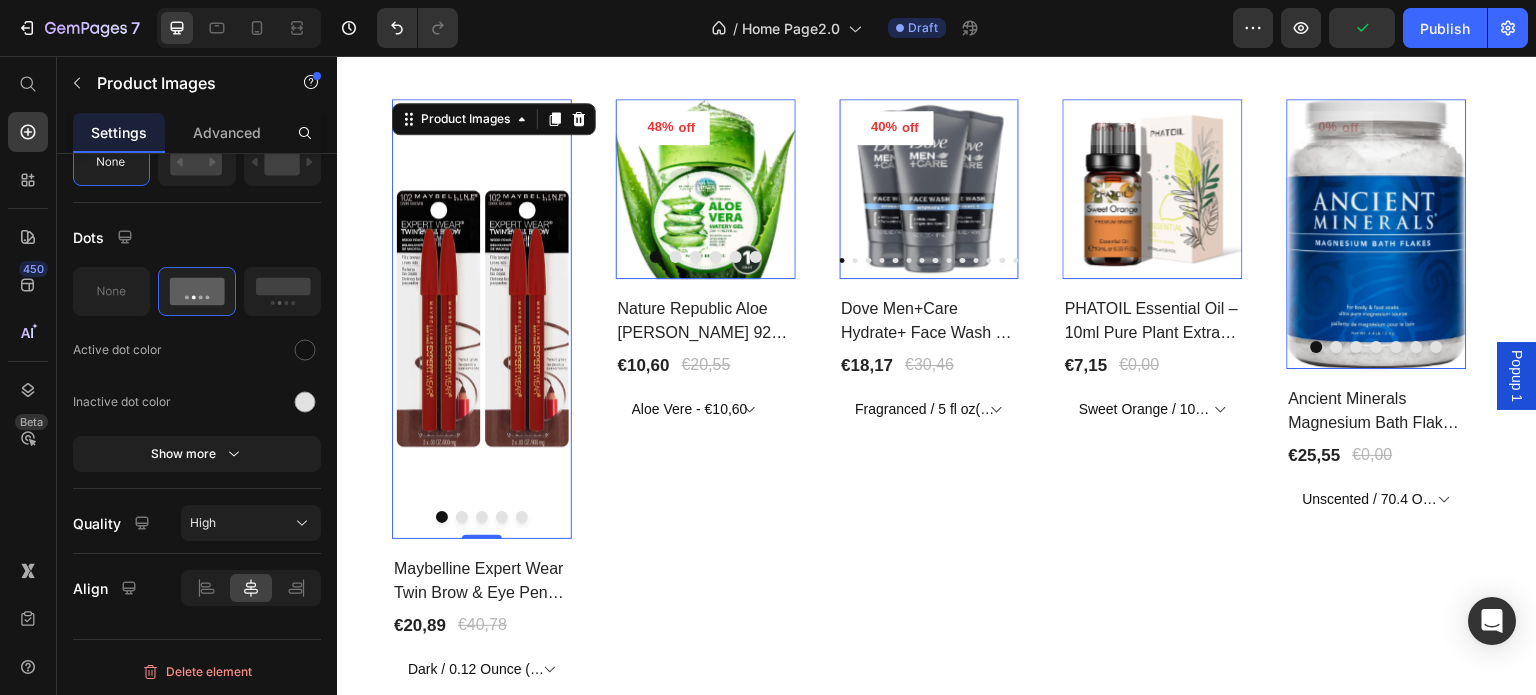 click at bounding box center [462, 517] 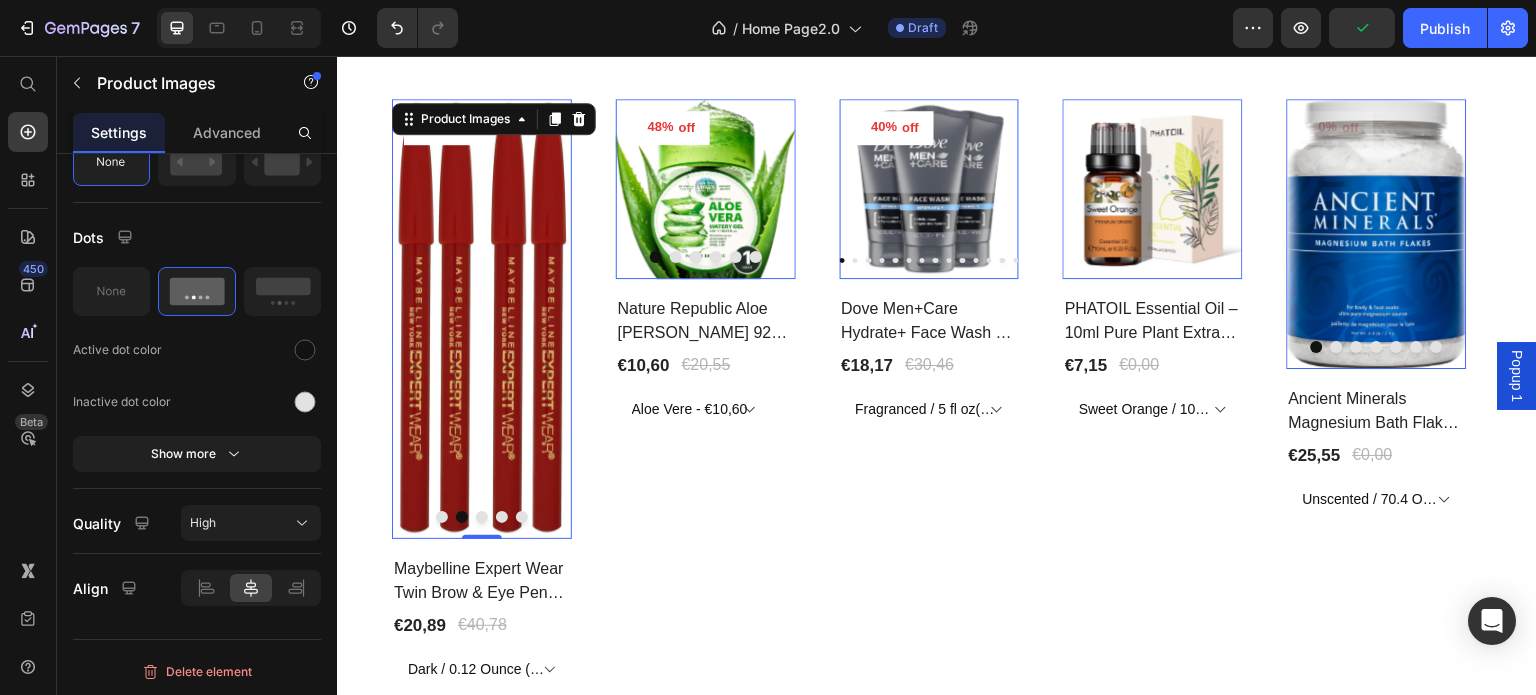 click at bounding box center [482, 517] 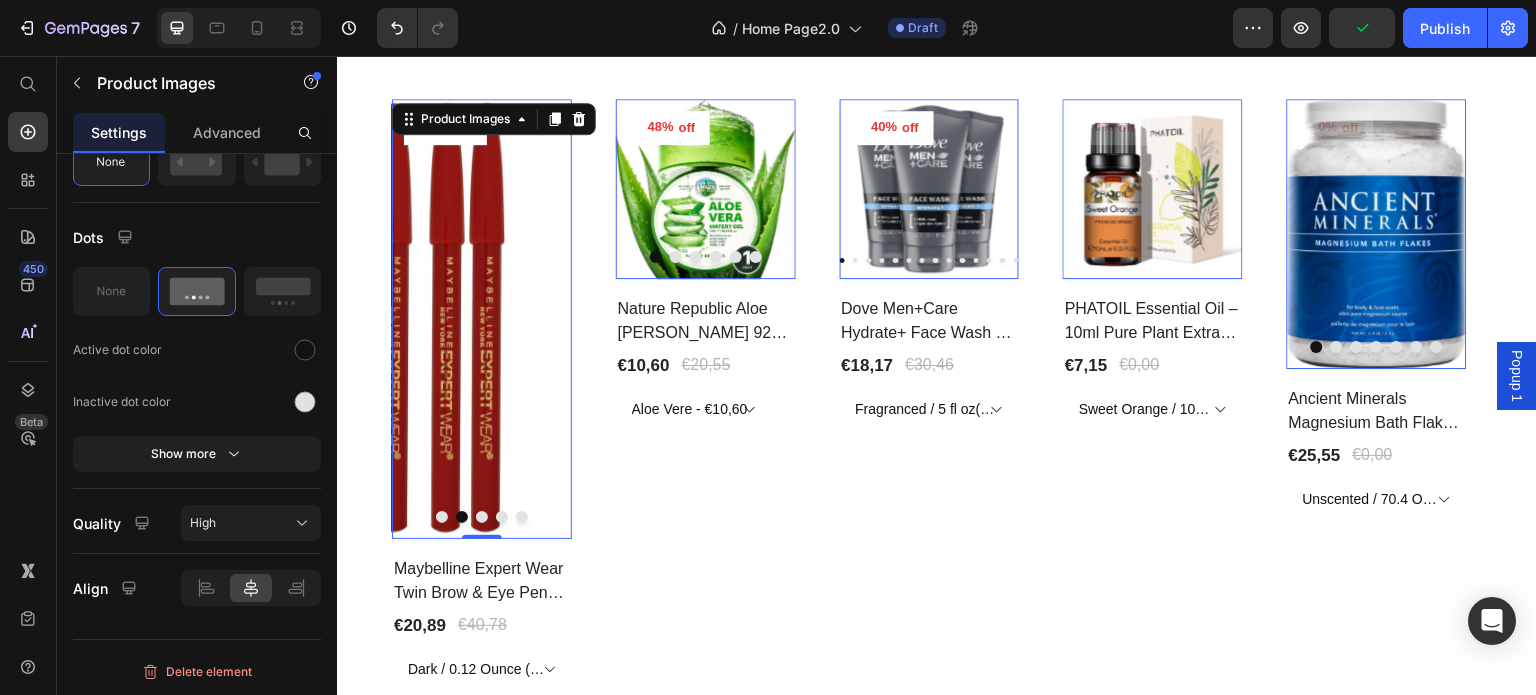 click at bounding box center (482, 517) 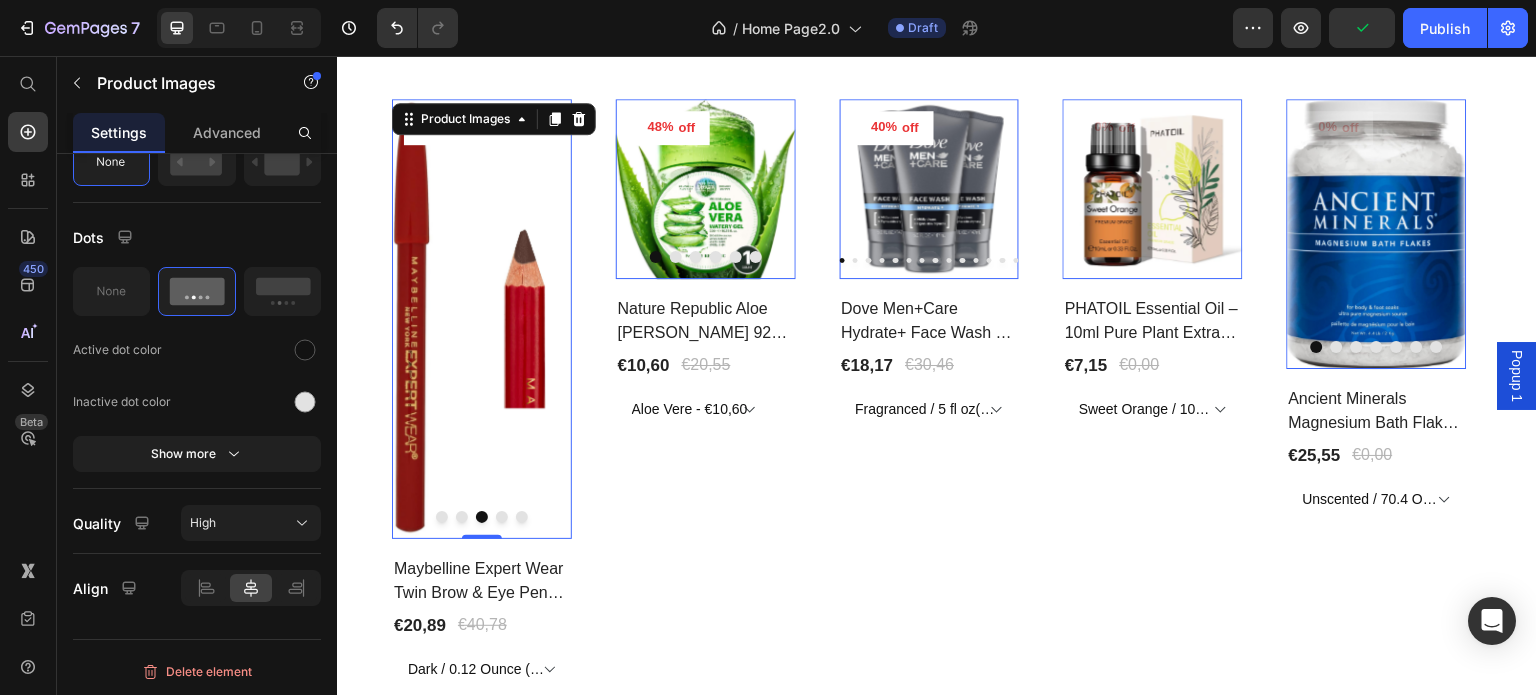 click at bounding box center (502, 517) 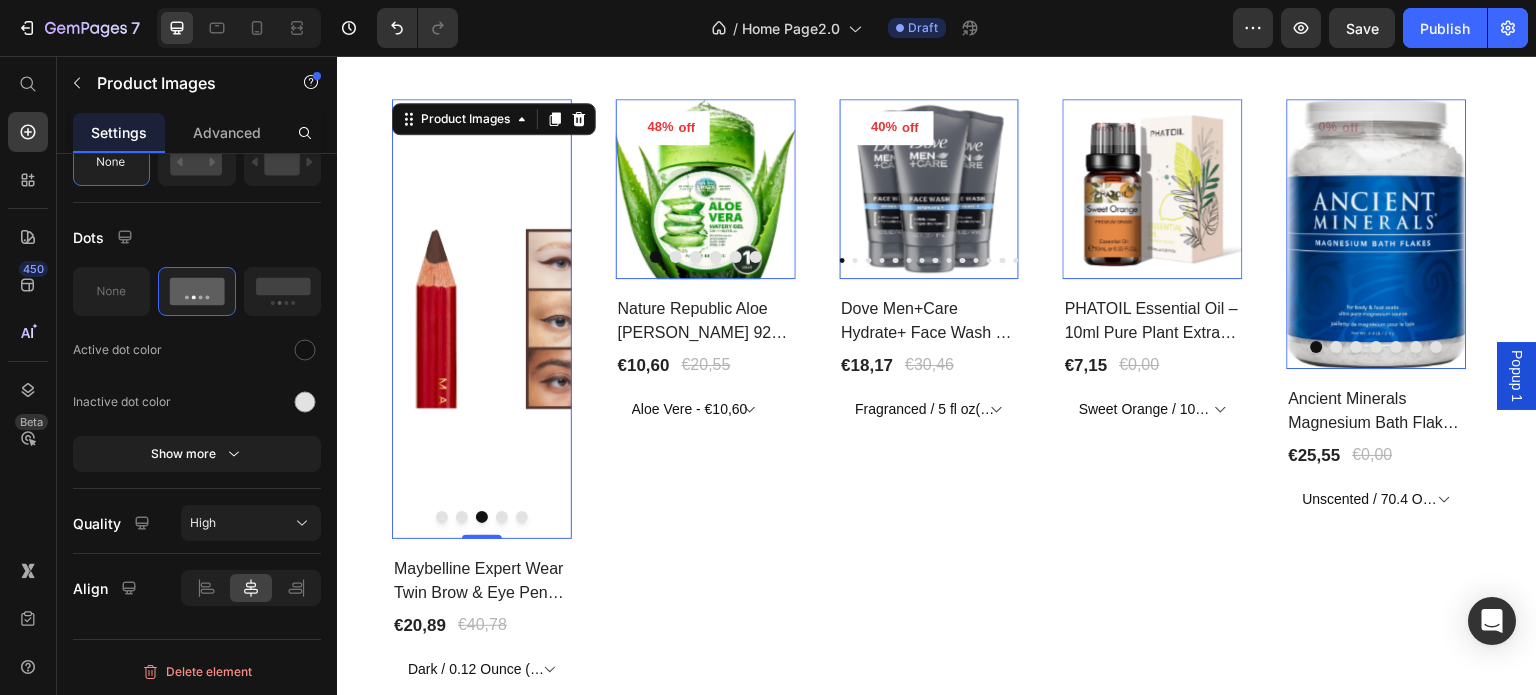 click at bounding box center (502, 517) 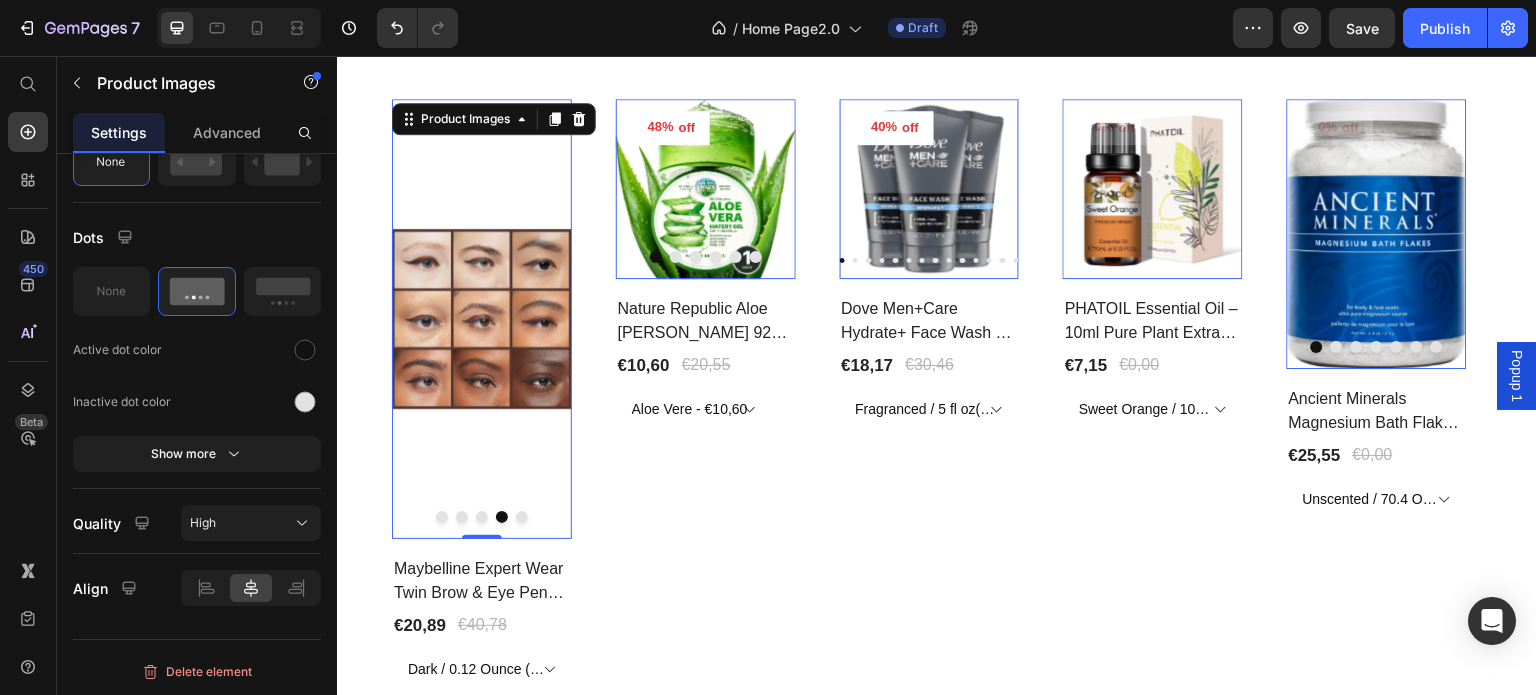 click at bounding box center [522, 517] 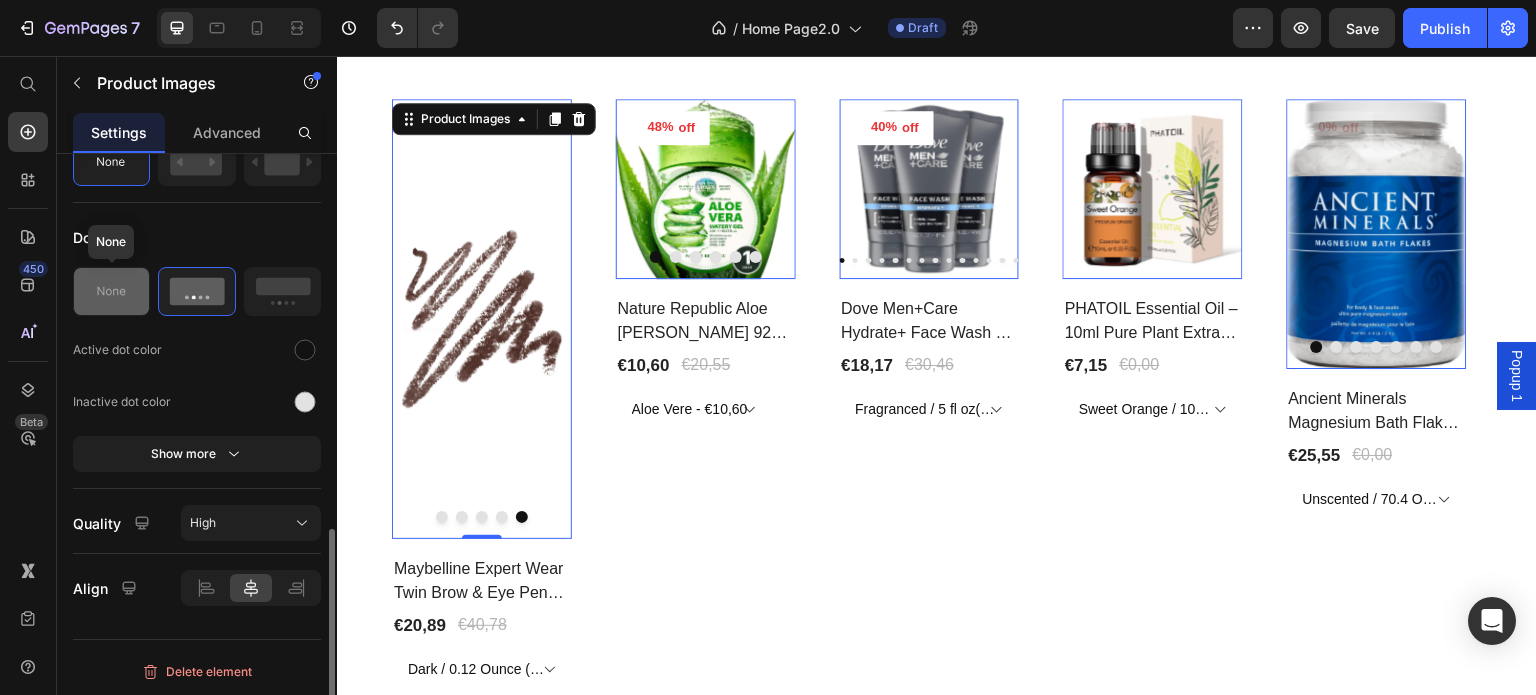 drag, startPoint x: 135, startPoint y: 290, endPoint x: 126, endPoint y: 344, distance: 54.74486 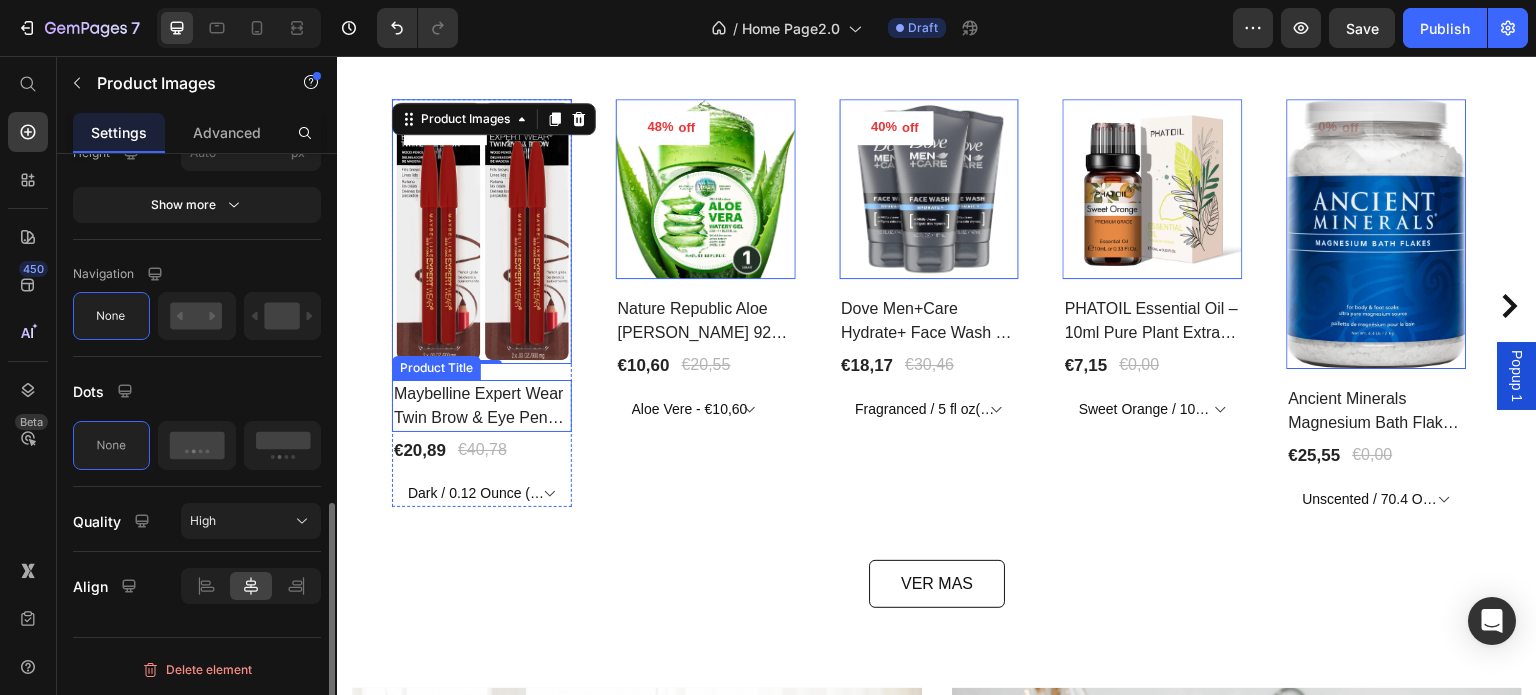 scroll, scrollTop: 844, scrollLeft: 0, axis: vertical 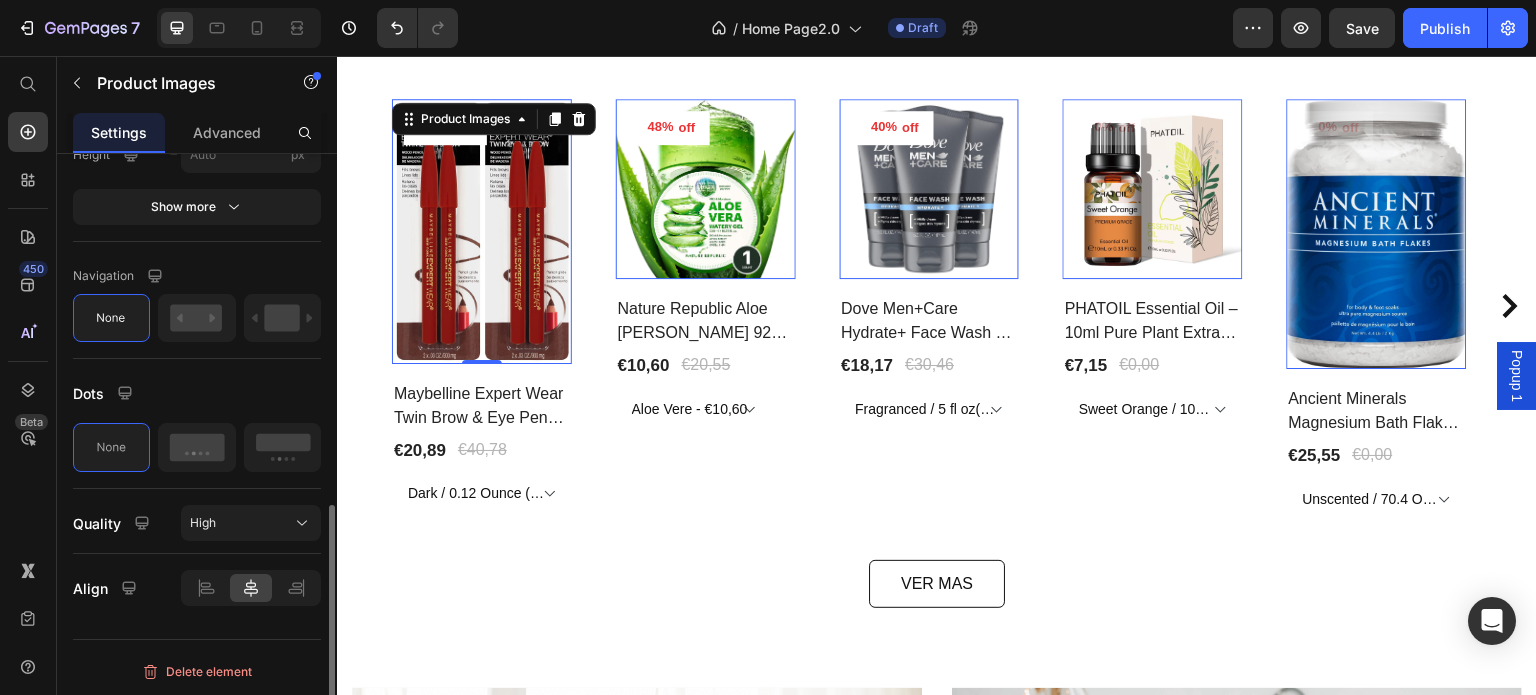 click on "Product Source Maybelline Expert Wear Twin Brow & Eye Pencil – Longwear, Blendable & Waterproof  You can manage it in   Product element  Layout Select images to display Pre-display 1st image Preload Featured image Proportion Original Width px % Height px Show more Navigation Dots Quality High Align" at bounding box center (197, -18) 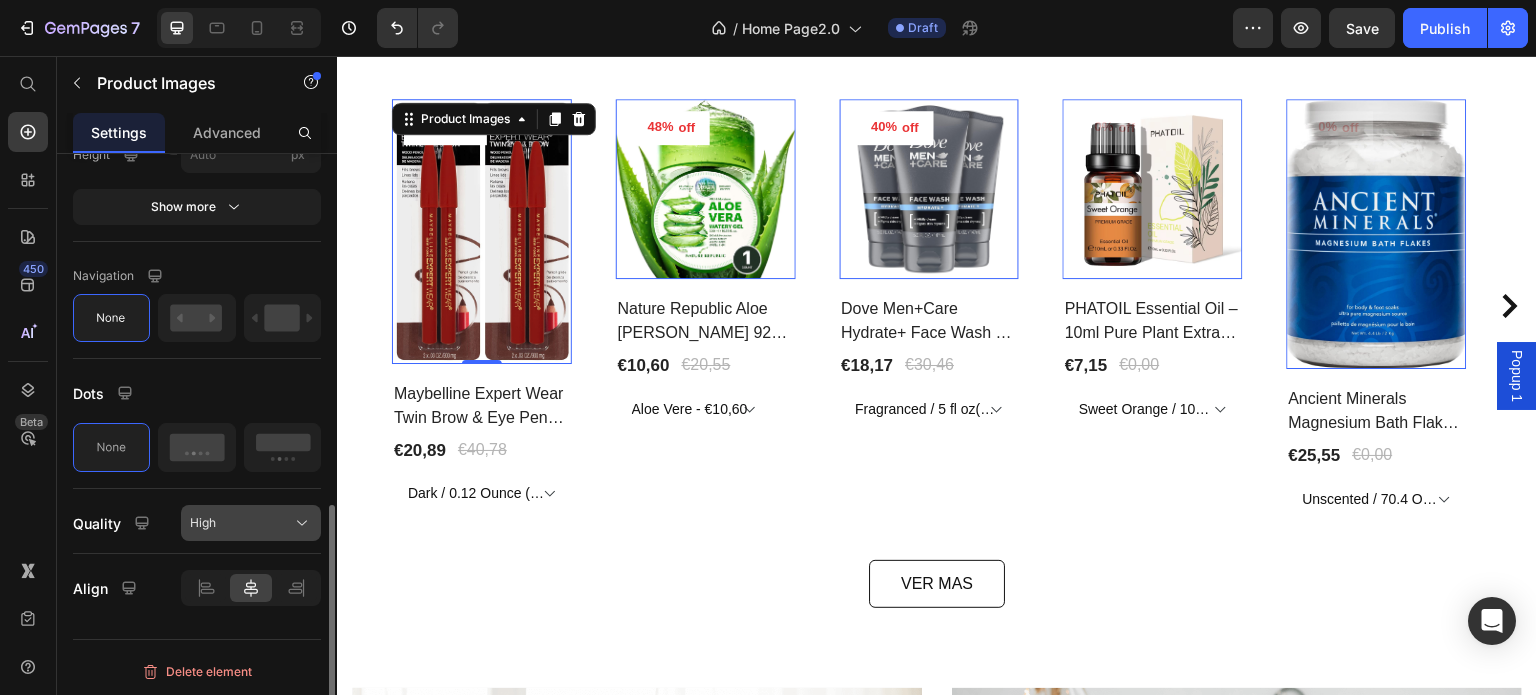 click on "High" at bounding box center [251, 523] 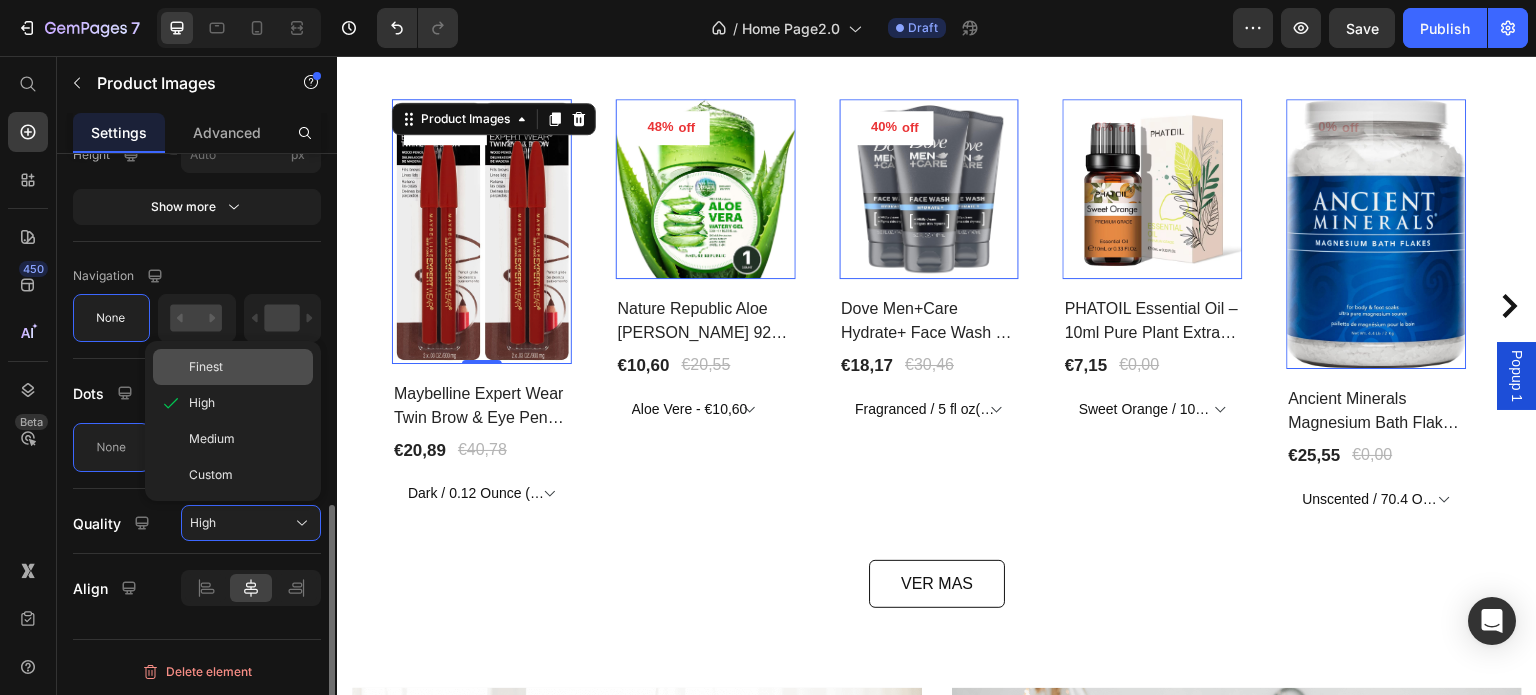 click on "Finest" at bounding box center [247, 367] 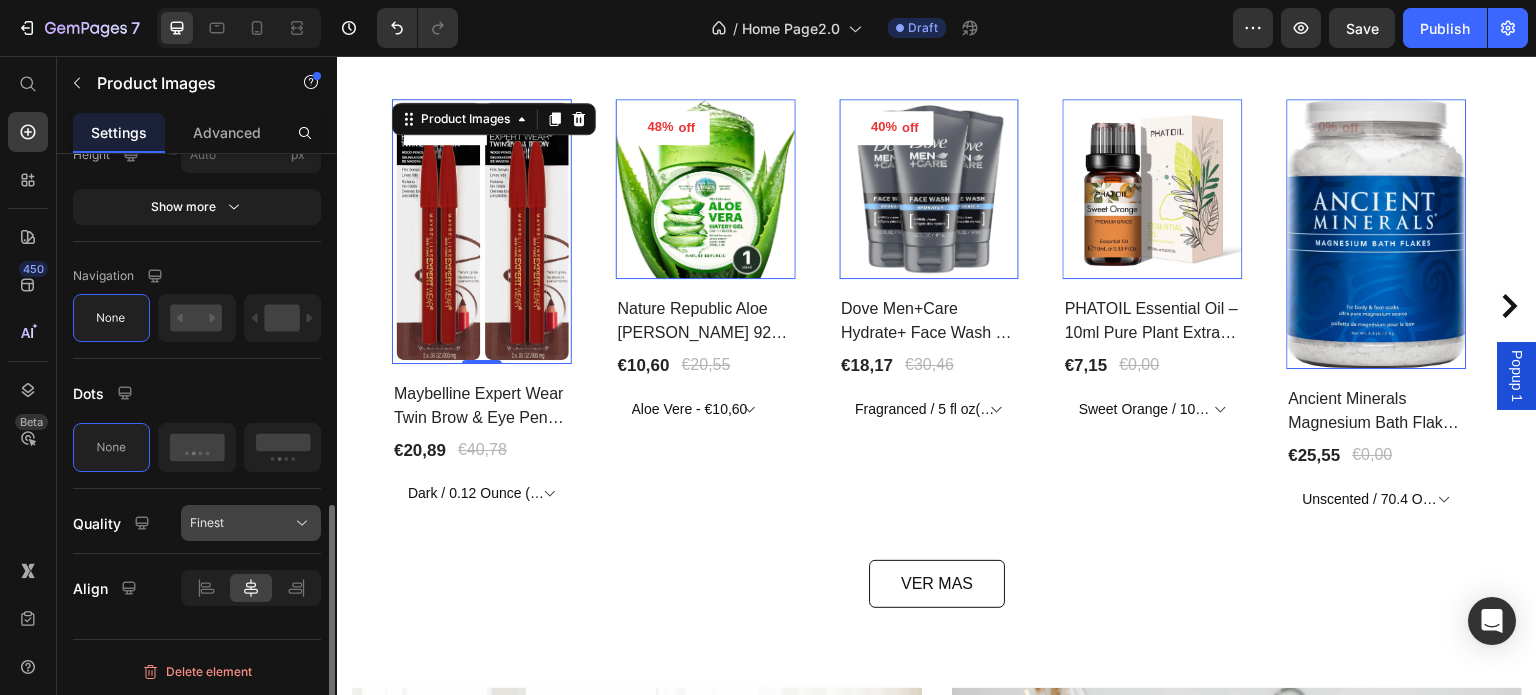 click on "Finest" at bounding box center [251, 523] 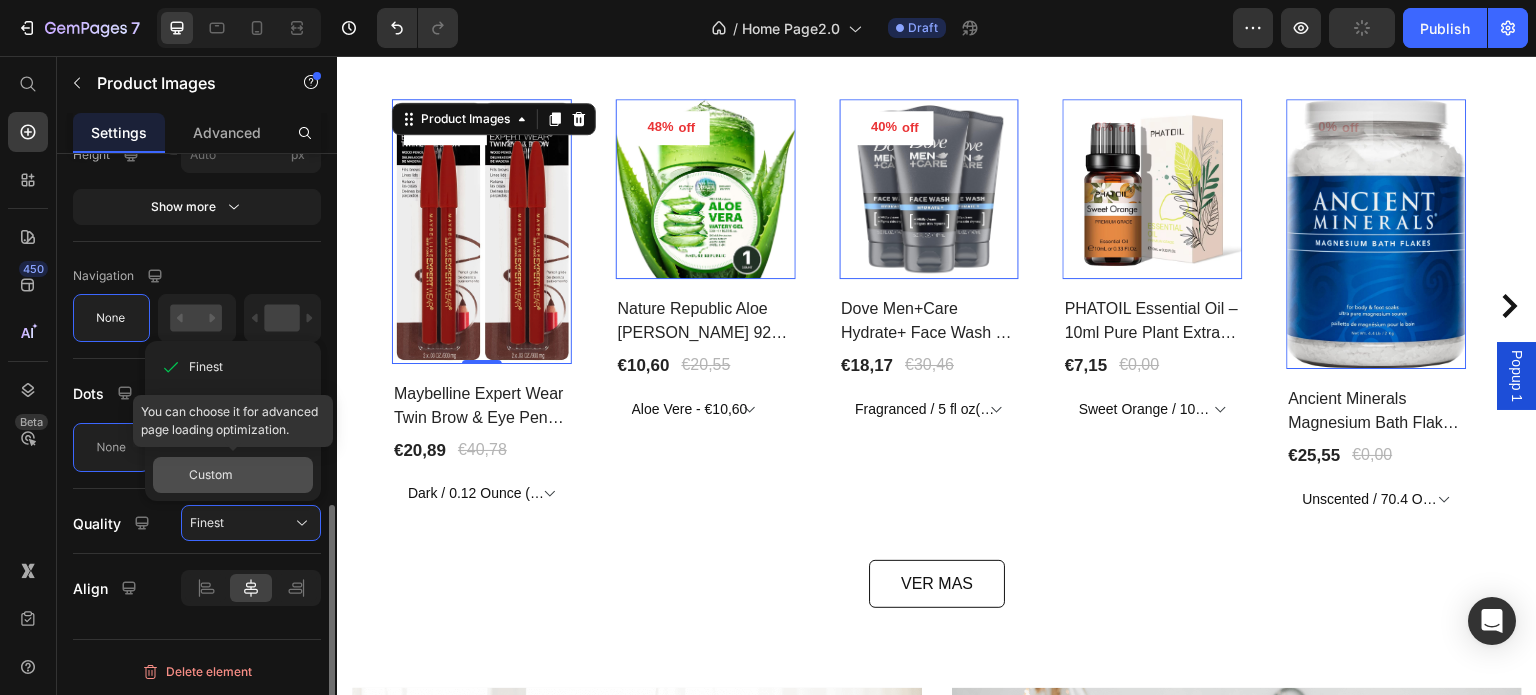 click on "Custom" at bounding box center (247, 475) 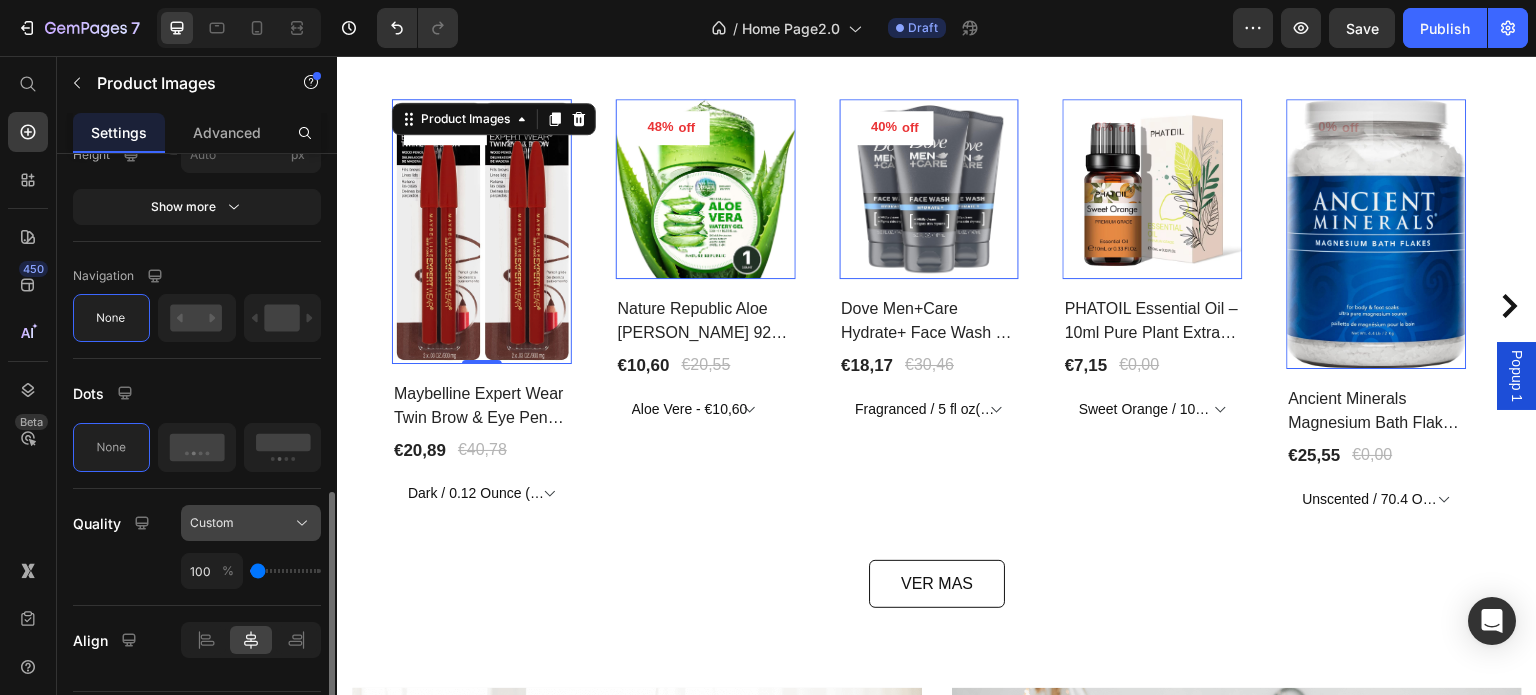 click on "Custom" 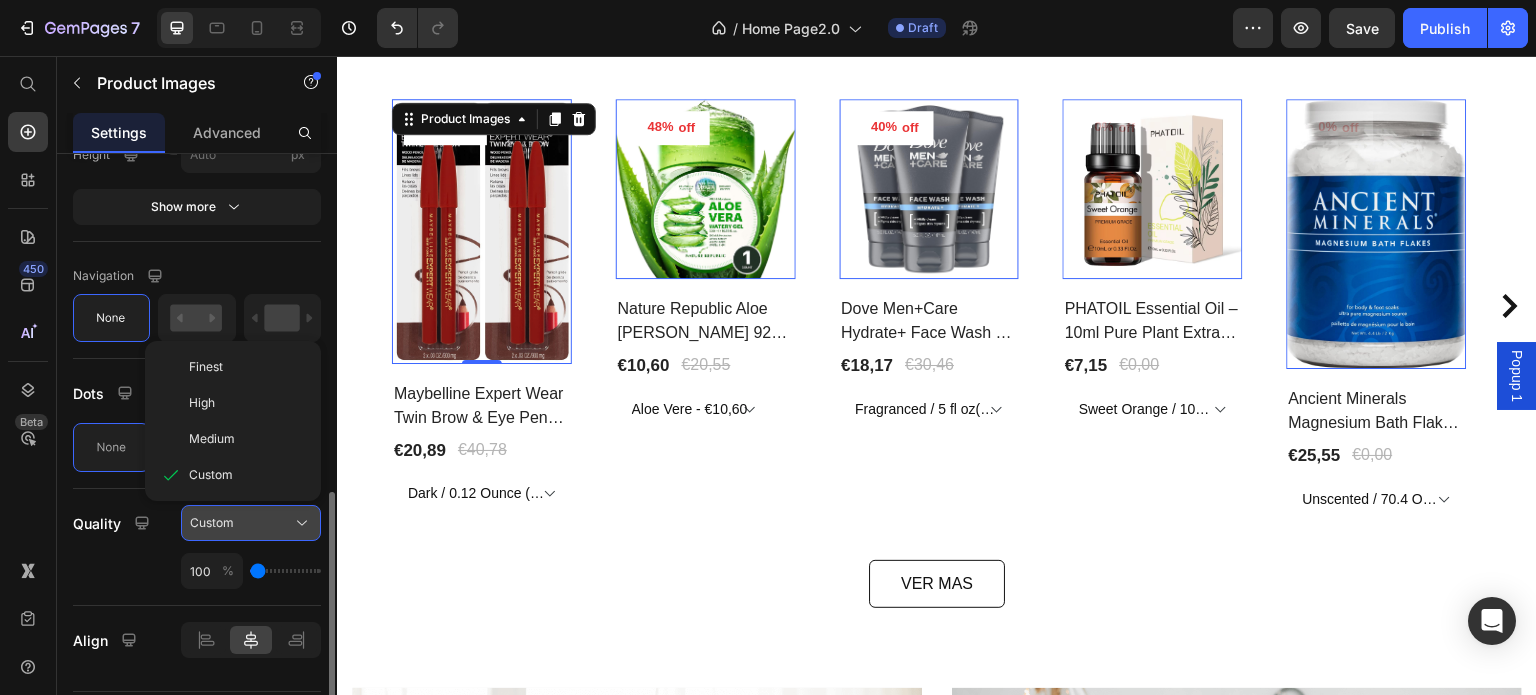 click on "Custom" 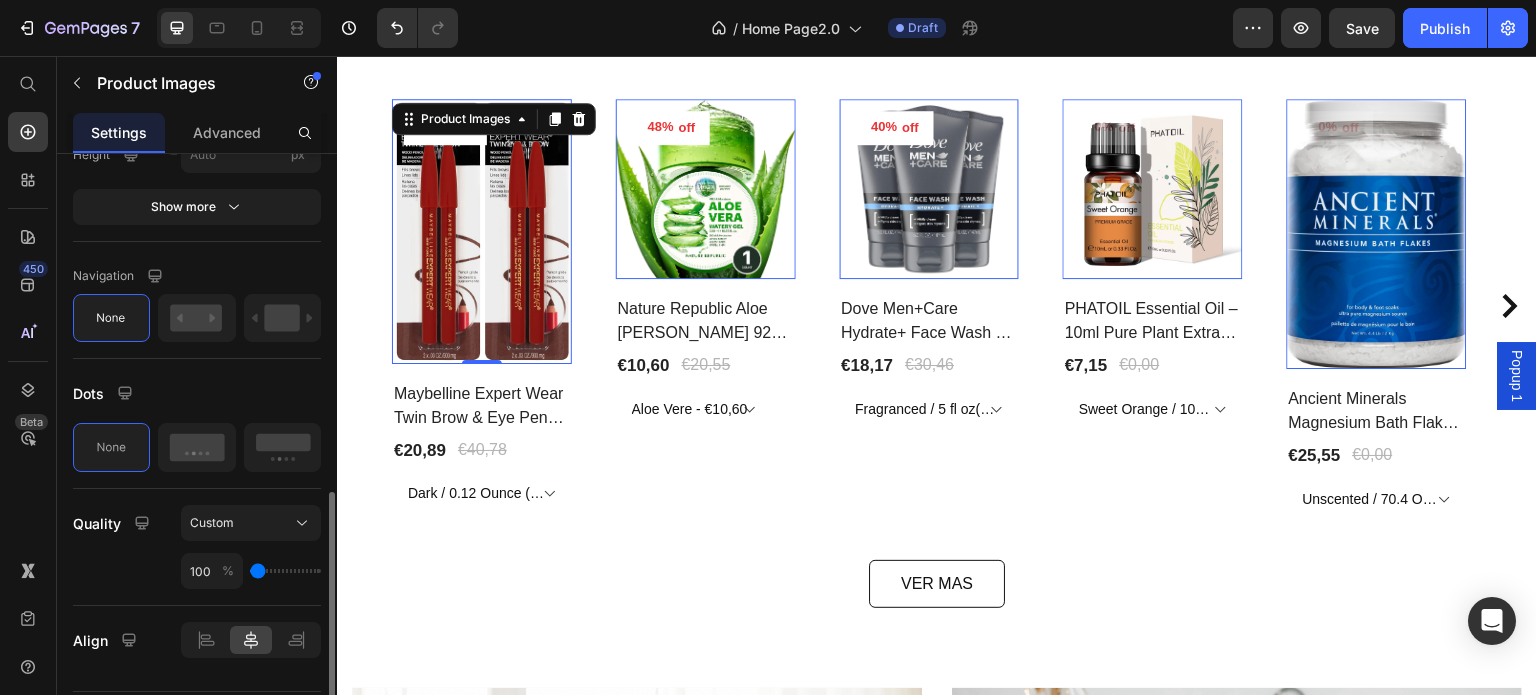 type on "150" 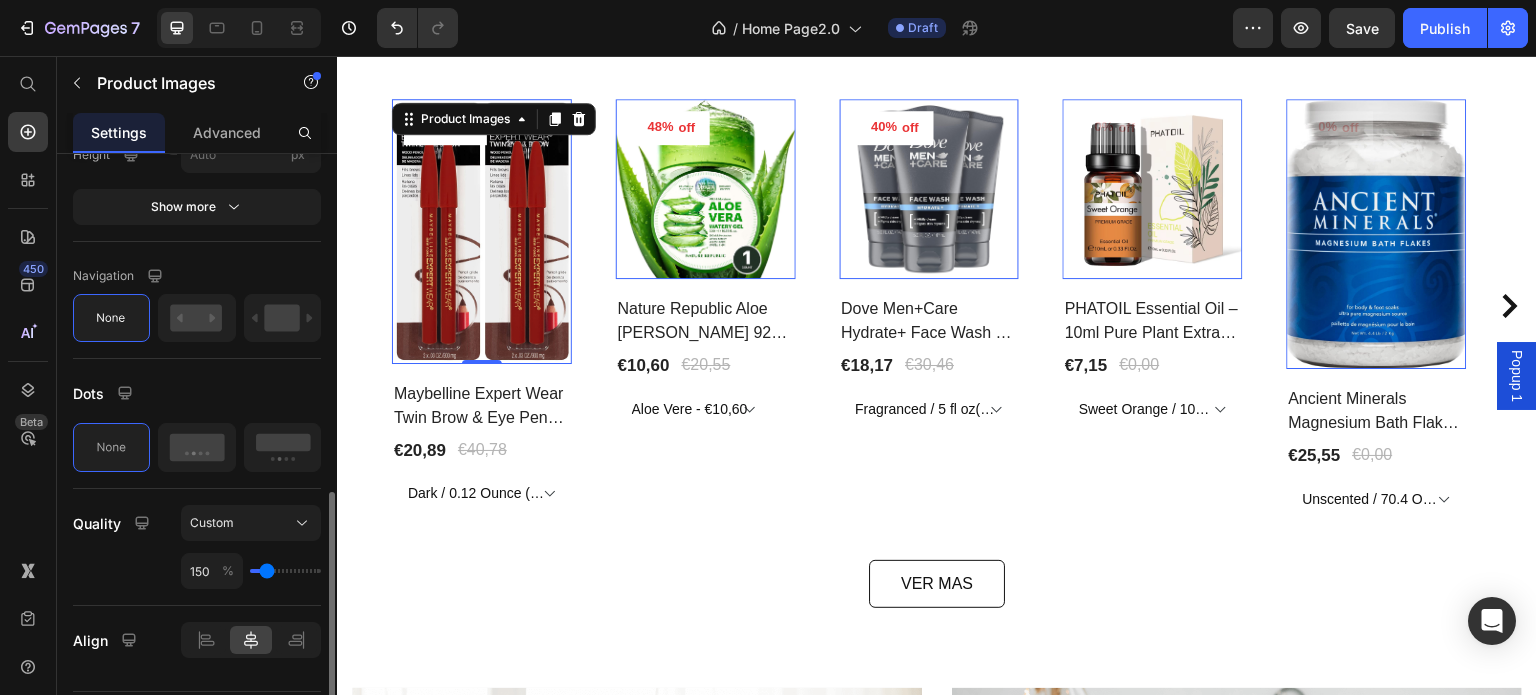 type on "200" 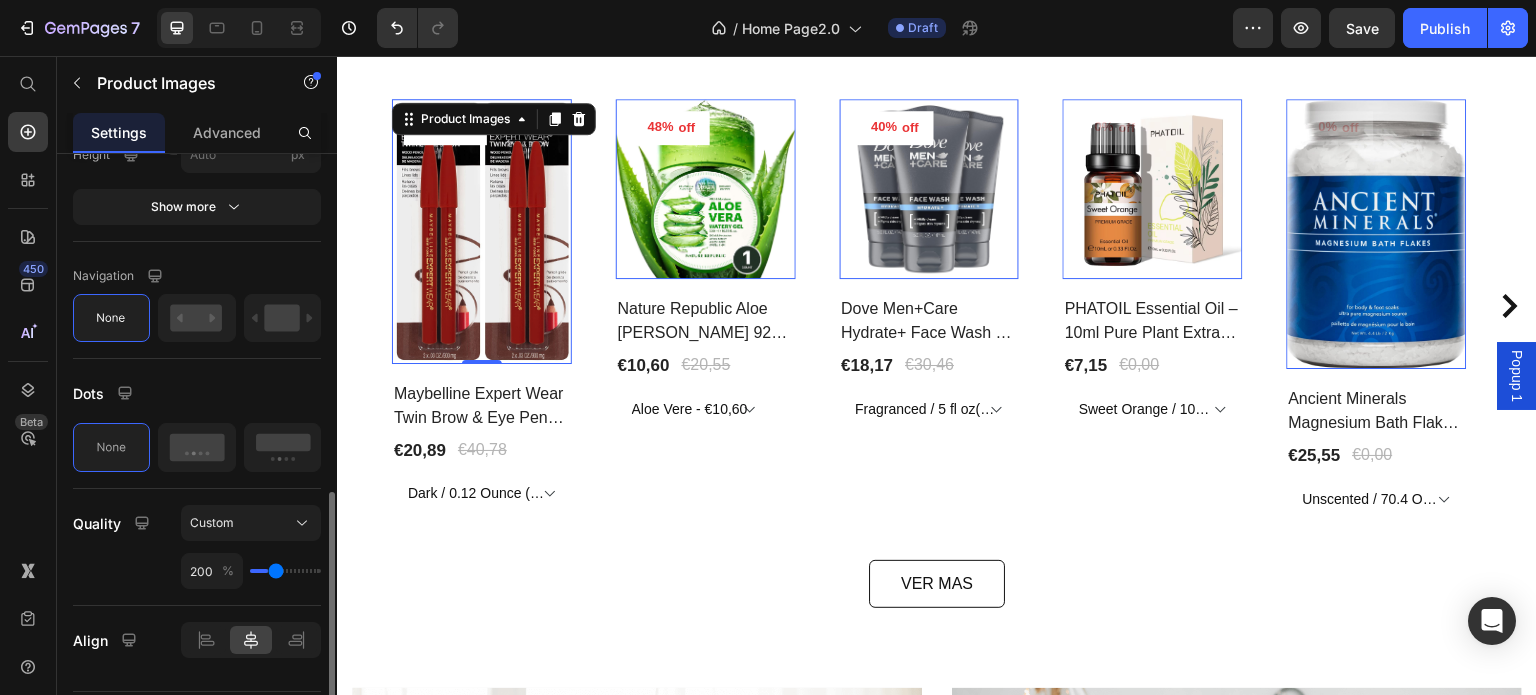 type on "250" 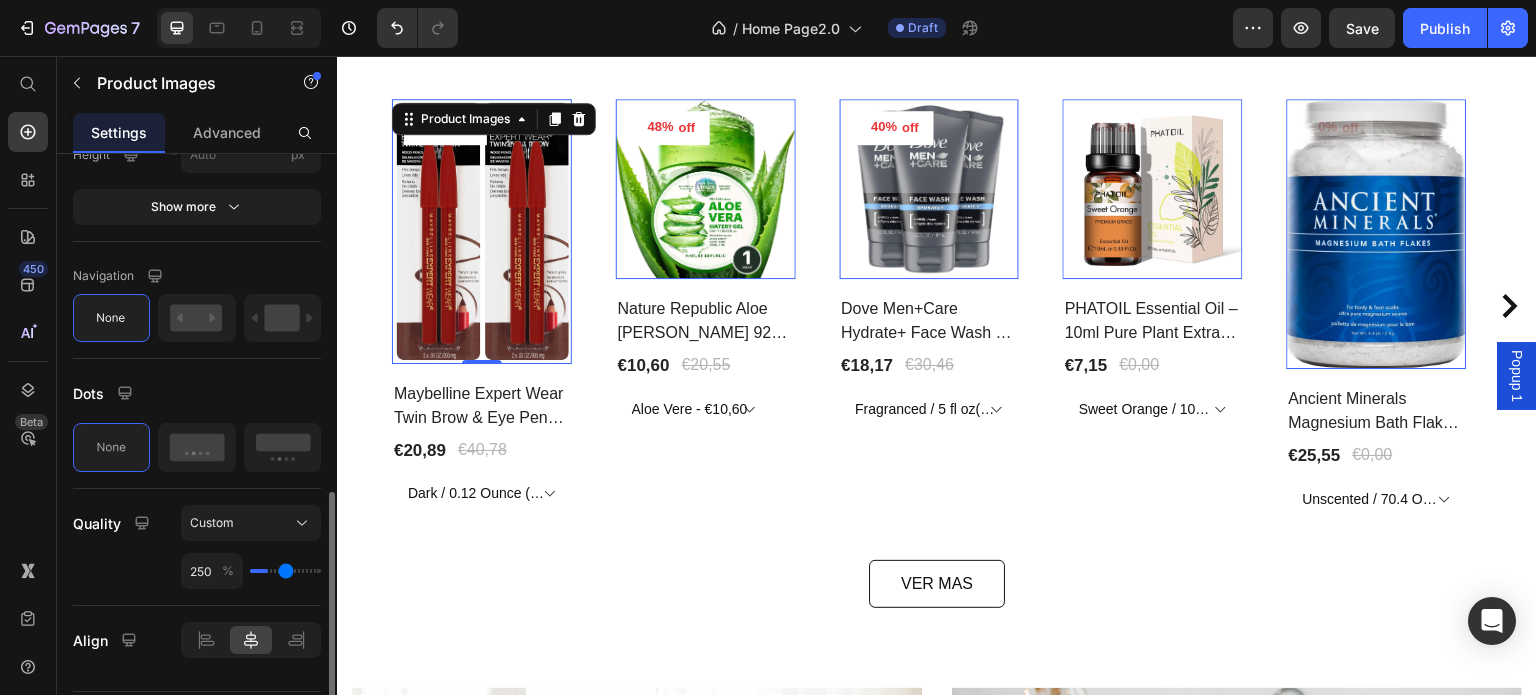 type on "300" 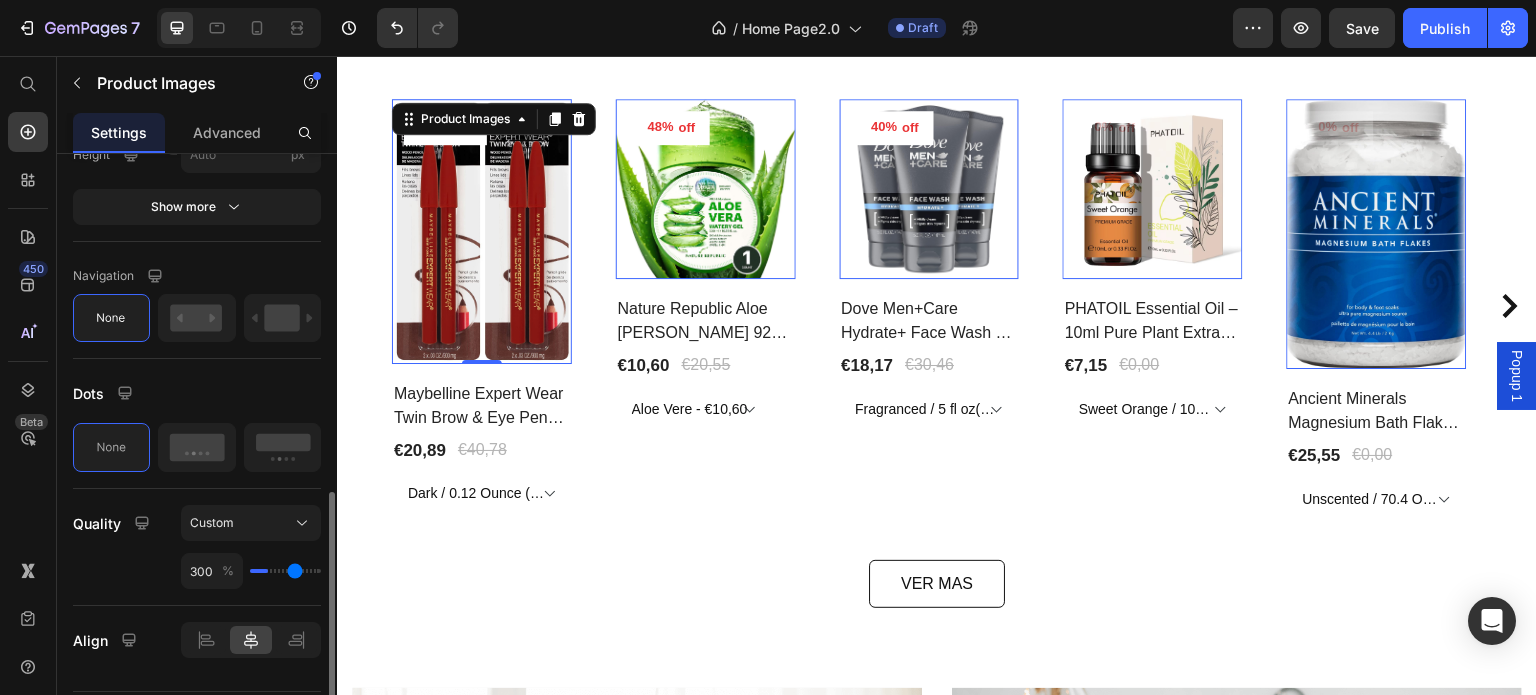 type on "350" 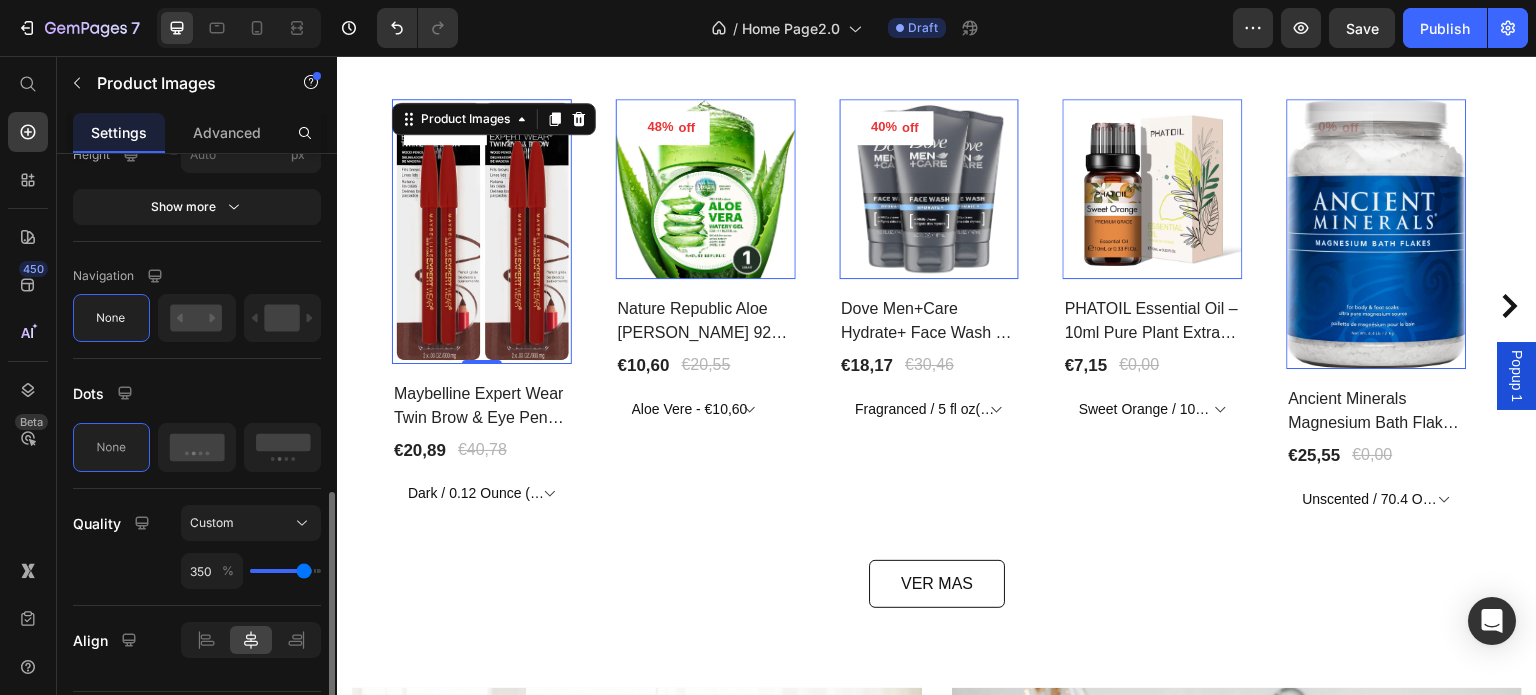 type on "400" 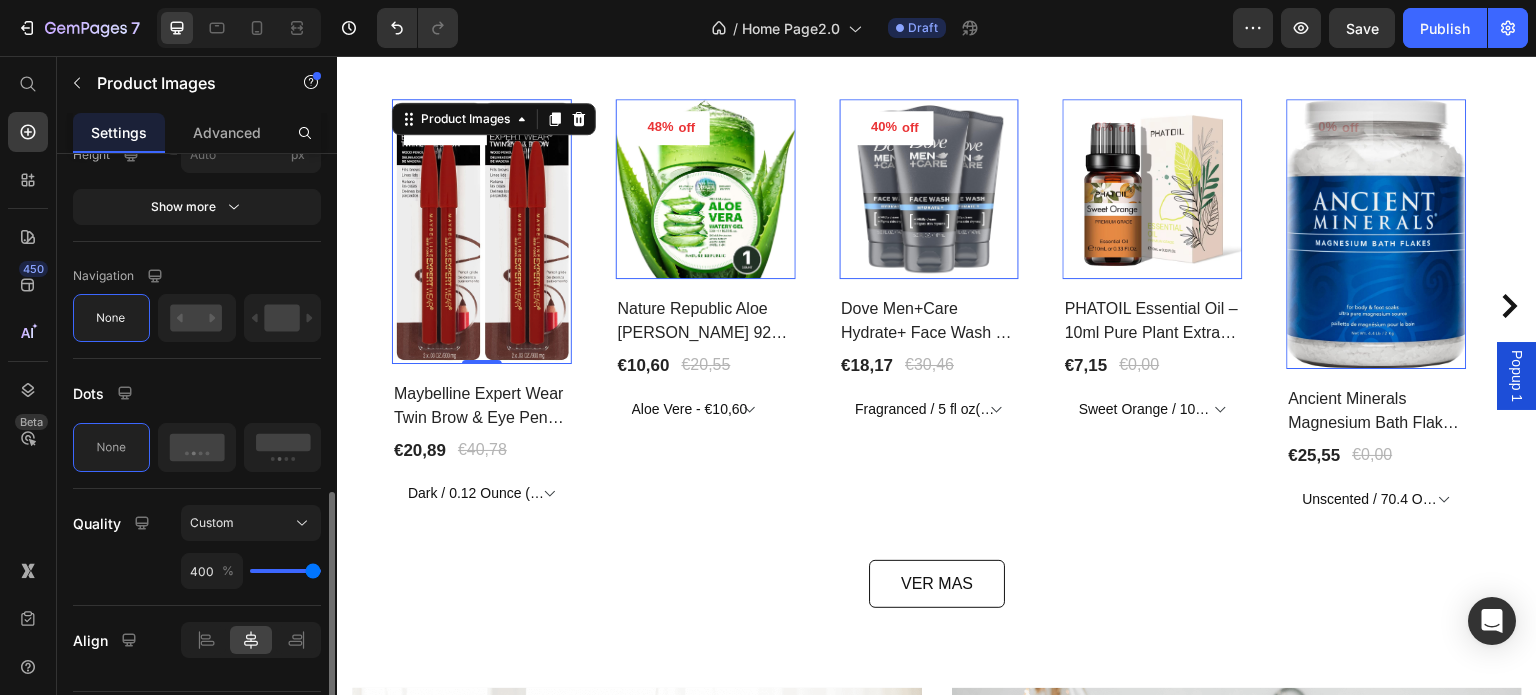 drag, startPoint x: 256, startPoint y: 571, endPoint x: 356, endPoint y: 578, distance: 100.2447 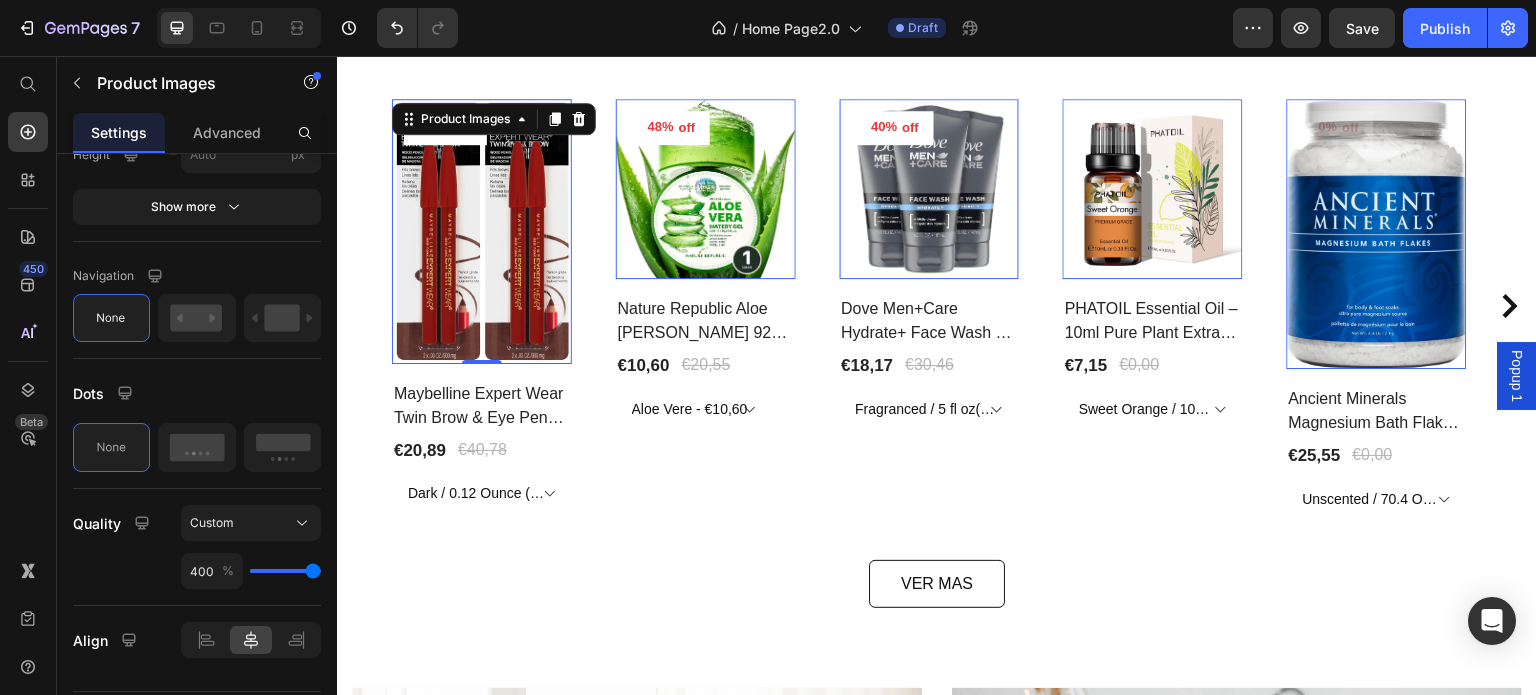click at bounding box center [706, 189] 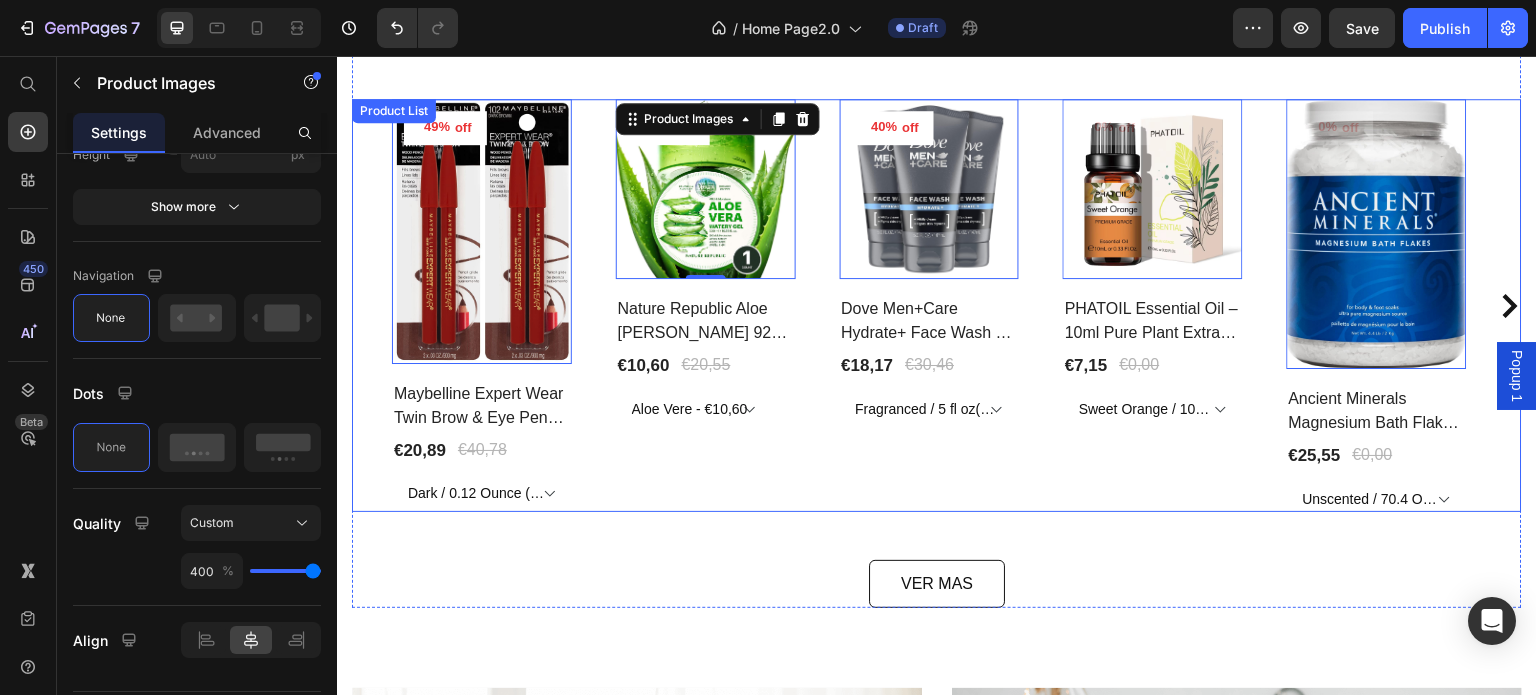 click on "49% off Product Tag Product Images   0 Row Maybelline Expert Wear Twin Brow & Eye Pencil – Longwear, Blendable & Waterproof Product Title €20,89 Product Price €40,78 Product Price Row Dark / 0.12 Ounce (Pack Of 1) - €20,89  Product Variants & Swatches Row 48% off Product Tag Product Images   0 Row Nature Republic Aloe Vera 92% Soothing Gel – Hydrating Multi-Use Korean Skincare Product Title €10,60 Product Price €20,55 Product Price Row Aloe Vere - €10,60  Product Variants & Swatches Row 40% off Product Tag Product Images   0 Row Dove Men+Care Hydrate+ Face Wash – Advanced Moisture Protection for Dry Skin Product Title €18,17 Product Price €30,46 Product Price Row Fragranced / 5 fl oz(Pack Of 3) - €18,17  Product Variants & Swatches Row 0% off Product Tag Product Images   0 Row PHATOIL Essential Oil – 10ml Pure Plant Extract for Aromatherapy & Diffusers Product Title €7,15 Product Price €0,00 Product Price Row Sweet Orange / 10Ml - €7,15  Ylang Ylang / 10Ml - €7,38  Row 0% off" at bounding box center [937, 305] 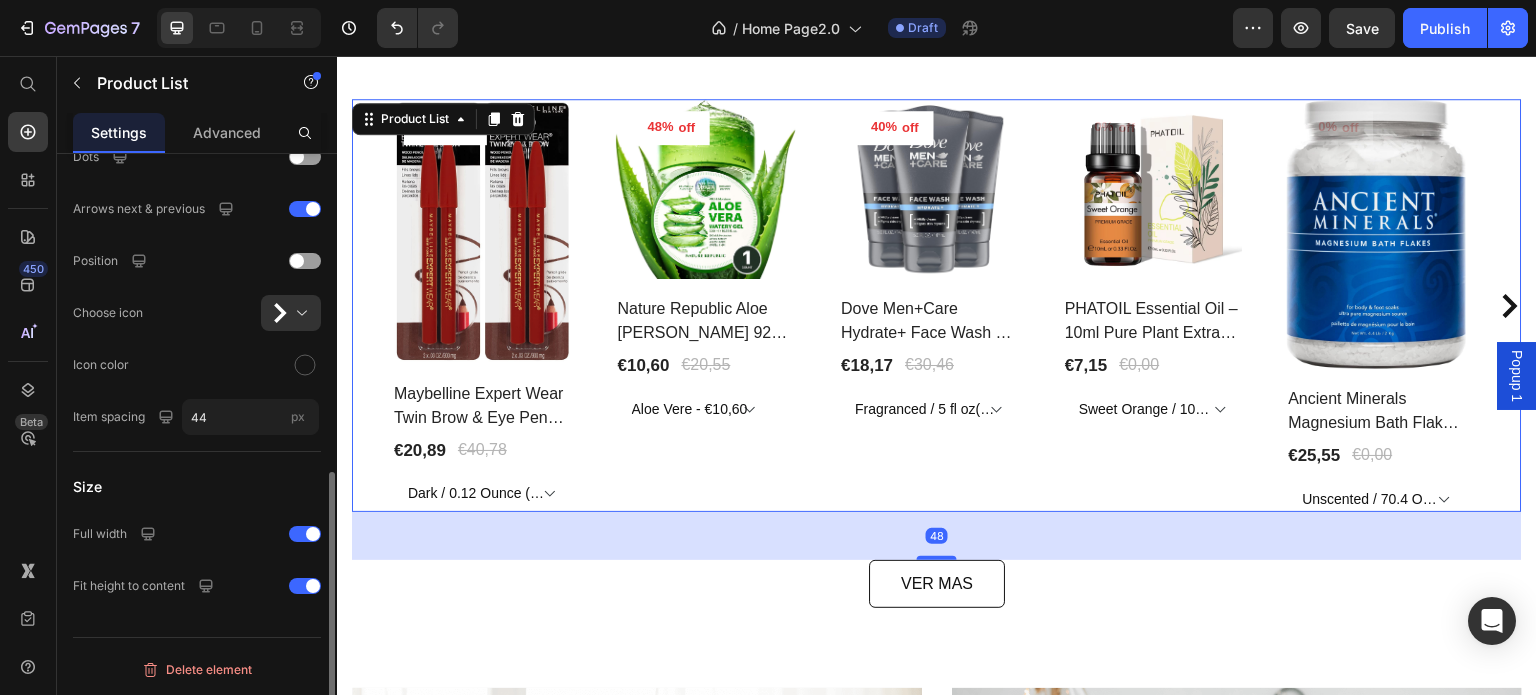 scroll, scrollTop: 0, scrollLeft: 0, axis: both 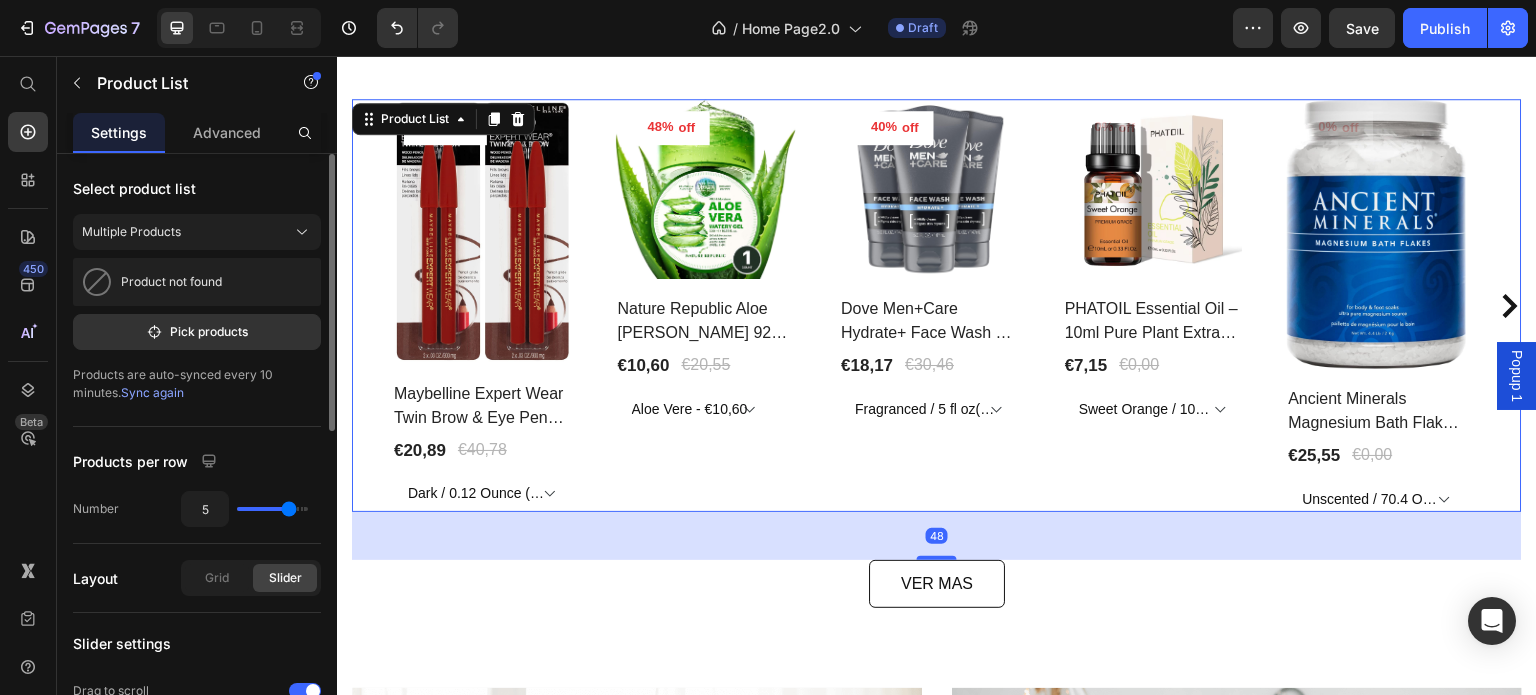 click at bounding box center (706, 189) 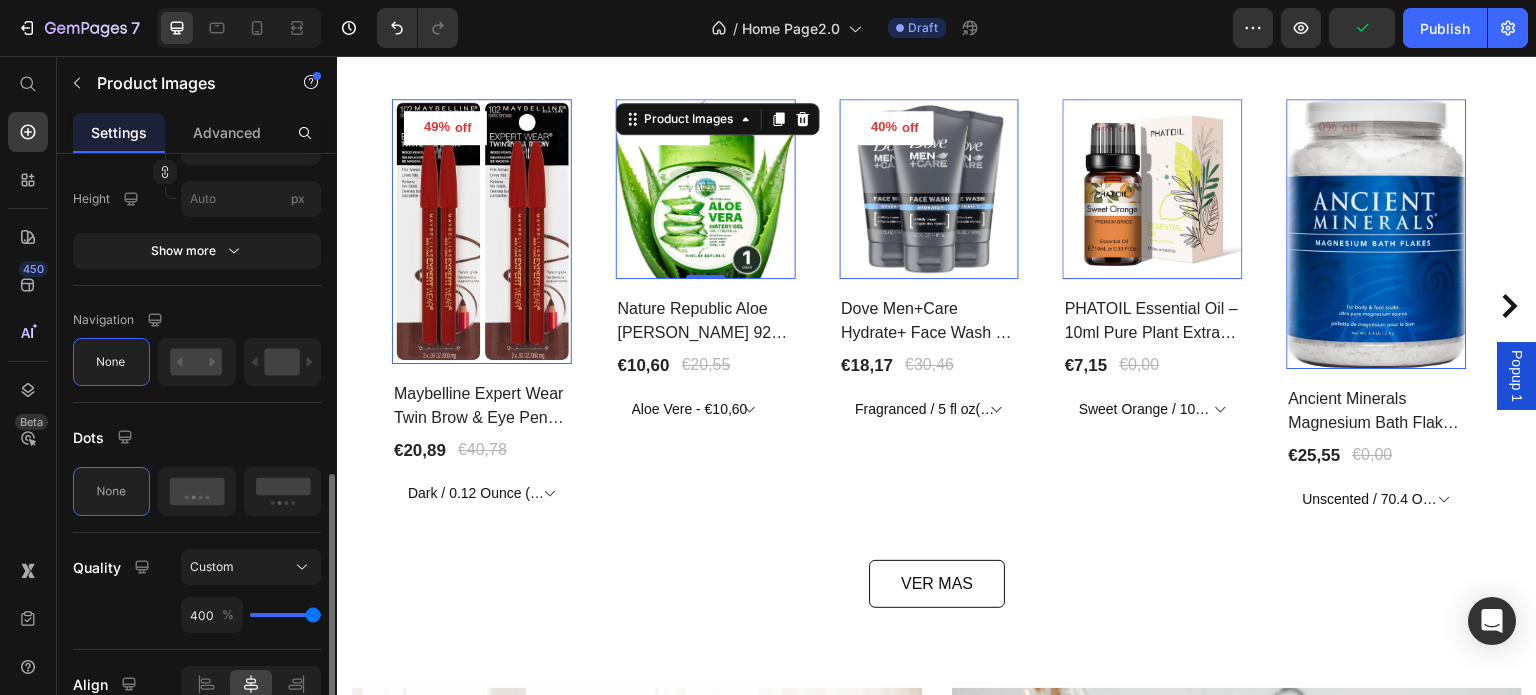 scroll, scrollTop: 896, scrollLeft: 0, axis: vertical 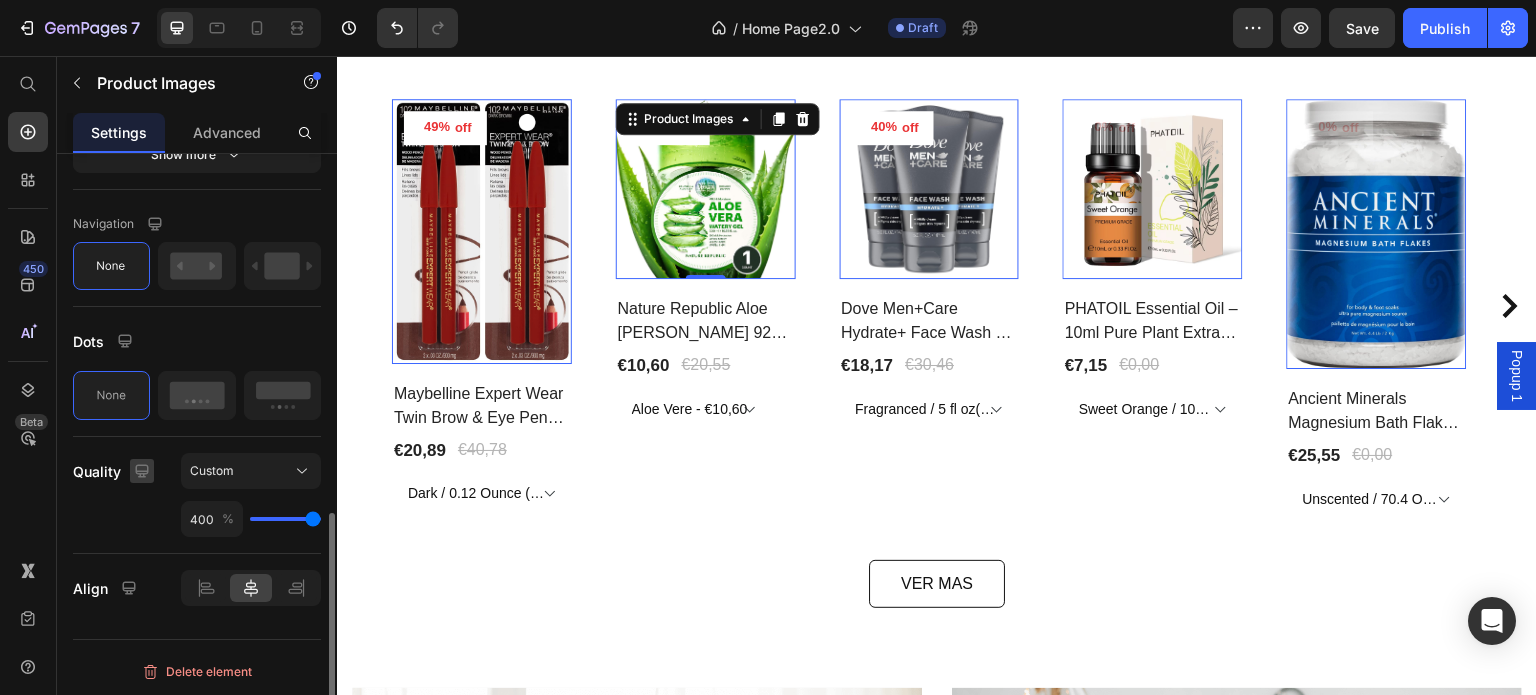 click 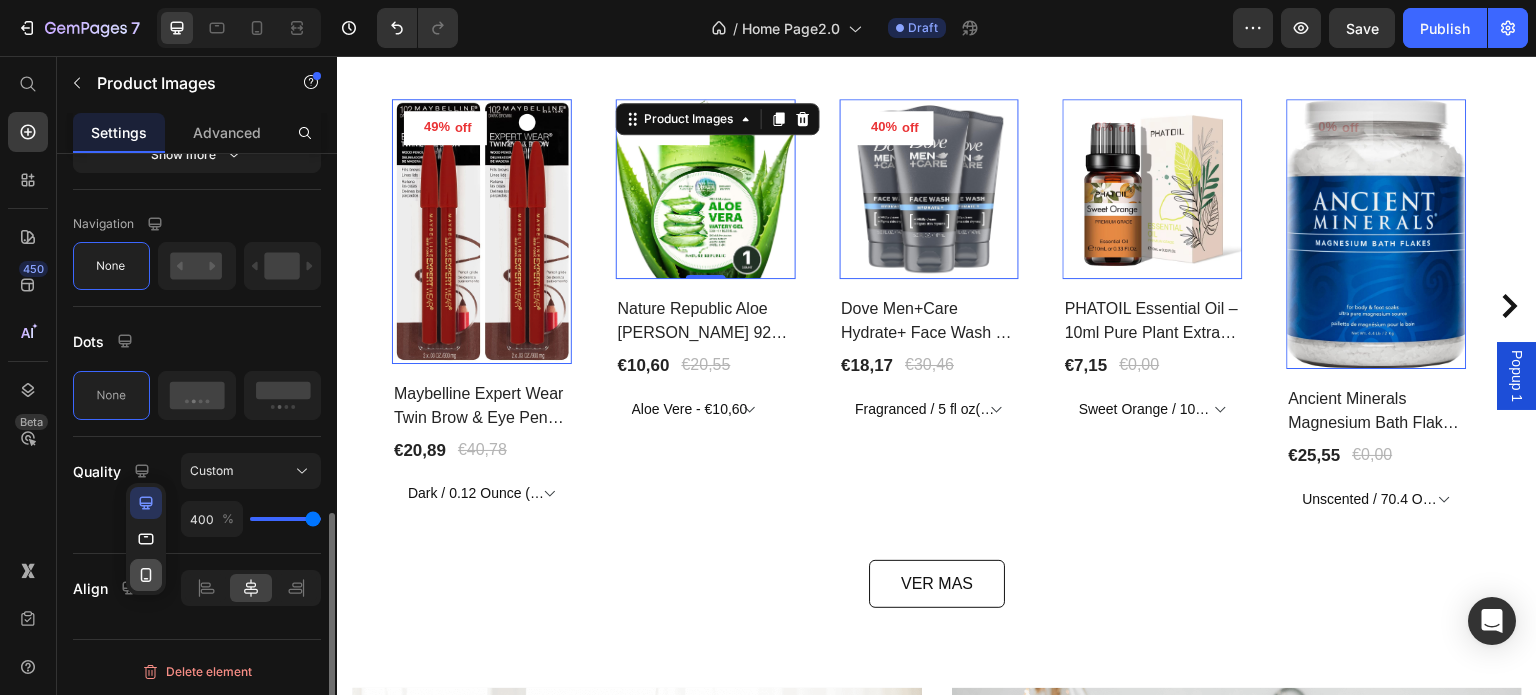 click 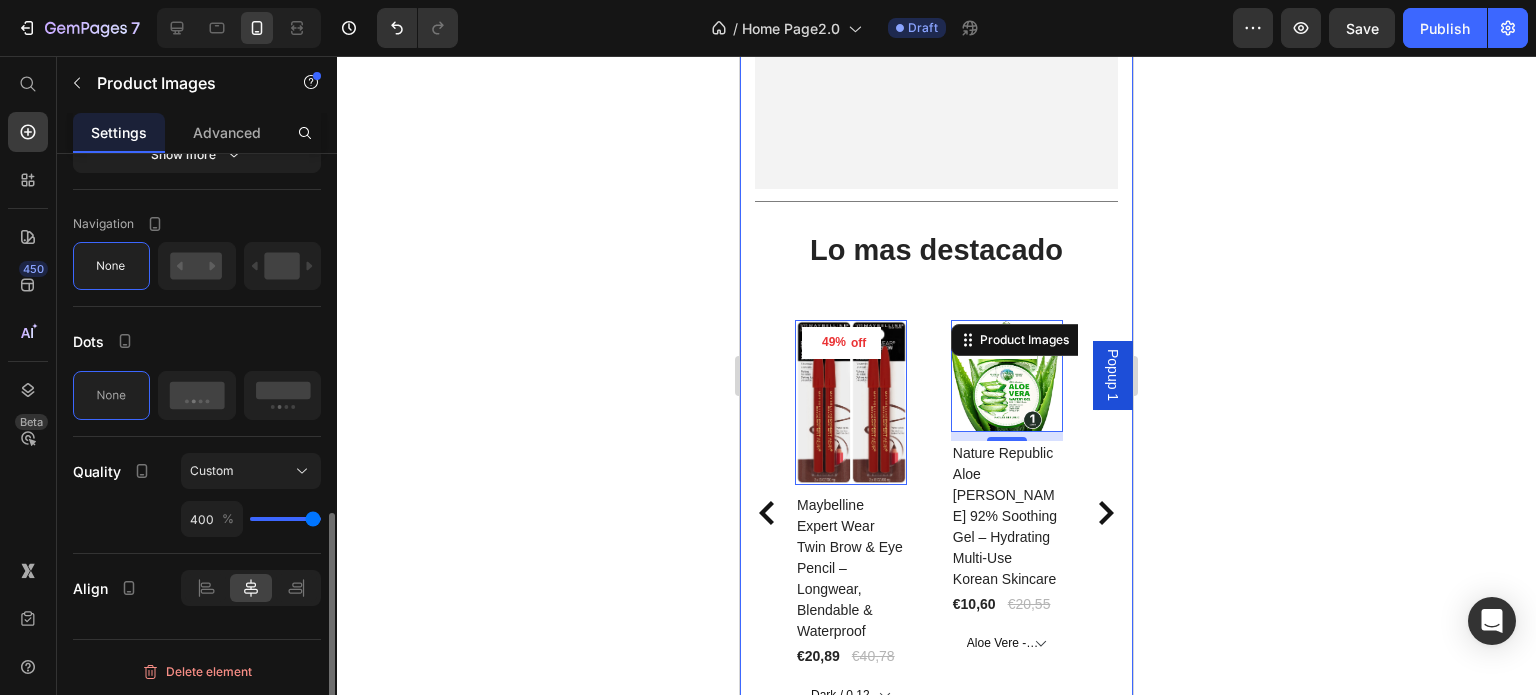 scroll, scrollTop: 481, scrollLeft: 0, axis: vertical 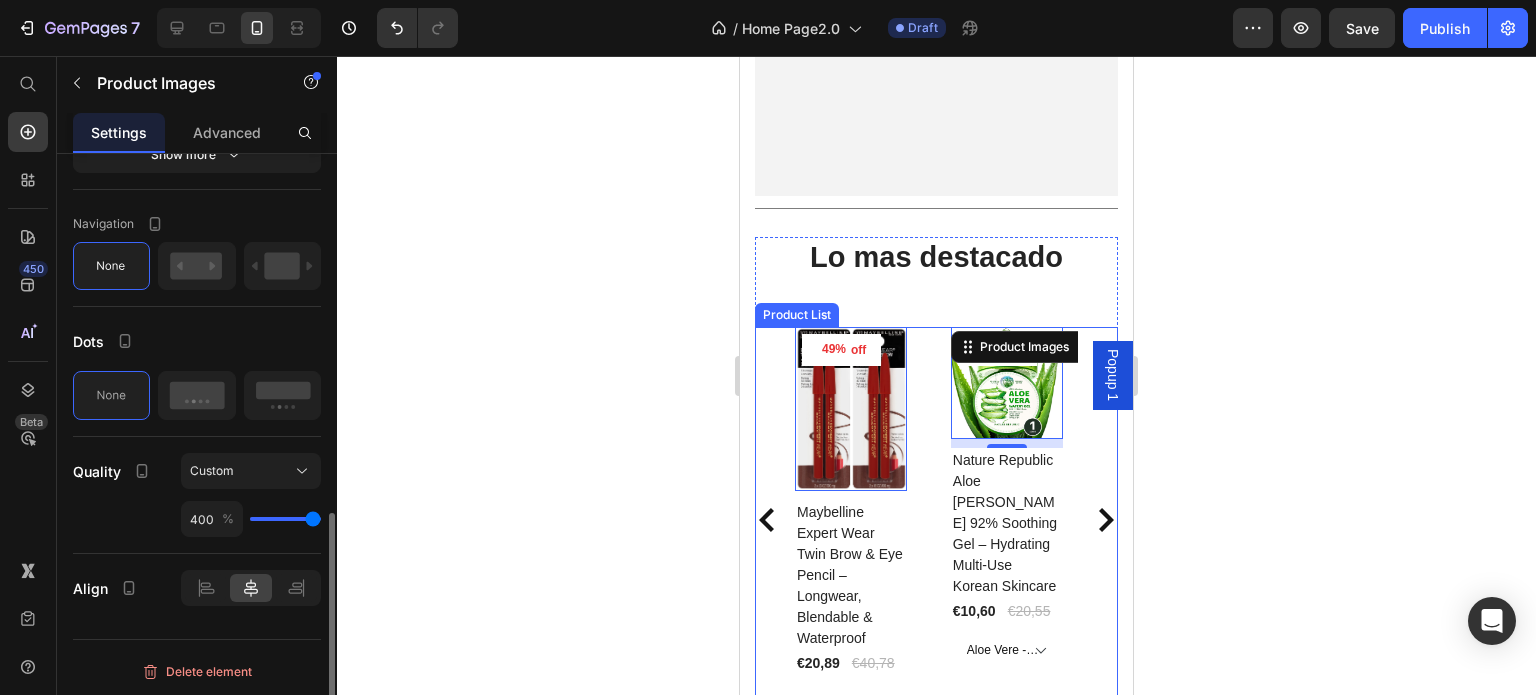 click 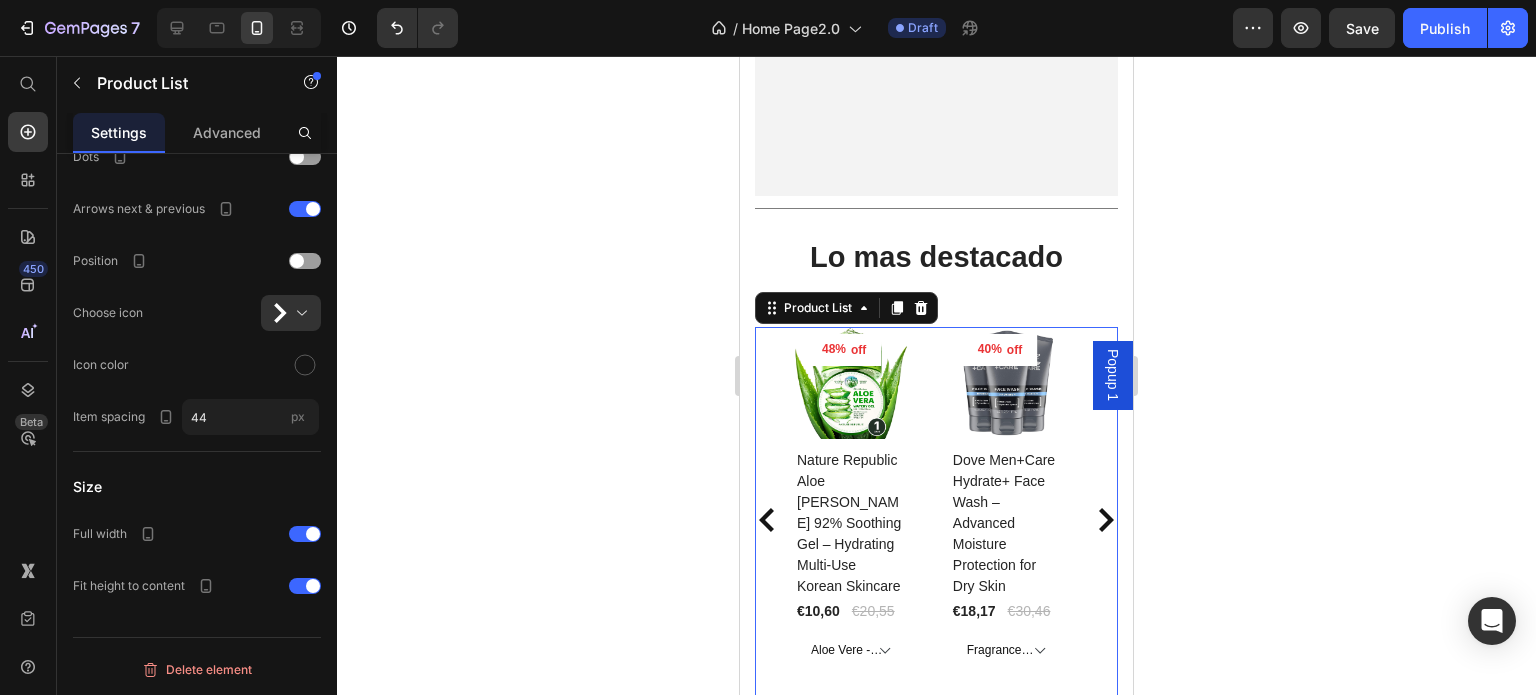 scroll, scrollTop: 0, scrollLeft: 0, axis: both 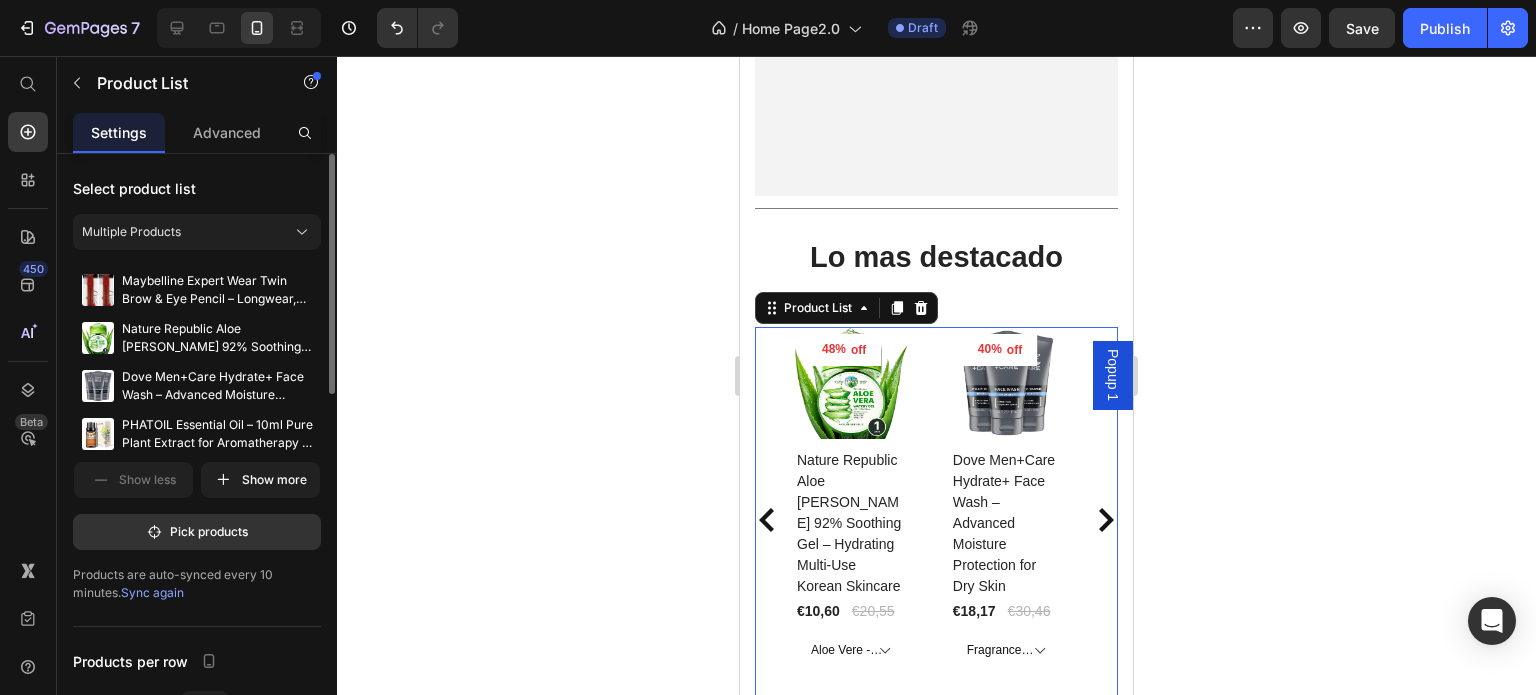 click 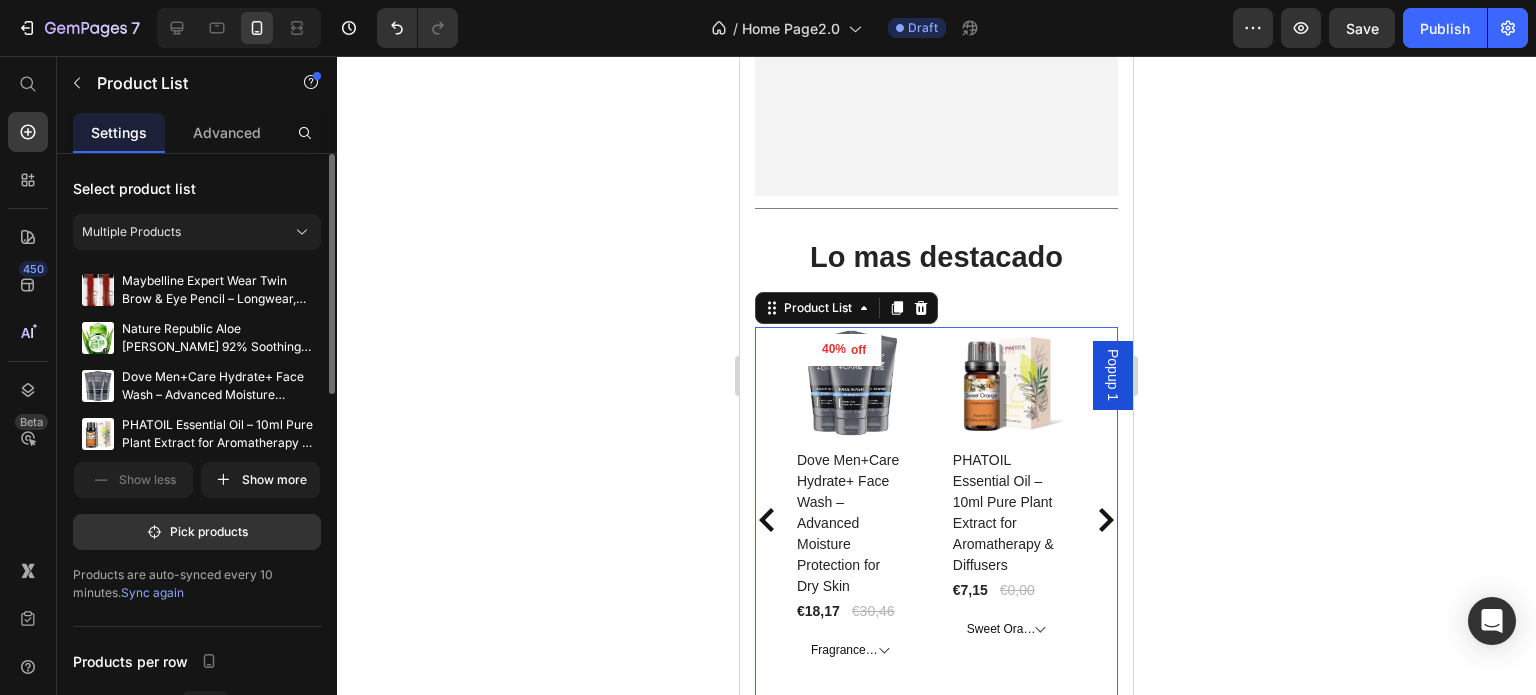 click on "49% off Product Tag Product Images Row Maybelline Expert Wear Twin Brow & Eye Pencil – Longwear, Blendable & Waterproof Product Title €20,89 Product Price €40,78 Product Price Row Dark / 0.12 Ounce (Pack Of 1) - €20,89  Product Variants & Swatches Row 48% off Product Tag Product Images Row Nature Republic Aloe Vera 92% Soothing Gel – Hydrating Multi-Use Korean Skincare Product Title €10,60 Product Price €20,55 Product Price Row Aloe Vere - €10,60  Product Variants & Swatches Row 40% off Product Tag Product Images Row Dove Men+Care Hydrate+ Face Wash – Advanced Moisture Protection for Dry Skin Product Title €18,17 Product Price €30,46 Product Price Row Fragranced / 5 fl oz(Pack Of 3) - €18,17  Product Variants & Swatches Row 0% off Product Tag Product Images Row PHATOIL Essential Oil – 10ml Pure Plant Extract for Aromatherapy & Diffusers Product Title €7,15 Product Price €0,00 Product Price Row Sweet Orange / 10Ml - €7,15  Ylang Ylang / 10Ml - €7,38  Lemon / 10Ml - €7,21  0%" at bounding box center (936, 520) 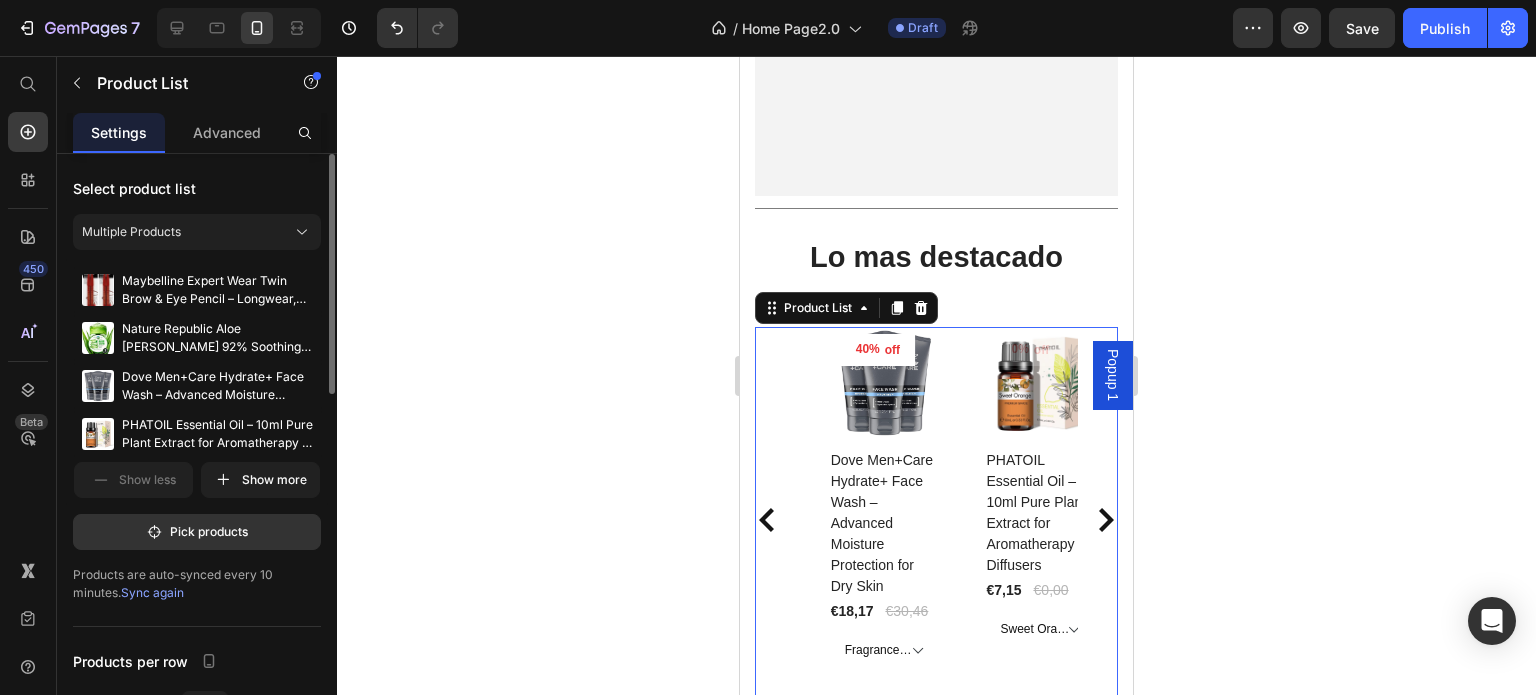 click 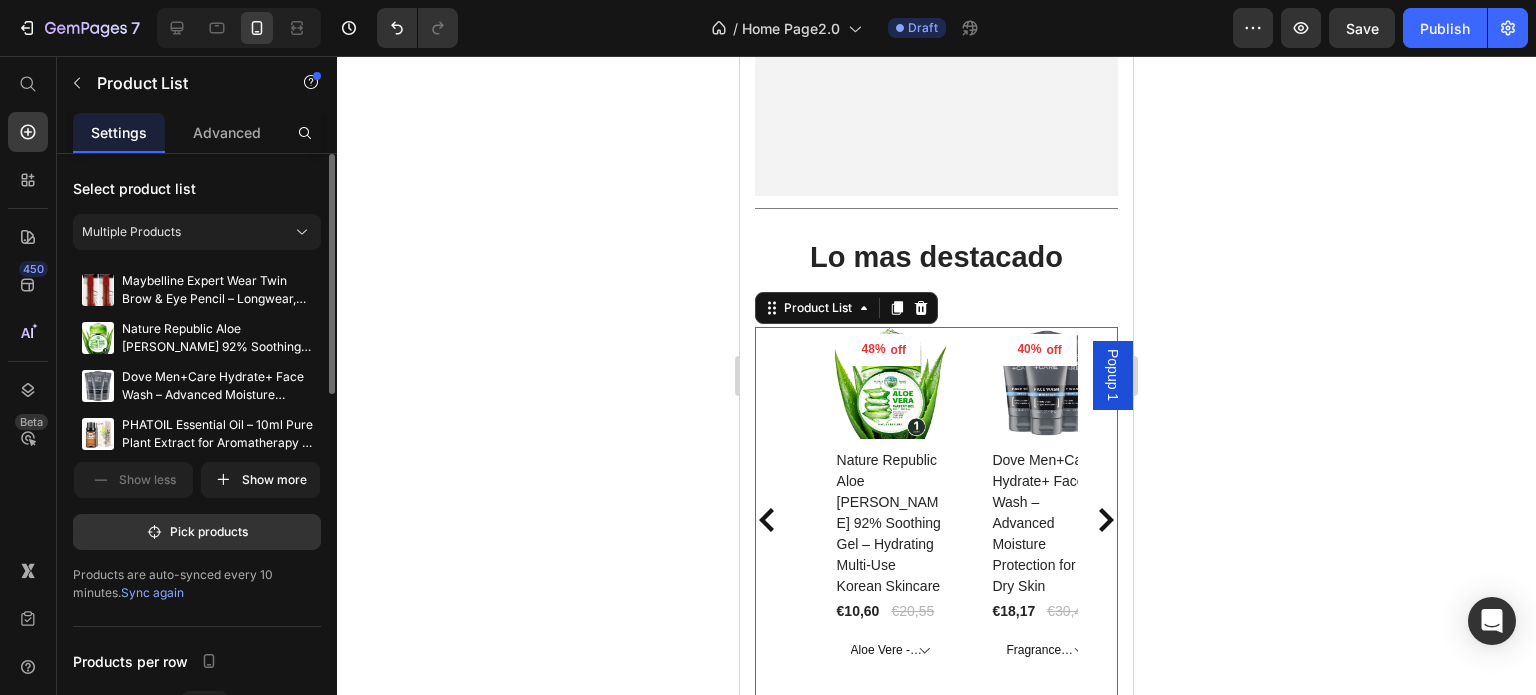 click 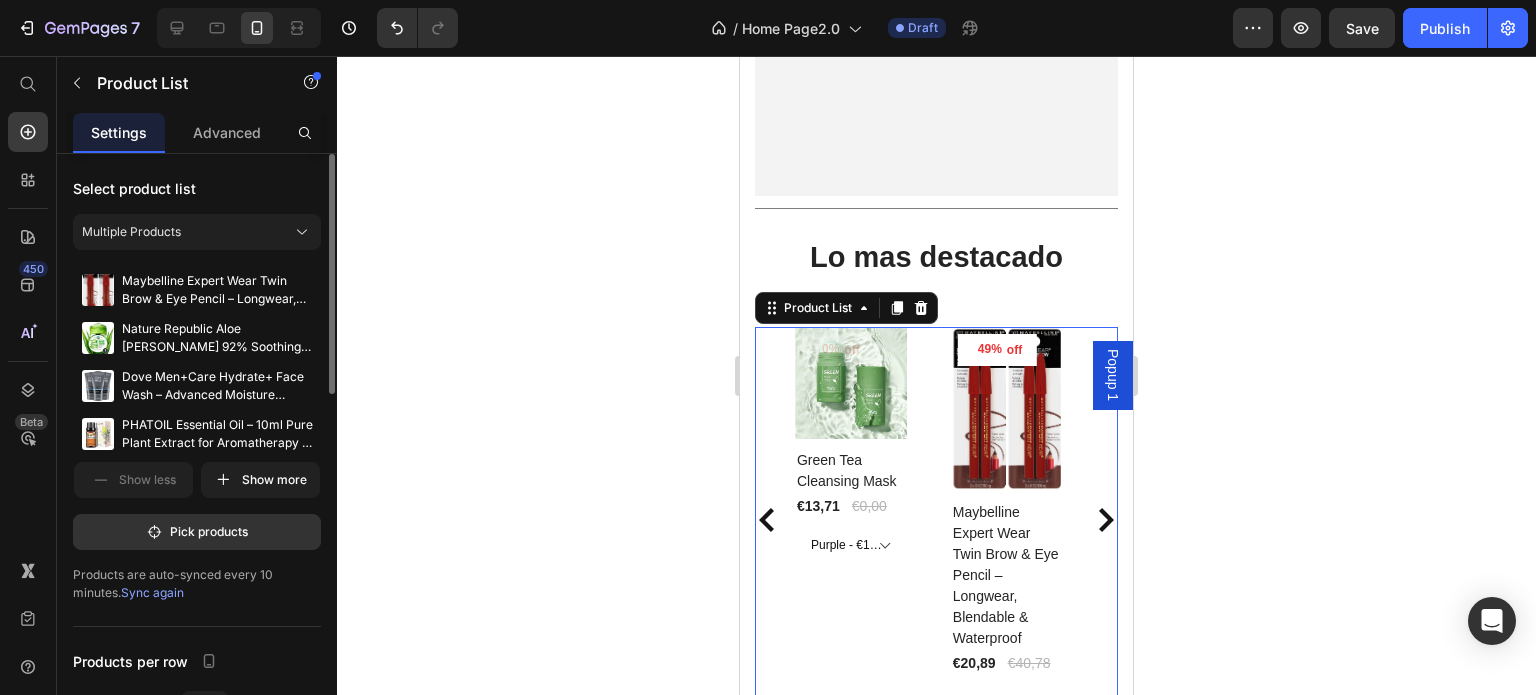 click 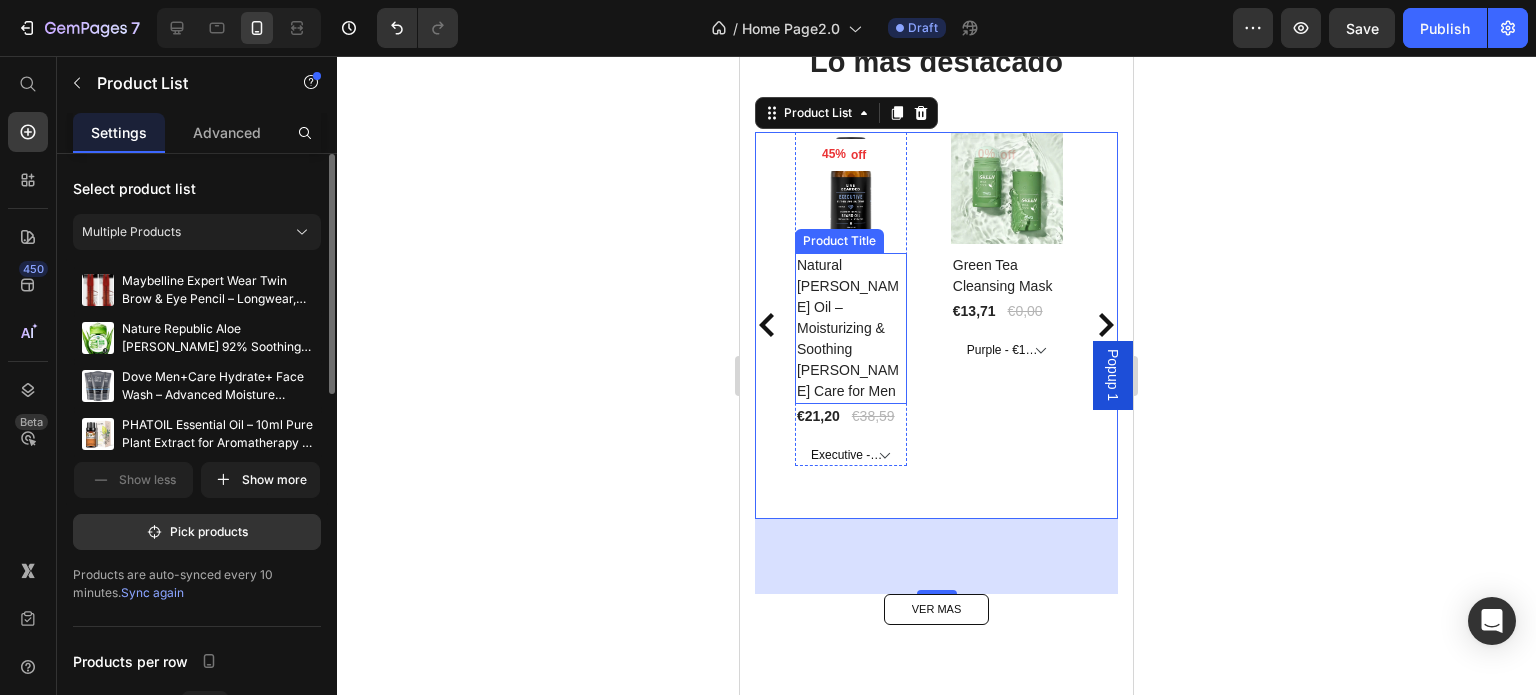 scroll, scrollTop: 681, scrollLeft: 0, axis: vertical 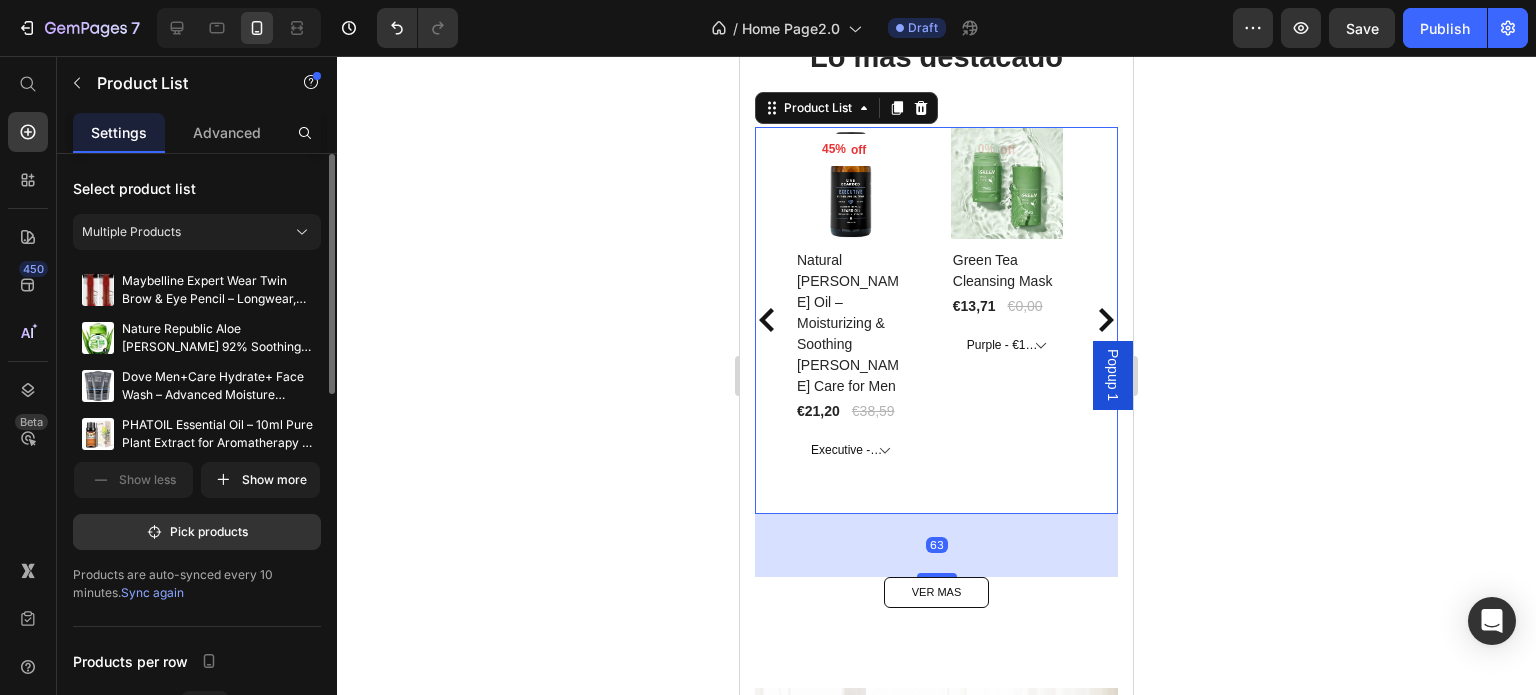 drag, startPoint x: 928, startPoint y: 581, endPoint x: 854, endPoint y: 567, distance: 75.31268 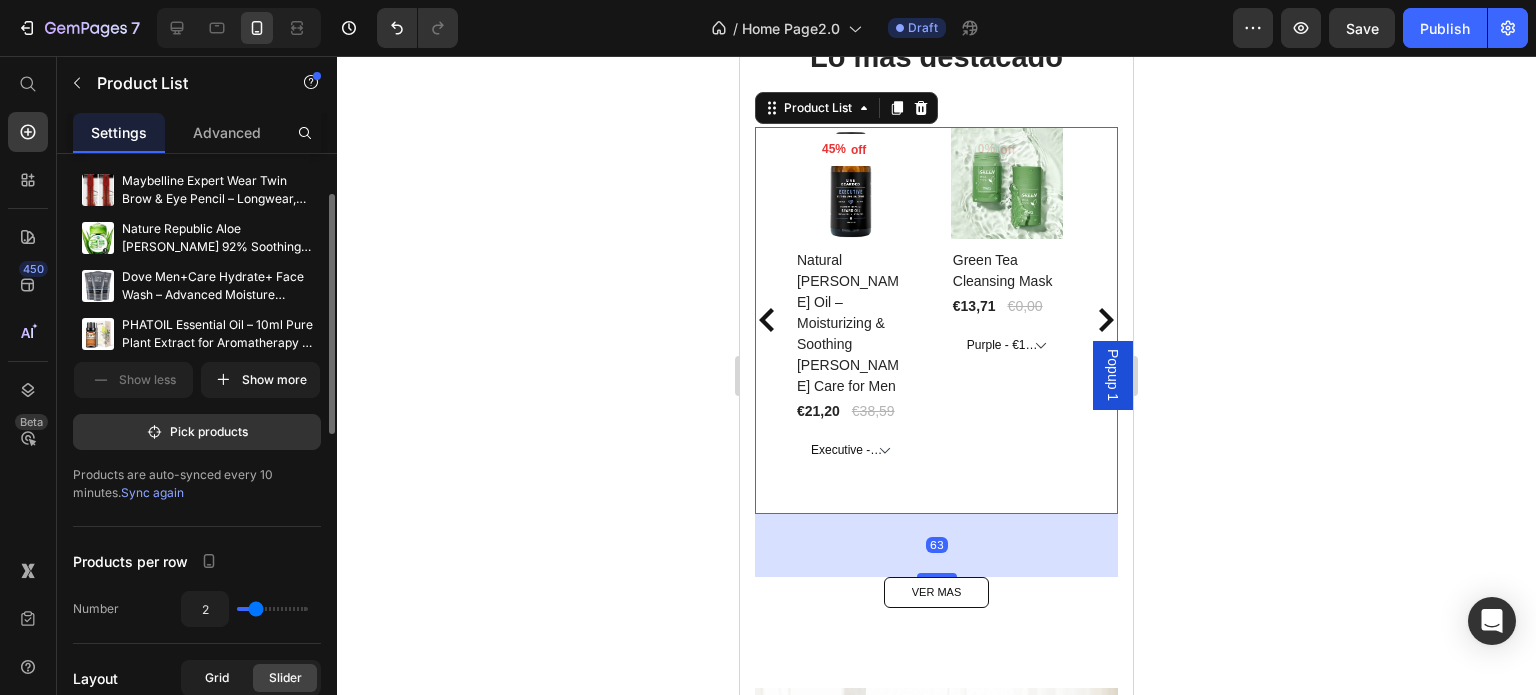 scroll, scrollTop: 300, scrollLeft: 0, axis: vertical 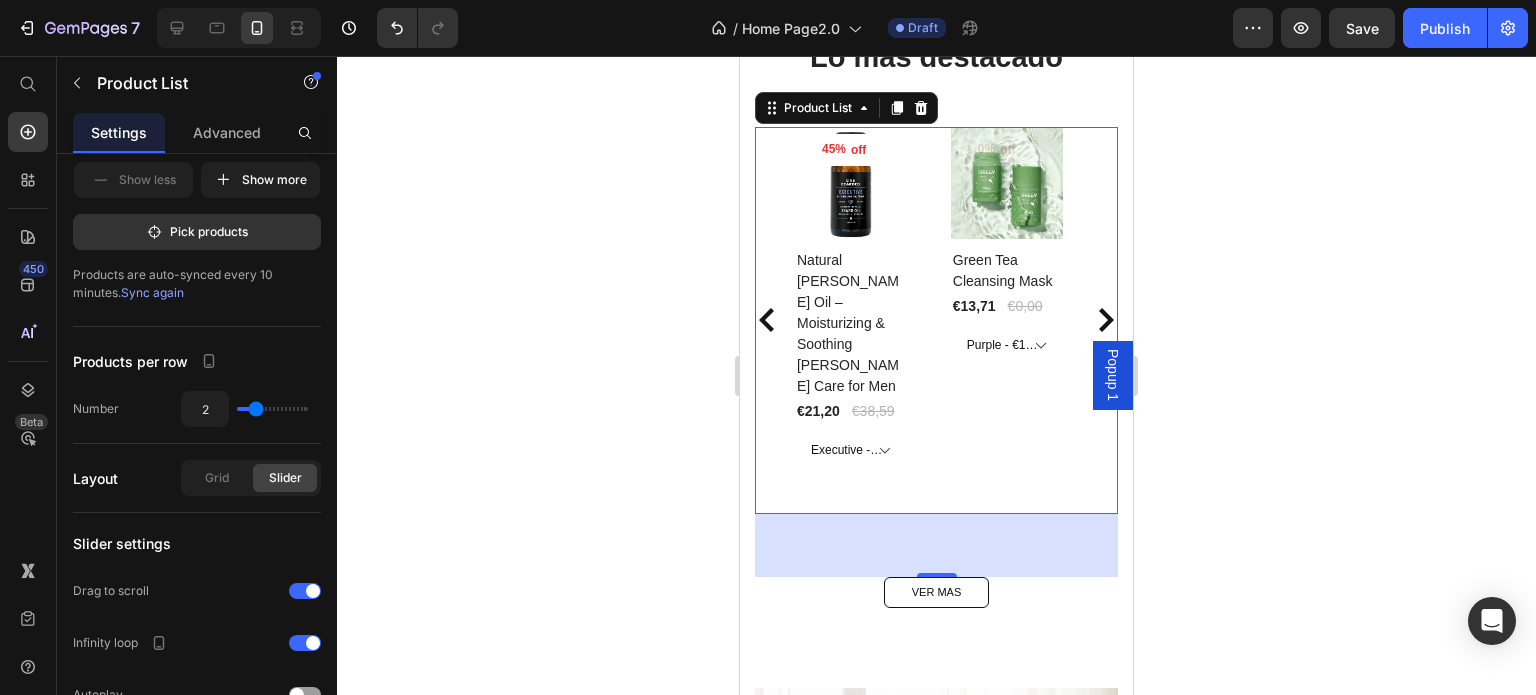 type on "3" 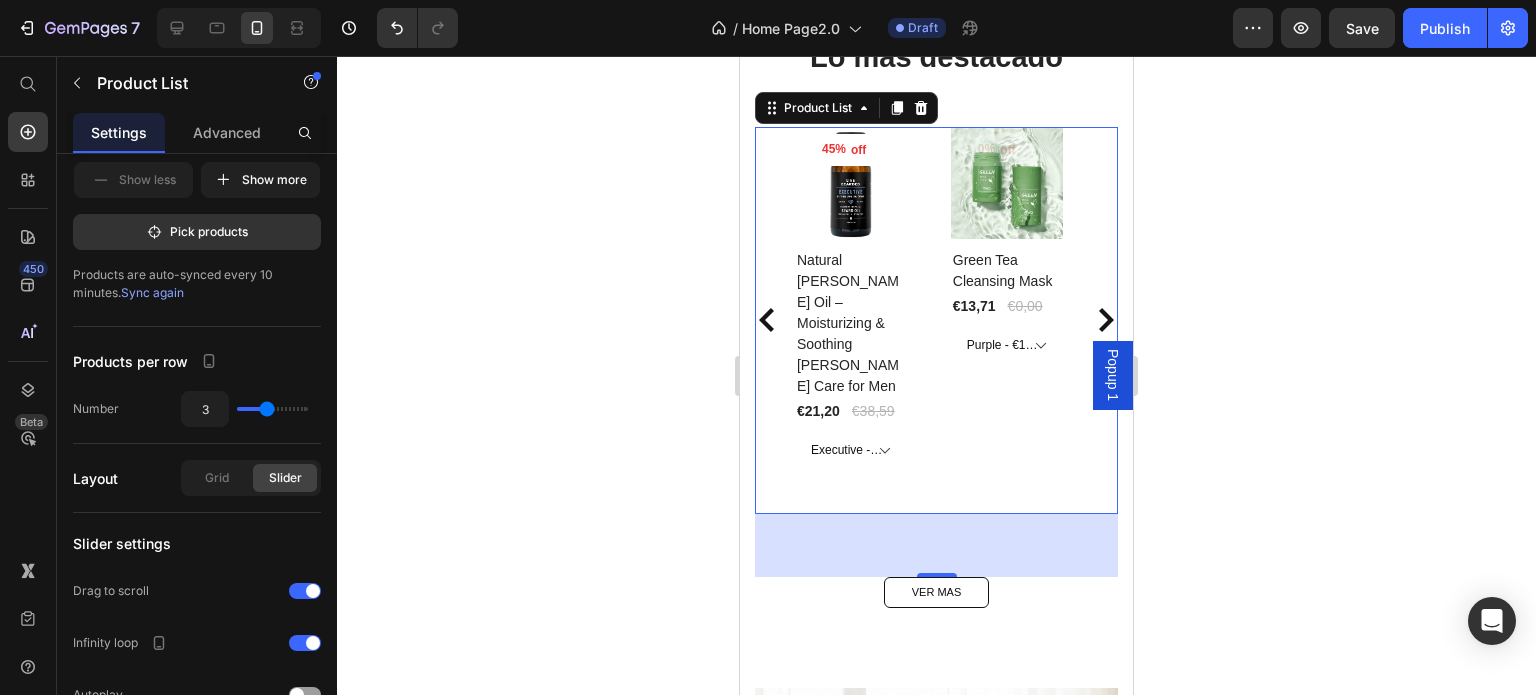 drag, startPoint x: 257, startPoint y: 412, endPoint x: 267, endPoint y: 413, distance: 10.049875 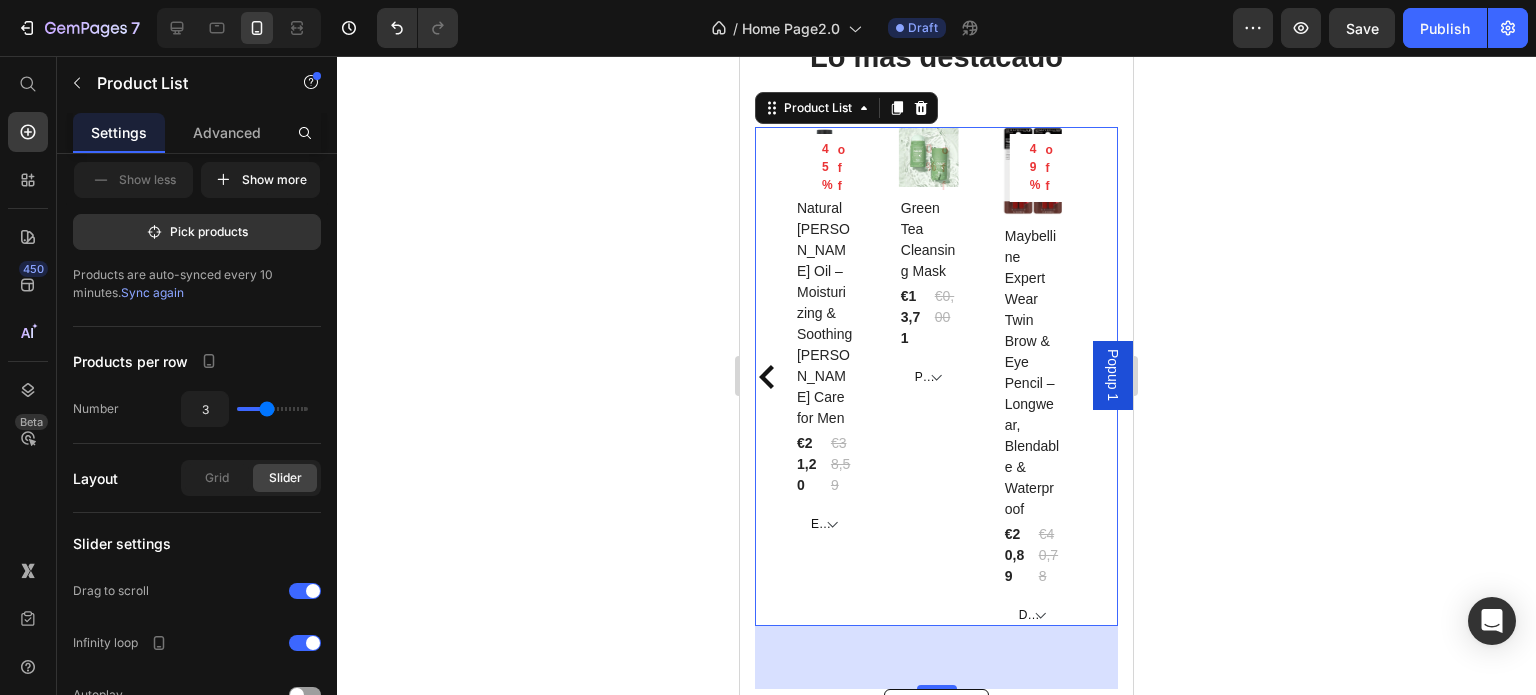 type on "2" 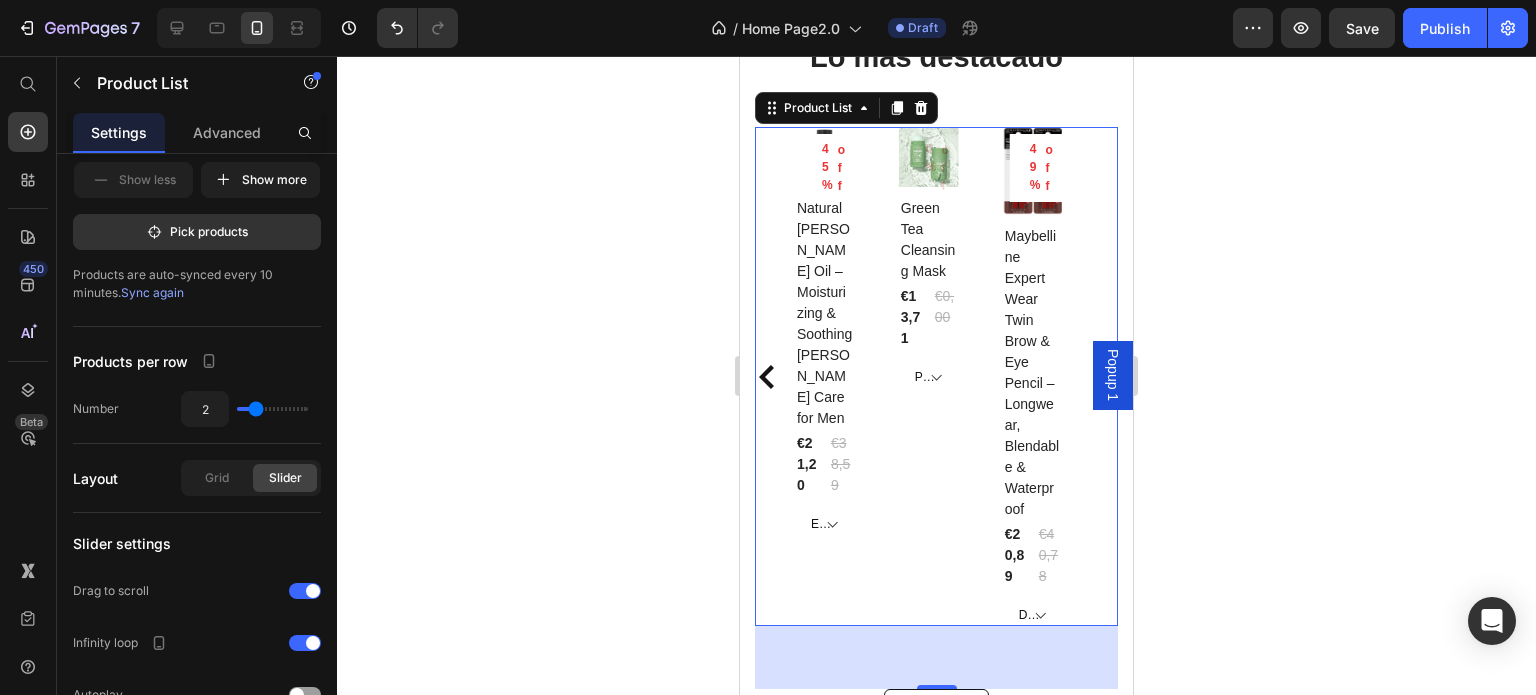 drag, startPoint x: 268, startPoint y: 410, endPoint x: 256, endPoint y: 414, distance: 12.649111 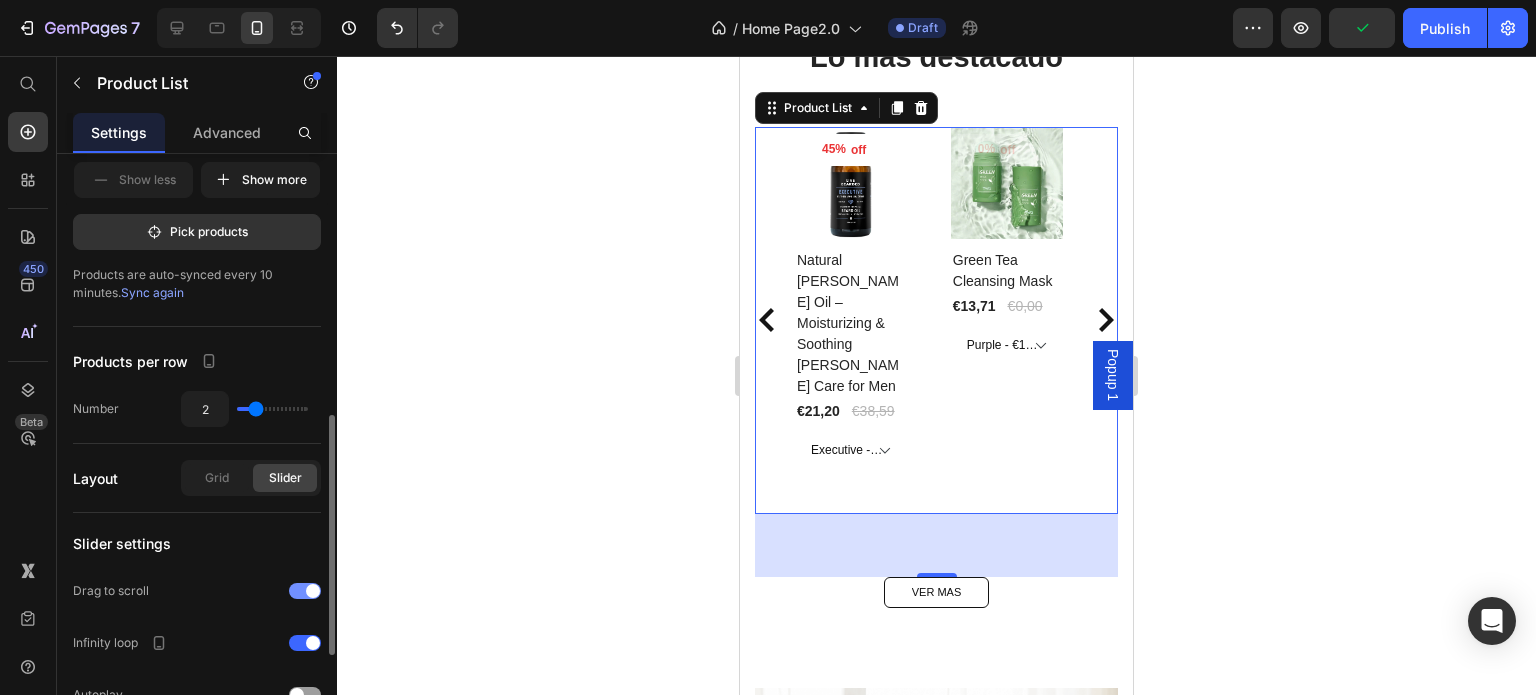 scroll, scrollTop: 400, scrollLeft: 0, axis: vertical 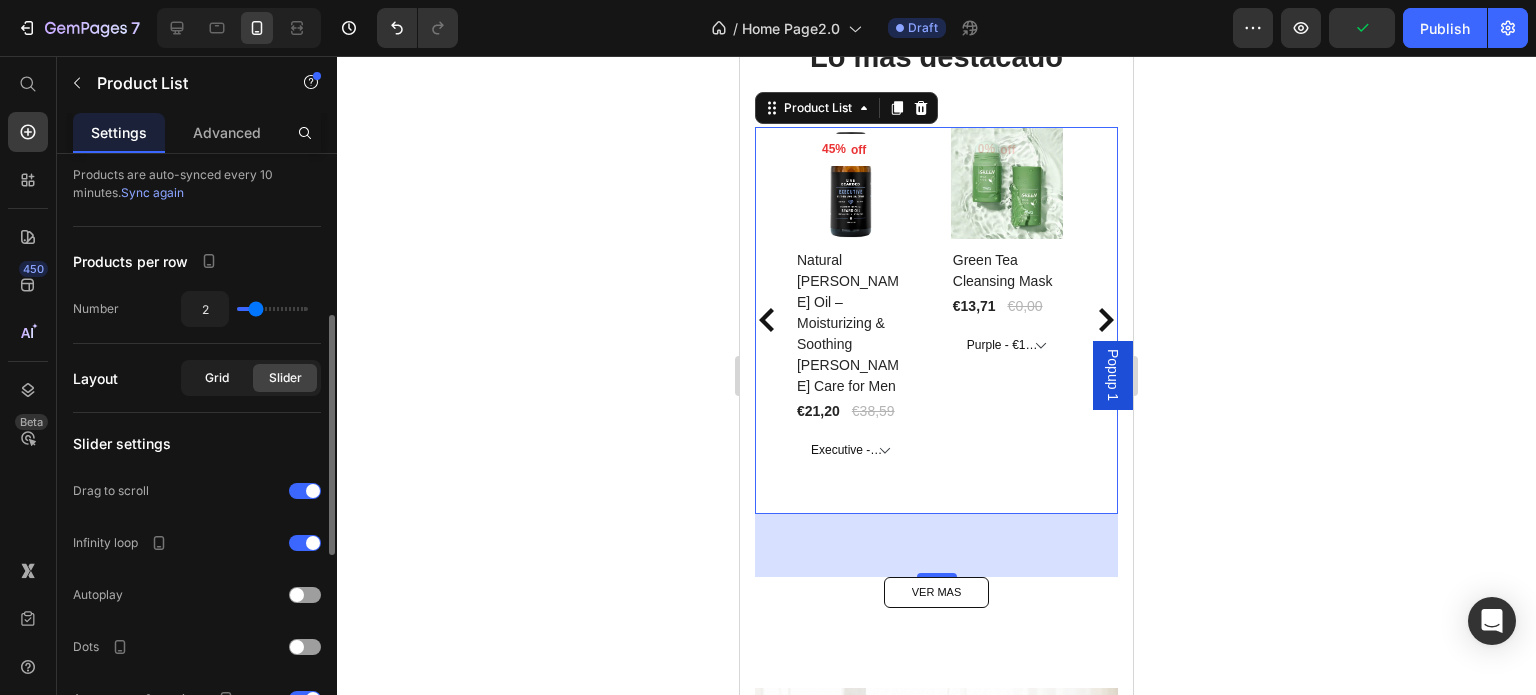 click on "Grid" 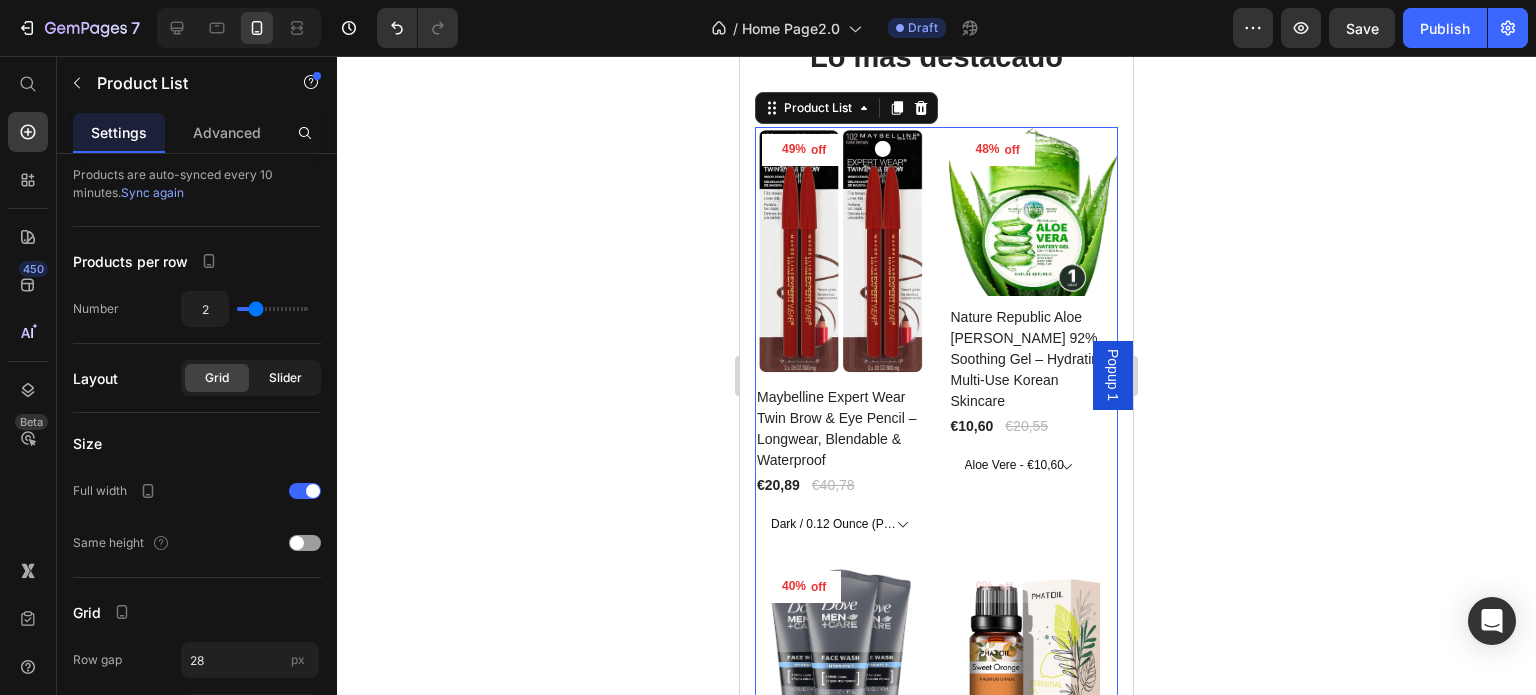 click on "Slider" 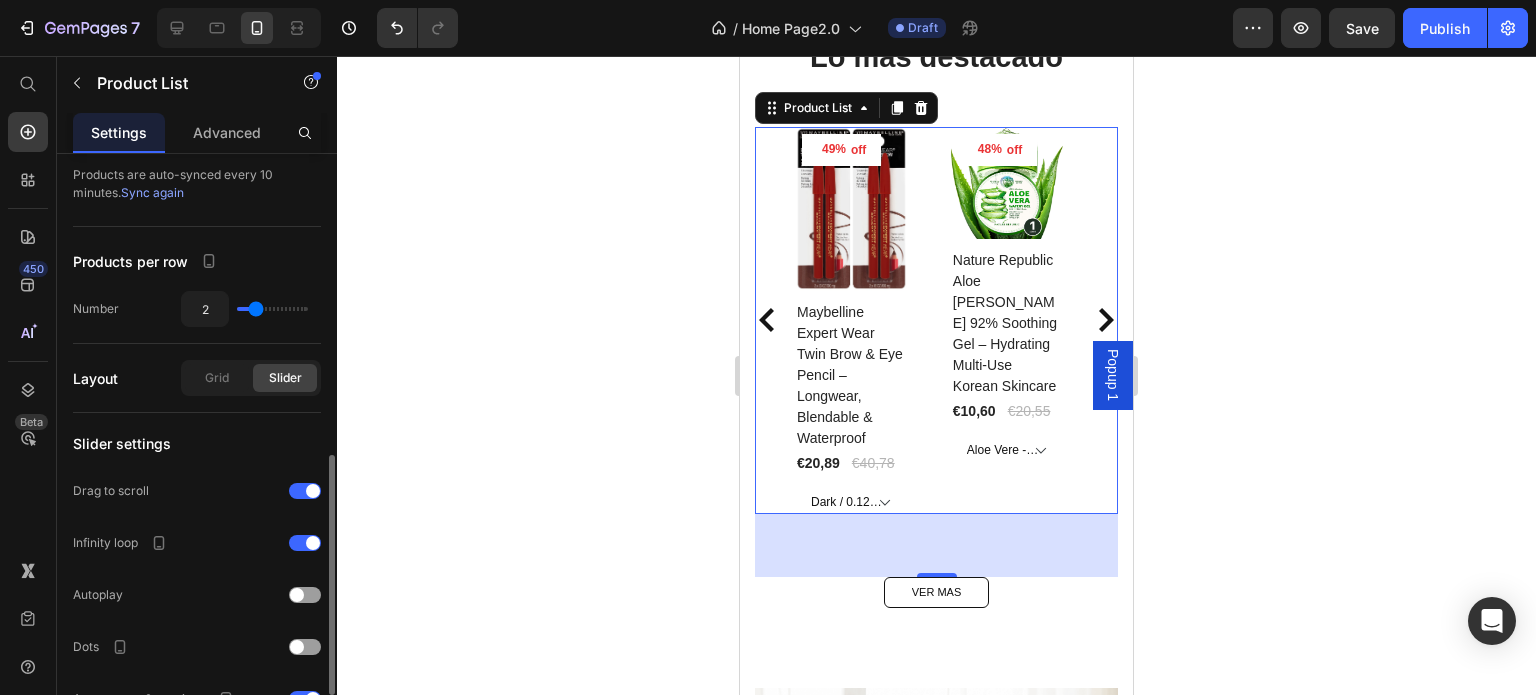 scroll, scrollTop: 500, scrollLeft: 0, axis: vertical 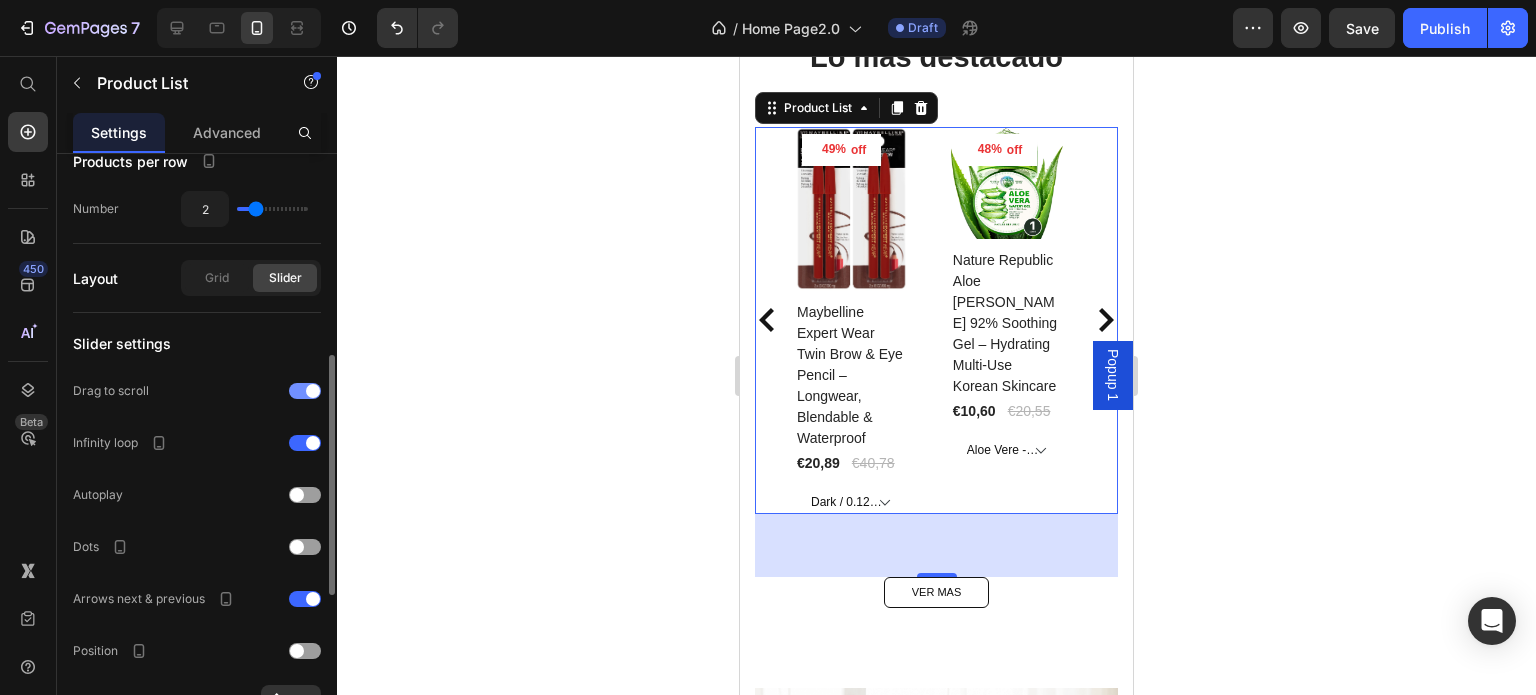 click at bounding box center [313, 391] 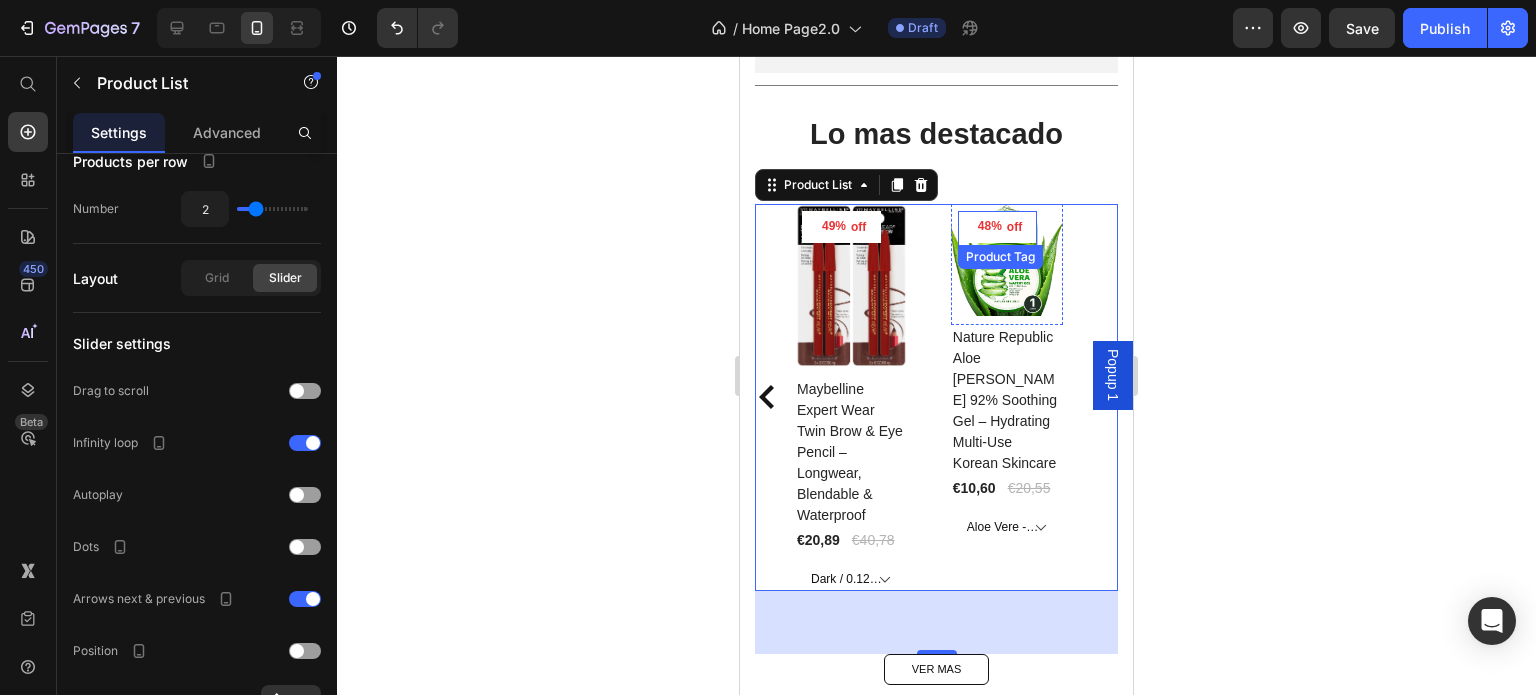 scroll, scrollTop: 681, scrollLeft: 0, axis: vertical 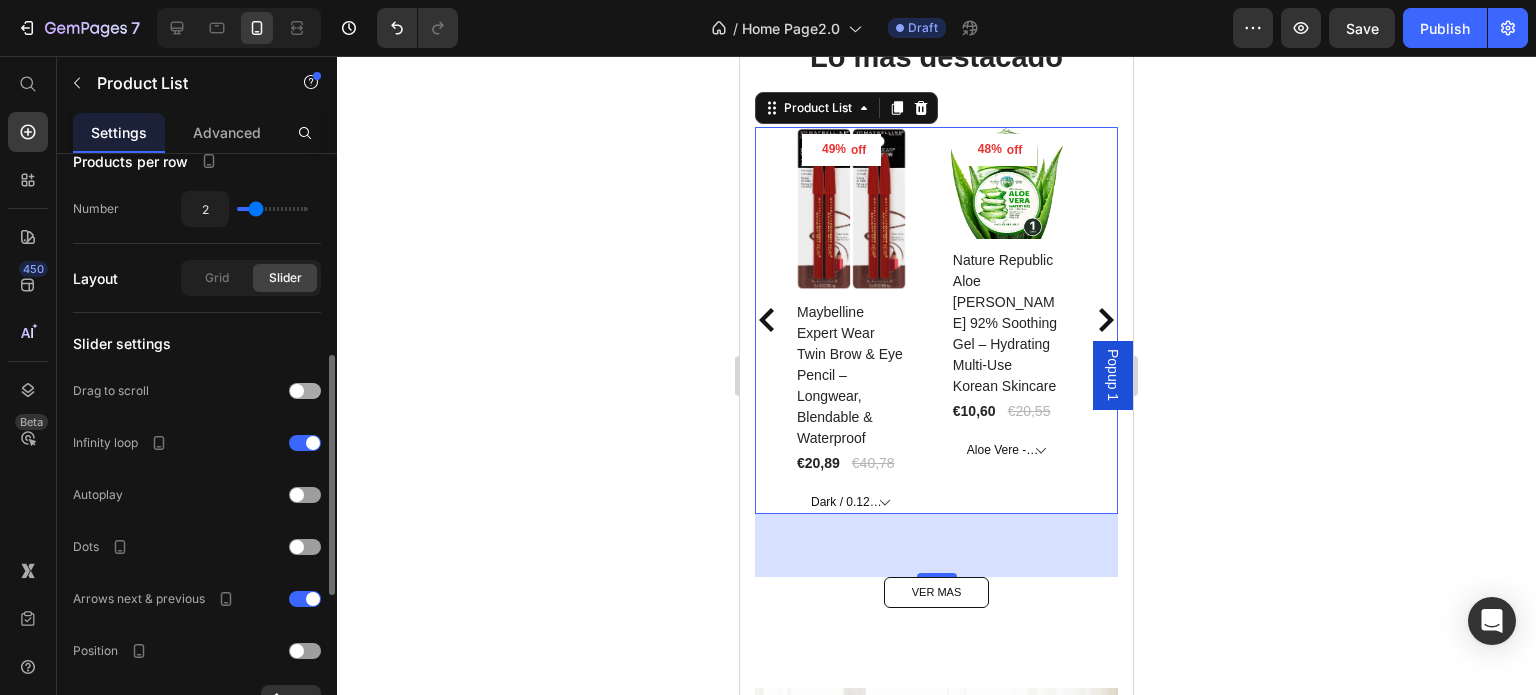 click on "Drag to scroll" 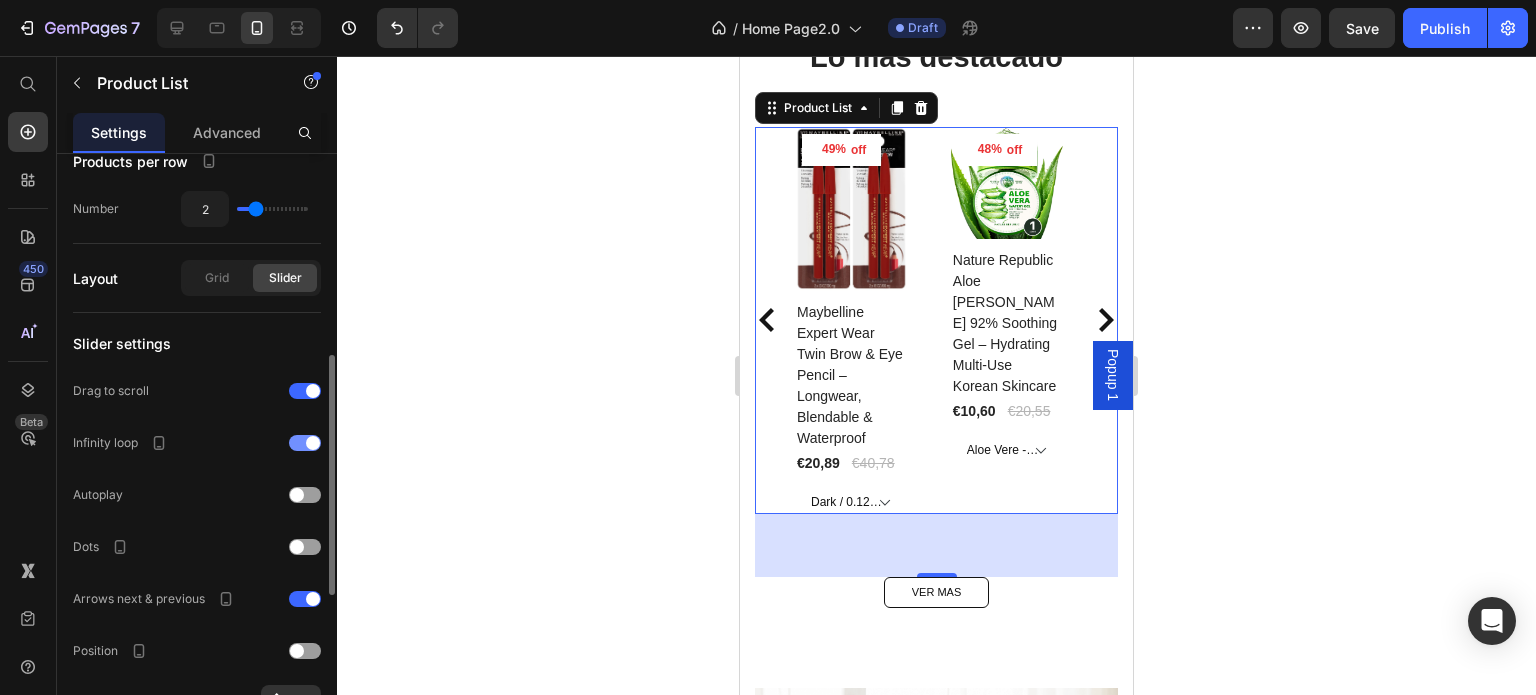 click at bounding box center (313, 443) 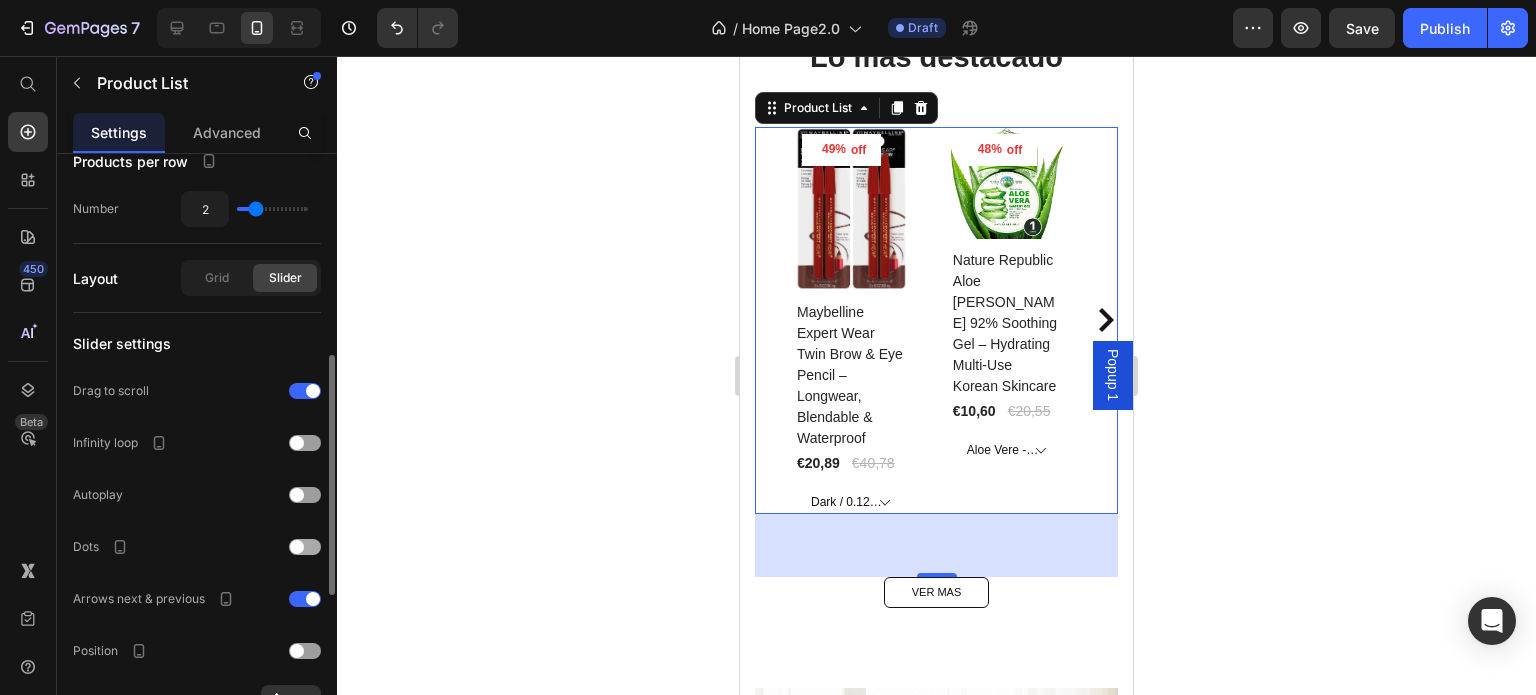 scroll, scrollTop: 600, scrollLeft: 0, axis: vertical 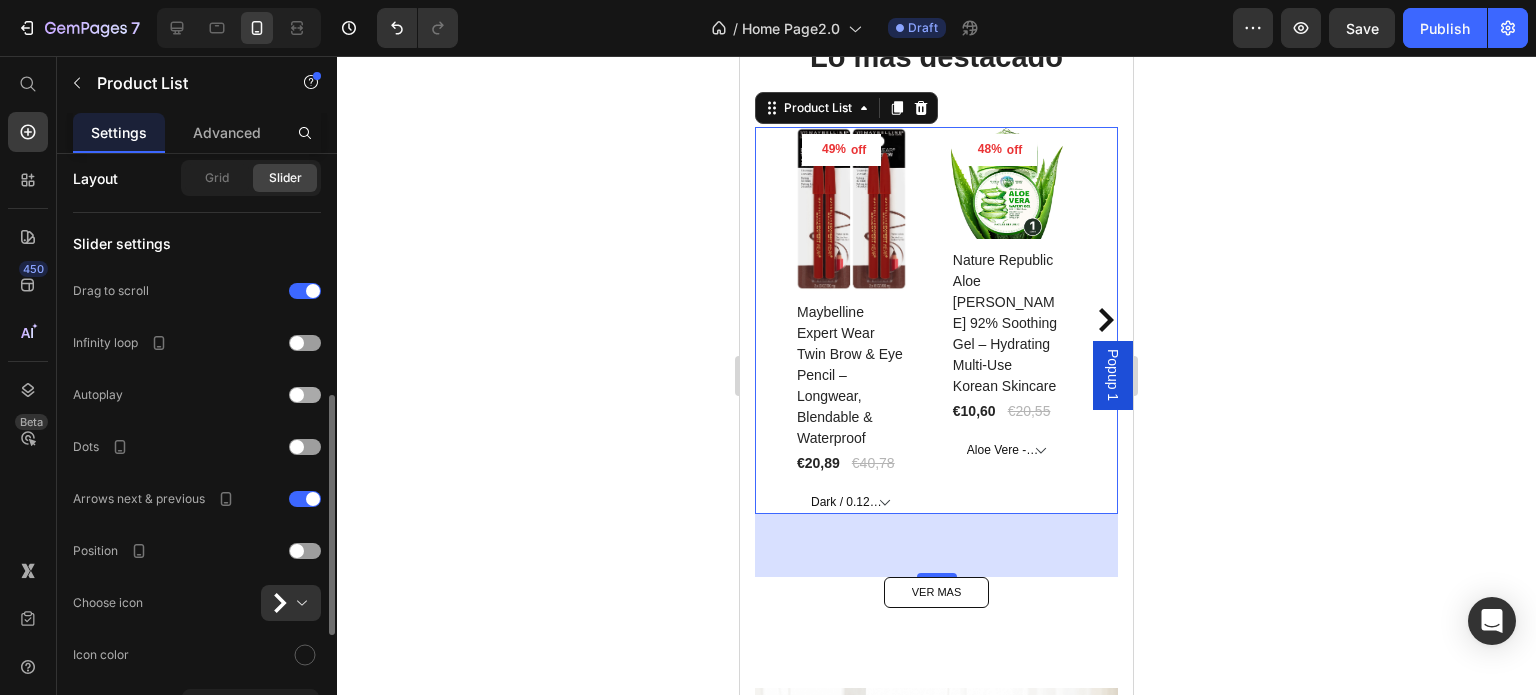 click at bounding box center (305, 395) 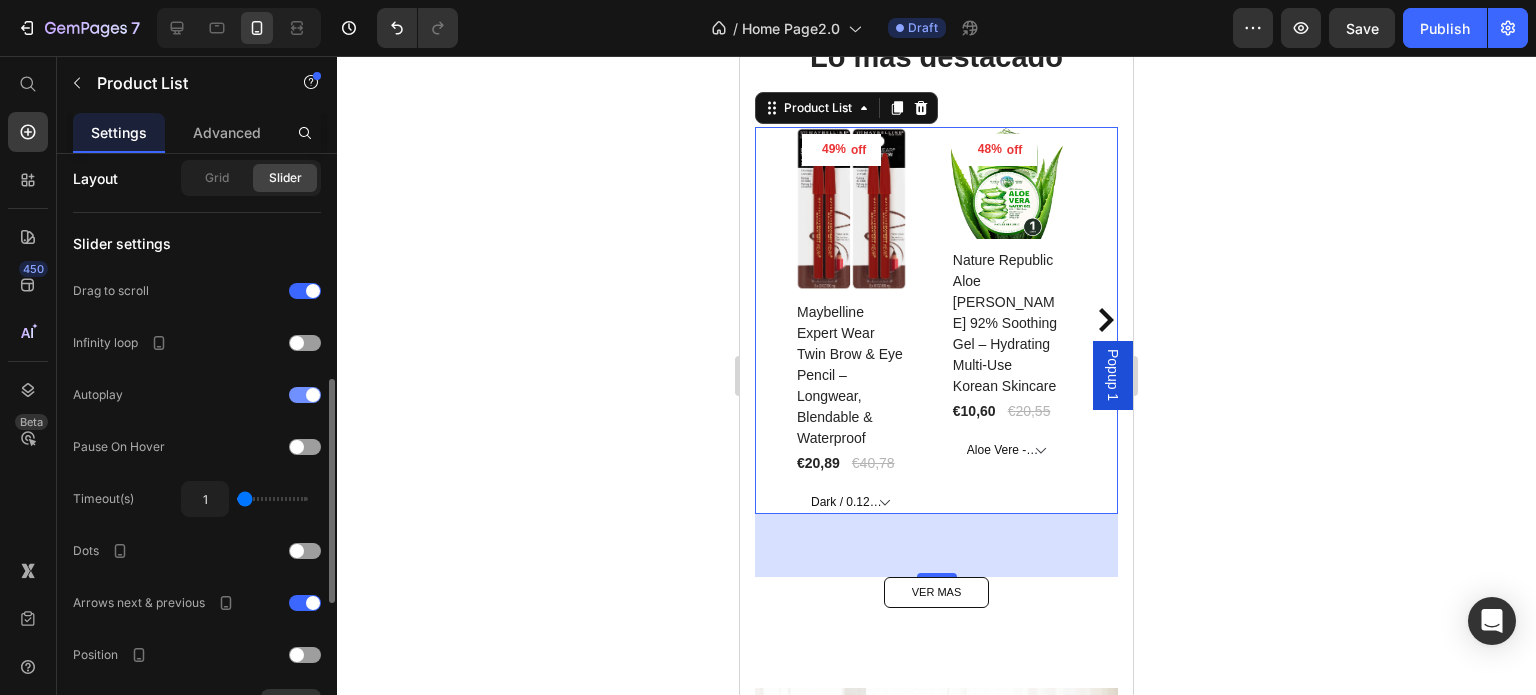 click at bounding box center (305, 395) 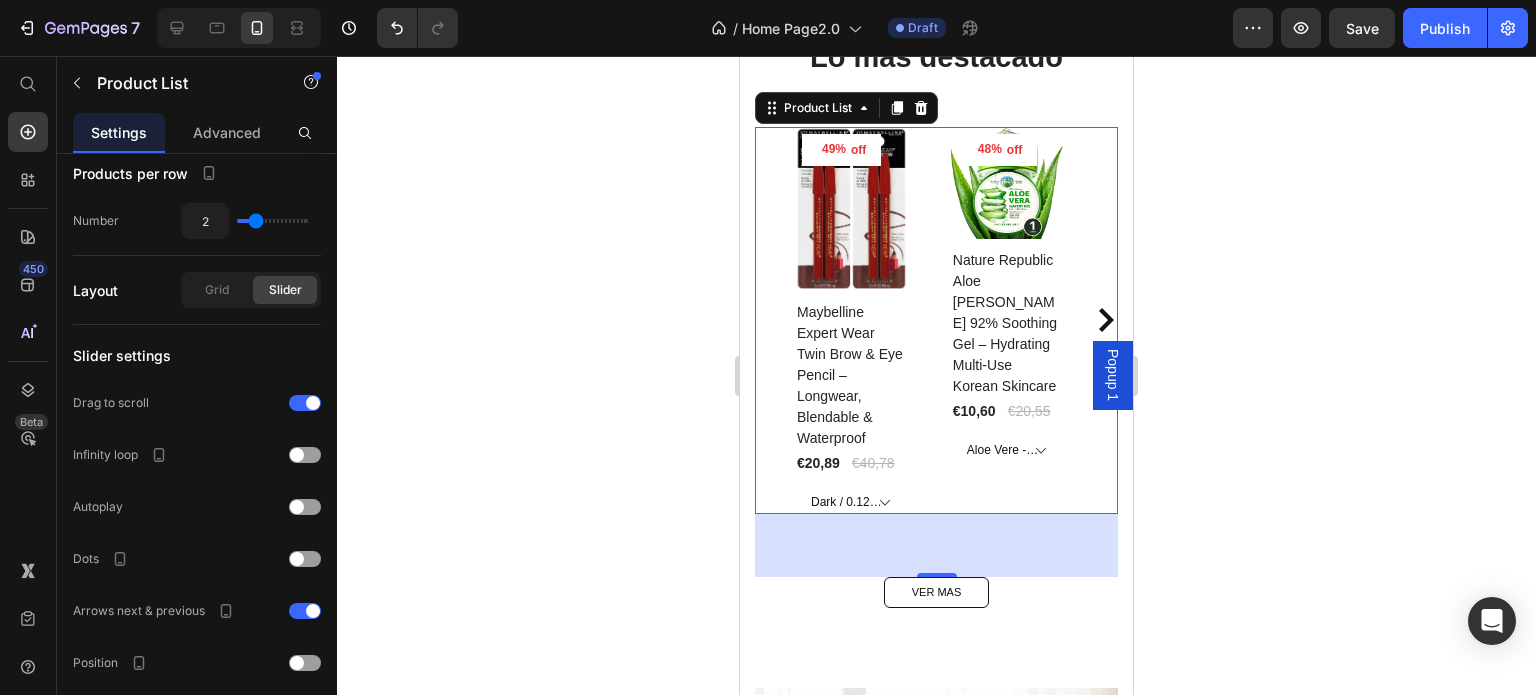 scroll, scrollTop: 0, scrollLeft: 0, axis: both 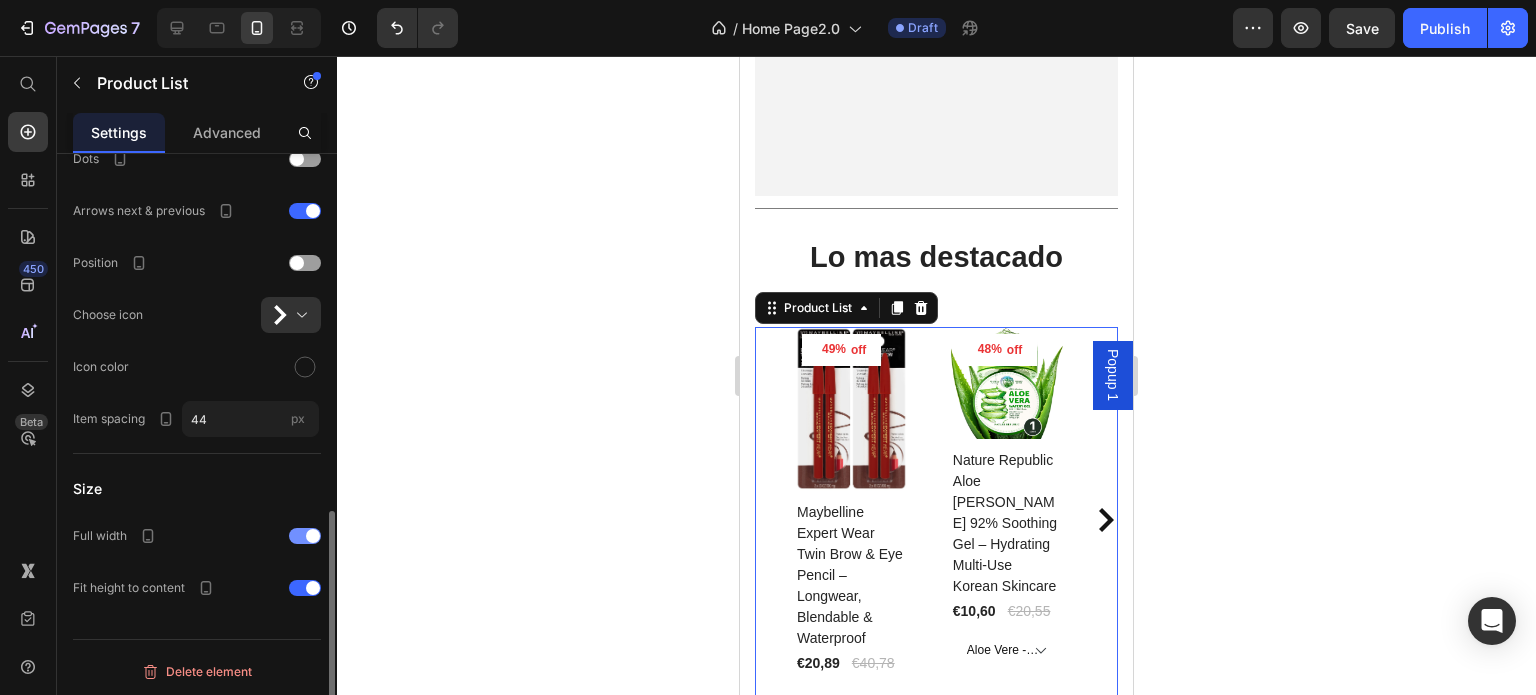 click at bounding box center (313, 536) 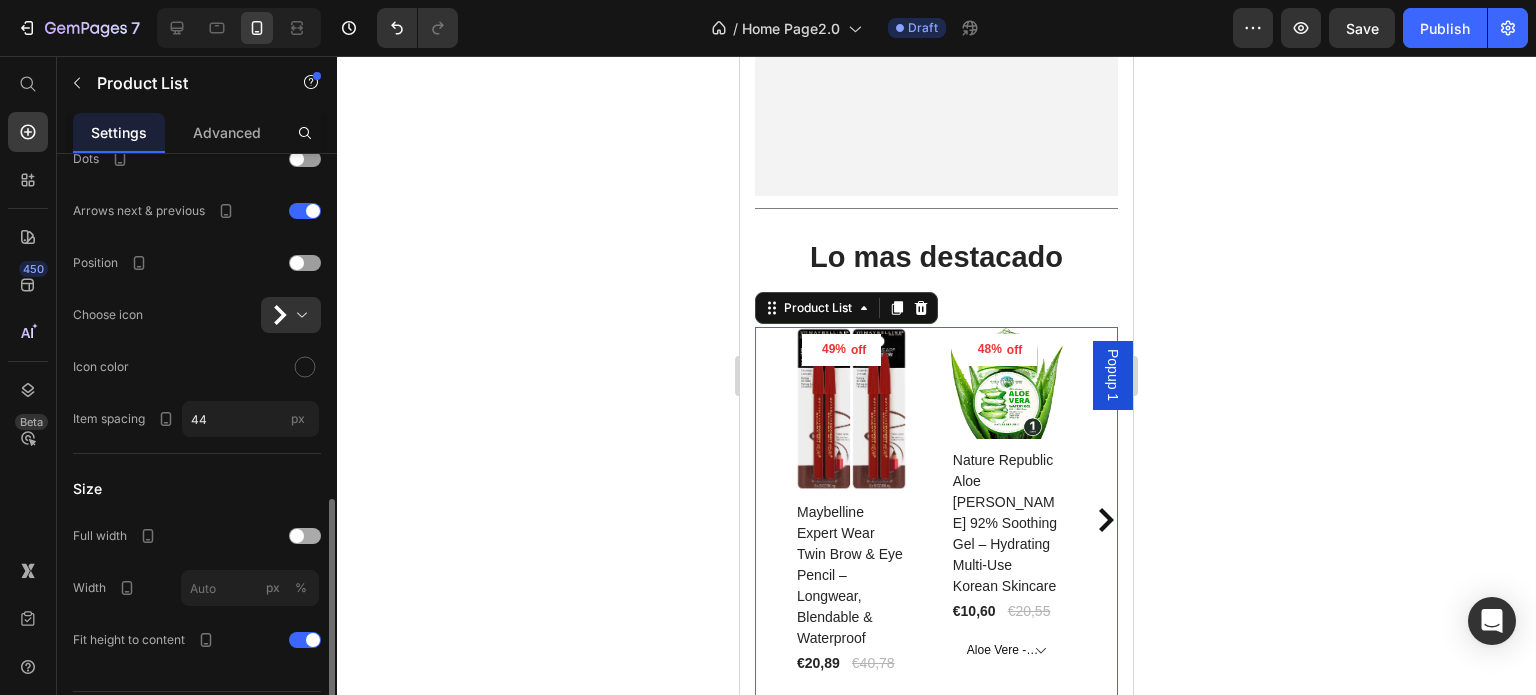 click on "Full width" 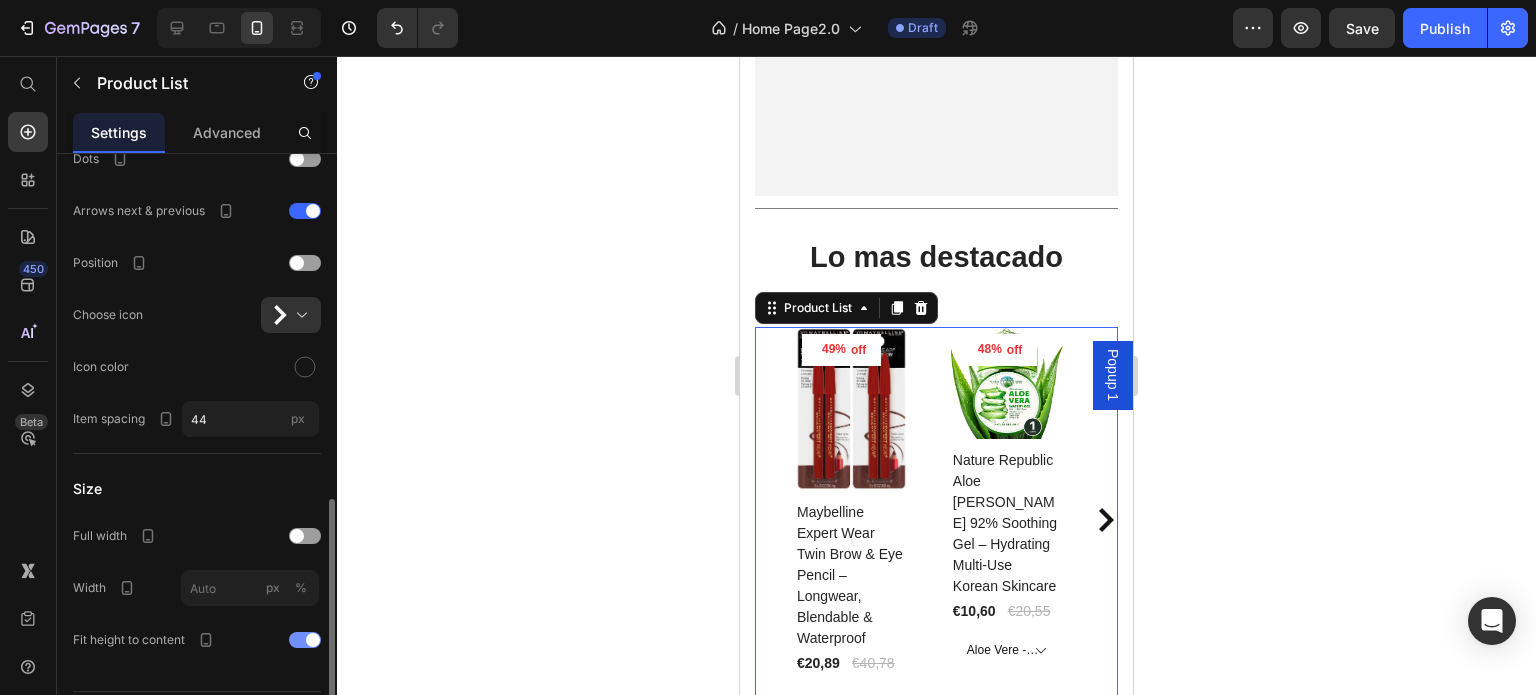 click on "Fit height to content" 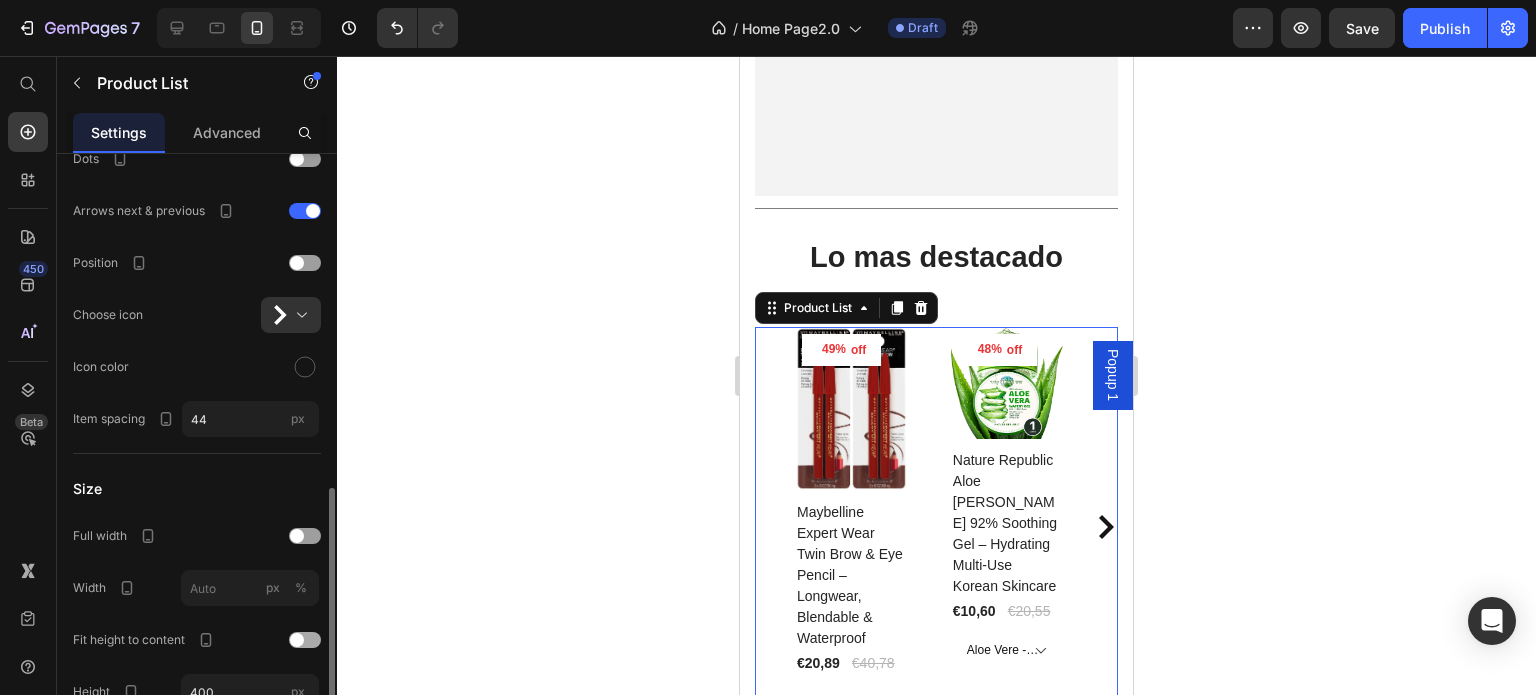click at bounding box center (297, 640) 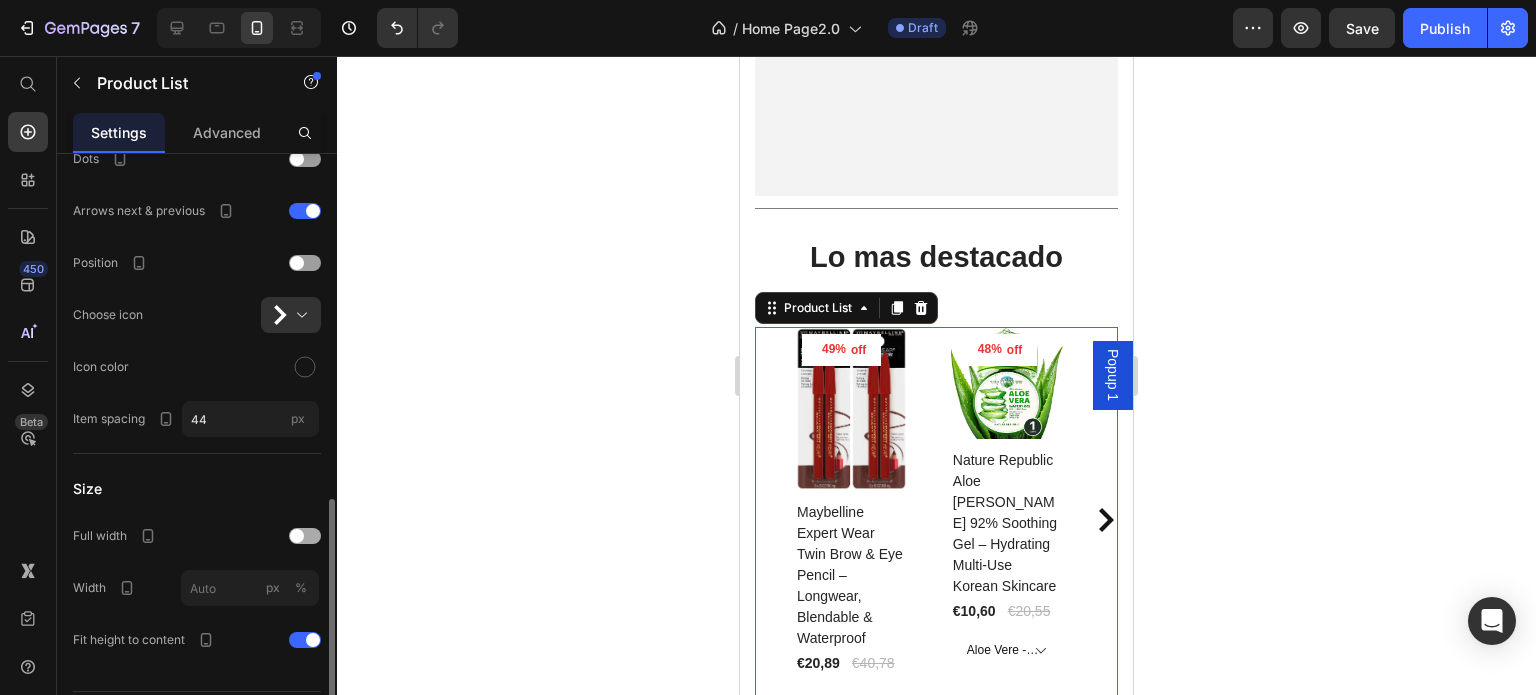 click at bounding box center [305, 536] 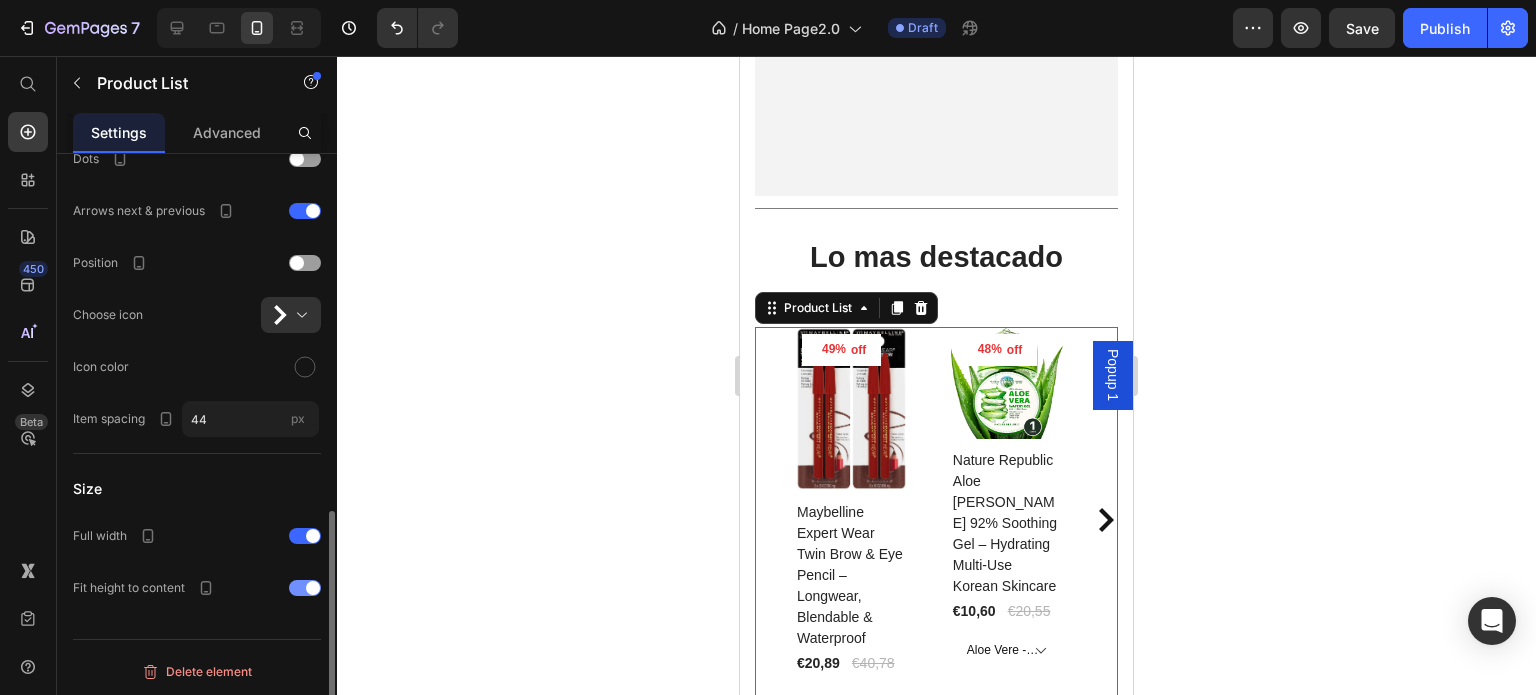 click at bounding box center (313, 588) 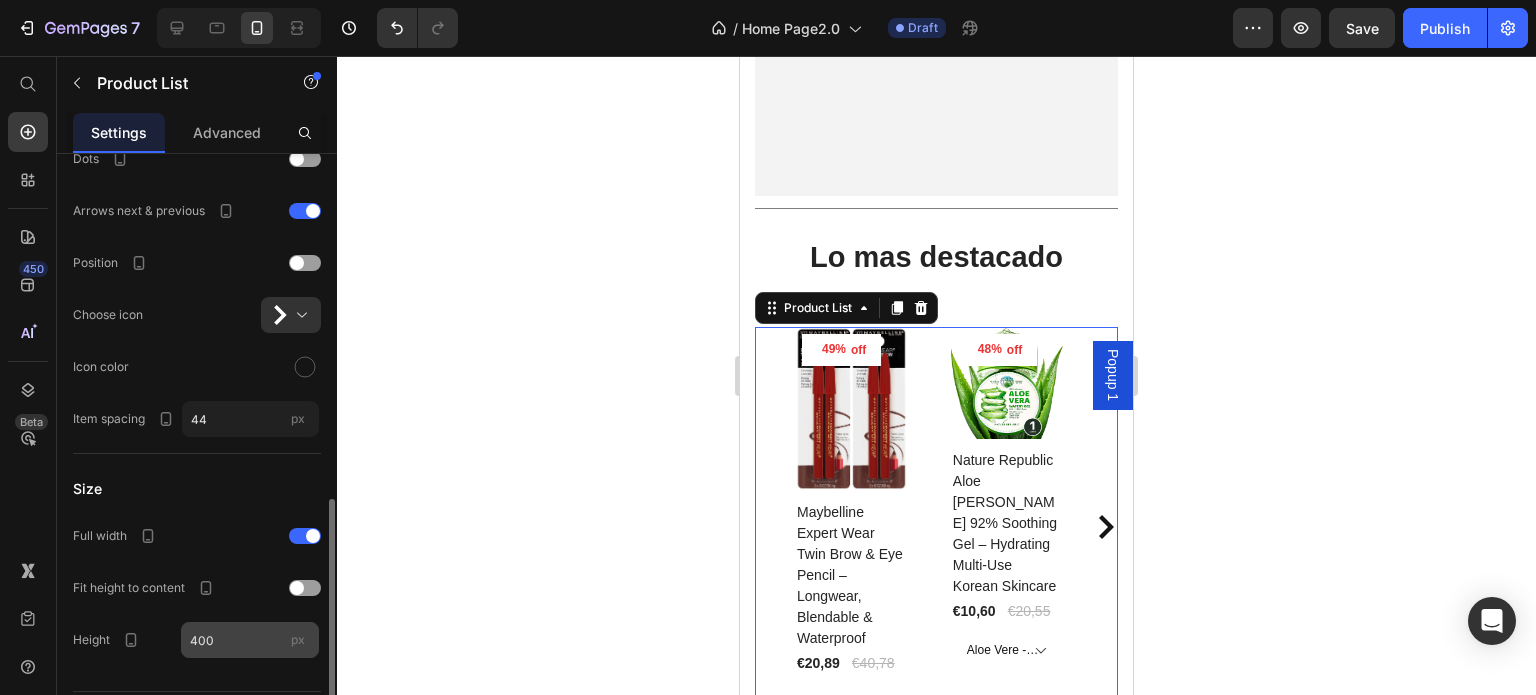 scroll, scrollTop: 940, scrollLeft: 0, axis: vertical 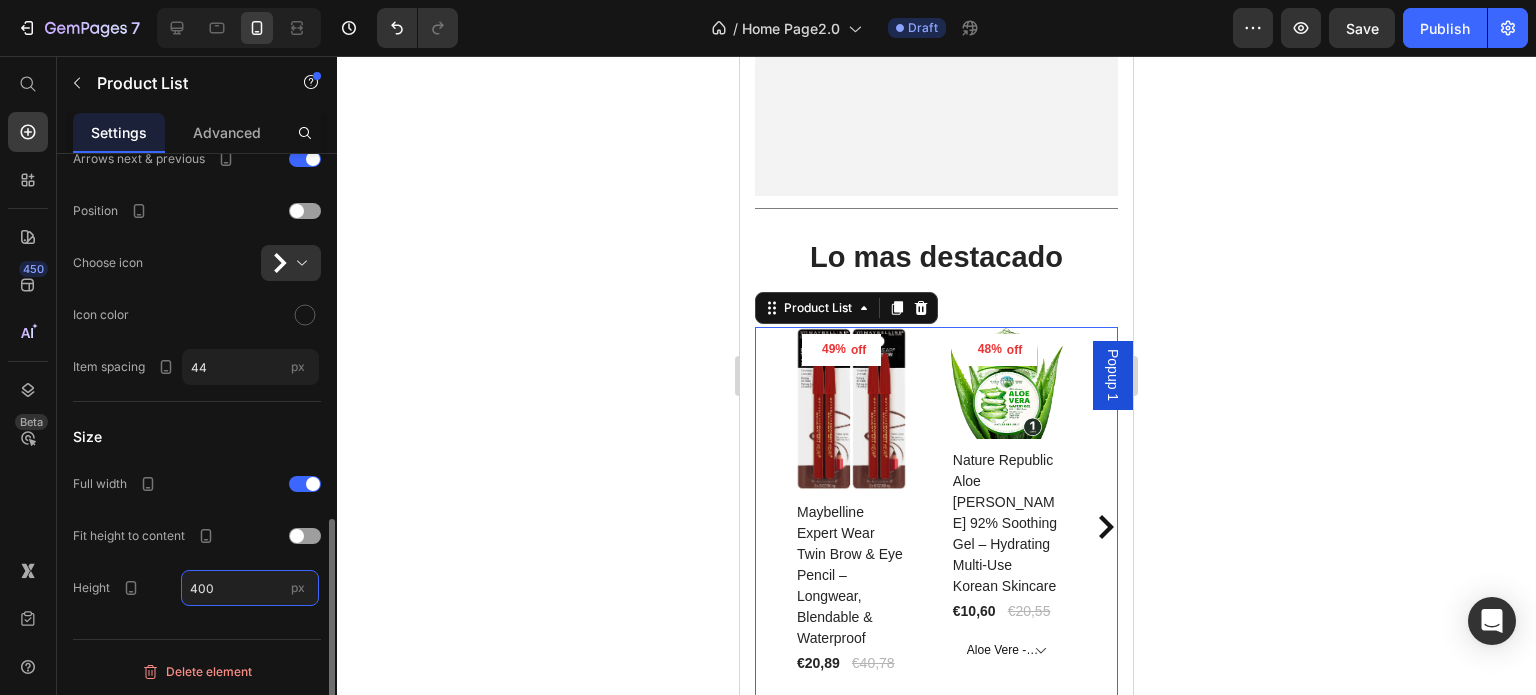 click on "400" at bounding box center (250, 588) 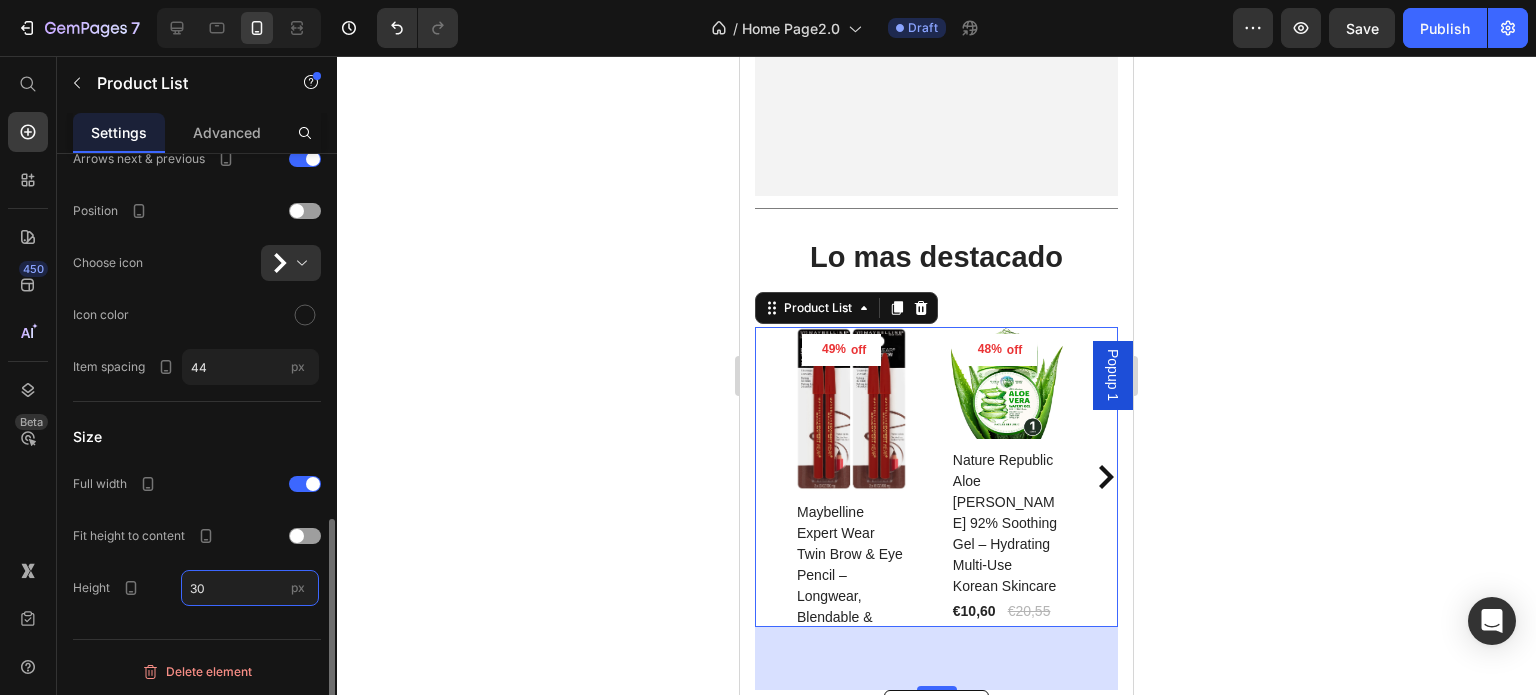 type on "3" 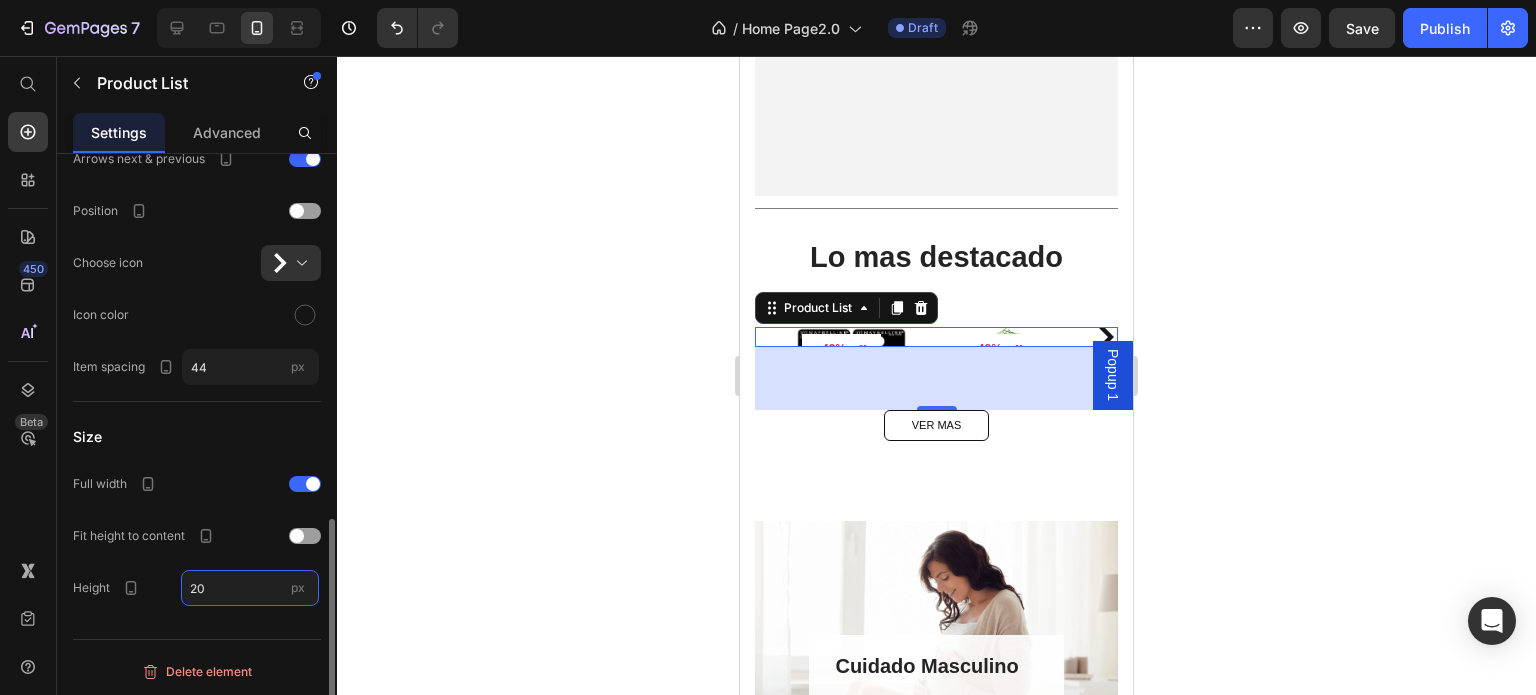 type on "200" 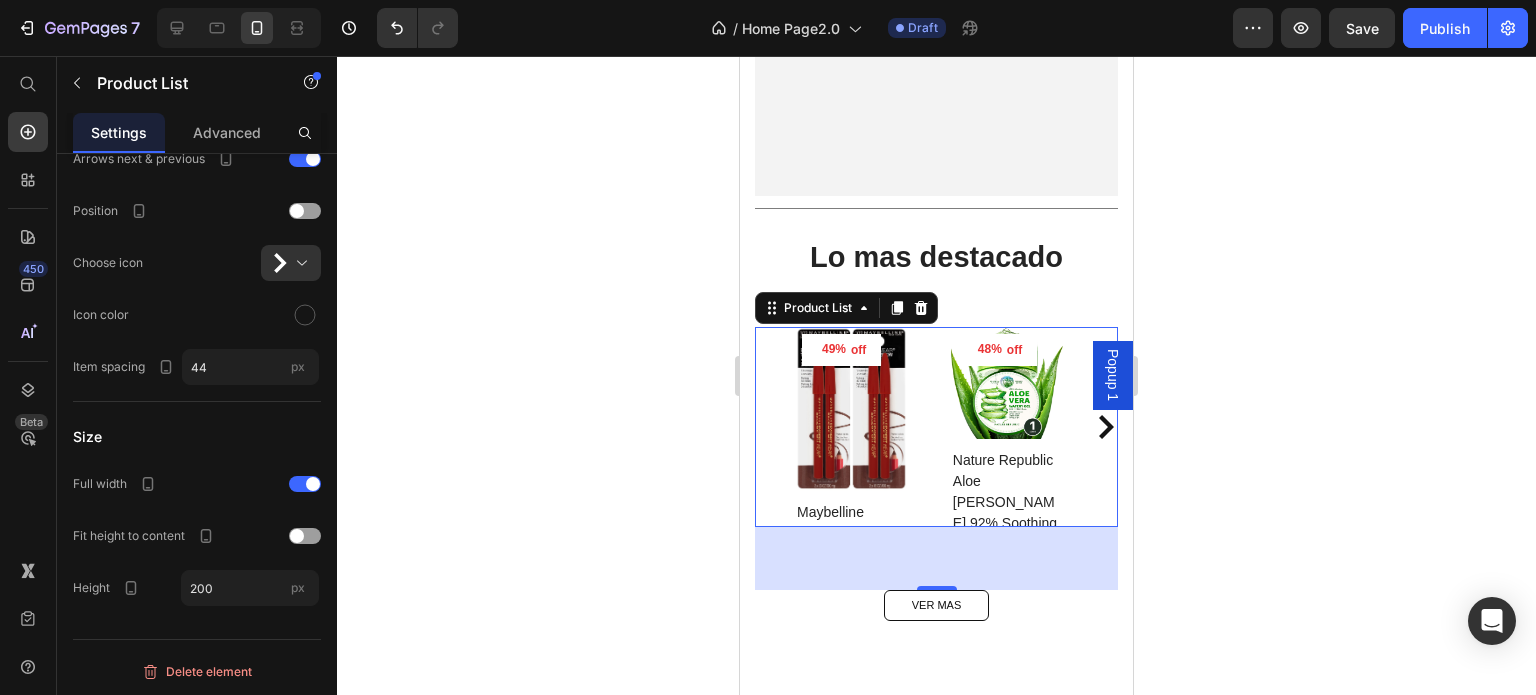 click 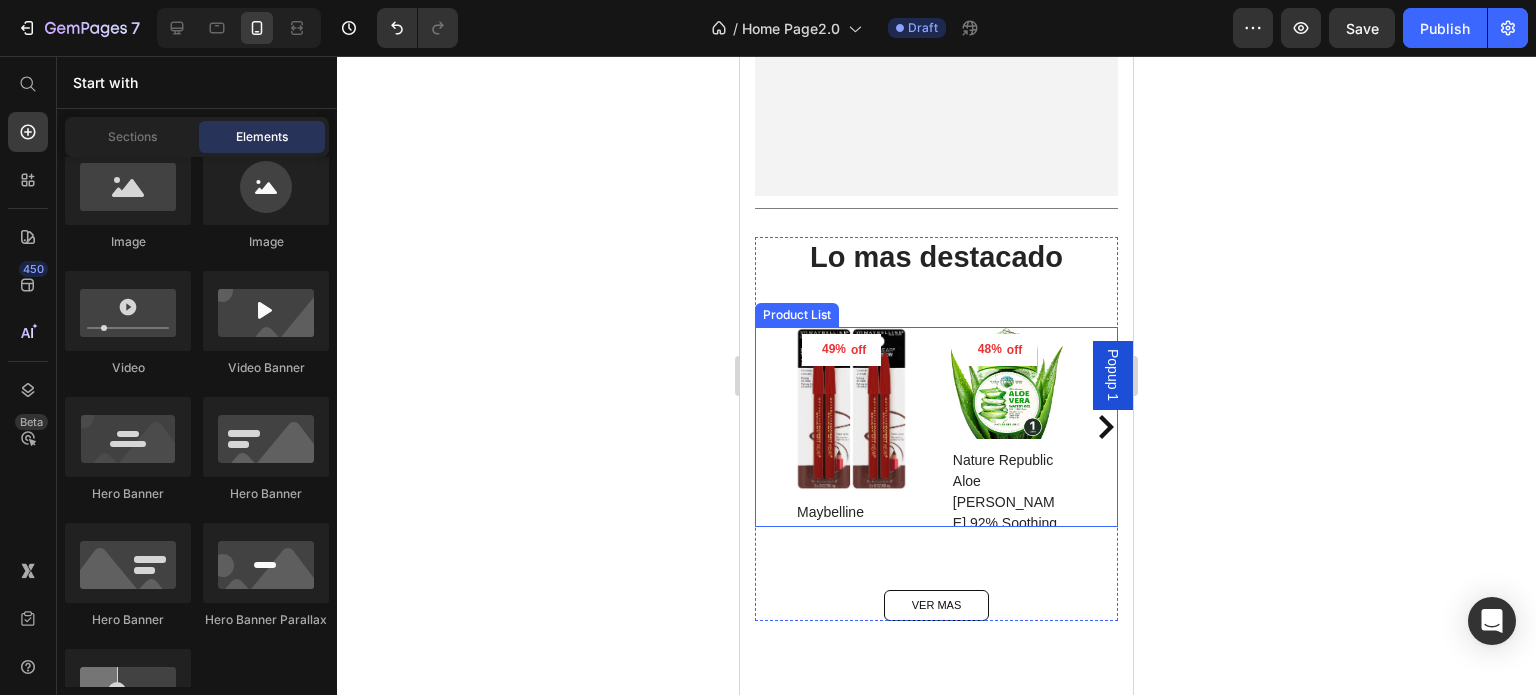 click 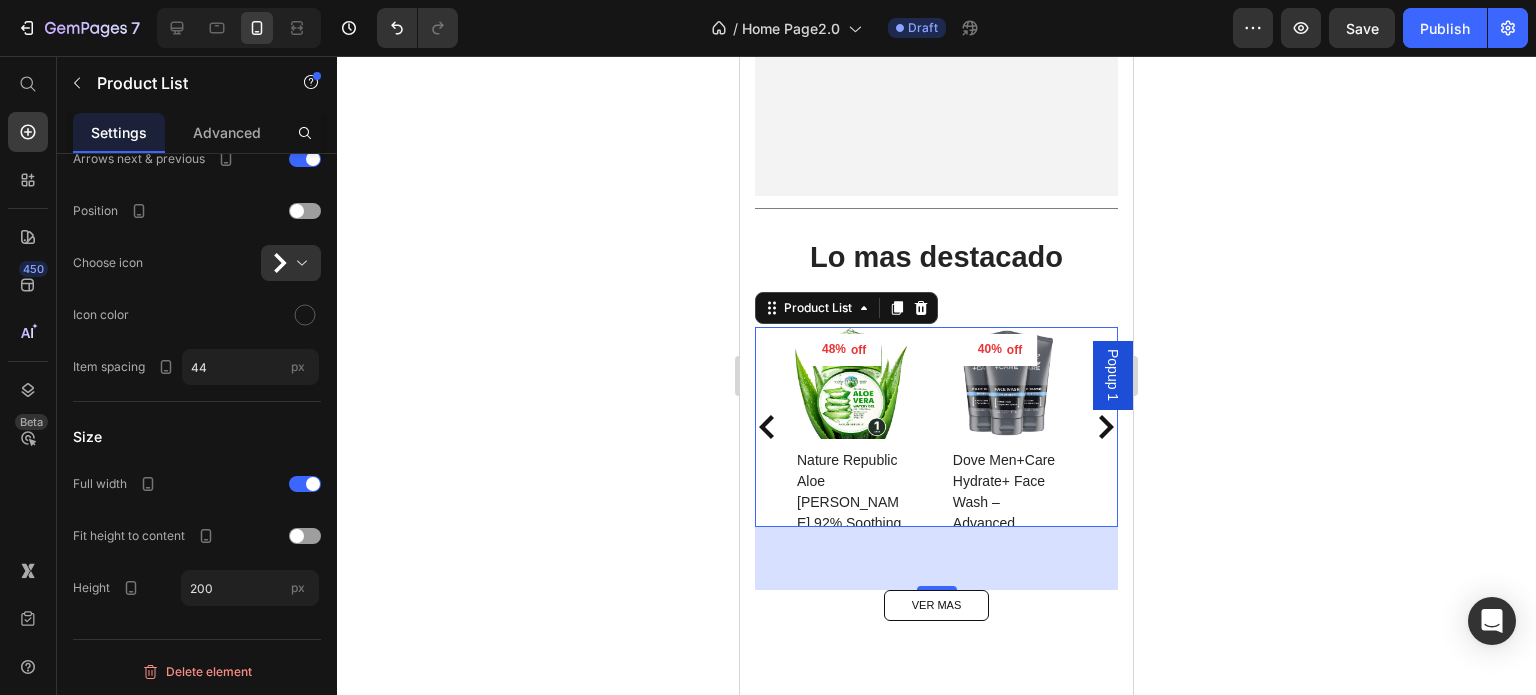 click 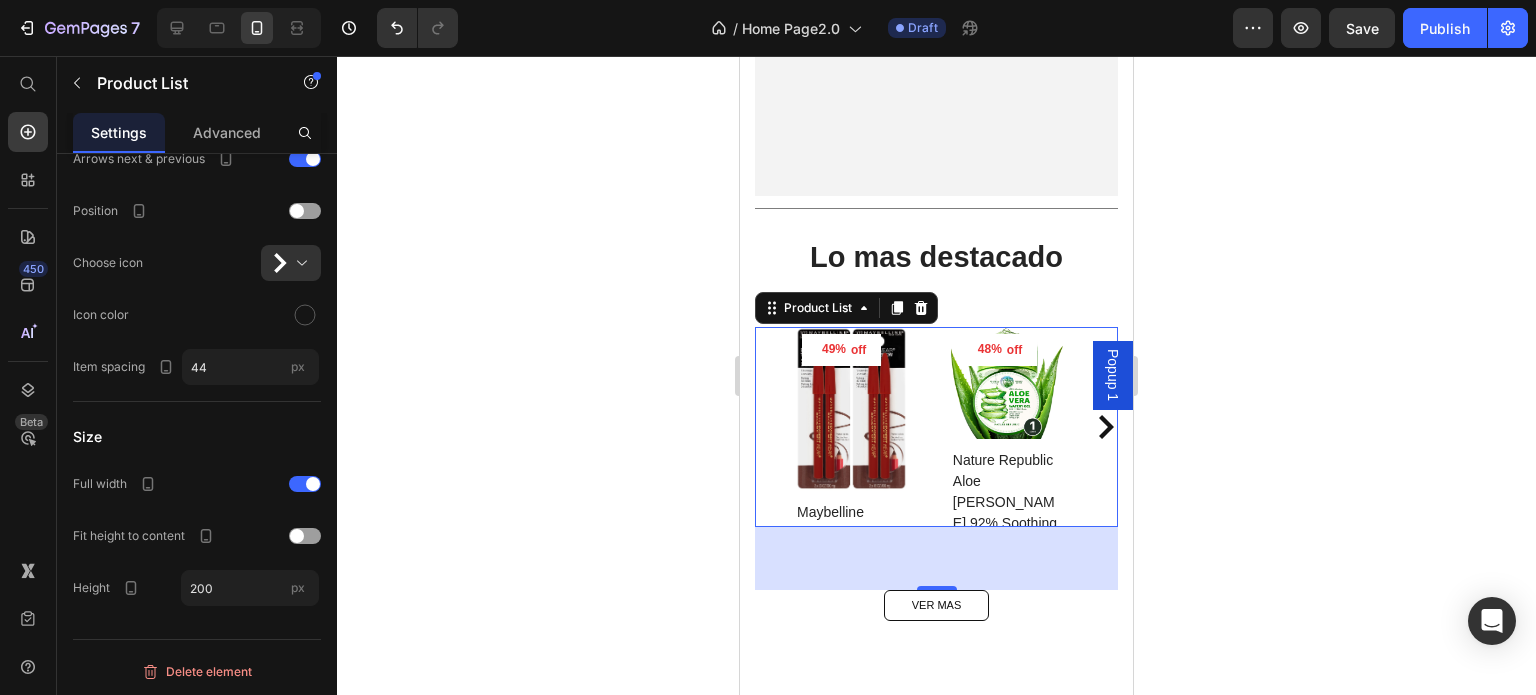 click on "49% off Product Tag Product Images Row Maybelline Expert Wear Twin Brow & Eye Pencil – Longwear, Blendable & Waterproof Product Title €20,89 Product Price €40,78 Product Price Row Dark / 0.12 Ounce (Pack Of 1) - €20,89  Product Variants & Swatches Row 48% off Product Tag Product Images Row Nature Republic Aloe Vera 92% Soothing Gel – Hydrating Multi-Use Korean Skincare Product Title €10,60 Product Price €20,55 Product Price Row Aloe Vere - €10,60  Product Variants & Swatches Row 40% off Product Tag Product Images Row Dove Men+Care Hydrate+ Face Wash – Advanced Moisture Protection for Dry Skin Product Title €18,17 Product Price €30,46 Product Price Row Fragranced / 5 fl oz(Pack Of 3) - €18,17  Product Variants & Swatches Row 0% off Product Tag Product Images Row PHATOIL Essential Oil – 10ml Pure Plant Extract for Aromatherapy & Diffusers Product Title €7,15 Product Price €0,00 Product Price Row Sweet Orange / 10Ml - €7,15  Ylang Ylang / 10Ml - €7,38  Lemon / 10Ml - €7,21  0%" at bounding box center [936, 427] 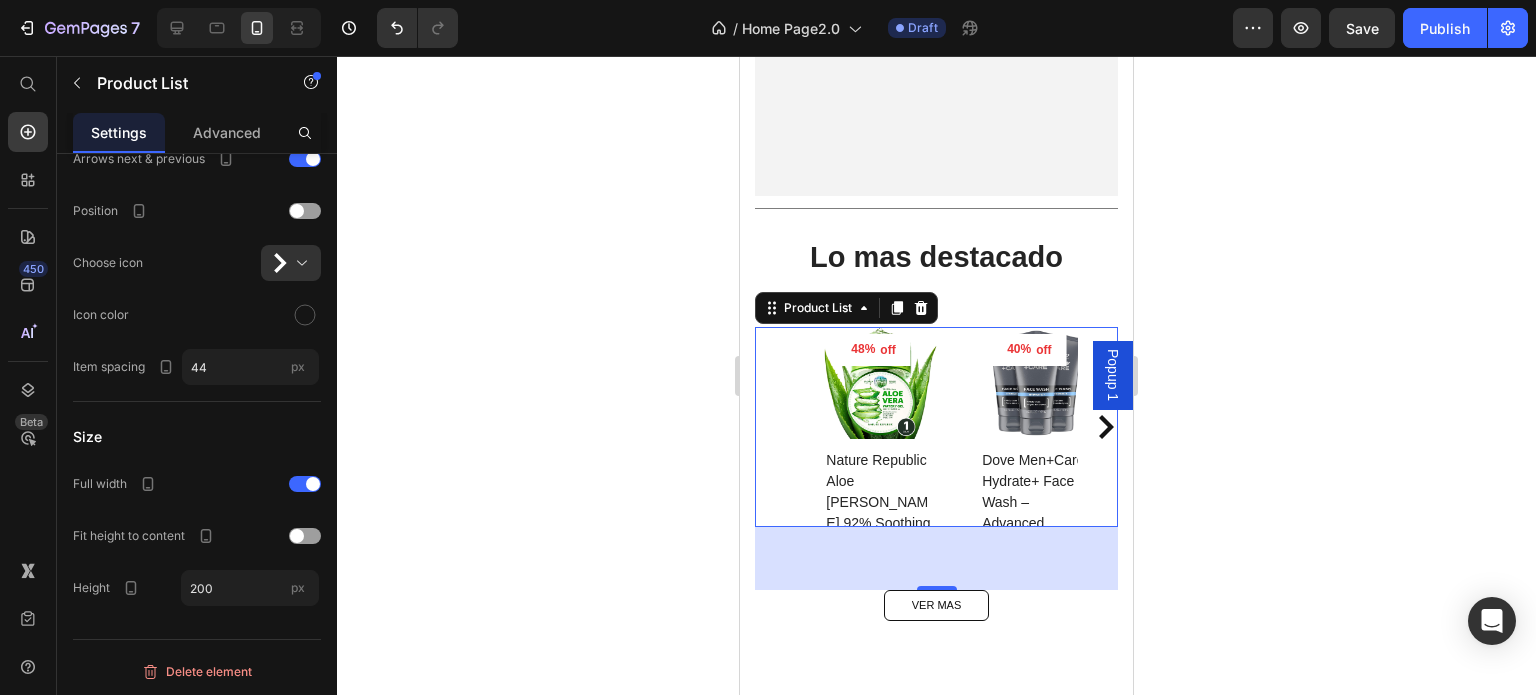 click 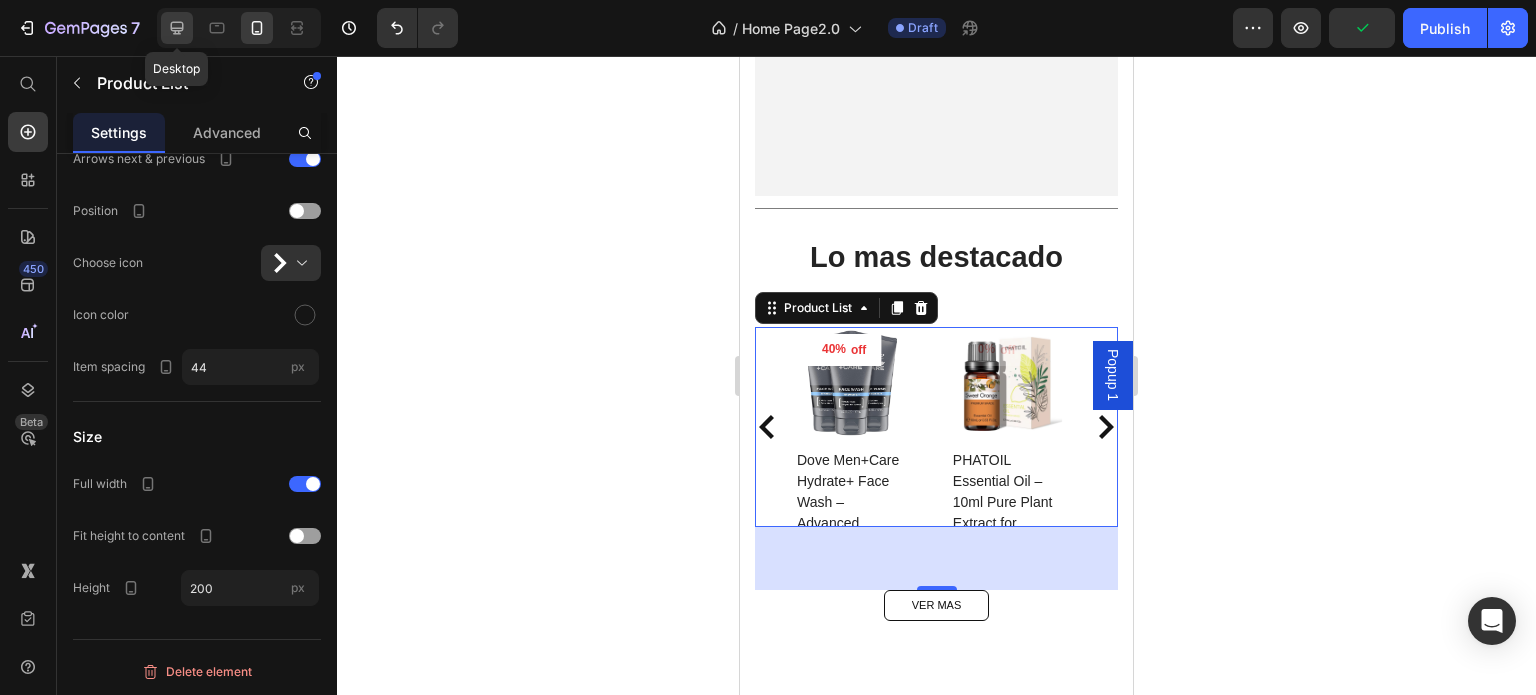 click 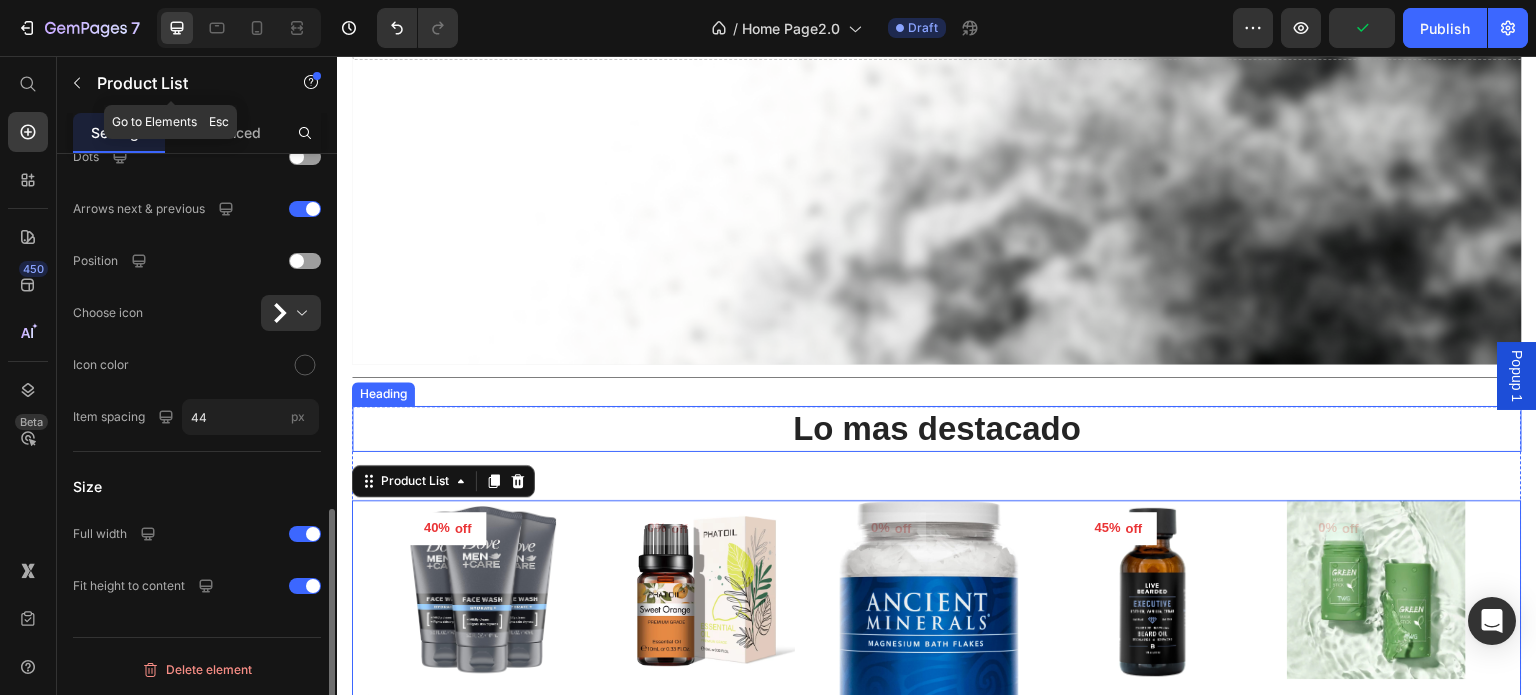 scroll, scrollTop: 888, scrollLeft: 0, axis: vertical 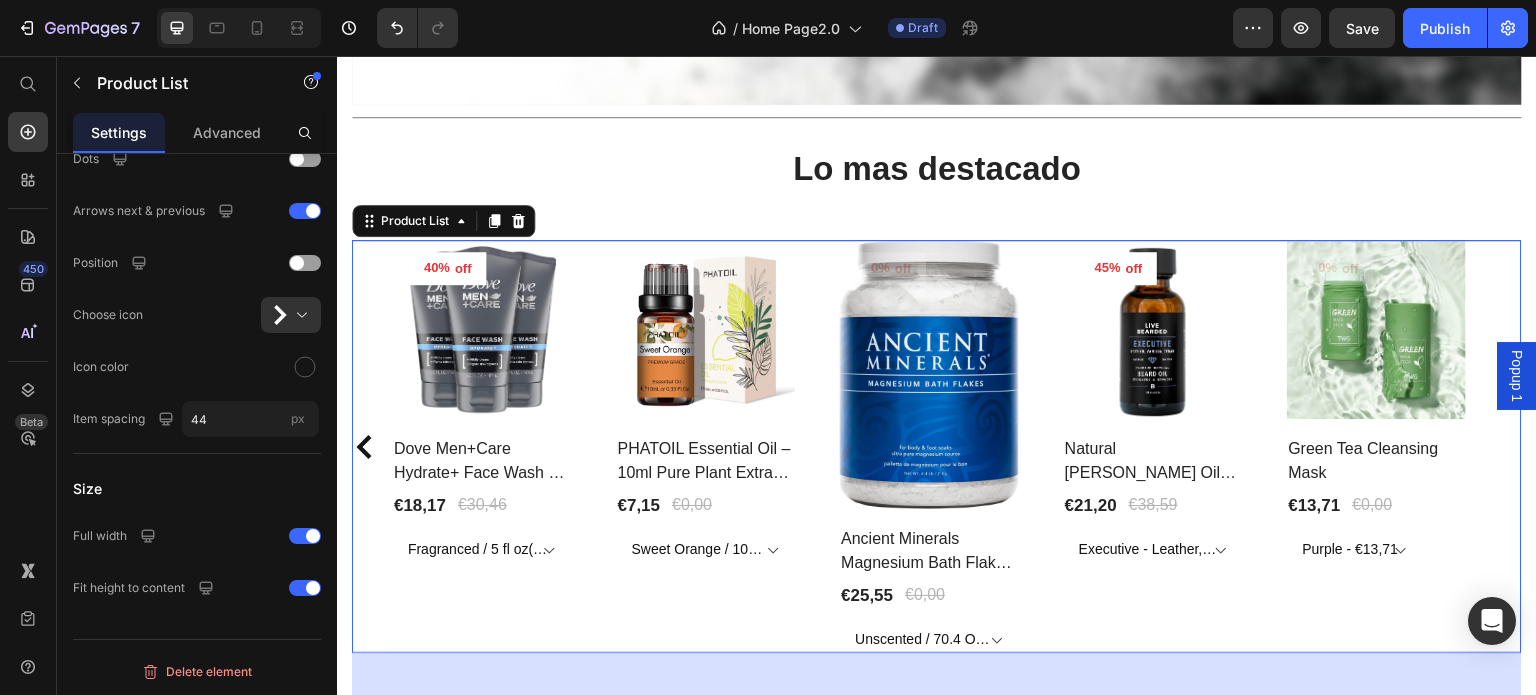 click on "0% off Product Tag Product Images Row PHATOIL Essential Oil – 10ml Pure Plant Extract for Aromatherapy & Diffusers Product Title €7,15 Product Price €0,00 Product Price Row Sweet Orange / 10Ml - €7,15  Ylang Ylang / 10Ml - €7,38  Lemon / 10Ml - €7,21  Rose / 10Ml - €8,17  Bergamot / 10Ml - €7,36  Tea Tree / 10Ml - €7,05  Clove / 10Ml - €6,59  Lemongrass / 10Ml - €7,21  Lavender / 10Ml - €7,47  Sandalwood / 10Ml - €7,75  Jasmine / 10Ml - €7,68  Eucalyptus / 10Ml - €7,12  Peppermint / 10Ml - €7,15  Black Pepper / 10Ml - €6,52  Frankincense / 10Ml - €7,93  Vanilla / 10Ml - €7,28  Basil / 10Ml - €7,31  Cypress / 10Ml - €7,05  Cajeput / 10Ml - €7,14  Juniper / 10Ml - €6,92  Clary Sage / 10Ml - €7,12  Geranium / 10Ml - €8,03  Ginger / 10Ml - €7,17  Camphor / 10Ml - €6,96  Chamomile / 10Ml - €8,09  Citronella / 10Ml - €7,14  Patchouli / 10Ml - €8,16  Grapefruit / 10Ml - €7,40  Cedarwood / 10Ml - €7,15  Cinnamon / 10Ml - €7,08  Row" at bounding box center (706, 446) 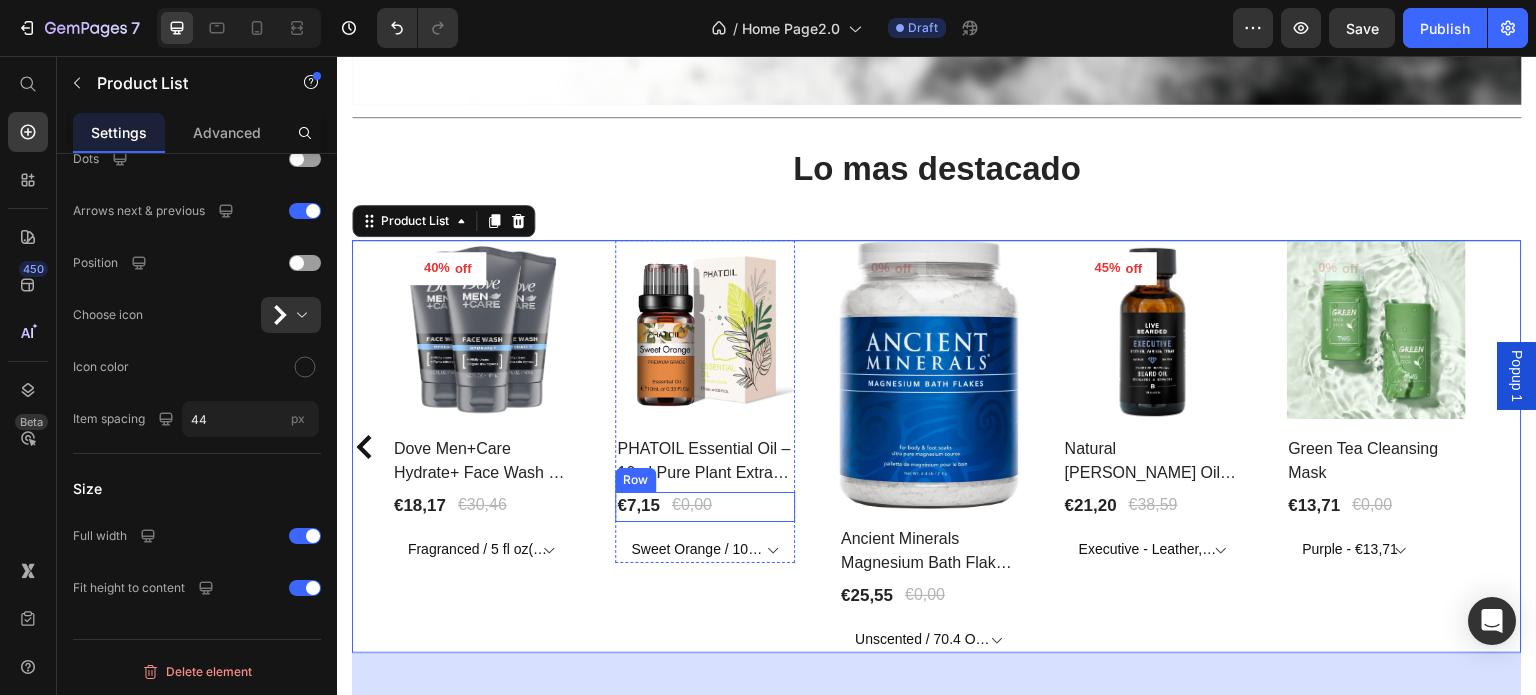 click on "€7,15 Product Price €0,00 Product Price Row" at bounding box center (706, 507) 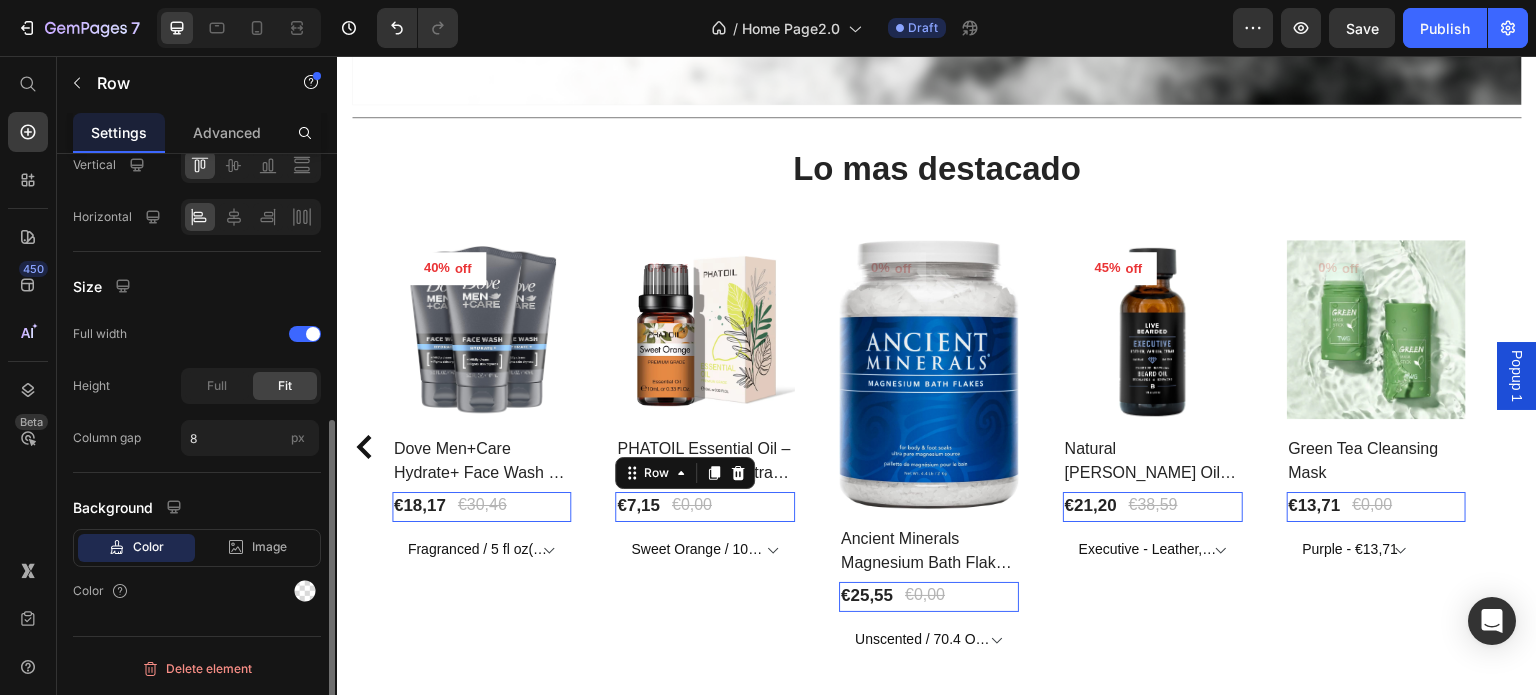 scroll, scrollTop: 0, scrollLeft: 0, axis: both 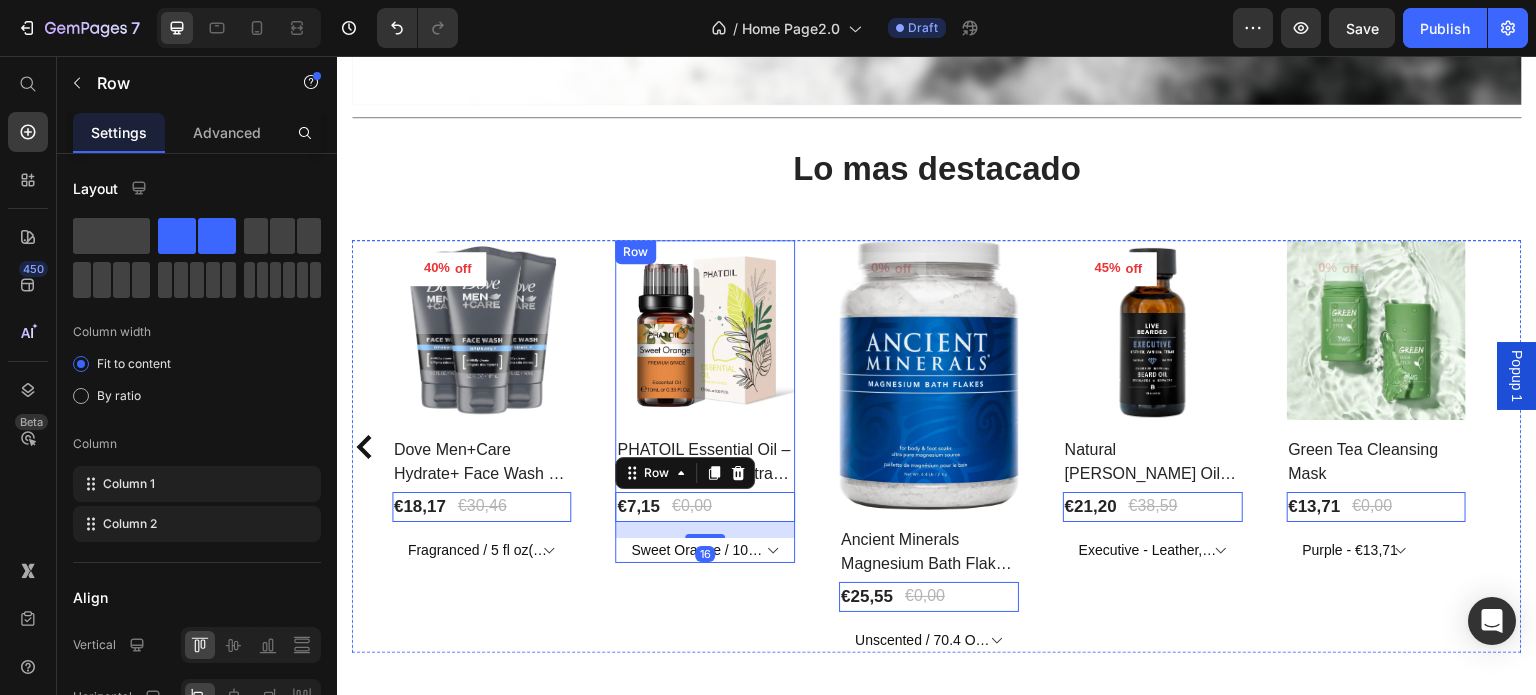 click on "0% off Product Tag Product Images Row PHATOIL Essential Oil – 10ml Pure Plant Extract for Aromatherapy & Diffusers Product Title €7,15 Product Price €0,00 Product Price Row   16 Sweet Orange / 10Ml - €7,15  Ylang Ylang / 10Ml - €7,38  Lemon / 10Ml - €7,21  Rose / 10Ml - €8,17  Bergamot / 10Ml - €7,36  Tea Tree / 10Ml - €7,05  Clove / 10Ml - €6,59  Lemongrass / 10Ml - €7,21  Lavender / 10Ml - €7,47  Sandalwood / 10Ml - €7,75  Jasmine / 10Ml - €7,68  Eucalyptus / 10Ml - €7,12  Peppermint / 10Ml - €7,15  Black Pepper / 10Ml - €6,52  Frankincense / 10Ml - €7,93  Vanilla / 10Ml - €7,28  Basil / 10Ml - €7,31  Cypress / 10Ml - €7,05  Cajeput / 10Ml - €7,14  Juniper / 10Ml - €6,92  Clary Sage / 10Ml - €7,12  Geranium / 10Ml - €8,03  Ginger / 10Ml - €7,17  Camphor / 10Ml - €6,96  Chamomile / 10Ml - €8,09  Citronella / 10Ml - €7,14  Patchouli / 10Ml - €8,16  Grapefruit / 10Ml - €7,40  Cedarwood / 10Ml - €7,15  Cinnamon / 10Ml - €7,08" at bounding box center [706, 401] 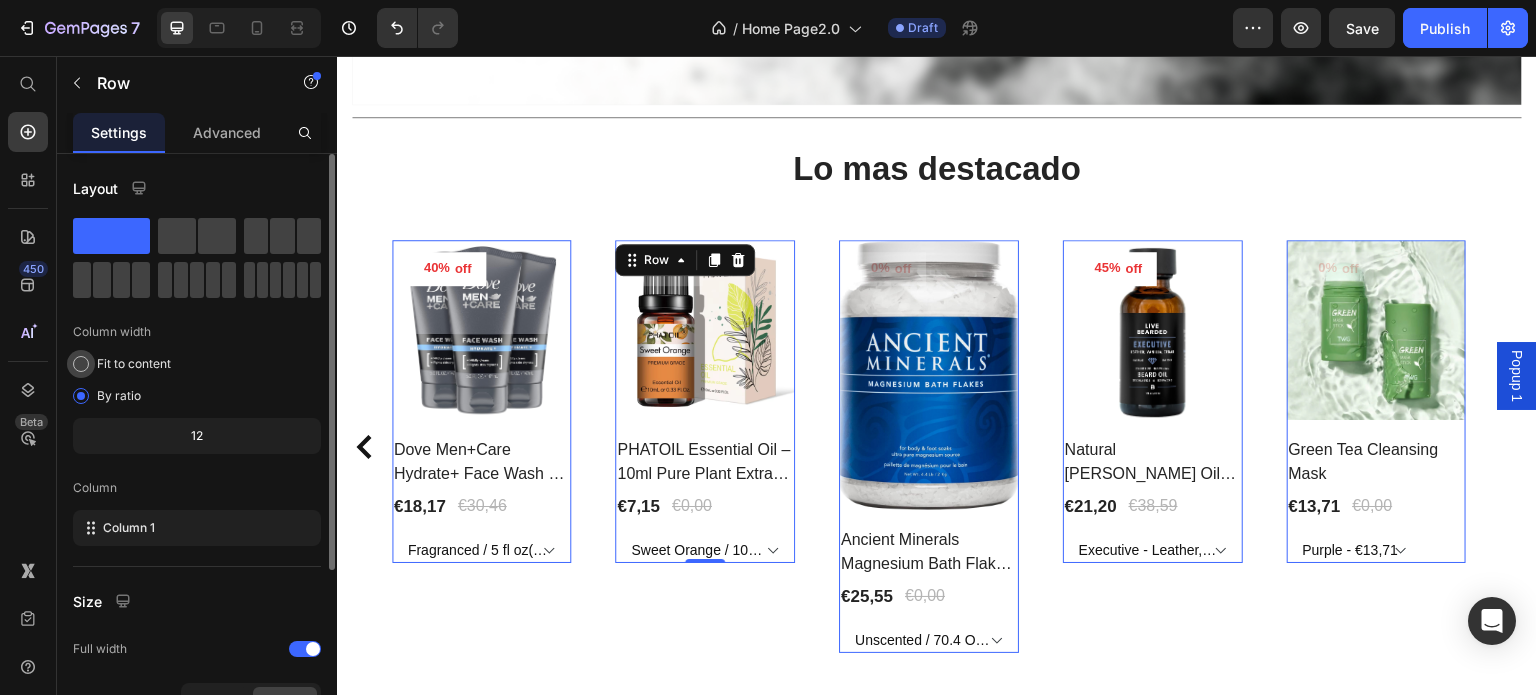 click on "Fit to content" at bounding box center [134, 364] 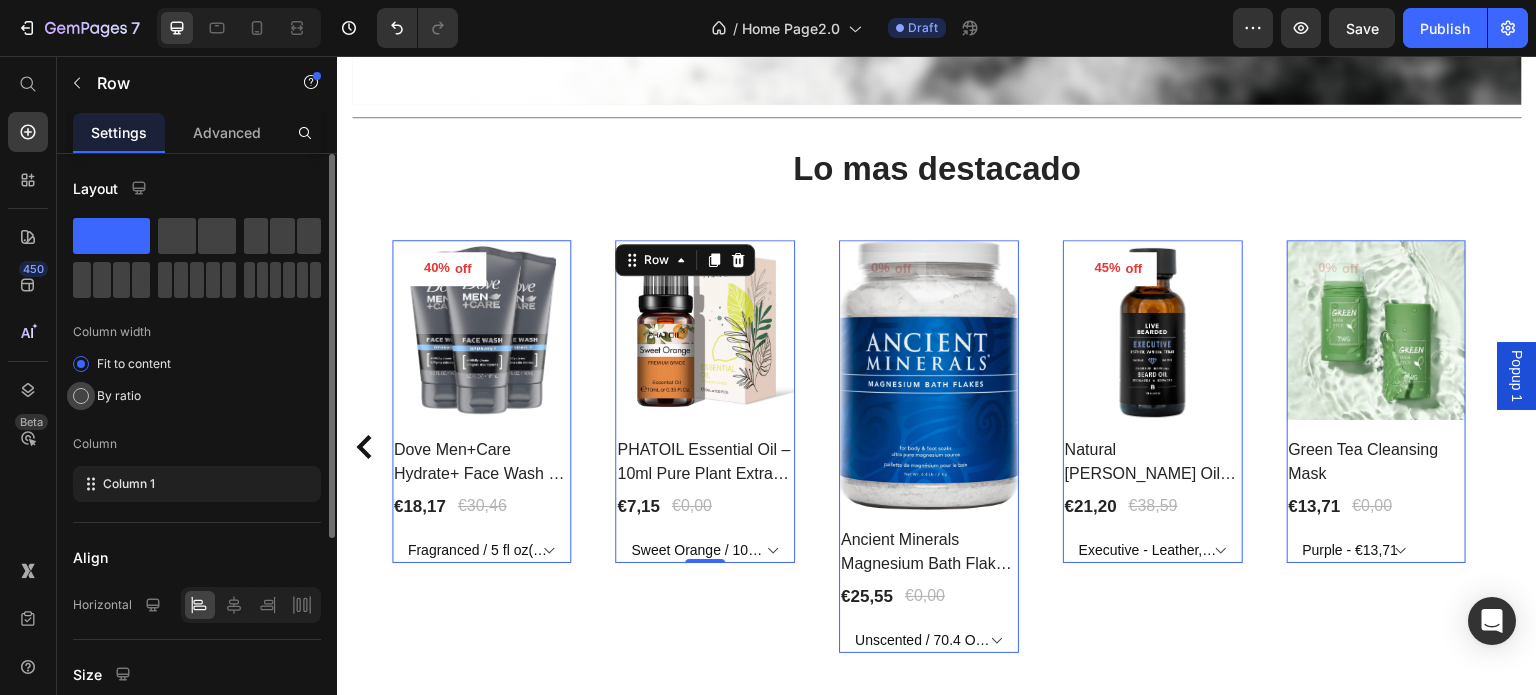 click on "By ratio" at bounding box center (119, 396) 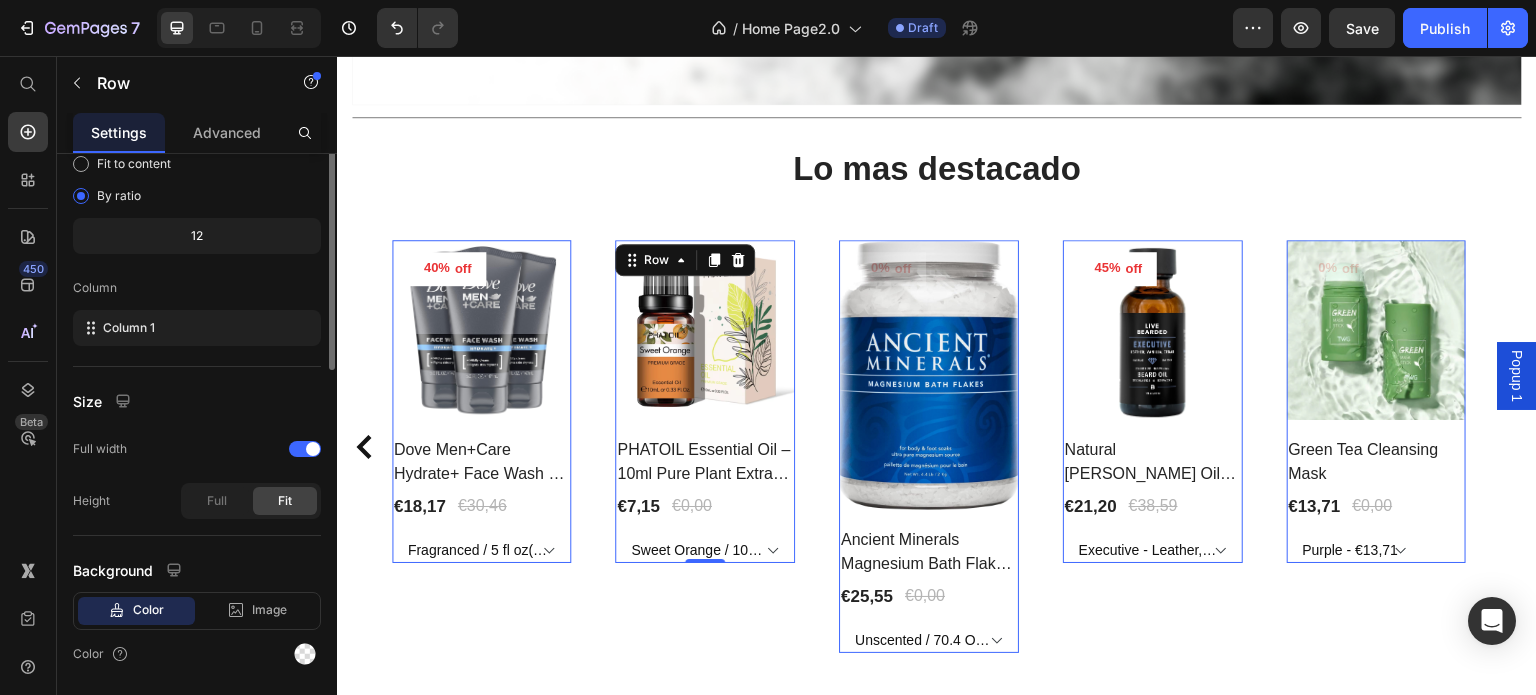 scroll, scrollTop: 0, scrollLeft: 0, axis: both 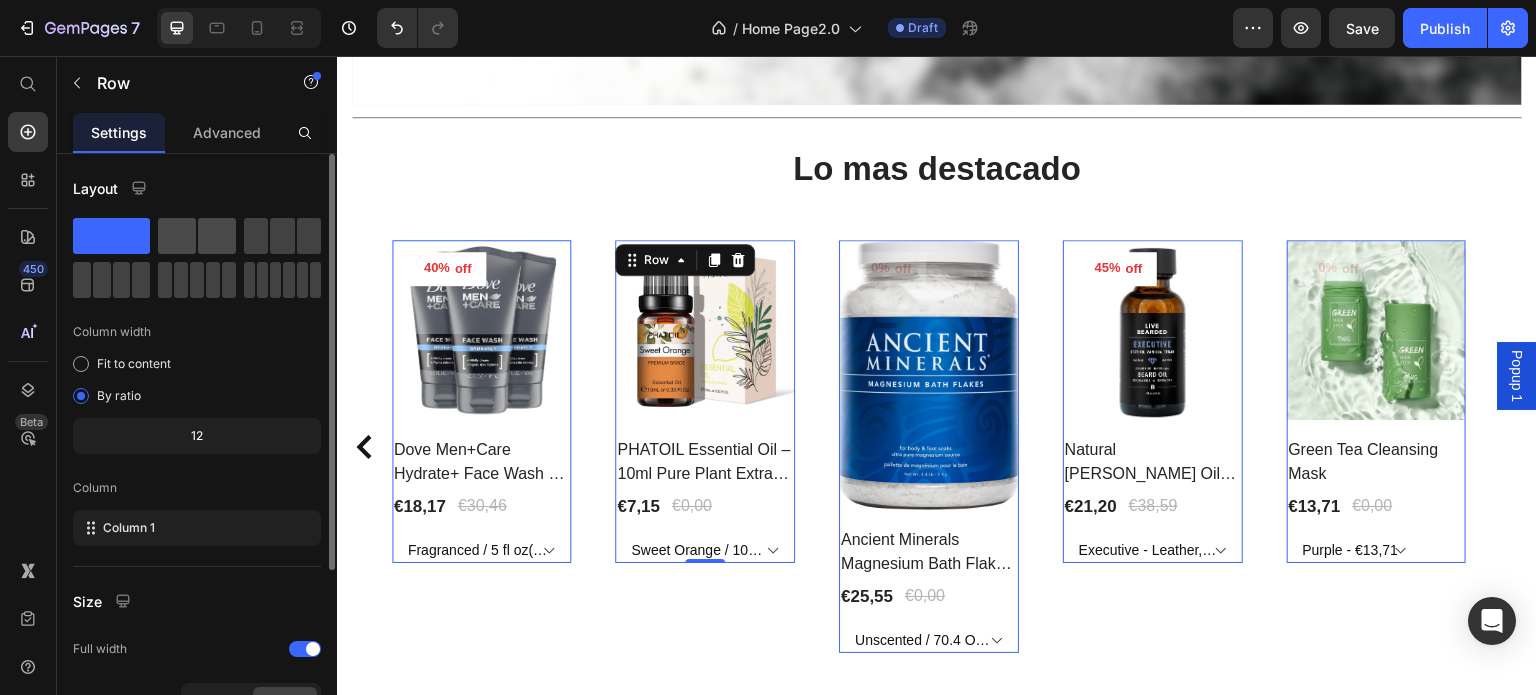 click 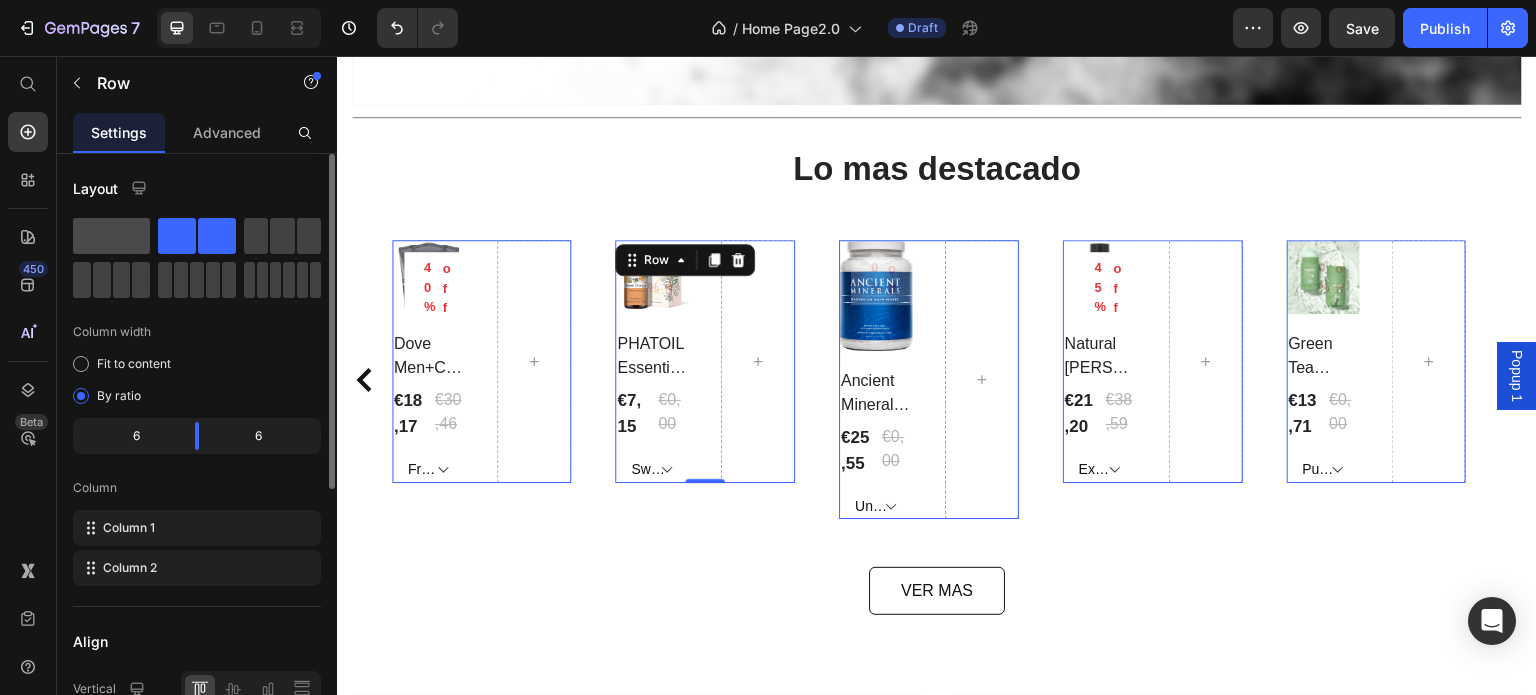 click 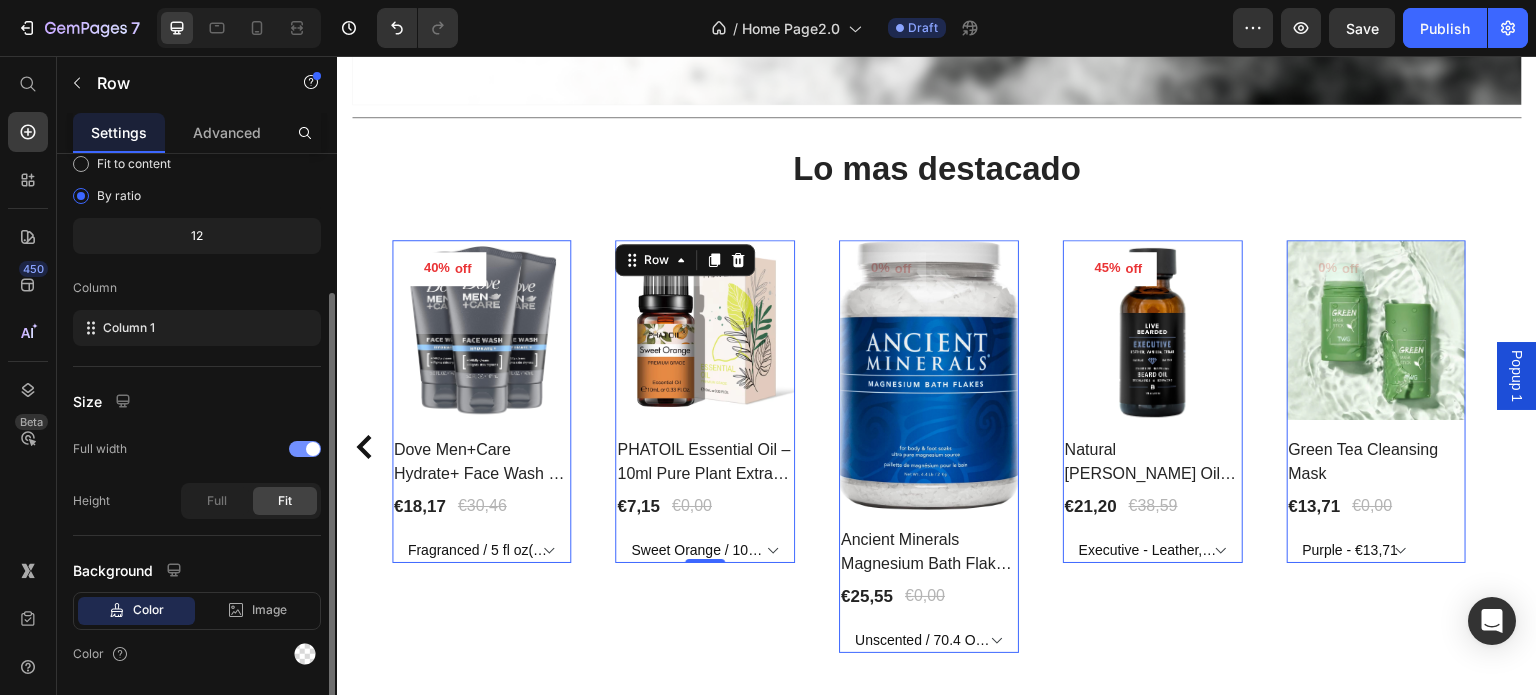 scroll, scrollTop: 260, scrollLeft: 0, axis: vertical 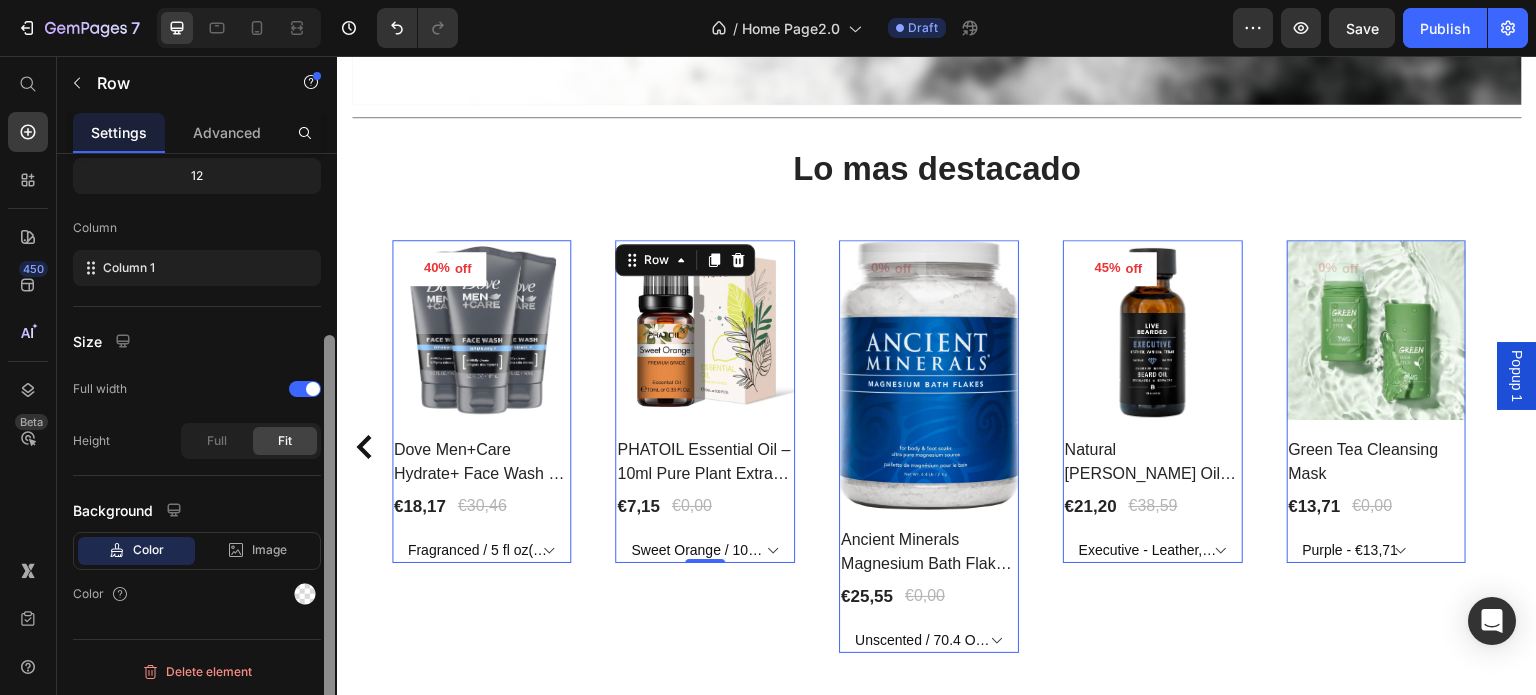 click at bounding box center (329, 453) 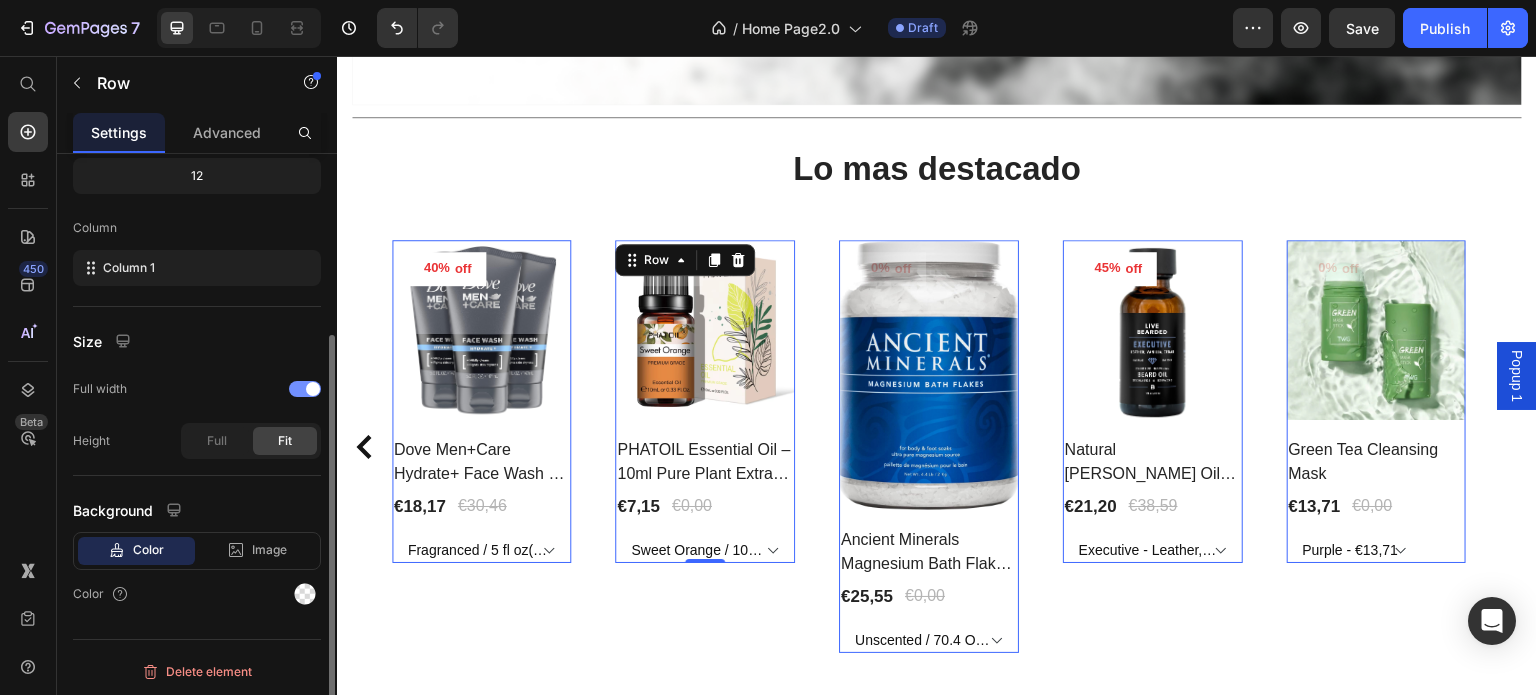 click at bounding box center (305, 389) 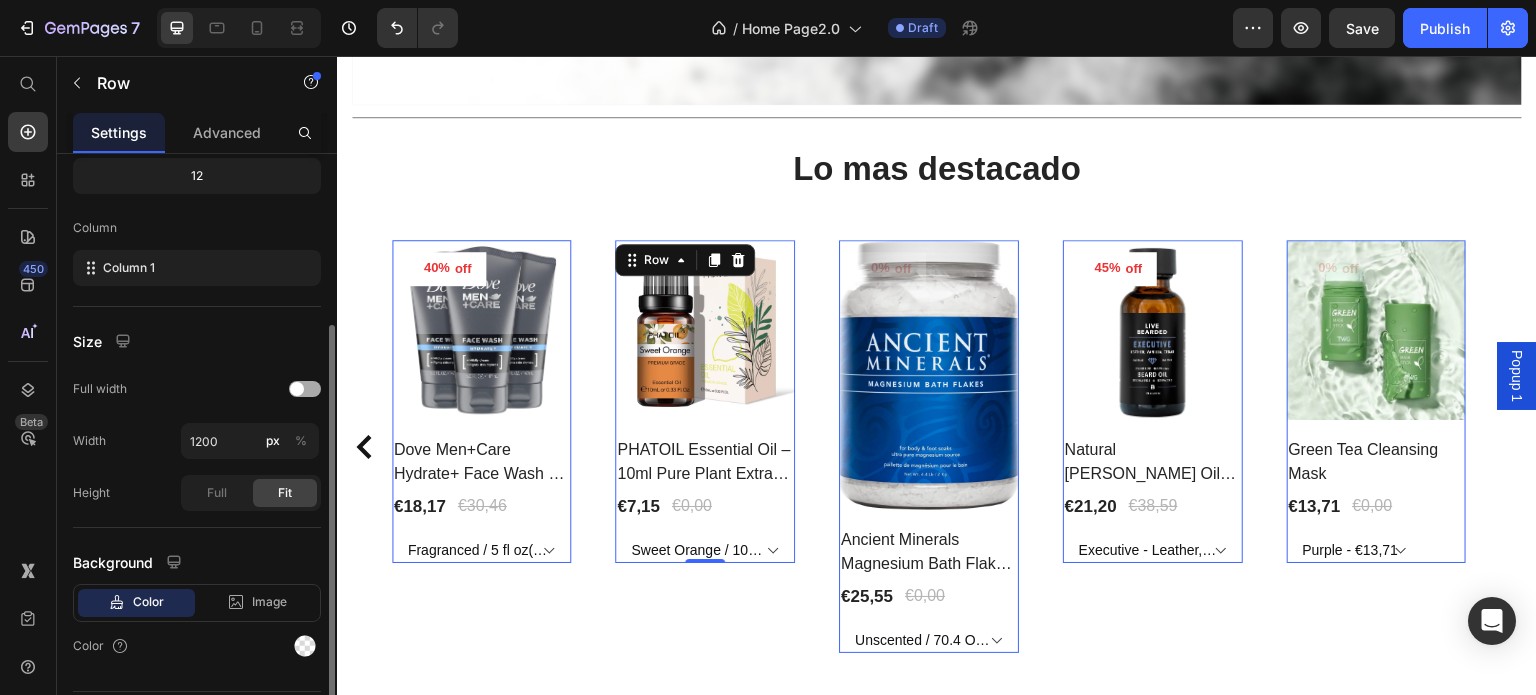click at bounding box center [305, 389] 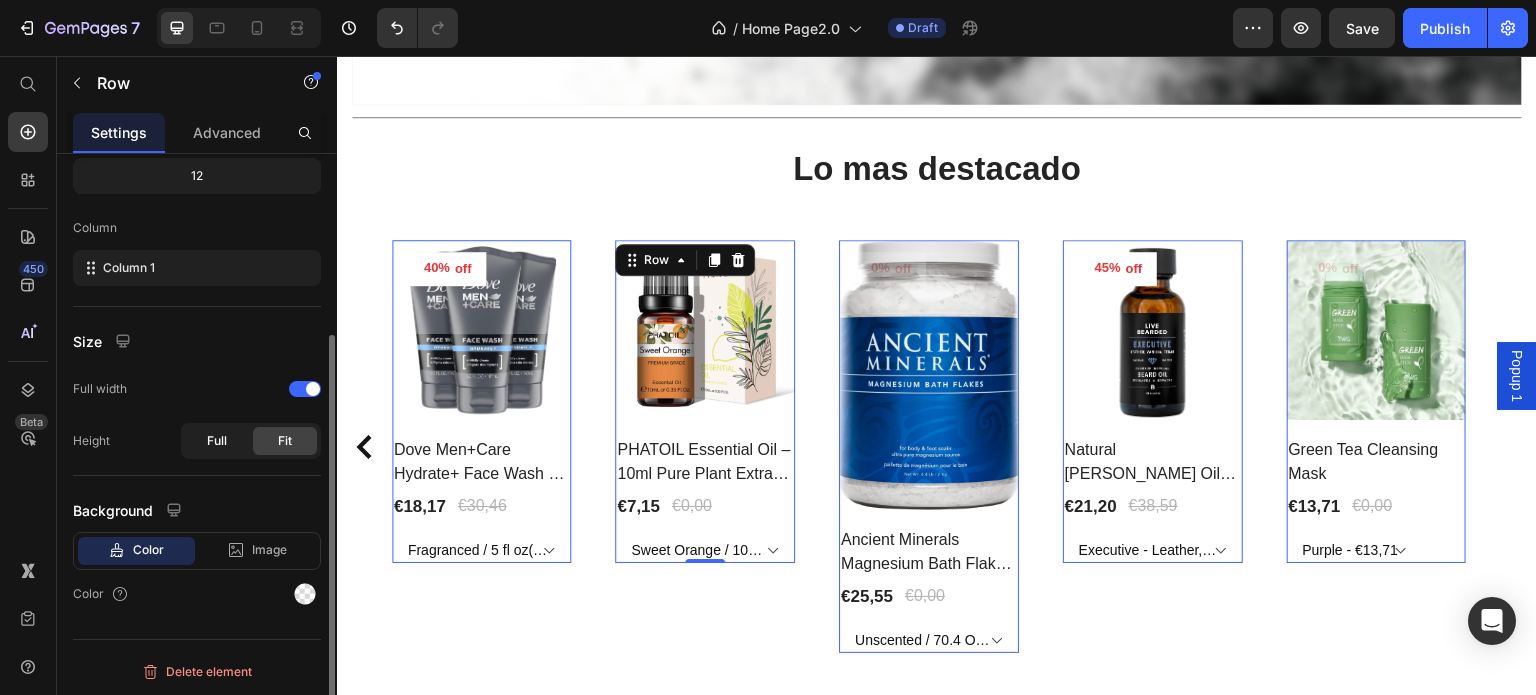click on "Full" 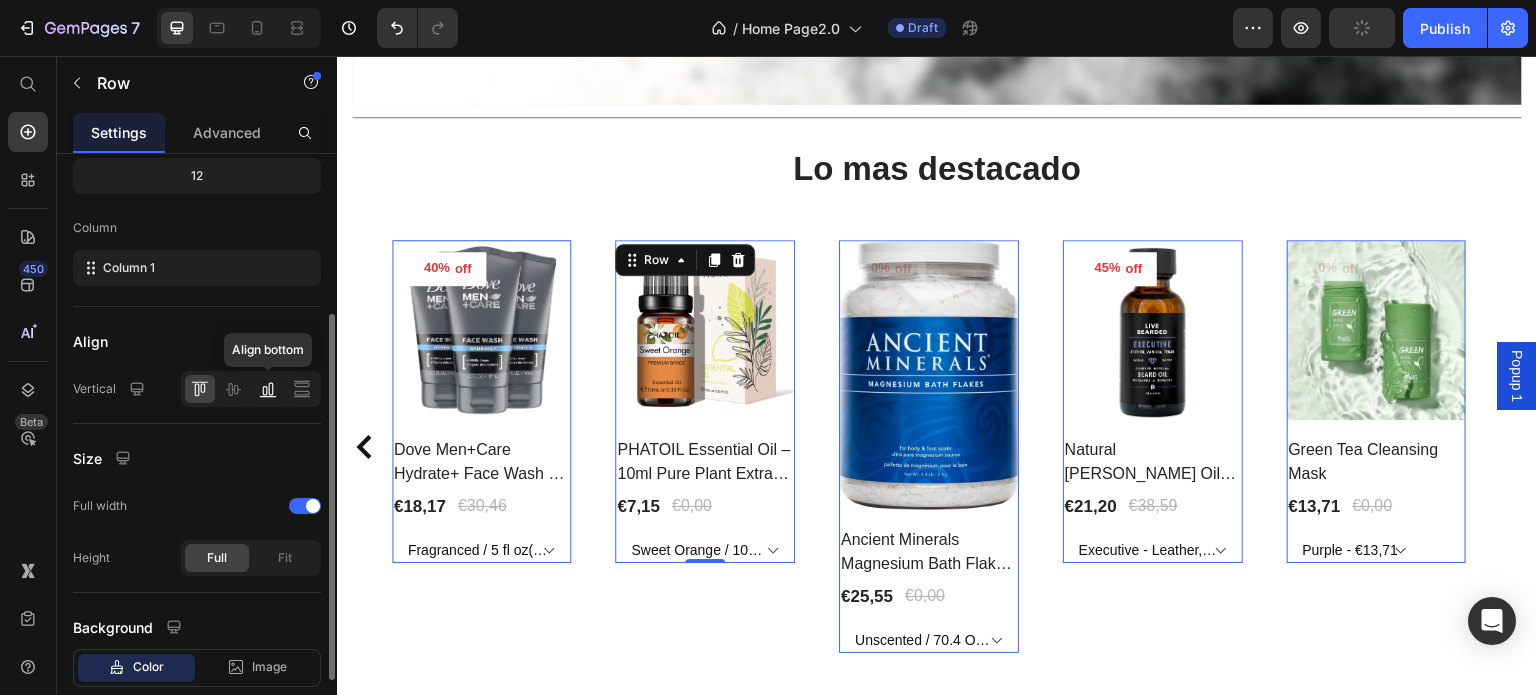 click 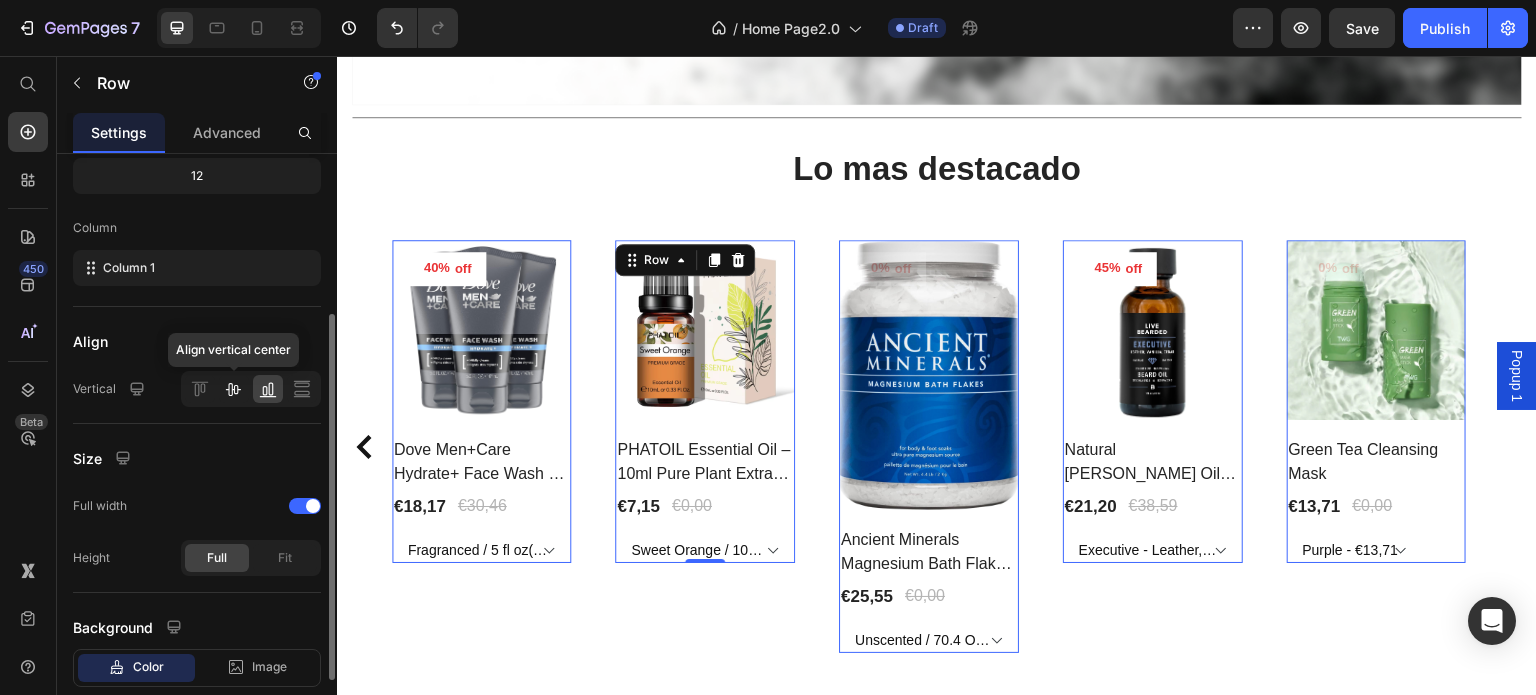 click 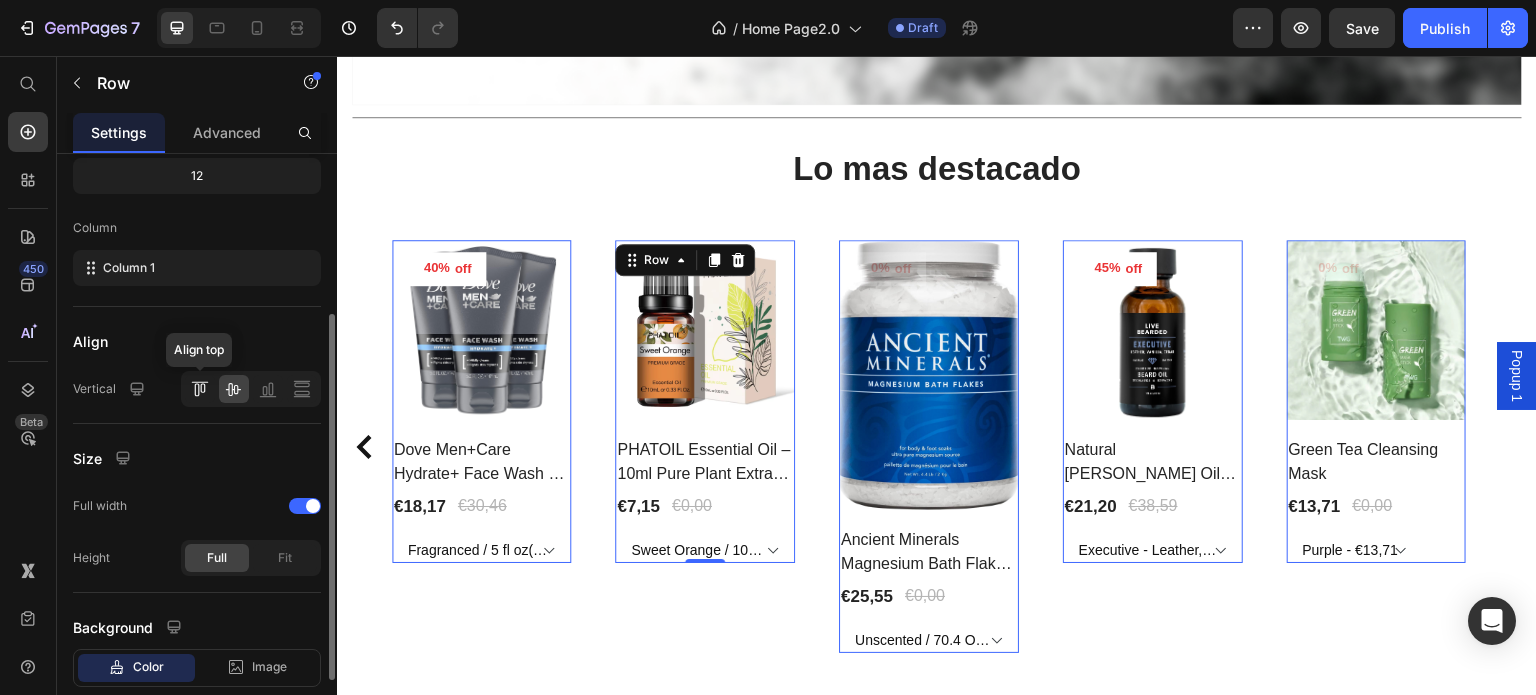 click 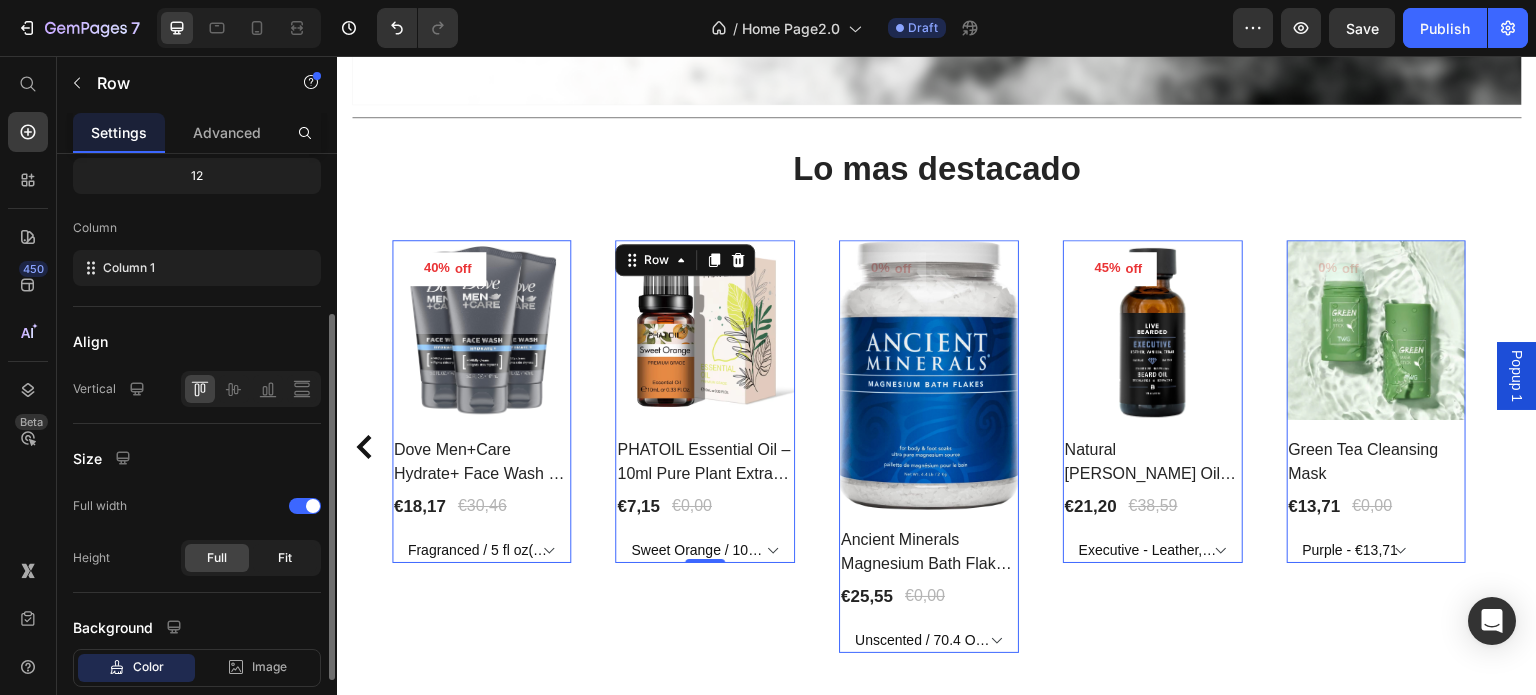 click on "Fit" 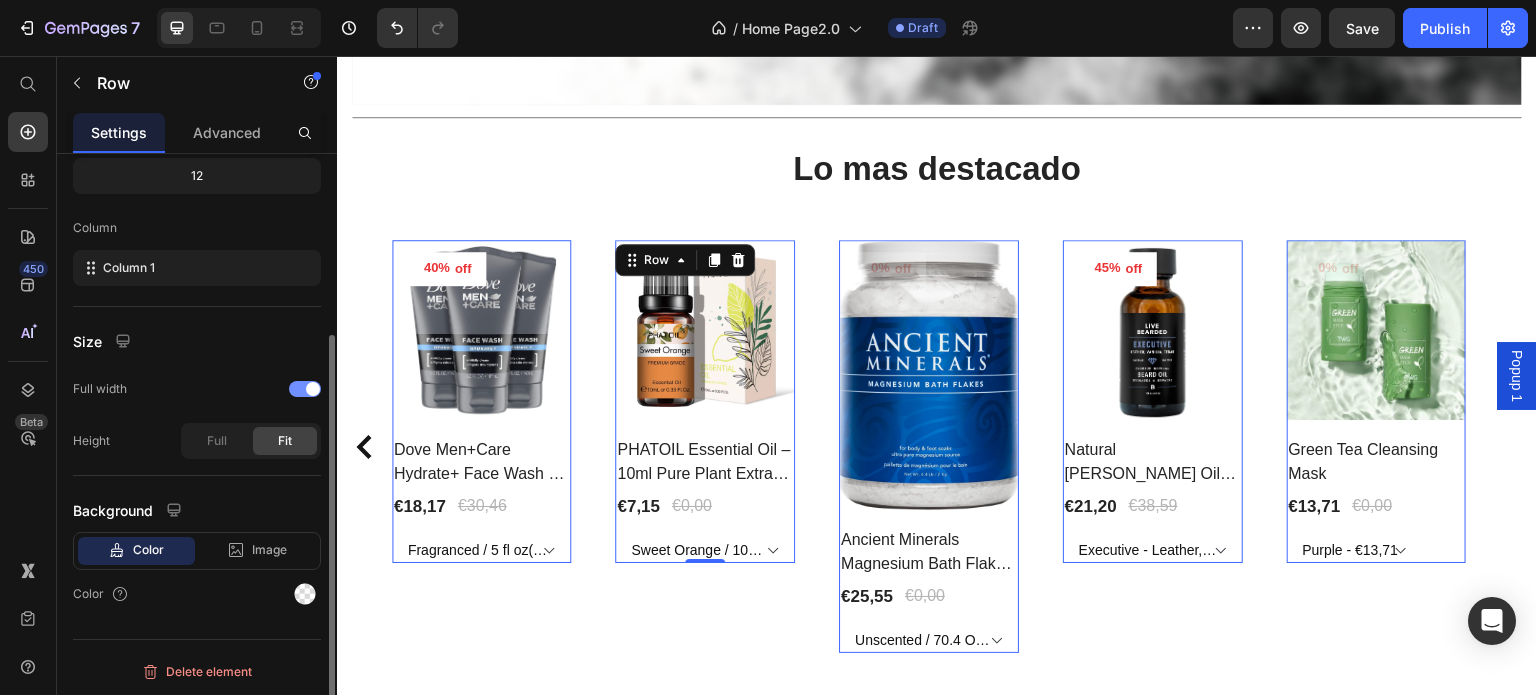 click at bounding box center [313, 389] 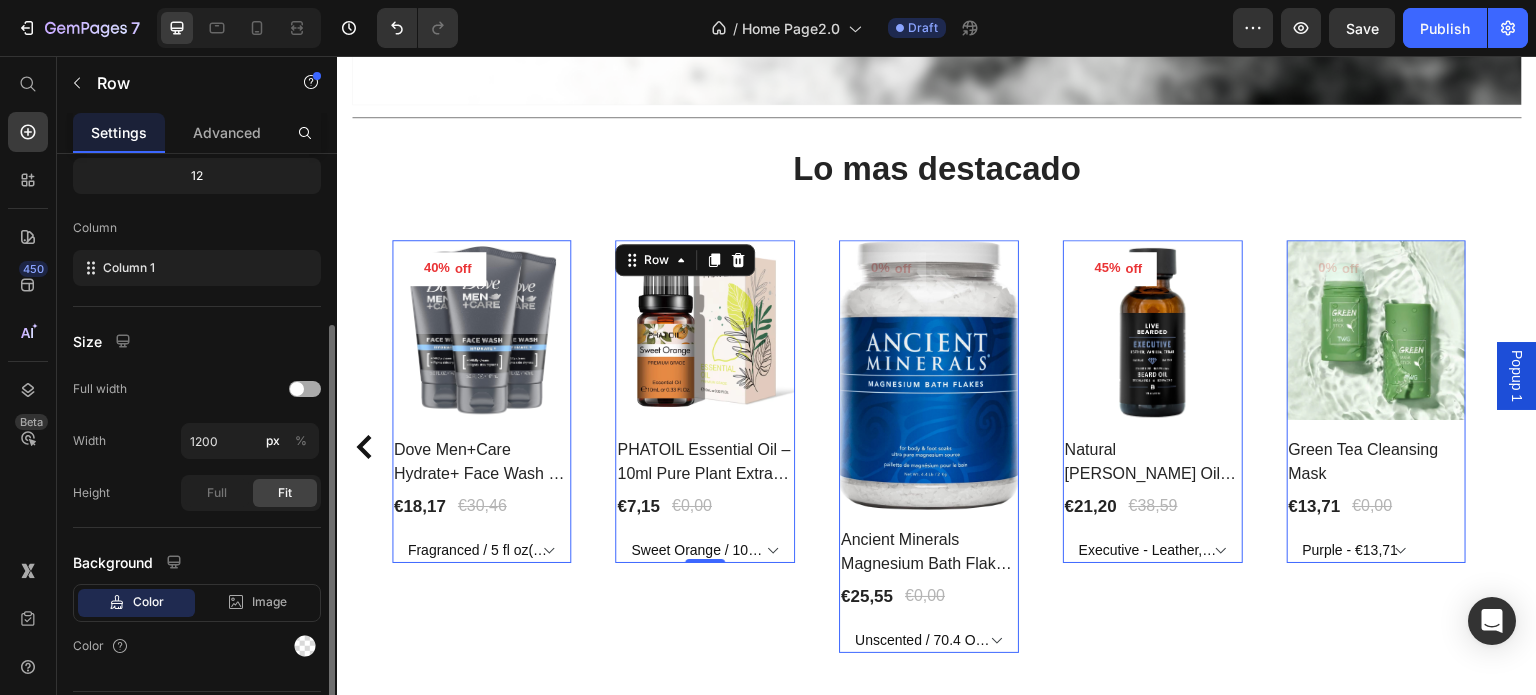 click at bounding box center (305, 389) 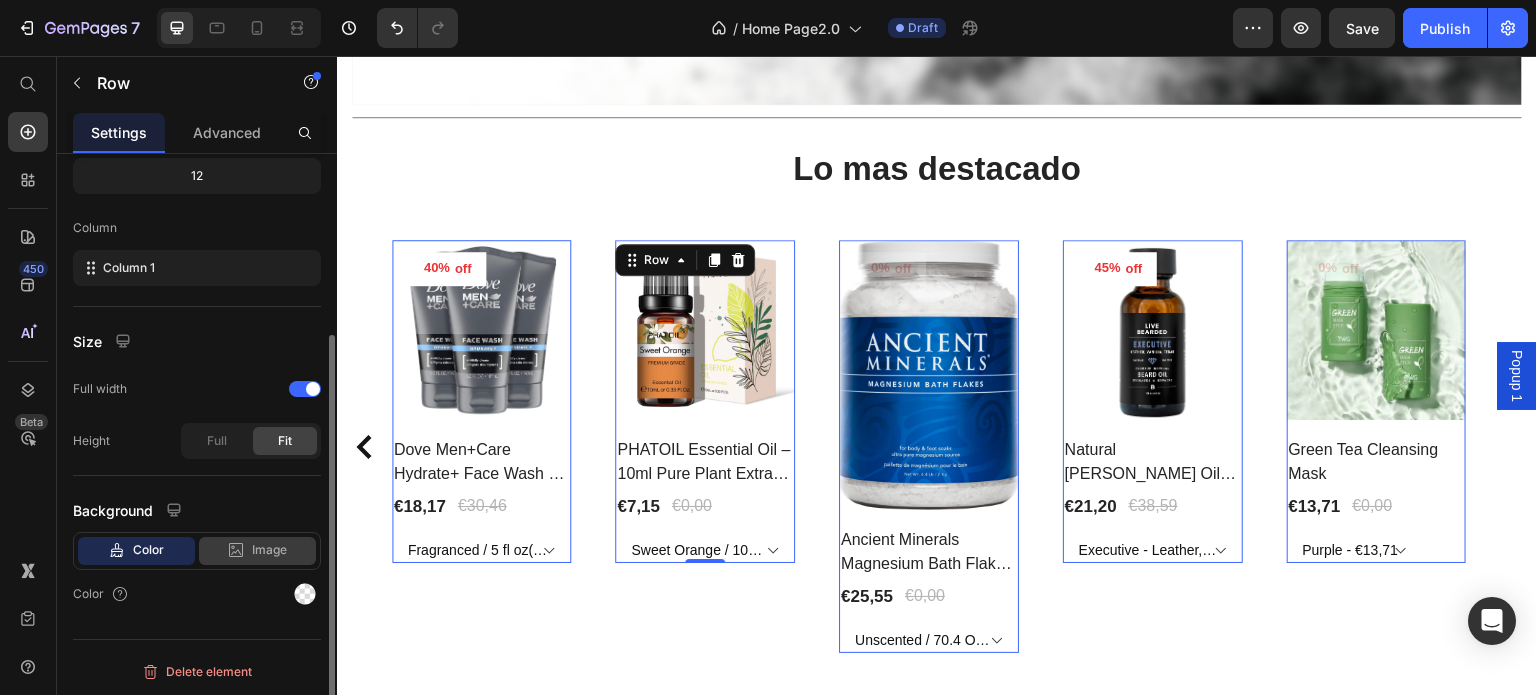 click 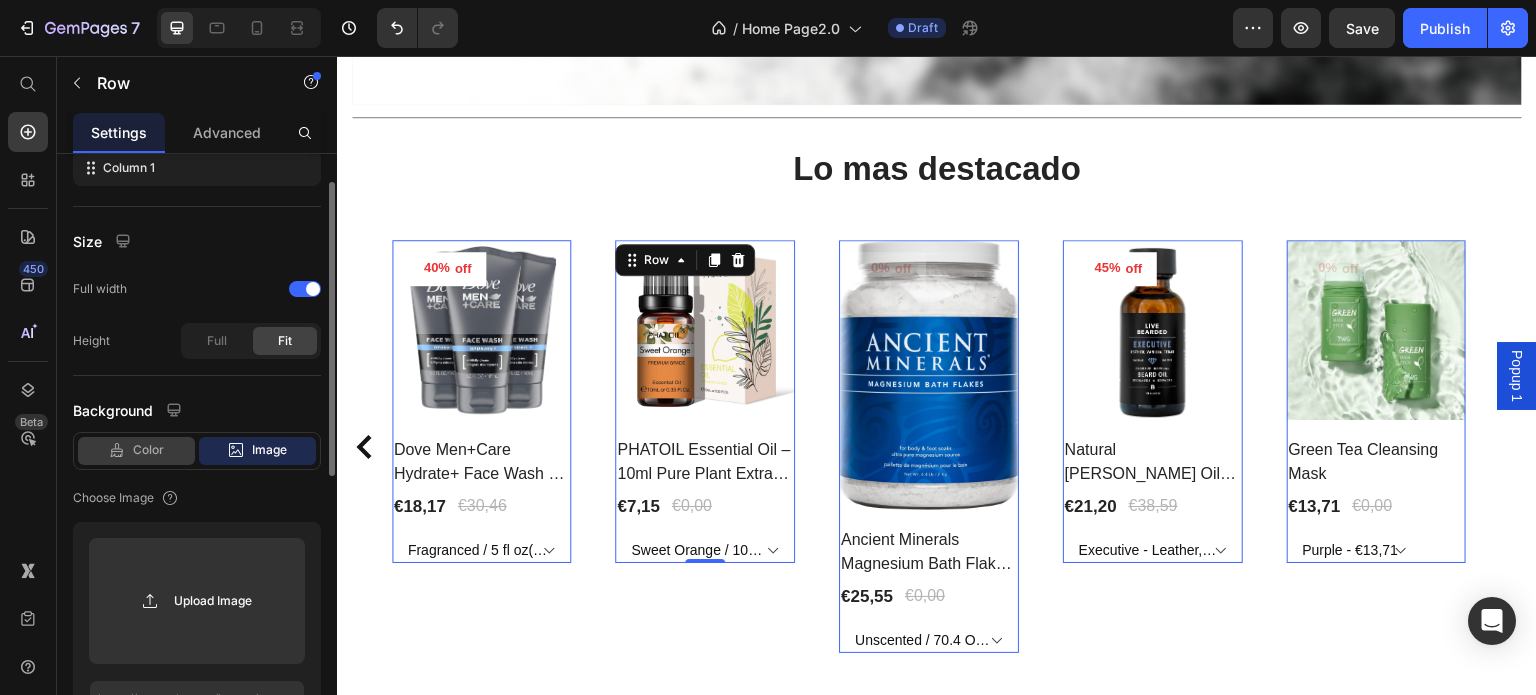 scroll, scrollTop: 160, scrollLeft: 0, axis: vertical 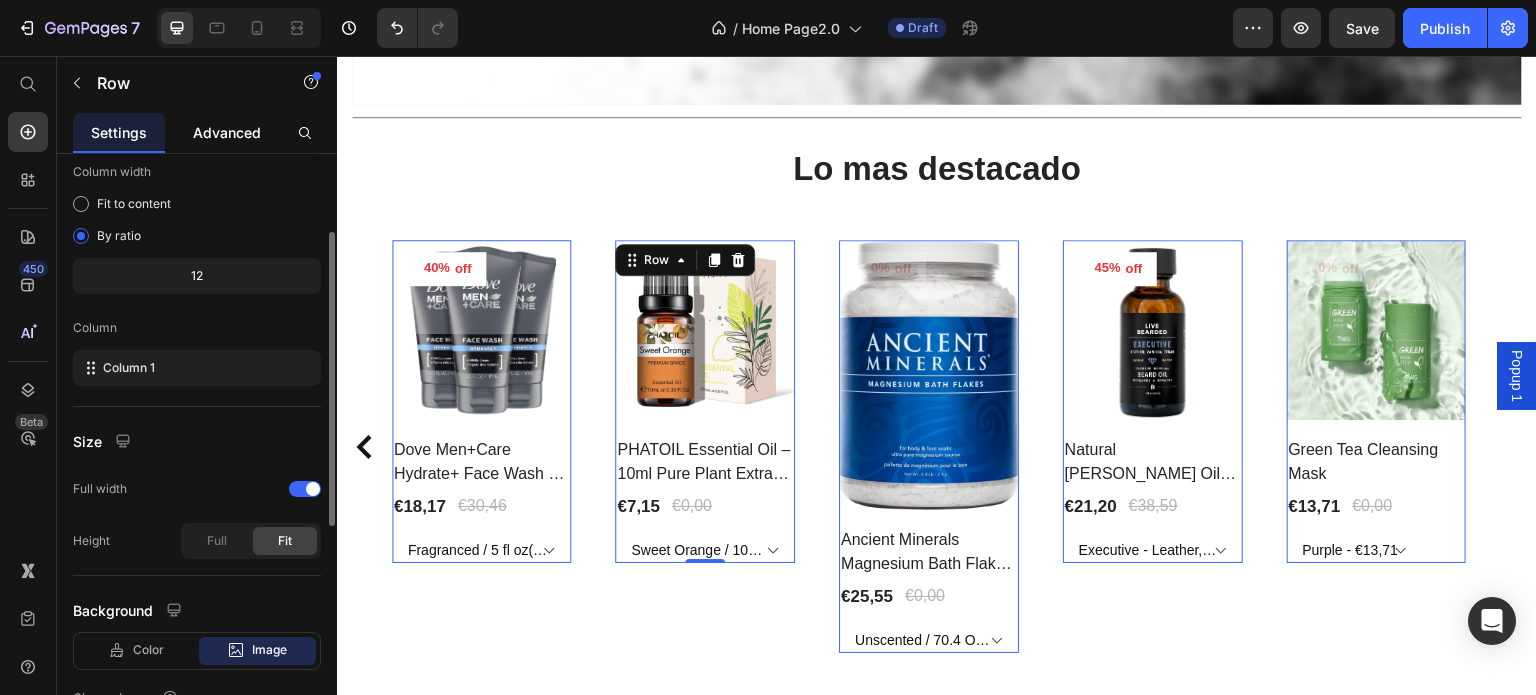click on "Advanced" 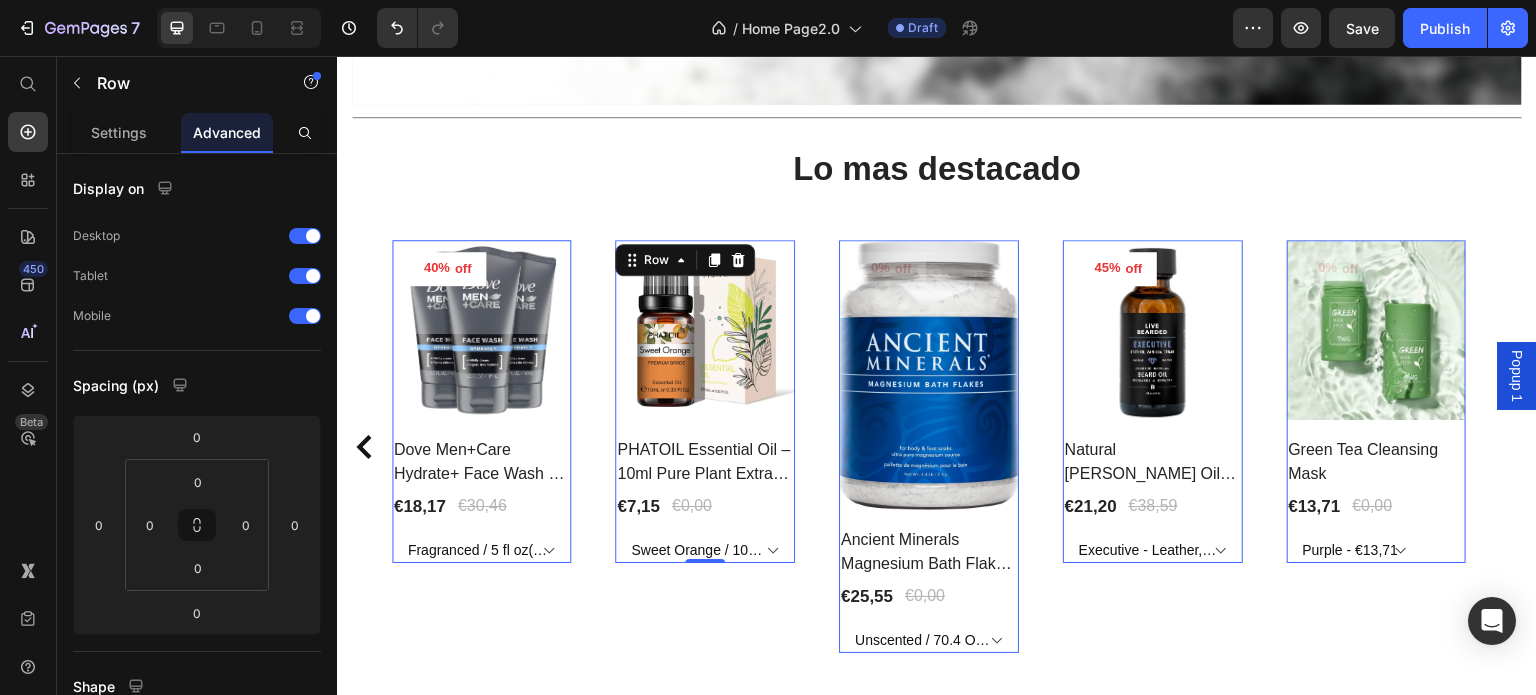 scroll, scrollTop: 400, scrollLeft: 0, axis: vertical 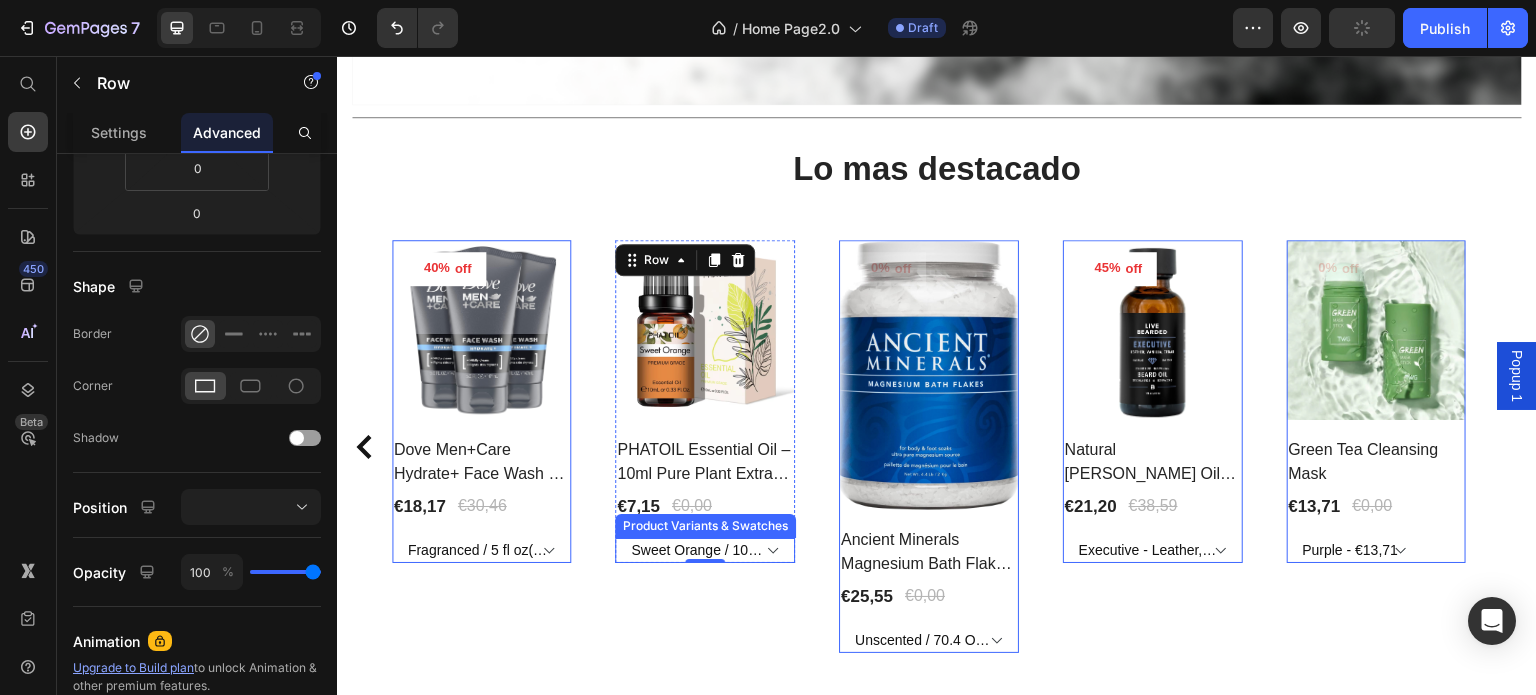 click on "Sweet Orange / 10Ml - €7,15  Ylang Ylang / 10Ml - €7,38  Lemon / 10Ml - €7,21  Rose / 10Ml - €8,17  Bergamot / 10Ml - €7,36  Tea Tree / 10Ml - €7,05  Clove / 10Ml - €6,59  Lemongrass / 10Ml - €7,21  Lavender / 10Ml - €7,47  Sandalwood / 10Ml - €7,75  Jasmine / 10Ml - €7,68  Eucalyptus / 10Ml - €7,12  Peppermint / 10Ml - €7,15  Black Pepper / 10Ml - €6,52  Frankincense / 10Ml - €7,93  Vanilla / 10Ml - €7,28  Basil / 10Ml - €7,31  Cypress / 10Ml - €7,05  Cajeput / 10Ml - €7,14  Juniper / 10Ml - €6,92  Clary Sage / 10Ml - €7,12  Geranium / 10Ml - €8,03  Ginger / 10Ml - €7,17  Camphor / 10Ml - €6,96  Chamomile / 10Ml - €8,09  Citronella / 10Ml - €7,14  Patchouli / 10Ml - €8,16  Grapefruit / 10Ml - €7,40  Cedarwood / 10Ml - €7,15  Cinnamon / 10Ml - €7,08" at bounding box center (706, 550) 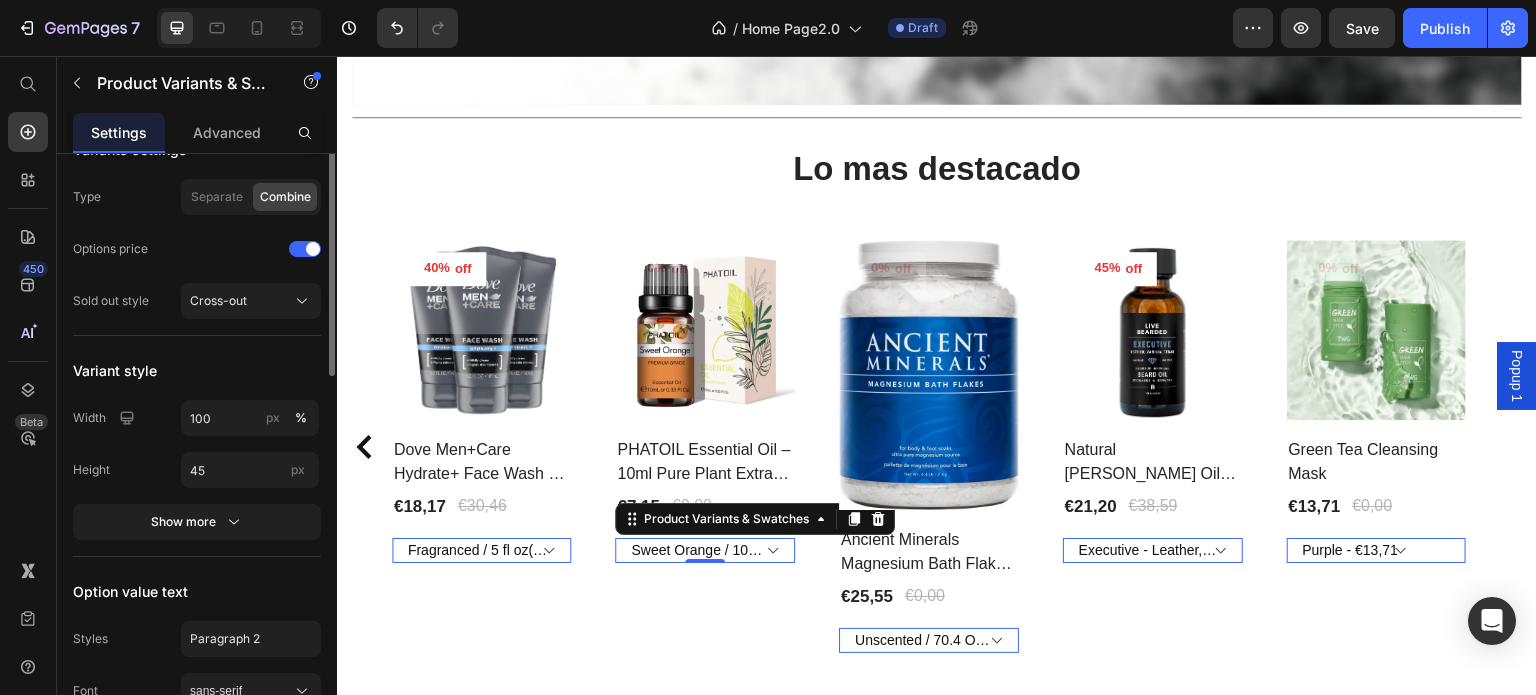 scroll, scrollTop: 0, scrollLeft: 0, axis: both 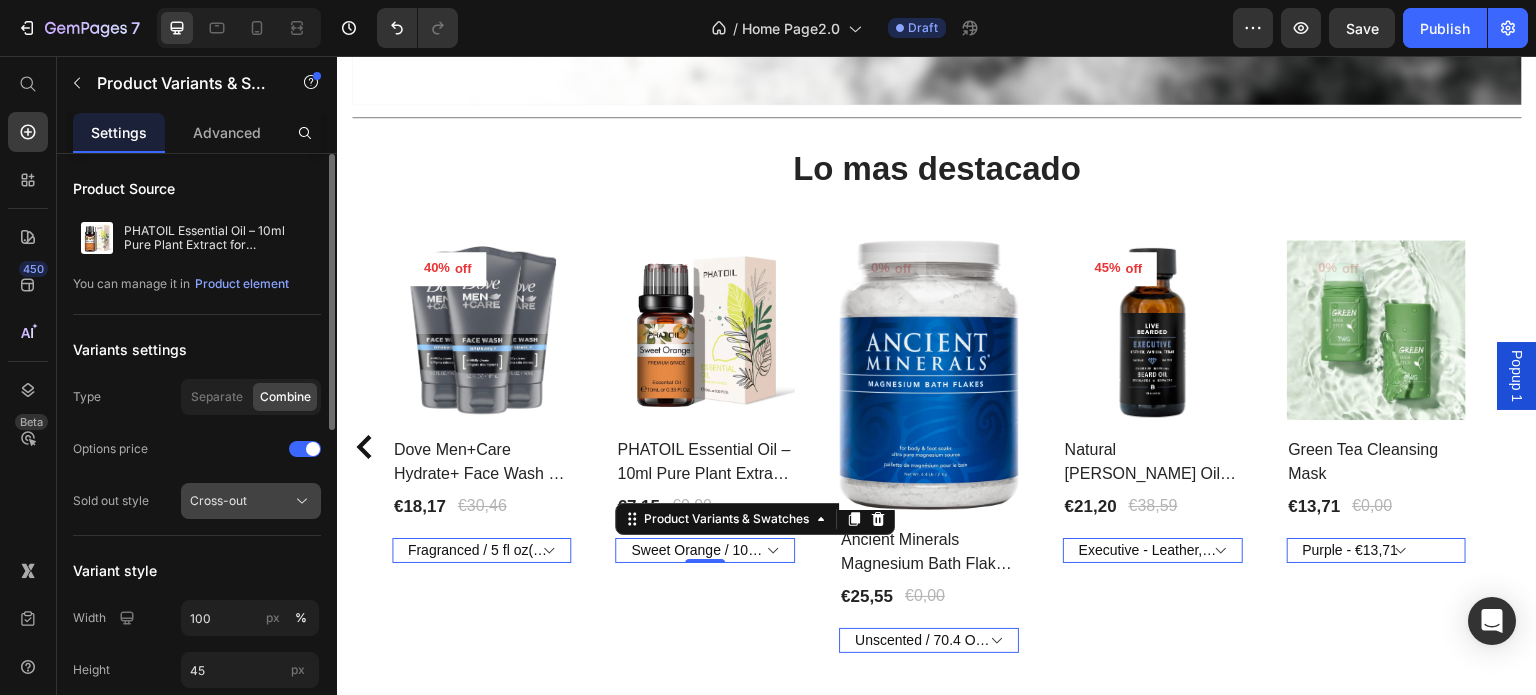 click on "Cross-out" 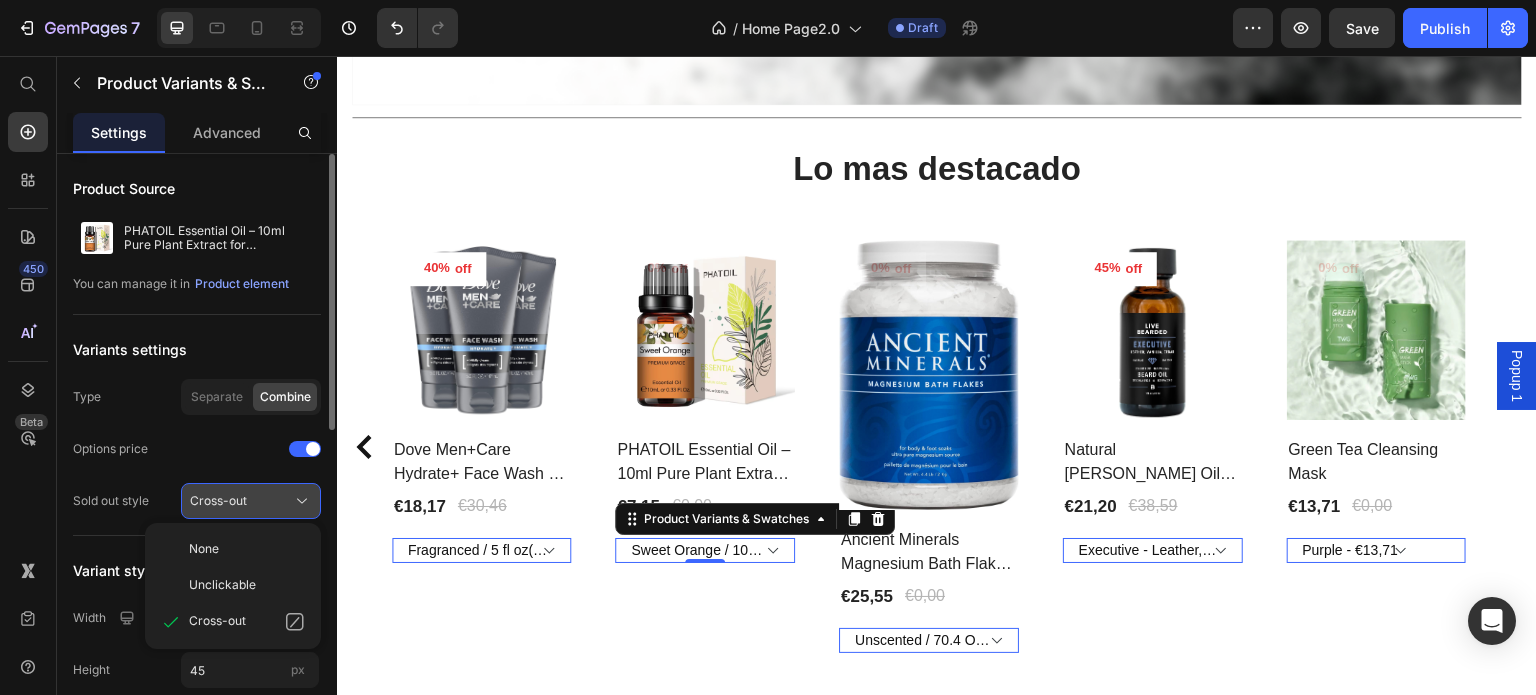 click on "Cross-out" at bounding box center [251, 501] 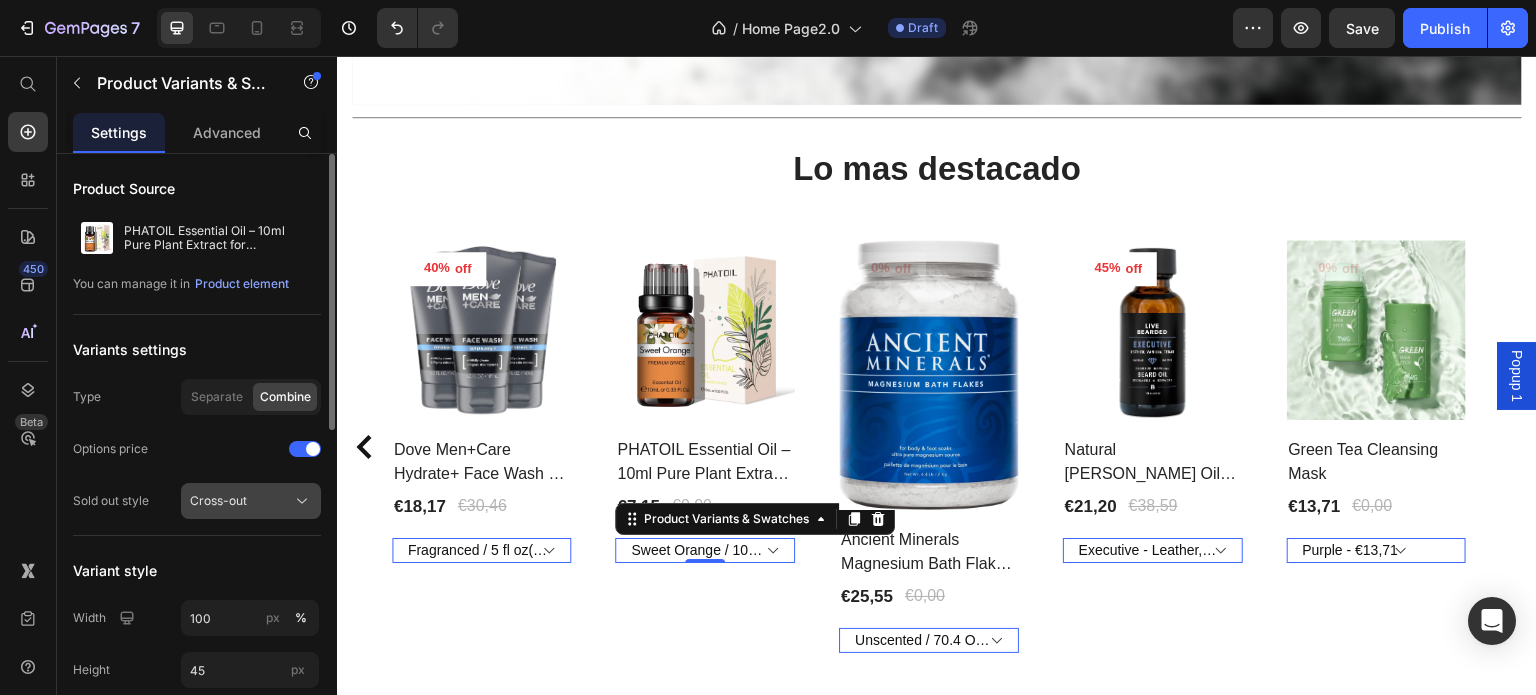 click on "Cross-out" at bounding box center [251, 501] 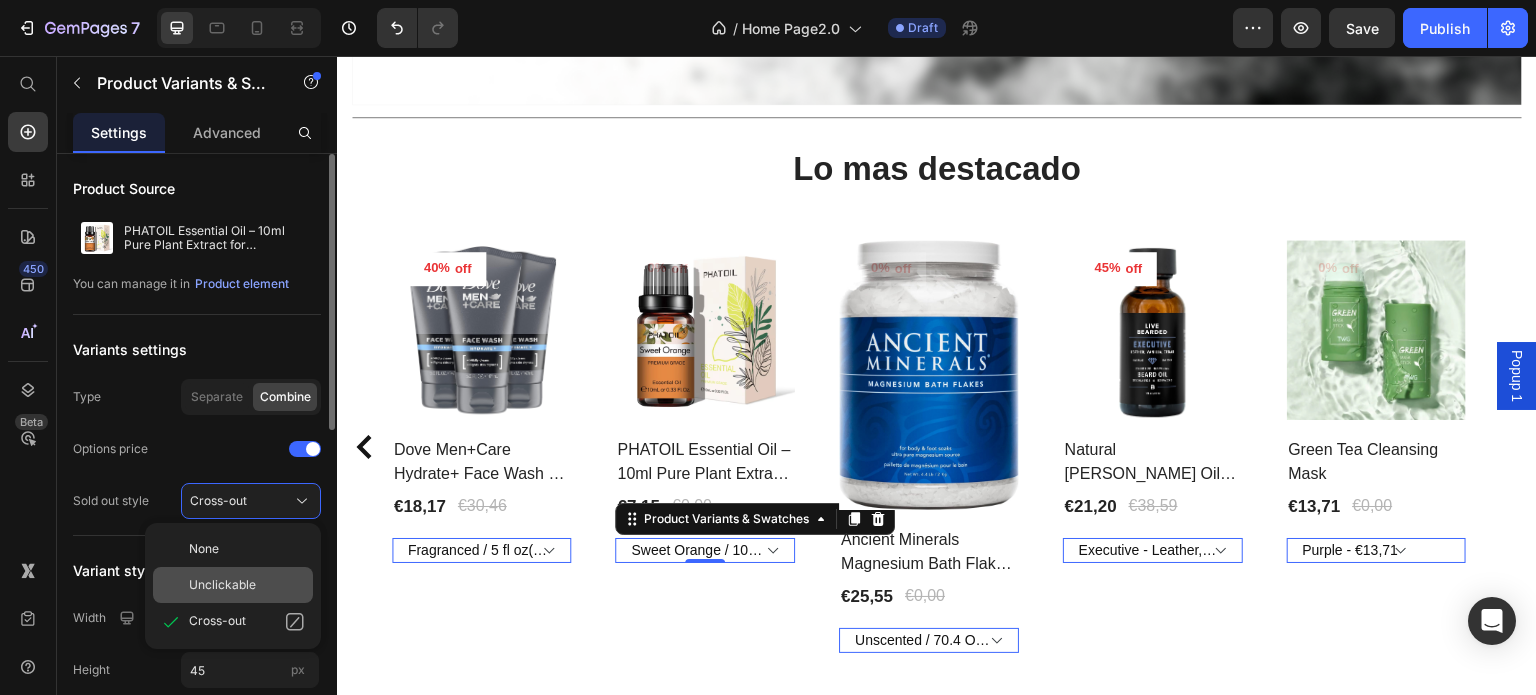 click on "Unclickable" 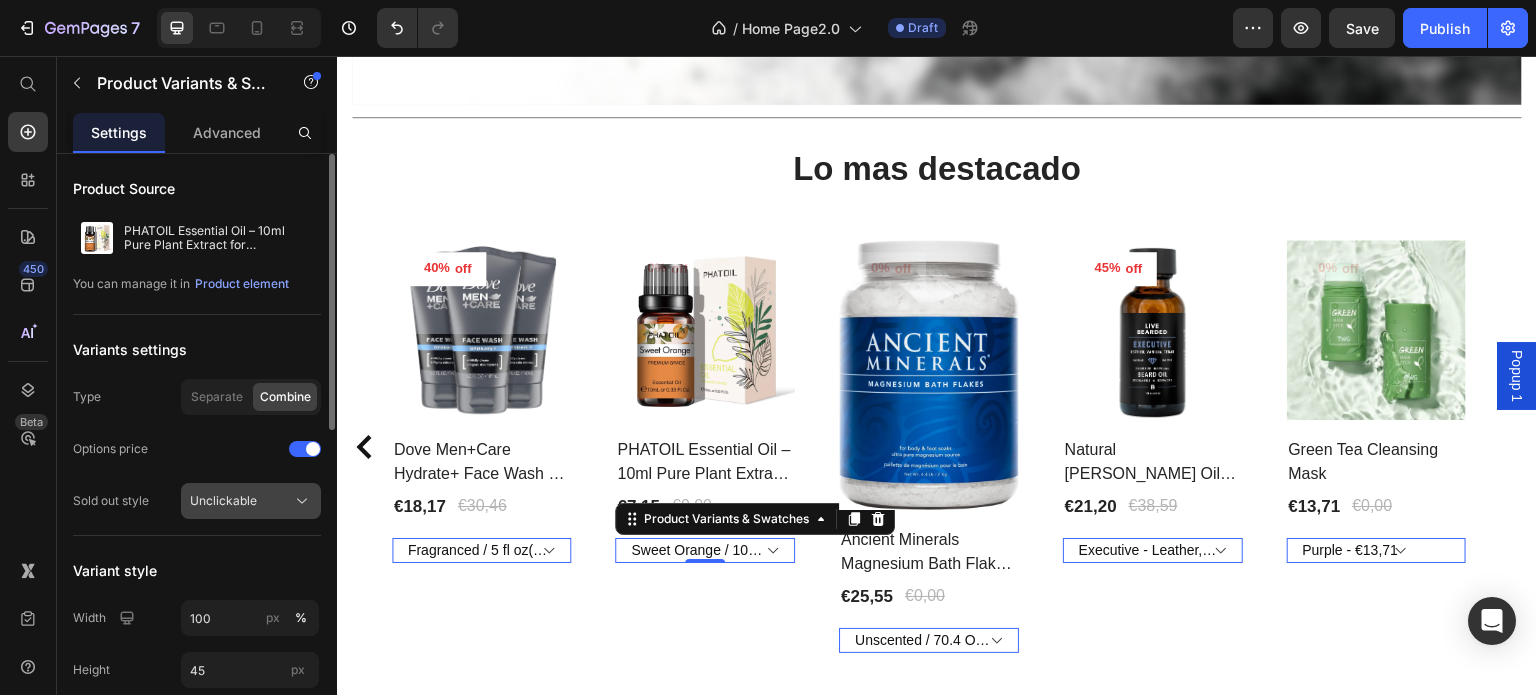 click on "Unclickable" 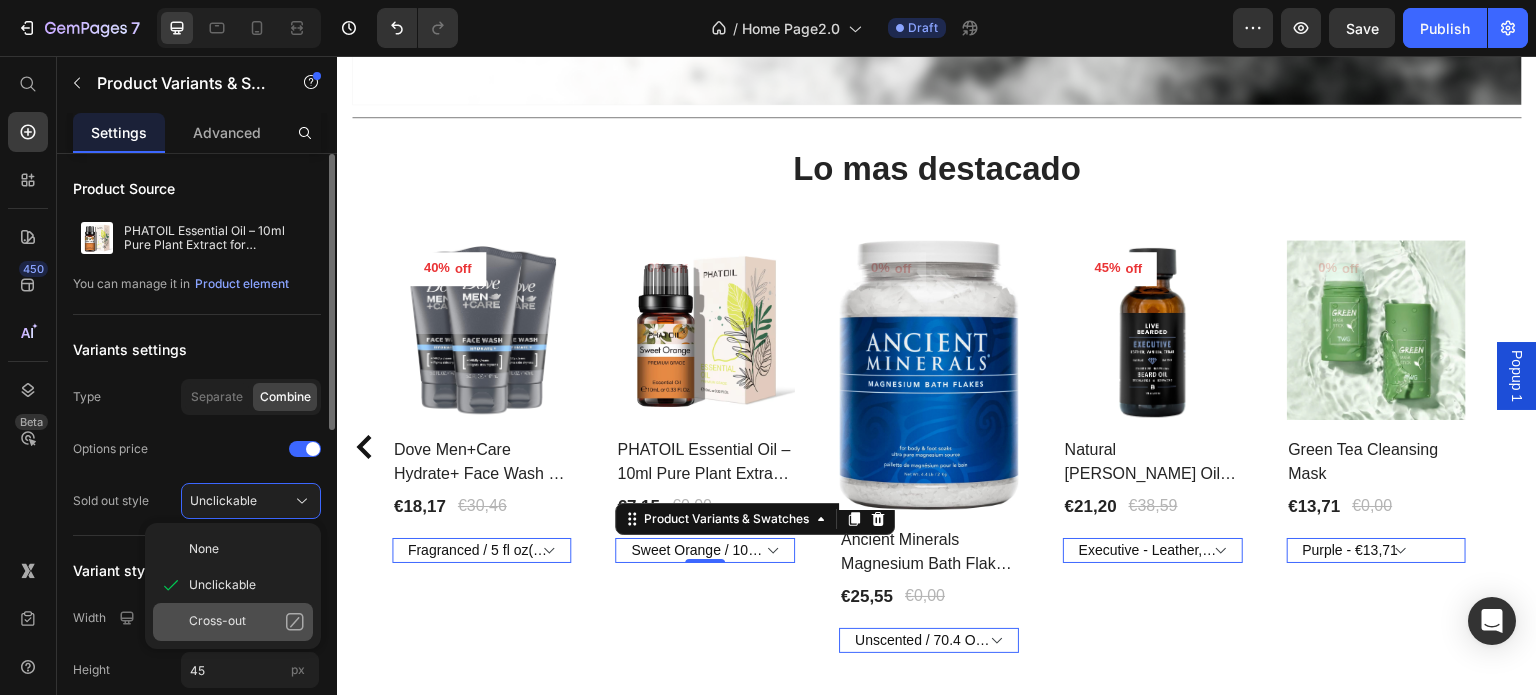 click on "Cross-out" at bounding box center (217, 622) 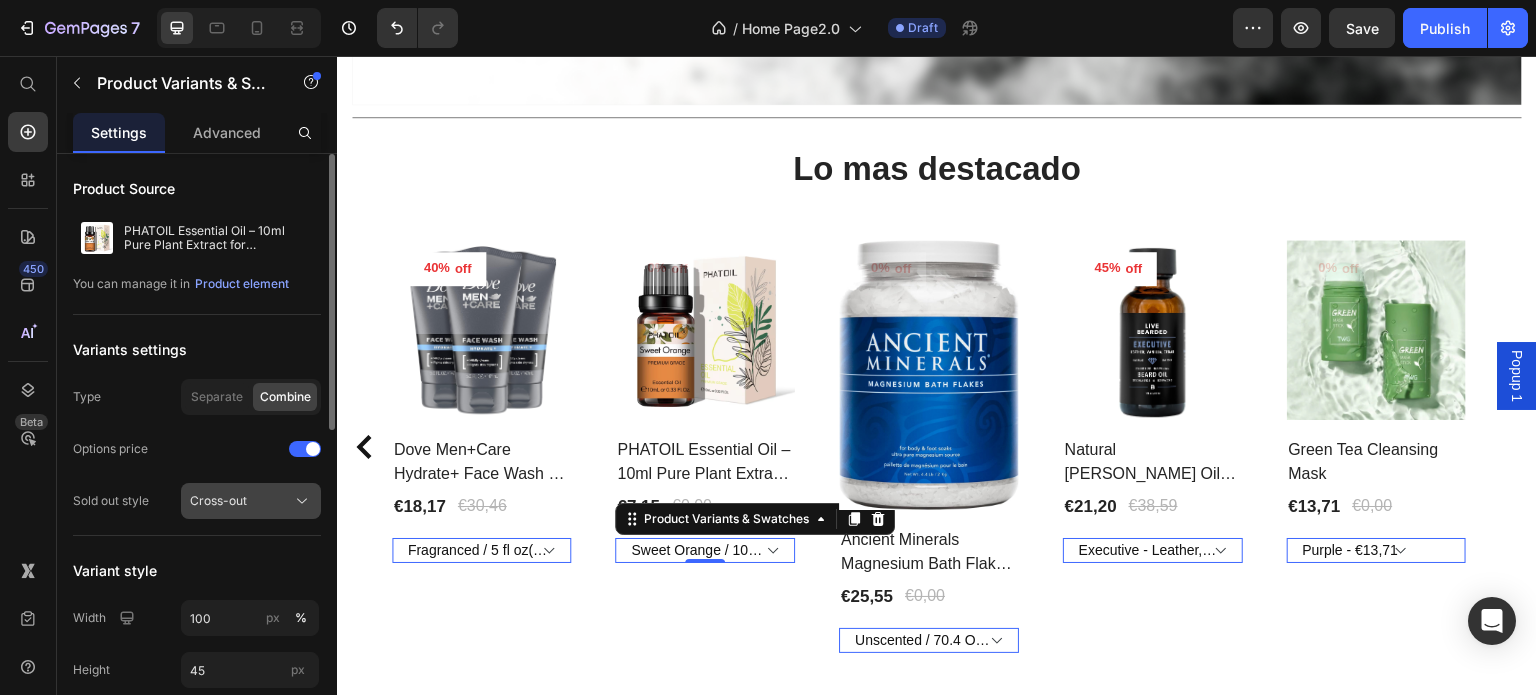 click on "Cross-out" 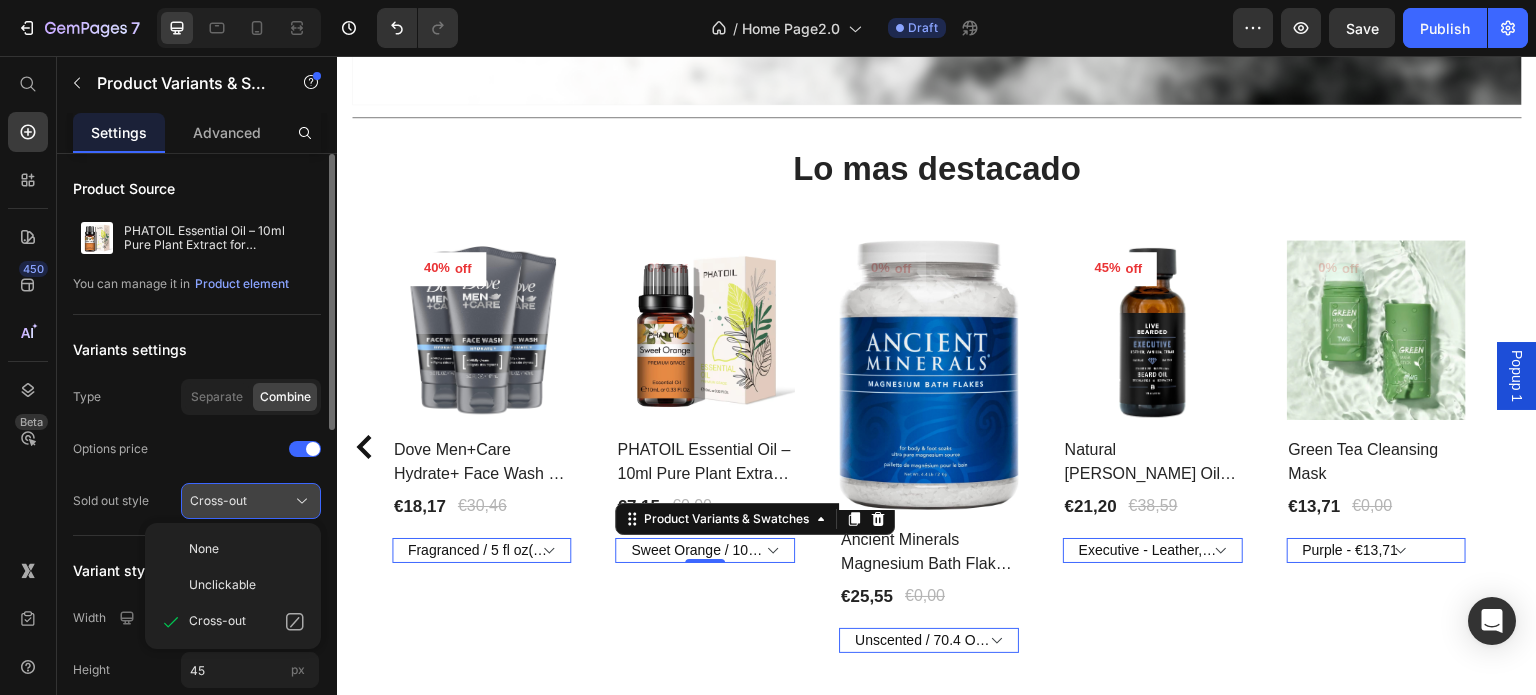 click on "Cross-out" 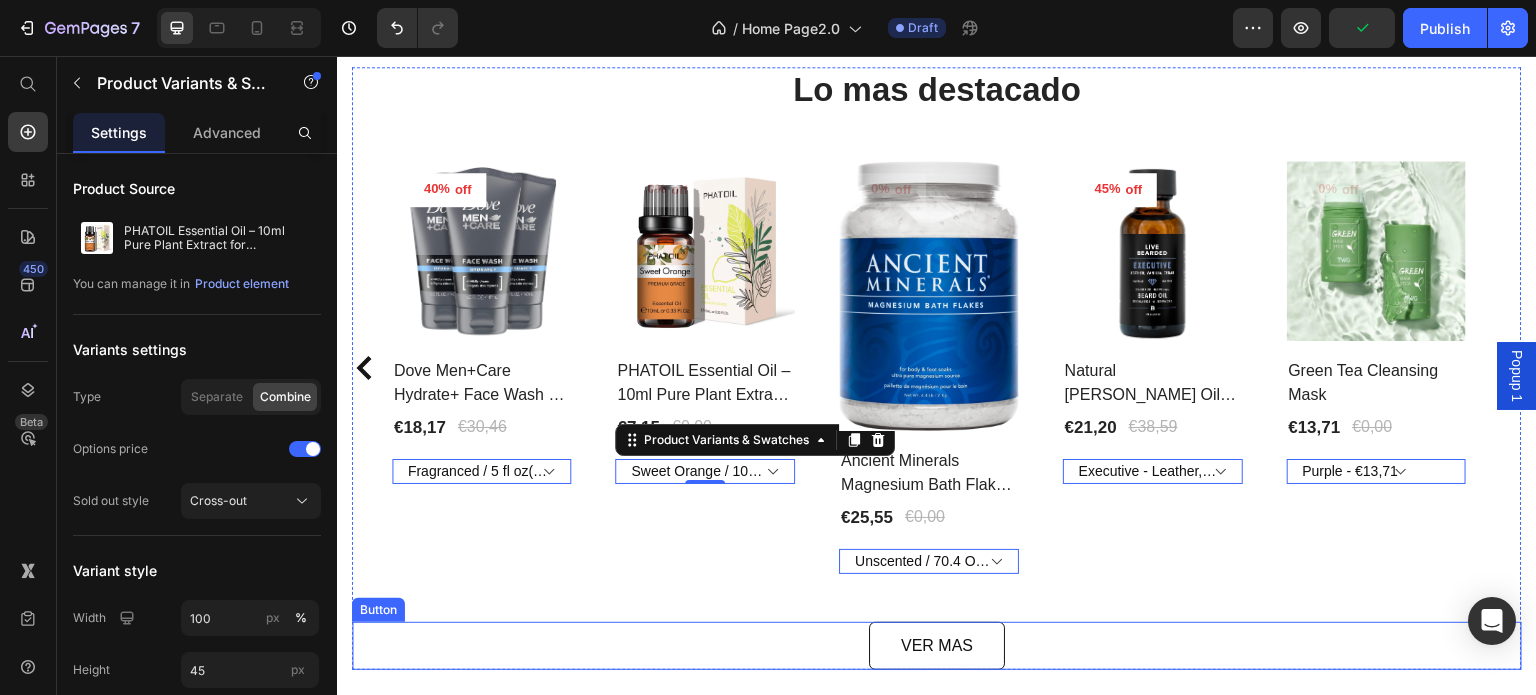 scroll, scrollTop: 941, scrollLeft: 0, axis: vertical 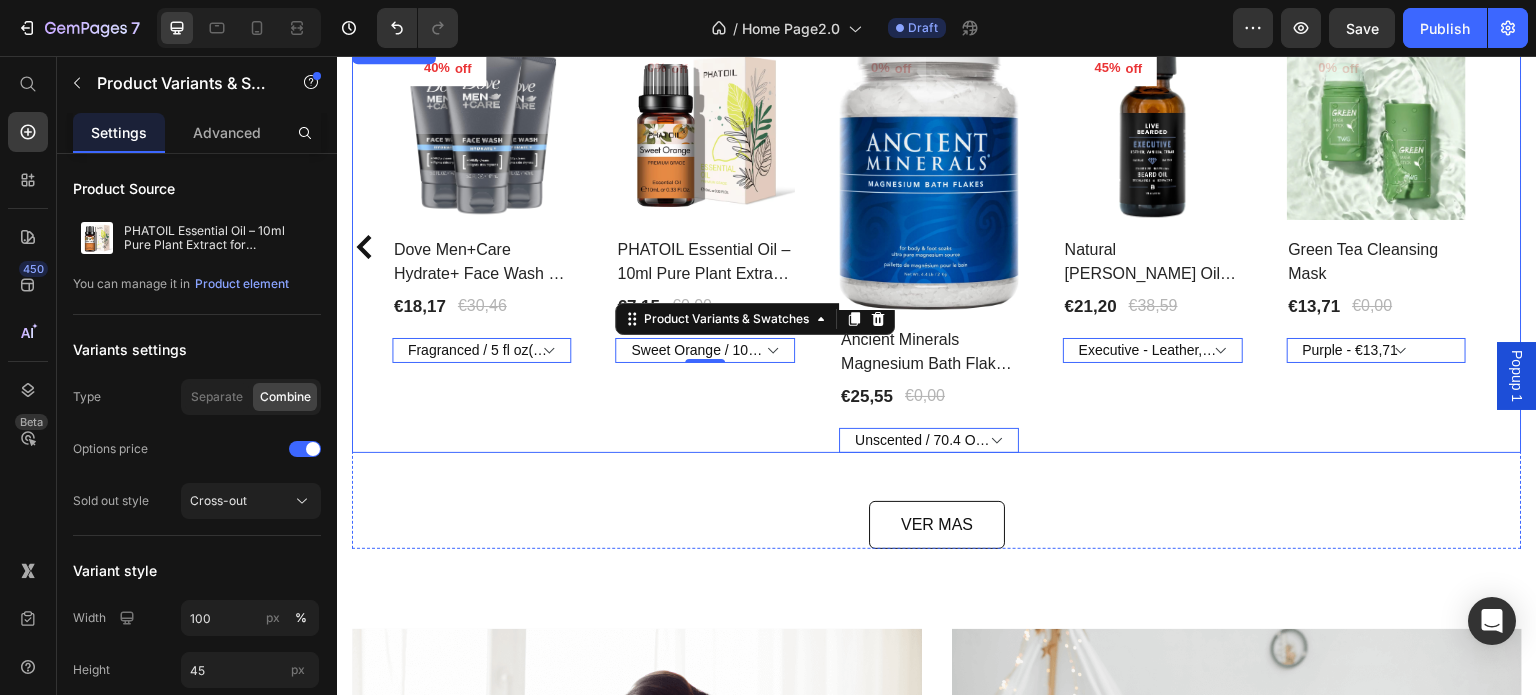click on "0% off Product Tag Product Images Row PHATOIL Essential Oil – 10ml Pure Plant Extract for Aromatherapy & Diffusers Product Title €7,15 Product Price €0,00 Product Price Row Sweet Orange / 10Ml - €7,15  Ylang Ylang / 10Ml - €7,38  Lemon / 10Ml - €7,21  Rose / 10Ml - €8,17  Bergamot / 10Ml - €7,36  Tea Tree / 10Ml - €7,05  Clove / 10Ml - €6,59  Lemongrass / 10Ml - €7,21  Lavender / 10Ml - €7,47  Sandalwood / 10Ml - €7,75  Jasmine / 10Ml - €7,68  Eucalyptus / 10Ml - €7,12  Peppermint / 10Ml - €7,15  Black Pepper / 10Ml - €6,52  Frankincense / 10Ml - €7,93  Vanilla / 10Ml - €7,28  Basil / 10Ml - €7,31  Cypress / 10Ml - €7,05  Cajeput / 10Ml - €7,14  Juniper / 10Ml - €6,92  Clary Sage / 10Ml - €7,12  Geranium / 10Ml - €8,03  Ginger / 10Ml - €7,17  Camphor / 10Ml - €6,96  Chamomile / 10Ml - €8,09  Citronella / 10Ml - €7,14  Patchouli / 10Ml - €8,16  Grapefruit / 10Ml - €7,40  Cedarwood / 10Ml - €7,15  Cinnamon / 10Ml - €7,08    0 Row" at bounding box center [706, 246] 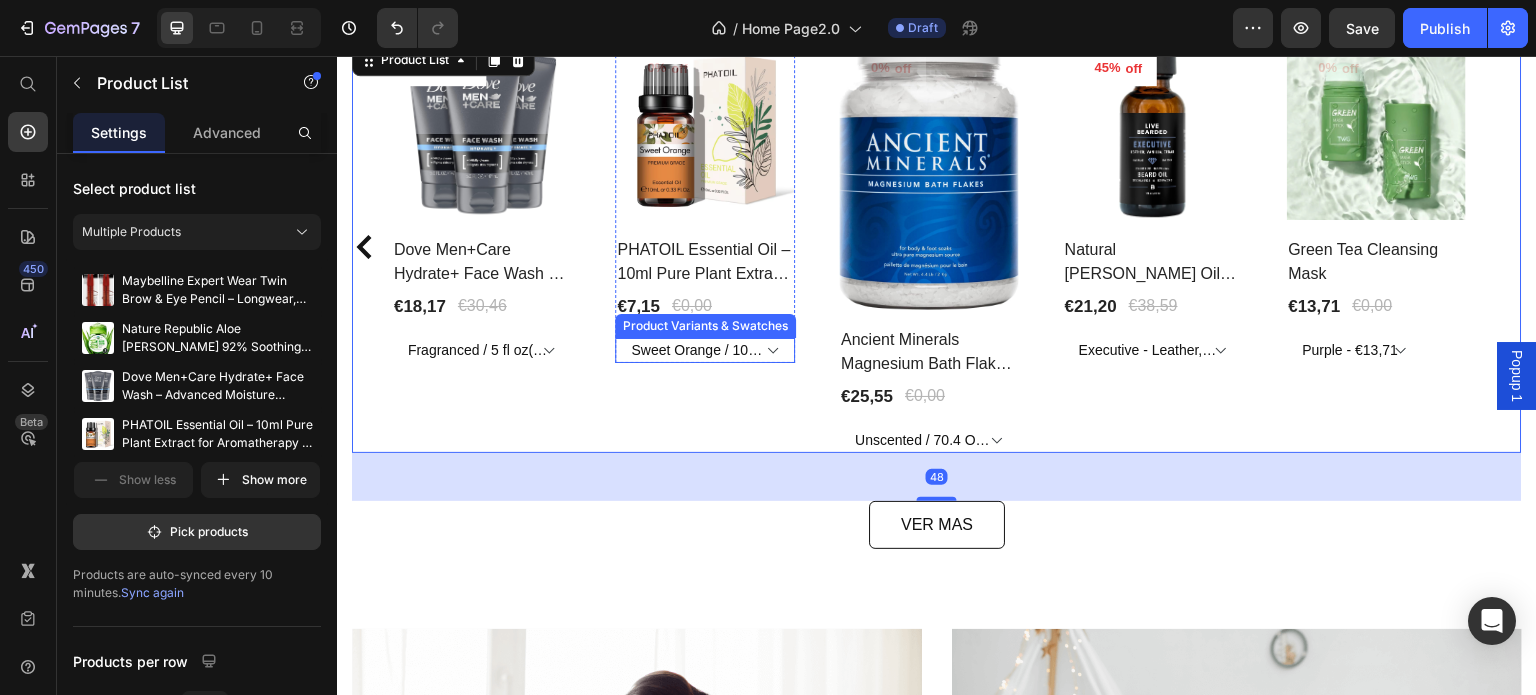 click on "Sweet Orange / 10Ml - €7,15  Ylang Ylang / 10Ml - €7,38  Lemon / 10Ml - €7,21  Rose / 10Ml - €8,17  Bergamot / 10Ml - €7,36  Tea Tree / 10Ml - €7,05  Clove / 10Ml - €6,59  Lemongrass / 10Ml - €7,21  Lavender / 10Ml - €7,47  Sandalwood / 10Ml - €7,75  Jasmine / 10Ml - €7,68  Eucalyptus / 10Ml - €7,12  Peppermint / 10Ml - €7,15  Black Pepper / 10Ml - €6,52  Frankincense / 10Ml - €7,93  Vanilla / 10Ml - €7,28  Basil / 10Ml - €7,31  Cypress / 10Ml - €7,05  Cajeput / 10Ml - €7,14  Juniper / 10Ml - €6,92  Clary Sage / 10Ml - €7,12  Geranium / 10Ml - €8,03  Ginger / 10Ml - €7,17  Camphor / 10Ml - €6,96  Chamomile / 10Ml - €8,09  Citronella / 10Ml - €7,14  Patchouli / 10Ml - €8,16  Grapefruit / 10Ml - €7,40  Cedarwood / 10Ml - €7,15  Cinnamon / 10Ml - €7,08" at bounding box center [706, 350] 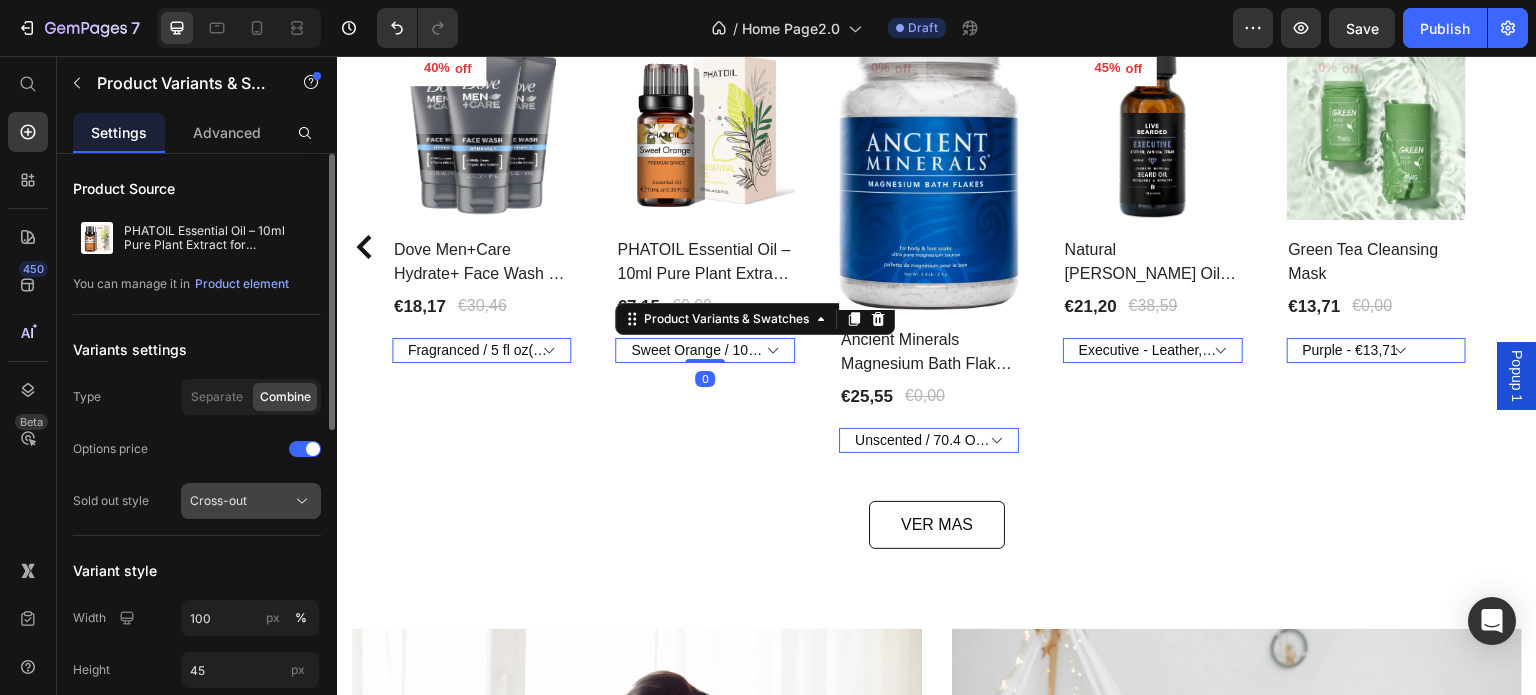 click on "Cross-out" at bounding box center [218, 501] 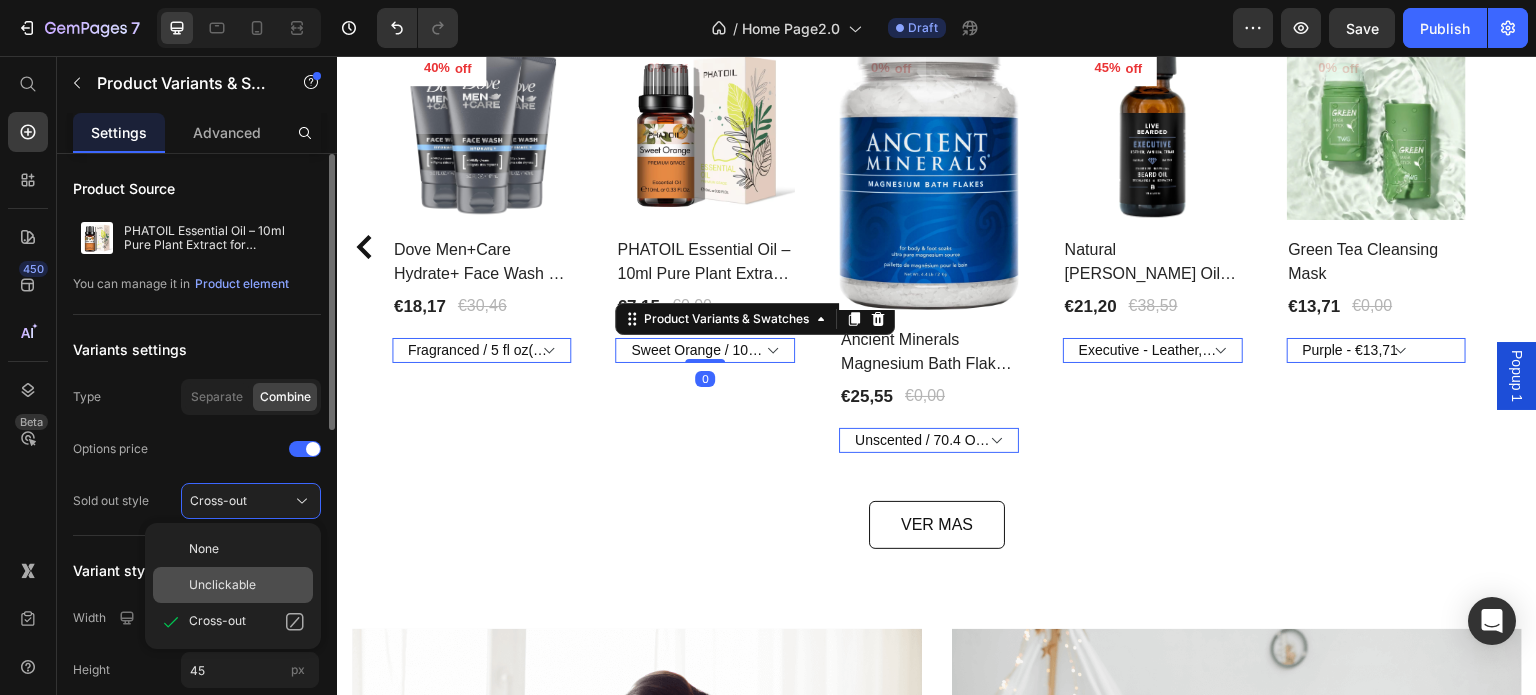 click on "Unclickable" 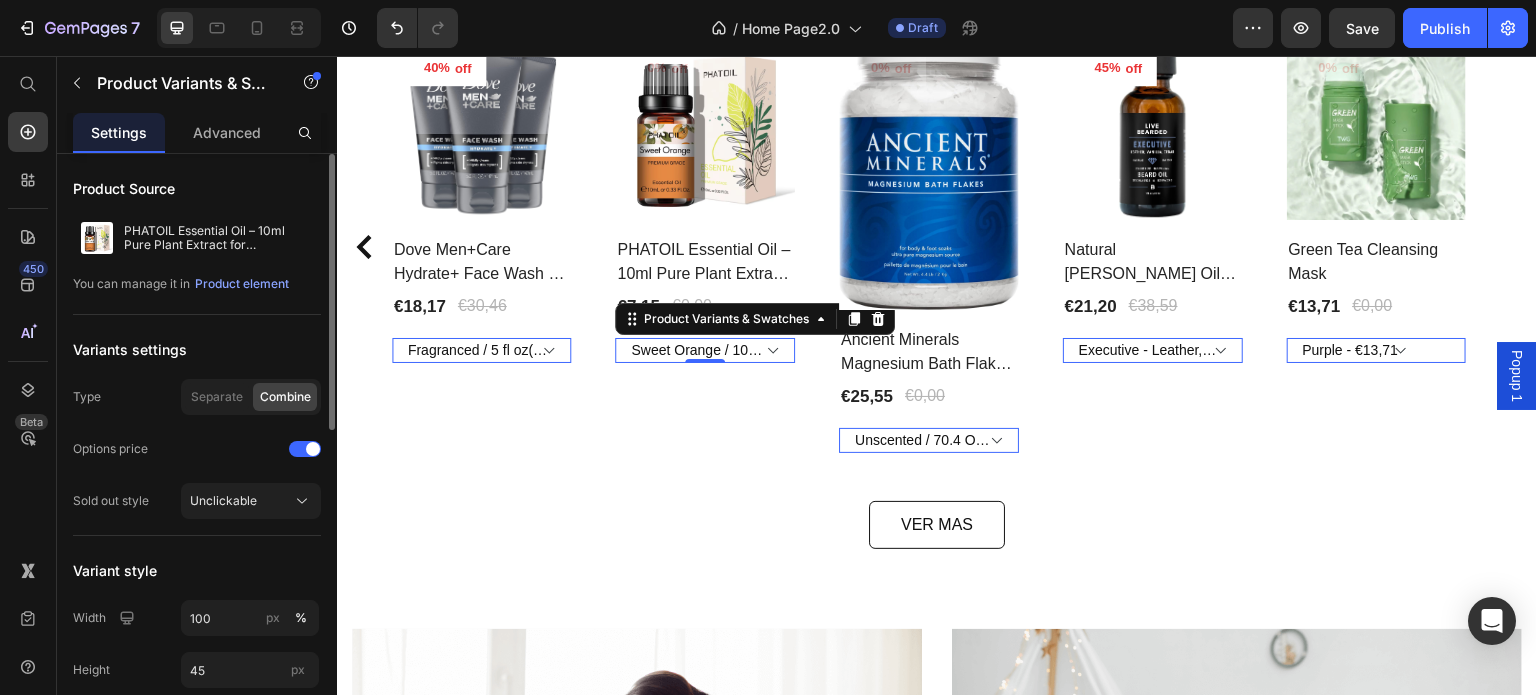 drag, startPoint x: 689, startPoint y: 341, endPoint x: 665, endPoint y: 355, distance: 27.784887 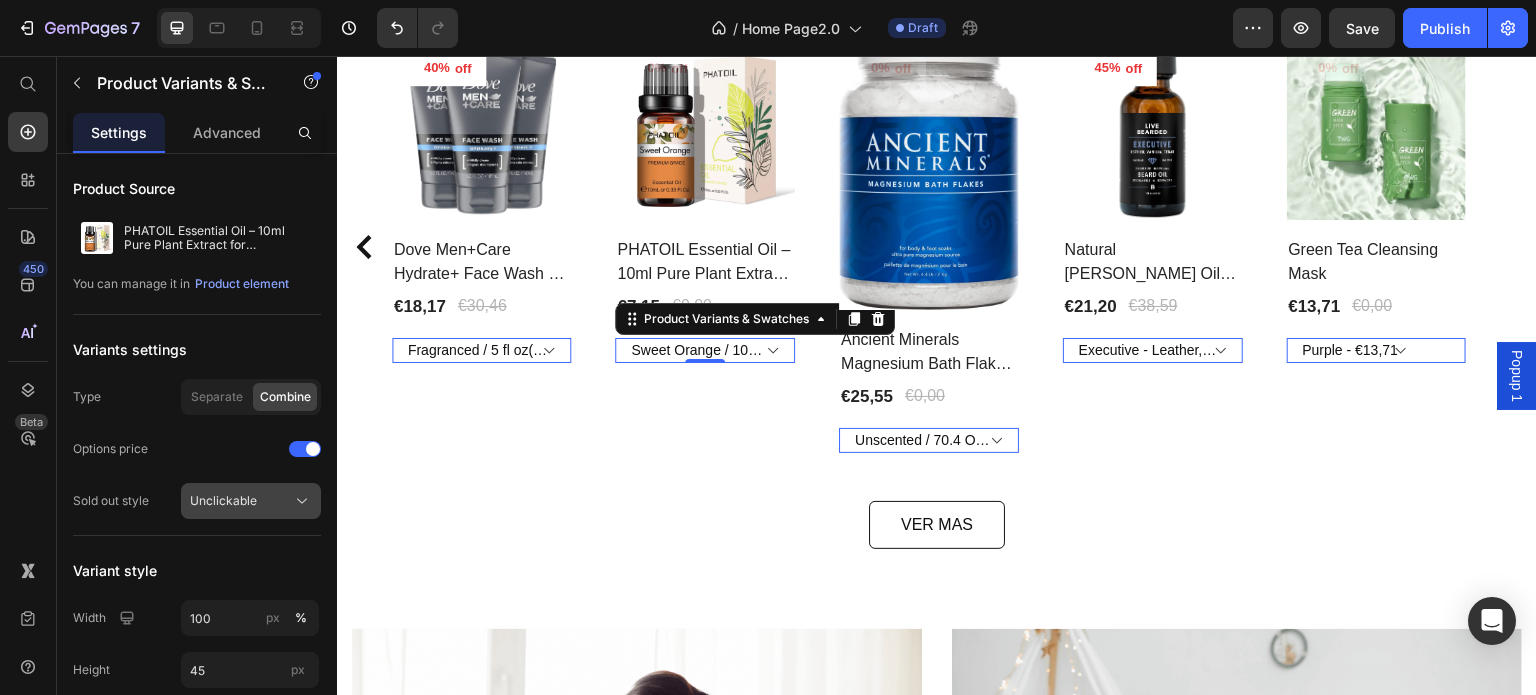 click on "Unclickable" 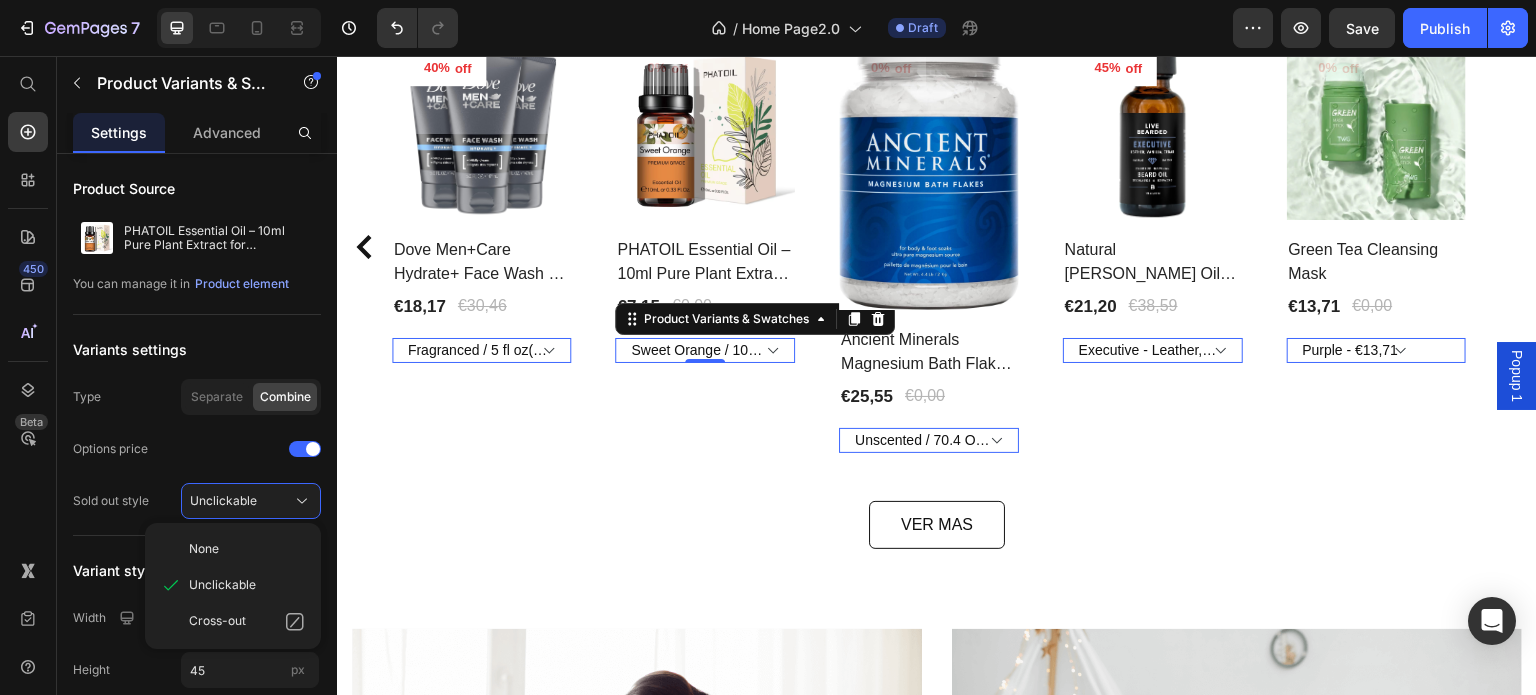 click on "Cross-out" 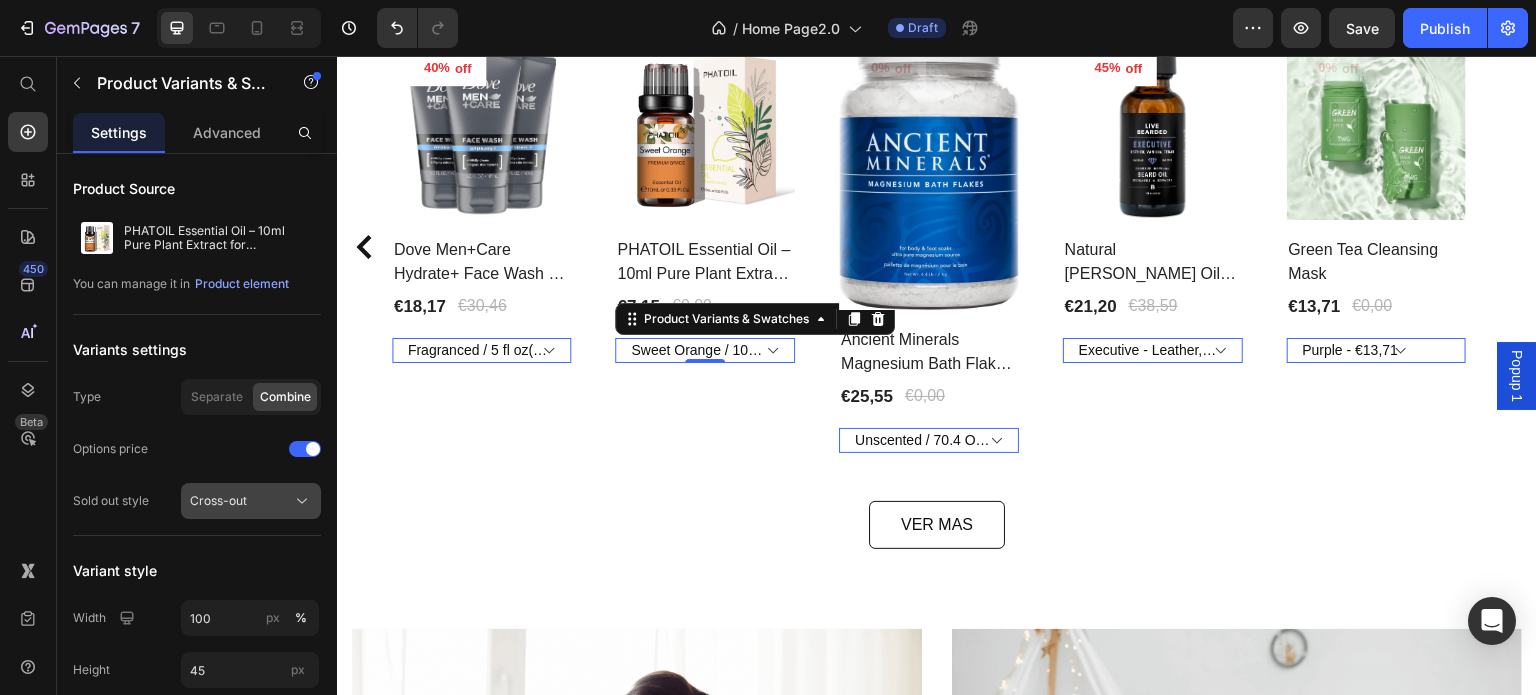 click on "Cross-out" 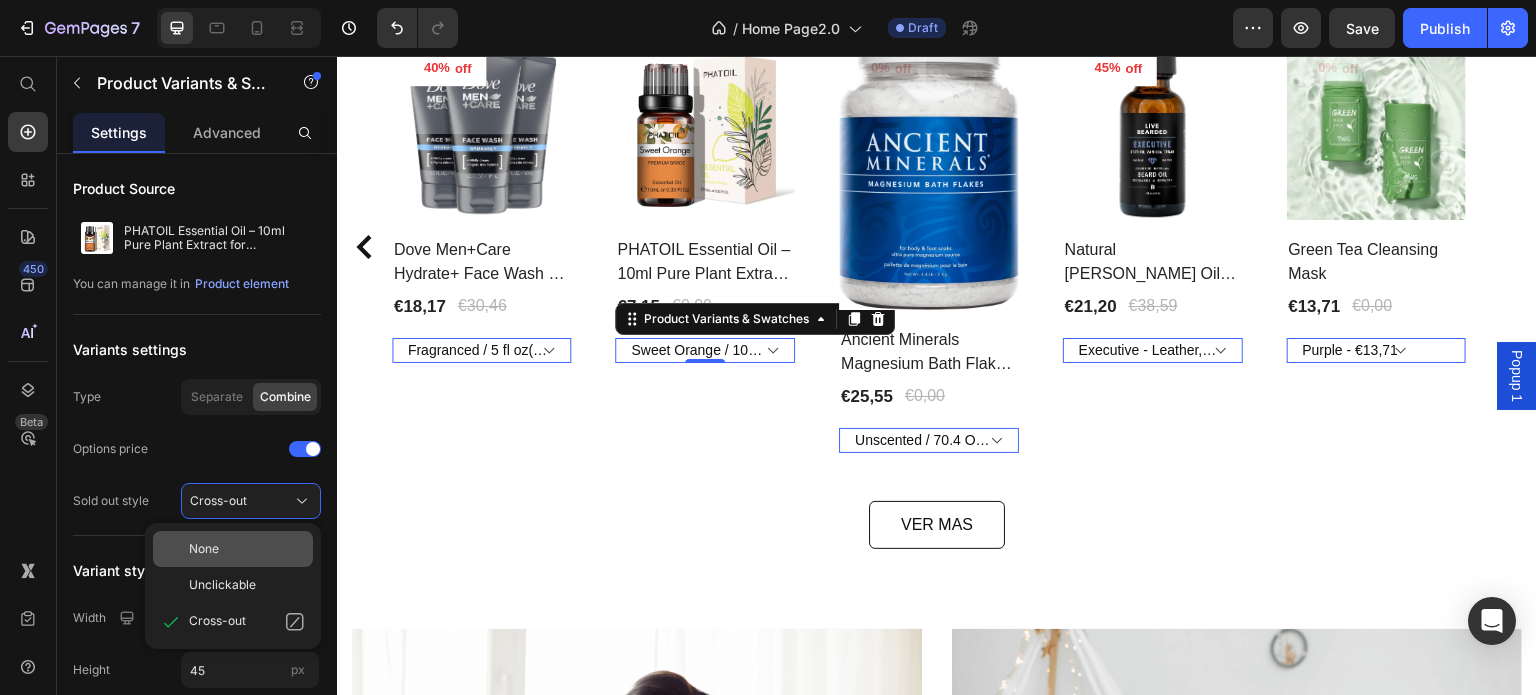 click on "None" at bounding box center (247, 549) 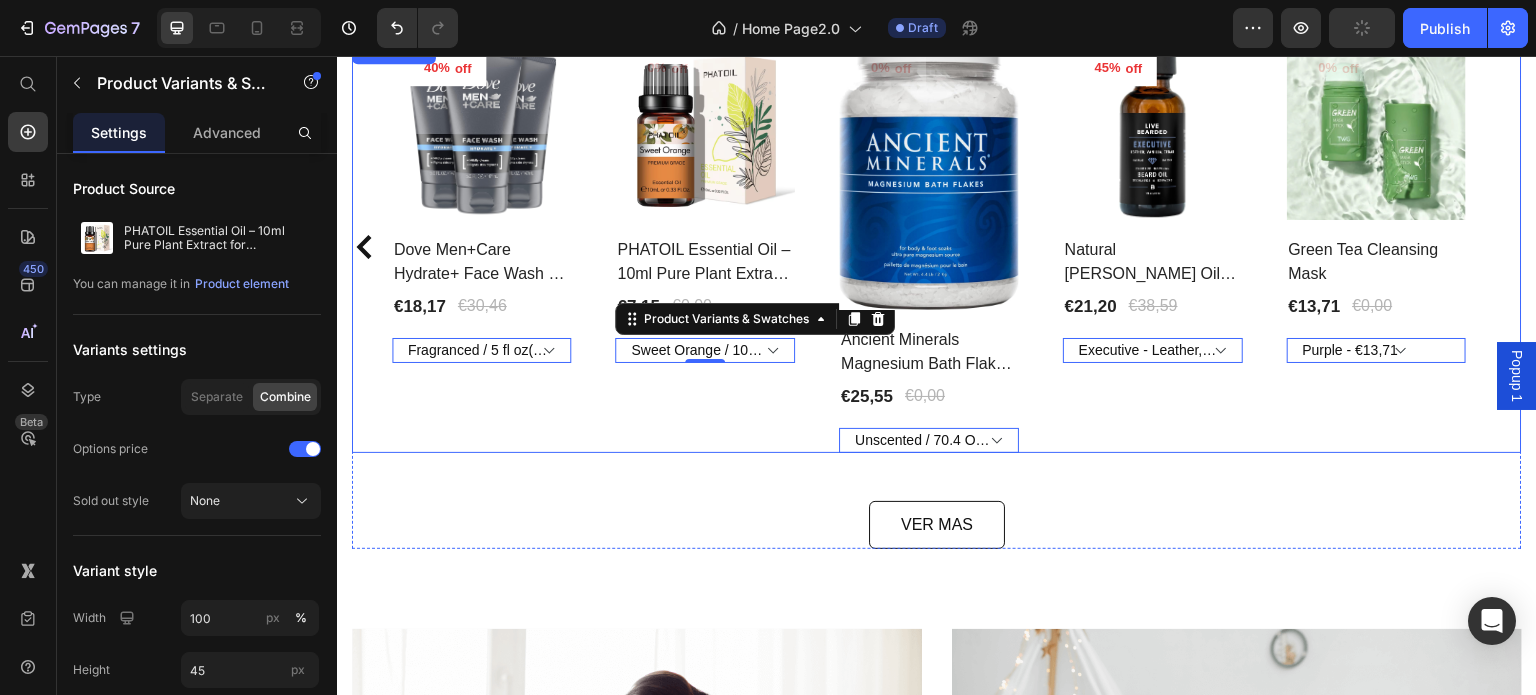 click on "49% off Product Tag Product Images Row Maybelline Expert Wear Twin Brow & Eye Pencil – Longwear, Blendable & Waterproof Product Title €20,89 Product Price €40,78 Product Price Row Dark / 0.12 Ounce (Pack Of 1) - €20,89  Product Variants & Swatches   0 Row 48% off Product Tag Product Images Row Nature Republic Aloe Vera 92% Soothing Gel – Hydrating Multi-Use Korean Skincare Product Title €10,60 Product Price €20,55 Product Price Row Aloe Vere - €10,60  Product Variants & Swatches   0 Row 40% off Product Tag Product Images Row Dove Men+Care Hydrate+ Face Wash – Advanced Moisture Protection for Dry Skin Product Title €18,17 Product Price €30,46 Product Price Row Fragranced / 5 fl oz(Pack Of 3) - €18,17  Product Variants & Swatches   0 Row 0% off Product Tag Product Images Row PHATOIL Essential Oil – 10ml Pure Plant Extract for Aromatherapy & Diffusers Product Title €7,15 Product Price €0,00 Product Price Row Sweet Orange / 10Ml - €7,15  Ylang Ylang / 10Ml - €7,38    0 Row 0% off" at bounding box center (937, 246) 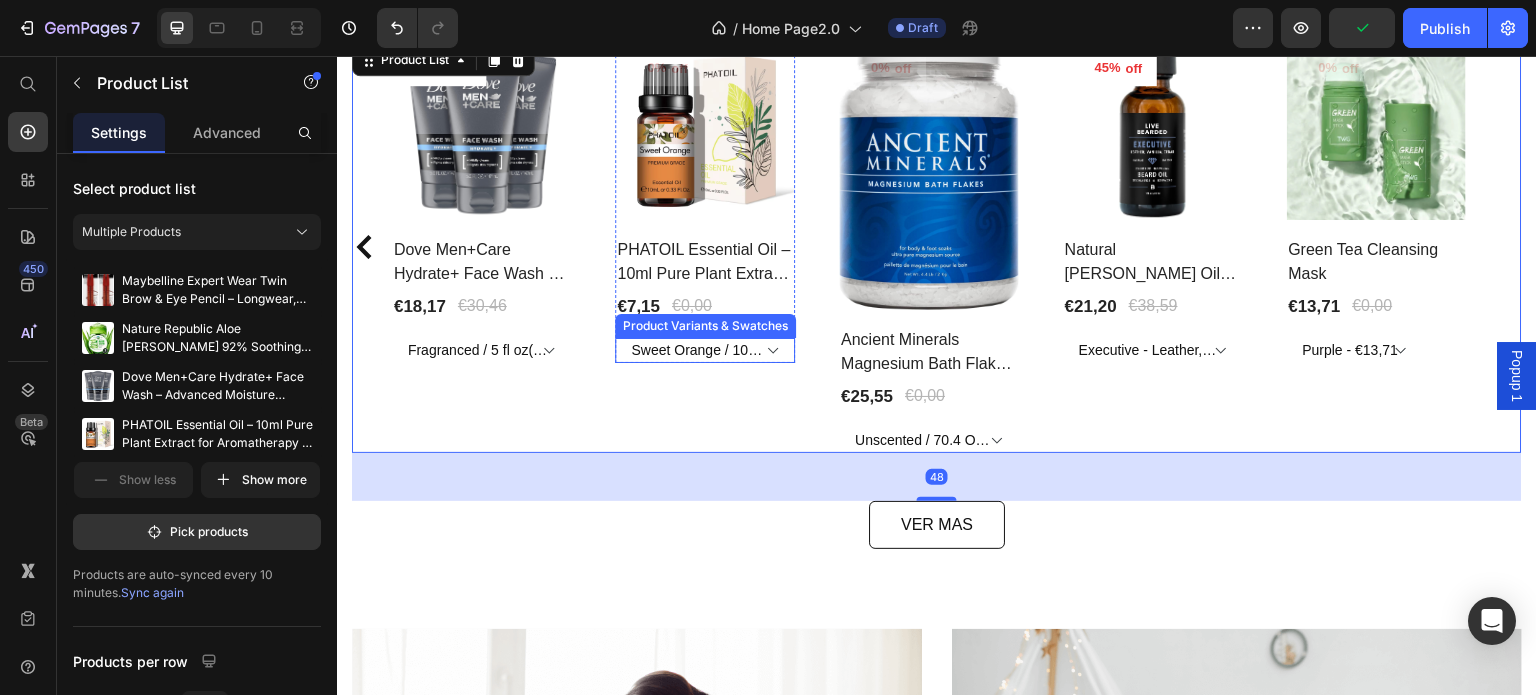 click on "0% off Product Tag Product Images Row PHATOIL Essential Oil – 10ml Pure Plant Extract for Aromatherapy & Diffusers Product Title €7,15 Product Price €0,00 Product Price Row Sweet Orange / 10Ml - €7,15  Ylang Ylang / 10Ml - €7,38  Lemon / 10Ml - €7,21  Rose / 10Ml - €8,17  Bergamot / 10Ml - €7,36  Tea Tree / 10Ml - €7,05  Clove / 10Ml - €6,59  Lemongrass / 10Ml - €7,21  Lavender / 10Ml - €7,47  Sandalwood / 10Ml - €7,75  Jasmine / 10Ml - €7,68  Eucalyptus / 10Ml - €7,12  Peppermint / 10Ml - €7,15  Black Pepper / 10Ml - €6,52  Frankincense / 10Ml - €7,93  Vanilla / 10Ml - €7,28  Basil / 10Ml - €7,31  Cypress / 10Ml - €7,05  Cajeput / 10Ml - €7,14  Juniper / 10Ml - €6,92  Clary Sage / 10Ml - €7,12  Geranium / 10Ml - €8,03  Ginger / 10Ml - €7,17  Camphor / 10Ml - €6,96  Chamomile / 10Ml - €8,09  Citronella / 10Ml - €7,14  Patchouli / 10Ml - €8,16  Grapefruit / 10Ml - €7,40  Cedarwood / 10Ml - €7,15  Cinnamon / 10Ml - €7,08" at bounding box center (706, 201) 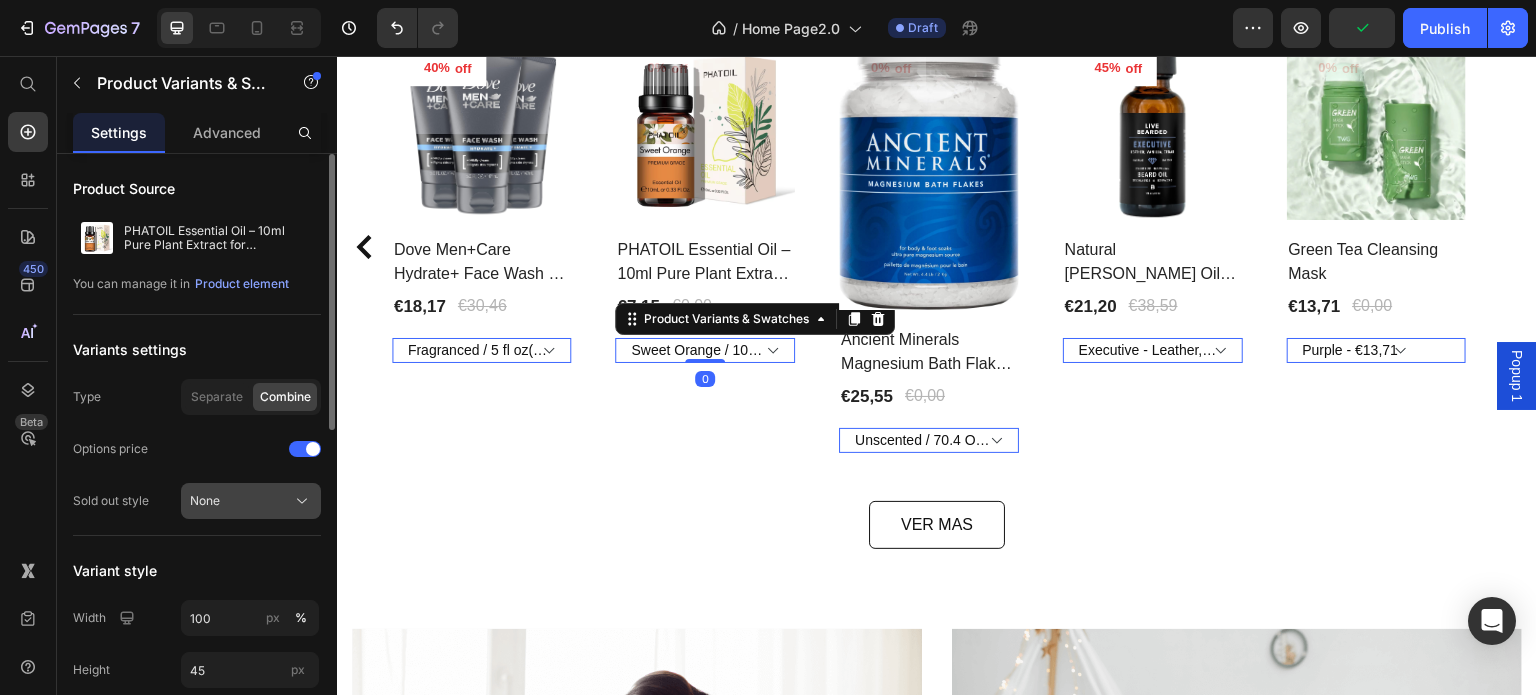 click on "None" at bounding box center [251, 501] 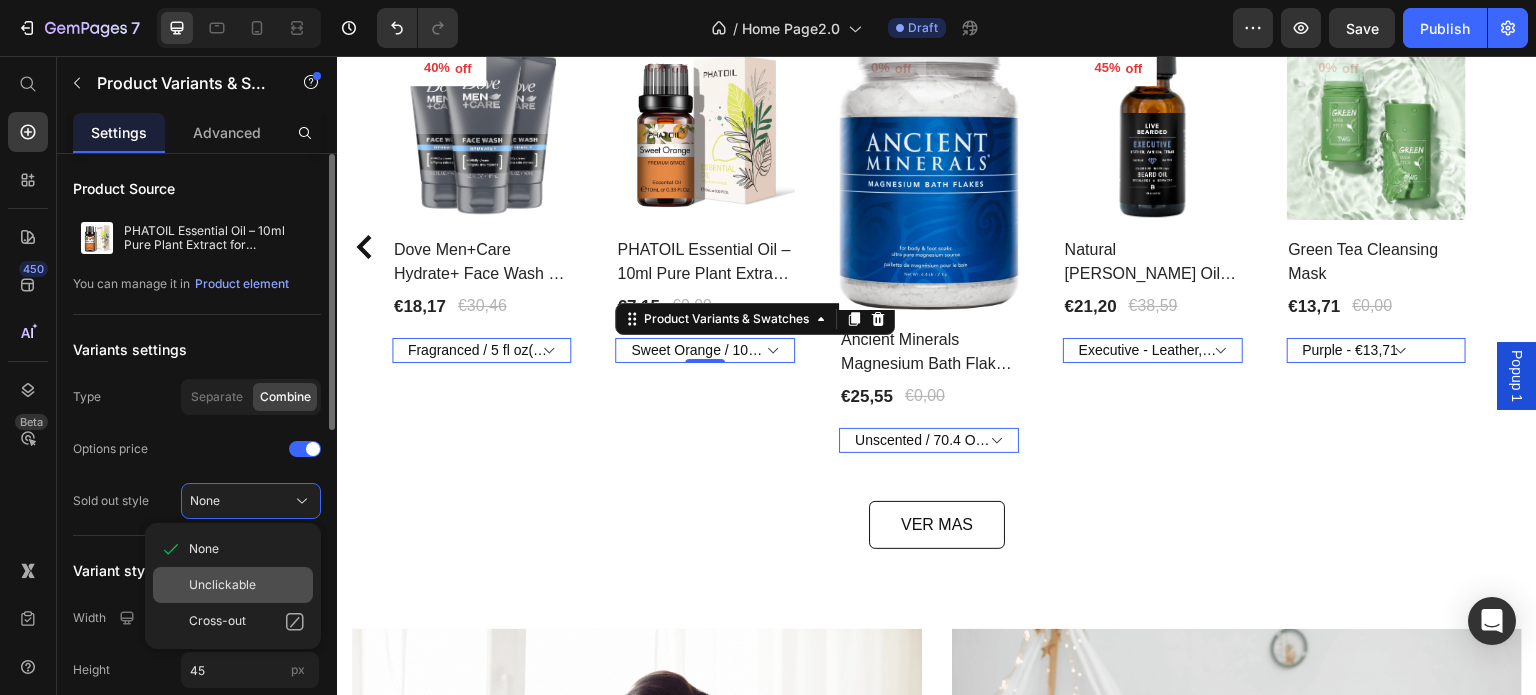 click on "Unclickable" at bounding box center (222, 585) 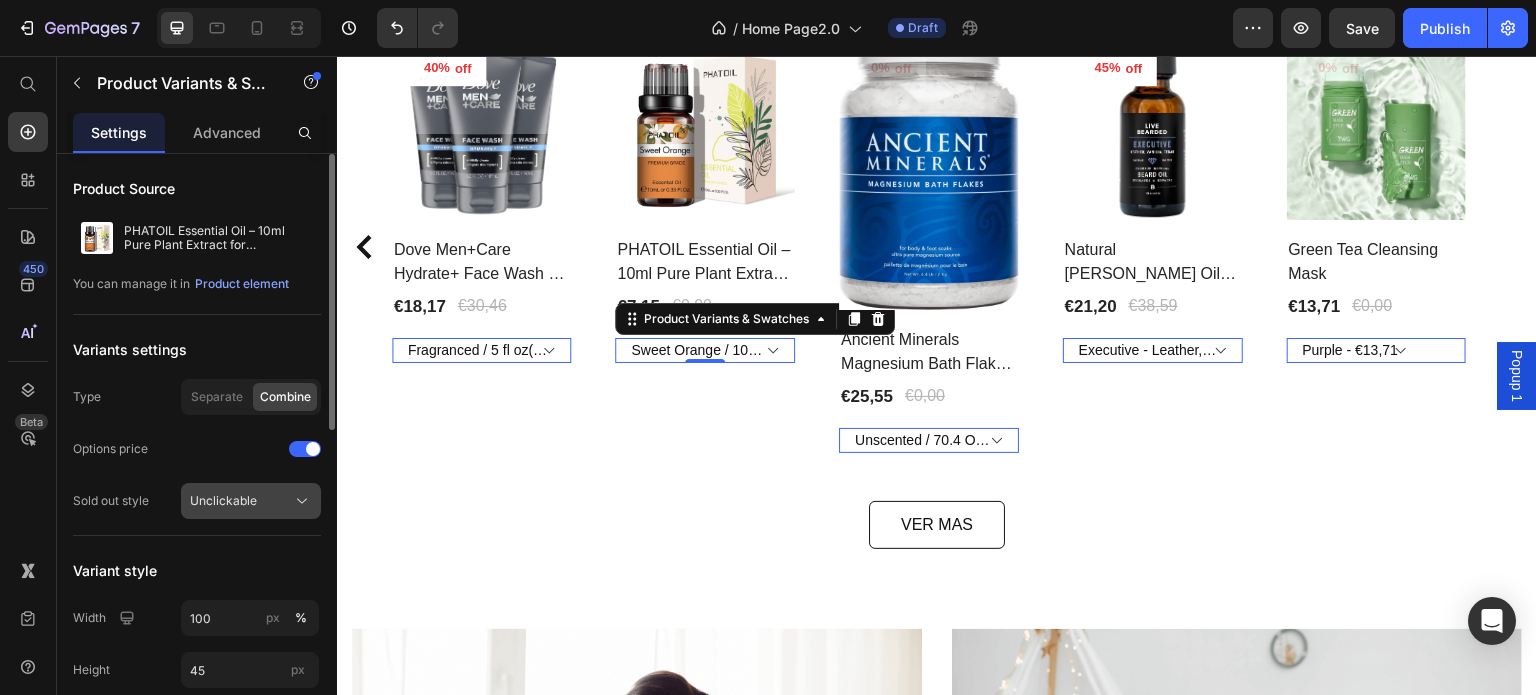 click on "Unclickable" 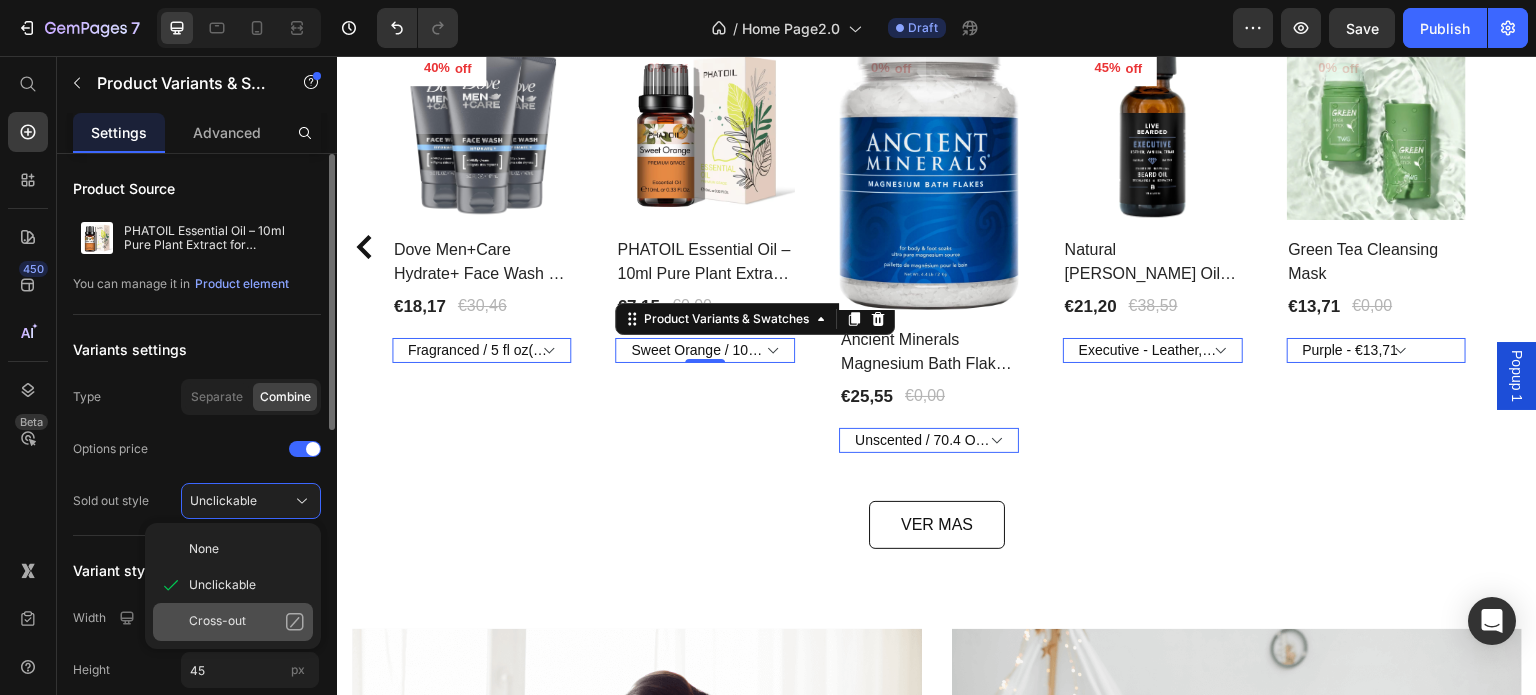 click on "Cross-out" 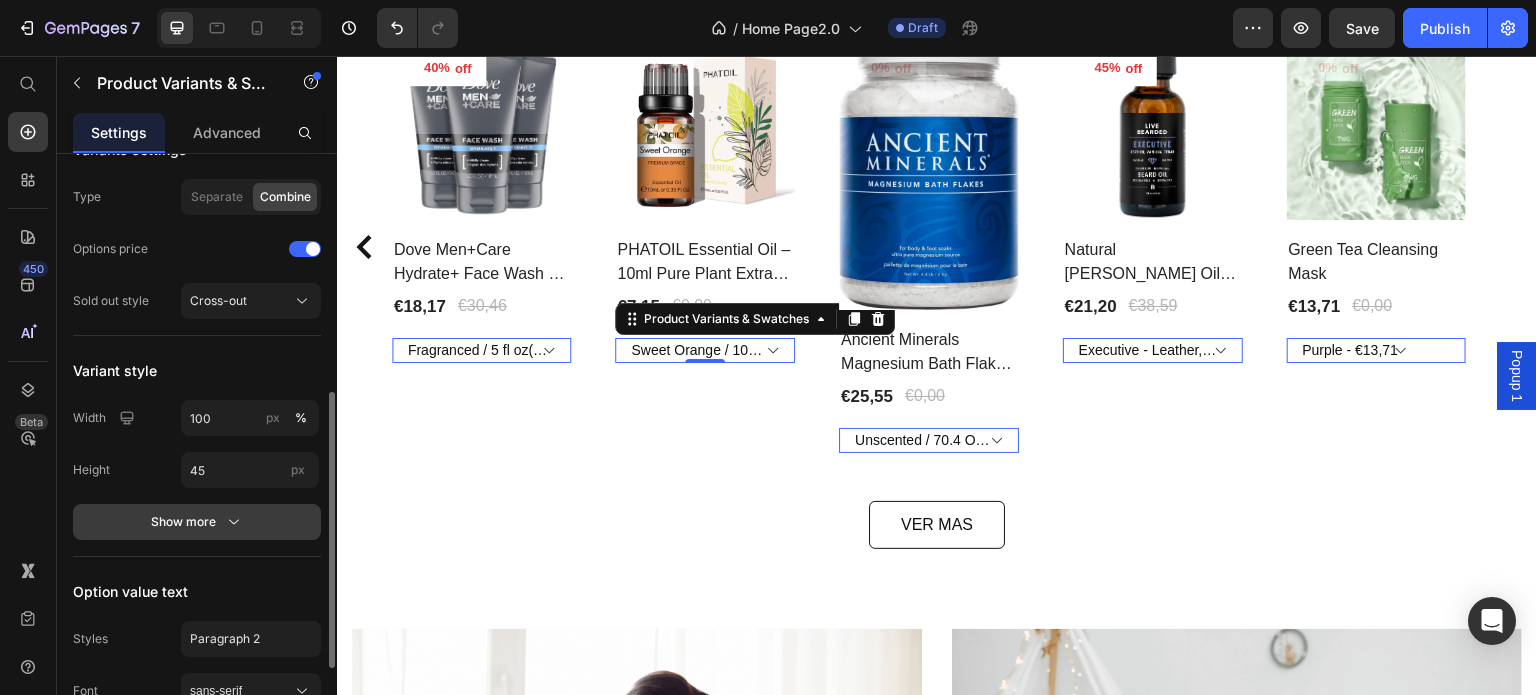 scroll, scrollTop: 300, scrollLeft: 0, axis: vertical 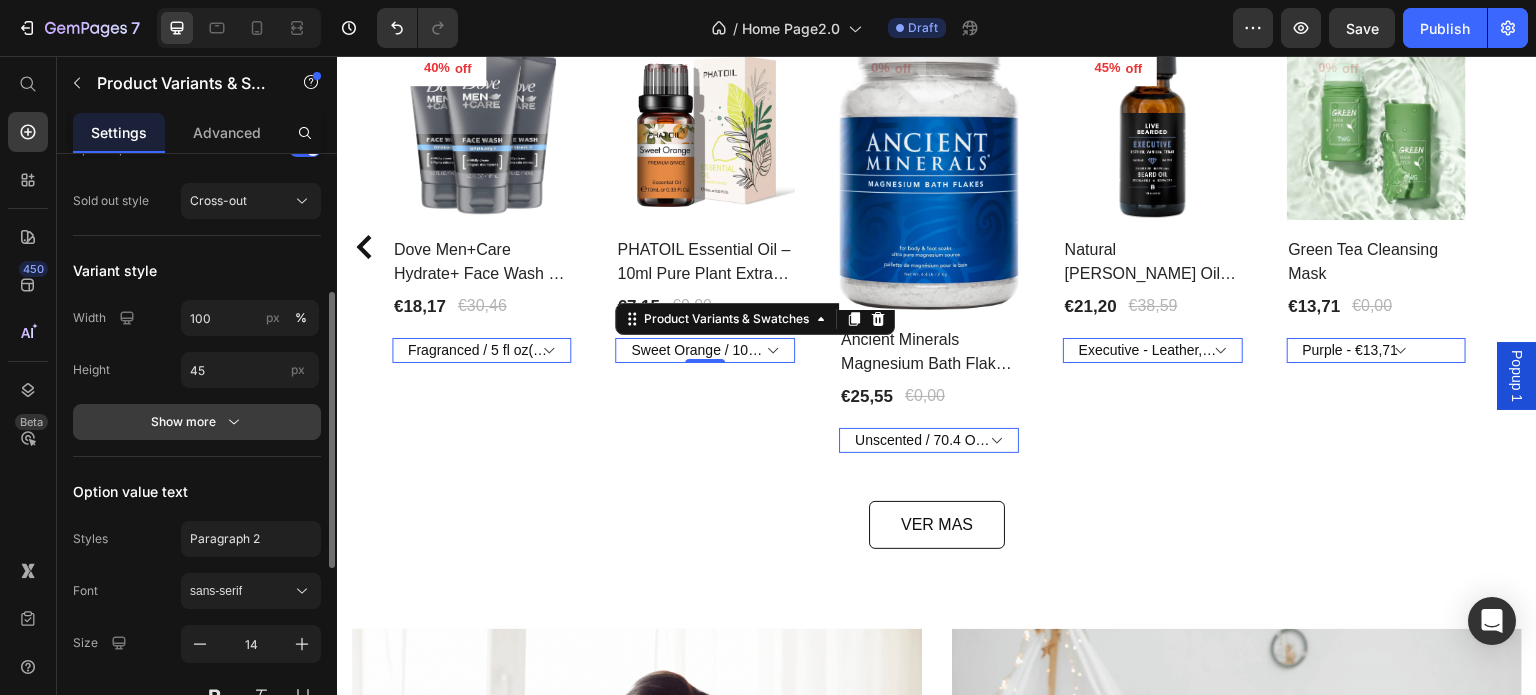 click on "Show more" at bounding box center [197, 422] 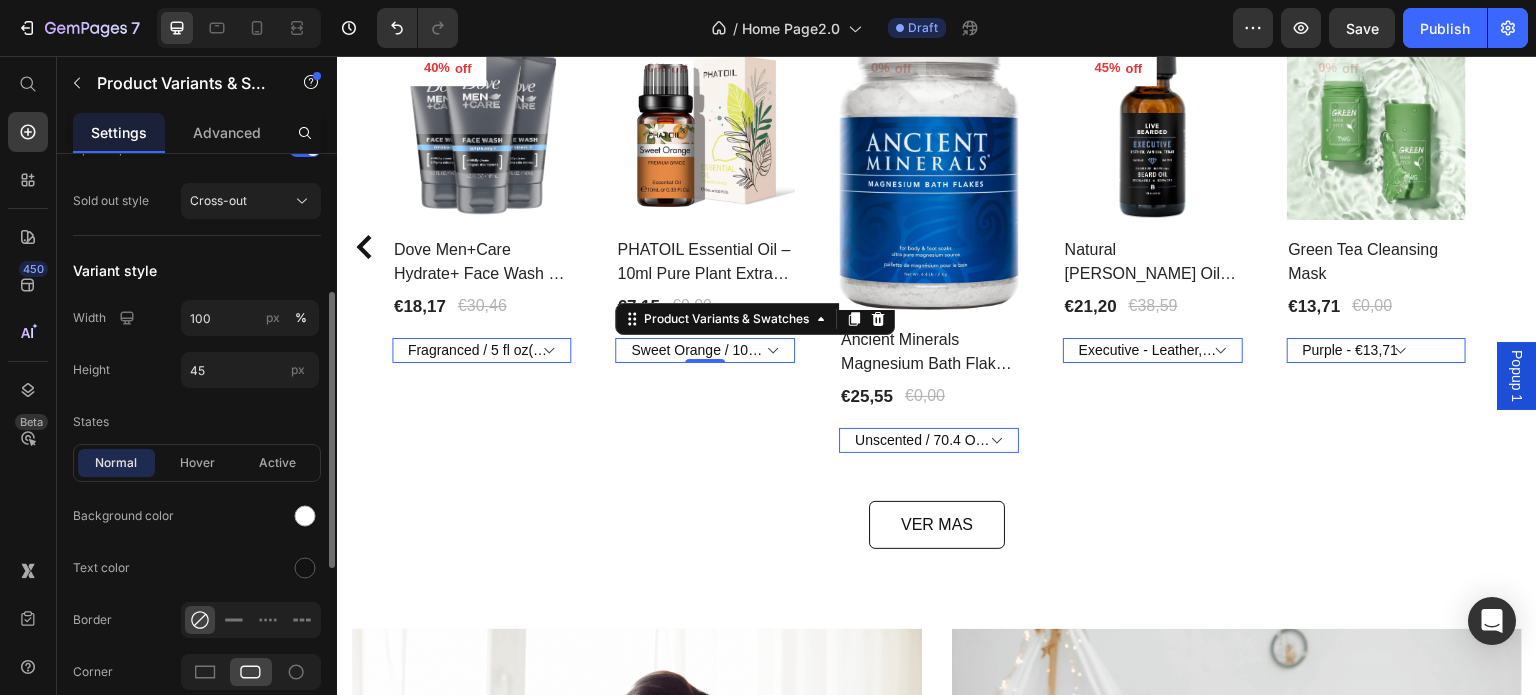 scroll, scrollTop: 500, scrollLeft: 0, axis: vertical 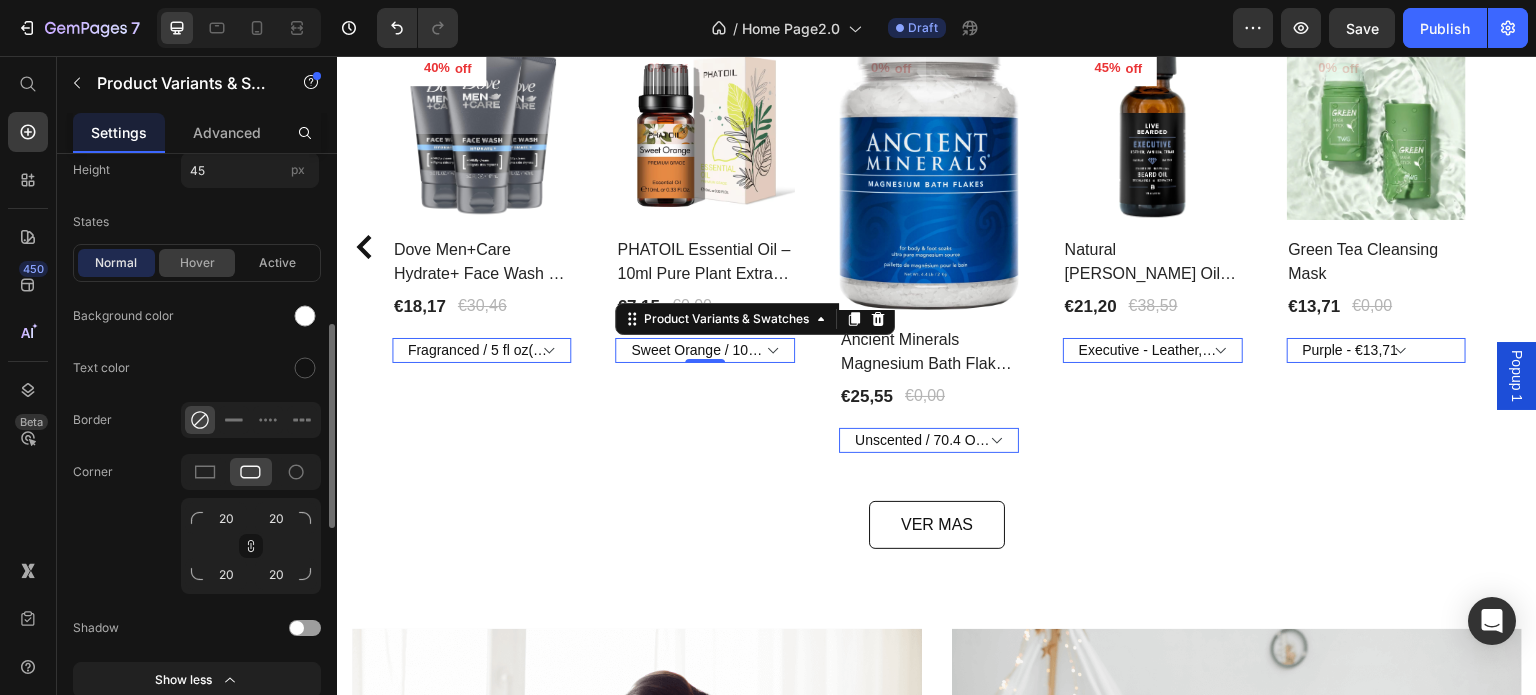 click on "Hover" at bounding box center (197, 263) 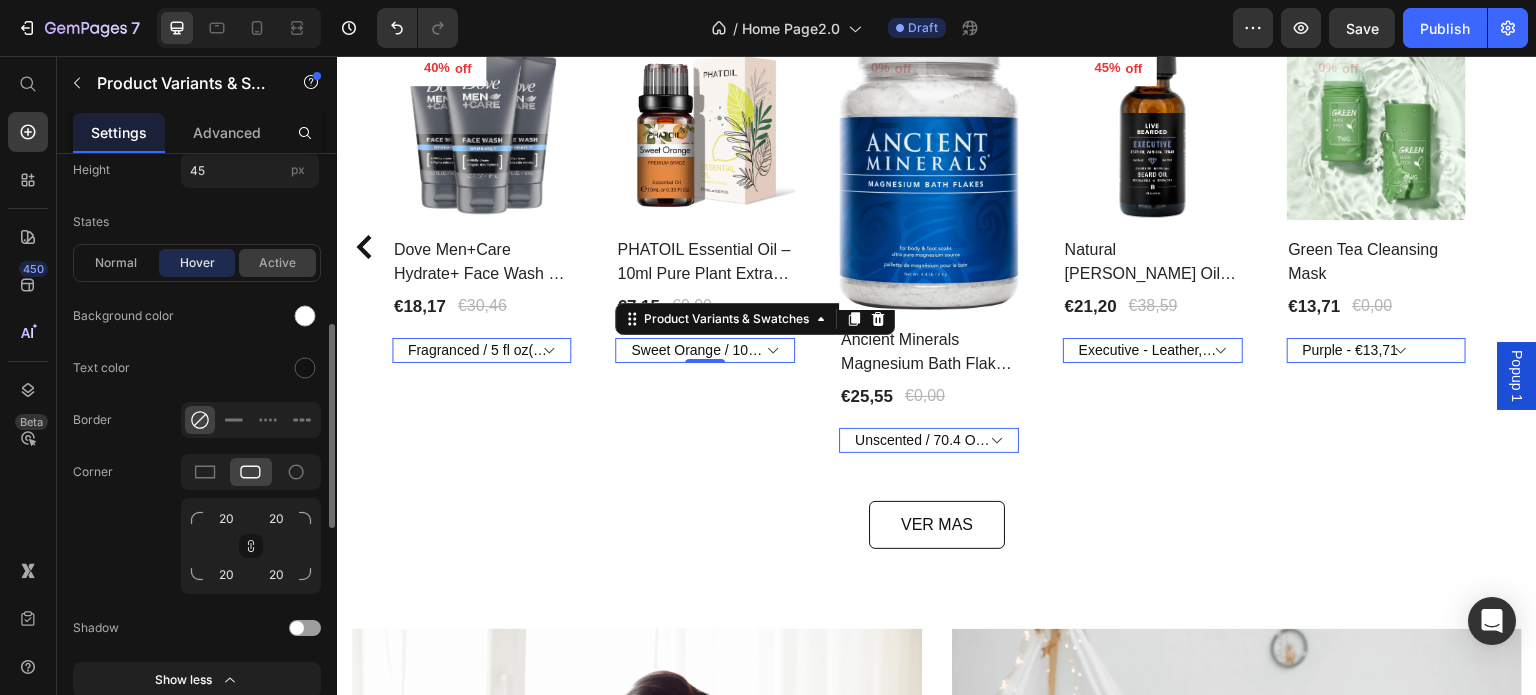 click on "Active" at bounding box center (277, 263) 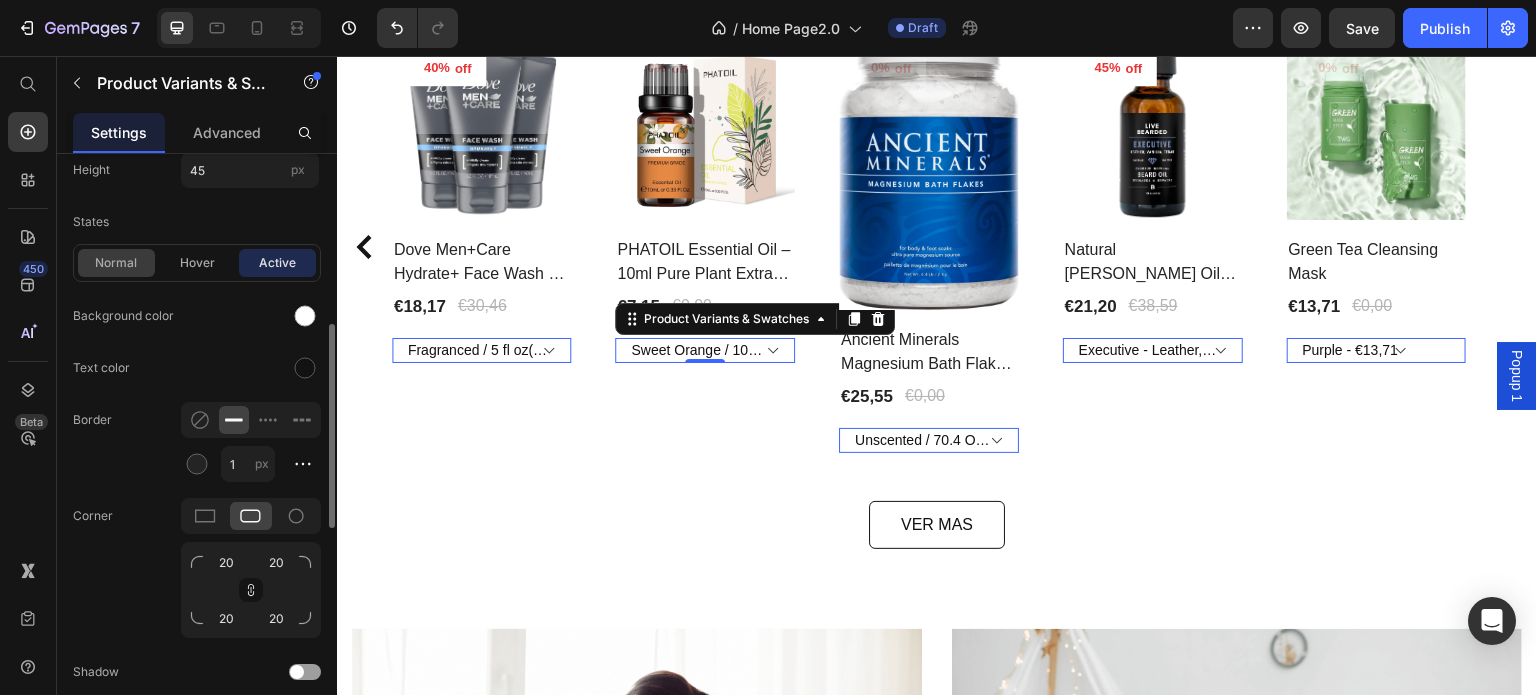 click on "Normal" at bounding box center (116, 263) 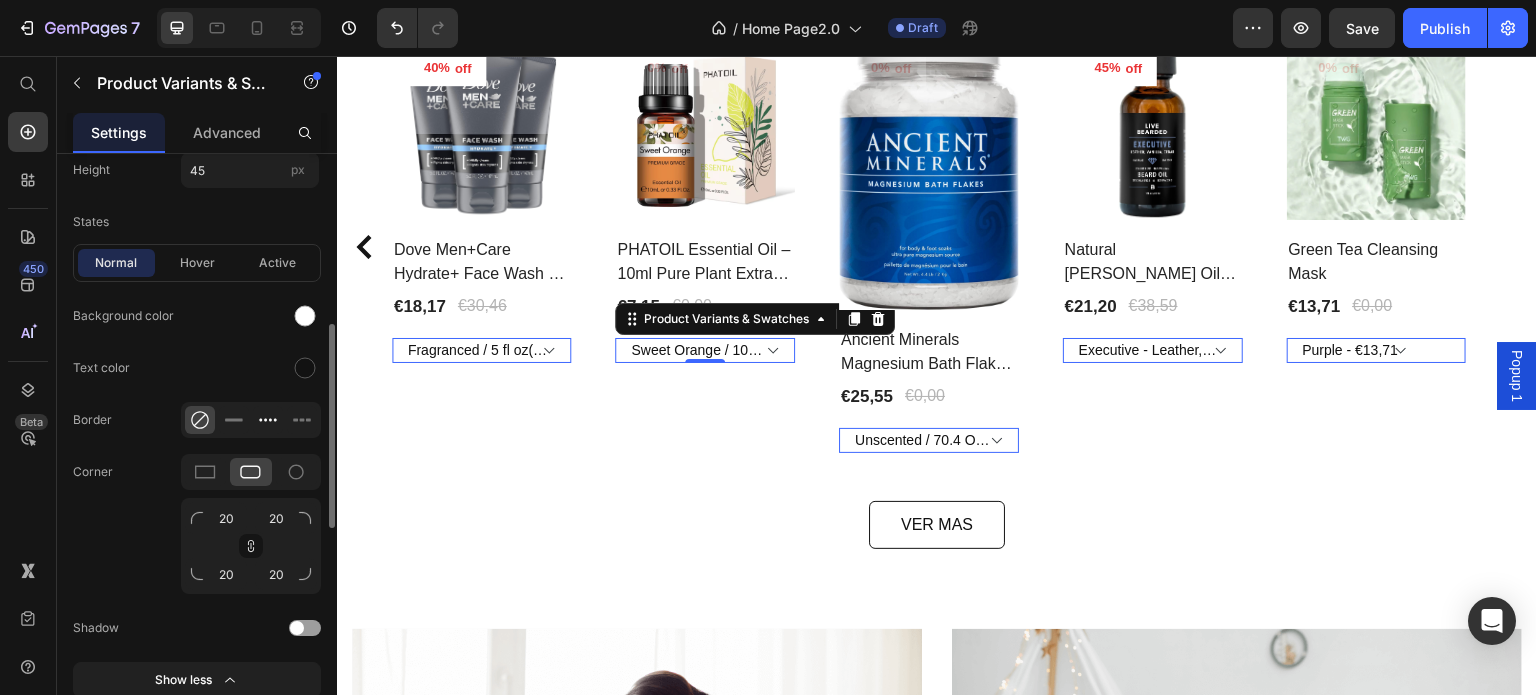 scroll, scrollTop: 600, scrollLeft: 0, axis: vertical 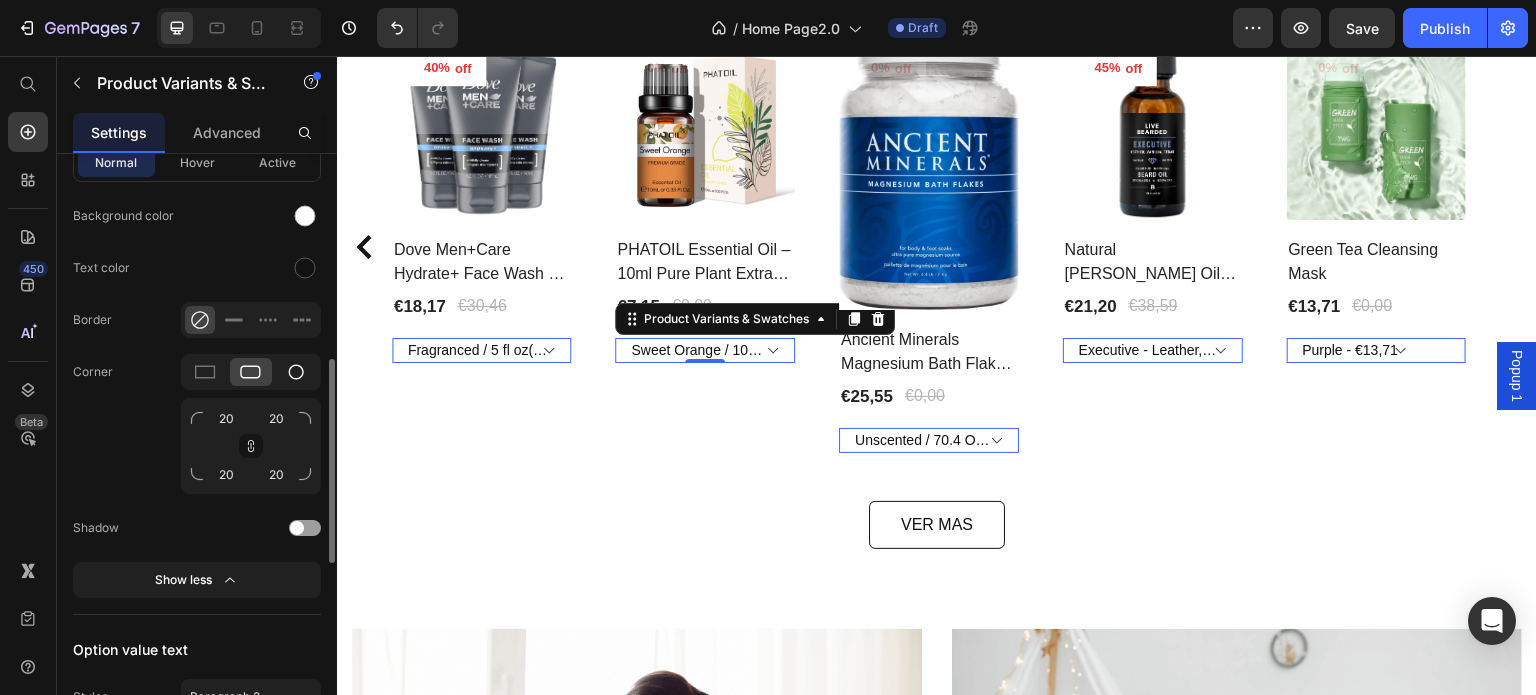 click 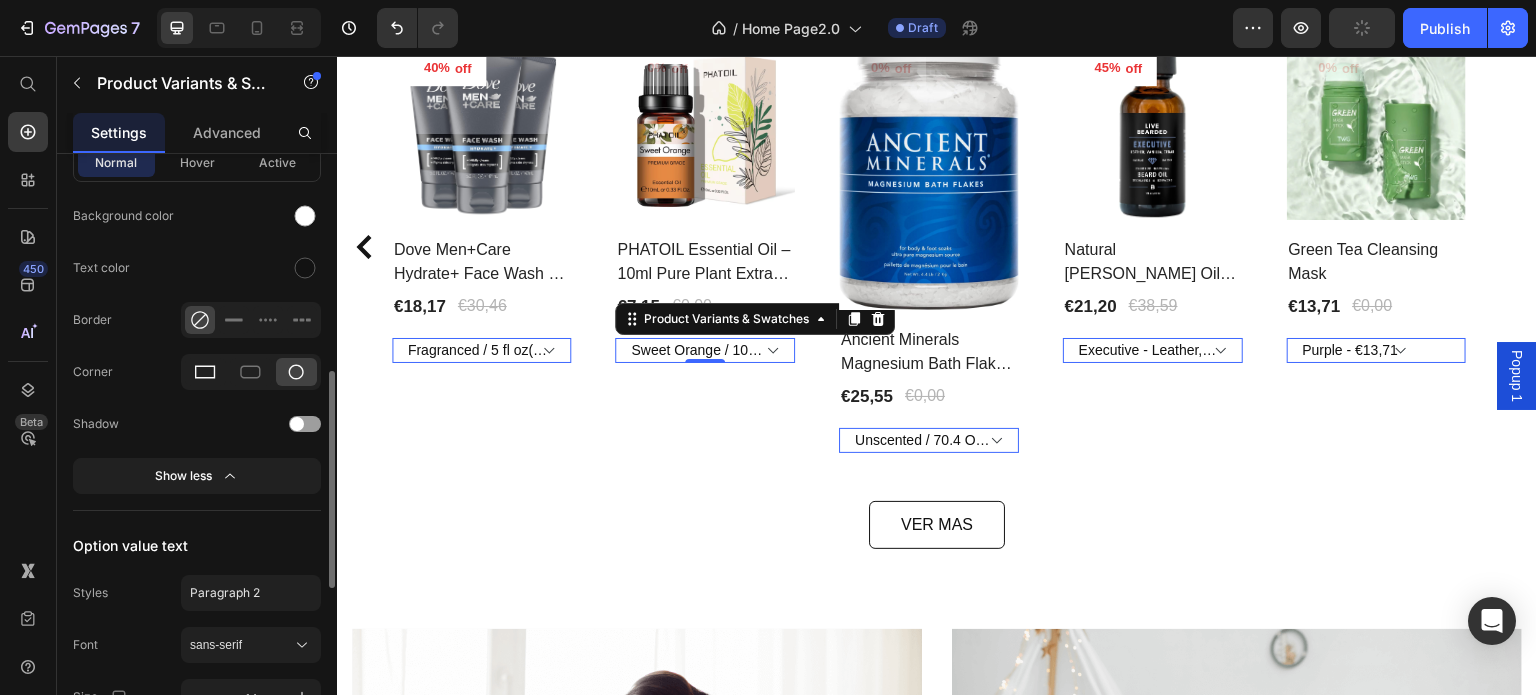 click 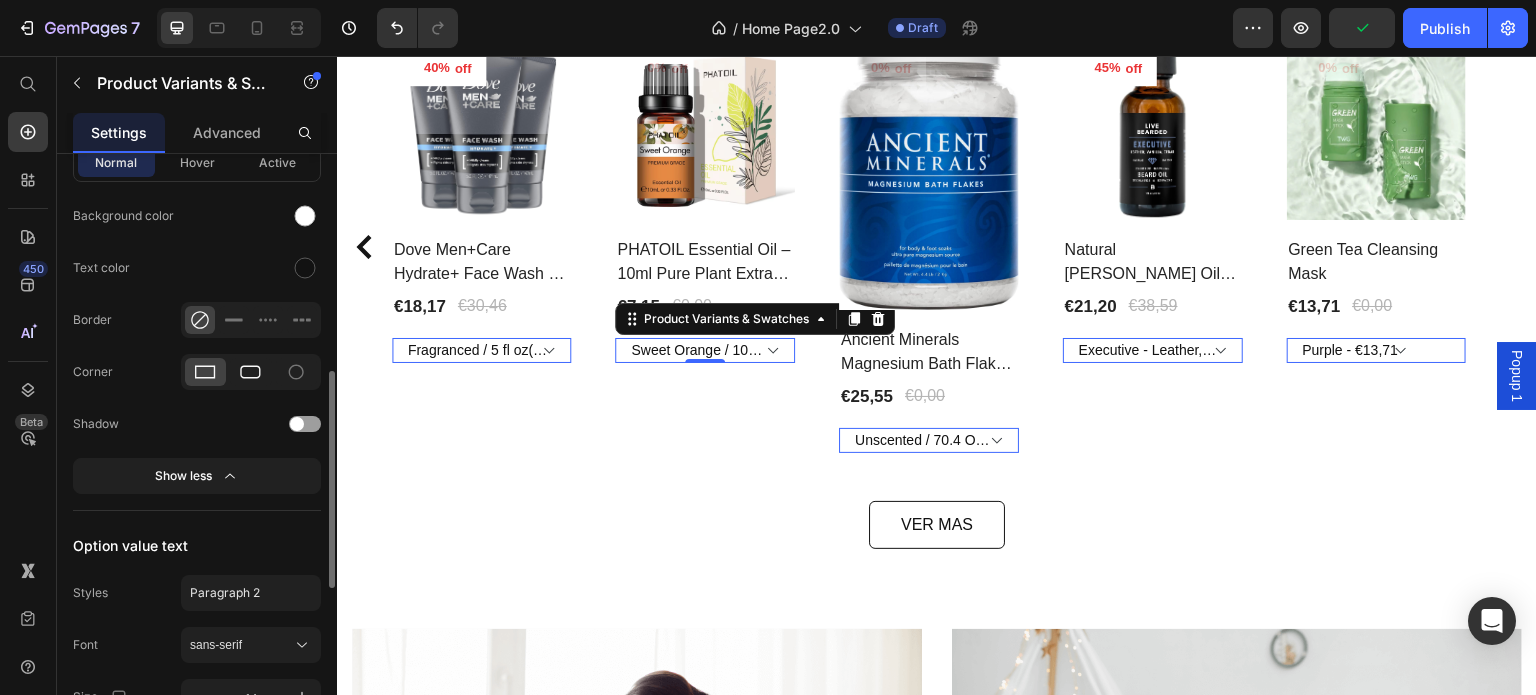 click 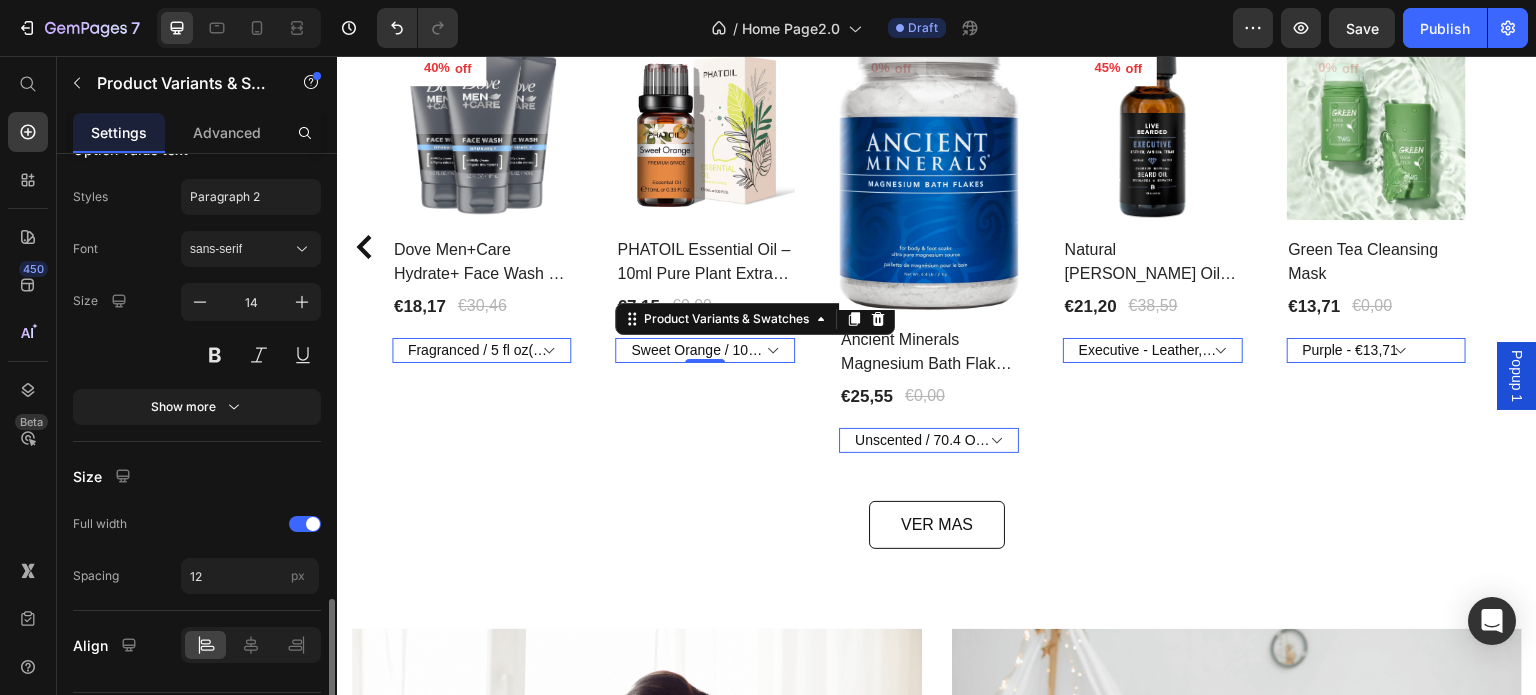 scroll, scrollTop: 1152, scrollLeft: 0, axis: vertical 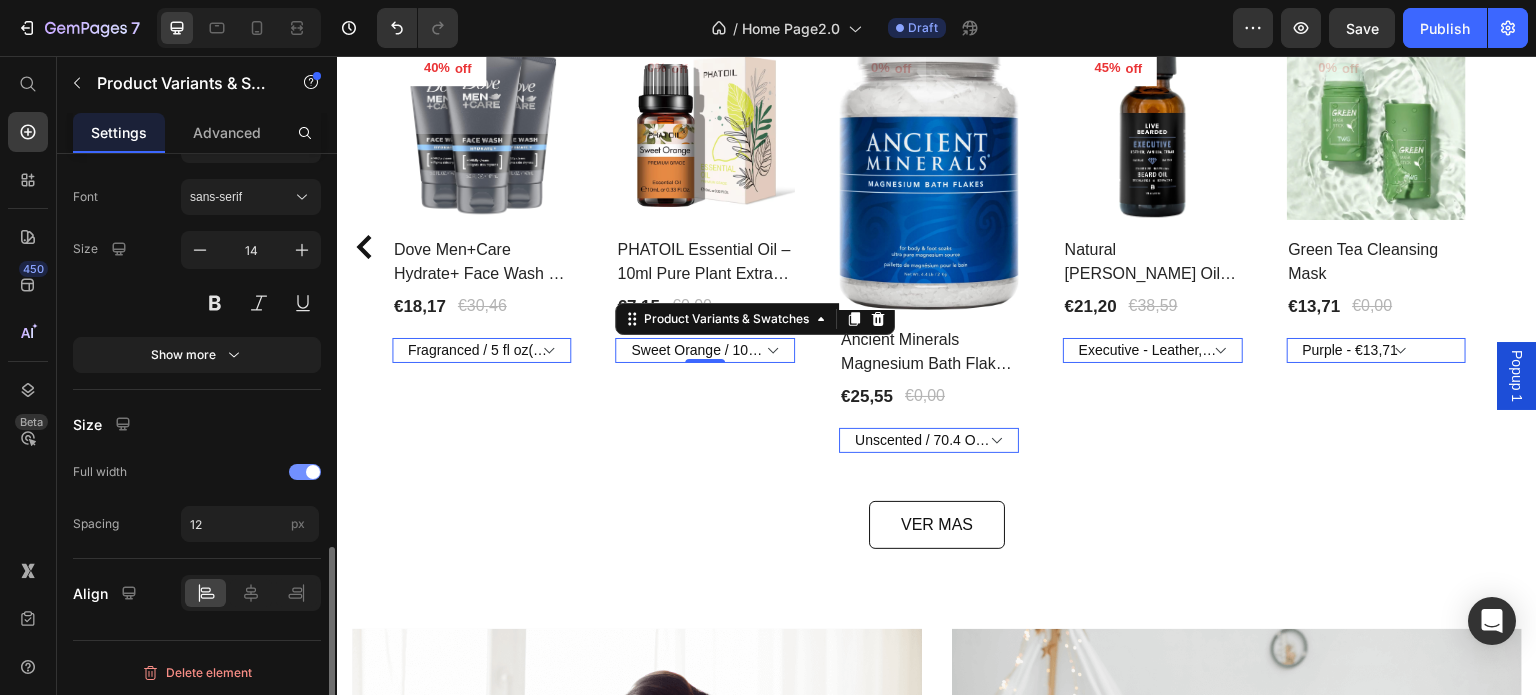 click on "Full width" 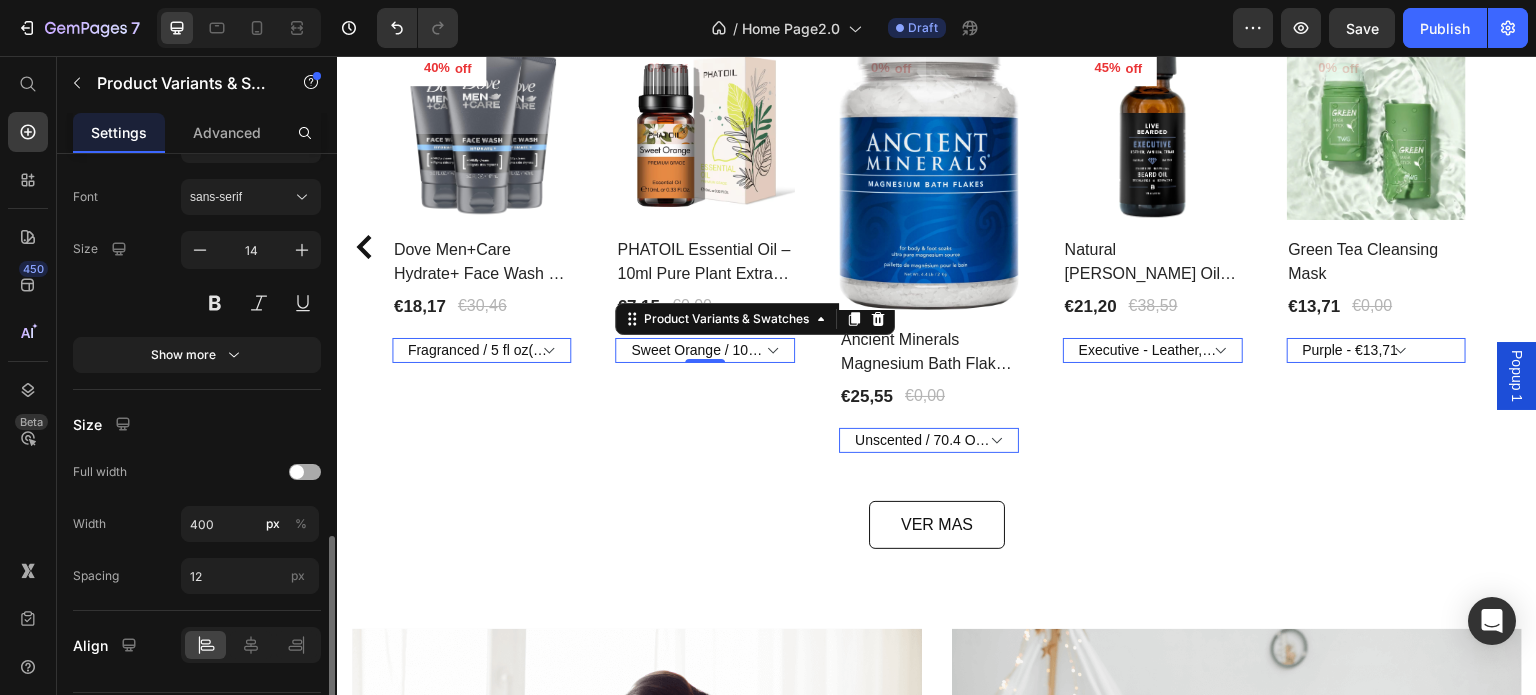 click at bounding box center (305, 472) 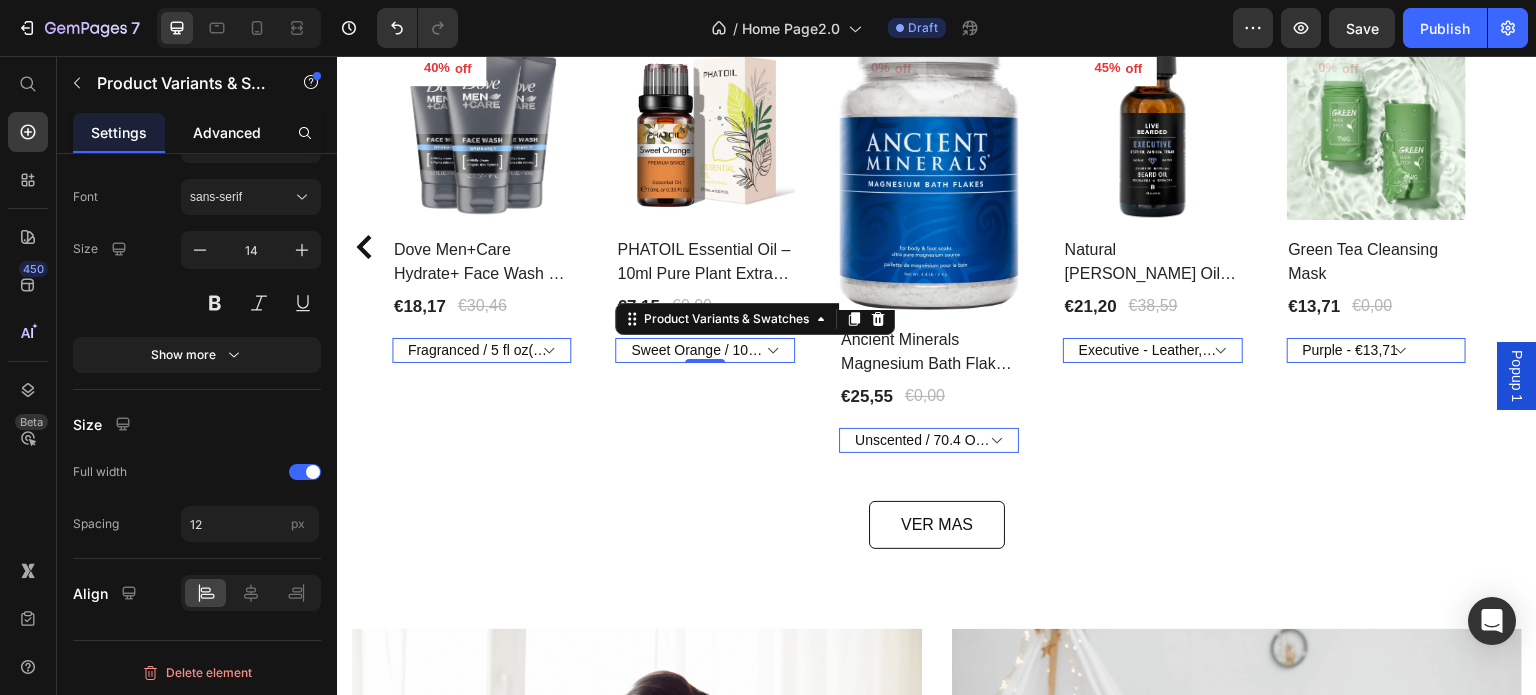 click on "Advanced" at bounding box center [227, 132] 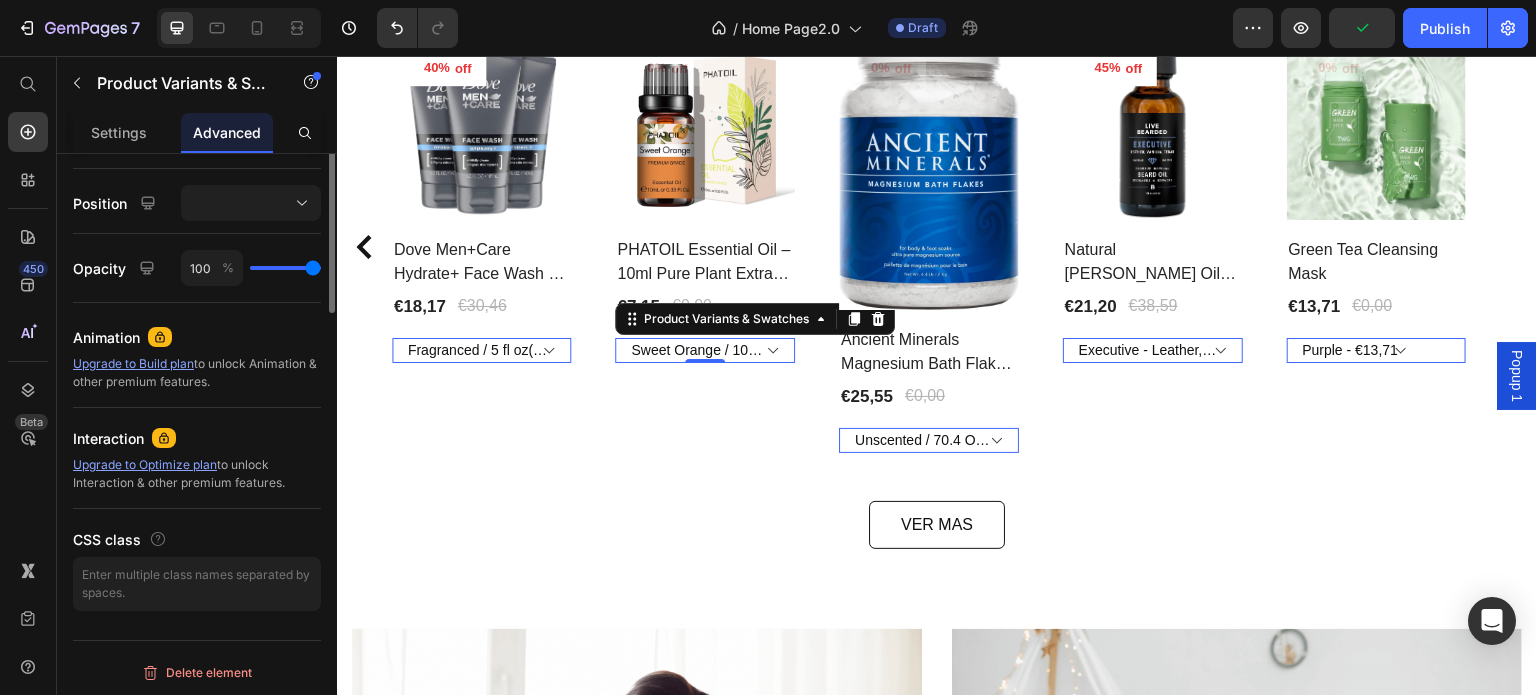 scroll, scrollTop: 404, scrollLeft: 0, axis: vertical 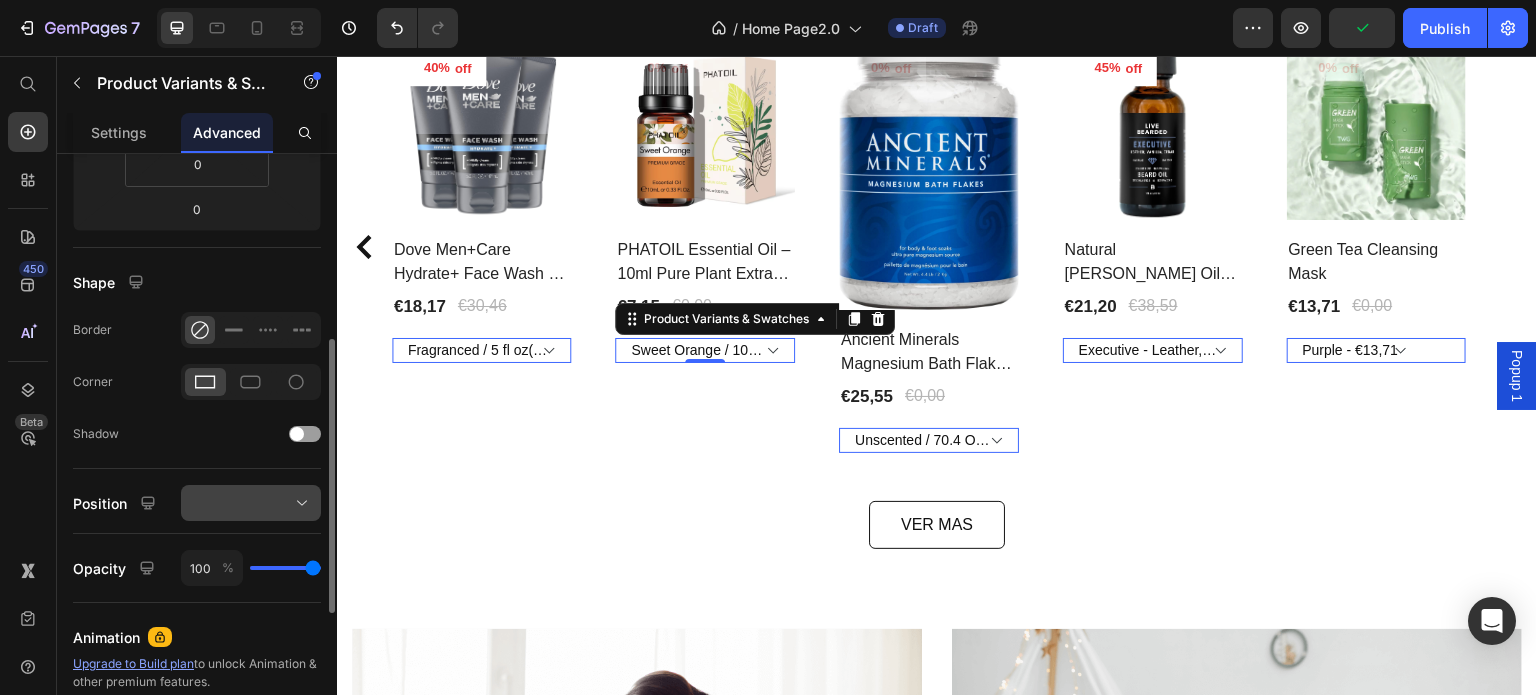 click at bounding box center (251, 503) 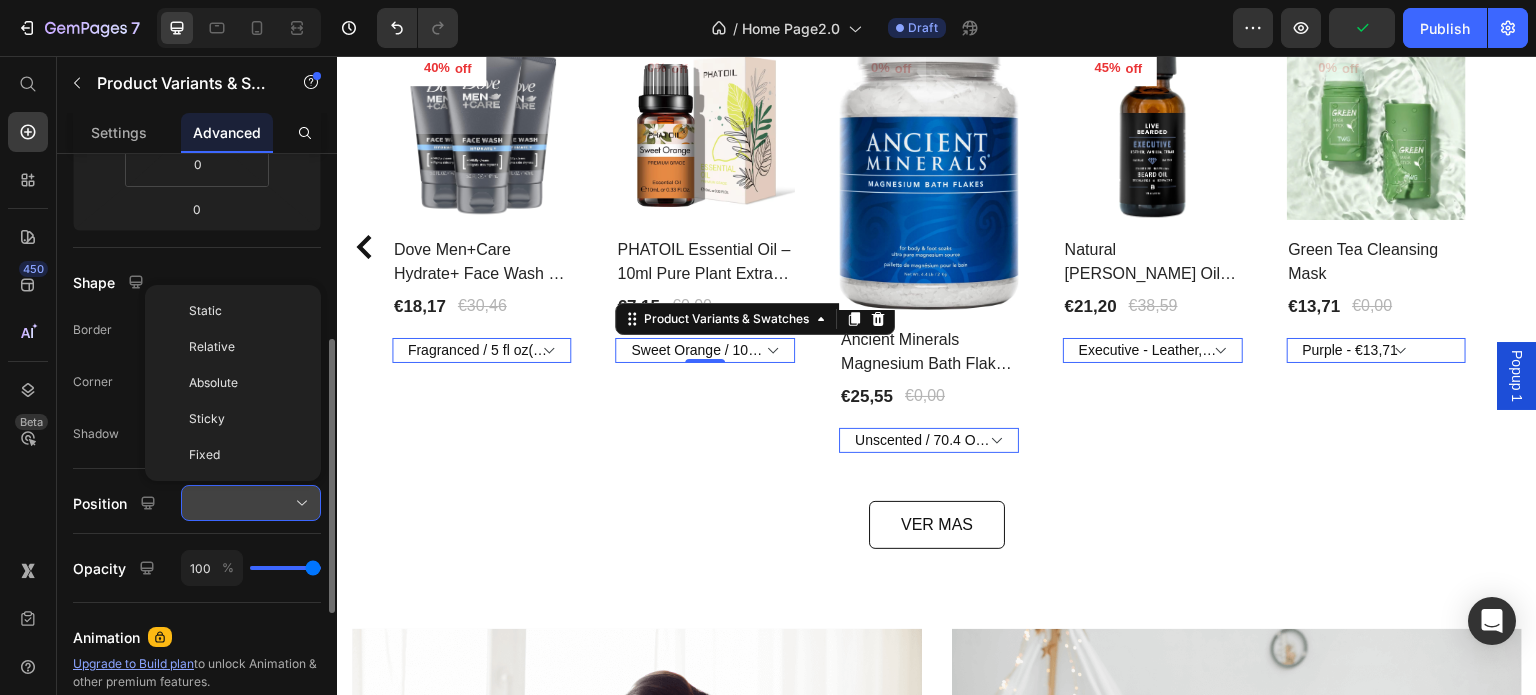 click at bounding box center [251, 503] 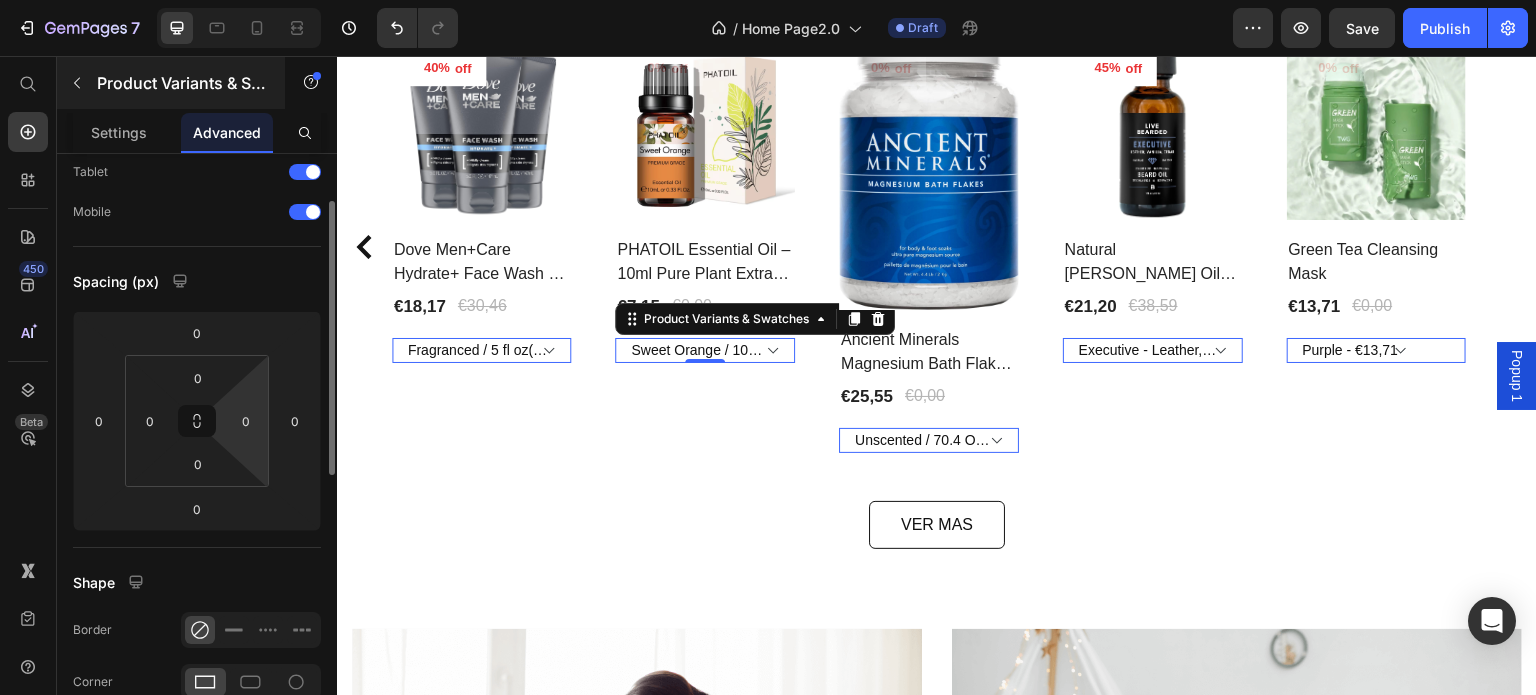 scroll, scrollTop: 4, scrollLeft: 0, axis: vertical 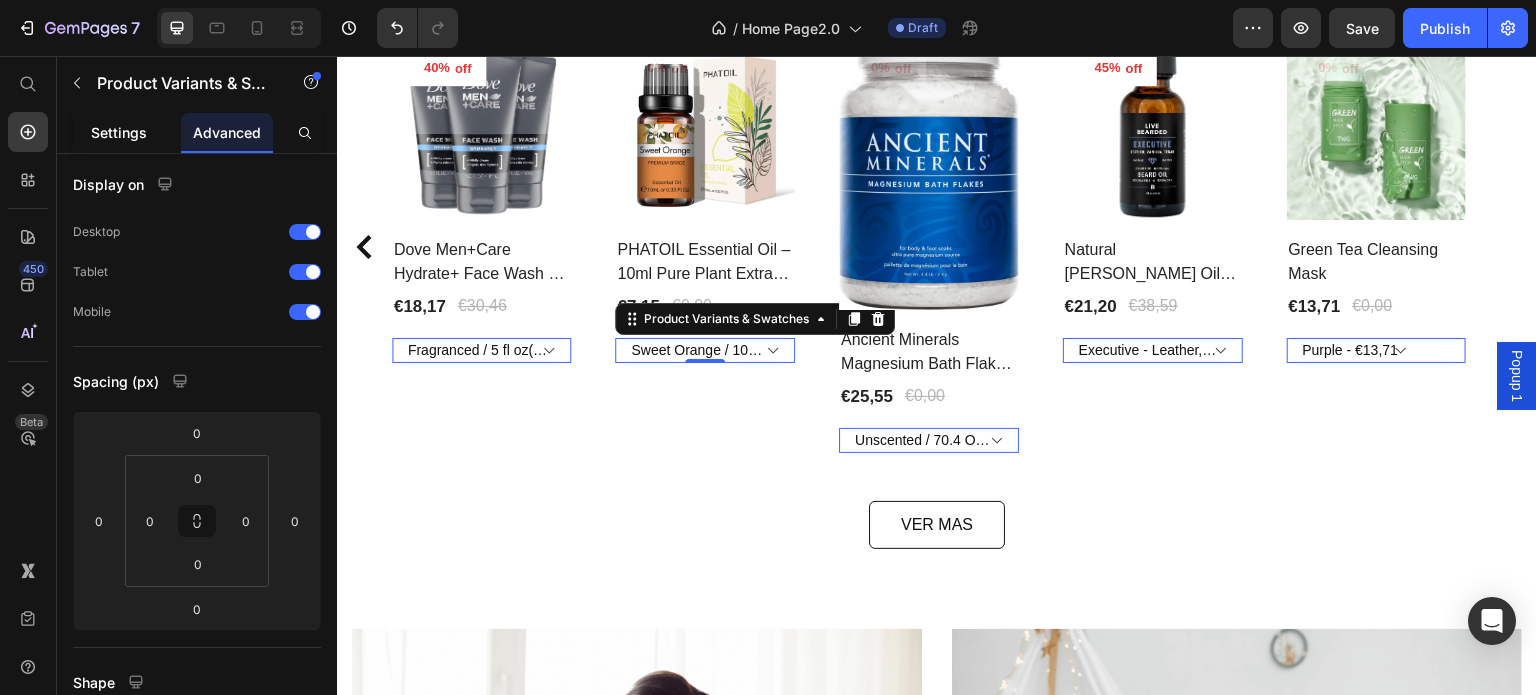 click on "Settings" 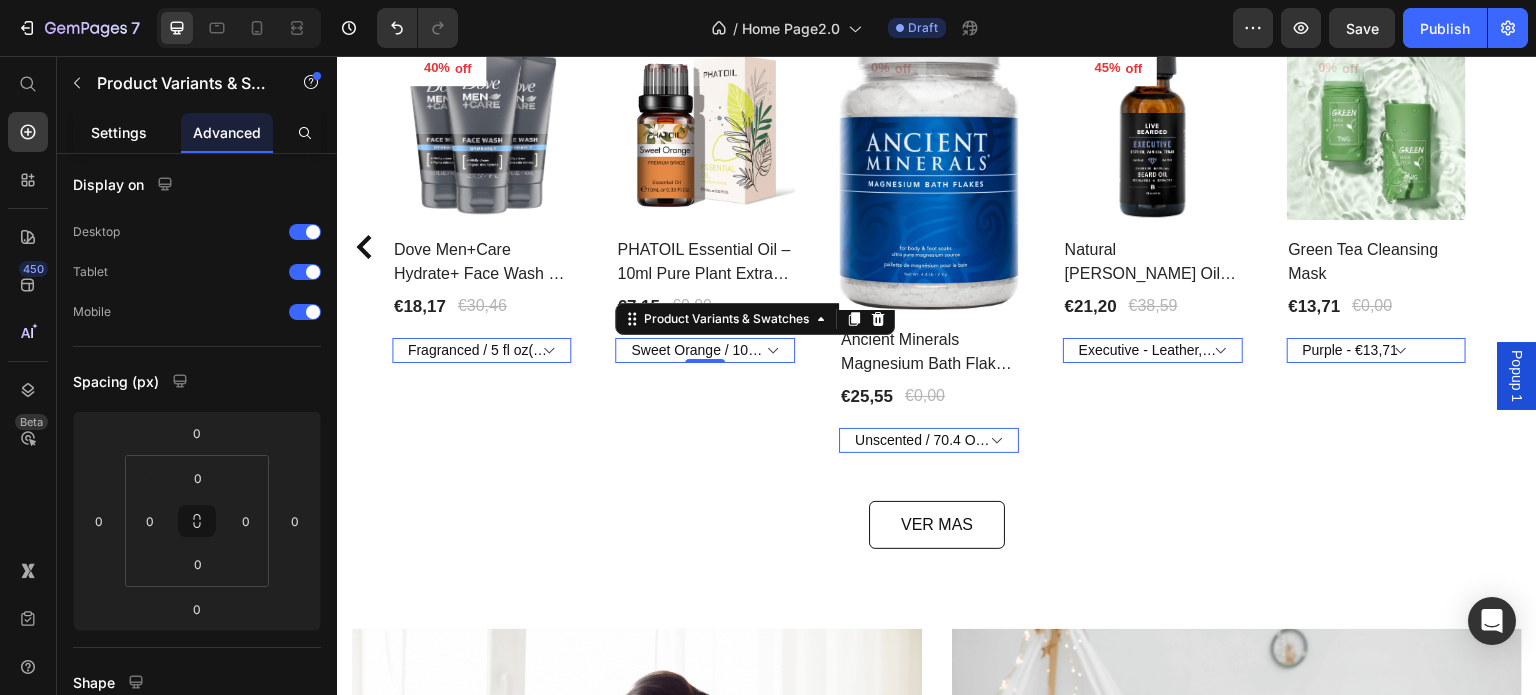 click on "Settings" at bounding box center [119, 132] 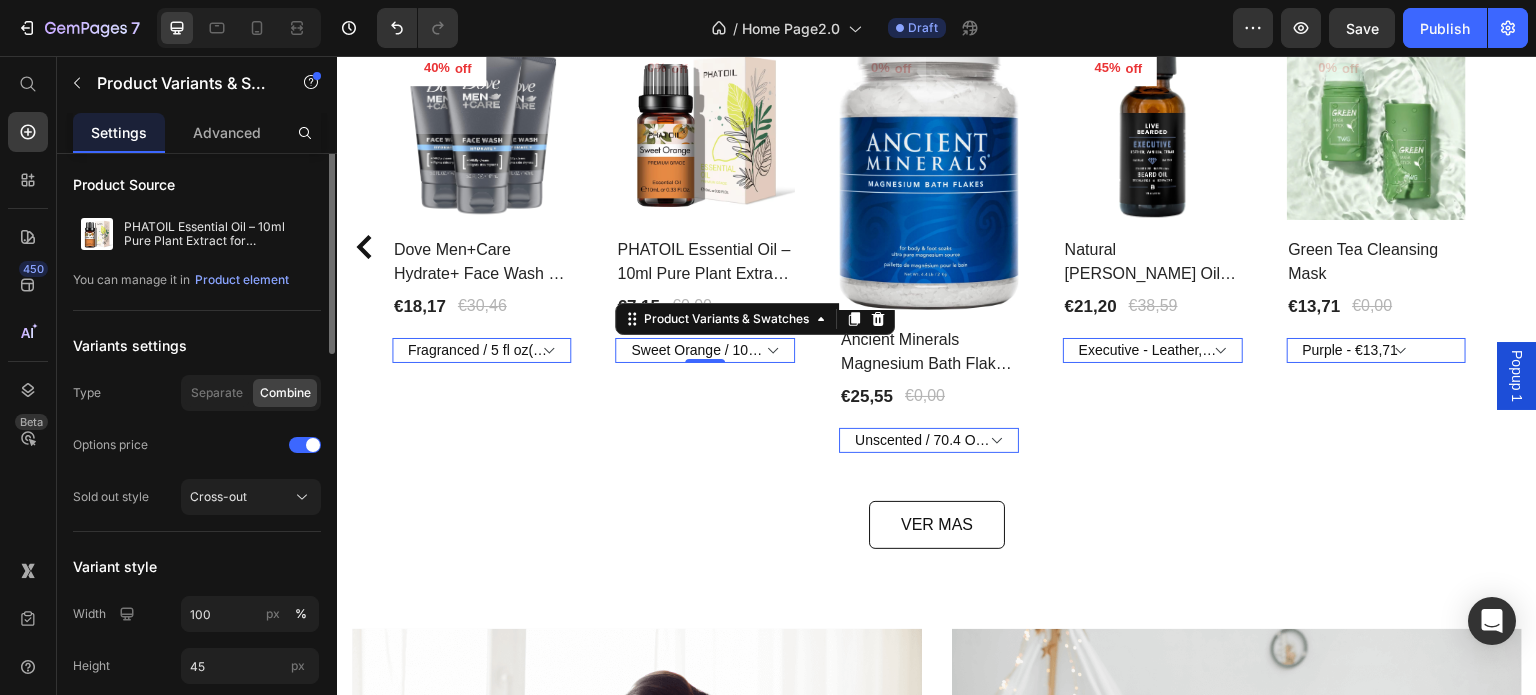 scroll, scrollTop: 0, scrollLeft: 0, axis: both 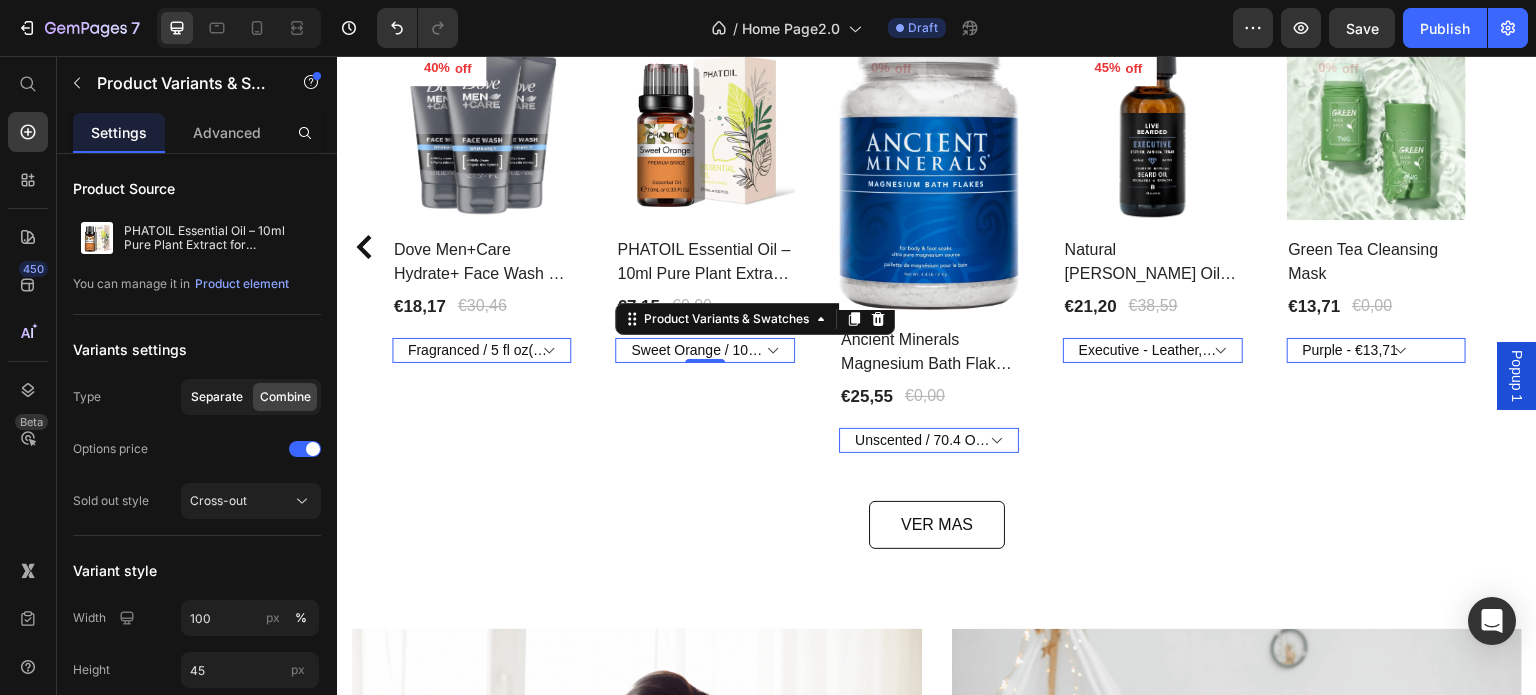 click on "Separate" 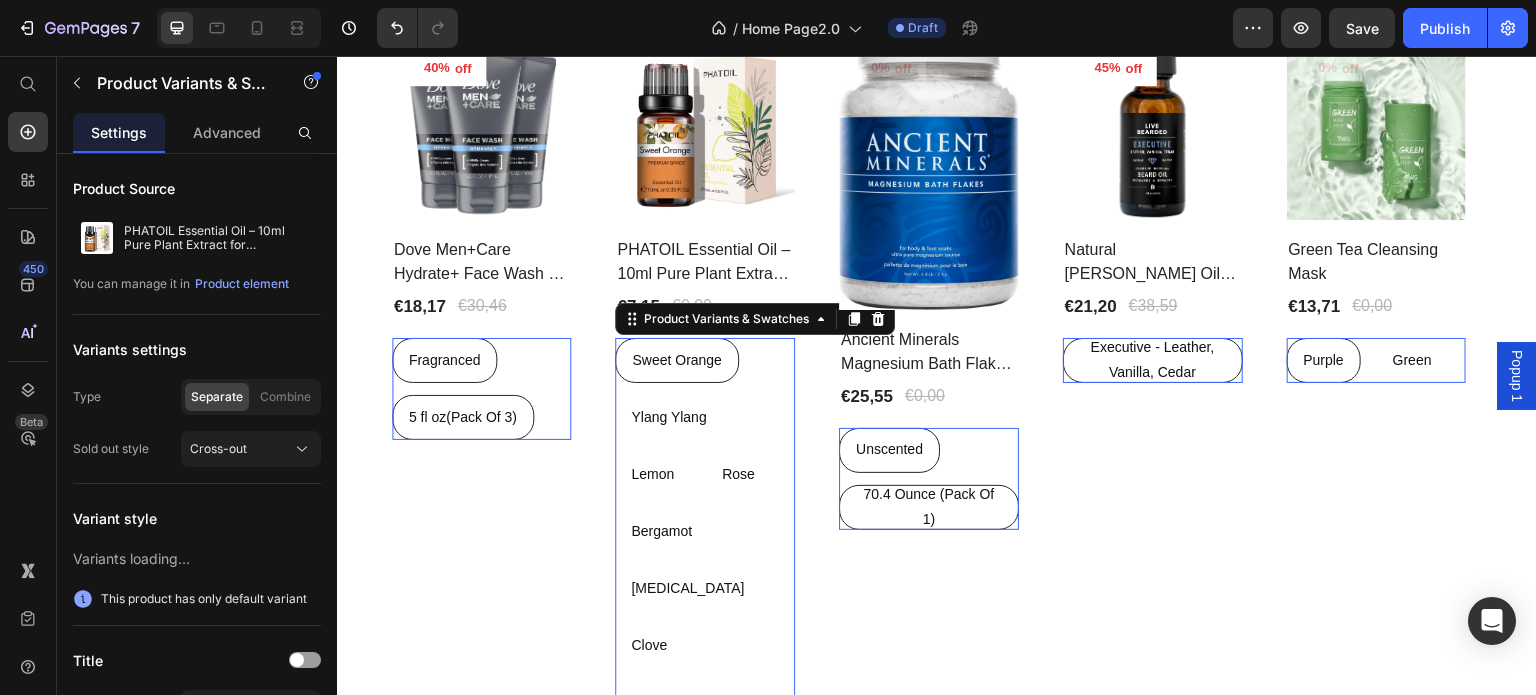 scroll, scrollTop: 1619, scrollLeft: 0, axis: vertical 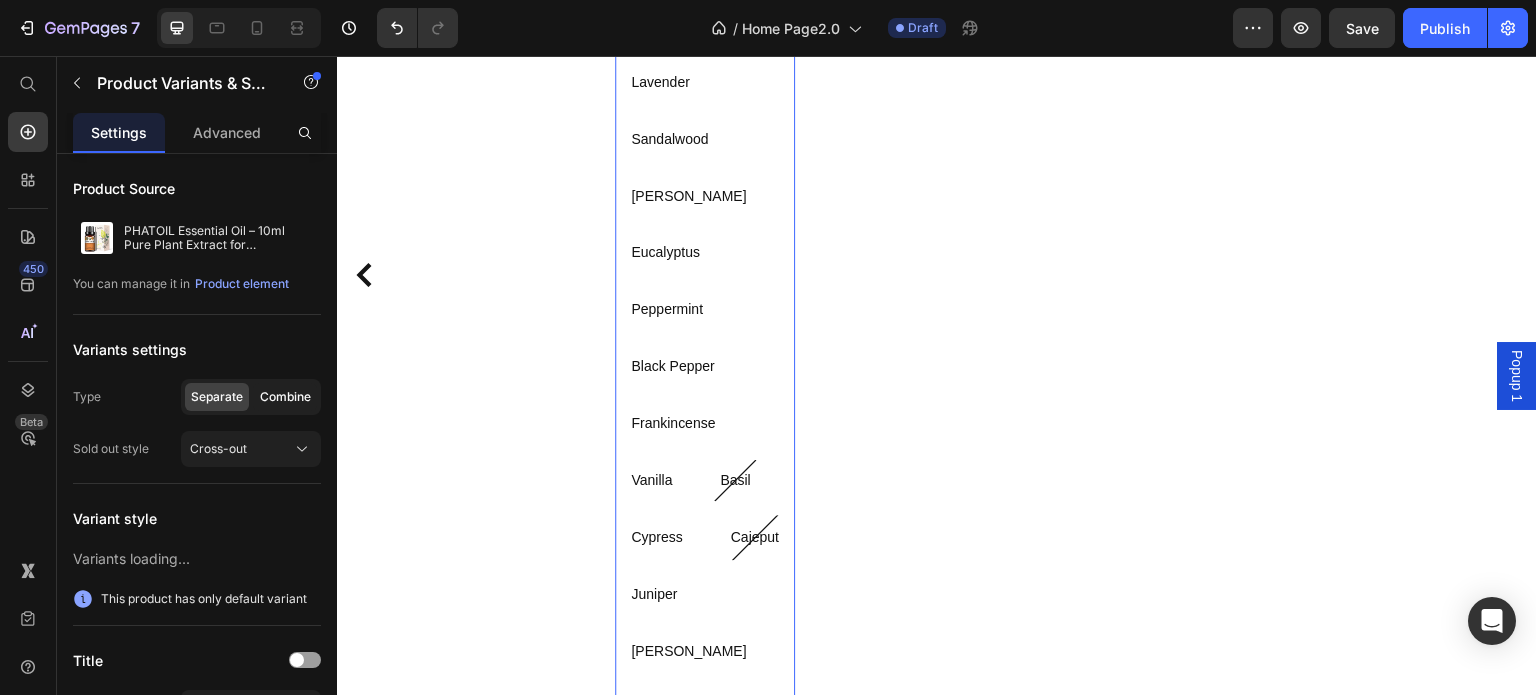 click on "Combine" 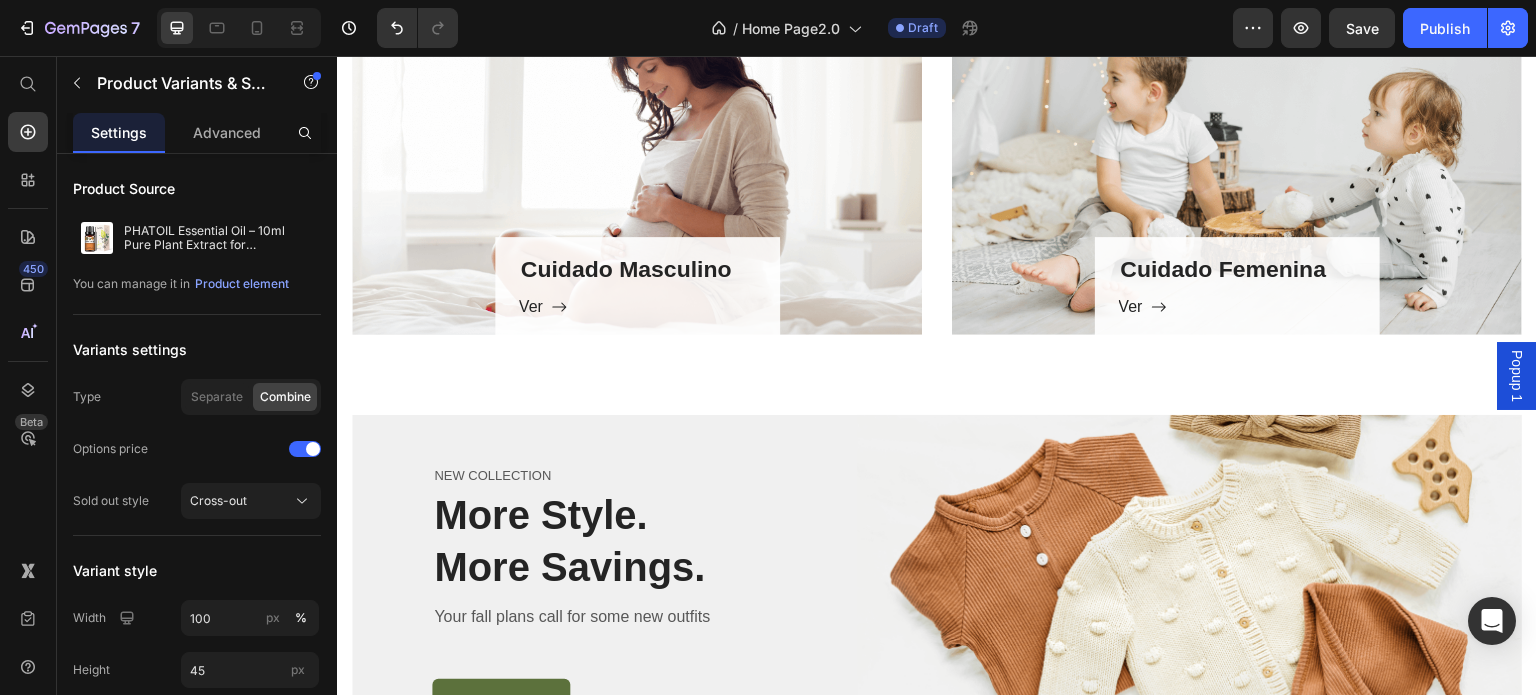 scroll, scrollTop: 941, scrollLeft: 0, axis: vertical 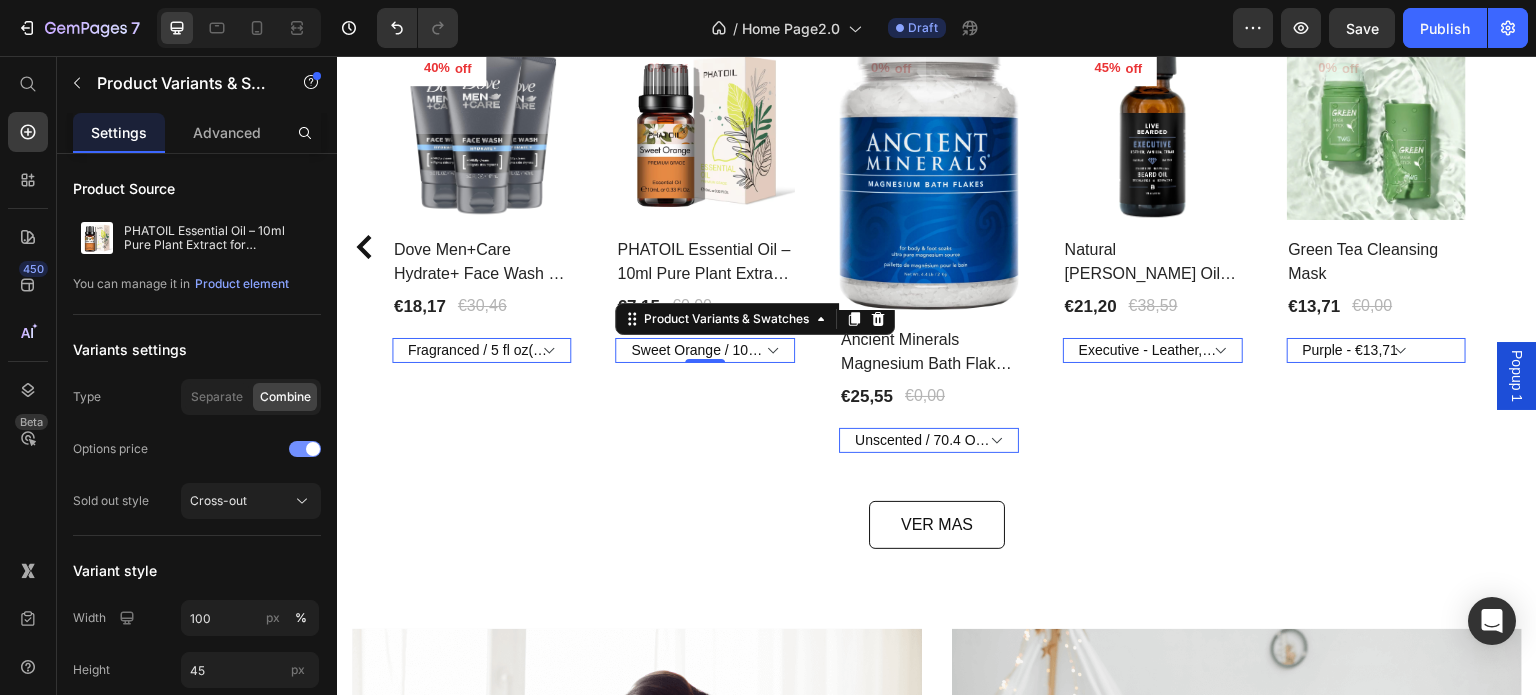click on "Options price" 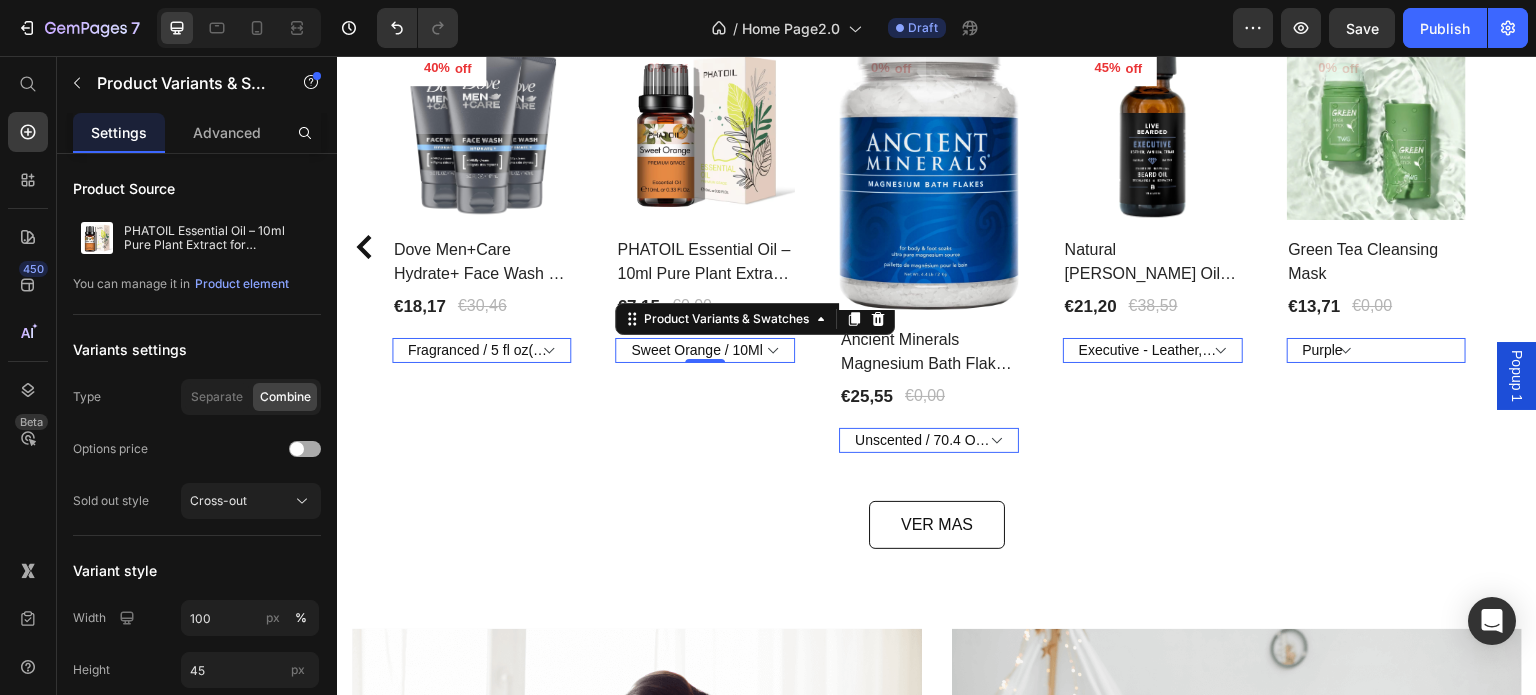 click at bounding box center [297, 449] 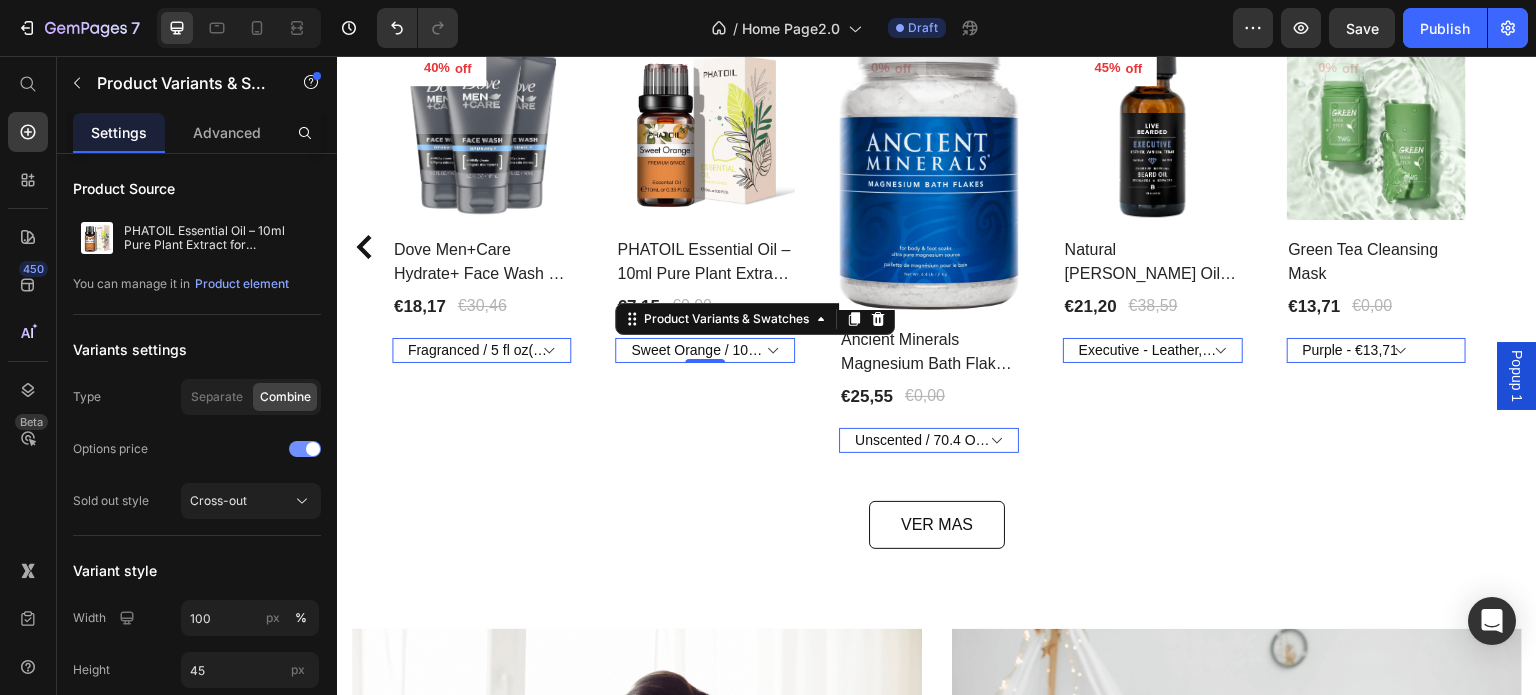 click at bounding box center [305, 449] 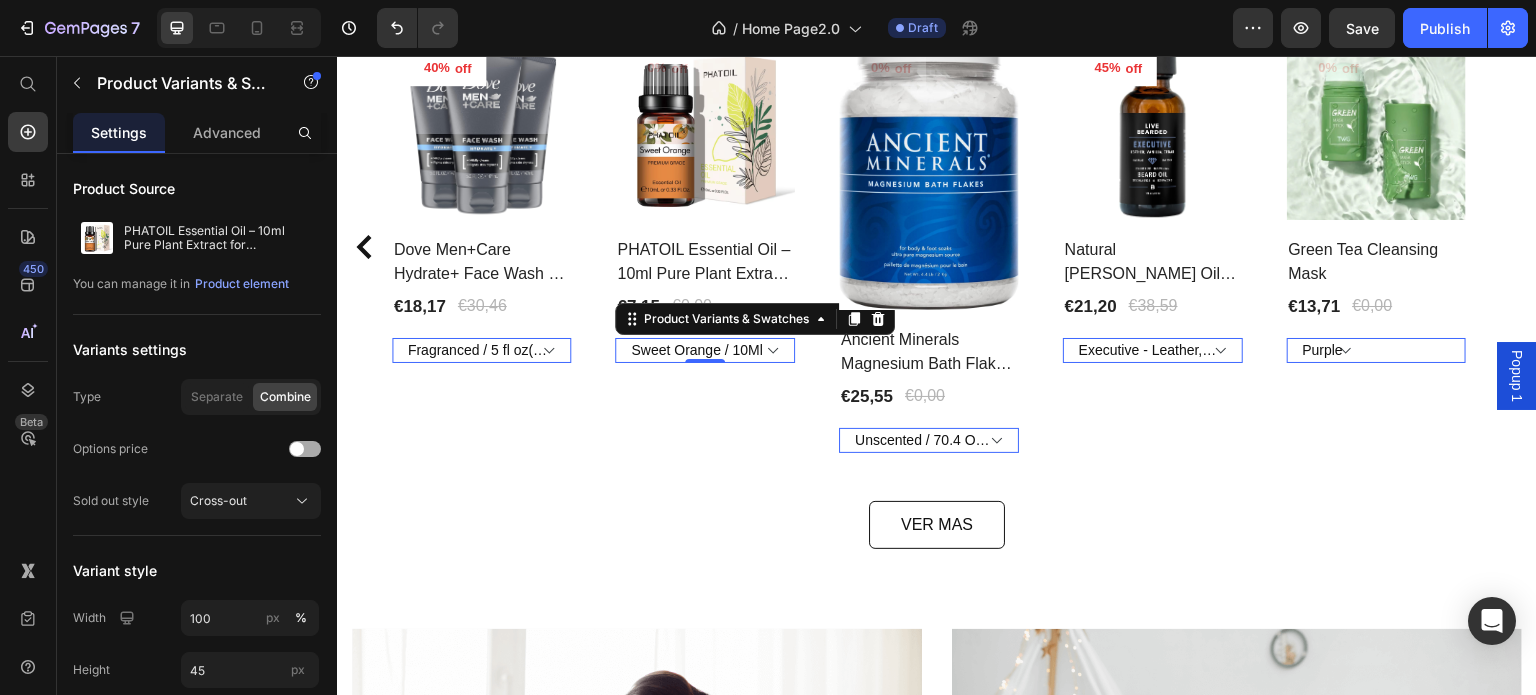click at bounding box center (297, 449) 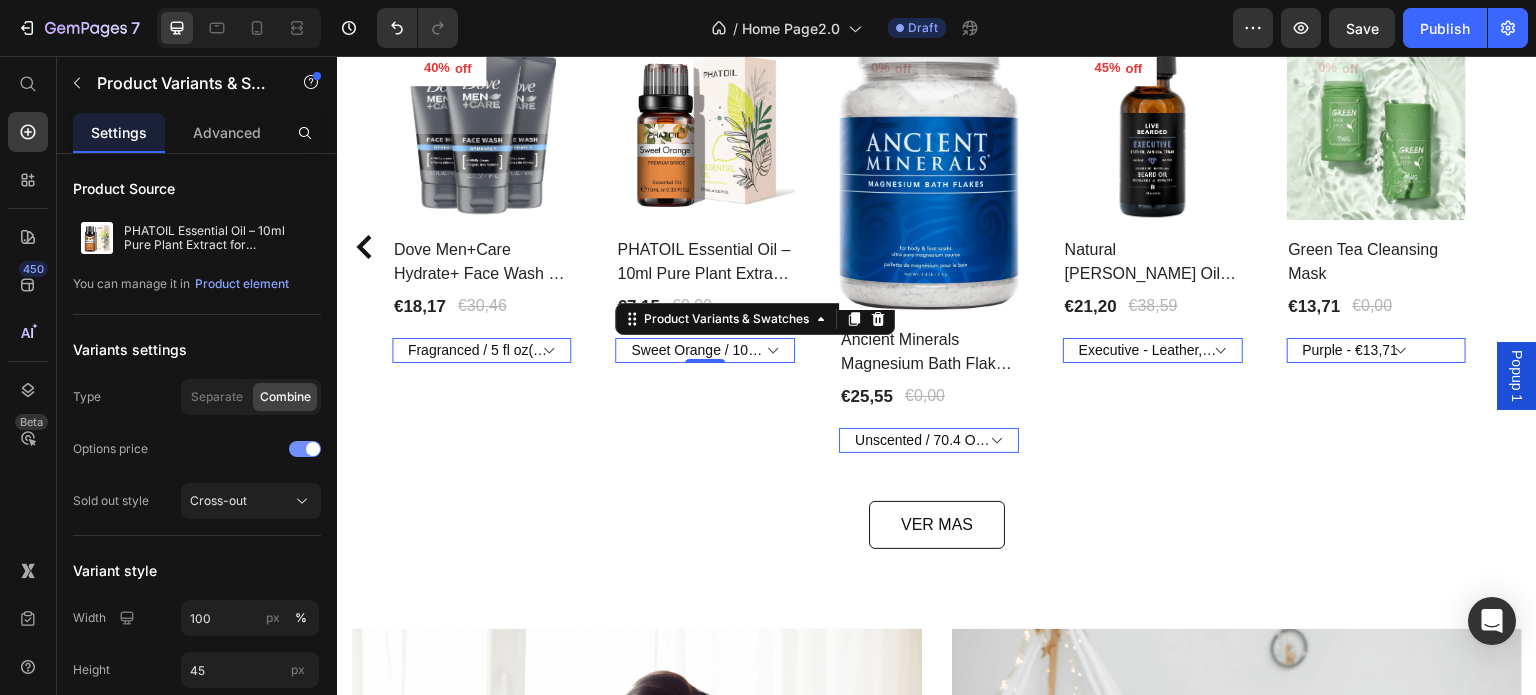 click at bounding box center [305, 449] 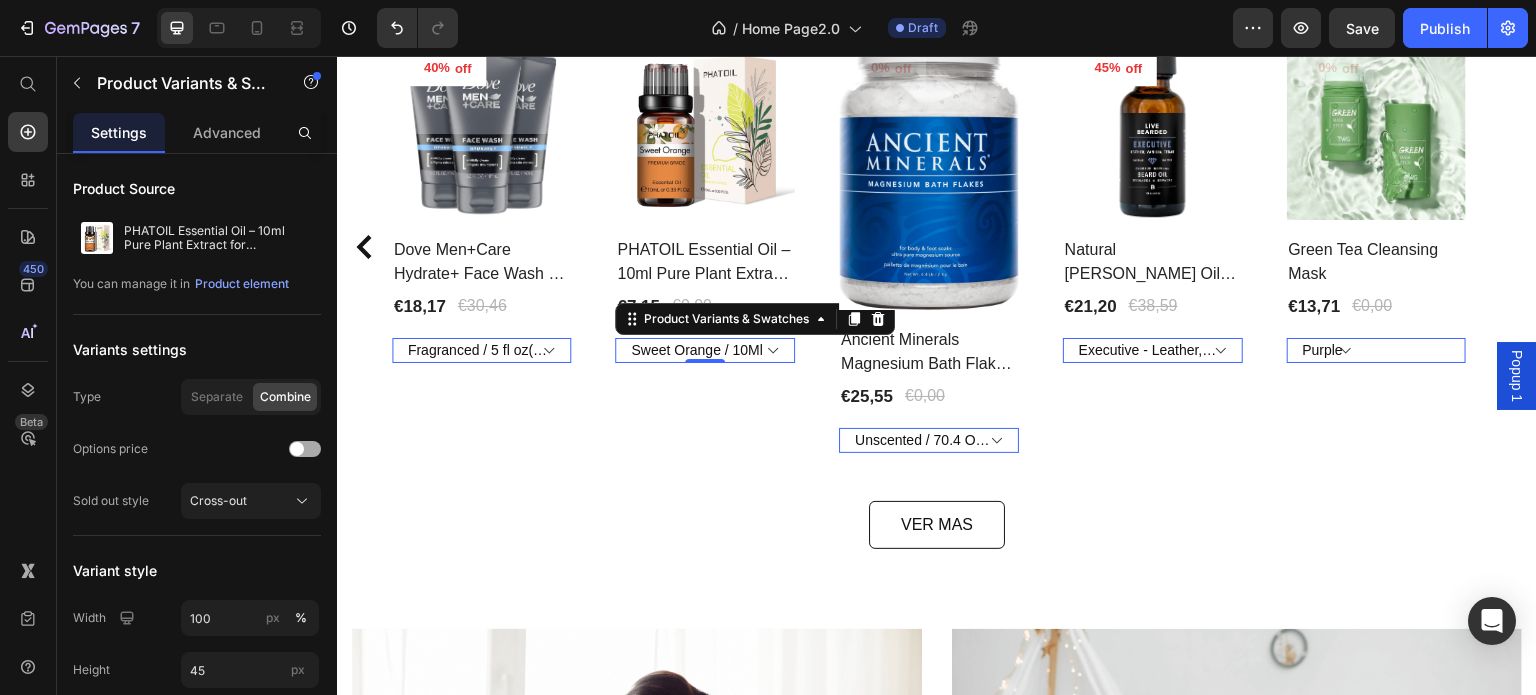 click at bounding box center (297, 449) 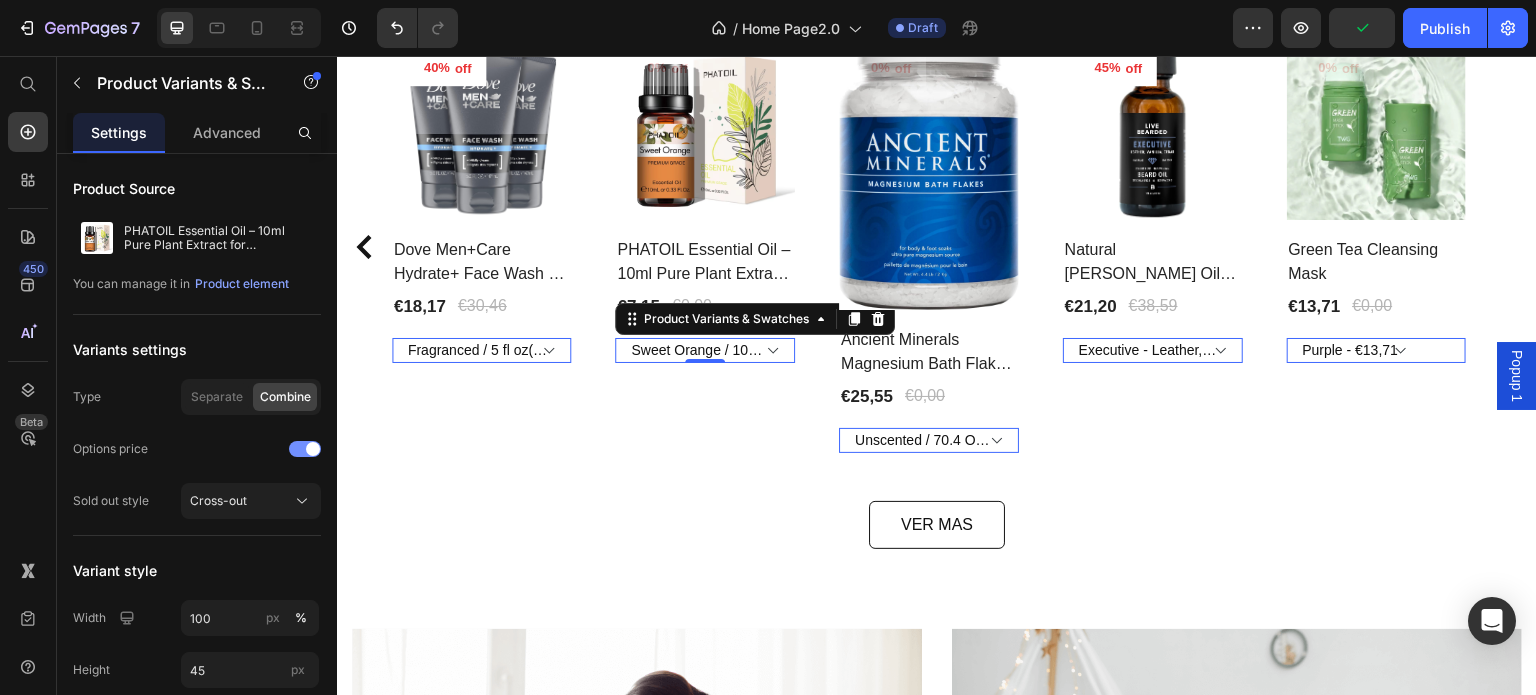 click at bounding box center [305, 449] 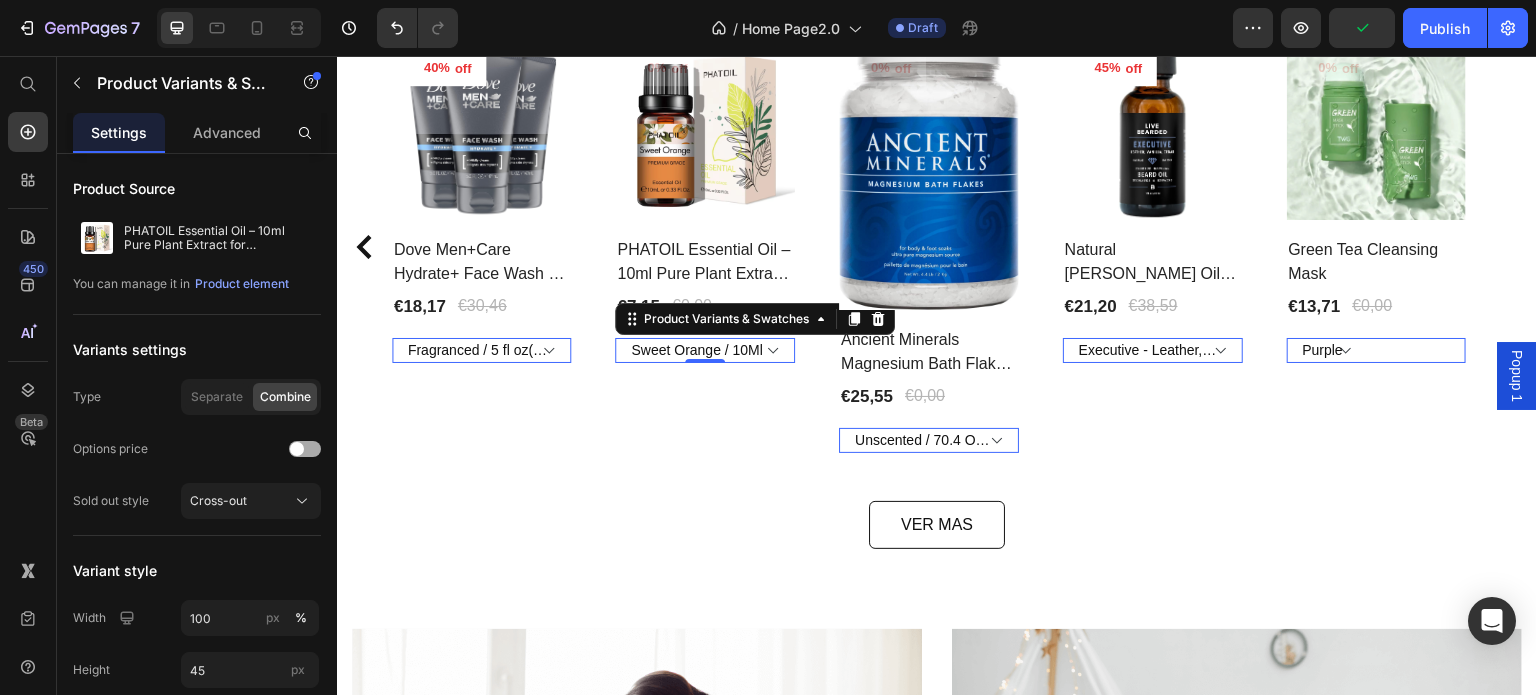 click at bounding box center [297, 449] 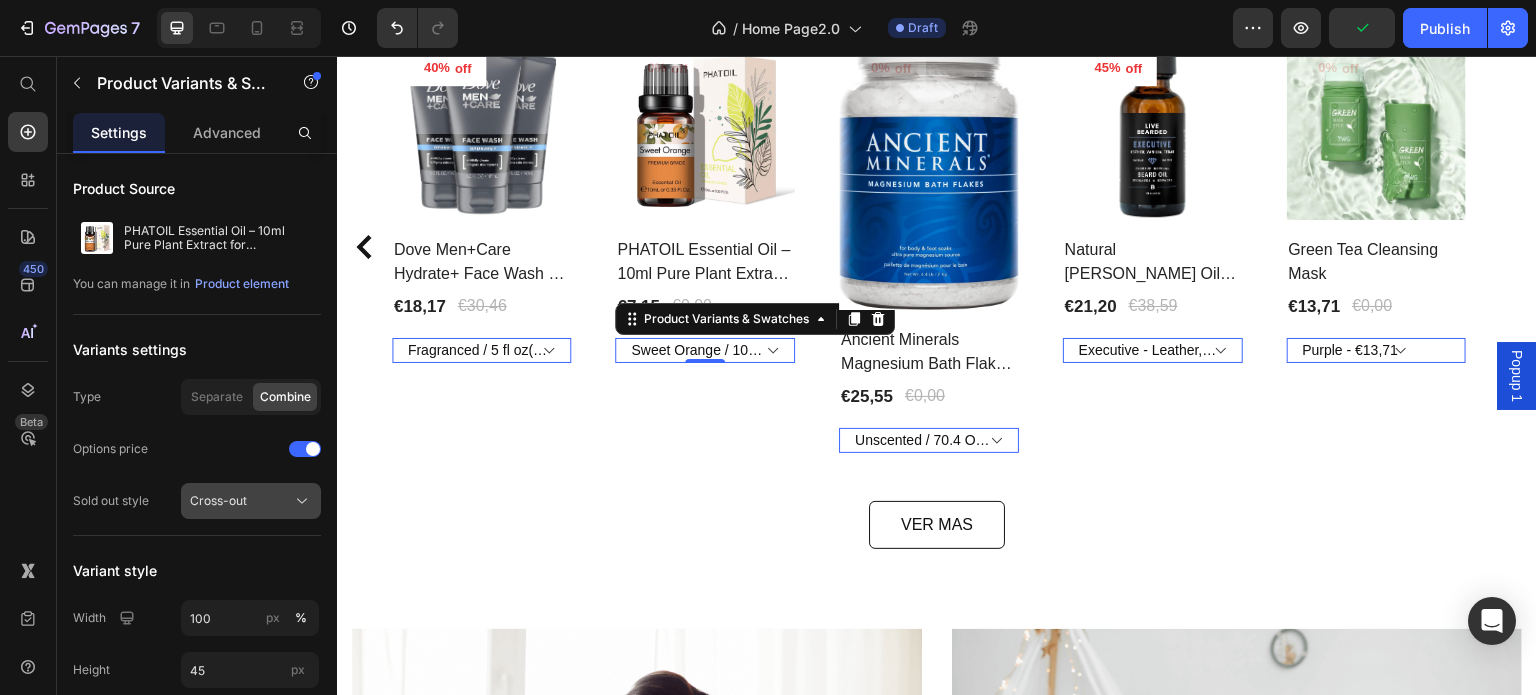 click on "Cross-out" 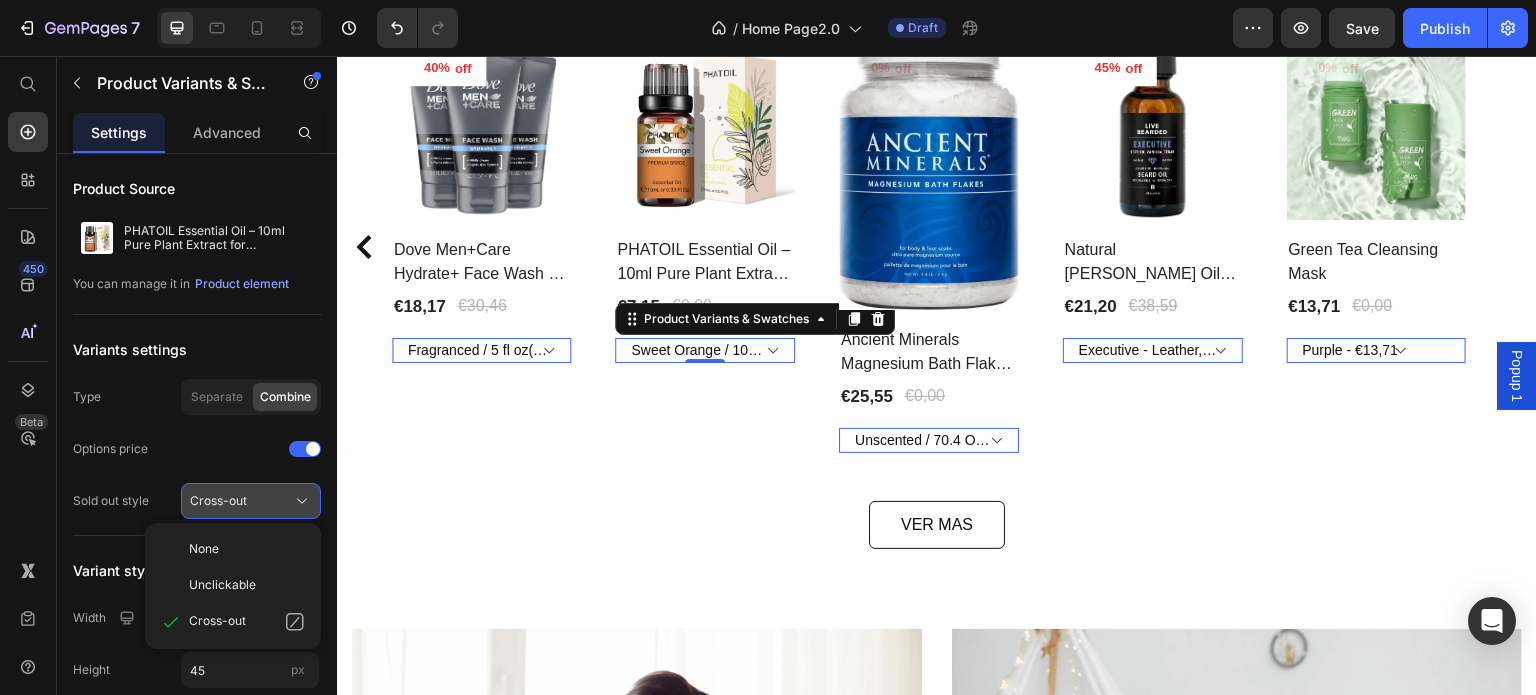 click on "Cross-out" 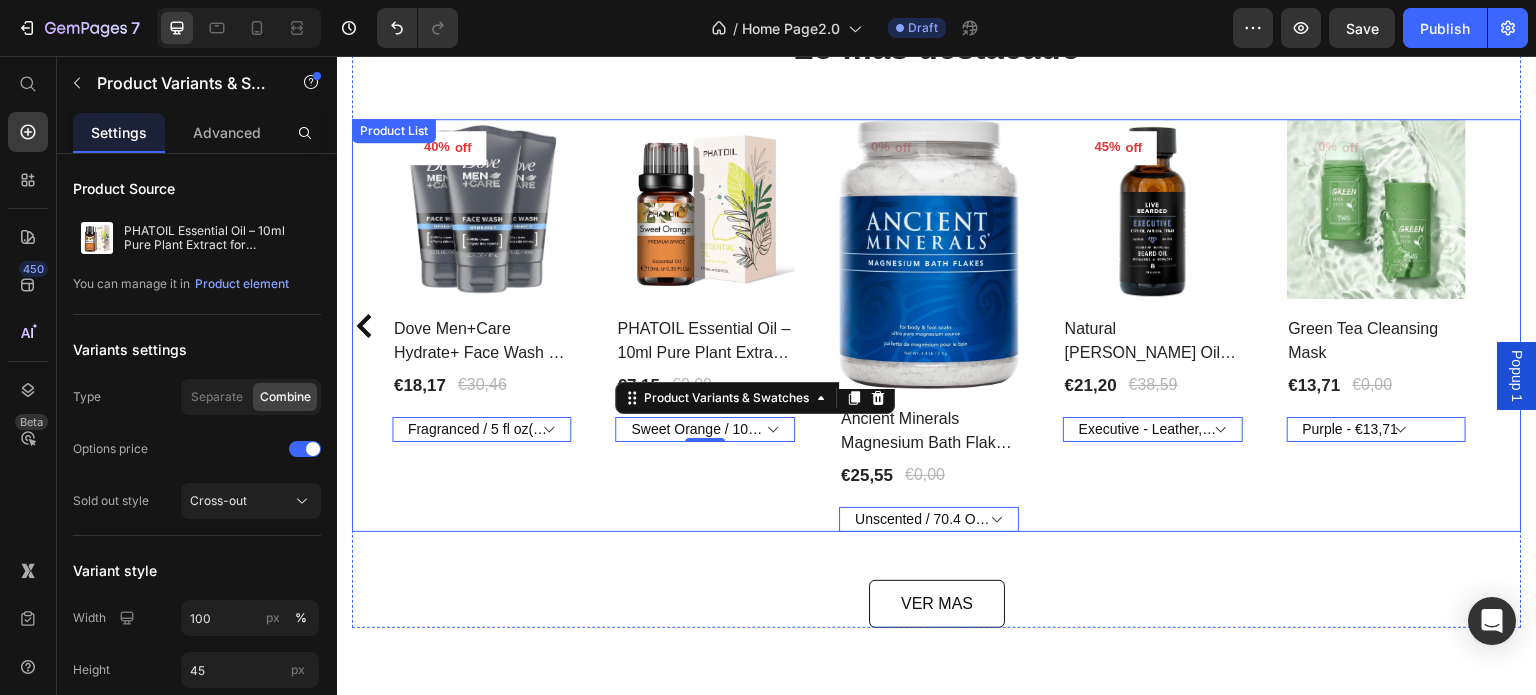 scroll, scrollTop: 841, scrollLeft: 0, axis: vertical 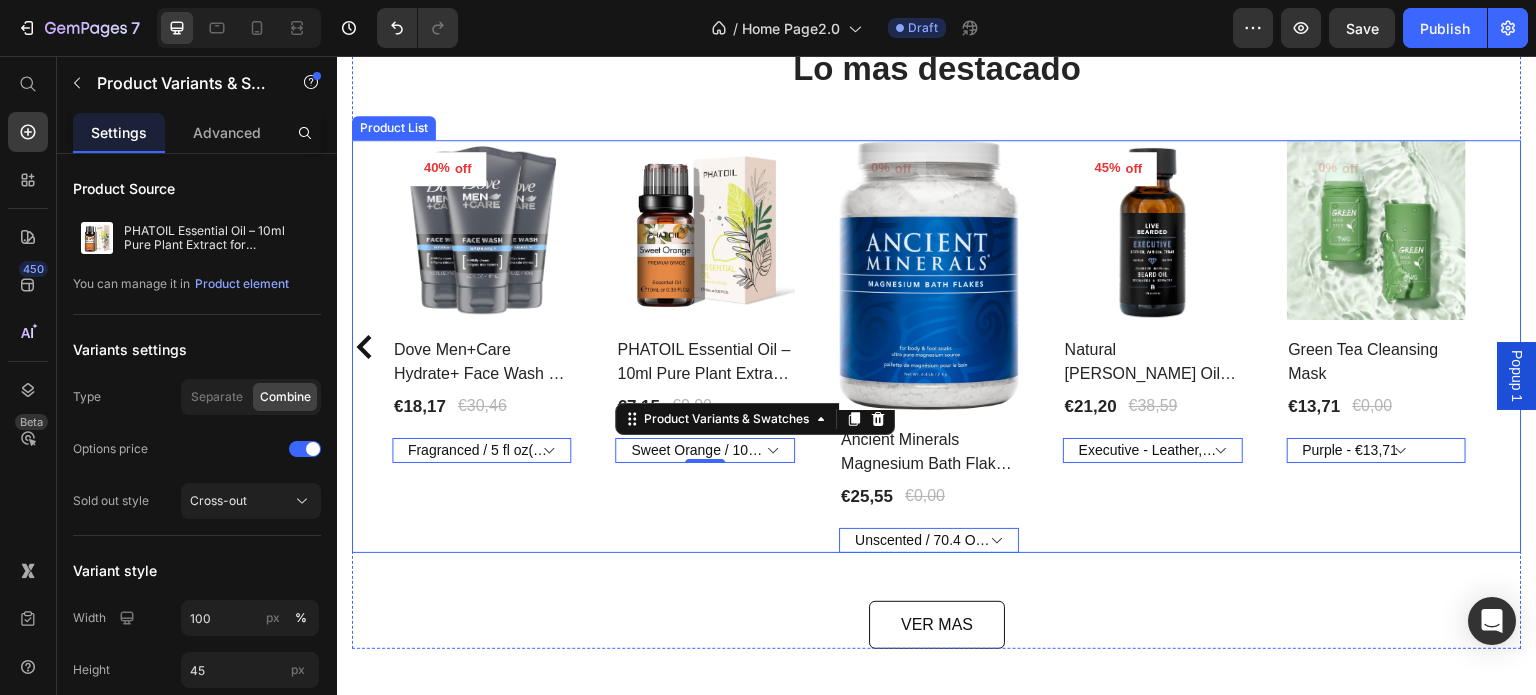click on "0% off Product Tag Product Images Row PHATOIL Essential Oil – 10ml Pure Plant Extract for Aromatherapy & Diffusers Product Title €7,15 Product Price €0,00 Product Price Row Sweet Orange / 10Ml - €7,15  Ylang Ylang / 10Ml - €7,38  Lemon / 10Ml - €7,21  Rose / 10Ml - €8,17  Bergamot / 10Ml - €7,36  Tea Tree / 10Ml - €7,05  Clove / 10Ml - €6,59  Lemongrass / 10Ml - €7,21  Lavender / 10Ml - €7,47  Sandalwood / 10Ml - €7,75  Jasmine / 10Ml - €7,68  Eucalyptus / 10Ml - €7,12  Peppermint / 10Ml - €7,15  Black Pepper / 10Ml - €6,52  Frankincense / 10Ml - €7,93  Vanilla / 10Ml - €7,28  Basil / 10Ml - €7,31  Cypress / 10Ml - €7,05  Cajeput / 10Ml - €7,14  Juniper / 10Ml - €6,92  Clary Sage / 10Ml - €7,12  Geranium / 10Ml - €8,03  Ginger / 10Ml - €7,17  Camphor / 10Ml - €6,96  Chamomile / 10Ml - €8,09  Citronella / 10Ml - €7,14  Patchouli / 10Ml - €8,16  Grapefruit / 10Ml - €7,40  Cedarwood / 10Ml - €7,15  Cinnamon / 10Ml - €7,08    0 Row" at bounding box center (706, 346) 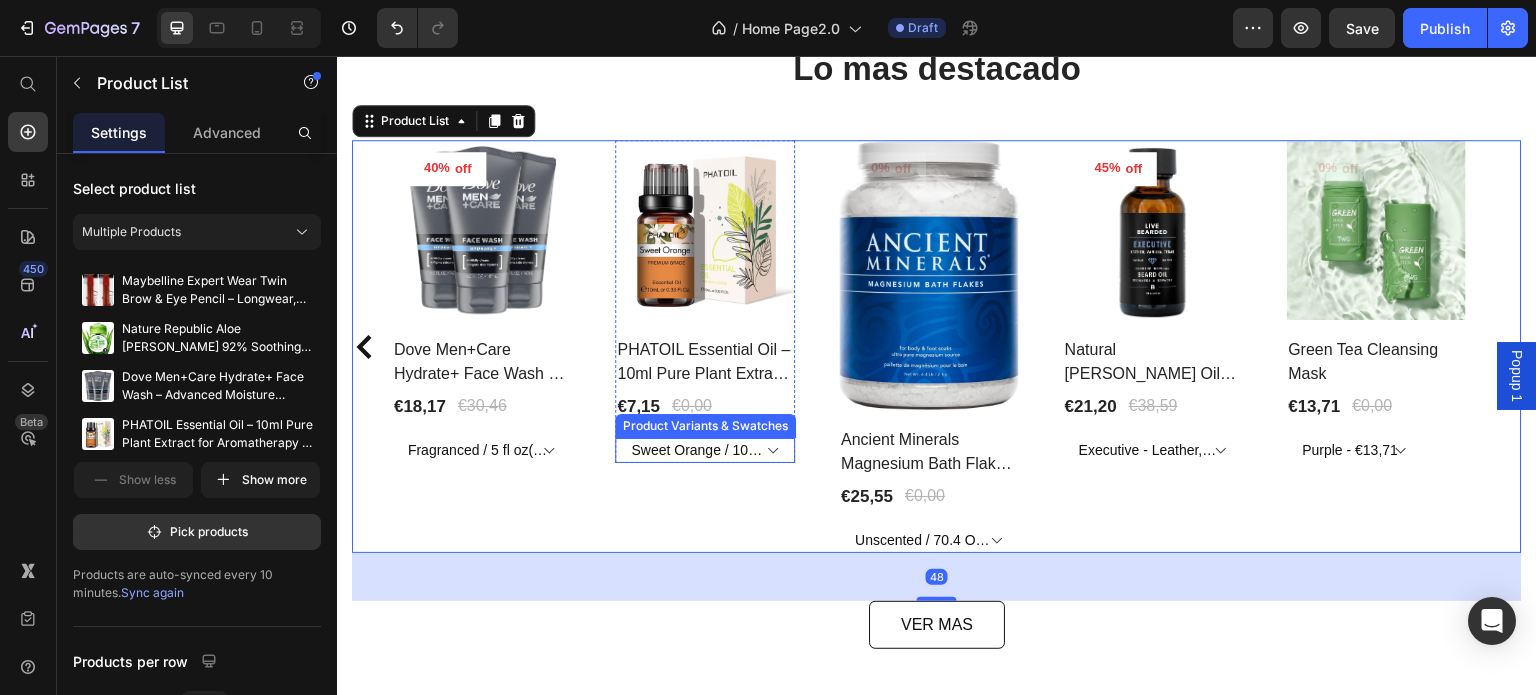 click on "Sweet Orange / 10Ml - €7,15  Ylang Ylang / 10Ml - €7,38  Lemon / 10Ml - €7,21  Rose / 10Ml - €8,17  Bergamot / 10Ml - €7,36  Tea Tree / 10Ml - €7,05  Clove / 10Ml - €6,59  Lemongrass / 10Ml - €7,21  Lavender / 10Ml - €7,47  Sandalwood / 10Ml - €7,75  Jasmine / 10Ml - €7,68  Eucalyptus / 10Ml - €7,12  Peppermint / 10Ml - €7,15  Black Pepper / 10Ml - €6,52  Frankincense / 10Ml - €7,93  Vanilla / 10Ml - €7,28  Basil / 10Ml - €7,31  Cypress / 10Ml - €7,05  Cajeput / 10Ml - €7,14  Juniper / 10Ml - €6,92  Clary Sage / 10Ml - €7,12  Geranium / 10Ml - €8,03  Ginger / 10Ml - €7,17  Camphor / 10Ml - €6,96  Chamomile / 10Ml - €8,09  Citronella / 10Ml - €7,14  Patchouli / 10Ml - €8,16  Grapefruit / 10Ml - €7,40  Cedarwood / 10Ml - €7,15  Cinnamon / 10Ml - €7,08" at bounding box center [706, 450] 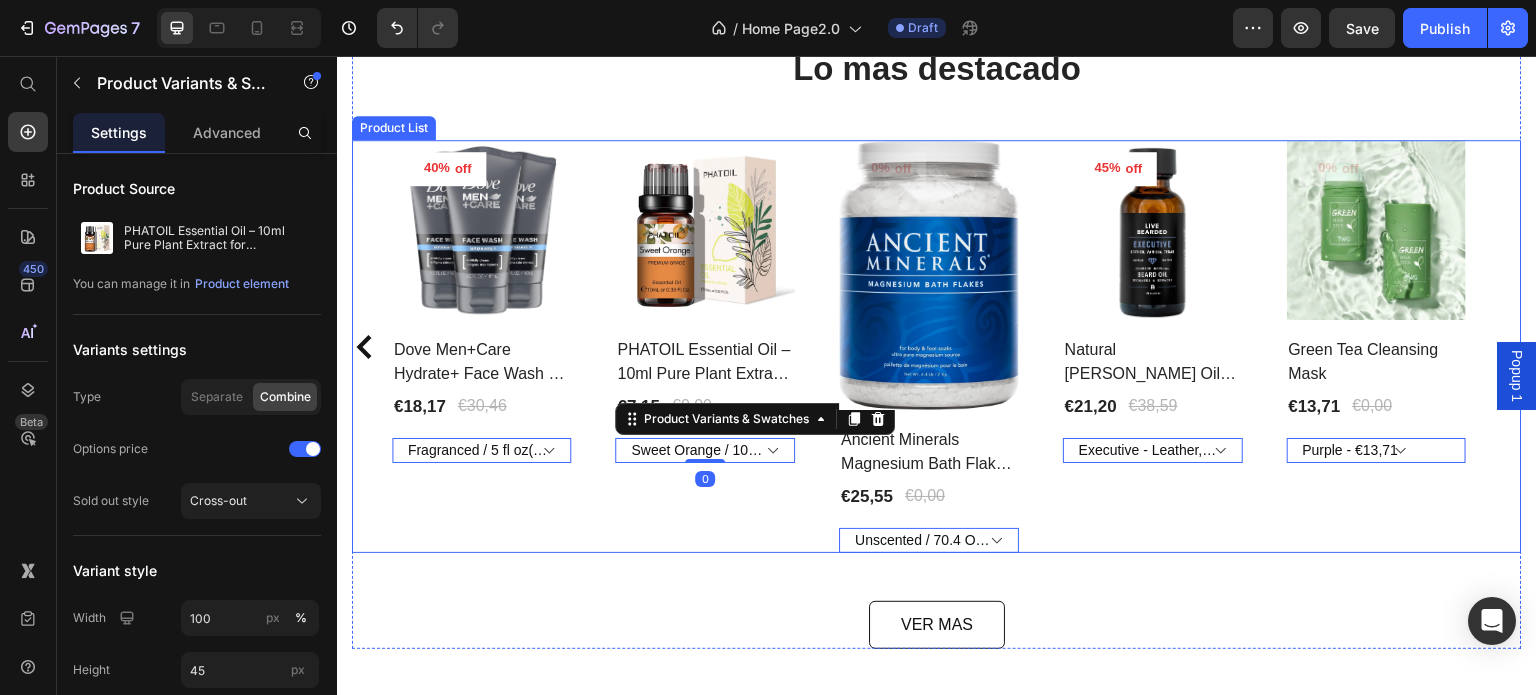 click on "0% off Product Tag Product Images Row PHATOIL Essential Oil – 10ml Pure Plant Extract for Aromatherapy & Diffusers Product Title €7,15 Product Price €0,00 Product Price Row Sweet Orange / 10Ml - €7,15  Ylang Ylang / 10Ml - €7,38  Lemon / 10Ml - €7,21  Rose / 10Ml - €8,17  Bergamot / 10Ml - €7,36  Tea Tree / 10Ml - €7,05  Clove / 10Ml - €6,59  Lemongrass / 10Ml - €7,21  Lavender / 10Ml - €7,47  Sandalwood / 10Ml - €7,75  Jasmine / 10Ml - €7,68  Eucalyptus / 10Ml - €7,12  Peppermint / 10Ml - €7,15  Black Pepper / 10Ml - €6,52  Frankincense / 10Ml - €7,93  Vanilla / 10Ml - €7,28  Basil / 10Ml - €7,31  Cypress / 10Ml - €7,05  Cajeput / 10Ml - €7,14  Juniper / 10Ml - €6,92  Clary Sage / 10Ml - €7,12  Geranium / 10Ml - €8,03  Ginger / 10Ml - €7,17  Camphor / 10Ml - €6,96  Chamomile / 10Ml - €8,09  Citronella / 10Ml - €7,14  Patchouli / 10Ml - €8,16  Grapefruit / 10Ml - €7,40  Cedarwood / 10Ml - €7,15  Cinnamon / 10Ml - €7,08    0 Row" at bounding box center (706, 346) 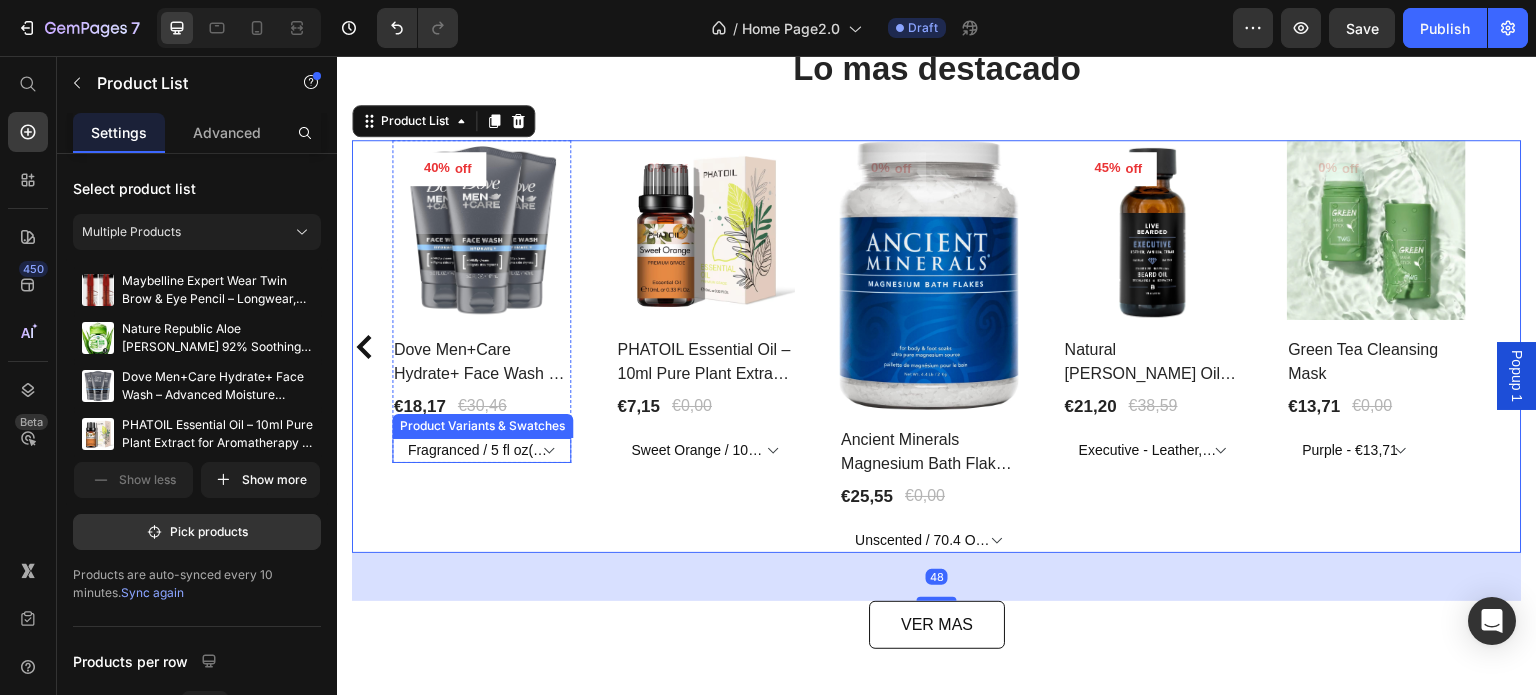 click on "Fragranced / 5 fl oz(Pack Of 3) - €18,17" at bounding box center (482, 450) 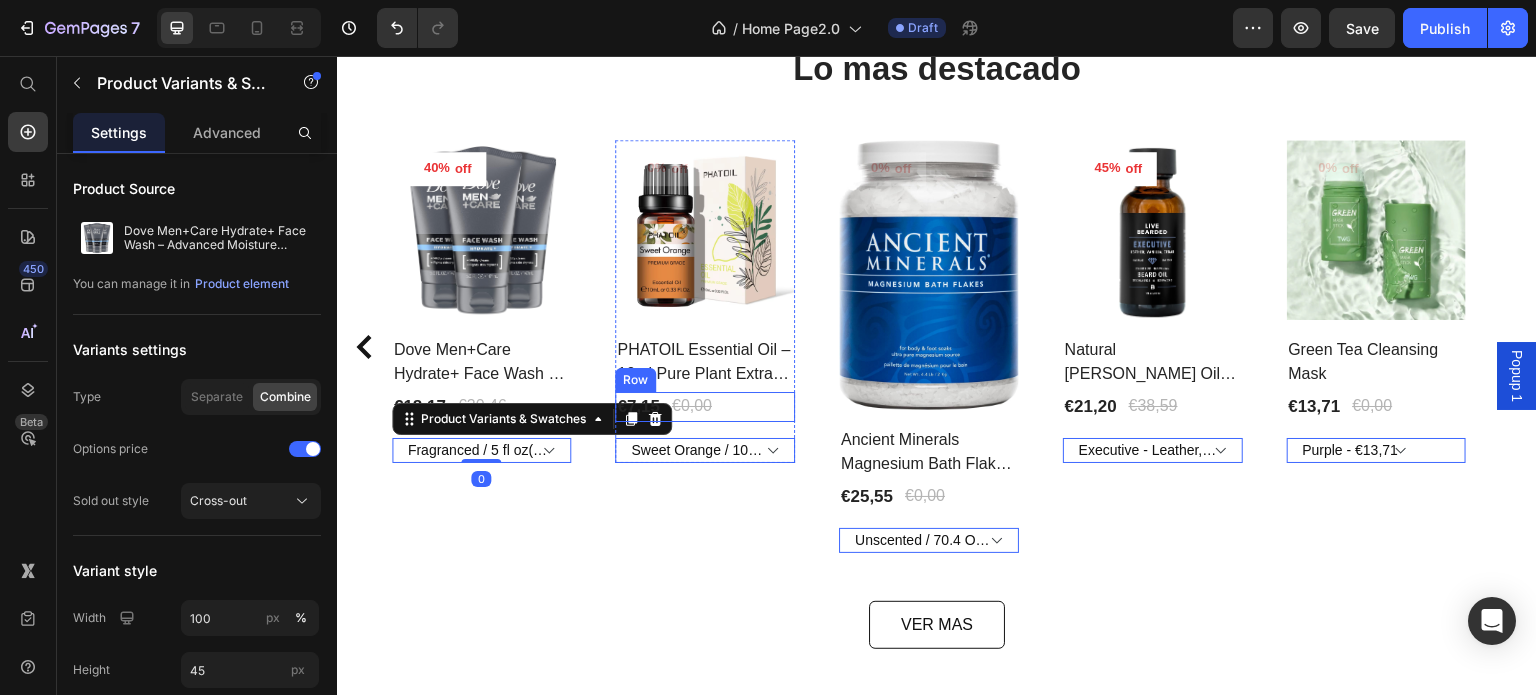 click on "0% off Product Tag Product Images Row PHATOIL Essential Oil – 10ml Pure Plant Extract for Aromatherapy & Diffusers Product Title €7,15 Product Price €0,00 Product Price Row Sweet Orange / 10Ml - €7,15  Ylang Ylang / 10Ml - €7,38  Lemon / 10Ml - €7,21  Rose / 10Ml - €8,17  Bergamot / 10Ml - €7,36  Tea Tree / 10Ml - €7,05  Clove / 10Ml - €6,59  Lemongrass / 10Ml - €7,21  Lavender / 10Ml - €7,47  Sandalwood / 10Ml - €7,75  Jasmine / 10Ml - €7,68  Eucalyptus / 10Ml - €7,12  Peppermint / 10Ml - €7,15  Black Pepper / 10Ml - €6,52  Frankincense / 10Ml - €7,93  Vanilla / 10Ml - €7,28  Basil / 10Ml - €7,31  Cypress / 10Ml - €7,05  Cajeput / 10Ml - €7,14  Juniper / 10Ml - €6,92  Clary Sage / 10Ml - €7,12  Geranium / 10Ml - €8,03  Ginger / 10Ml - €7,17  Camphor / 10Ml - €6,96  Chamomile / 10Ml - €8,09  Citronella / 10Ml - €7,14  Patchouli / 10Ml - €8,16  Grapefruit / 10Ml - €7,40  Cedarwood / 10Ml - €7,15  Cinnamon / 10Ml - €7,08    0" at bounding box center (706, 301) 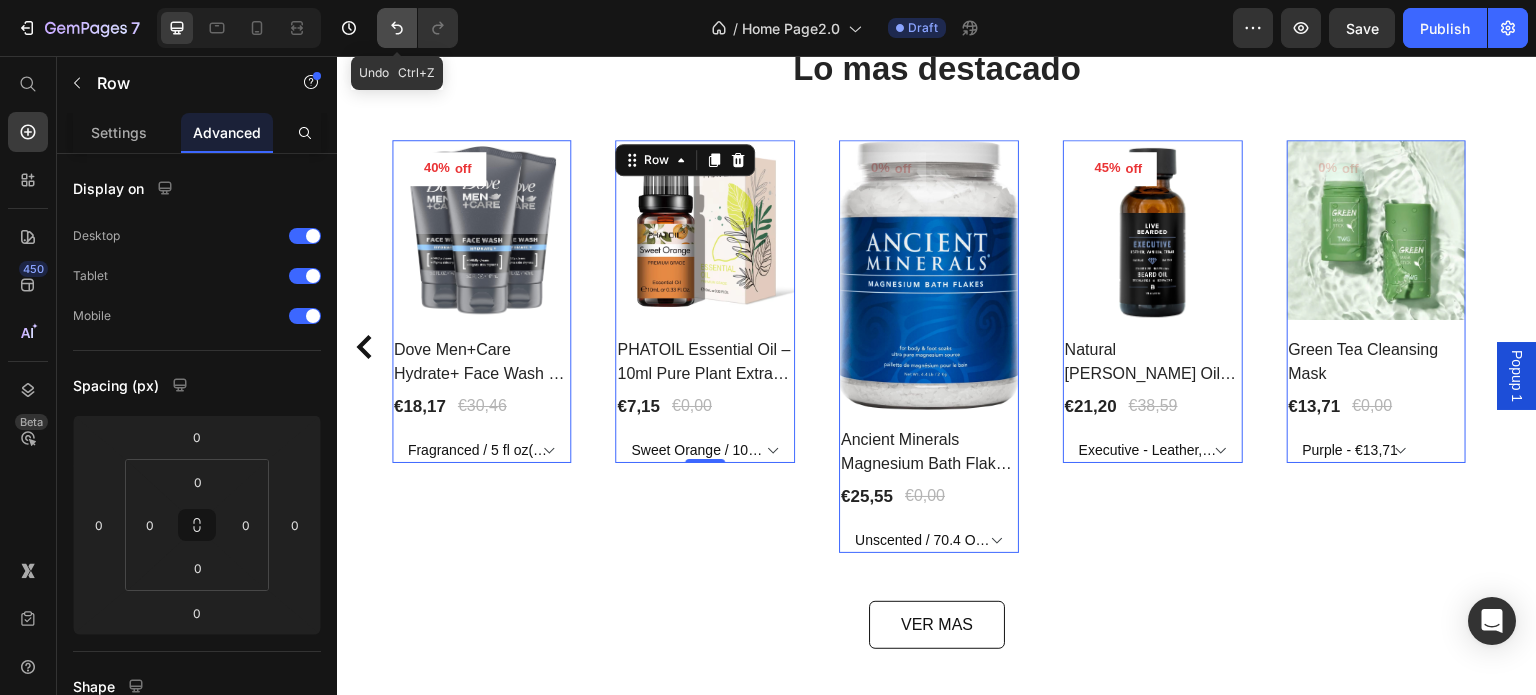 click 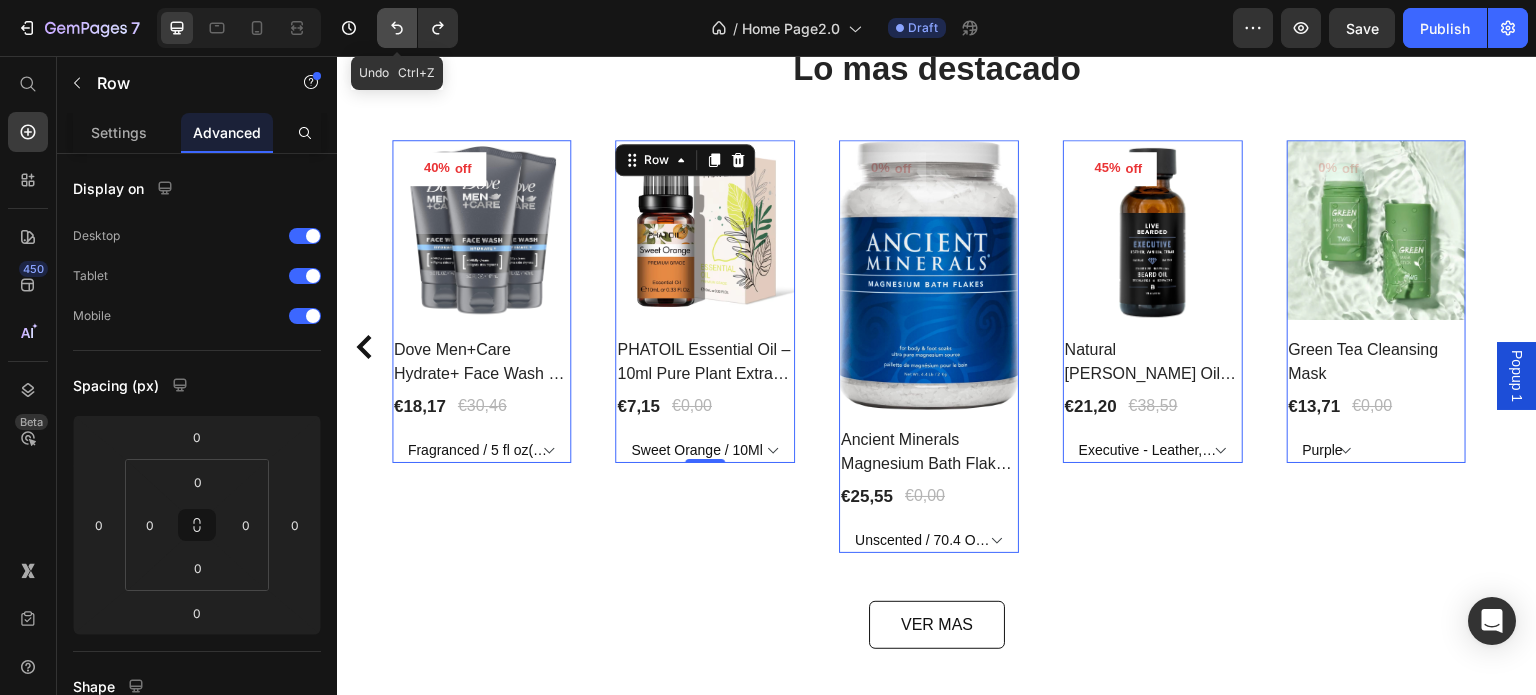 click 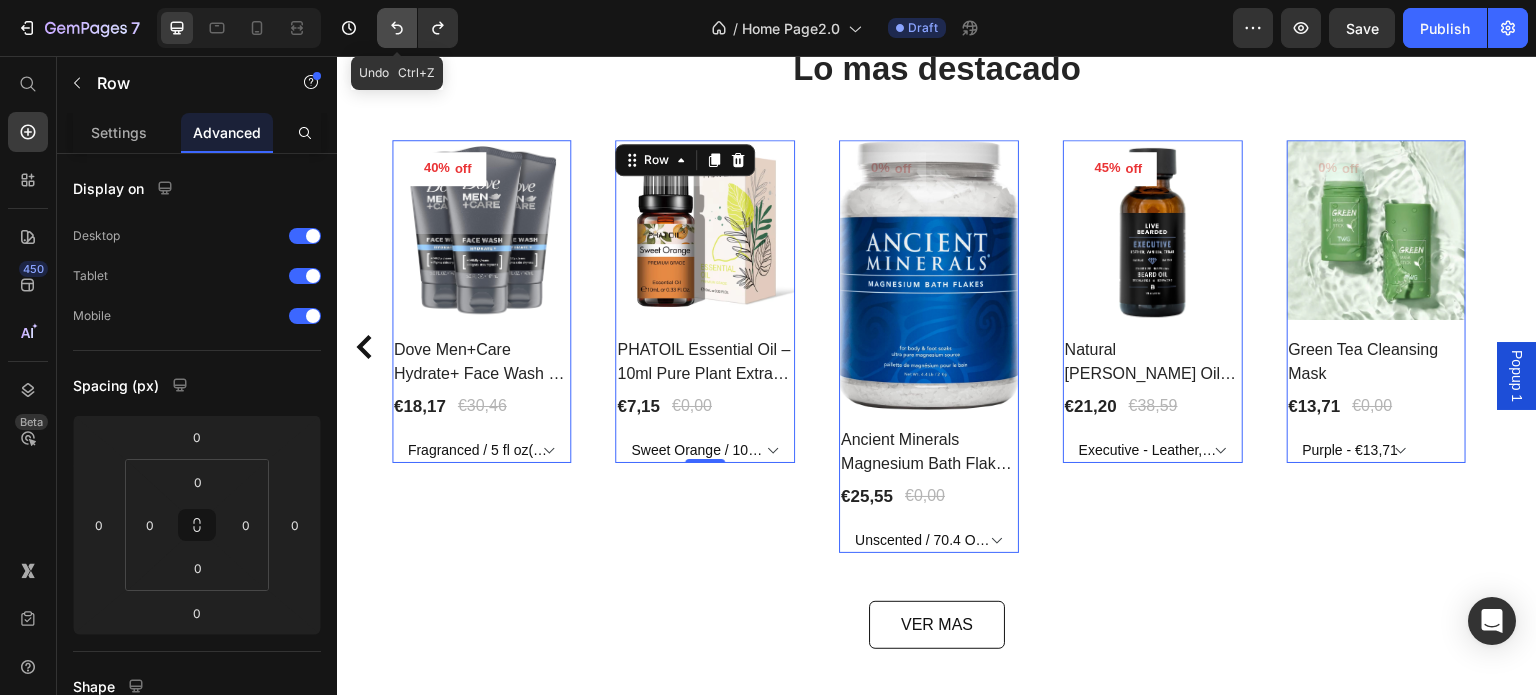 click 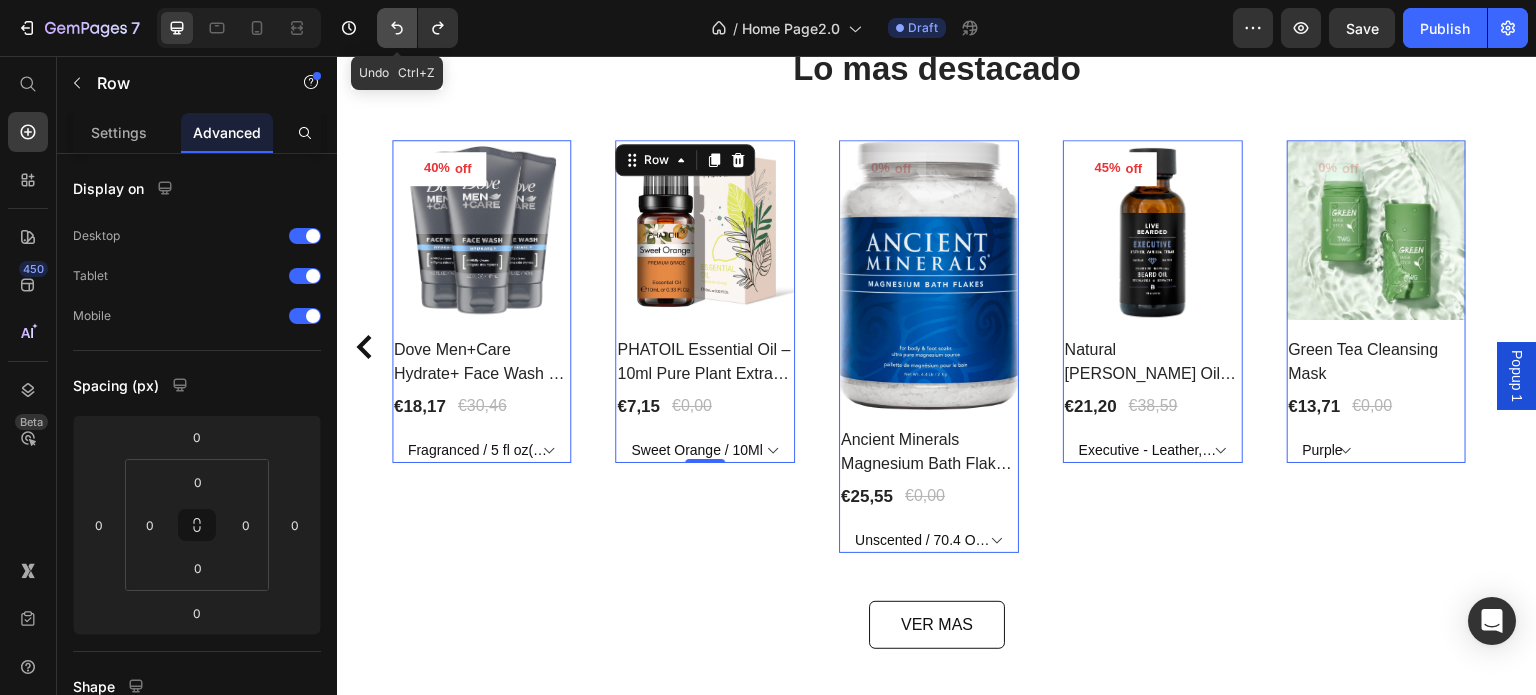 click 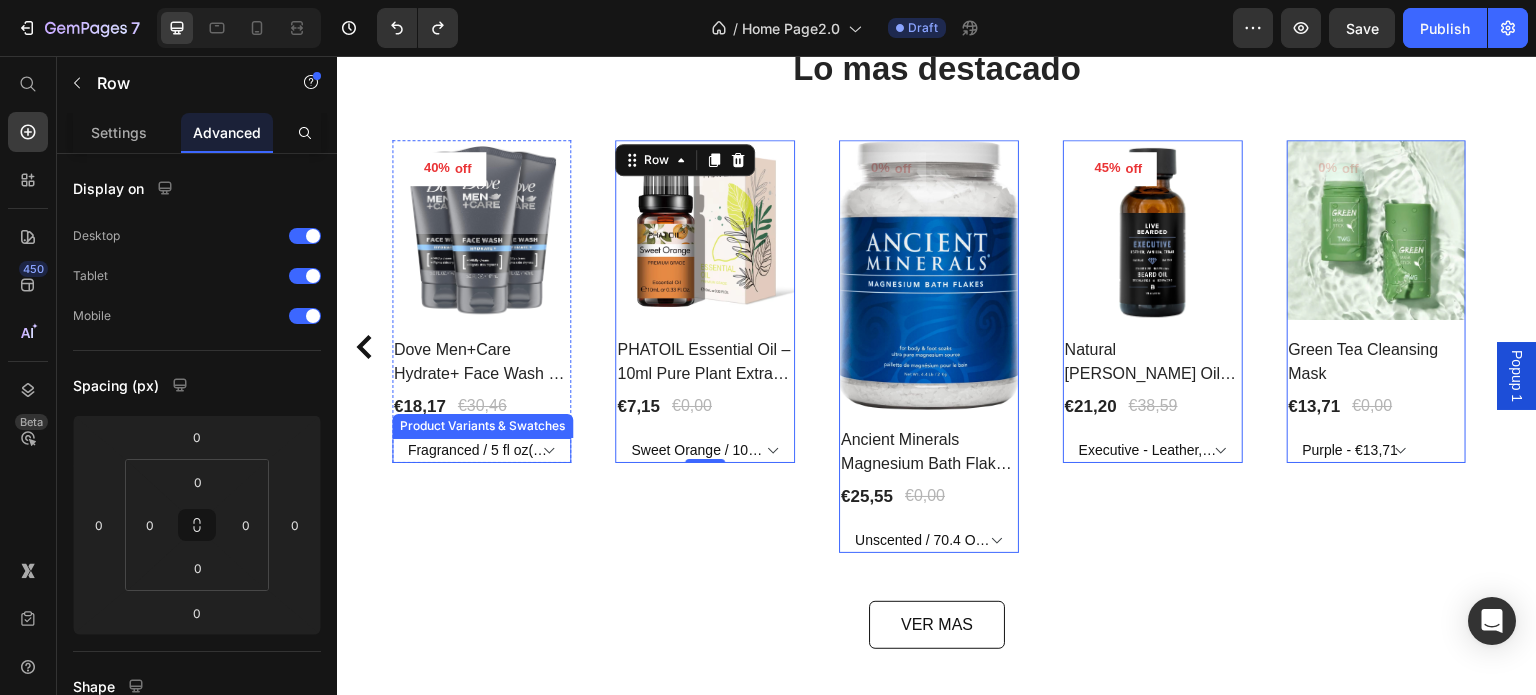 click on "Fragranced / 5 fl oz(Pack Of 3) - €18,17" at bounding box center [482, 450] 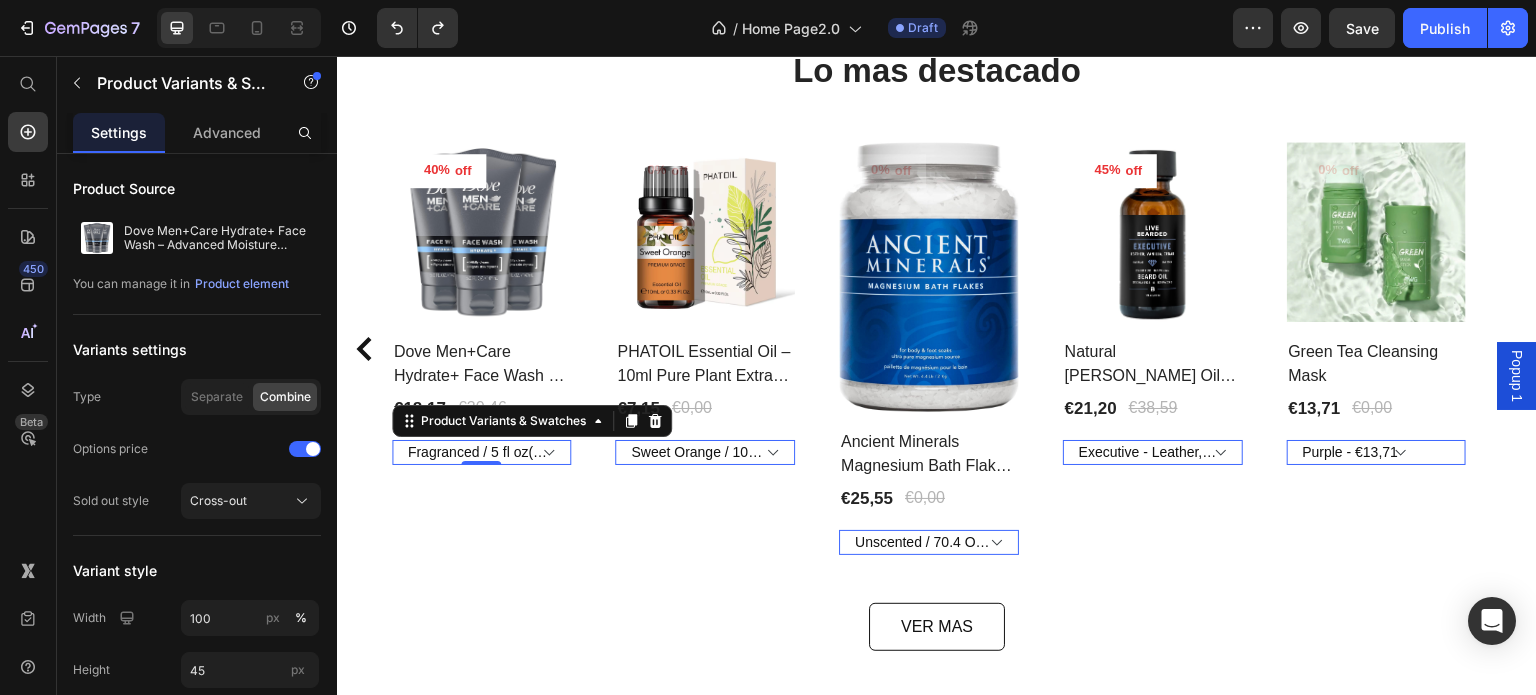 scroll, scrollTop: 841, scrollLeft: 0, axis: vertical 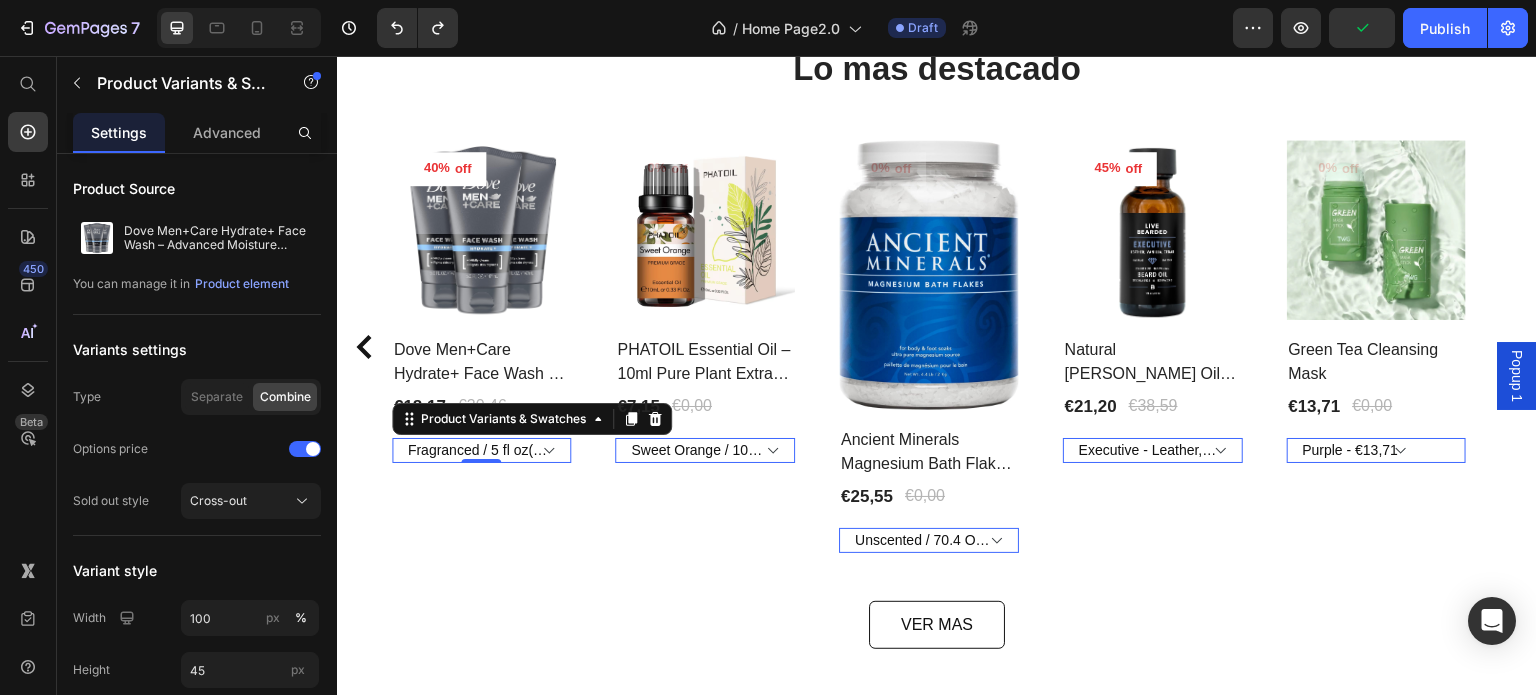 click on "Sweet Orange / 10Ml - €7,15  Ylang Ylang / 10Ml - €7,38  Lemon / 10Ml - €7,21  Rose / 10Ml - €8,17  Bergamot / 10Ml - €7,36  Tea Tree / 10Ml - €7,05  Clove / 10Ml - €6,59  Lemongrass / 10Ml - €7,21  Lavender / 10Ml - €7,47  Sandalwood / 10Ml - €7,75  Jasmine / 10Ml - €7,68  Eucalyptus / 10Ml - €7,12  Peppermint / 10Ml - €7,15  Black Pepper / 10Ml - €6,52  Frankincense / 10Ml - €7,93  Vanilla / 10Ml - €7,28  Basil / 10Ml - €7,31  Cypress / 10Ml - €7,05  Cajeput / 10Ml - €7,14  Juniper / 10Ml - €6,92  Clary Sage / 10Ml - €7,12  Geranium / 10Ml - €8,03  Ginger / 10Ml - €7,17  Camphor / 10Ml - €6,96  Chamomile / 10Ml - €8,09  Citronella / 10Ml - €7,14  Patchouli / 10Ml - €8,16  Grapefruit / 10Ml - €7,40  Cedarwood / 10Ml - €7,15  Cinnamon / 10Ml - €7,08" at bounding box center [706, 450] 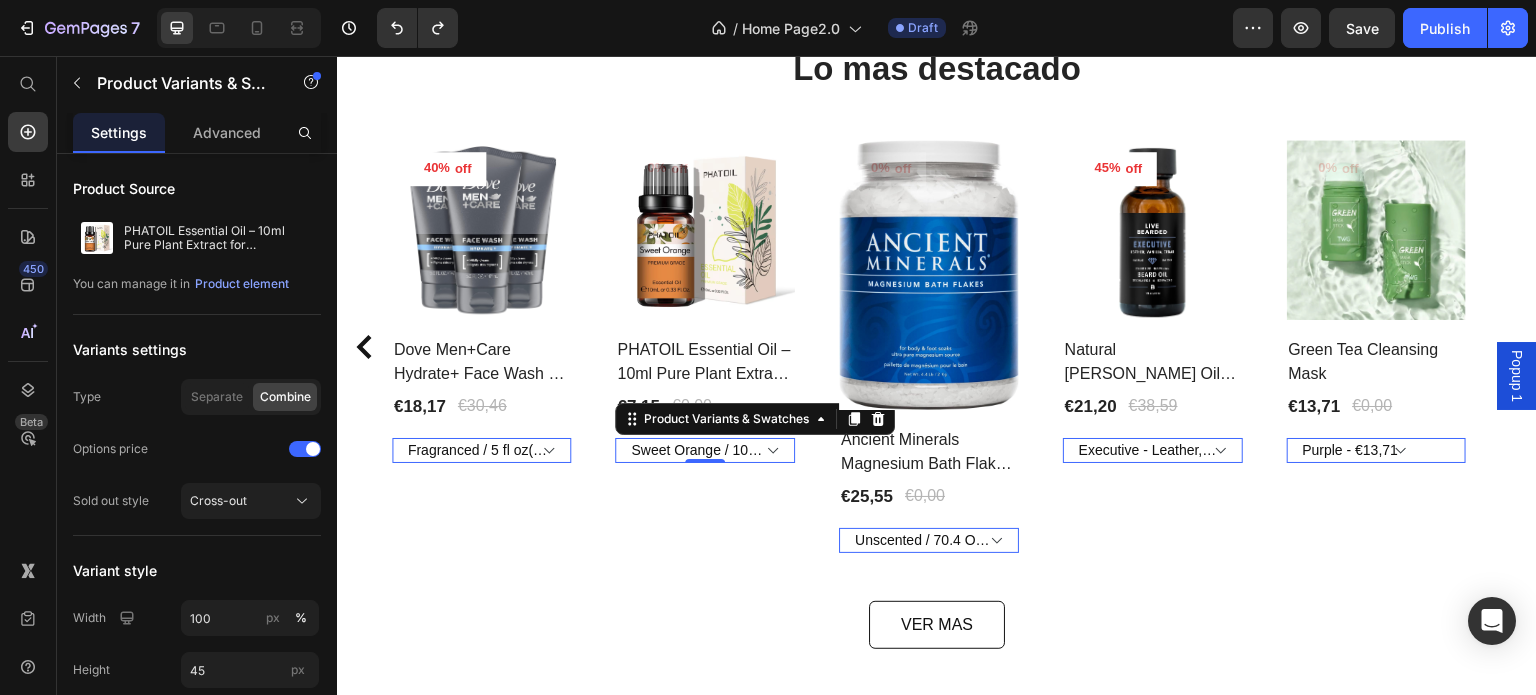 click on "49% off Product Tag Product Images Row Maybelline Expert Wear Twin Brow & Eye Pencil – Longwear, Blendable & Waterproof Product Title €20,89 Product Price €40,78 Product Price Row Dark / 0.12 Ounce (Pack Of 1) - €20,89  Product Variants & Swatches   0 Row 48% off Product Tag Product Images Row Nature Republic Aloe Vera 92% Soothing Gel – Hydrating Multi-Use Korean Skincare Product Title €10,60 Product Price €20,55 Product Price Row Aloe Vere - €10,60  Product Variants & Swatches   0 Row 40% off Product Tag Product Images Row Dove Men+Care Hydrate+ Face Wash – Advanced Moisture Protection for Dry Skin Product Title €18,17 Product Price €30,46 Product Price Row Fragranced / 5 fl oz(Pack Of 3) - €18,17  Product Variants & Swatches   0 Row 0% off Product Tag Product Images Row PHATOIL Essential Oil – 10ml Pure Plant Extract for Aromatherapy & Diffusers Product Title €7,15 Product Price €0,00 Product Price Row Sweet Orange / 10Ml - €7,15  Ylang Ylang / 10Ml - €7,38    0 Row 0% off" at bounding box center (937, 346) 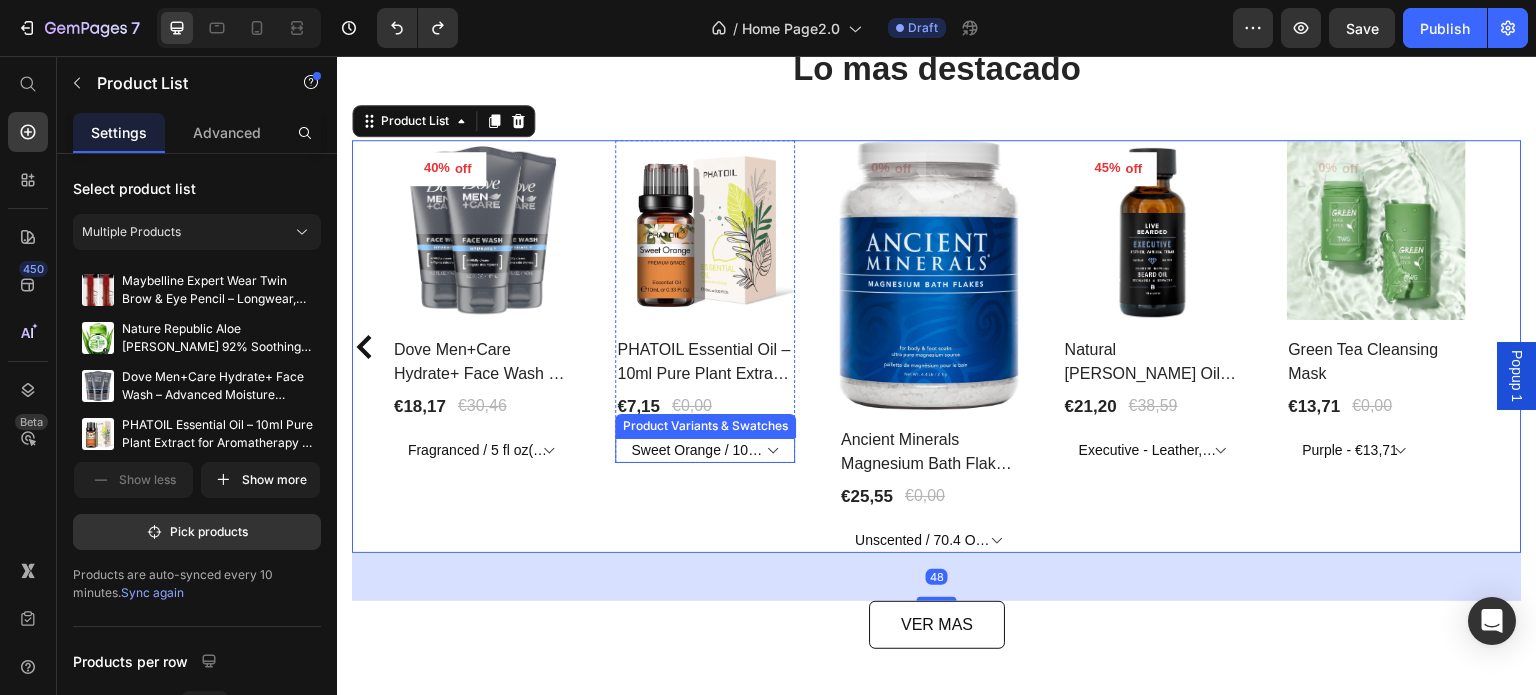 click on "Sweet Orange / 10Ml - €7,15  Ylang Ylang / 10Ml - €7,38  Lemon / 10Ml - €7,21  Rose / 10Ml - €8,17  Bergamot / 10Ml - €7,36  Tea Tree / 10Ml - €7,05  Clove / 10Ml - €6,59  Lemongrass / 10Ml - €7,21  Lavender / 10Ml - €7,47  Sandalwood / 10Ml - €7,75  Jasmine / 10Ml - €7,68  Eucalyptus / 10Ml - €7,12  Peppermint / 10Ml - €7,15  Black Pepper / 10Ml - €6,52  Frankincense / 10Ml - €7,93  Vanilla / 10Ml - €7,28  Basil / 10Ml - €7,31  Cypress / 10Ml - €7,05  Cajeput / 10Ml - €7,14  Juniper / 10Ml - €6,92  Clary Sage / 10Ml - €7,12  Geranium / 10Ml - €8,03  Ginger / 10Ml - €7,17  Camphor / 10Ml - €6,96  Chamomile / 10Ml - €8,09  Citronella / 10Ml - €7,14  Patchouli / 10Ml - €8,16  Grapefruit / 10Ml - €7,40  Cedarwood / 10Ml - €7,15  Cinnamon / 10Ml - €7,08" at bounding box center (706, 450) 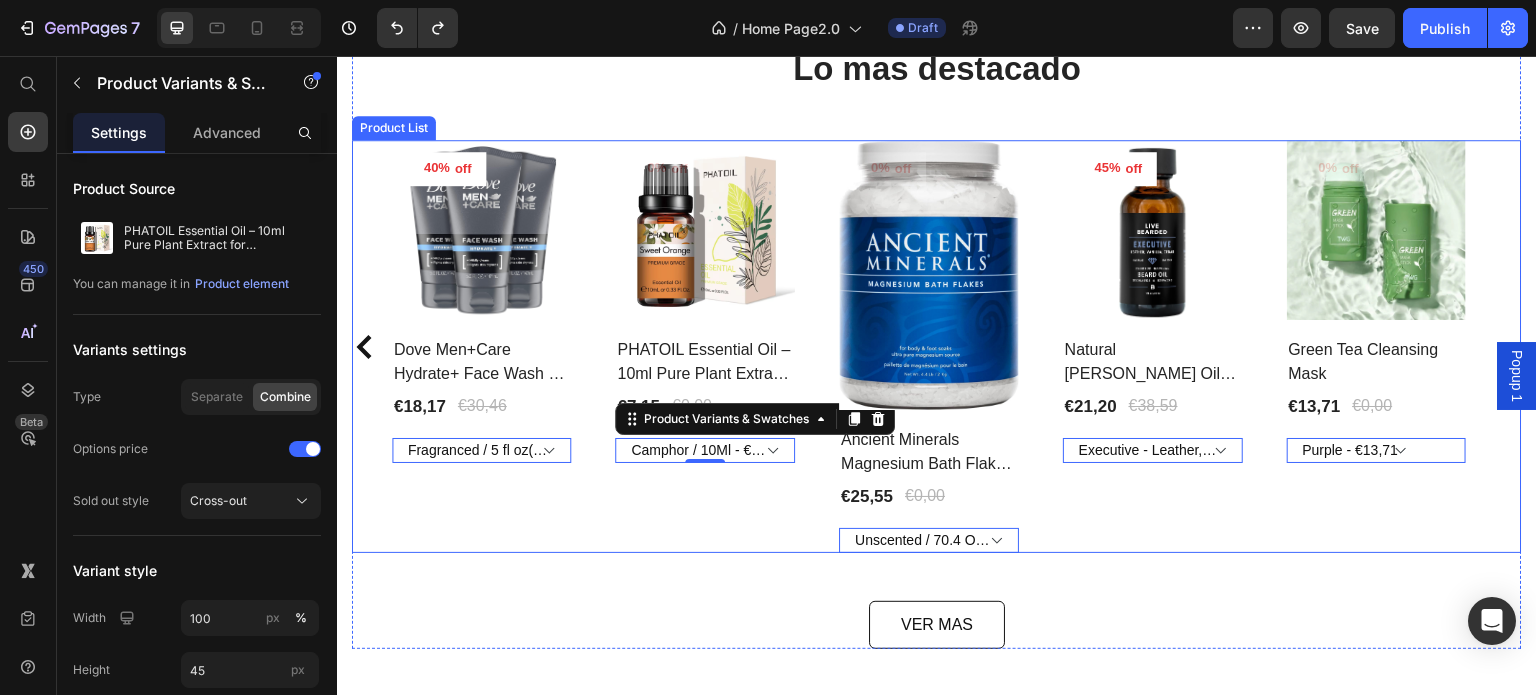 click on "Sweet Orange / 10Ml - €7,15  Ylang Ylang / 10Ml - €7,38  Lemon / 10Ml - €7,21  Rose / 10Ml - €8,17  Bergamot / 10Ml - €7,36  Tea Tree / 10Ml - €7,05  Clove / 10Ml - €6,59  Lemongrass / 10Ml - €7,21  Lavender / 10Ml - €7,47  Sandalwood / 10Ml - €7,75  Jasmine / 10Ml - €7,68  Eucalyptus / 10Ml - €7,12  Peppermint / 10Ml - €7,15  Black Pepper / 10Ml - €6,52  Frankincense / 10Ml - €7,93  Vanilla / 10Ml - €7,28  Basil / 10Ml - €7,31  Cypress / 10Ml - €7,05  Cajeput / 10Ml - €7,14  Juniper / 10Ml - €6,92  Clary Sage / 10Ml - €7,12  Geranium / 10Ml - €8,03  Ginger / 10Ml - €7,17  Camphor / 10Ml - €6,96  Chamomile / 10Ml - €8,09  Citronella / 10Ml - €7,14  Patchouli / 10Ml - €8,16  Grapefruit / 10Ml - €7,40  Cedarwood / 10Ml - €7,15  Cinnamon / 10Ml - €7,08" at bounding box center [706, 450] 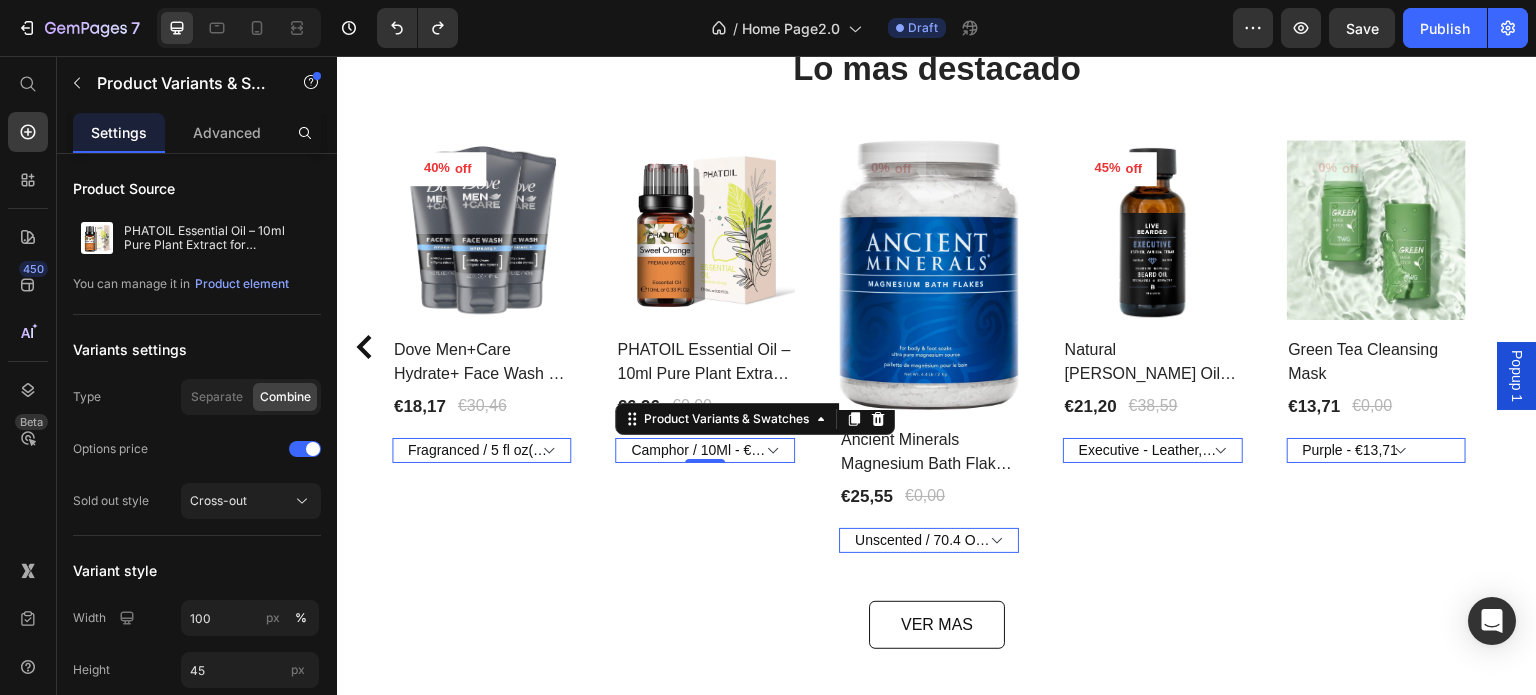 click on "Sweet Orange / 10Ml - €7,15  Ylang Ylang / 10Ml - €7,38  Lemon / 10Ml - €7,21  Rose / 10Ml - €8,17  Bergamot / 10Ml - €7,36  Tea Tree / 10Ml - €7,05  Clove / 10Ml - €6,59  Lemongrass / 10Ml - €7,21  Lavender / 10Ml - €7,47  Sandalwood / 10Ml - €7,75  Jasmine / 10Ml - €7,68  Eucalyptus / 10Ml - €7,12  Peppermint / 10Ml - €7,15  Black Pepper / 10Ml - €6,52  Frankincense / 10Ml - €7,93  Vanilla / 10Ml - €7,28  Basil / 10Ml - €7,31  Cypress / 10Ml - €7,05  Cajeput / 10Ml - €7,14  Juniper / 10Ml - €6,92  Clary Sage / 10Ml - €7,12  Geranium / 10Ml - €8,03  Ginger / 10Ml - €7,17  Camphor / 10Ml - €6,96  Chamomile / 10Ml - €8,09  Citronella / 10Ml - €7,14  Patchouli / 10Ml - €8,16  Grapefruit / 10Ml - €7,40  Cedarwood / 10Ml - €7,15  Cinnamon / 10Ml - €7,08" at bounding box center (706, 450) 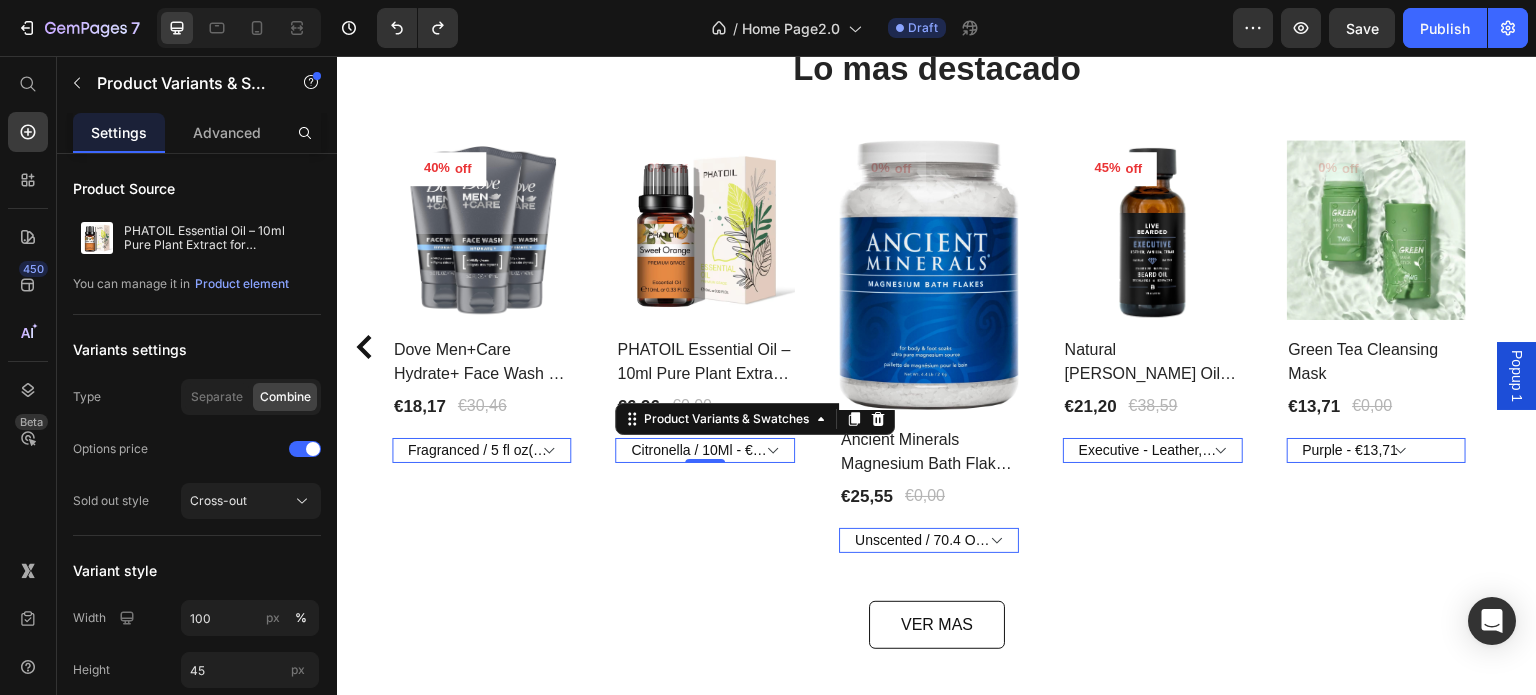 click on "Sweet Orange / 10Ml - €7,15  Ylang Ylang / 10Ml - €7,38  Lemon / 10Ml - €7,21  Rose / 10Ml - €8,17  Bergamot / 10Ml - €7,36  Tea Tree / 10Ml - €7,05  Clove / 10Ml - €6,59  Lemongrass / 10Ml - €7,21  Lavender / 10Ml - €7,47  Sandalwood / 10Ml - €7,75  Jasmine / 10Ml - €7,68  Eucalyptus / 10Ml - €7,12  Peppermint / 10Ml - €7,15  Black Pepper / 10Ml - €6,52  Frankincense / 10Ml - €7,93  Vanilla / 10Ml - €7,28  Basil / 10Ml - €7,31  Cypress / 10Ml - €7,05  Cajeput / 10Ml - €7,14  Juniper / 10Ml - €6,92  Clary Sage / 10Ml - €7,12  Geranium / 10Ml - €8,03  Ginger / 10Ml - €7,17  Camphor / 10Ml - €6,96  Chamomile / 10Ml - €8,09  Citronella / 10Ml - €7,14  Patchouli / 10Ml - €8,16  Grapefruit / 10Ml - €7,40  Cedarwood / 10Ml - €7,15  Cinnamon / 10Ml - €7,08" at bounding box center (706, 450) 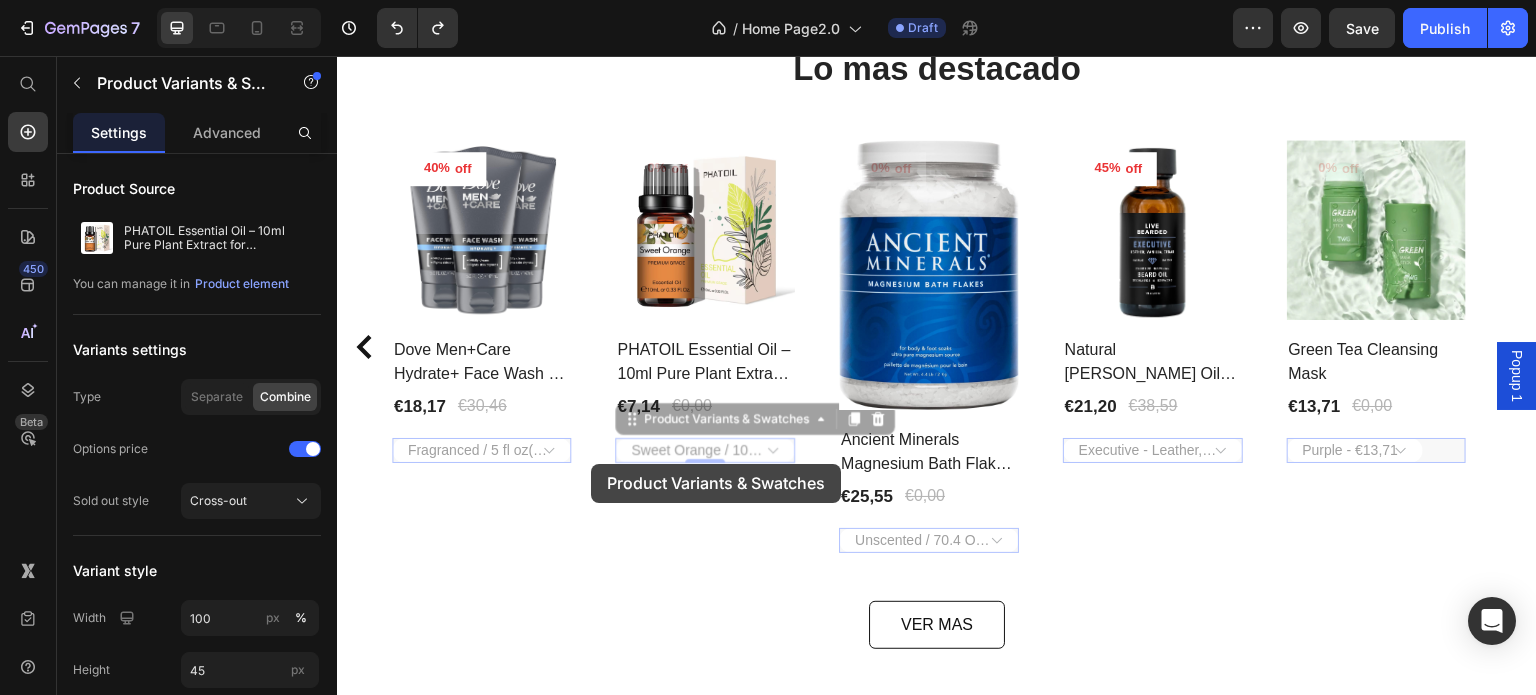 drag, startPoint x: 697, startPoint y: 411, endPoint x: 591, endPoint y: 464, distance: 118.511604 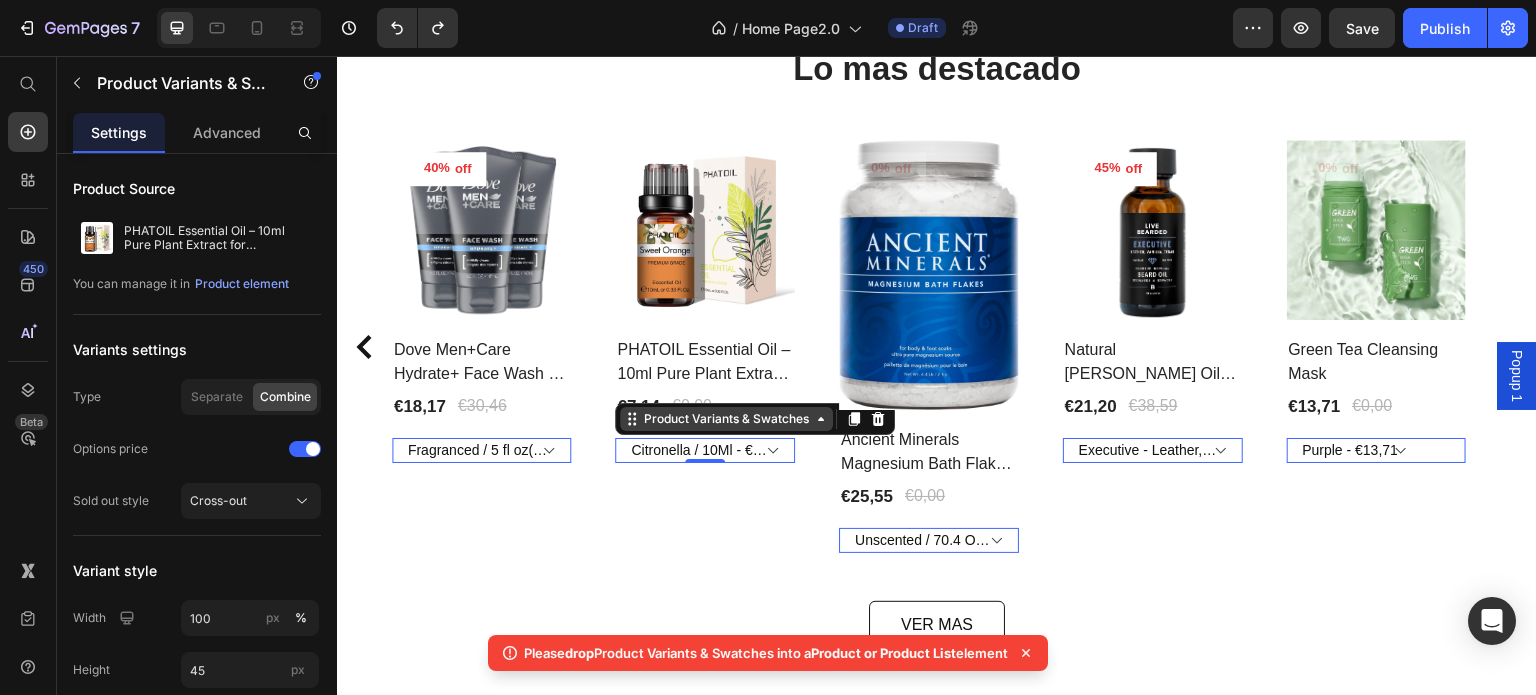 click 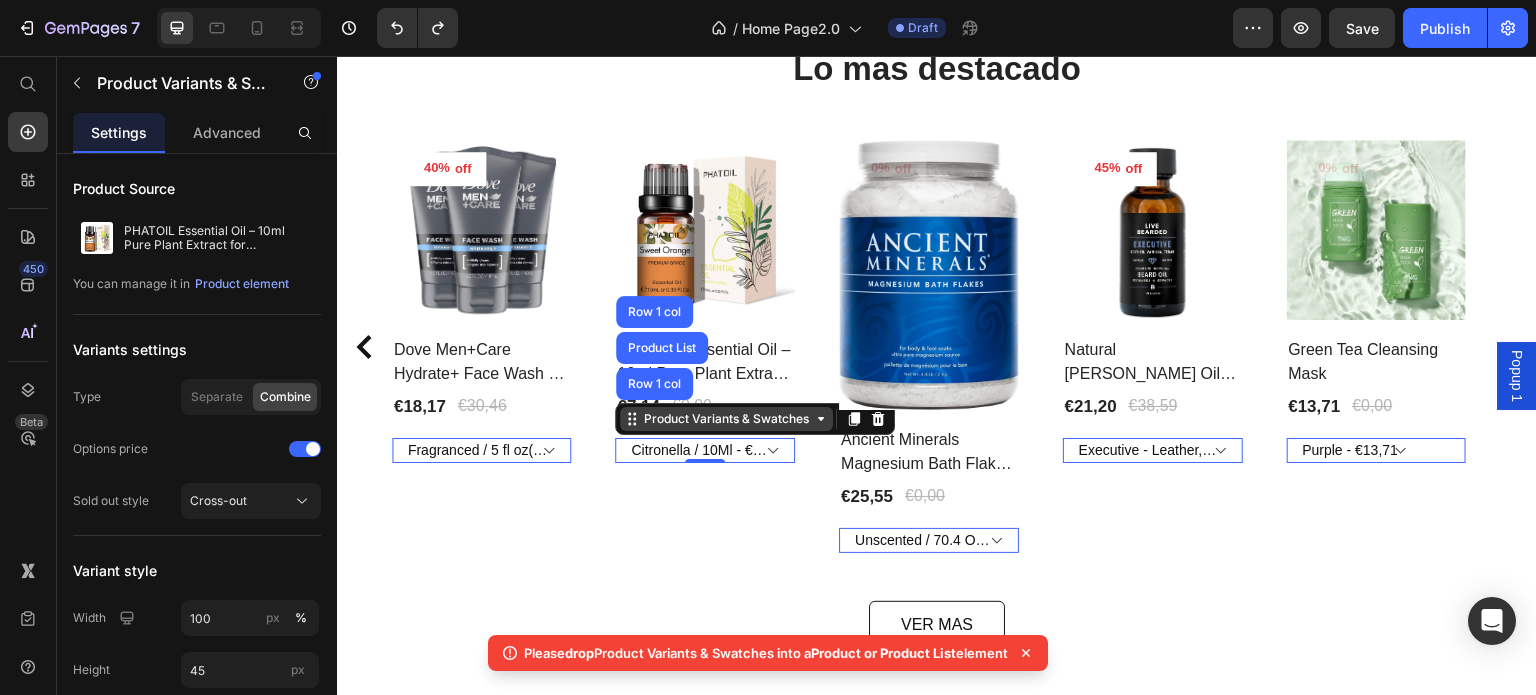 click 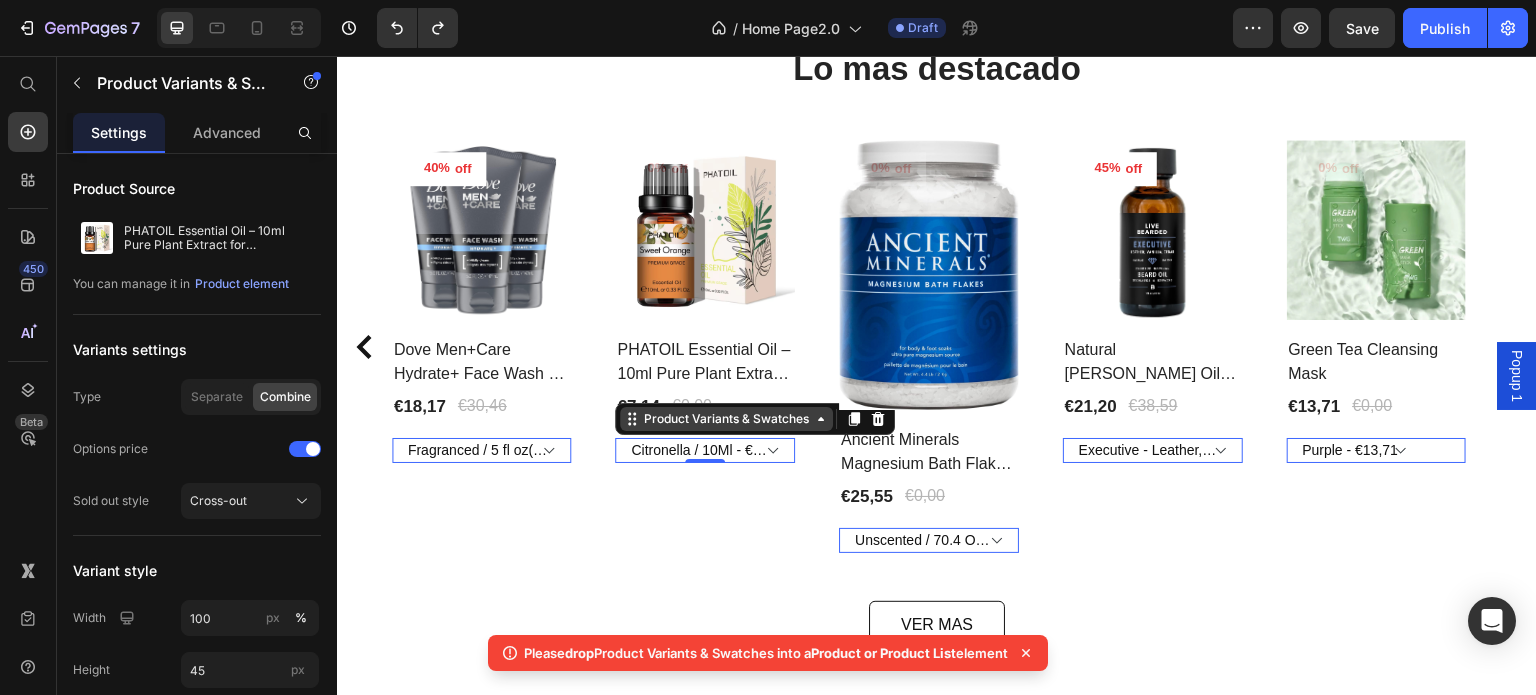 click on "Product Variants & Swatches" at bounding box center [727, 419] 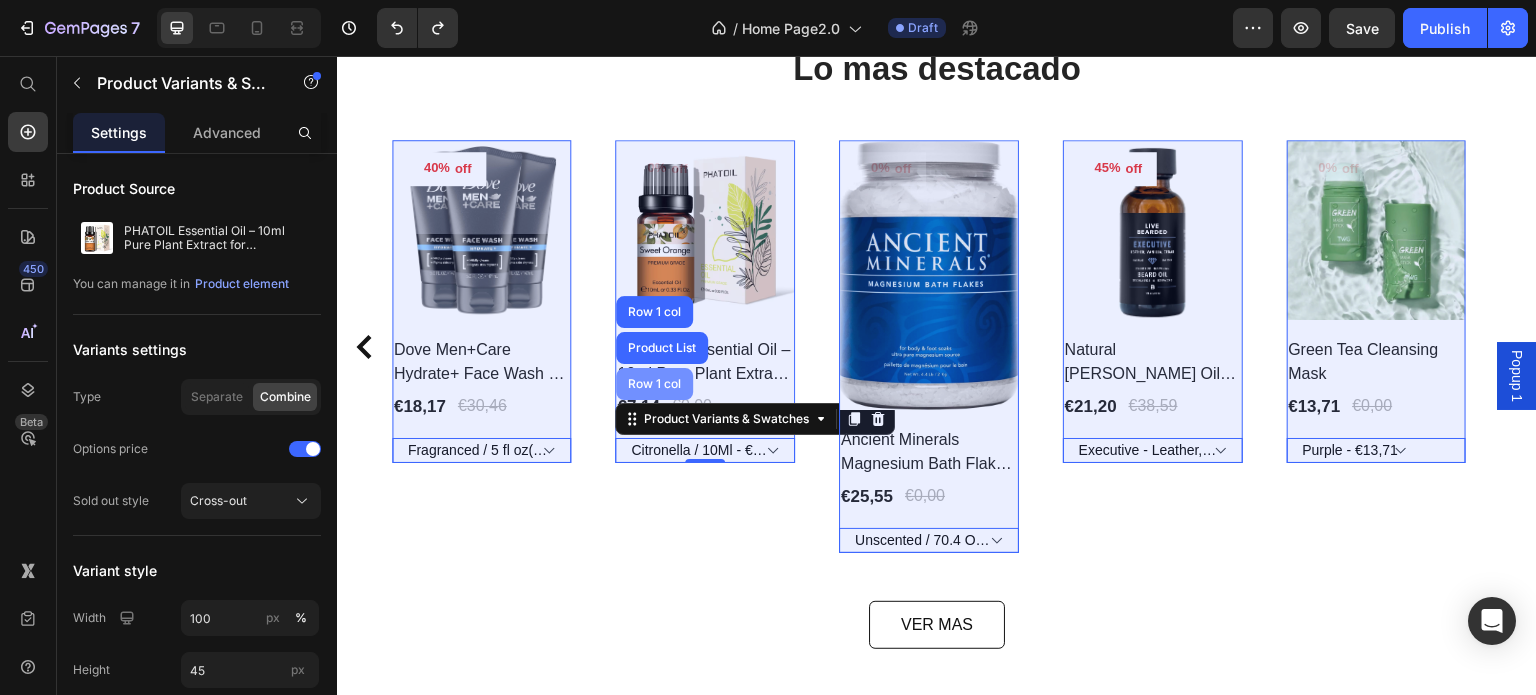click on "Row 1 col" at bounding box center (655, 384) 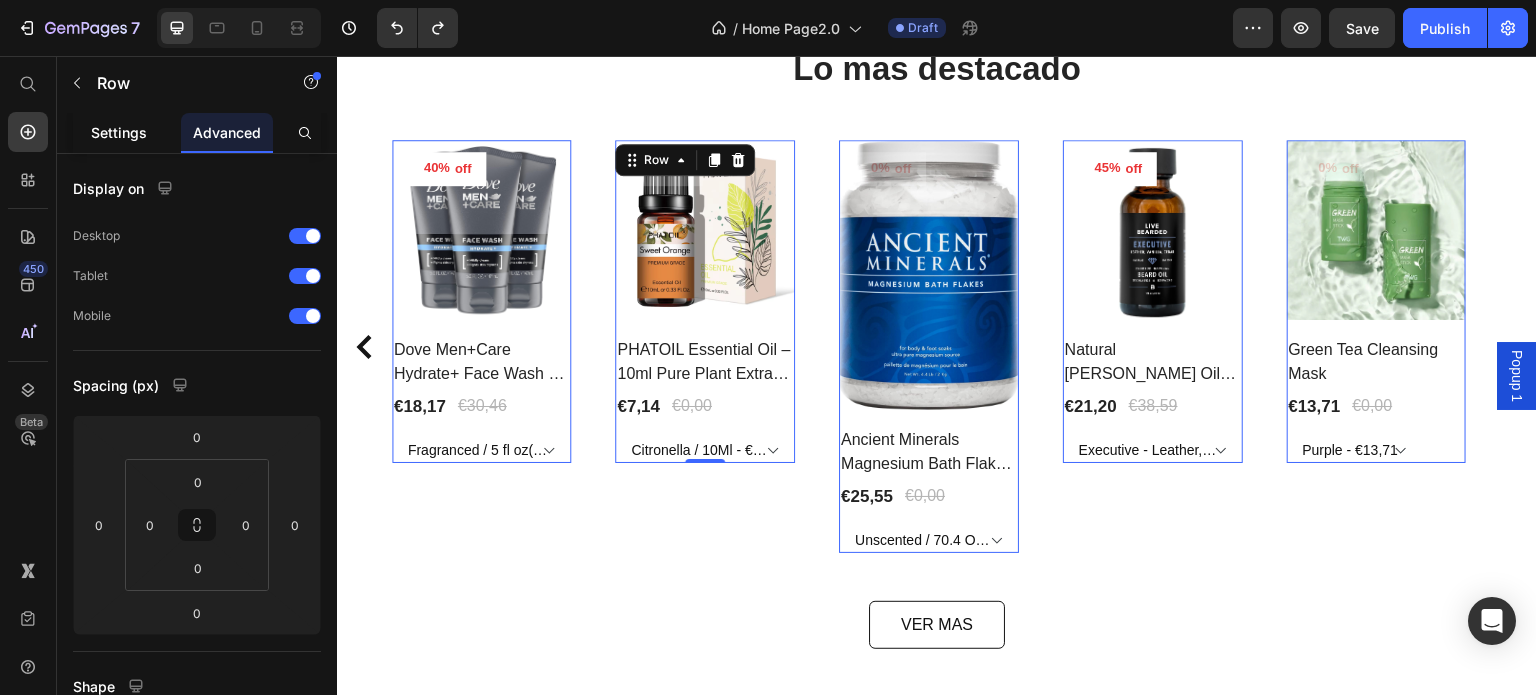 click on "Settings" at bounding box center (119, 132) 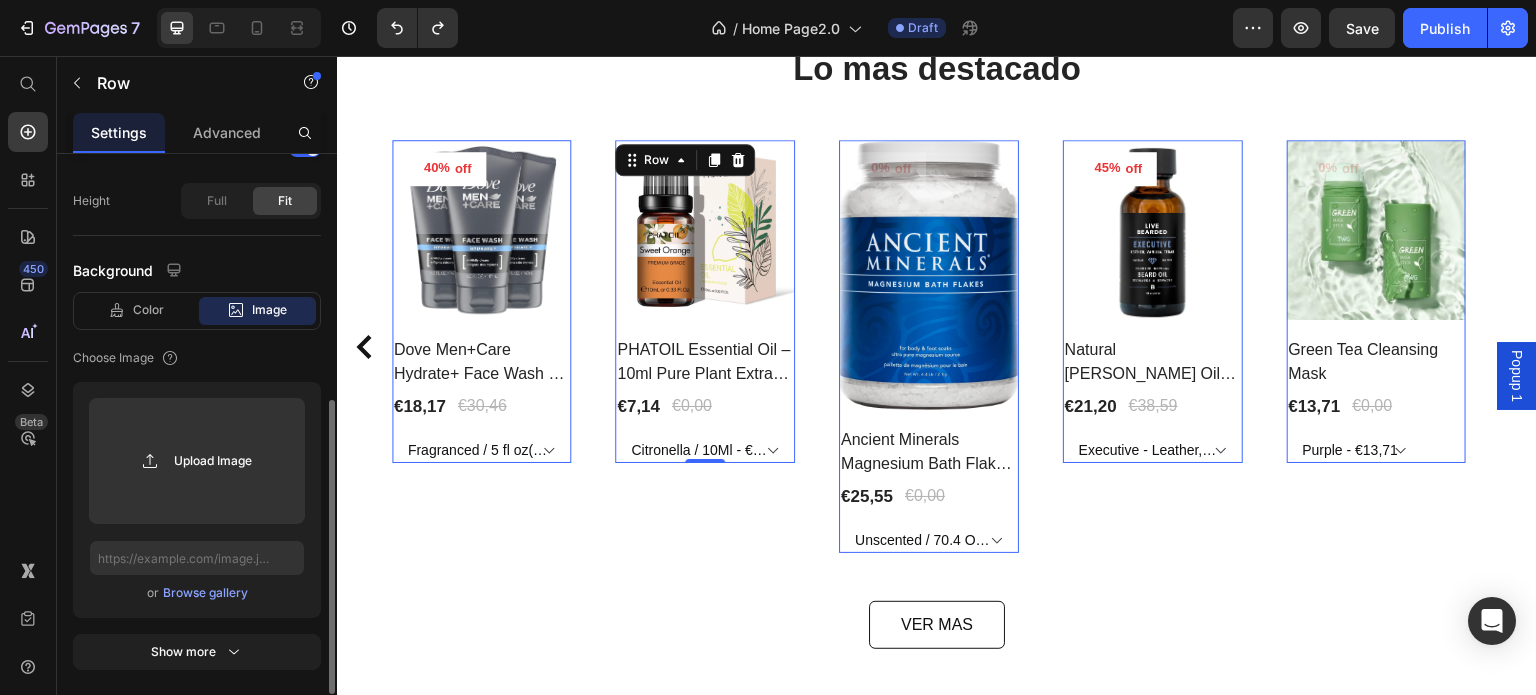 scroll, scrollTop: 0, scrollLeft: 0, axis: both 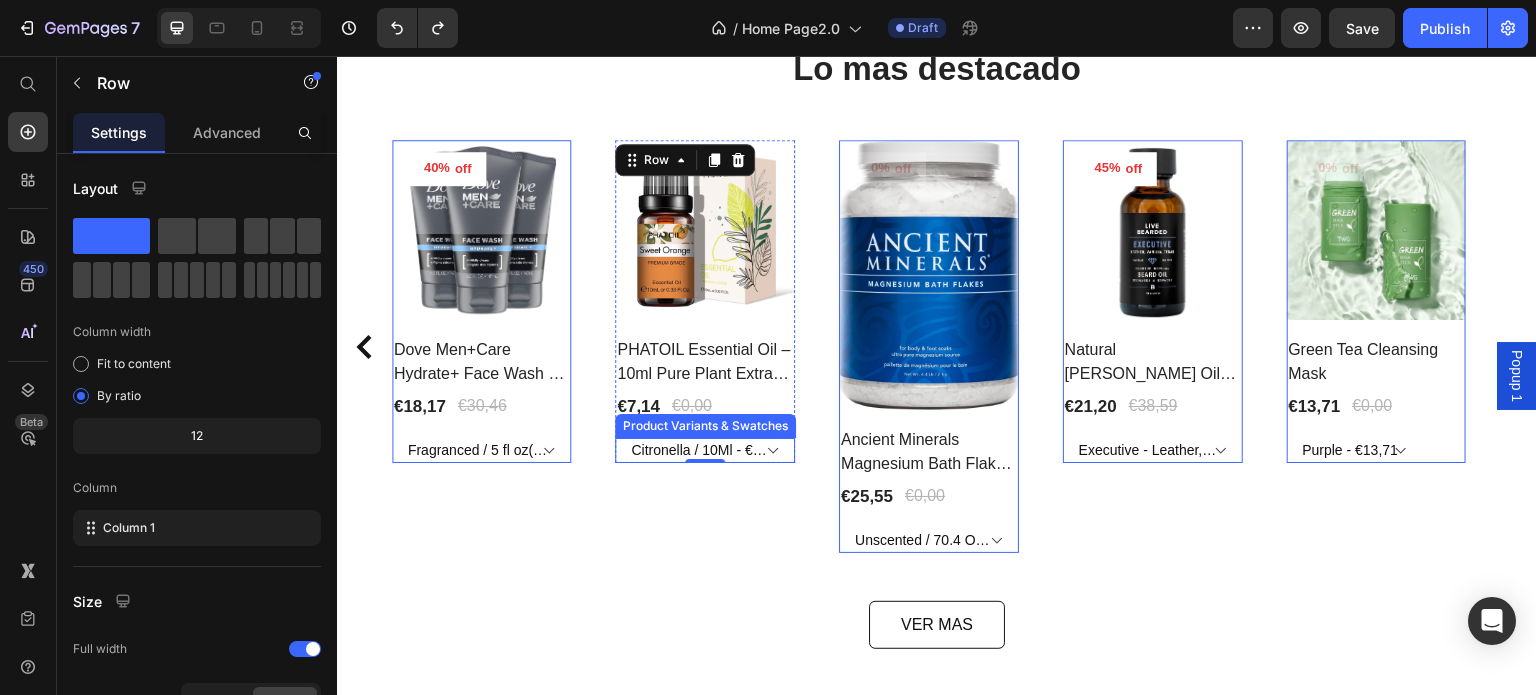 click on "Product Variants & Swatches" at bounding box center (706, 426) 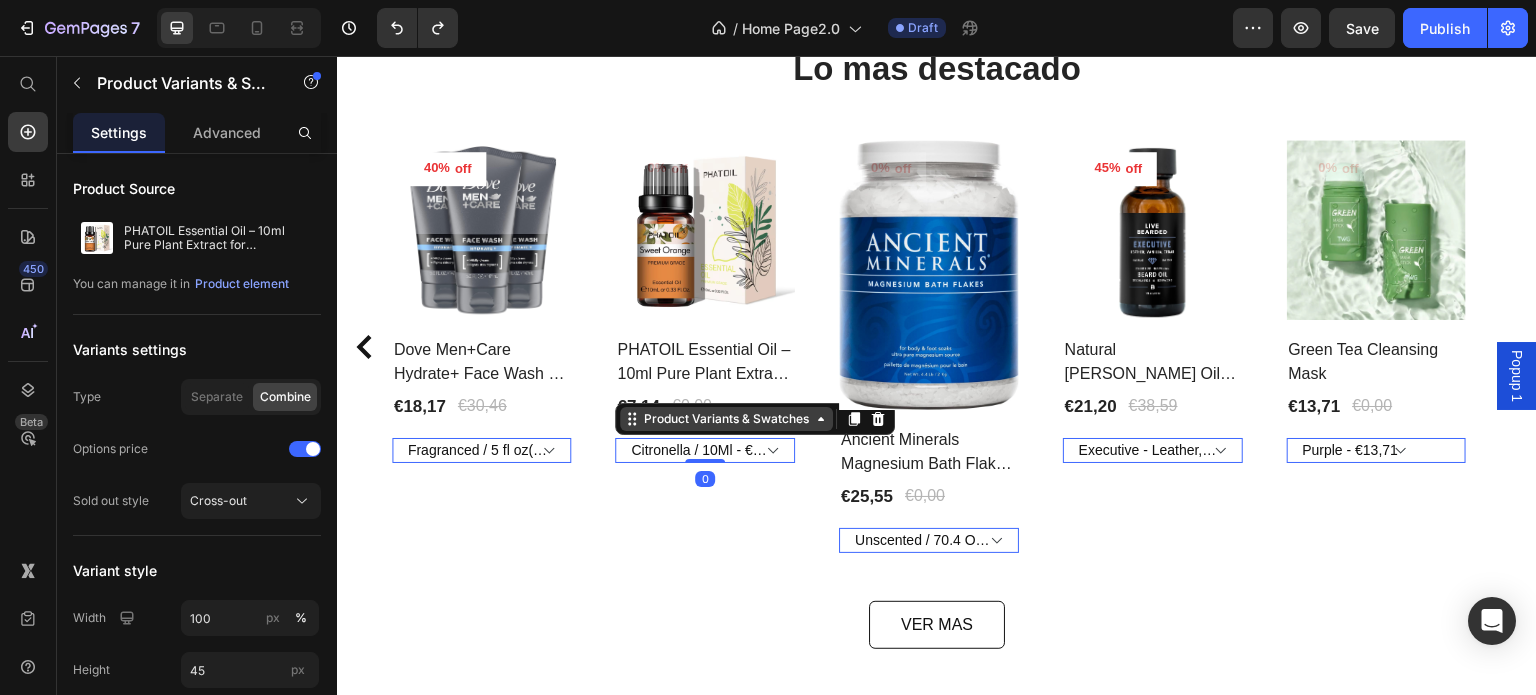 click on "Product Variants & Swatches" at bounding box center (727, 419) 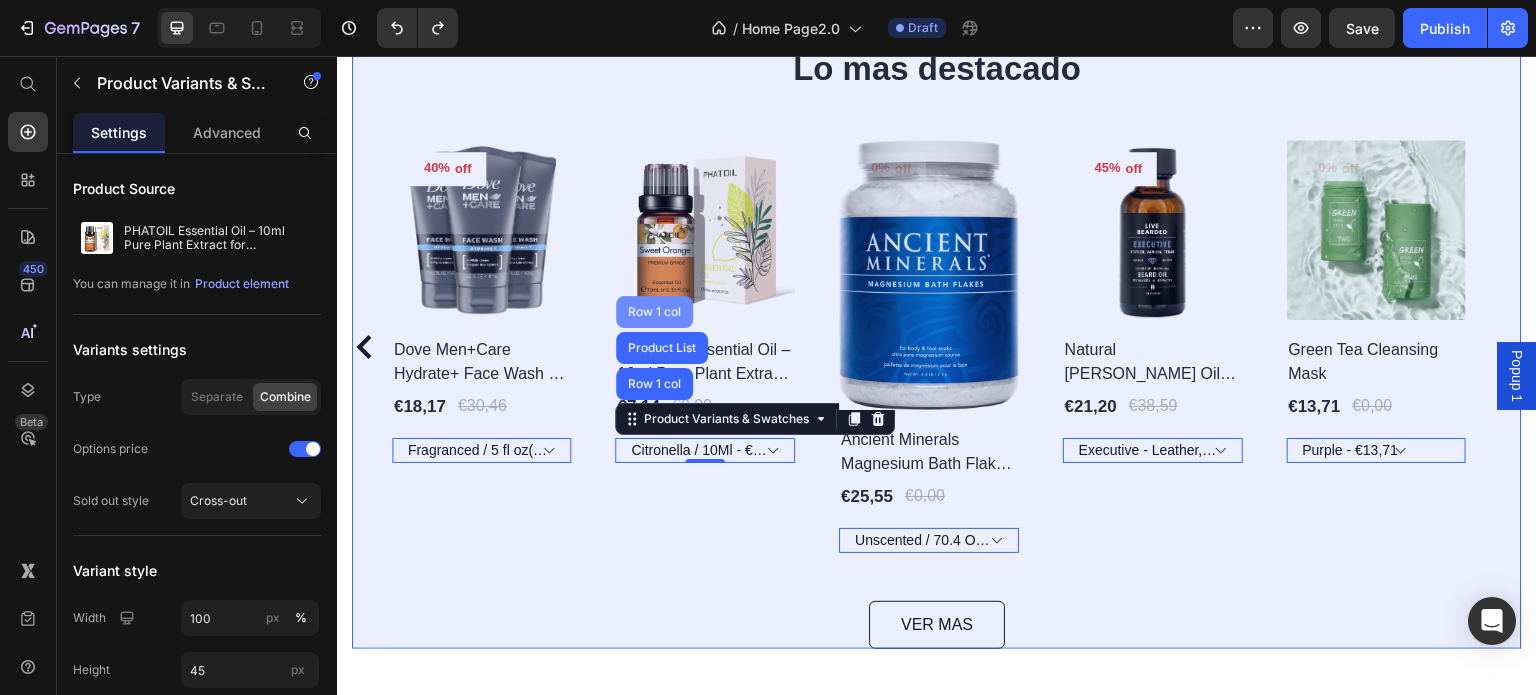 click on "Row 1 col" at bounding box center [655, 312] 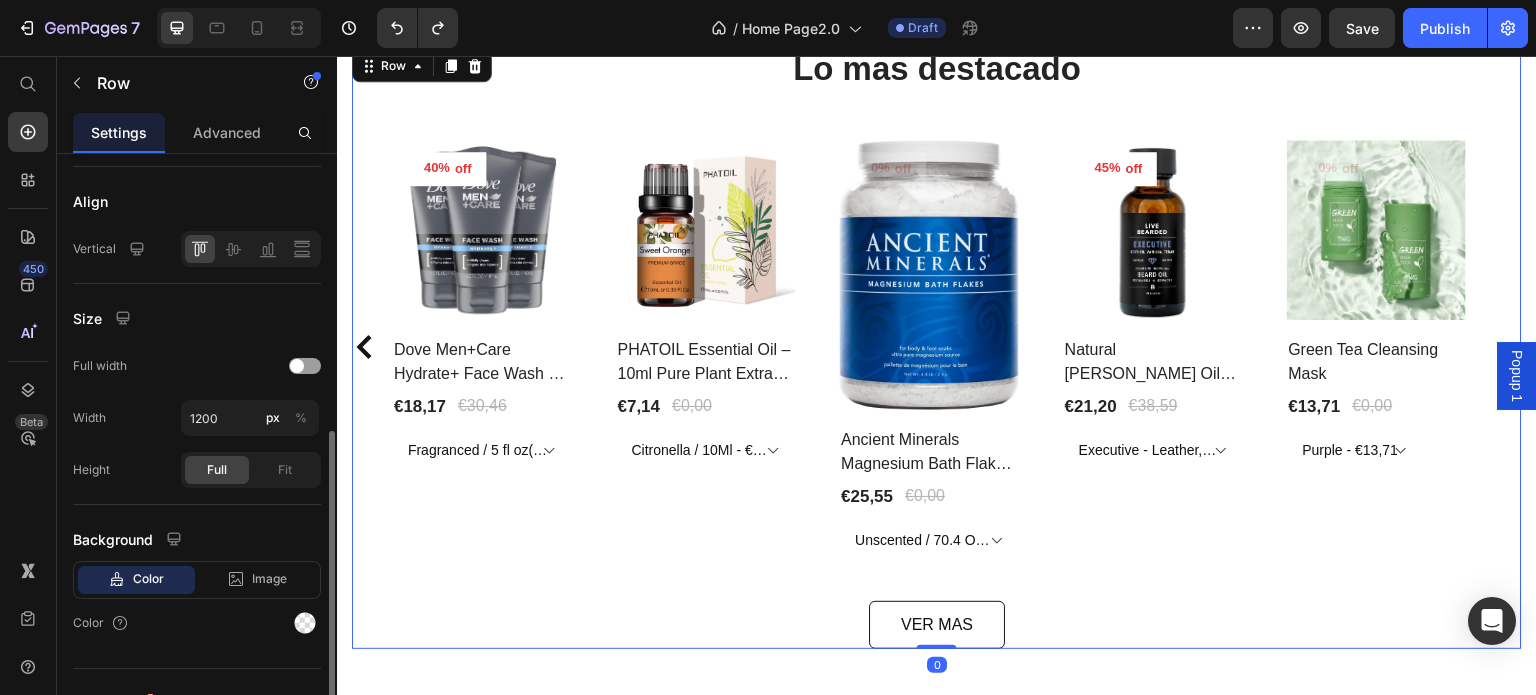 scroll, scrollTop: 428, scrollLeft: 0, axis: vertical 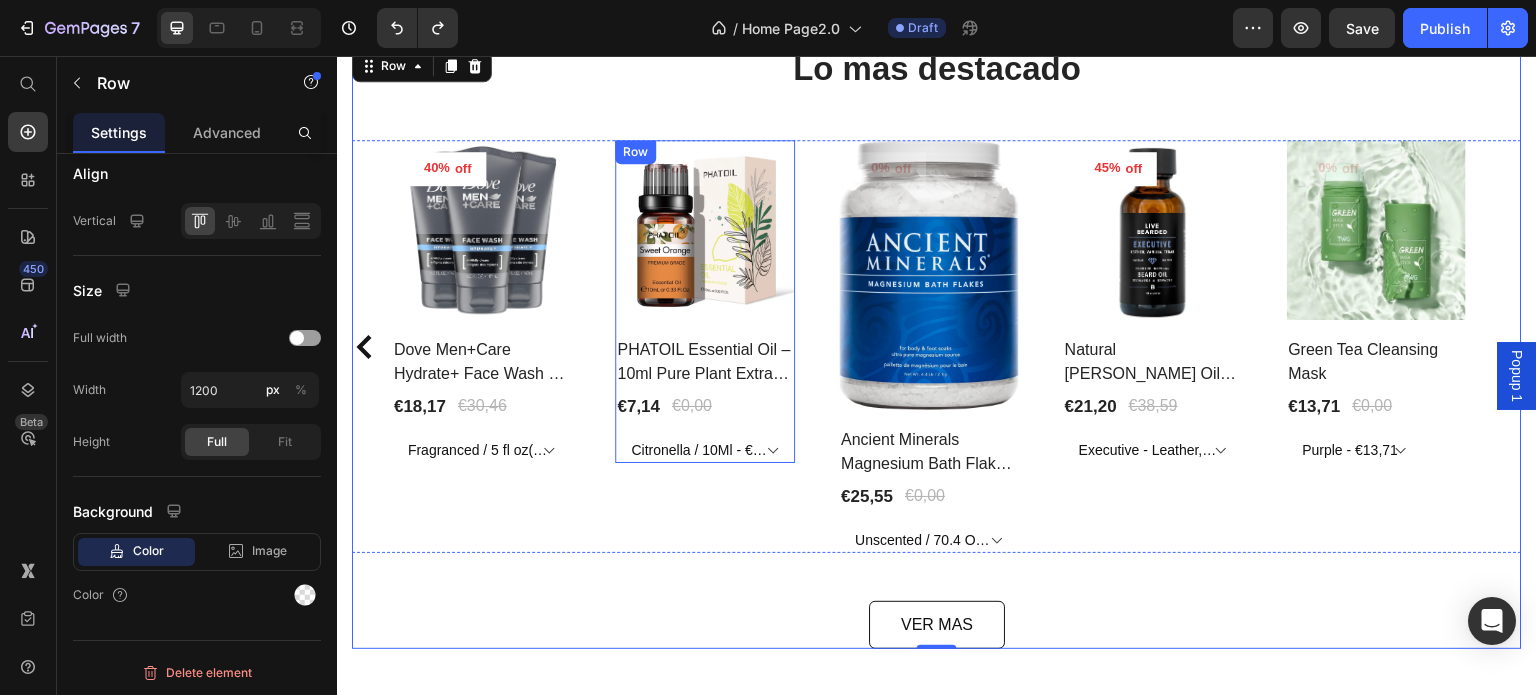 click on "0% off Product Tag Product Images Row PHATOIL Essential Oil – 10ml Pure Plant Extract for Aromatherapy & Diffusers Product Title €7,14 Product Price €0,00 Product Price Row Sweet Orange / 10Ml - €7,15  Ylang Ylang / 10Ml - €7,38  Lemon / 10Ml - €7,21  Rose / 10Ml - €8,17  Bergamot / 10Ml - €7,36  Tea Tree / 10Ml - €7,05  Clove / 10Ml - €6,59  Lemongrass / 10Ml - €7,21  Lavender / 10Ml - €7,47  Sandalwood / 10Ml - €7,75  Jasmine / 10Ml - €7,68  Eucalyptus / 10Ml - €7,12  Peppermint / 10Ml - €7,15  Black Pepper / 10Ml - €6,52  Frankincense / 10Ml - €7,93  Vanilla / 10Ml - €7,28  Basil / 10Ml - €7,31  Cypress / 10Ml - €7,05  Cajeput / 10Ml - €7,14  Juniper / 10Ml - €6,92  Clary Sage / 10Ml - €7,12  Geranium / 10Ml - €8,03  Ginger / 10Ml - €7,17  Camphor / 10Ml - €6,96  Chamomile / 10Ml - €8,09  Citronella / 10Ml - €7,14  Patchouli / 10Ml - €8,16  Grapefruit / 10Ml - €7,40  Cedarwood / 10Ml - €7,15  Cinnamon / 10Ml - €7,08" at bounding box center [706, 301] 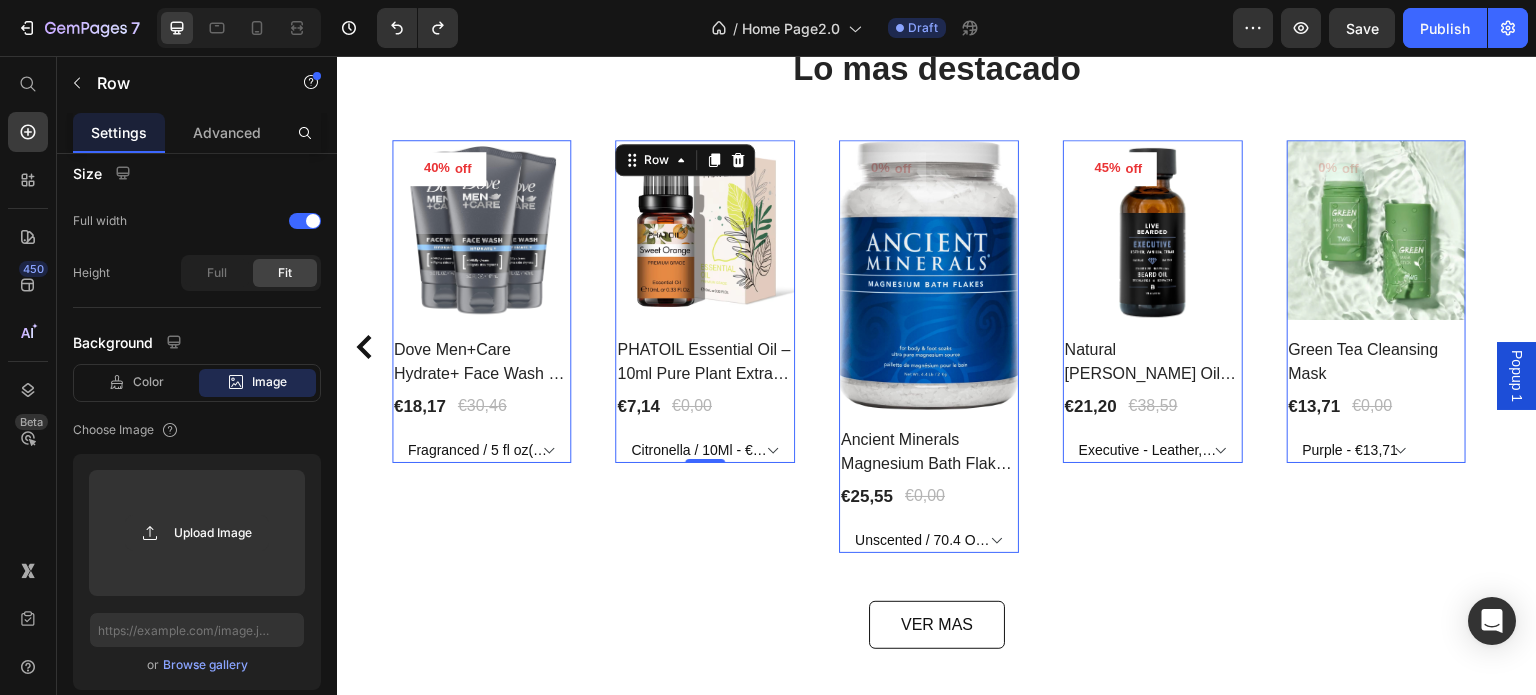scroll, scrollTop: 428, scrollLeft: 0, axis: vertical 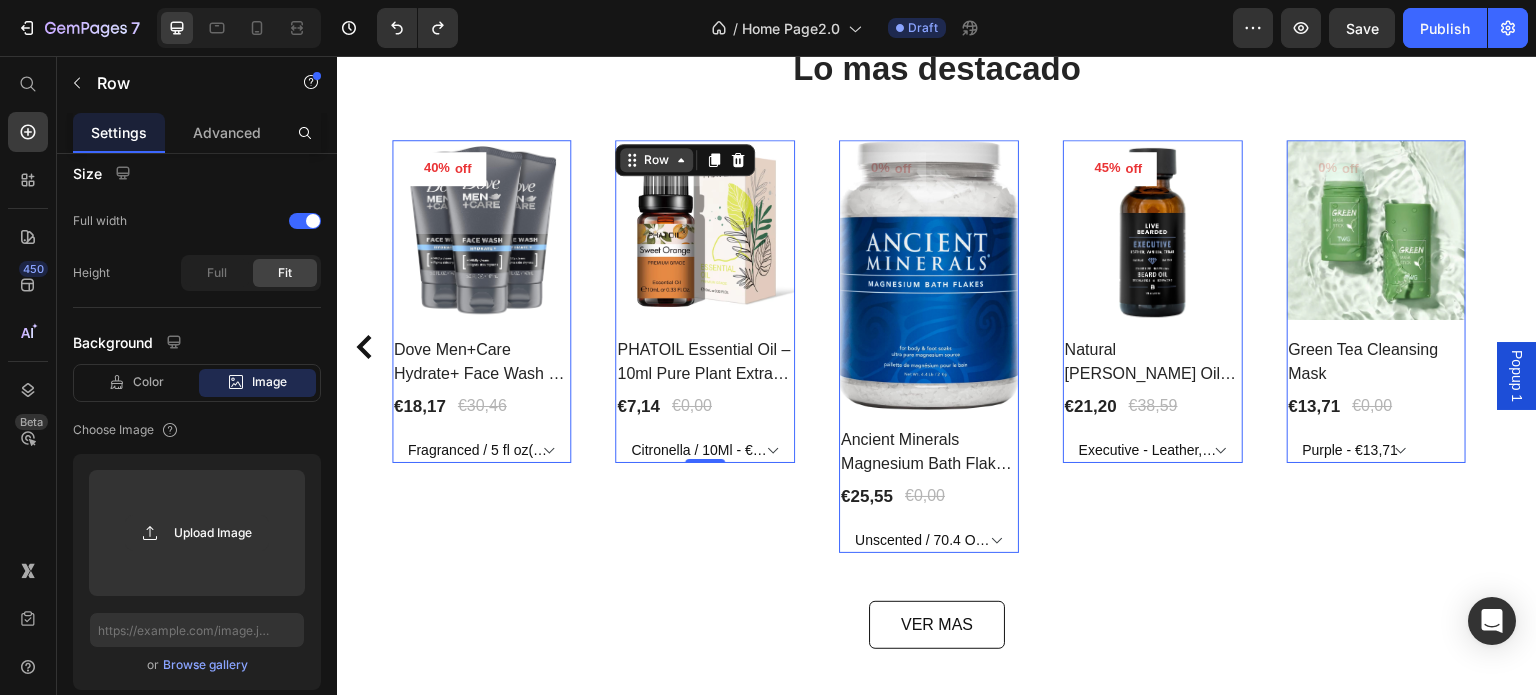 click on "Row" at bounding box center (657, 160) 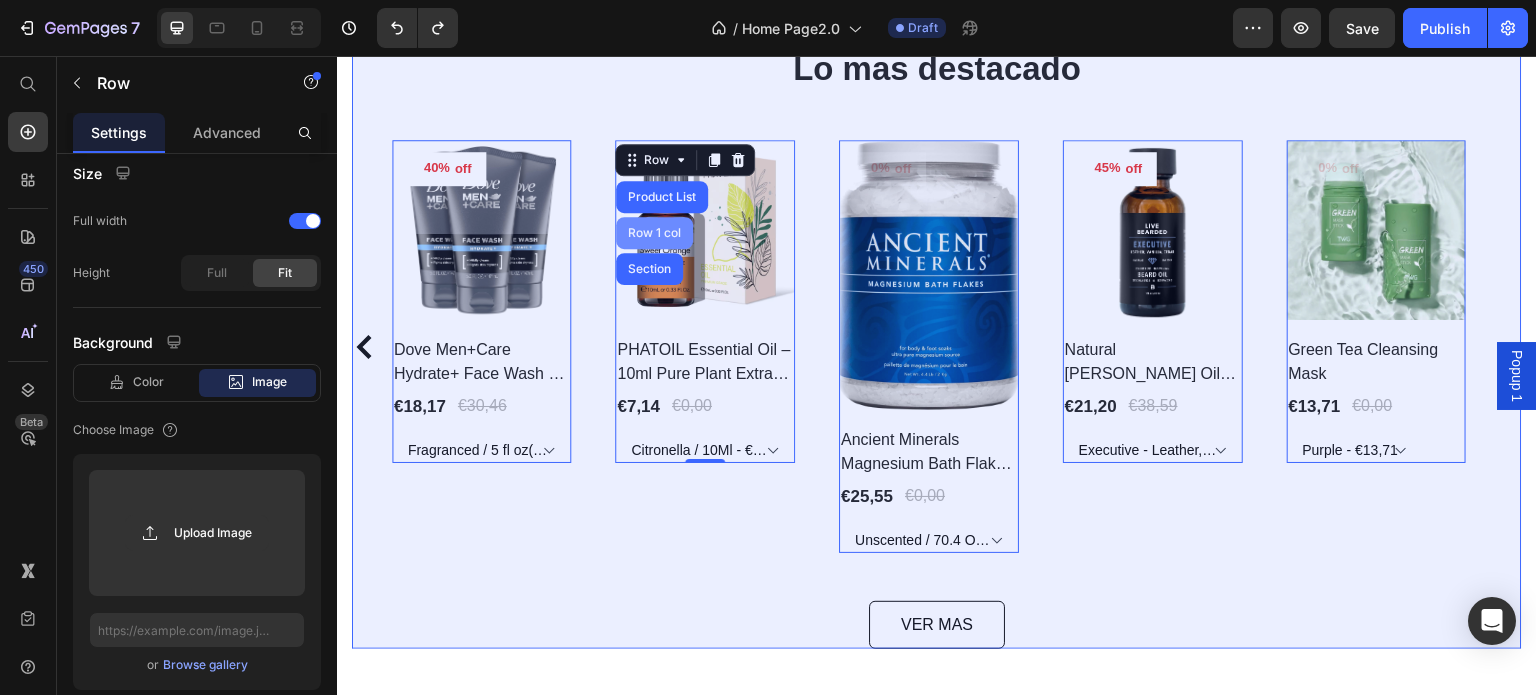 click on "Row 1 col" at bounding box center (655, 233) 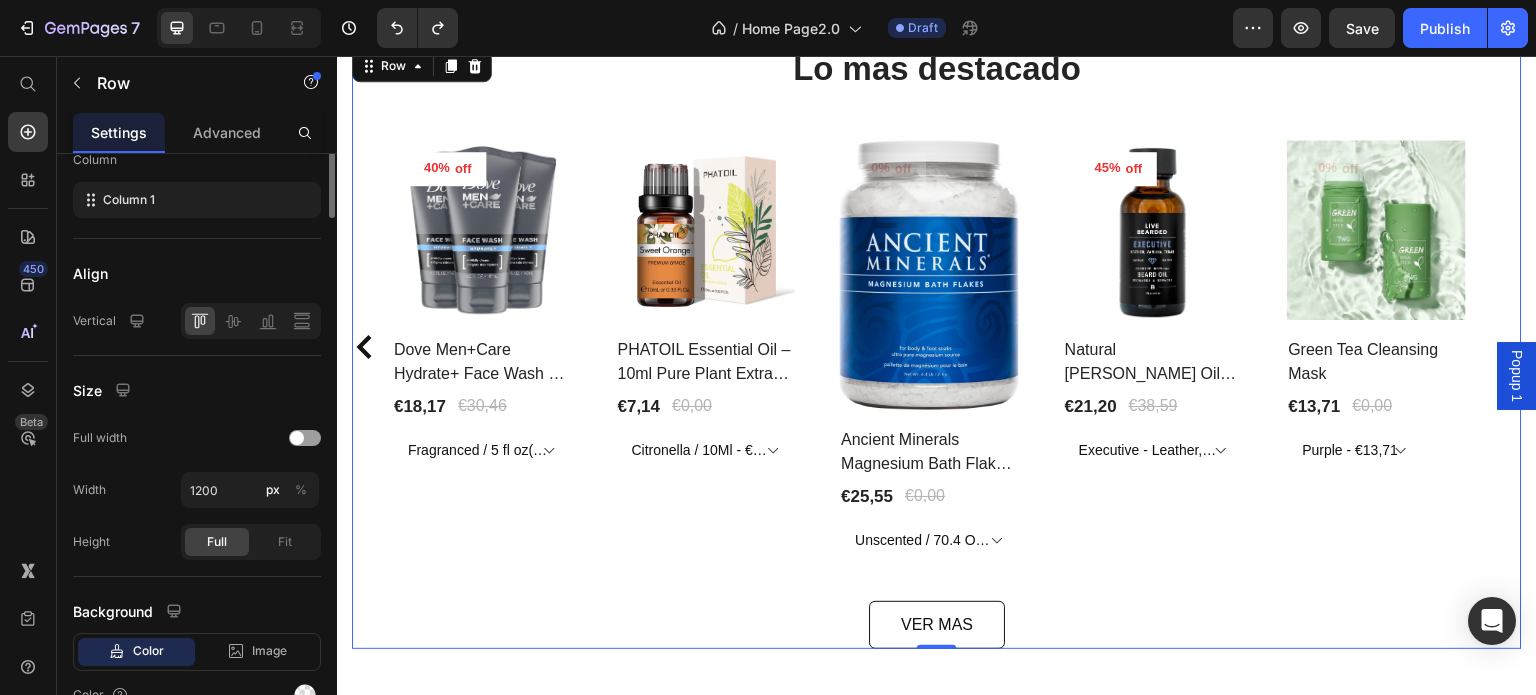 scroll, scrollTop: 0, scrollLeft: 0, axis: both 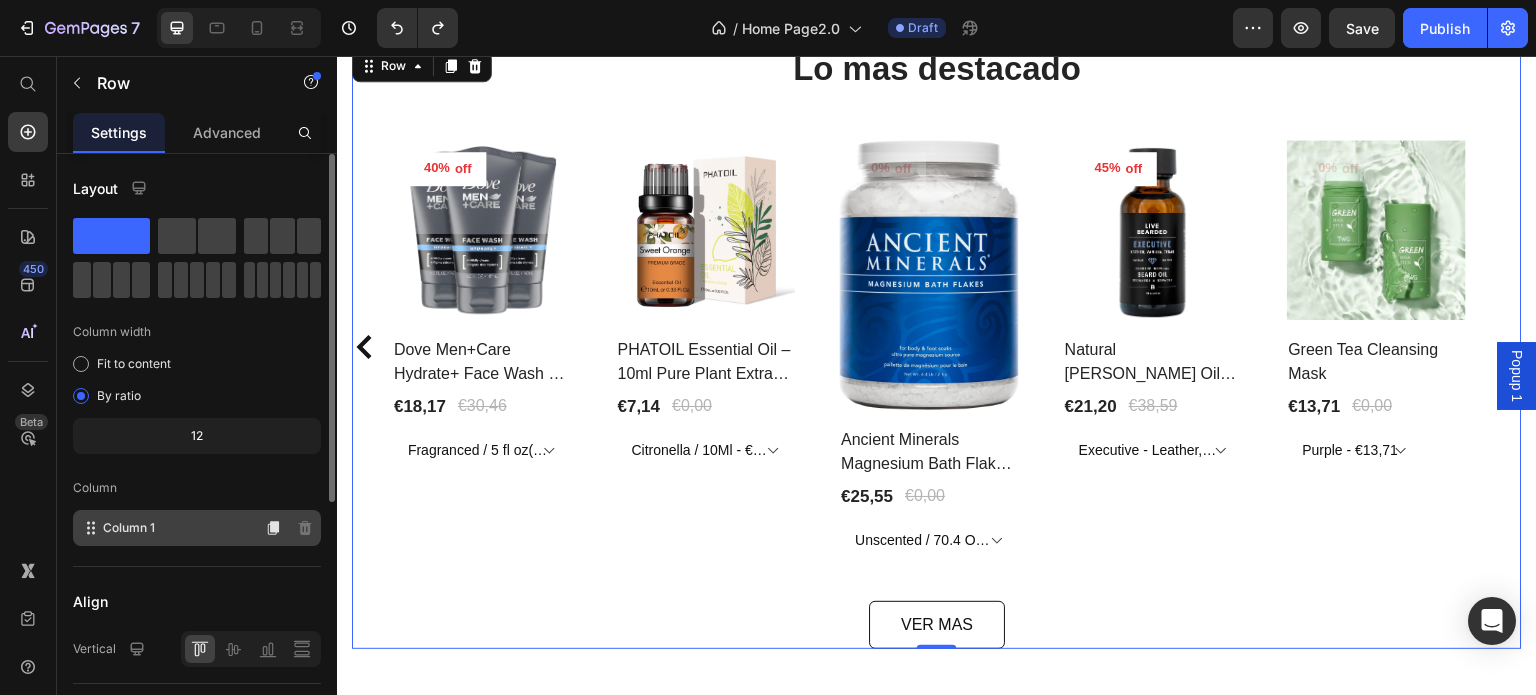 click on "Column 1" 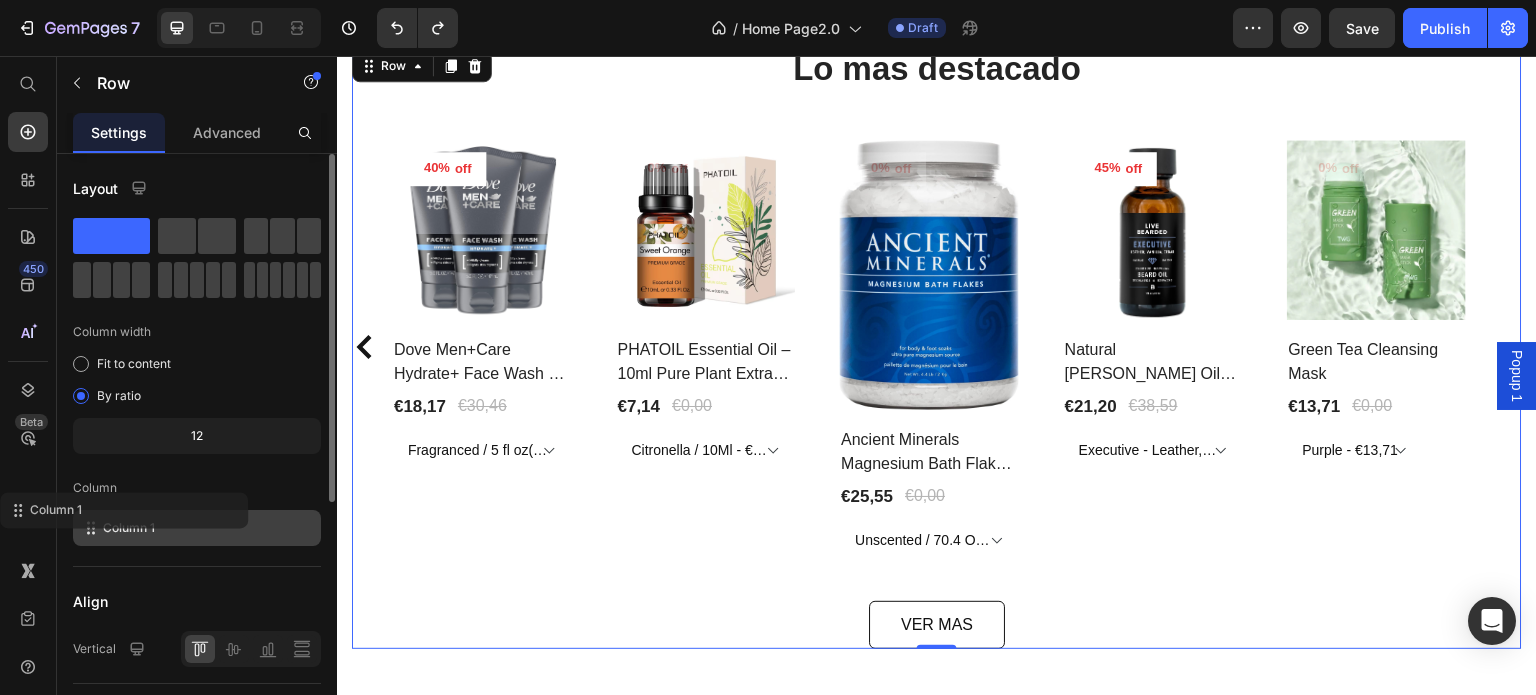 click on "Column" at bounding box center (197, 488) 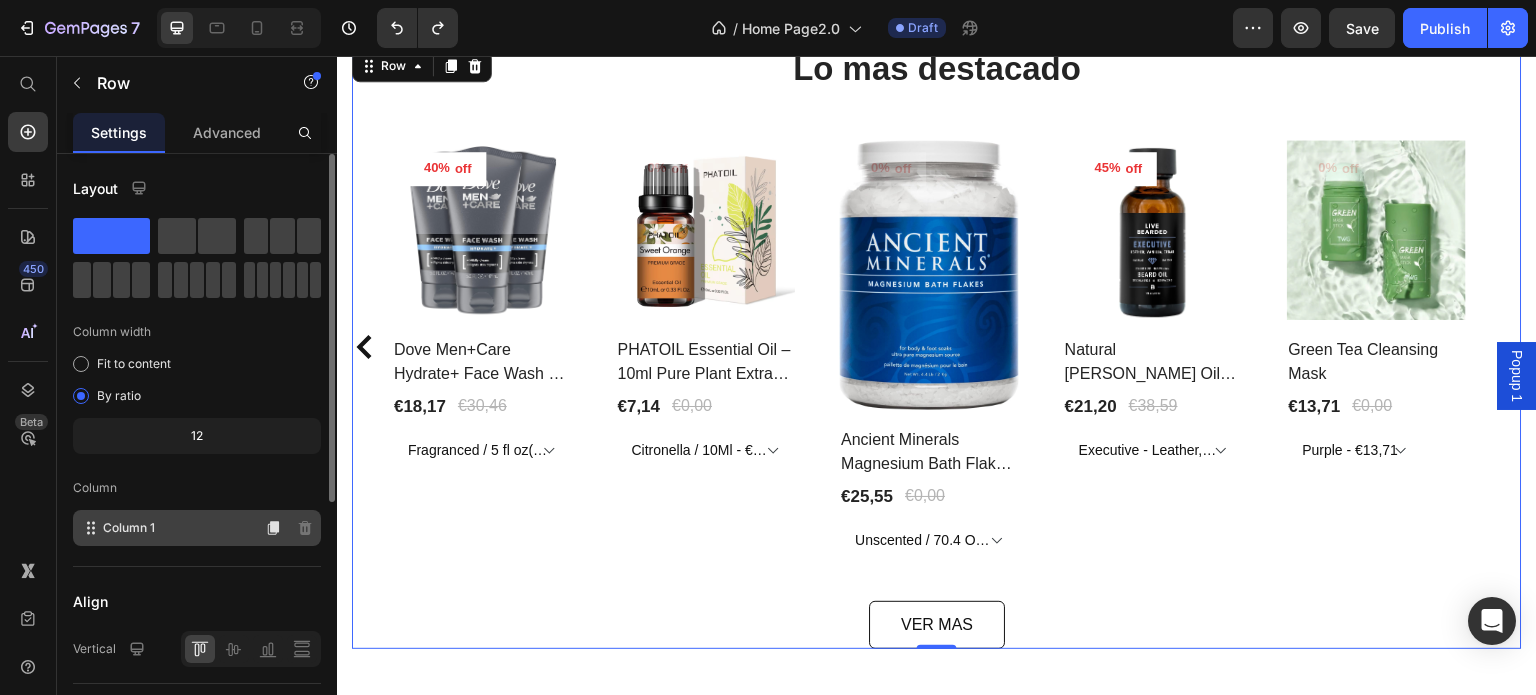 click on "Column 1" 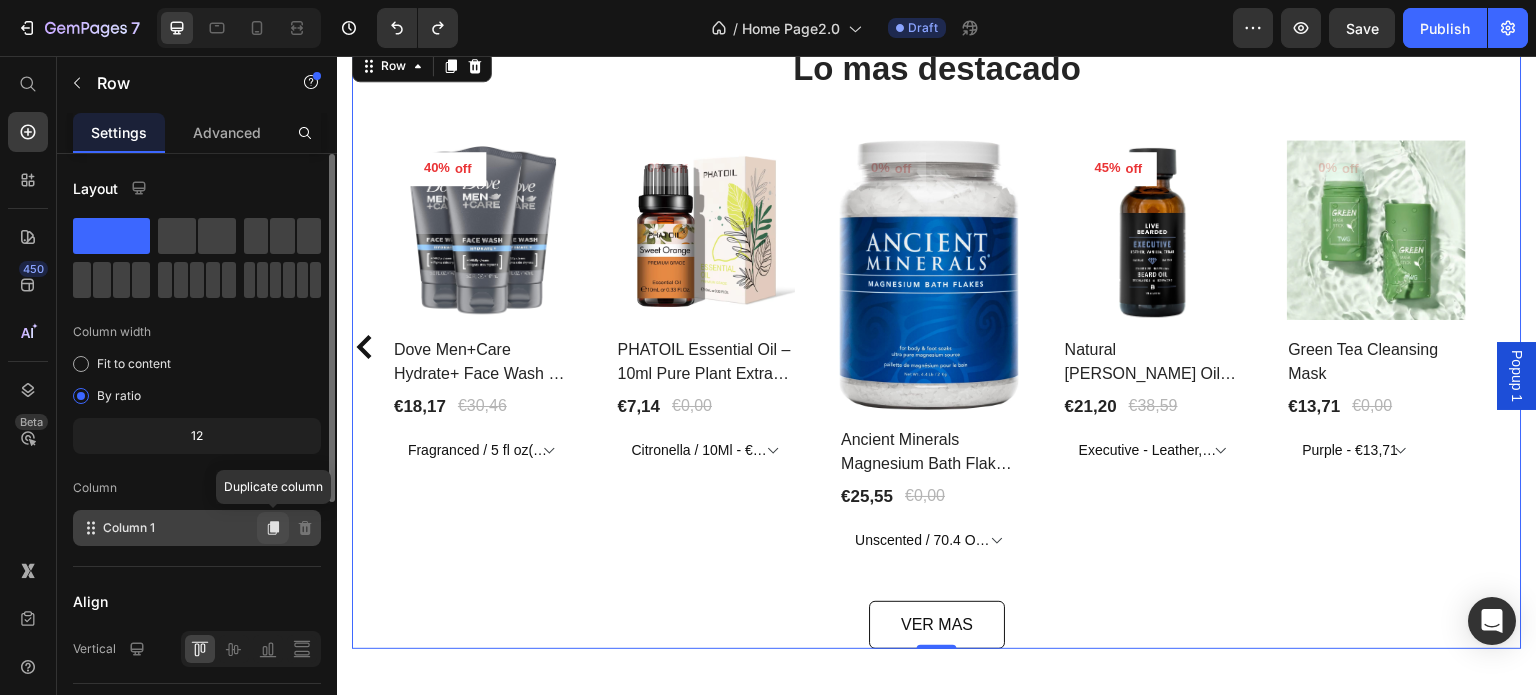 click 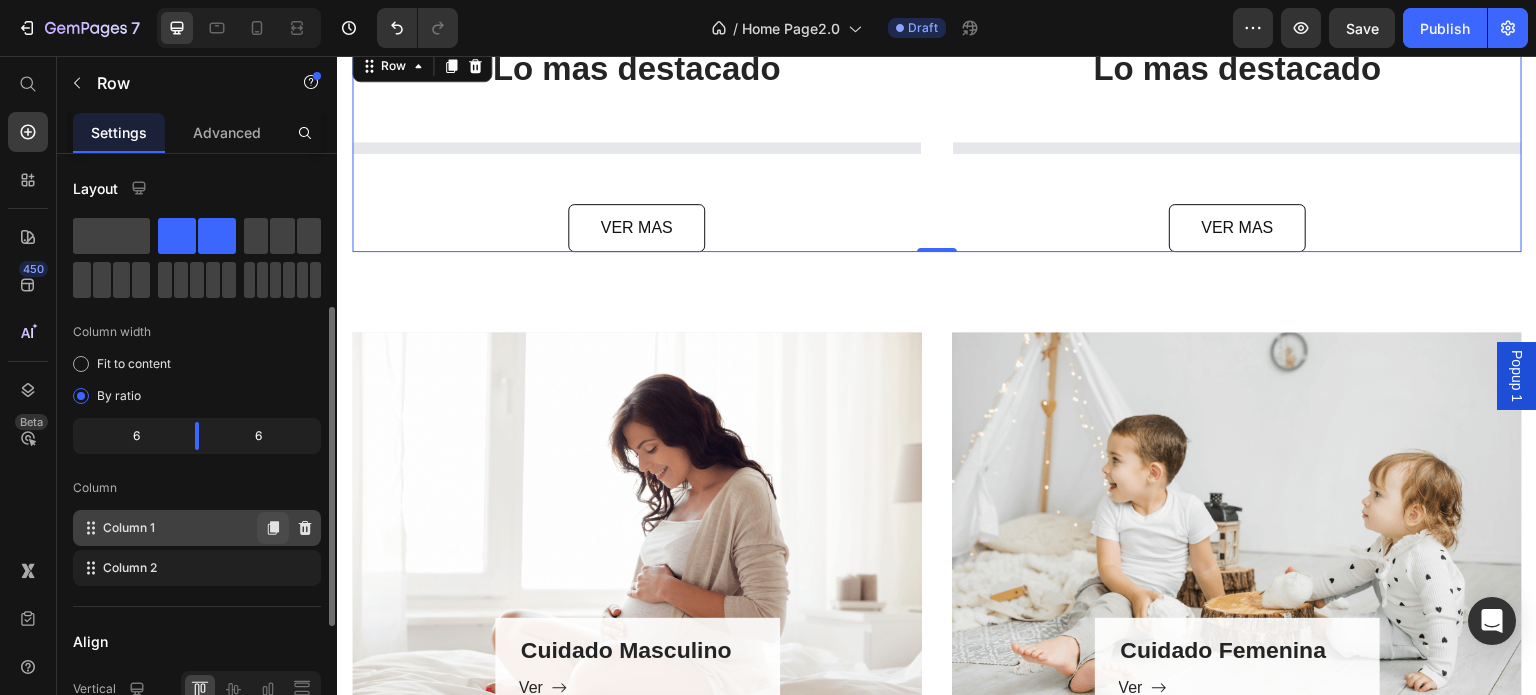 scroll, scrollTop: 100, scrollLeft: 0, axis: vertical 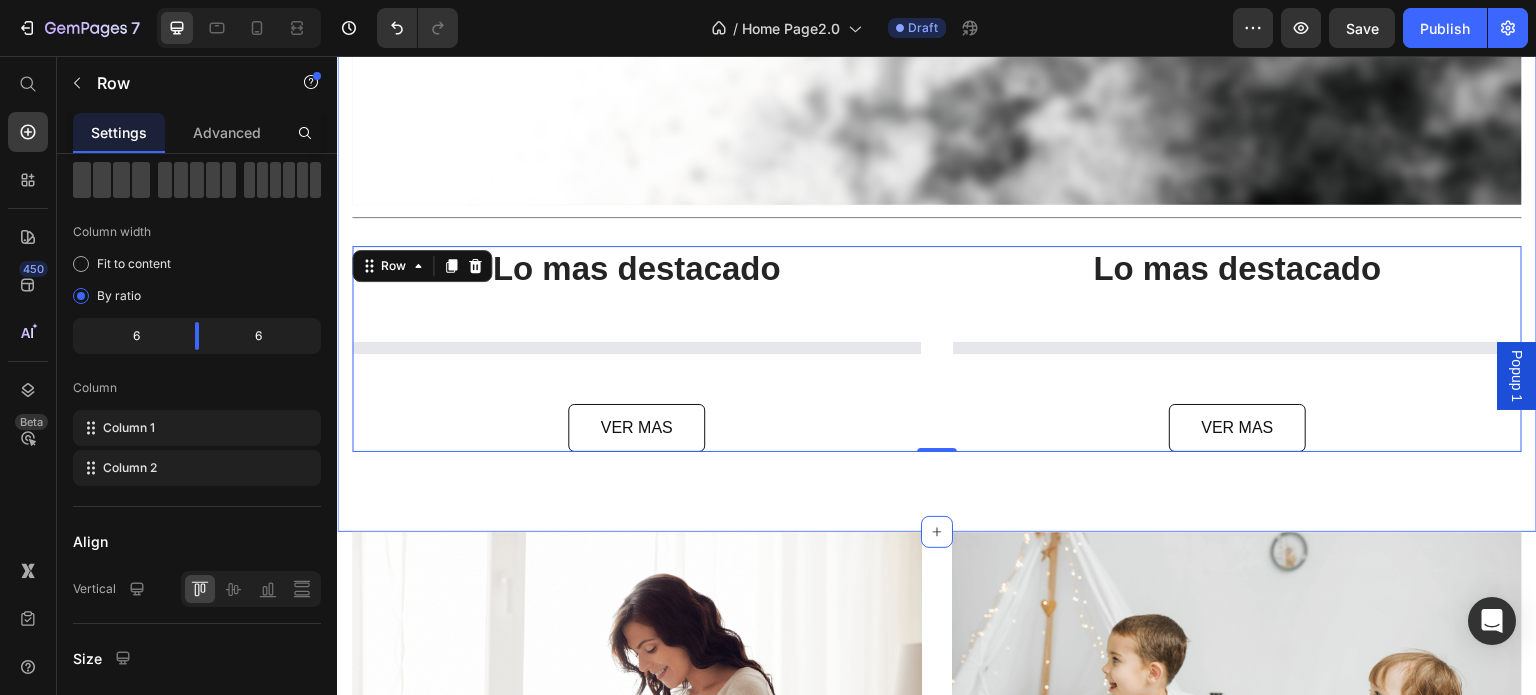 select on "574255990503769161" 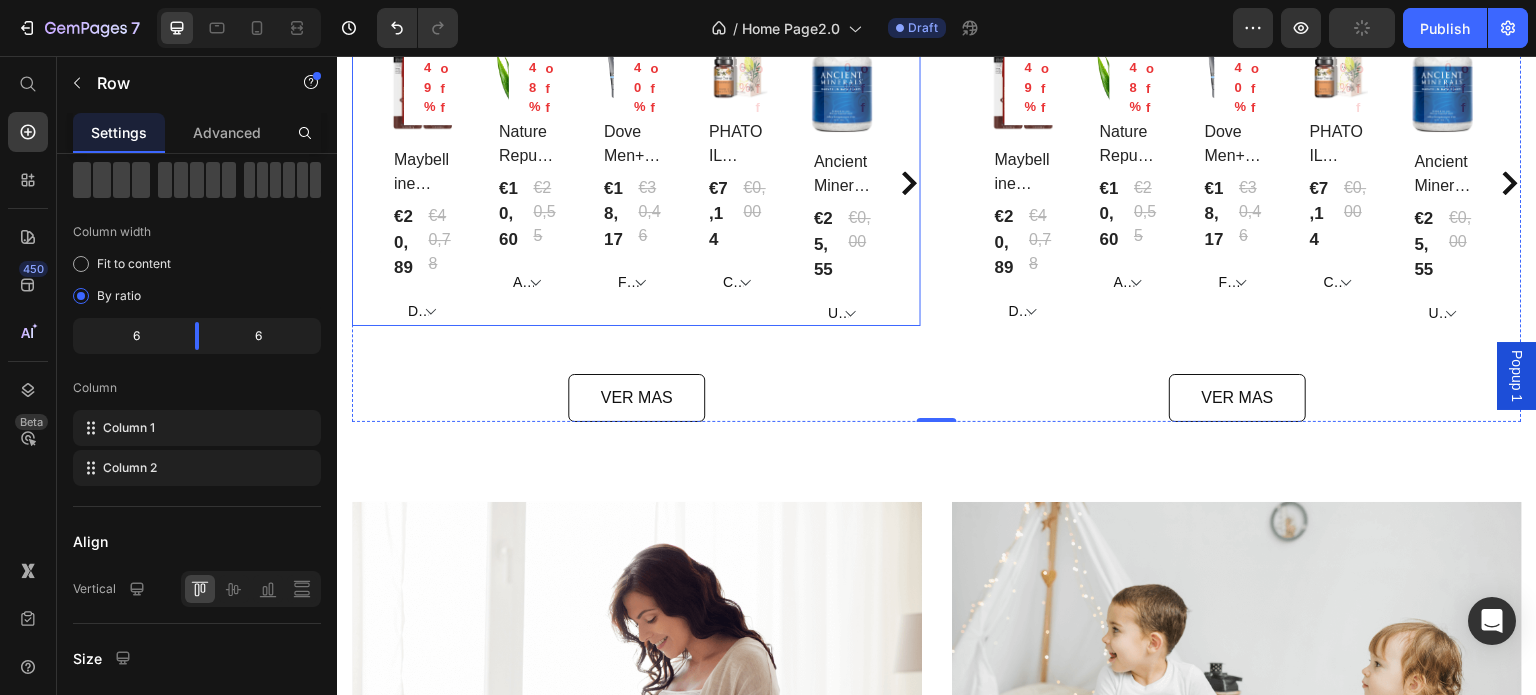 scroll, scrollTop: 841, scrollLeft: 0, axis: vertical 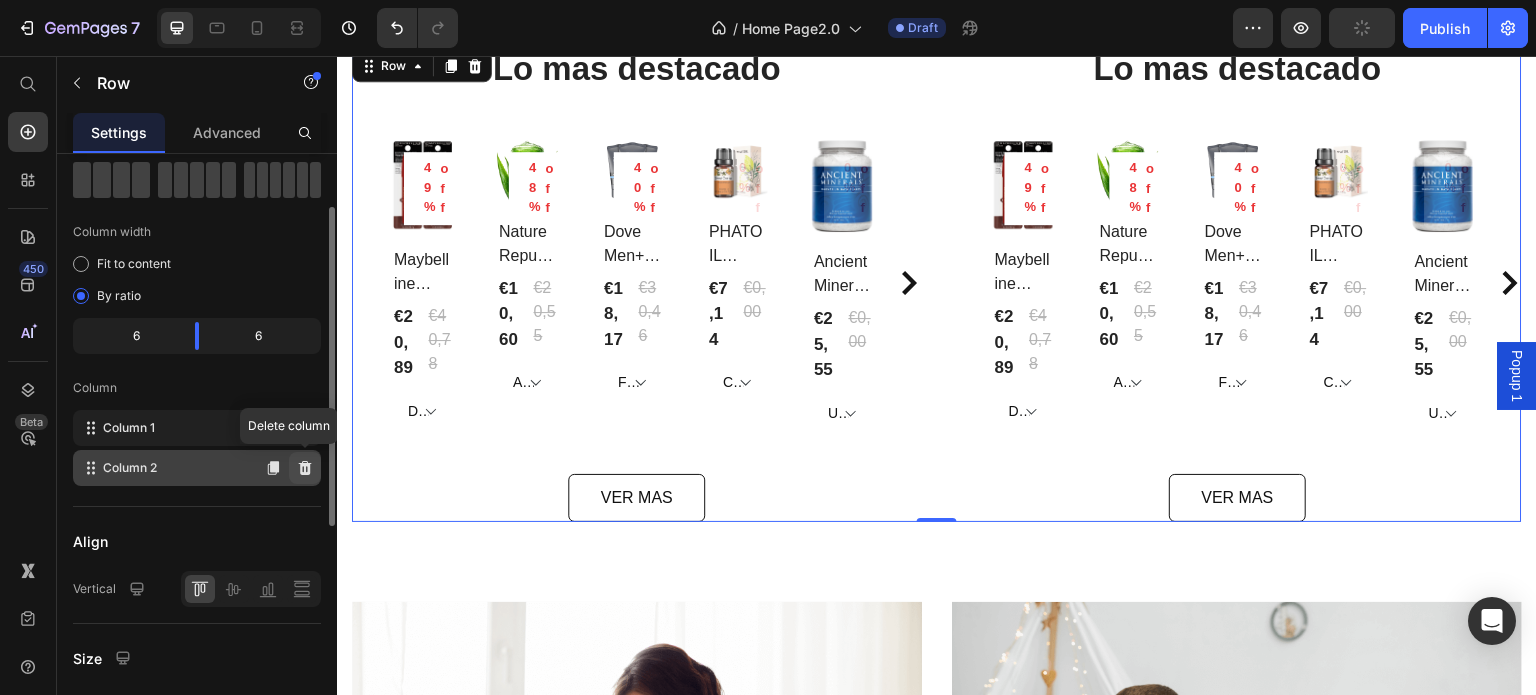 click 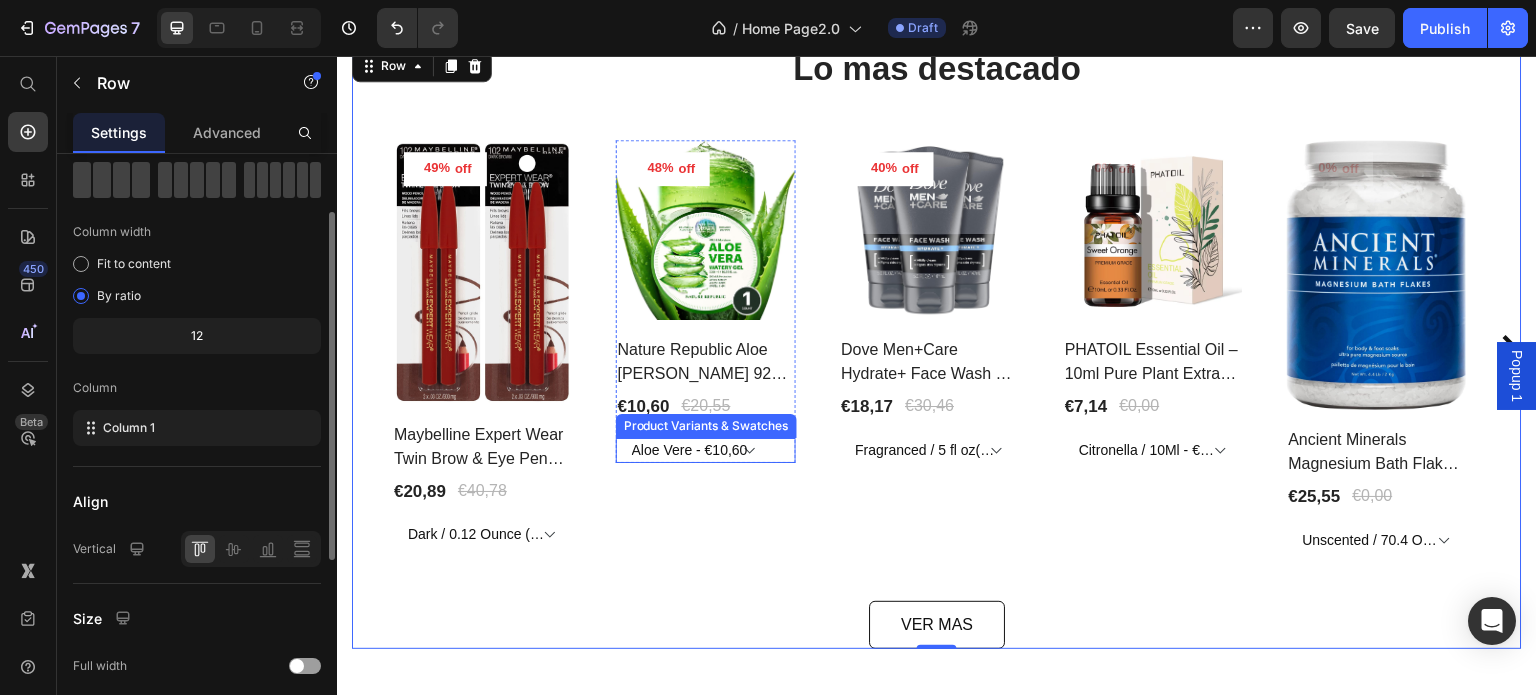 click on "Aloe Vere - €10,60" at bounding box center (694, 450) 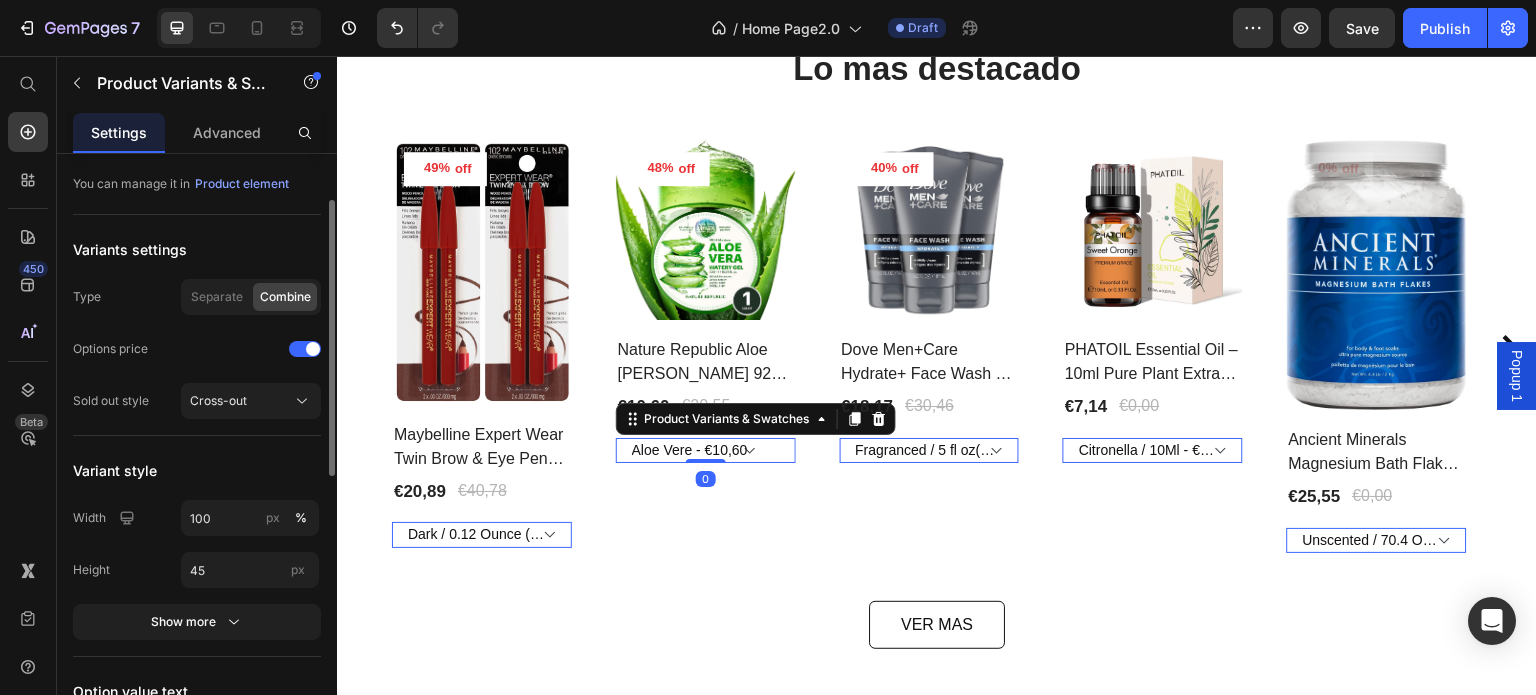 scroll, scrollTop: 0, scrollLeft: 0, axis: both 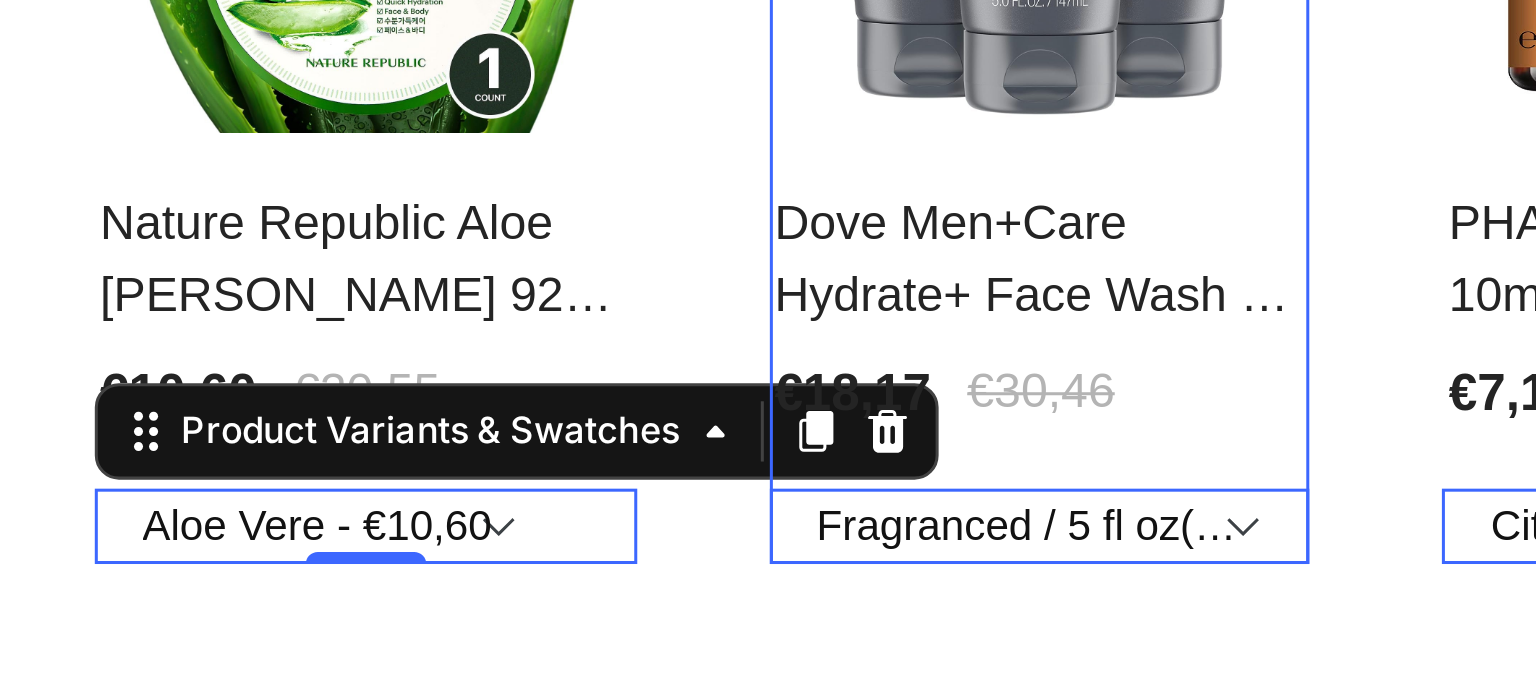 click on "40% off Product Tag Product Images Row Dove Men+Care Hydrate+ Face Wash – Advanced Moisture Protection for Dry Skin Product Title €18,17 Product Price €30,46 Product Price Row Fragranced / 5 fl oz(Pack Of 3) - €18,17  Product Variants & Swatches   0" at bounding box center (-154, -418) 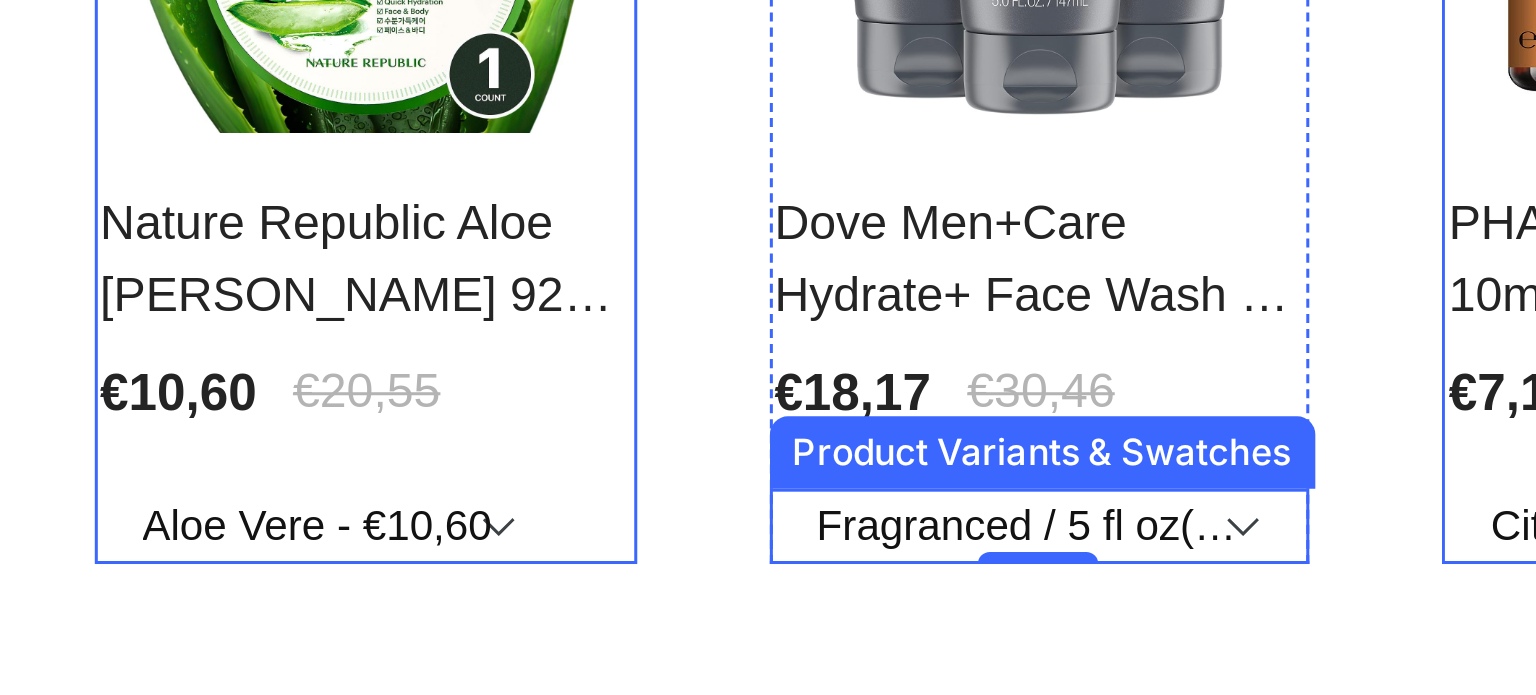 click on "Fragranced / 5 fl oz(Pack Of 3) - €18,17" at bounding box center [-154, -269] 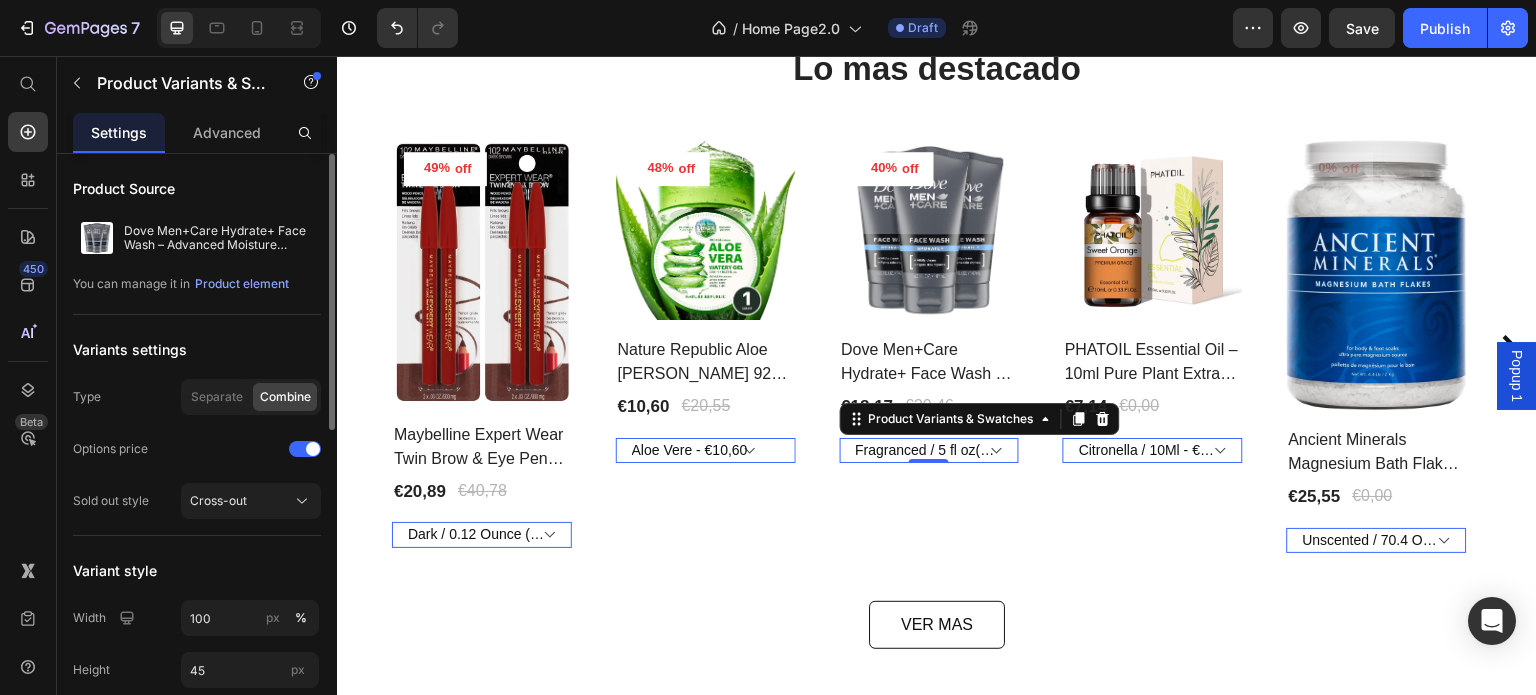 click on "Unscented / 70.4 Ounce (Pack Of 1) - €25,55" at bounding box center (1377, 540) 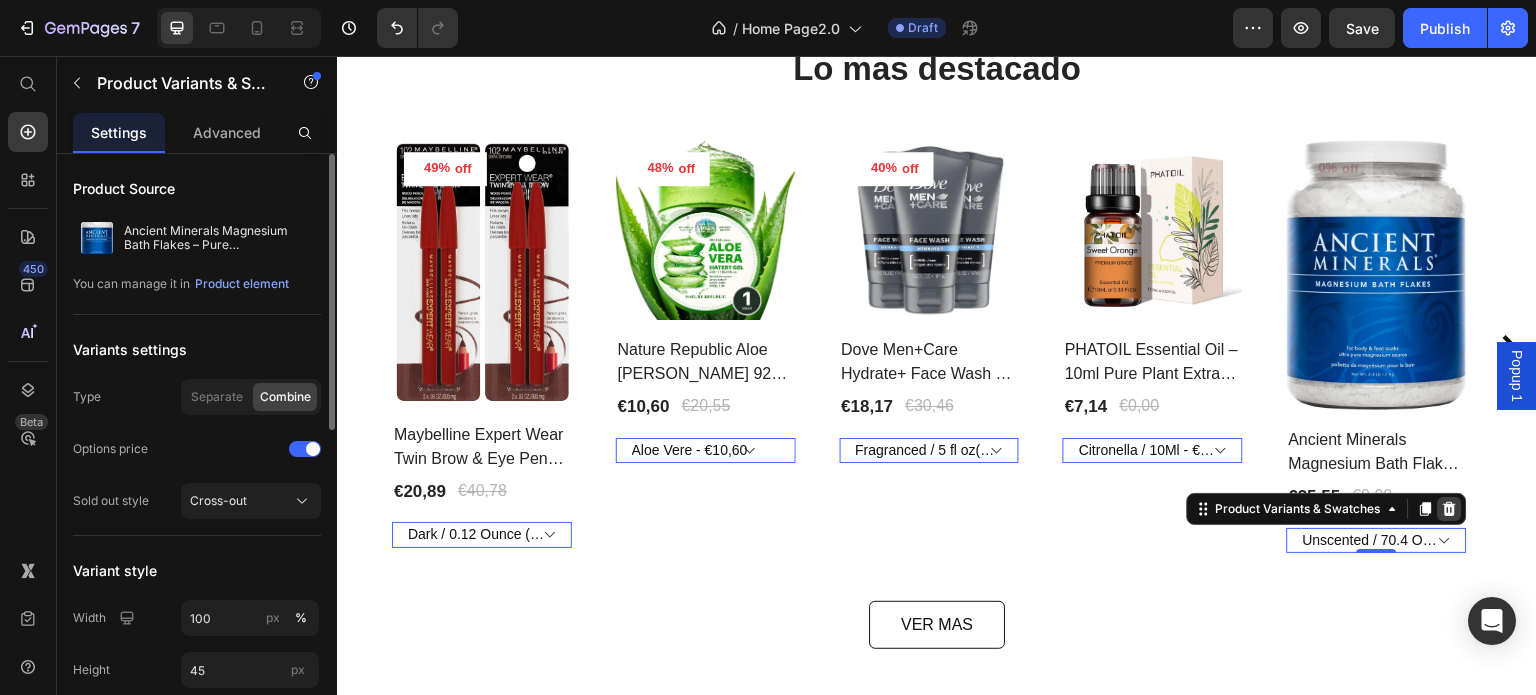 click at bounding box center [1450, 509] 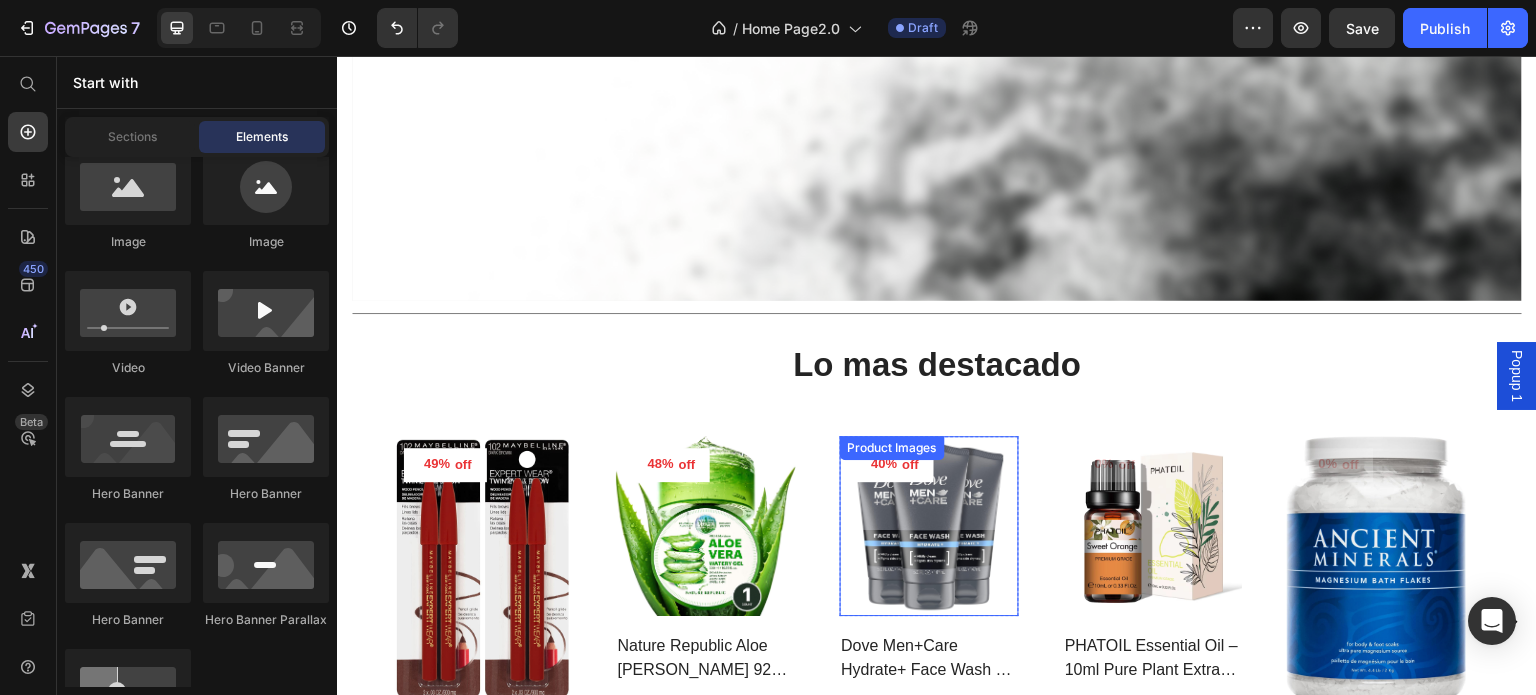 scroll, scrollTop: 341, scrollLeft: 0, axis: vertical 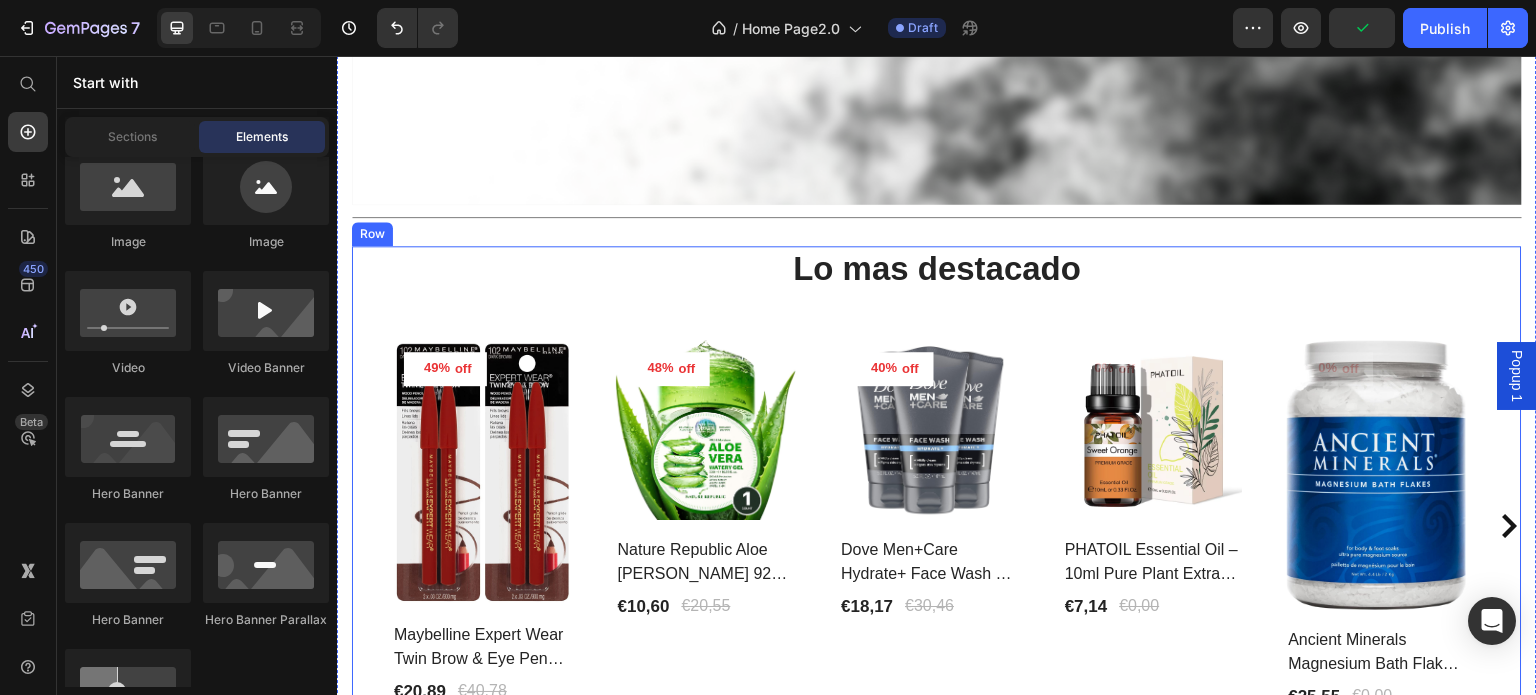 click on "Lo mas destacado Heading 49% off Product Tag Product Images Row Maybelline Expert Wear Twin Brow & Eye Pencil – Longwear, Blendable & Waterproof Product Title €20,89 Product Price €40,78 Product Price Row Row 48% off Product Tag Product Images Row Nature Republic Aloe [PERSON_NAME] 92% Soothing Gel – Hydrating Multi-Use Korean Skincare Product Title €10,60 Product Price €20,55 Product Price Row Row 40% off Product Tag Product Images Row Dove Men+Care Hydrate+ Face Wash – Advanced Moisture Protection [MEDICAL_DATA] Product Title €18,17 Product Price €30,46 Product Price Row Row 0% off Product Tag Product Images Row PHATOIL Essential Oil – 10ml Pure Plant Extract for Aromatherapy & Diffusers Product Title €7,14 Product Price €0,00 Product Price Row Row 0% off Product Tag Product Images Row Ancient Minerals Magnesium Bath Flakes – Pure [MEDICAL_DATA] for Soaking Product Title €25,55 Product Price €0,00 Product Price Row Row 45% off Product Tag Product Images Row Product Title €21,20 Row" at bounding box center [937, 527] 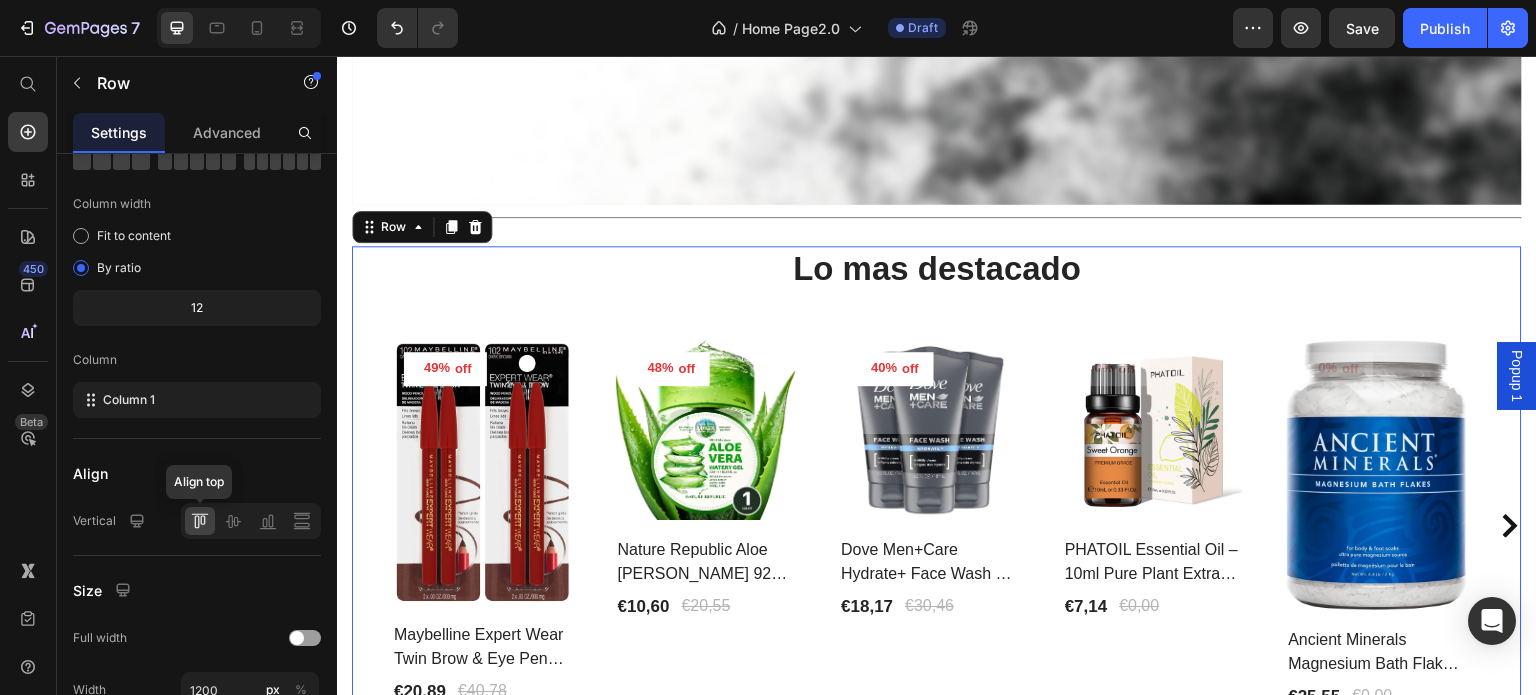 scroll, scrollTop: 428, scrollLeft: 0, axis: vertical 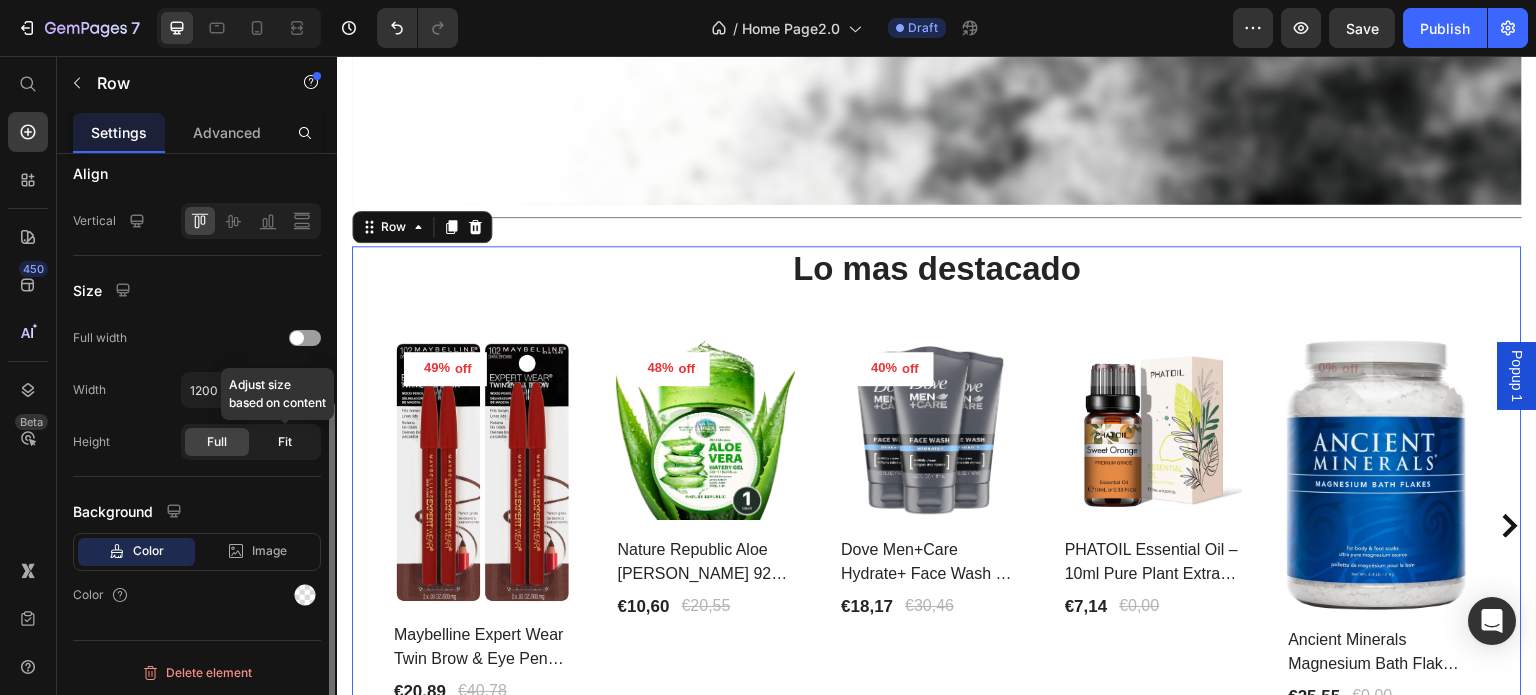 click on "Fit" 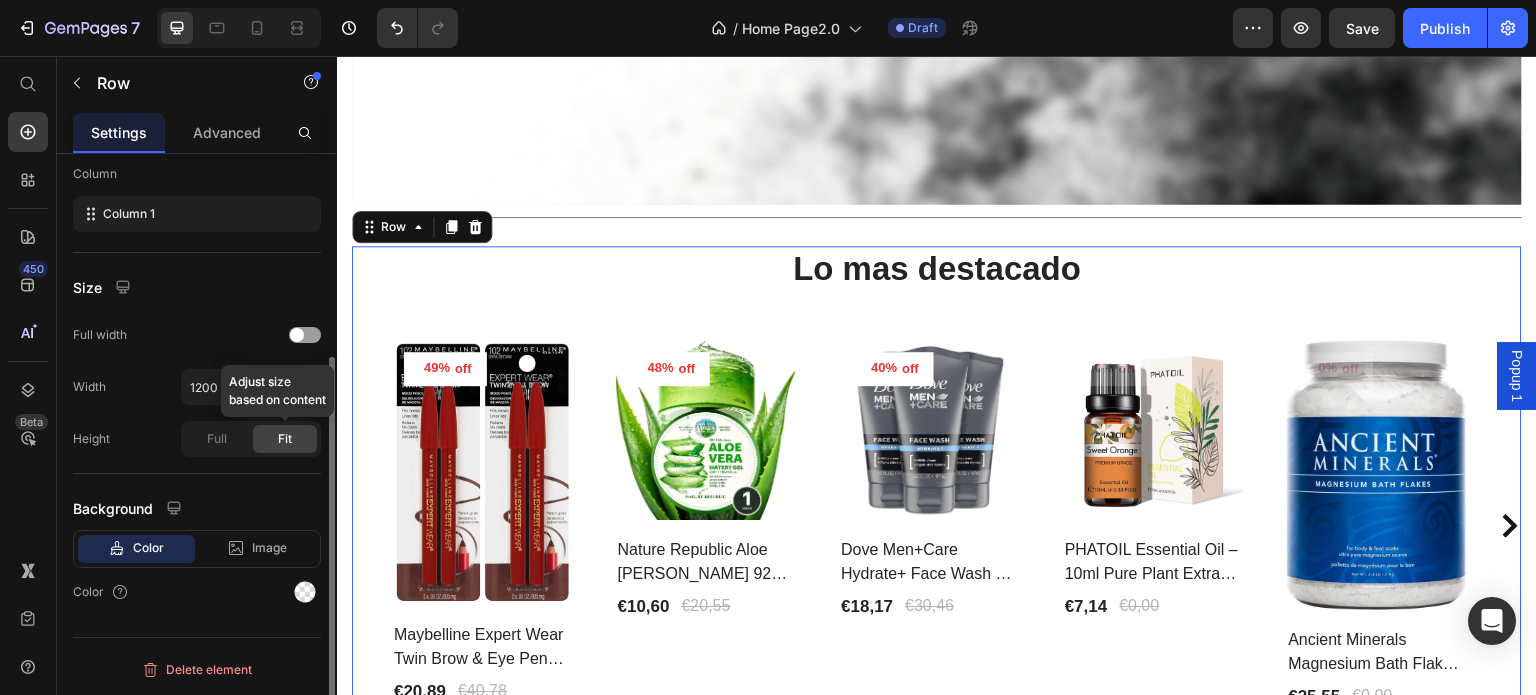 scroll, scrollTop: 312, scrollLeft: 0, axis: vertical 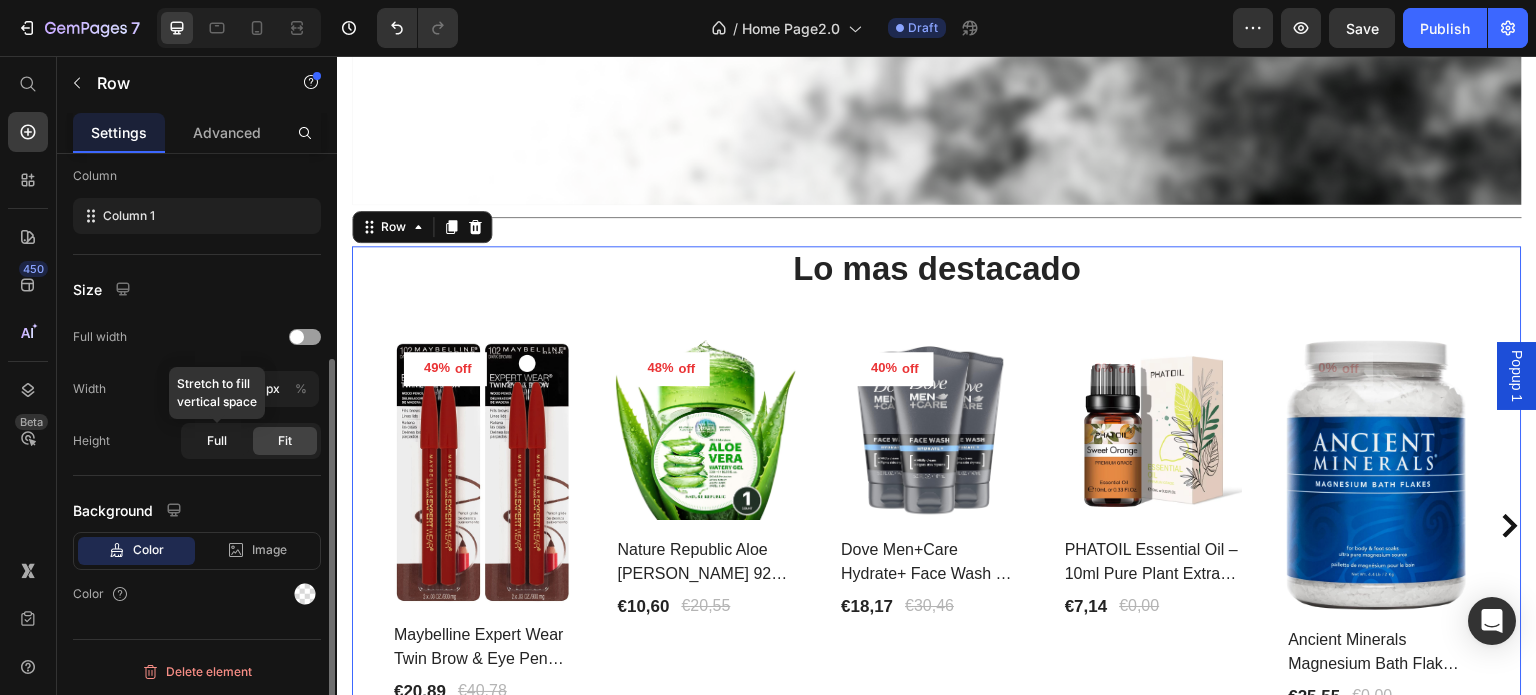 click on "Full" 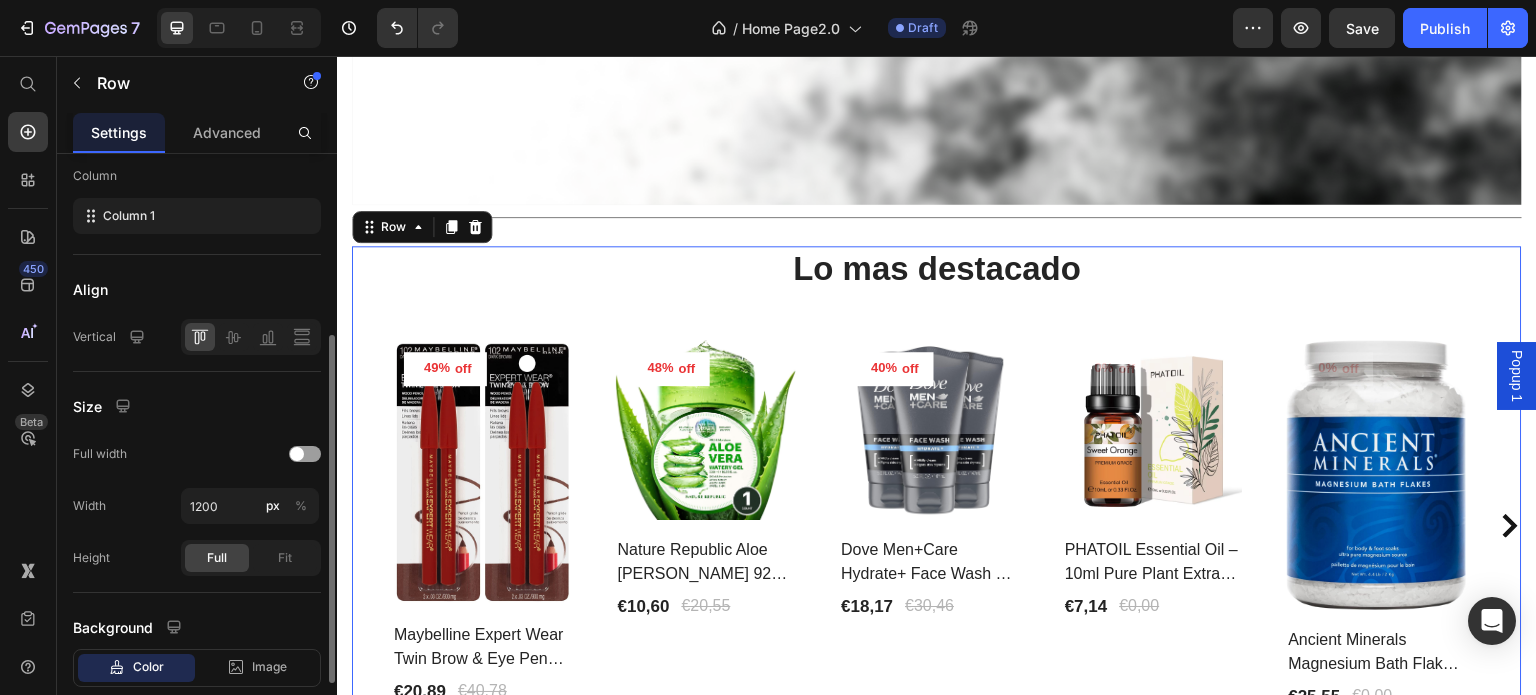 scroll, scrollTop: 412, scrollLeft: 0, axis: vertical 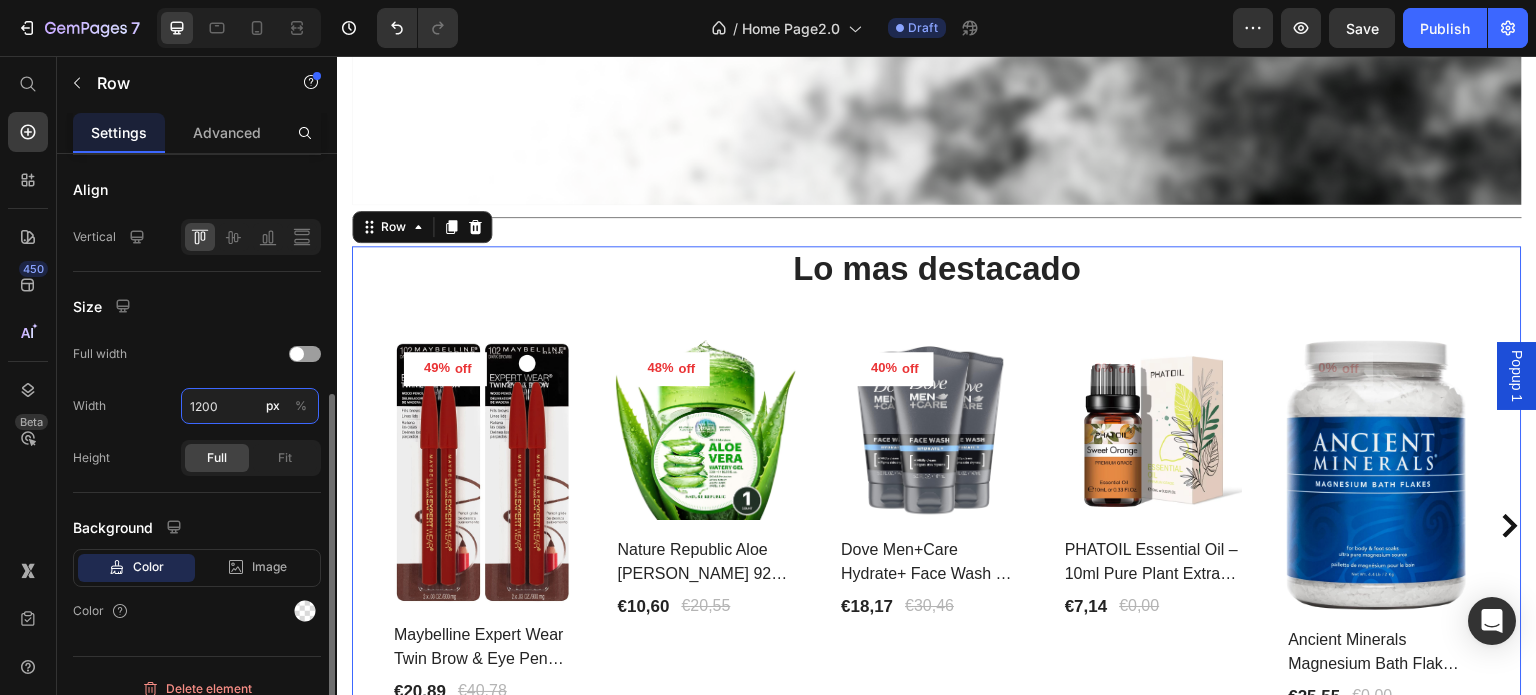click on "1200" at bounding box center [250, 406] 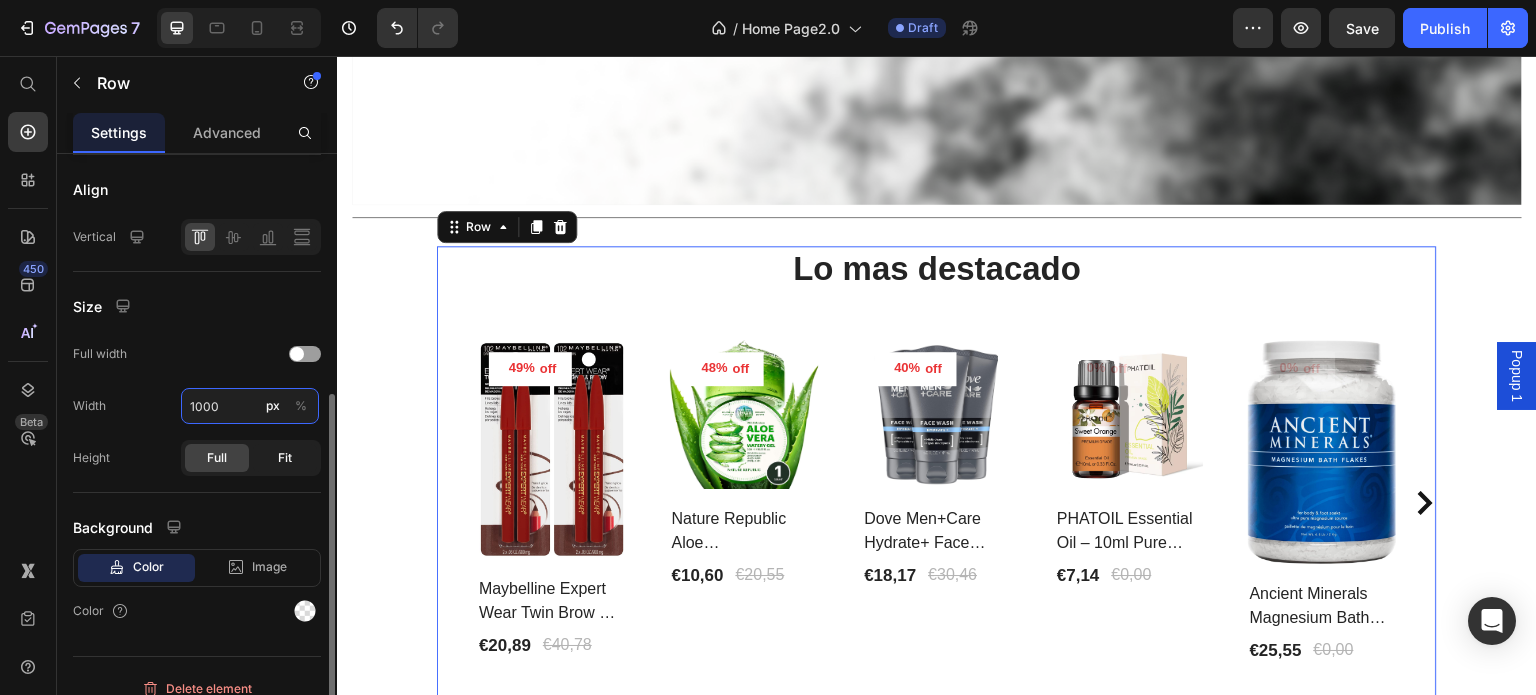 type on "1000" 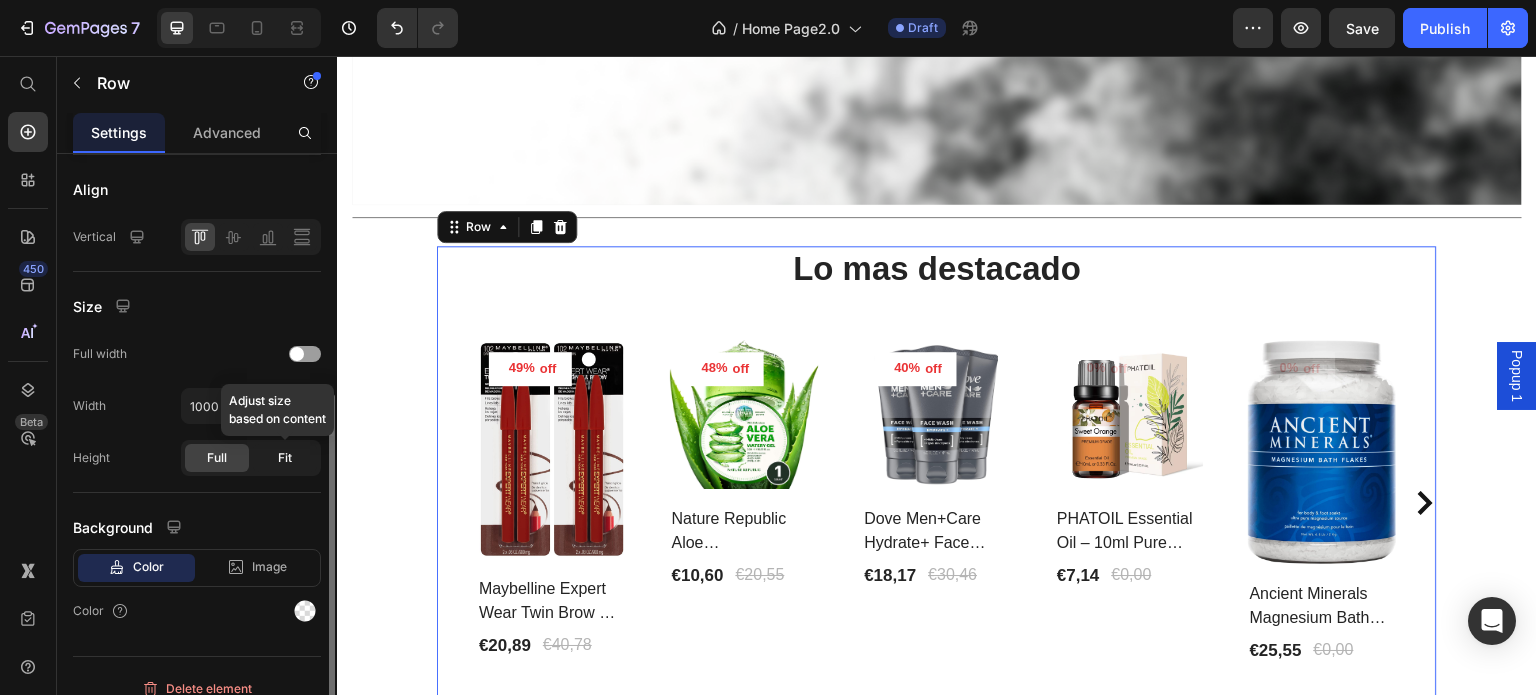 click on "Fit" 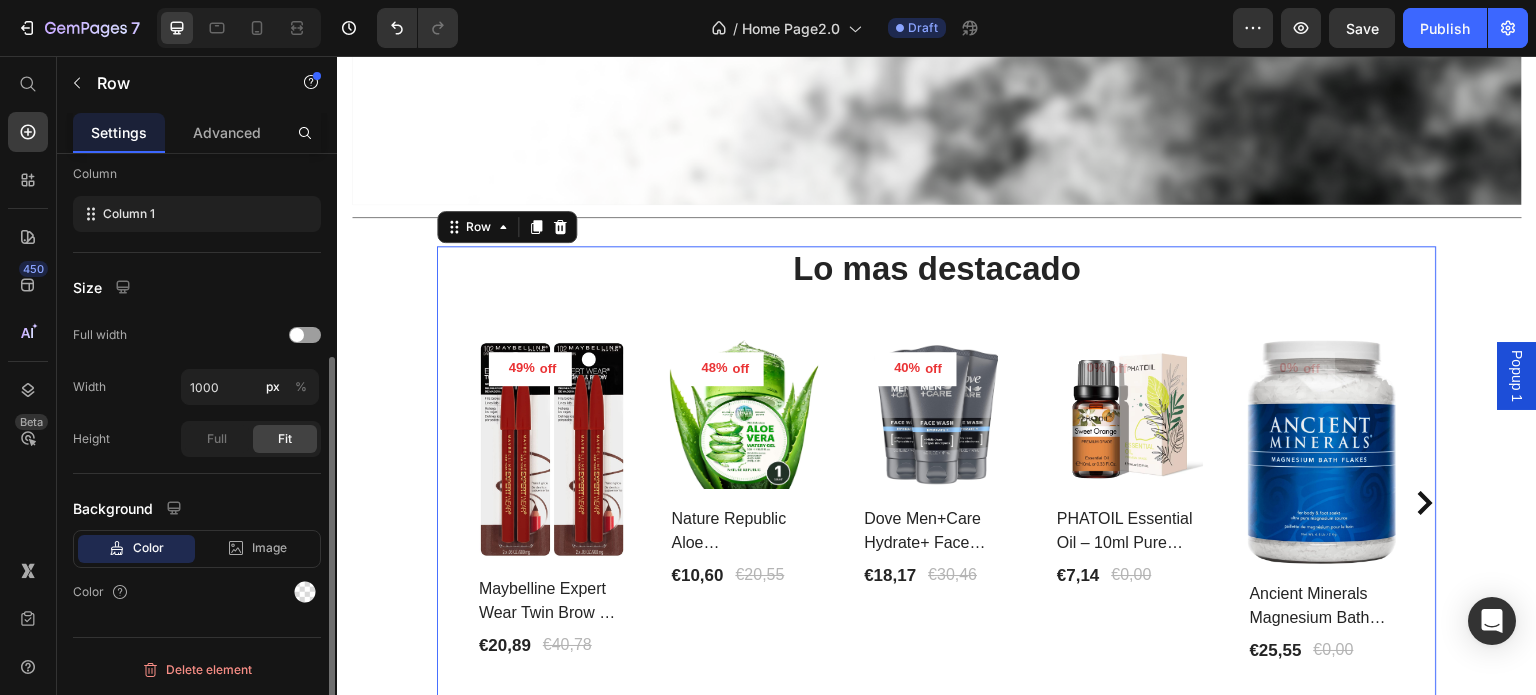 scroll, scrollTop: 312, scrollLeft: 0, axis: vertical 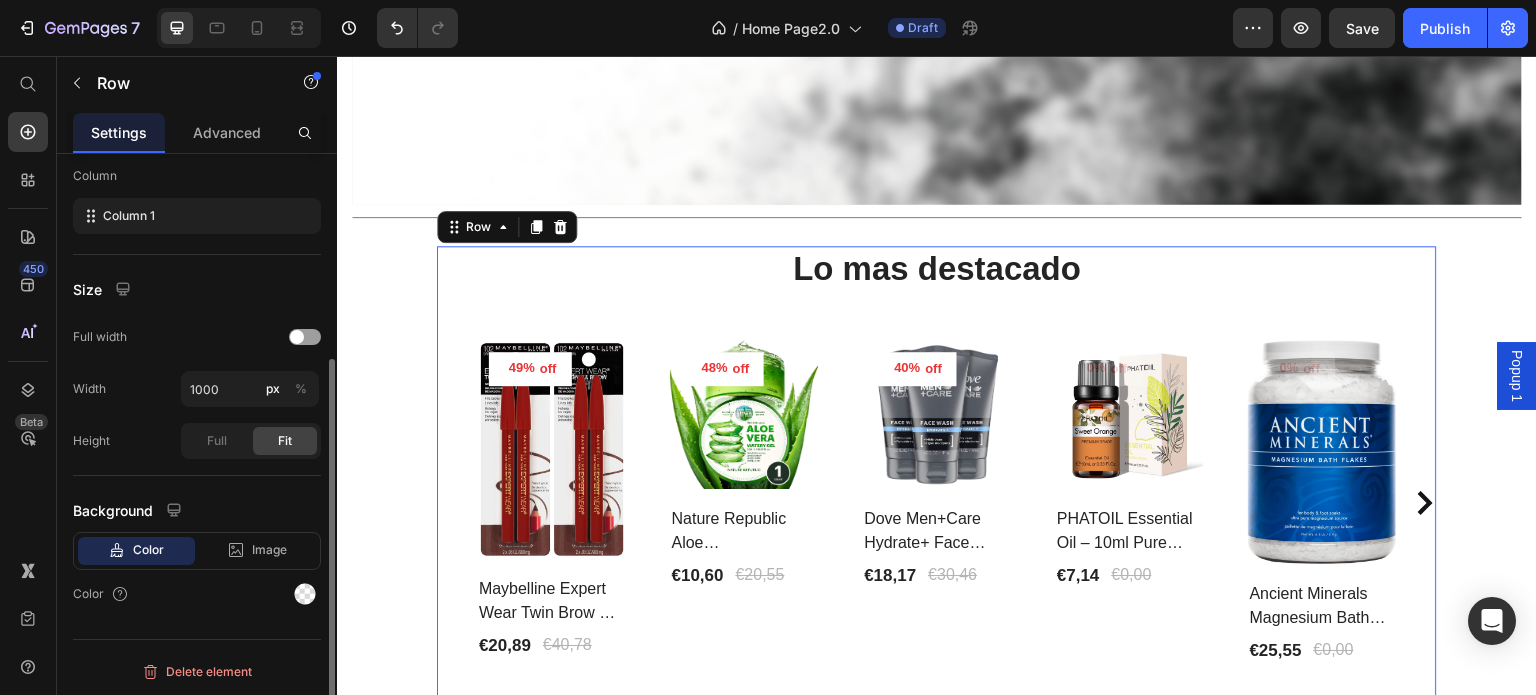 click on "Size Full width Width 1000 px % Height Full Fit" 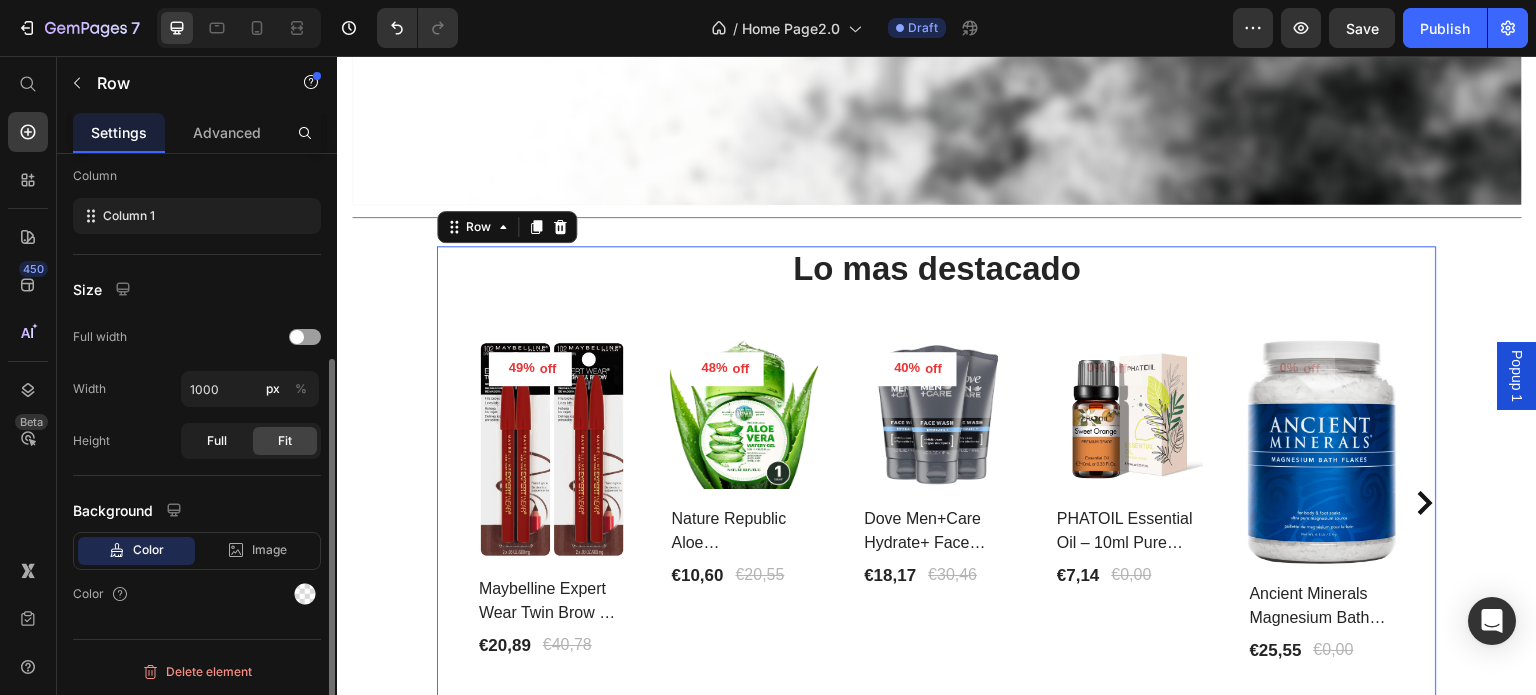 click on "Full" 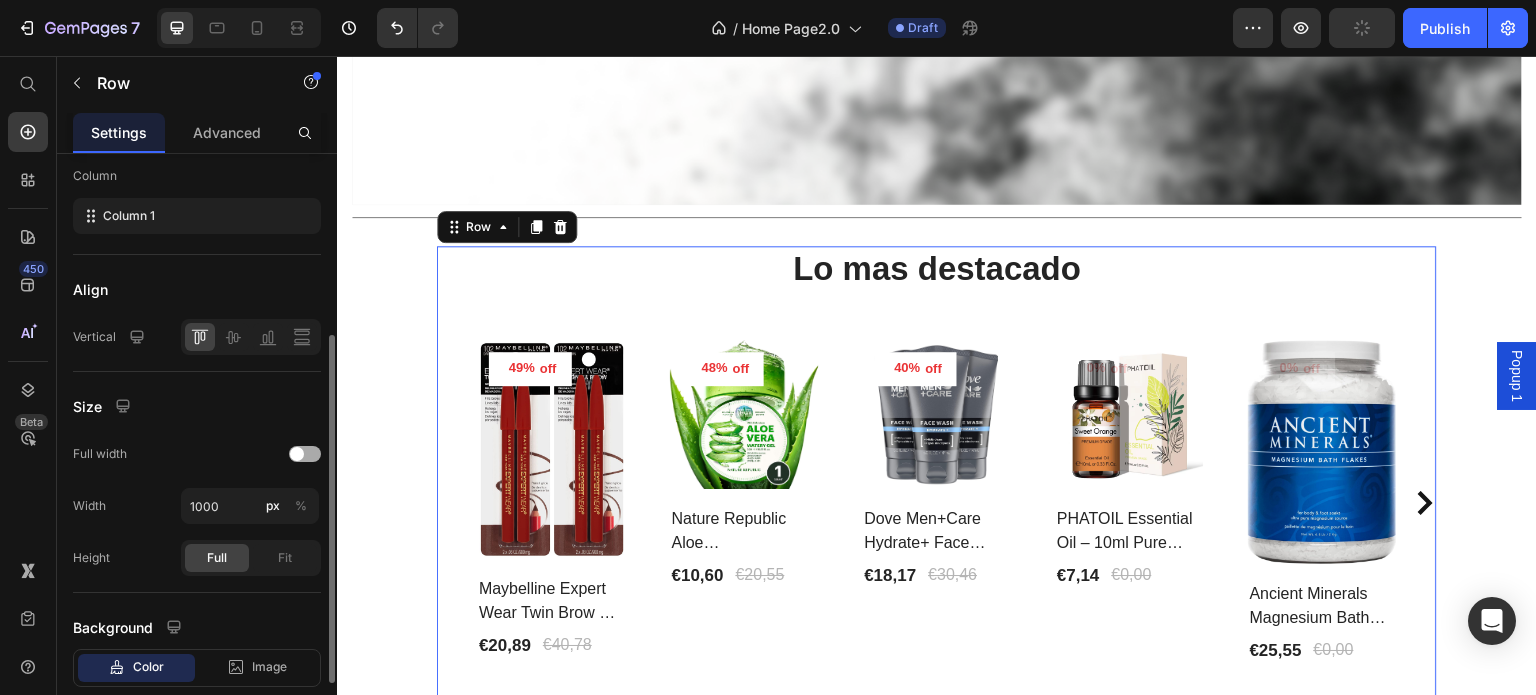 click at bounding box center (297, 454) 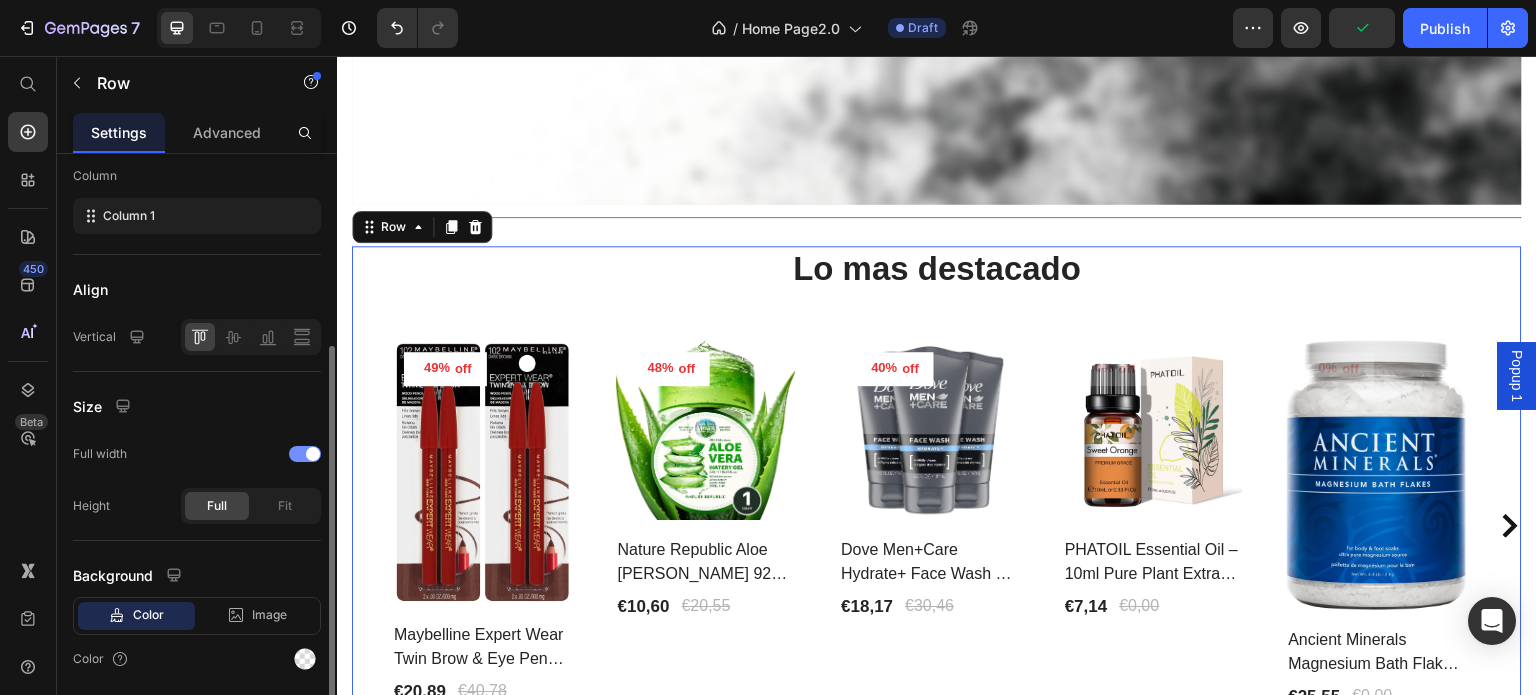 click at bounding box center (305, 454) 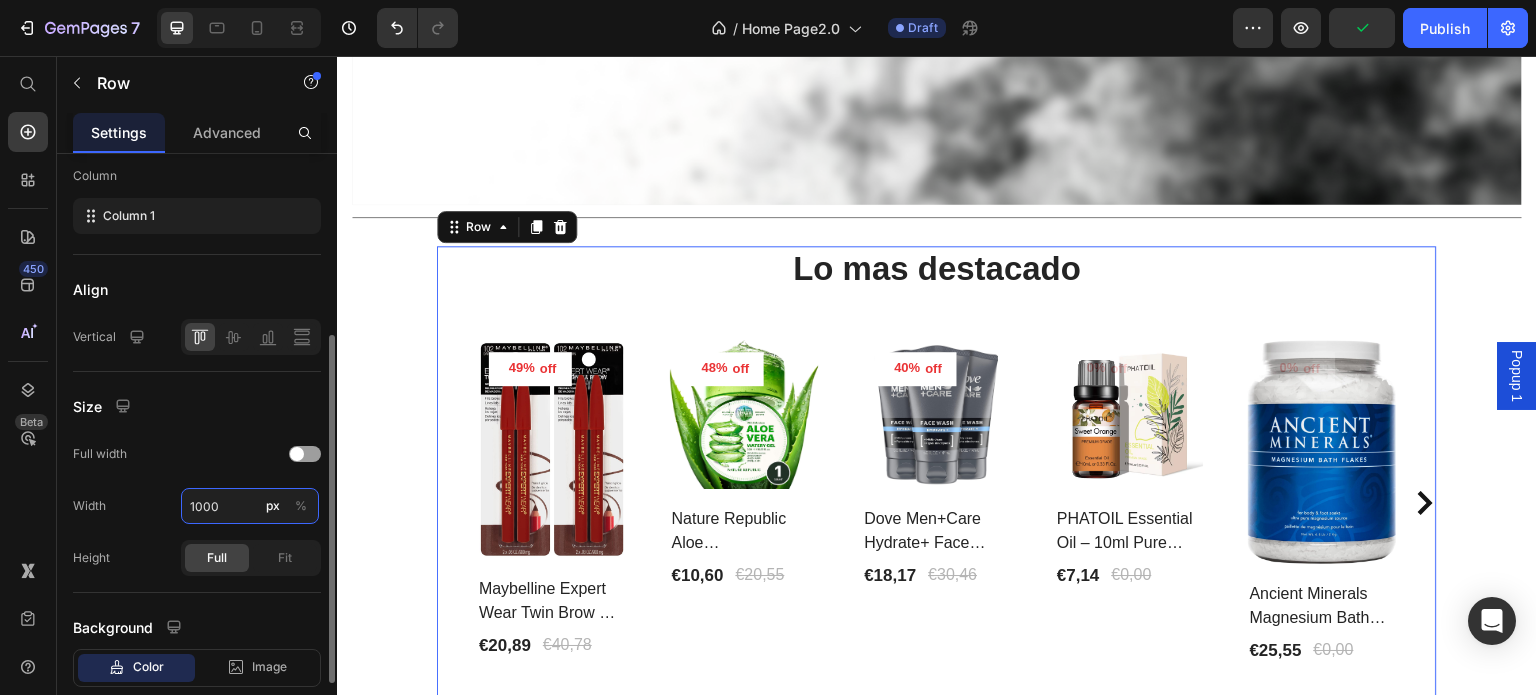 click on "1000" at bounding box center (250, 506) 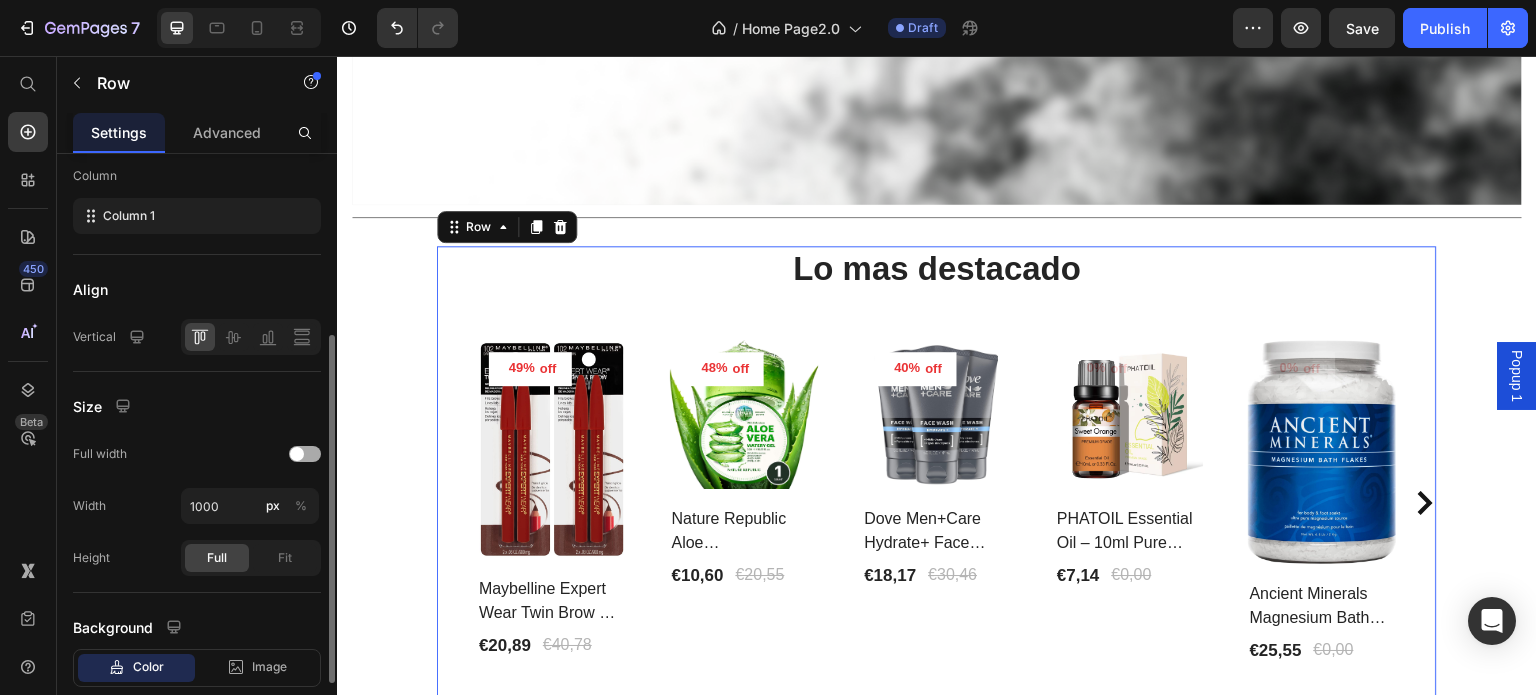 click at bounding box center [305, 454] 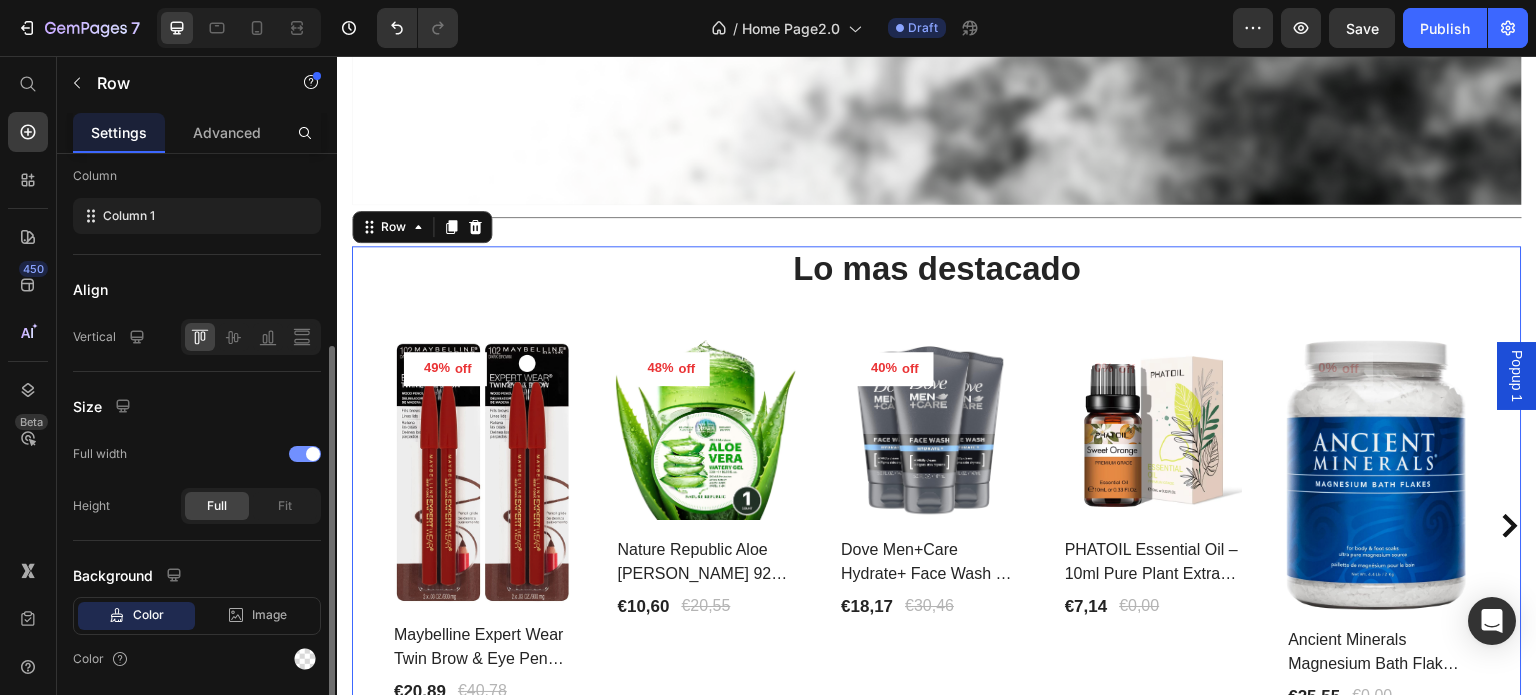 click at bounding box center [305, 454] 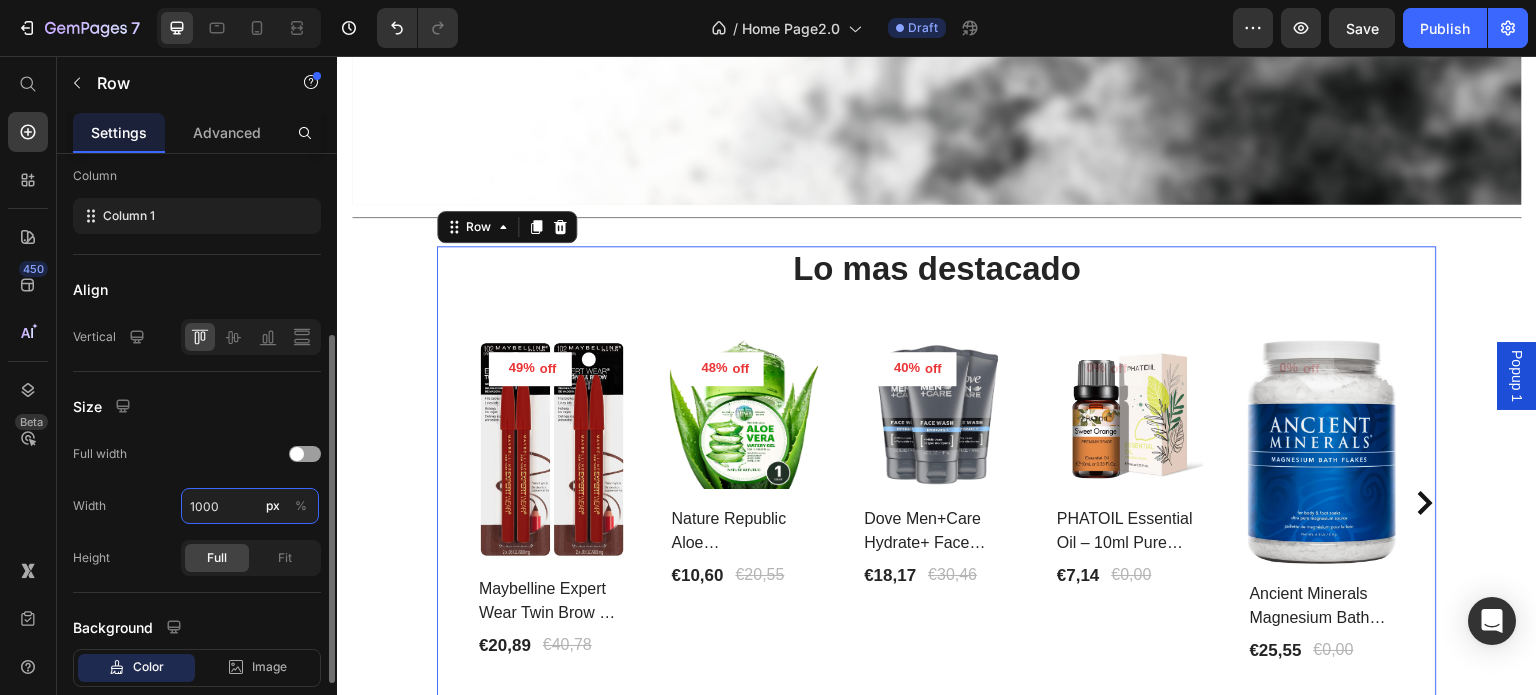 click on "1000" at bounding box center (250, 506) 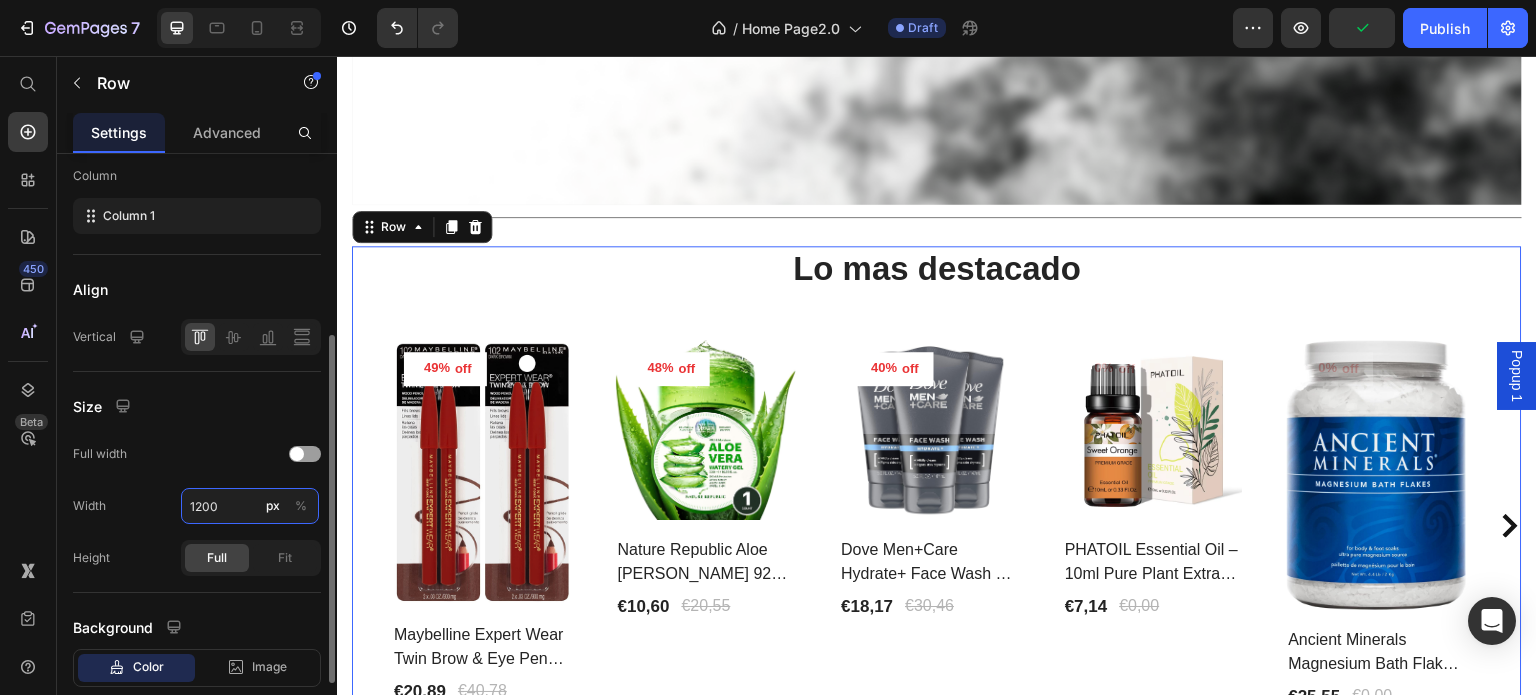 type on "1200" 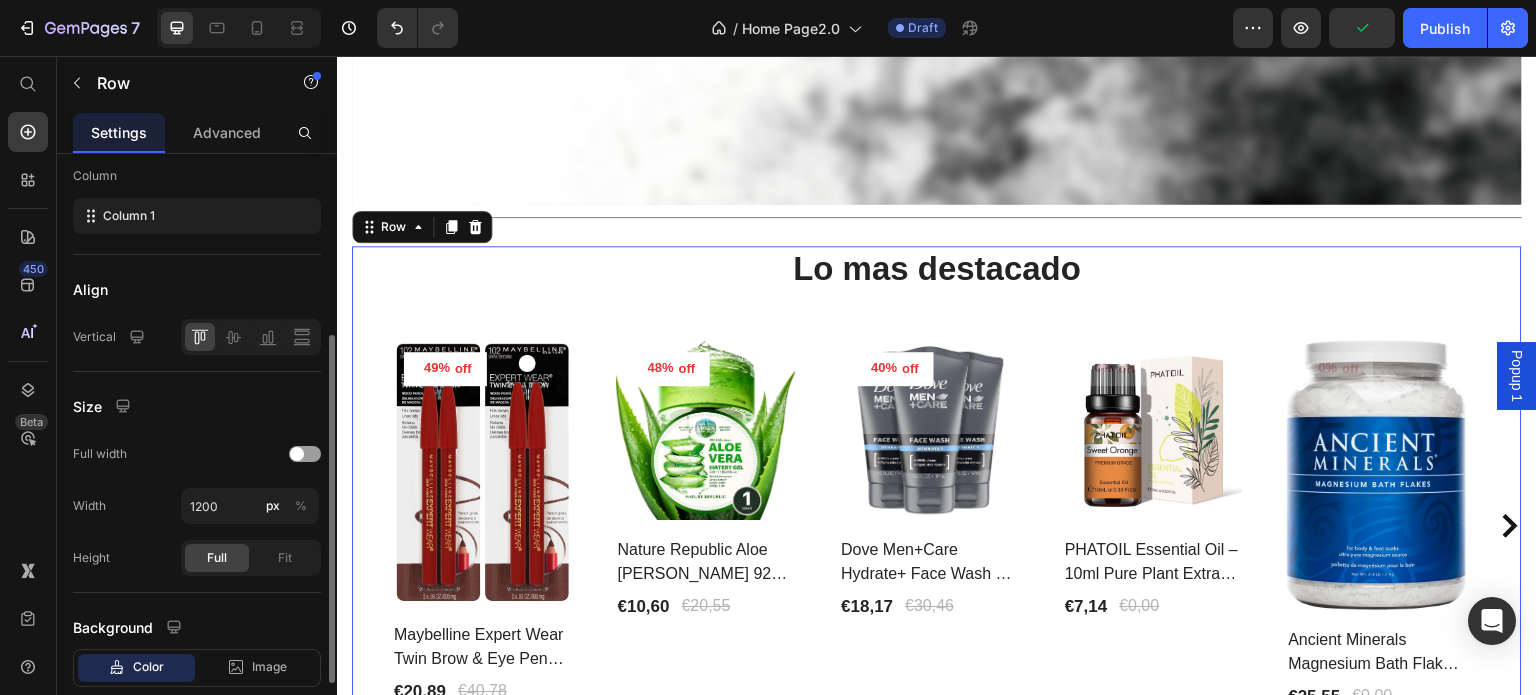 click on "Full Fit" 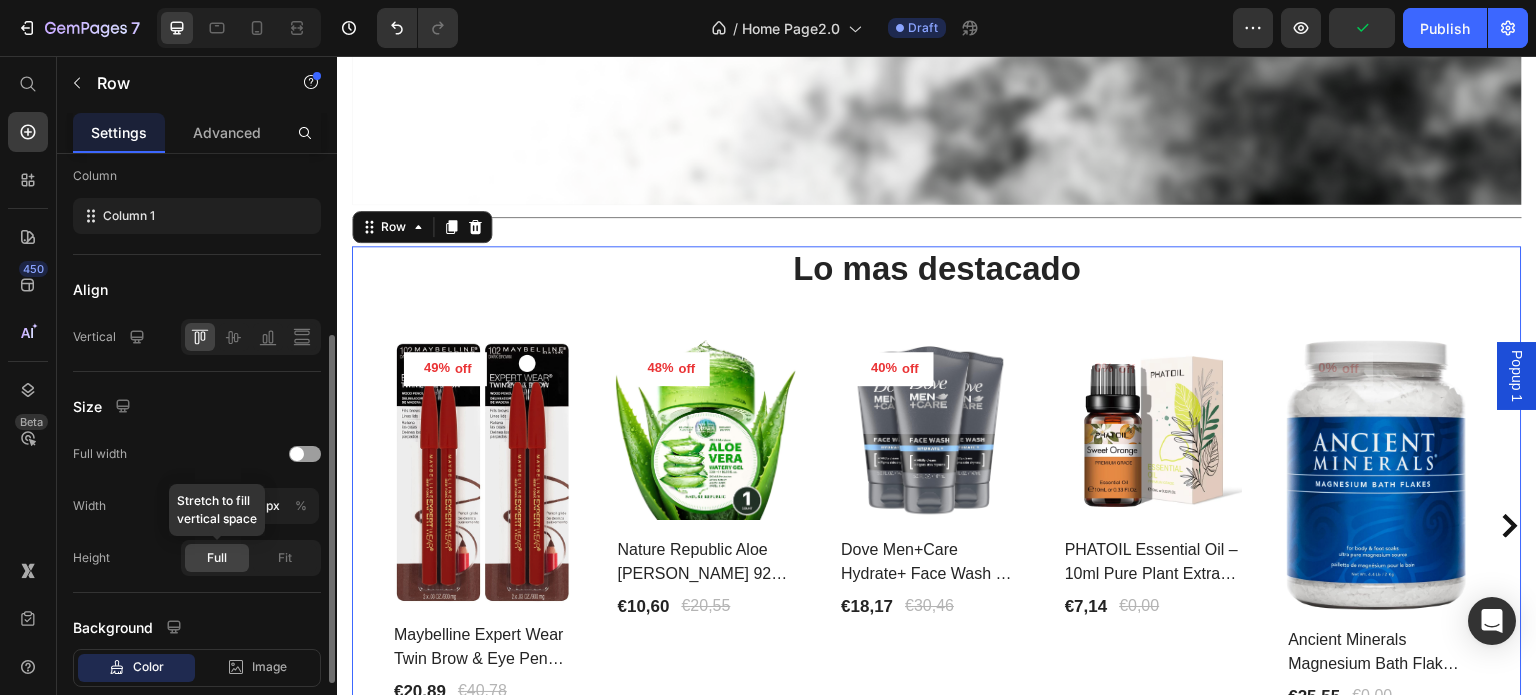 click on "Full" 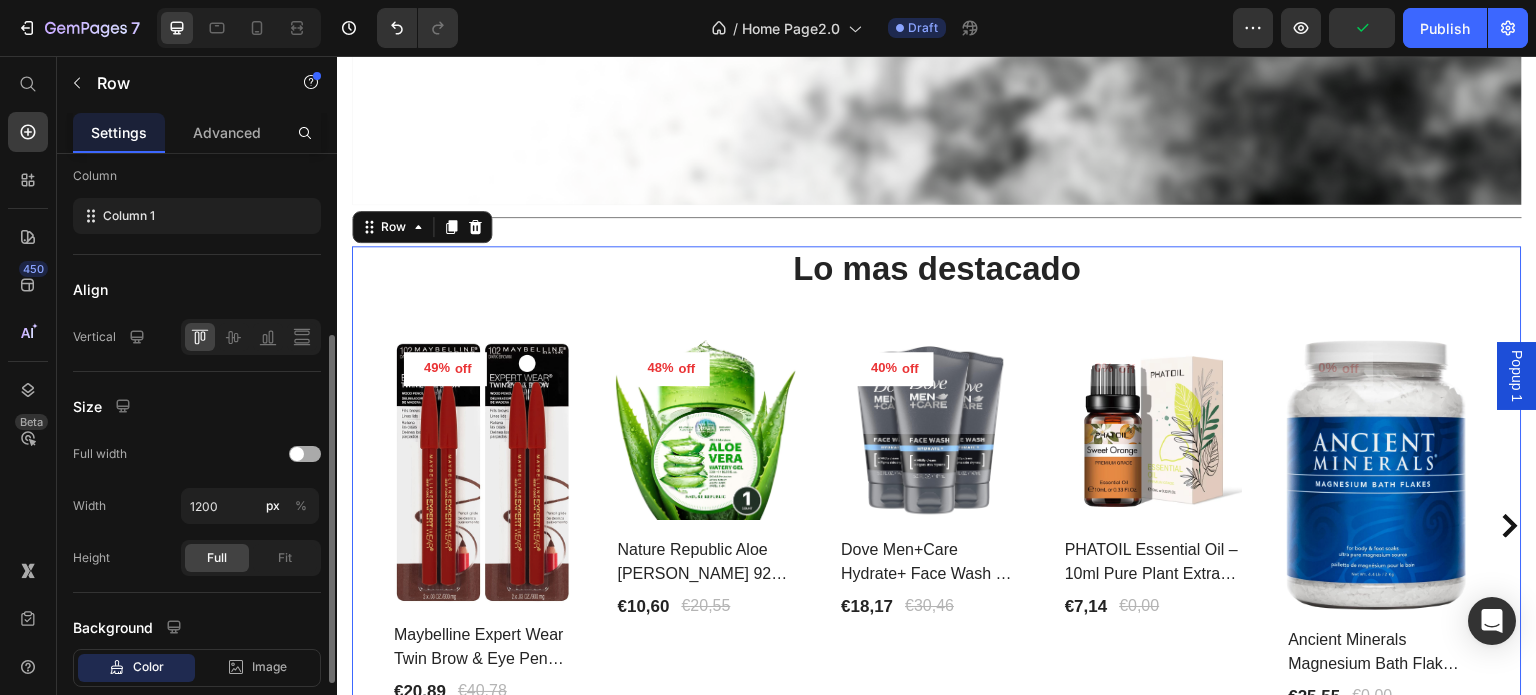 click at bounding box center (305, 454) 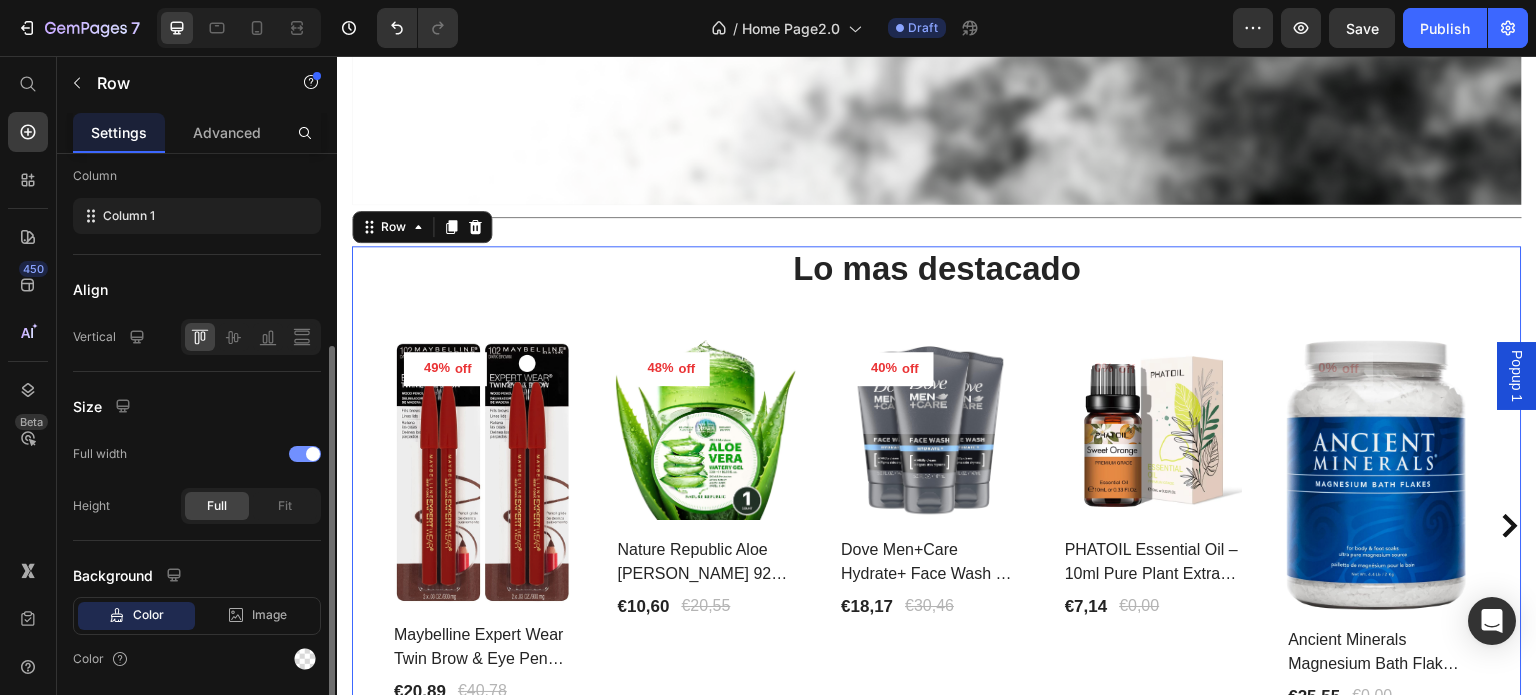 click at bounding box center (313, 454) 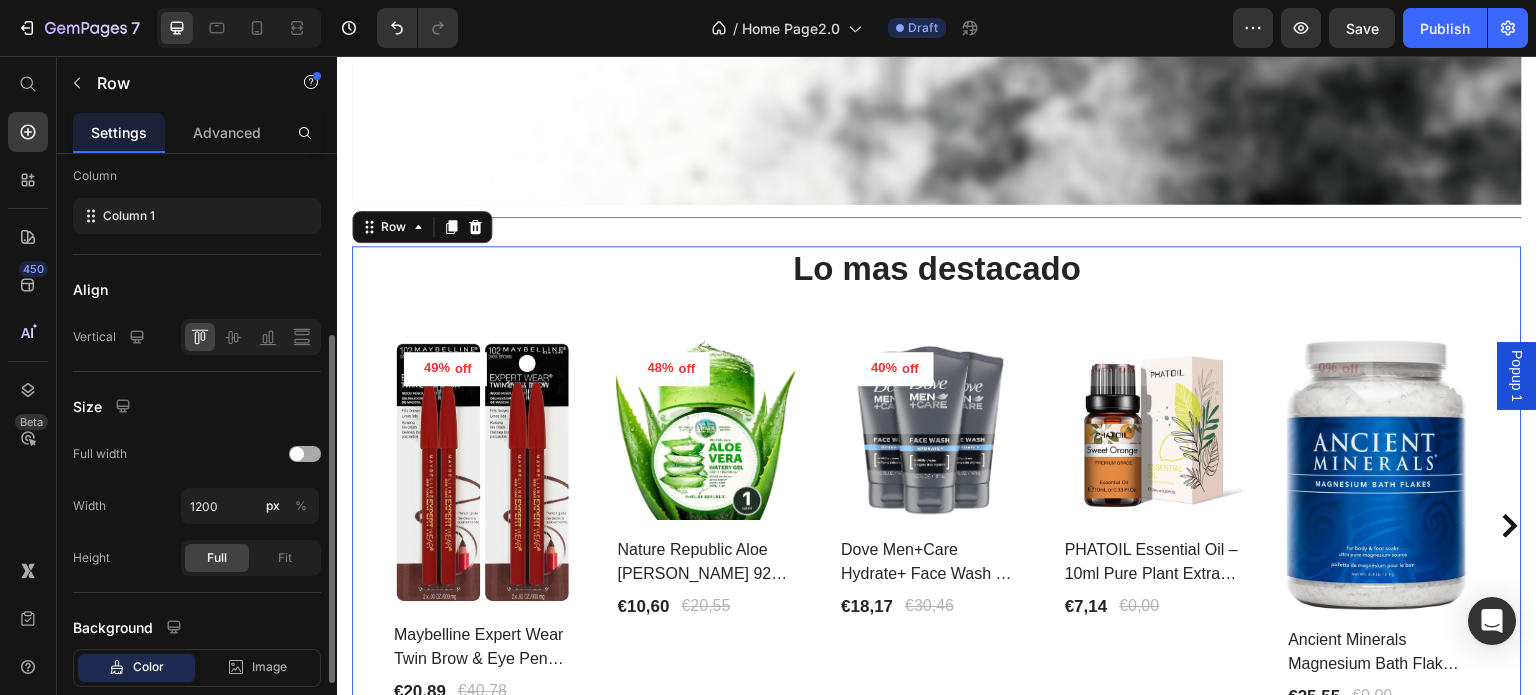 click at bounding box center (305, 454) 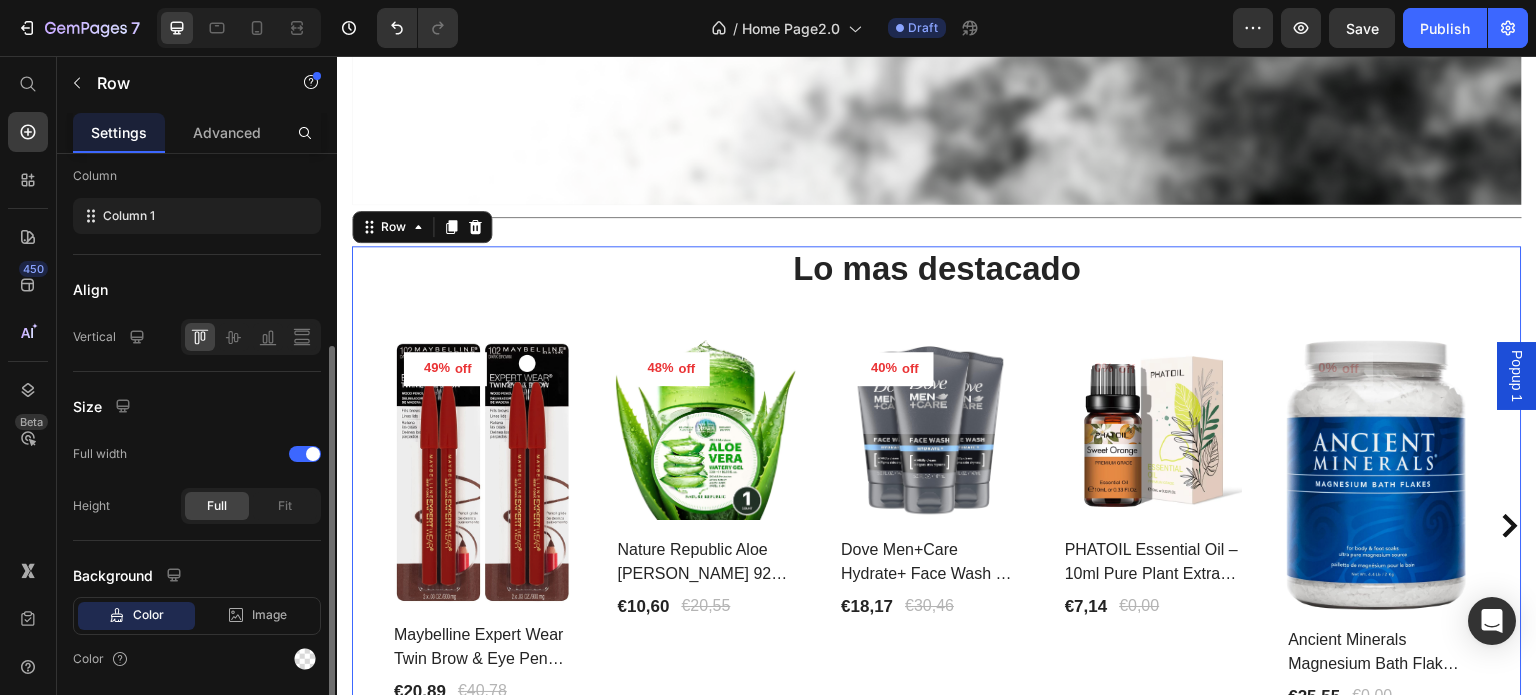 scroll, scrollTop: 376, scrollLeft: 0, axis: vertical 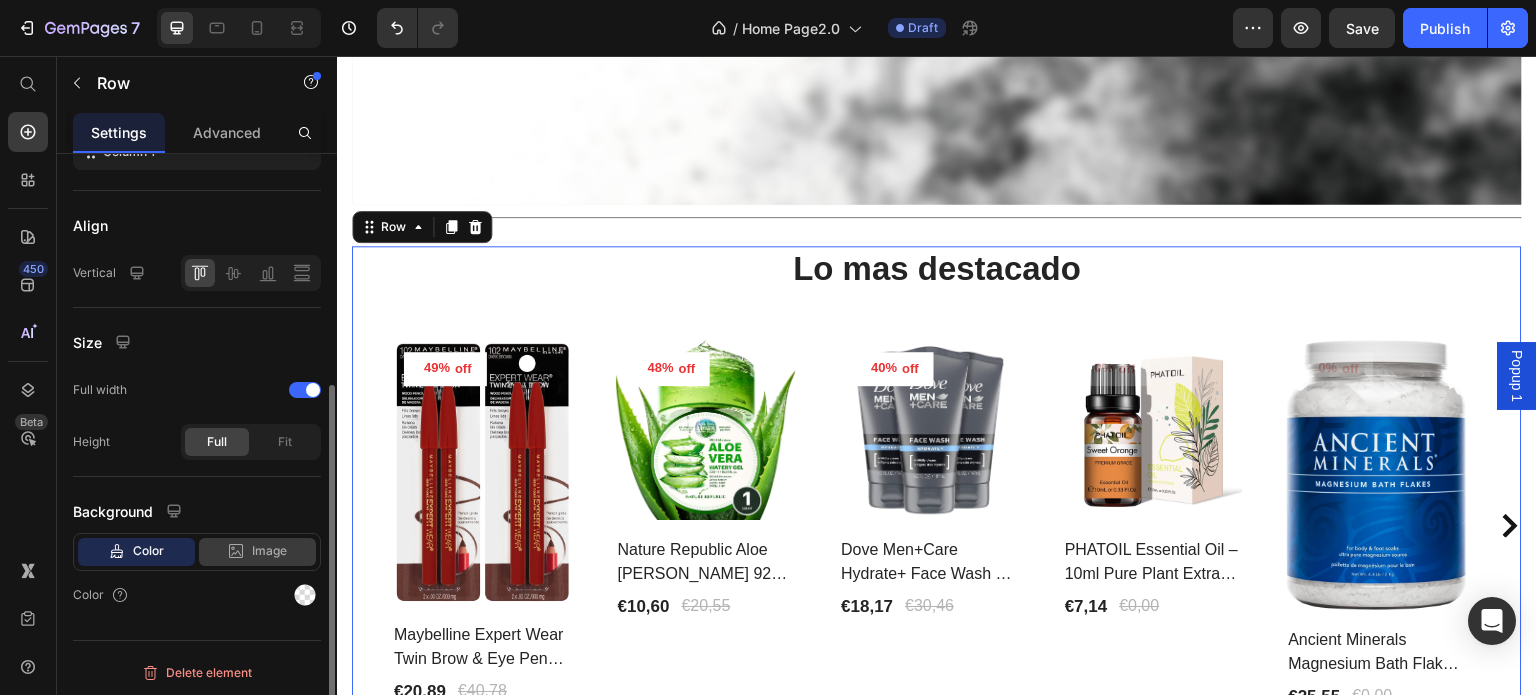 click on "Image" 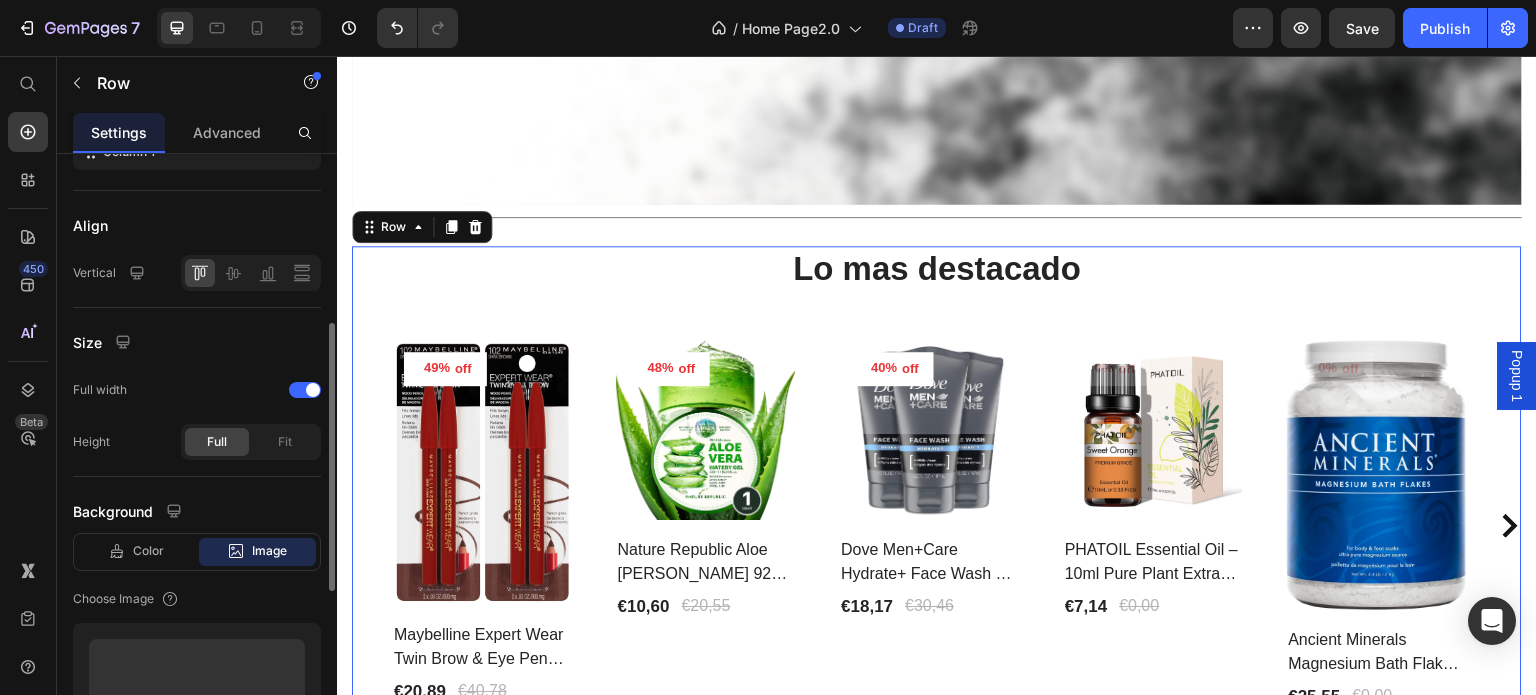 click on "Color Image Video" at bounding box center [197, 552] 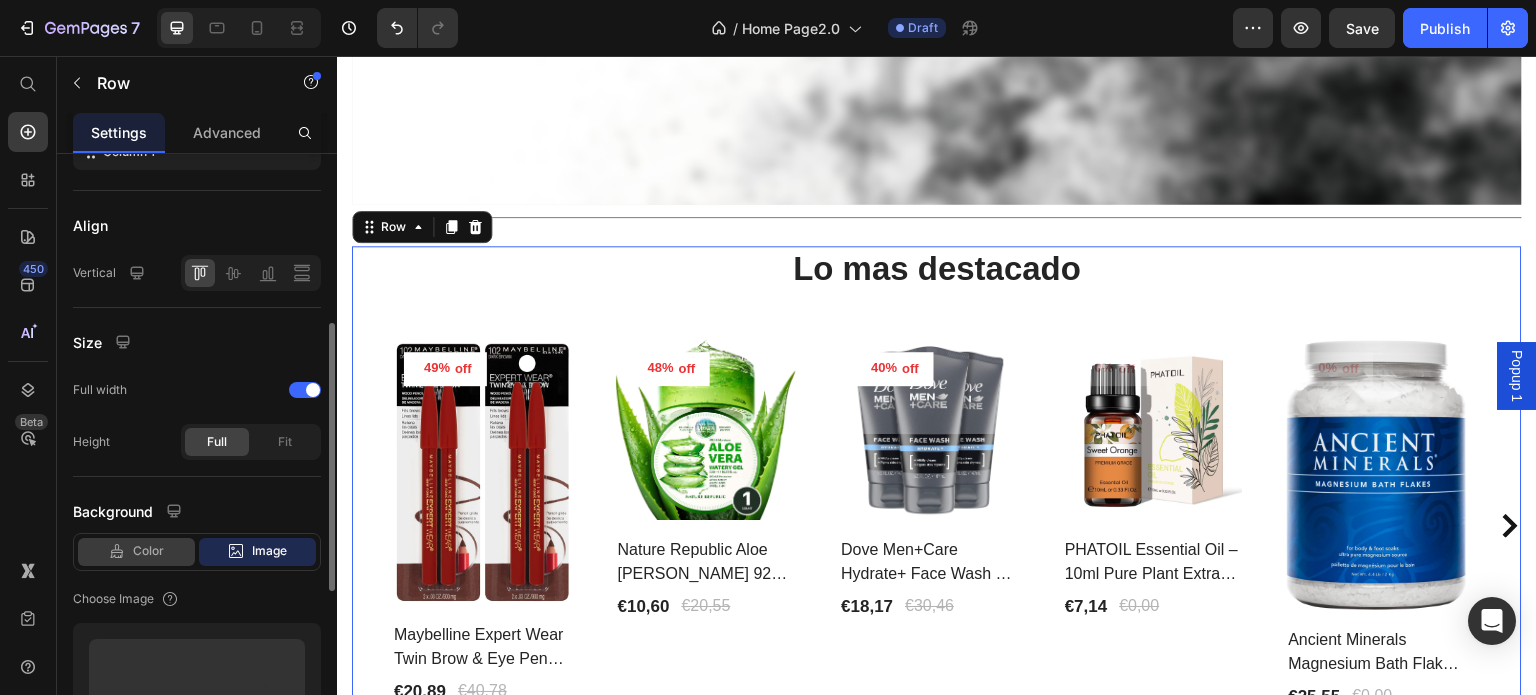 click on "Color" 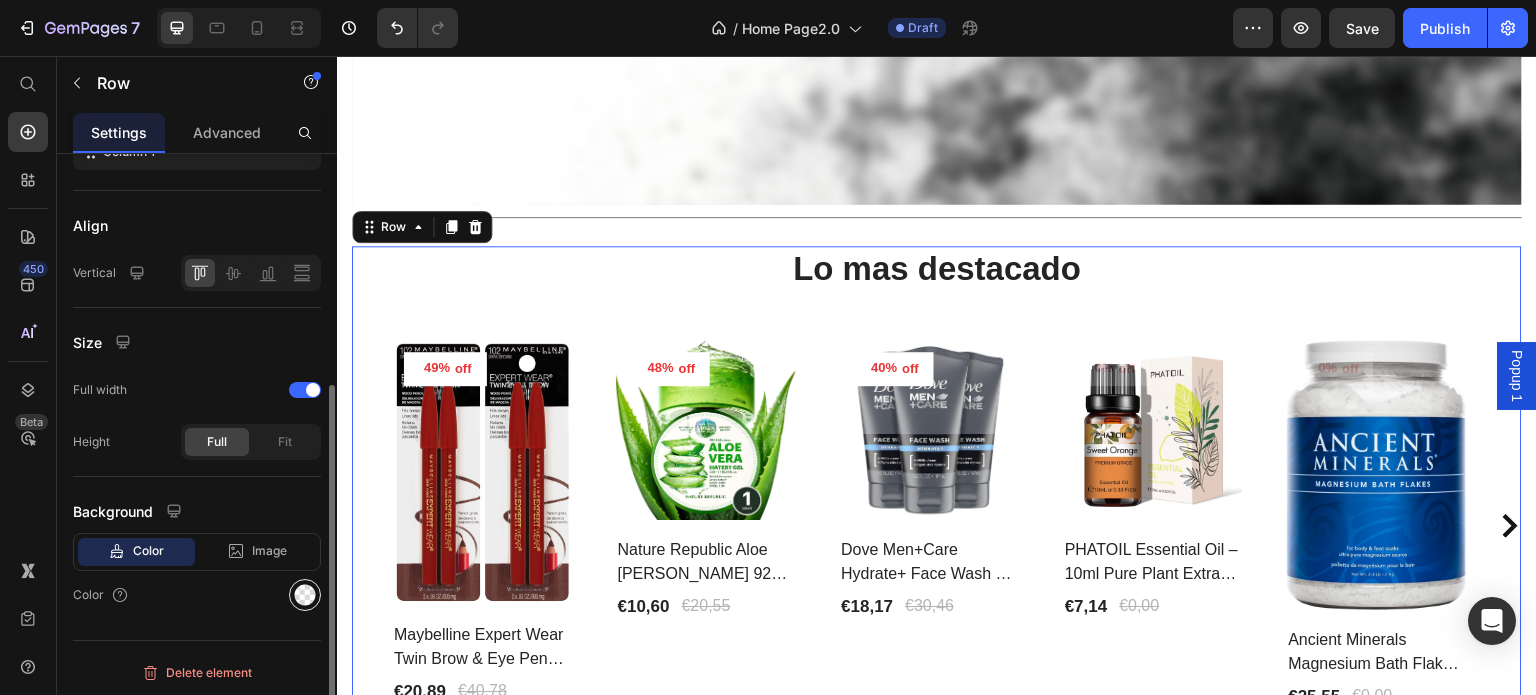 click 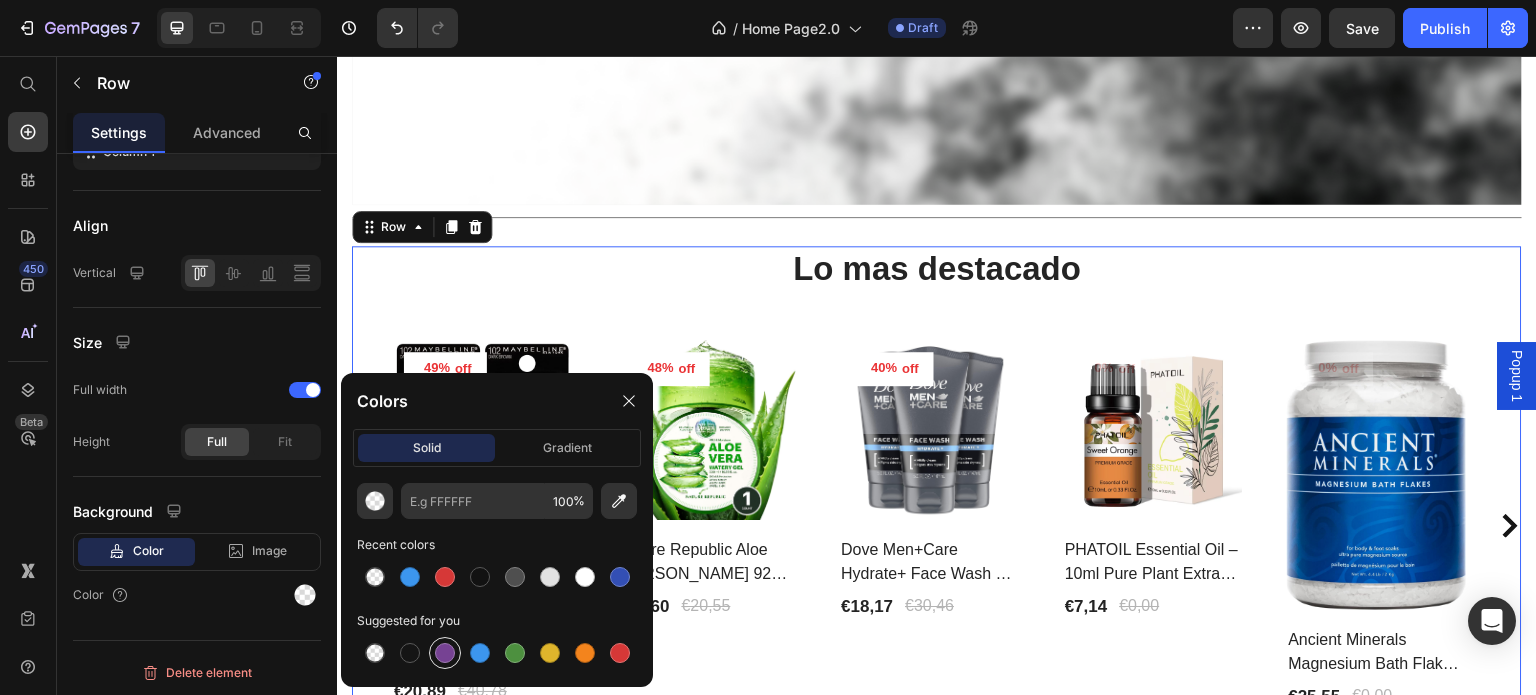 click at bounding box center [445, 653] 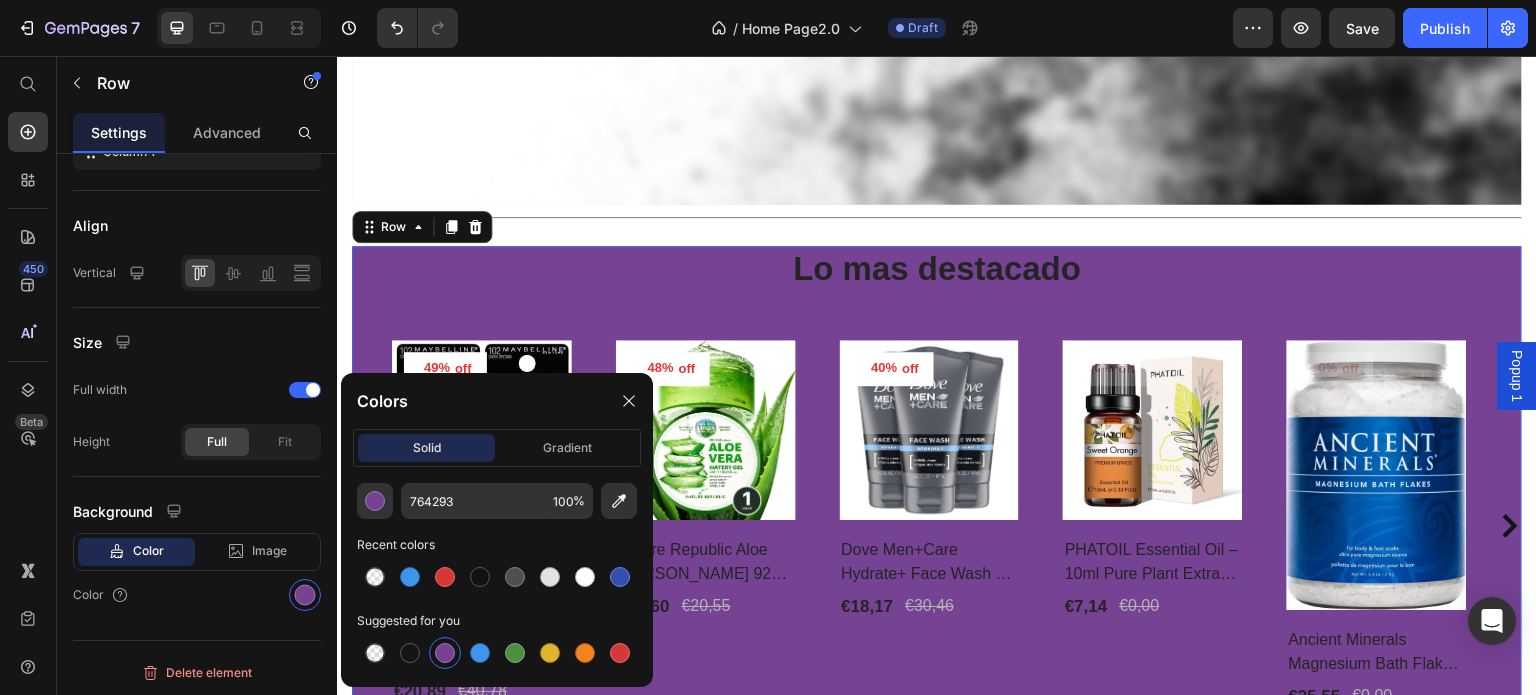 click at bounding box center [445, 653] 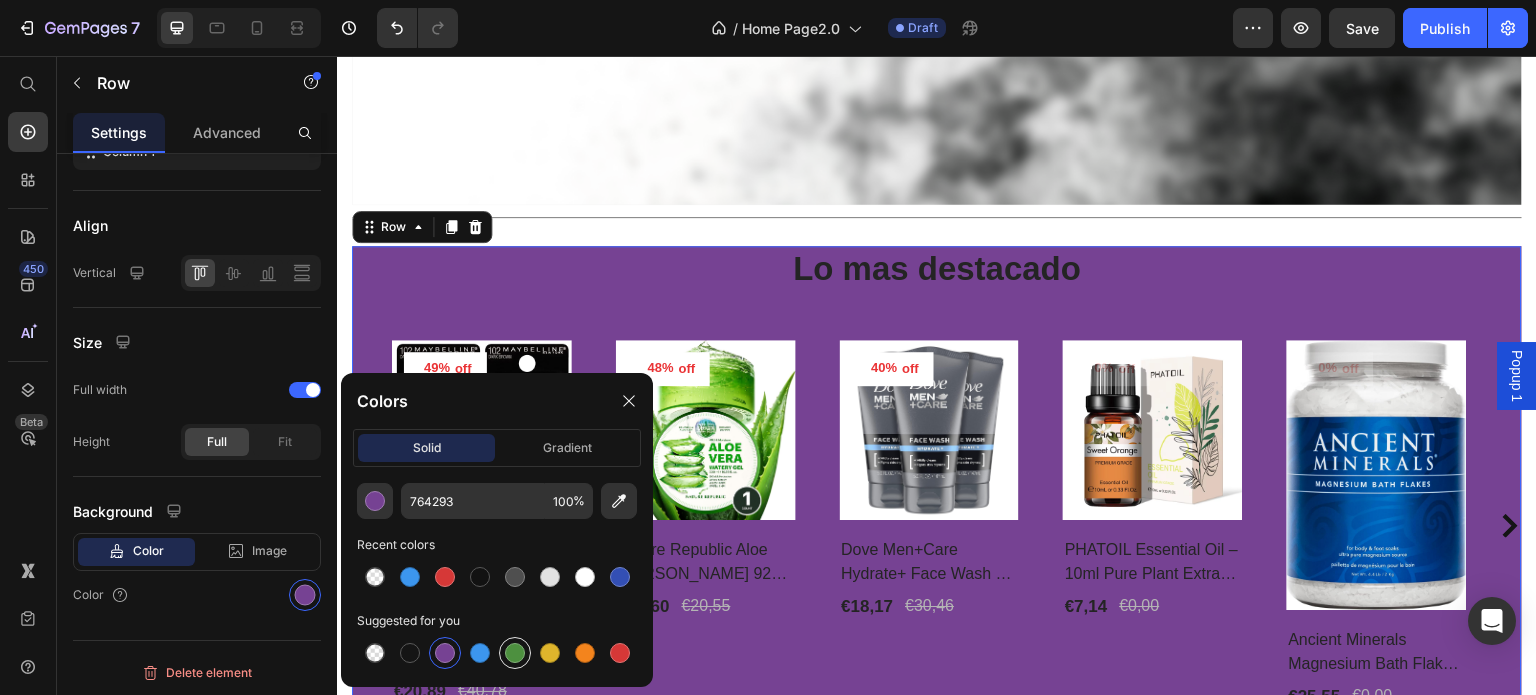 click at bounding box center (515, 653) 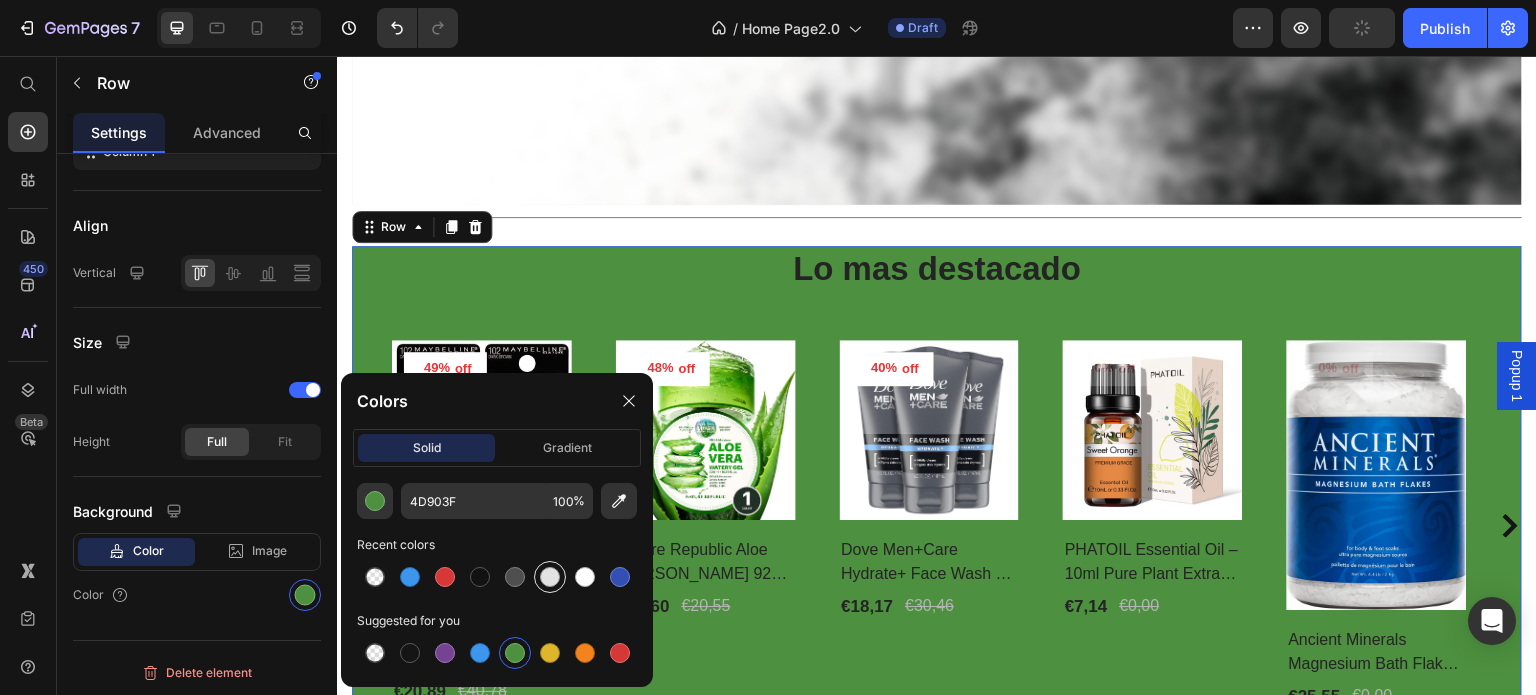 click at bounding box center (550, 577) 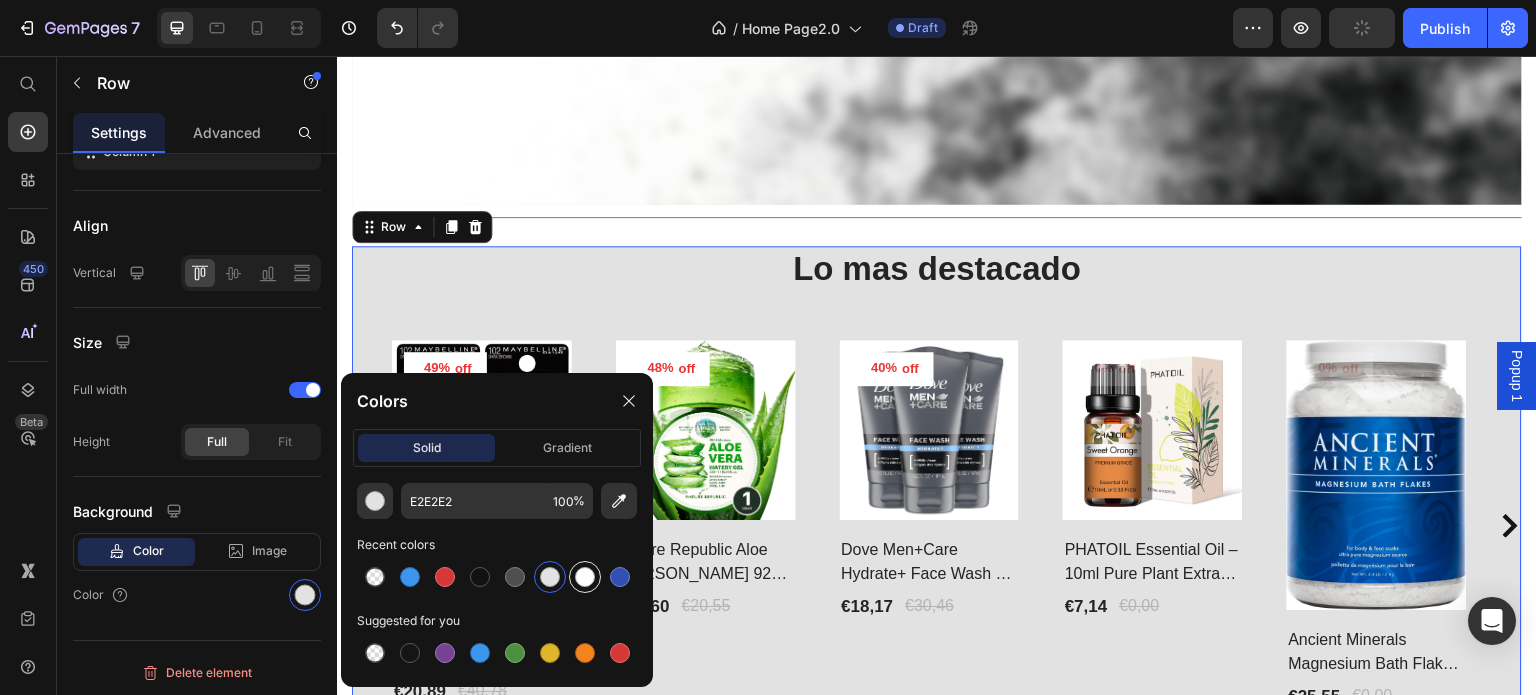 click at bounding box center [585, 577] 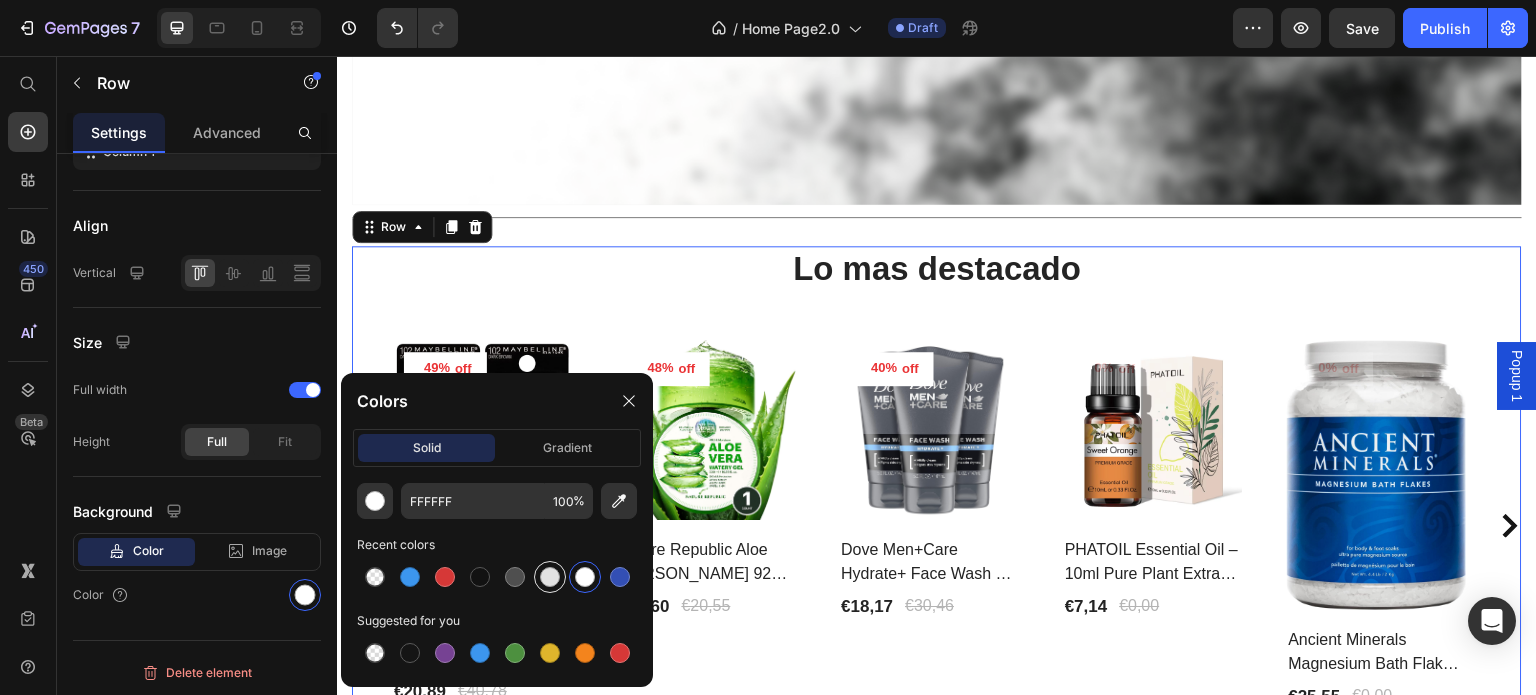 click at bounding box center [550, 577] 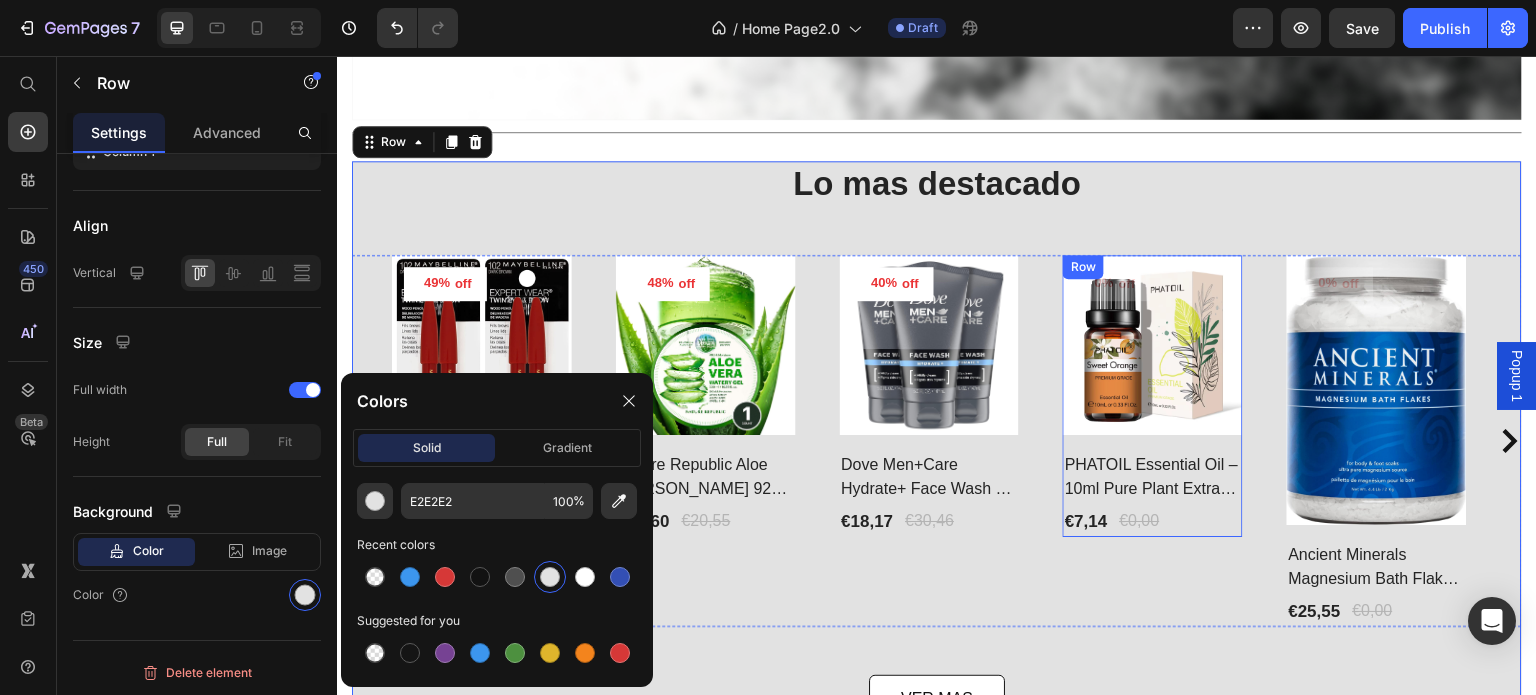 scroll, scrollTop: 1041, scrollLeft: 0, axis: vertical 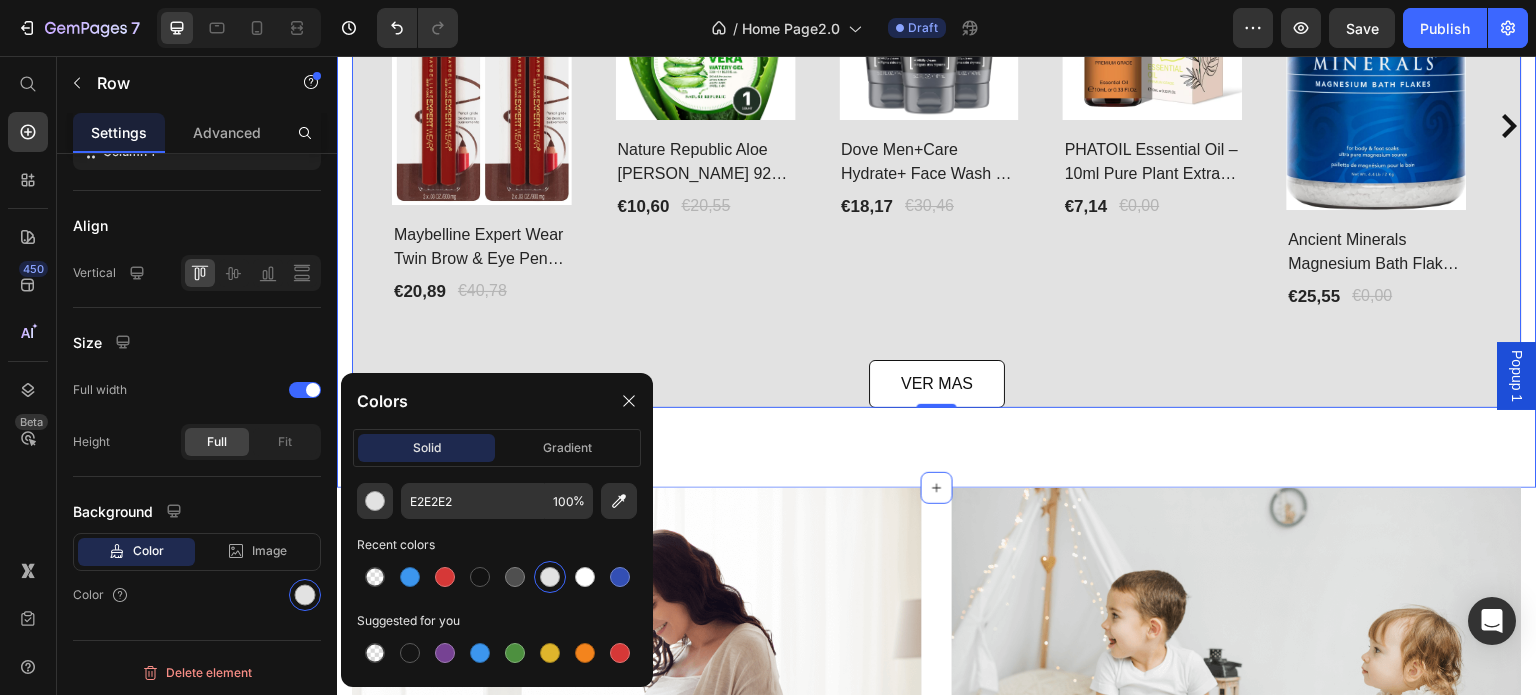 click on "Drop element here Hero Banner                Title Line Lo mas destacado Heading 49% off Product Tag Product Images Row Maybelline Expert Wear Twin Brow & Eye Pencil – Longwear, Blendable & Waterproof Product Title €20,89 Product Price €40,78 Product Price Row Row 48% off Product Tag Product Images Row Nature Republic Aloe [PERSON_NAME] 92% Soothing Gel – Hydrating Multi-Use Korean Skincare Product Title €10,60 Product Price €20,55 Product Price Row Row 40% off Product Tag Product Images Row Dove Men+Care Hydrate+ Face Wash – Advanced Moisture Protection [MEDICAL_DATA] Product Title €18,17 Product Price €30,46 Product Price Row Row 0% off Product Tag Product Images Row PHATOIL Essential Oil – 10ml Pure Plant Extract for Aromatherapy & Diffusers Product Title €7,14 Product Price €0,00 Product Price Row Row 0% off Product Tag Product Images Row Ancient Minerals Magnesium Bath Flakes – Pure [MEDICAL_DATA] for Soaking Product Title €25,55 Product Price €0,00 Product Price" at bounding box center [937, -228] 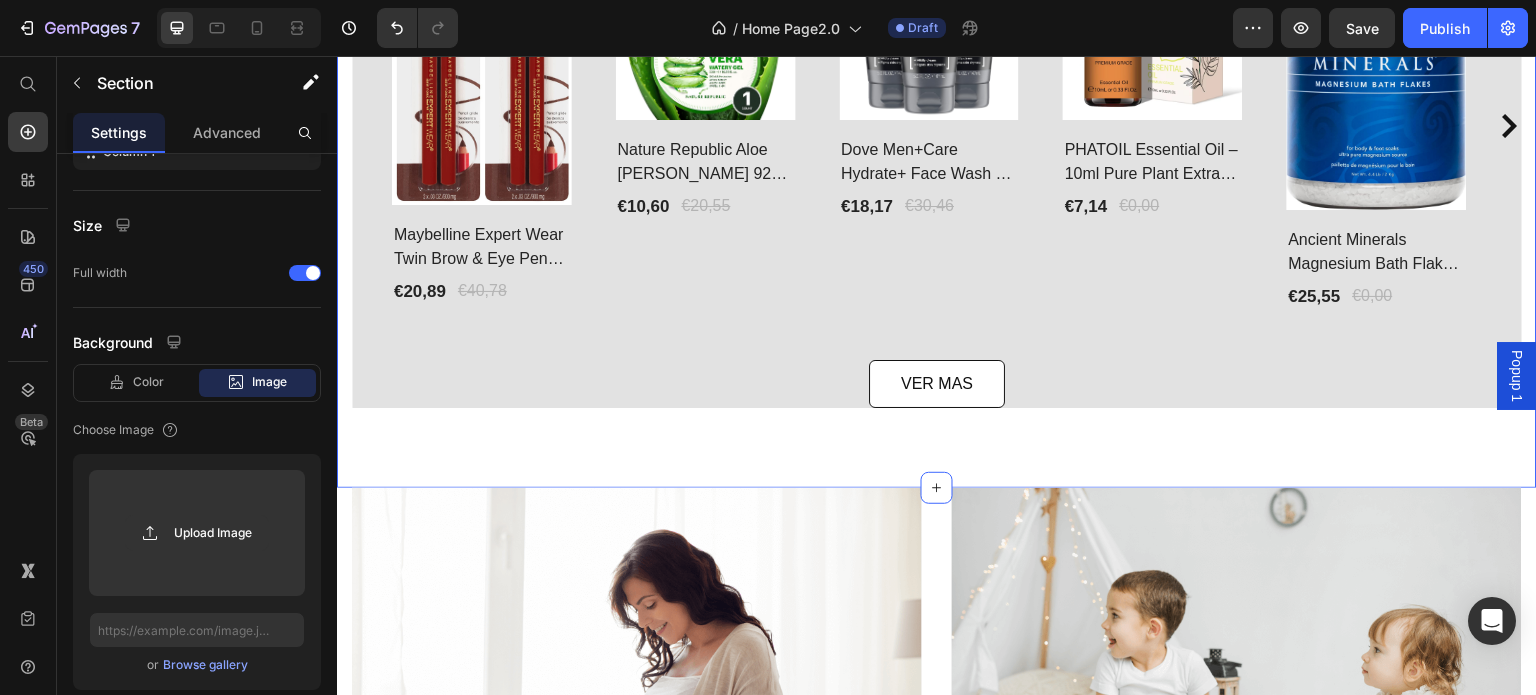 scroll, scrollTop: 0, scrollLeft: 0, axis: both 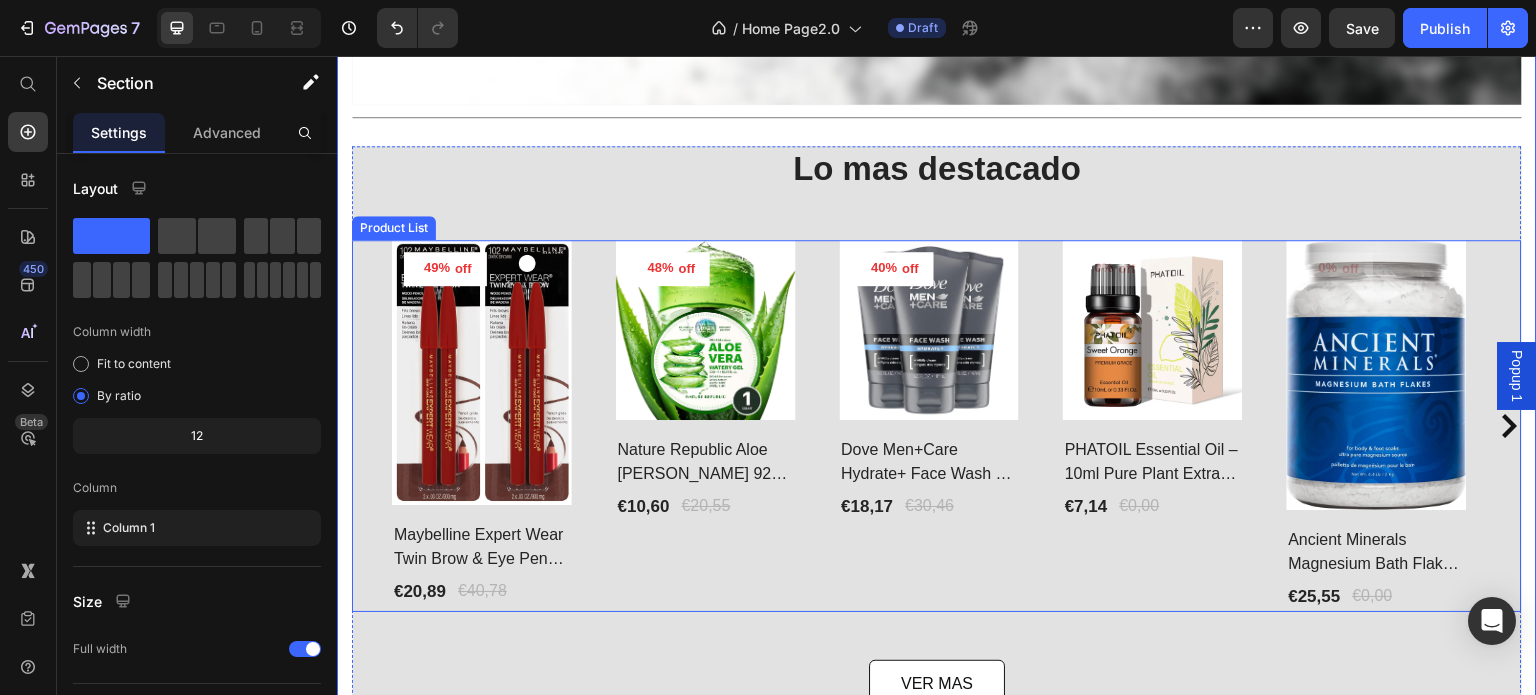 click 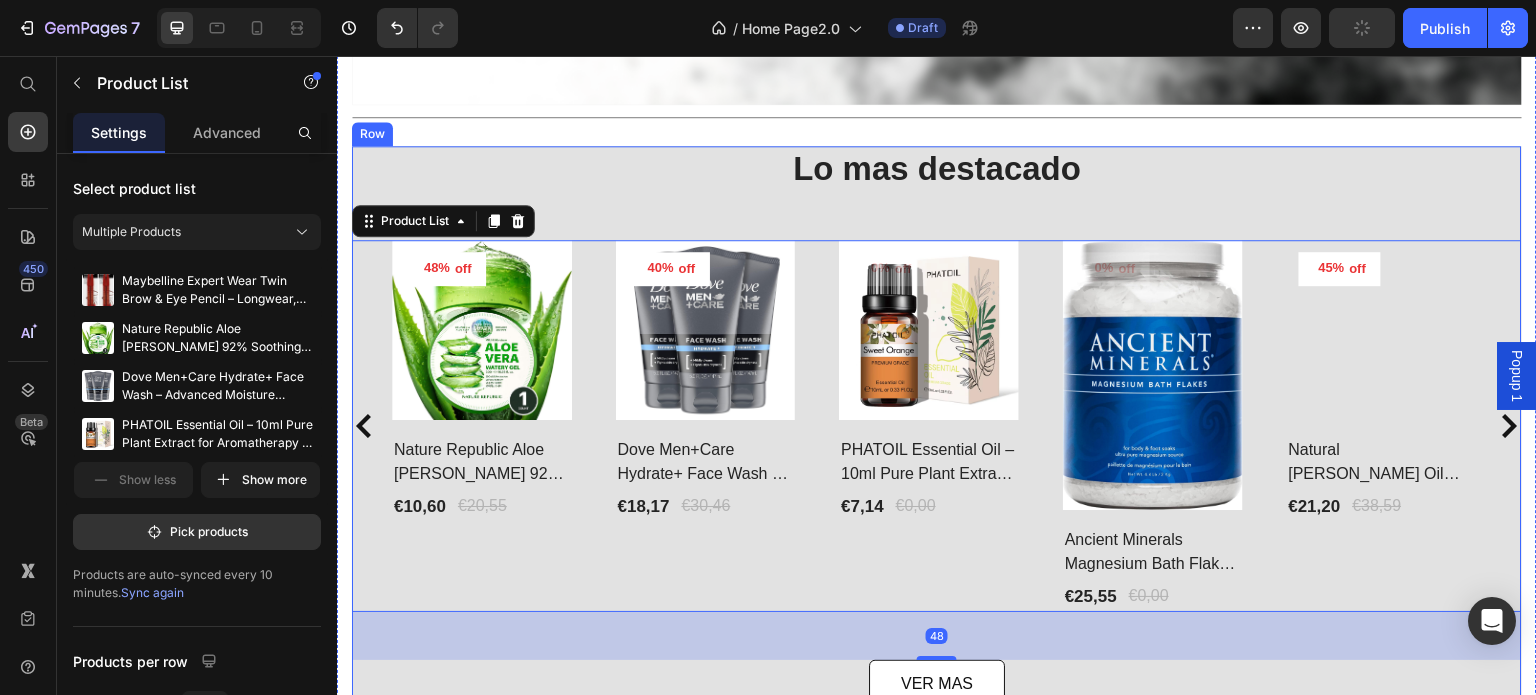 click on "Lo mas destacado Heading 49% off Product Tag Product Images Row Maybelline Expert Wear Twin Brow & Eye Pencil – Longwear, Blendable & Waterproof Product Title €20,89 Product Price €40,78 Product Price Row Row 48% off Product Tag Product Images Row Nature Republic Aloe [PERSON_NAME] 92% Soothing Gel – Hydrating Multi-Use Korean Skincare Product Title €10,60 Product Price €20,55 Product Price Row Row 40% off Product Tag Product Images Row Dove Men+Care Hydrate+ Face Wash – Advanced Moisture Protection [MEDICAL_DATA] Product Title €18,17 Product Price €30,46 Product Price Row Row 0% off Product Tag Product Images Row PHATOIL Essential Oil – 10ml Pure Plant Extract for Aromatherapy & Diffusers Product Title €7,14 Product Price €0,00 Product Price Row Row 0% off Product Tag Product Images Row Ancient Minerals Magnesium Bath Flakes – Pure [MEDICAL_DATA] for Soaking Product Title €25,55 Product Price €0,00 Product Price Row Row 45% off Product Tag Product Images Row Product Title €21,20 Row" at bounding box center [937, 427] 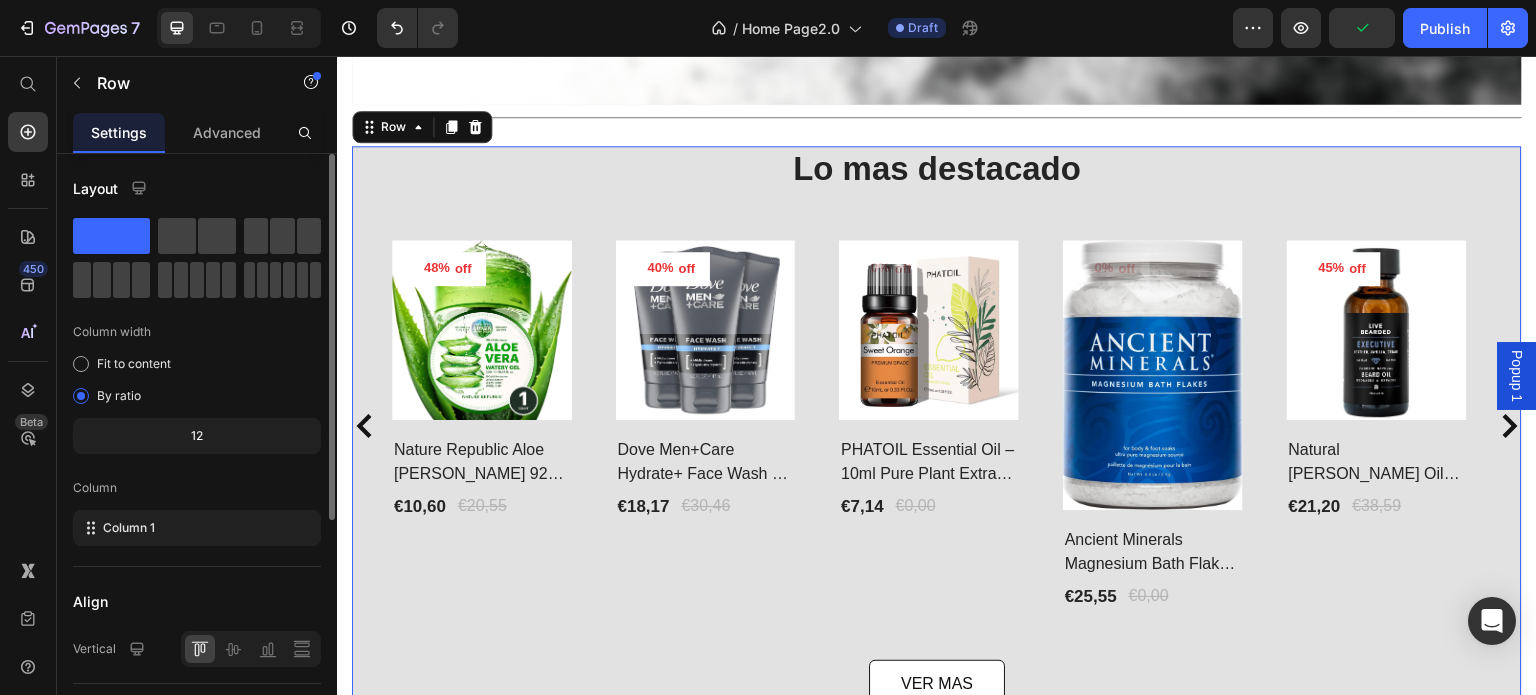 scroll, scrollTop: 376, scrollLeft: 0, axis: vertical 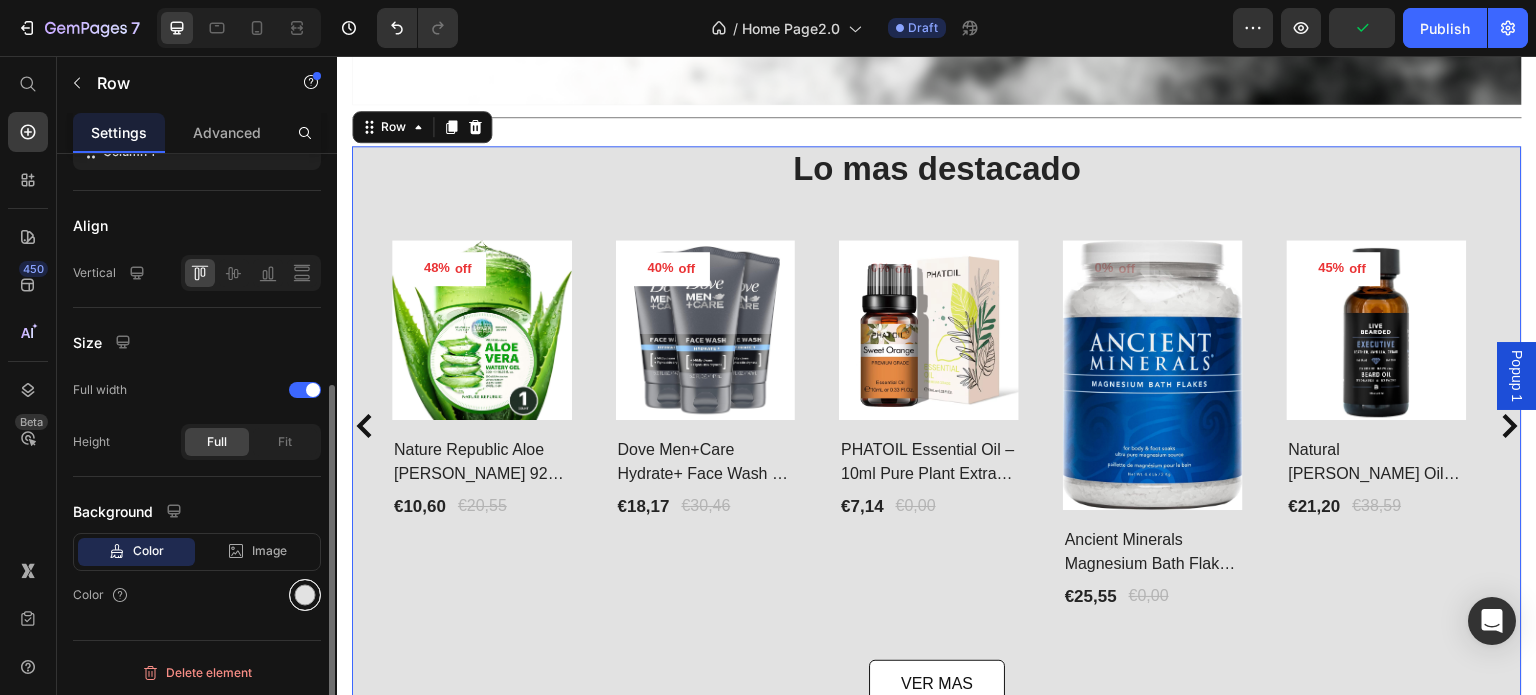 click at bounding box center (305, 595) 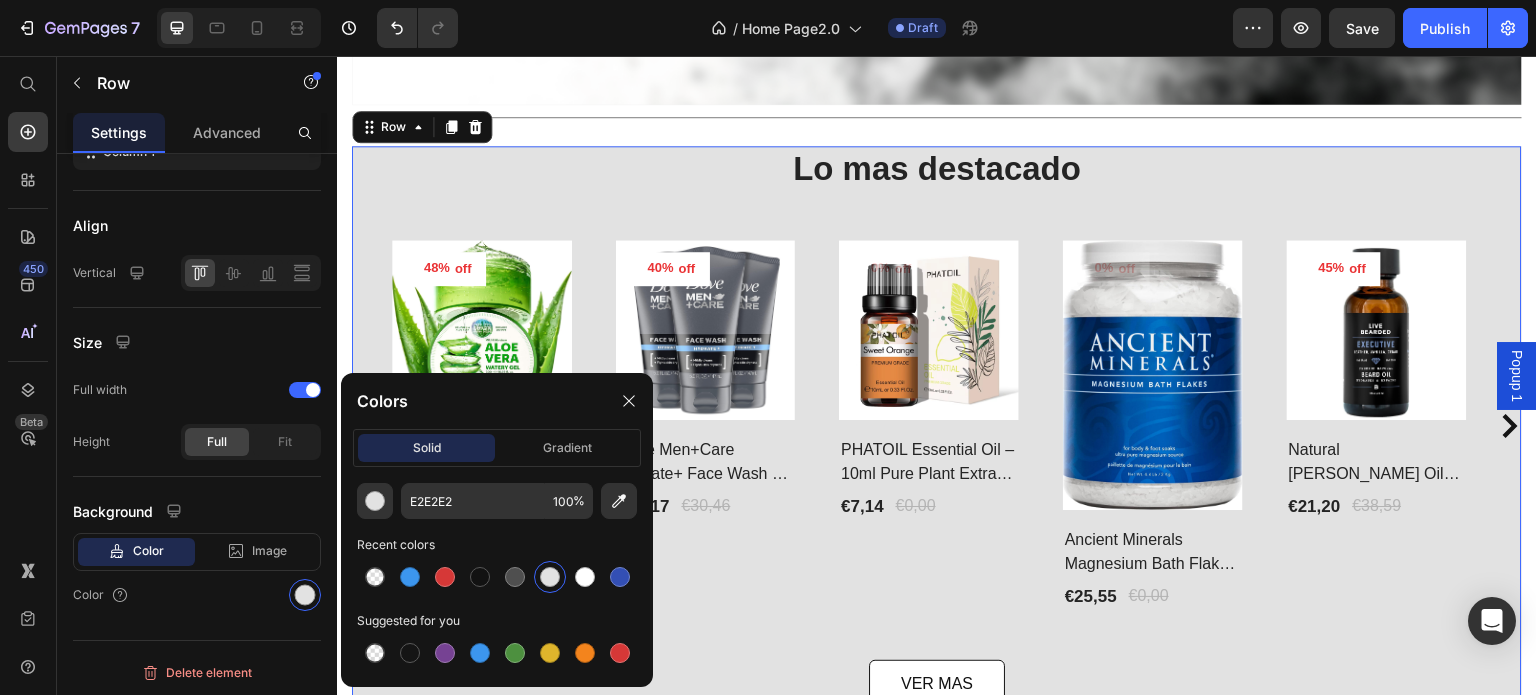 click on "Lo mas destacado Heading 49% off Product Tag Product Images Row Maybelline Expert Wear Twin Brow & Eye Pencil – Longwear, Blendable & Waterproof Product Title €20,89 Product Price €40,78 Product Price Row Row 48% off Product Tag Product Images Row Nature Republic Aloe [PERSON_NAME] 92% Soothing Gel – Hydrating Multi-Use Korean Skincare Product Title €10,60 Product Price €20,55 Product Price Row Row 40% off Product Tag Product Images Row Dove Men+Care Hydrate+ Face Wash – Advanced Moisture Protection [MEDICAL_DATA] Product Title €18,17 Product Price €30,46 Product Price Row Row 0% off Product Tag Product Images Row PHATOIL Essential Oil – 10ml Pure Plant Extract for Aromatherapy & Diffusers Product Title €7,14 Product Price €0,00 Product Price Row Row 0% off Product Tag Product Images Row Ancient Minerals Magnesium Bath Flakes – Pure [MEDICAL_DATA] for Soaking Product Title €25,55 Product Price €0,00 Product Price Row Row 45% off Product Tag Product Images Row Product Title €21,20 Row" at bounding box center [937, 427] 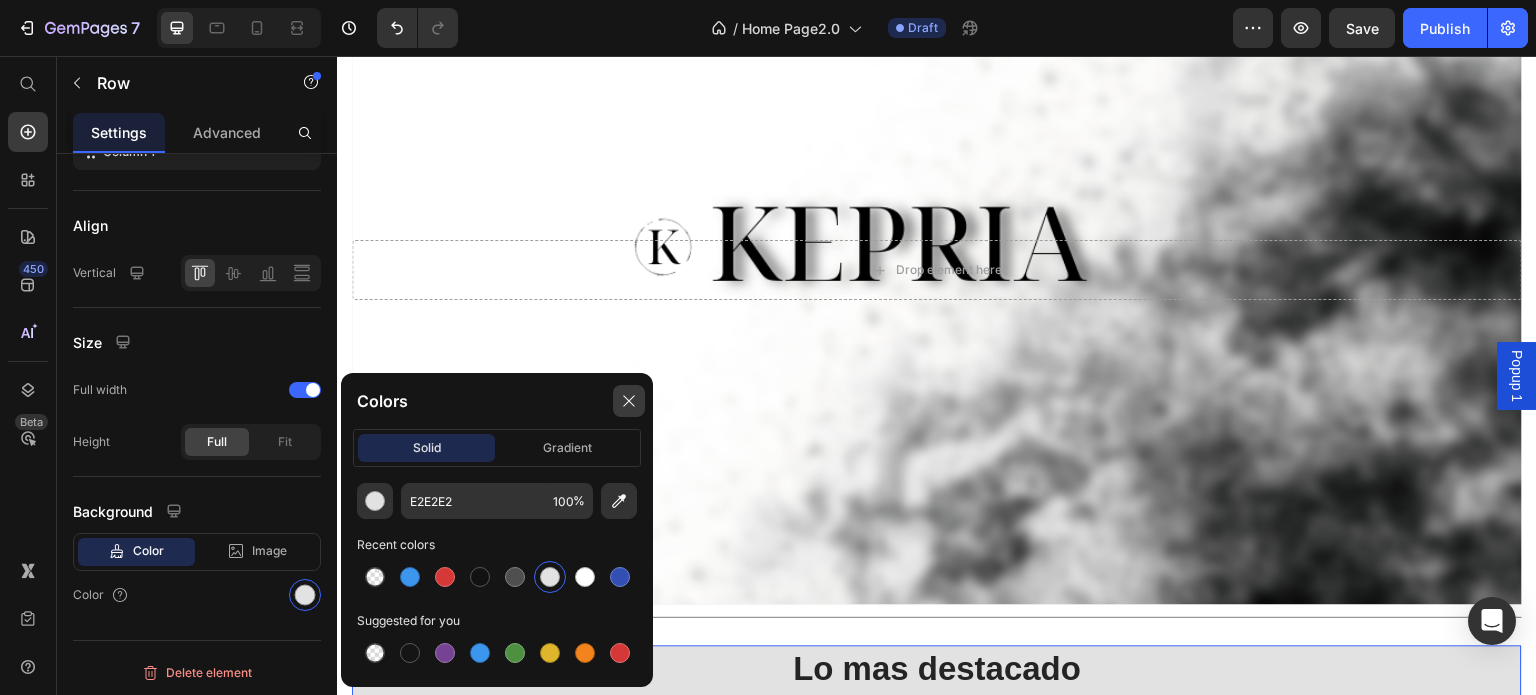 click at bounding box center [629, 401] 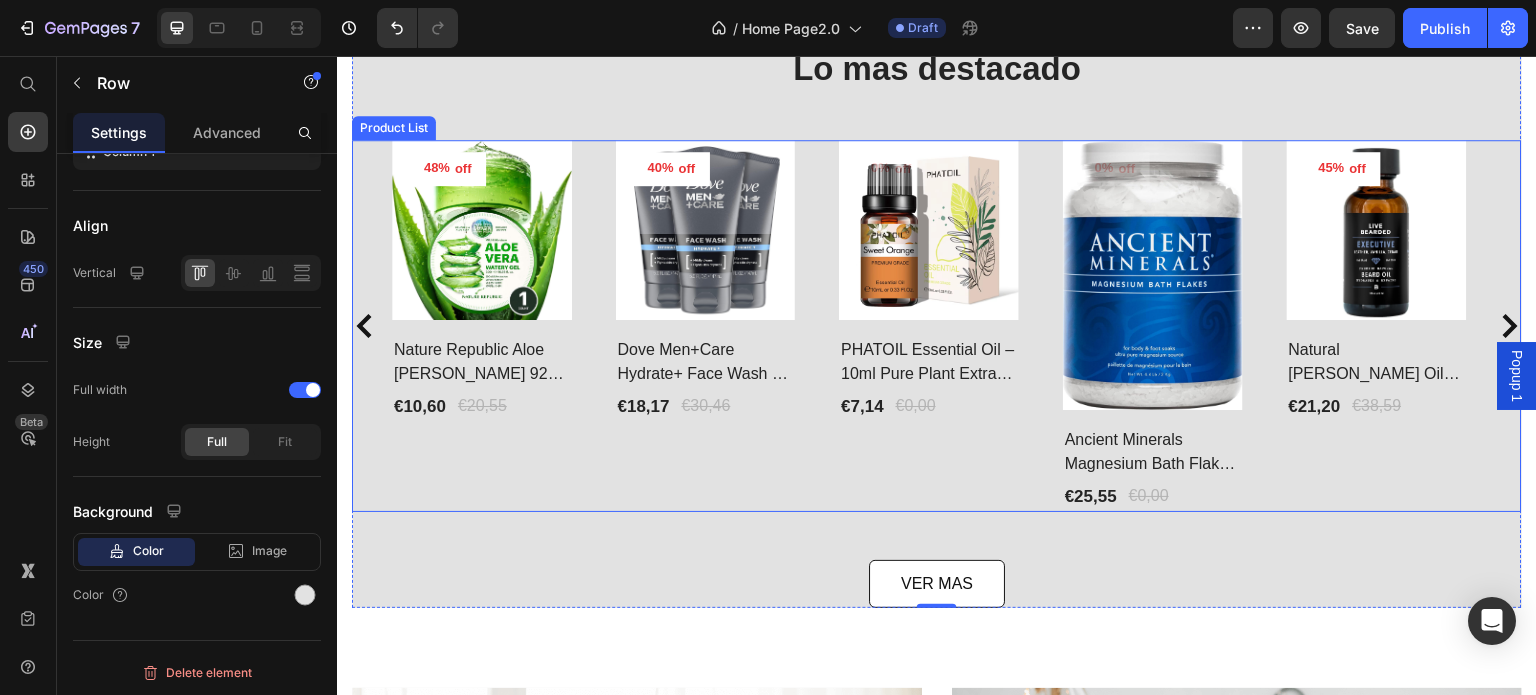 scroll, scrollTop: 641, scrollLeft: 0, axis: vertical 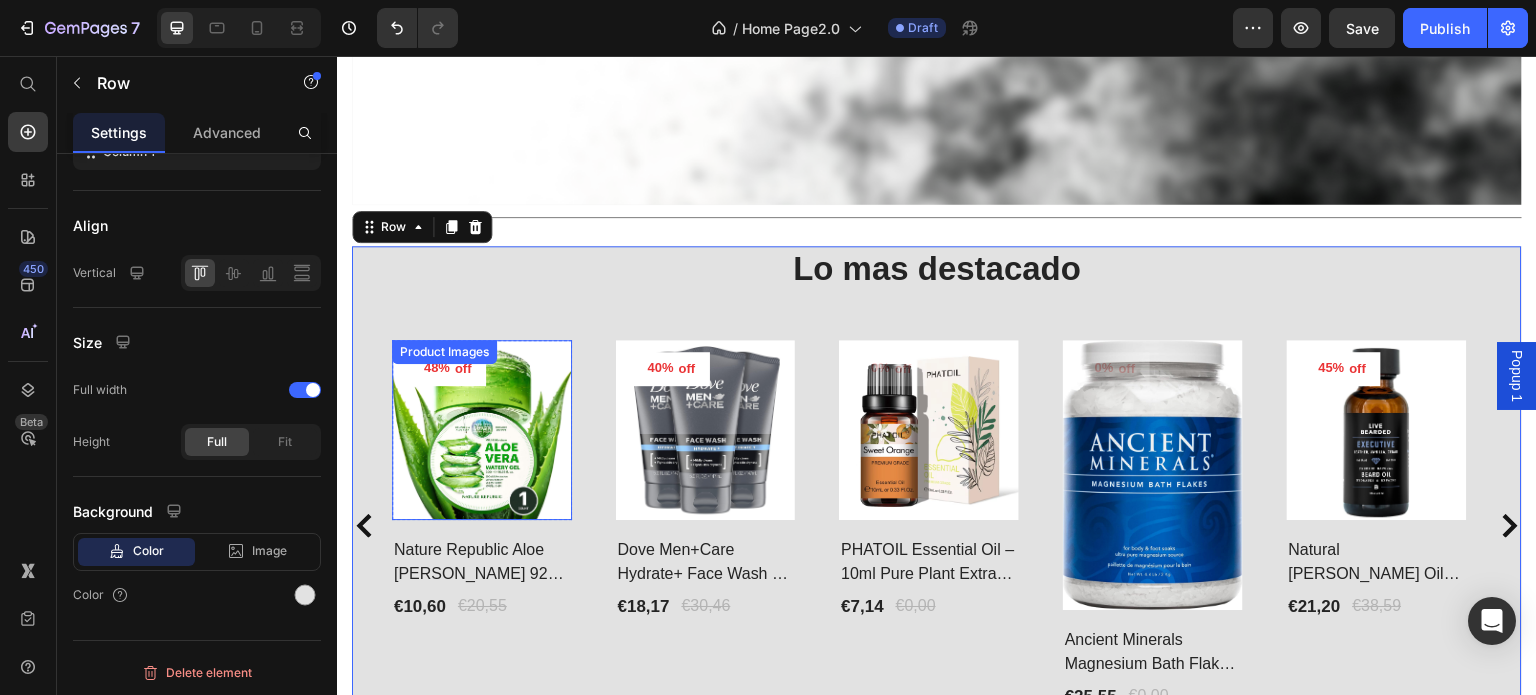 click at bounding box center (482, 430) 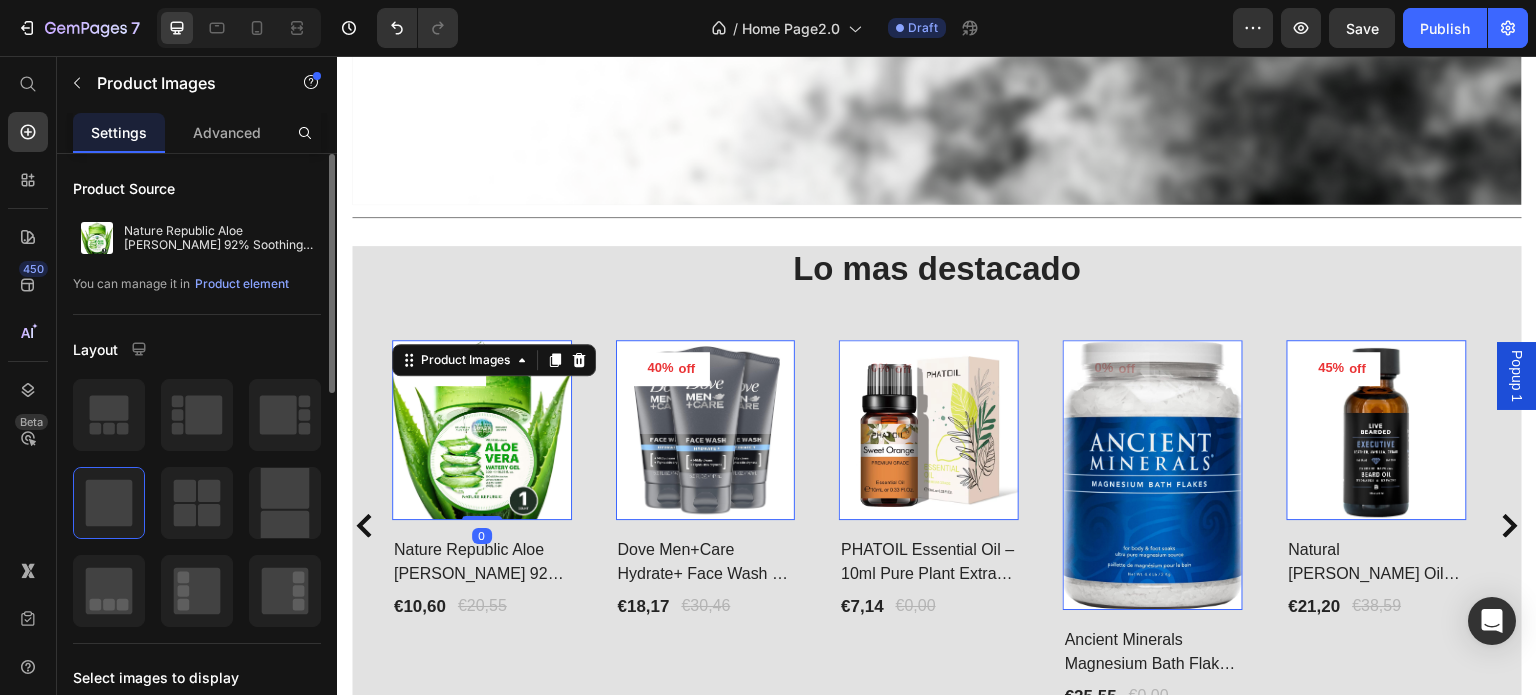 scroll, scrollTop: 300, scrollLeft: 0, axis: vertical 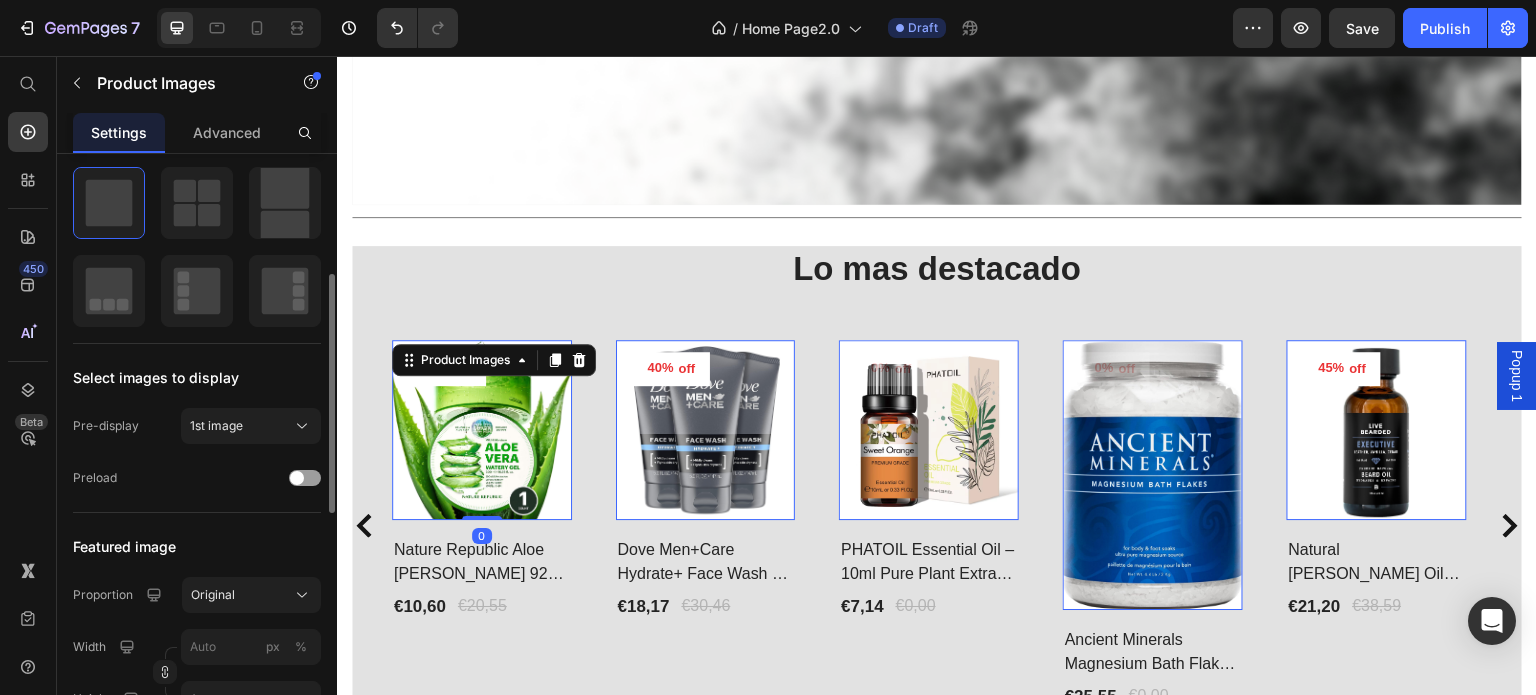 click on "1st image" at bounding box center (216, 426) 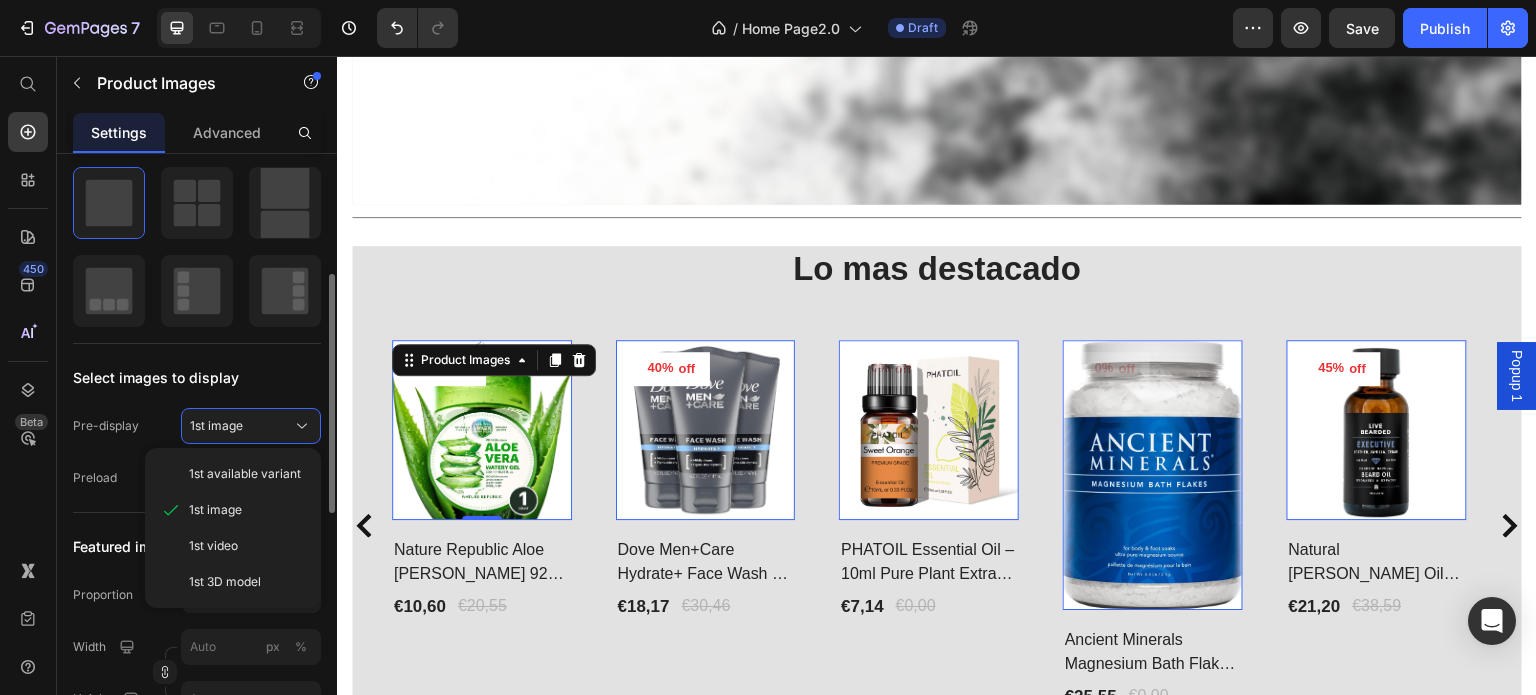 click on "1st image" at bounding box center [216, 426] 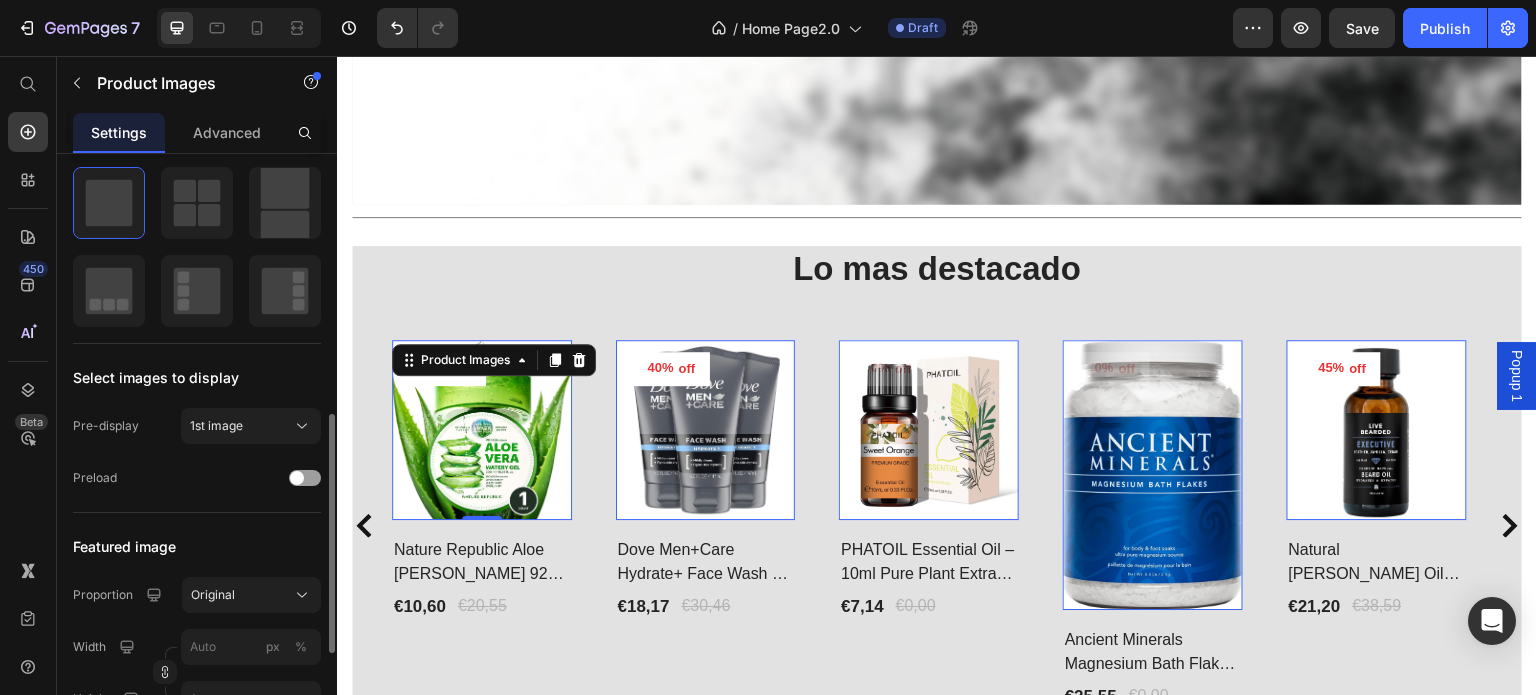 scroll, scrollTop: 400, scrollLeft: 0, axis: vertical 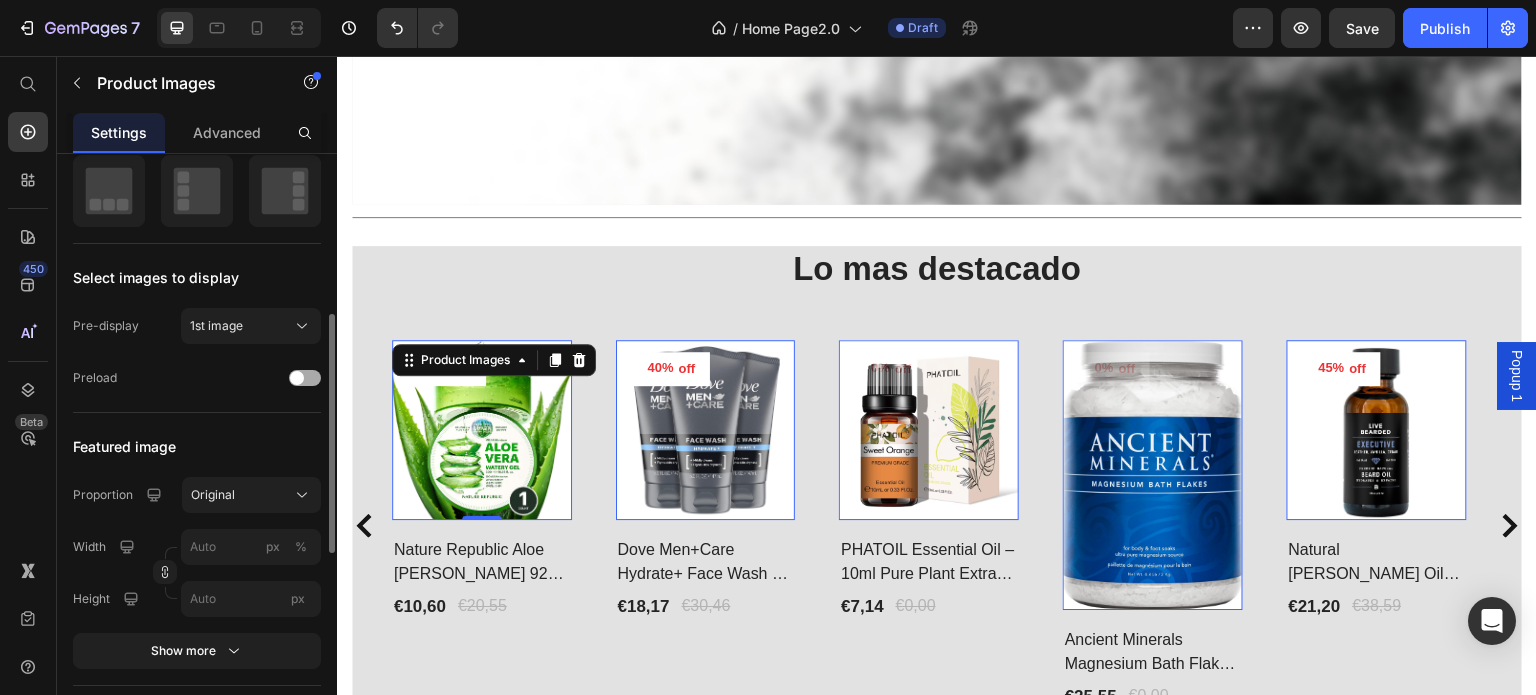 click on "Preload" 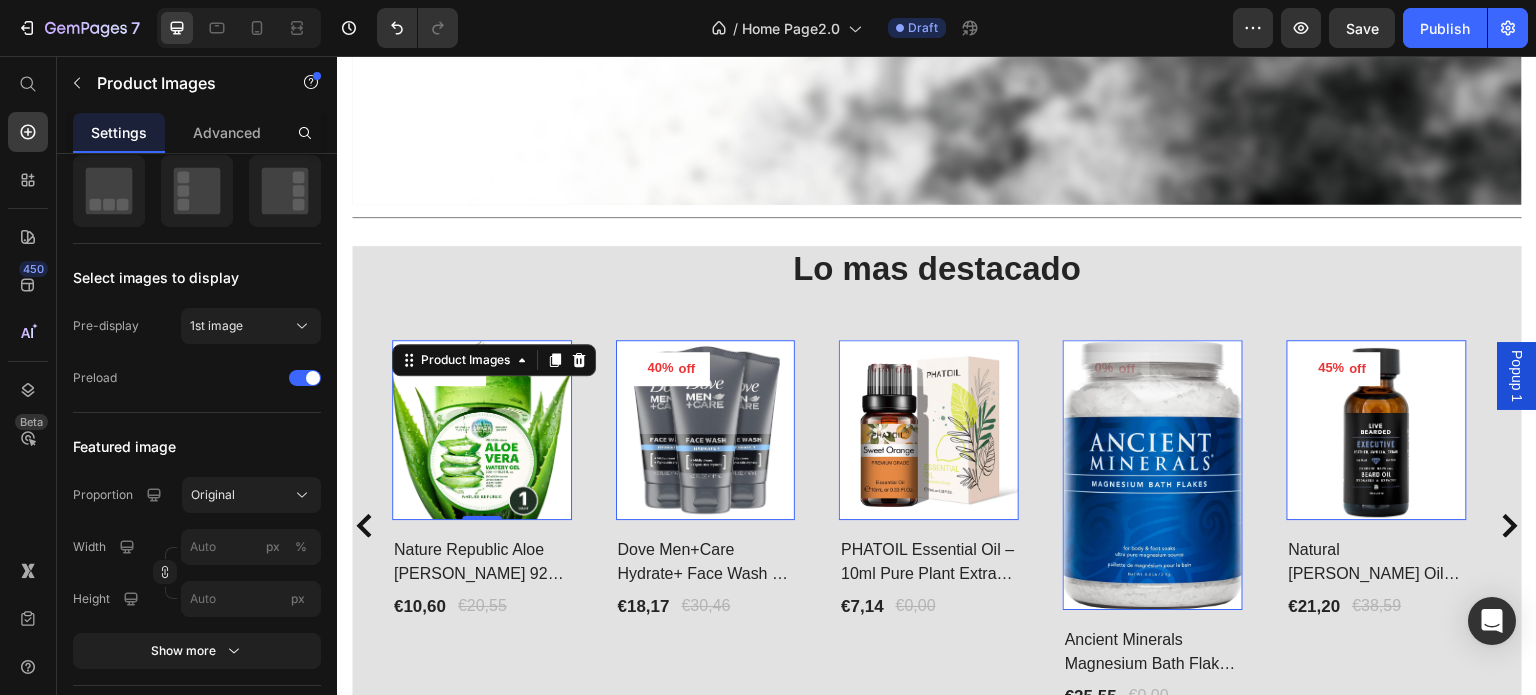 click on "Lo mas destacado Heading 49% off Product Tag Product Images   0 Row Maybelline Expert Wear Twin Brow & Eye Pencil – Longwear, Blendable & Waterproof Product Title €20,89 Product Price €40,78 Product Price Row Row 48% off Product Tag Product Images   0 Row Nature Republic Aloe [PERSON_NAME] 92% Soothing Gel – Hydrating Multi-Use Korean Skincare Product Title €10,60 Product Price €20,55 Product Price Row Row 40% off Product Tag Product Images   0 Row Dove Men+Care Hydrate+ Face Wash – Advanced Moisture Protection [MEDICAL_DATA] Product Title €18,17 Product Price €30,46 Product Price Row Row 0% off Product Tag Product Images   0 Row PHATOIL Essential Oil – 10ml Pure Plant Extract for Aromatherapy & Diffusers Product Title €7,14 Product Price €0,00 Product Price Row Row 0% off Product Tag Product Images   0 Row Ancient Minerals Magnesium Bath Flakes – Pure [MEDICAL_DATA] for Soaking Product Title €25,55 Product Price €0,00 Product Price Row Row 45% off Product Tag Product Images   0 Row Row" at bounding box center [937, 527] 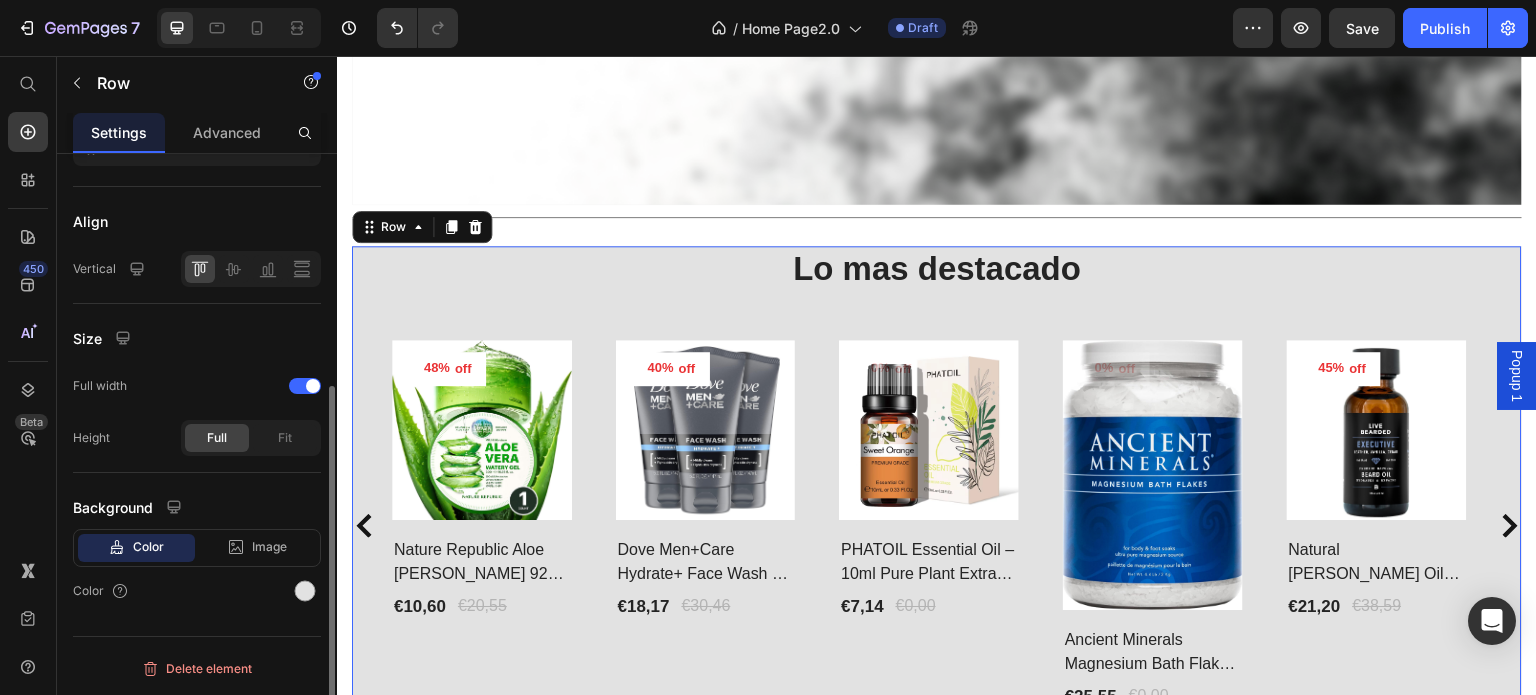 scroll, scrollTop: 0, scrollLeft: 0, axis: both 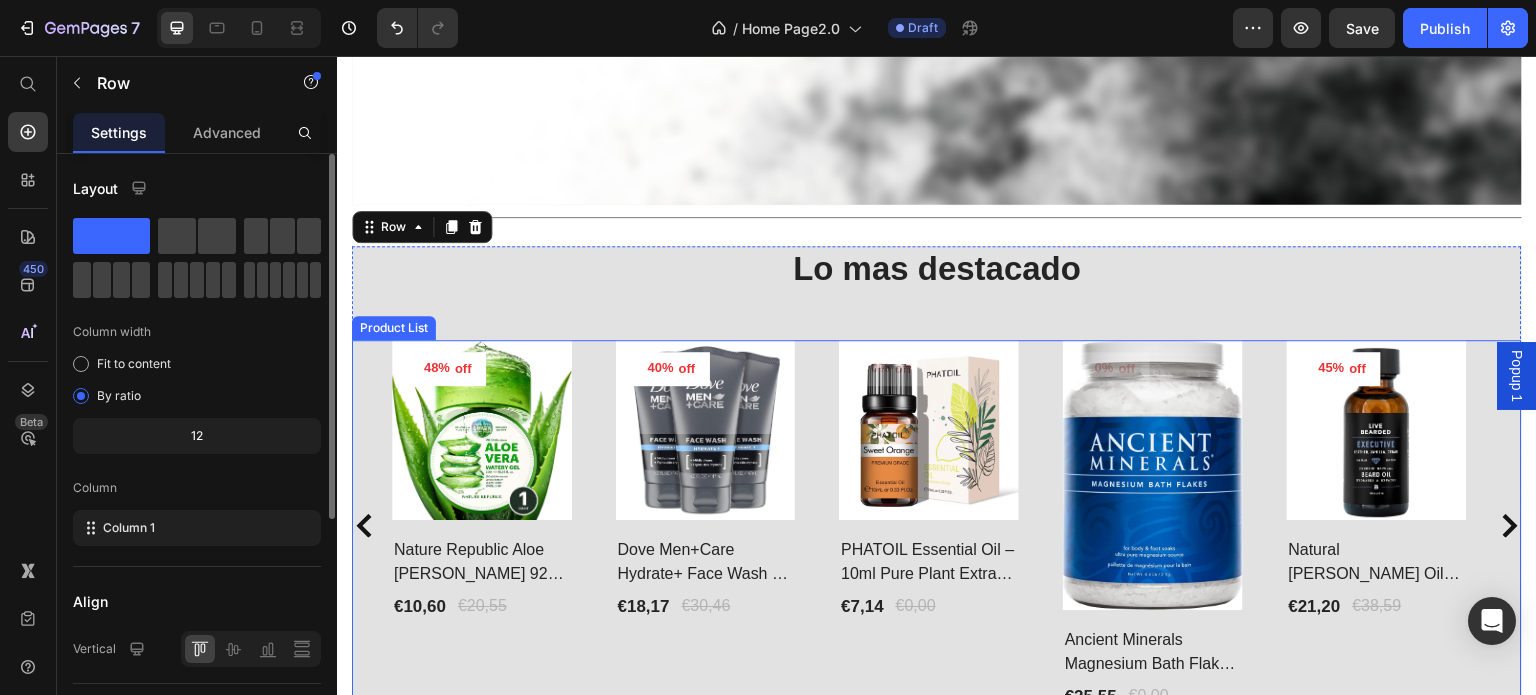 click at bounding box center [482, 430] 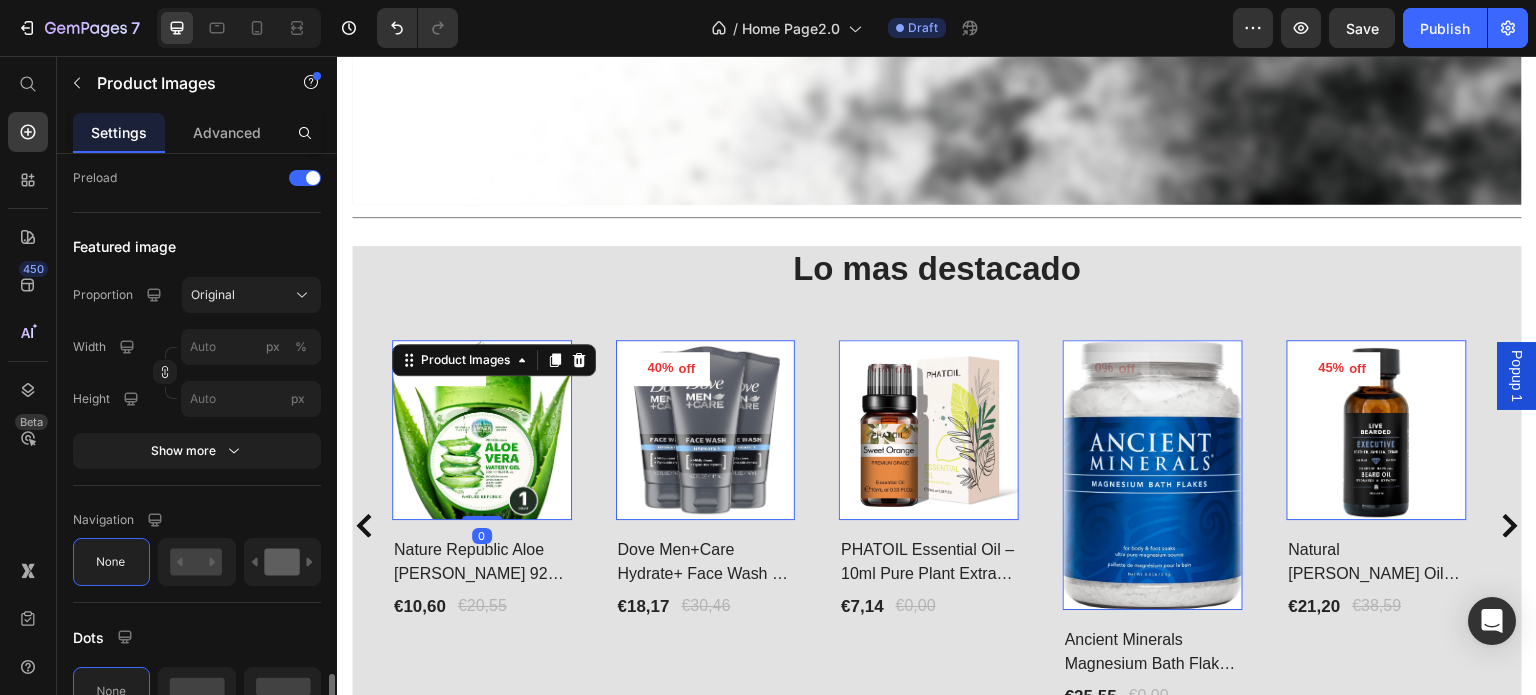 scroll, scrollTop: 896, scrollLeft: 0, axis: vertical 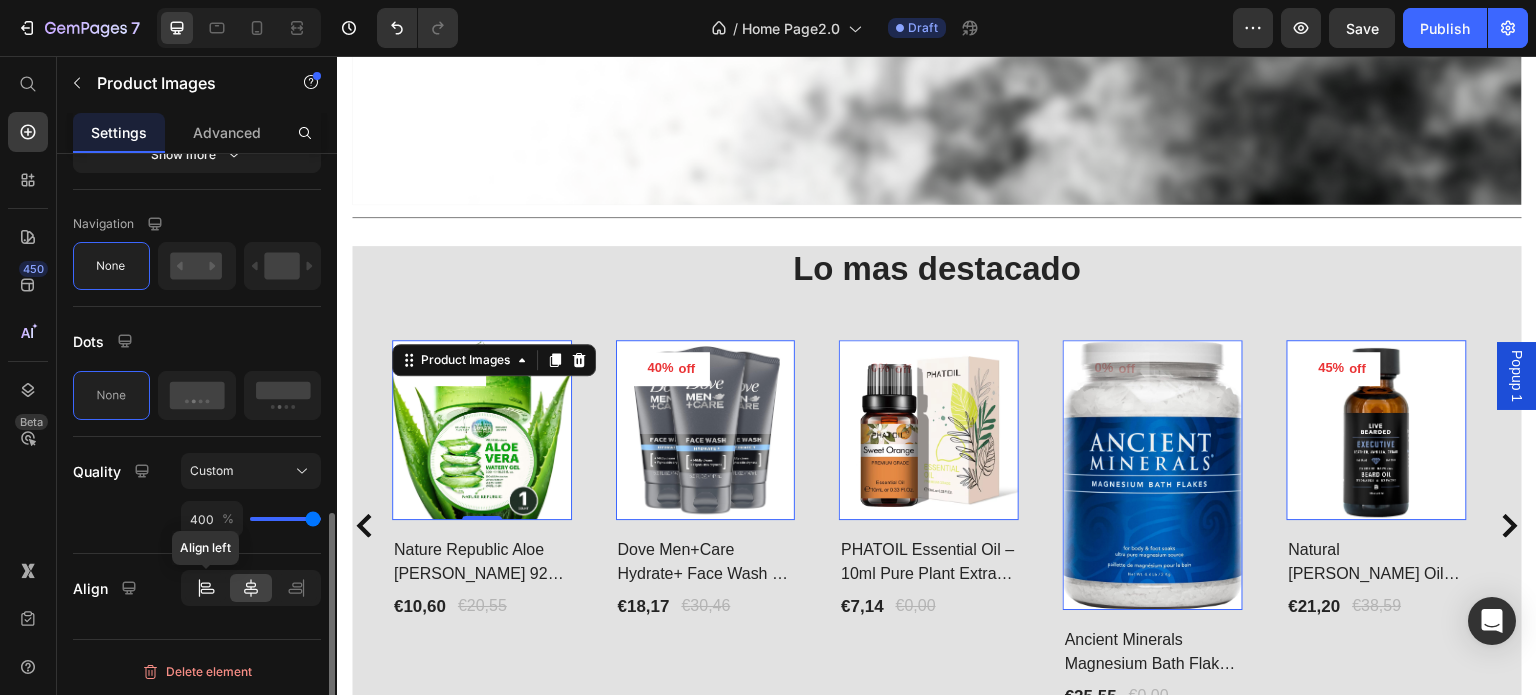click 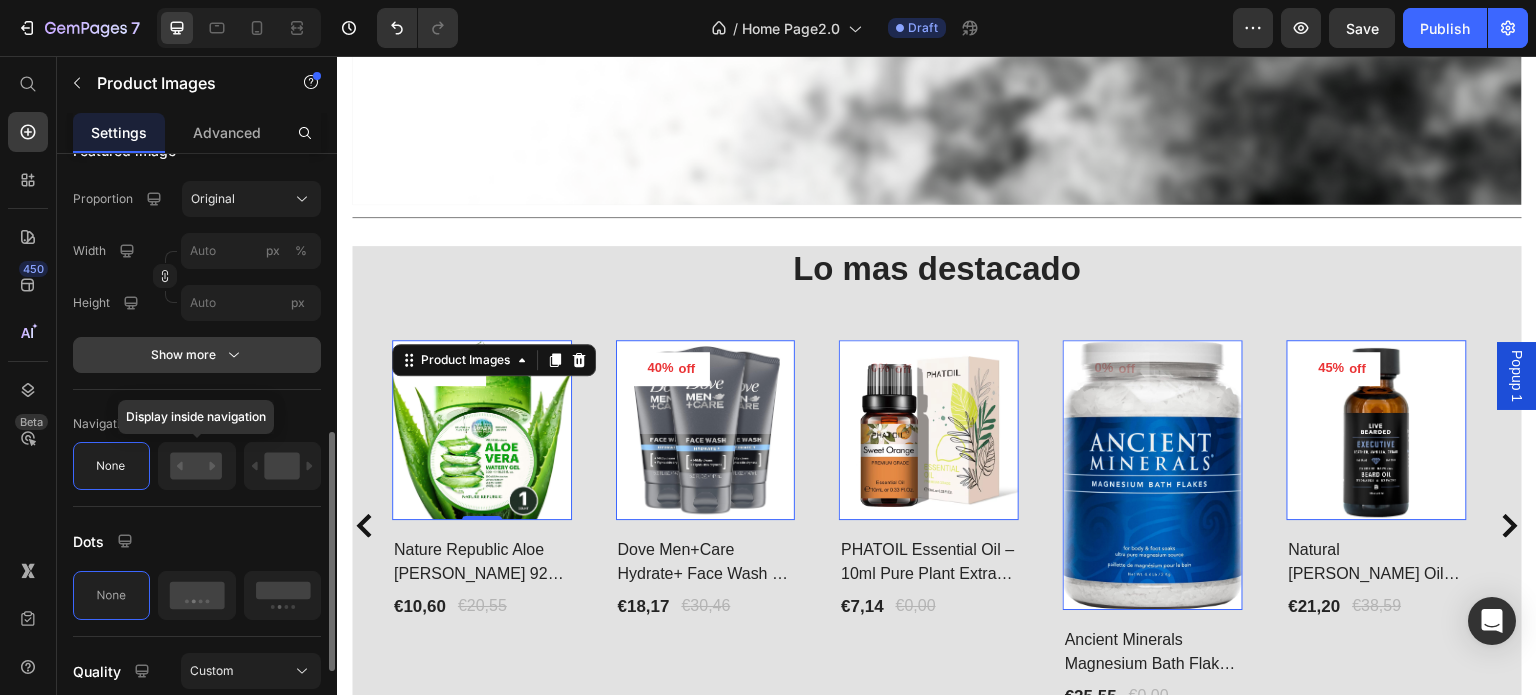scroll, scrollTop: 496, scrollLeft: 0, axis: vertical 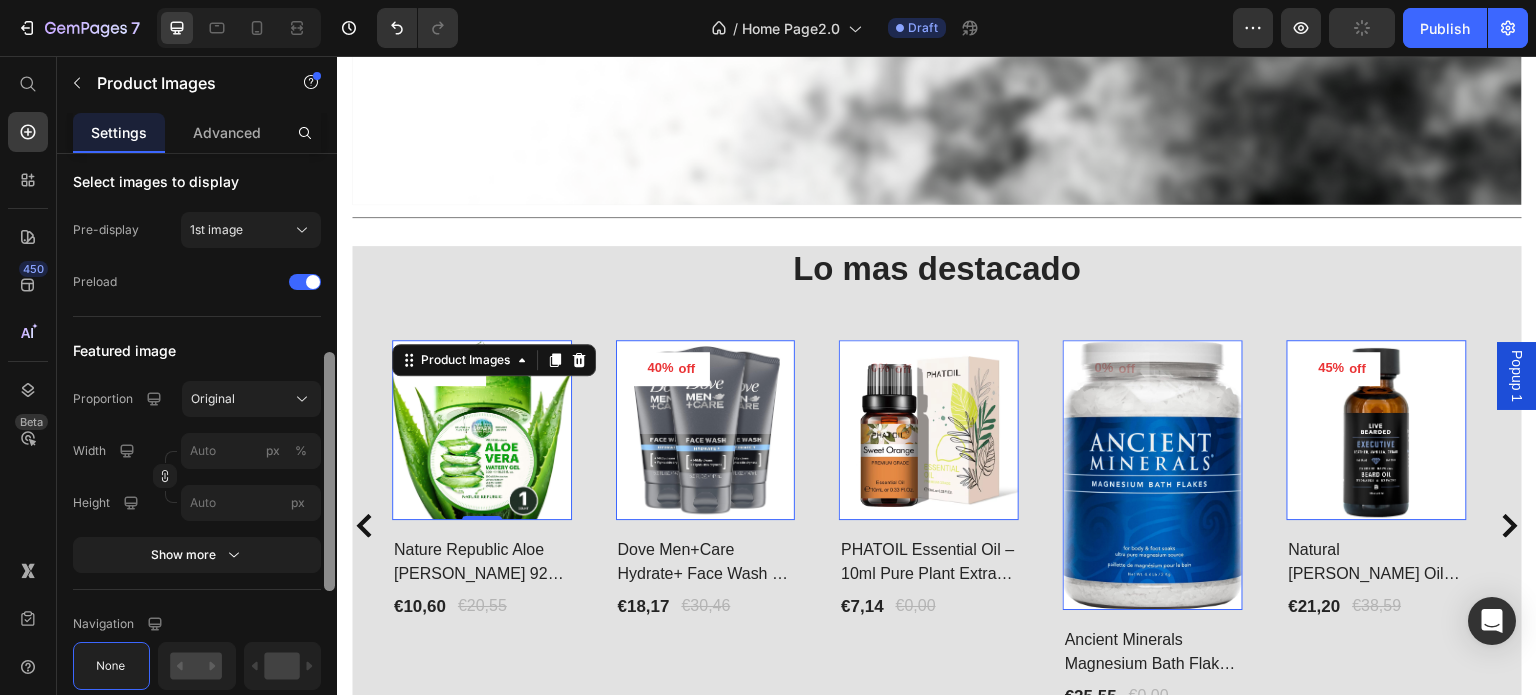 click at bounding box center (329, 453) 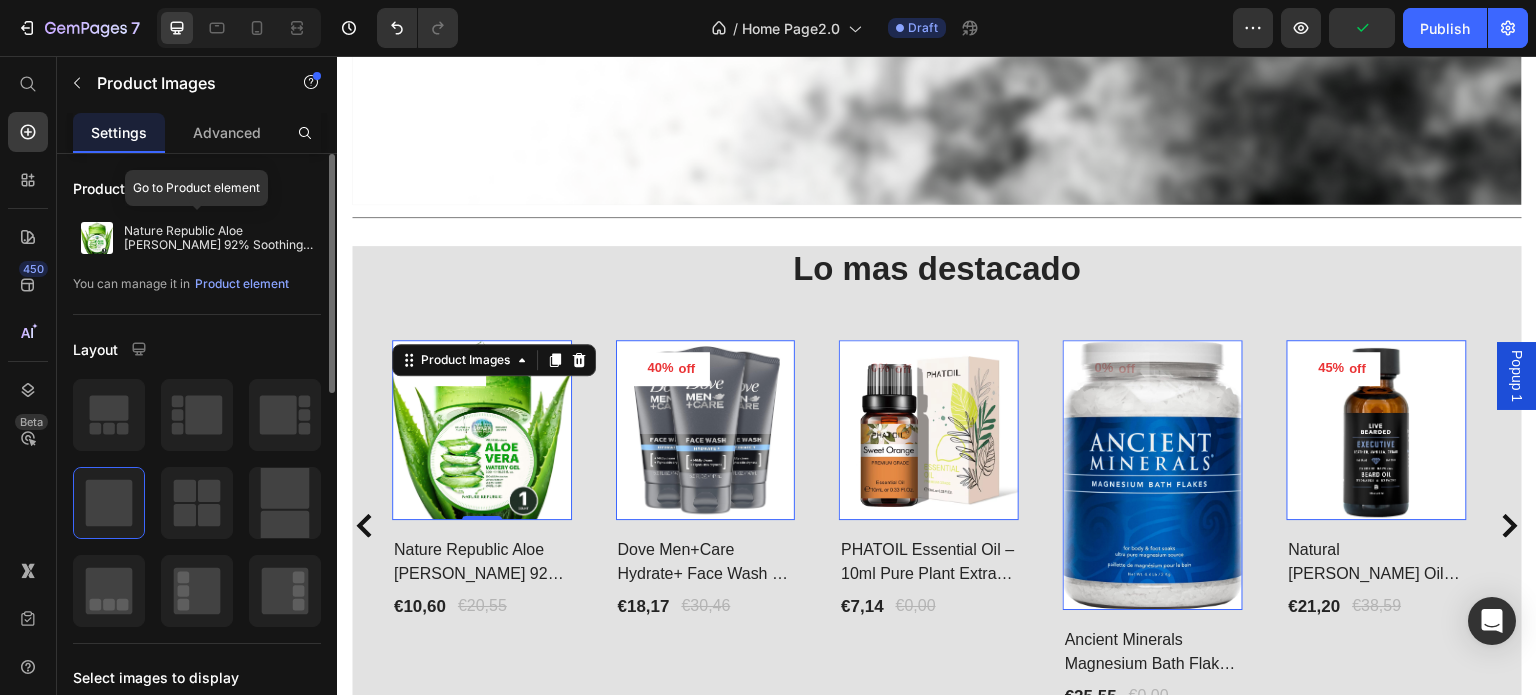 scroll, scrollTop: 500, scrollLeft: 0, axis: vertical 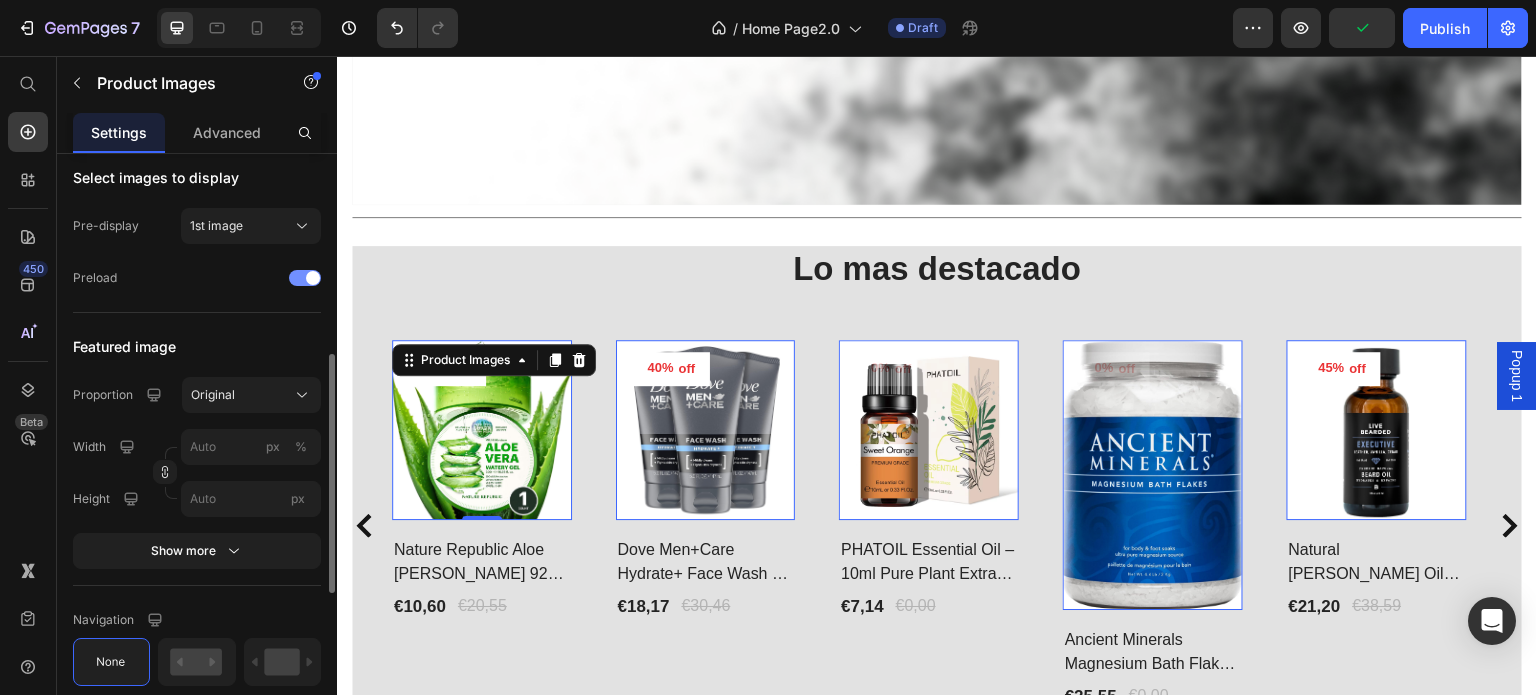 click at bounding box center (313, 278) 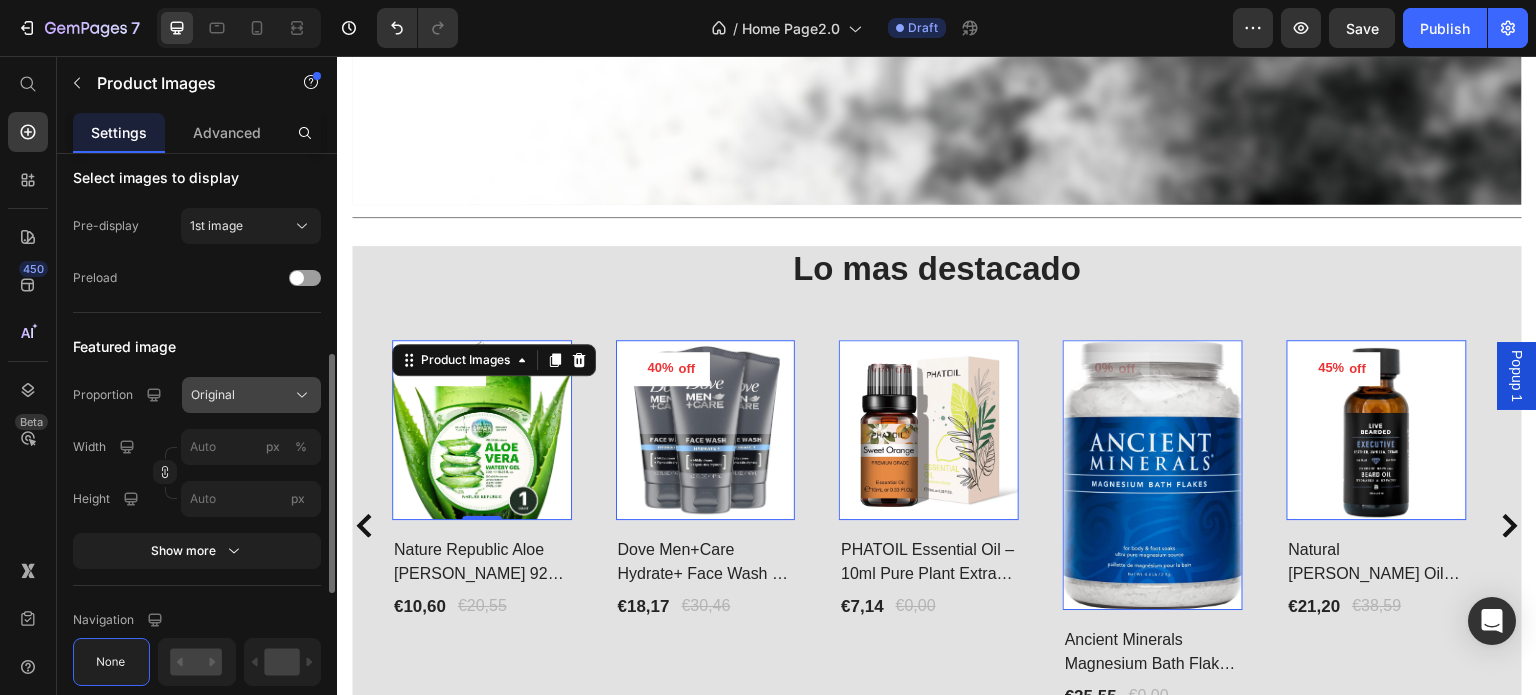 click on "Original" 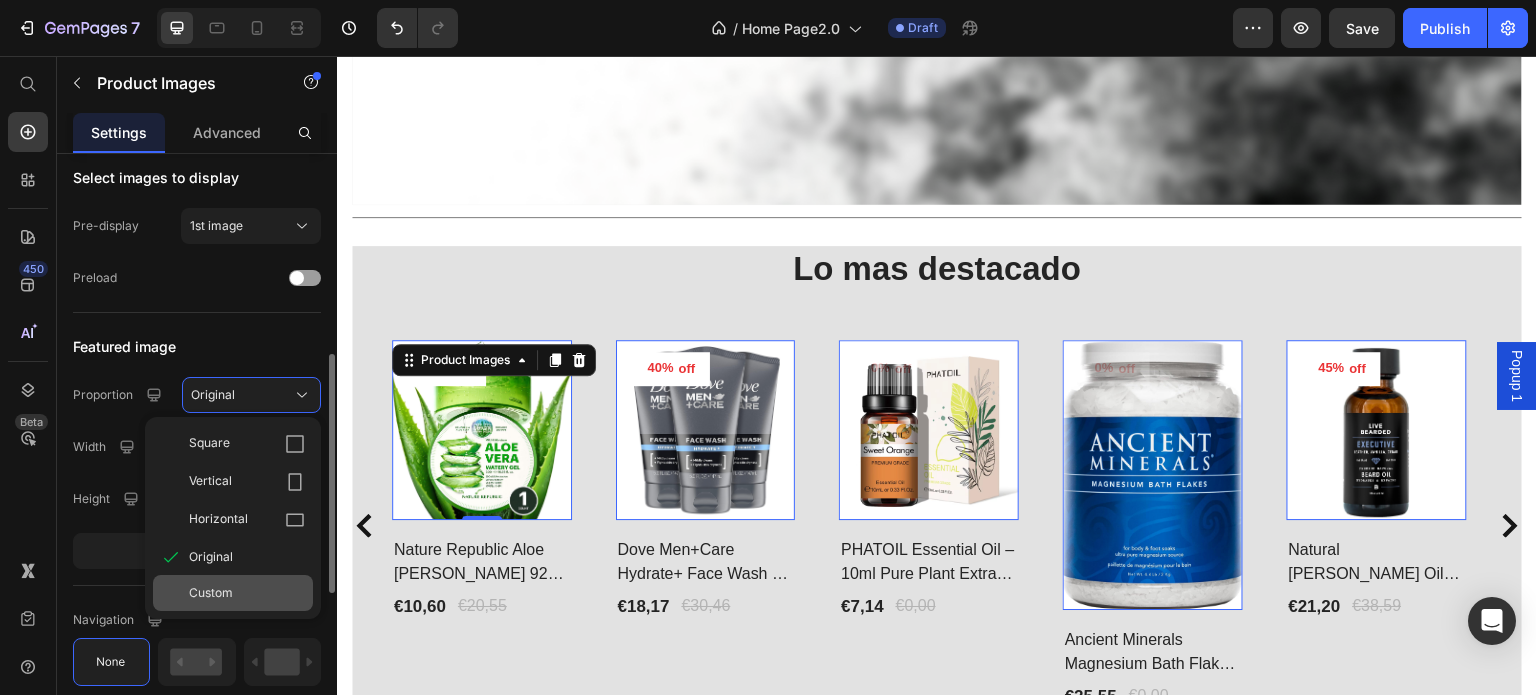 click on "Custom" at bounding box center [247, 593] 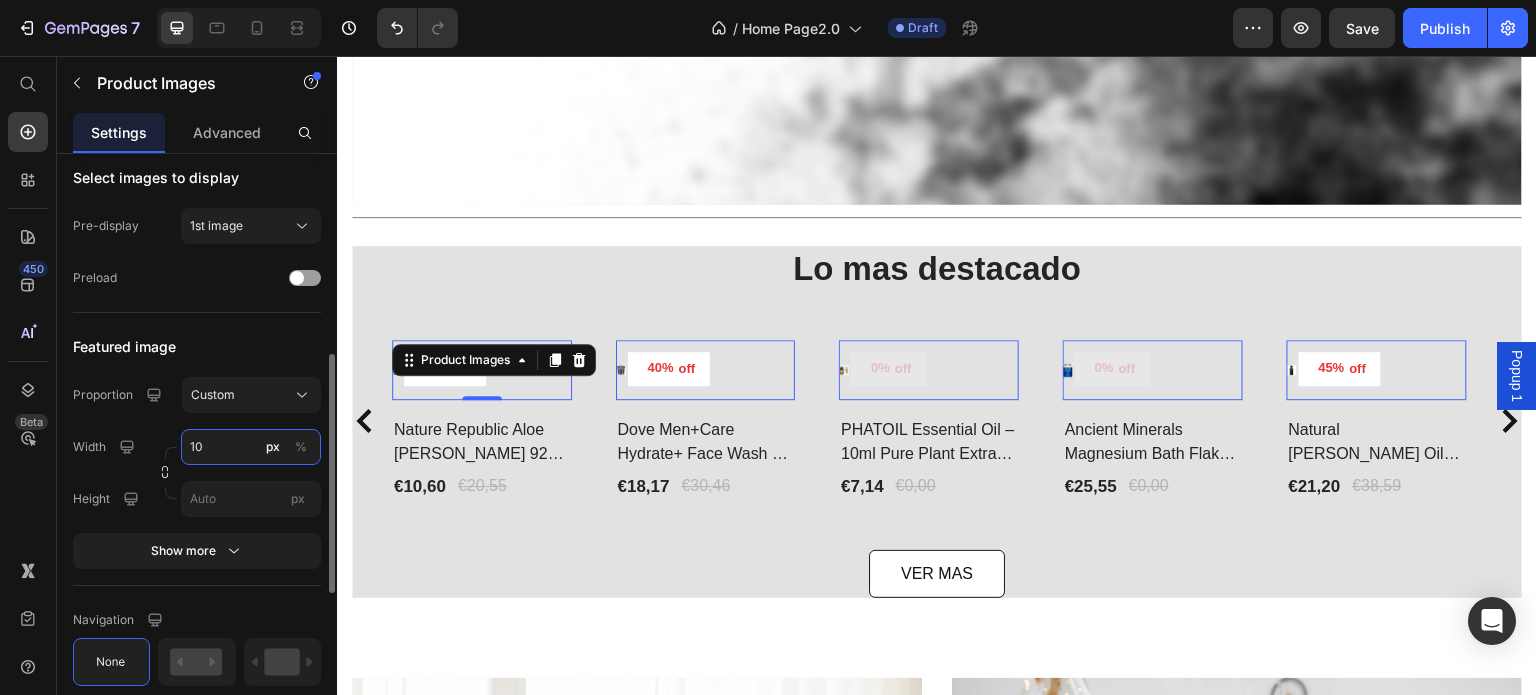 type on "1" 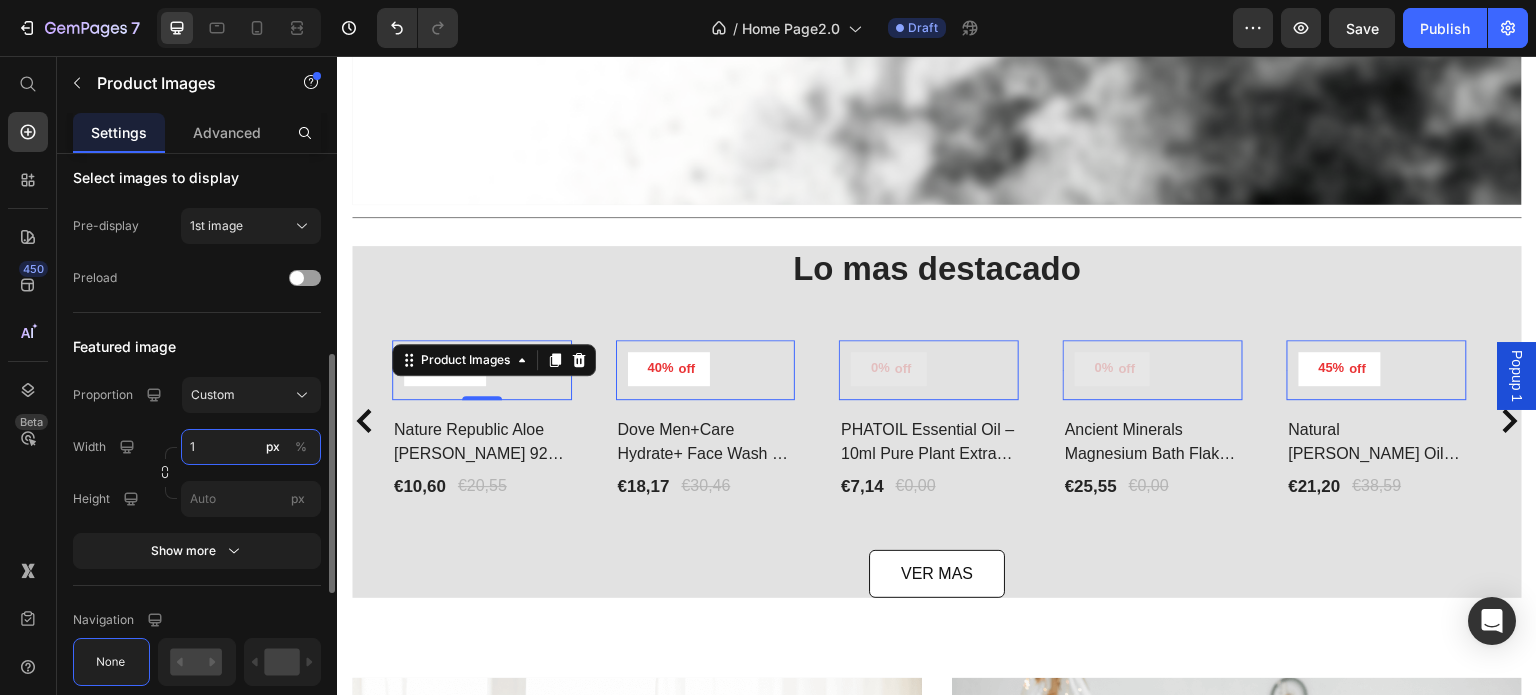 type 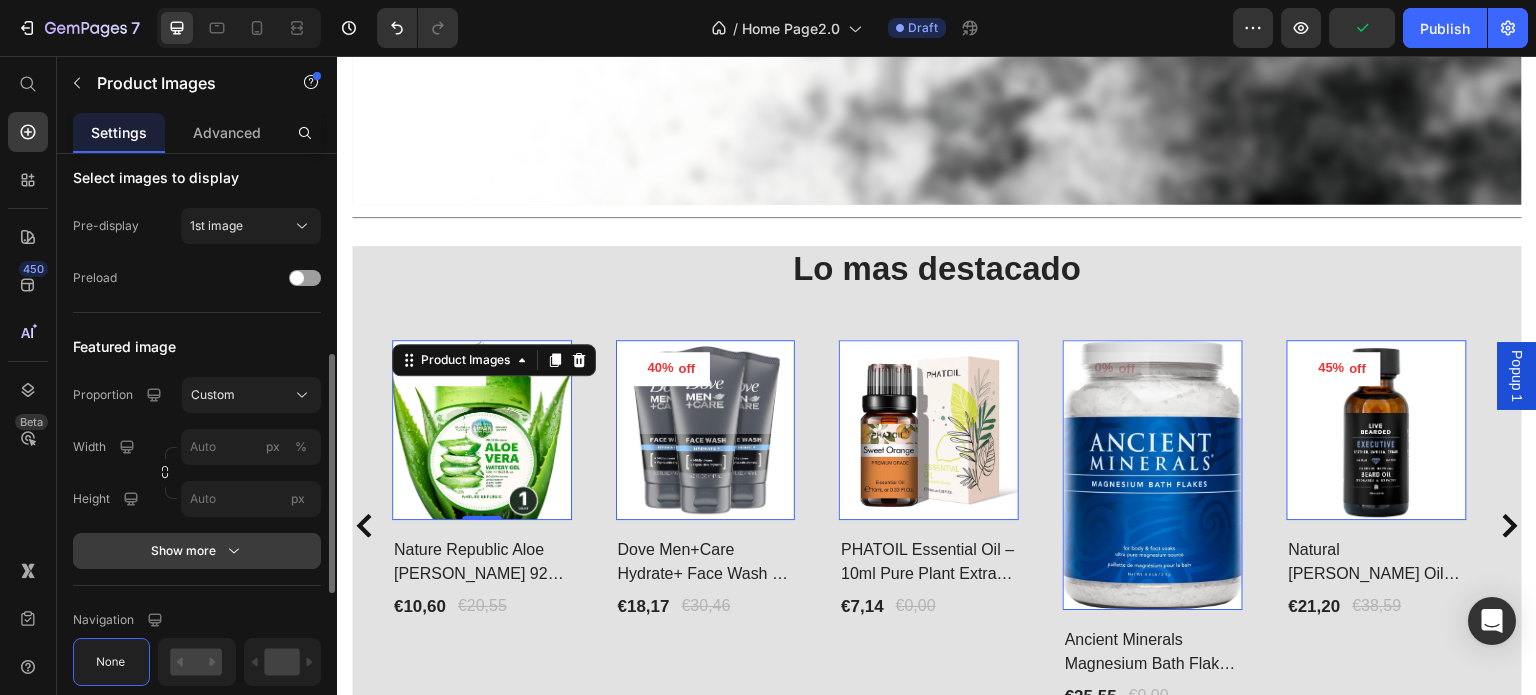click on "Show more" at bounding box center [197, 551] 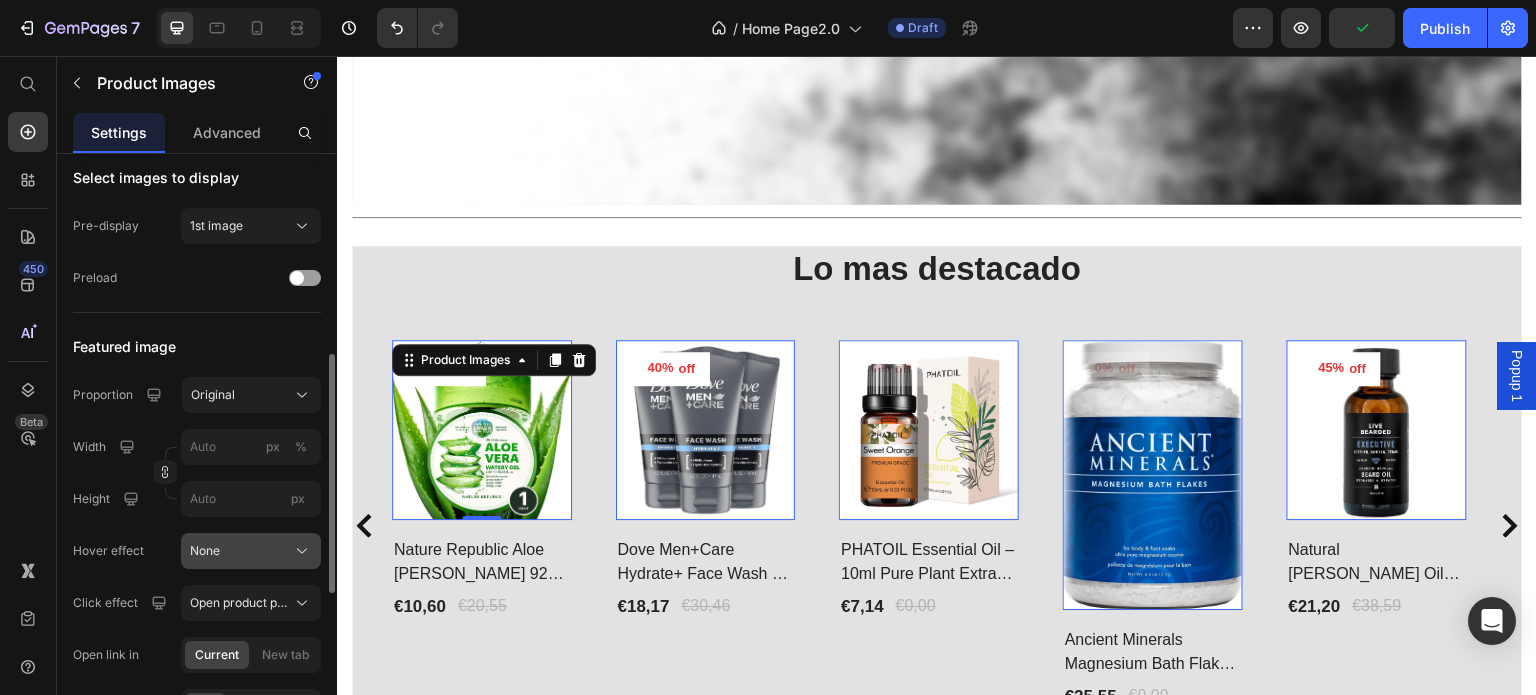 scroll, scrollTop: 600, scrollLeft: 0, axis: vertical 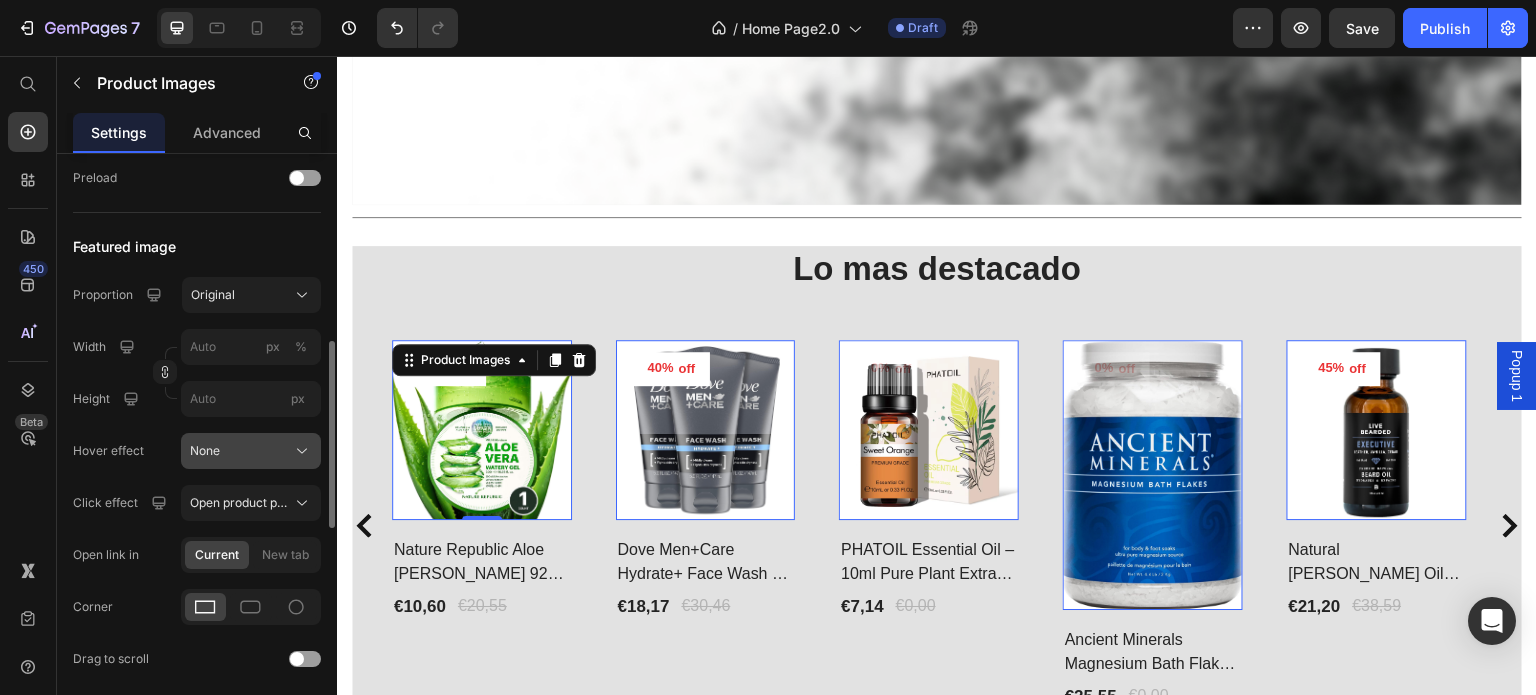 click on "None" at bounding box center (251, 451) 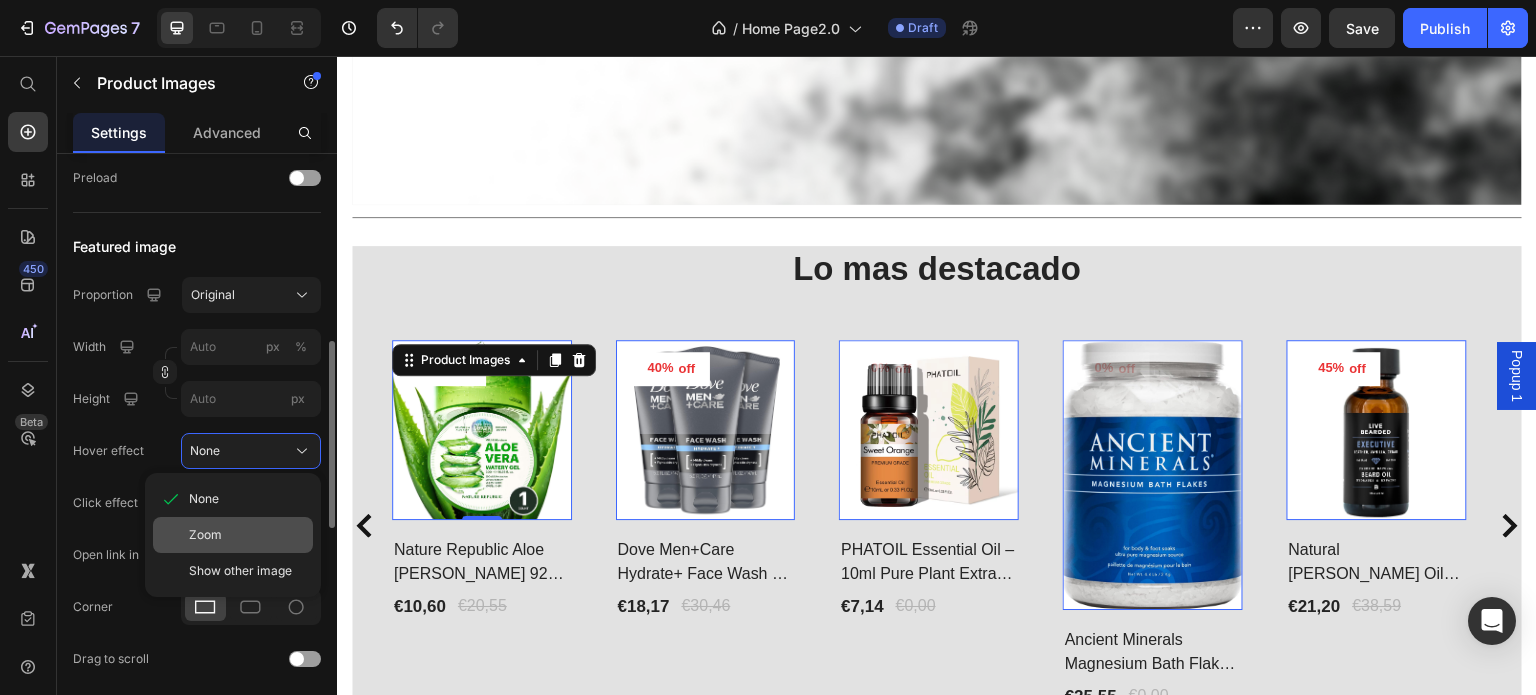 click on "Zoom" 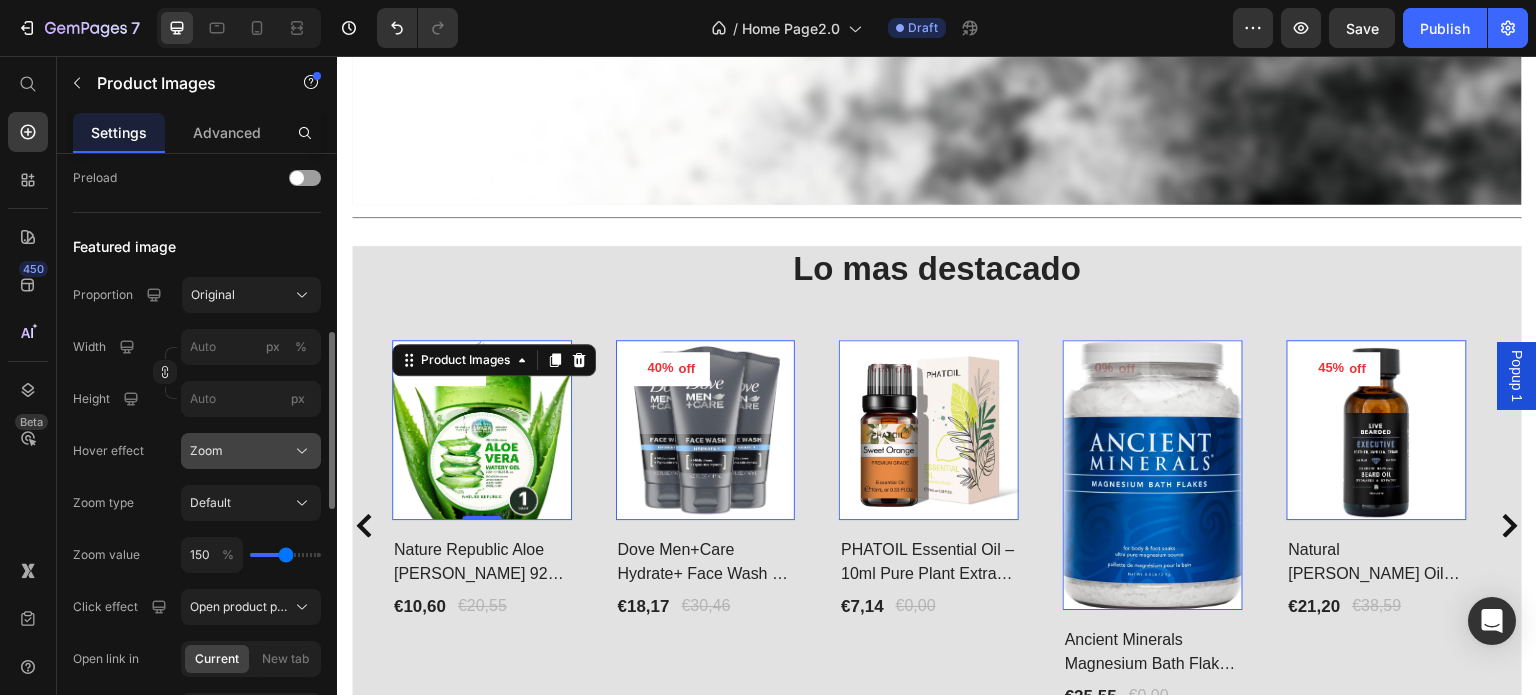 click on "Zoom" 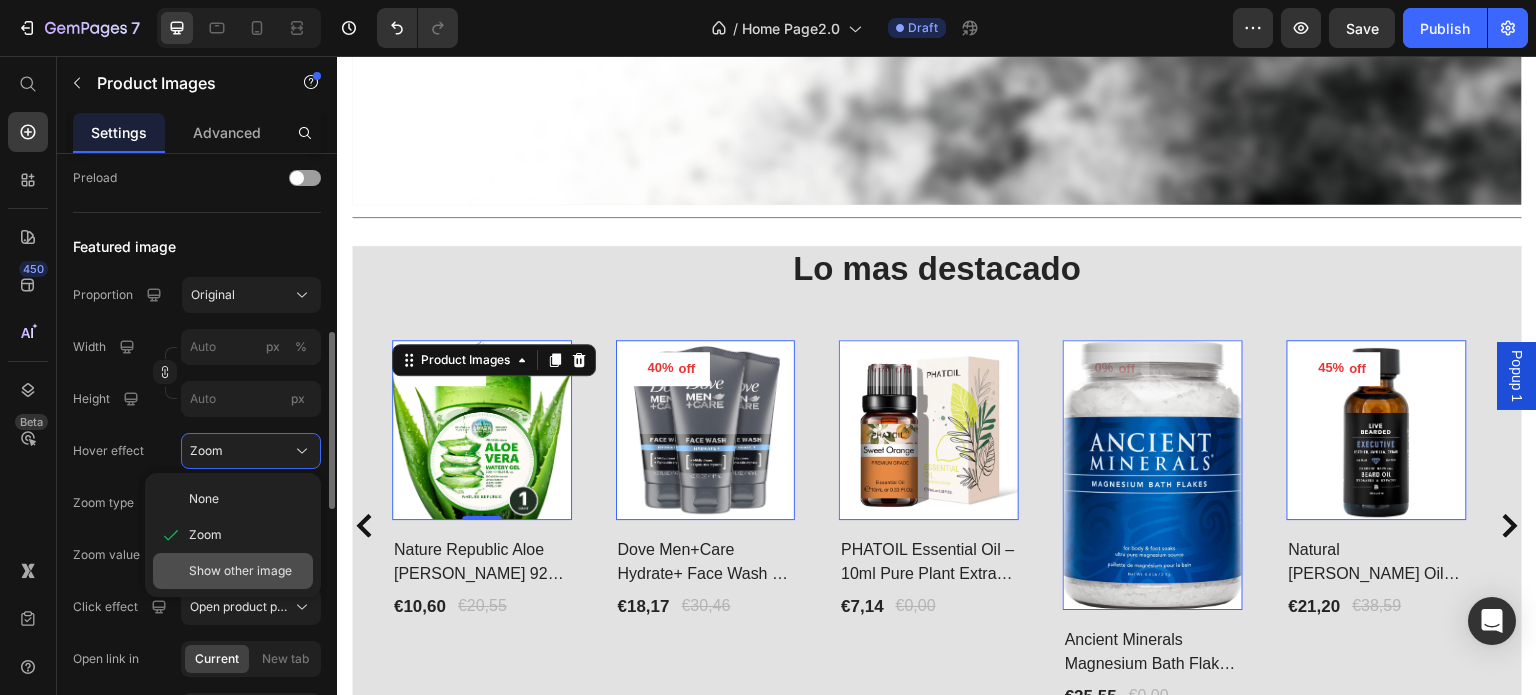 click on "Show other image" at bounding box center [240, 571] 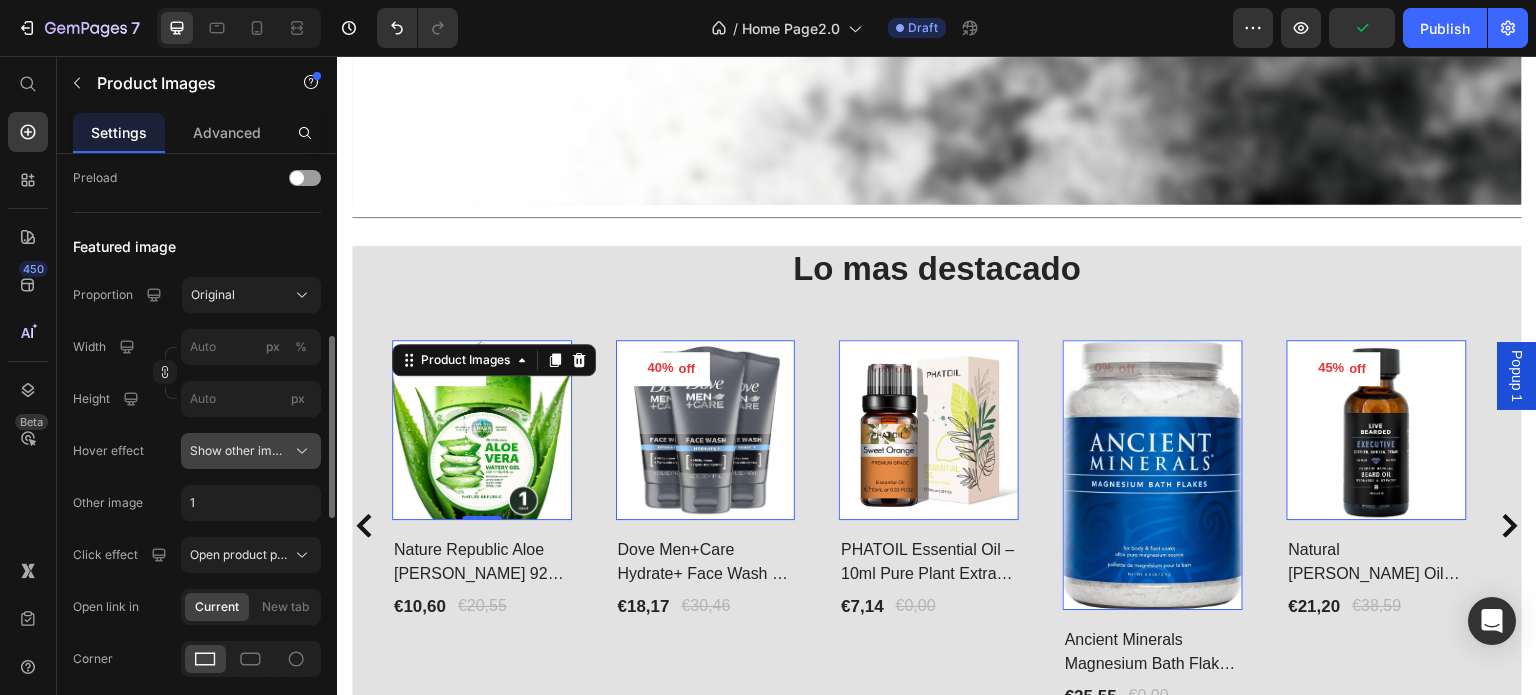 click on "Show other image" at bounding box center (239, 451) 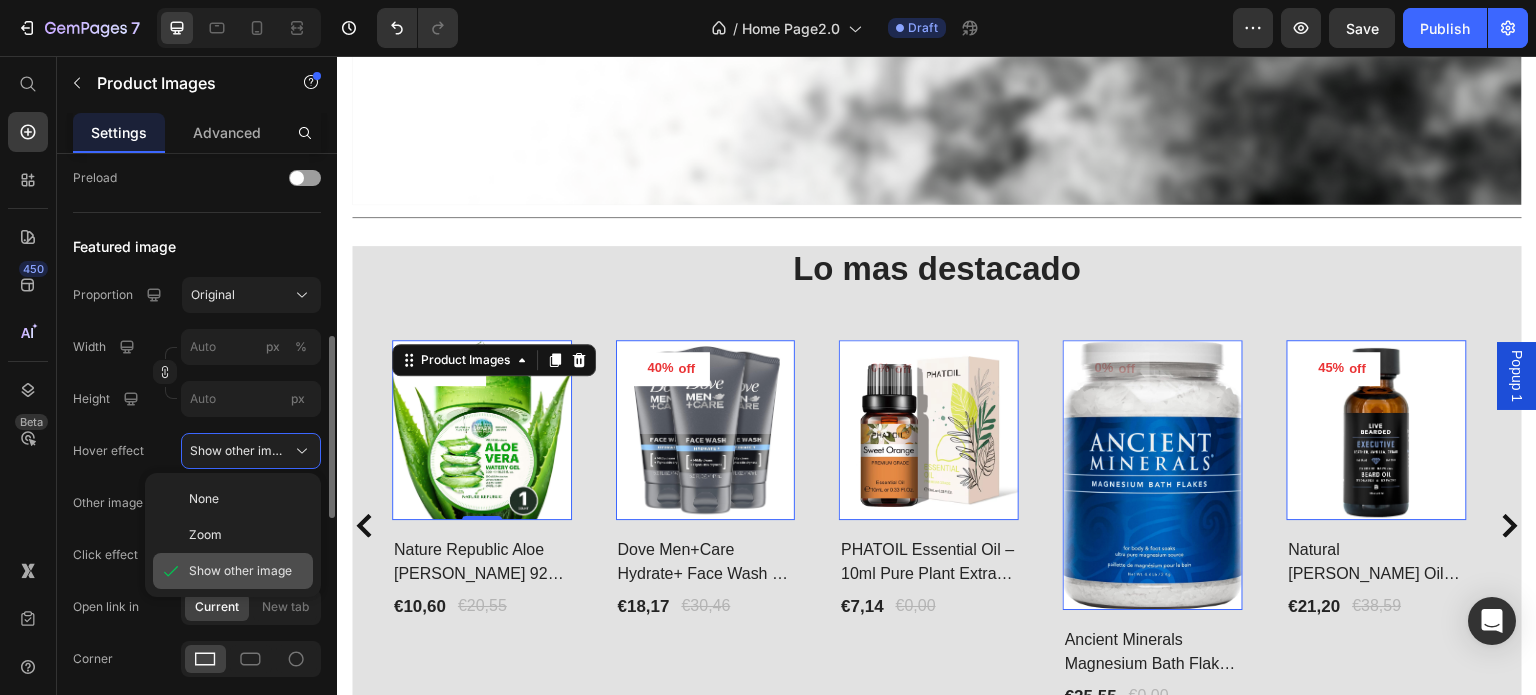 click on "Show other image" at bounding box center (240, 571) 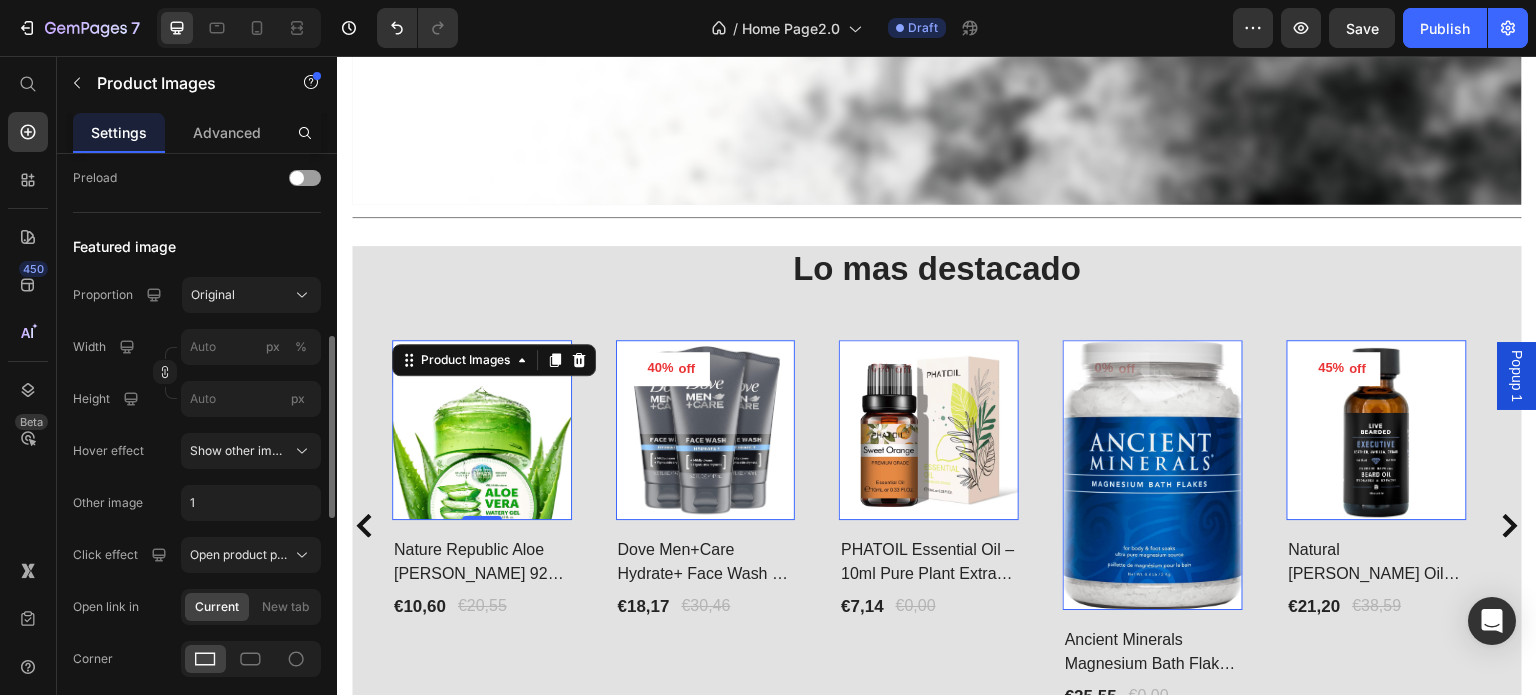click at bounding box center [482, 430] 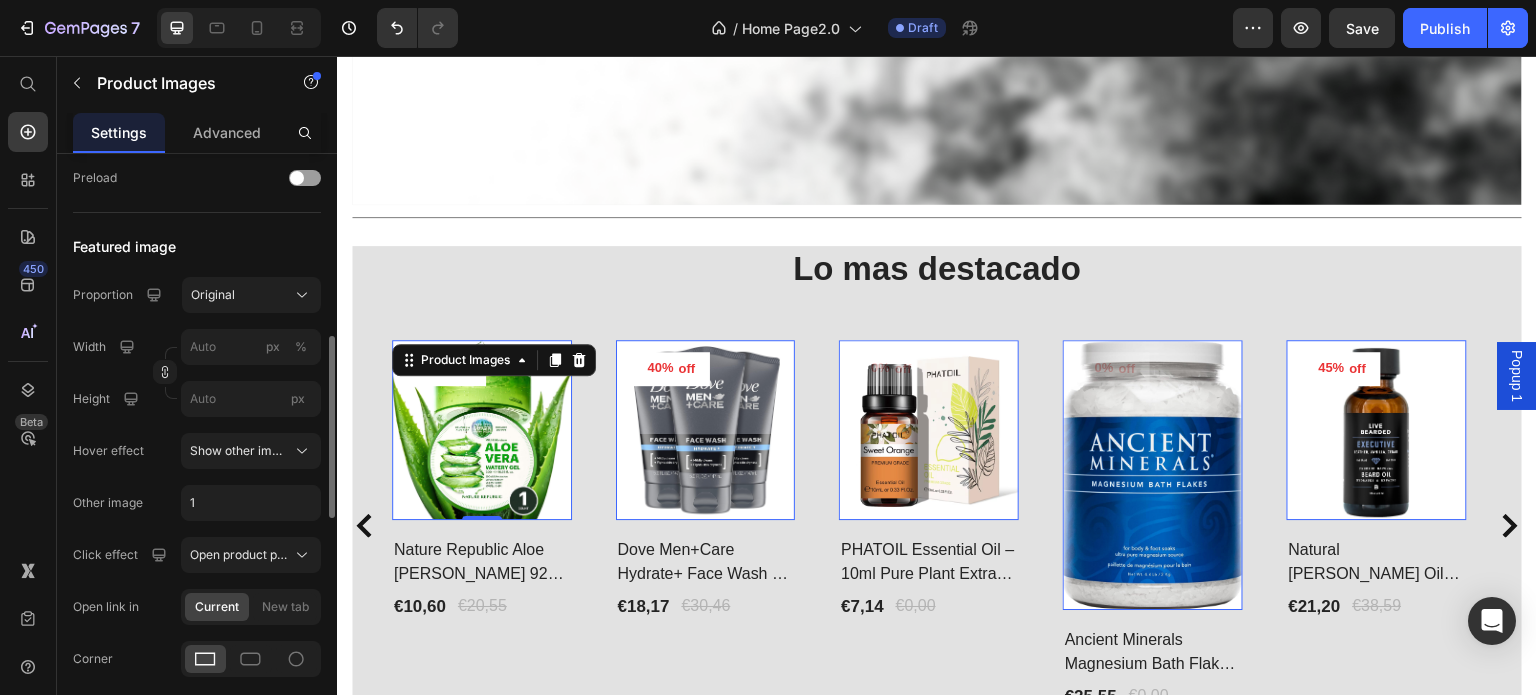 click at bounding box center (1377, 430) 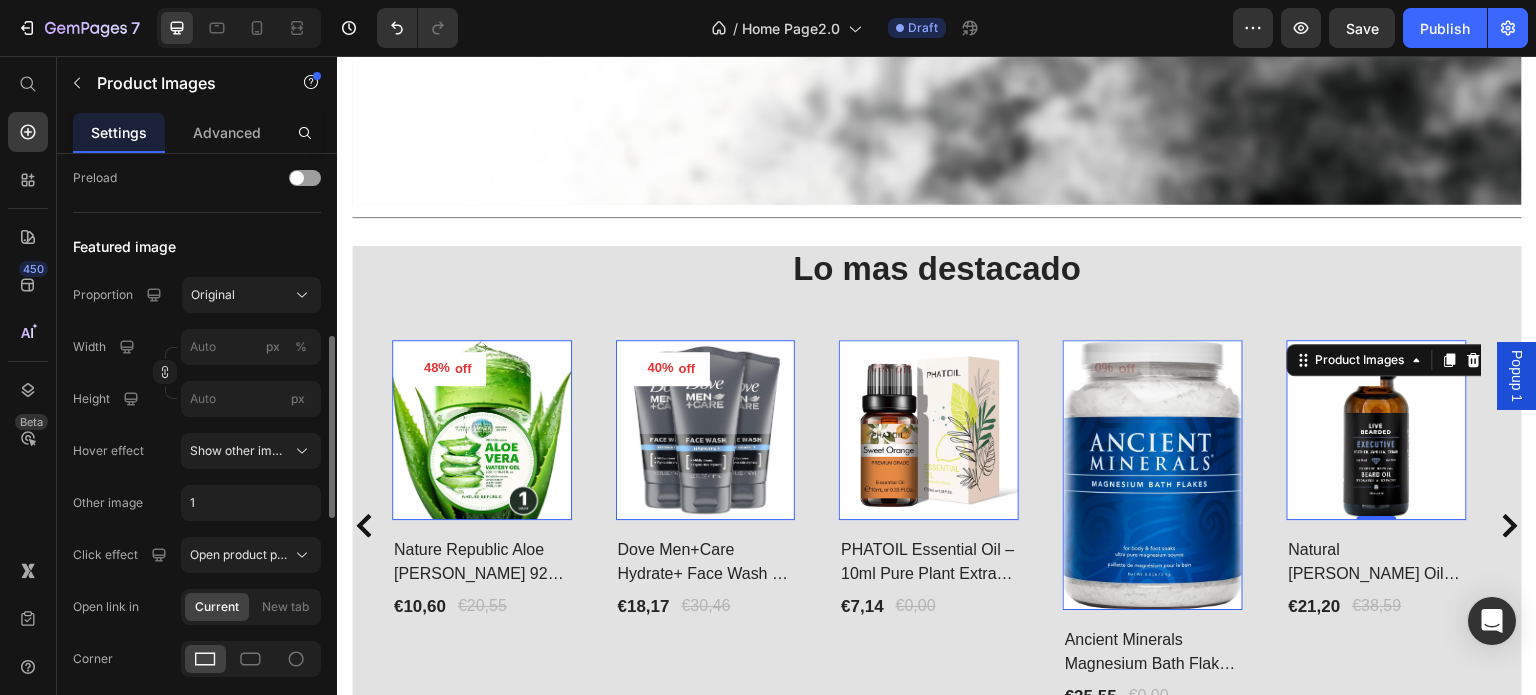 click at bounding box center [1153, 475] 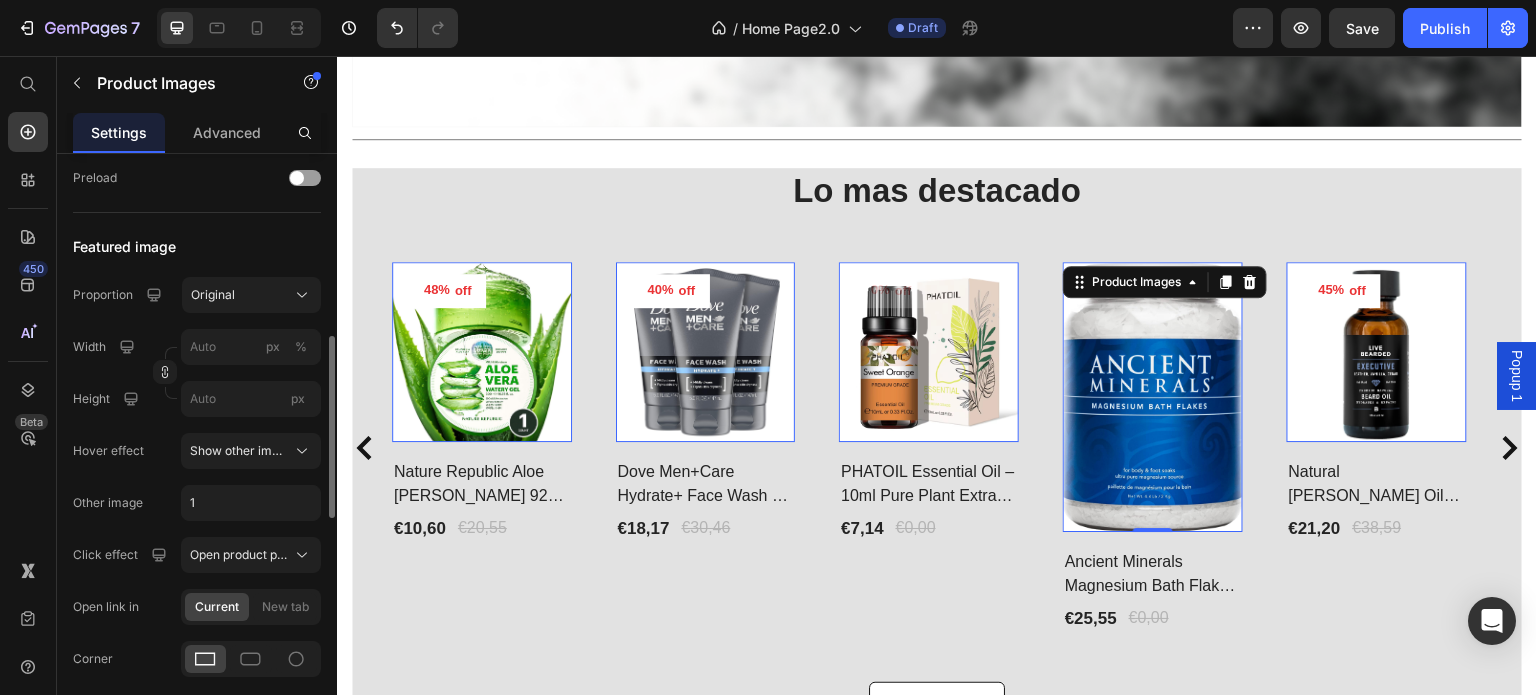 scroll, scrollTop: 841, scrollLeft: 0, axis: vertical 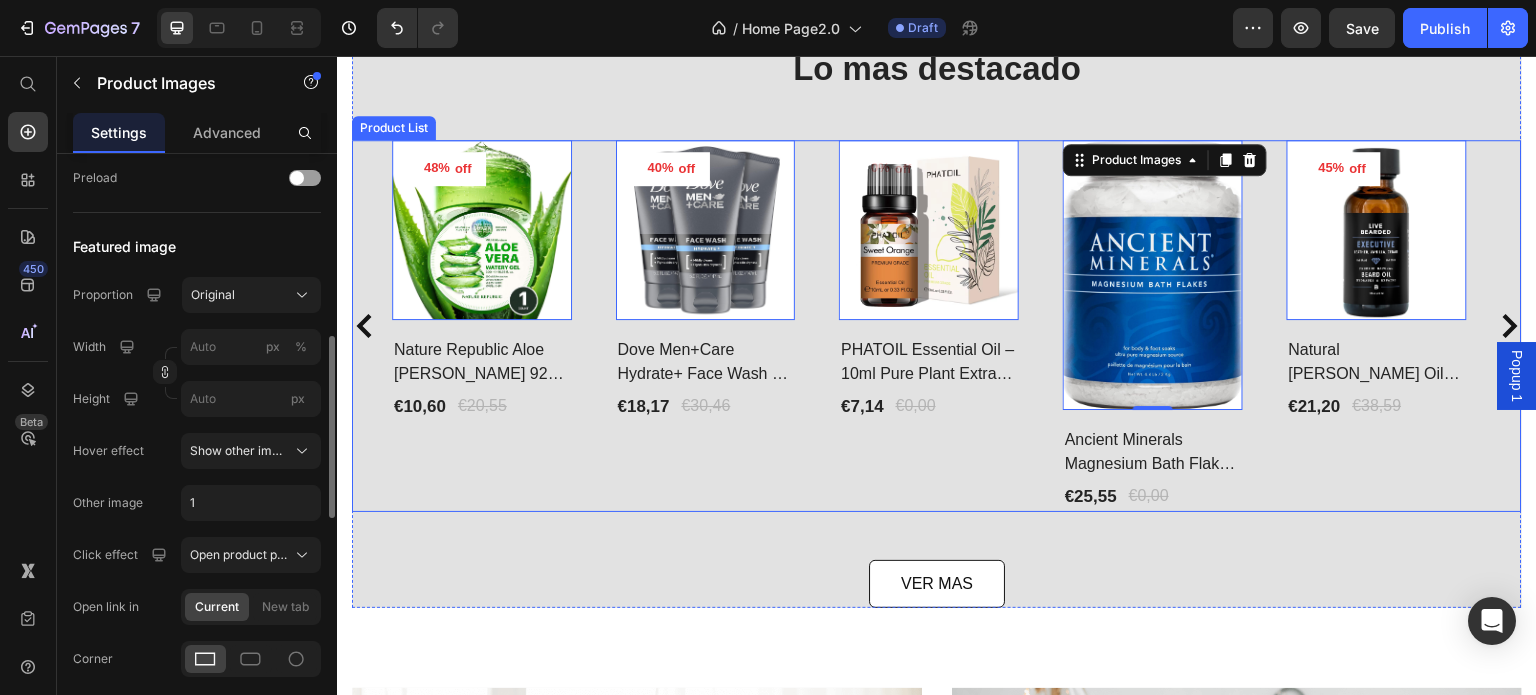click on "40% off Product Tag Product Images   0 Row Dove Men+Care Hydrate+ Face Wash – Advanced Moisture Protection [MEDICAL_DATA] Product Title €18,17 Product Price €30,46 Product Price Row Row" at bounding box center [706, 325] 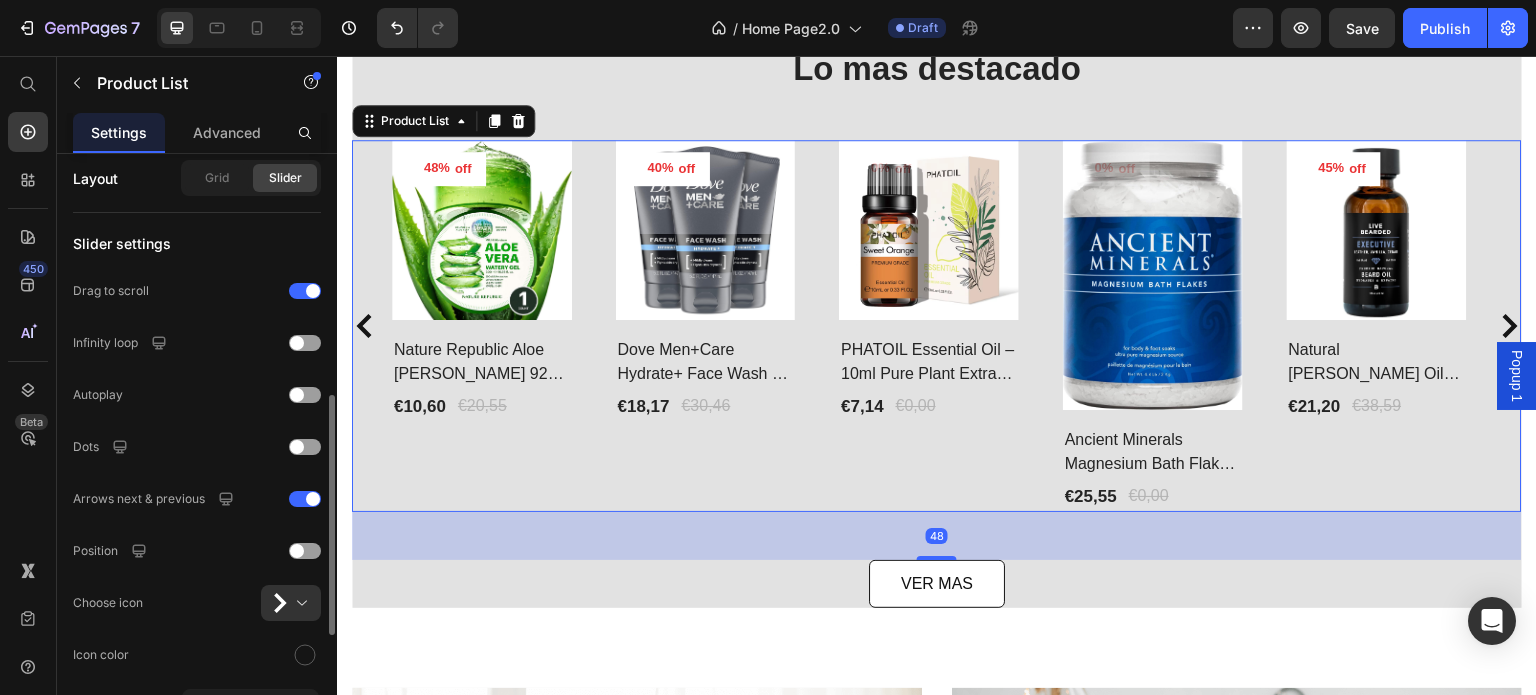 scroll, scrollTop: 0, scrollLeft: 0, axis: both 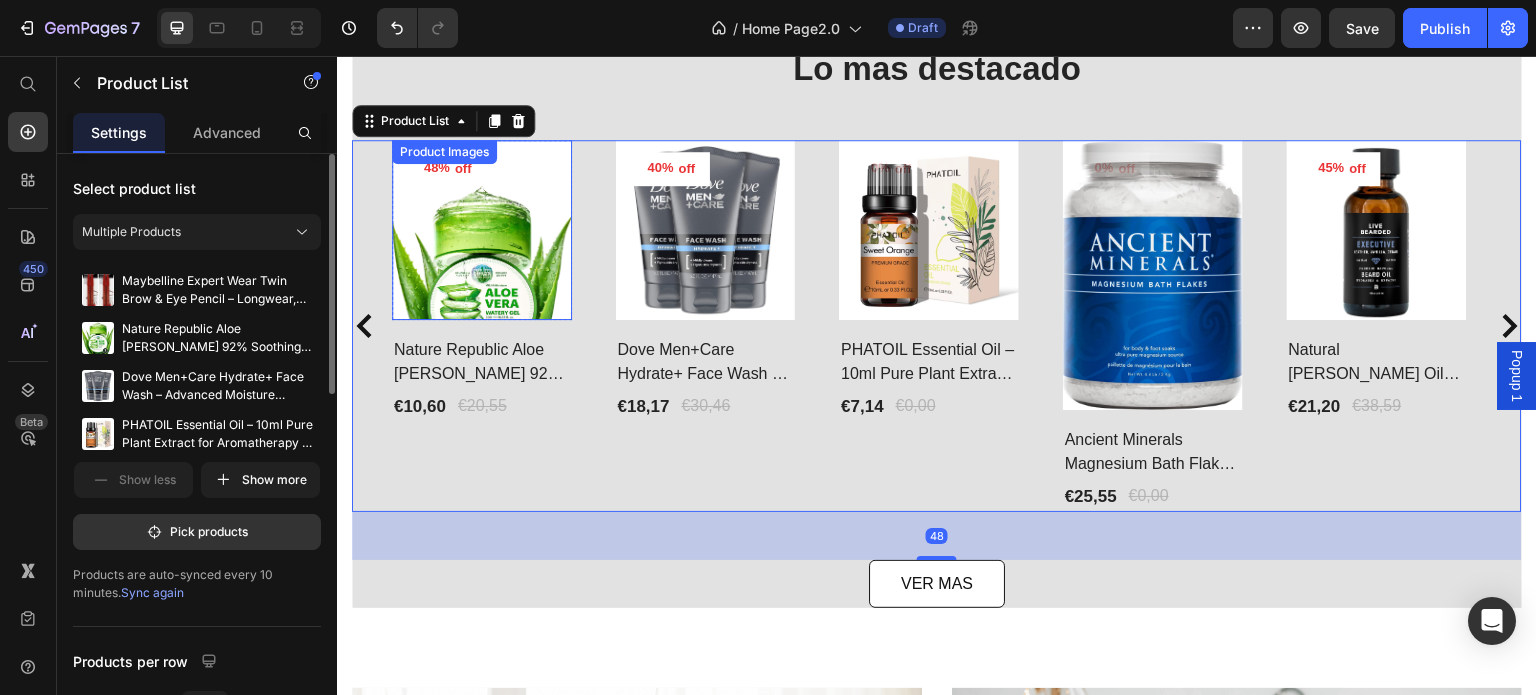 click at bounding box center [482, 230] 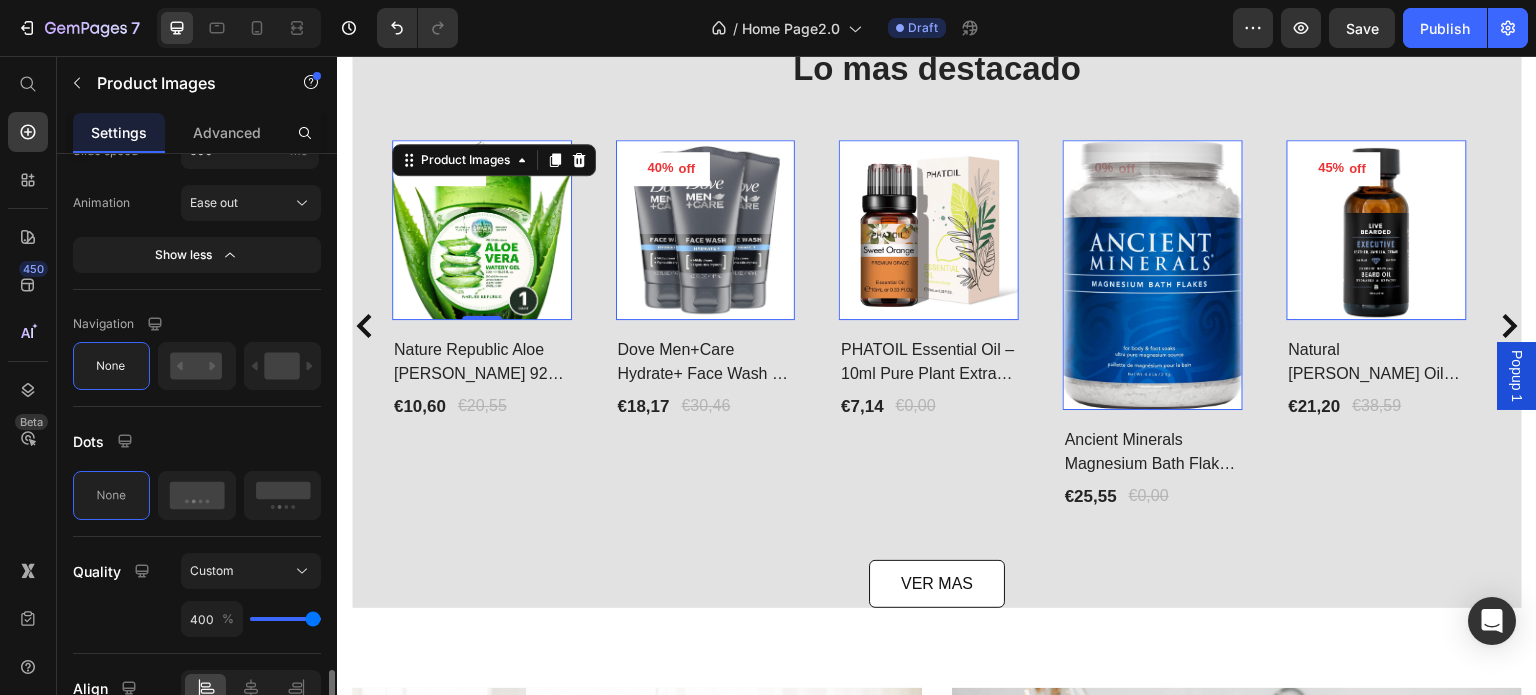 scroll, scrollTop: 1364, scrollLeft: 0, axis: vertical 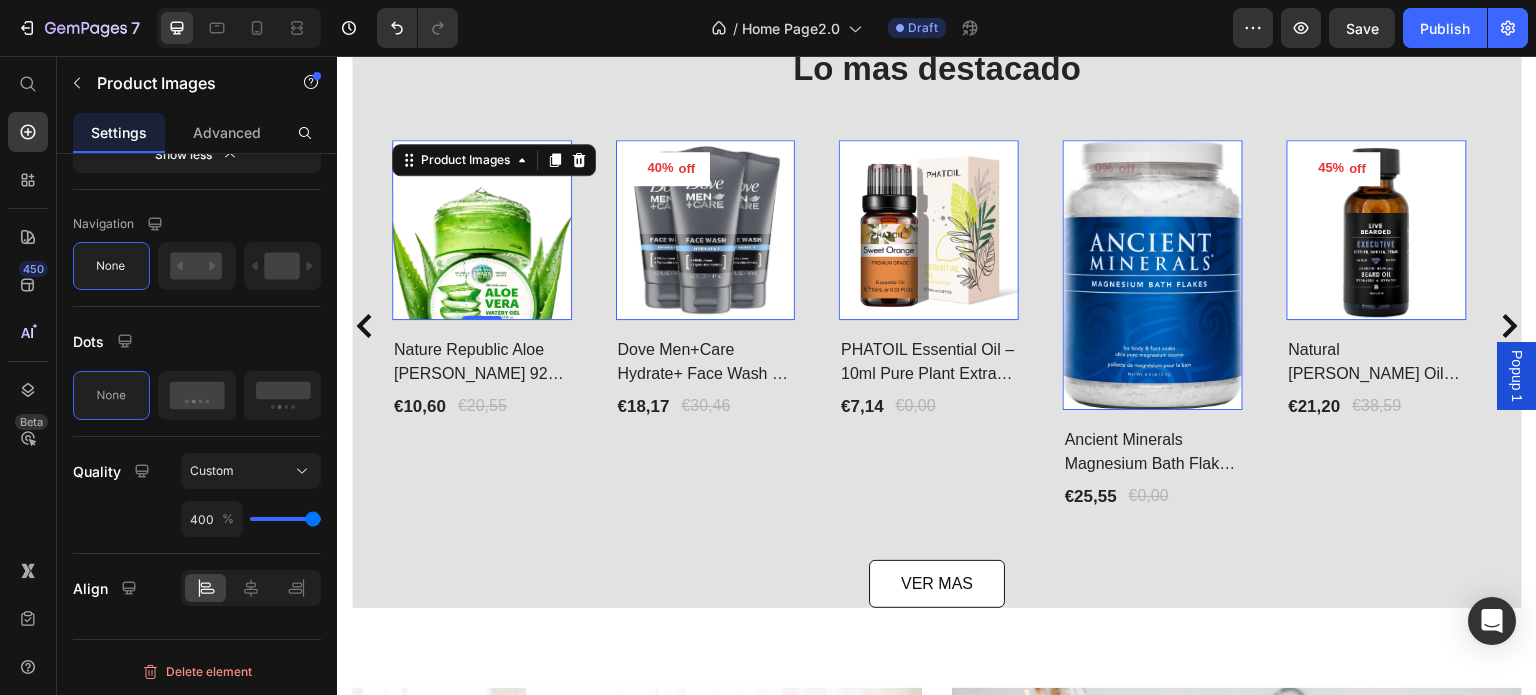 click at bounding box center [482, 230] 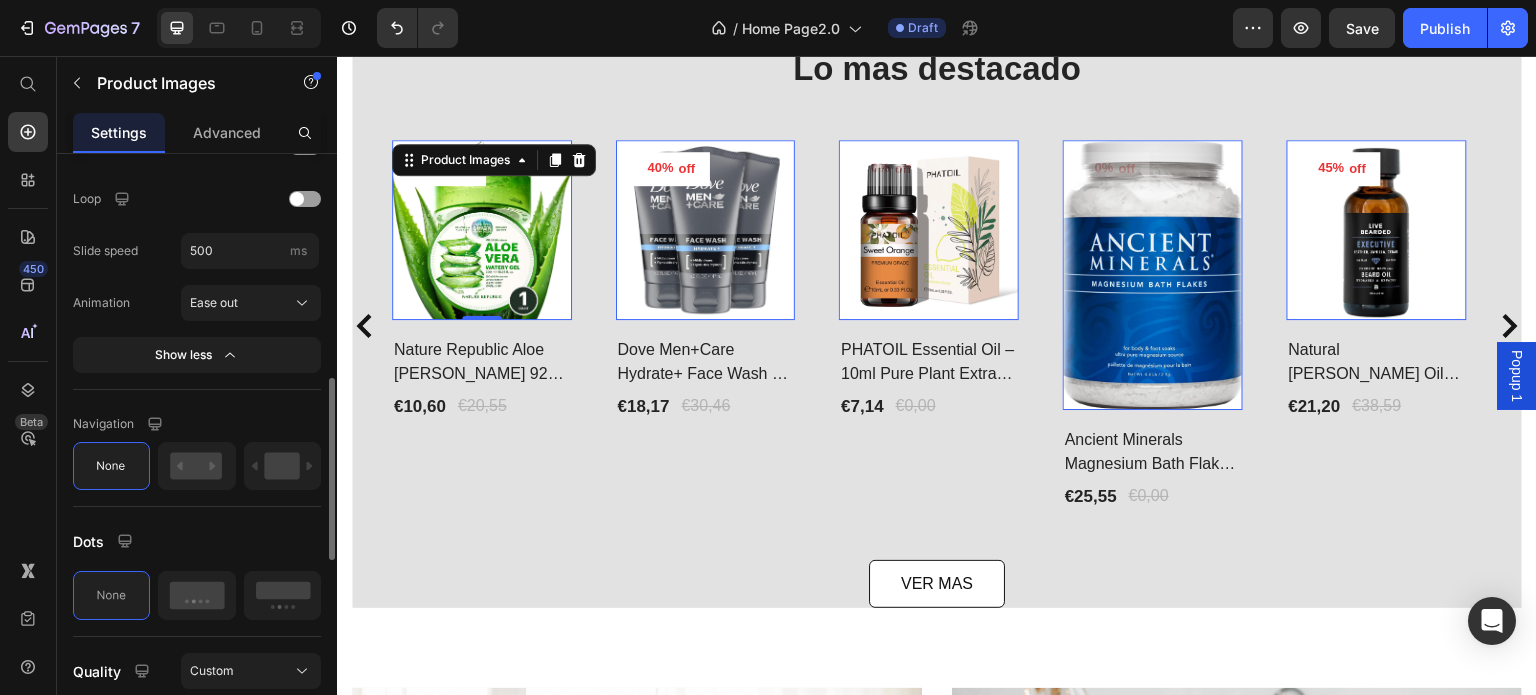 scroll, scrollTop: 1064, scrollLeft: 0, axis: vertical 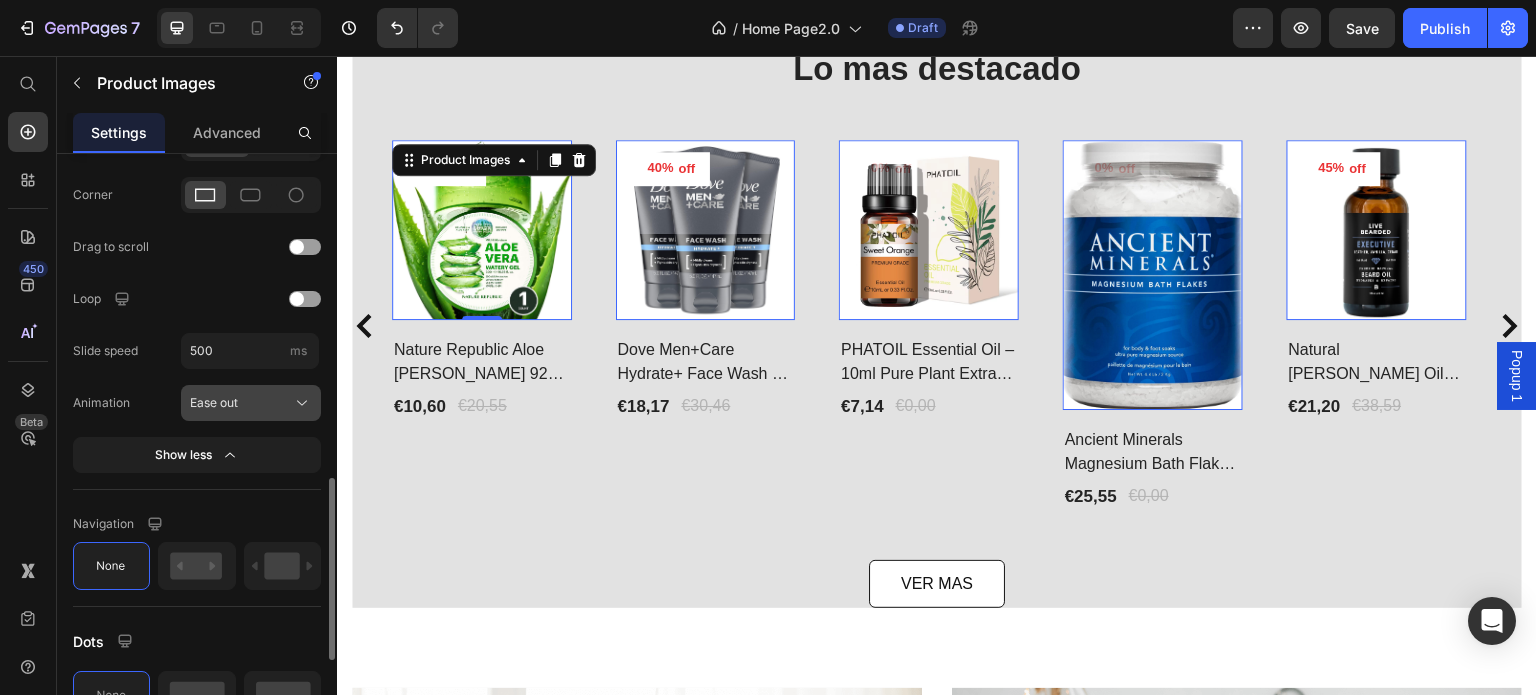 click on "Ease out" at bounding box center (251, 403) 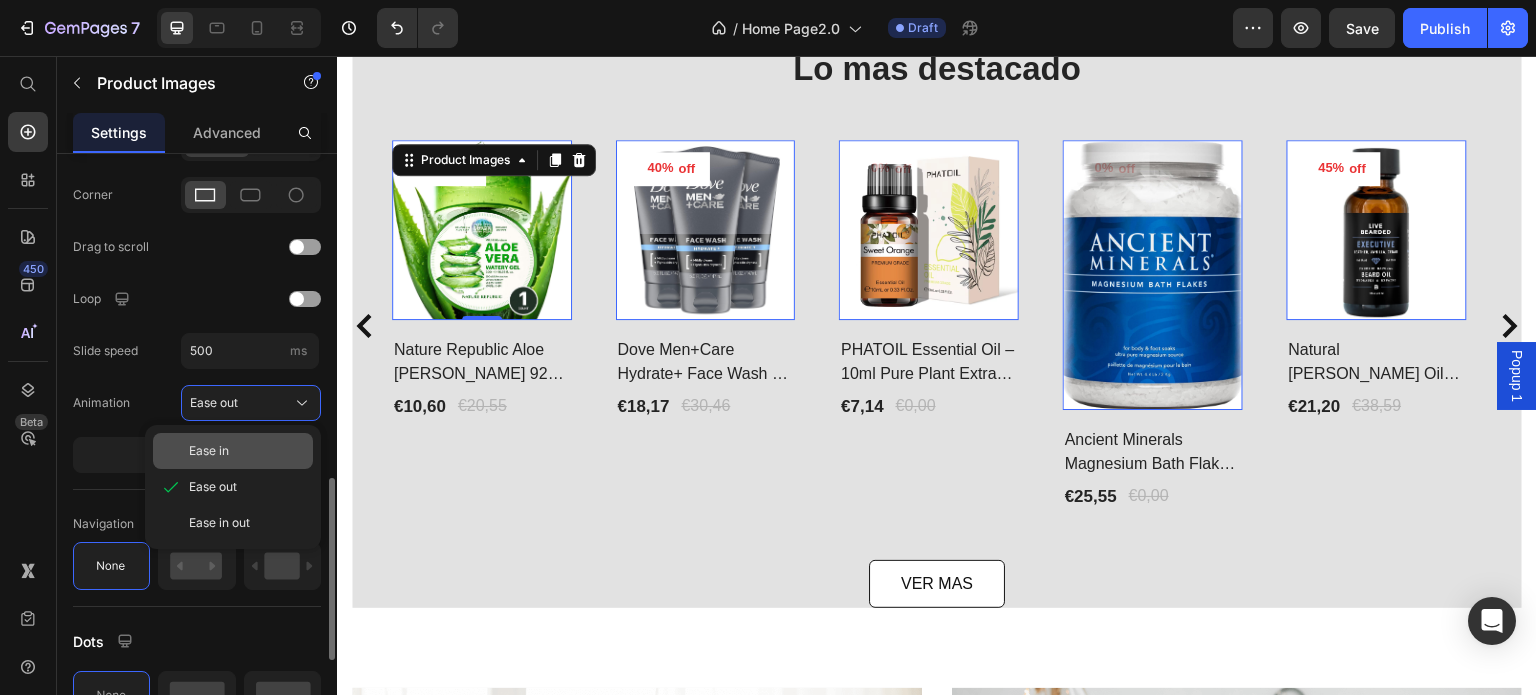 click on "Ease in" at bounding box center [247, 451] 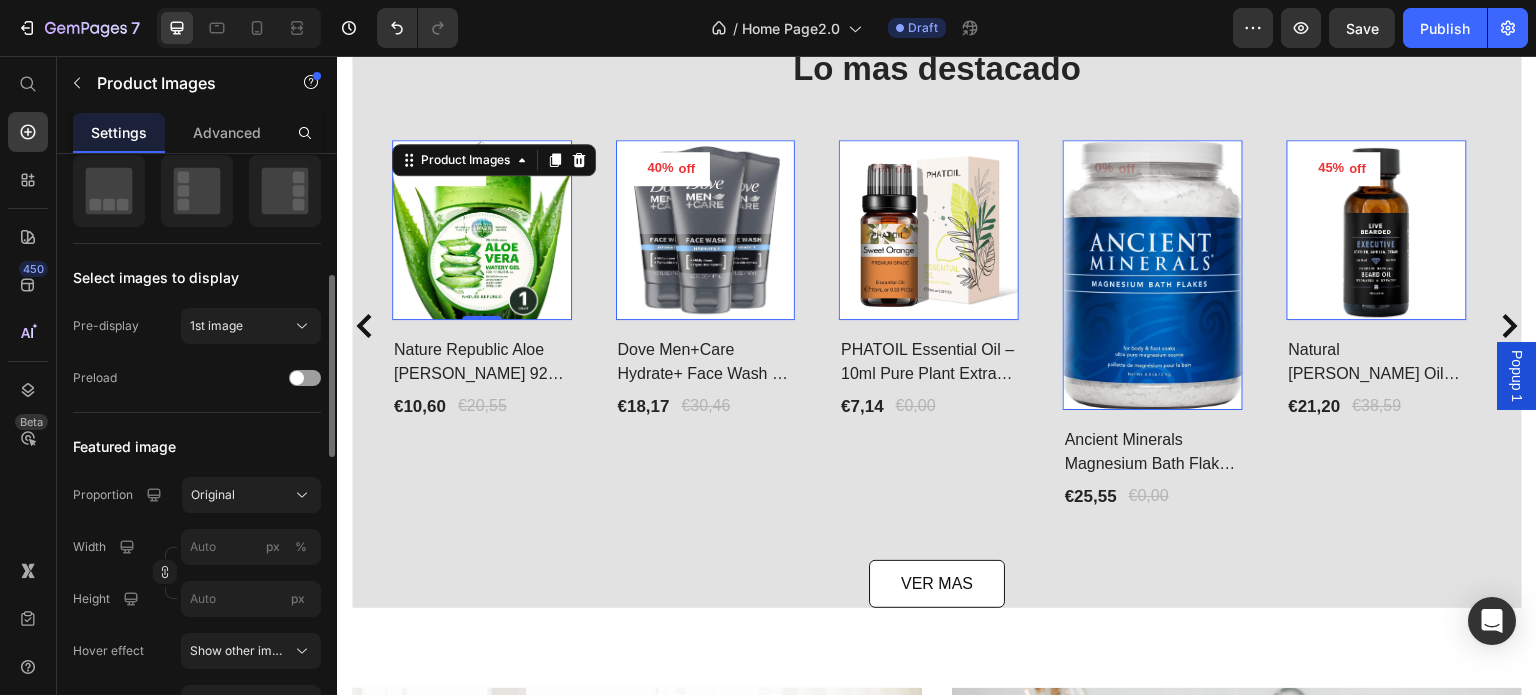 scroll, scrollTop: 600, scrollLeft: 0, axis: vertical 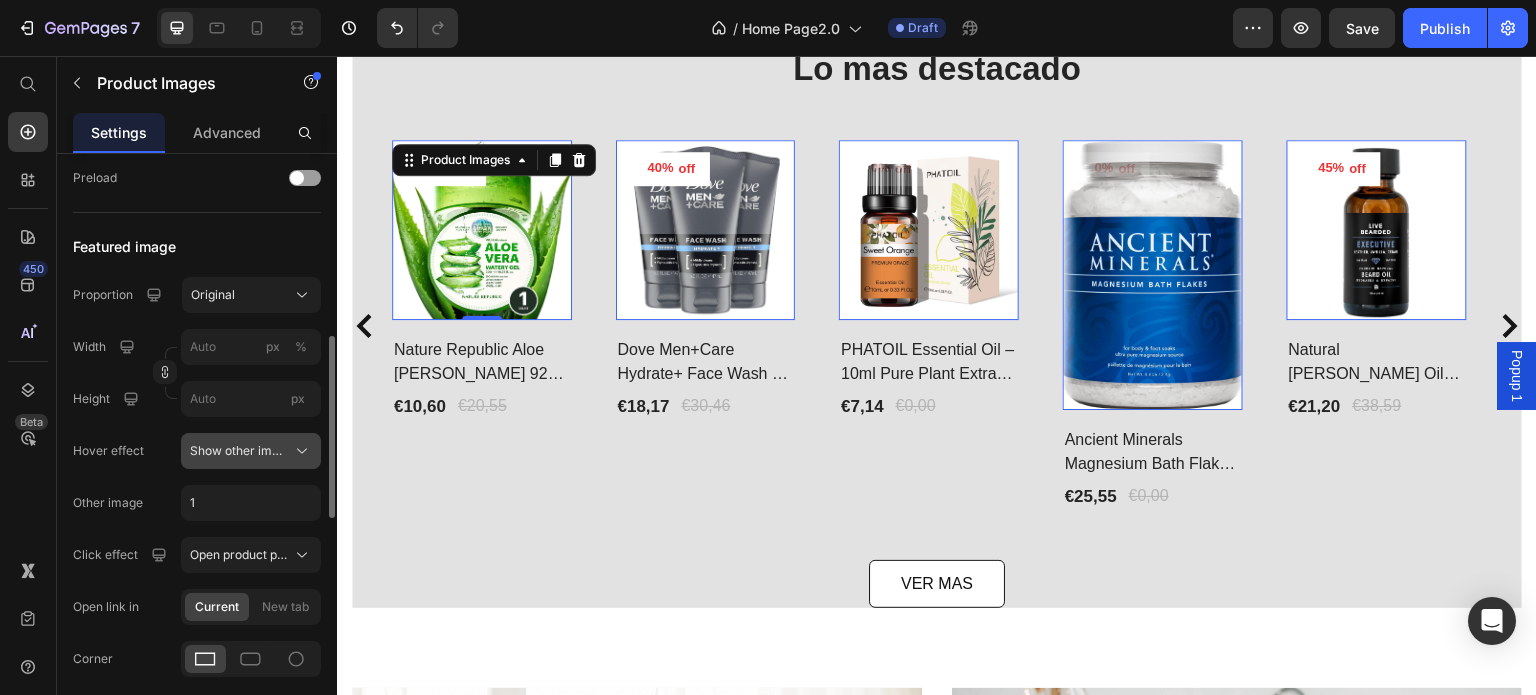 click on "Show other image" at bounding box center [251, 451] 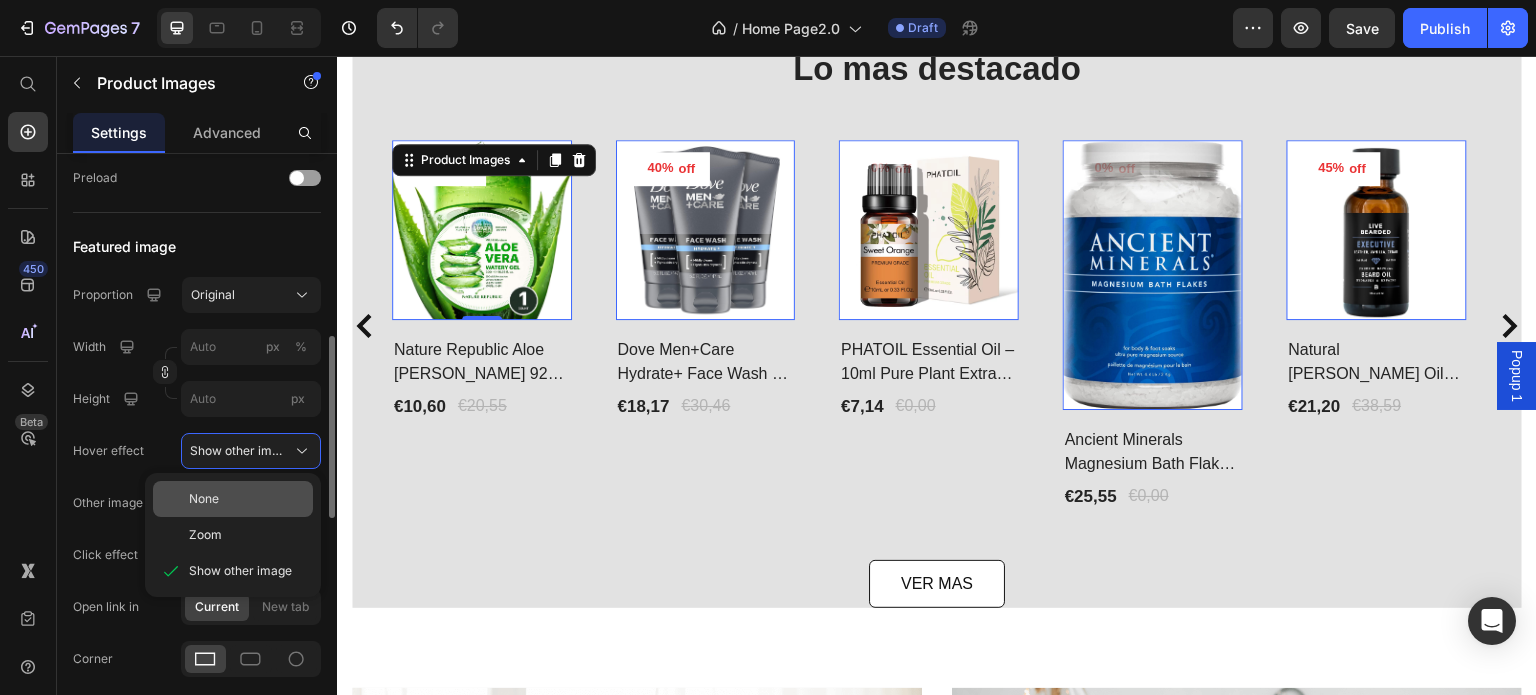 click on "None" 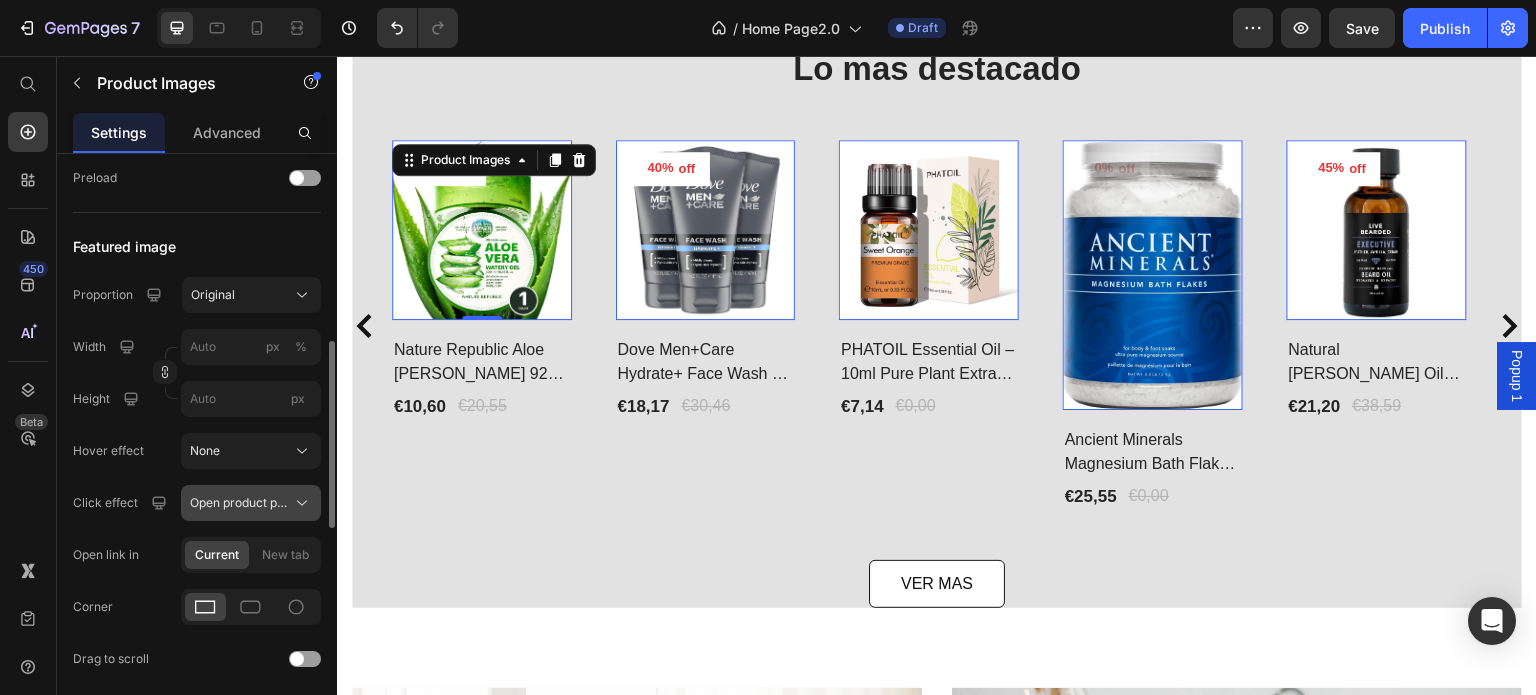 scroll, scrollTop: 700, scrollLeft: 0, axis: vertical 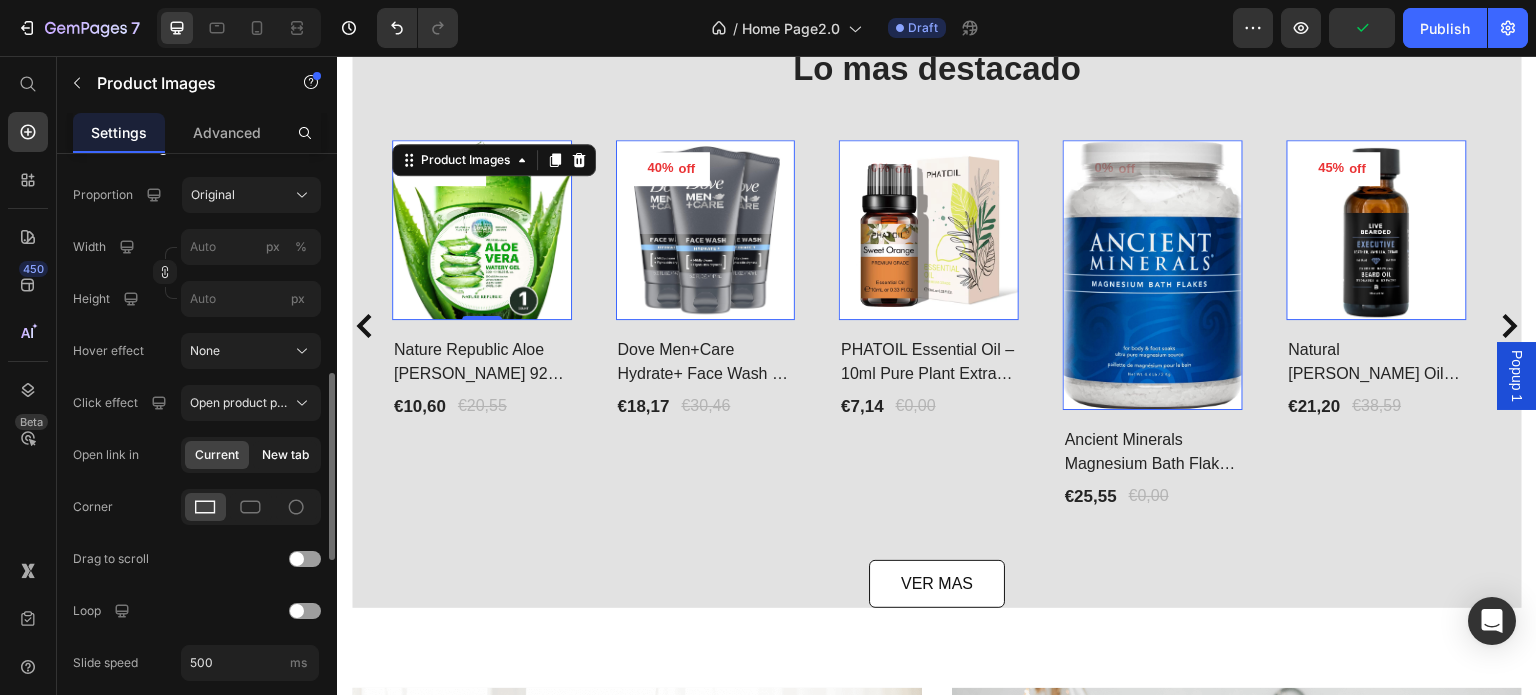 click on "New tab" 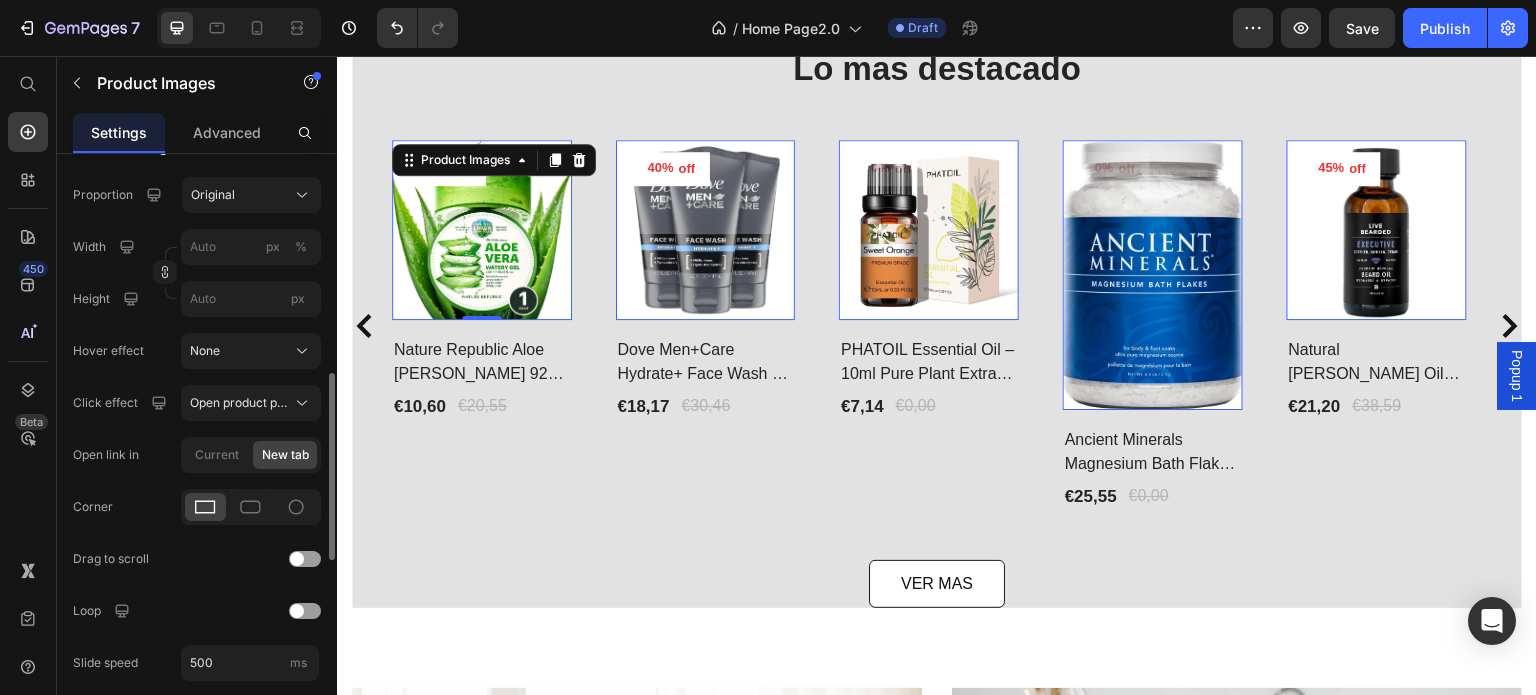 scroll, scrollTop: 900, scrollLeft: 0, axis: vertical 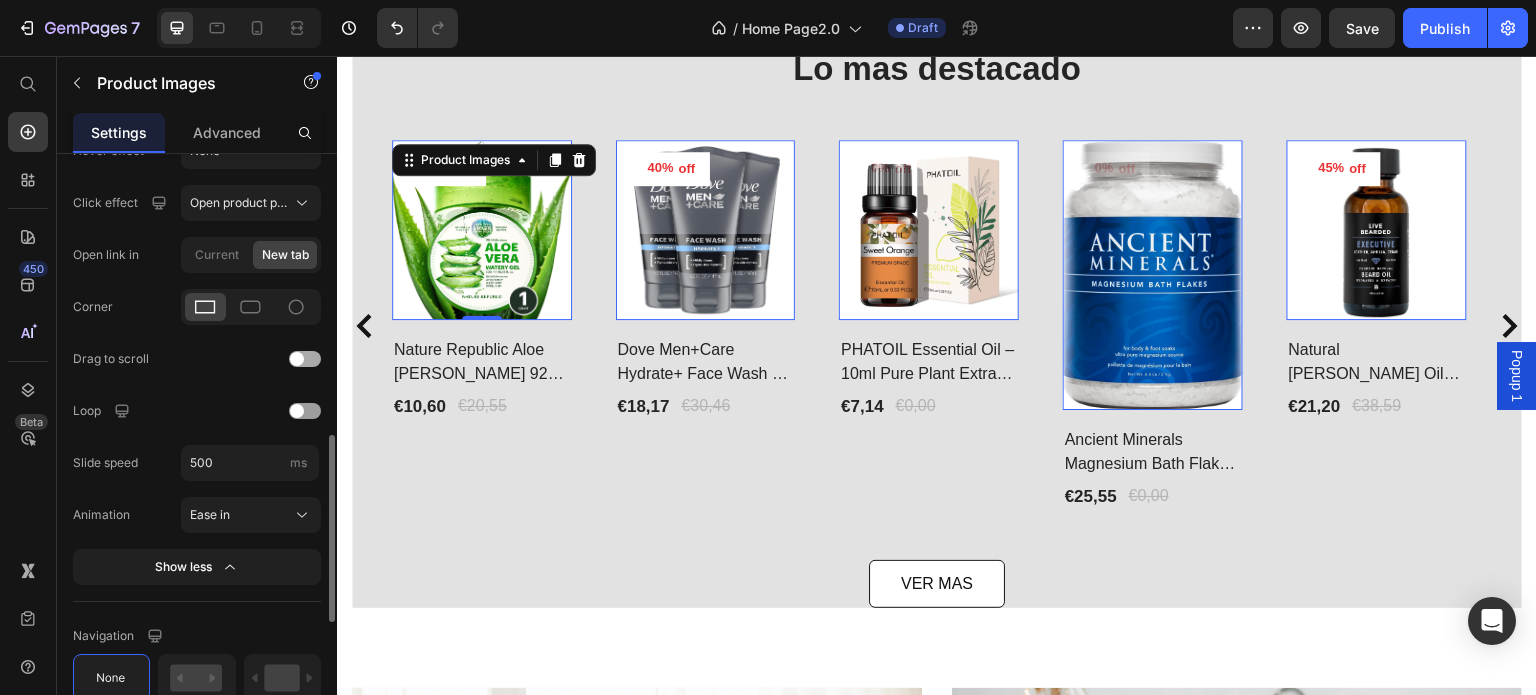 click at bounding box center (305, 359) 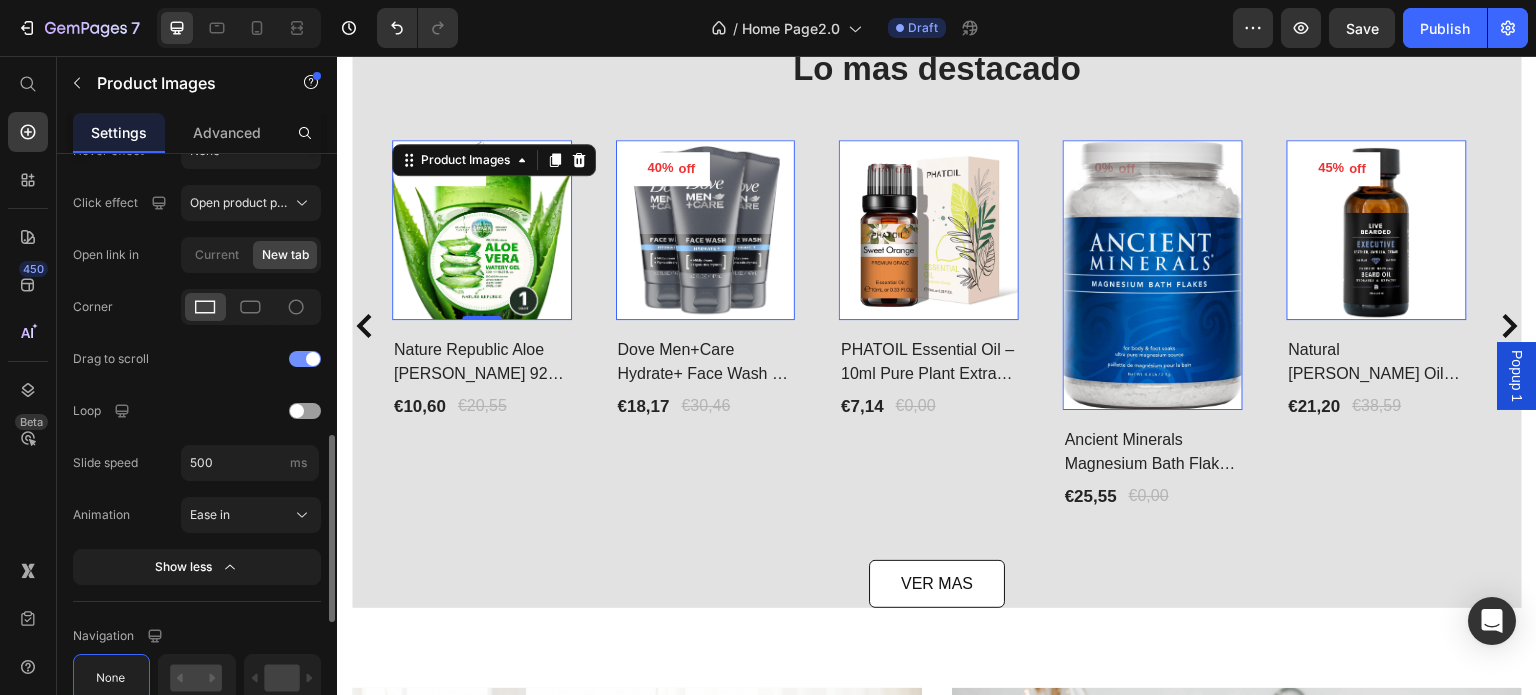 drag, startPoint x: 312, startPoint y: 356, endPoint x: 131, endPoint y: 278, distance: 197.09135 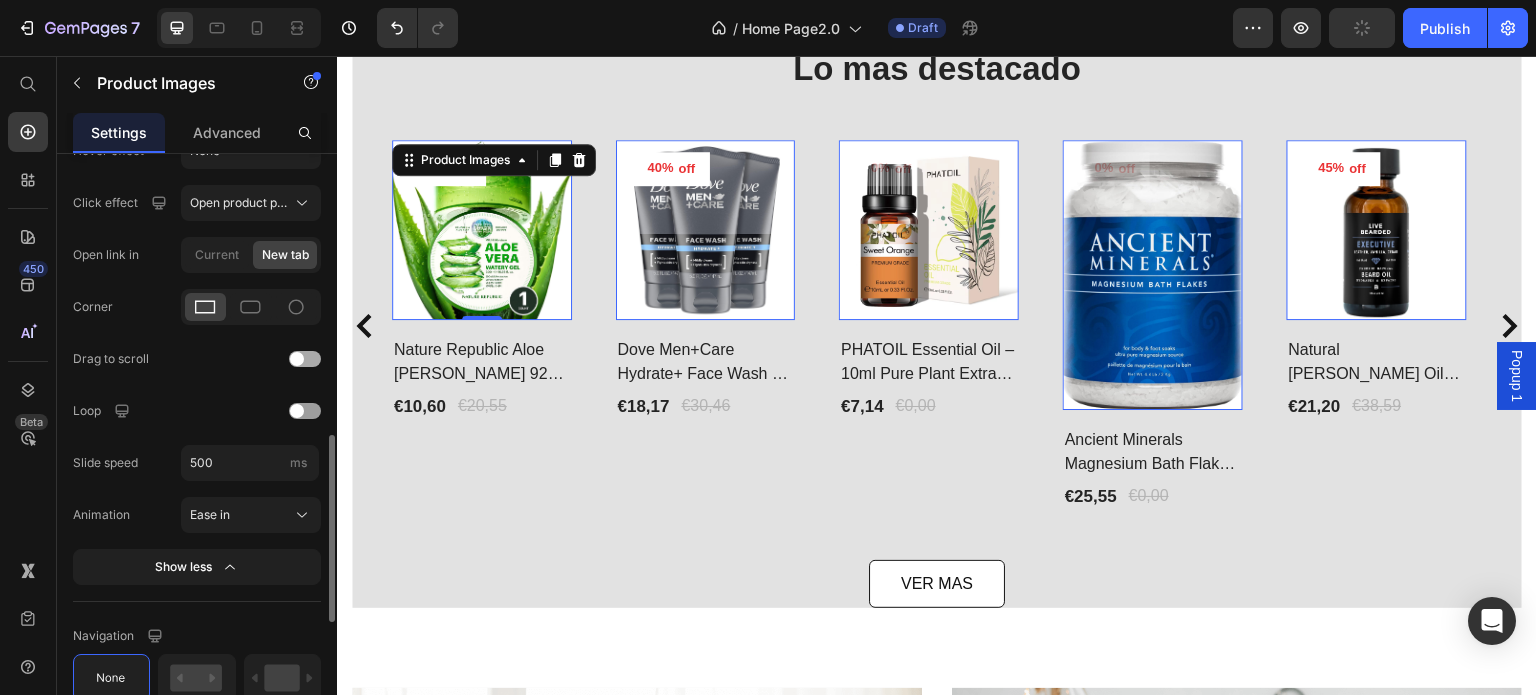 click at bounding box center (305, 359) 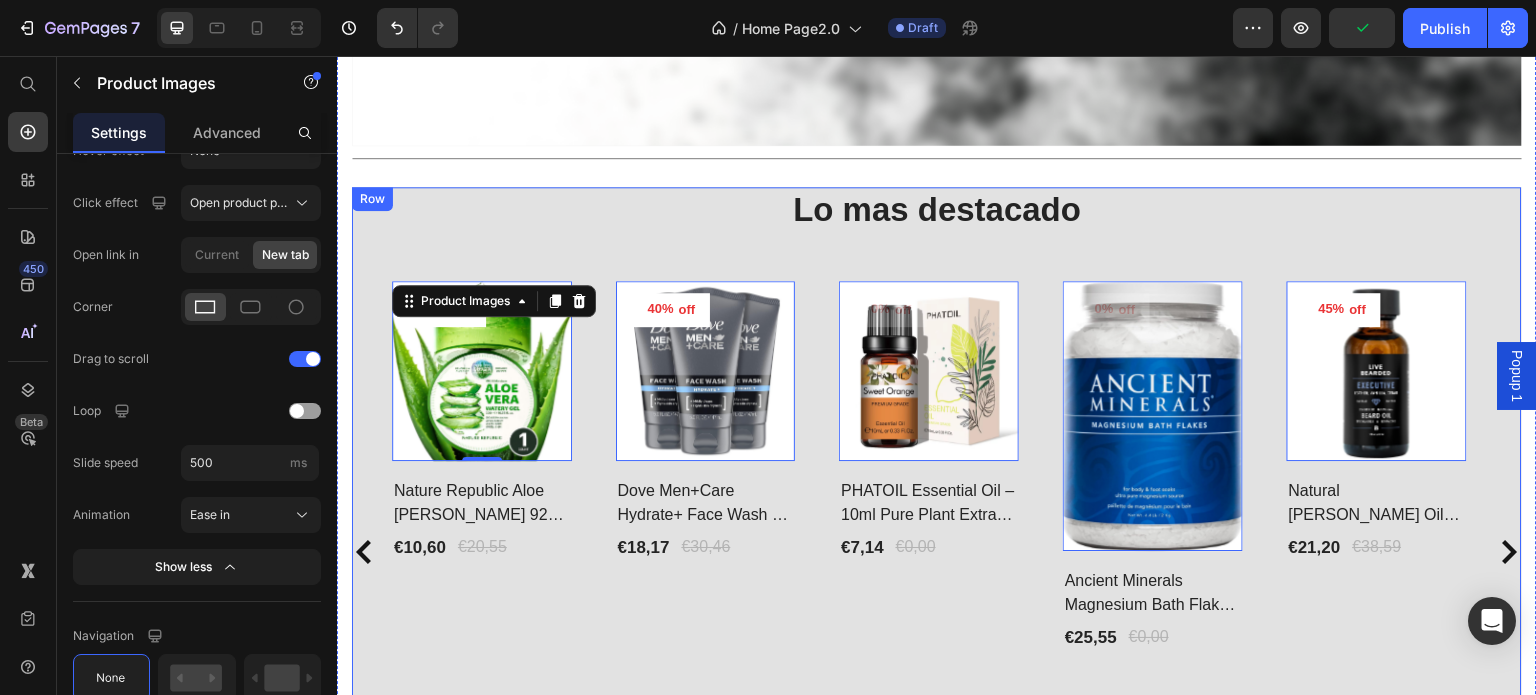 scroll, scrollTop: 600, scrollLeft: 0, axis: vertical 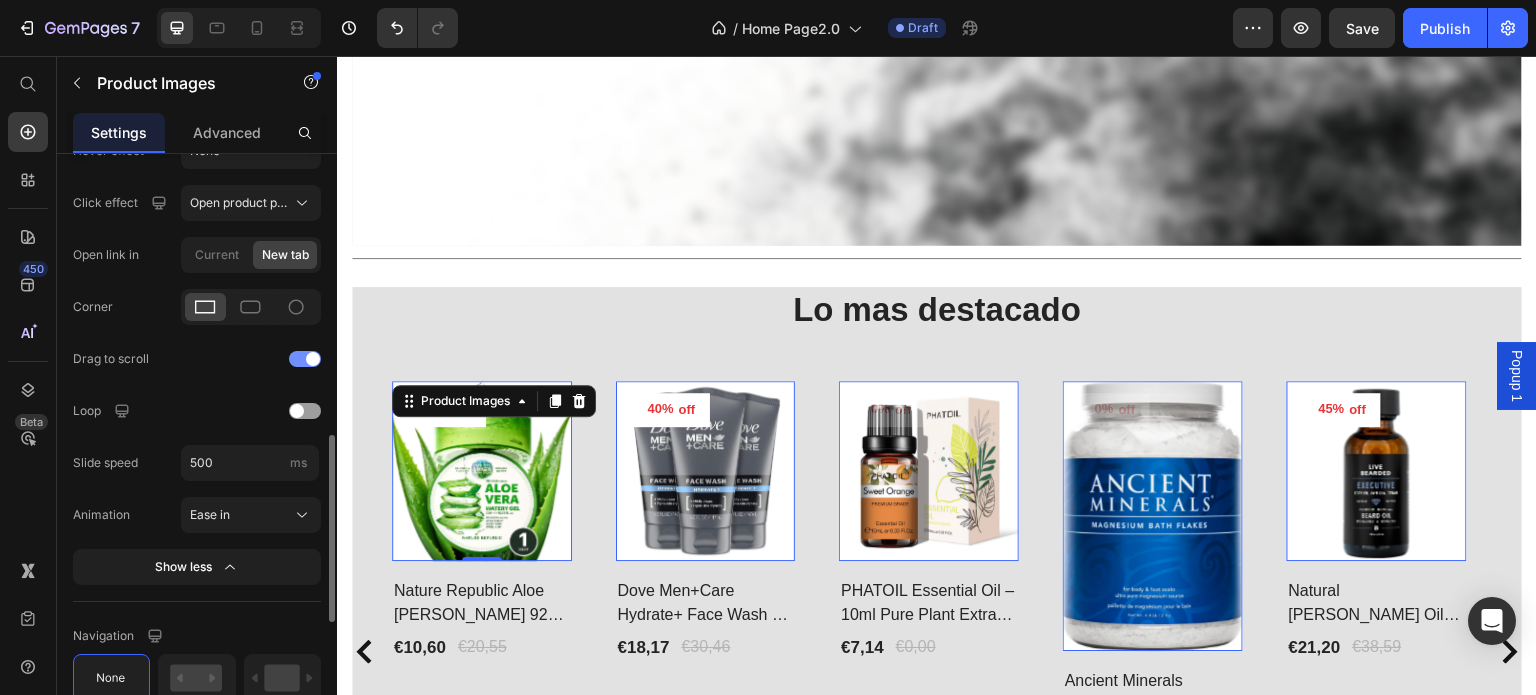 click at bounding box center [305, 359] 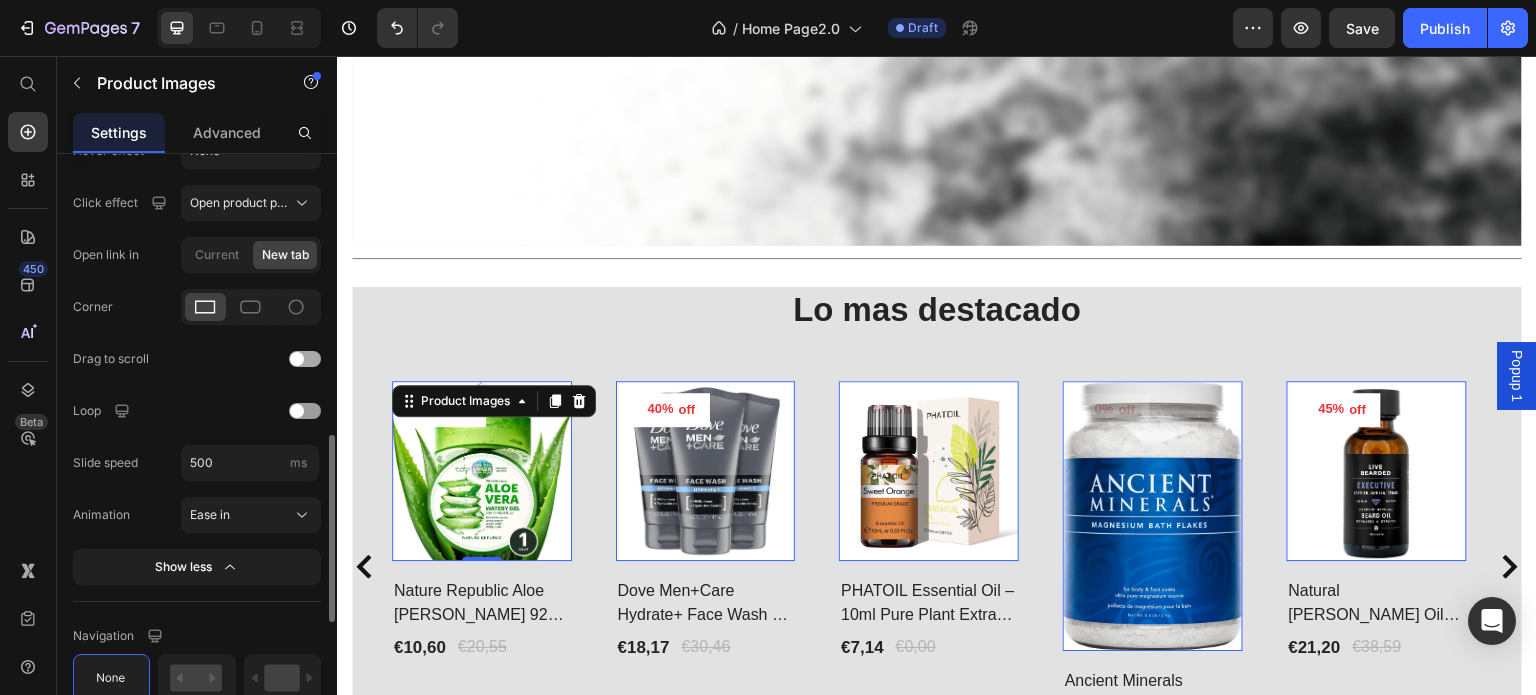 scroll, scrollTop: 1100, scrollLeft: 0, axis: vertical 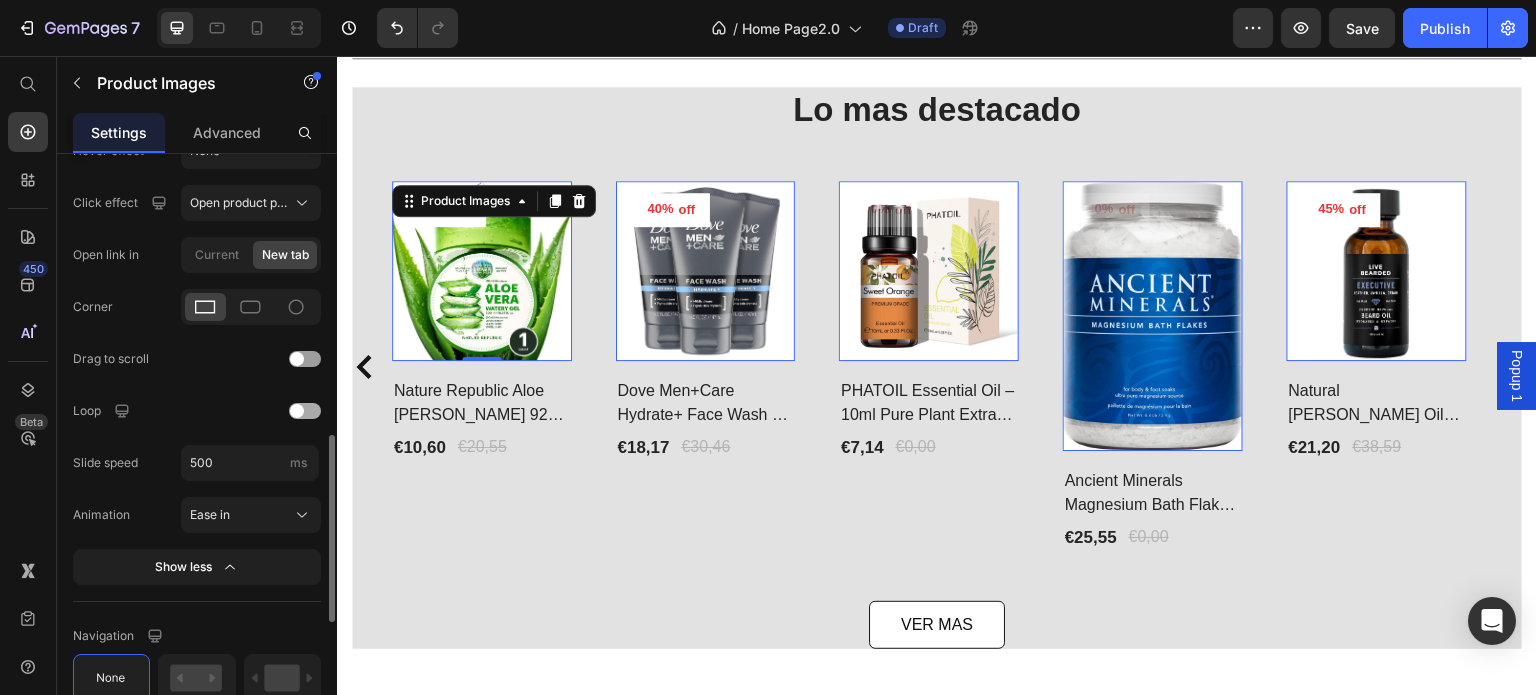 click at bounding box center (305, 411) 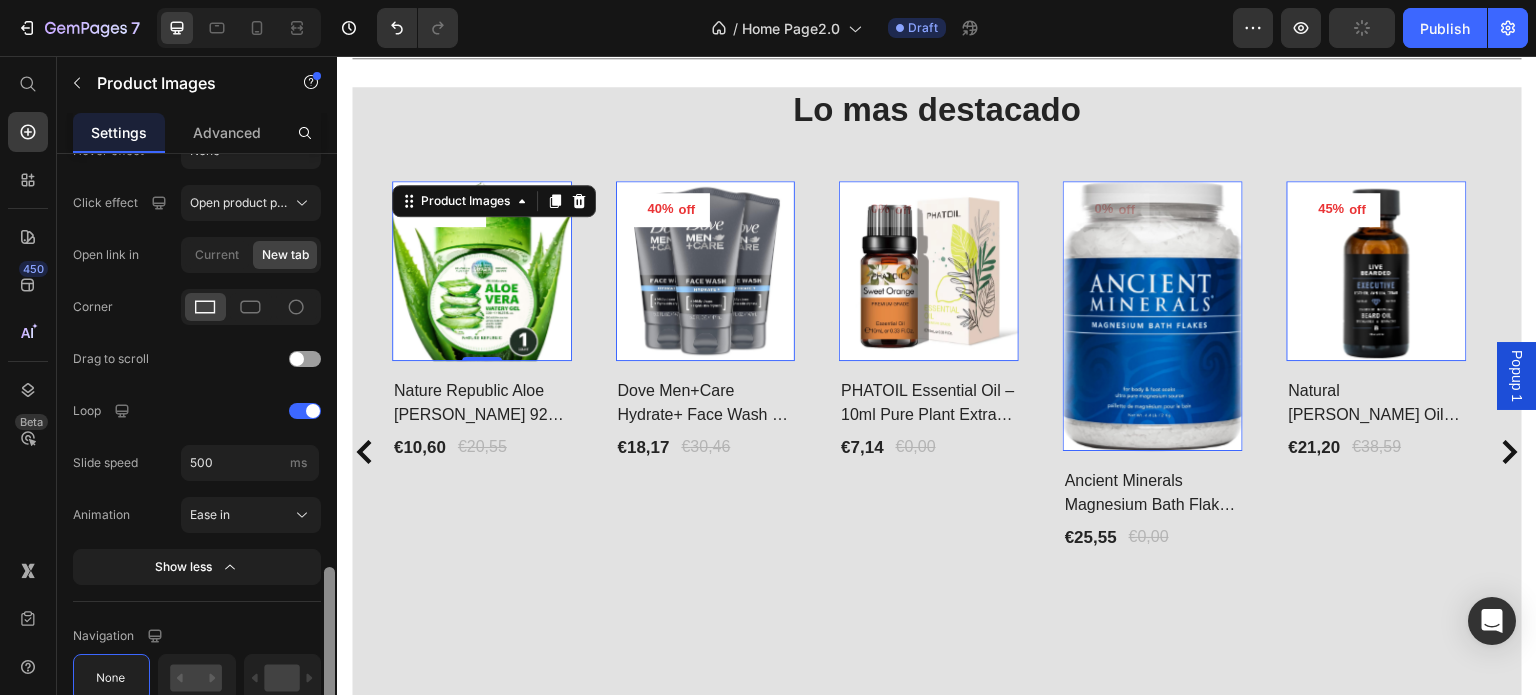 scroll, scrollTop: 1000, scrollLeft: 0, axis: vertical 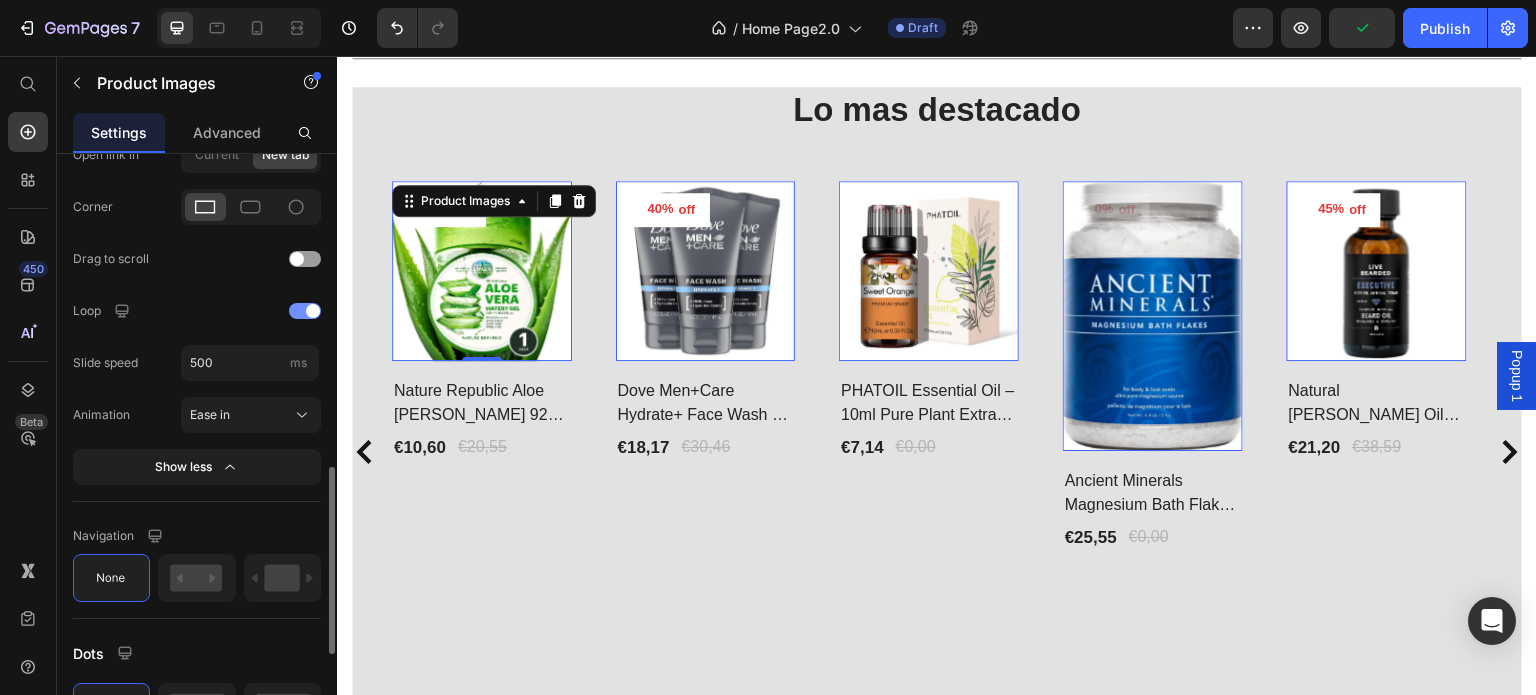 click at bounding box center [313, 311] 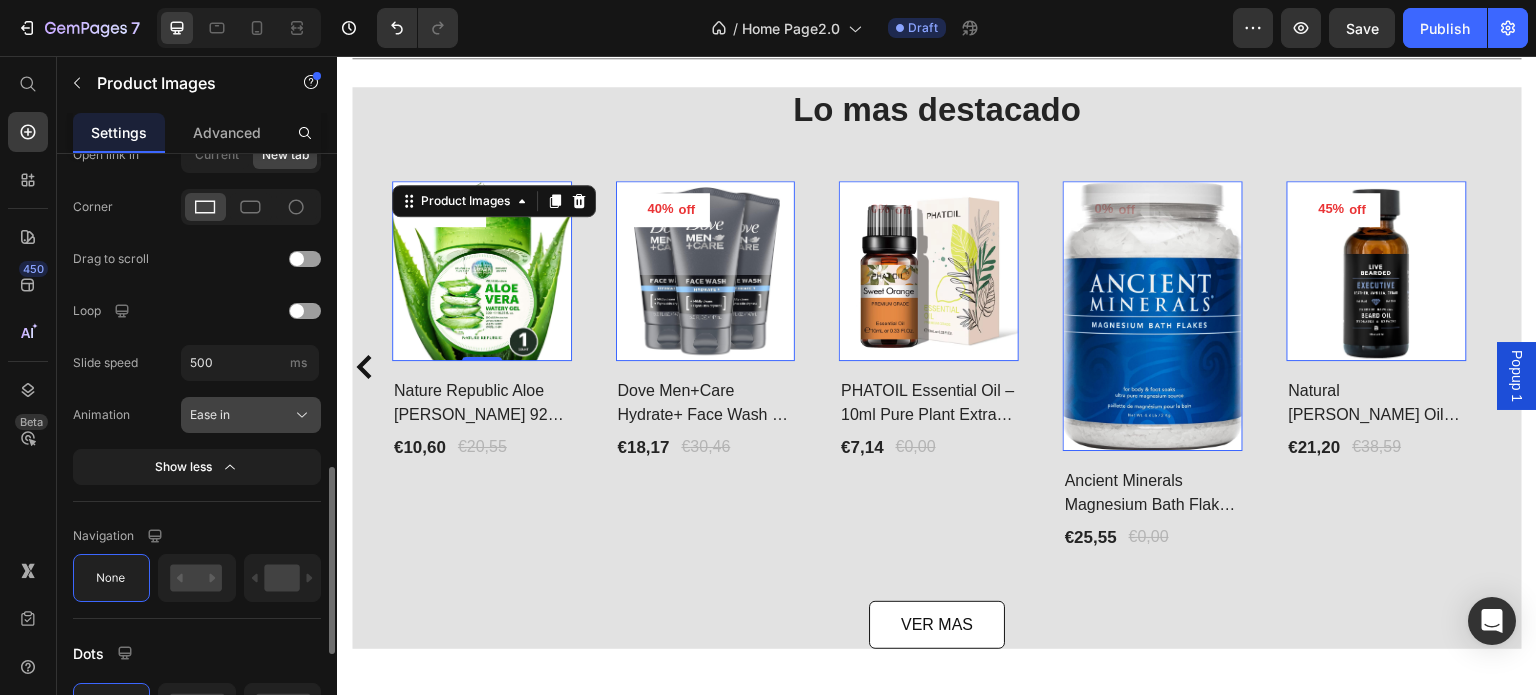 click on "Ease in" at bounding box center (251, 415) 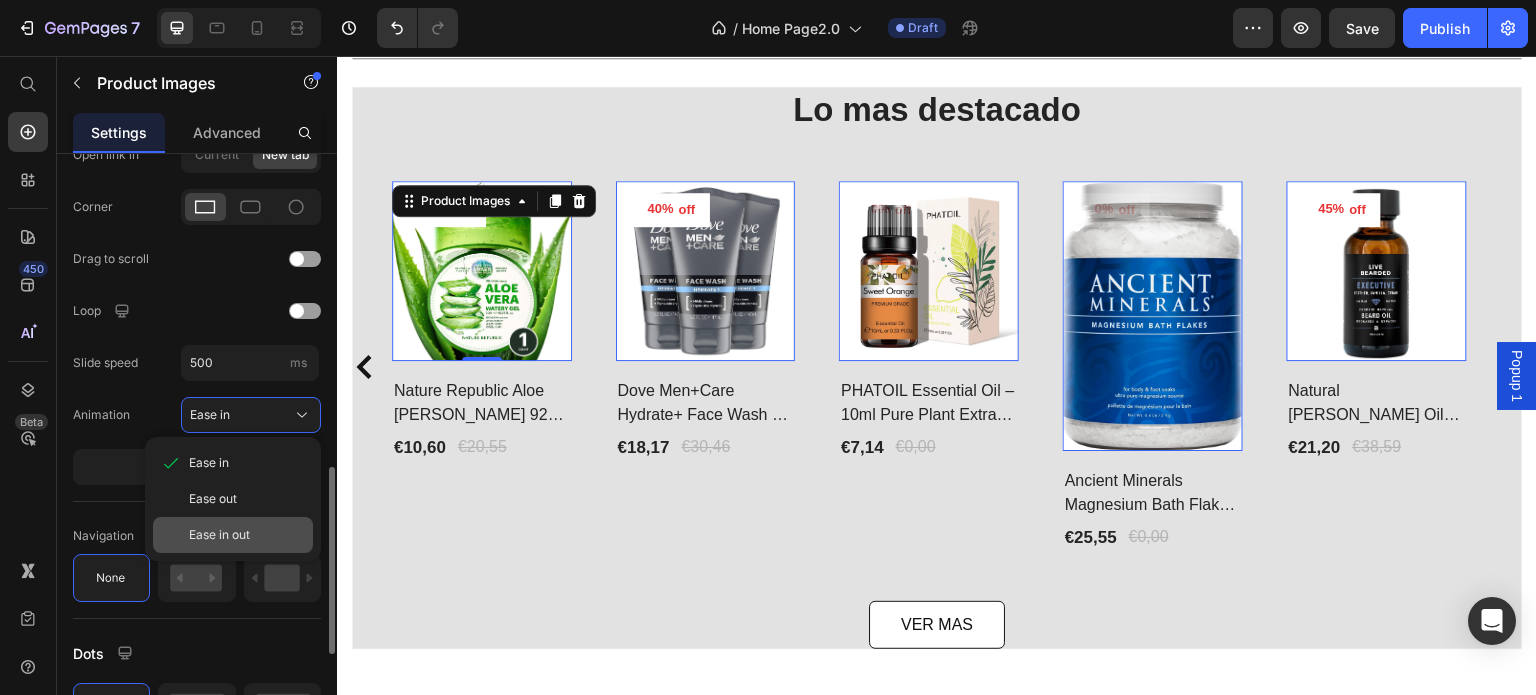 click on "Ease in out" at bounding box center [219, 535] 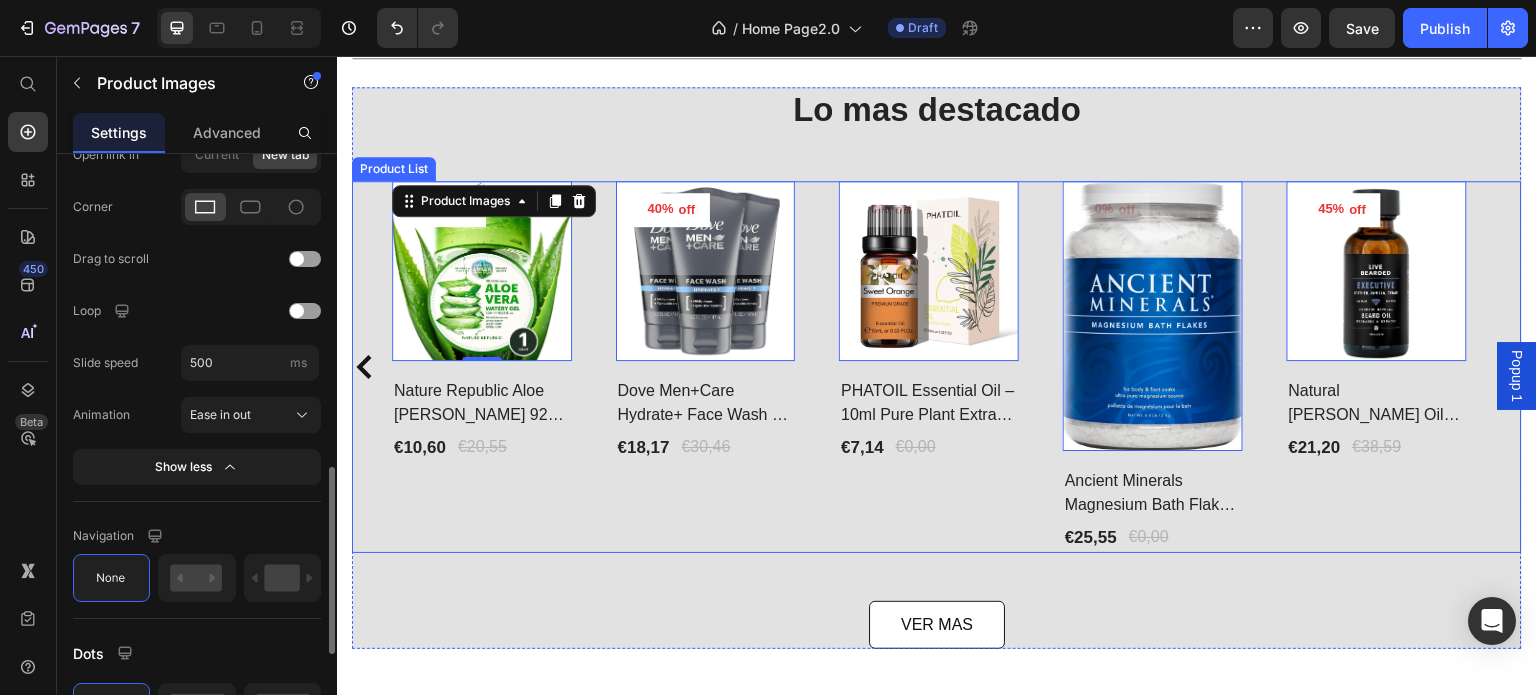click 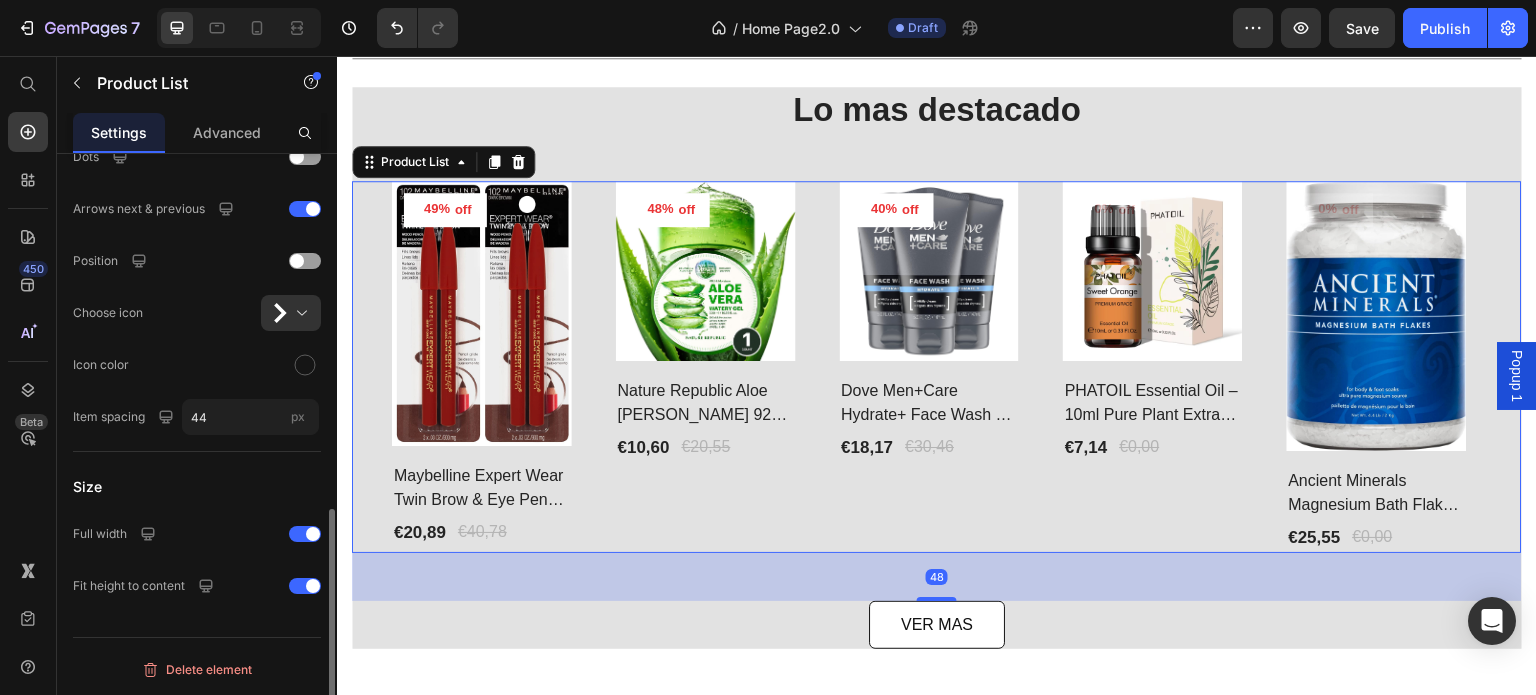scroll, scrollTop: 0, scrollLeft: 0, axis: both 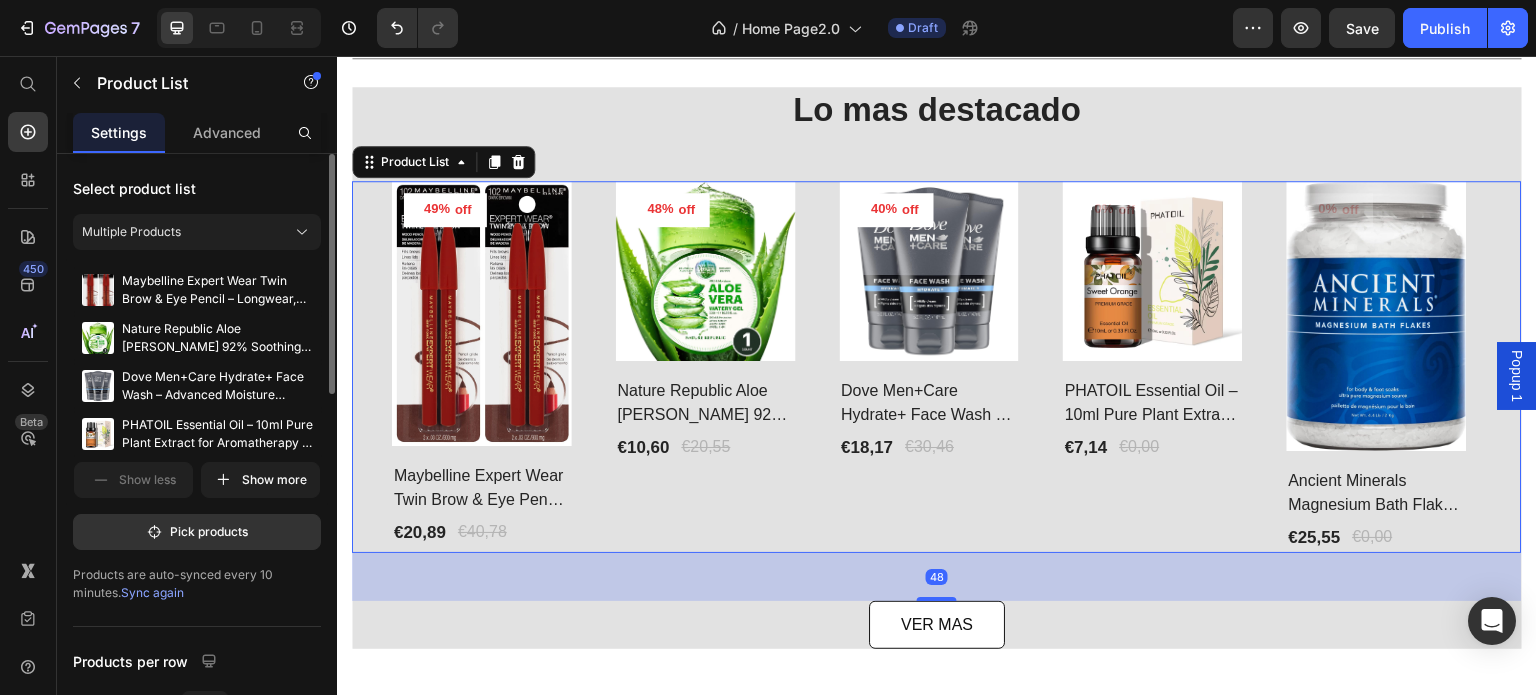 click on "49% off Product Tag Product Images Row Maybelline Expert Wear Twin Brow & Eye Pencil – Longwear, Blendable & Waterproof Product Title €20,89 Product Price €40,78 Product Price Row Row 48% off Product Tag Product Images Row Nature Republic Aloe [PERSON_NAME] 92% Soothing Gel – Hydrating Multi-Use Korean Skincare Product Title €10,60 Product Price €20,55 Product Price Row Row 40% off Product Tag Product Images Row Dove Men+Care Hydrate+ Face Wash – Advanced Moisture Protection [MEDICAL_DATA] Product Title €18,17 Product Price €30,46 Product Price Row Row 0% off Product Tag Product Images Row PHATOIL Essential Oil – 10ml Pure Plant Extract for Aromatherapy & Diffusers Product Title €7,14 Product Price €0,00 Product Price Row Row 0% off Product Tag Product Images Row Ancient Minerals Magnesium Bath Flakes – Pure [MEDICAL_DATA] for Soaking Product Title €25,55 Product Price €0,00 Product Price Row Row 45% off Product Tag Product Images Row Product Title €21,20 Product Price €38,59 Row 0%" at bounding box center (937, 366) 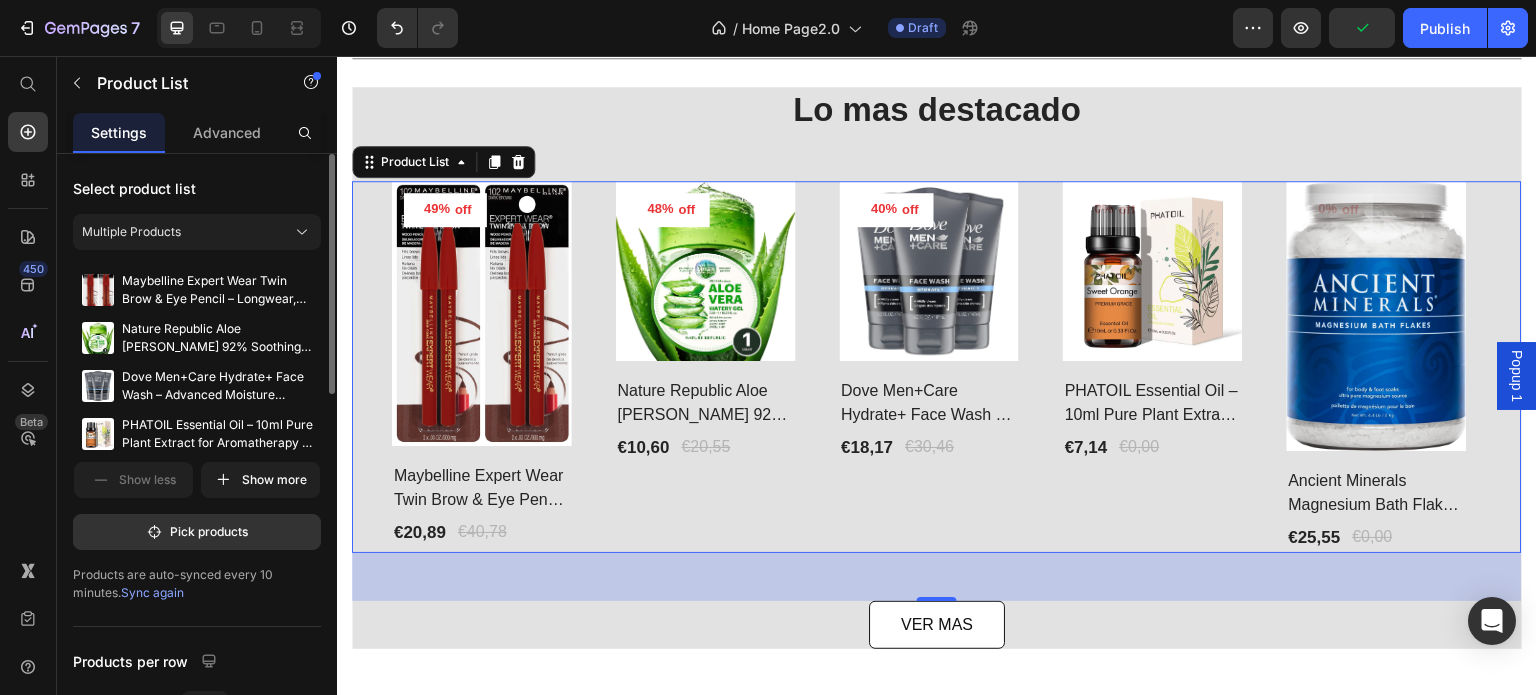 scroll, scrollTop: 900, scrollLeft: 0, axis: vertical 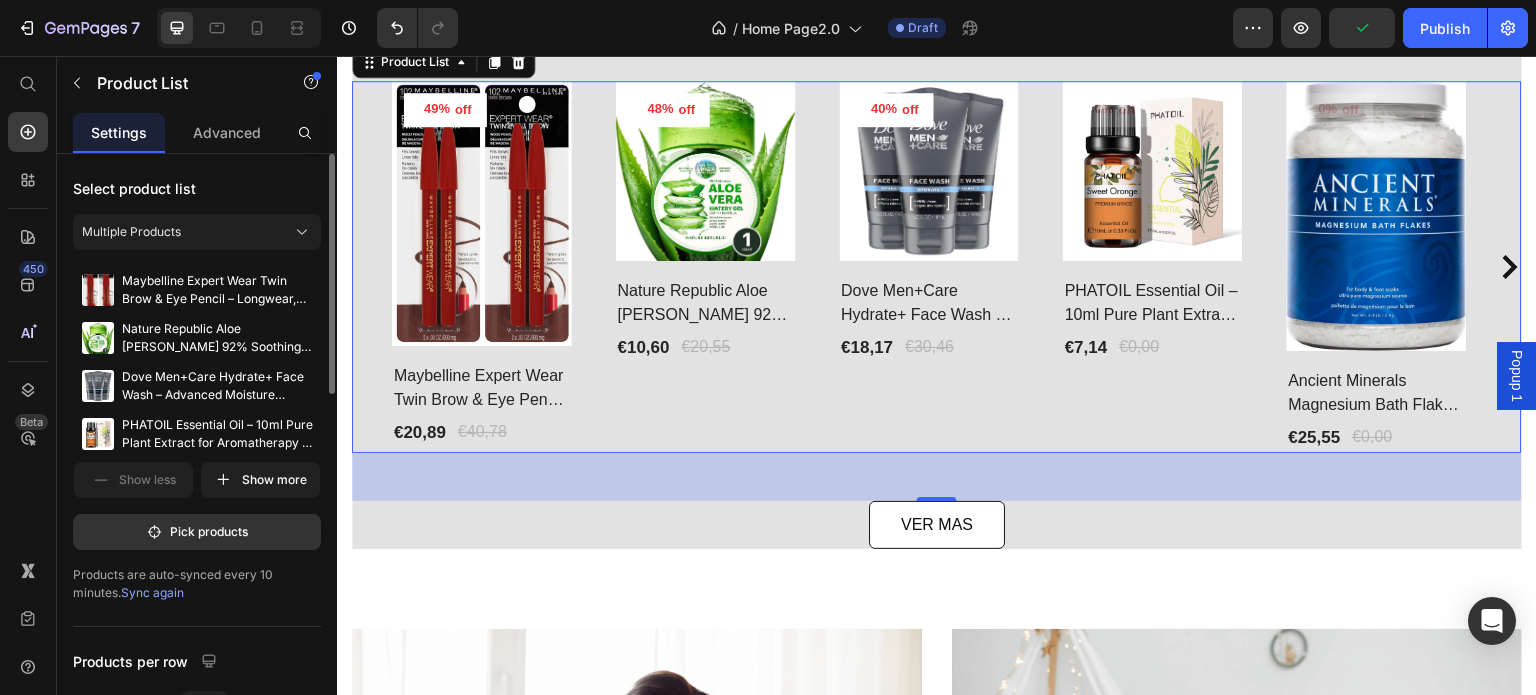 click on "40% off Product Tag Product Images Row Dove Men+Care Hydrate+ Face Wash – Advanced Moisture Protection [MEDICAL_DATA] Product Title €18,17 Product Price €30,46 Product Price Row Row" at bounding box center [930, 266] 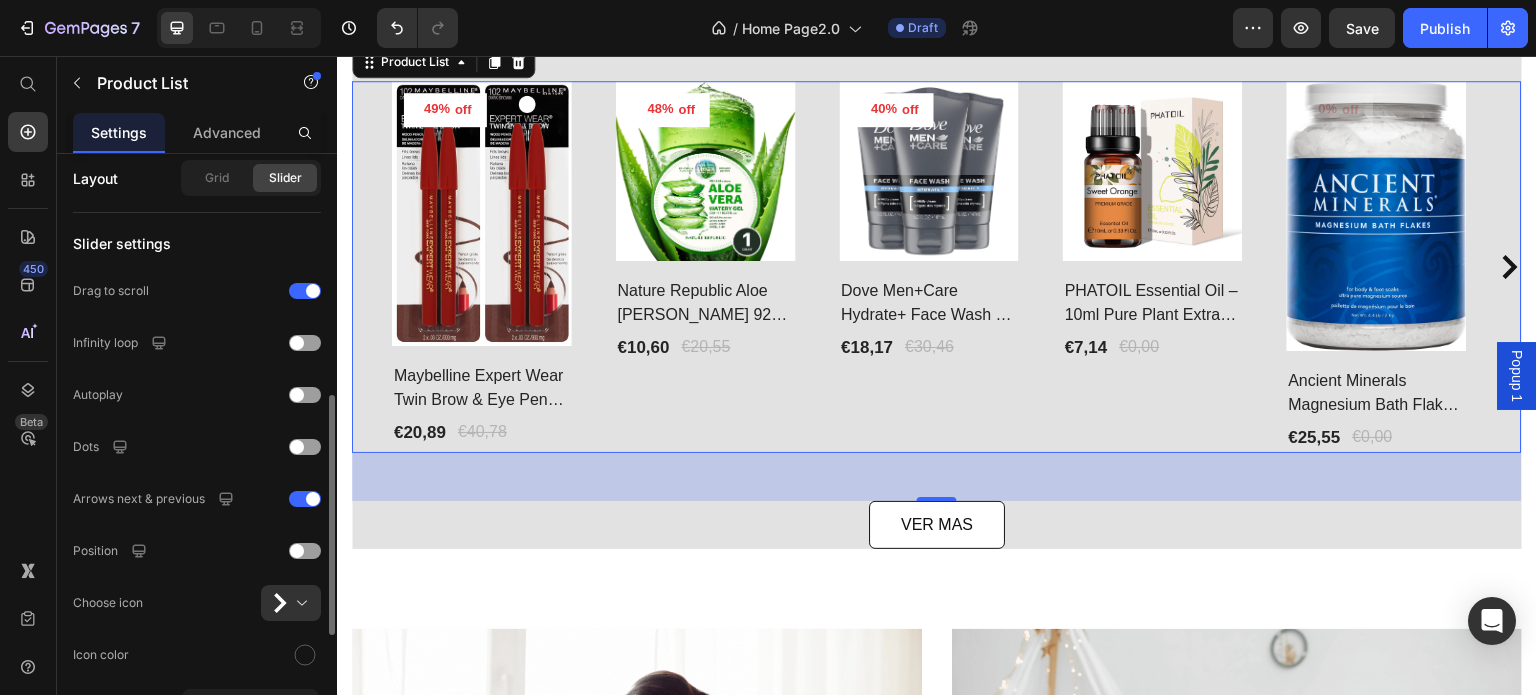 scroll, scrollTop: 700, scrollLeft: 0, axis: vertical 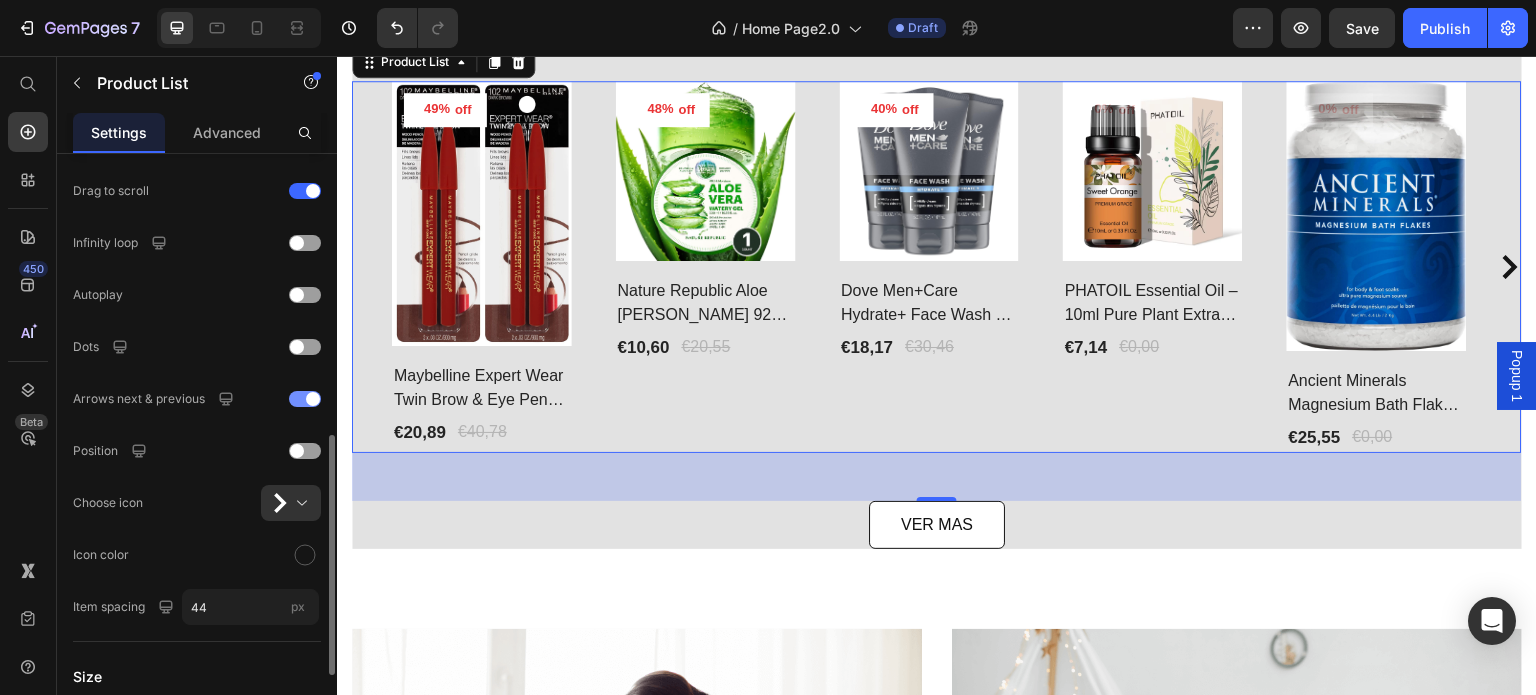 click at bounding box center (305, 399) 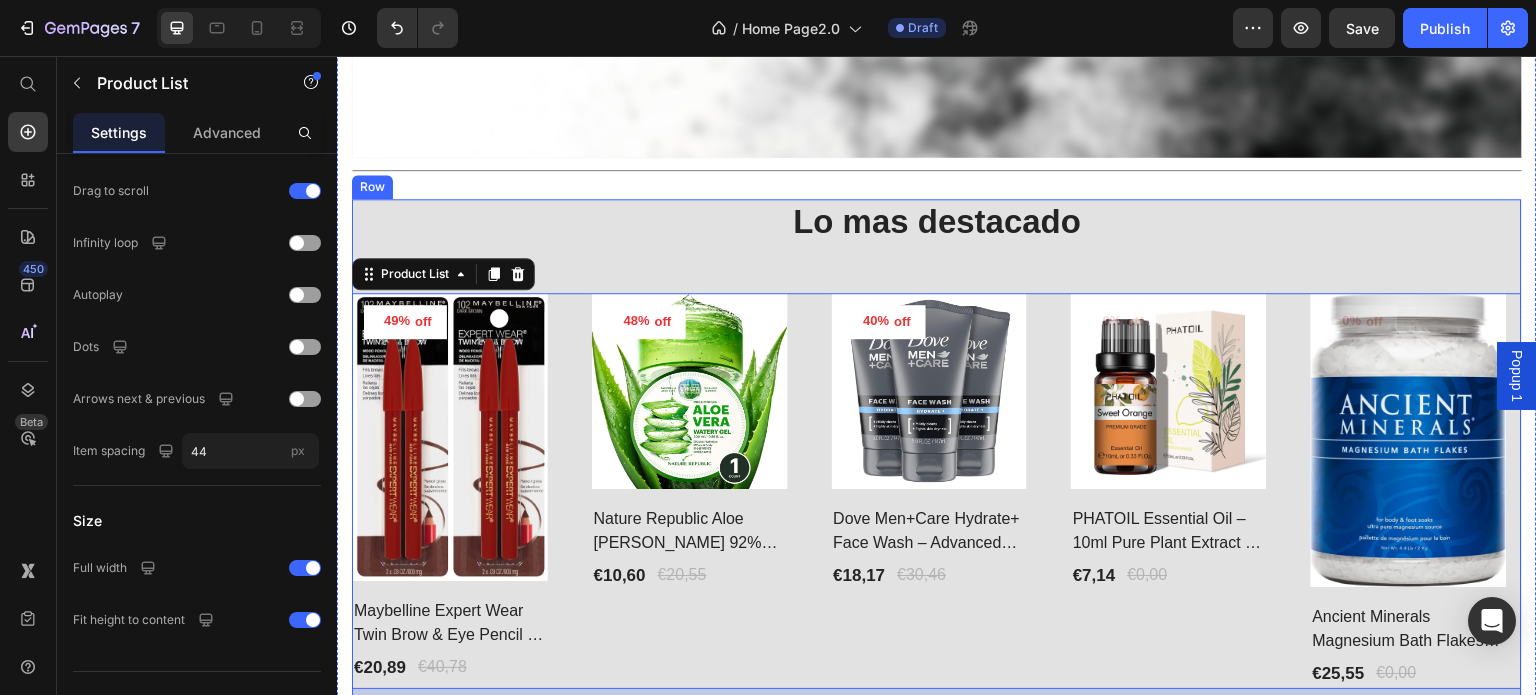 scroll, scrollTop: 700, scrollLeft: 0, axis: vertical 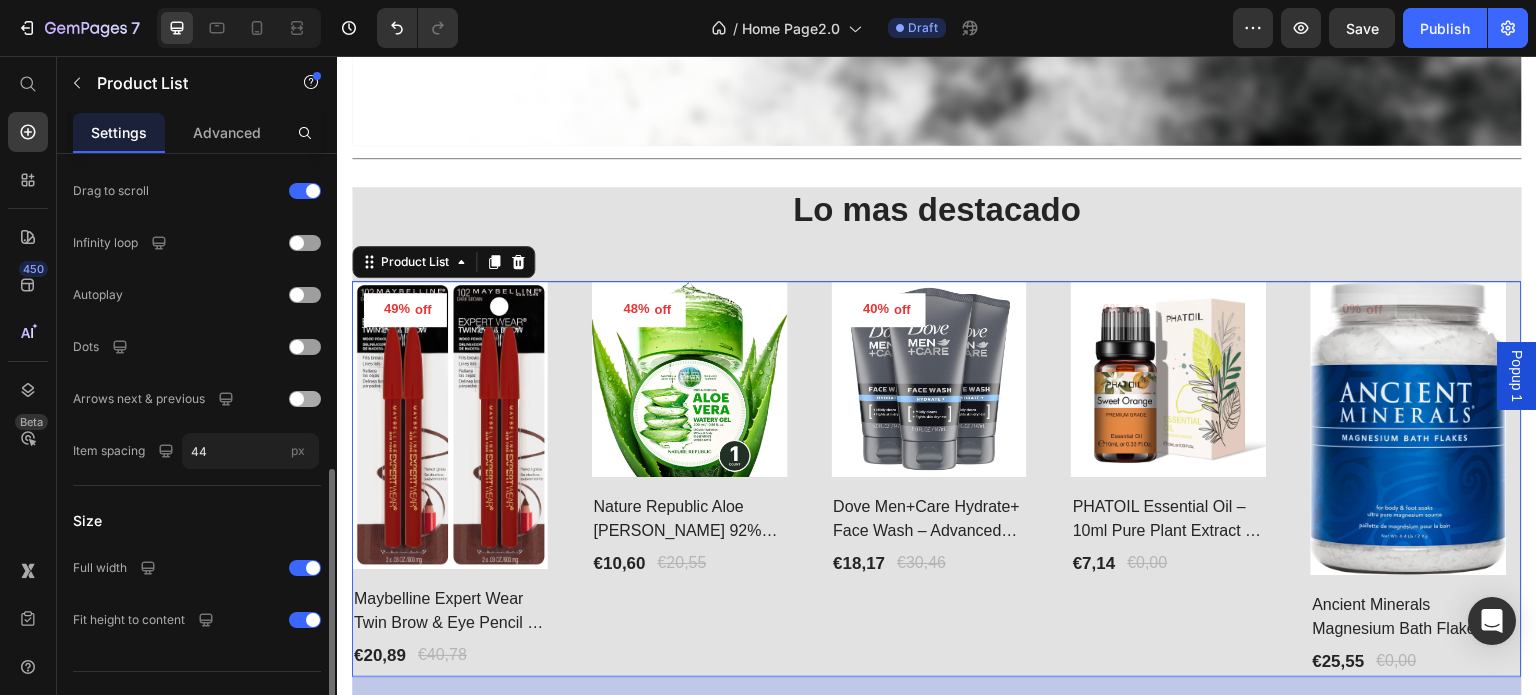 click at bounding box center (305, 399) 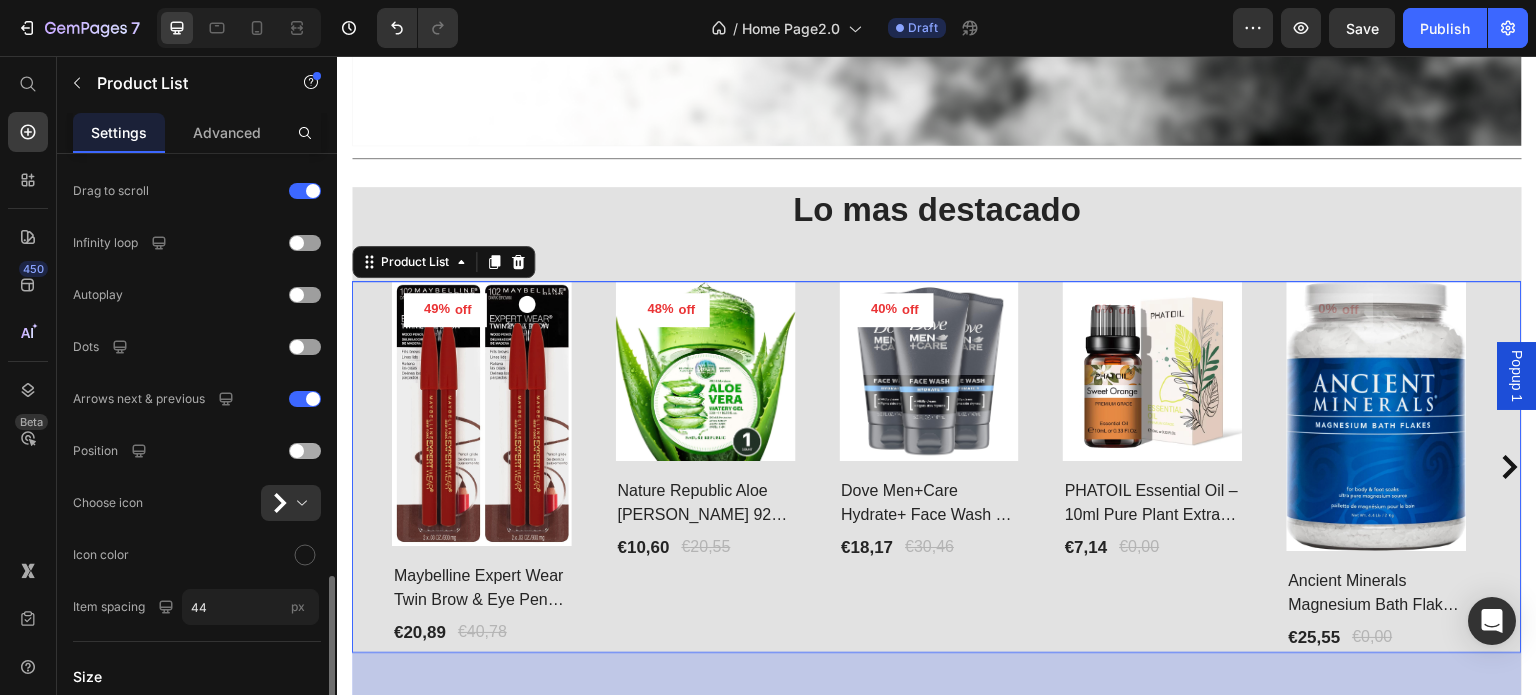 scroll, scrollTop: 888, scrollLeft: 0, axis: vertical 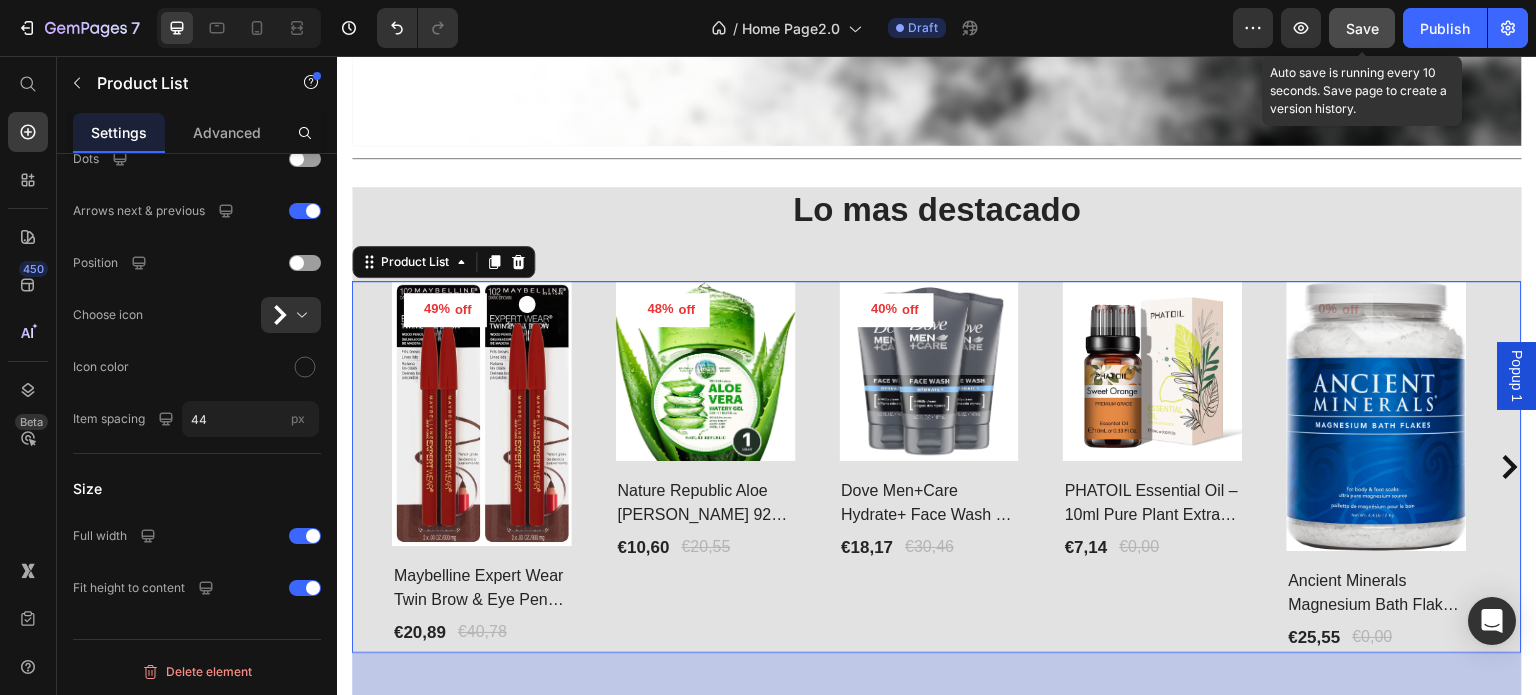 click on "Save" 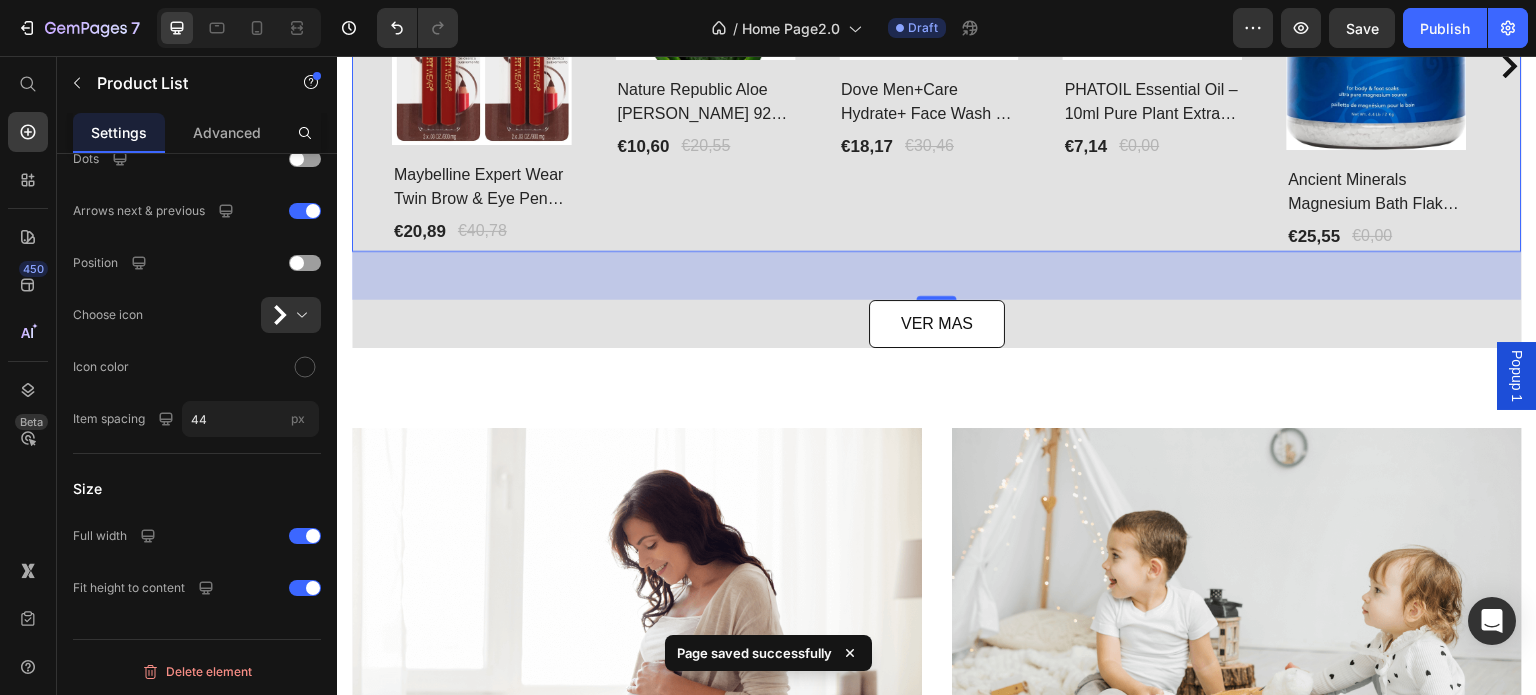 scroll, scrollTop: 1400, scrollLeft: 0, axis: vertical 